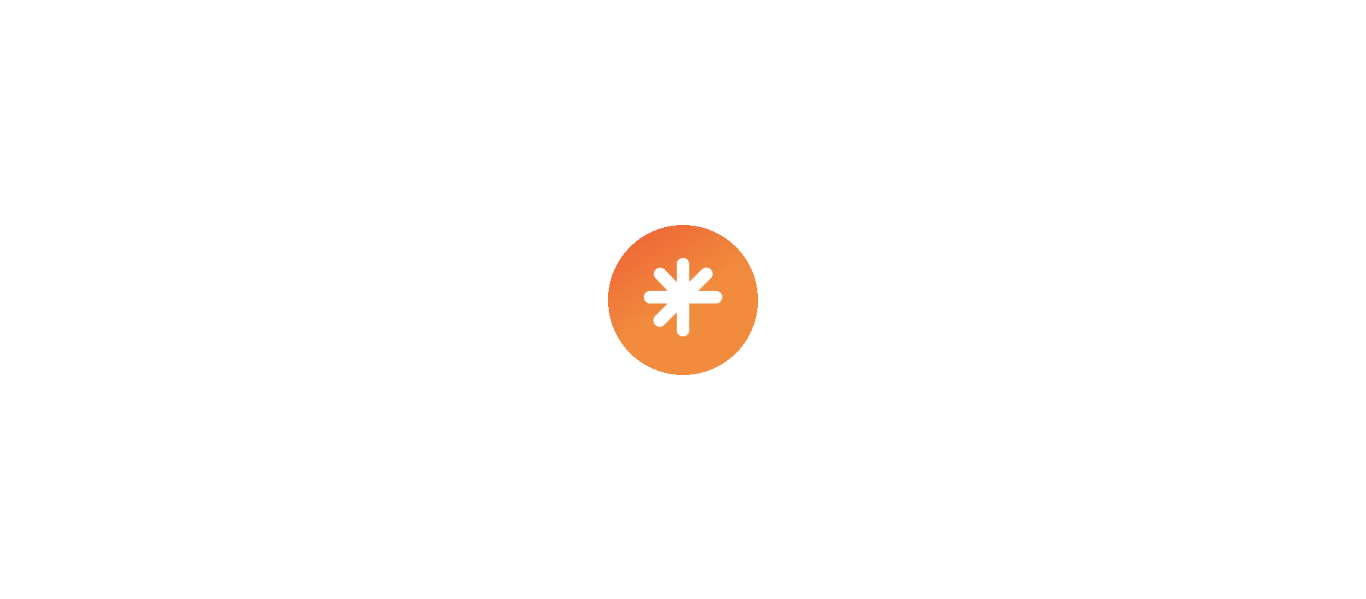 scroll, scrollTop: 0, scrollLeft: 0, axis: both 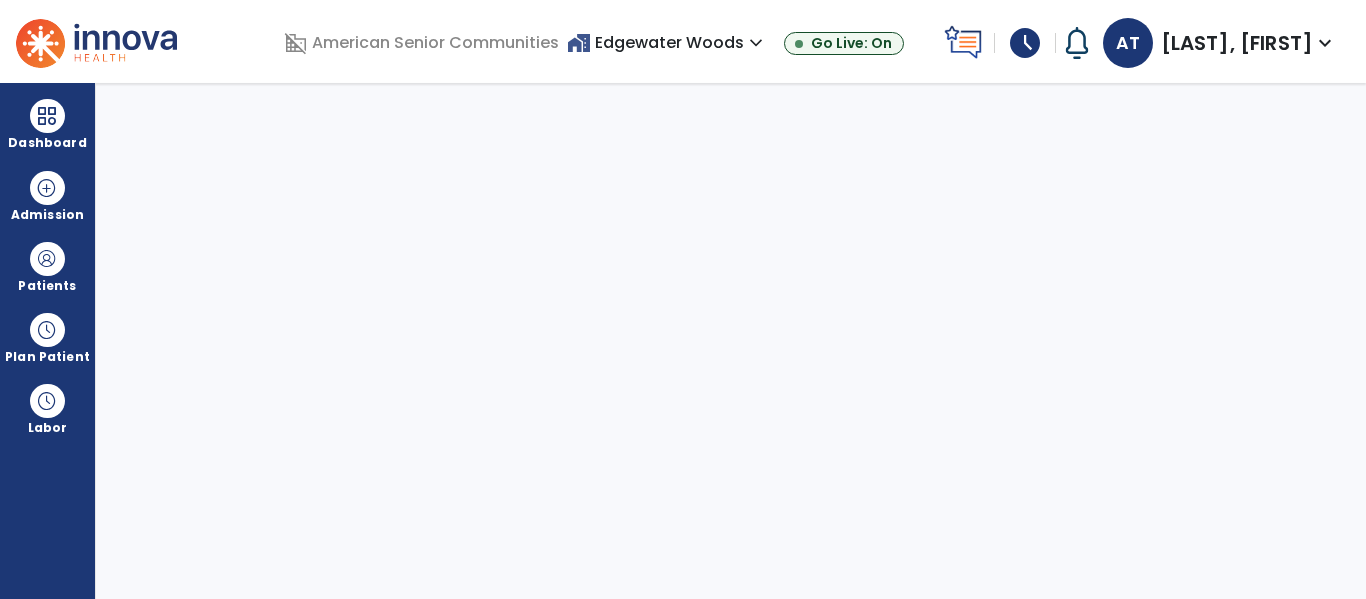 select on "****" 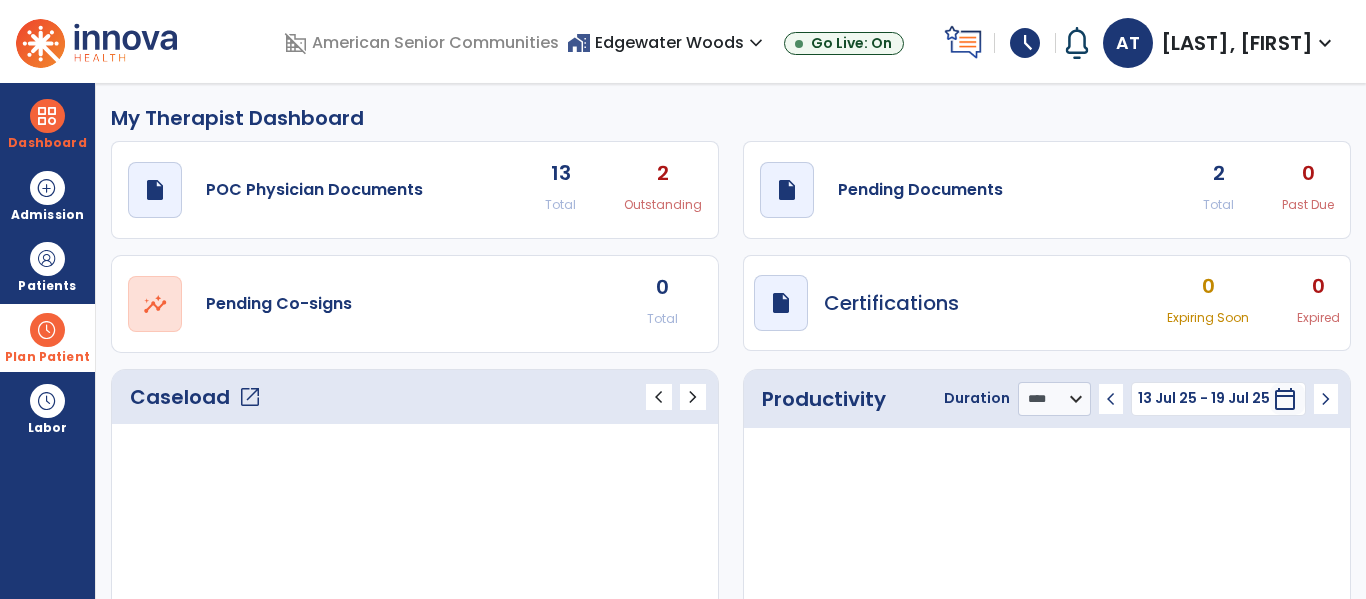 click at bounding box center (47, 330) 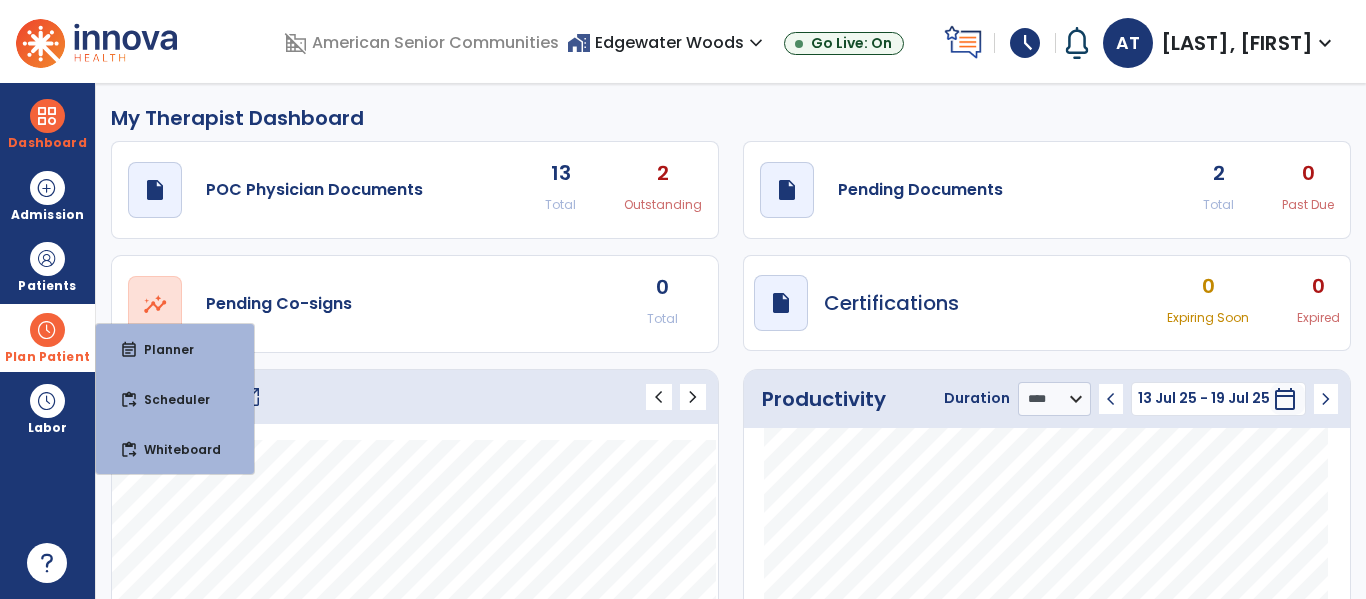 click on "draft   open_in_new  POC Physician Documents 13 Total 2 Outstanding  draft   open_in_new  Pending Documents 2 Total 0 Past Due  open_in_new  Pending Co-signs 0 Total  draft   open_in_new  Certifications 0 Expiring Soon 0 Expired" 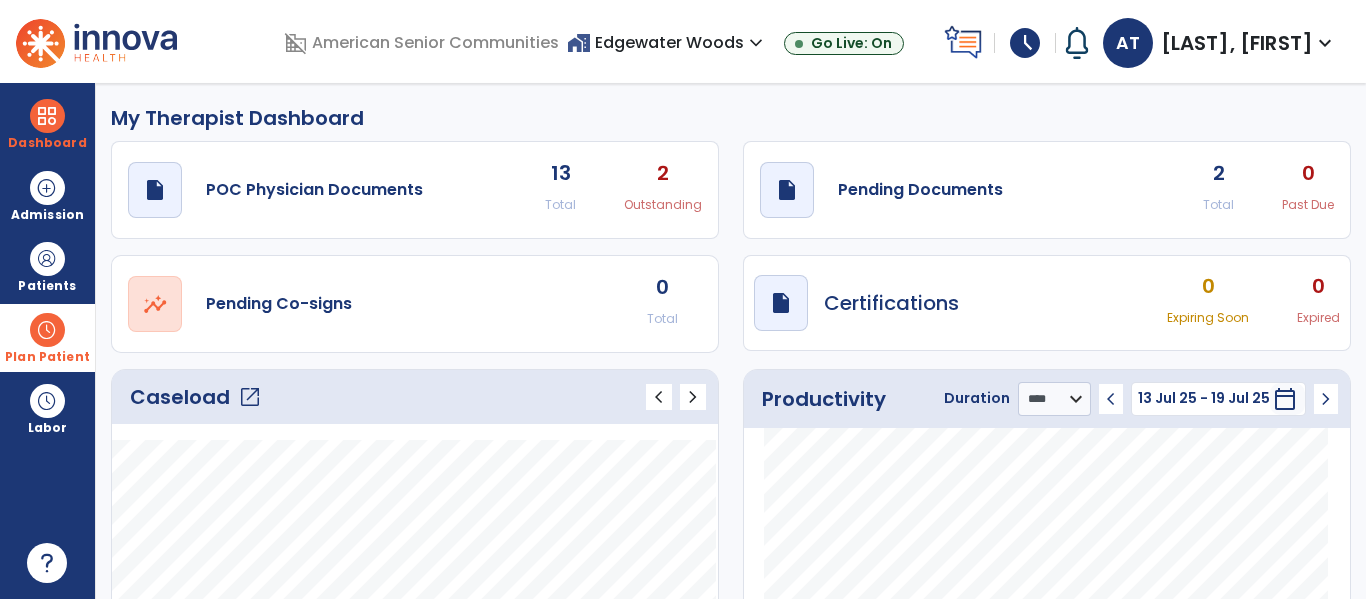 click on "Caseload   open_in_new" 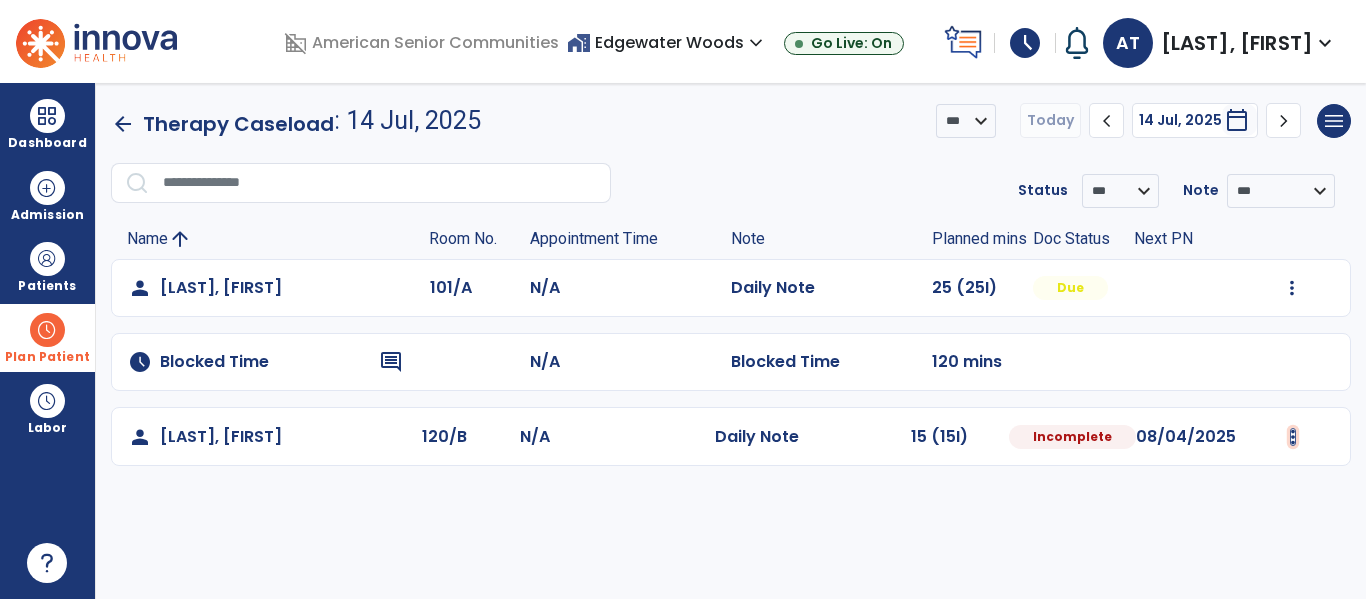 click at bounding box center (1292, 288) 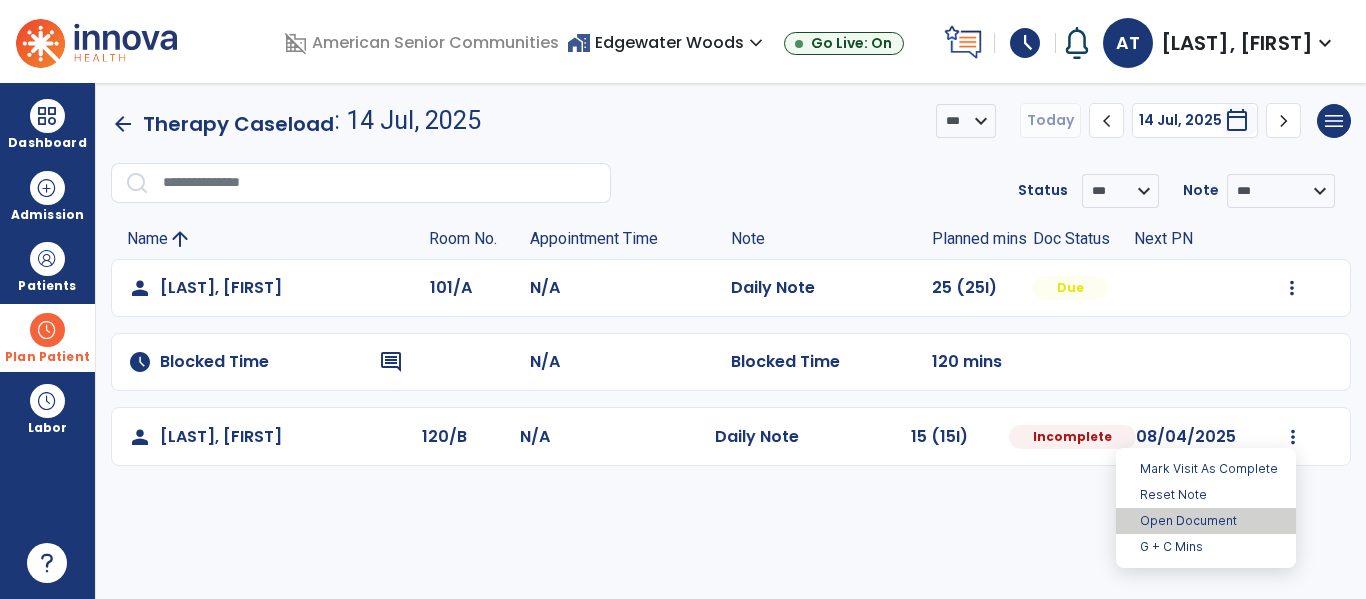 click on "Open Document" at bounding box center [1206, 521] 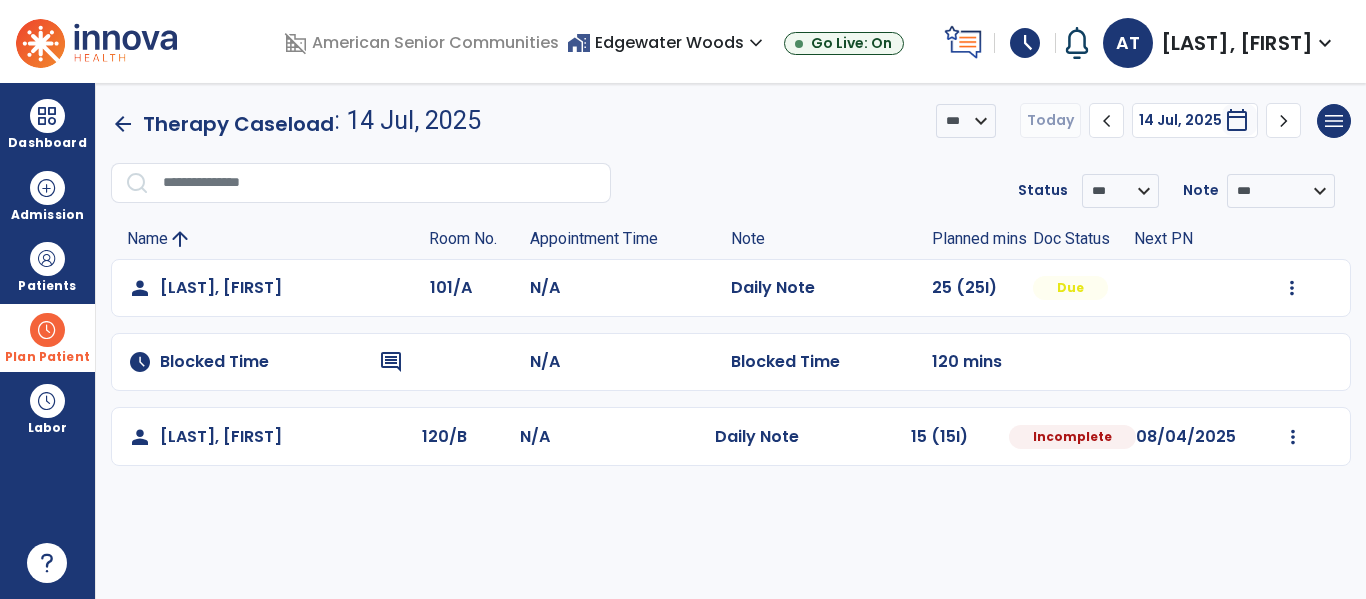 select on "*" 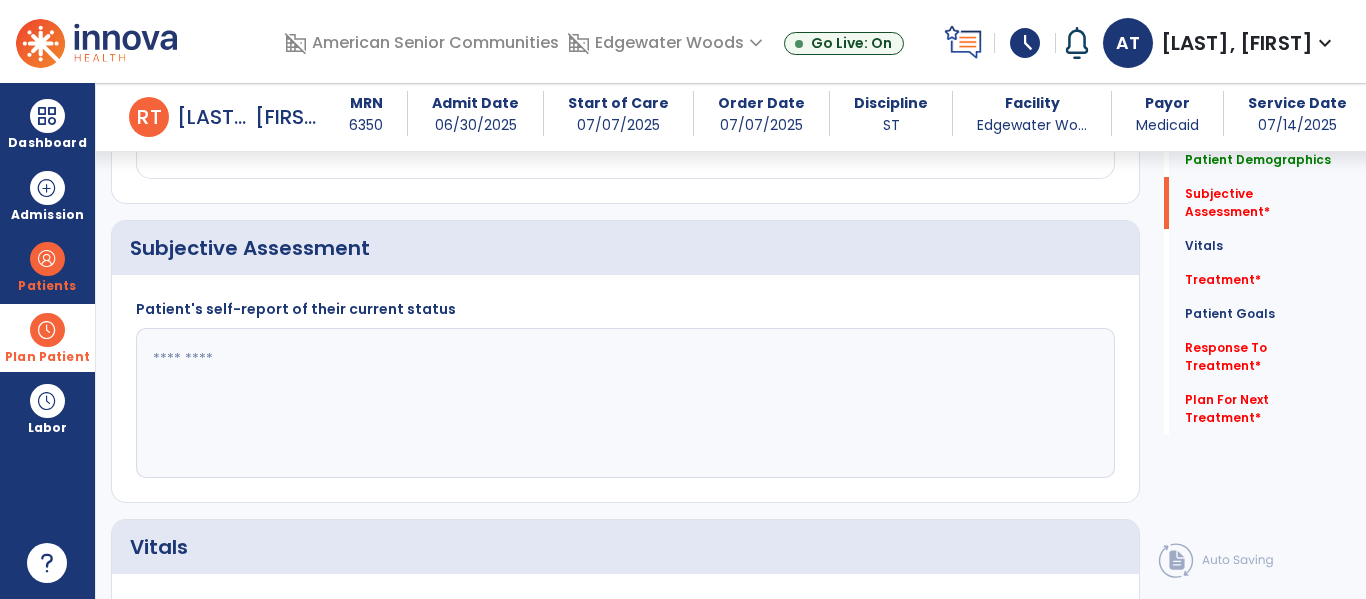 scroll, scrollTop: 427, scrollLeft: 0, axis: vertical 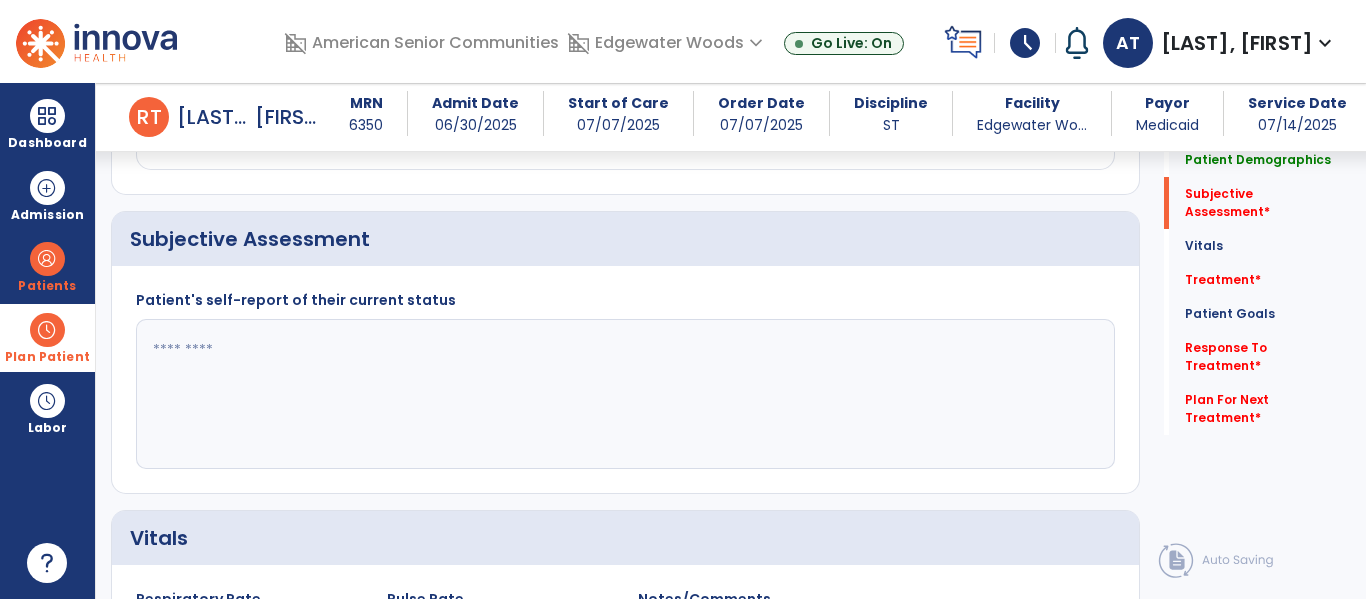 click 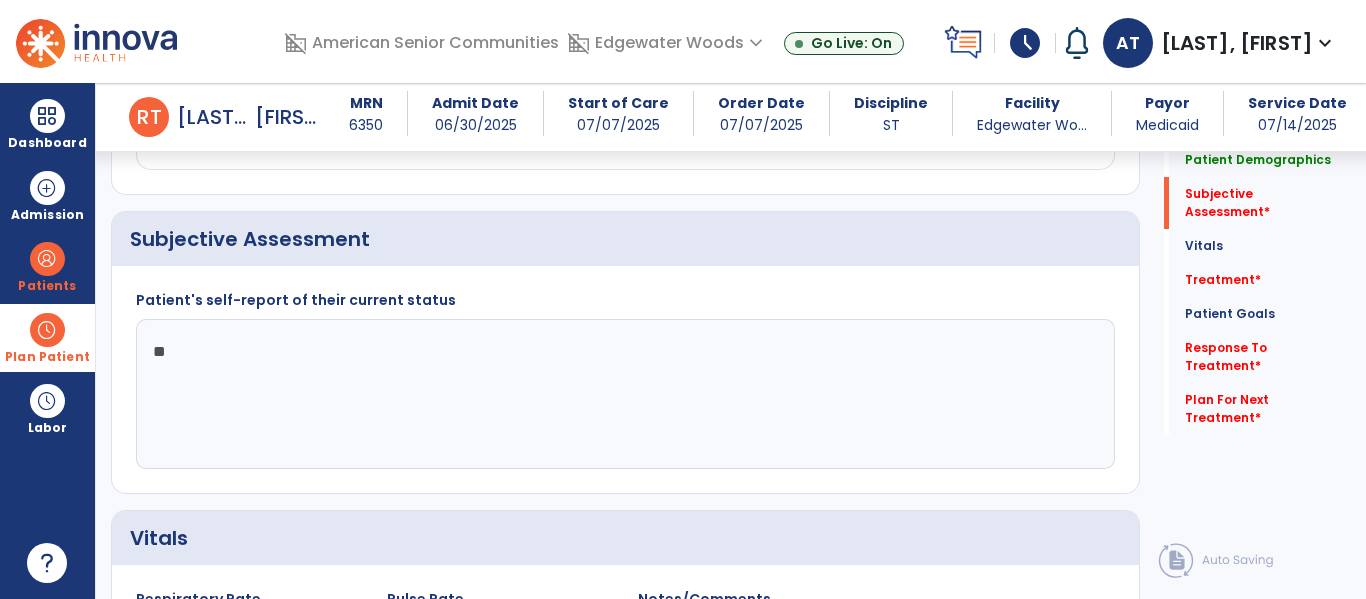 type on "*" 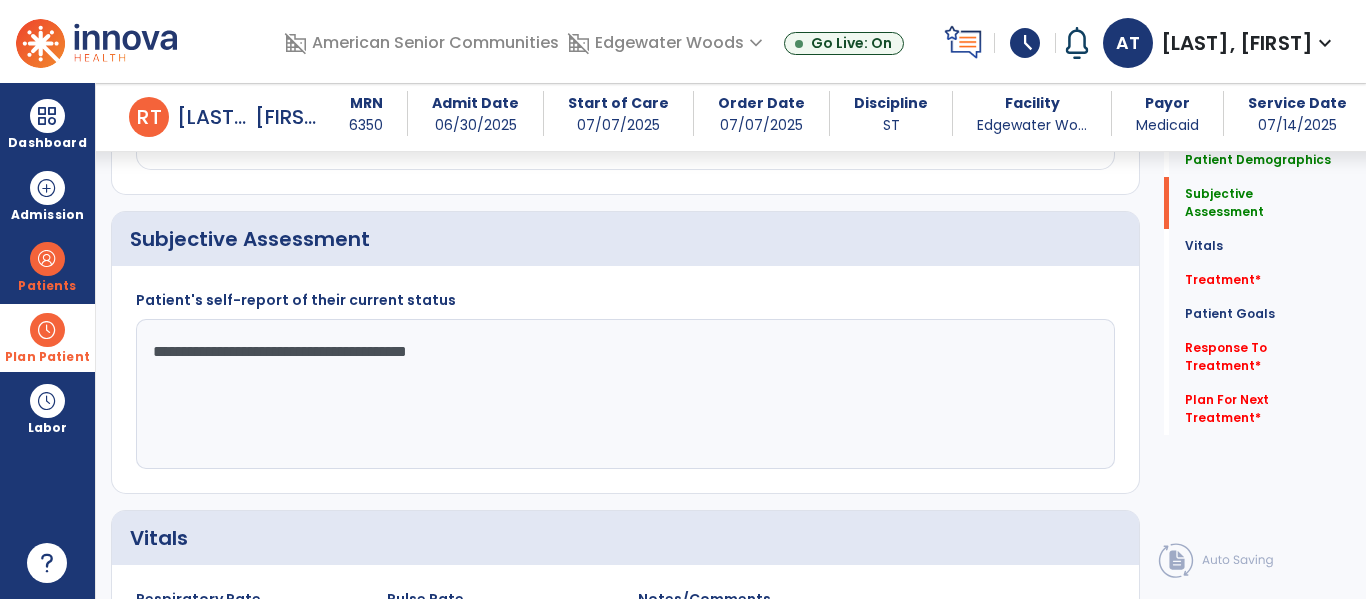 click on "**********" 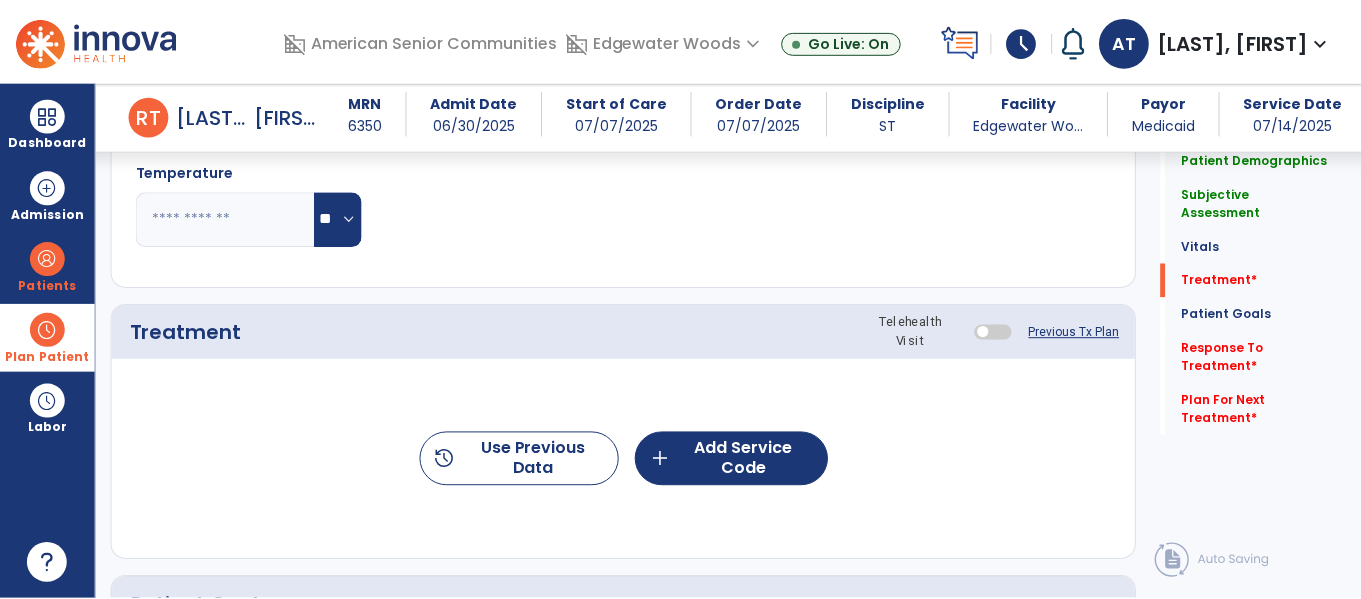 scroll, scrollTop: 1091, scrollLeft: 0, axis: vertical 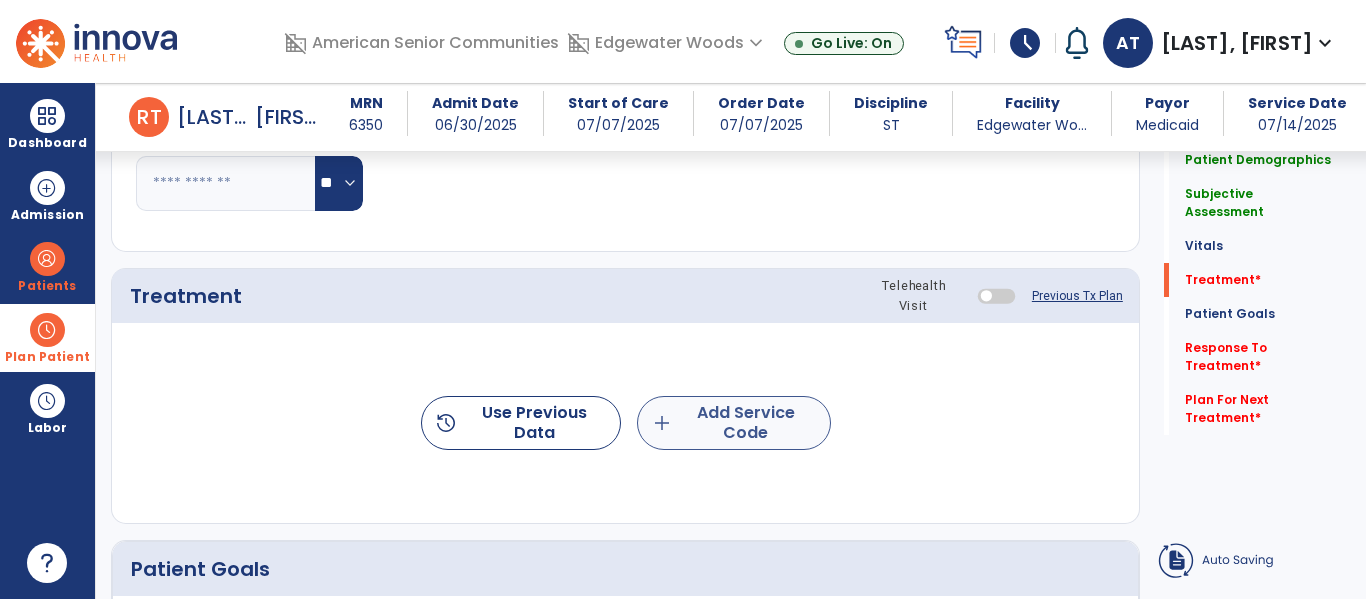 type on "**********" 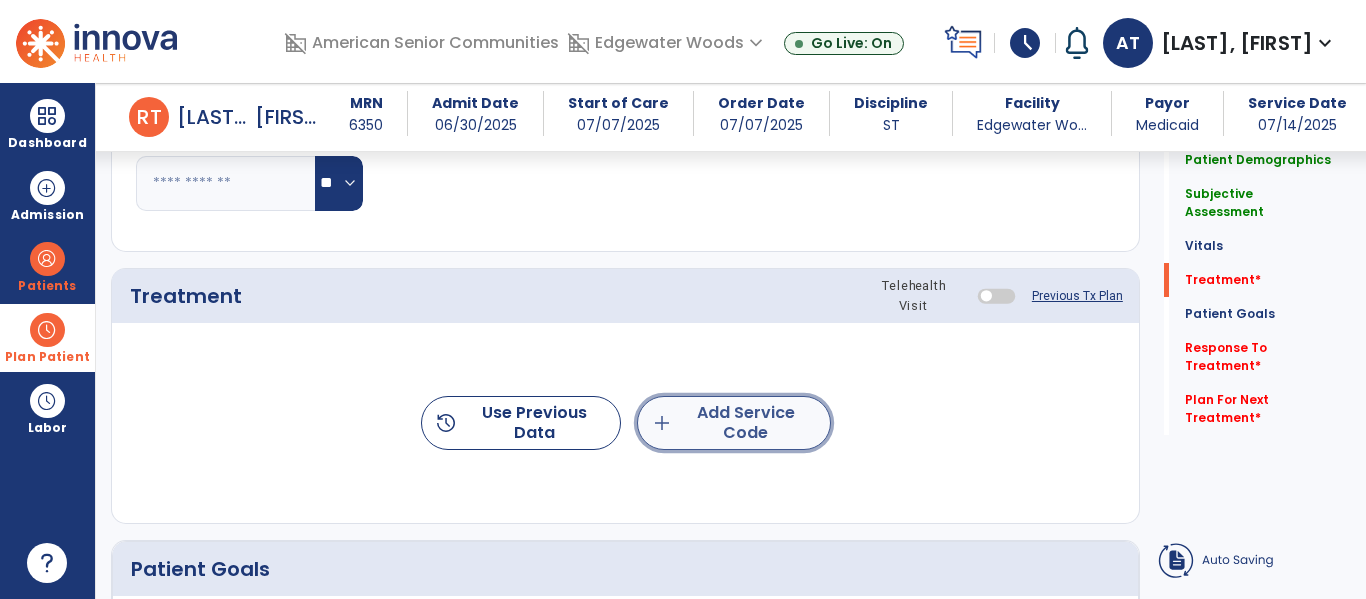click on "add  Add Service Code" 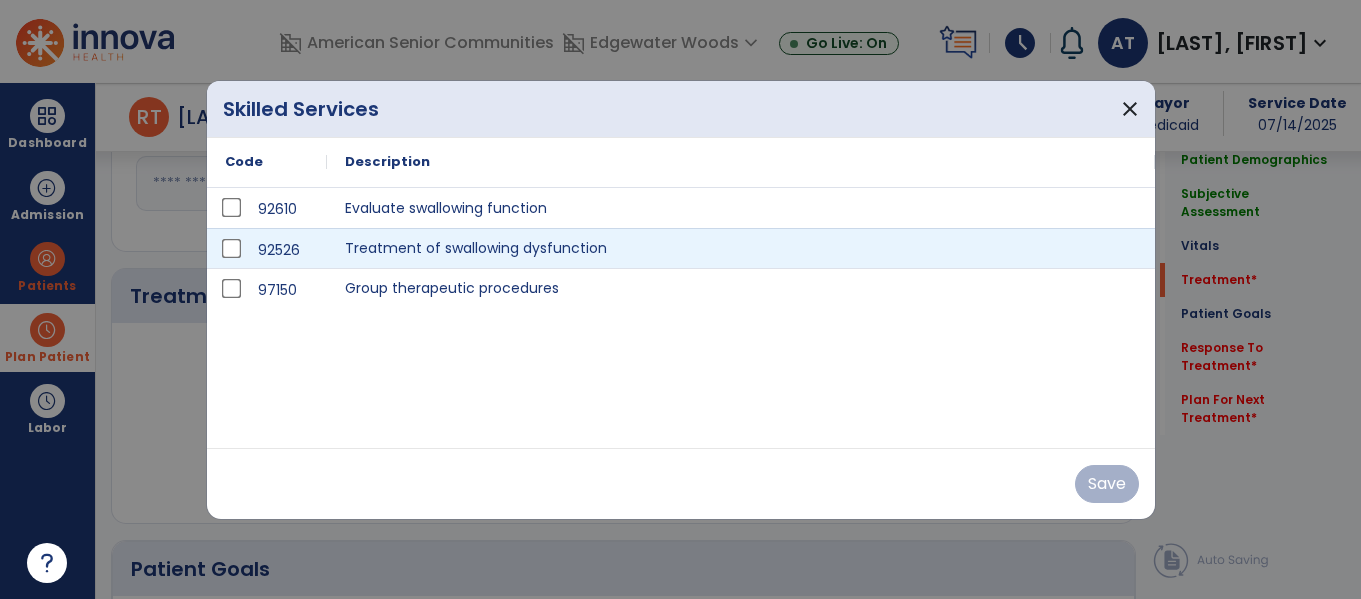 scroll, scrollTop: 1091, scrollLeft: 0, axis: vertical 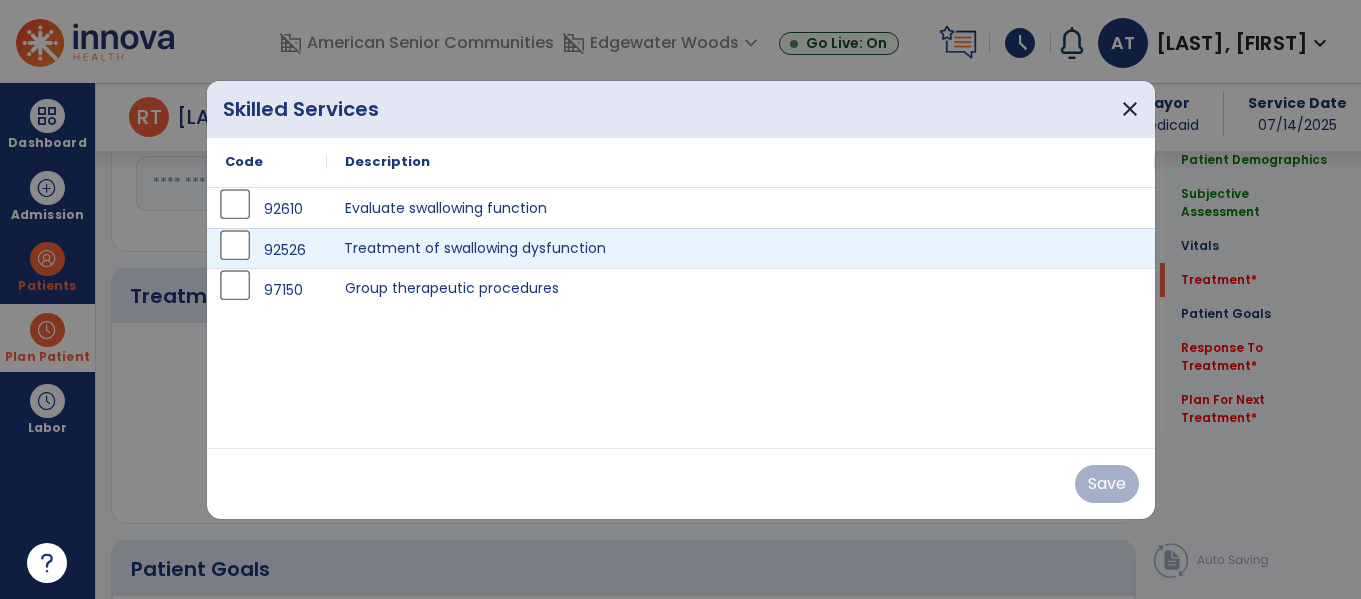 click on "Treatment of swallowing dysfunction" at bounding box center [741, 248] 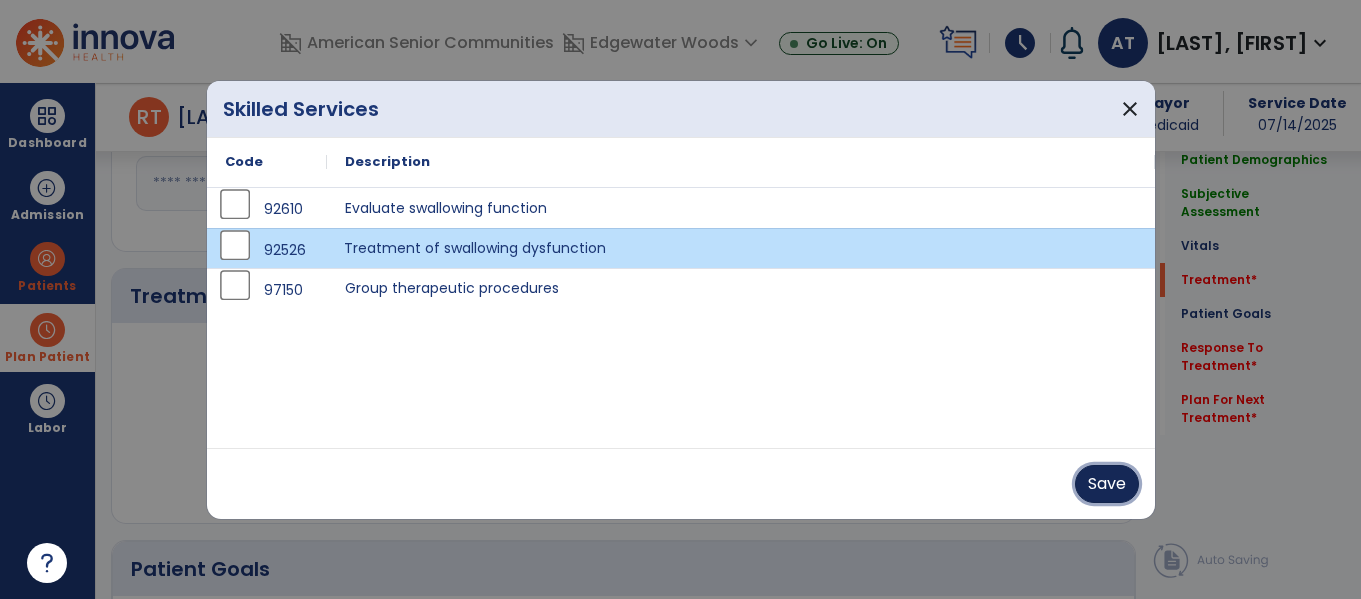 click on "Save" at bounding box center (1107, 484) 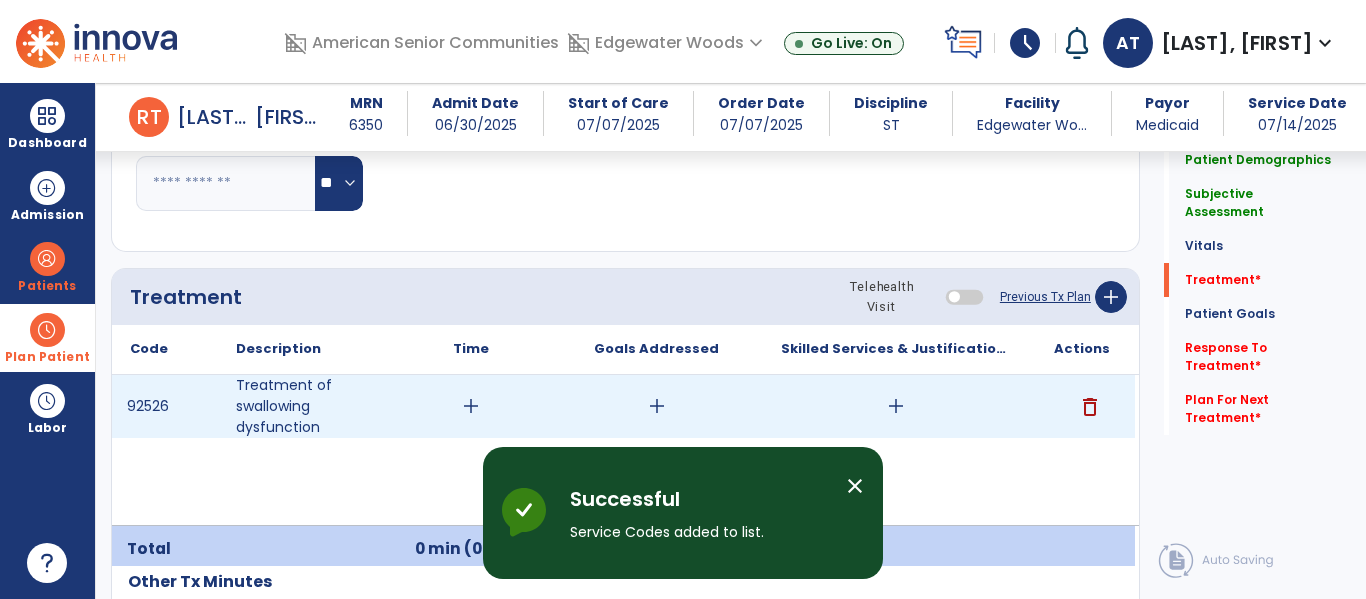 click on "add" at bounding box center (470, 406) 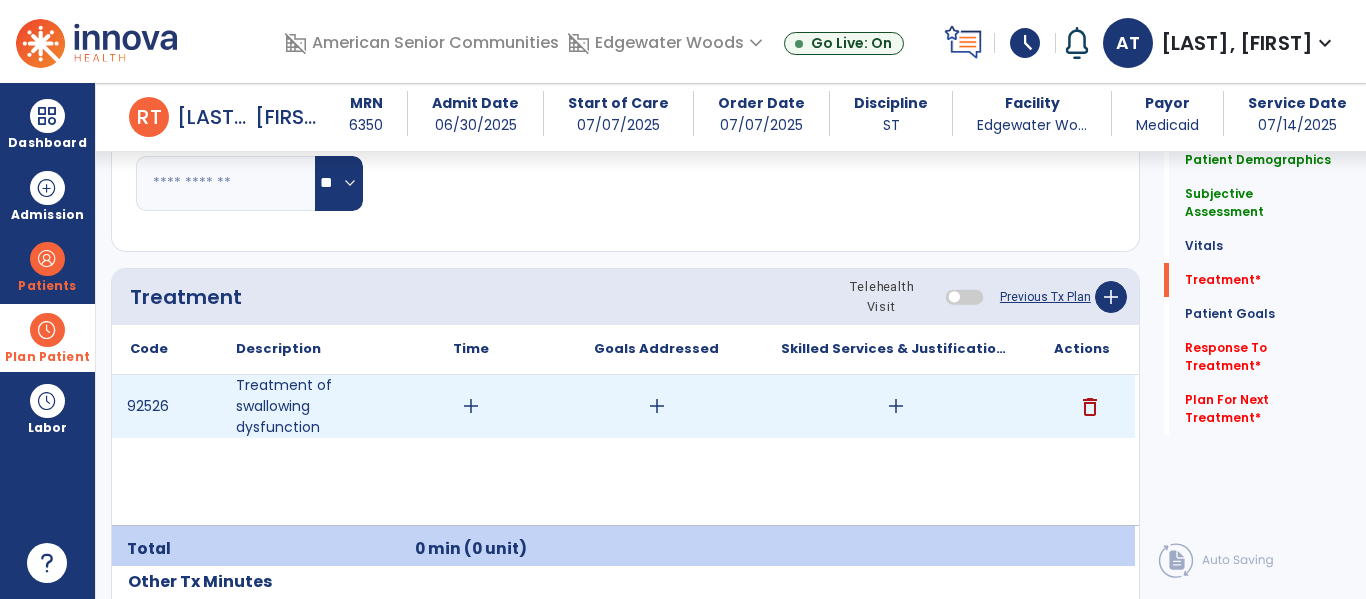 click on "add" at bounding box center [471, 406] 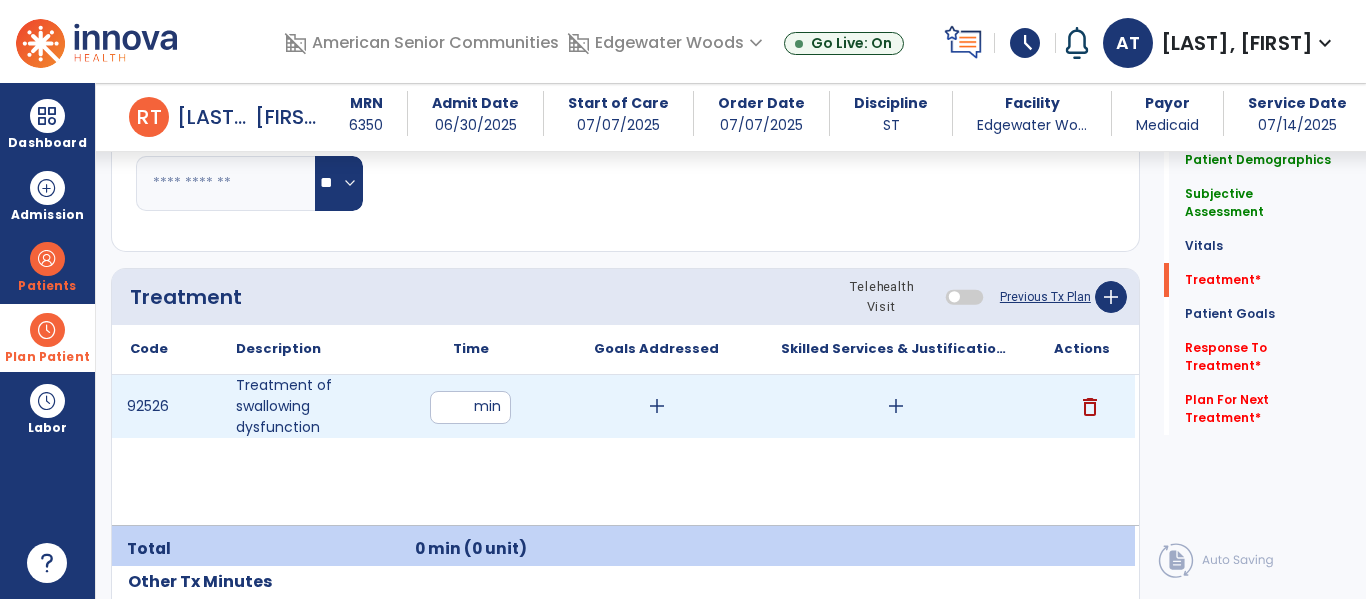 type on "**" 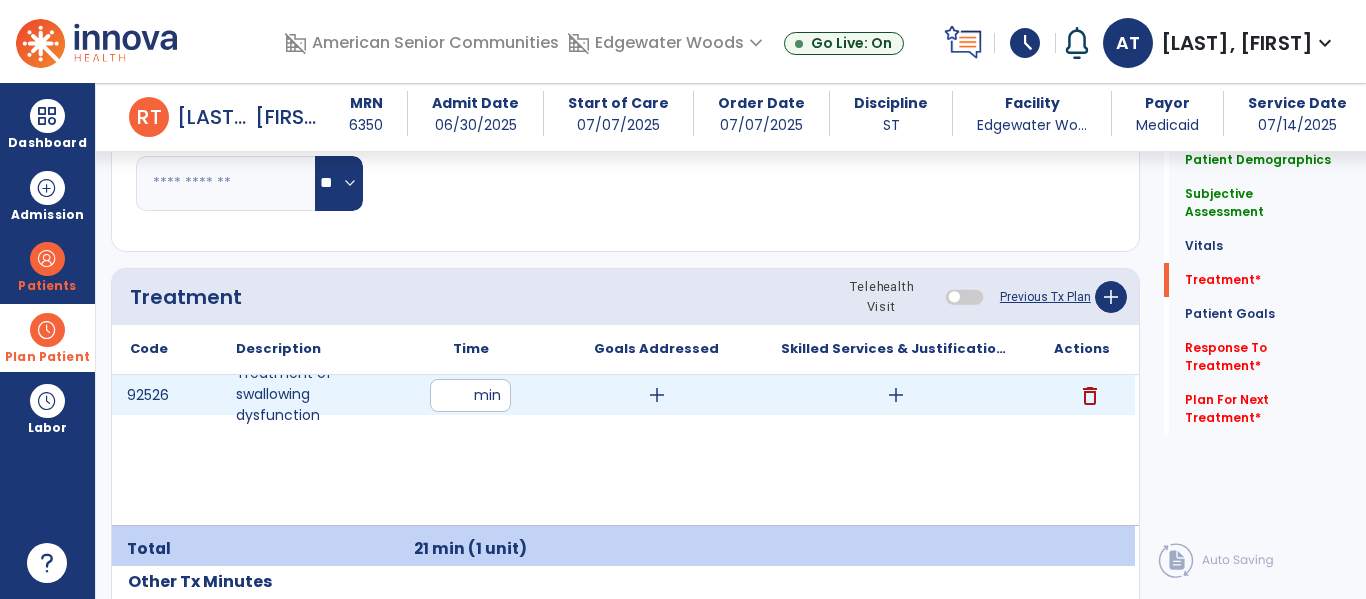click on "add" at bounding box center [657, 395] 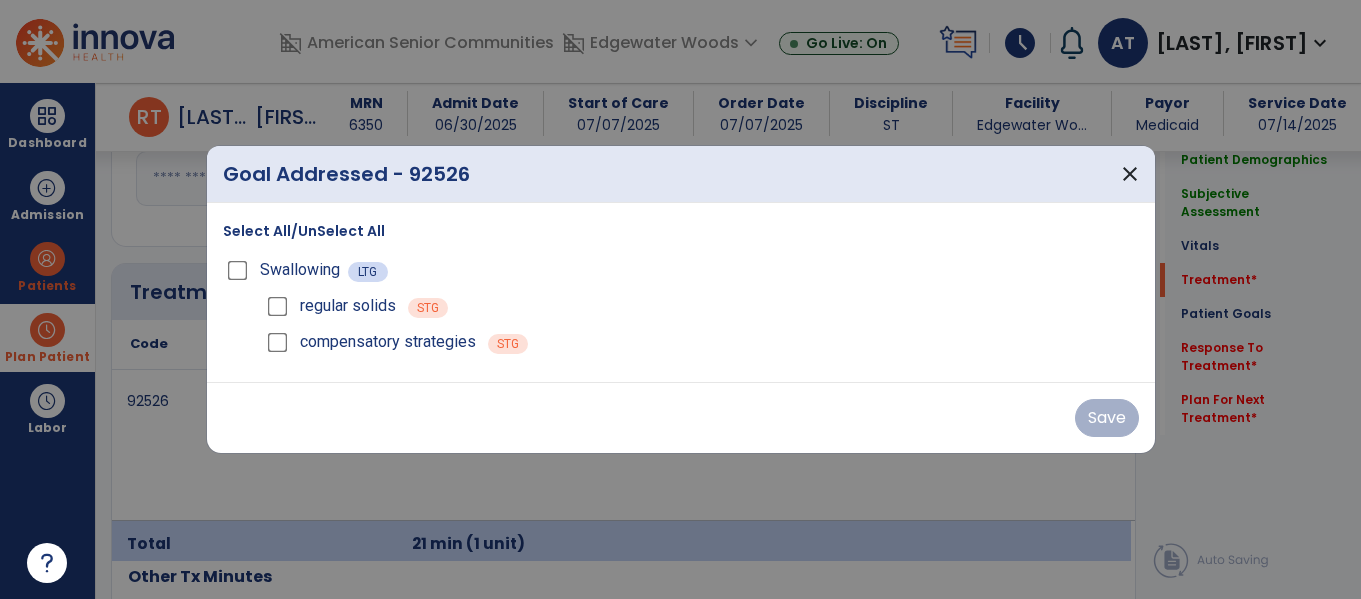 scroll, scrollTop: 1091, scrollLeft: 0, axis: vertical 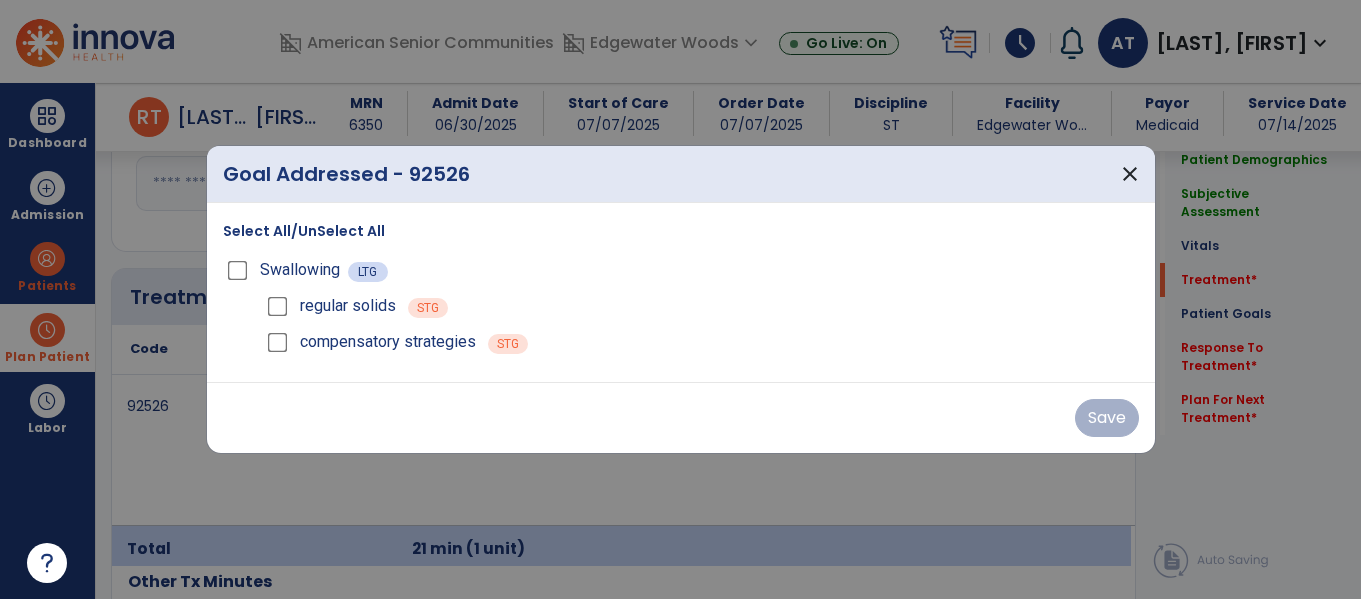 click on "regular solids" at bounding box center [329, 306] 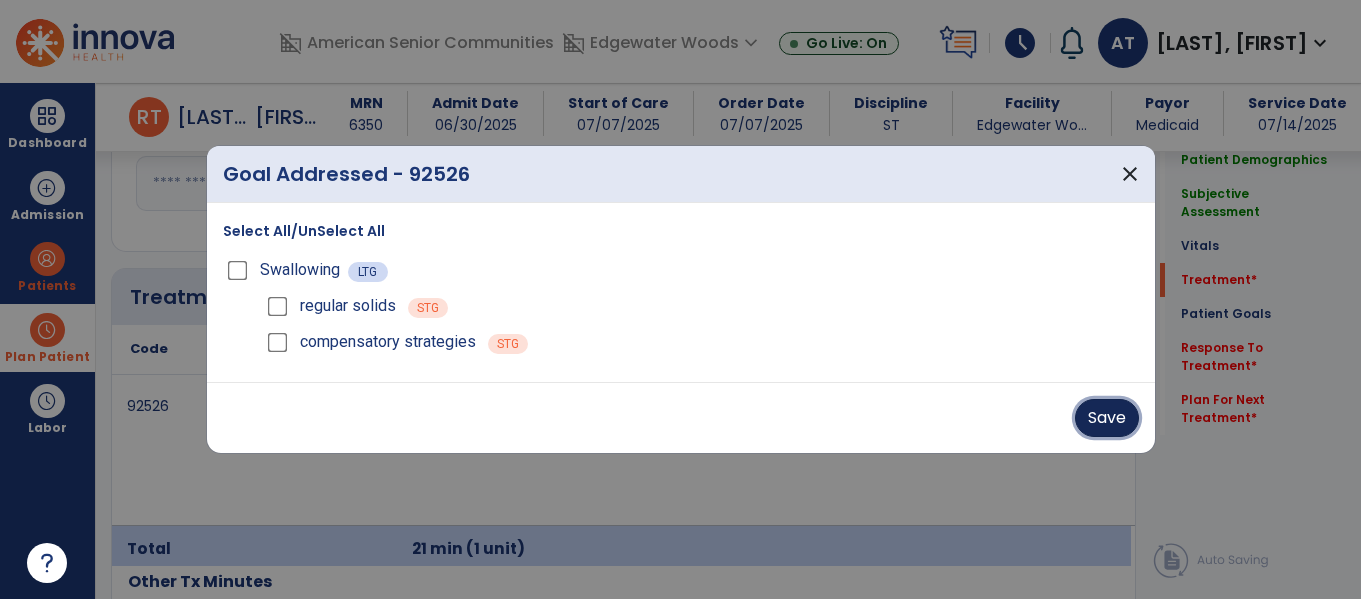 click on "Save" at bounding box center (1107, 418) 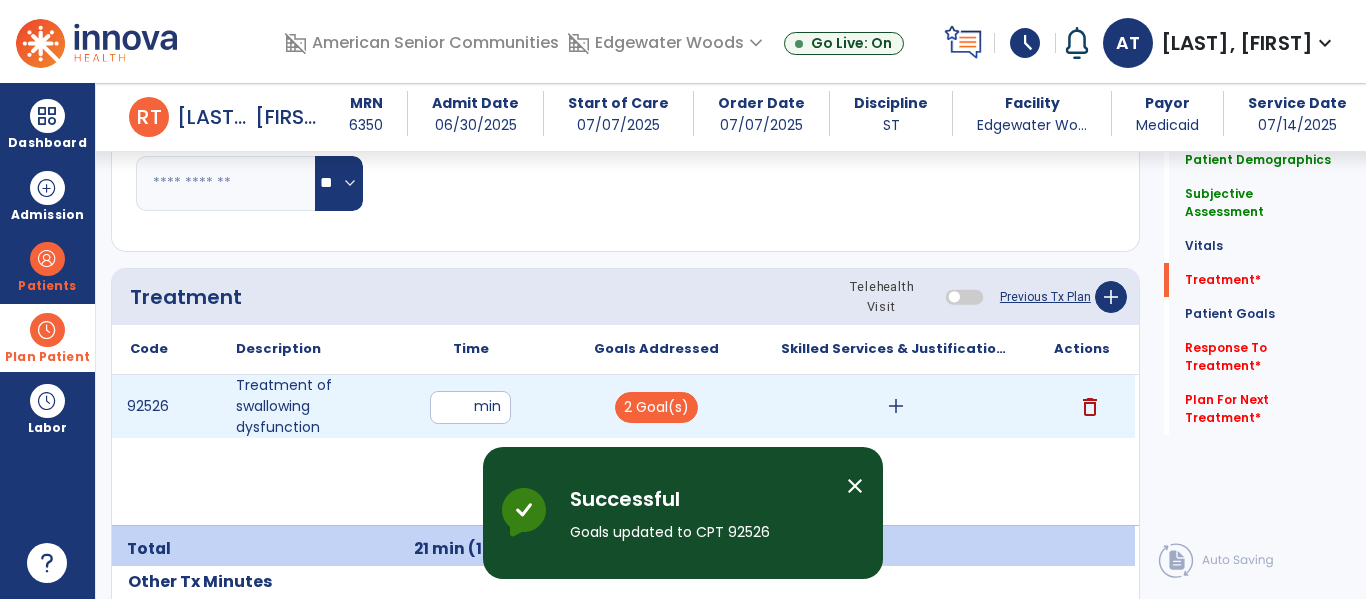 click on "add" at bounding box center [896, 406] 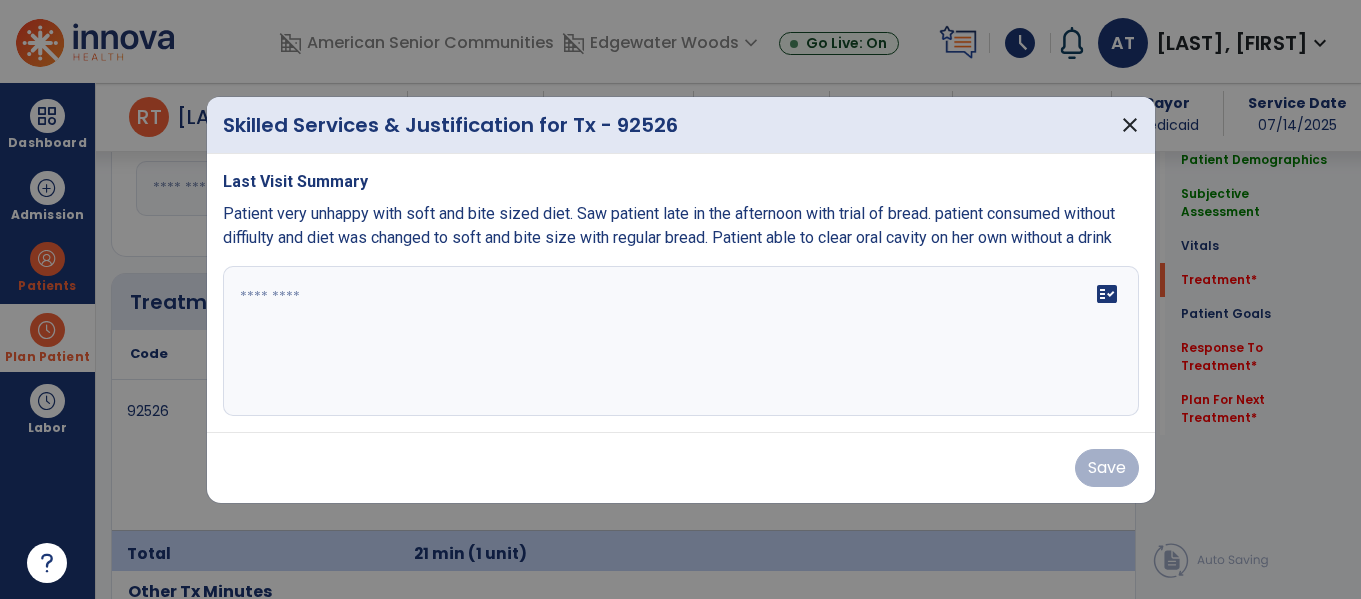 scroll, scrollTop: 1091, scrollLeft: 0, axis: vertical 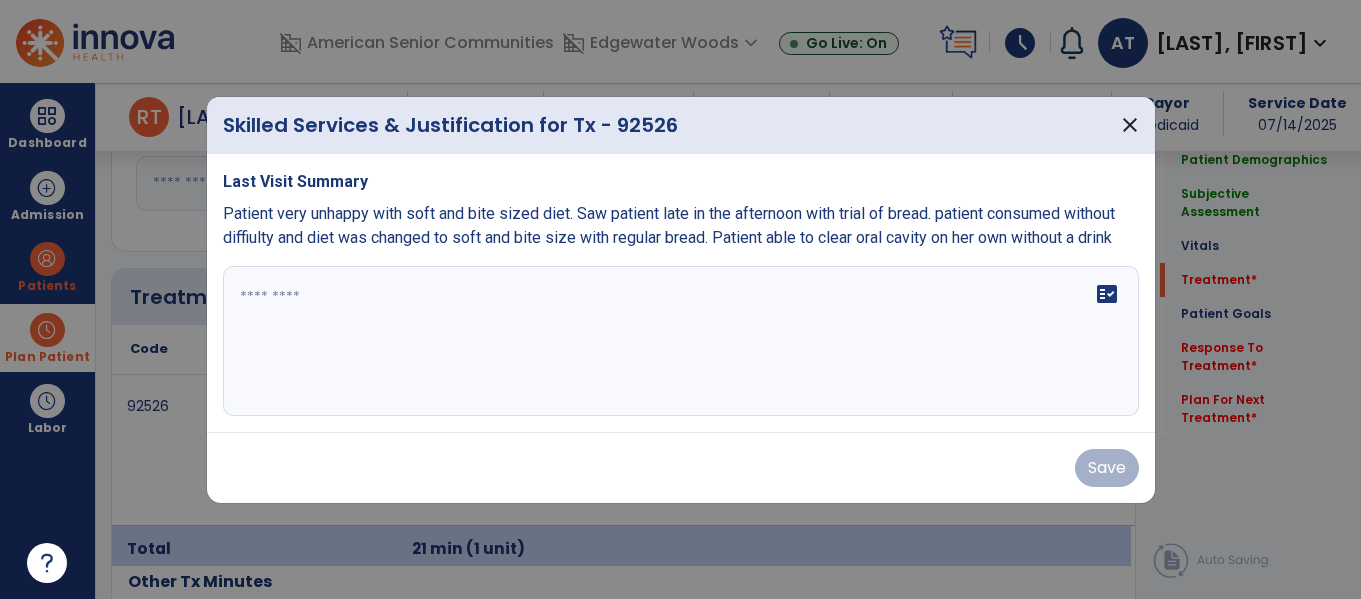 click on "fact_check" at bounding box center (681, 341) 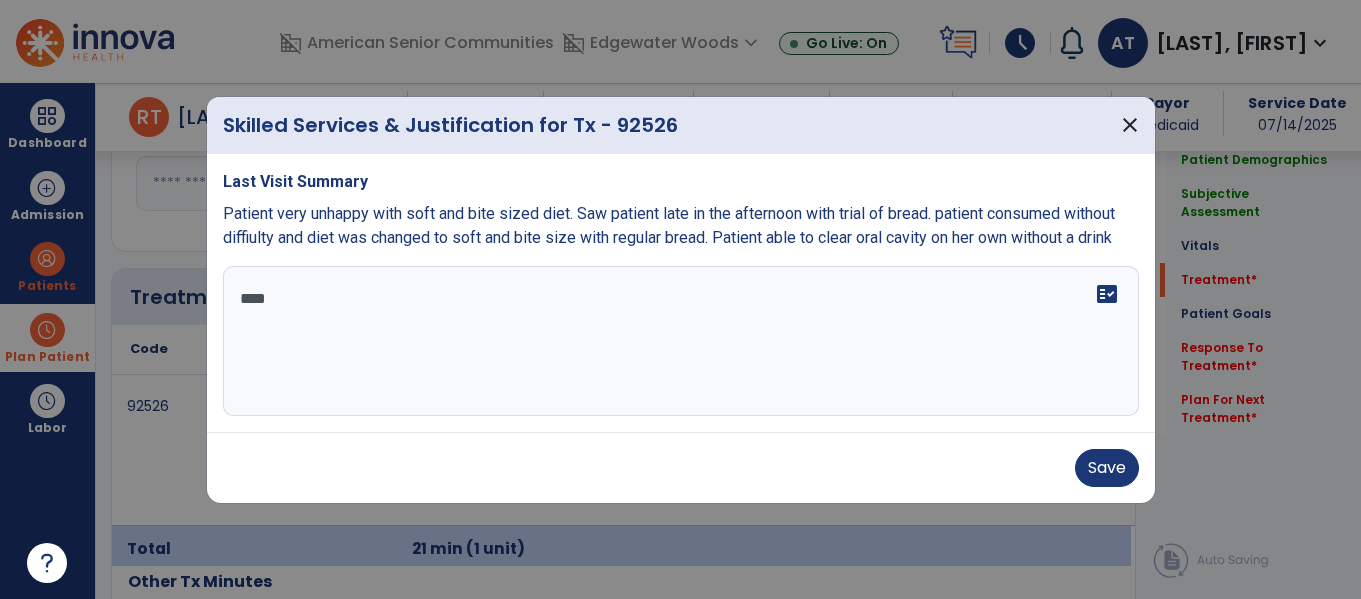 scroll, scrollTop: 0, scrollLeft: 0, axis: both 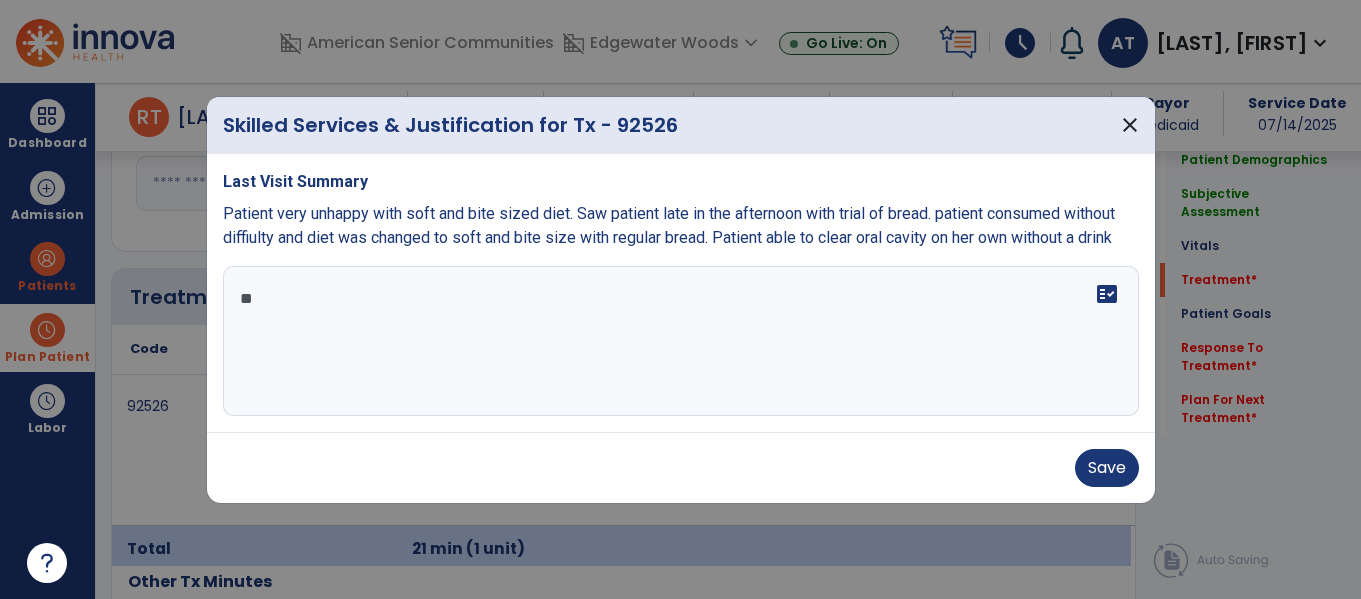 type on "*" 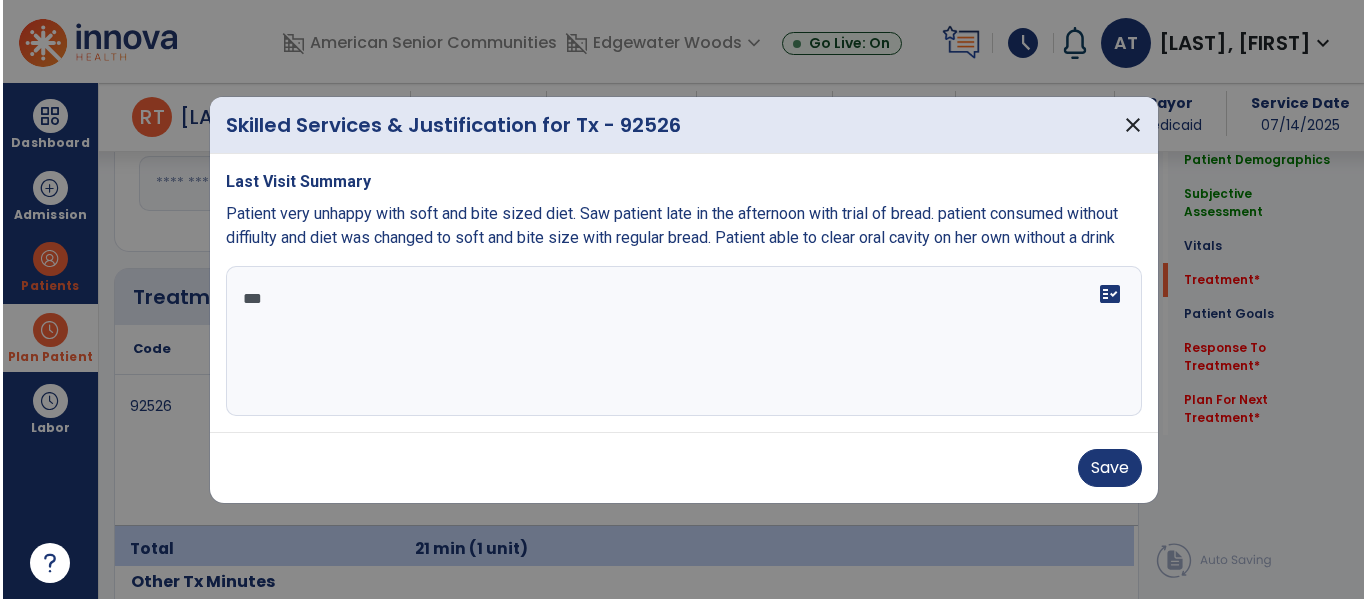 scroll, scrollTop: 0, scrollLeft: 0, axis: both 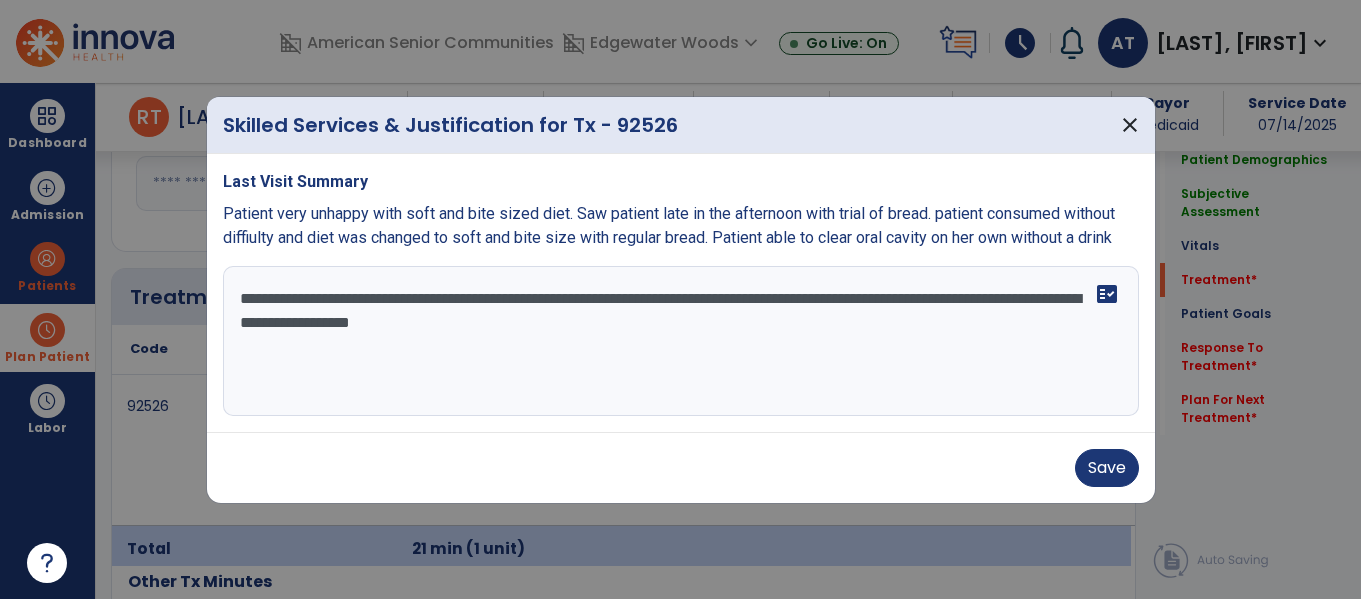 click on "**********" at bounding box center [681, 341] 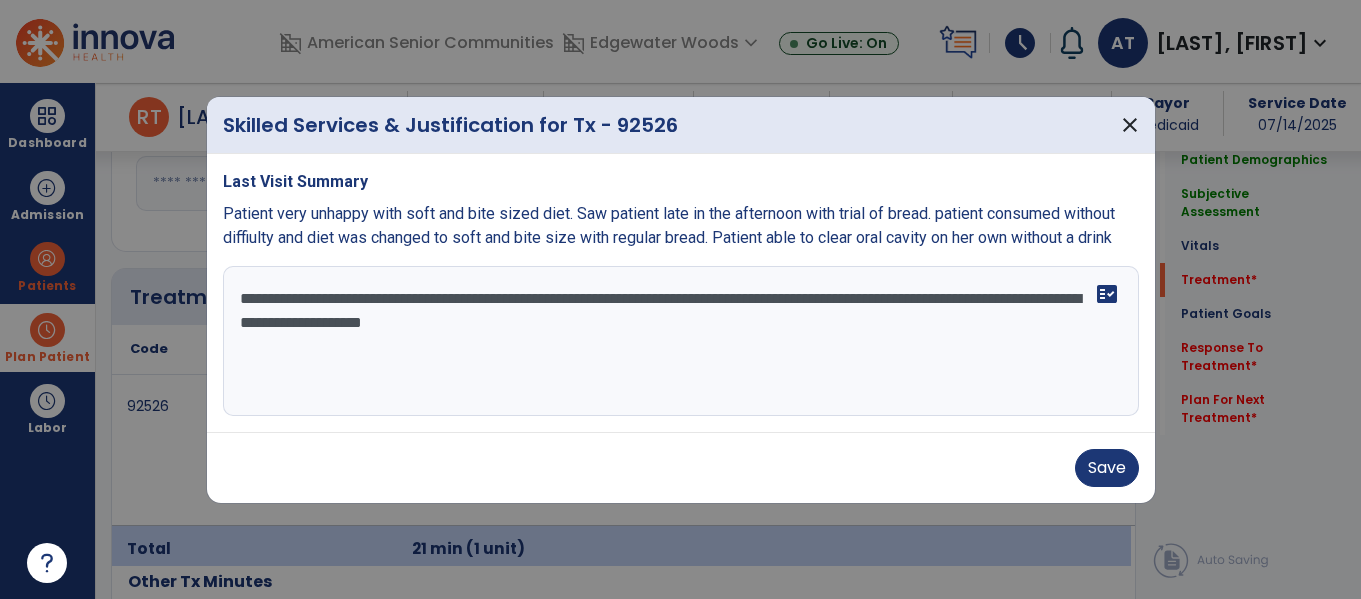 click on "**********" at bounding box center [681, 341] 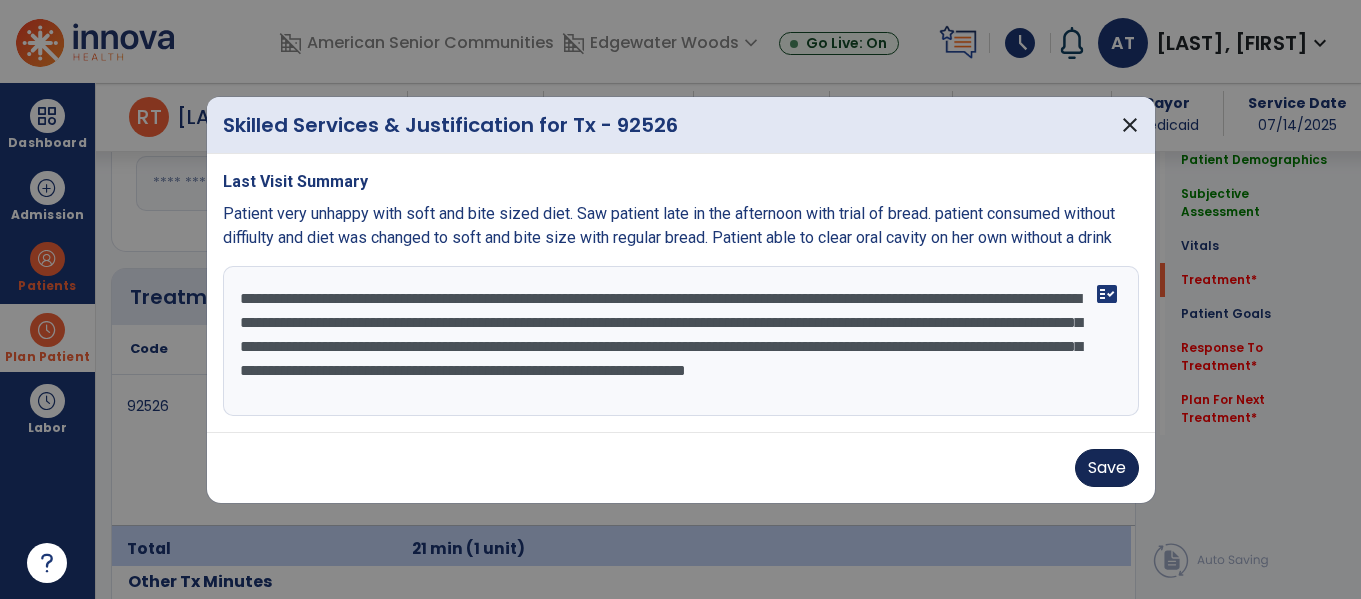 type on "**********" 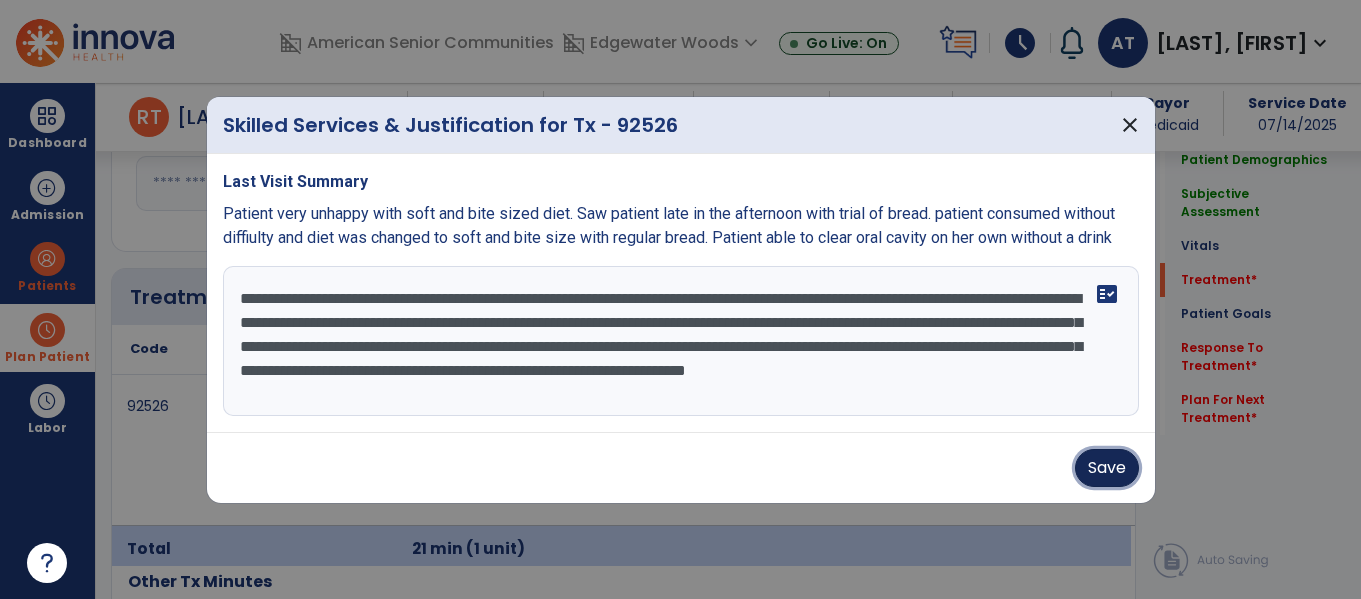 click on "Save" at bounding box center [1107, 468] 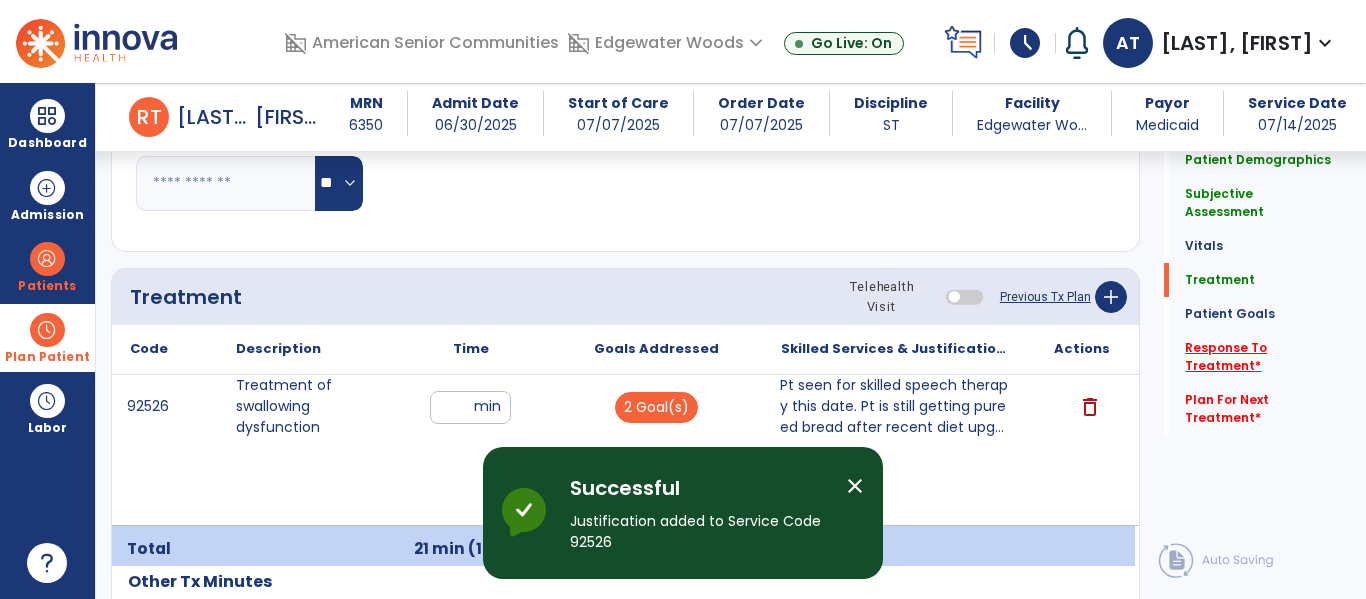 click on "Response To Treatment   *" 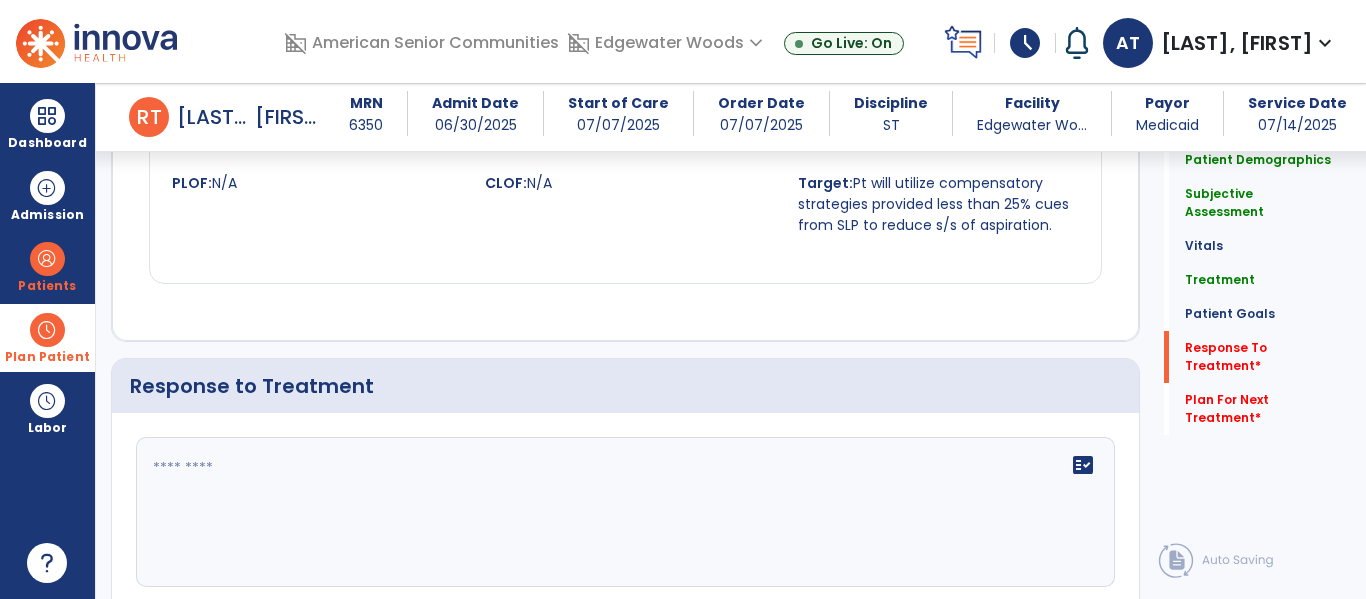 scroll, scrollTop: 2338, scrollLeft: 0, axis: vertical 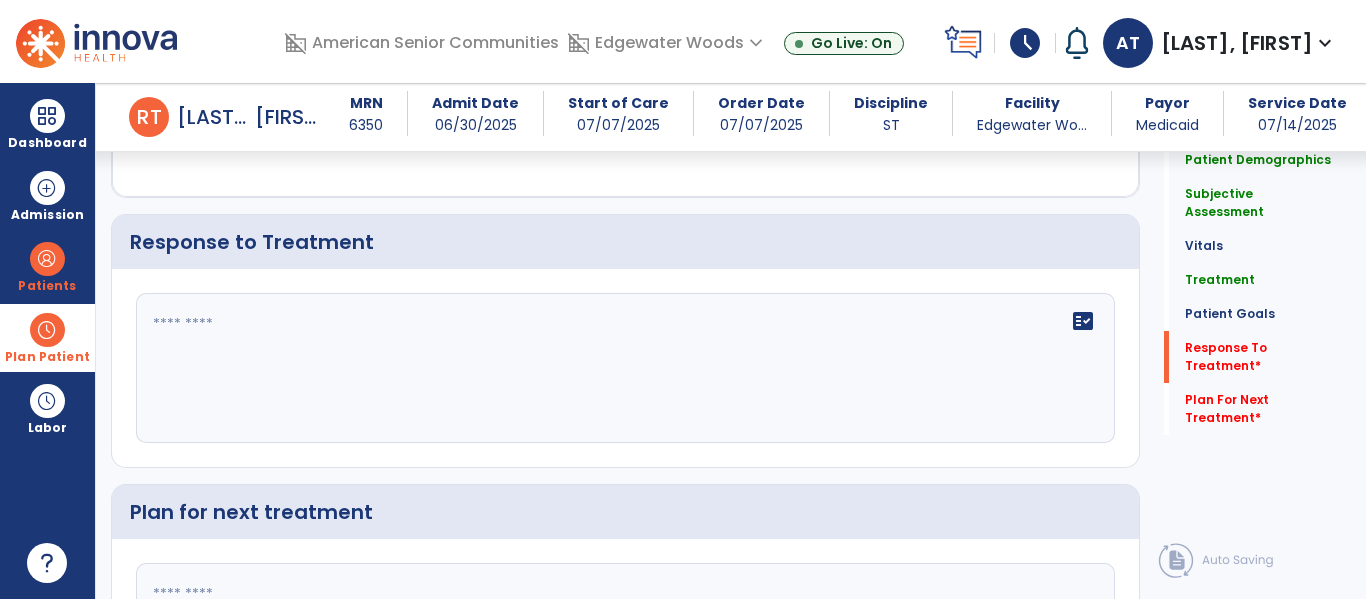 click on "fact_check" 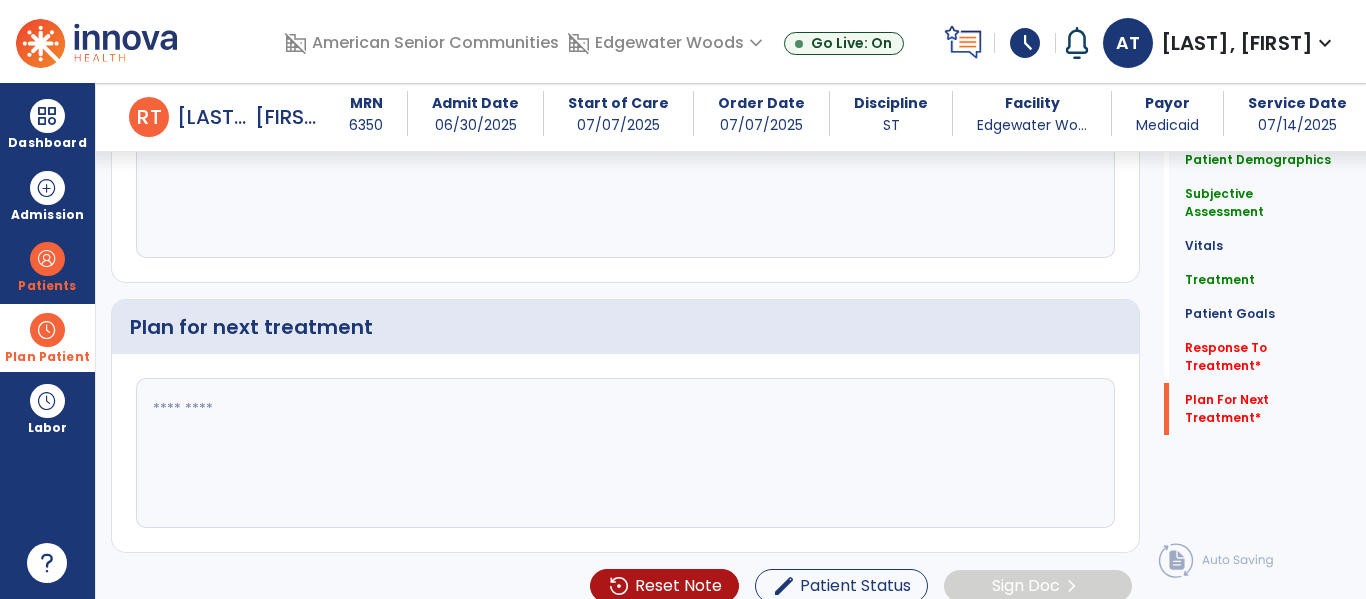scroll, scrollTop: 2524, scrollLeft: 0, axis: vertical 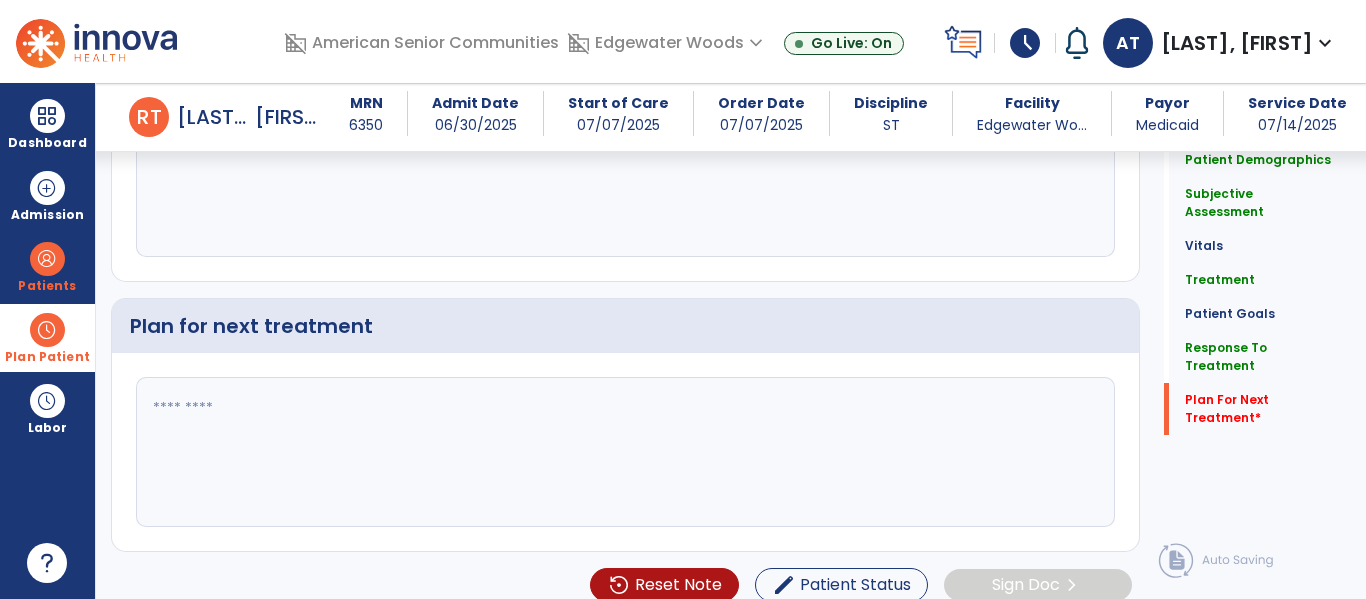type on "**********" 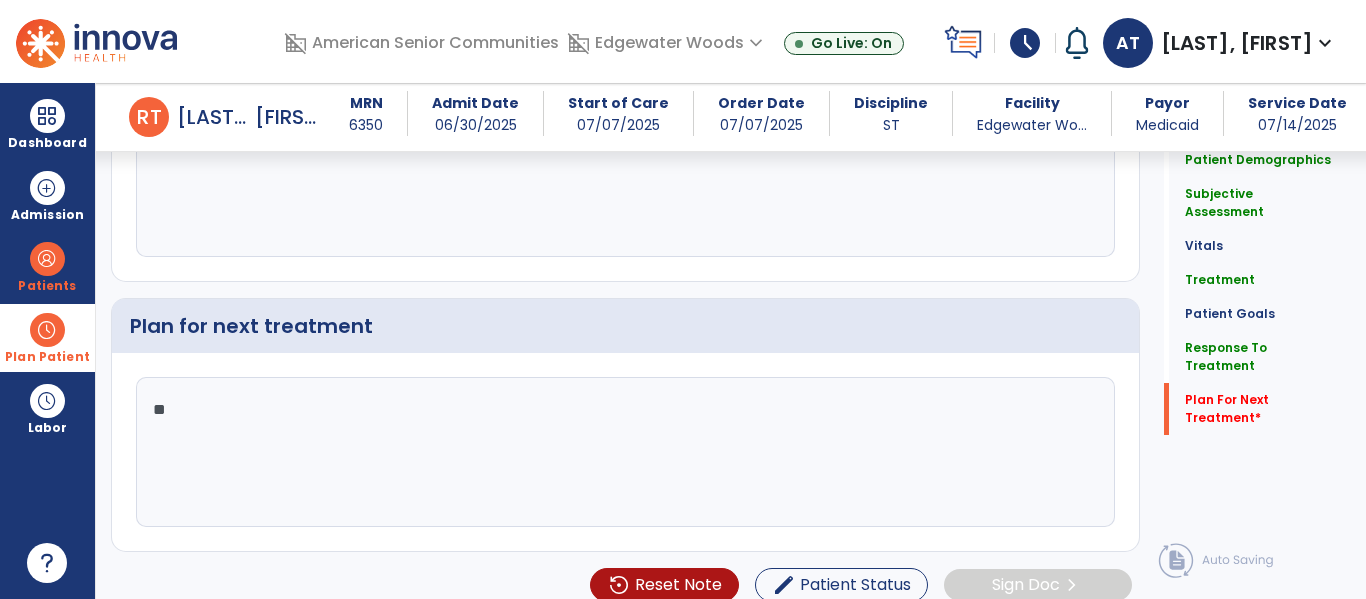 type on "*" 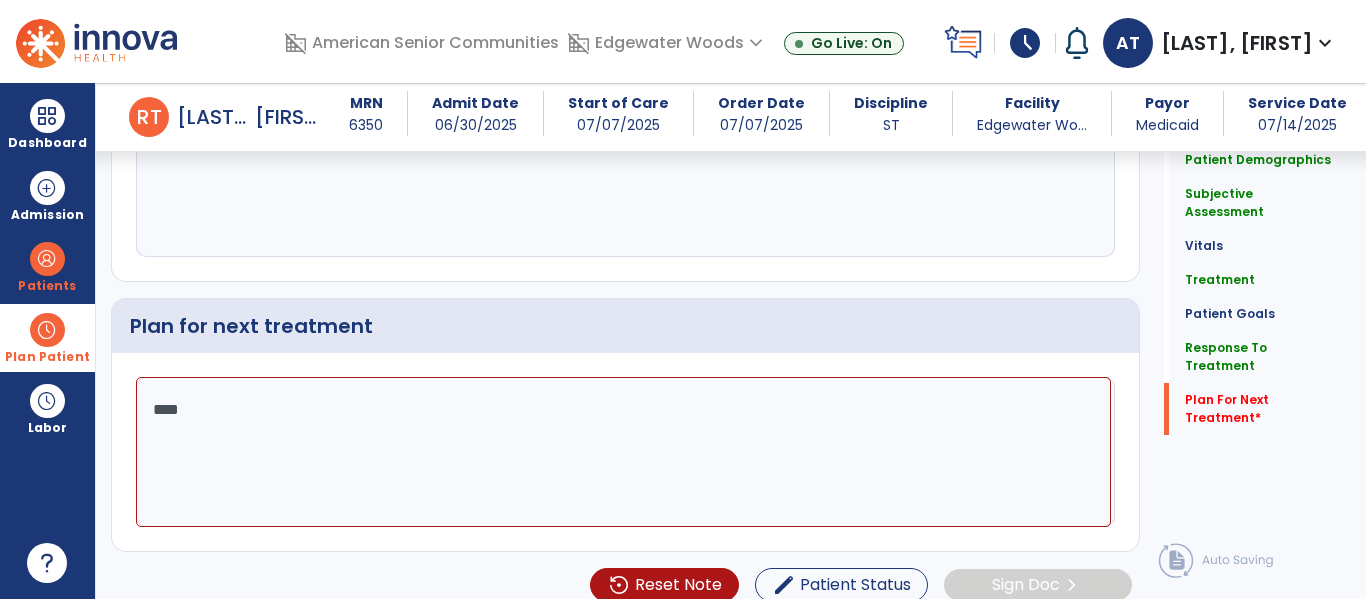 type on "*****" 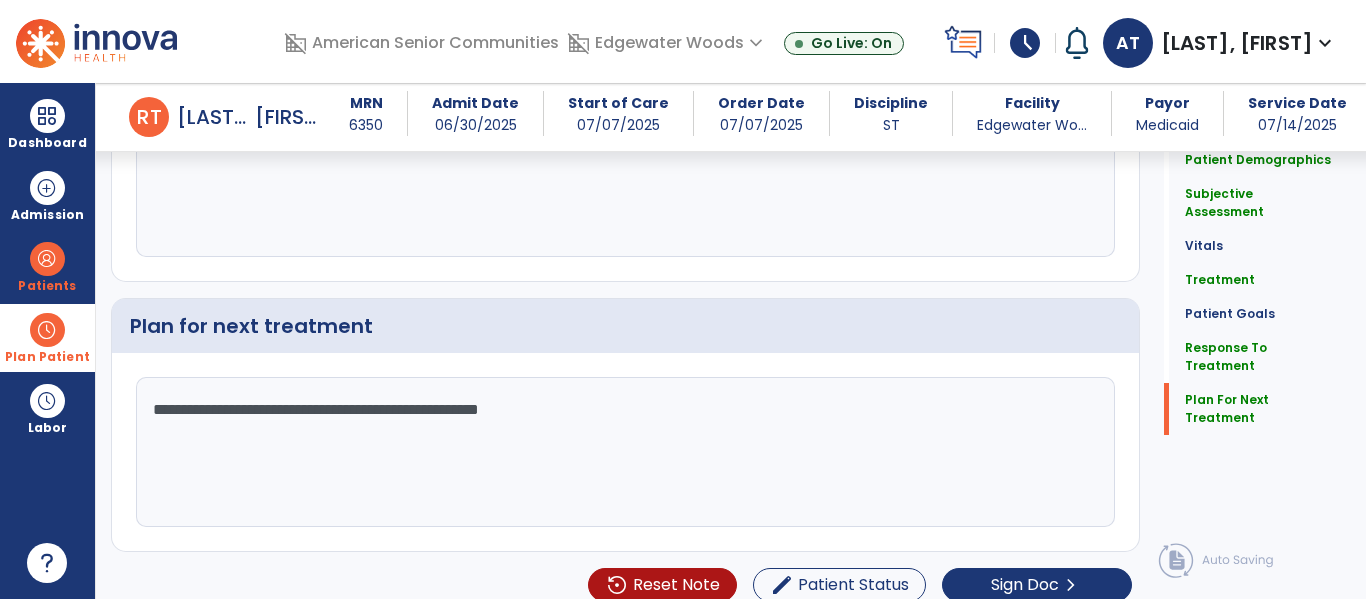 click on "**********" 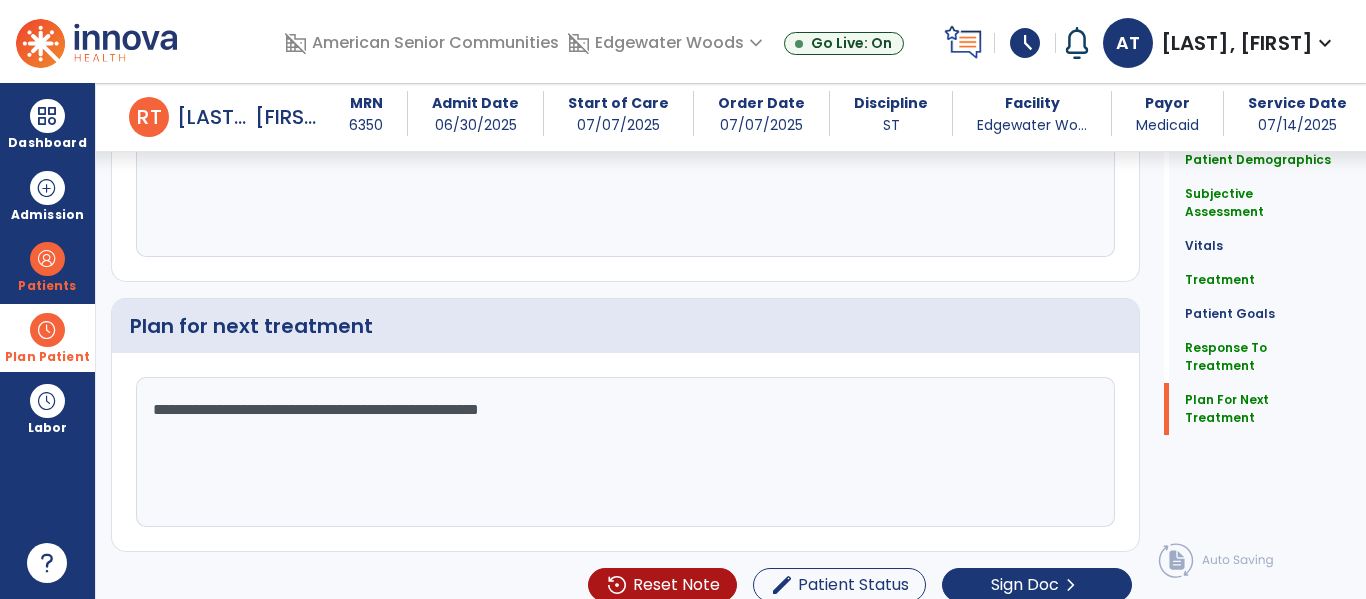 click on "**********" 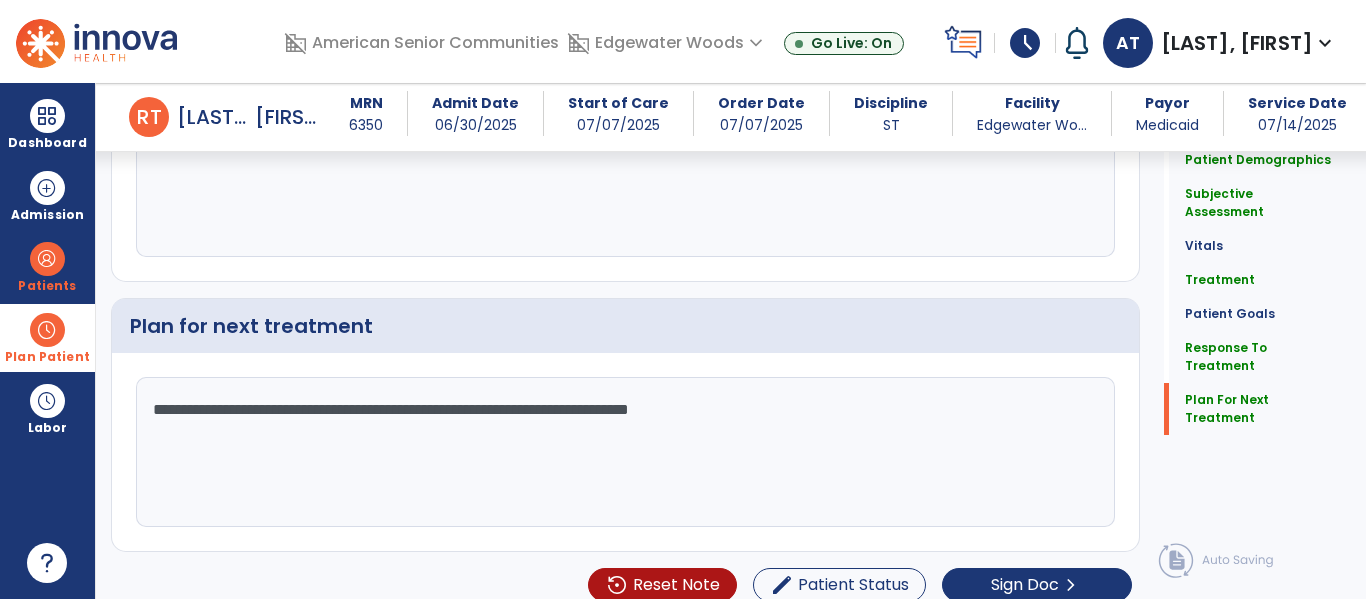type on "**********" 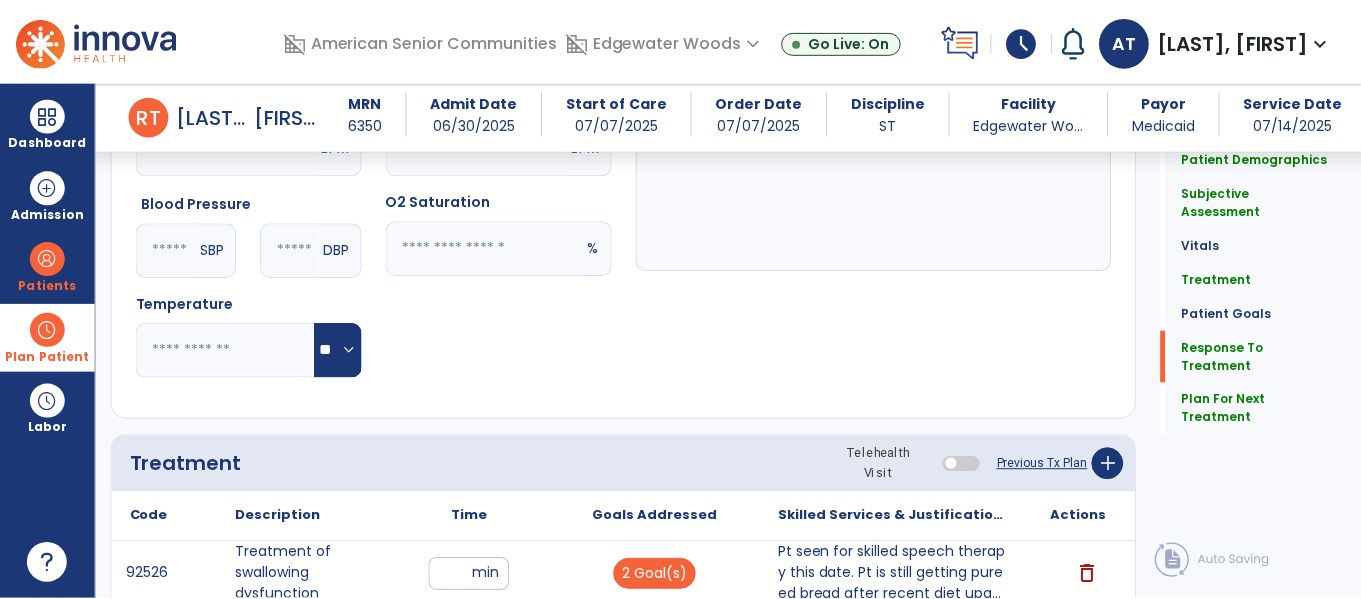 scroll, scrollTop: 2543, scrollLeft: 0, axis: vertical 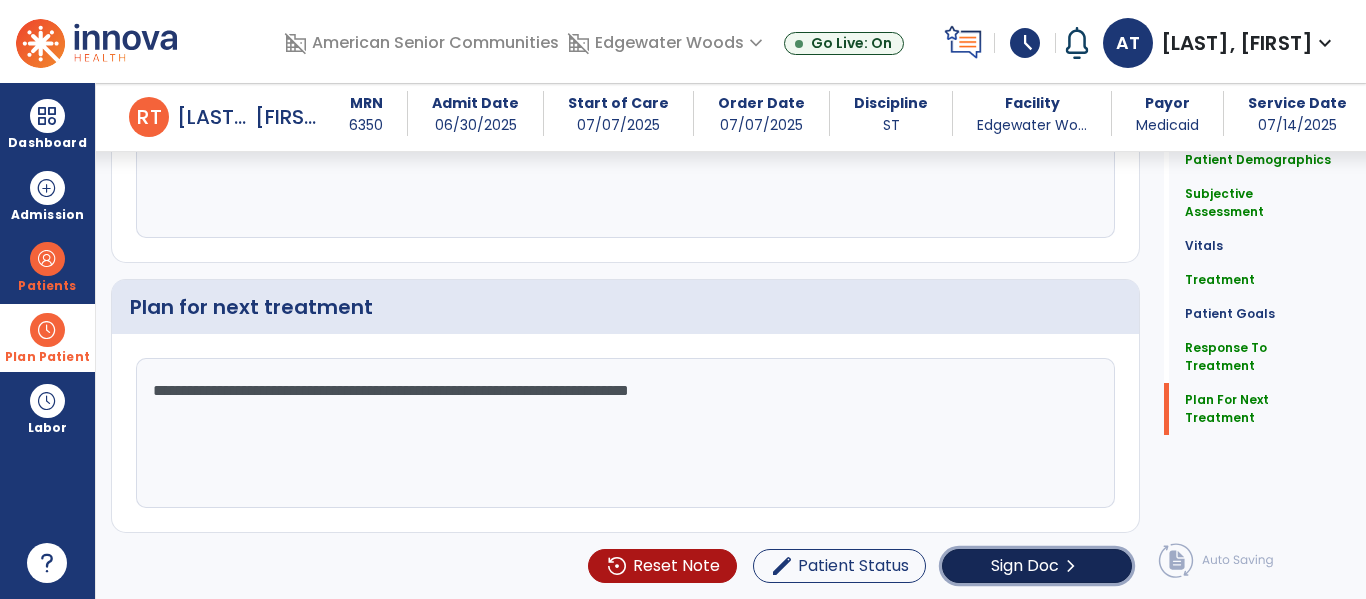 click on "chevron_right" 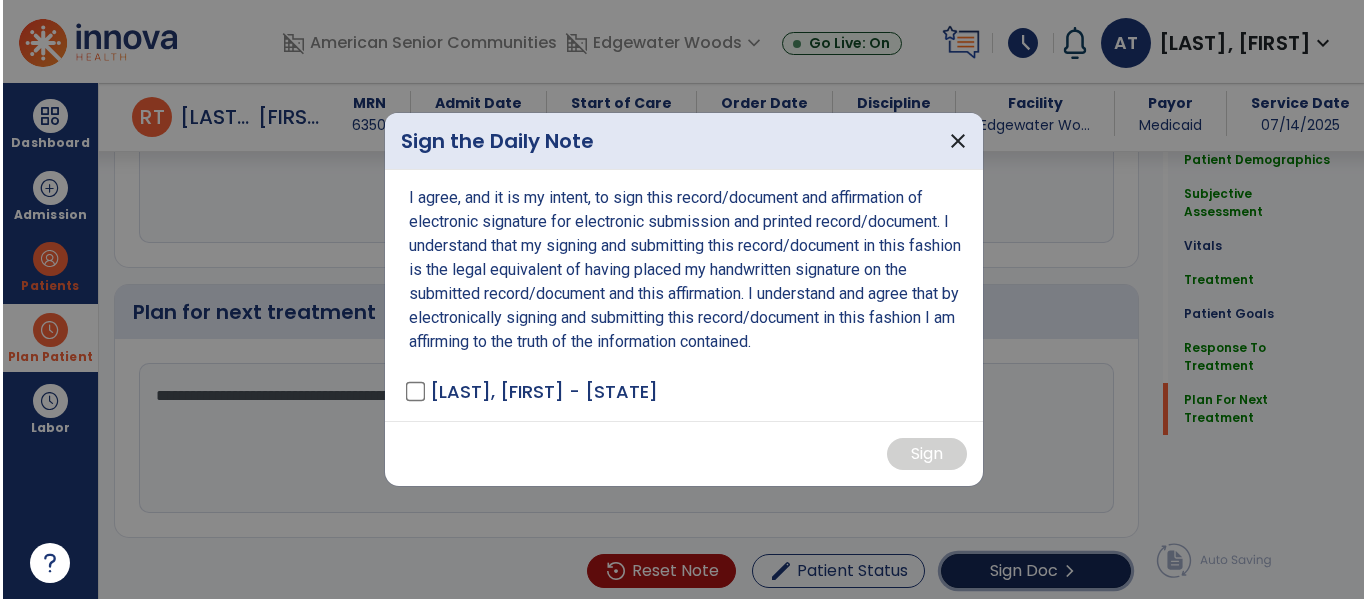 scroll, scrollTop: 2543, scrollLeft: 0, axis: vertical 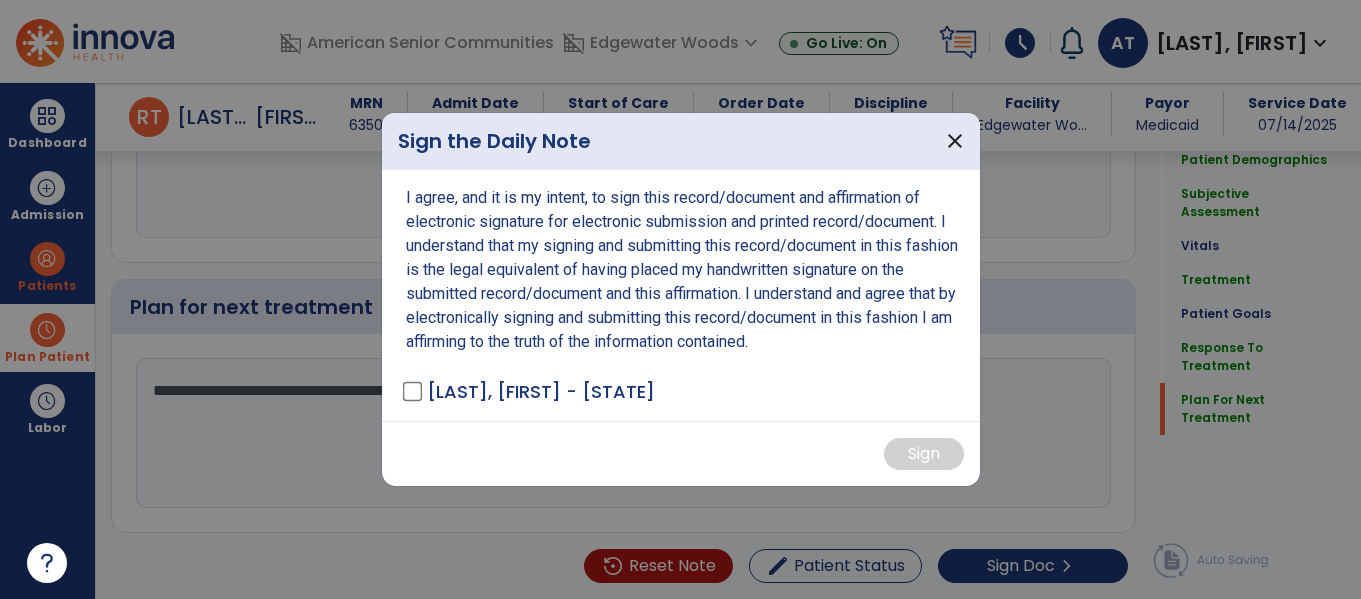 click on "I agree, and it is my intent, to sign this record/document and affirmation of electronic signature for electronic submission and printed record/document. I understand that my signing and submitting this record/document in this fashion is the legal equivalent of having placed my handwritten signature on the submitted record/document and this affirmation. I understand and agree that by electronically signing and submitting this record/document in this fashion I am affirming to the truth of the information contained.  Thurston, Addison  - ST" at bounding box center [681, 295] 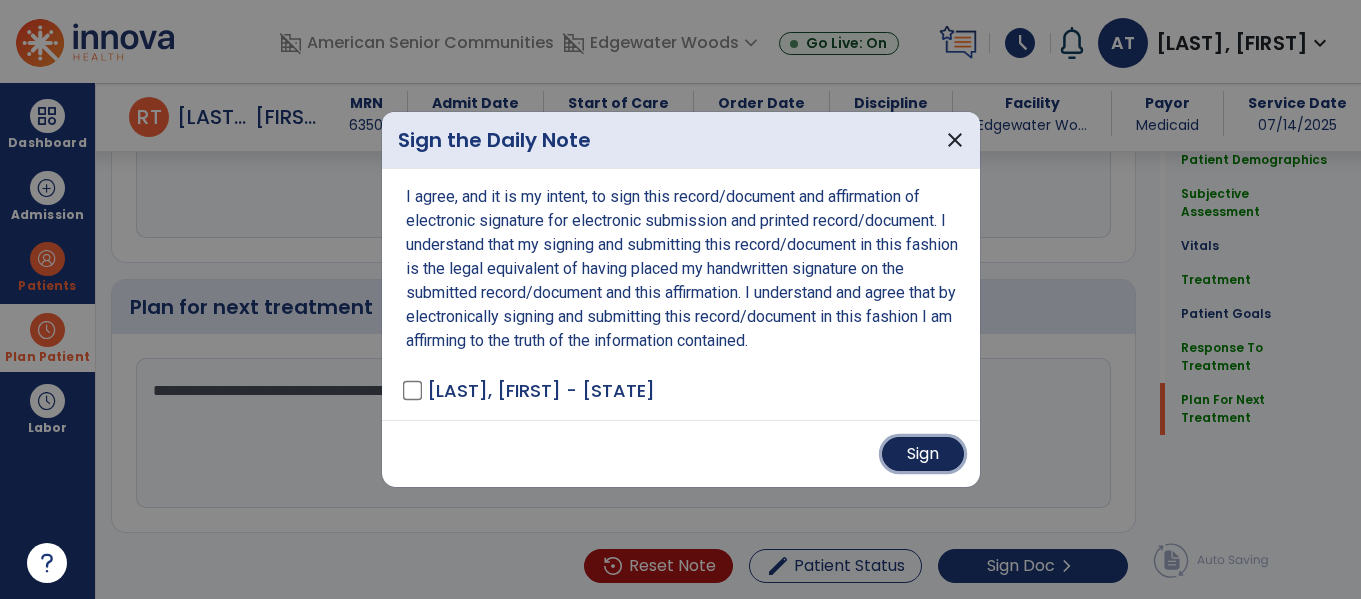 click on "Sign" at bounding box center [923, 454] 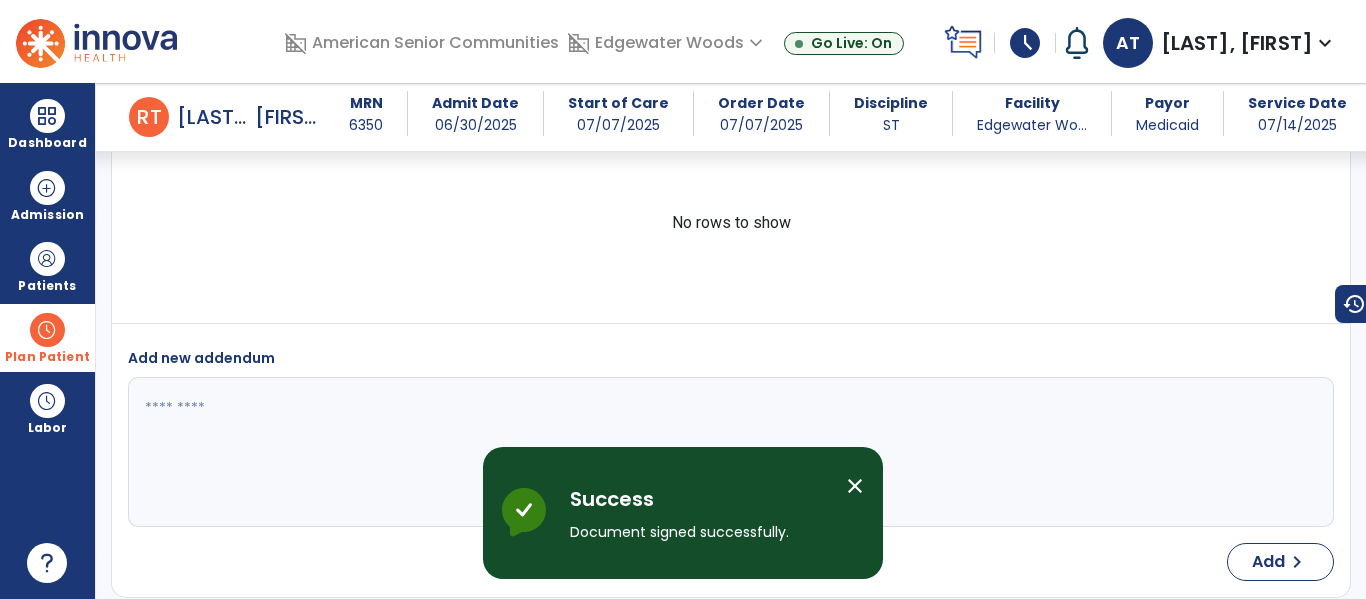 scroll, scrollTop: 3624, scrollLeft: 0, axis: vertical 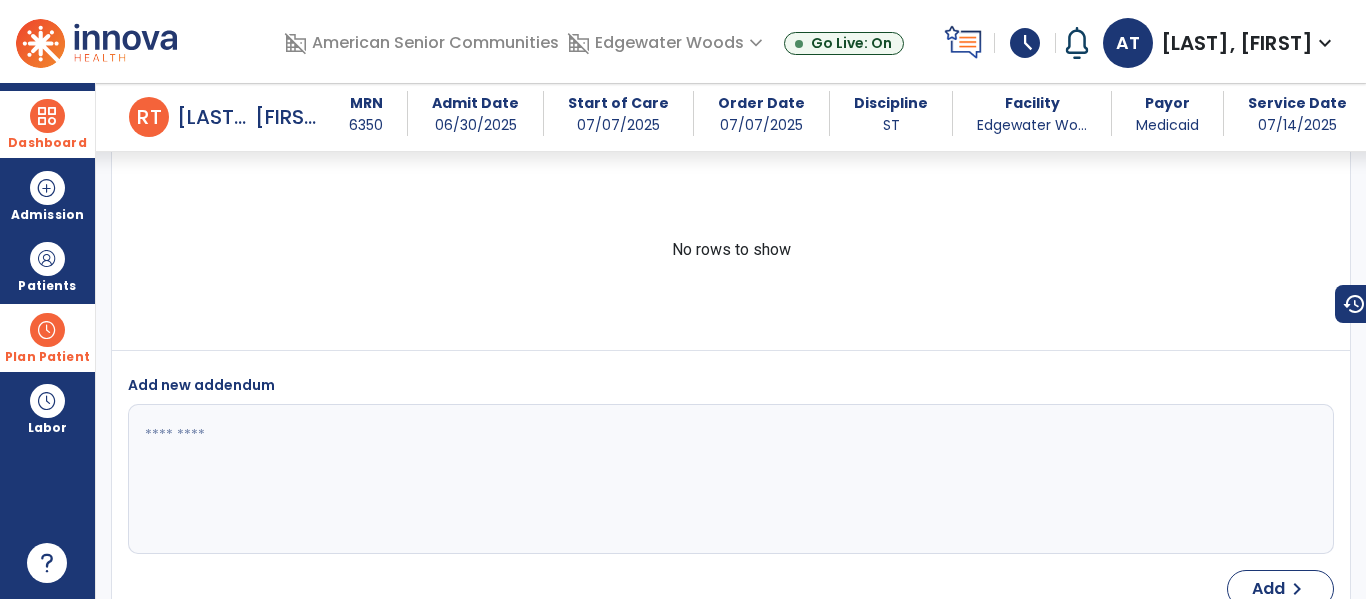 click at bounding box center (47, 116) 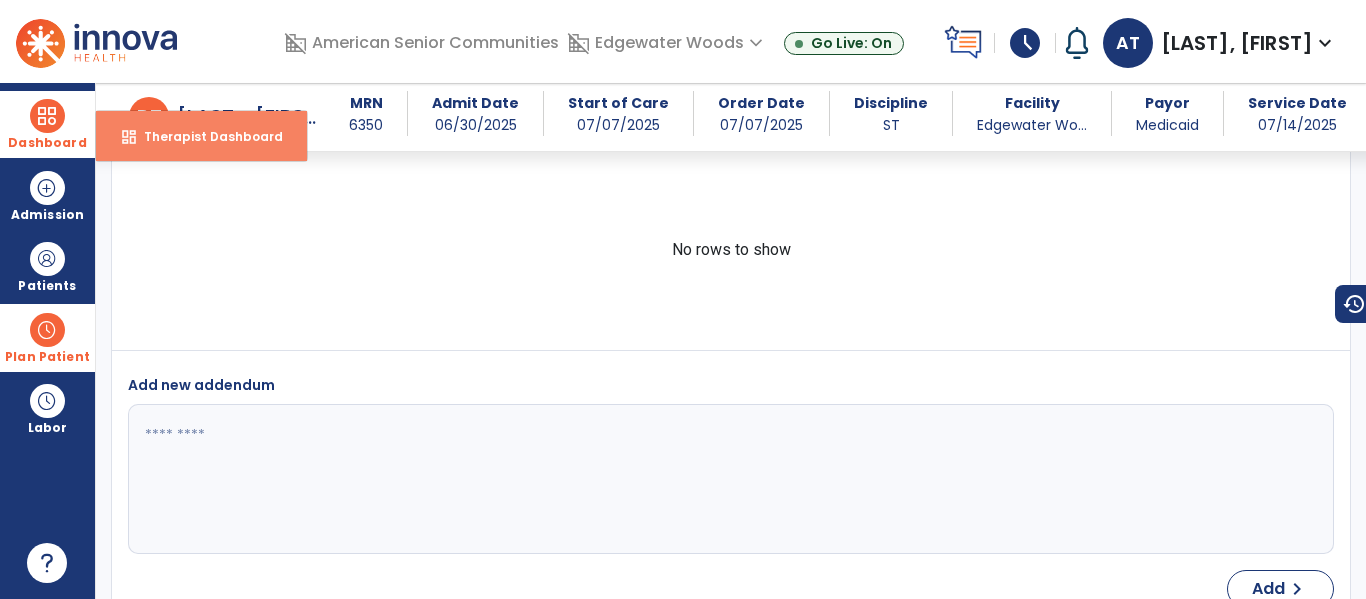 click on "Therapist Dashboard" at bounding box center (205, 136) 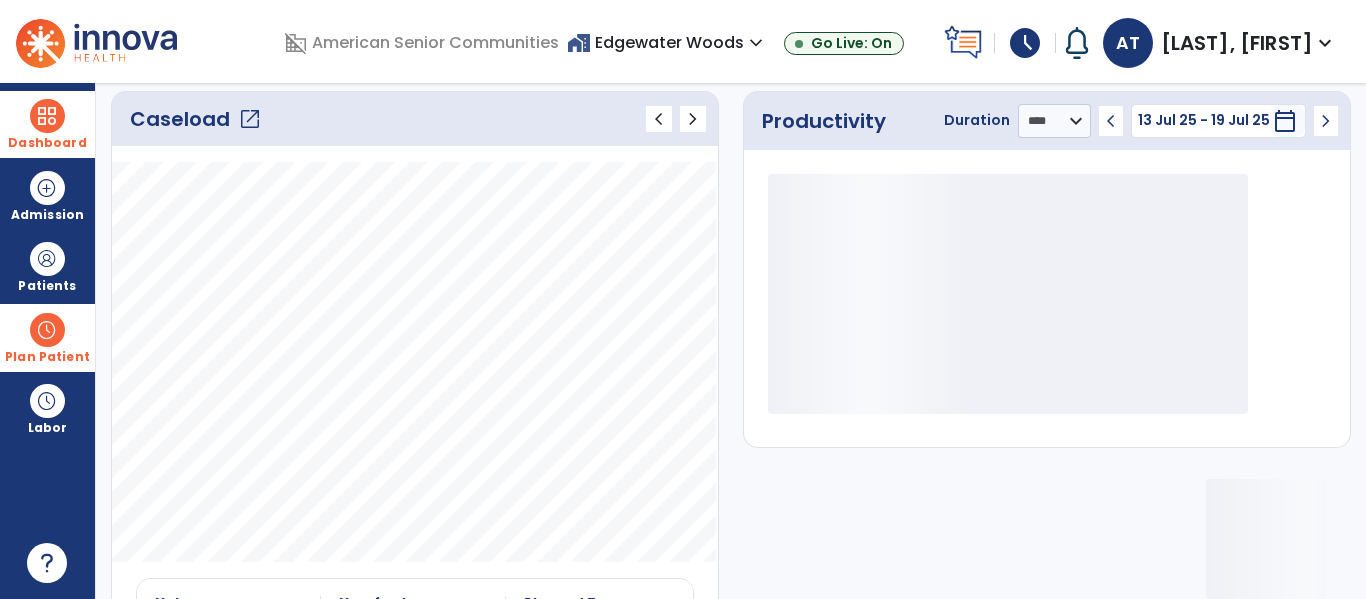 click on "open_in_new" 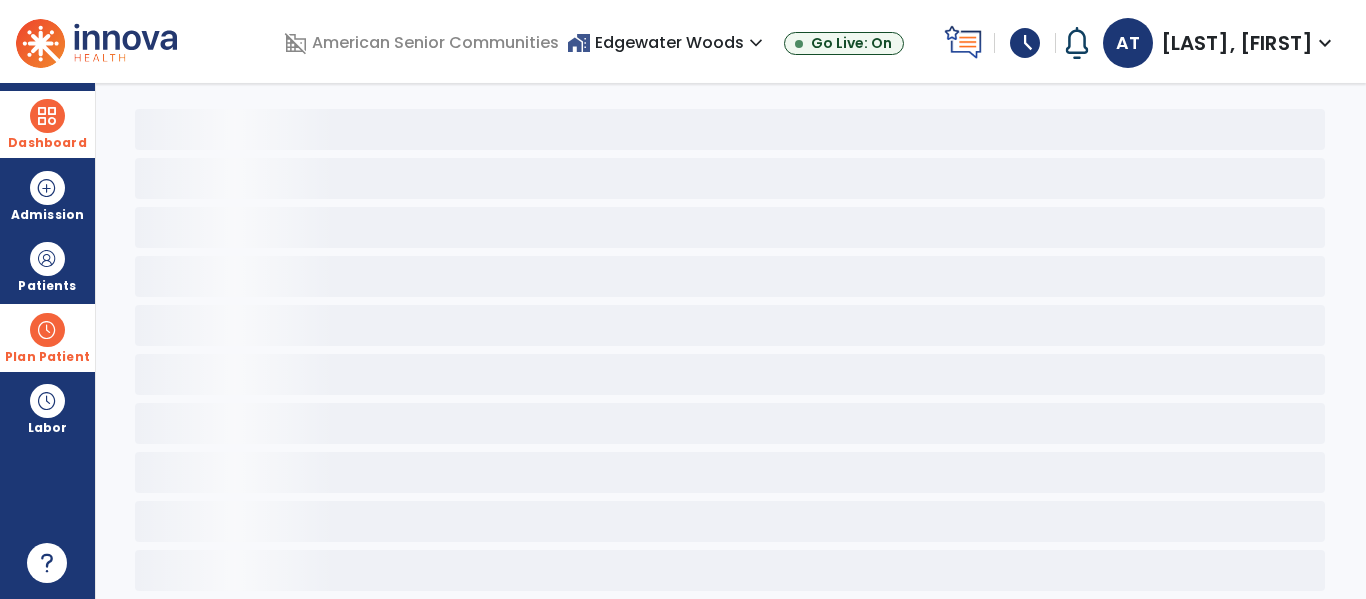 scroll, scrollTop: 0, scrollLeft: 0, axis: both 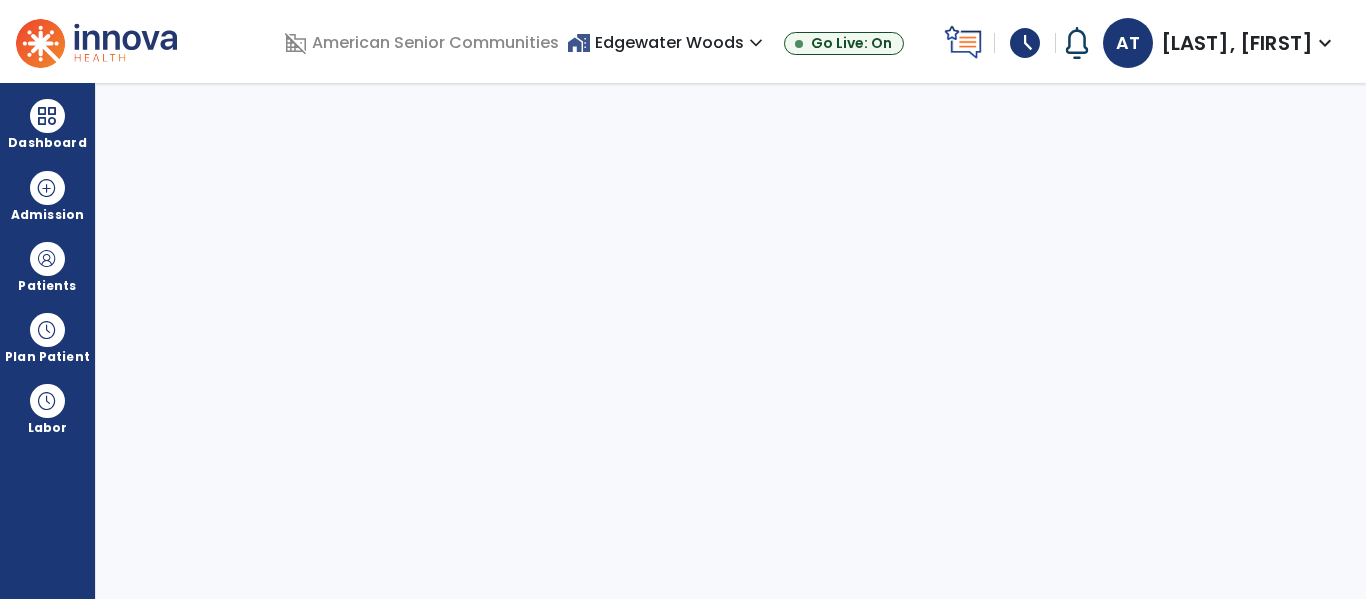 select on "****" 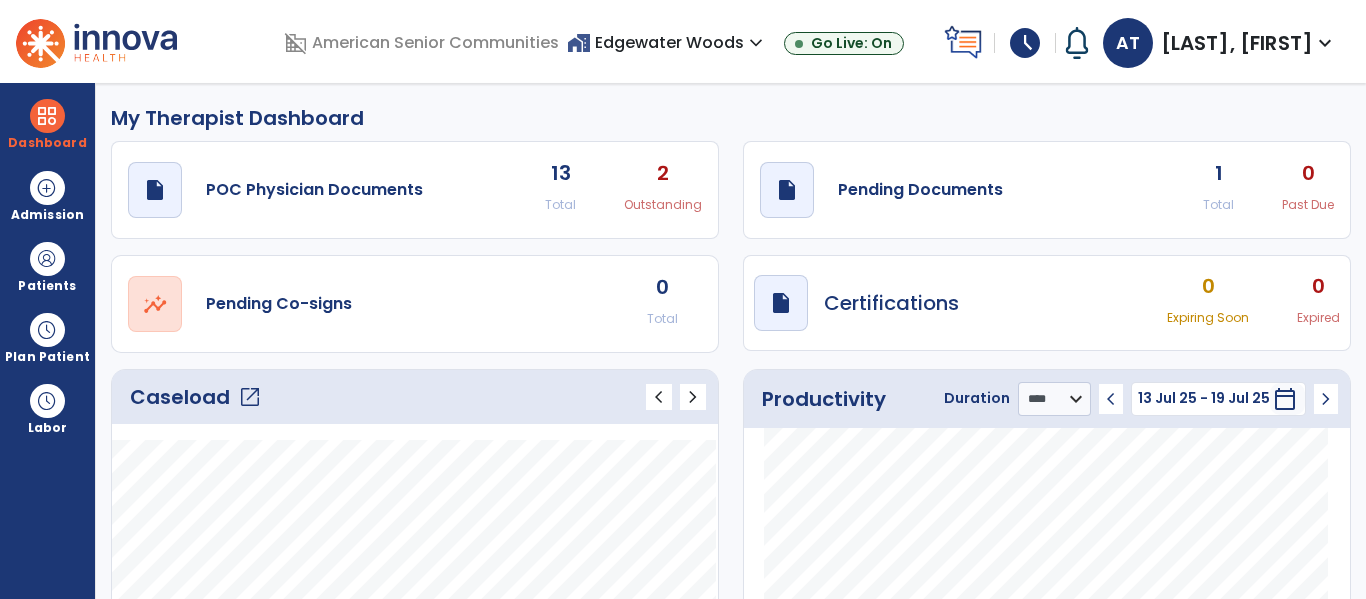 click on "Caseload   open_in_new" 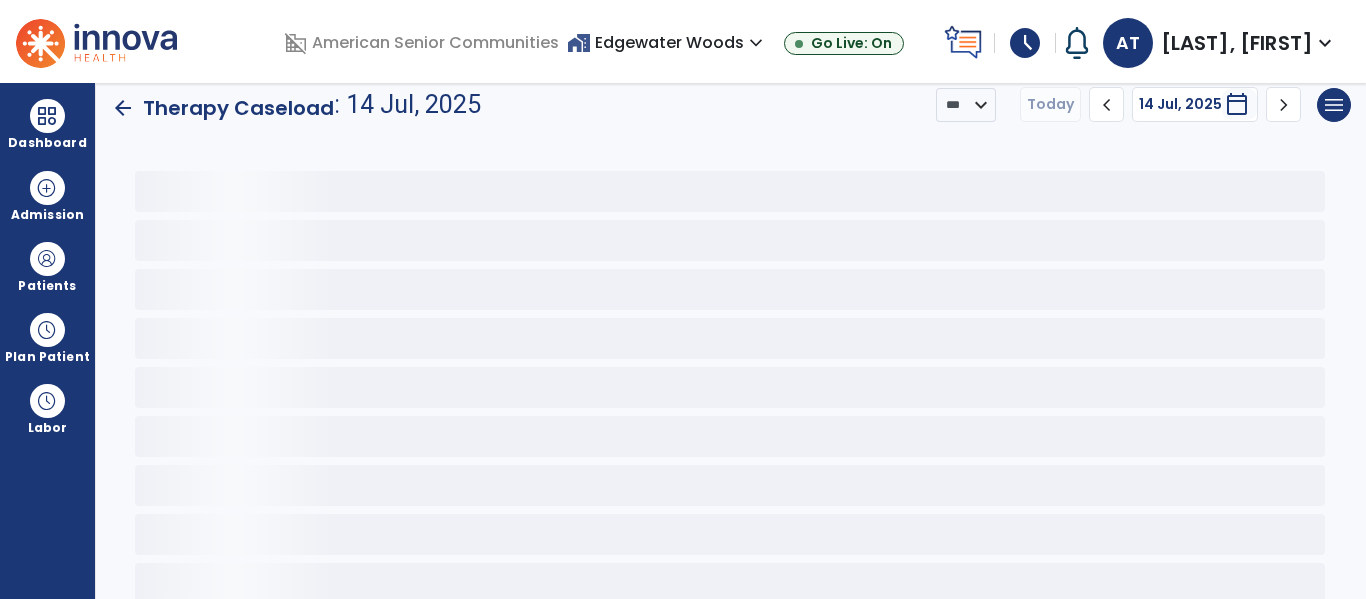 scroll, scrollTop: 25, scrollLeft: 0, axis: vertical 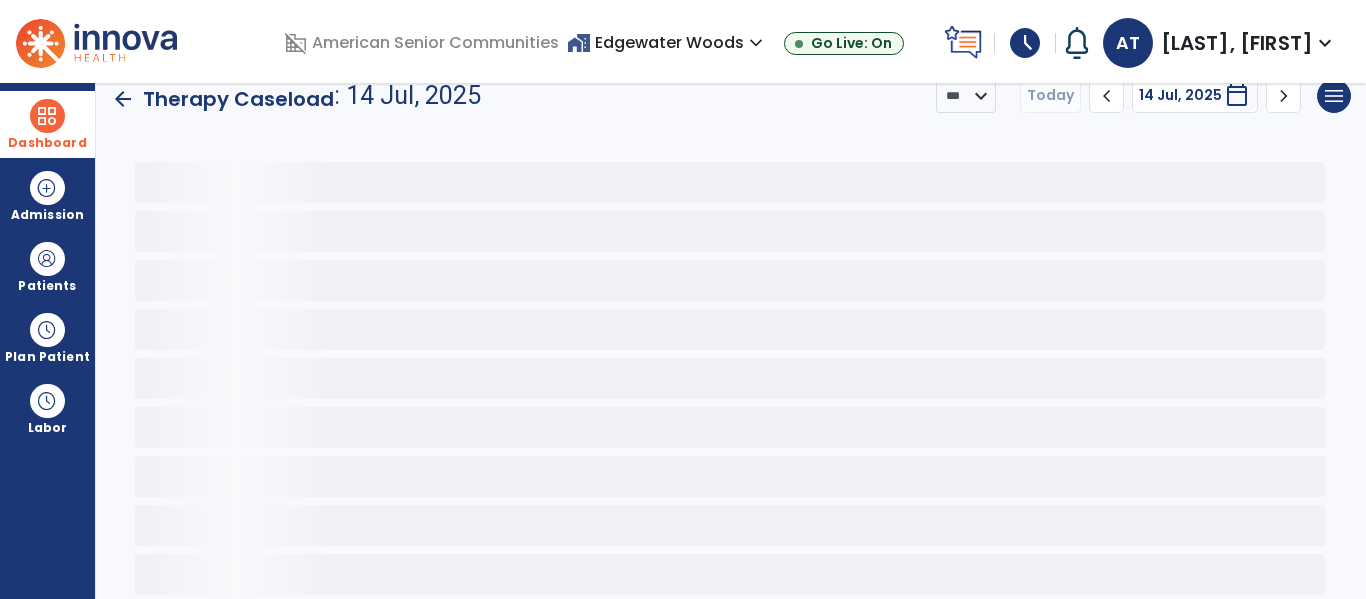 click at bounding box center (47, 116) 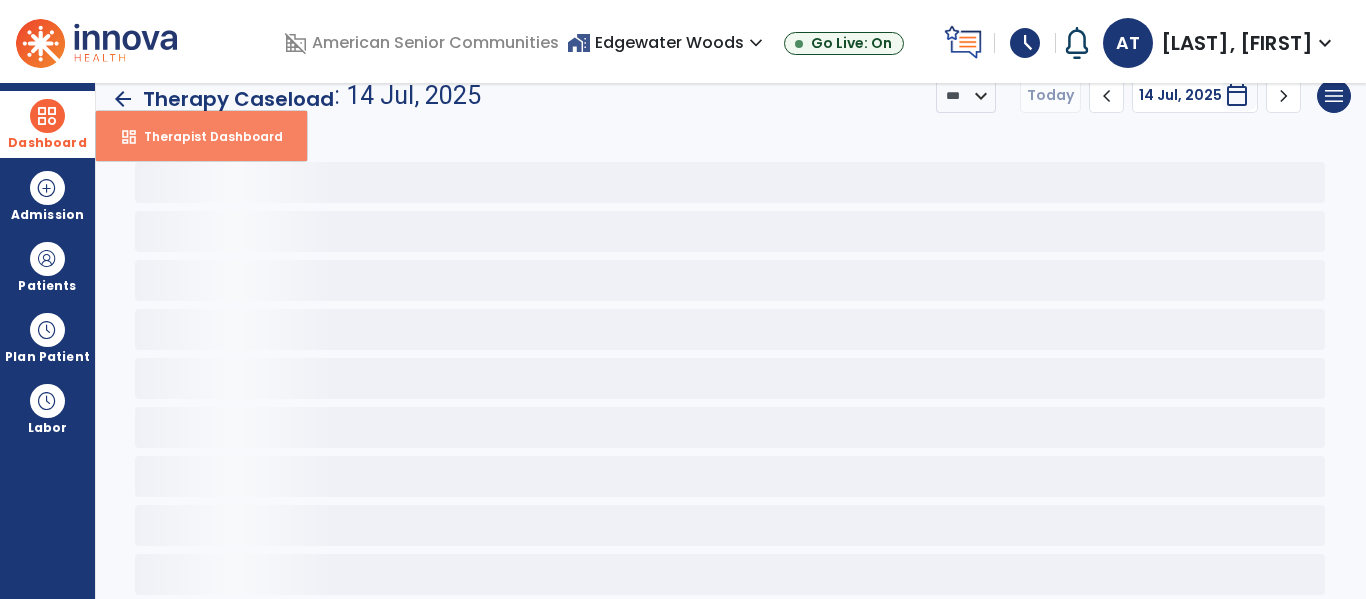 click on "Therapist Dashboard" at bounding box center (205, 136) 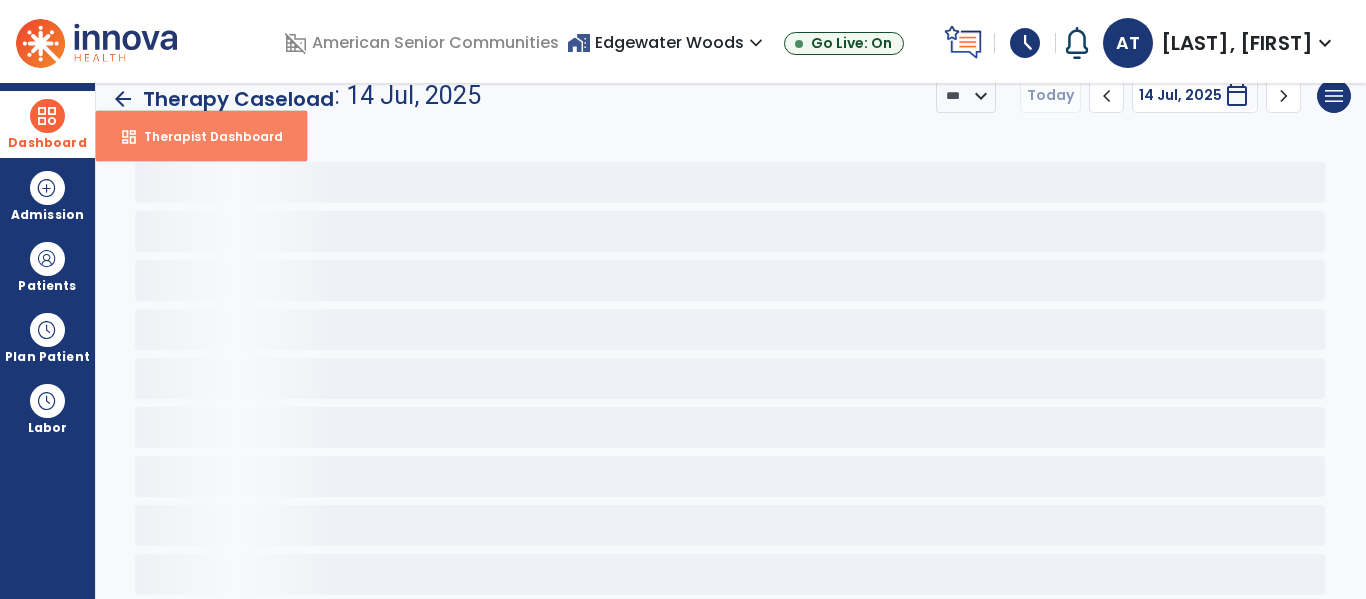 select on "****" 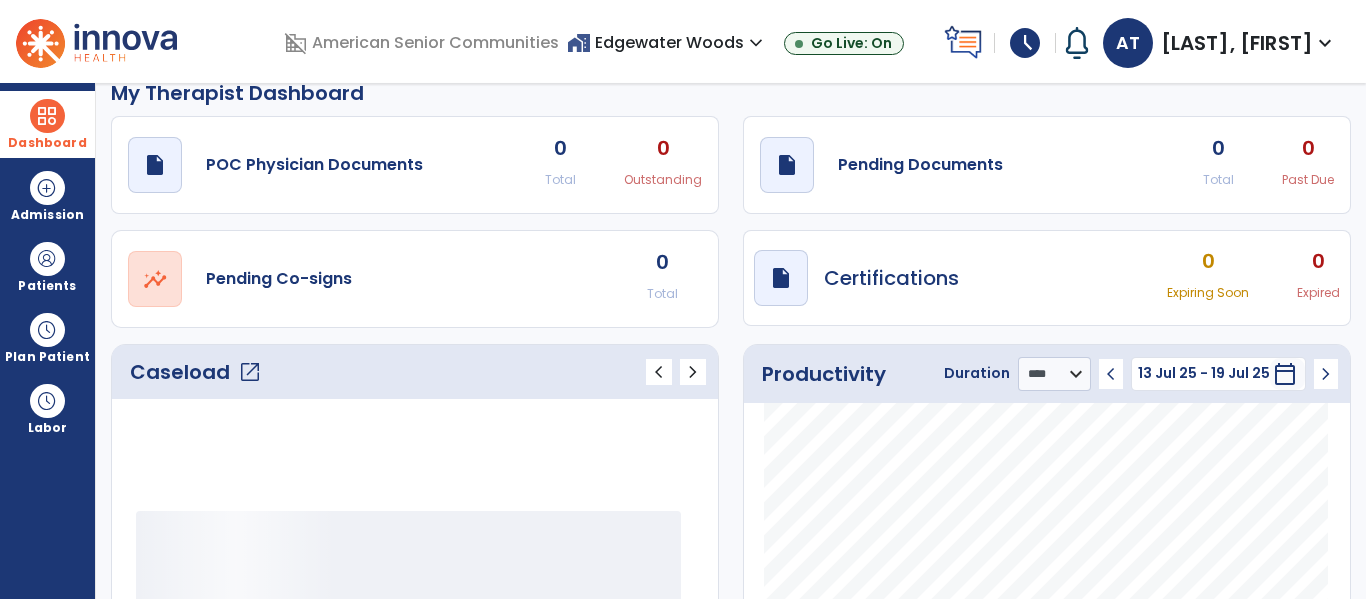 scroll, scrollTop: 211, scrollLeft: 0, axis: vertical 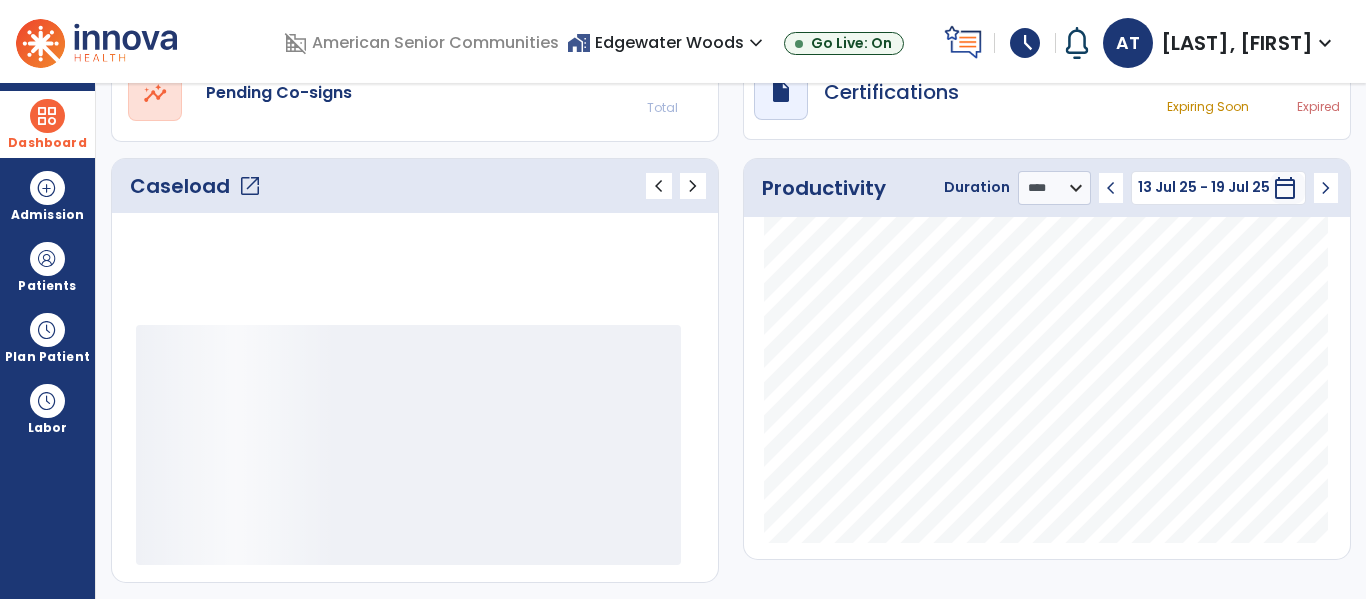 click on "Caseload   open_in_new" 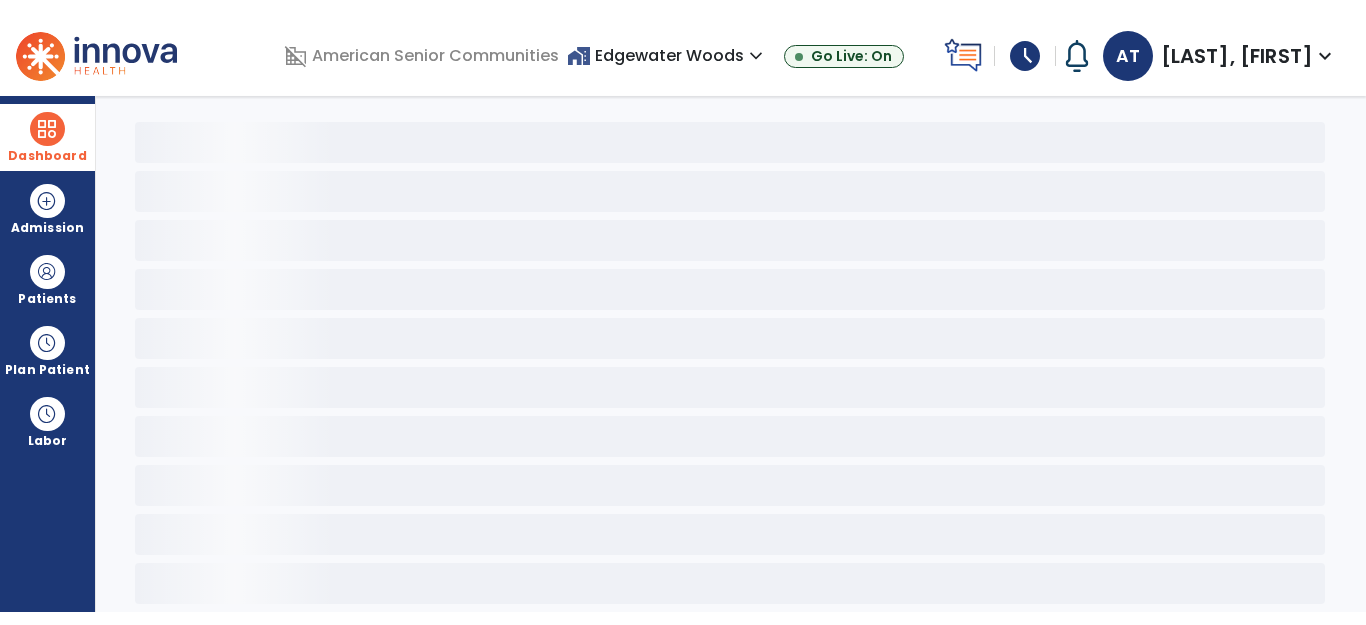 scroll, scrollTop: 78, scrollLeft: 0, axis: vertical 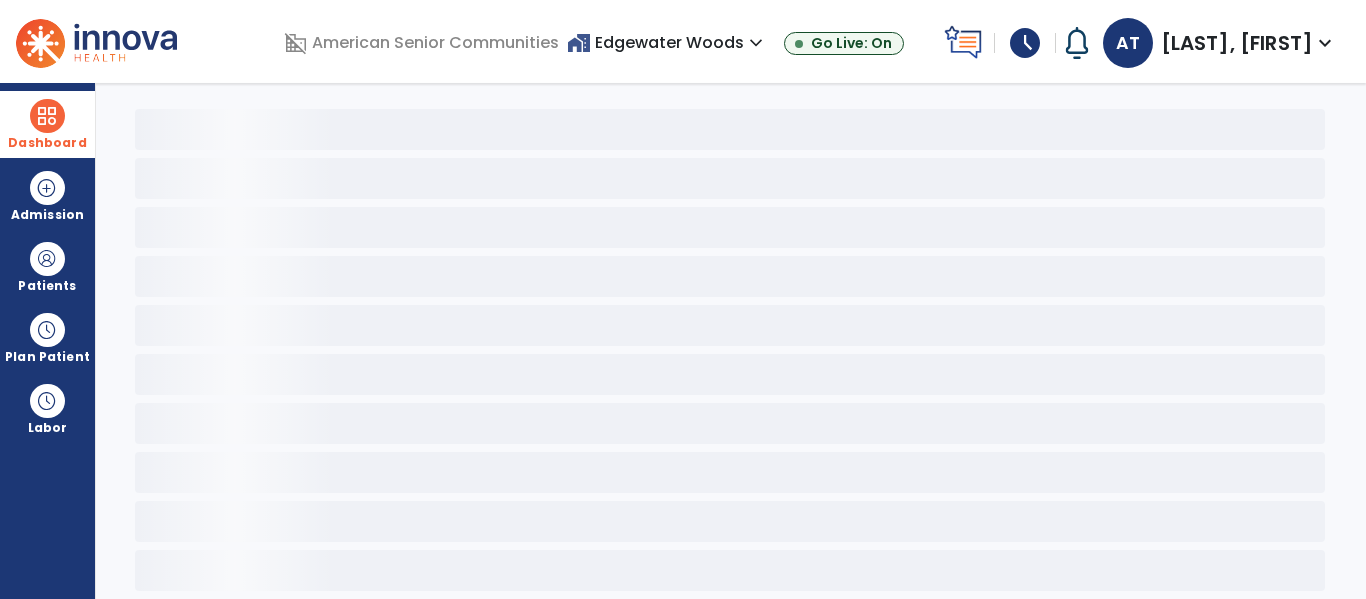 click on "Dashboard  dashboard  Therapist Dashboard Admission Patients  format_list_bulleted  Patient List  space_dashboard  Patient Board  insert_chart  PDPM Board Plan Patient  event_note  Planner  content_paste_go  Scheduler  content_paste_go  Whiteboard Labor  content_paste_go  Timecards" at bounding box center (48, 341) 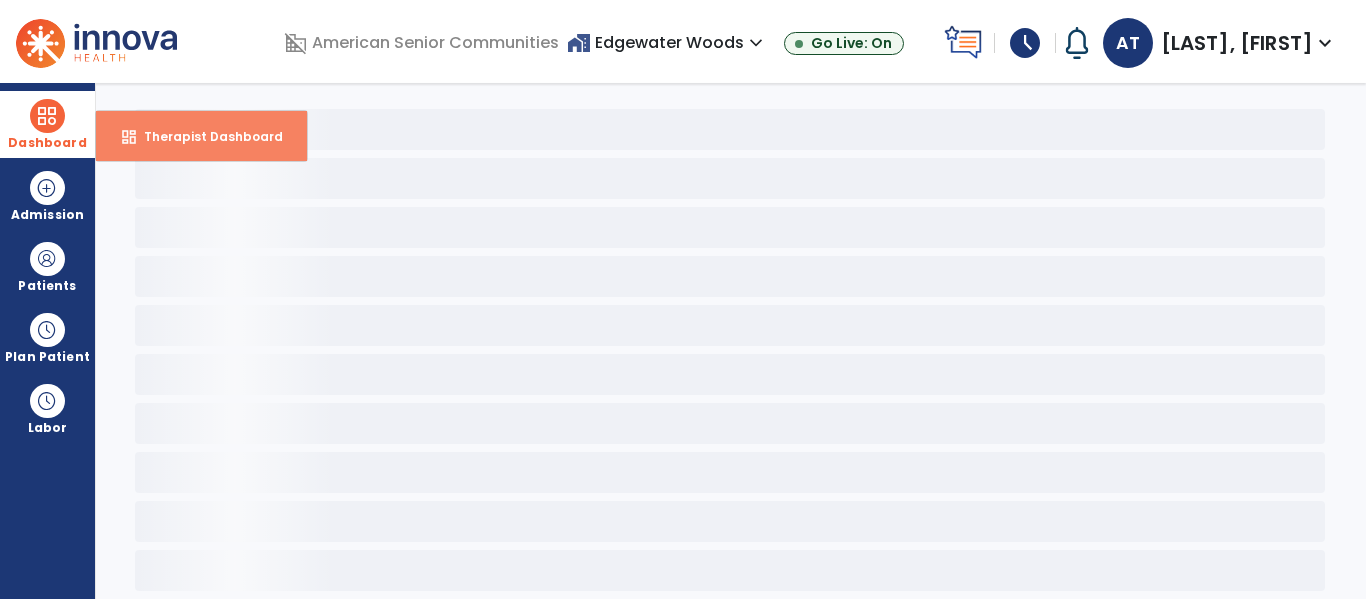 click on "dashboard  Therapist Dashboard" at bounding box center (201, 136) 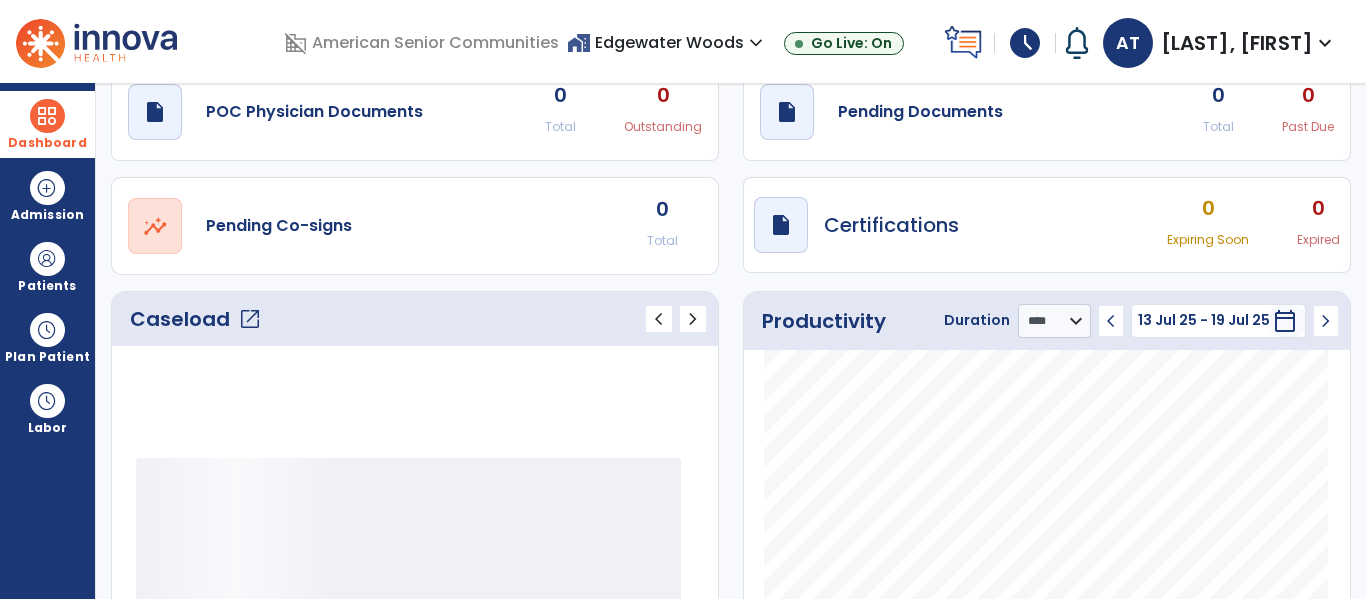 click on "Caseload   open_in_new" 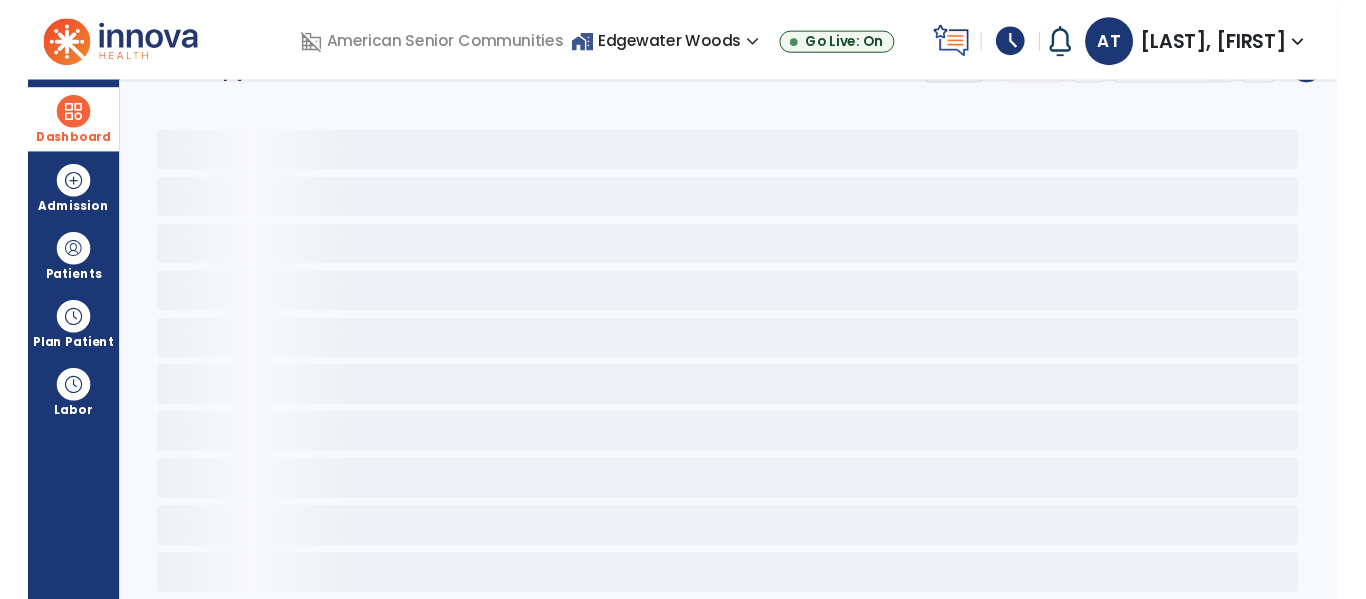 scroll, scrollTop: 0, scrollLeft: 0, axis: both 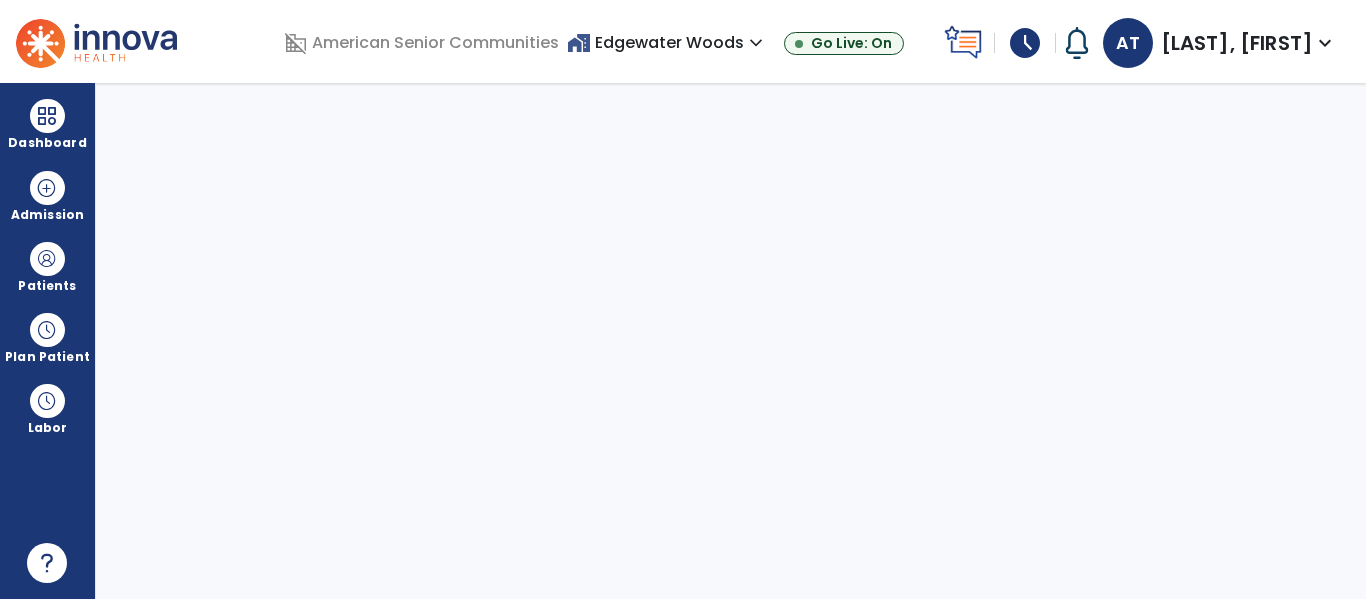 select on "****" 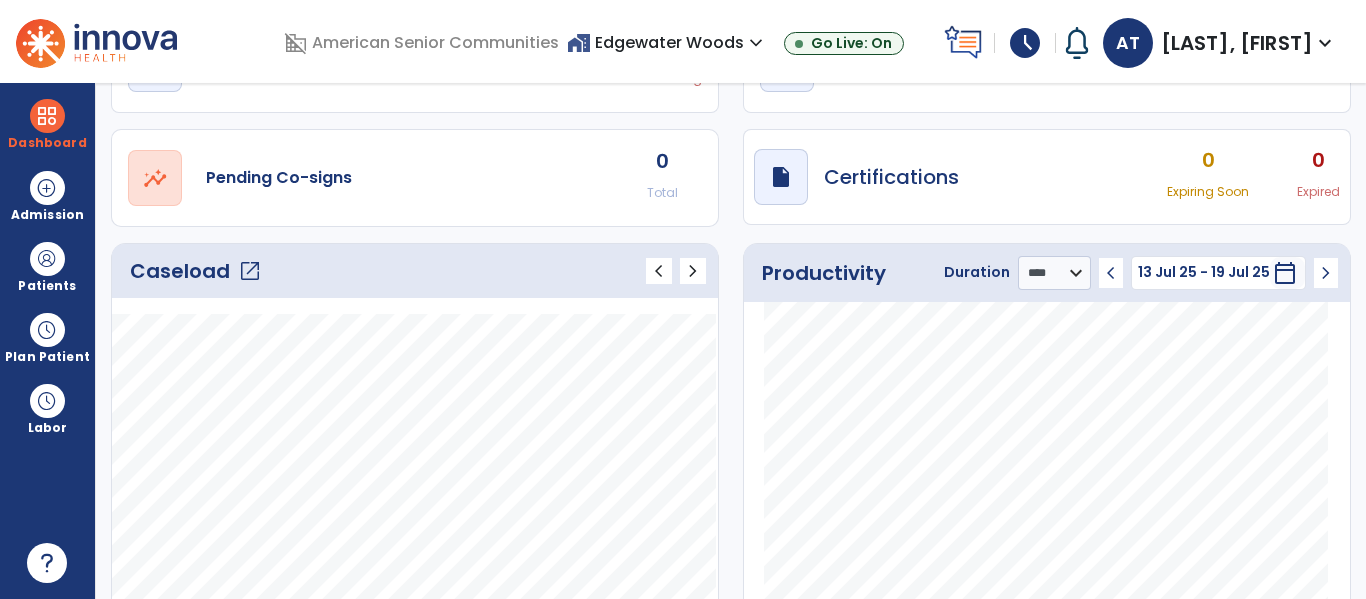 click on "Caseload   open_in_new" 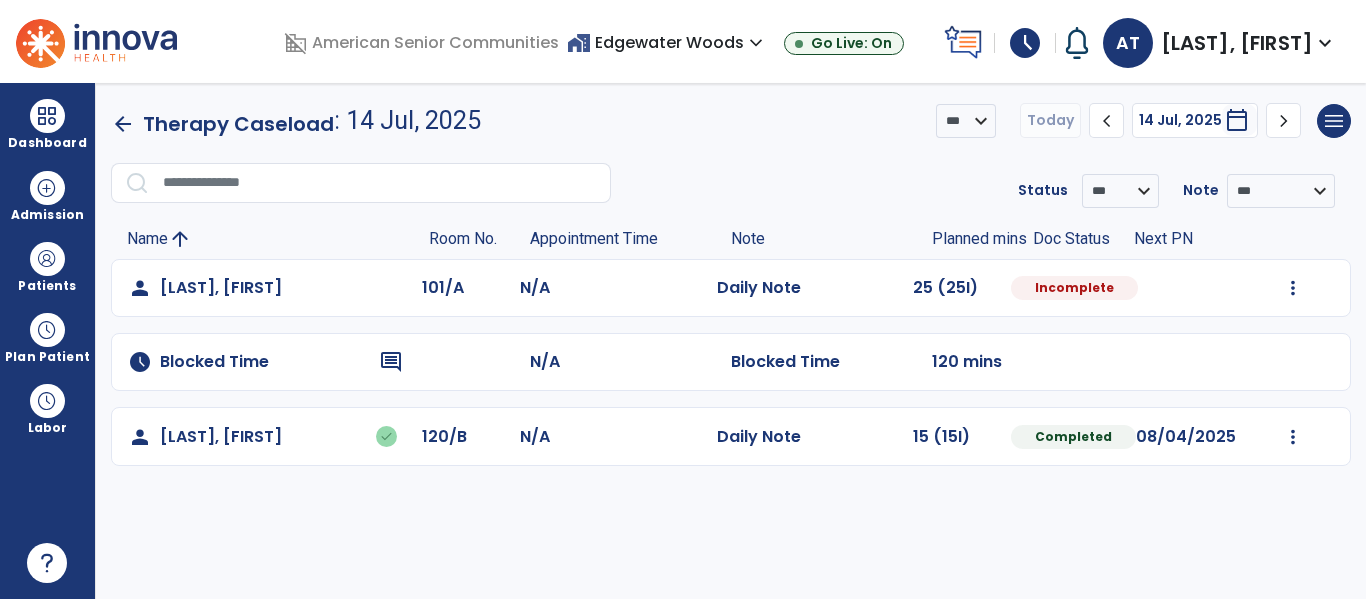 scroll, scrollTop: 0, scrollLeft: 0, axis: both 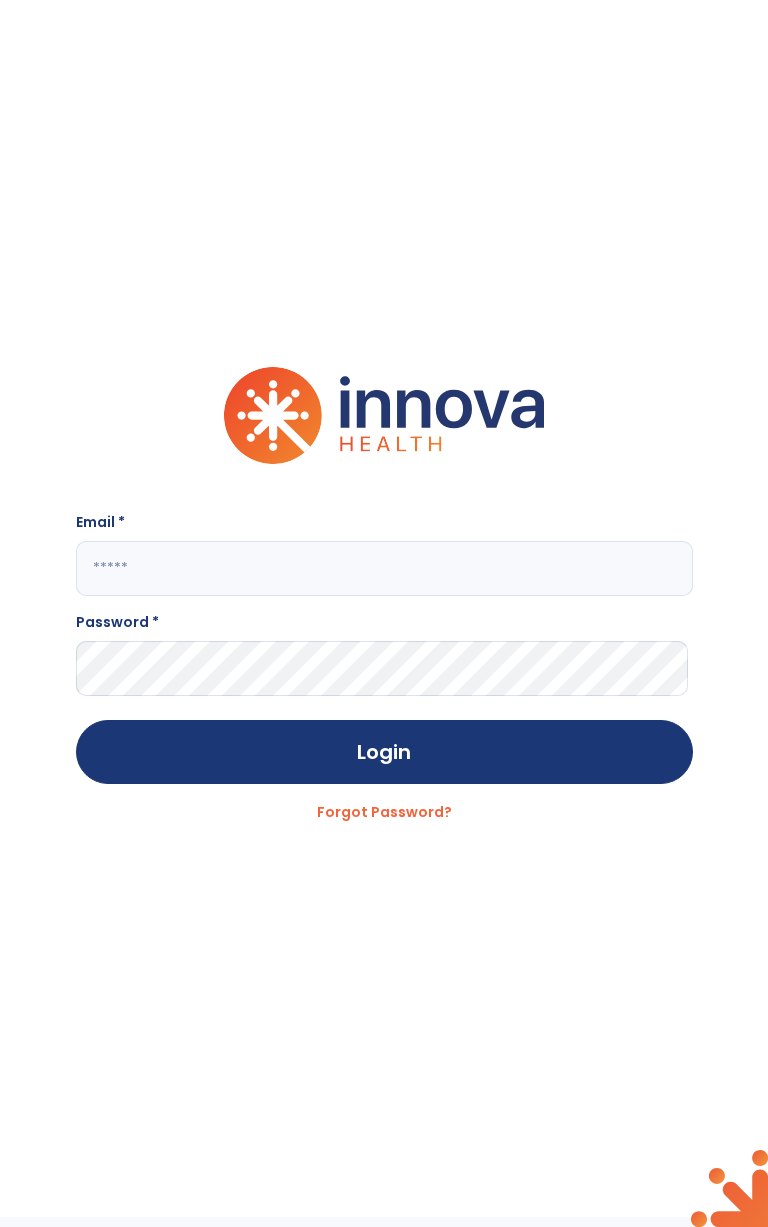 click 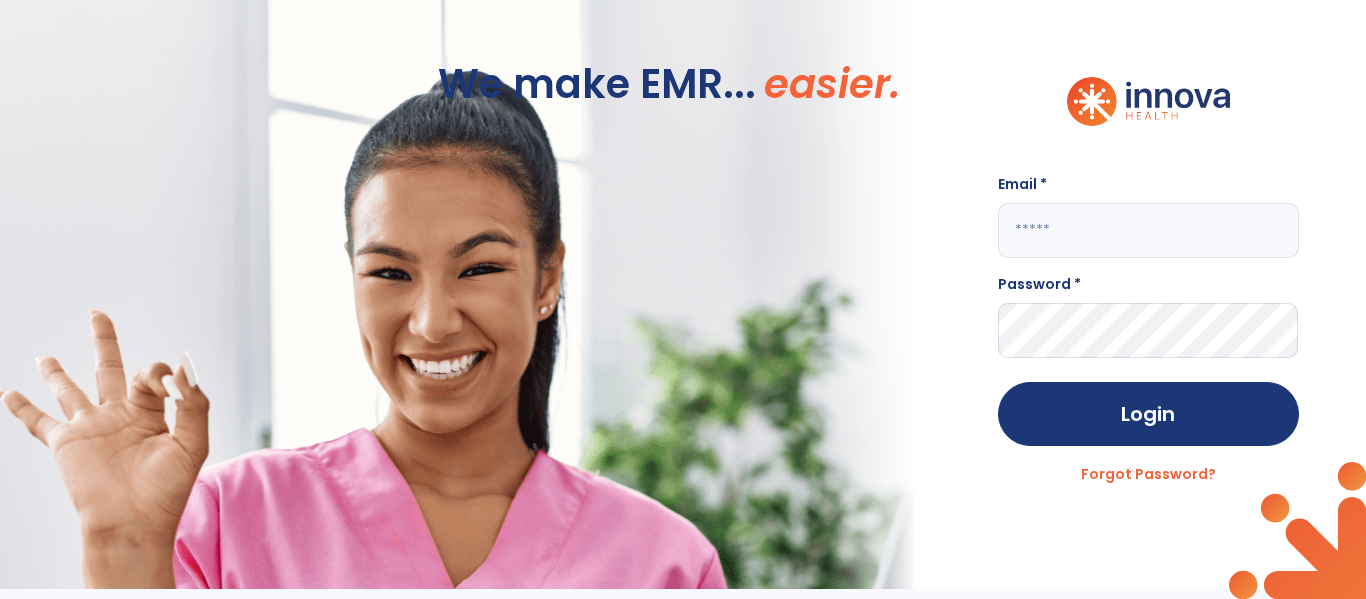 click 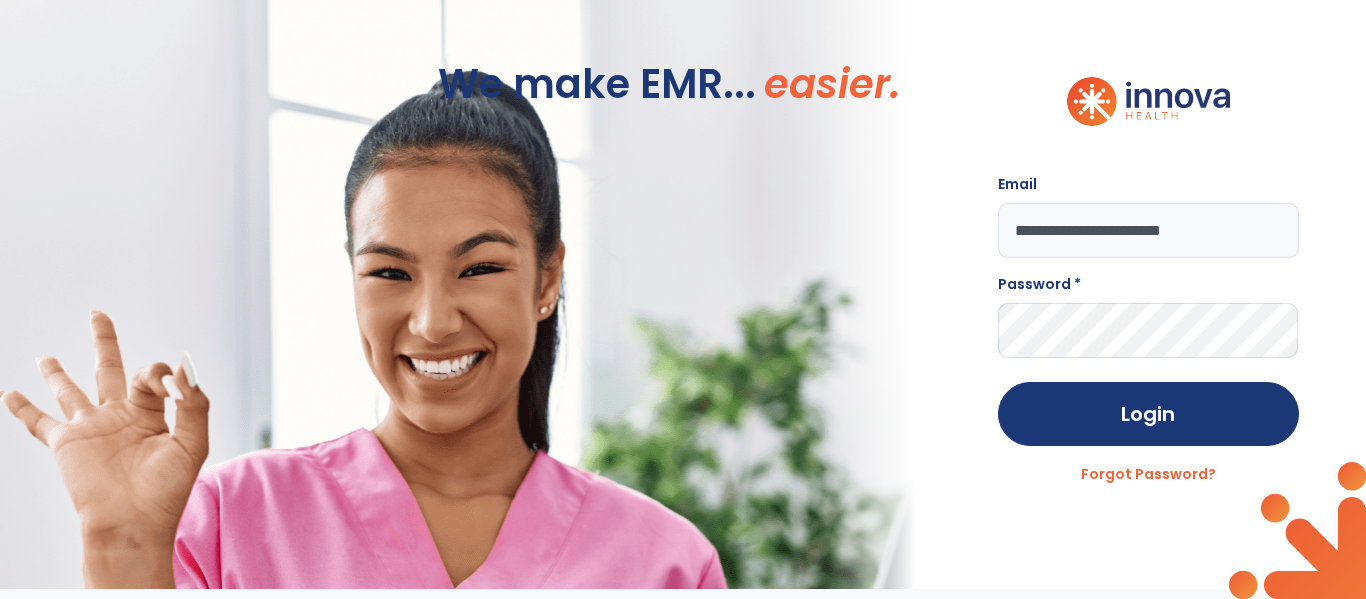 type on "**********" 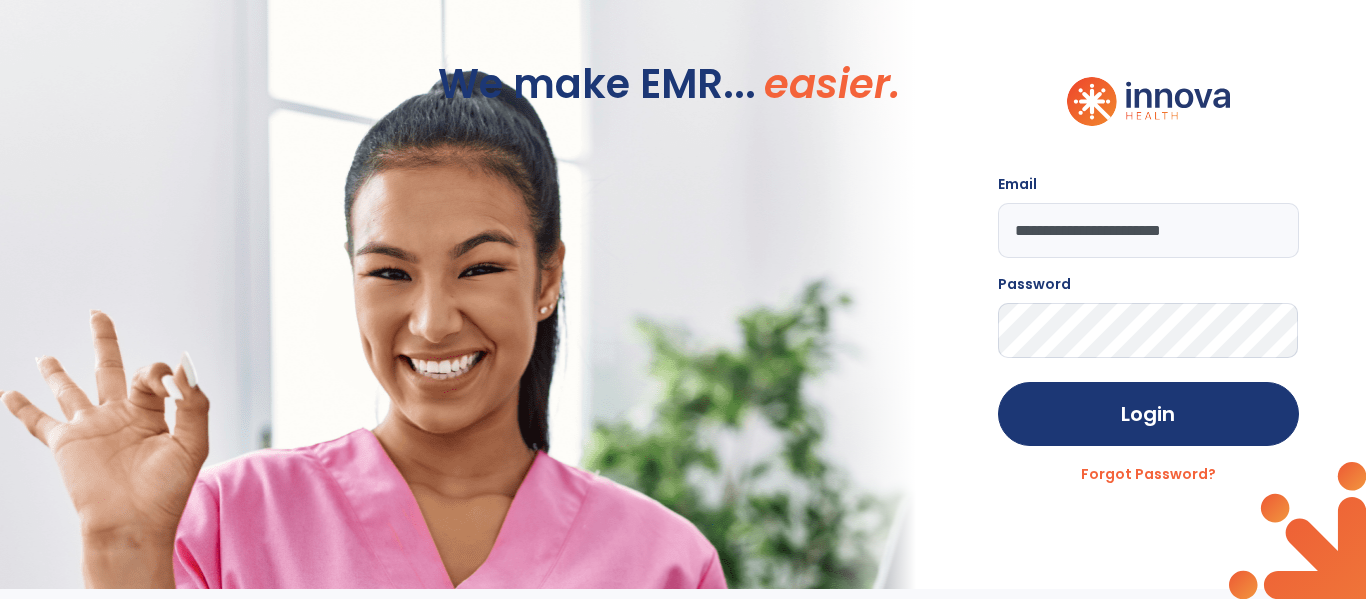 click on "Login" 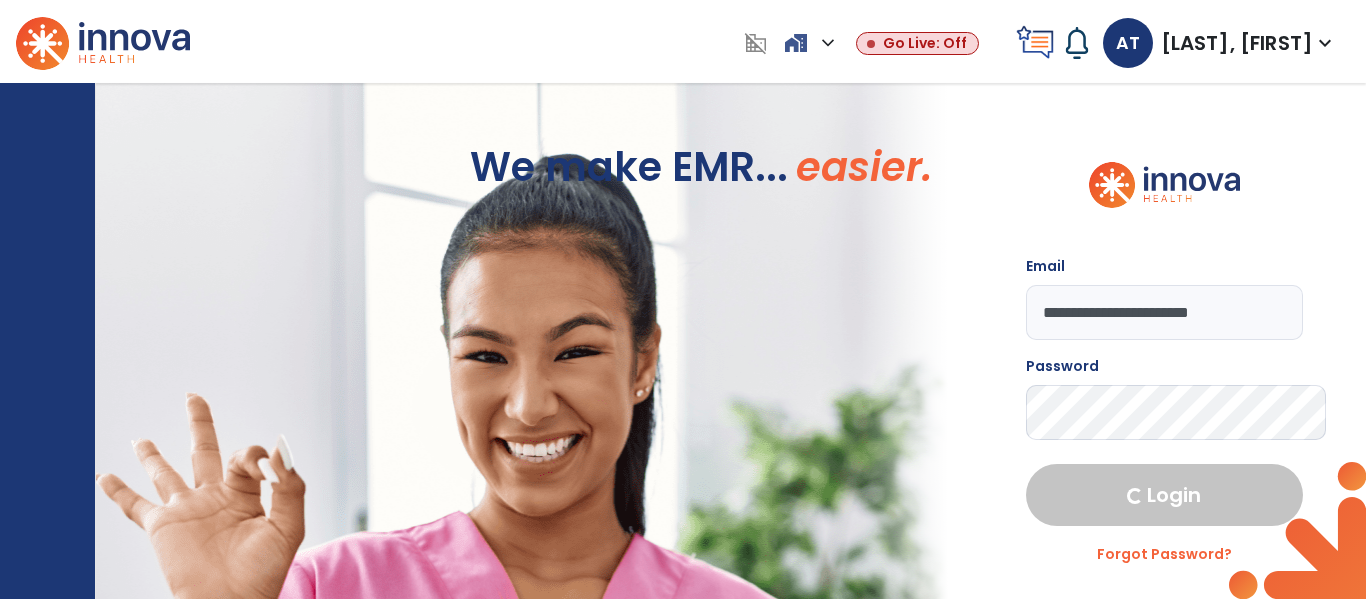 select on "****" 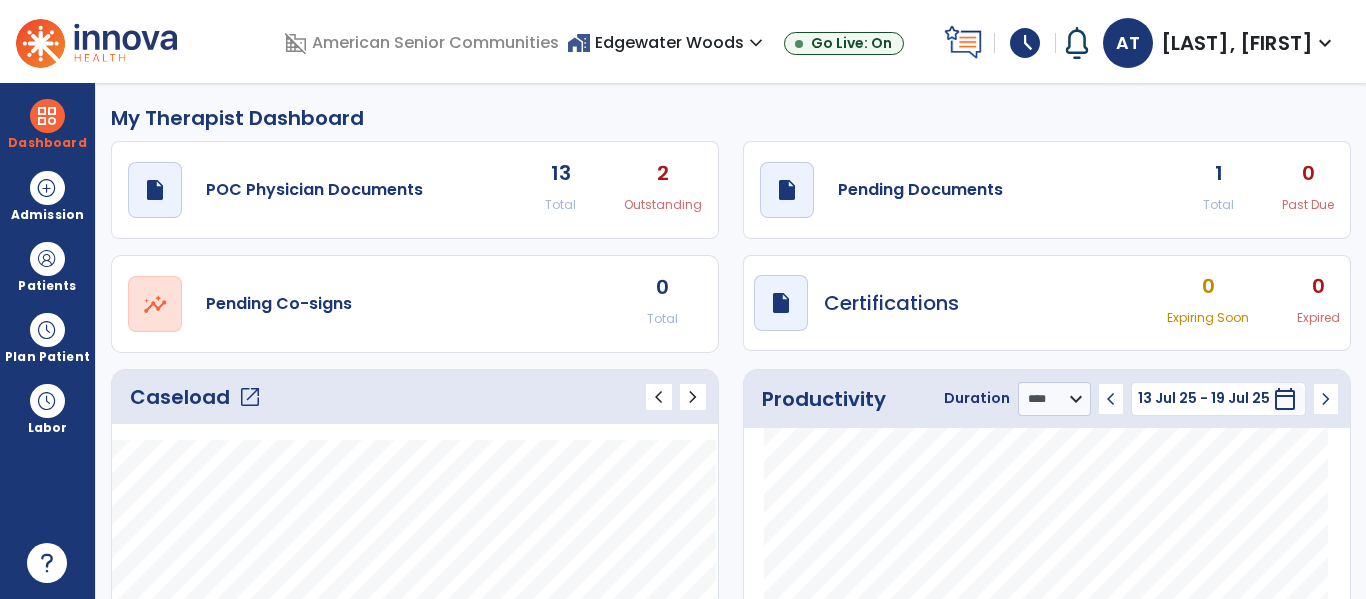 click on "open_in_new" 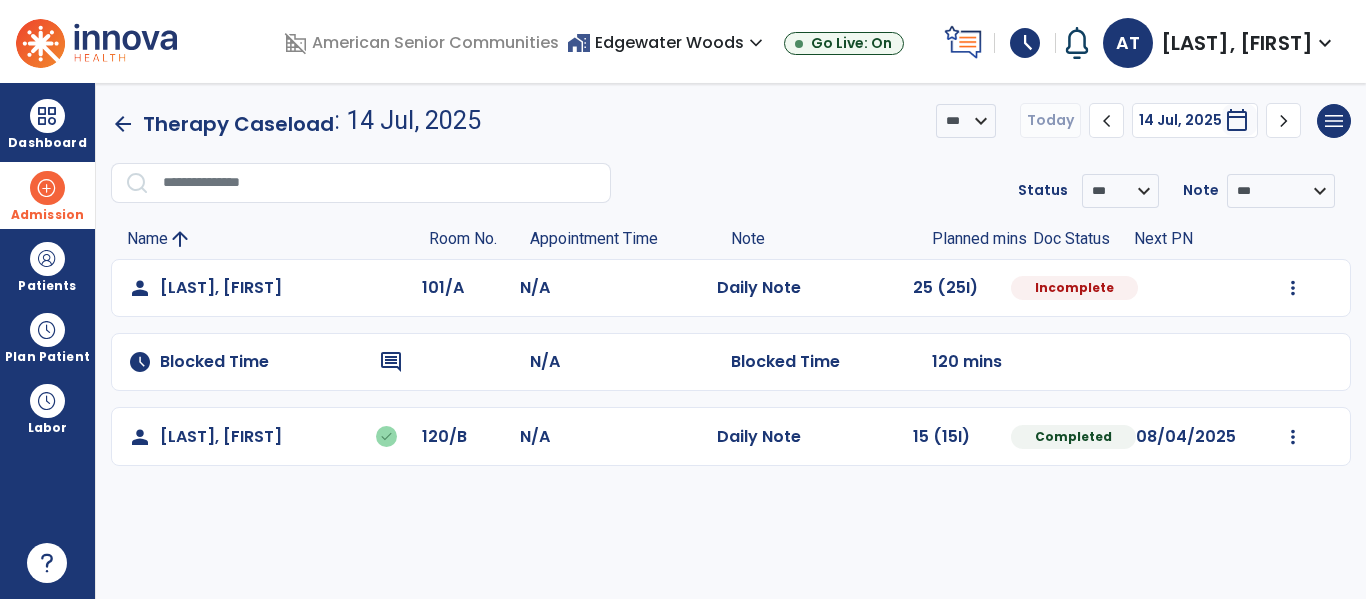 click on "Admission" at bounding box center [47, 215] 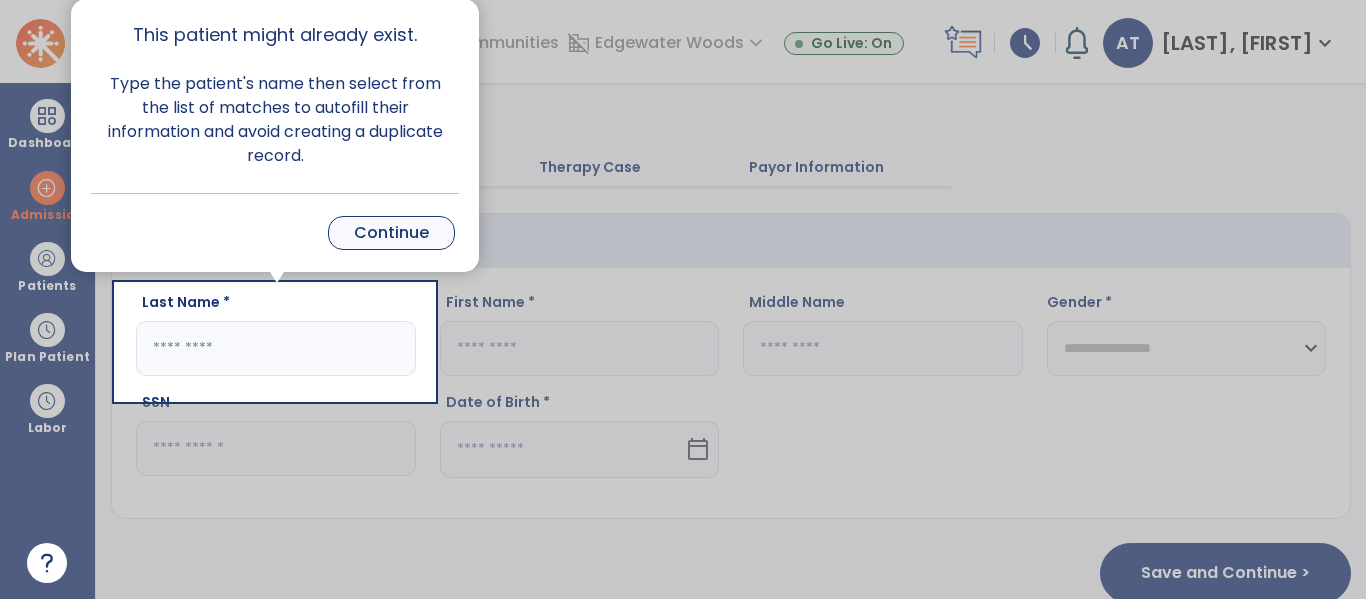 click on "Continue" at bounding box center [391, 233] 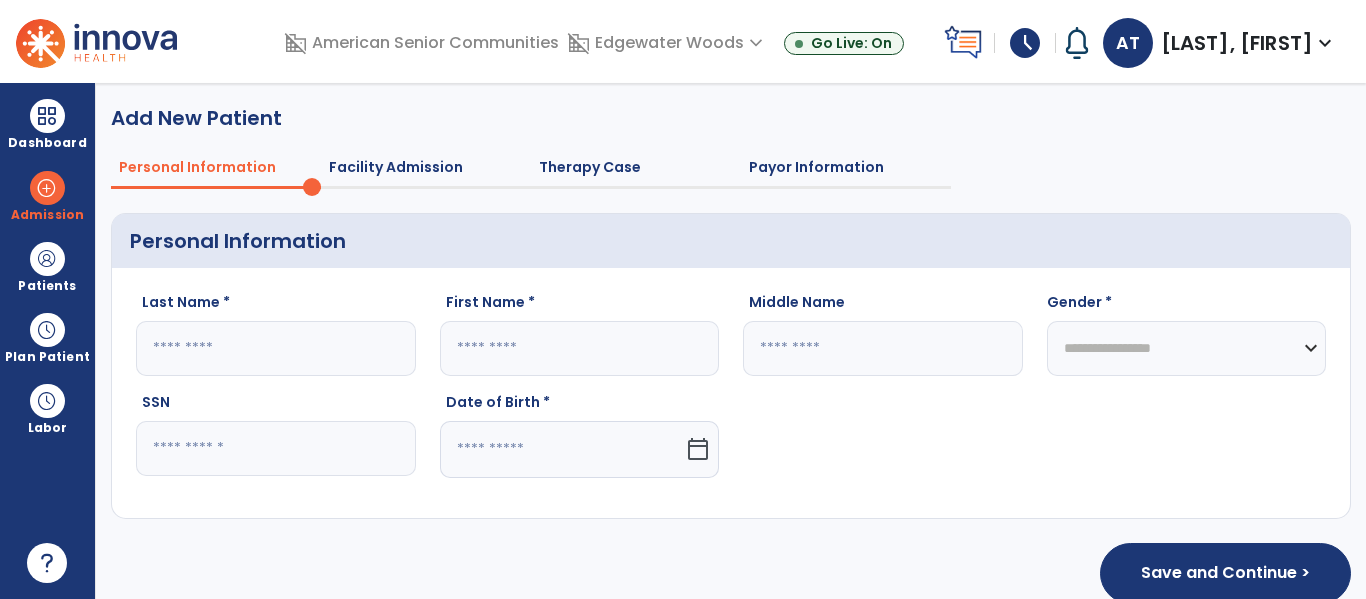 click 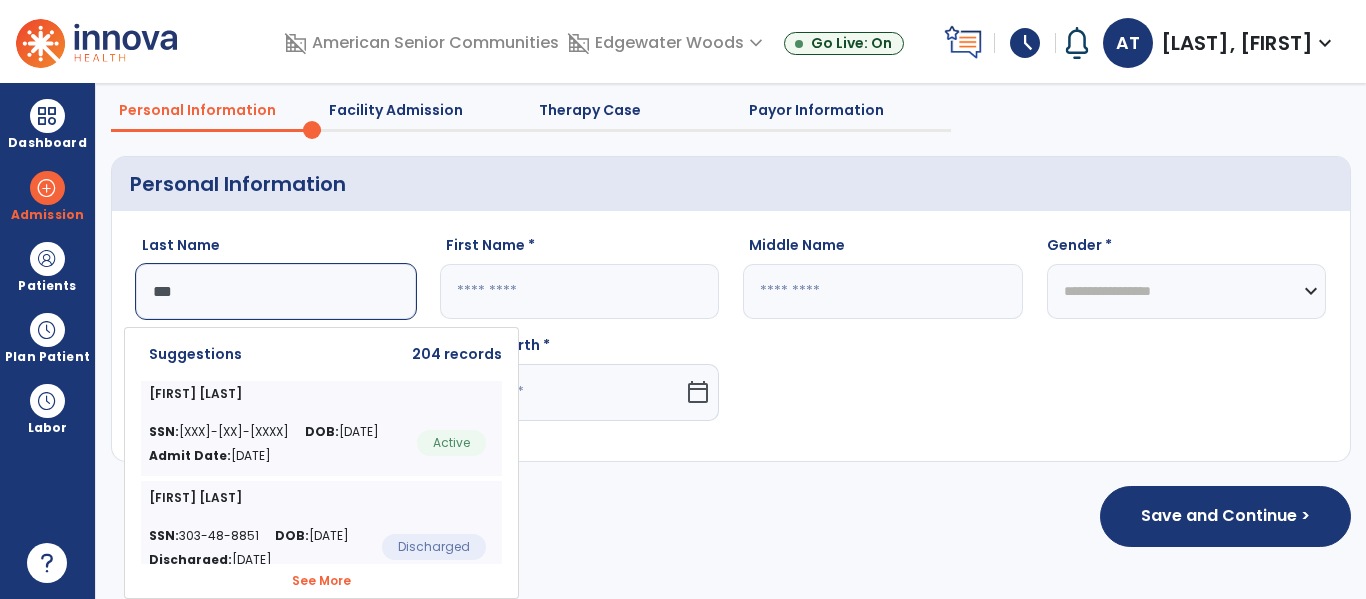 scroll, scrollTop: 49, scrollLeft: 0, axis: vertical 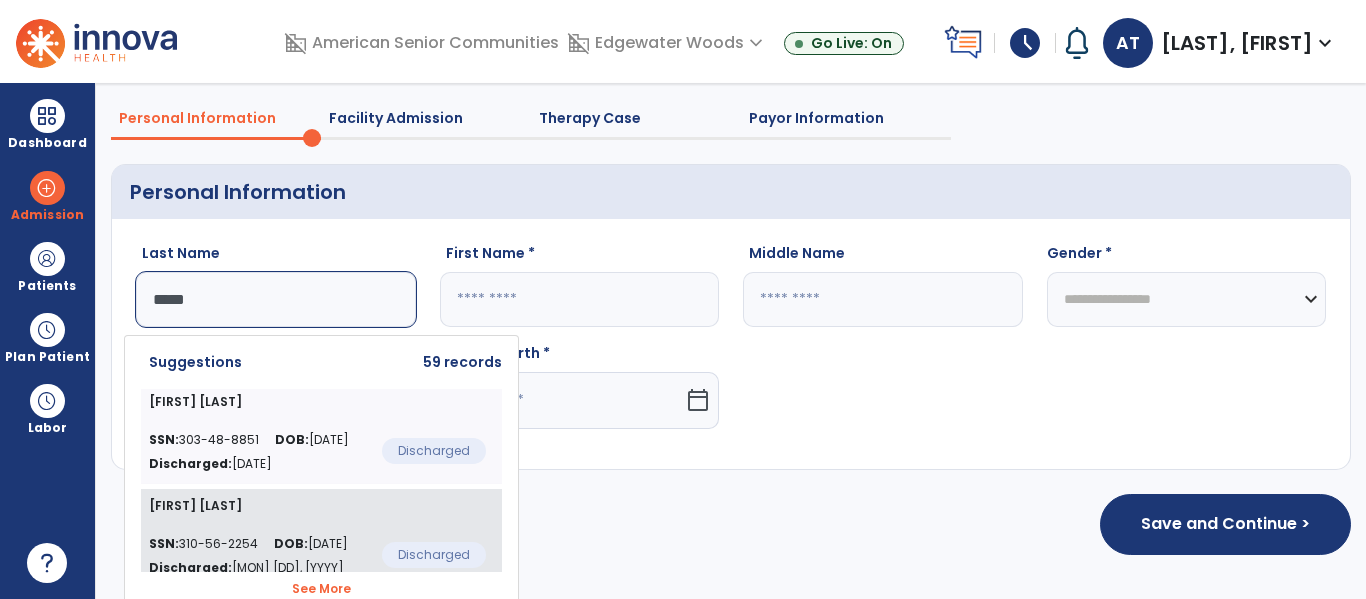 click on "[FIRST] [LAST] SSN: [SSN] DOB: [DATE] Discharged:  Jul 1, 2025  Discharged" 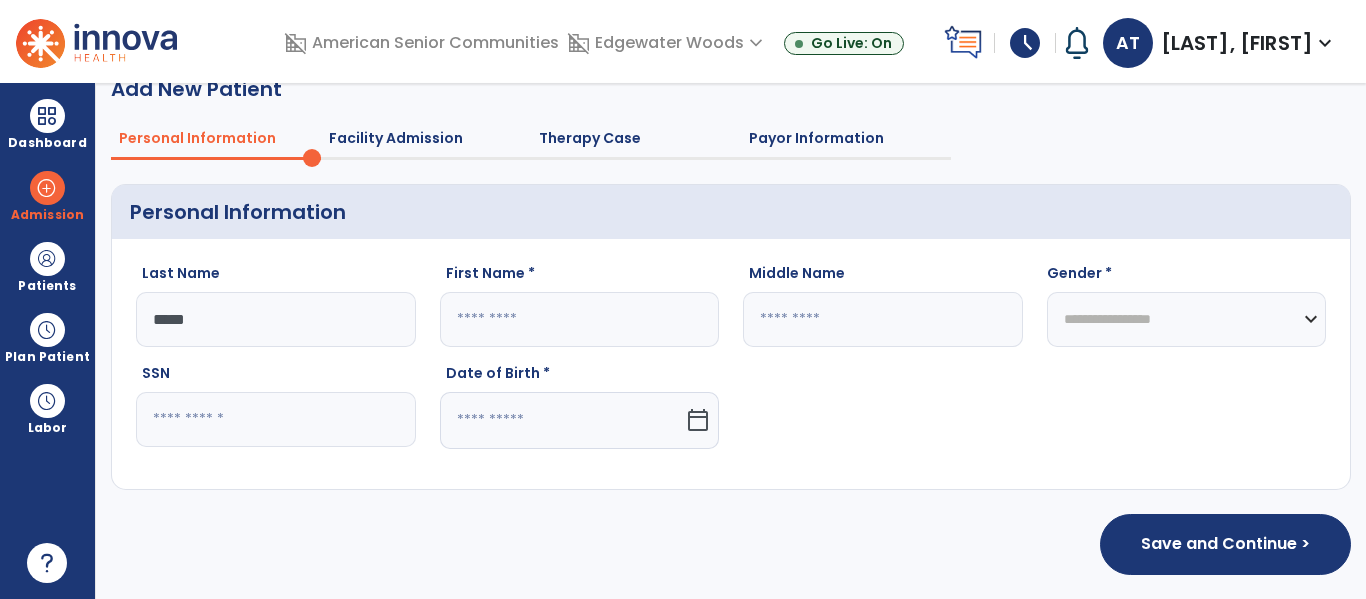 type on "******" 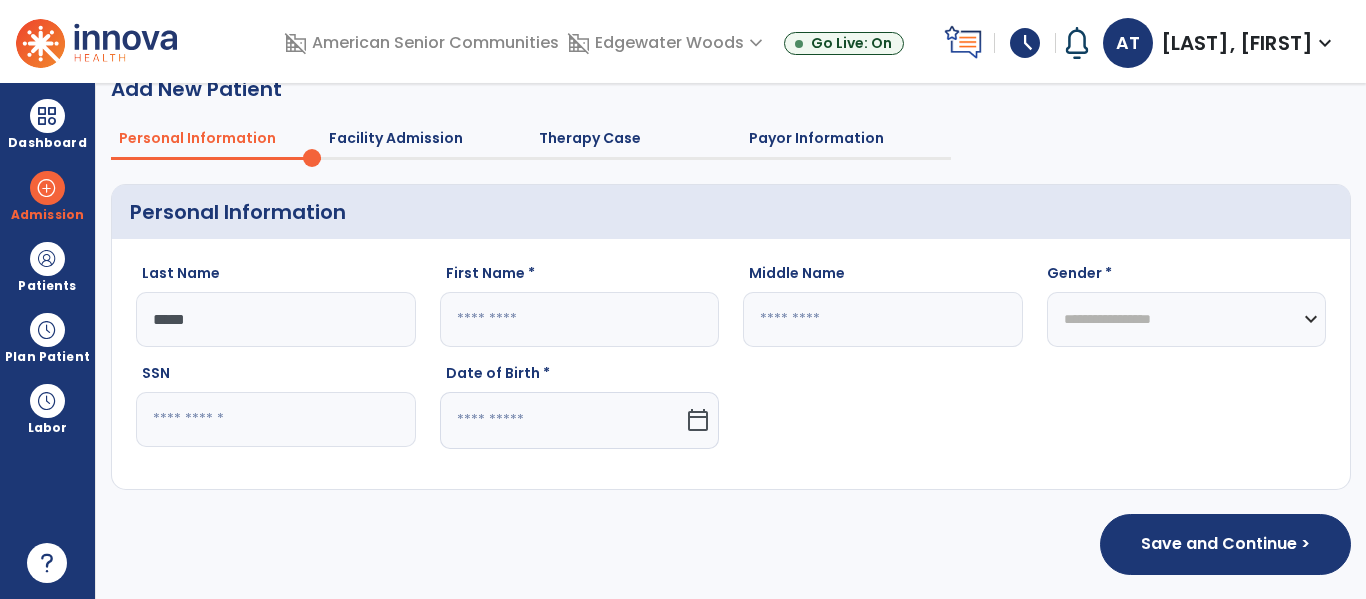 type on "**********" 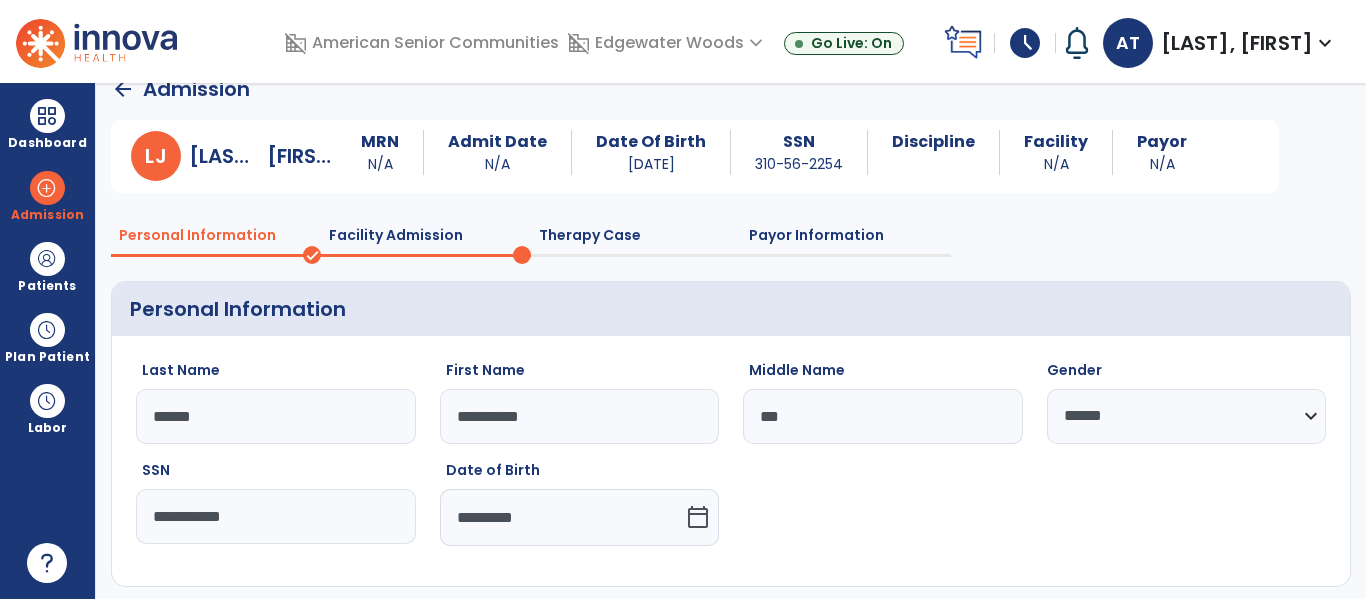 scroll, scrollTop: 126, scrollLeft: 0, axis: vertical 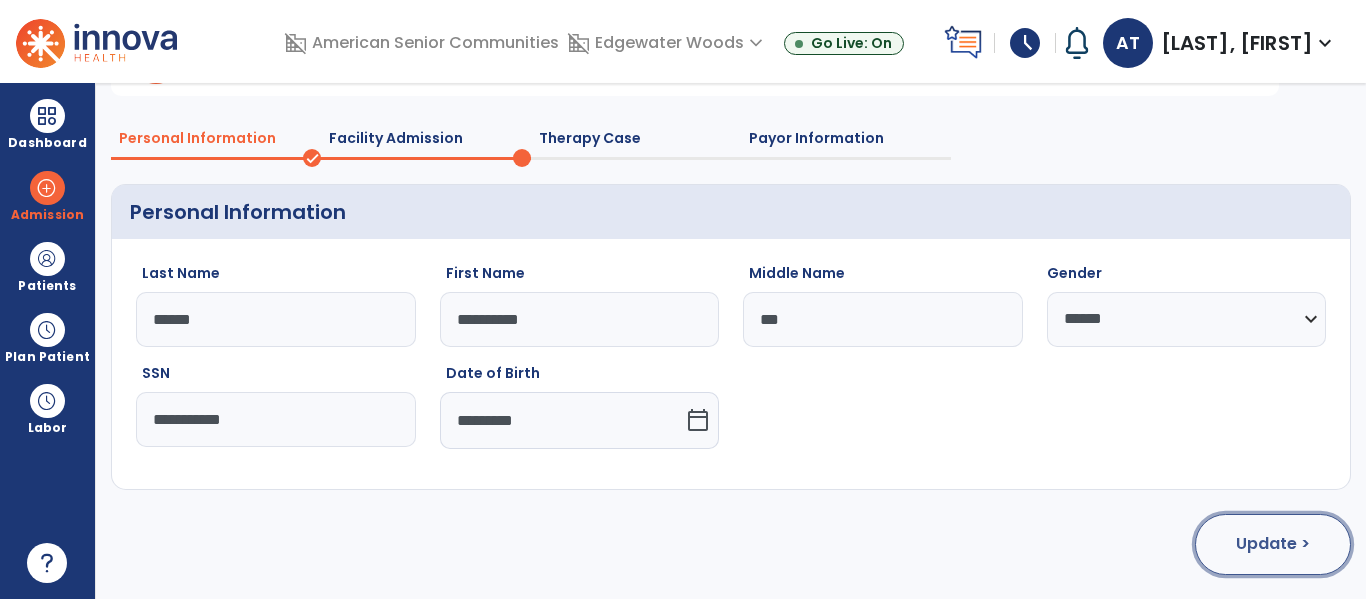 click on "Update >" 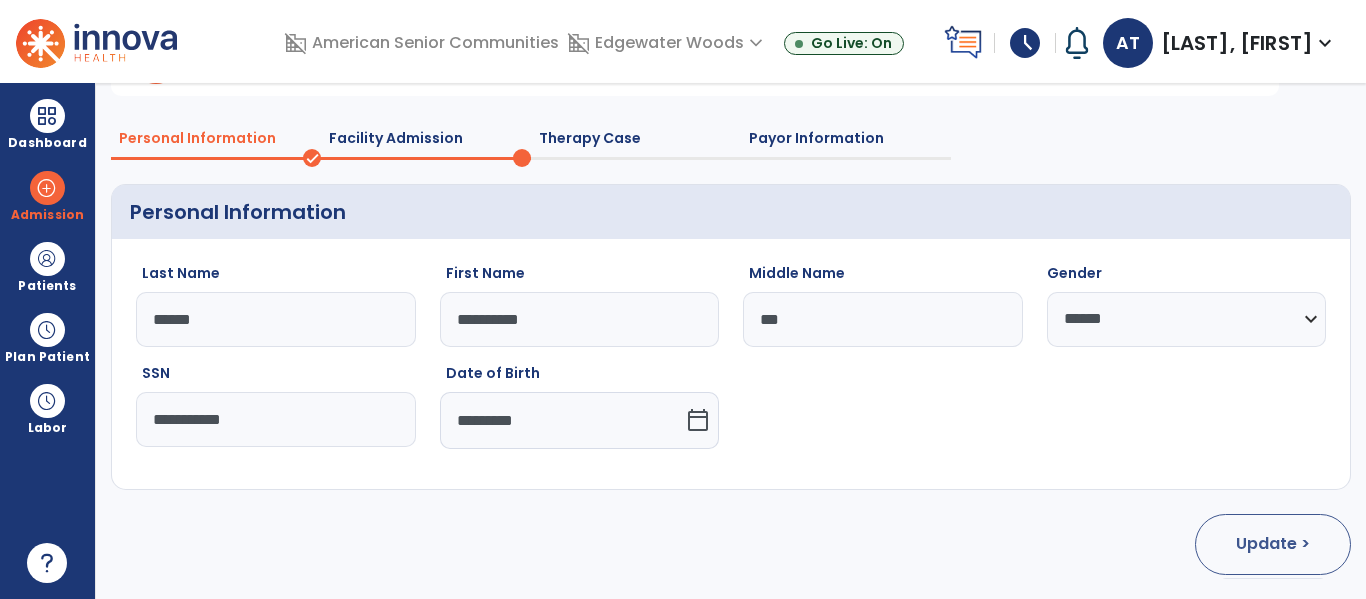 select on "**********" 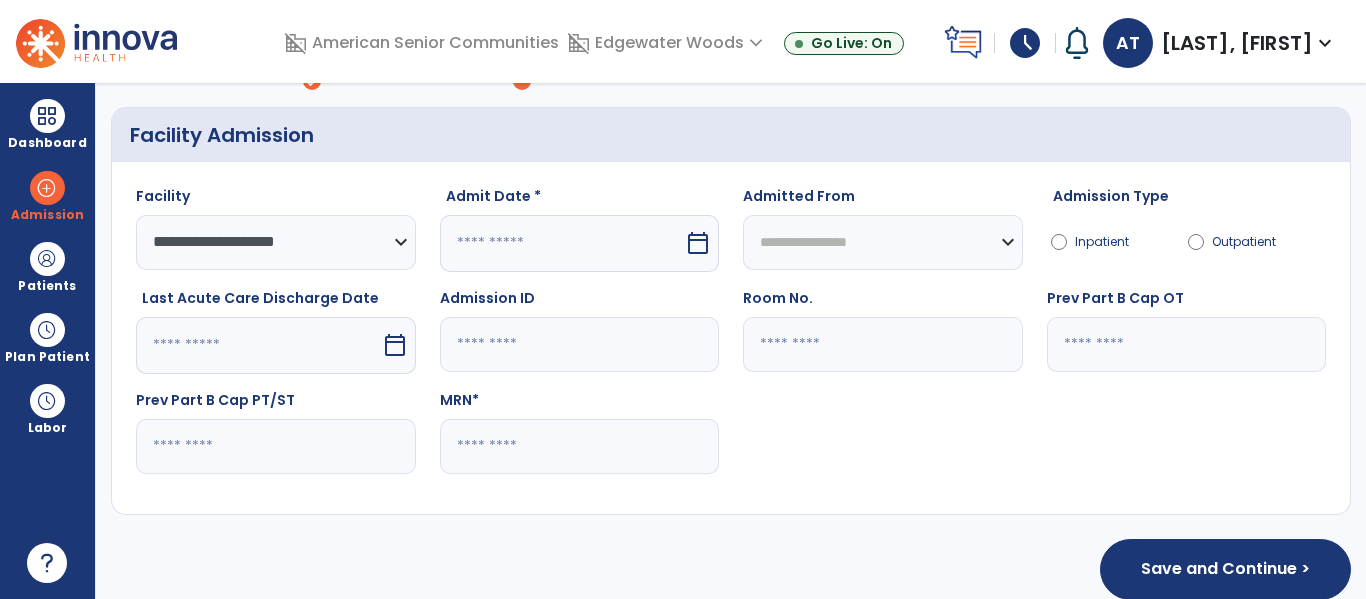 scroll, scrollTop: 228, scrollLeft: 0, axis: vertical 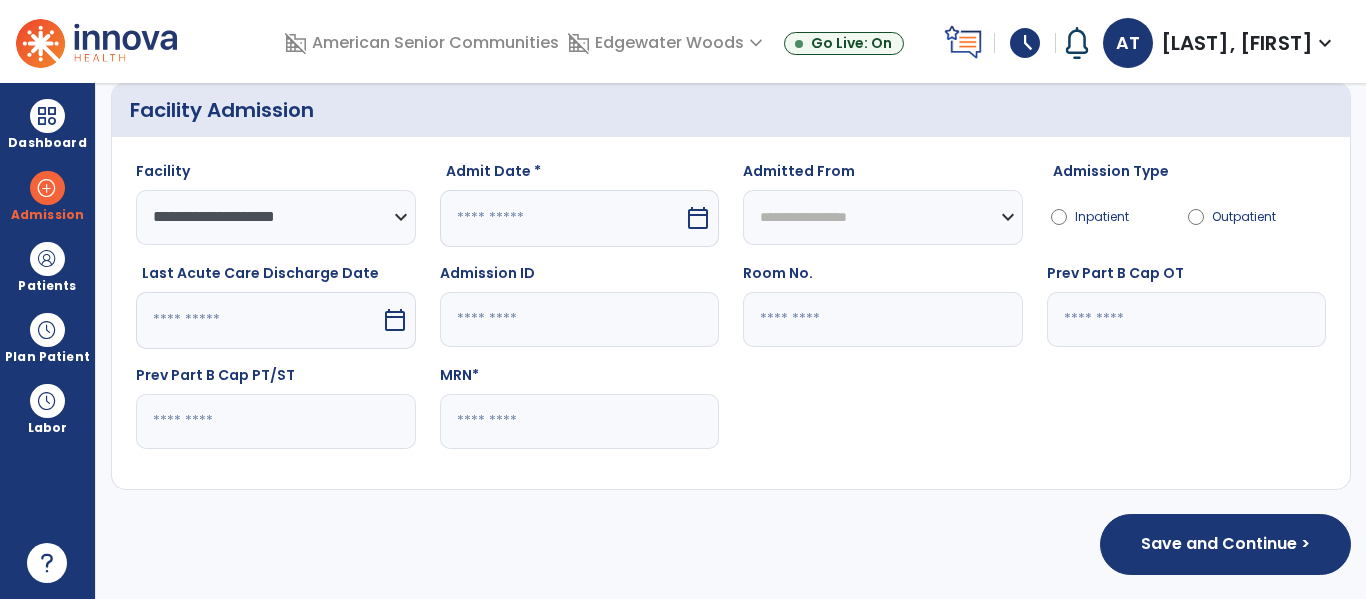 click 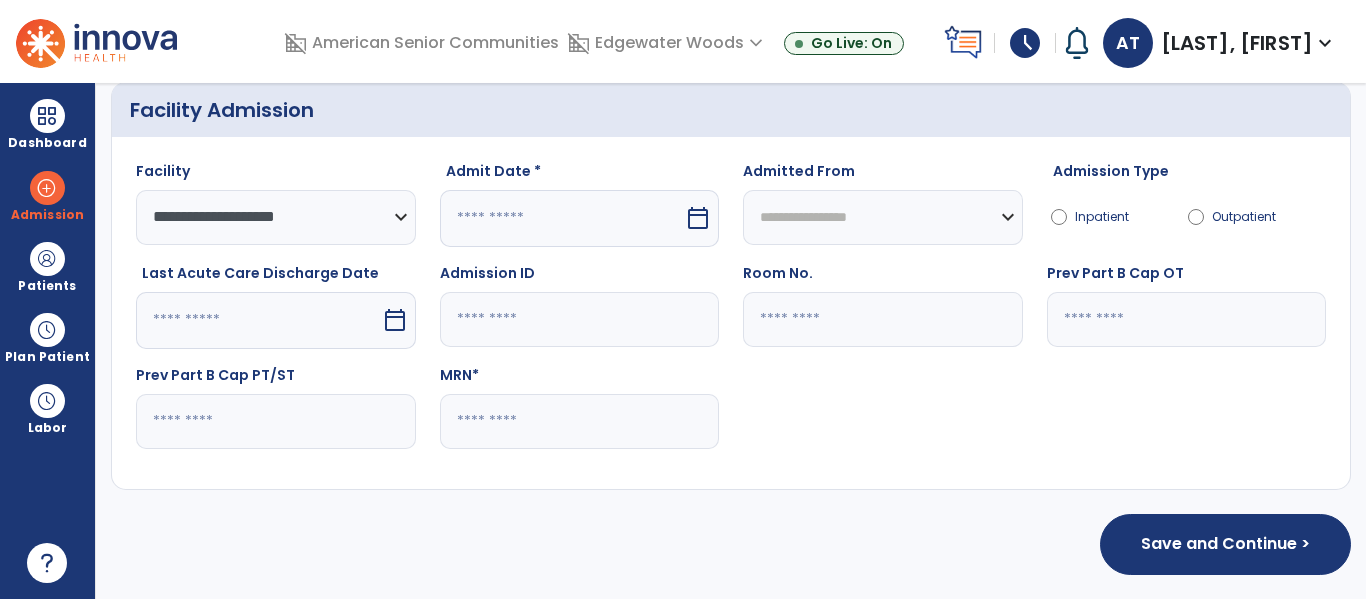type on "*" 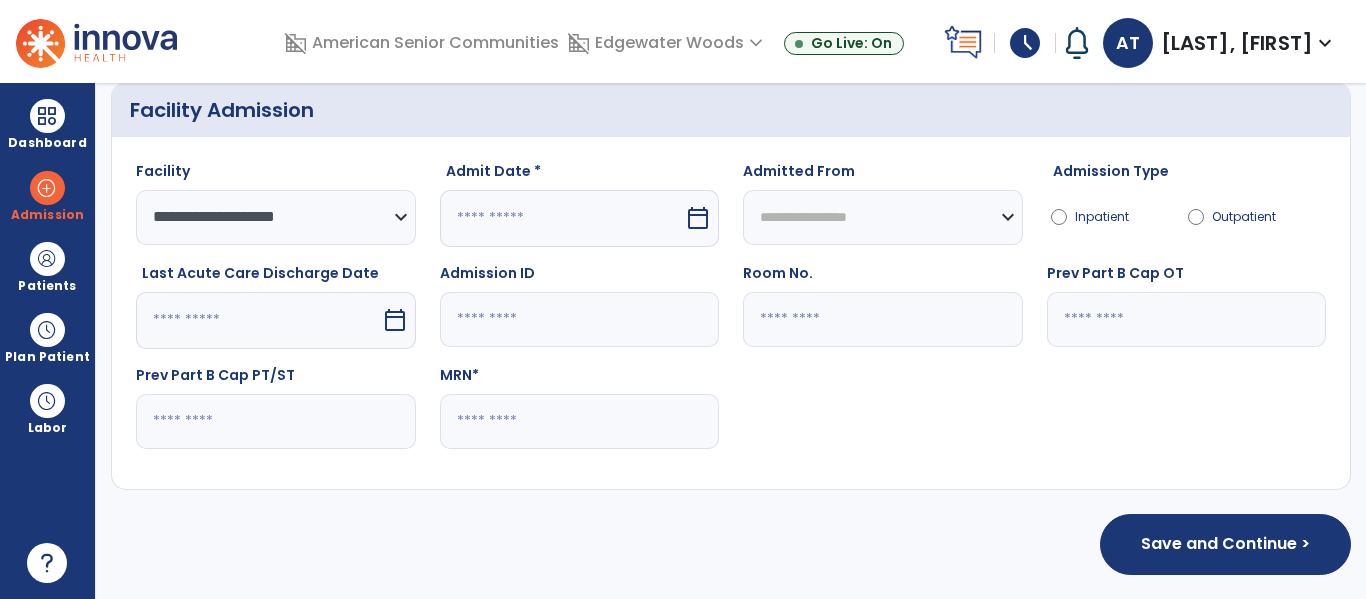 type 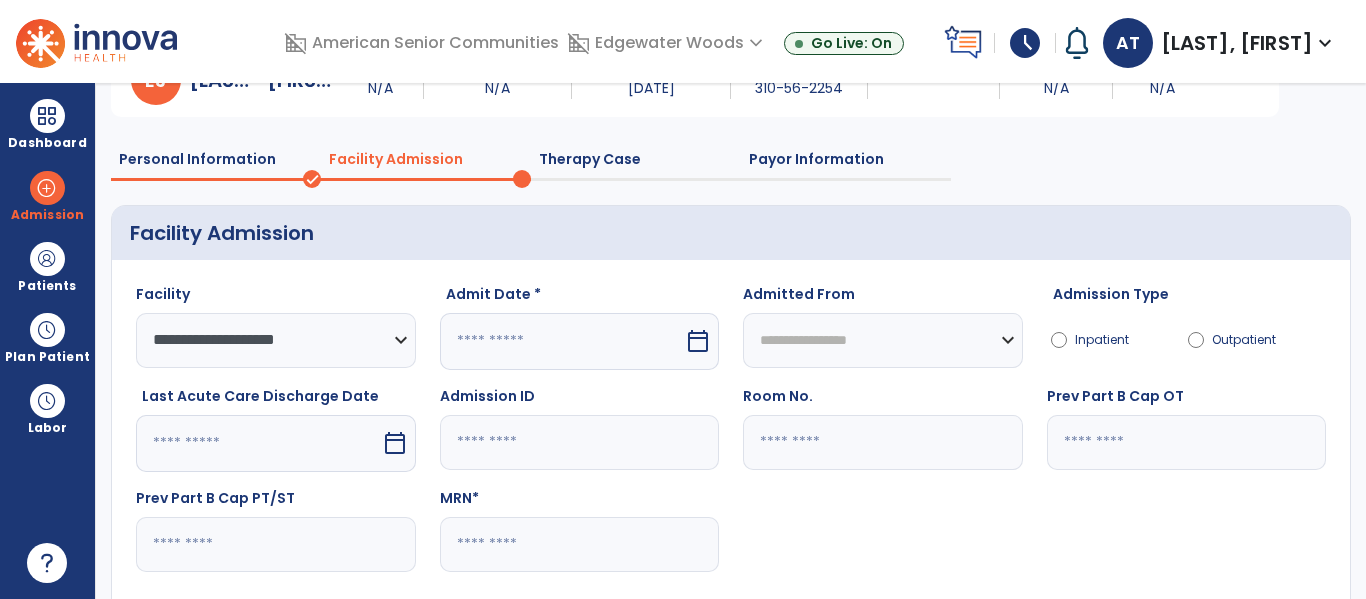 scroll, scrollTop: 125, scrollLeft: 0, axis: vertical 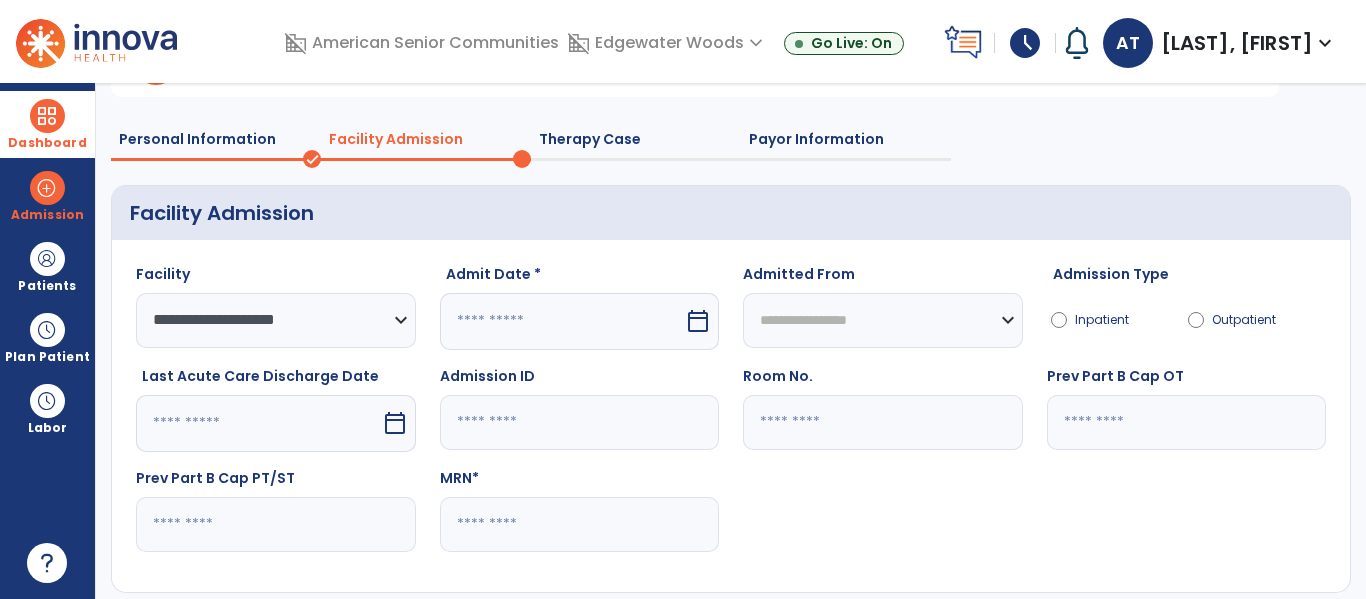 click on "Dashboard" at bounding box center (47, 124) 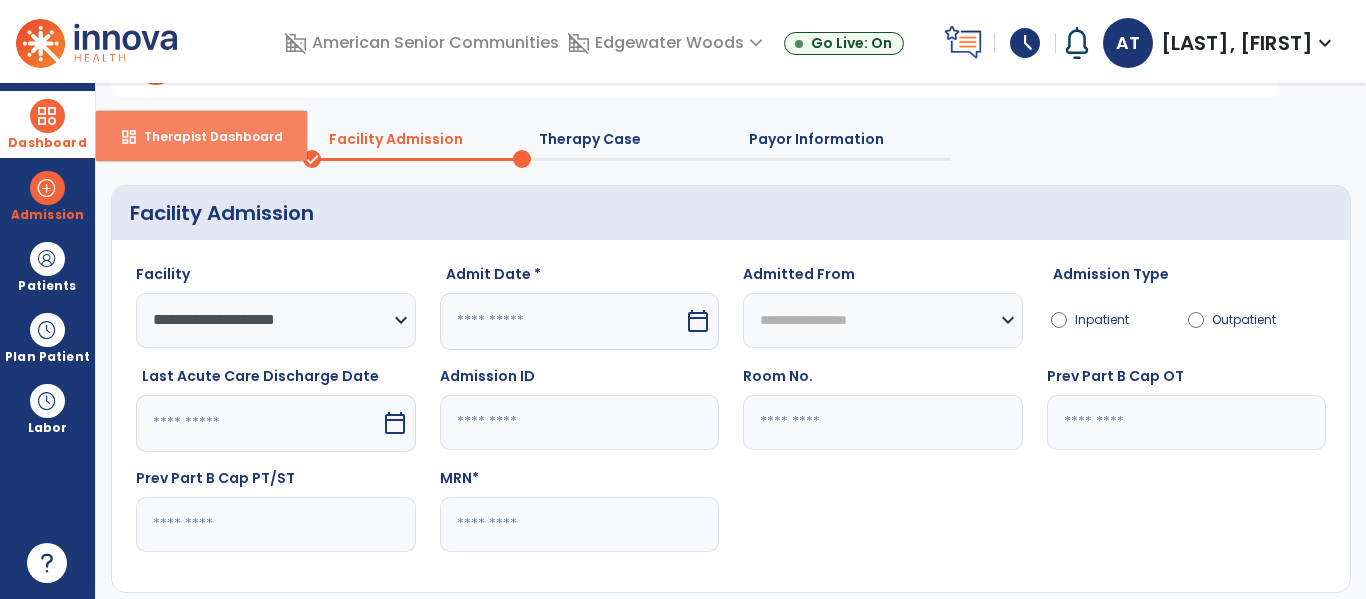 click on "dashboard  Therapist Dashboard" at bounding box center (201, 136) 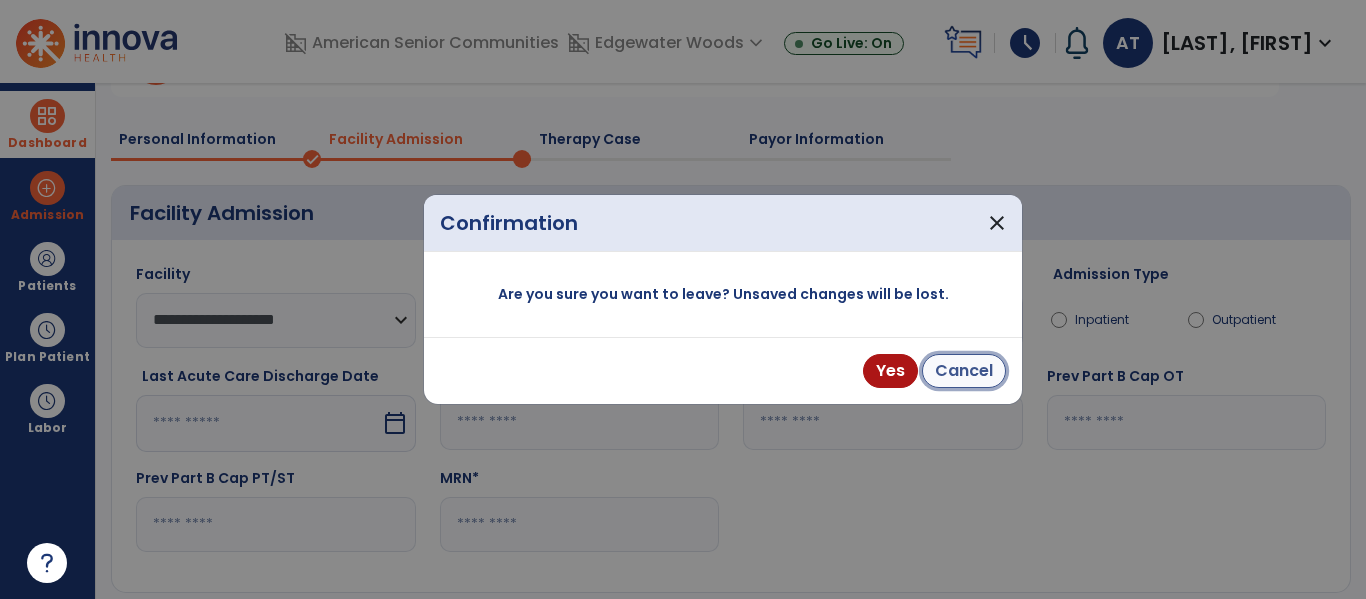 click on "Cancel" at bounding box center (964, 371) 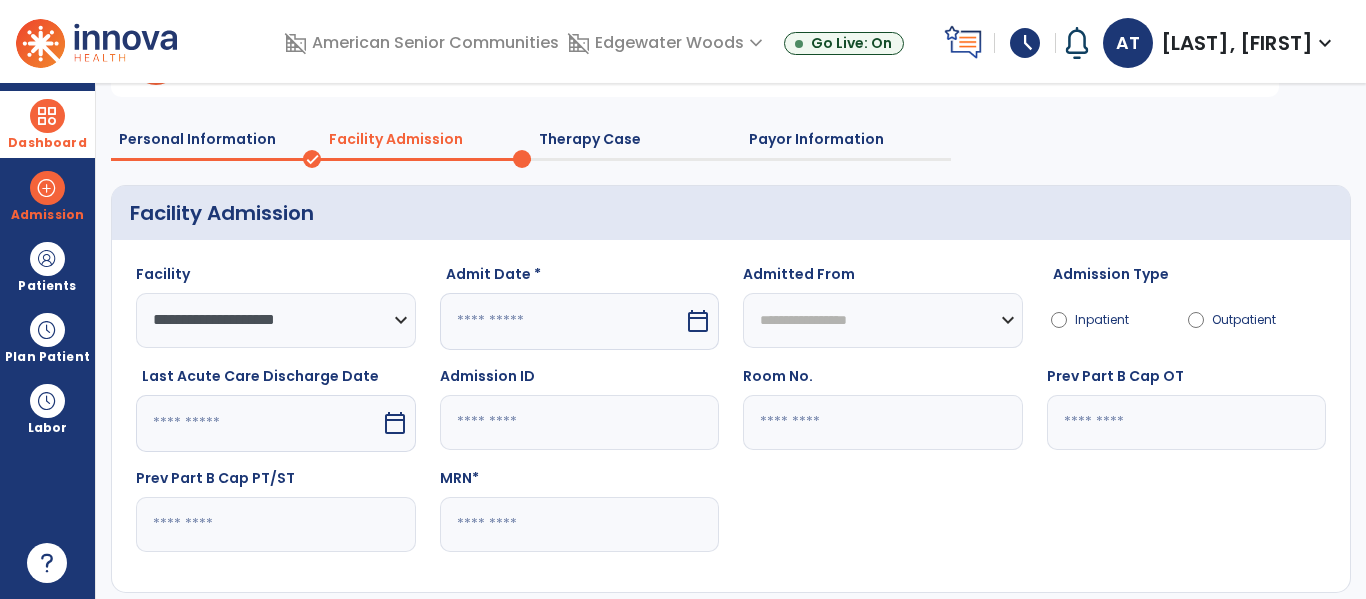 scroll, scrollTop: 228, scrollLeft: 0, axis: vertical 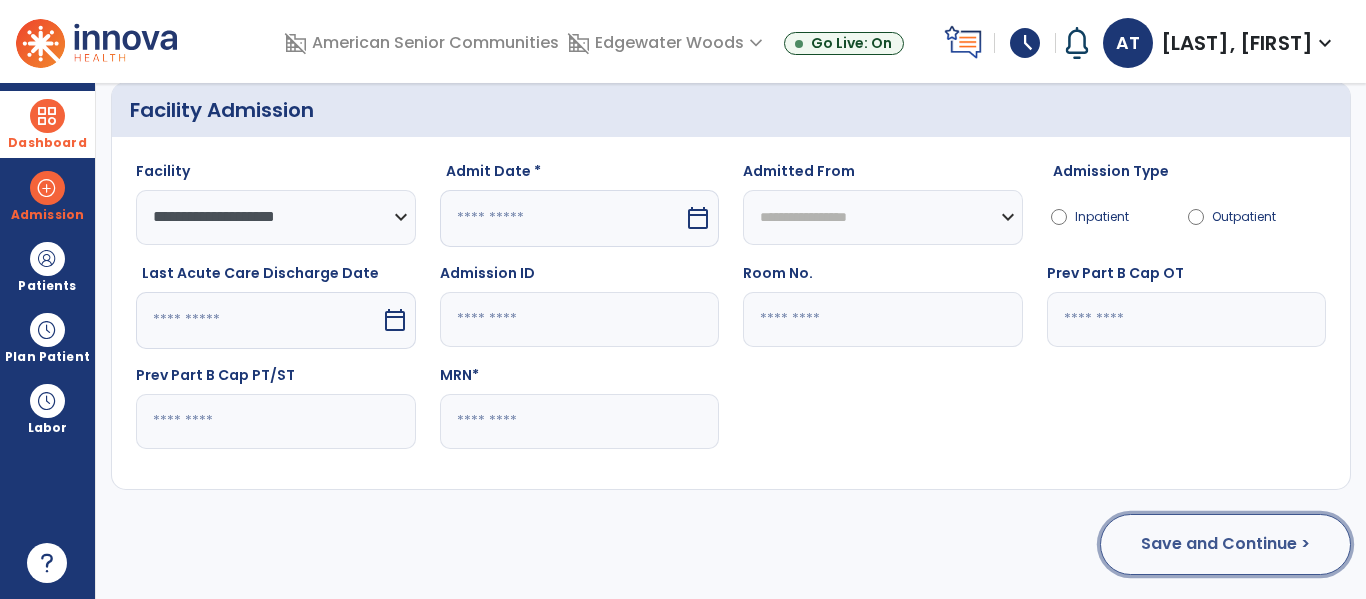 click on "Save and Continue >" 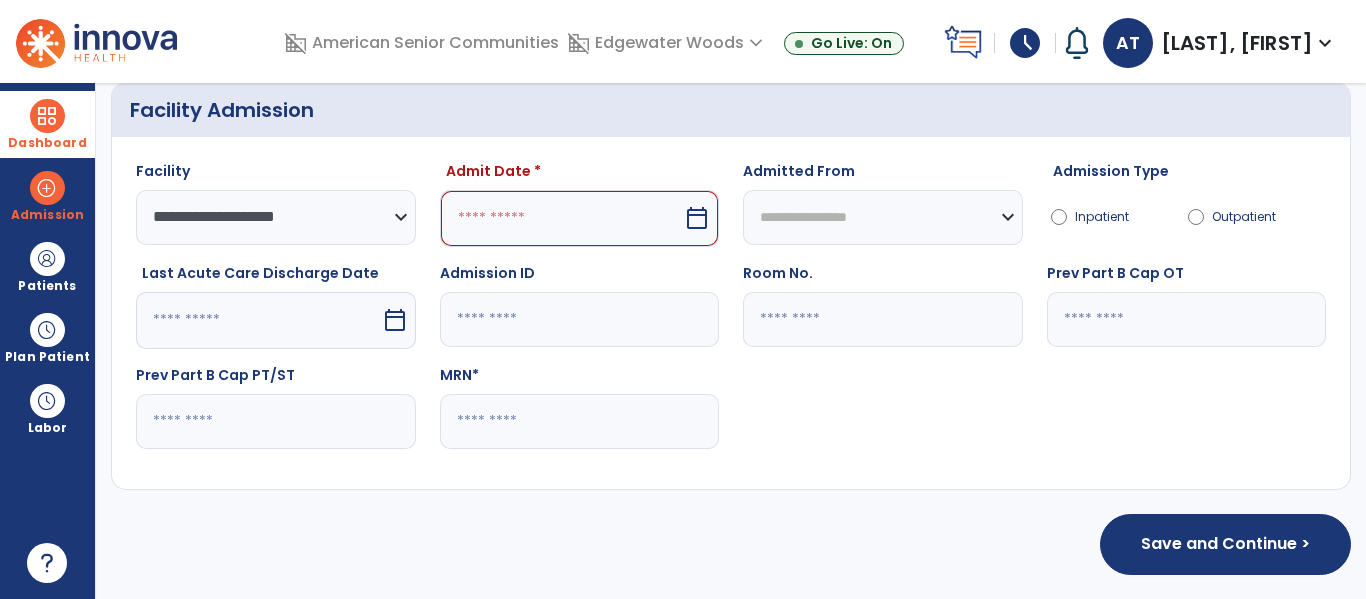 click at bounding box center (562, 218) 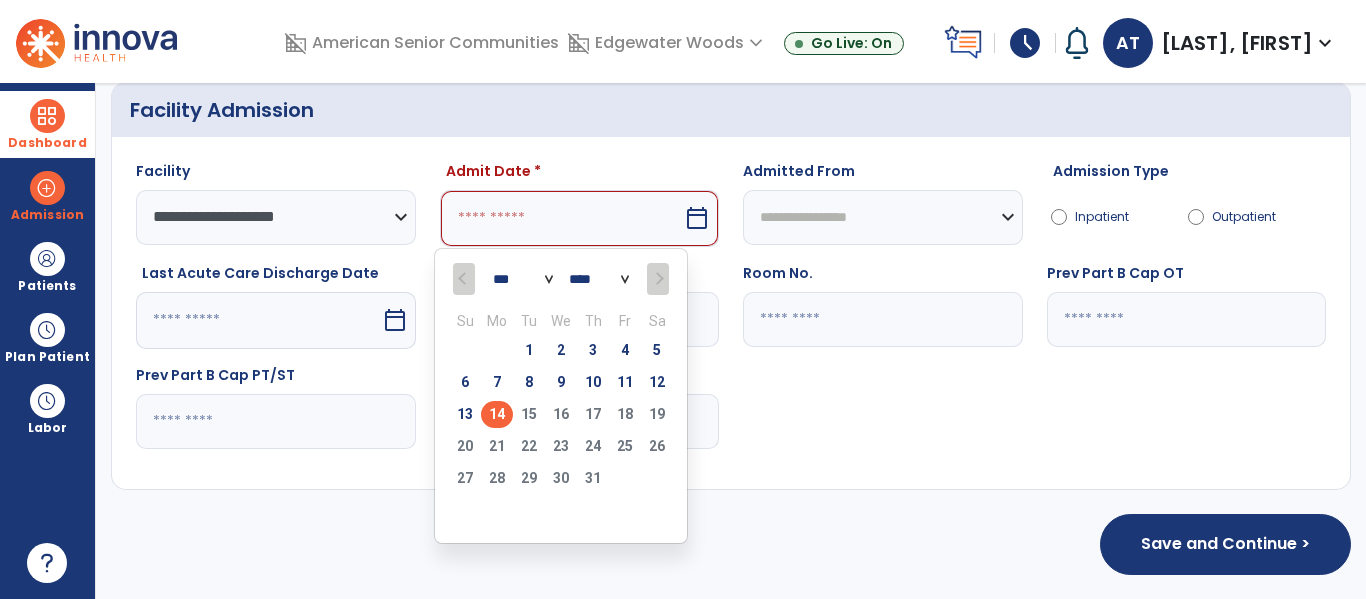 click at bounding box center [465, 279] 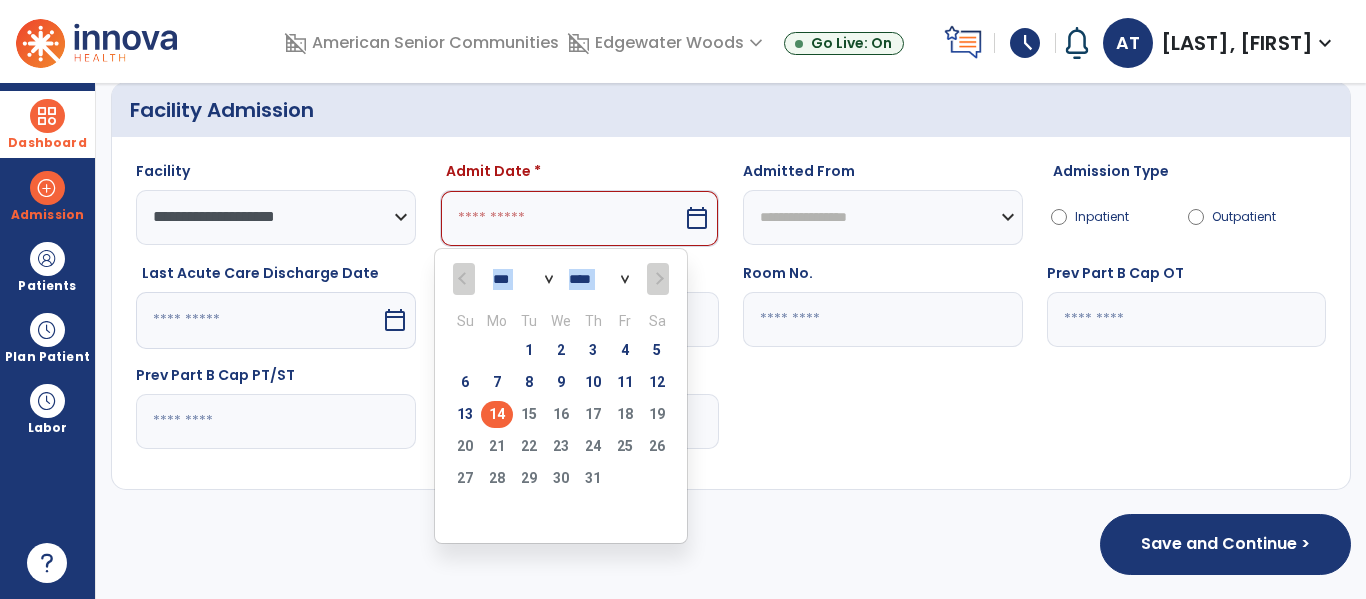 click at bounding box center (465, 279) 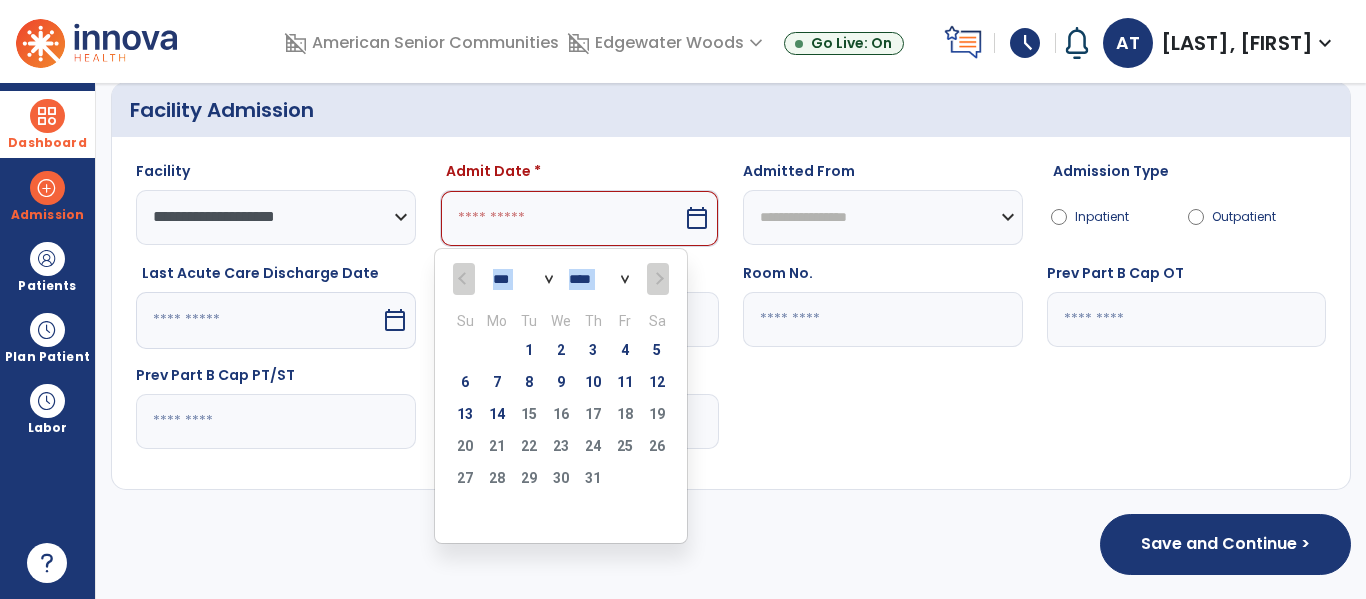 click on "***" at bounding box center (523, 279) 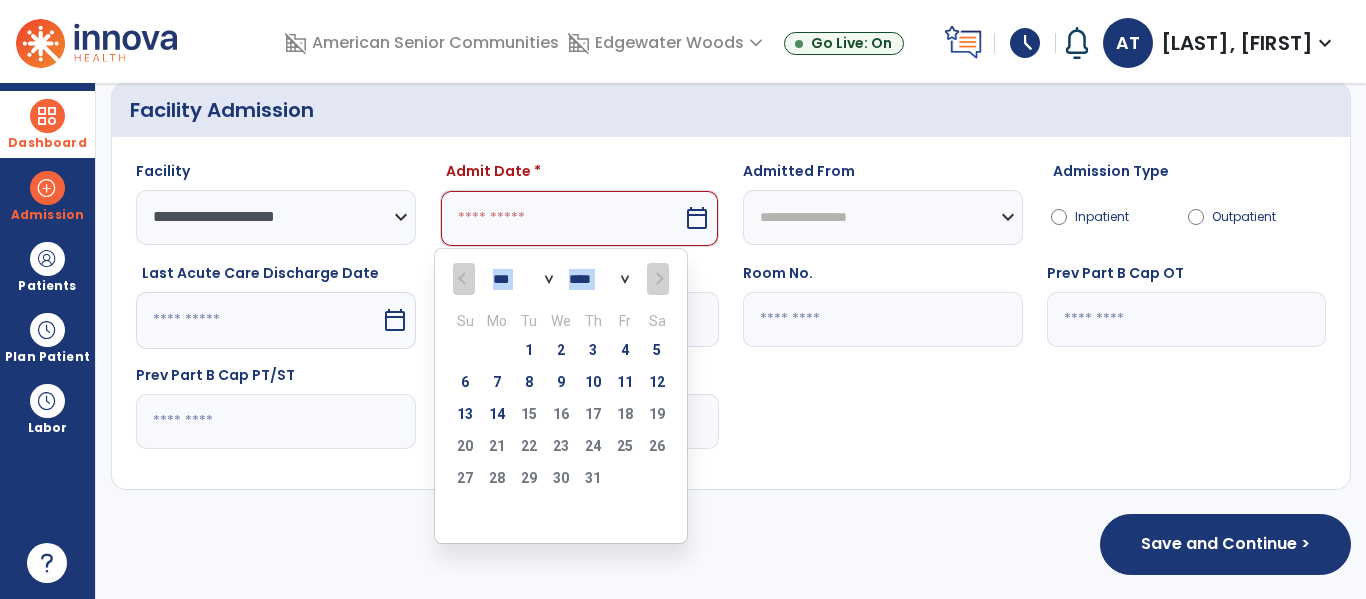 click on "MRN  *" 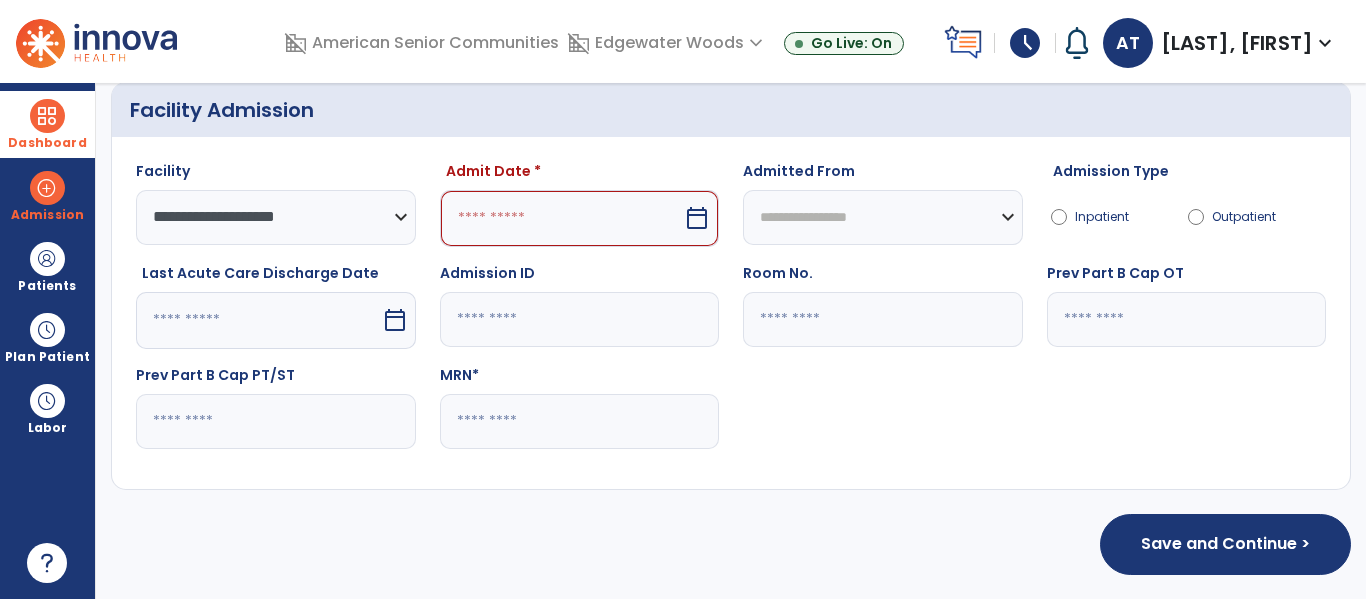 click at bounding box center [562, 218] 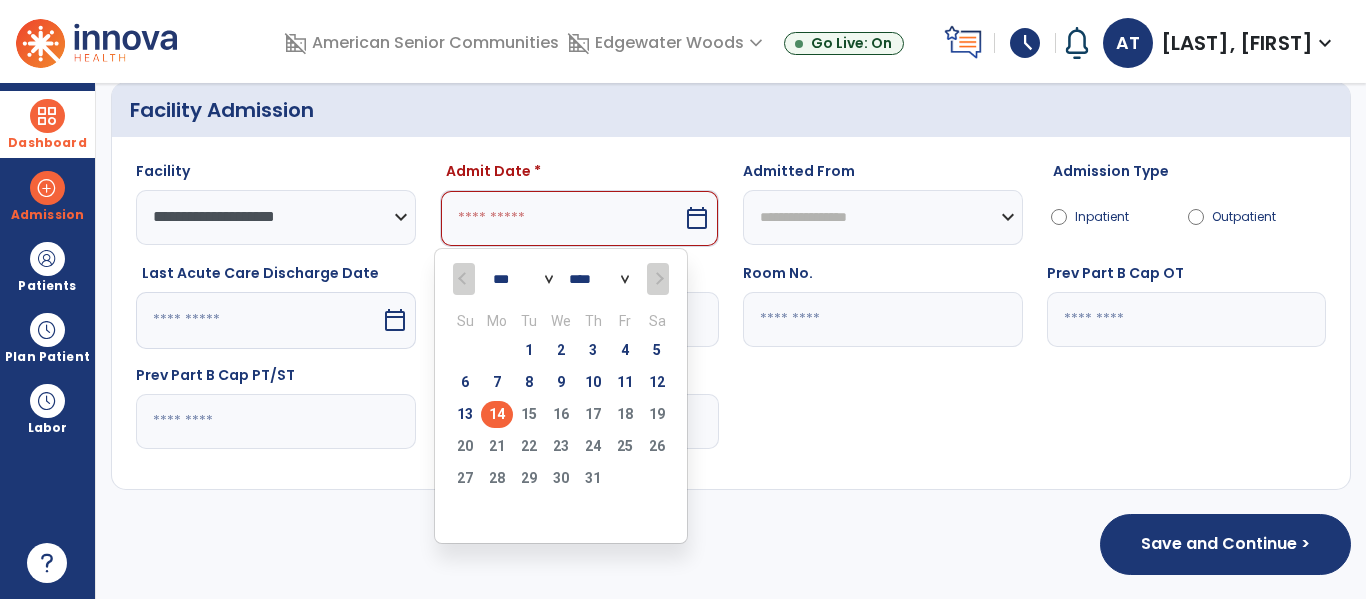 click at bounding box center [465, 279] 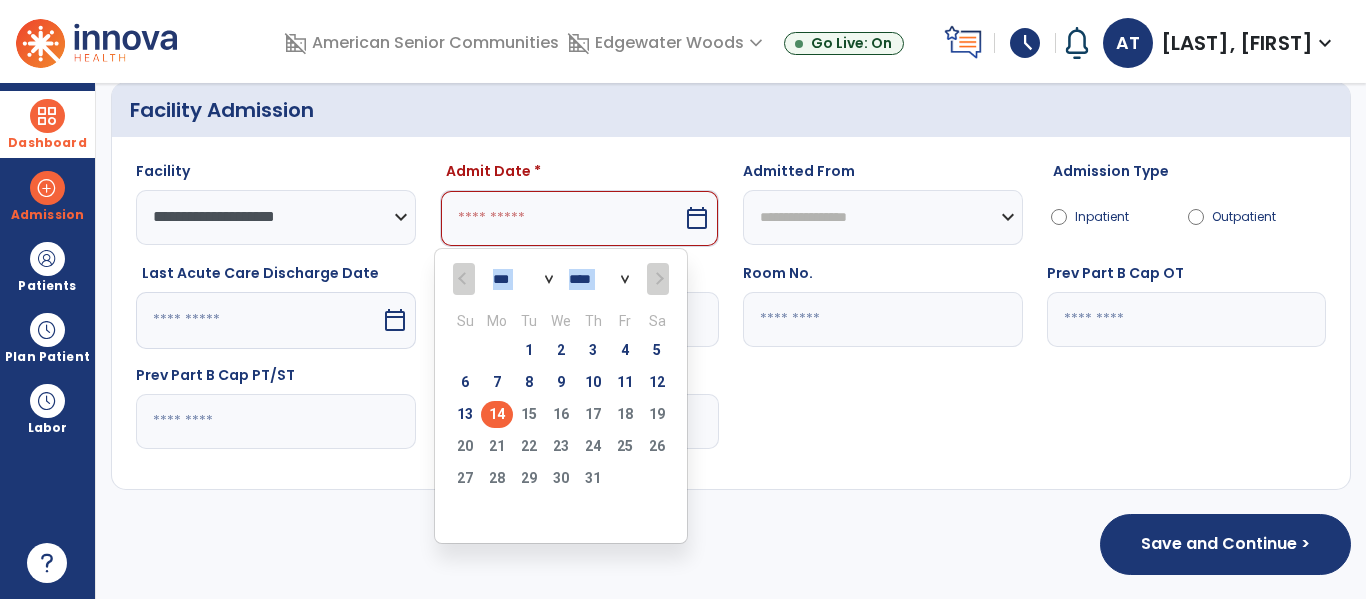 click at bounding box center (465, 279) 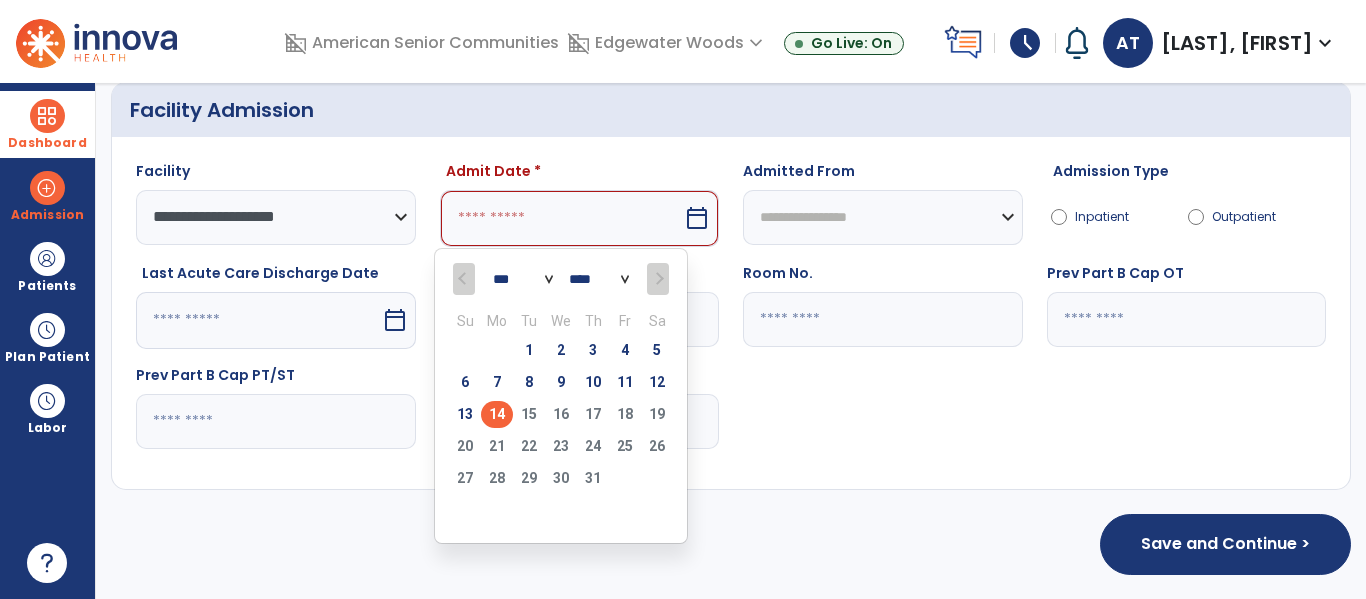 click at bounding box center (465, 279) 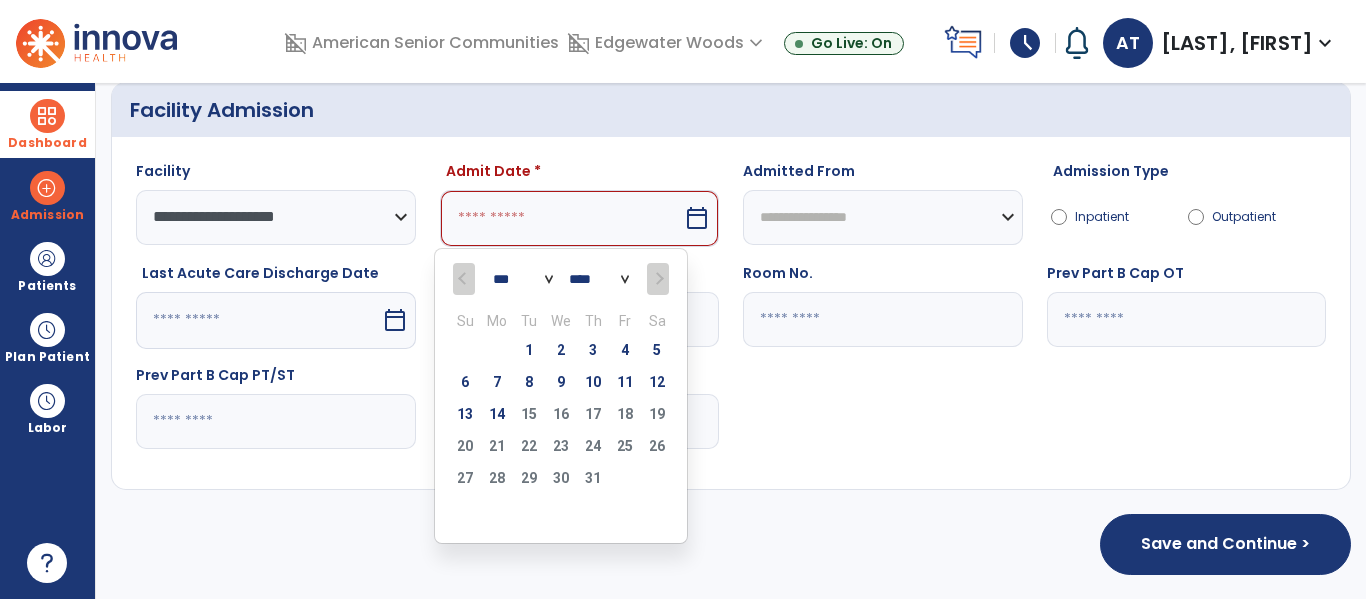 click on "***" at bounding box center (523, 279) 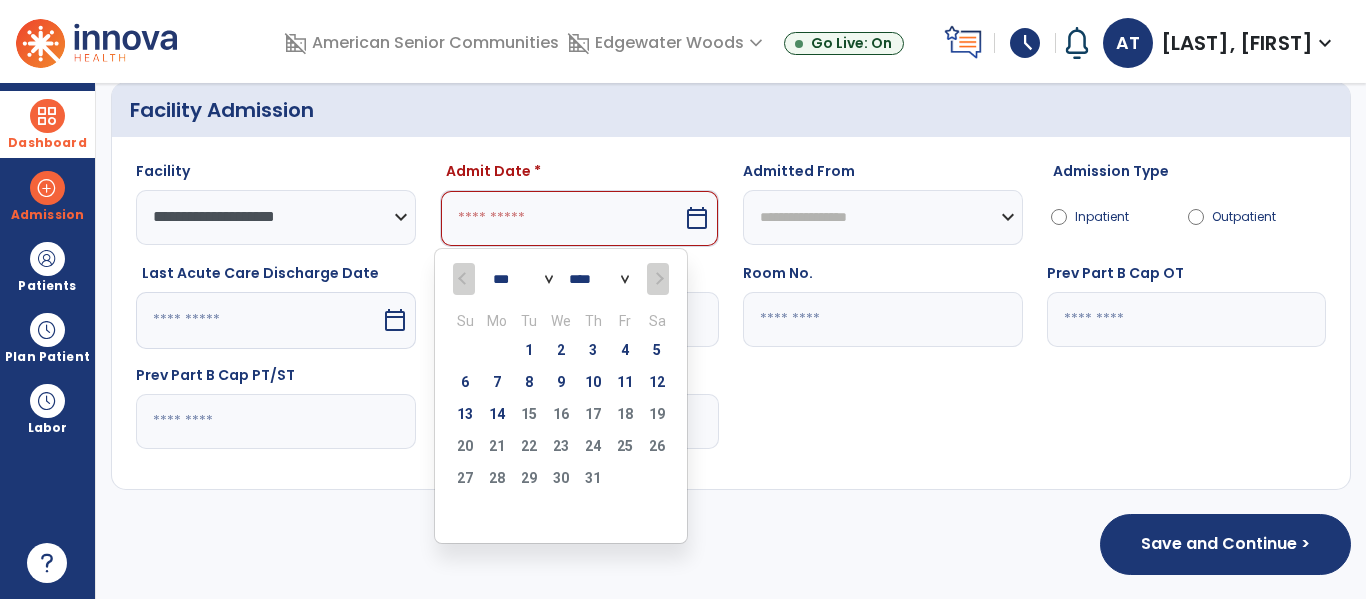 click on "27   28   29   30   31   1   2" at bounding box center [561, 481] 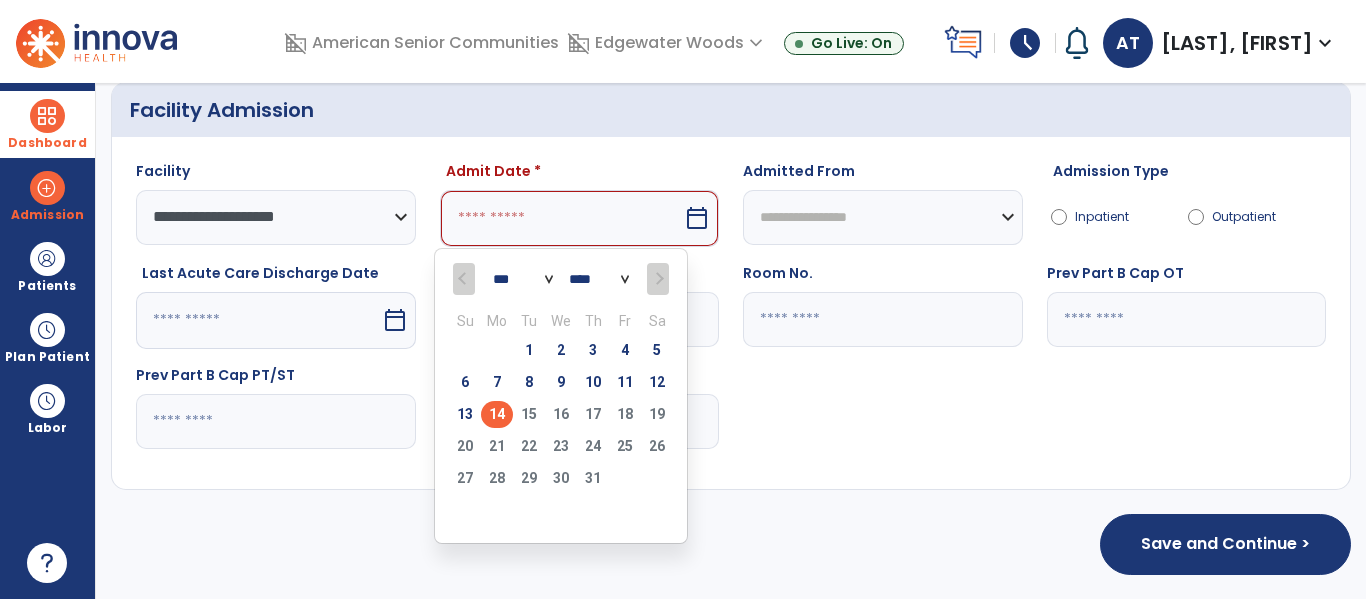 click on "14" at bounding box center [497, 414] 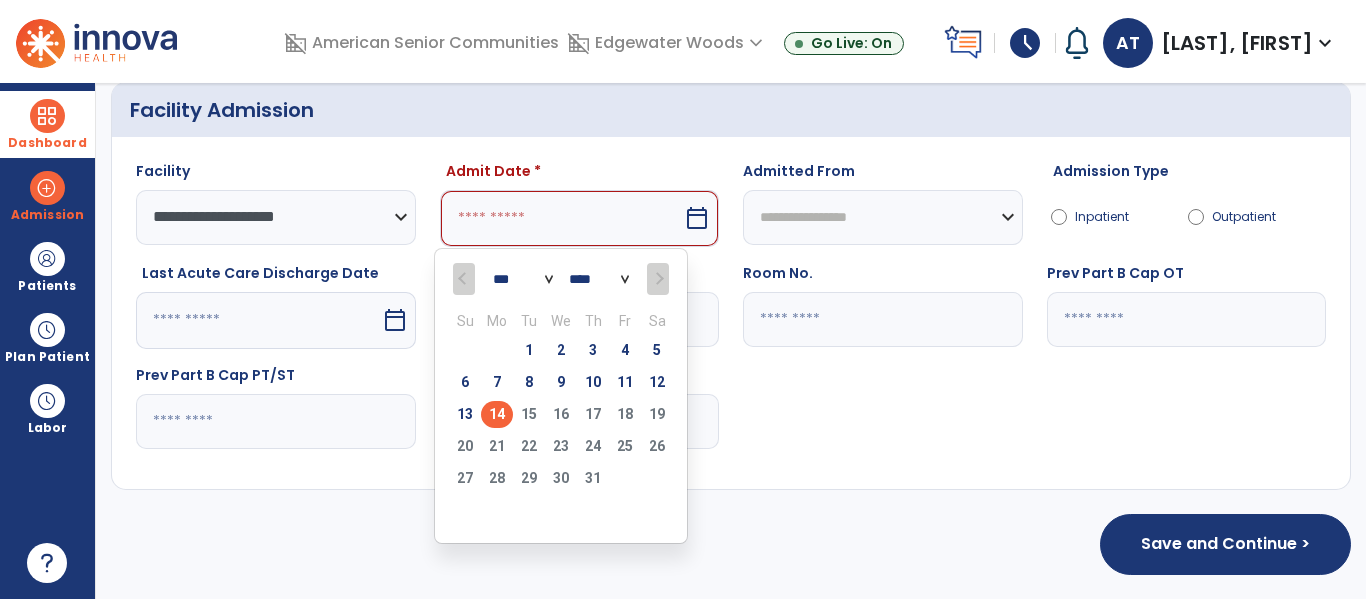 type on "*********" 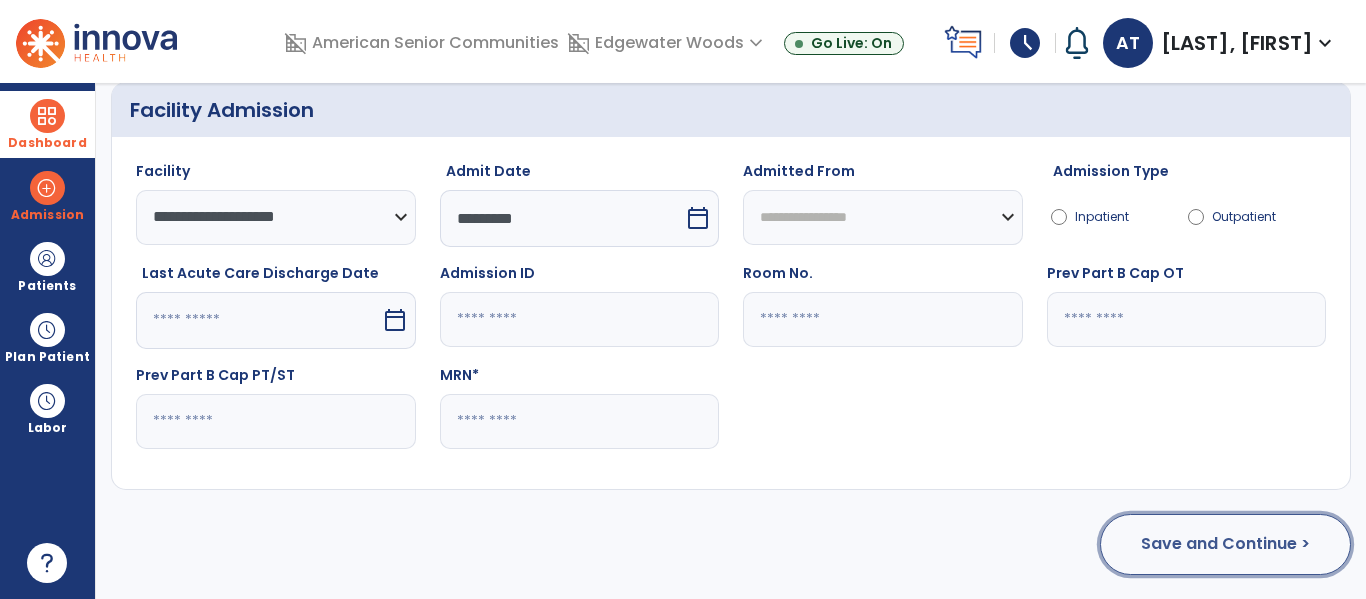 click on "Save and Continue >" 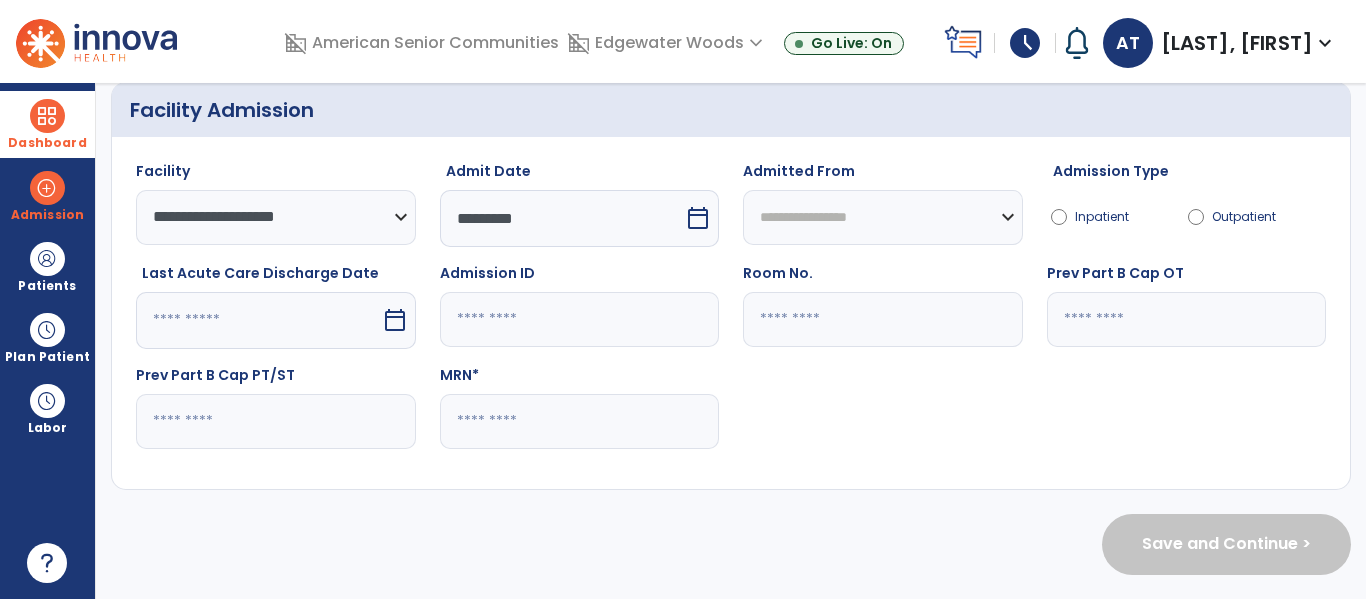 scroll, scrollTop: 0, scrollLeft: 0, axis: both 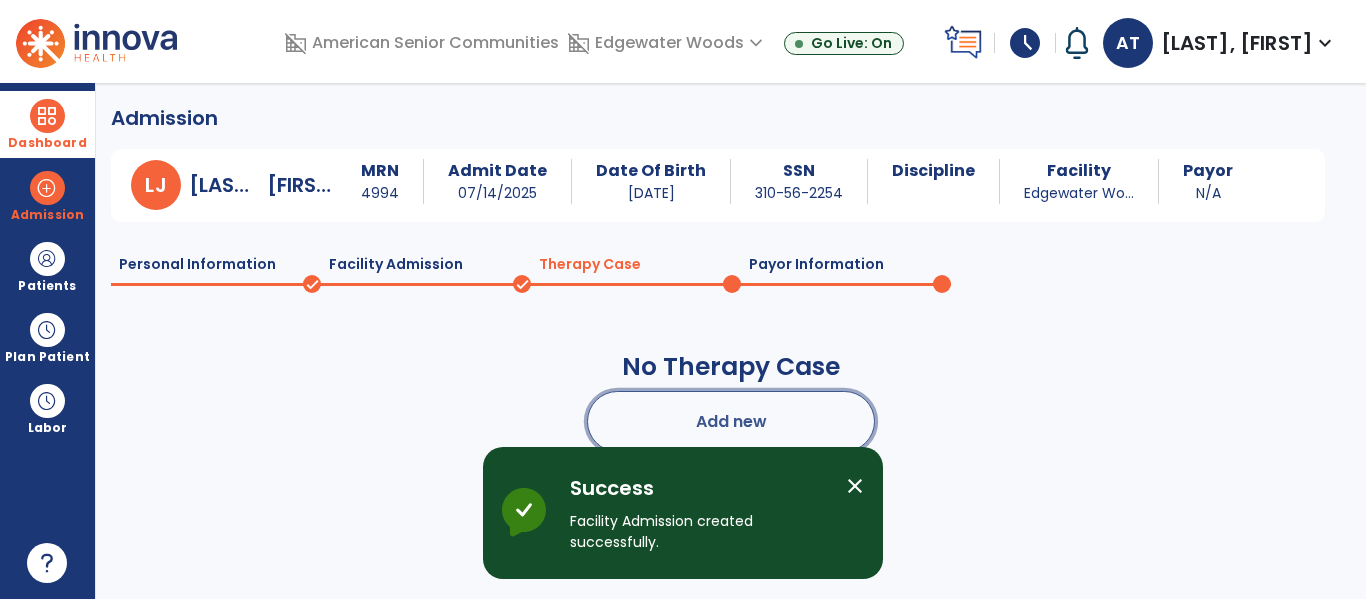 click on "Add new" at bounding box center [731, 421] 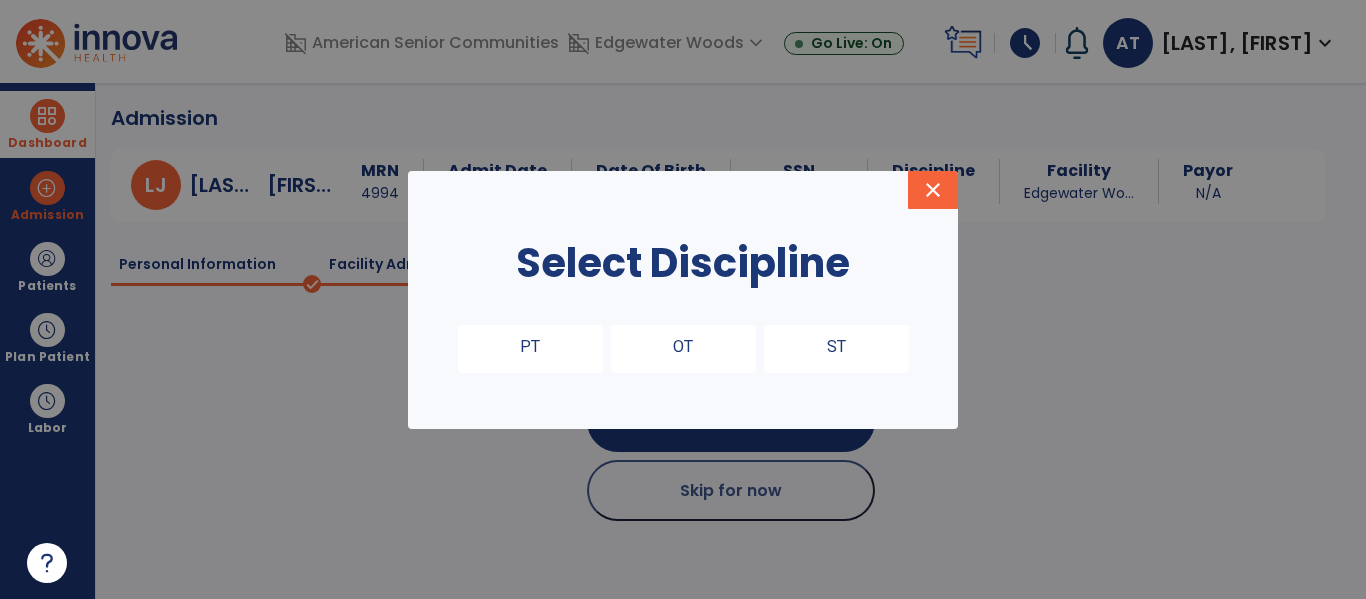 click on "ST" at bounding box center [836, 349] 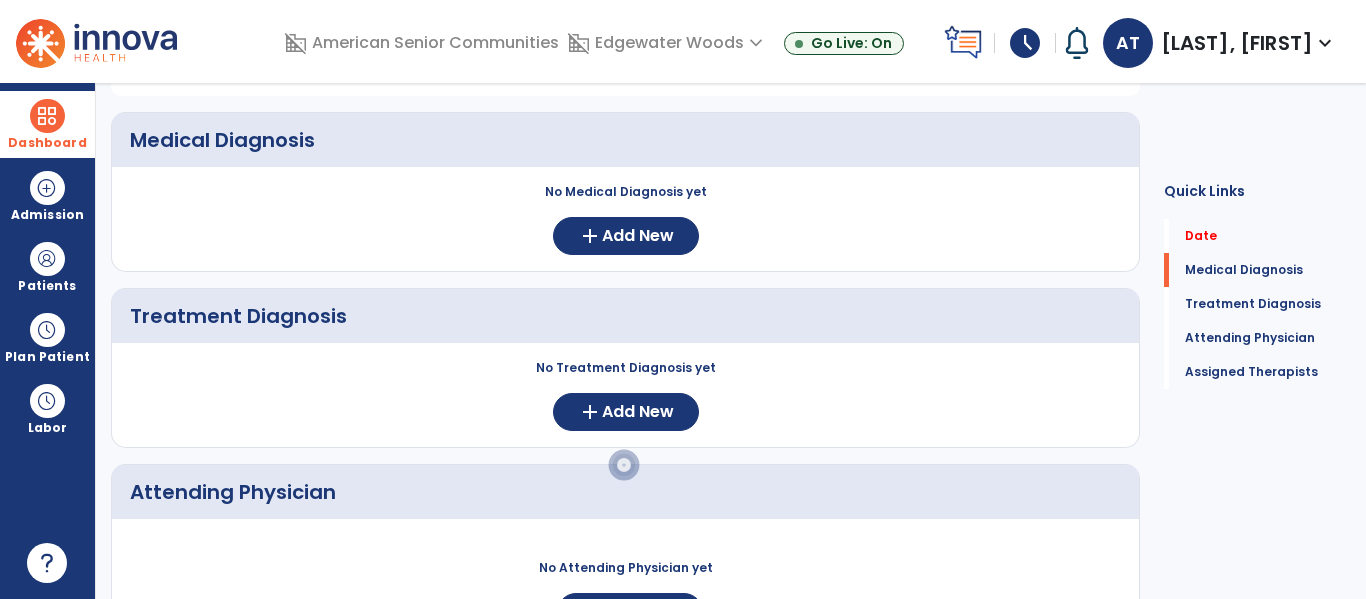 scroll, scrollTop: 0, scrollLeft: 0, axis: both 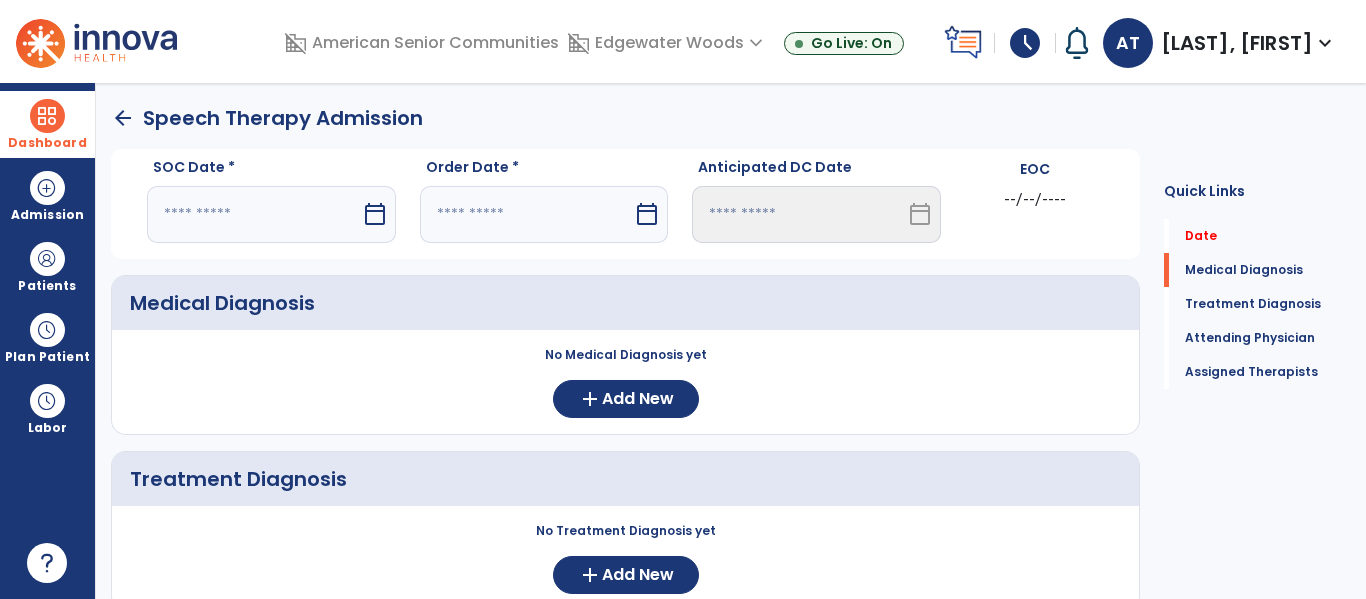 click at bounding box center [254, 214] 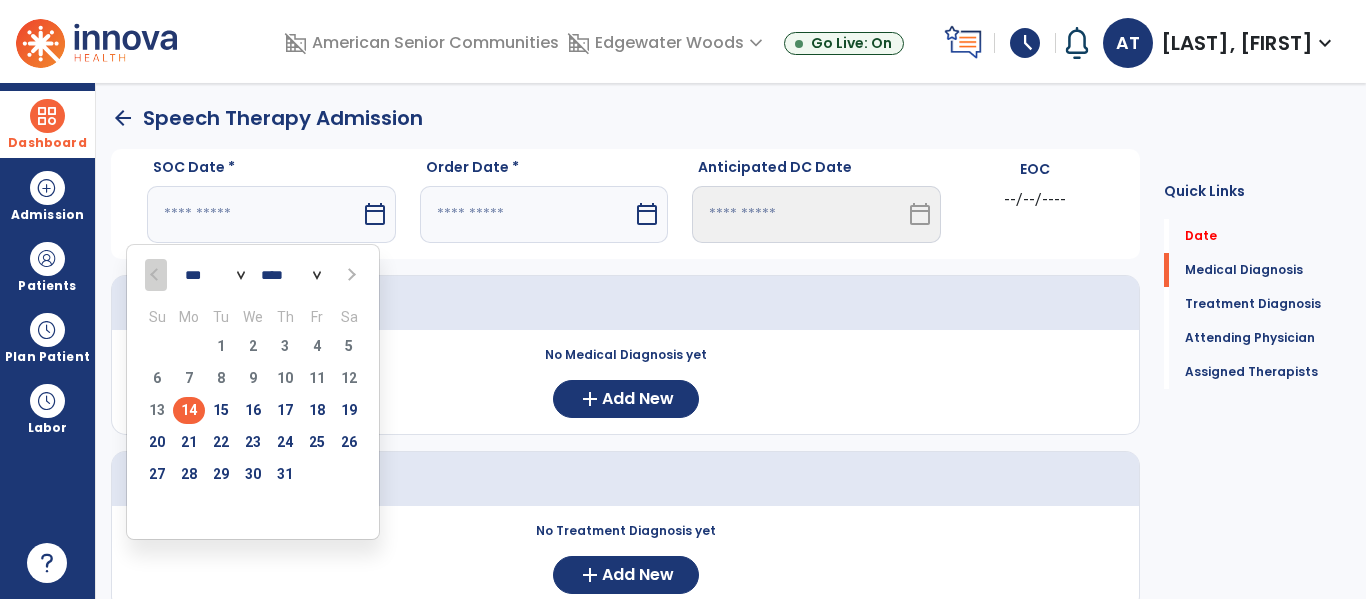 click on "14" at bounding box center [189, 410] 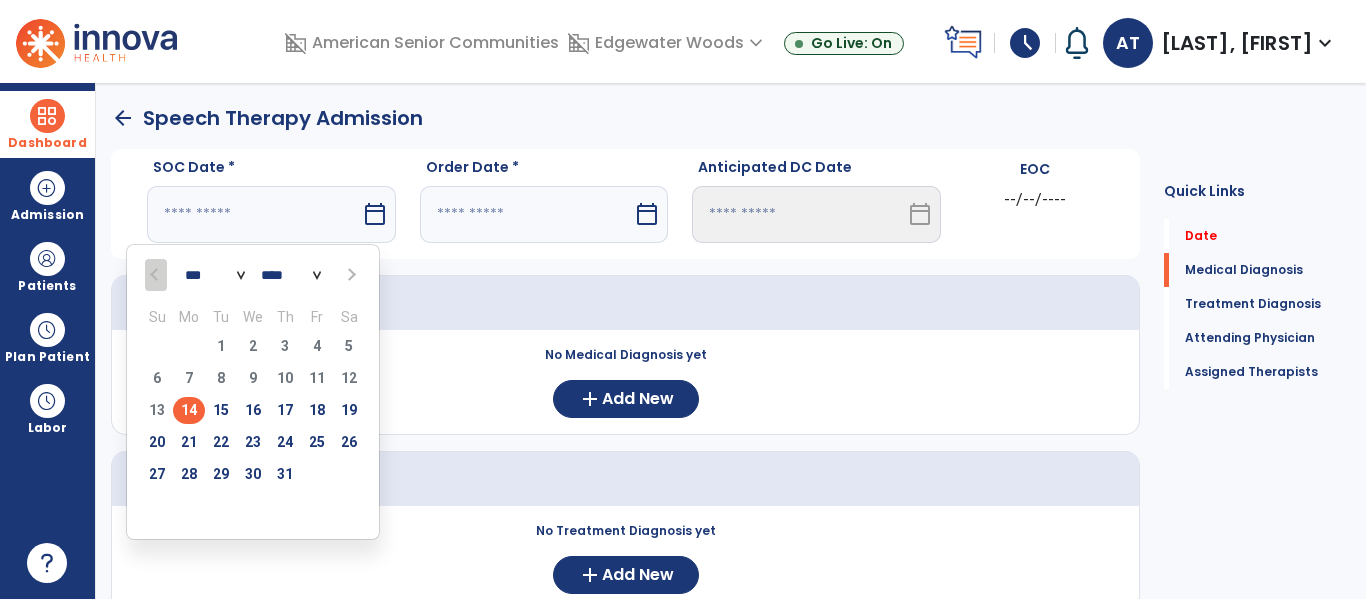 type on "*********" 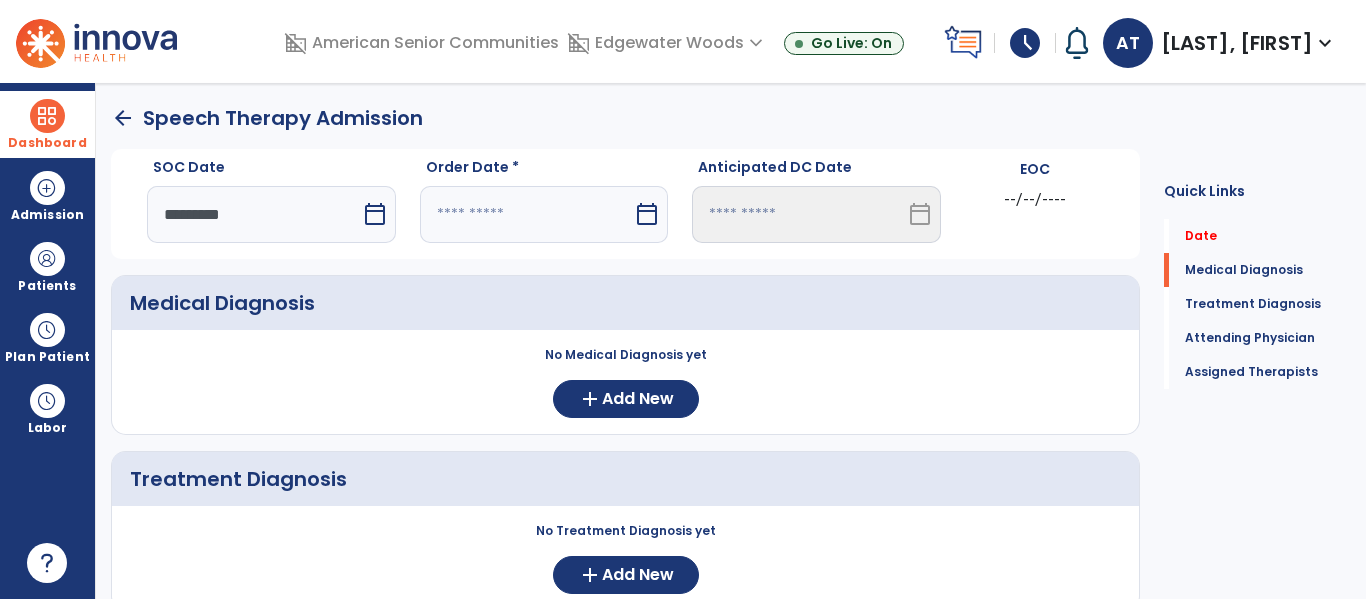 click at bounding box center [527, 214] 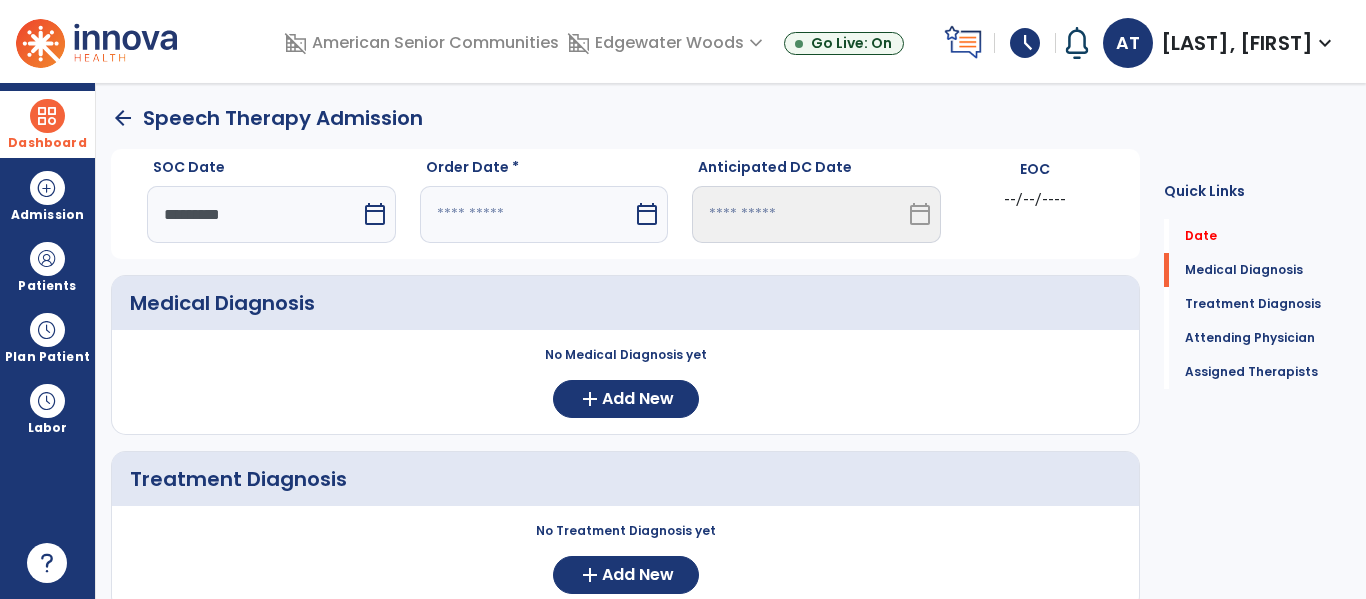 select on "*" 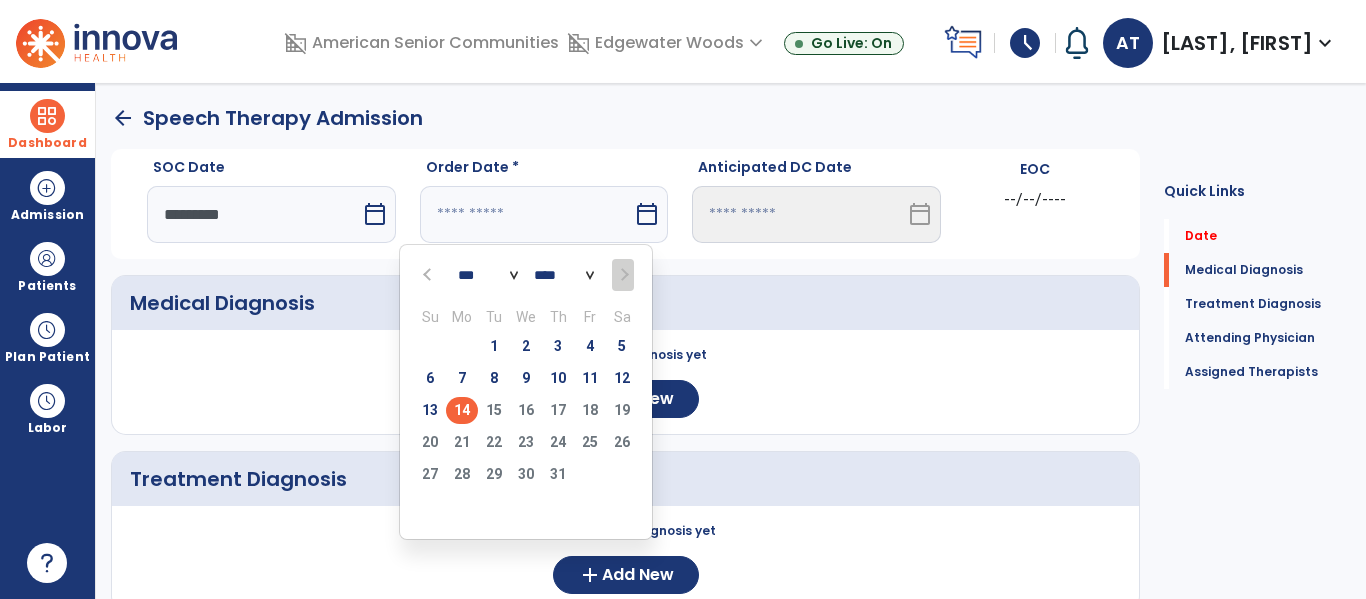 click on "14" at bounding box center [462, 410] 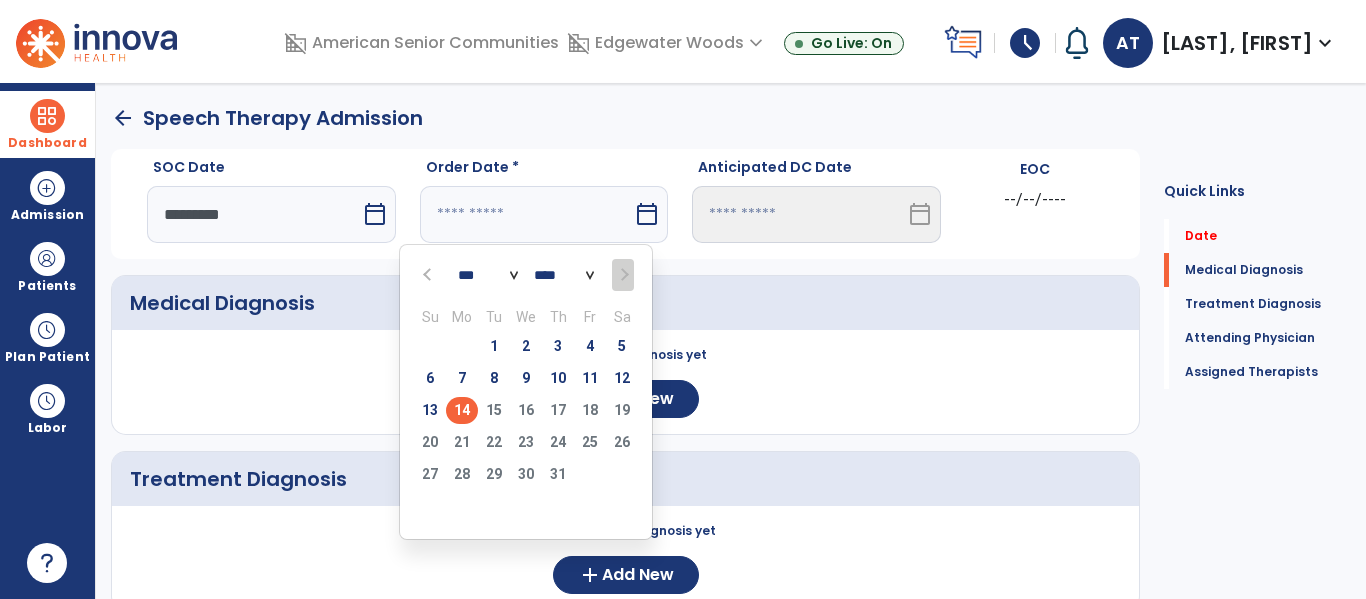type on "*********" 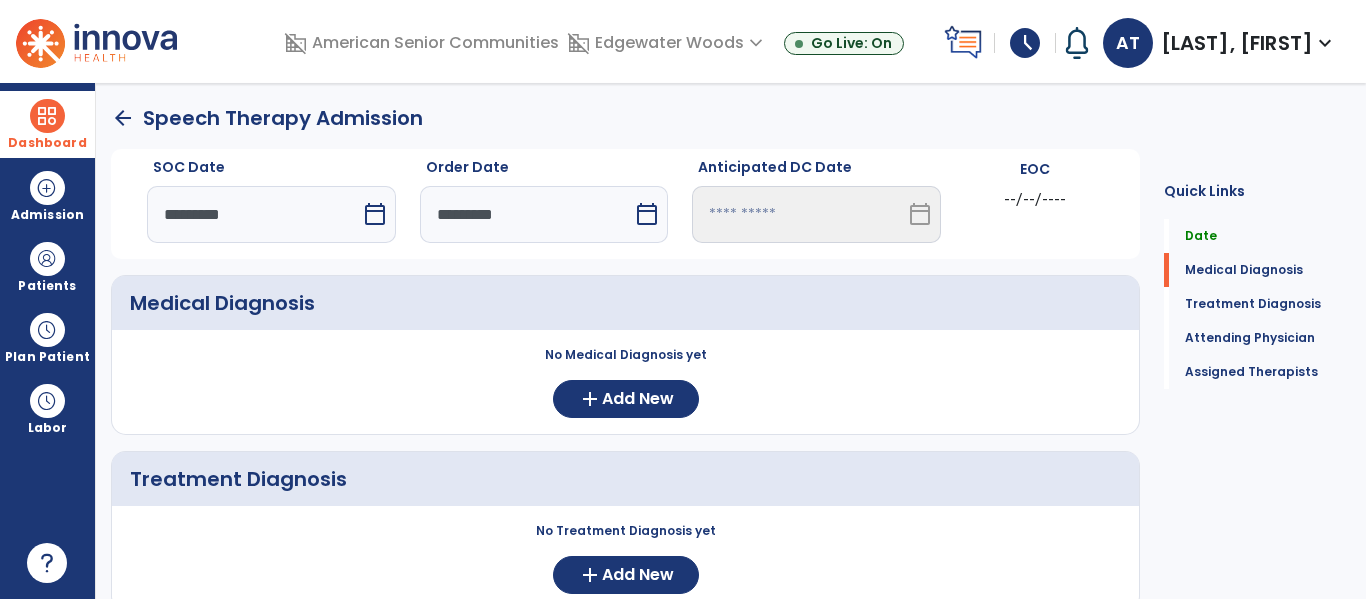 click on "calendar_today" at bounding box center (922, 214) 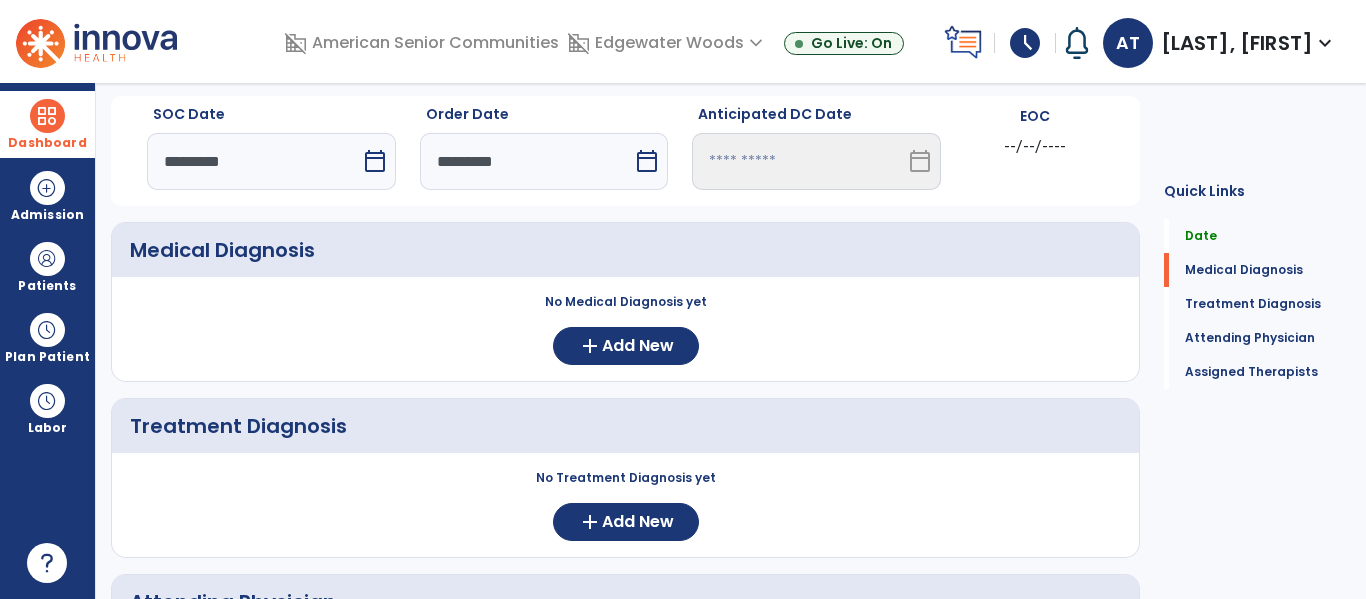 scroll, scrollTop: 57, scrollLeft: 0, axis: vertical 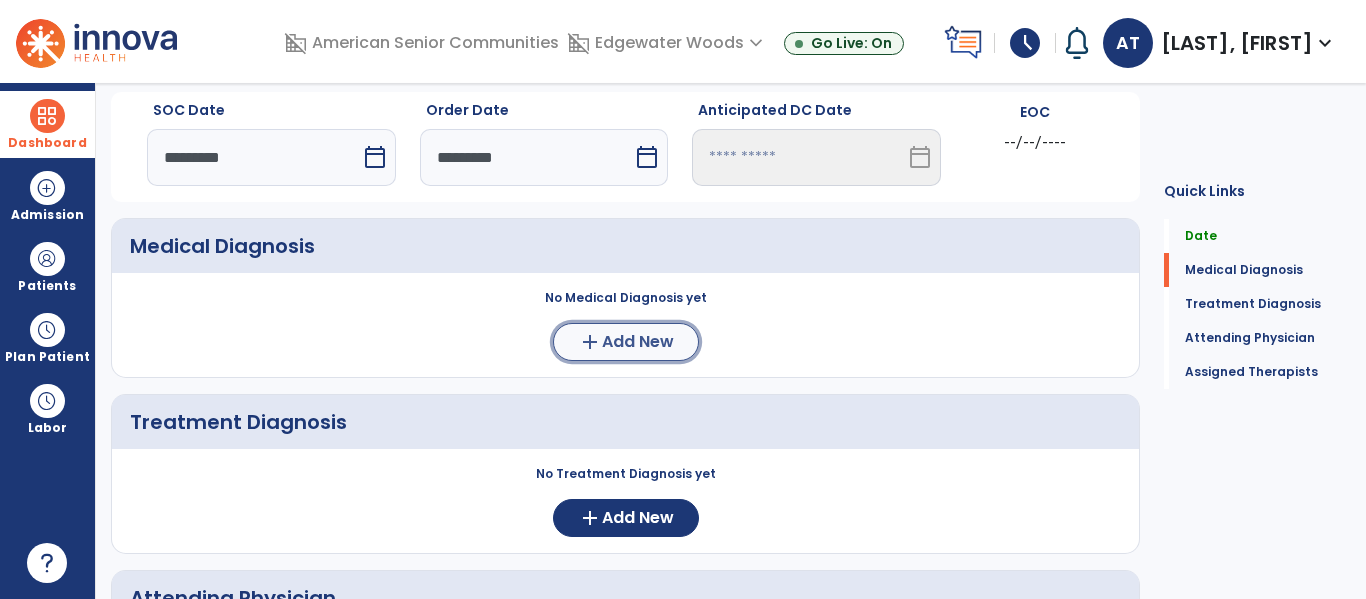 click on "Add New" 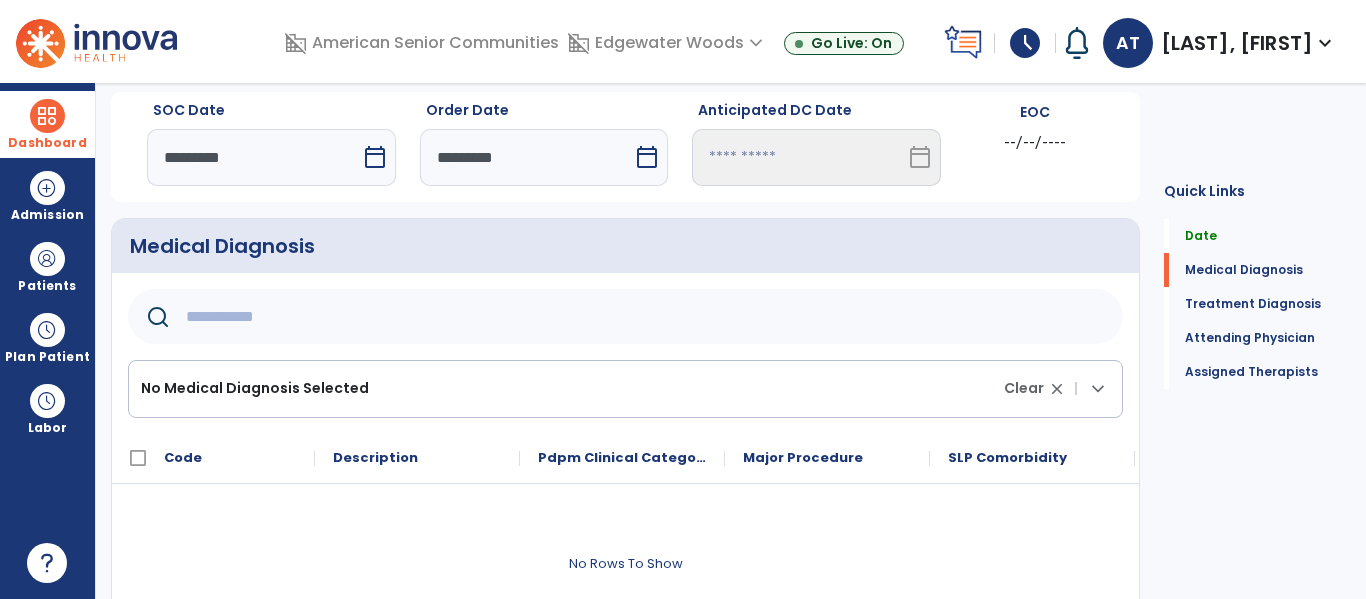 click on "No Medical Diagnosis Selected" 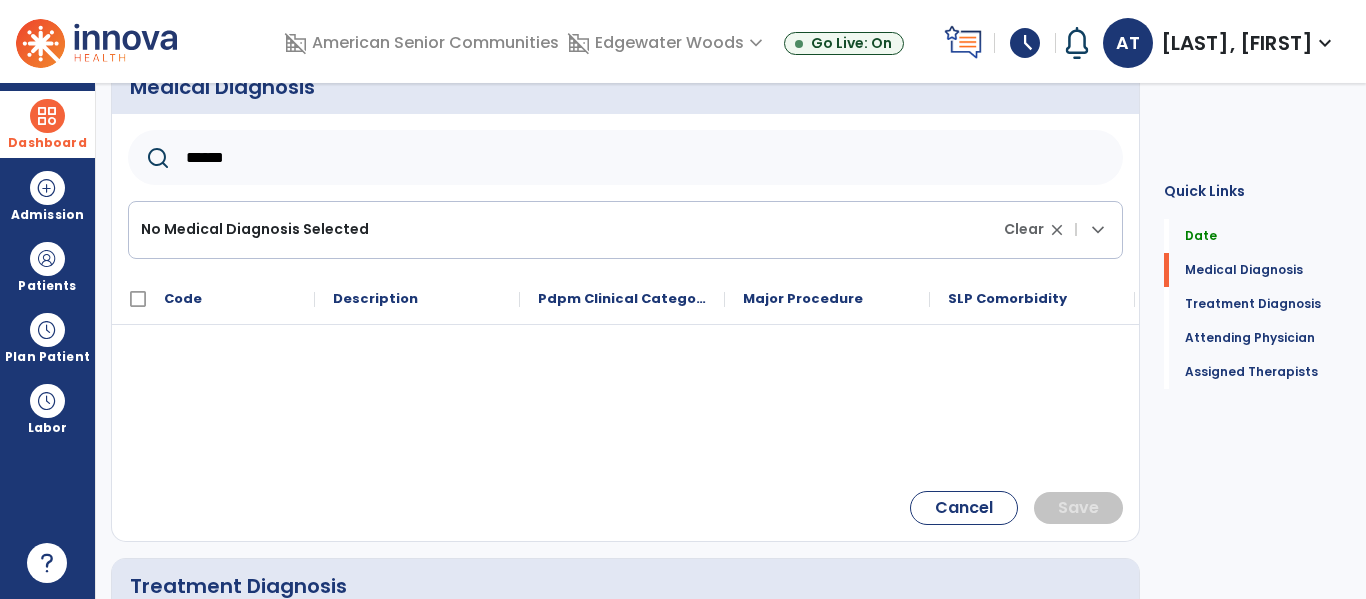 scroll, scrollTop: 217, scrollLeft: 0, axis: vertical 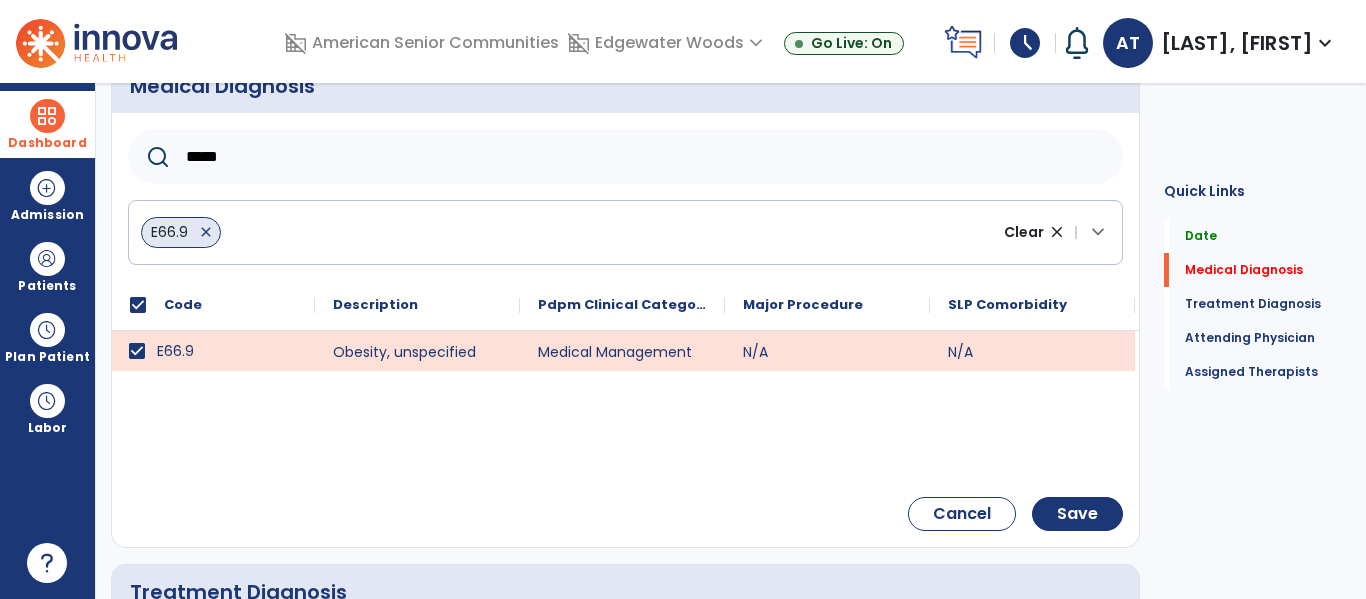 click on "*****" 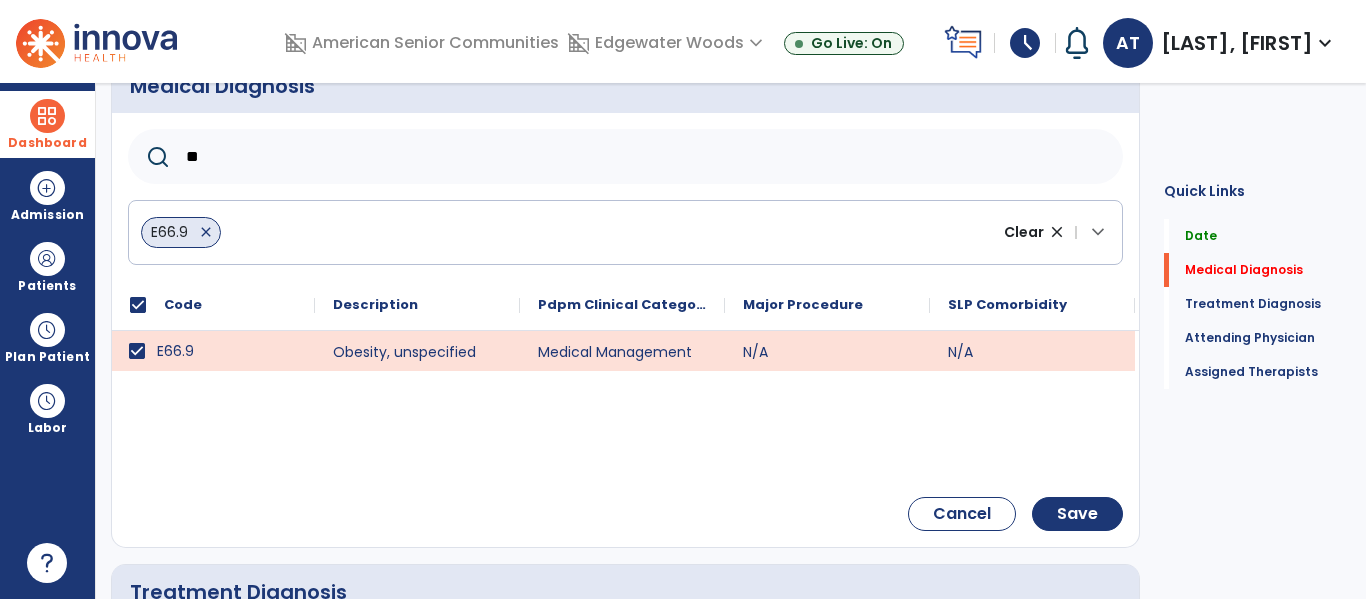 type on "*" 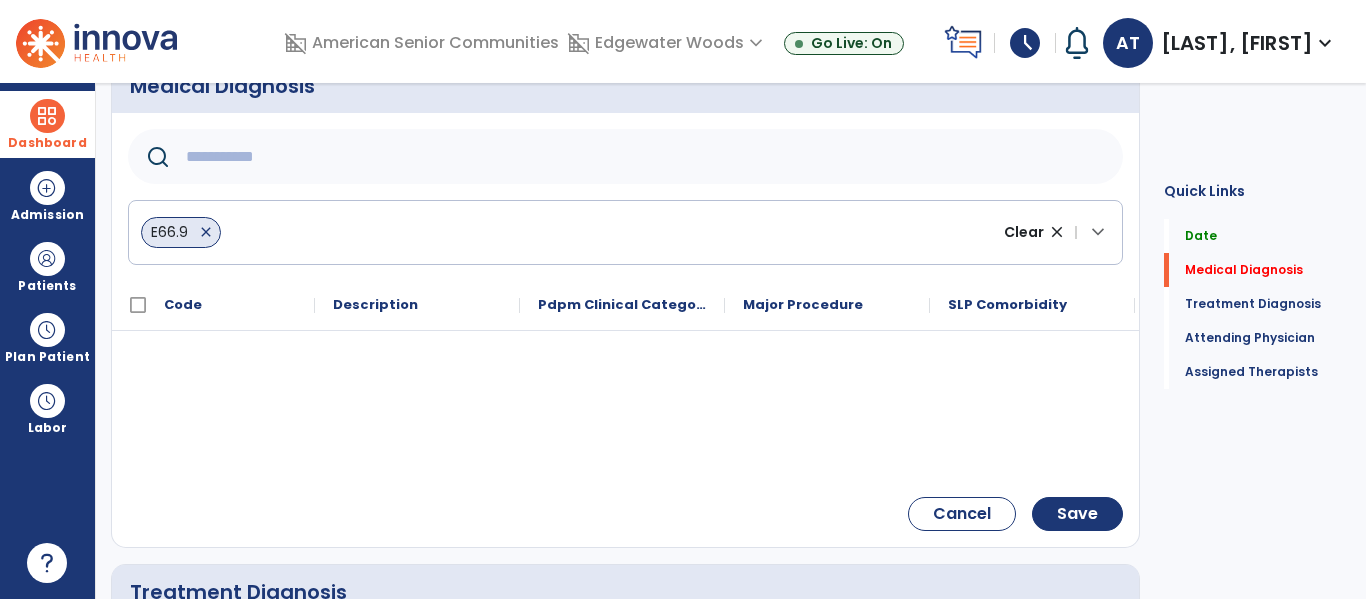 click 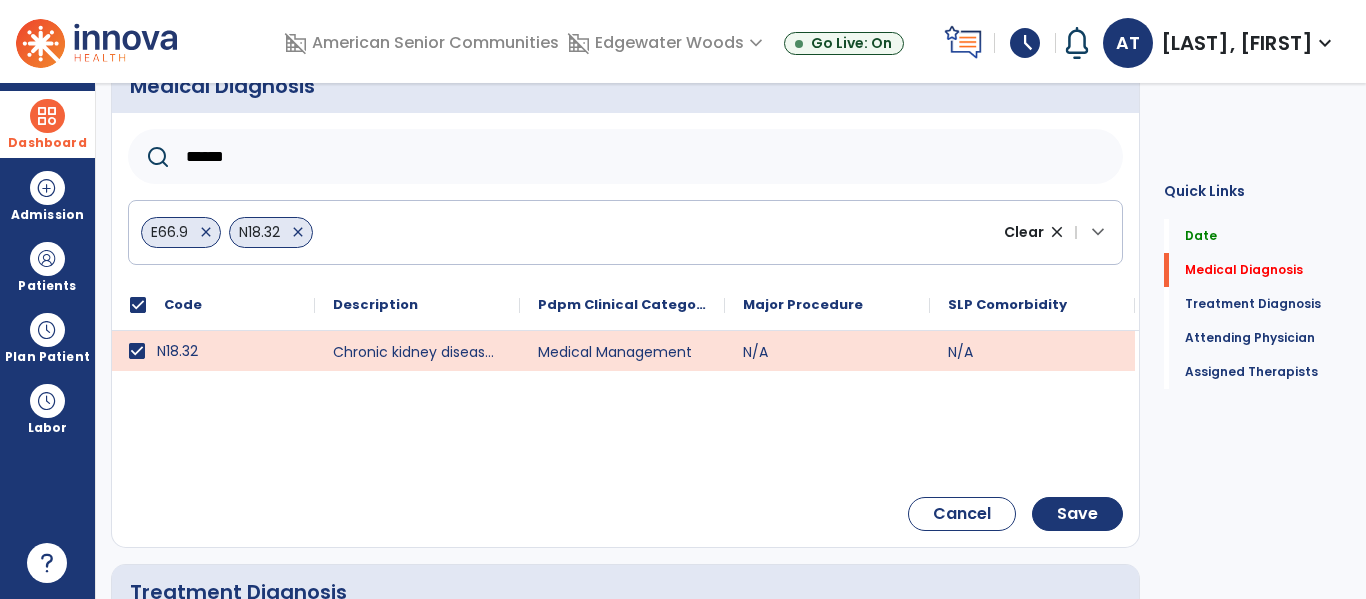 click on "******" 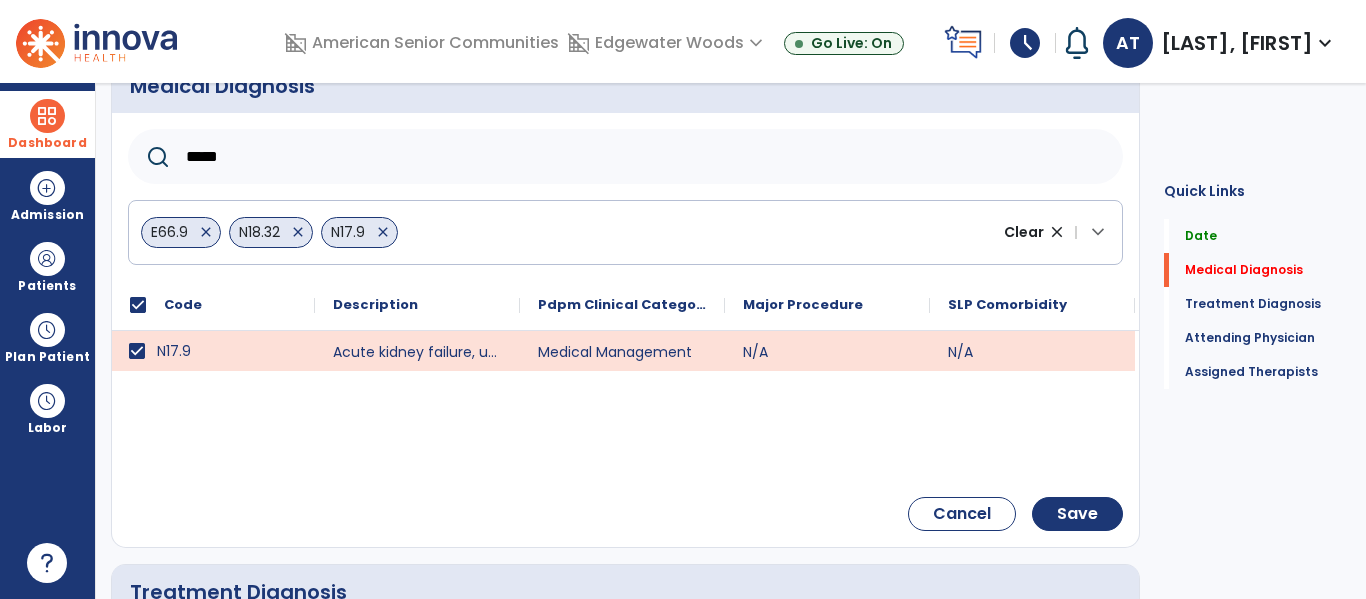 click on "*****" 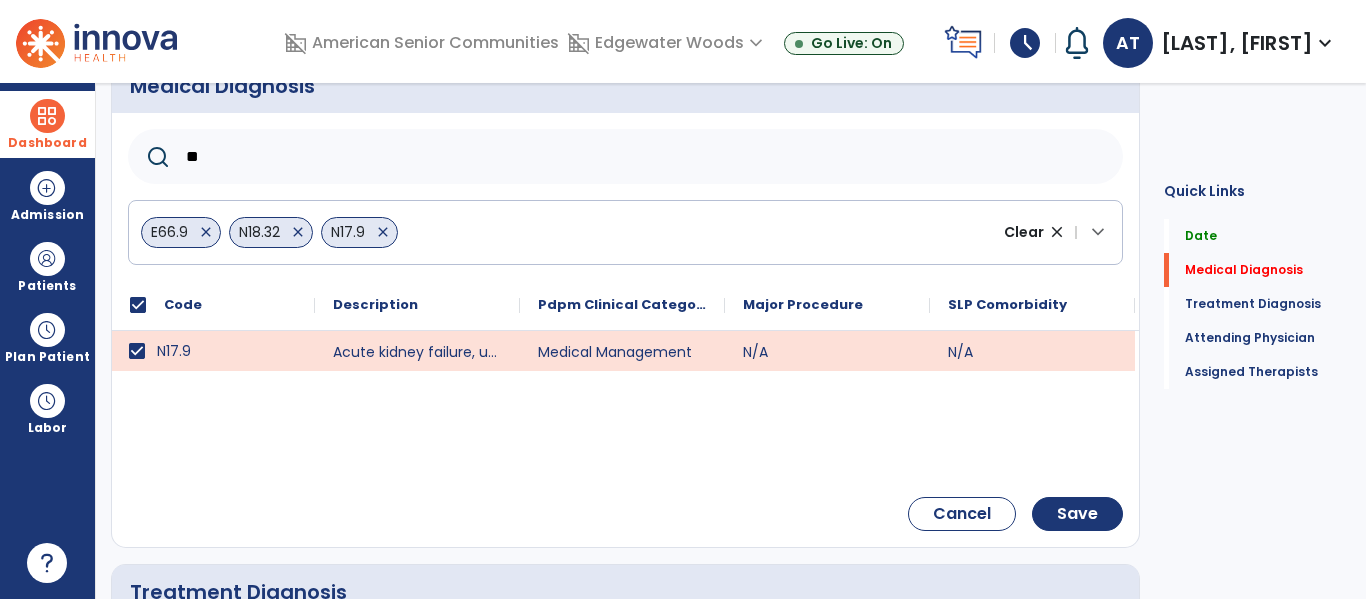 type on "*" 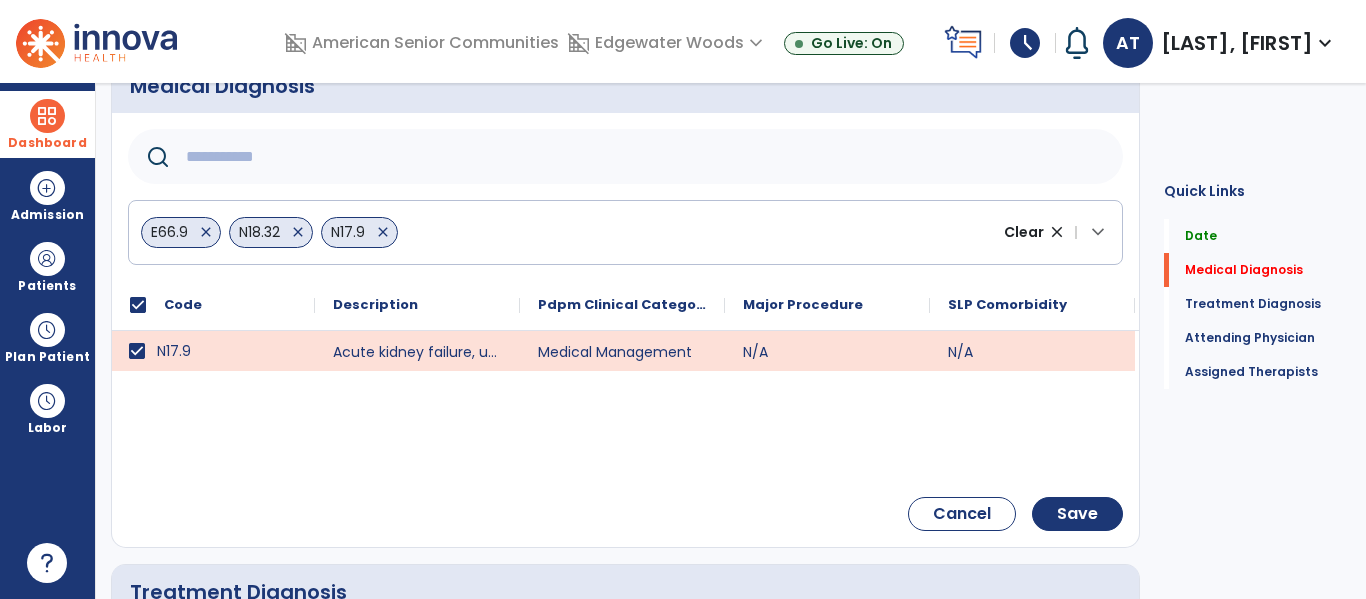 paste on "*****" 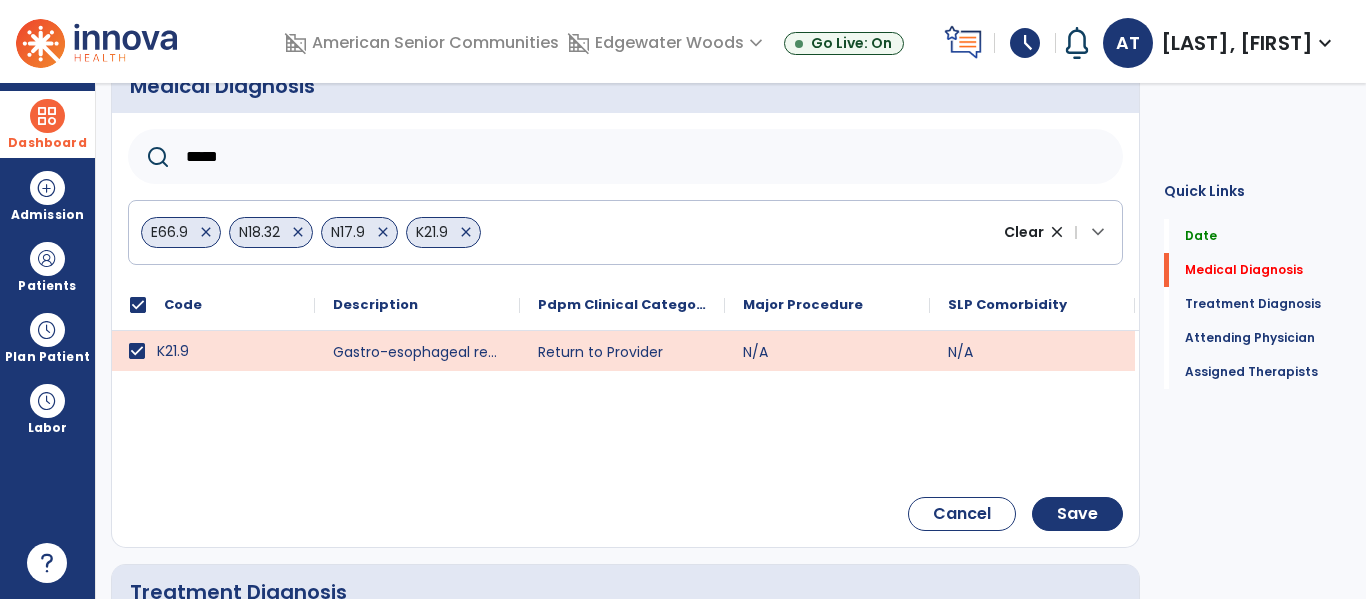 click on "*****" 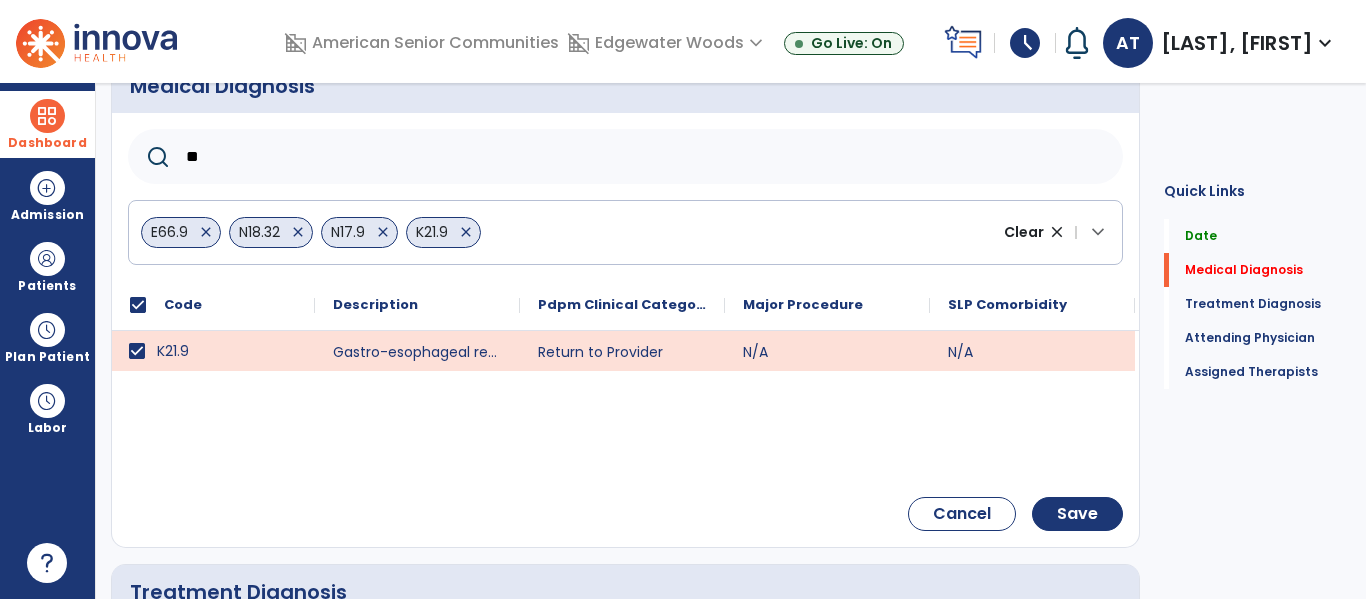 type on "*" 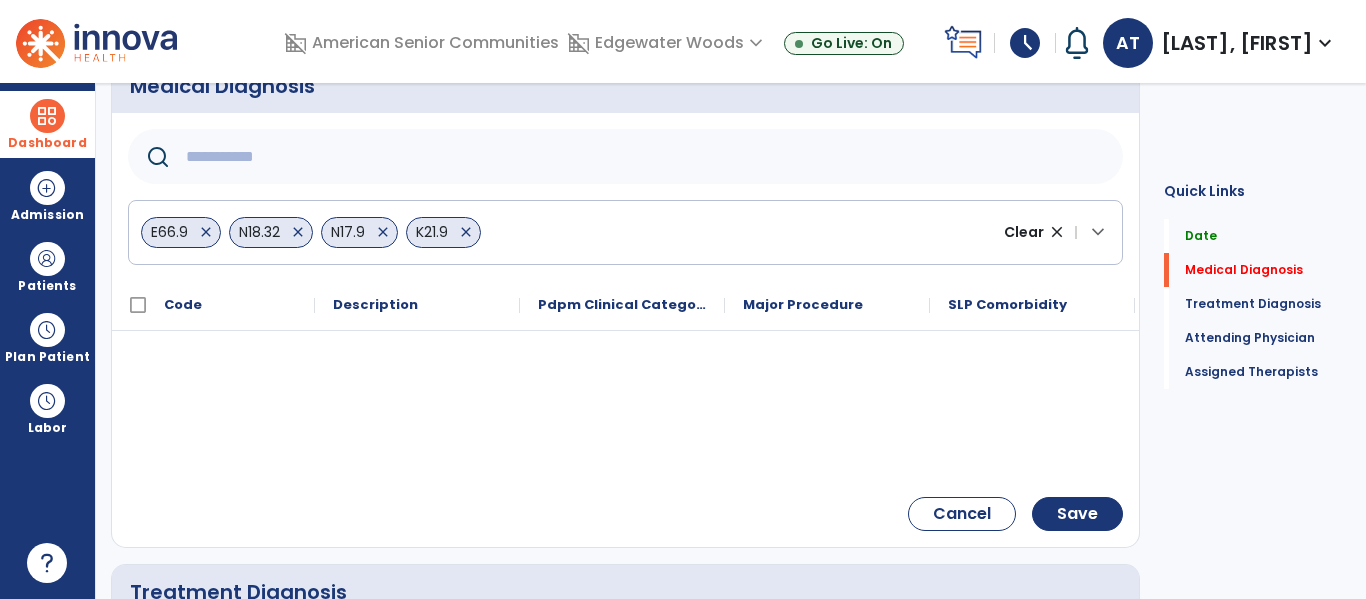 click 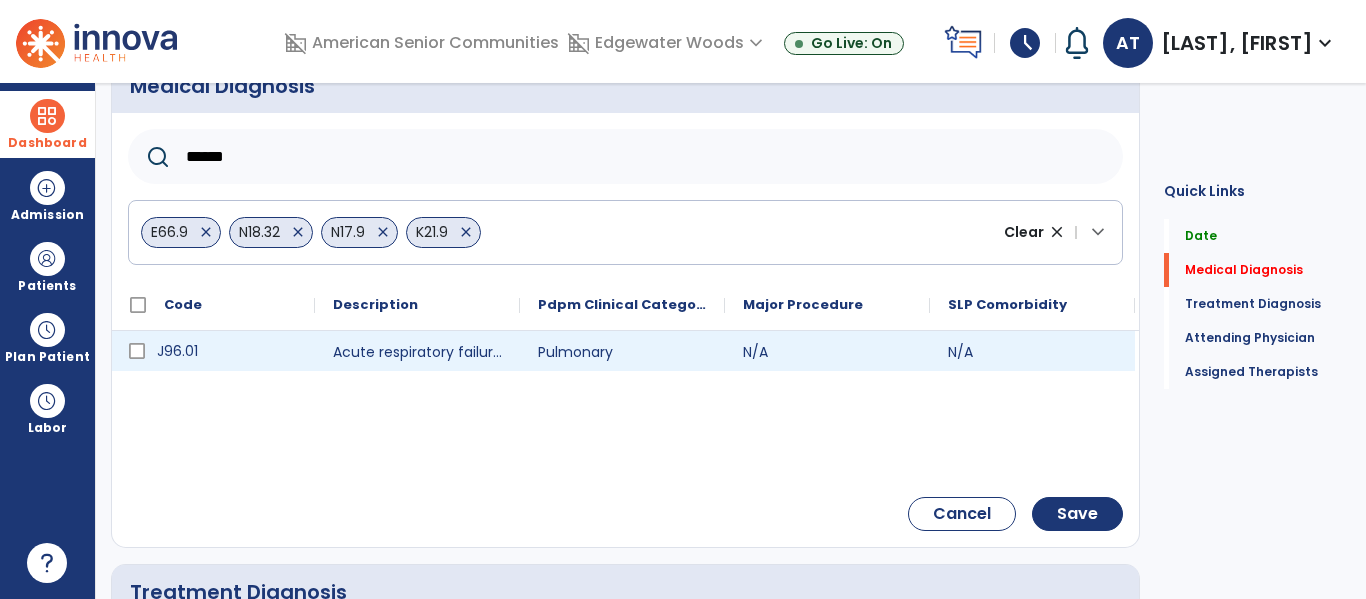 type on "******" 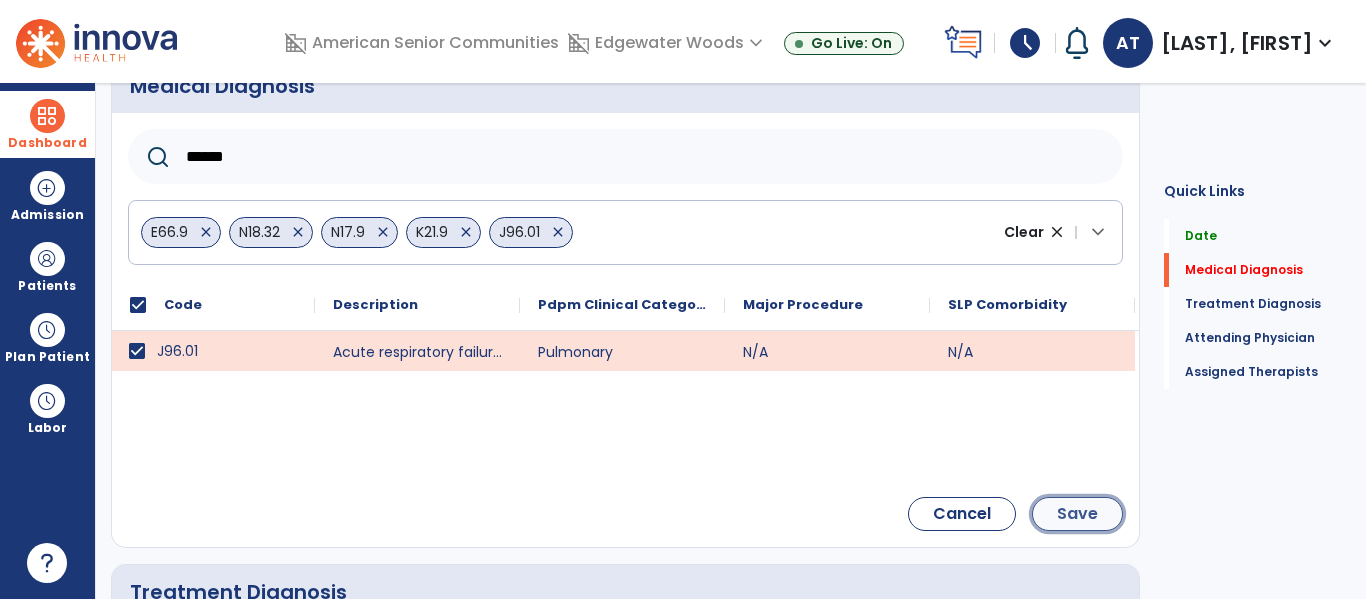 click on "Save" 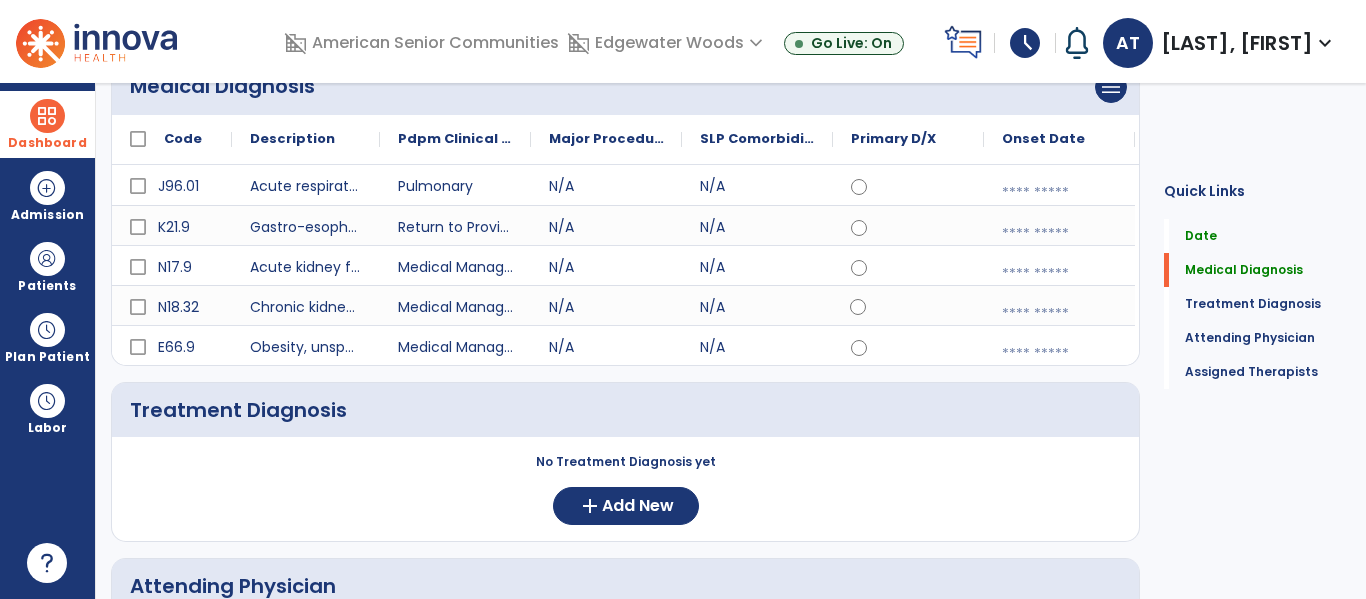 click on "Medical Diagnosis      menu   Add Medical Diagnosis   Delete Medical Diagnosis
Code
Description
Pdpm Clinical Category" 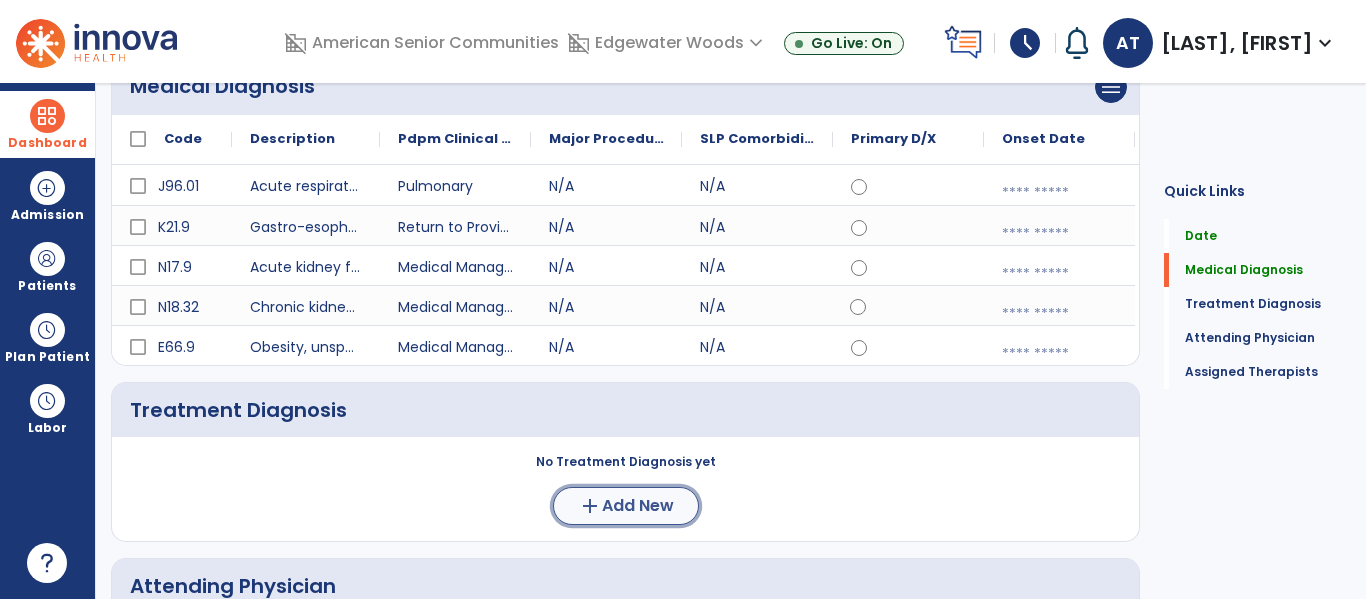 click on "Add New" 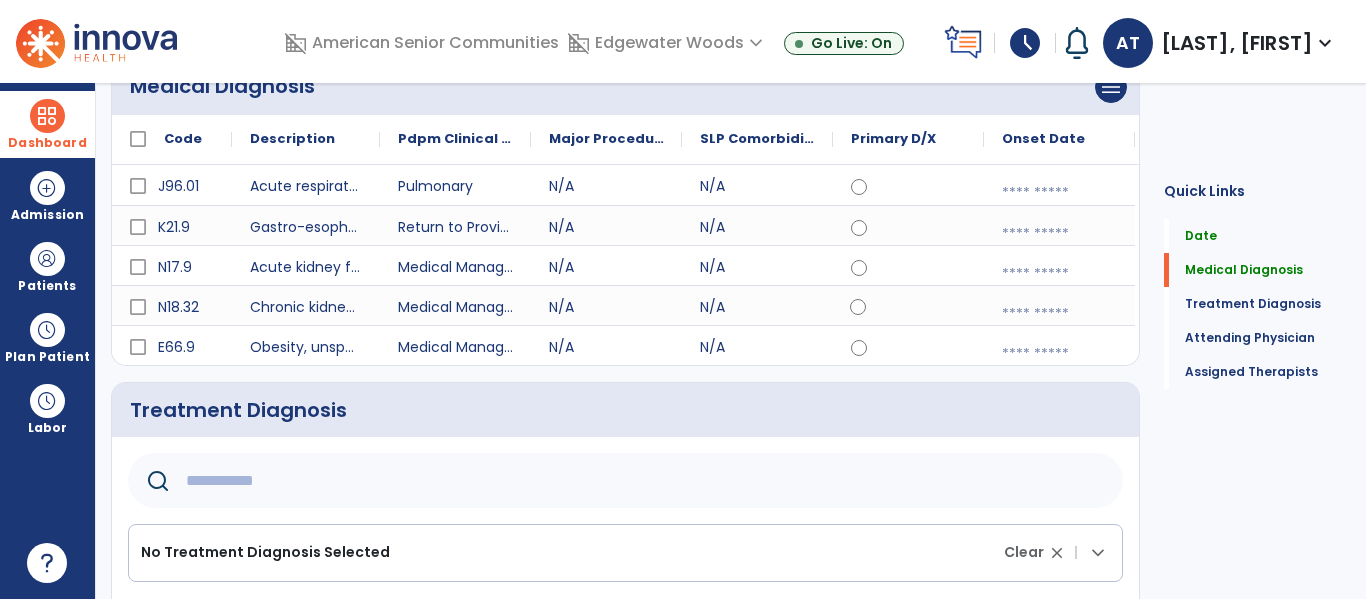 click 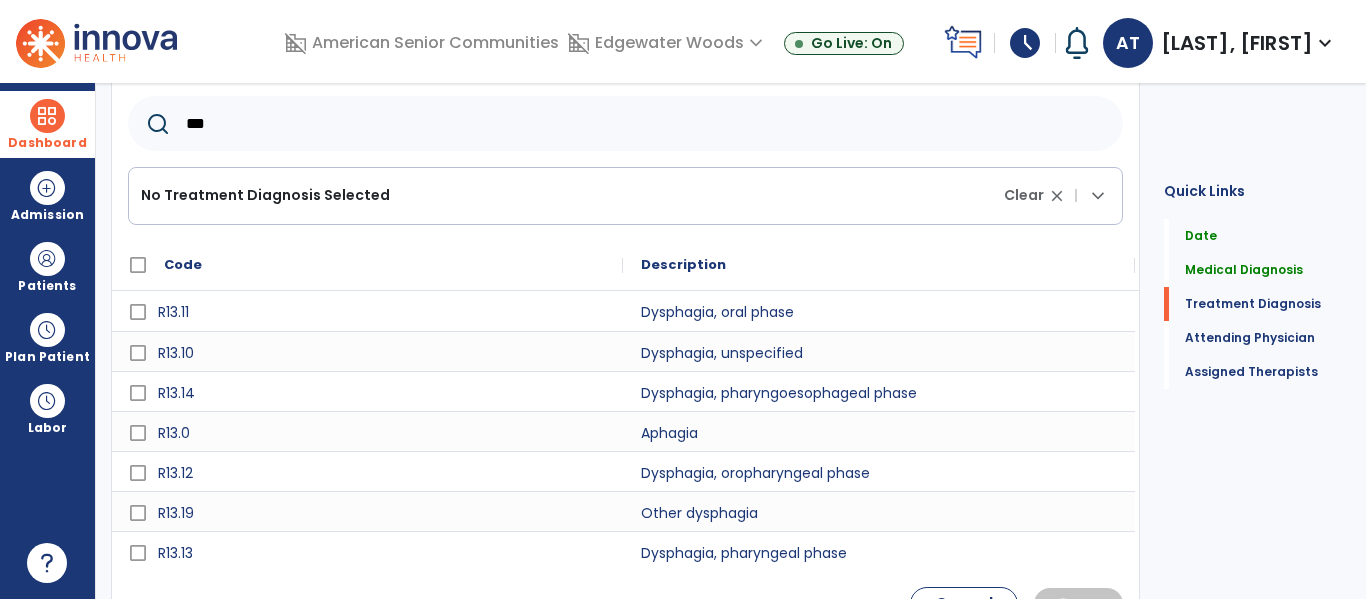 scroll, scrollTop: 591, scrollLeft: 0, axis: vertical 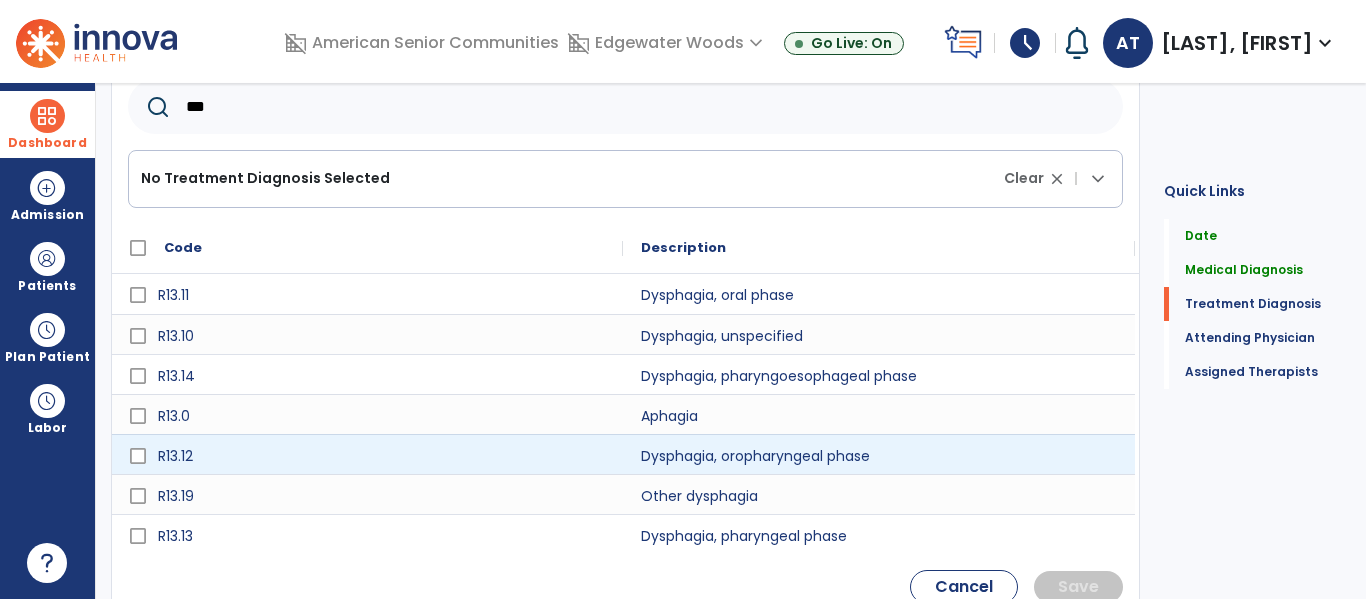 type on "***" 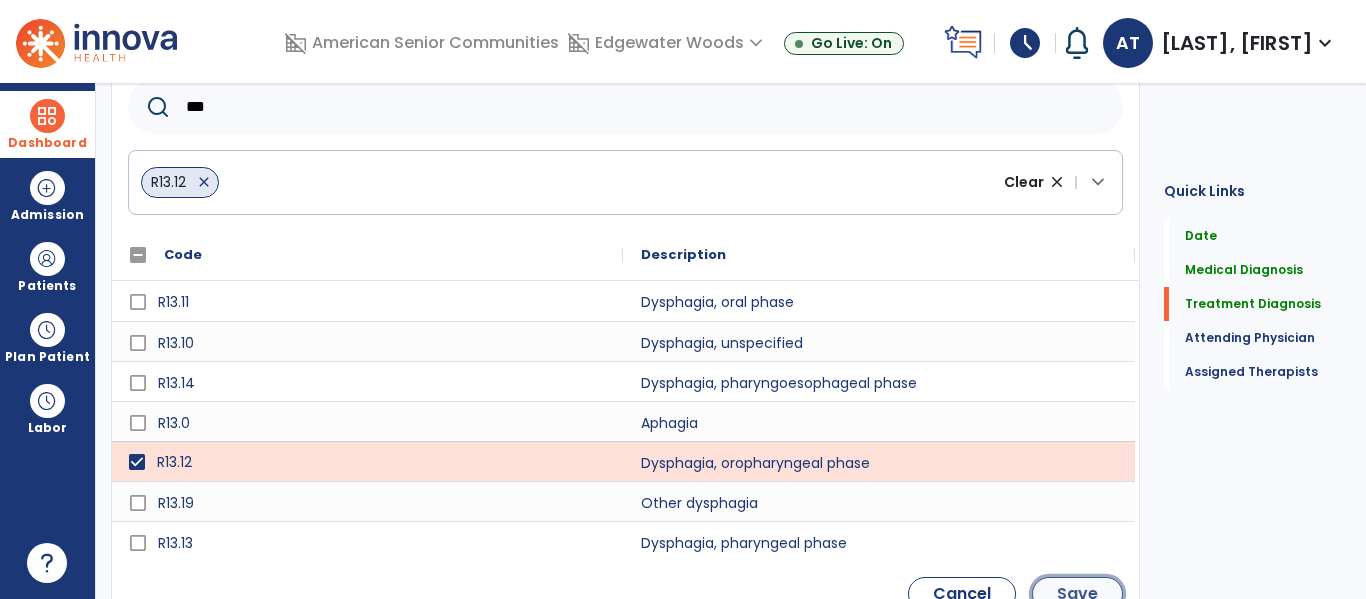click on "Save" 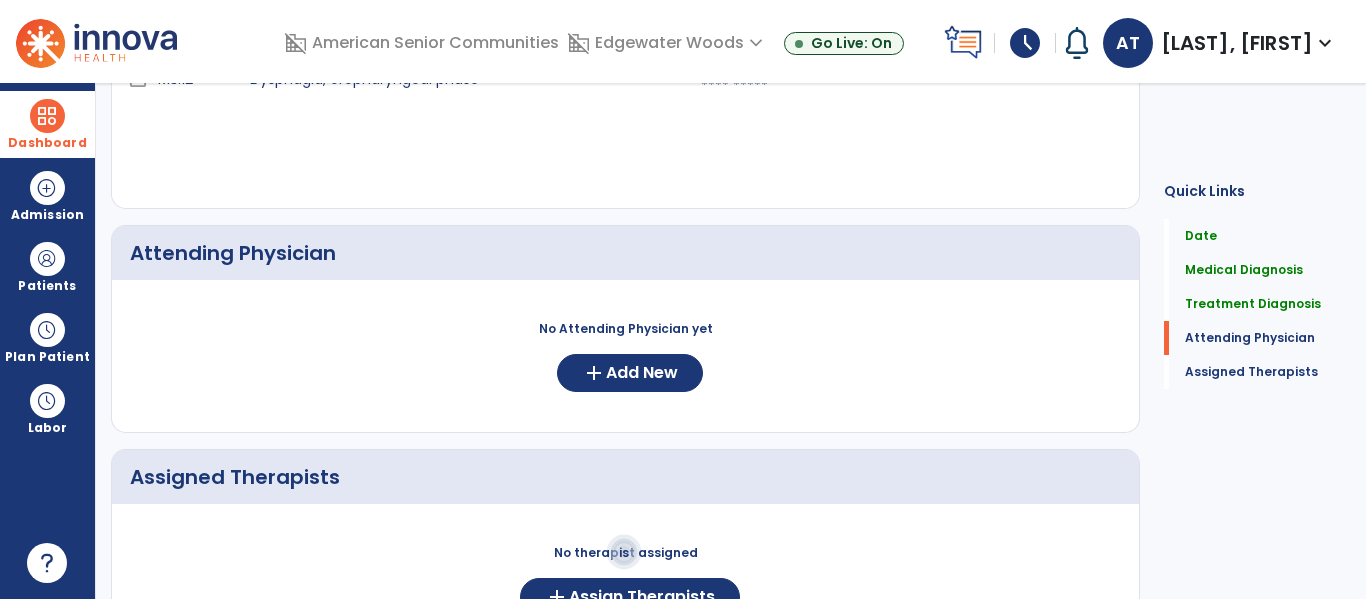 scroll, scrollTop: 437, scrollLeft: 0, axis: vertical 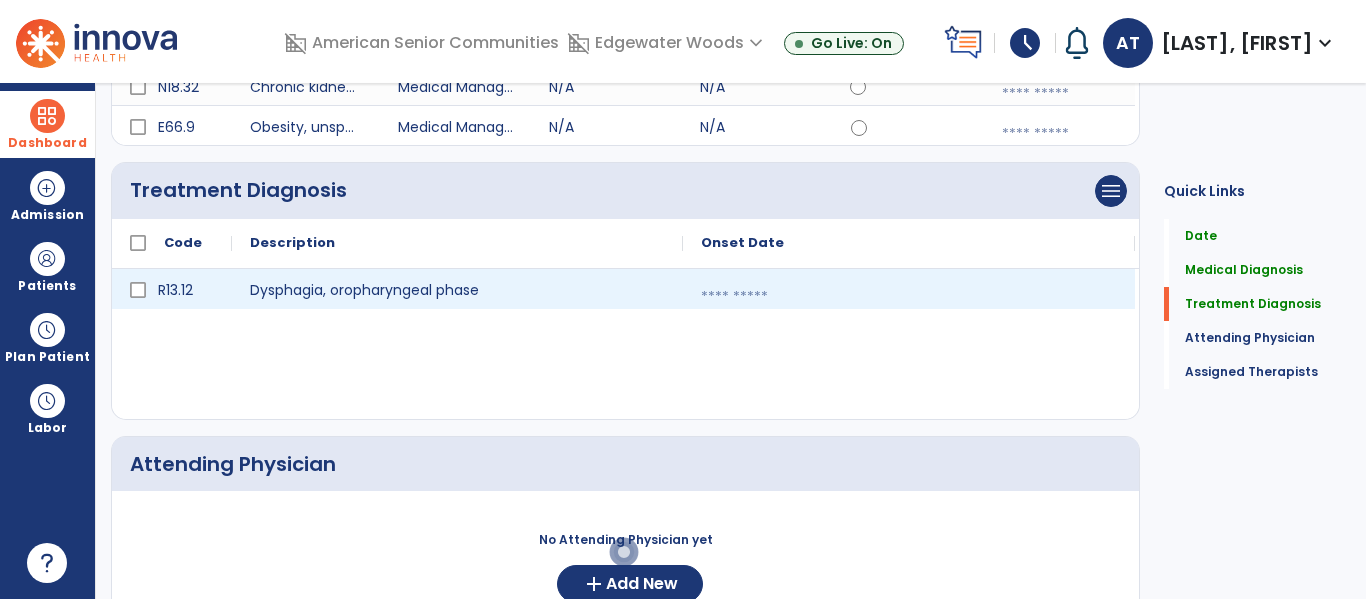 click at bounding box center (909, 297) 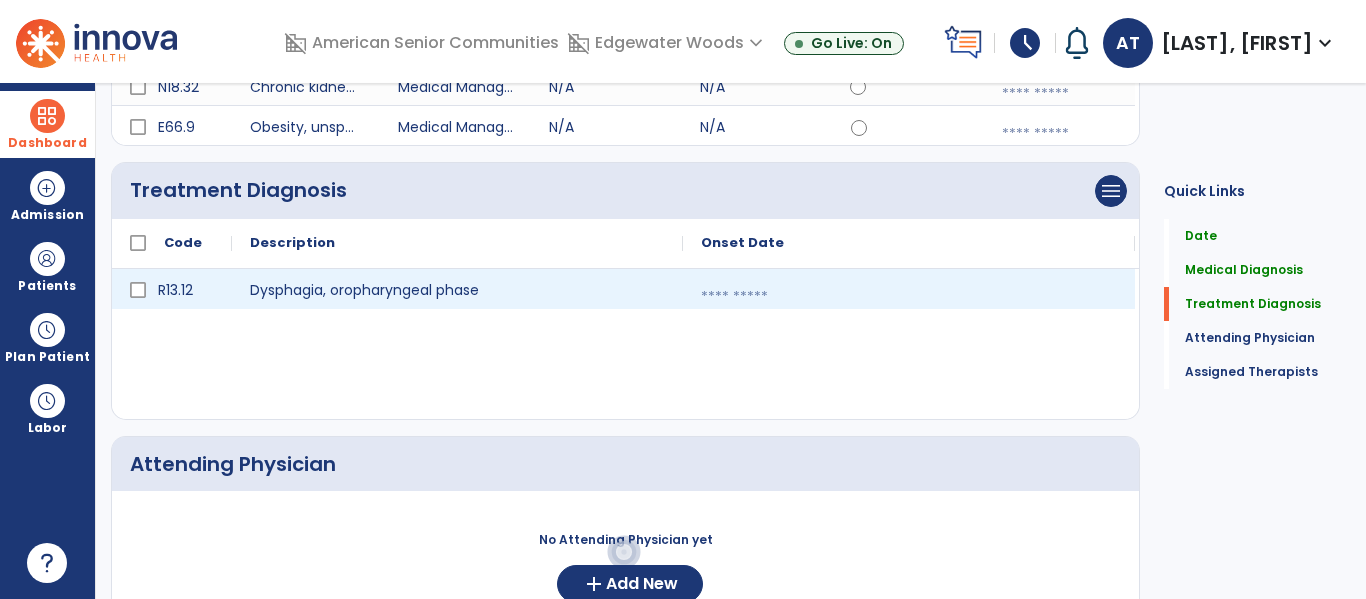select on "*" 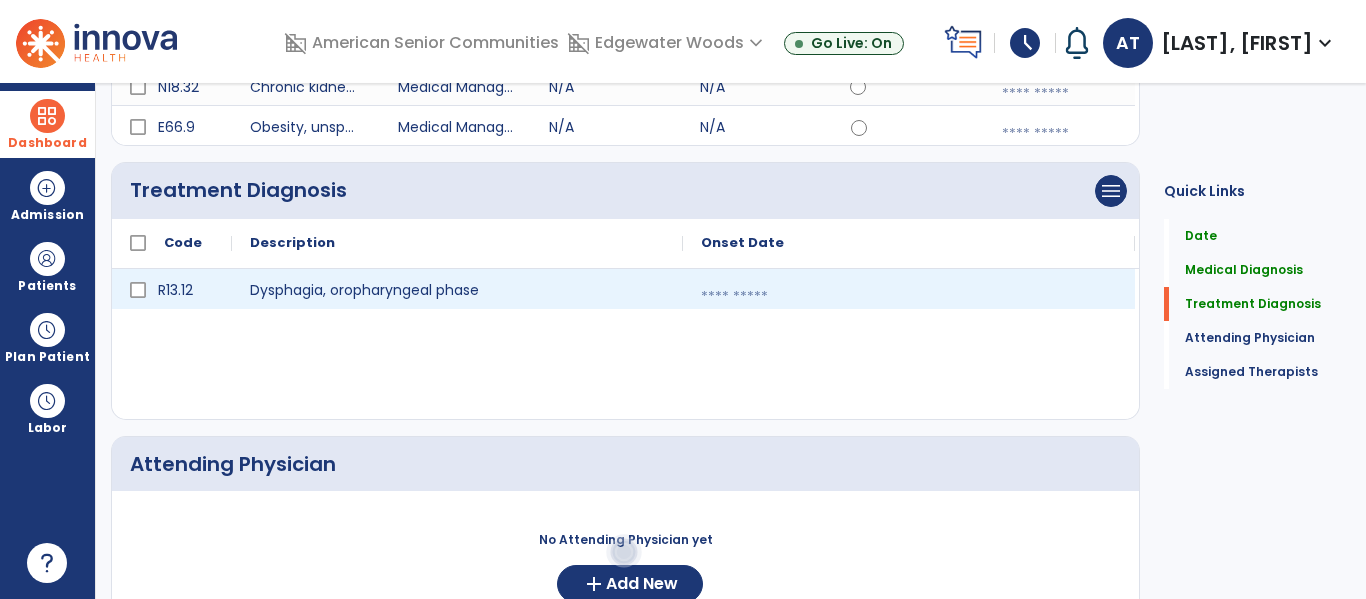 select on "****" 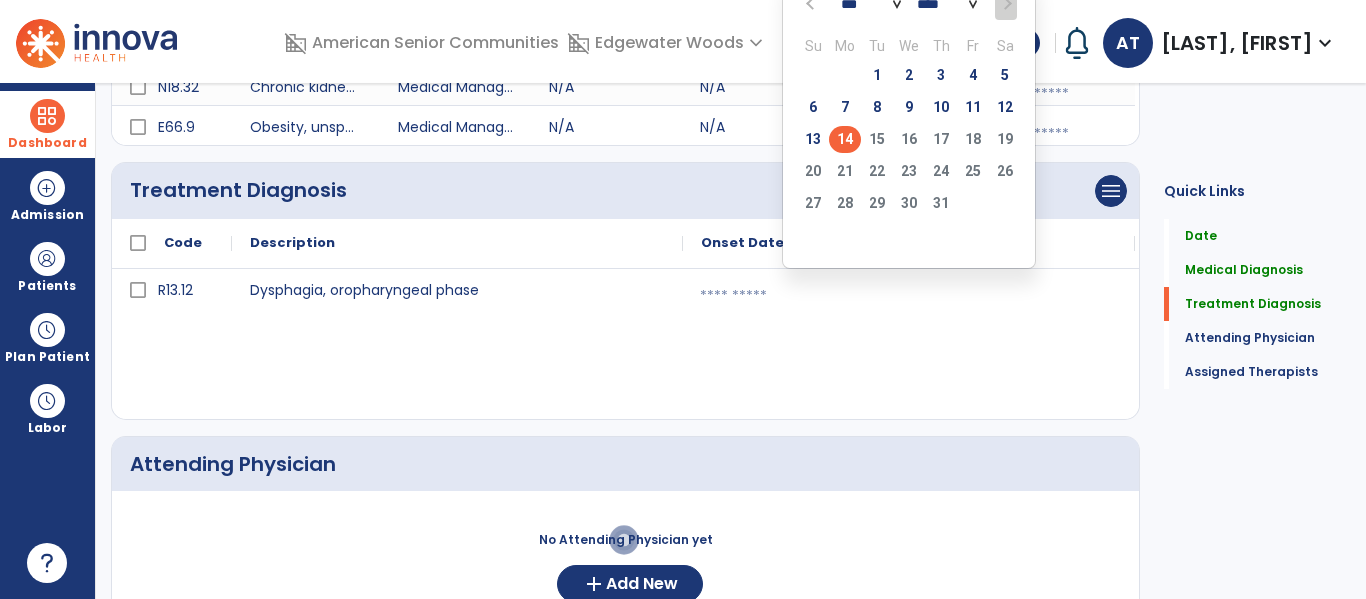 click on "14" 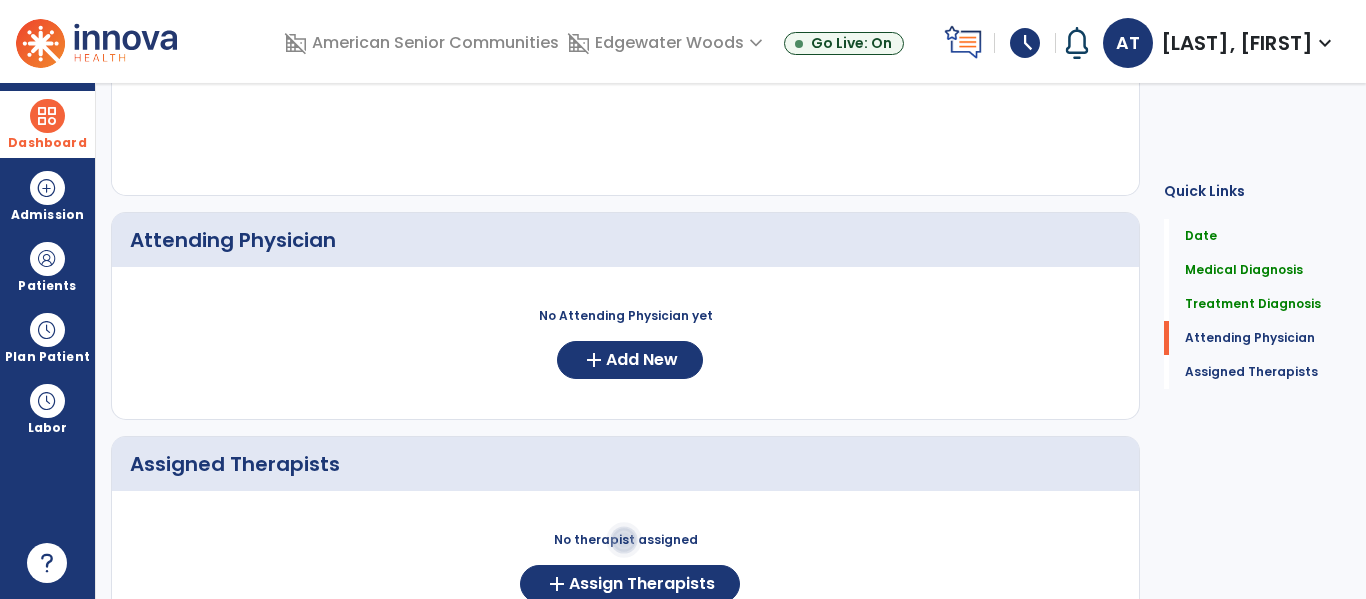 scroll, scrollTop: 661, scrollLeft: 0, axis: vertical 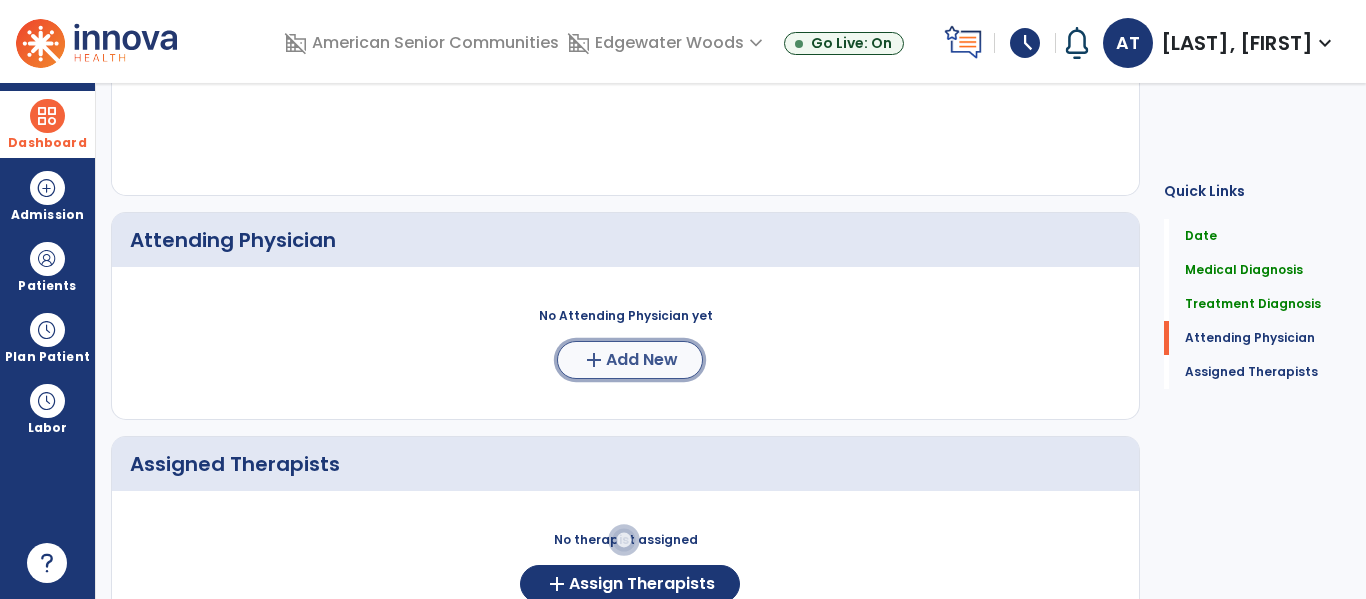 click on "Add New" 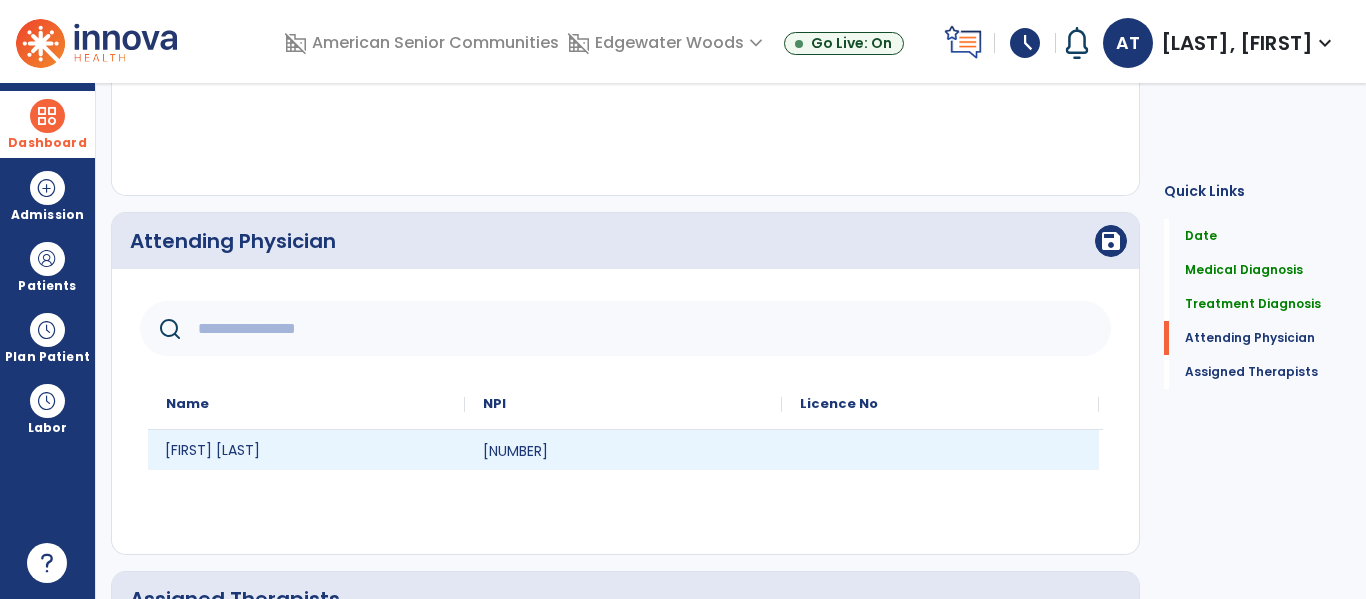 click on "Ramon Santos Olivera" 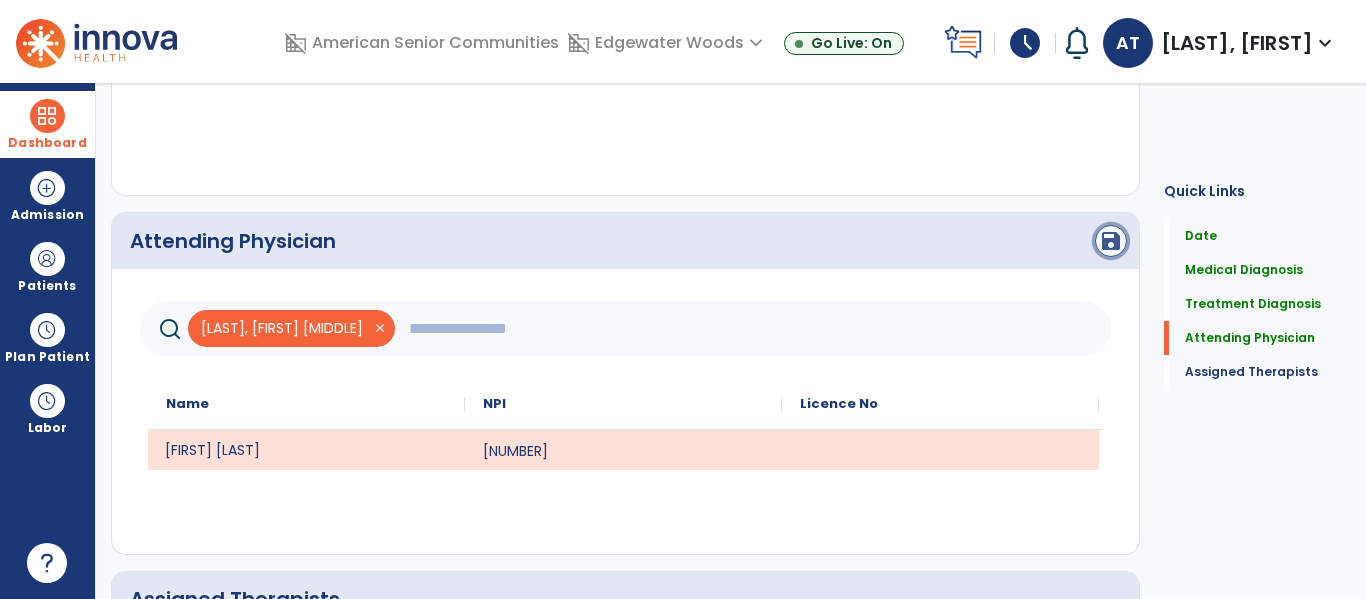 click on "save" 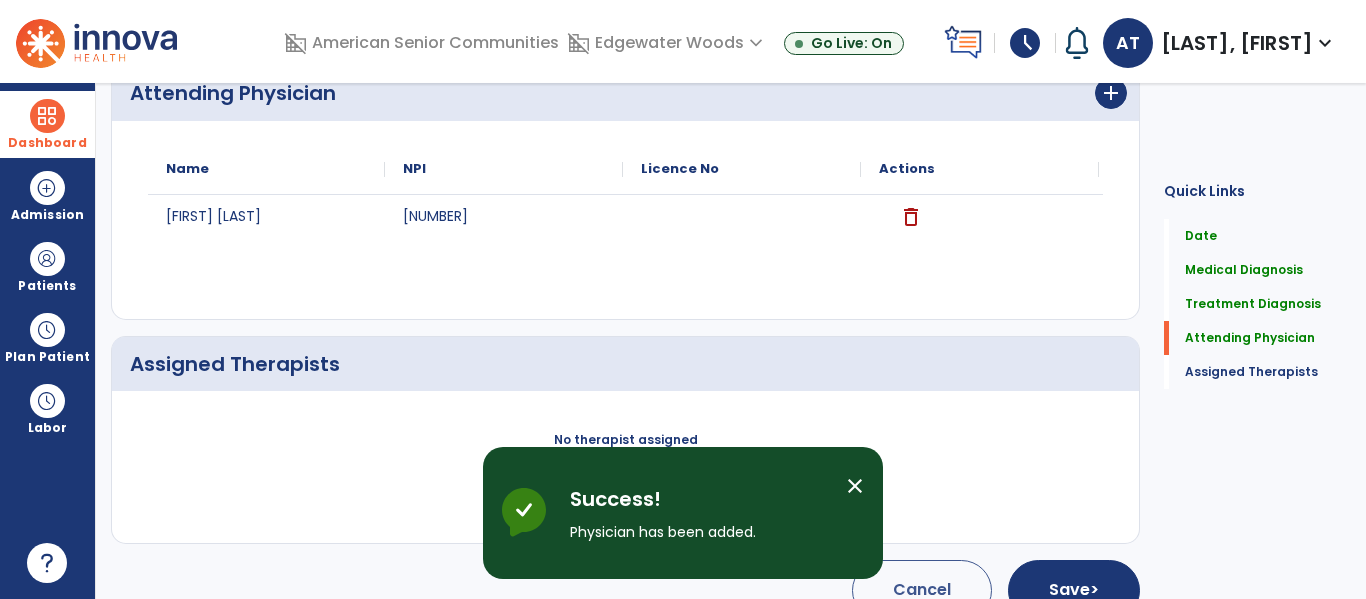 scroll, scrollTop: 847, scrollLeft: 0, axis: vertical 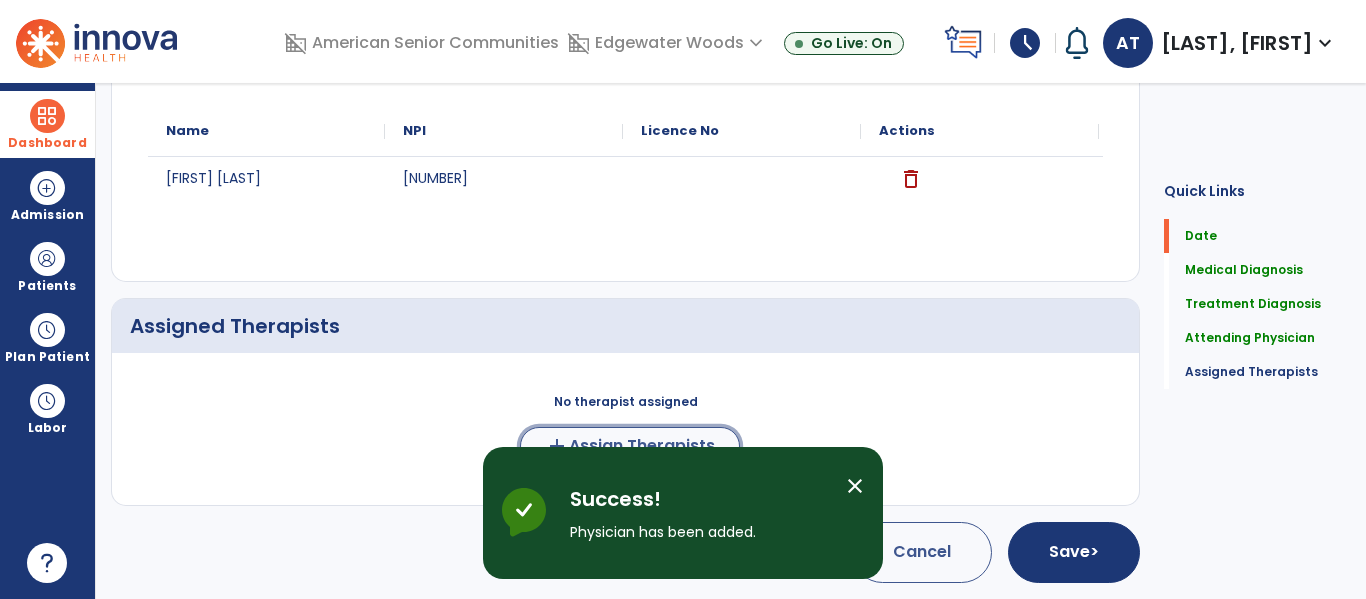 click on "Assign Therapists" 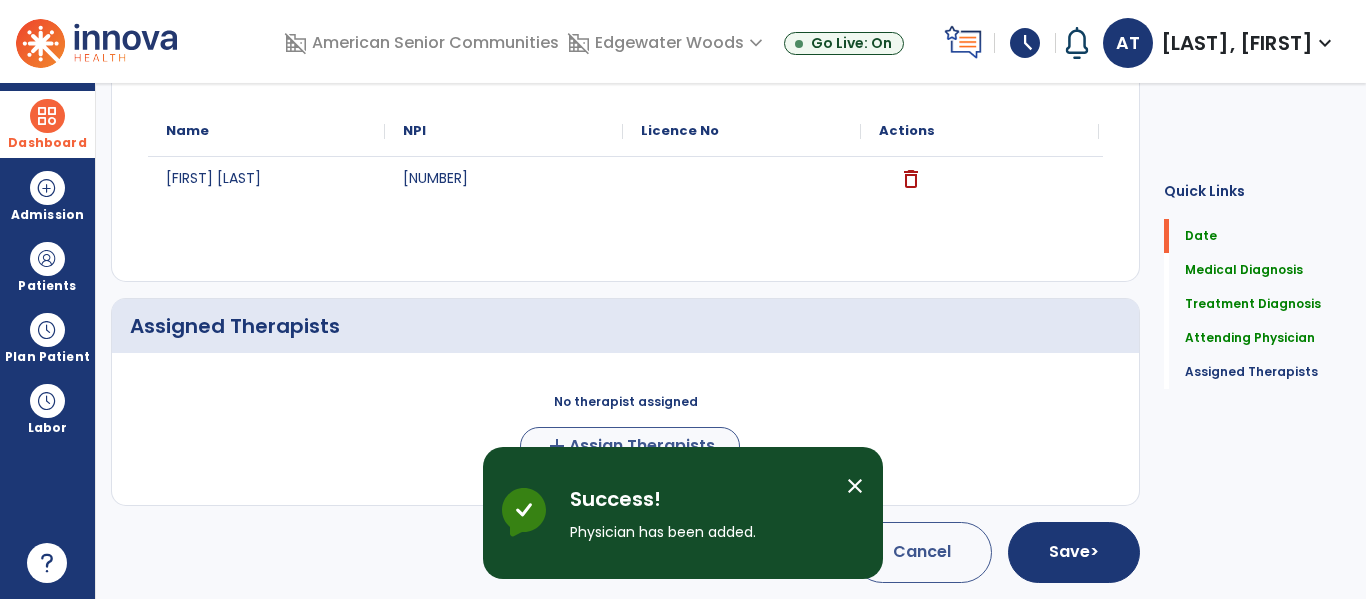 scroll, scrollTop: 843, scrollLeft: 0, axis: vertical 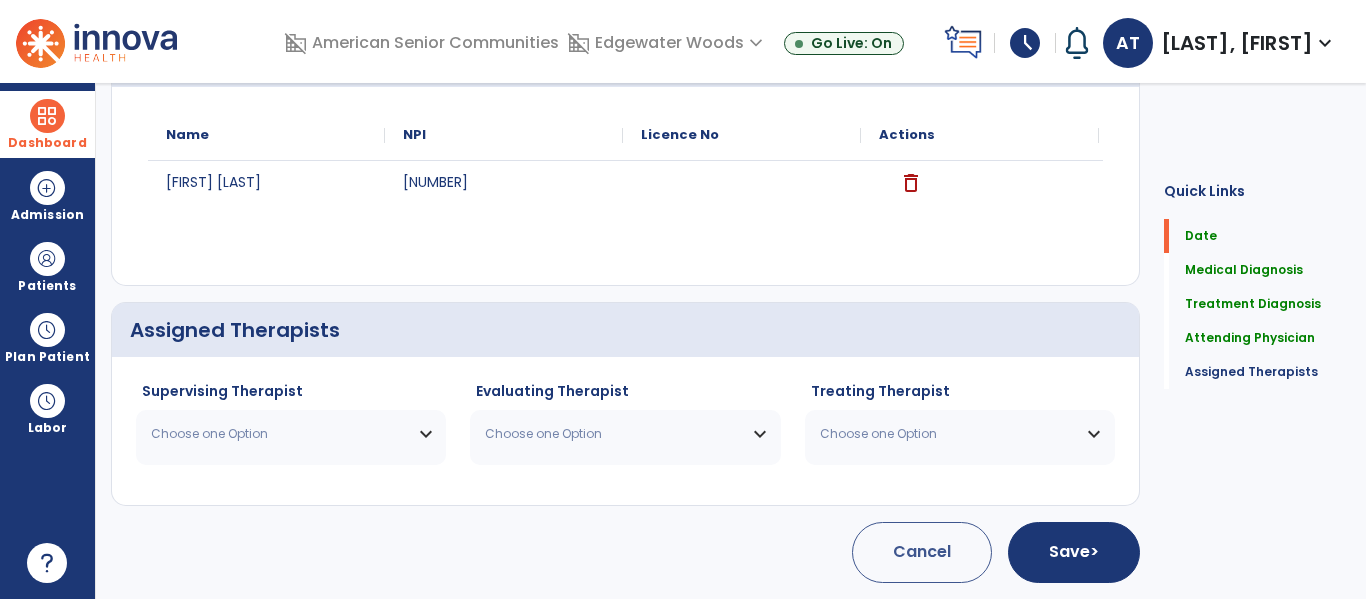 click on "Supervising Therapist Choose one Option Bailey Laura  ST   NPI #  N/A   License #  22008084A Hensel Chelsea  ST   NPI #  N/A   License #  22004902A Salazar Kristin  ST   NPI #  N/A   License #  22005017A Thurston Addison  ST   NPI #  N/A   License #  22007812A Zebrowski Kathleen  ST   NPI #  N/A   License #  22003556A Evaluating Therapist Choose one Option Bailey Laura  ST   NPI #  N/A   License #  22008084A Hensel Chelsea  ST   NPI #  N/A   License #  22004902A Salazar Kristin  ST   NPI #  N/A   License #  22005017A Thurston Addison  ST   NPI #  N/A   License #  22007812A Zebrowski Kathleen  ST   NPI #  N/A   License #  22003556A Treating Therapist Choose one Option Bailey Laura  ST   NPI #  N/A   License #  22008084A Hensel Chelsea  ST   NPI #  N/A   License #  22004902A Salazar Kristin  ST   NPI #  N/A   License #  22005017A Thurston Addison  ST   NPI #  N/A   License #  22007812A Zebrowski Kathleen  ST   NPI #  N/A   License #  22003556A" 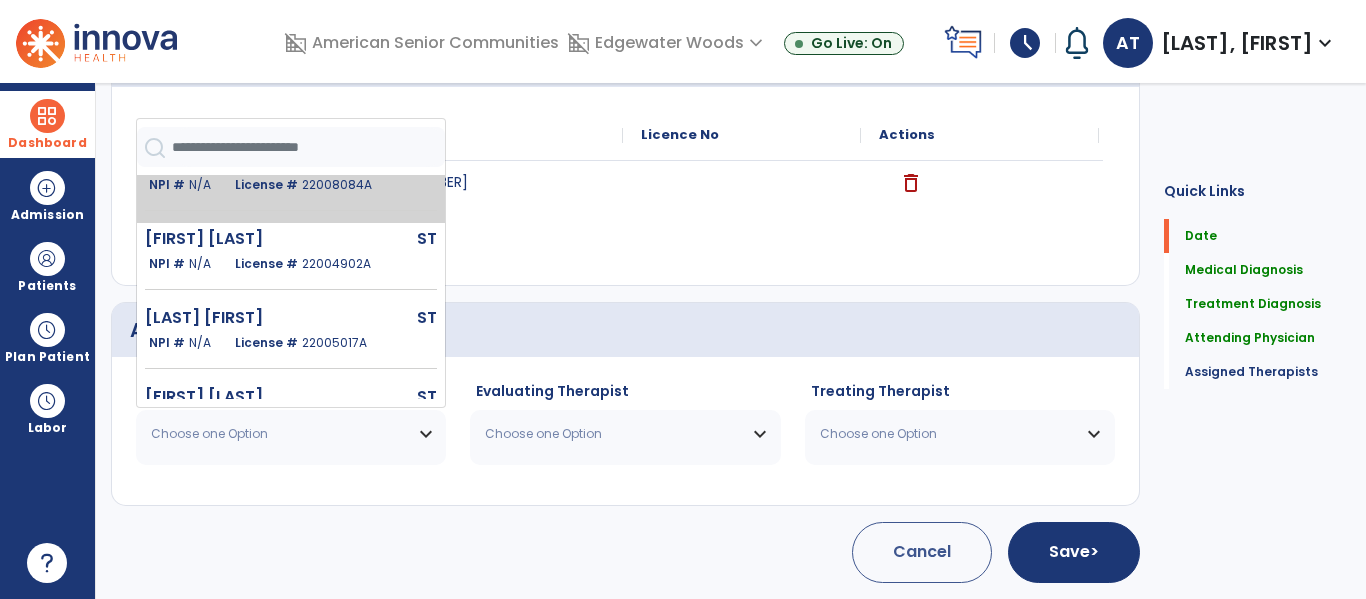 scroll, scrollTop: 34, scrollLeft: 0, axis: vertical 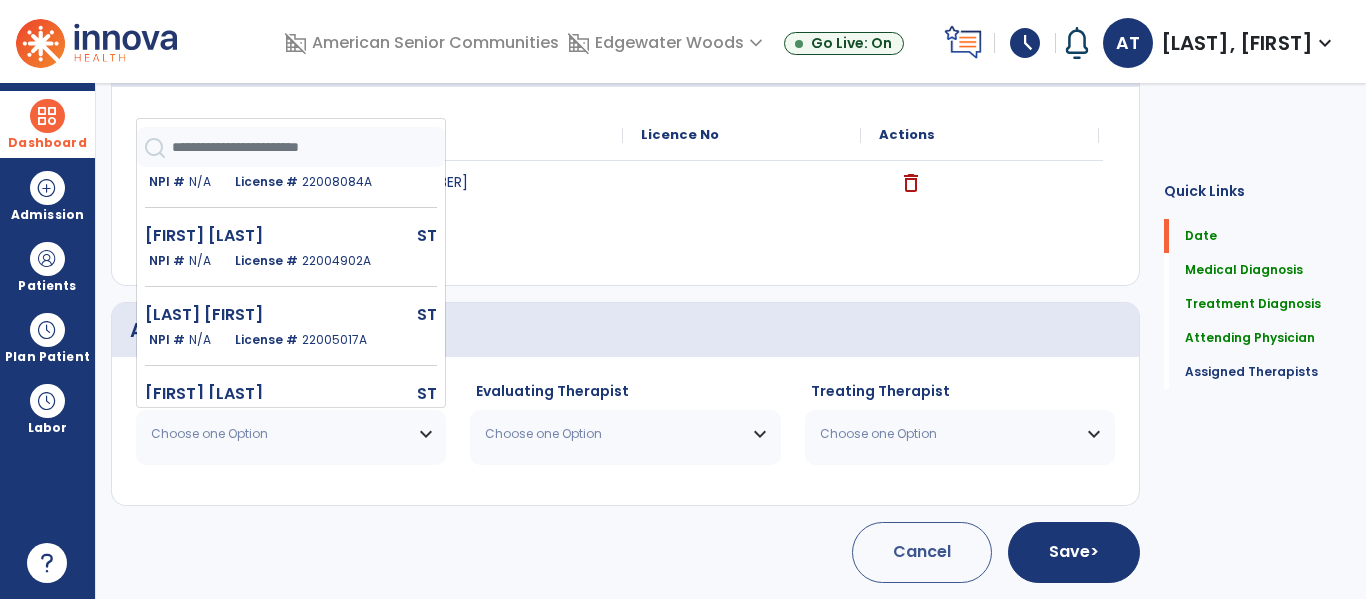 click 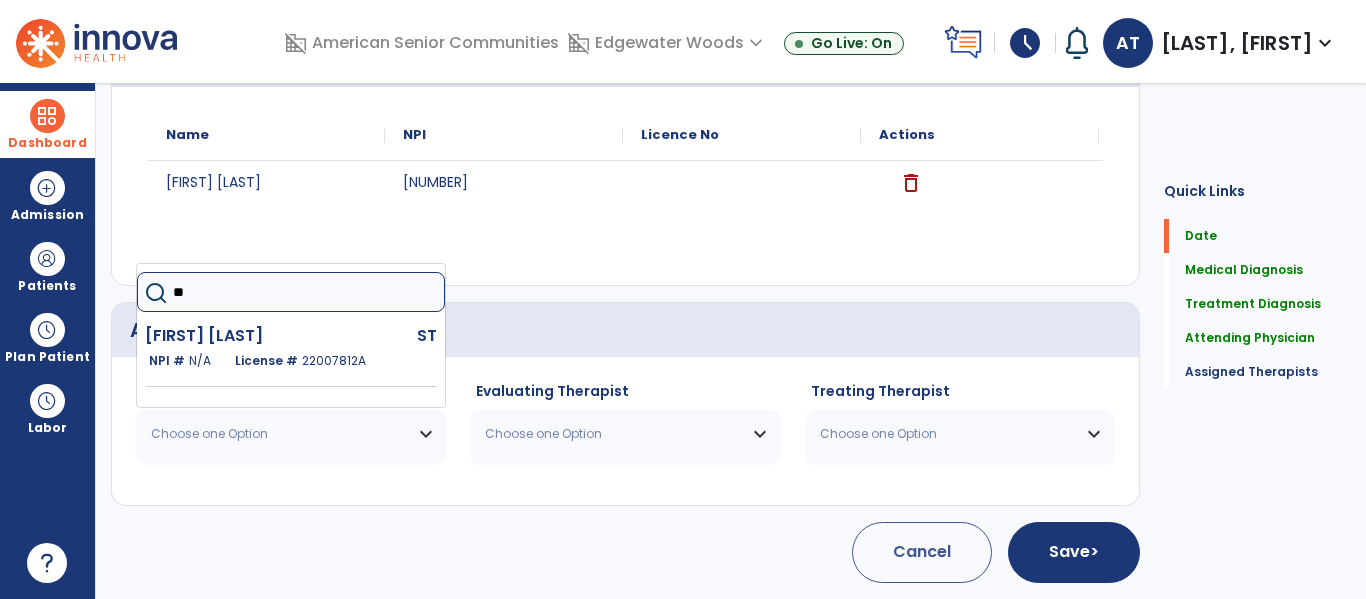 type on "***" 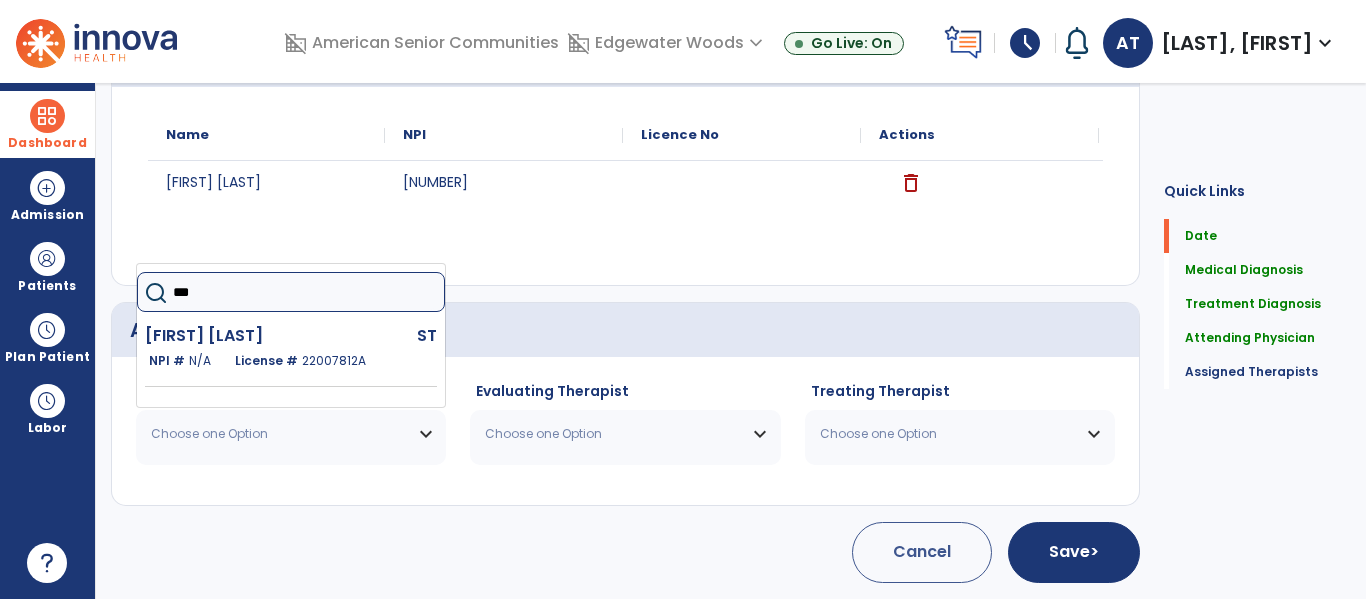 scroll, scrollTop: 0, scrollLeft: 0, axis: both 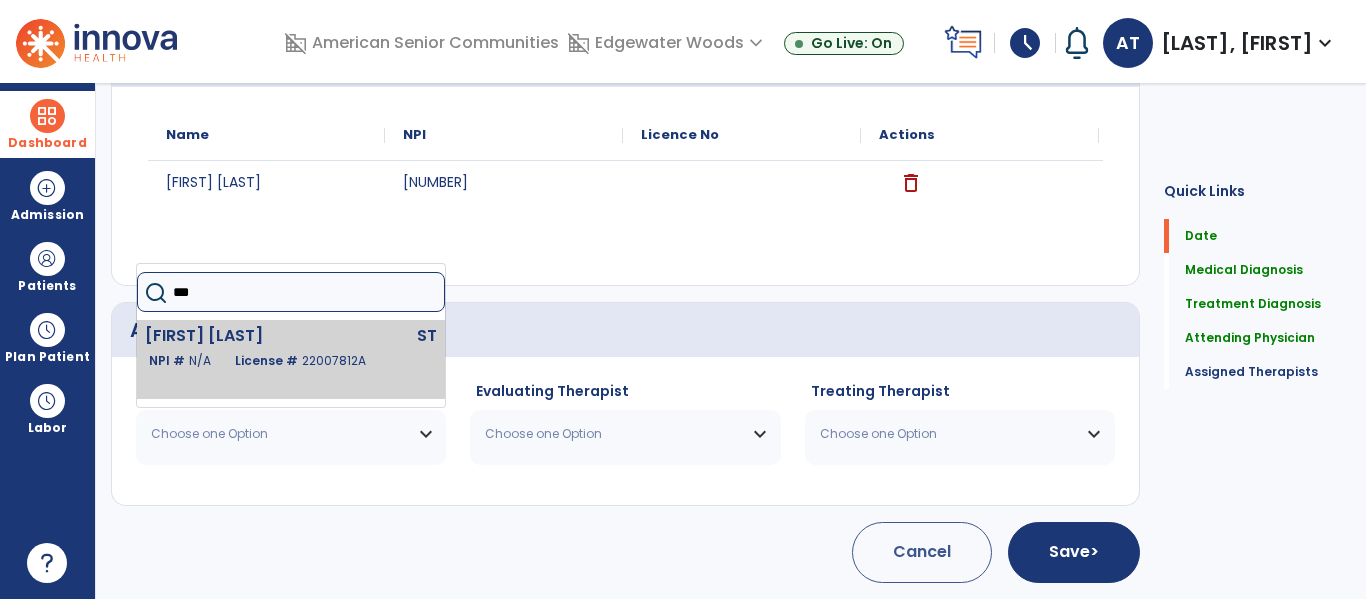 click on "Thurston Addison  ST   NPI #  N/A   License #  22007812A" 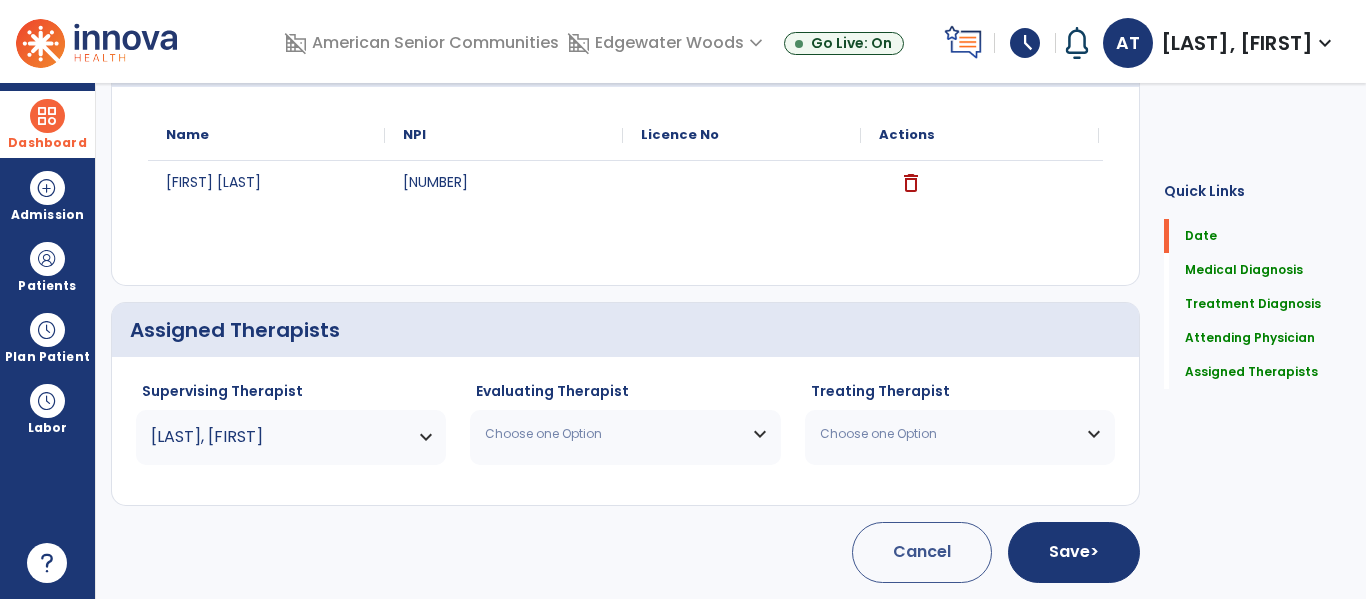 click on "Choose one Option" at bounding box center (612, 434) 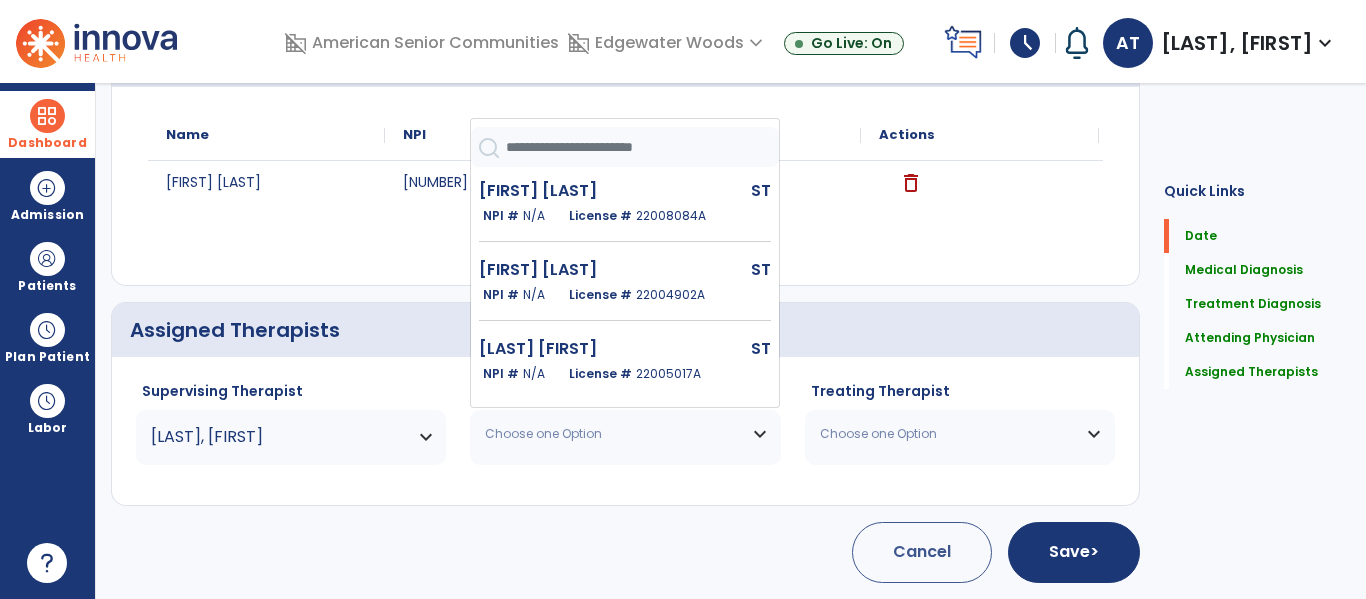 click 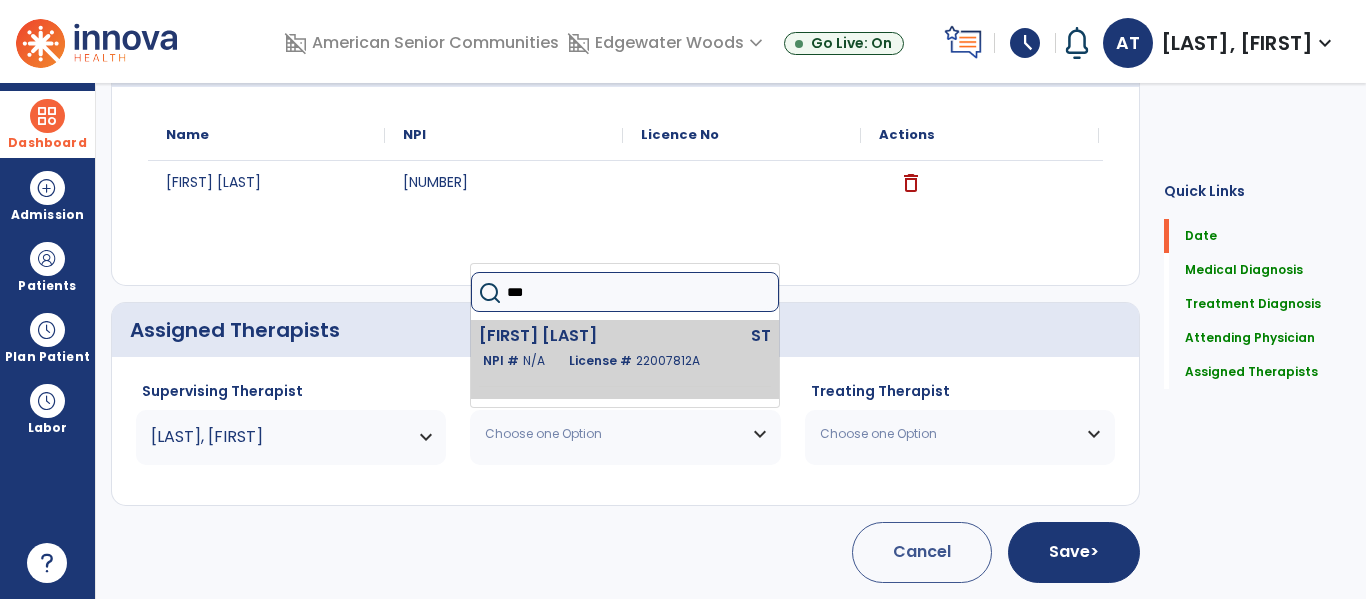 type on "***" 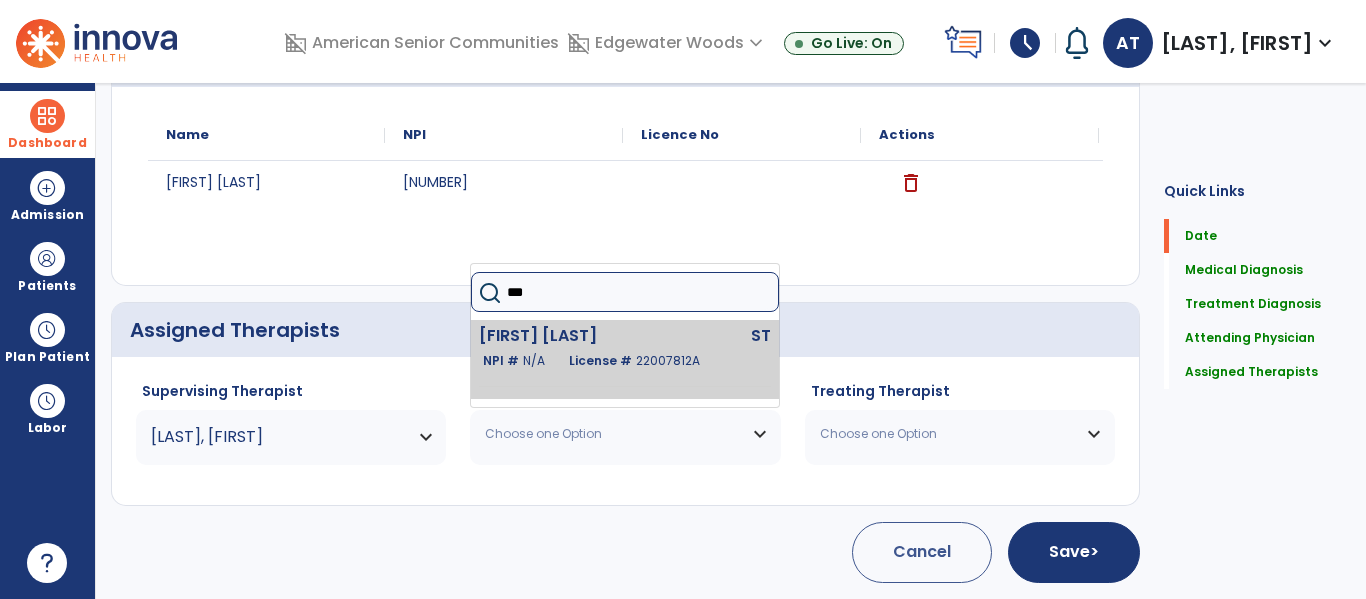 click on "Thurston Addison  ST   NPI #  N/A   License #  22007812A" 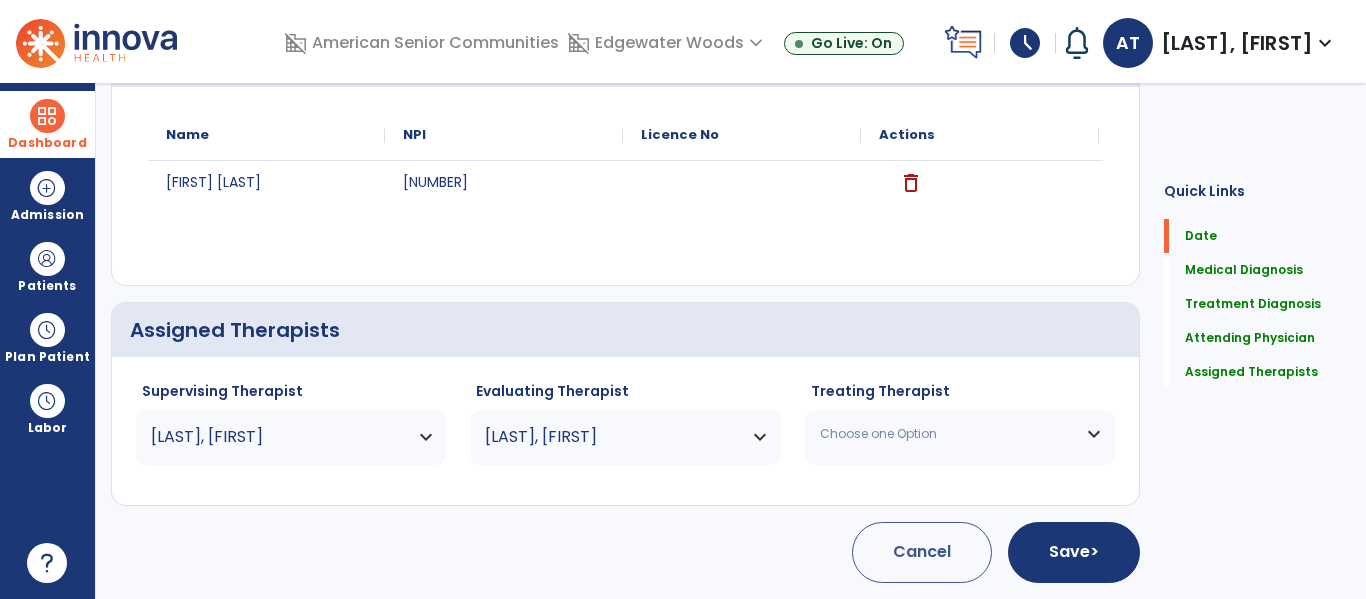 click on "Choose one Option" at bounding box center (960, 434) 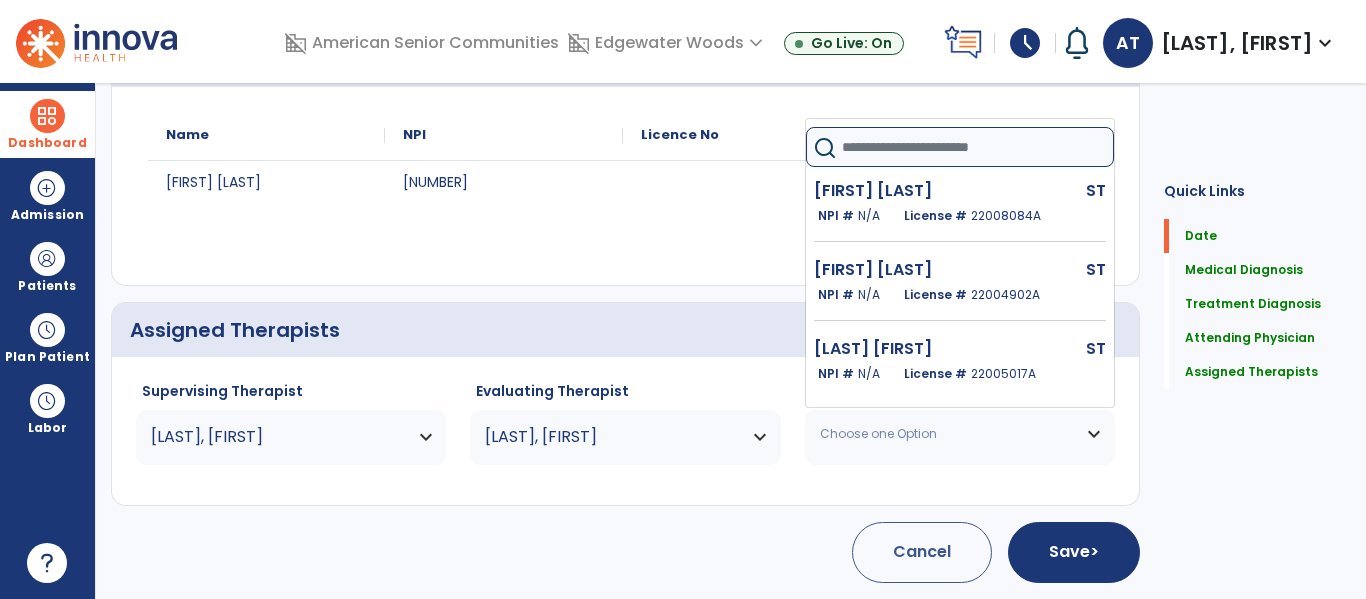 click 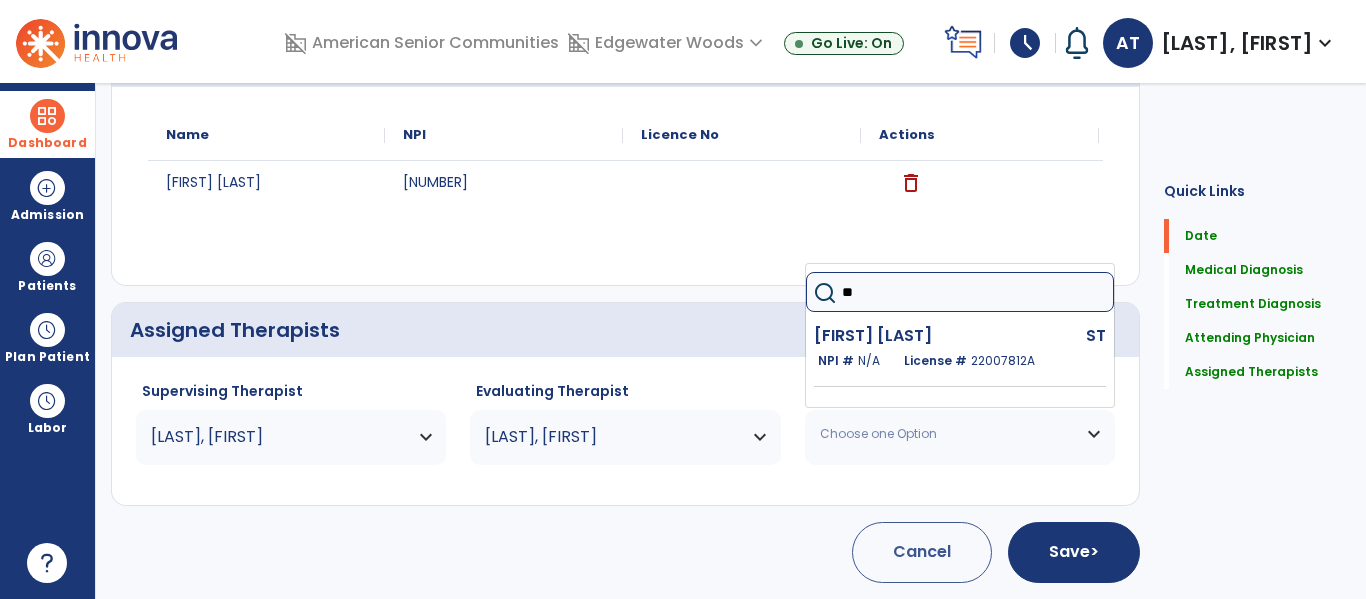 type on "***" 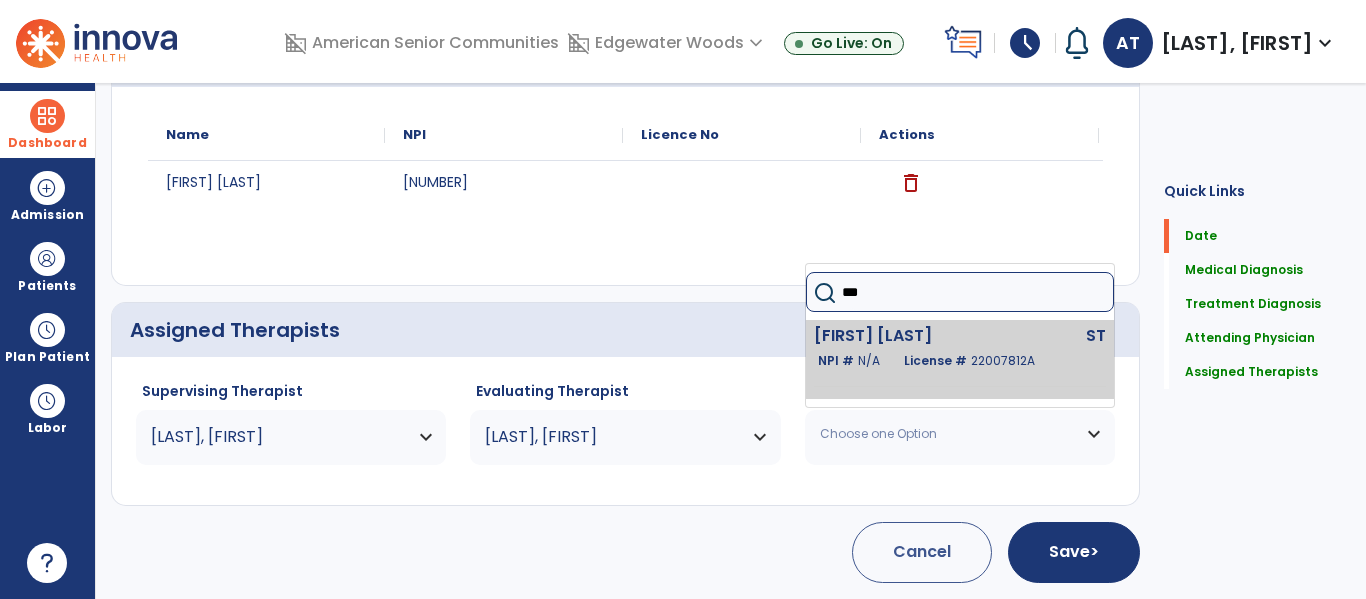 click on "Thurston Addison" 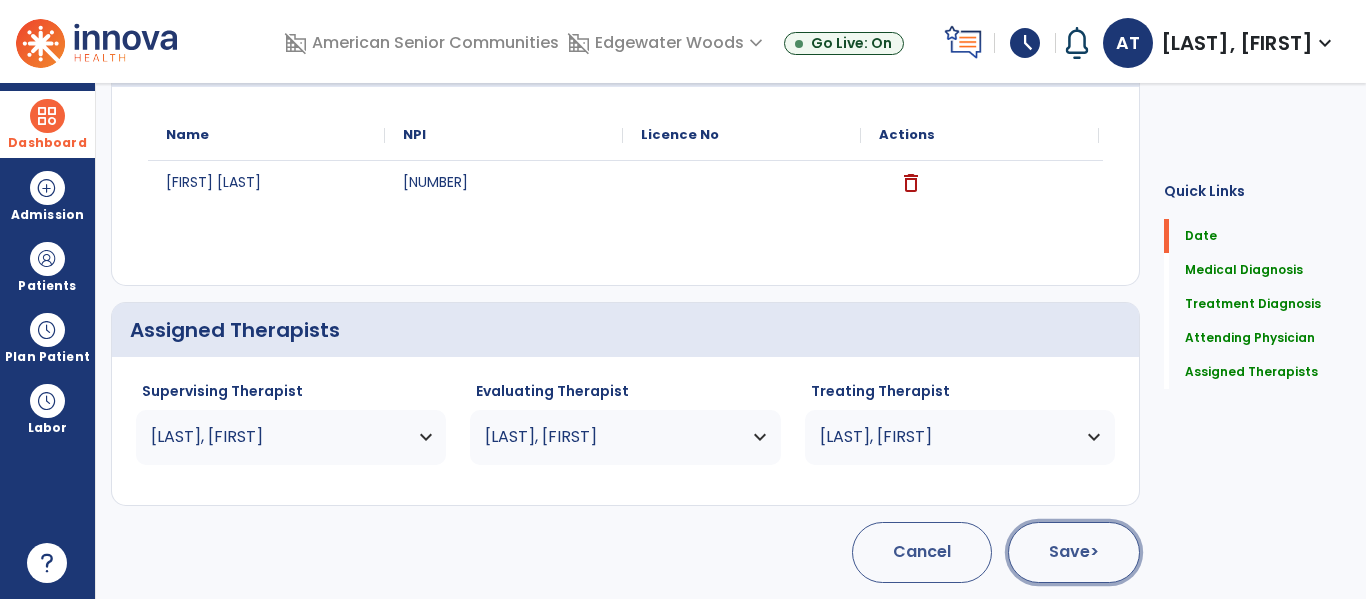 click on "Save  >" 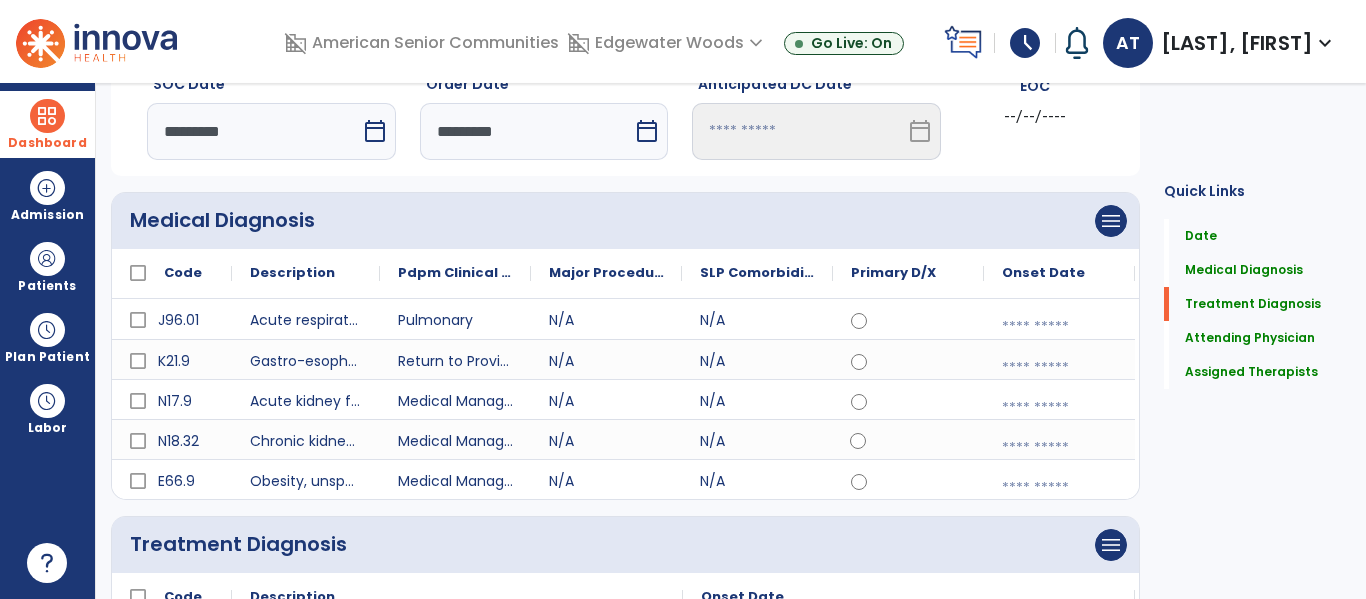scroll, scrollTop: 843, scrollLeft: 0, axis: vertical 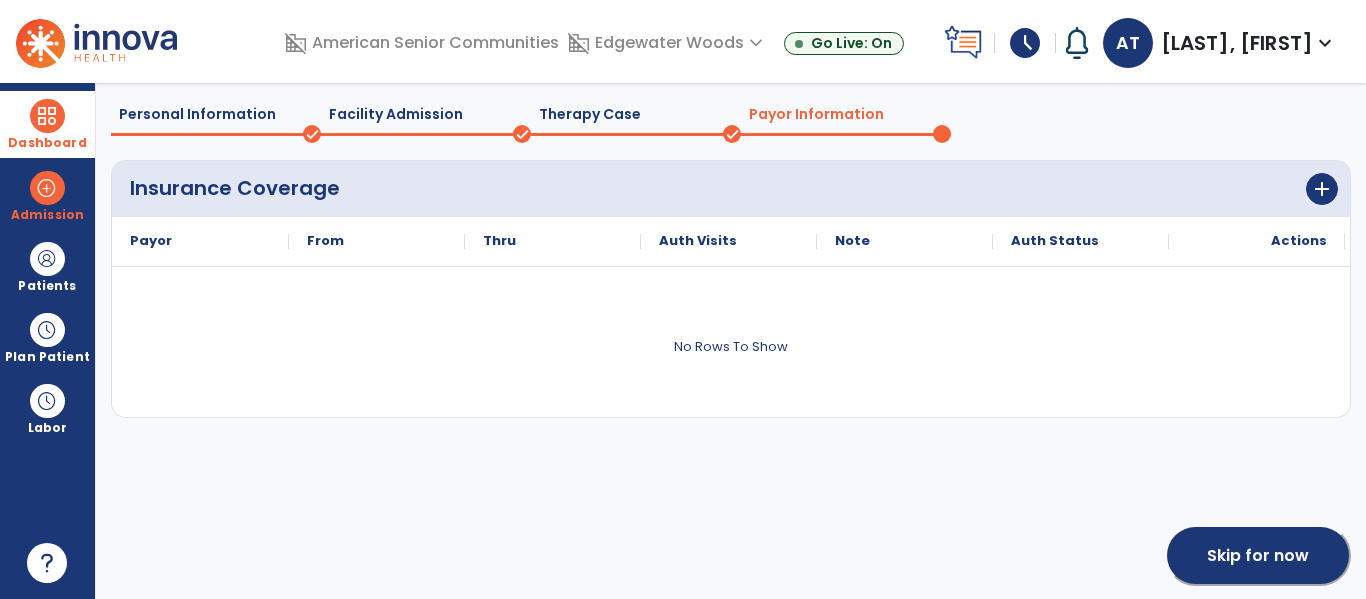 click on "Skip for now" 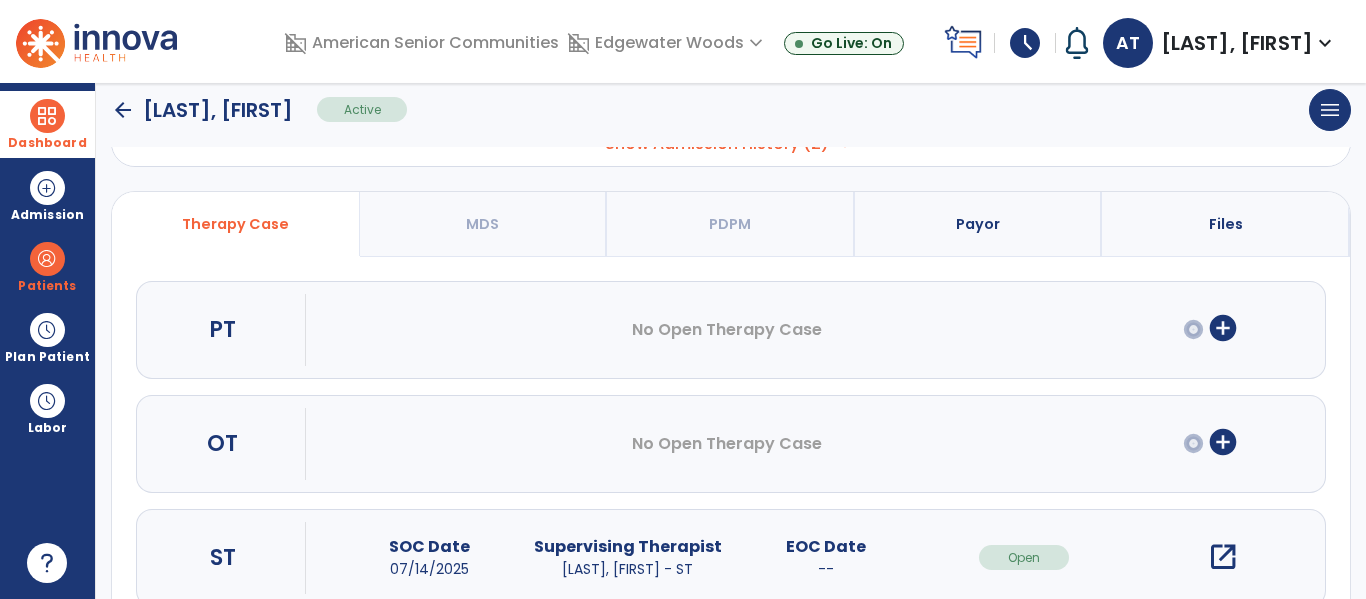 scroll, scrollTop: 207, scrollLeft: 0, axis: vertical 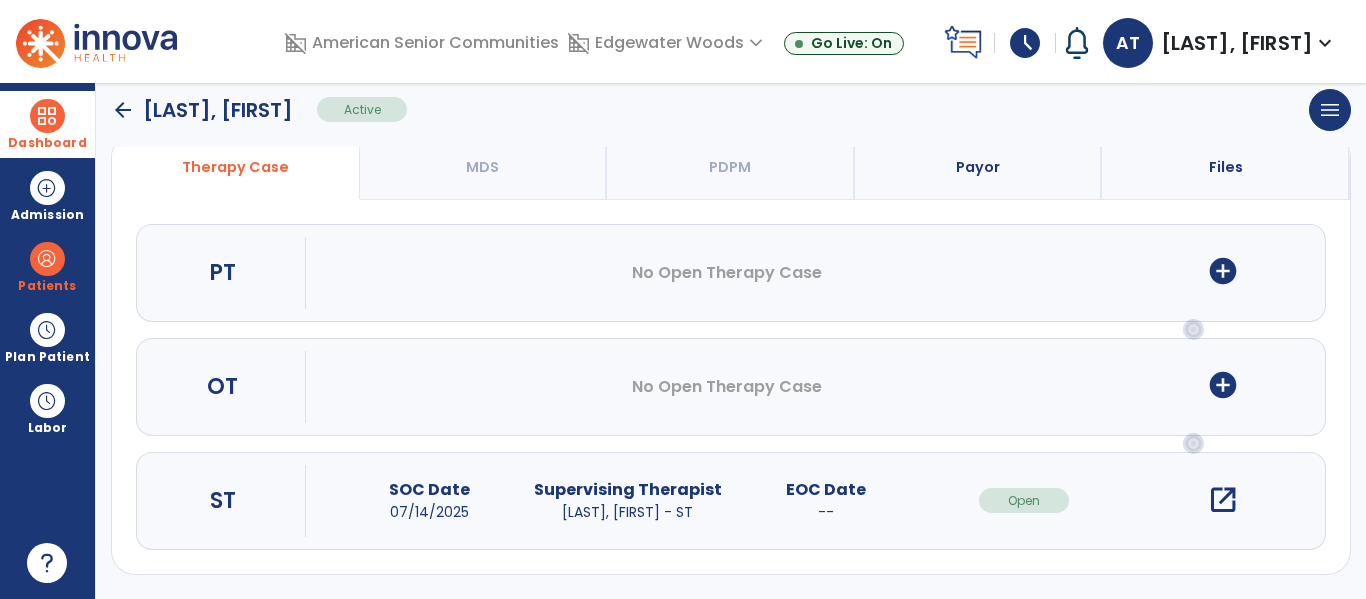 click on "ST SOC Date 07/14/2025 Supervising Therapist Thurston, Addison - ST EOC Date   --    Open  open_in_new" at bounding box center (731, 501) 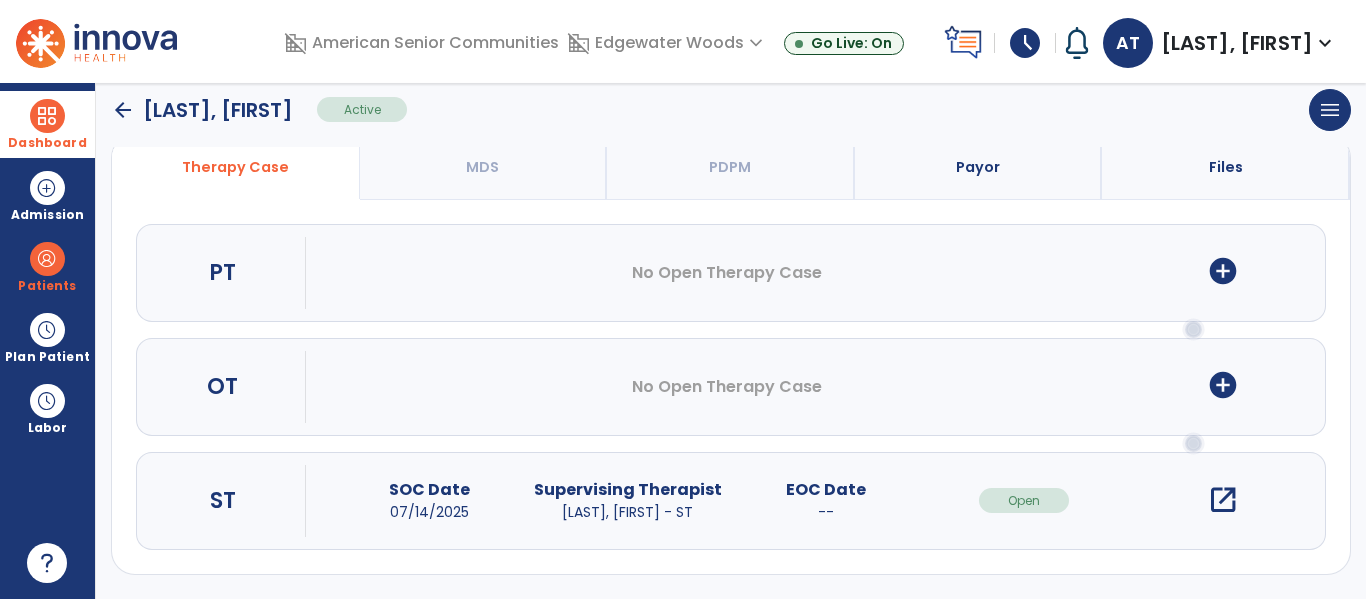 click on "open_in_new" at bounding box center [1223, 500] 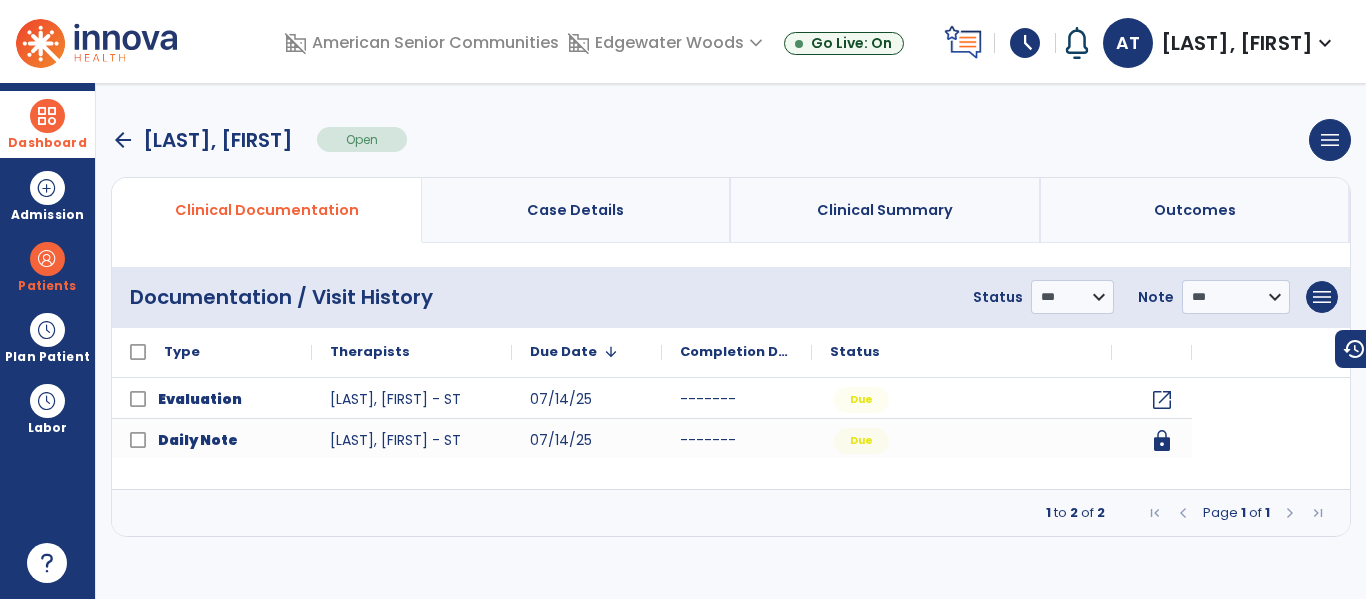 scroll, scrollTop: 0, scrollLeft: 0, axis: both 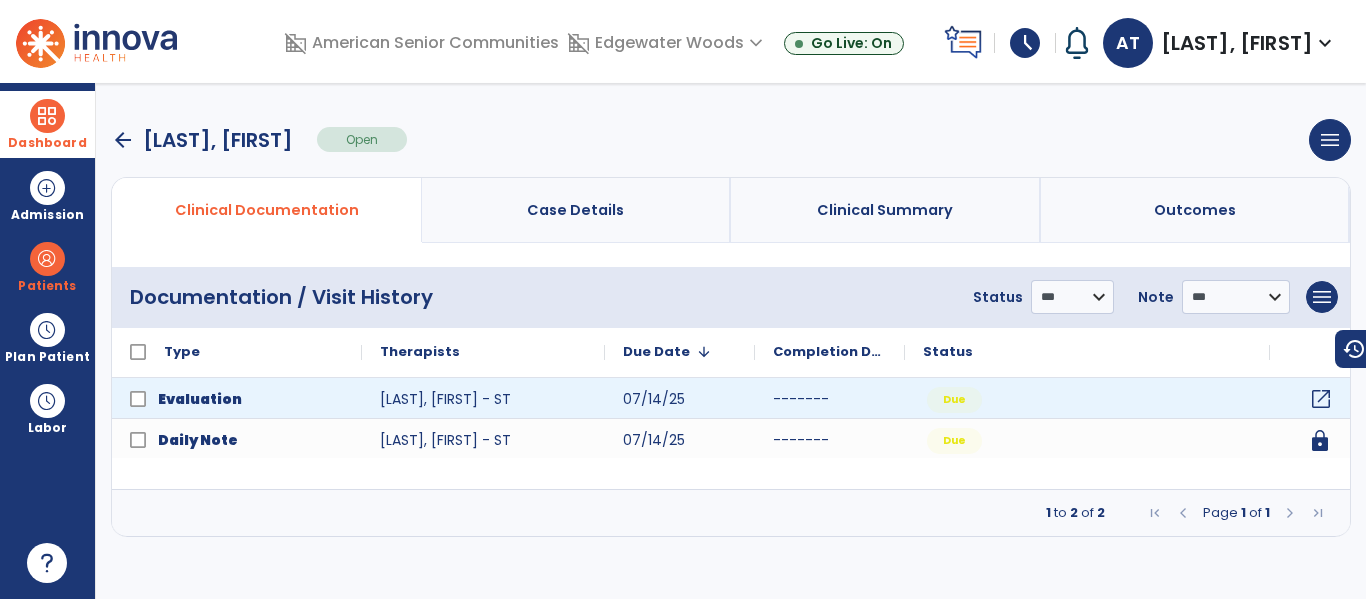 click on "open_in_new" 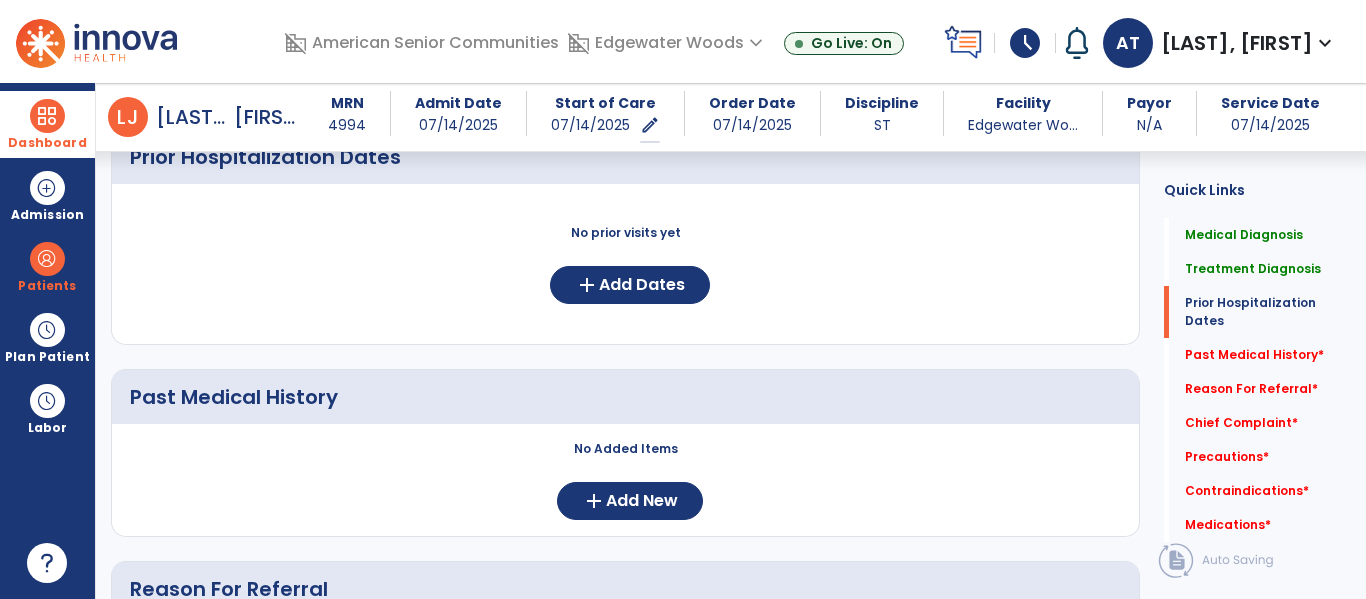 scroll, scrollTop: 805, scrollLeft: 0, axis: vertical 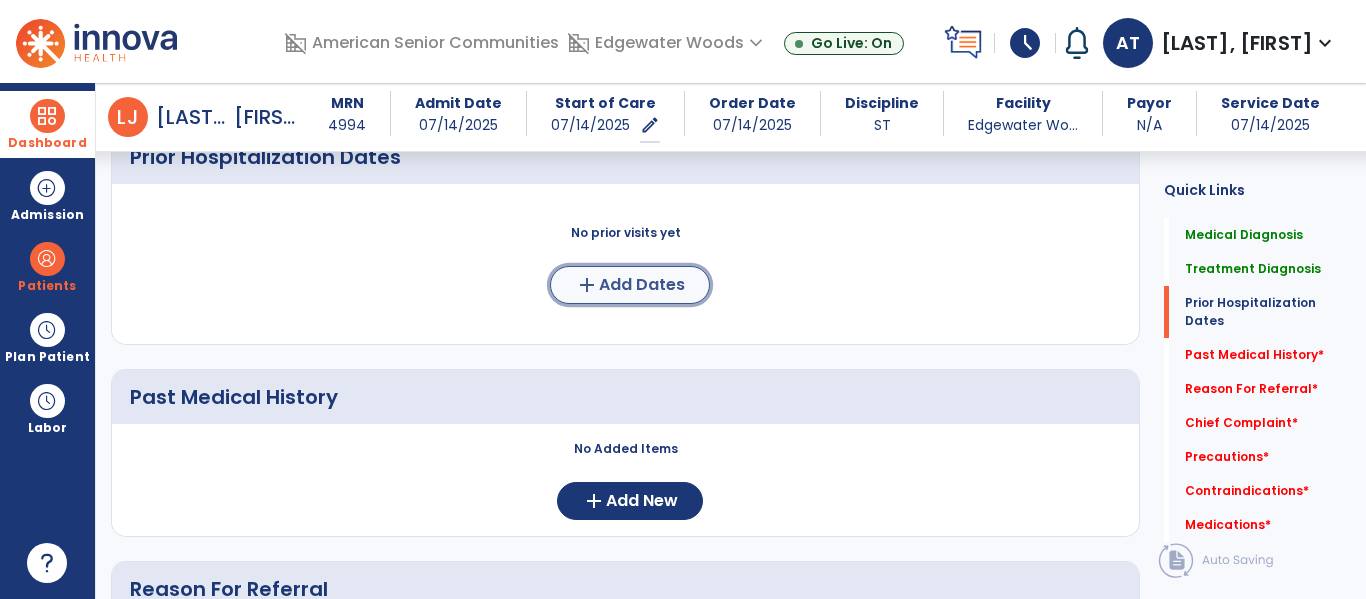 click on "Add Dates" 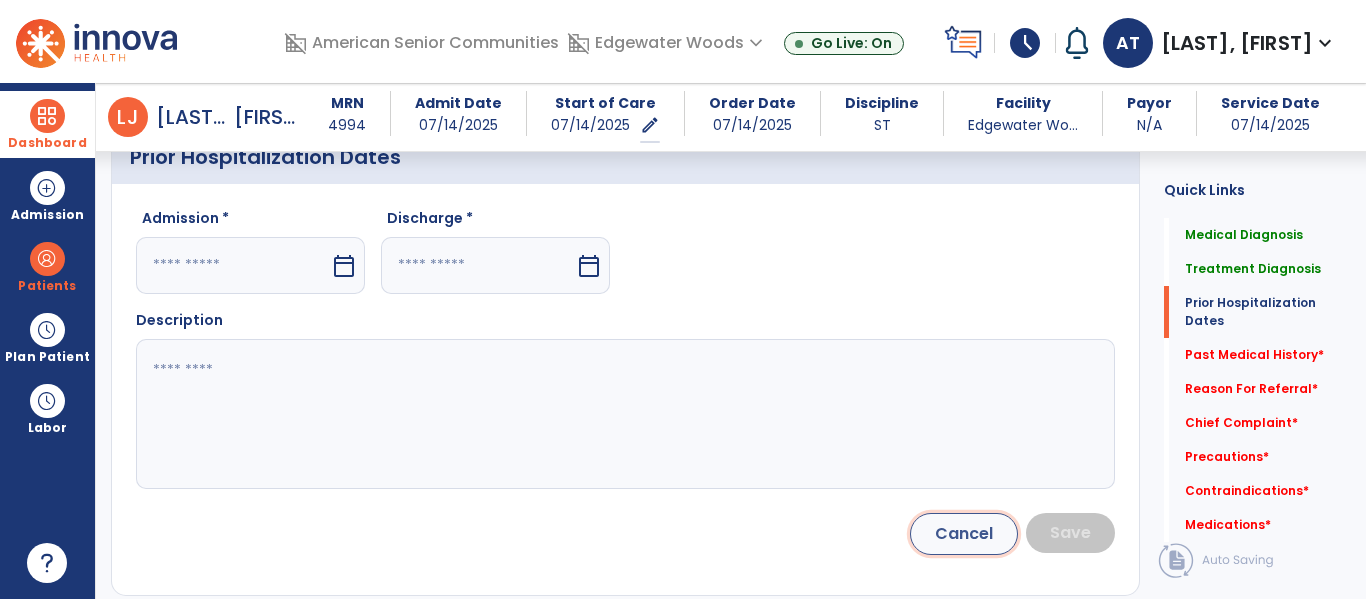 click on "Cancel" 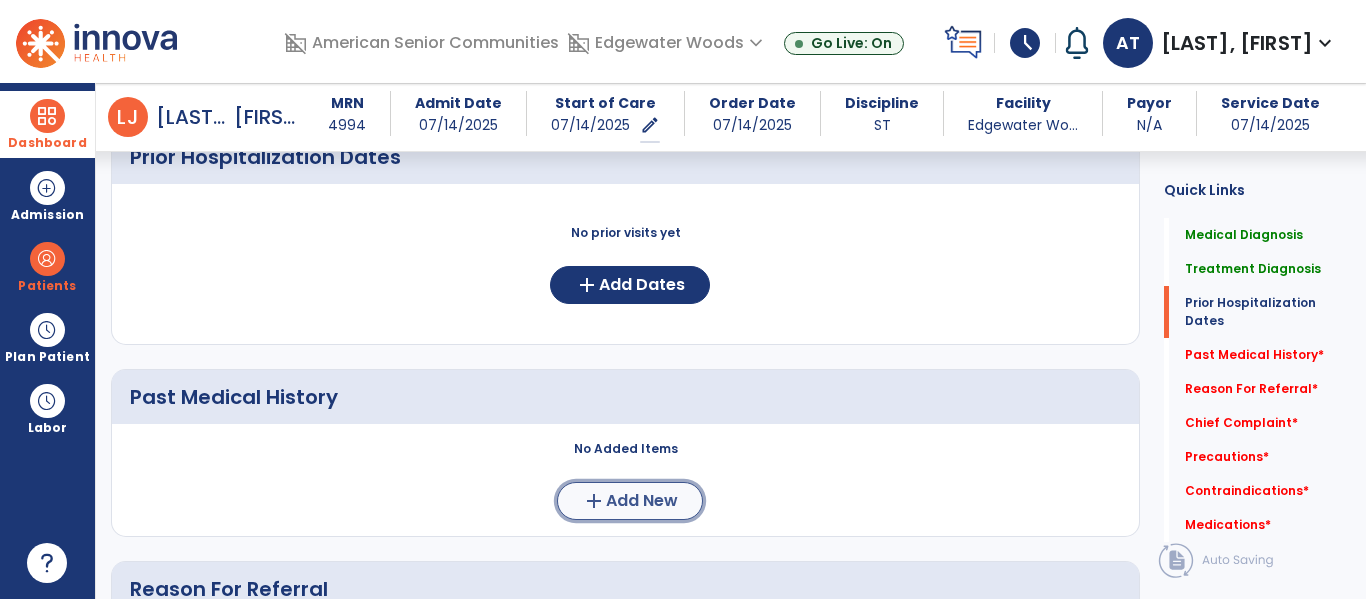 click on "Add New" 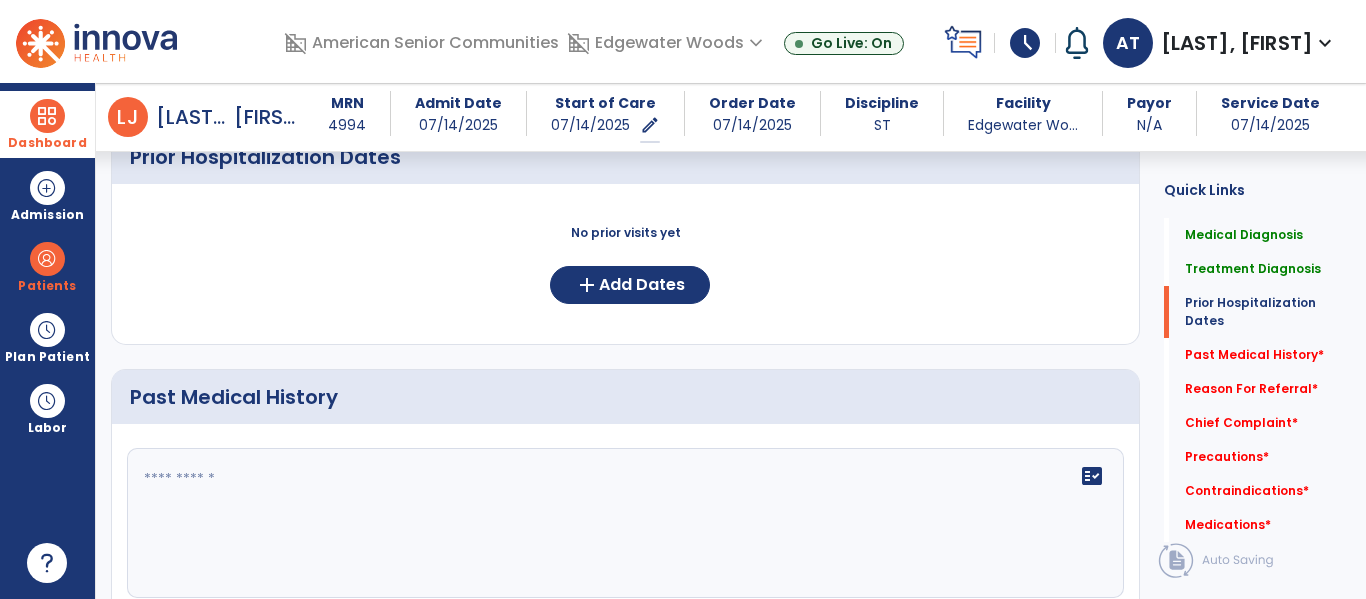 click on "fact_check" 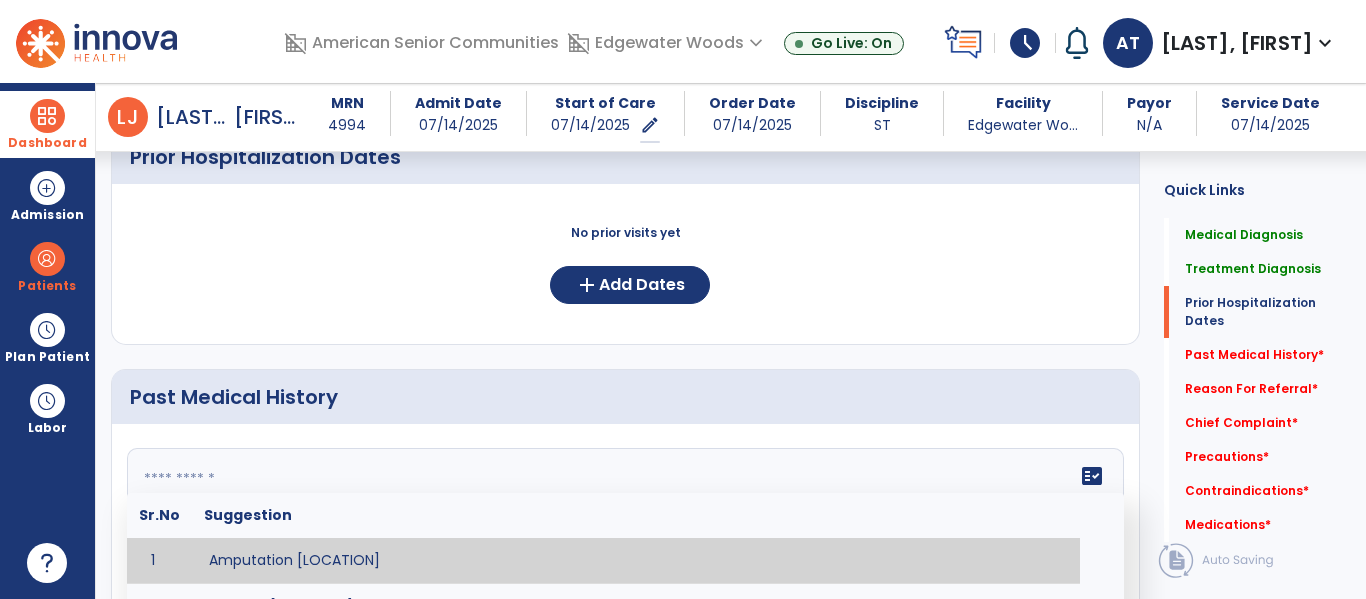 paste on "**********" 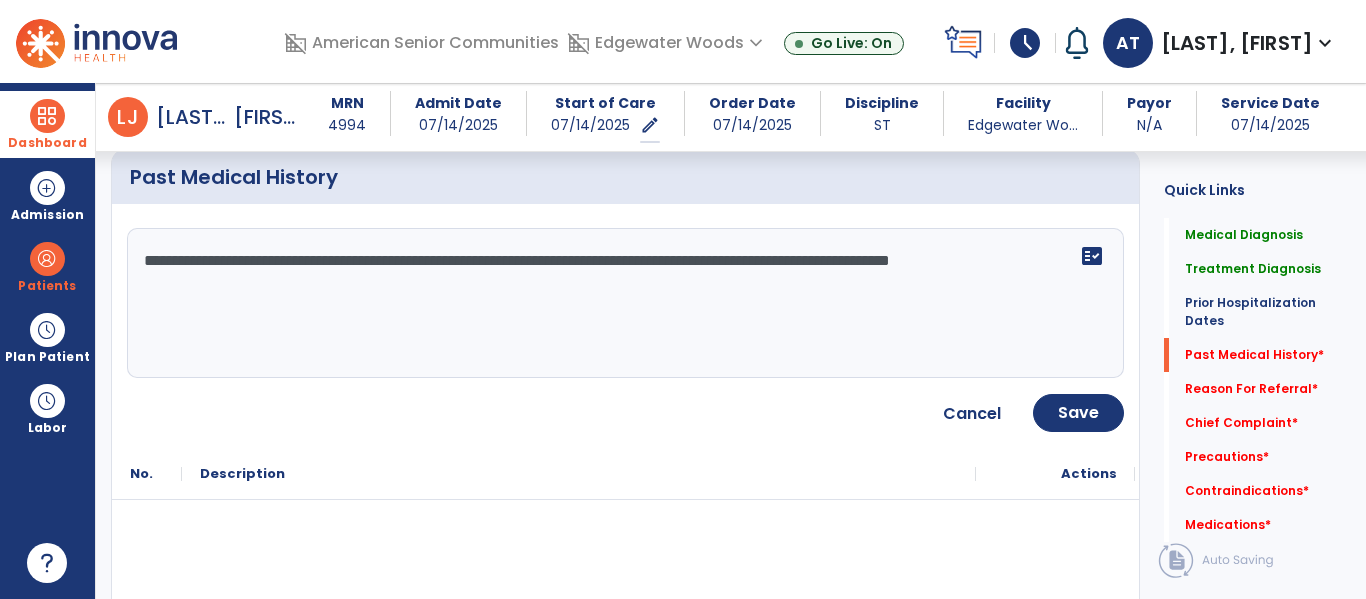 scroll, scrollTop: 1076, scrollLeft: 0, axis: vertical 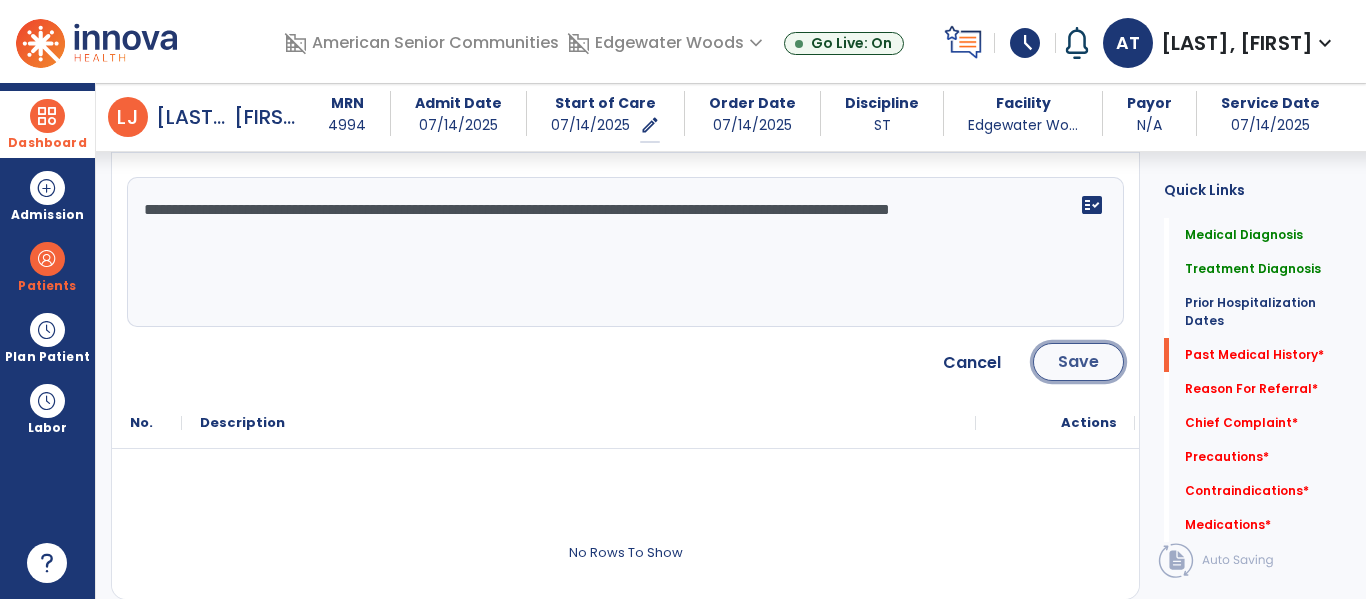 click on "Save" 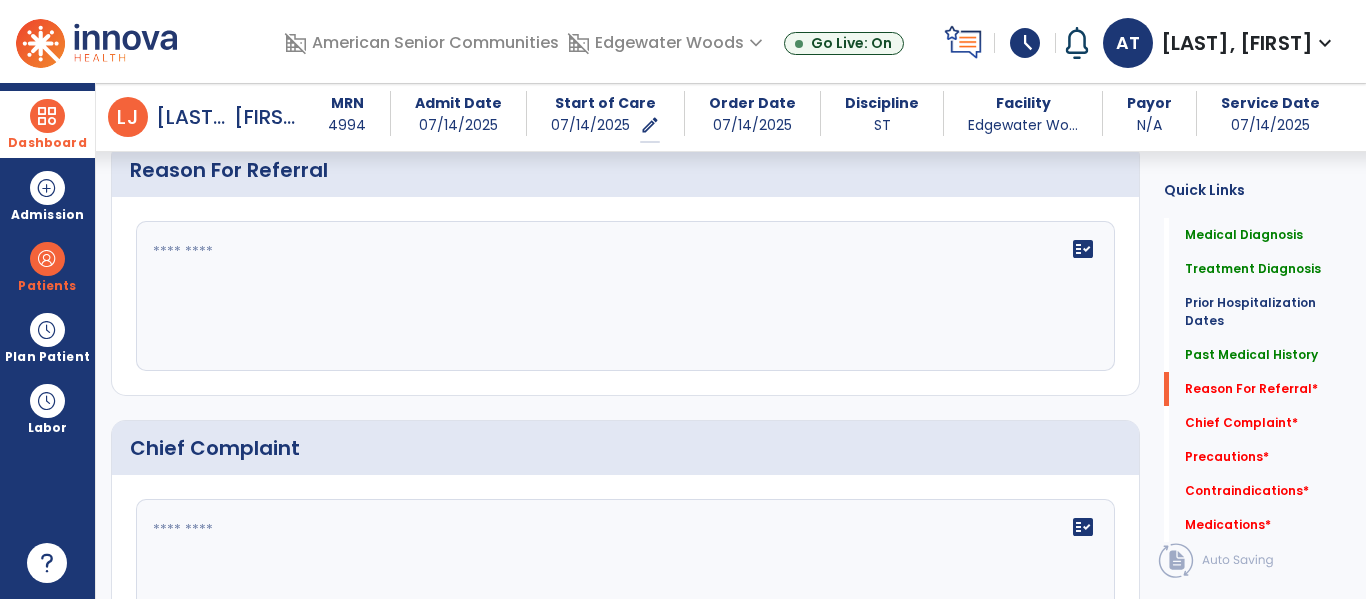 scroll, scrollTop: 1338, scrollLeft: 0, axis: vertical 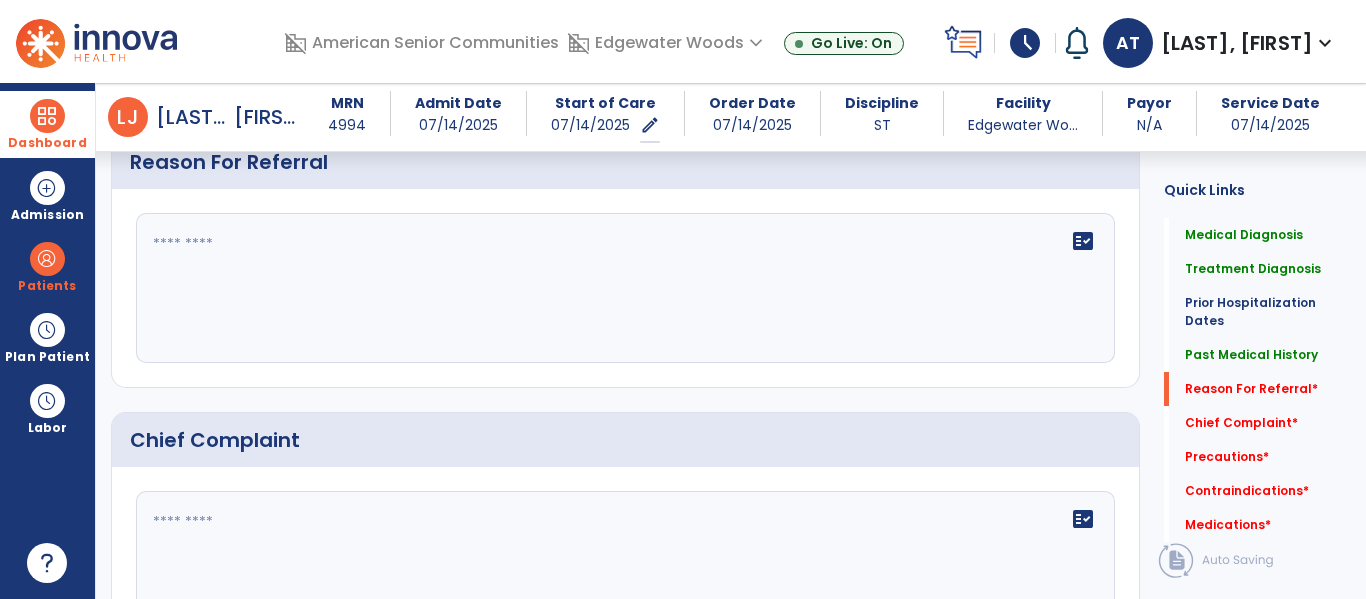 click on "fact_check" 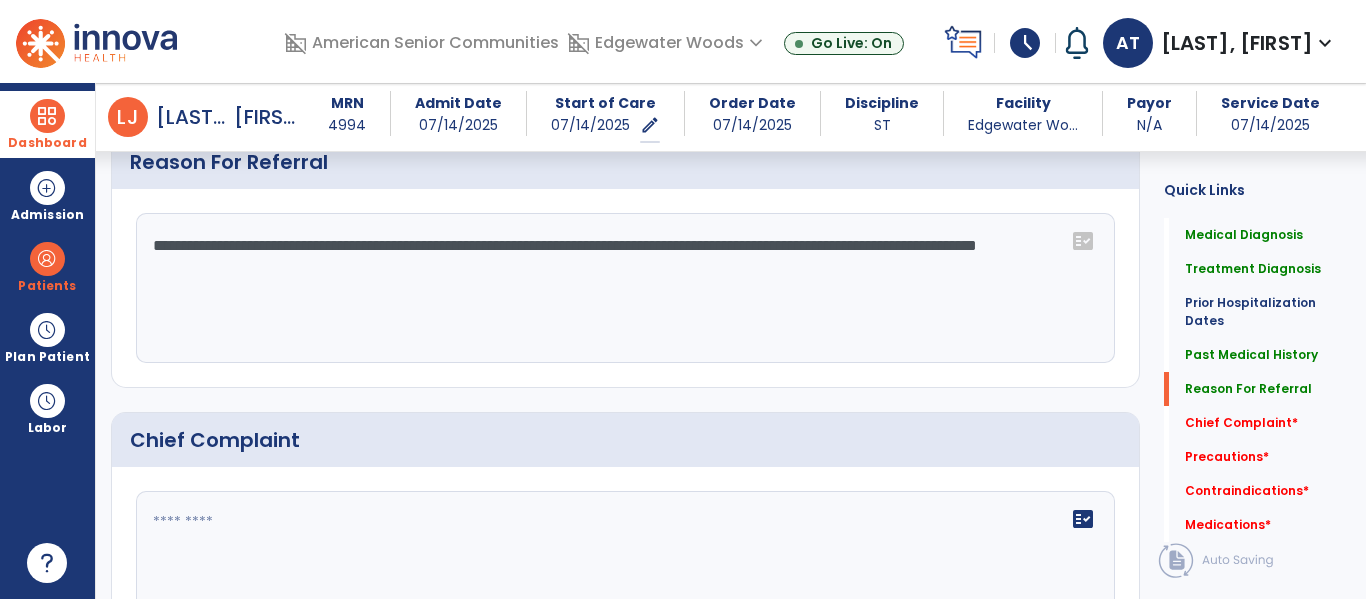 click on "**********" 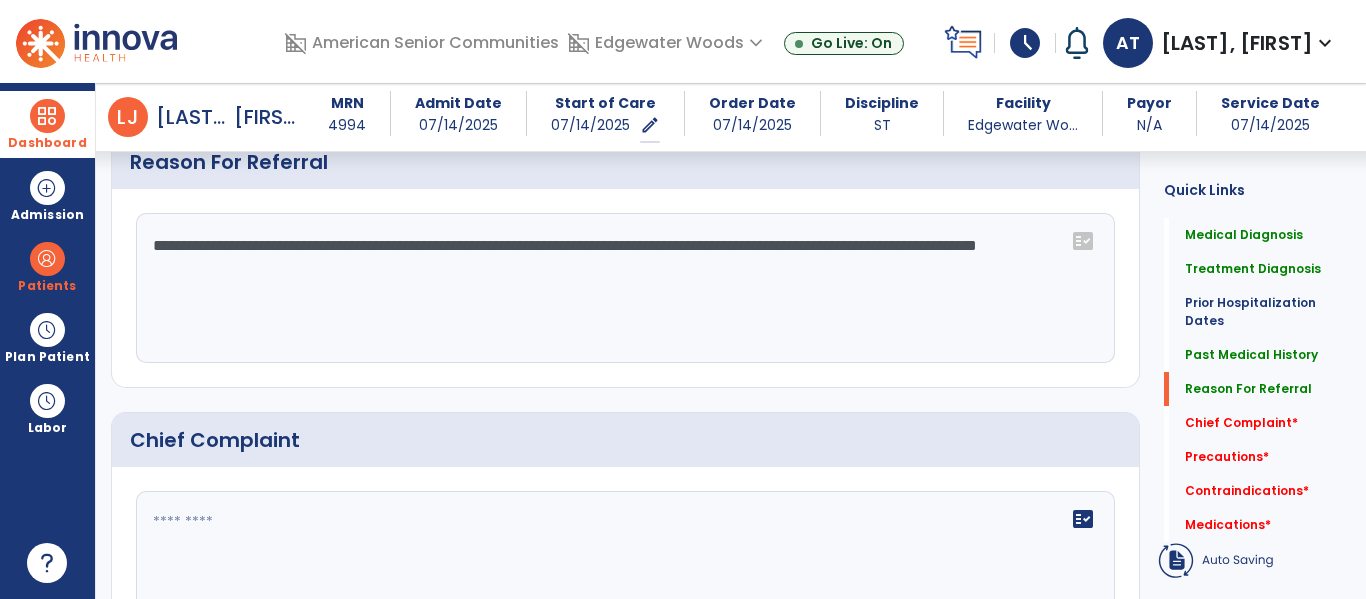 click on "**********" 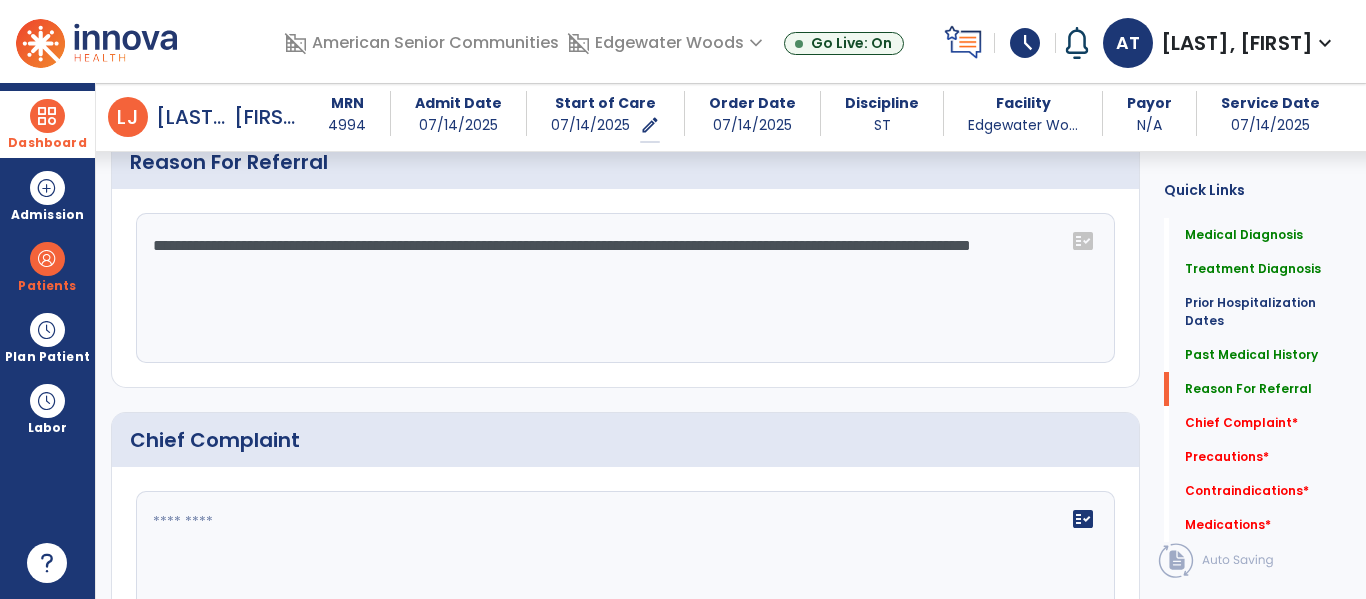 click on "**********" 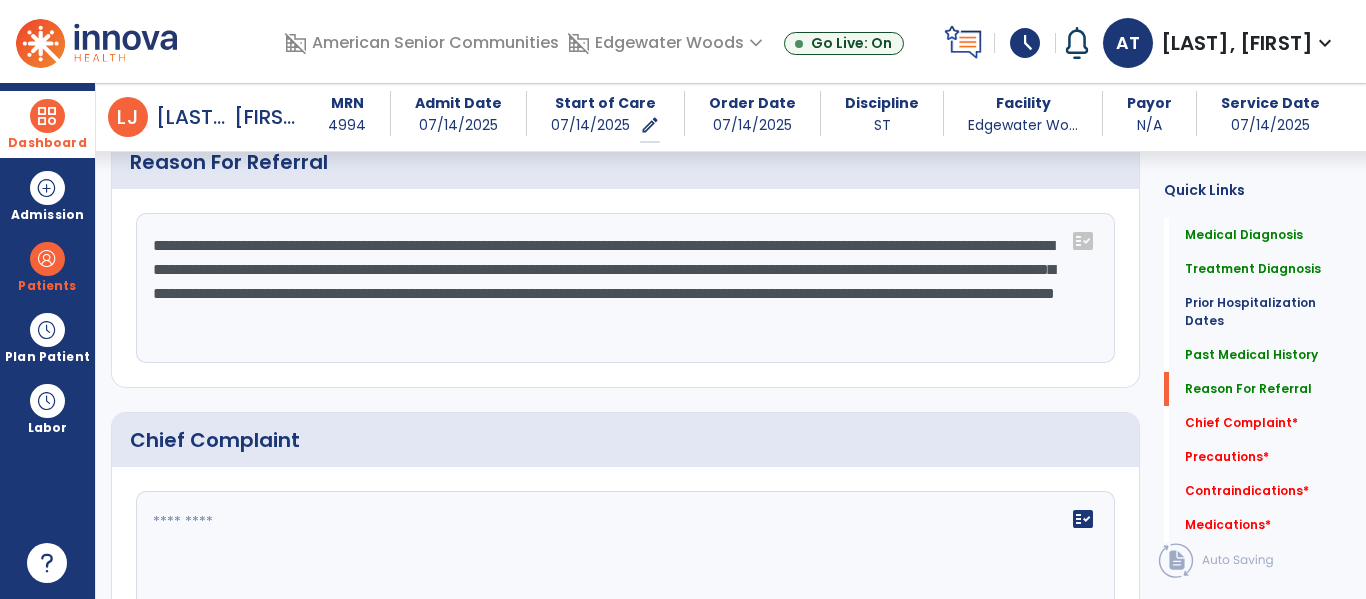 click on "**********" 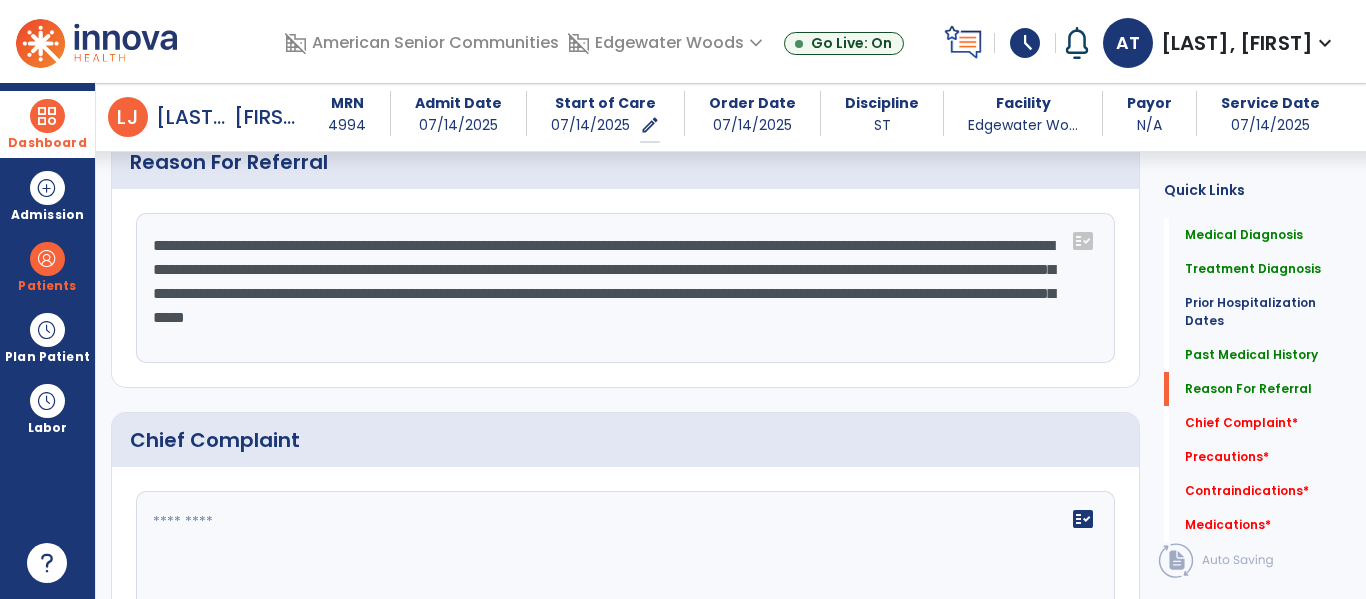 click on "**********" 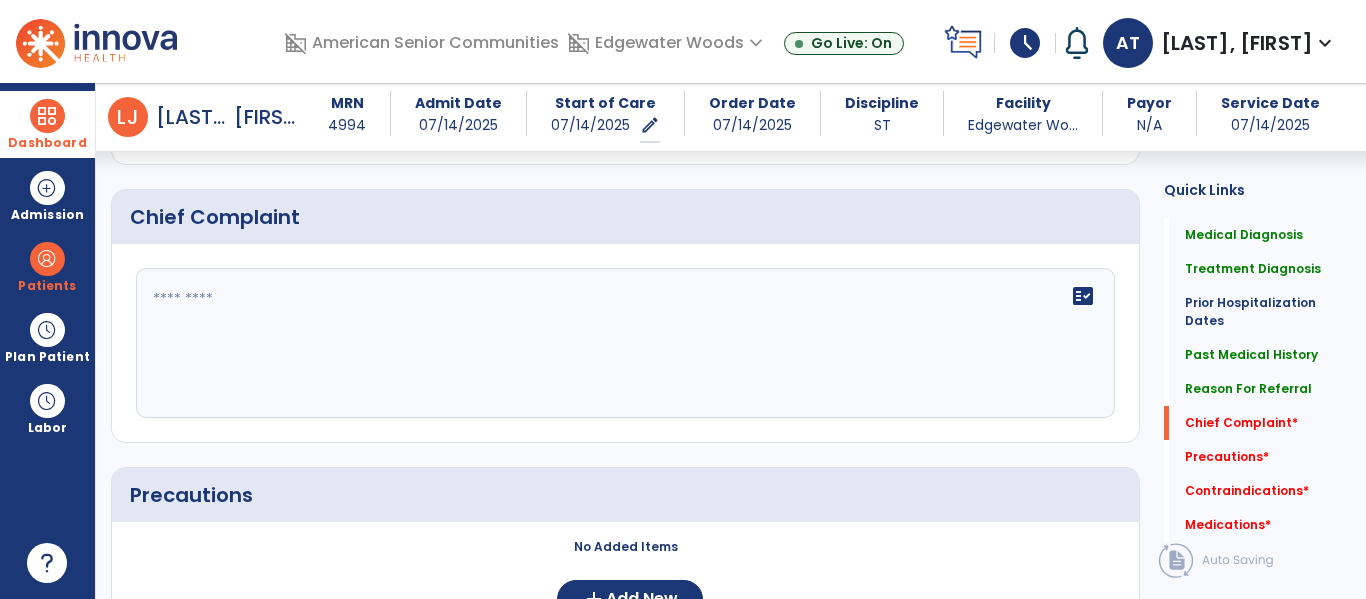 scroll, scrollTop: 1558, scrollLeft: 0, axis: vertical 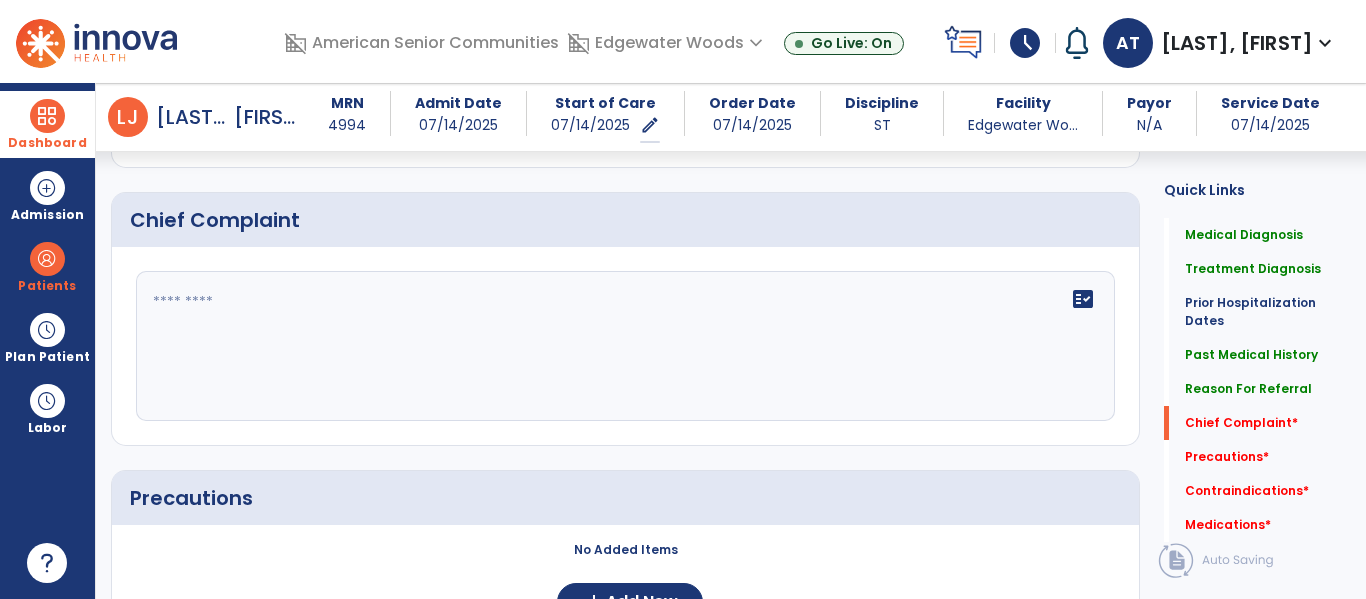 type on "**********" 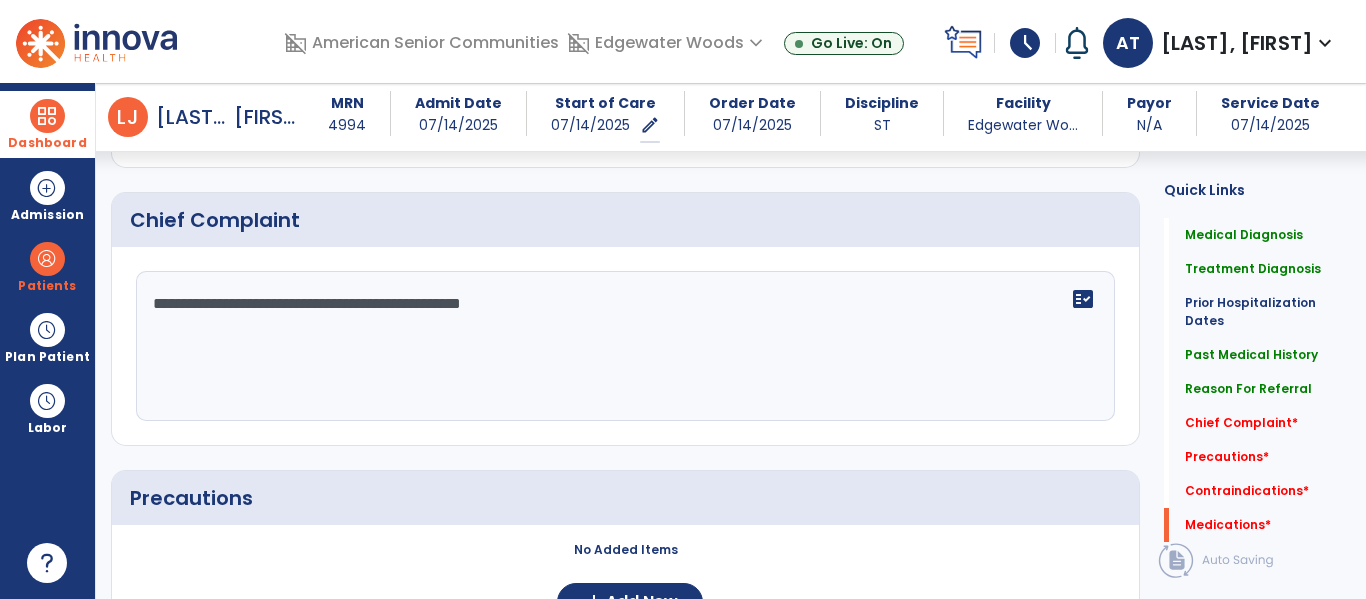 scroll, scrollTop: 2051, scrollLeft: 0, axis: vertical 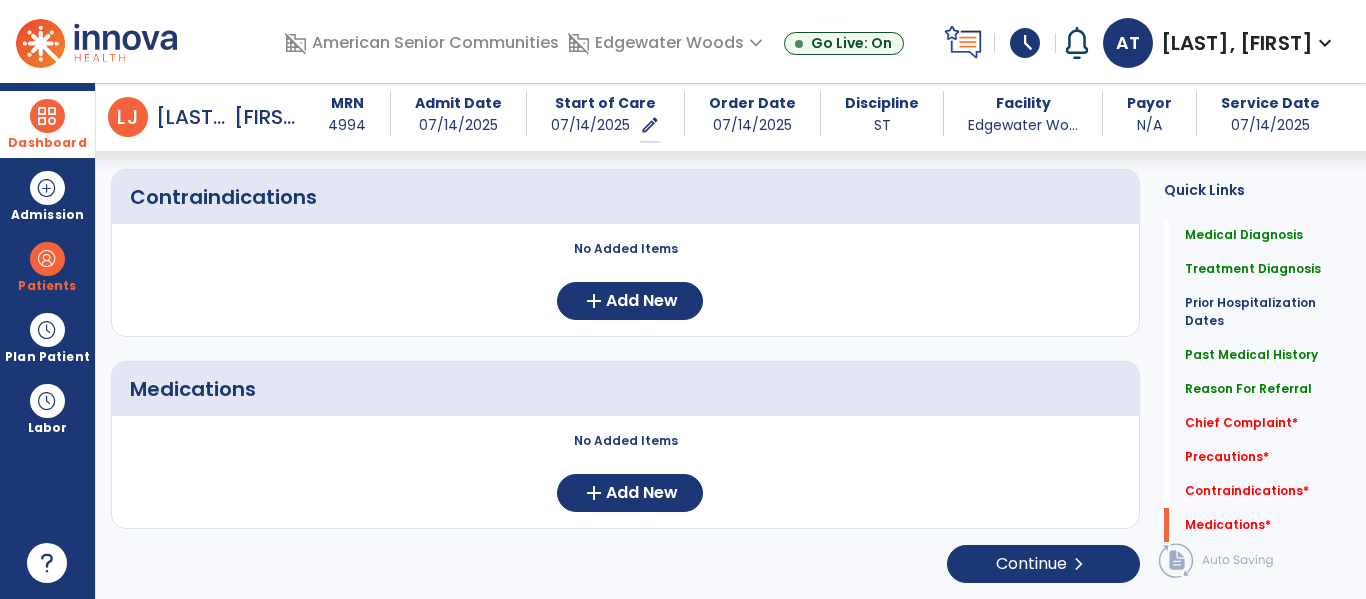 type on "**********" 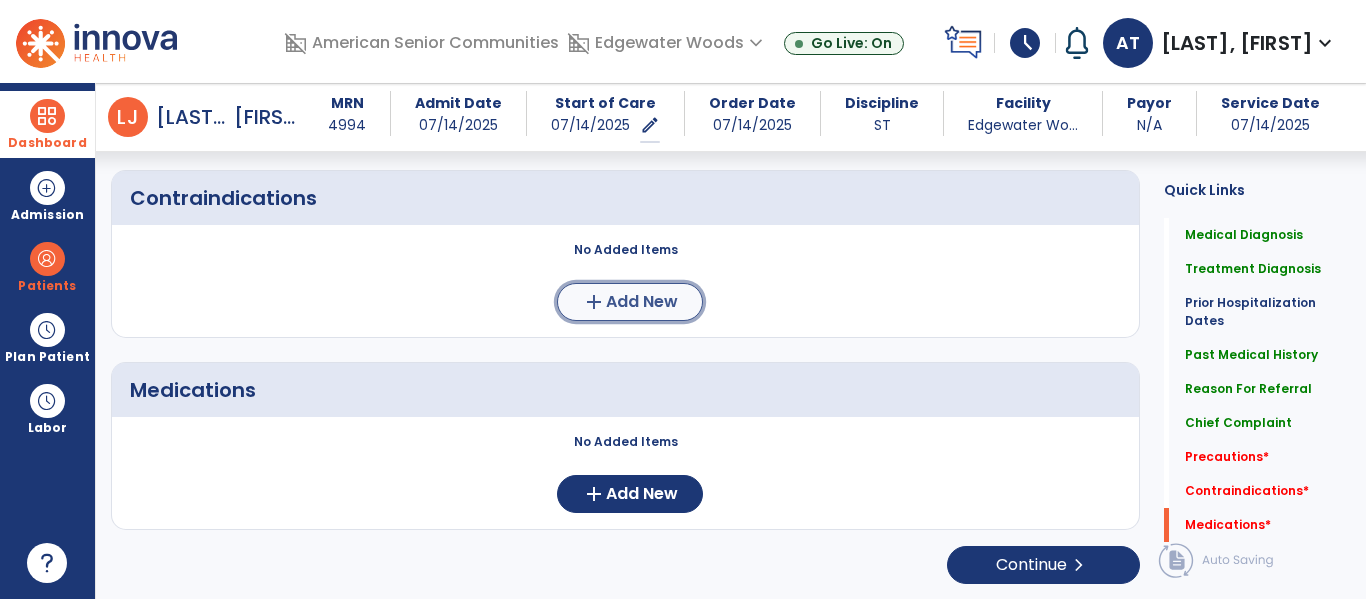 click on "Add New" 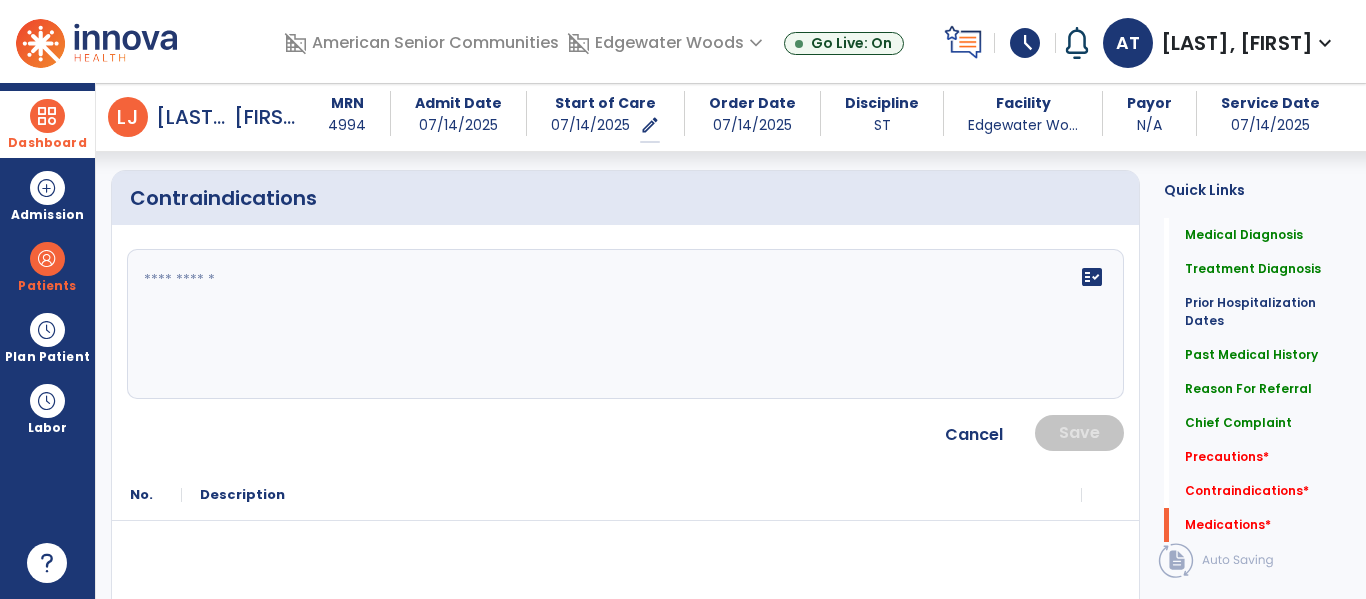 scroll, scrollTop: 2051, scrollLeft: 0, axis: vertical 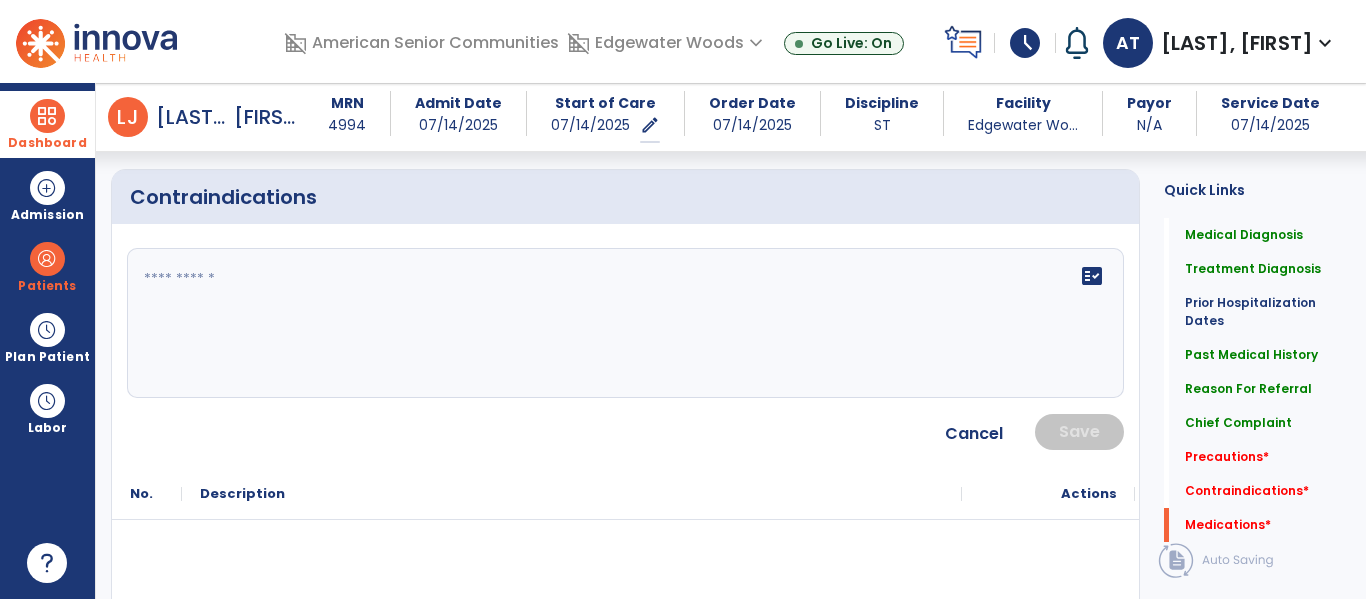 click on "fact_check" 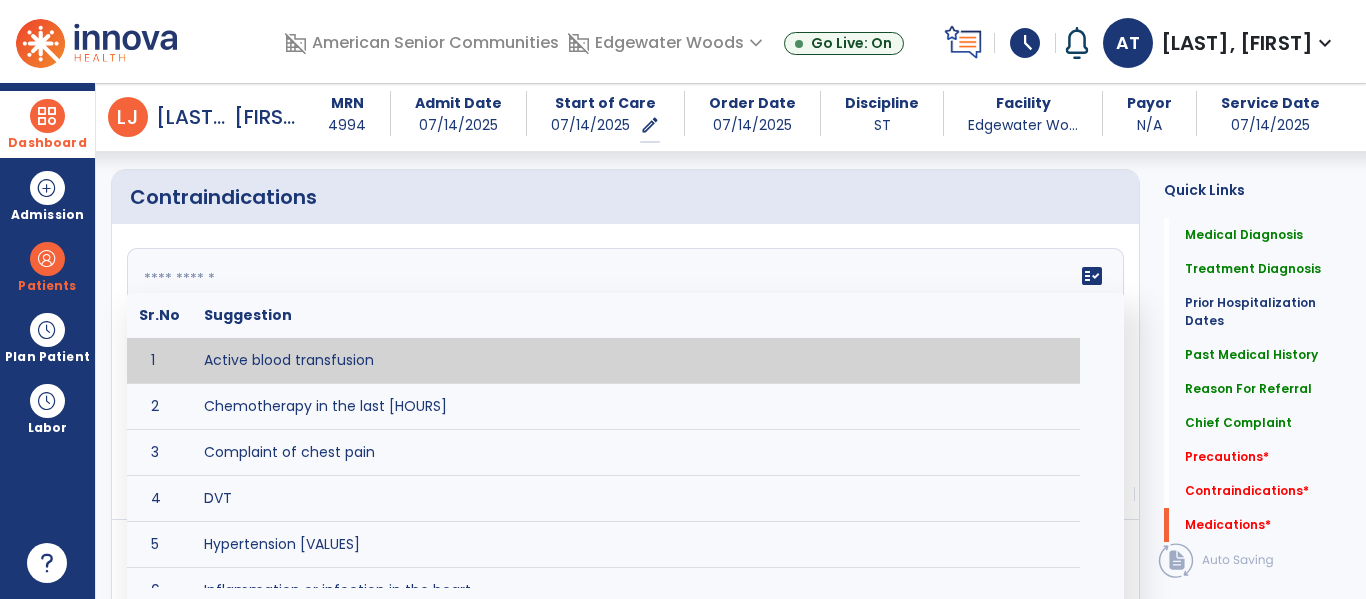 type on "*" 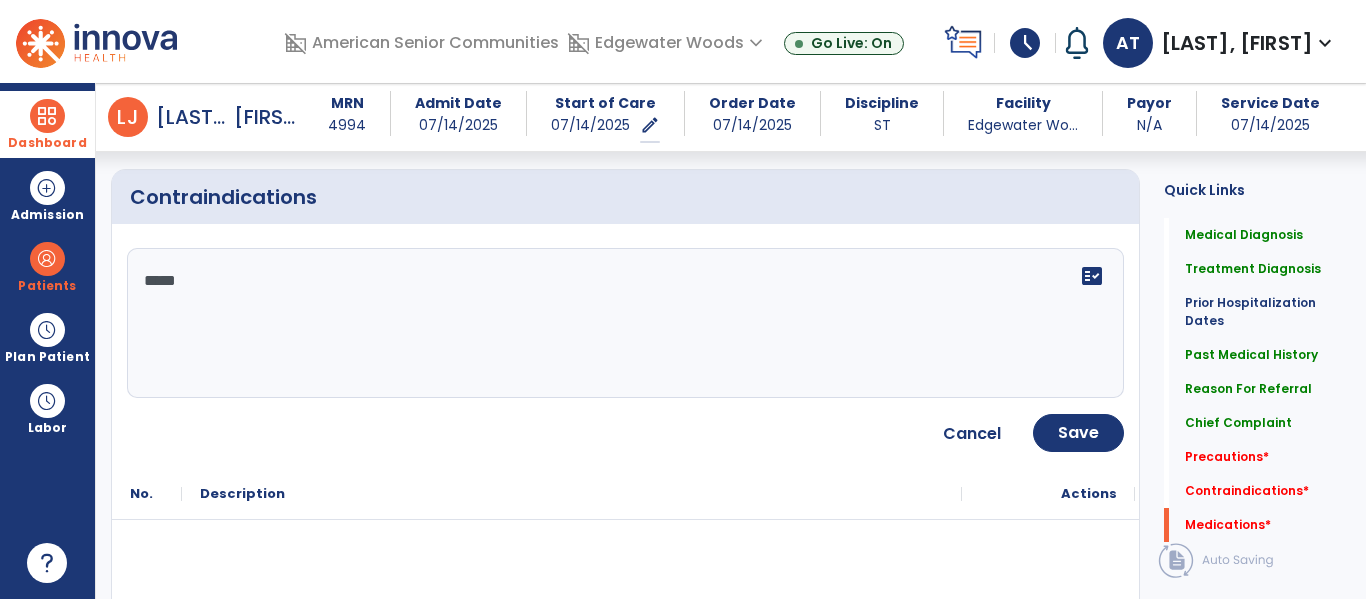 type on "*****" 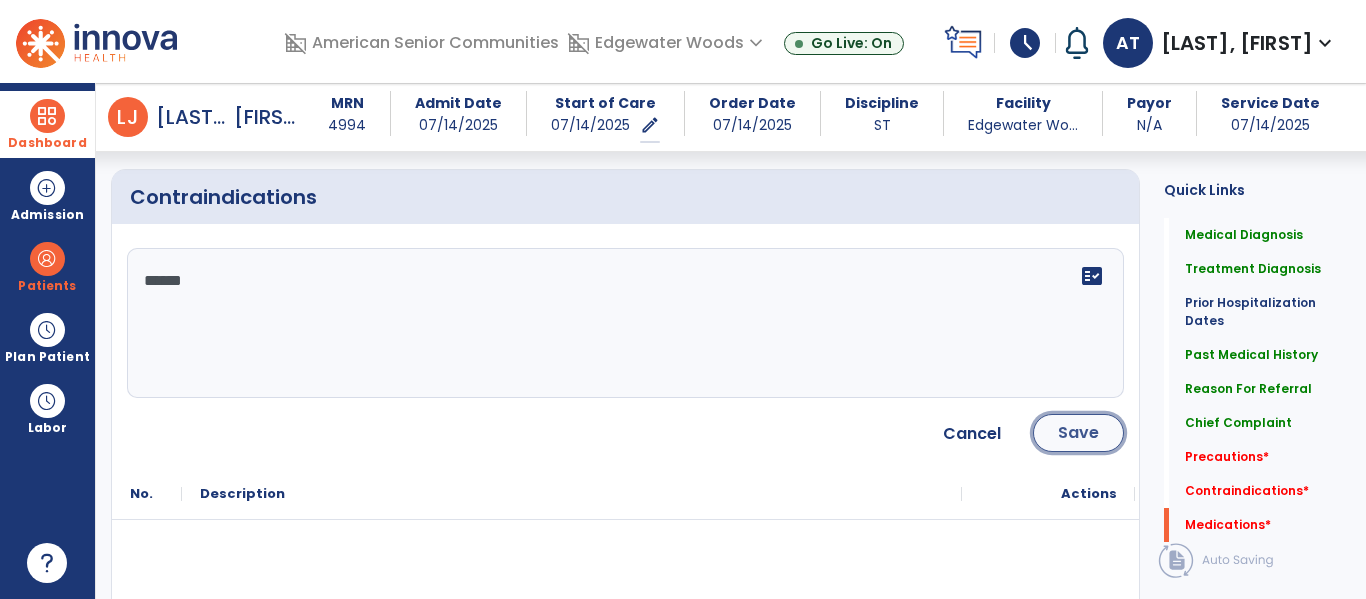 click on "Save" 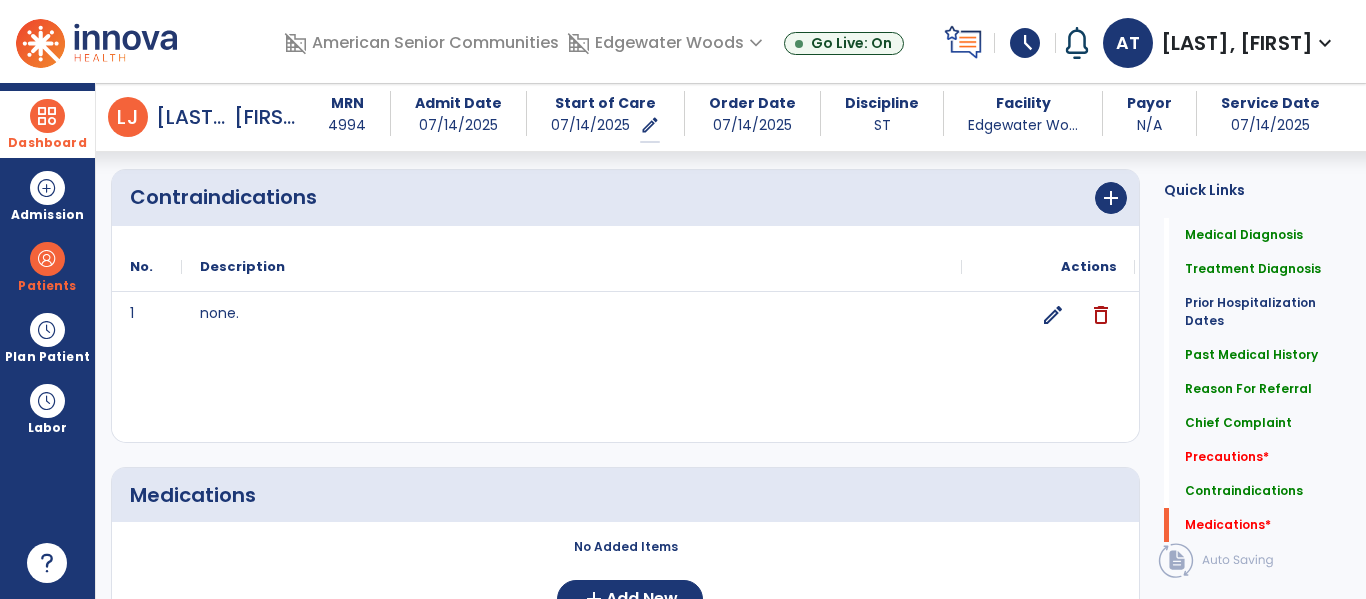 scroll, scrollTop: 2157, scrollLeft: 0, axis: vertical 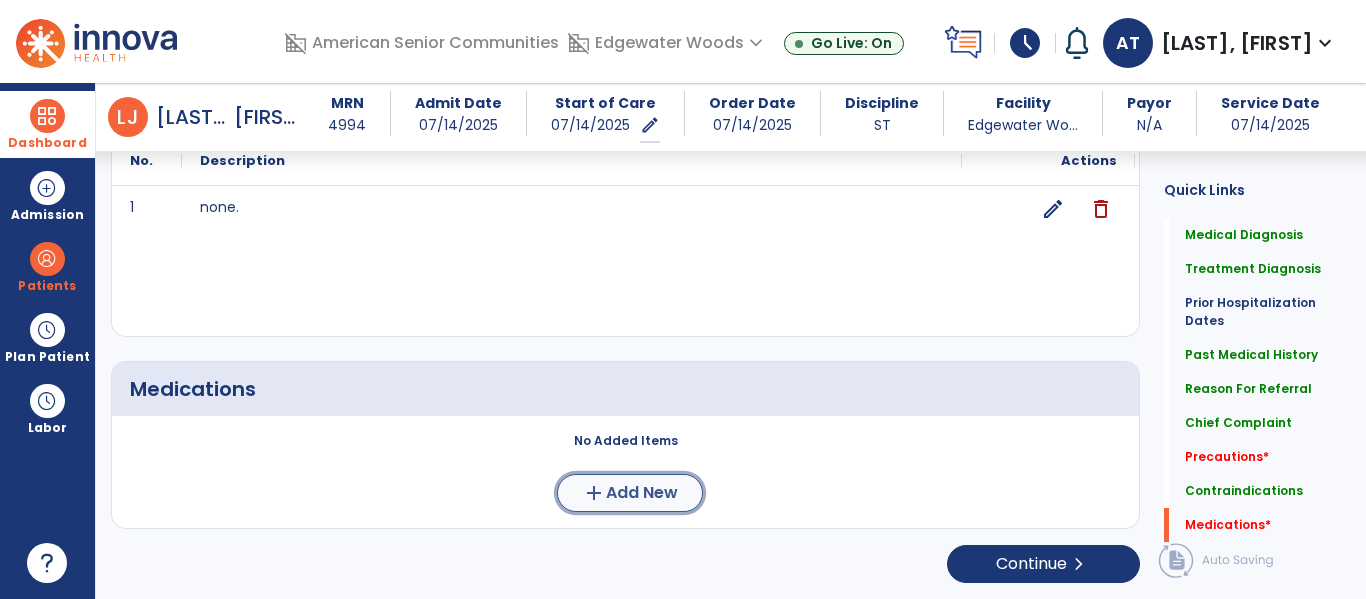 click on "Add New" 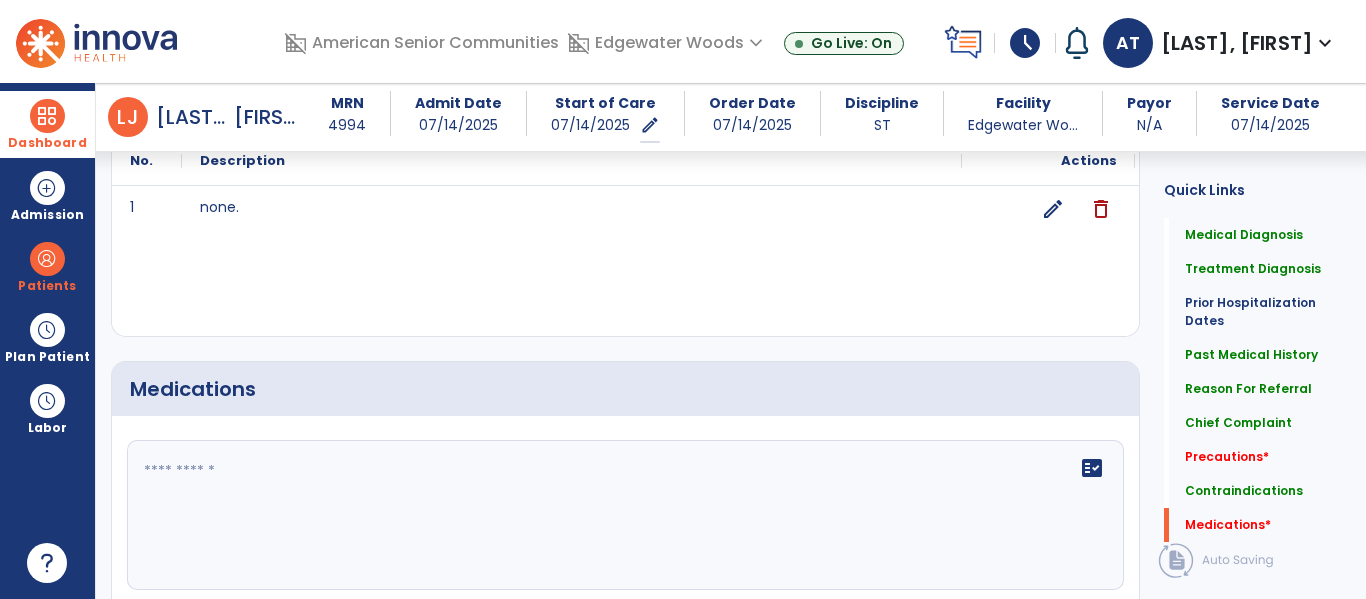 click on "fact_check" 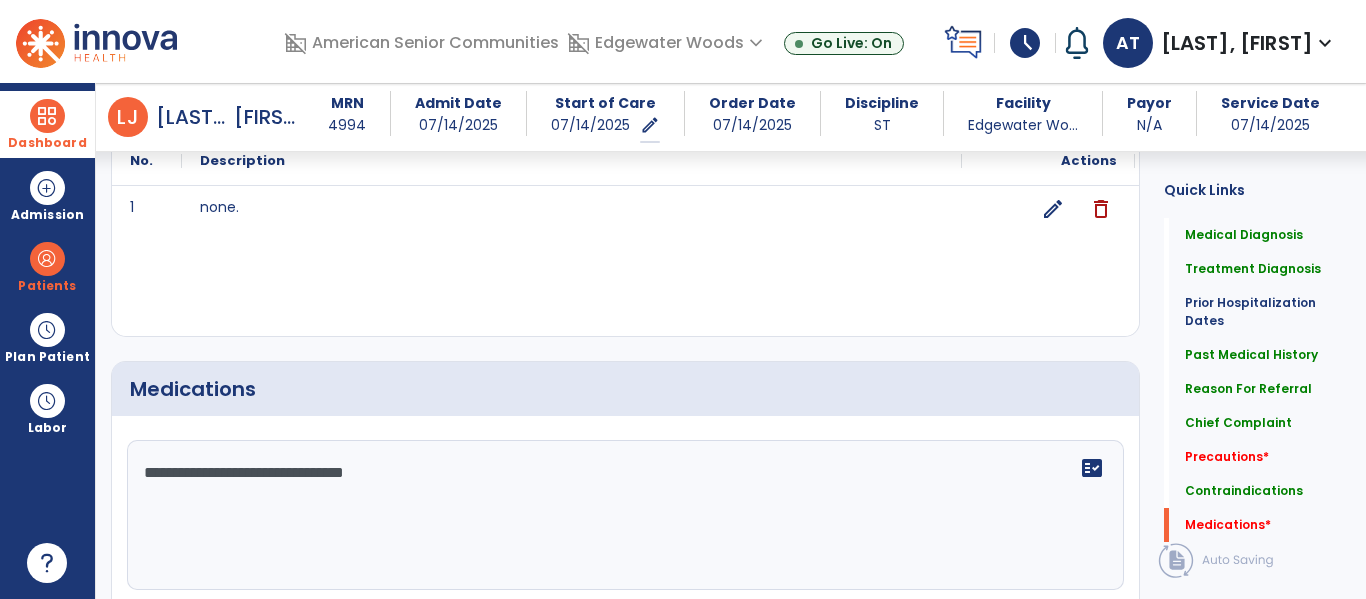 paste on "**********" 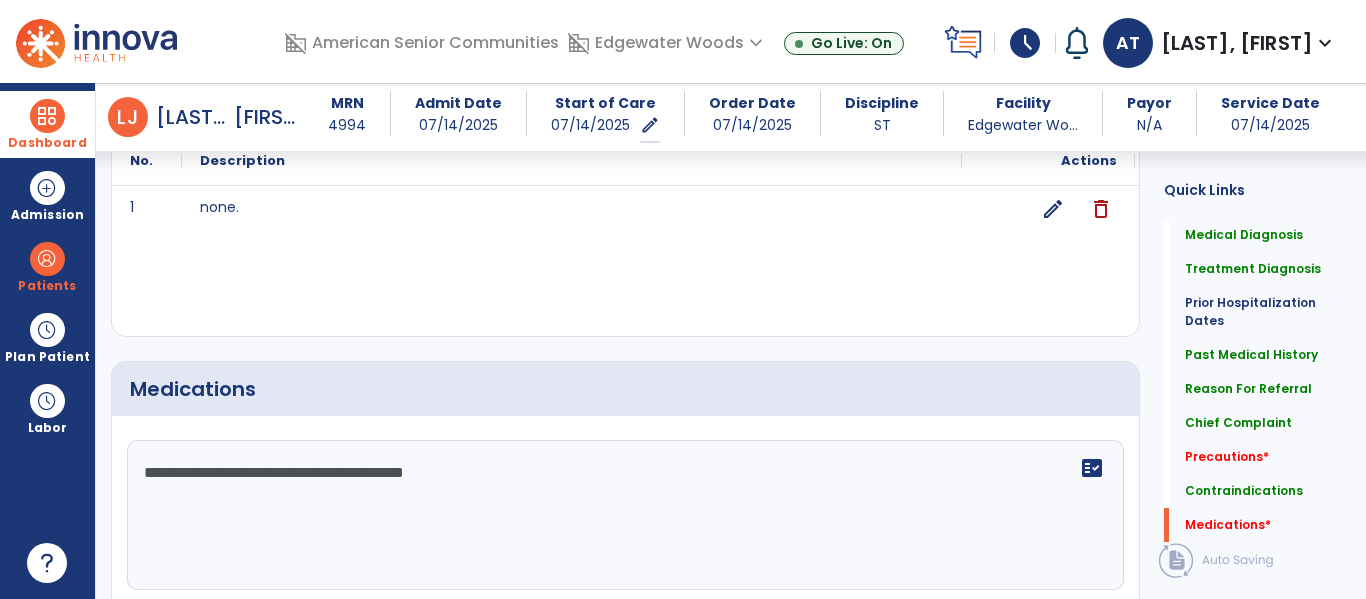 type on "**********" 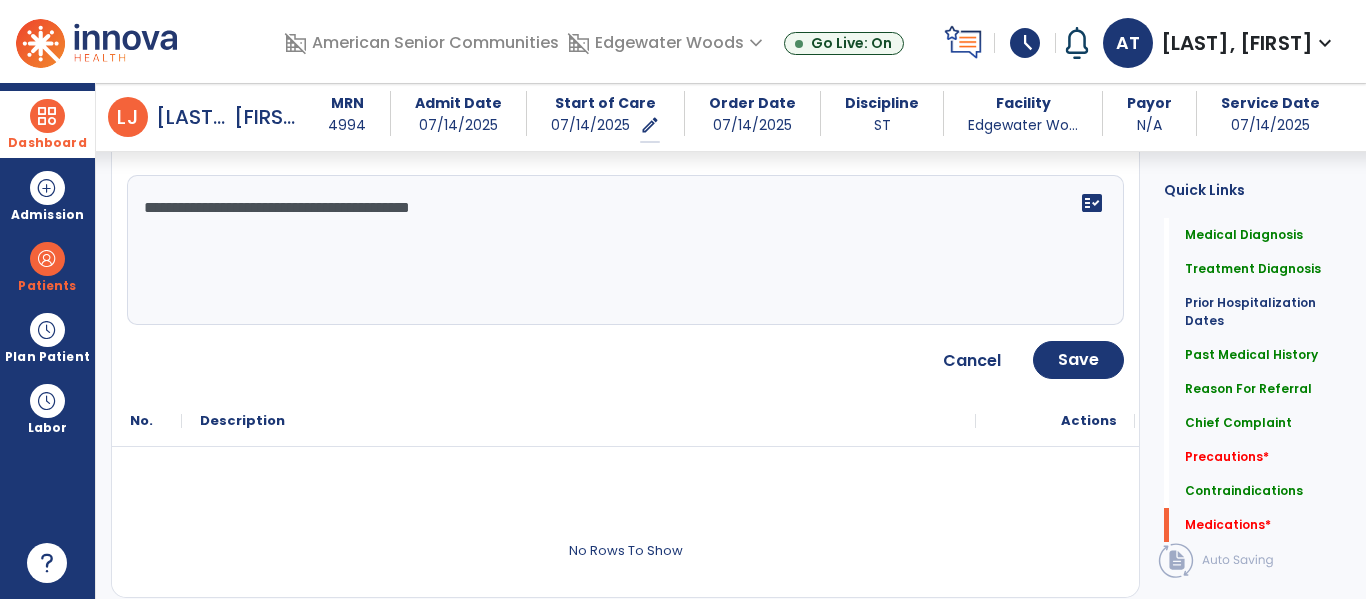 scroll, scrollTop: 2420, scrollLeft: 0, axis: vertical 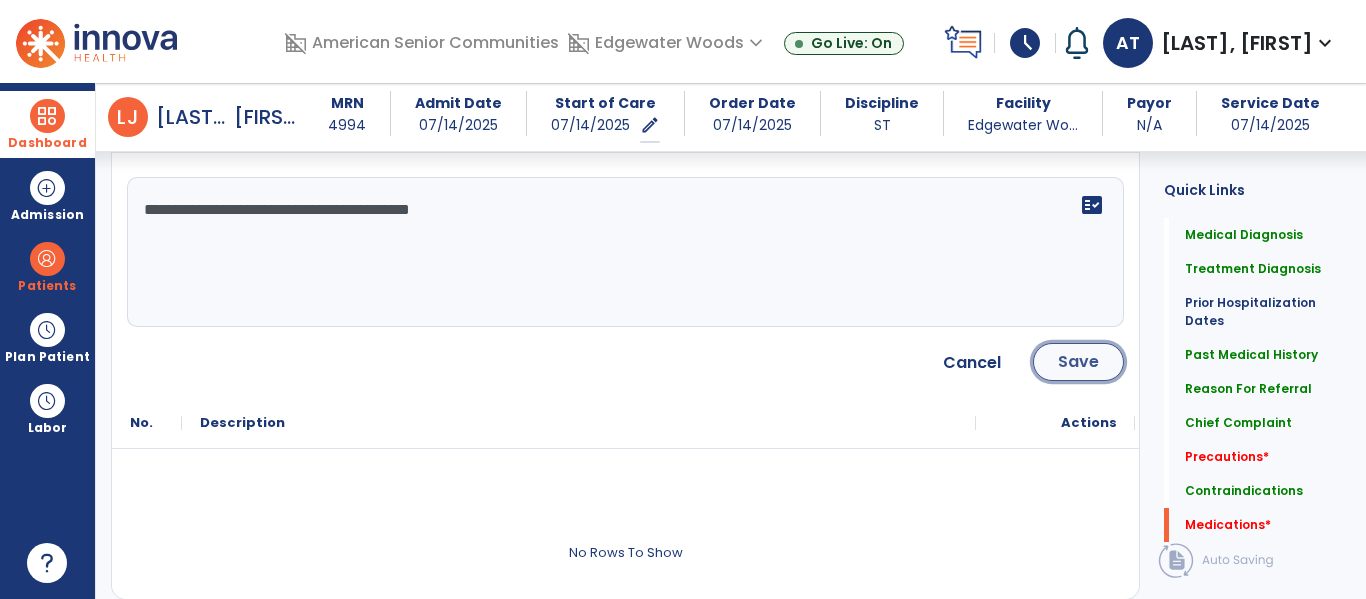 click on "Save" 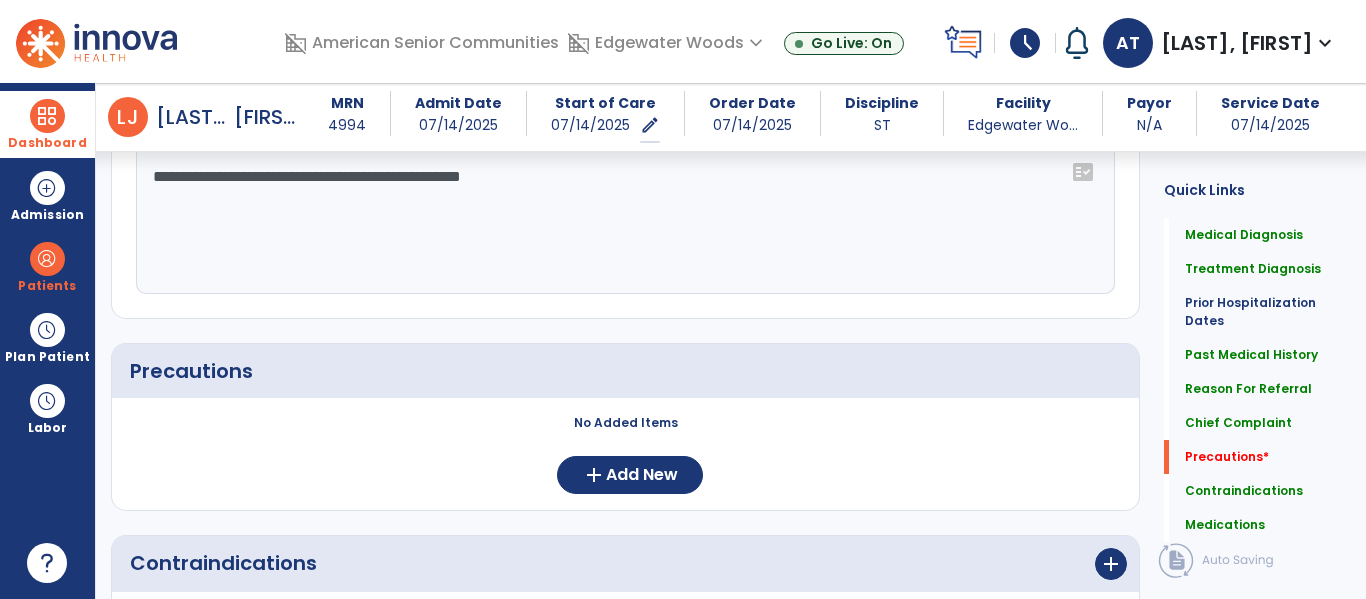 scroll, scrollTop: 1675, scrollLeft: 0, axis: vertical 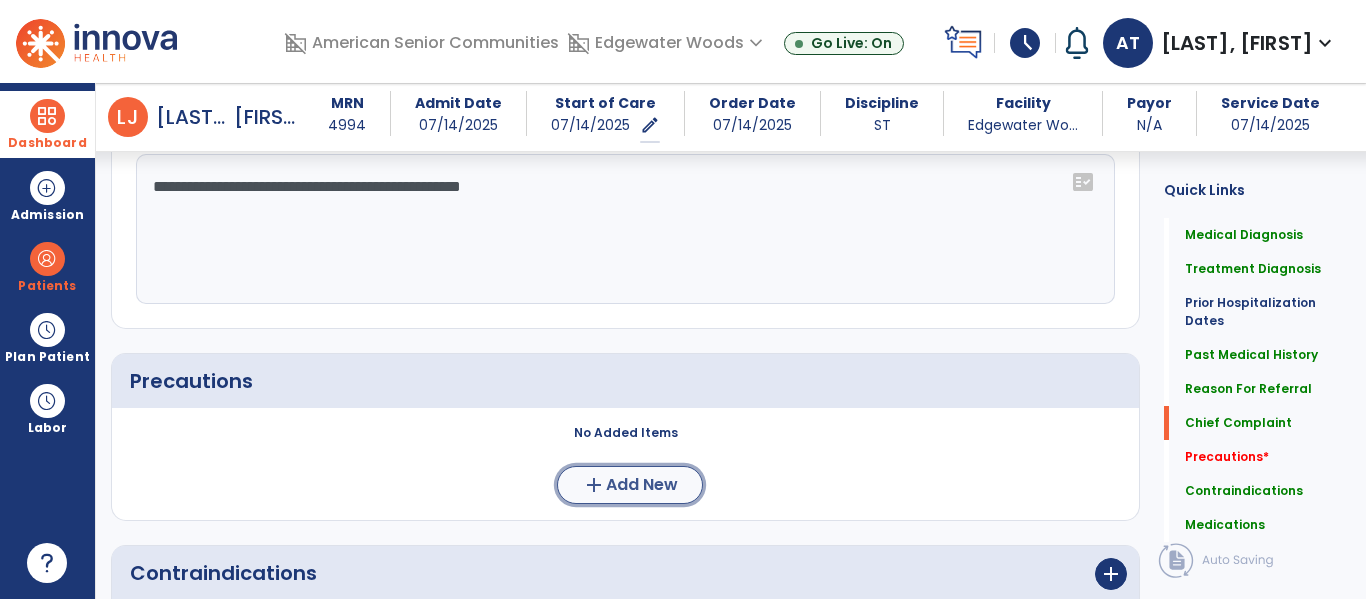 click on "Add New" 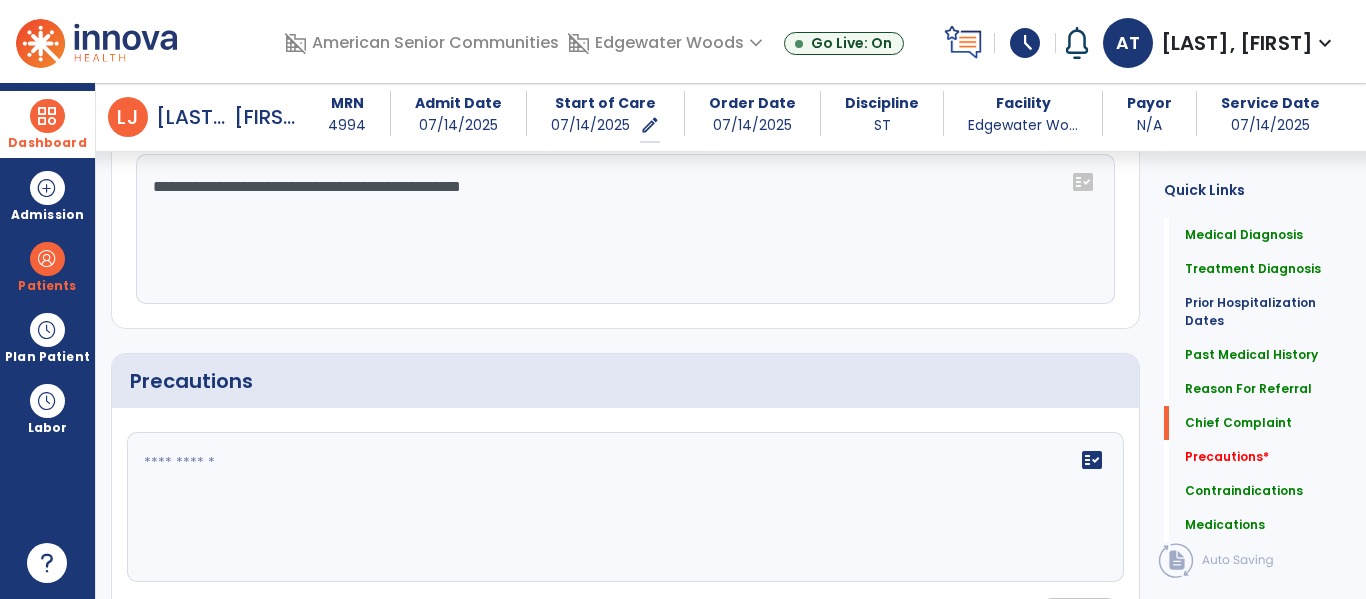click on "fact_check" 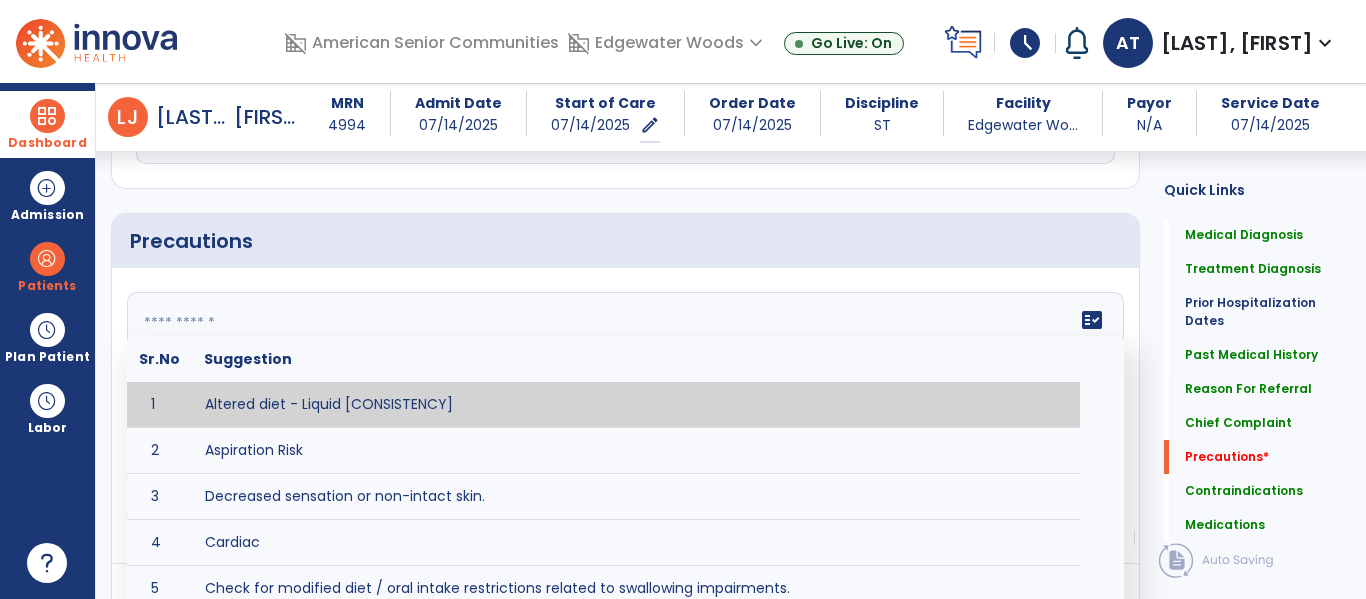 scroll, scrollTop: 1821, scrollLeft: 0, axis: vertical 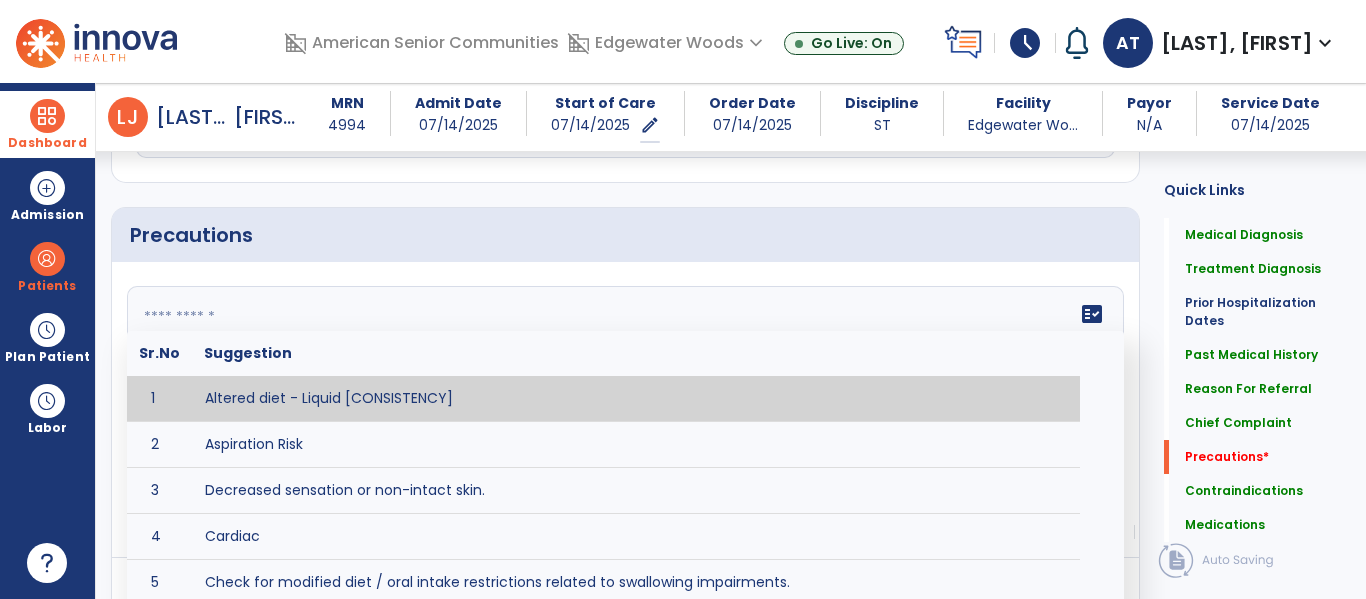paste on "**********" 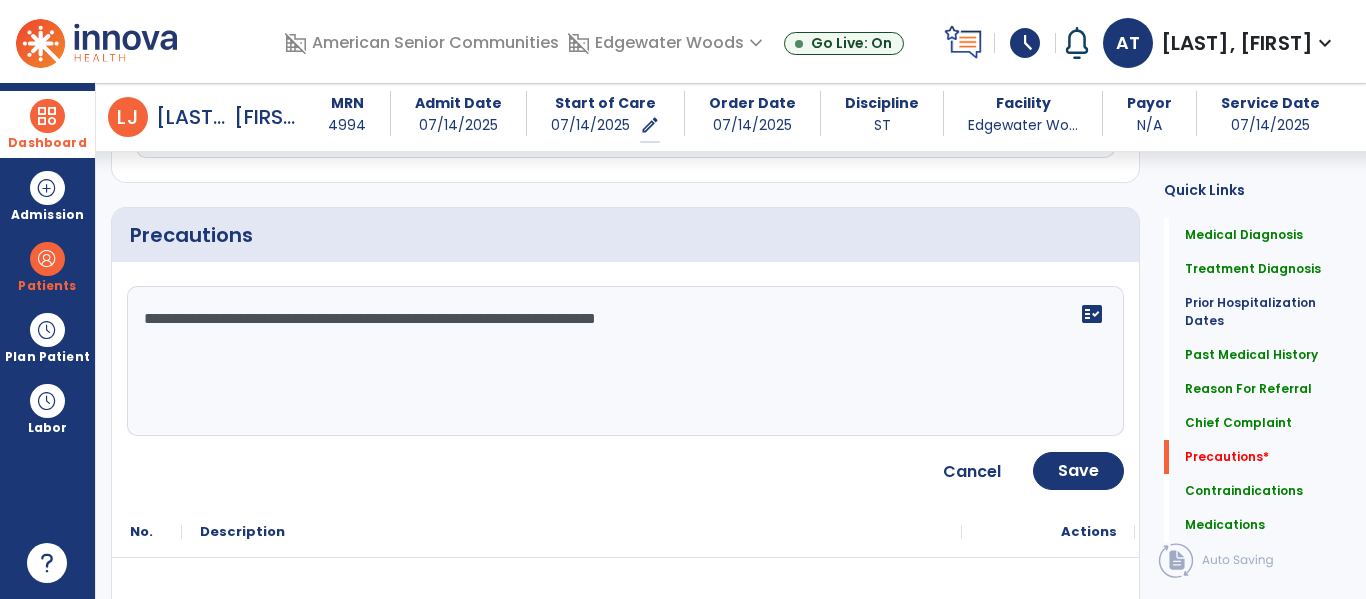drag, startPoint x: 381, startPoint y: 314, endPoint x: 1073, endPoint y: 310, distance: 692.01154 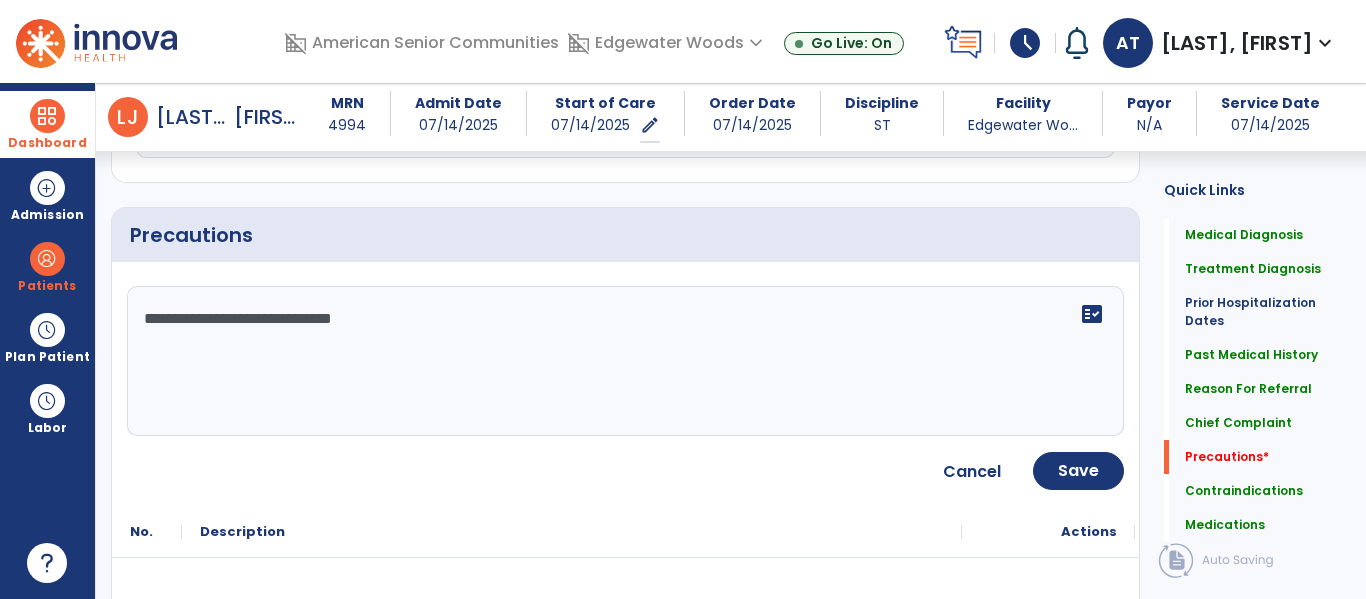 type on "**********" 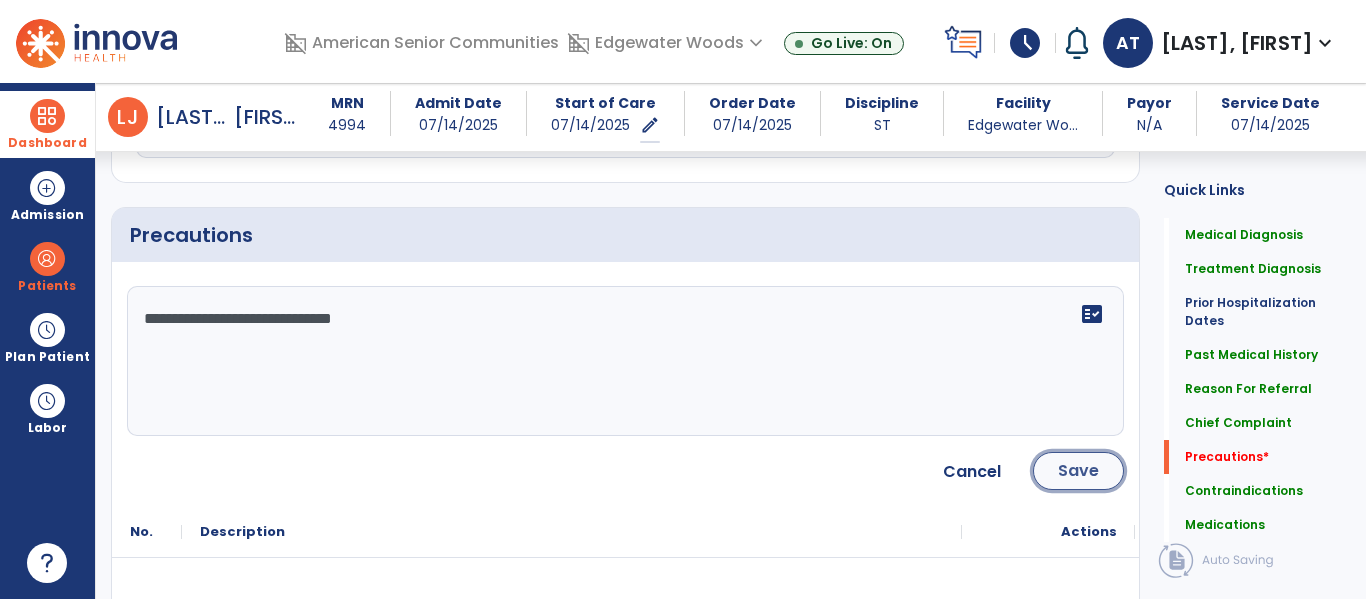 click on "Save" 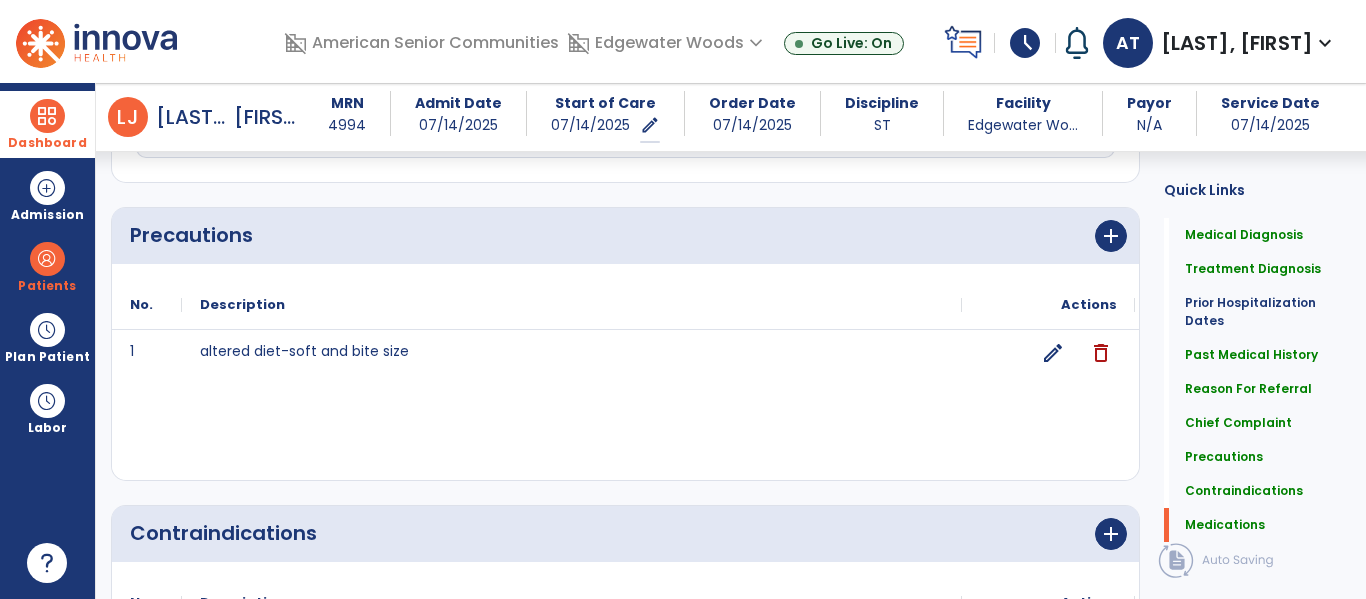 scroll, scrollTop: 2369, scrollLeft: 0, axis: vertical 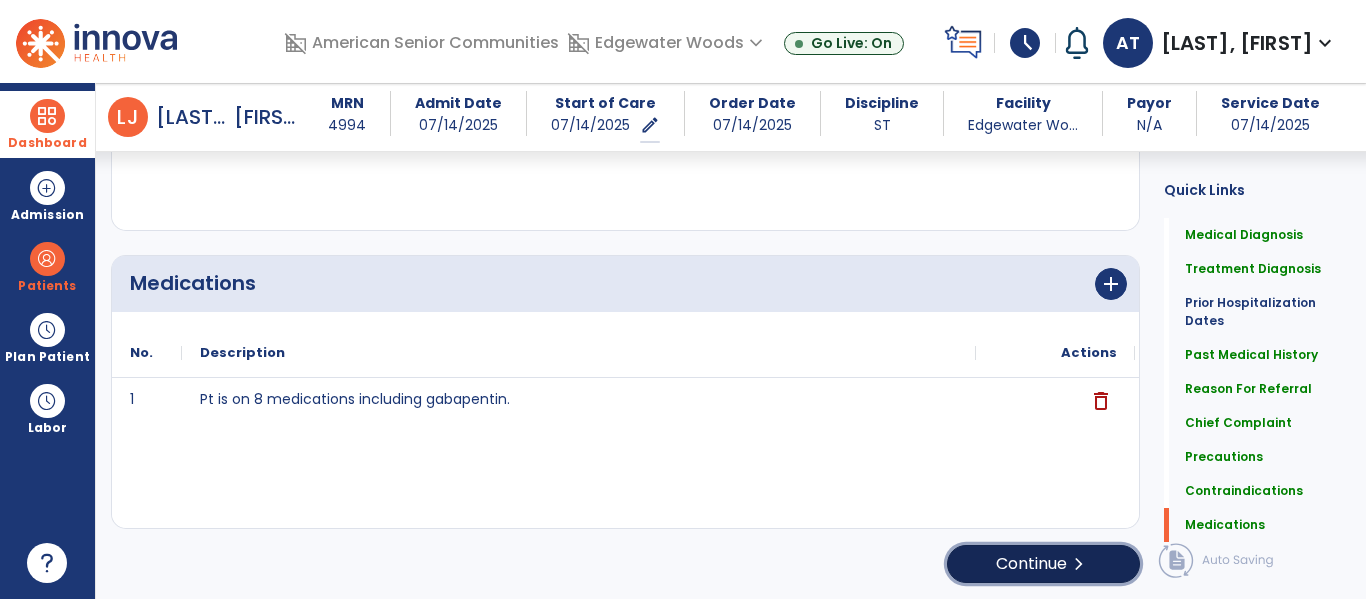 click on "Continue  chevron_right" 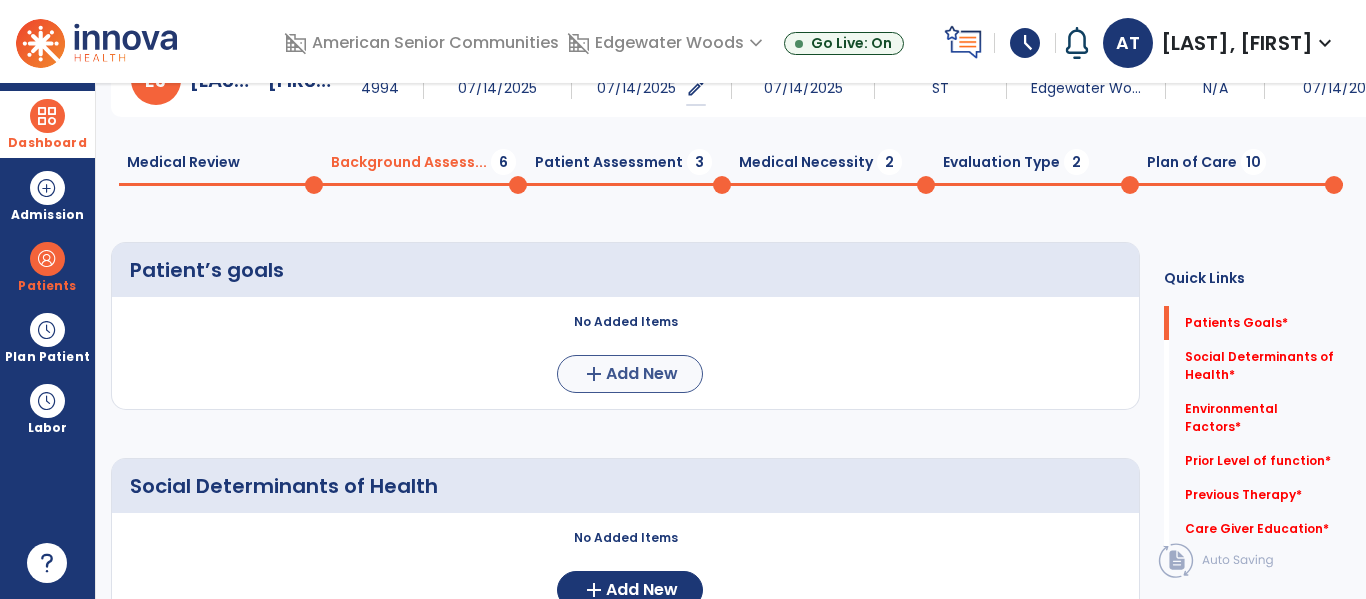 scroll, scrollTop: 0, scrollLeft: 0, axis: both 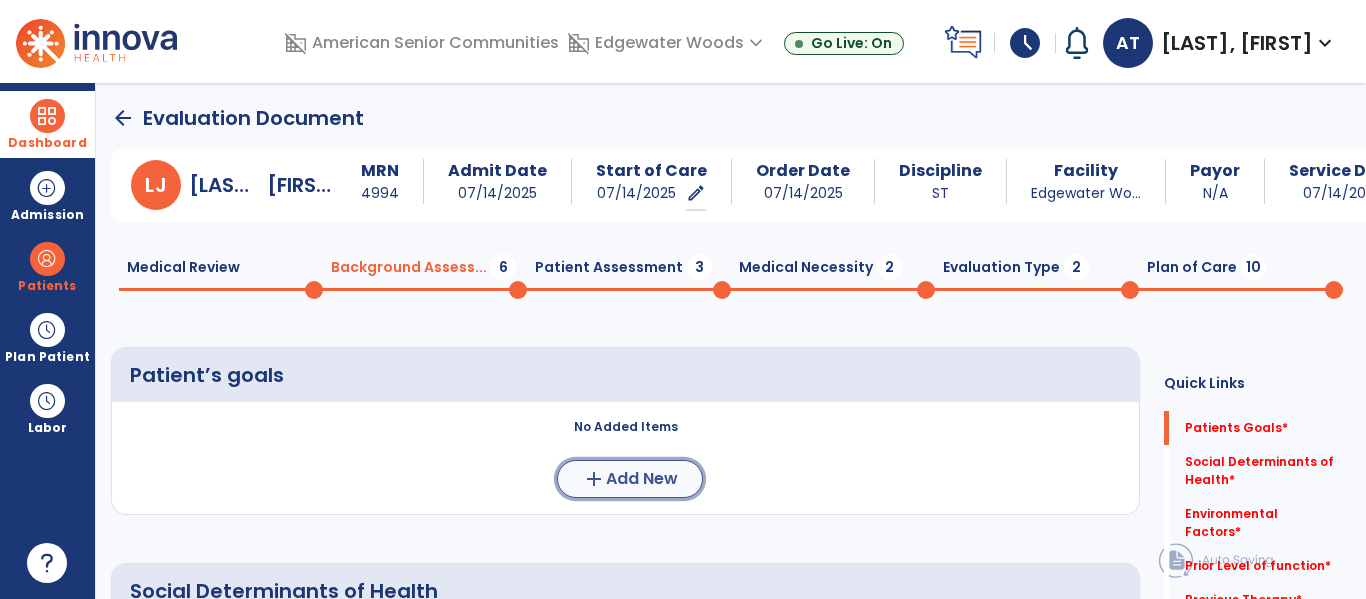 click on "add  Add New" 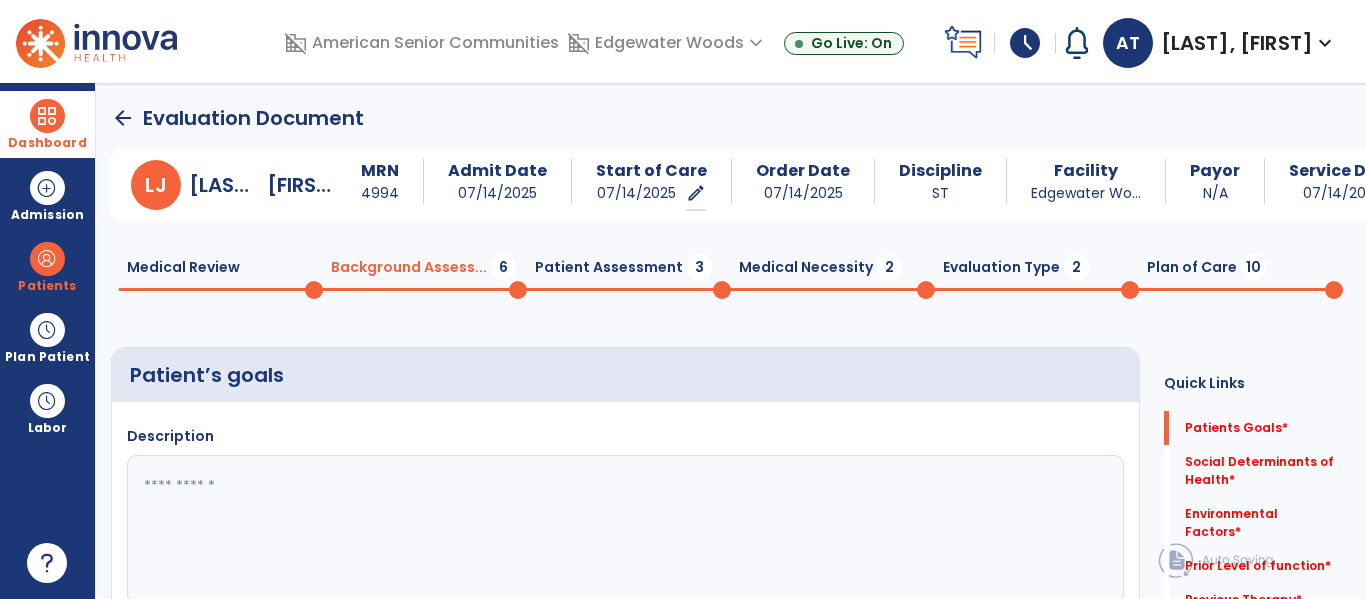 click 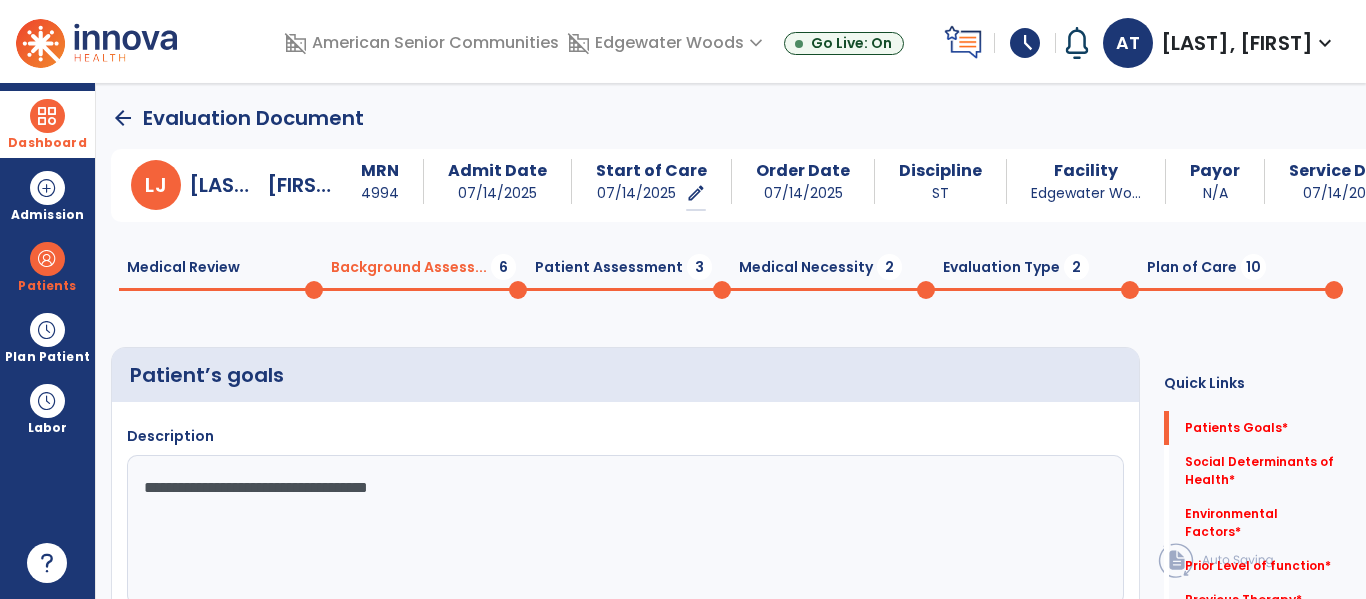 type on "**********" 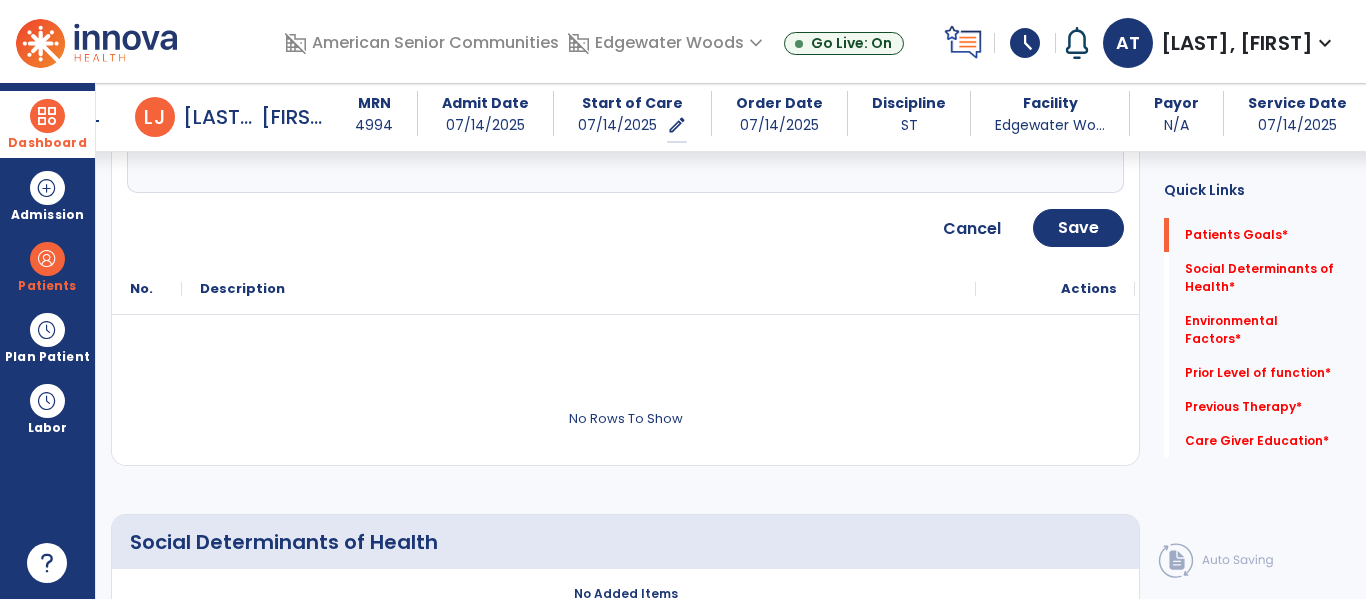 scroll, scrollTop: 401, scrollLeft: 0, axis: vertical 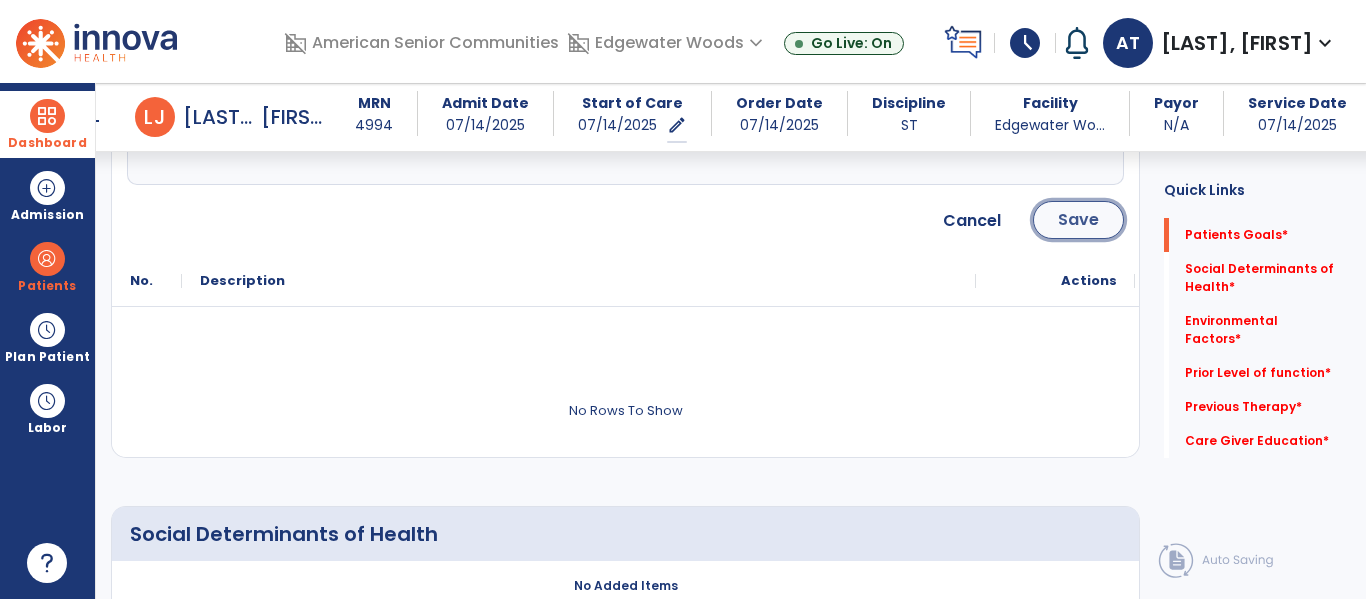 click on "Save" 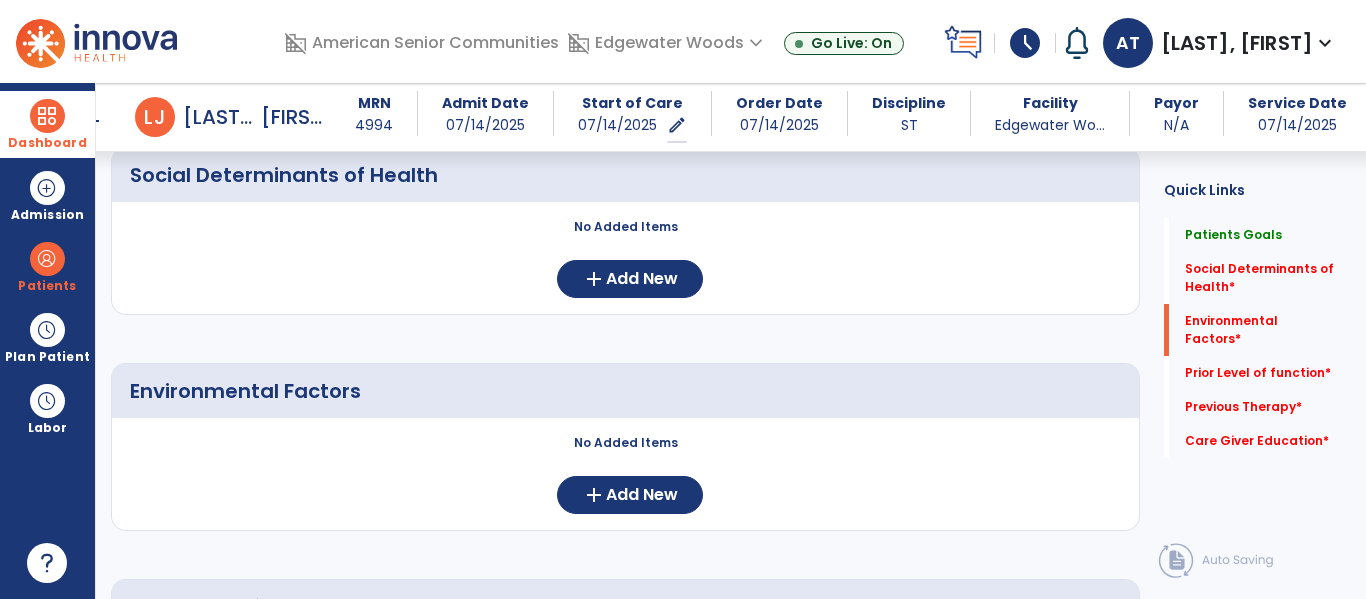 scroll, scrollTop: 519, scrollLeft: 0, axis: vertical 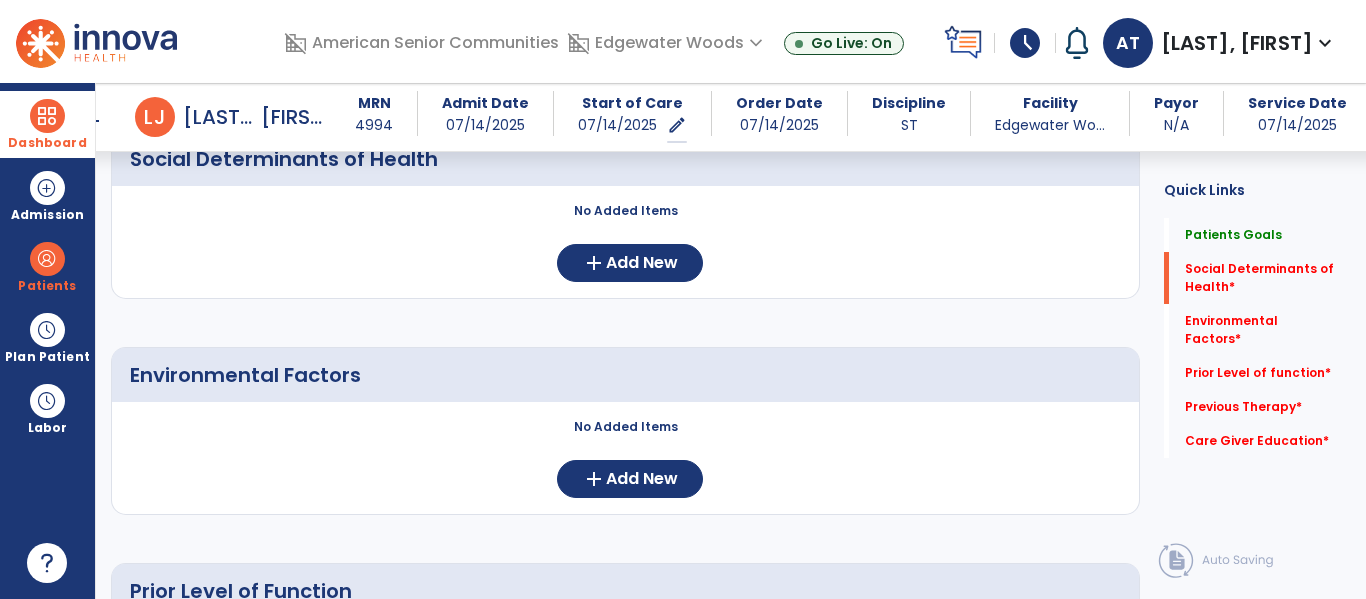 click on "No Added Items  add  Add New" 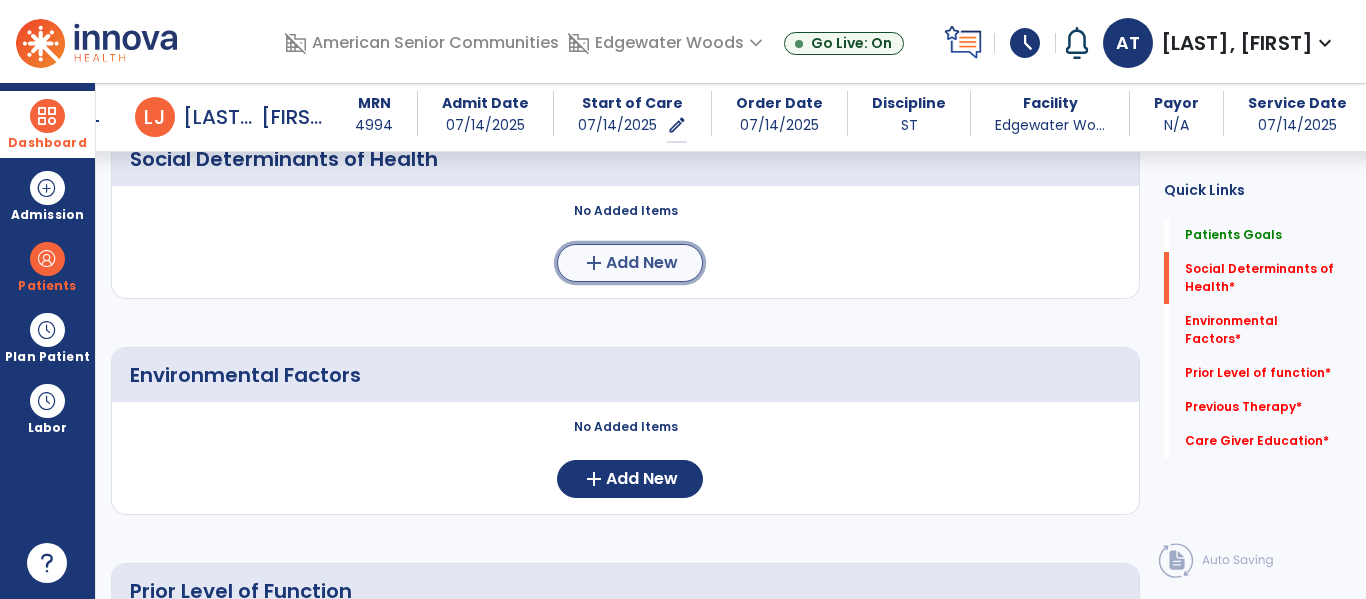 click on "add  Add New" 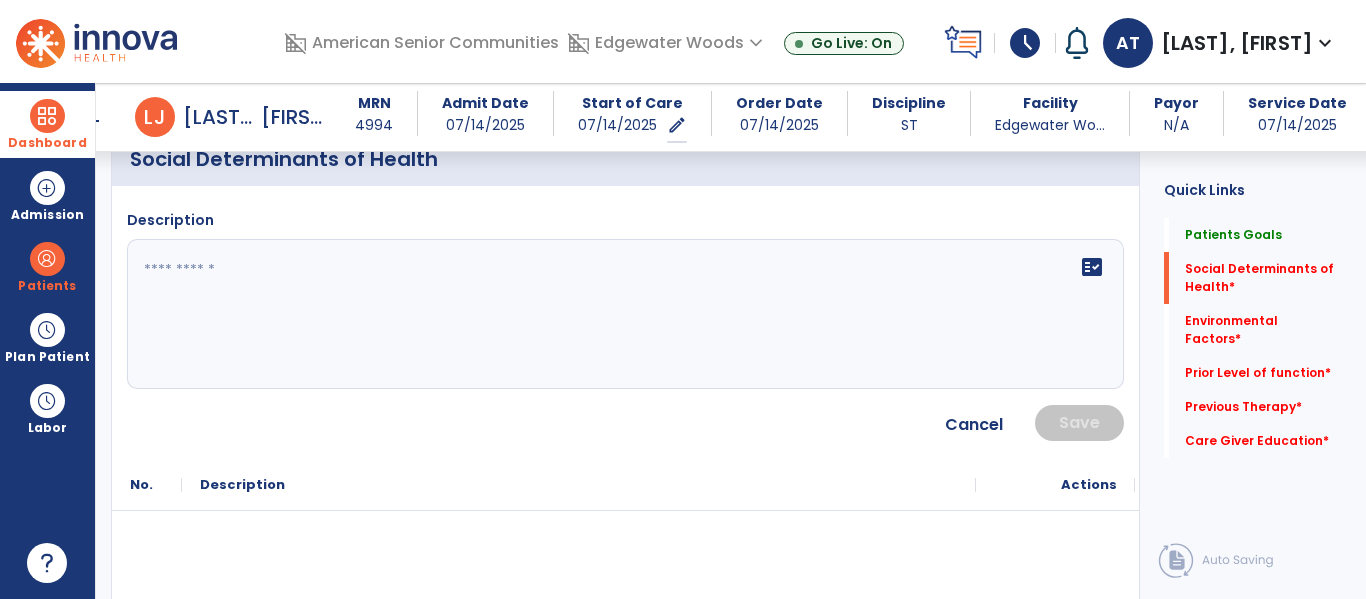 click on "fact_check" 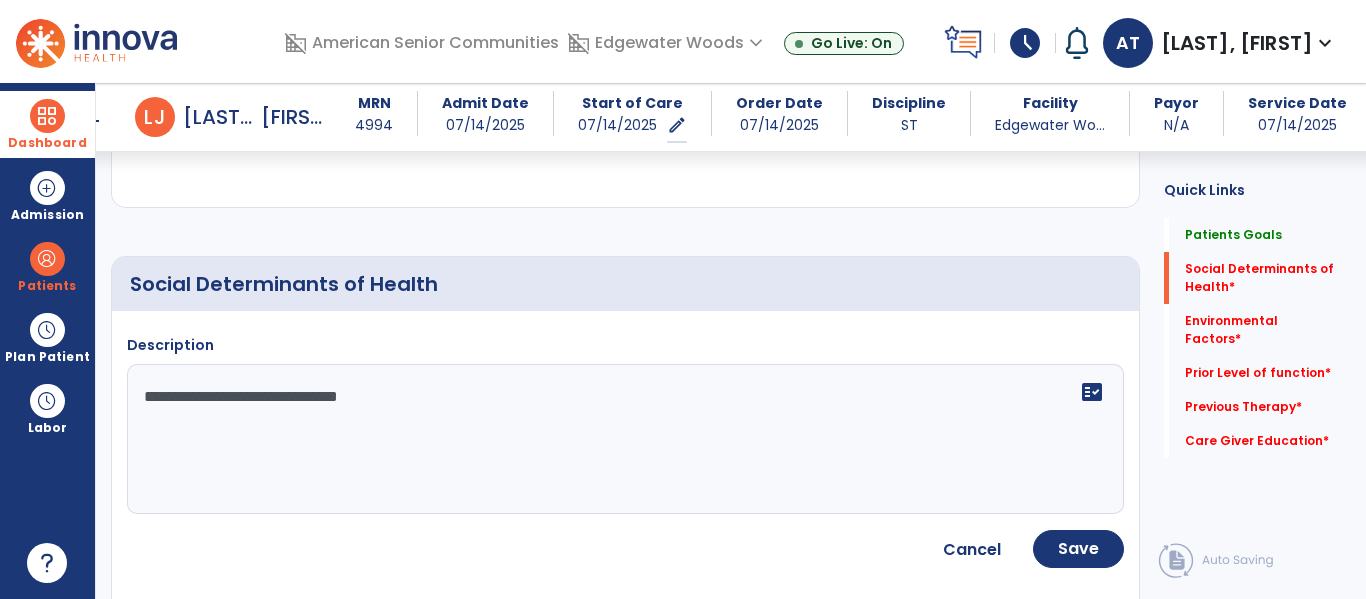 scroll, scrollTop: 379, scrollLeft: 0, axis: vertical 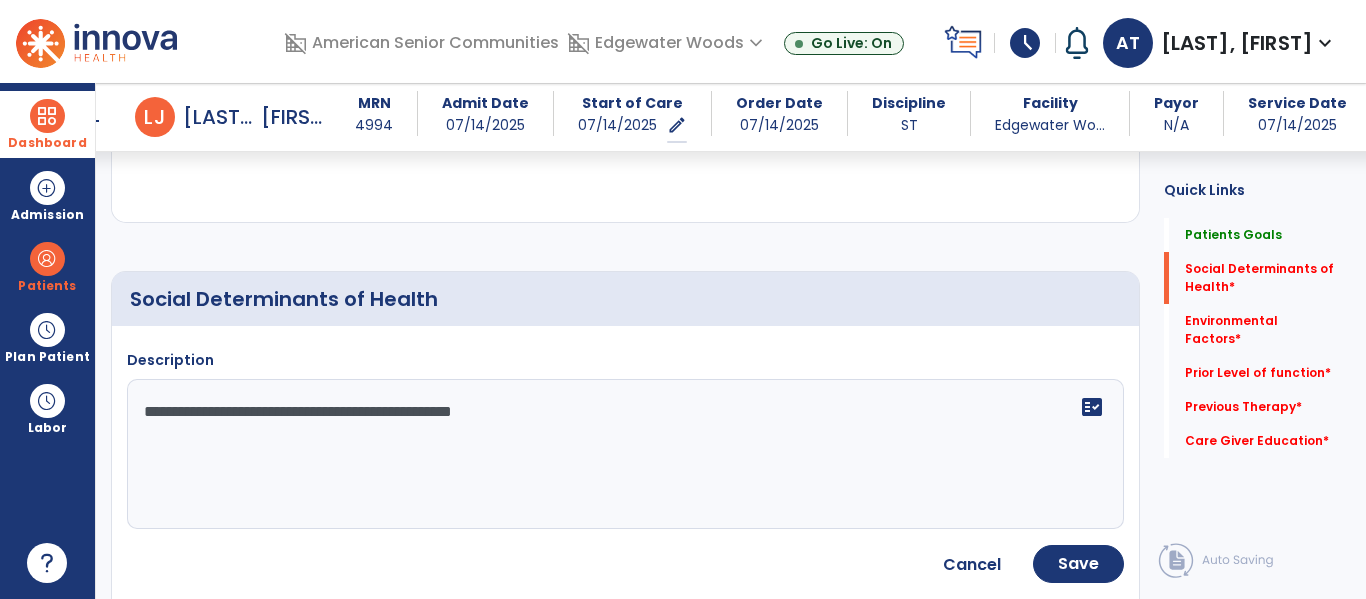 type on "**********" 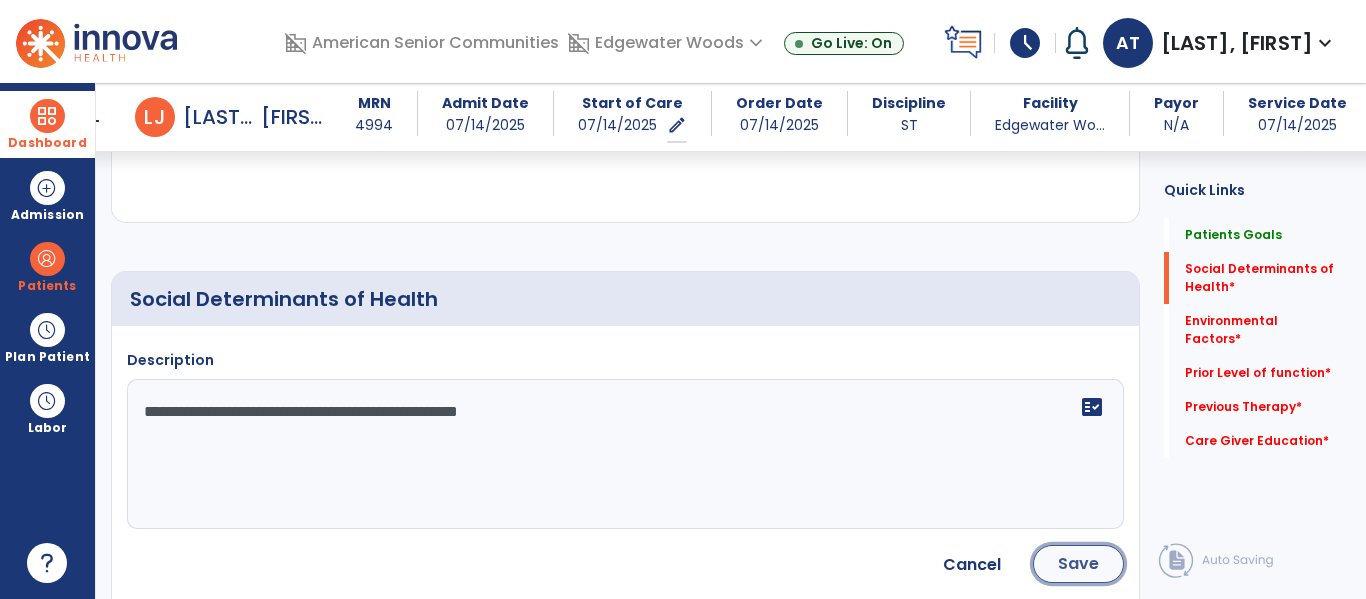 click on "Save" 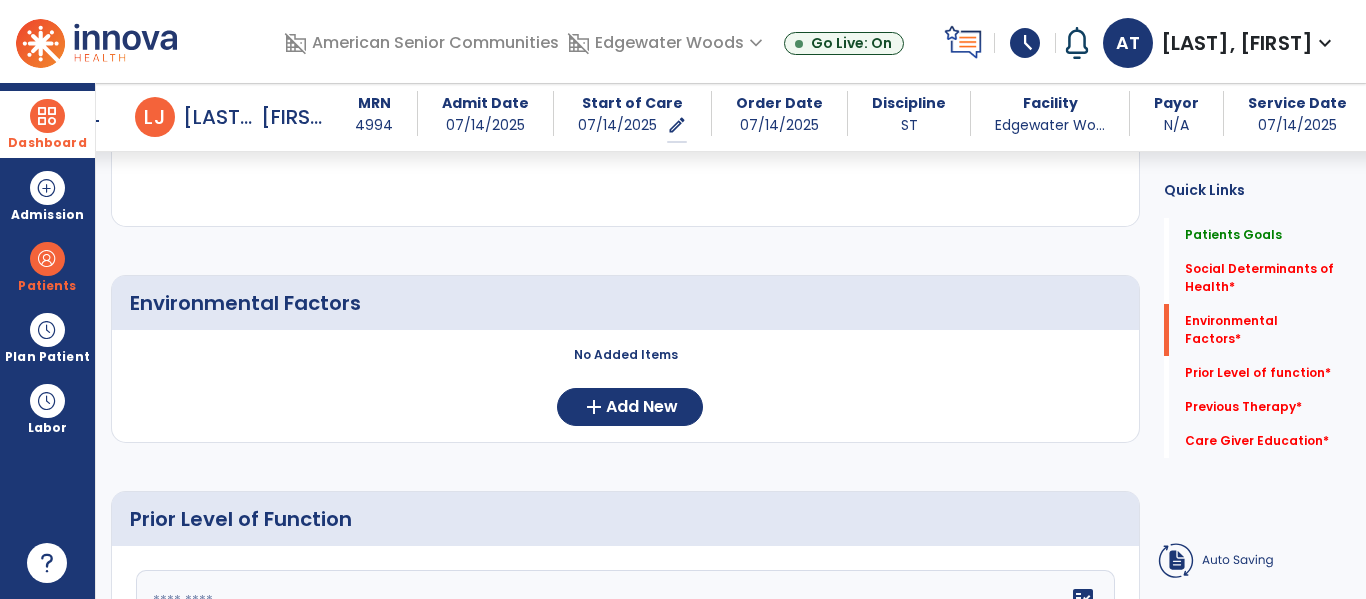 scroll, scrollTop: 701, scrollLeft: 0, axis: vertical 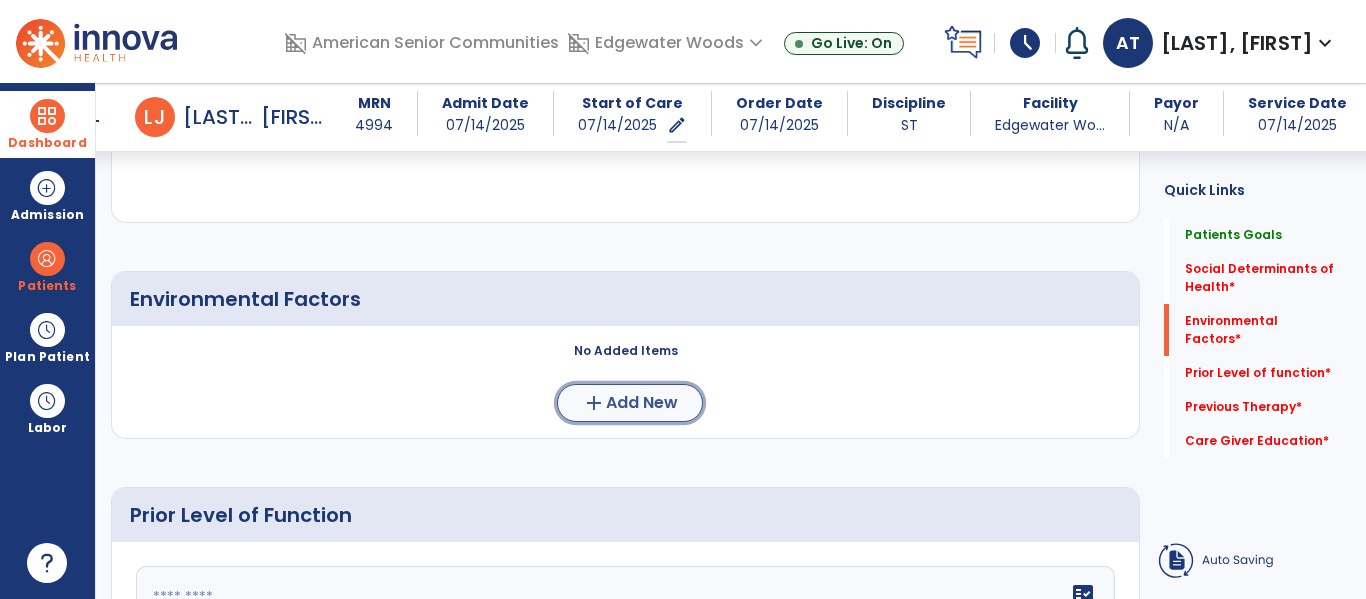click on "Add New" 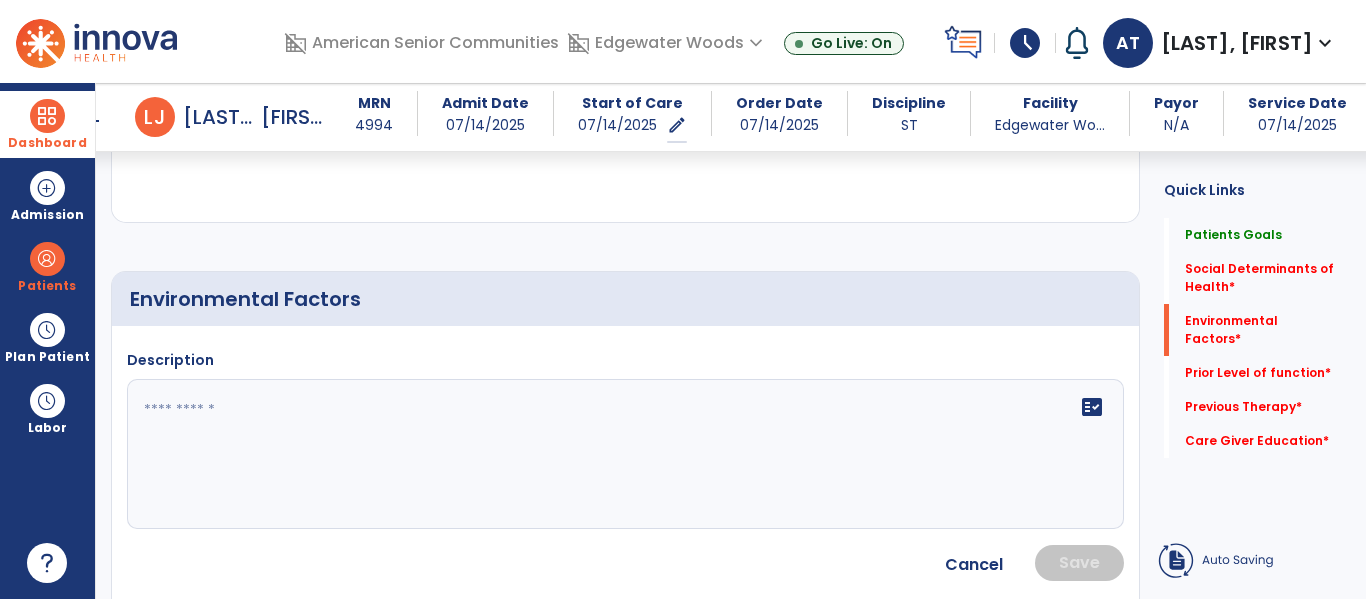 click 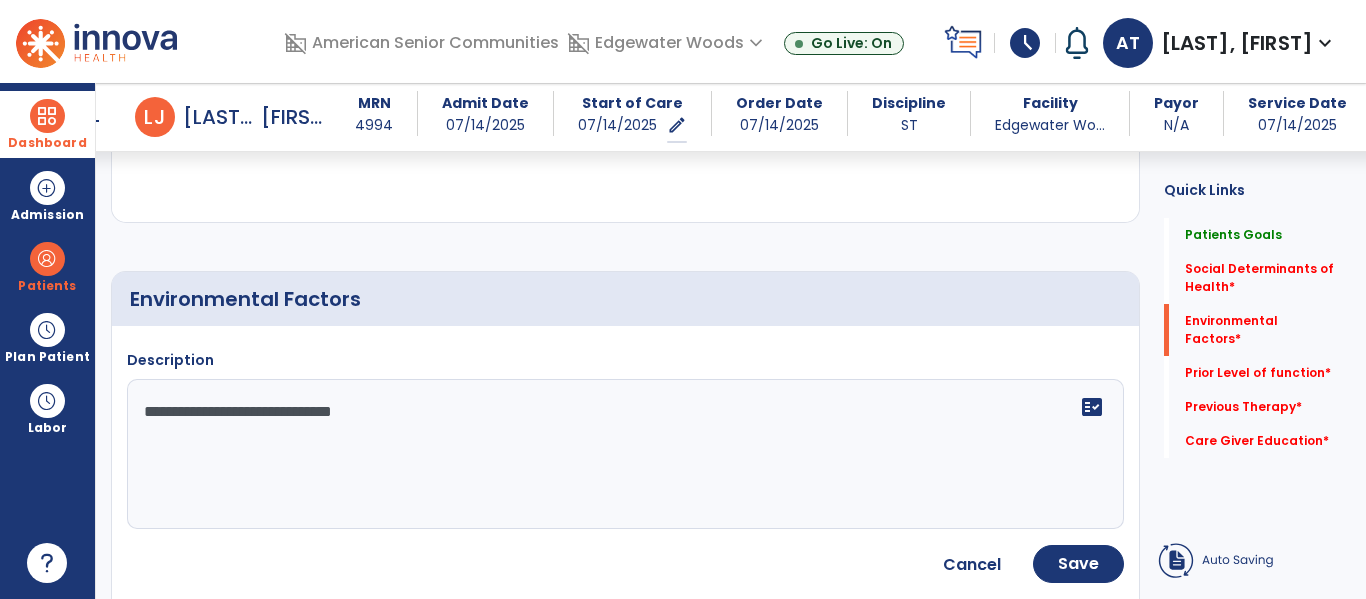 type on "**********" 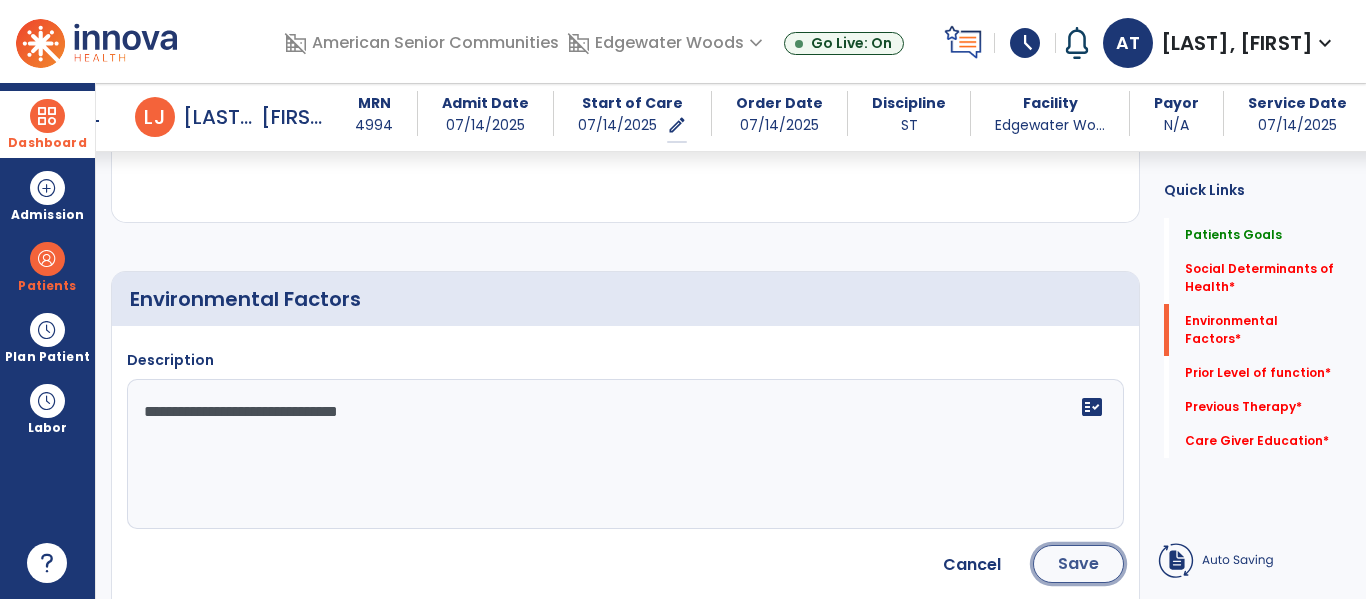 click on "Save" 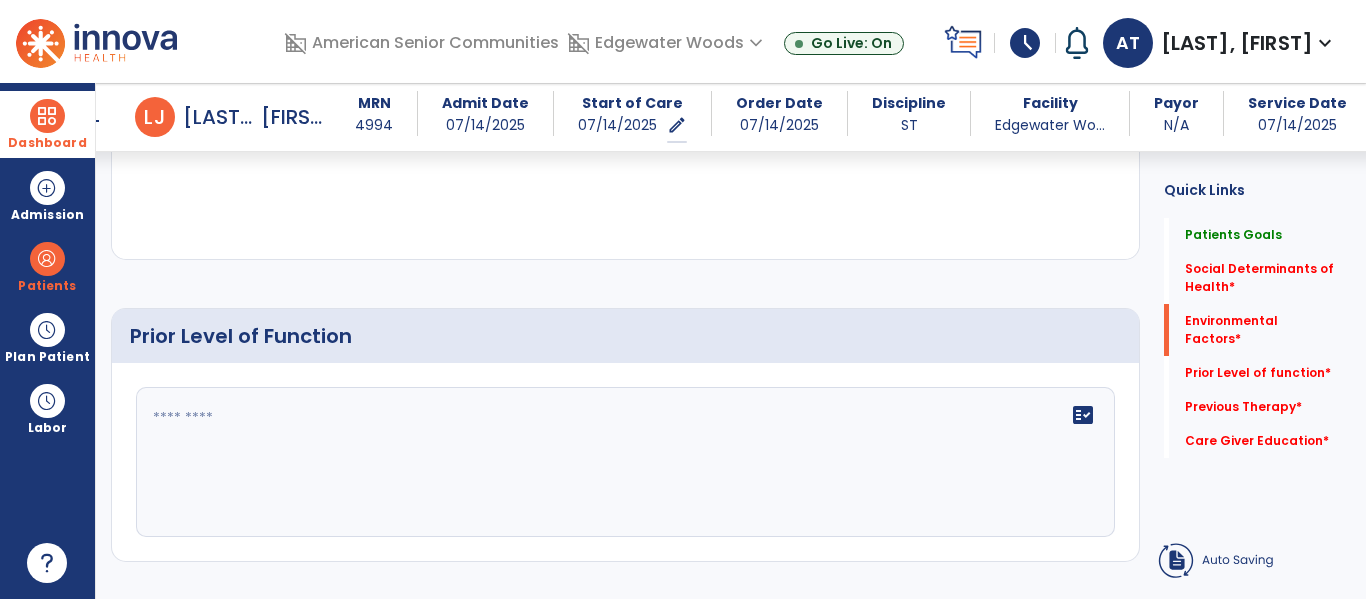 scroll, scrollTop: 994, scrollLeft: 0, axis: vertical 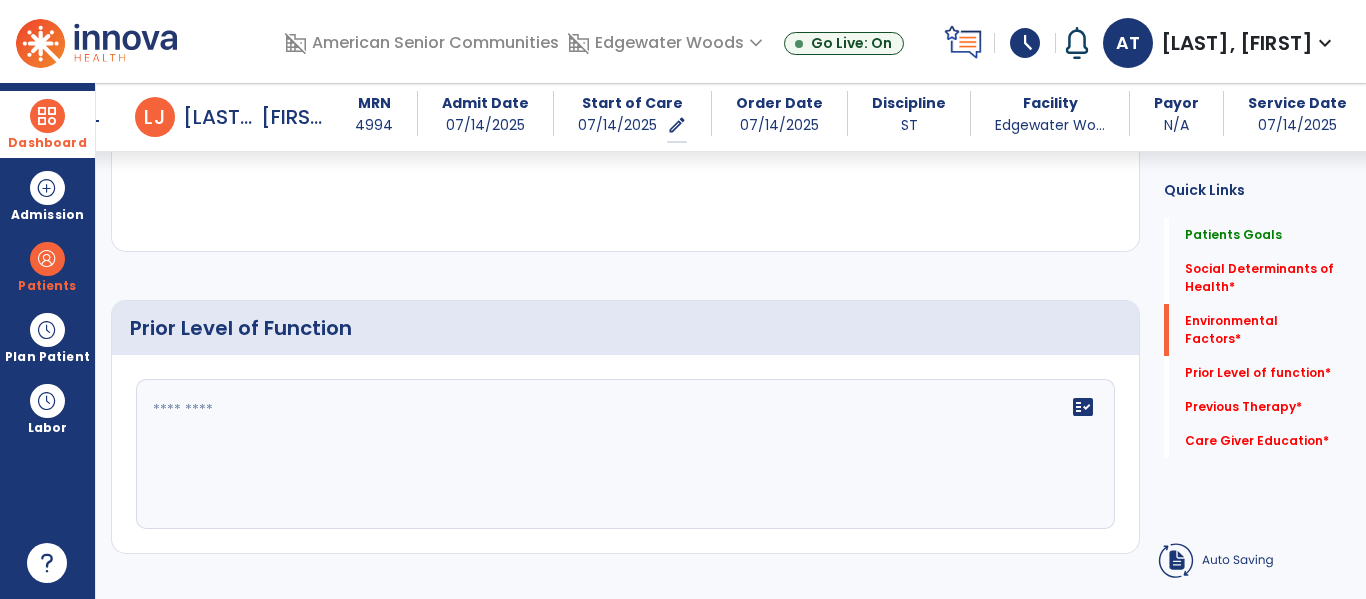 click 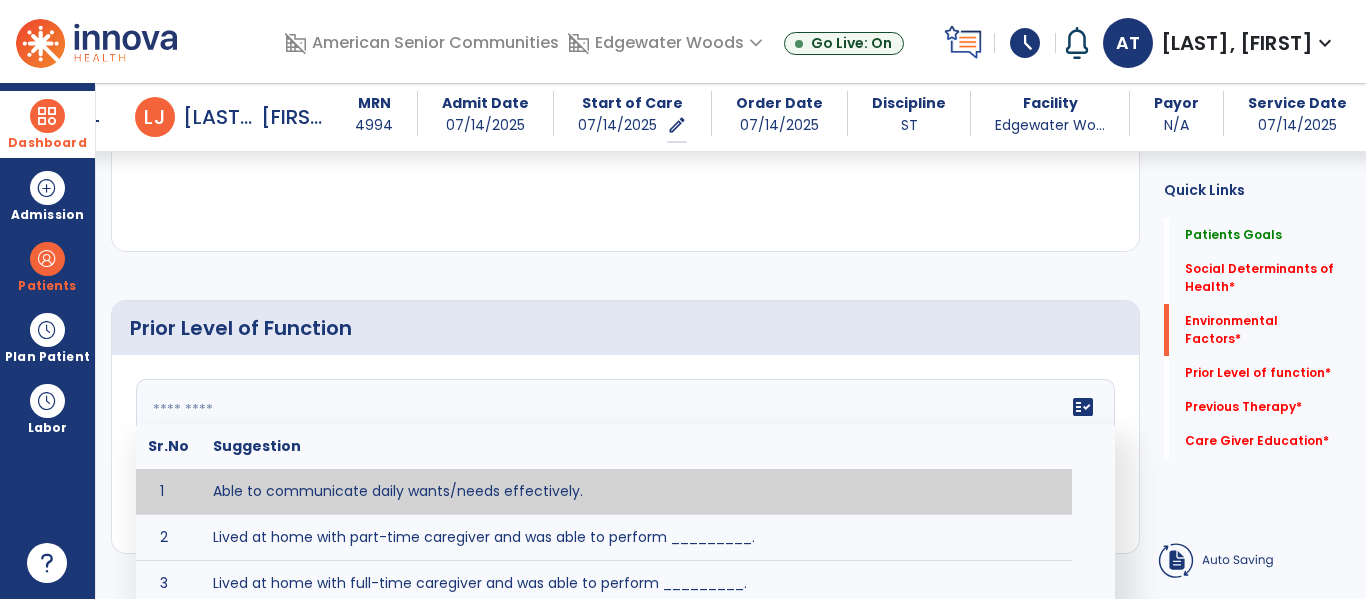type on "**********" 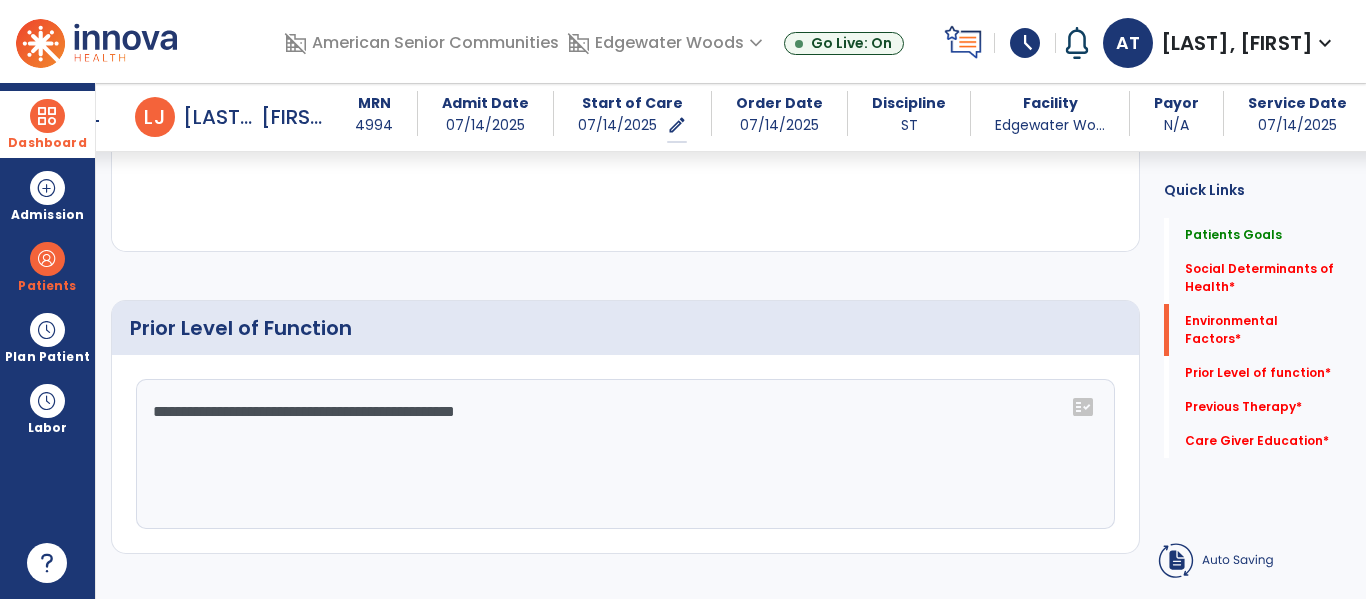 click on "**********" 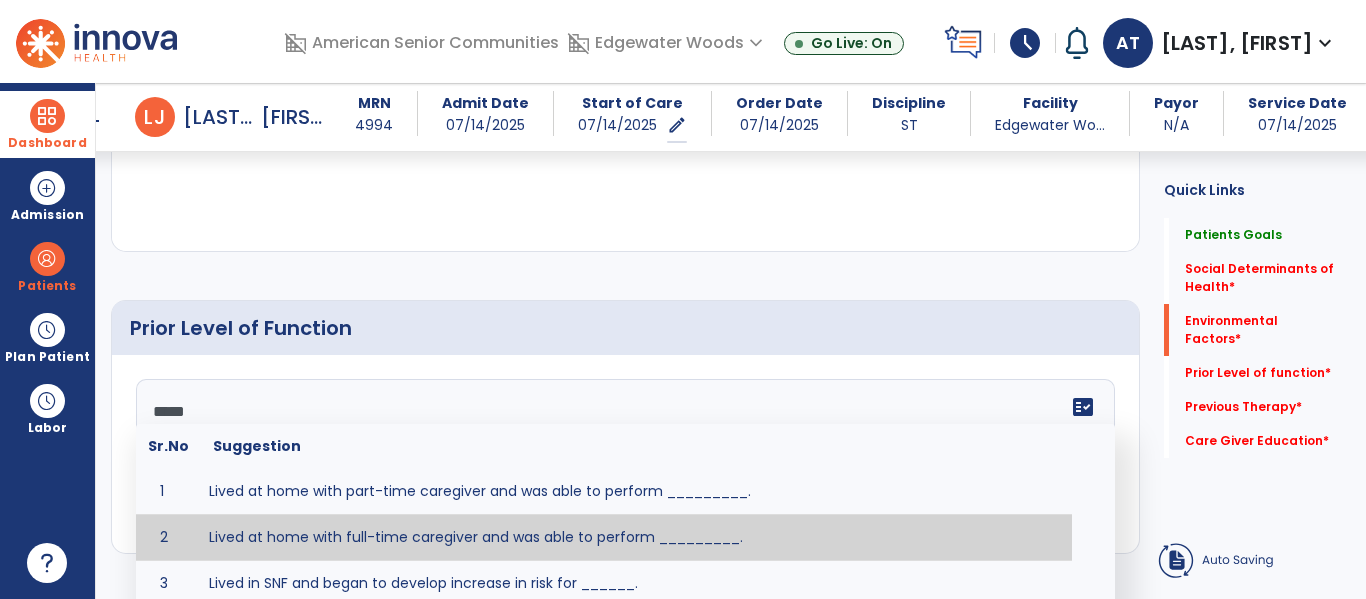 scroll, scrollTop: 1002, scrollLeft: 0, axis: vertical 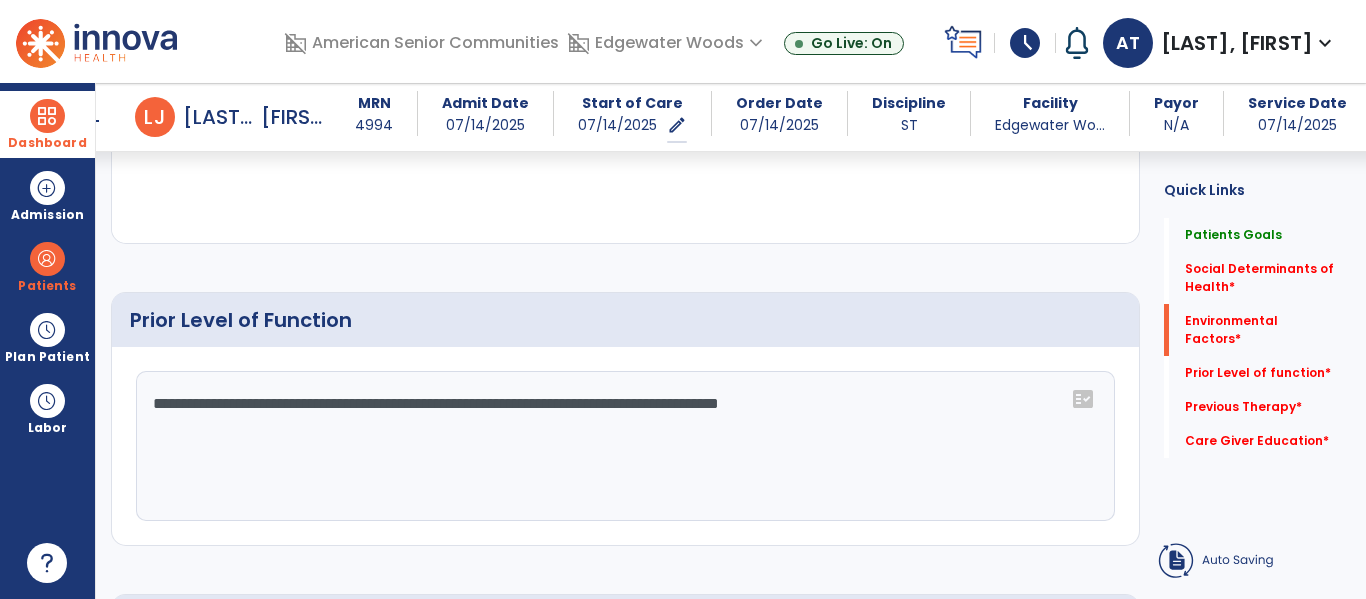 type on "**********" 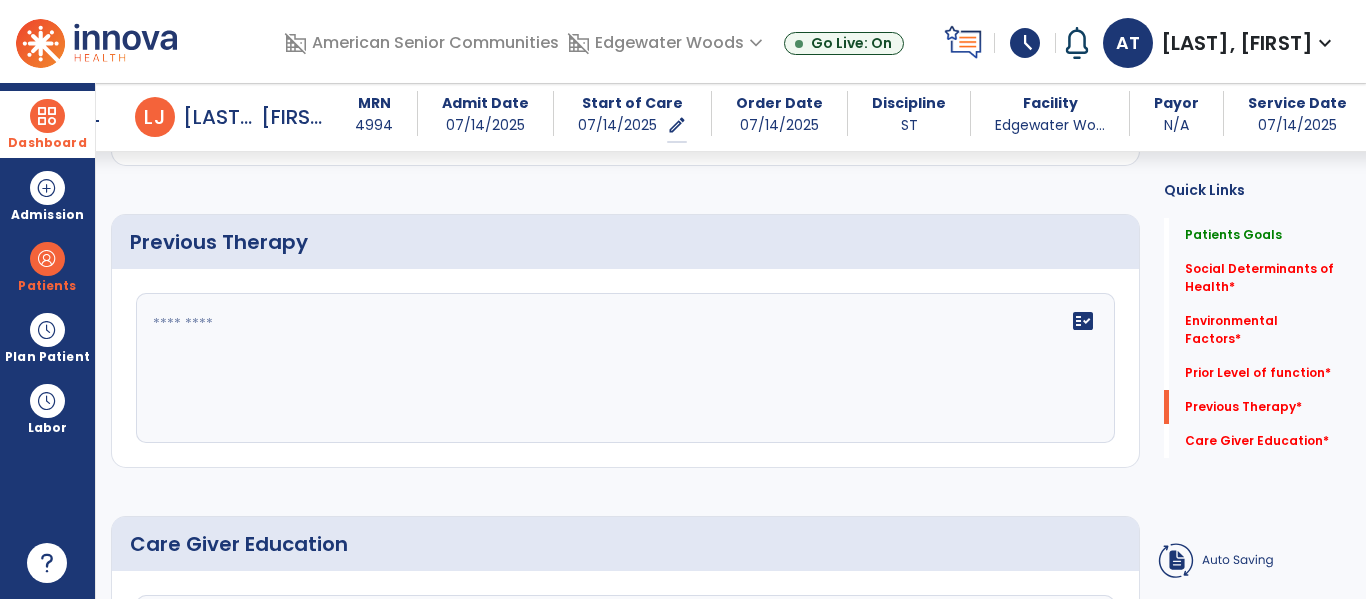 scroll, scrollTop: 1415, scrollLeft: 0, axis: vertical 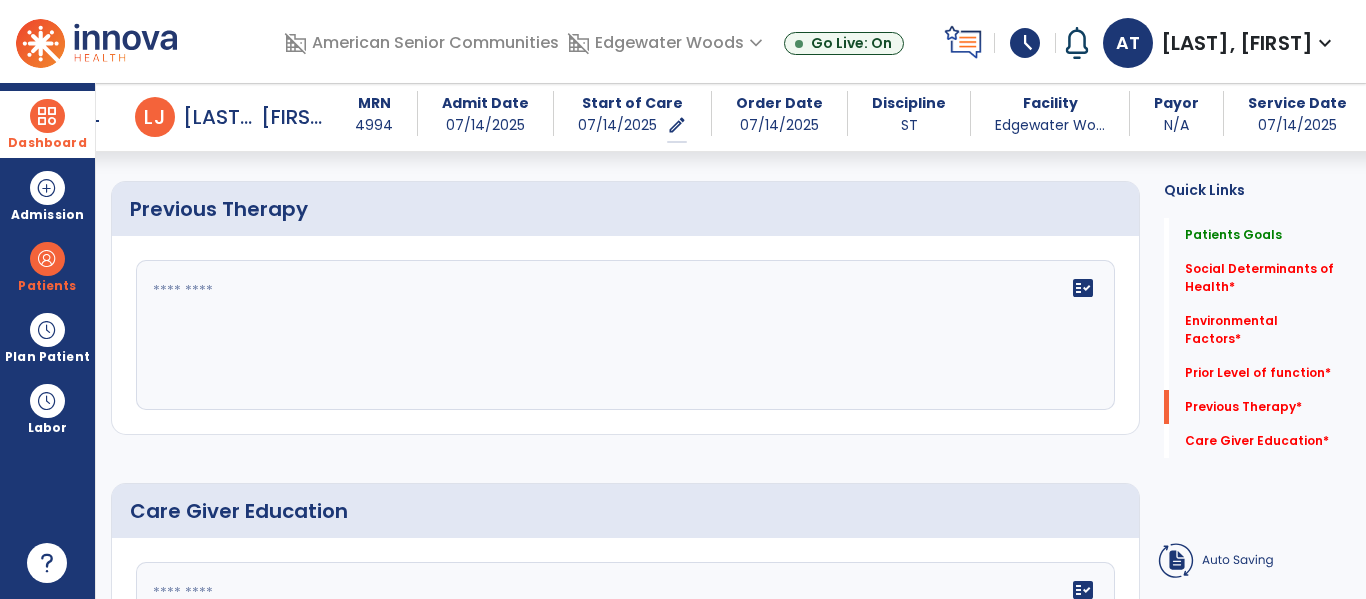click on "fact_check" 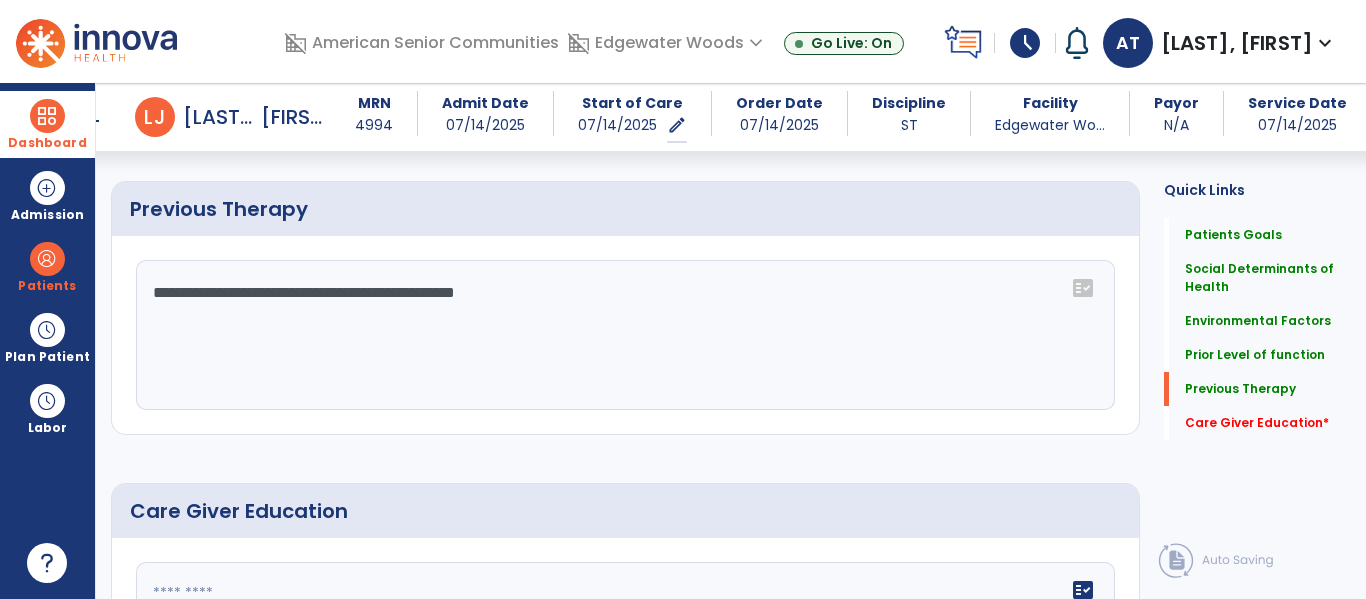 click on "**********" 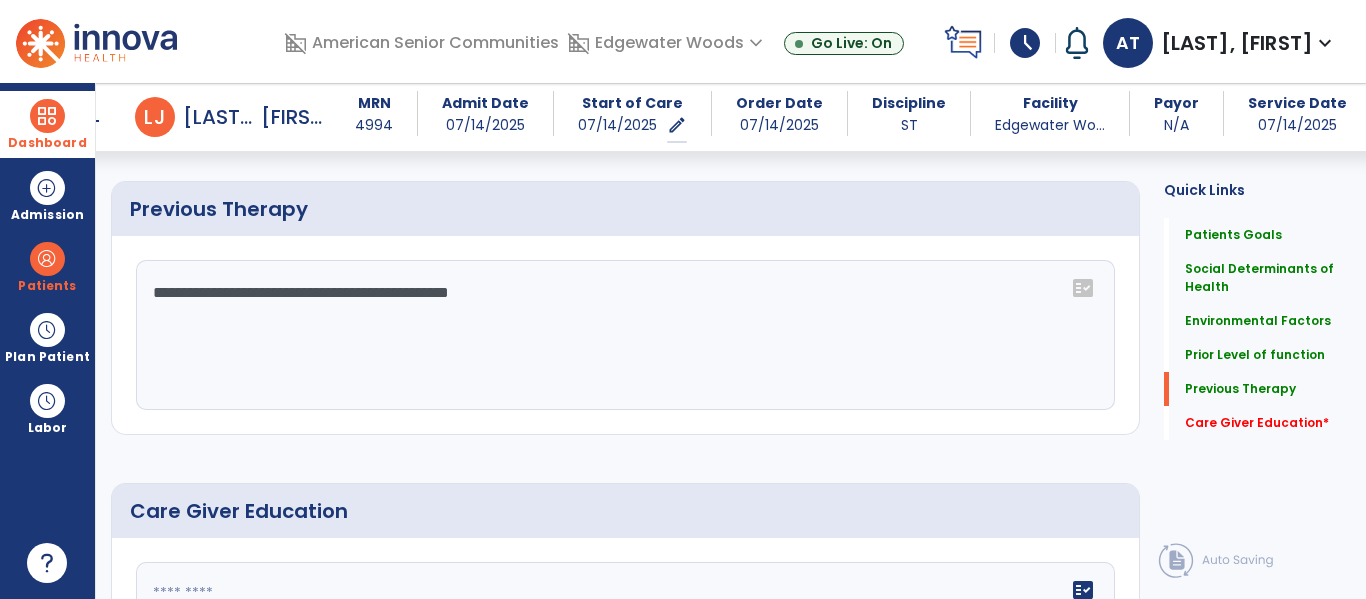 click on "**********" 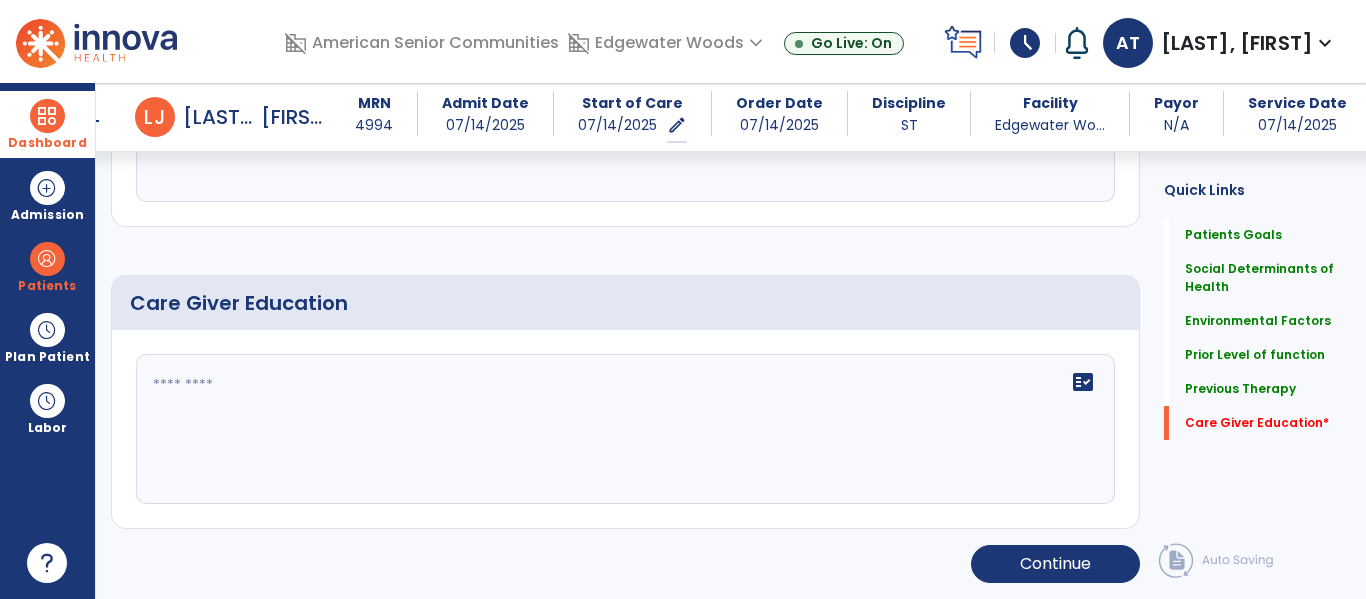 scroll, scrollTop: 1622, scrollLeft: 0, axis: vertical 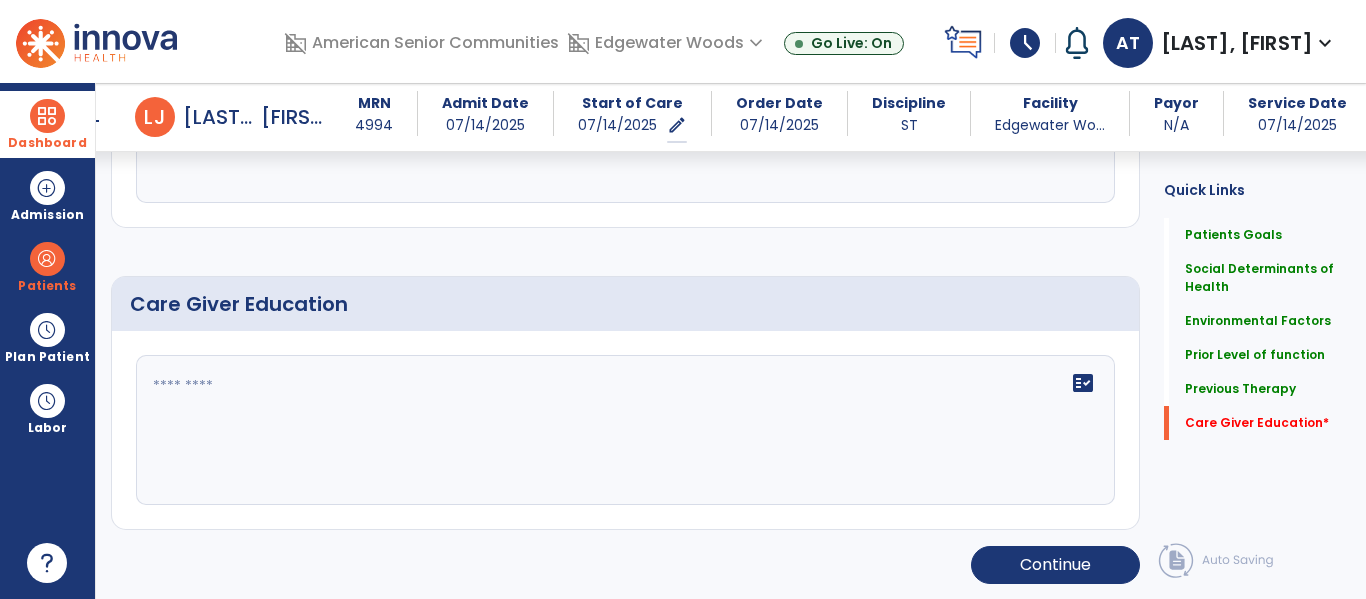 type on "**********" 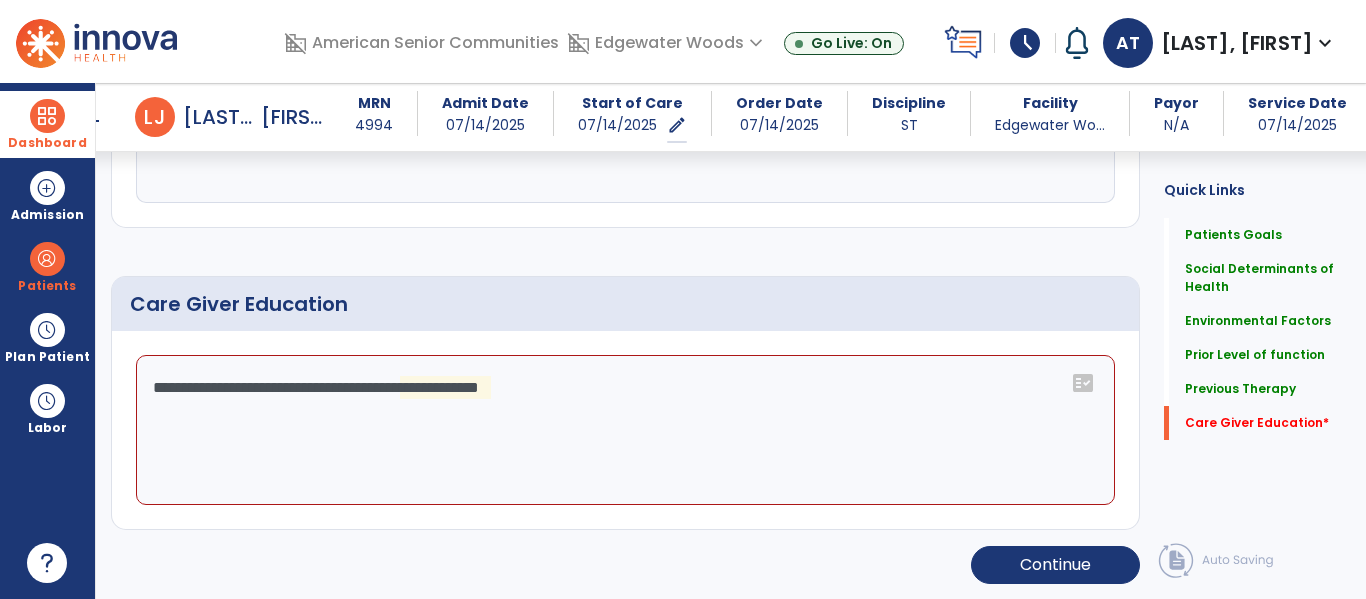 click on "**********" 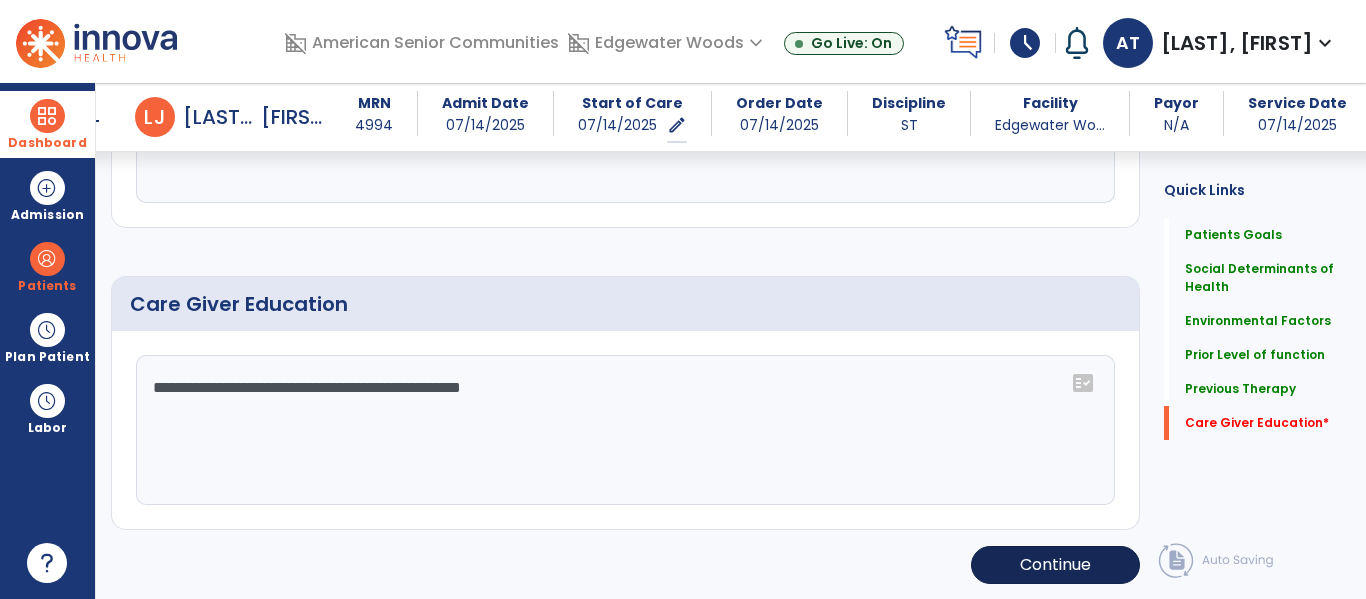 type on "**********" 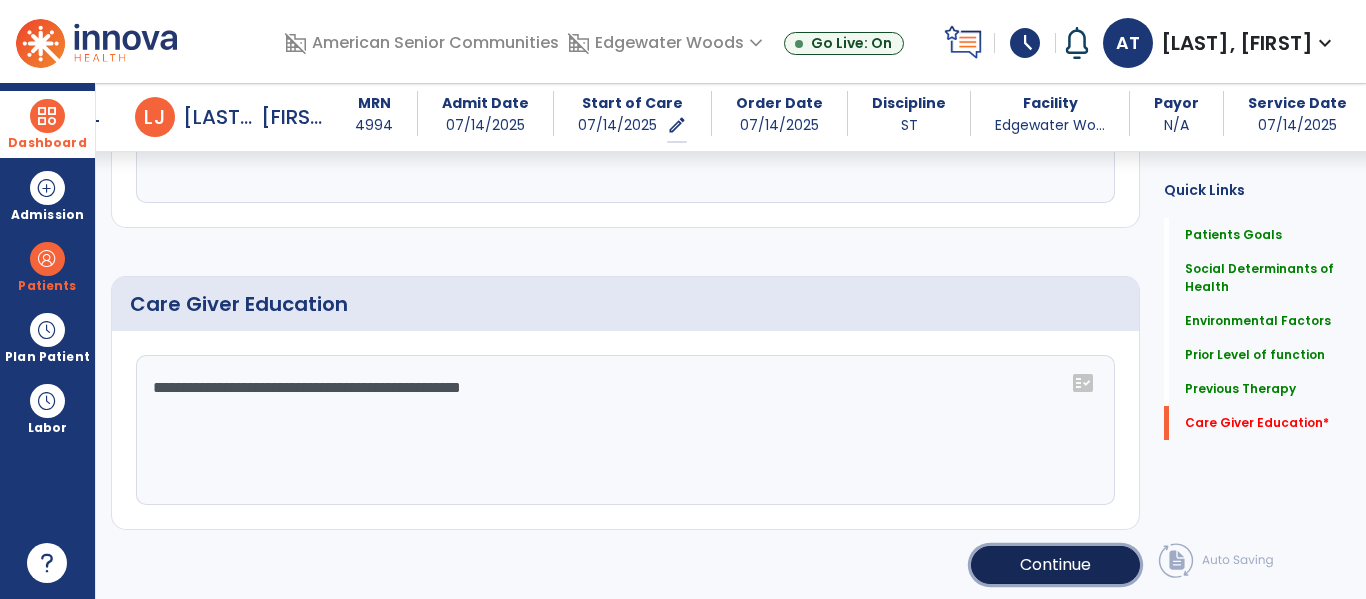 click on "Continue" 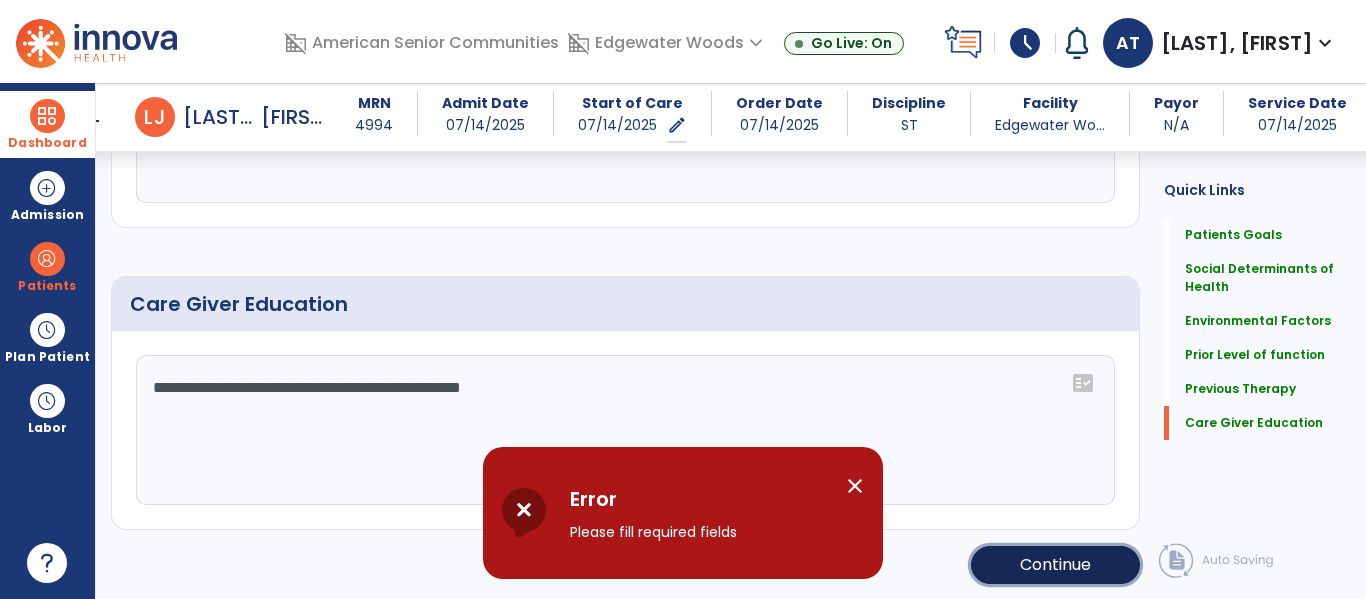 click on "Continue" 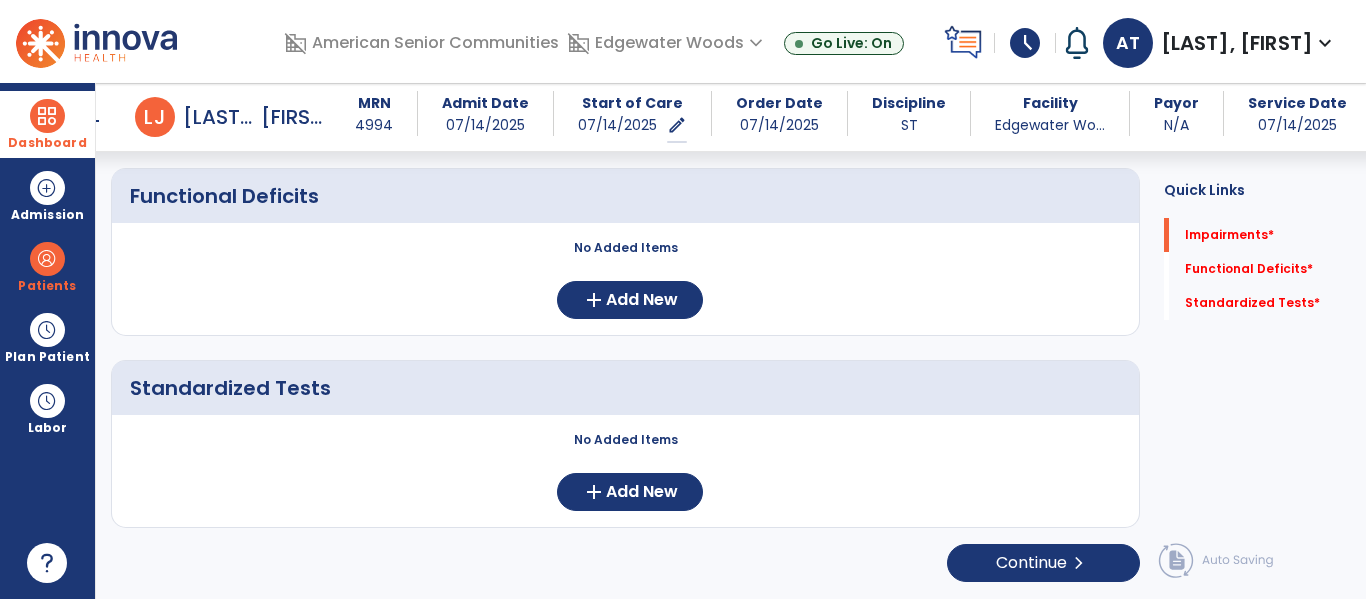 scroll, scrollTop: 352, scrollLeft: 0, axis: vertical 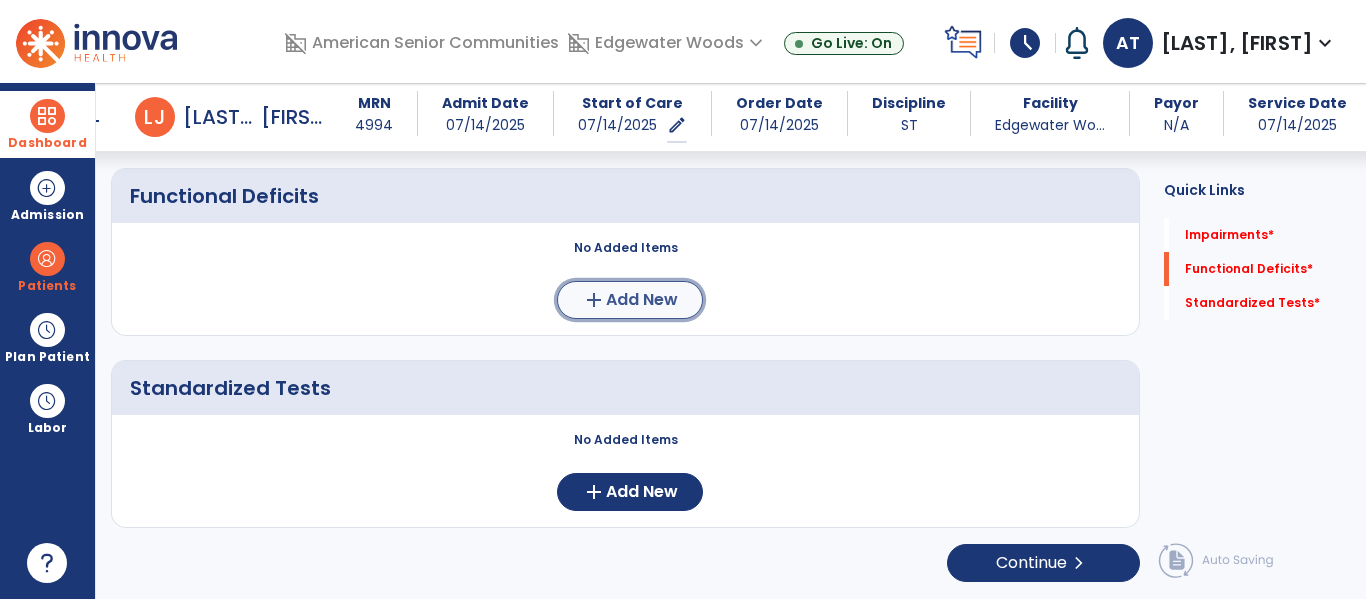 click on "add  Add New" 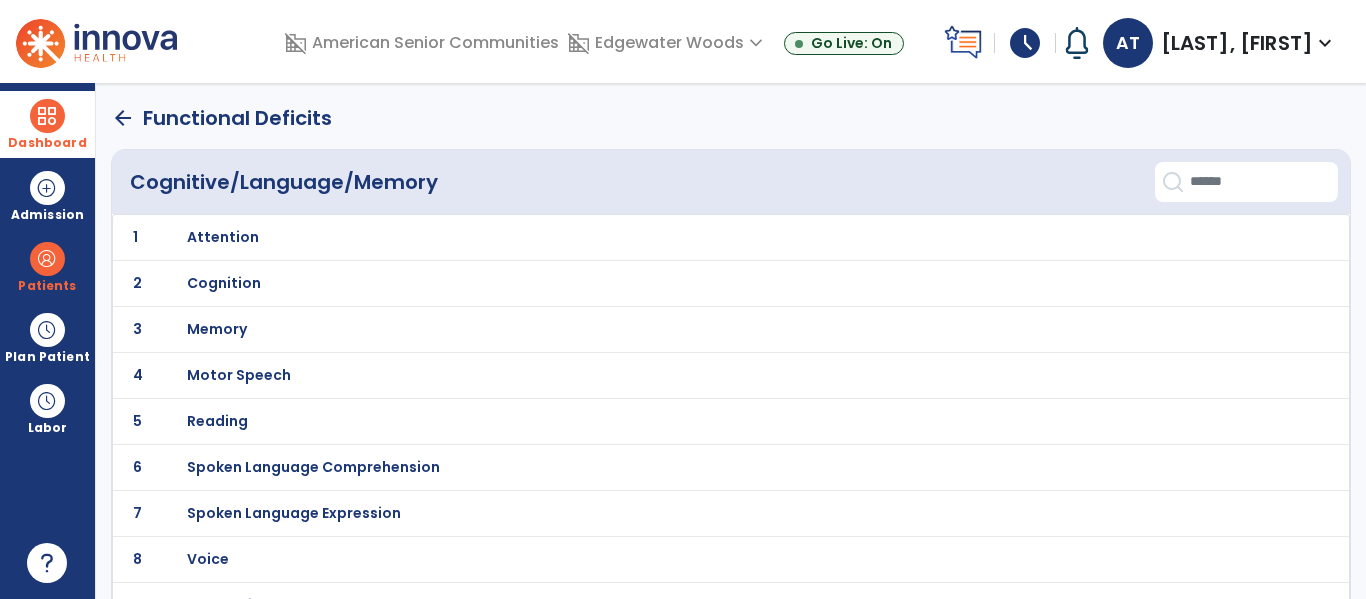 scroll, scrollTop: 31, scrollLeft: 0, axis: vertical 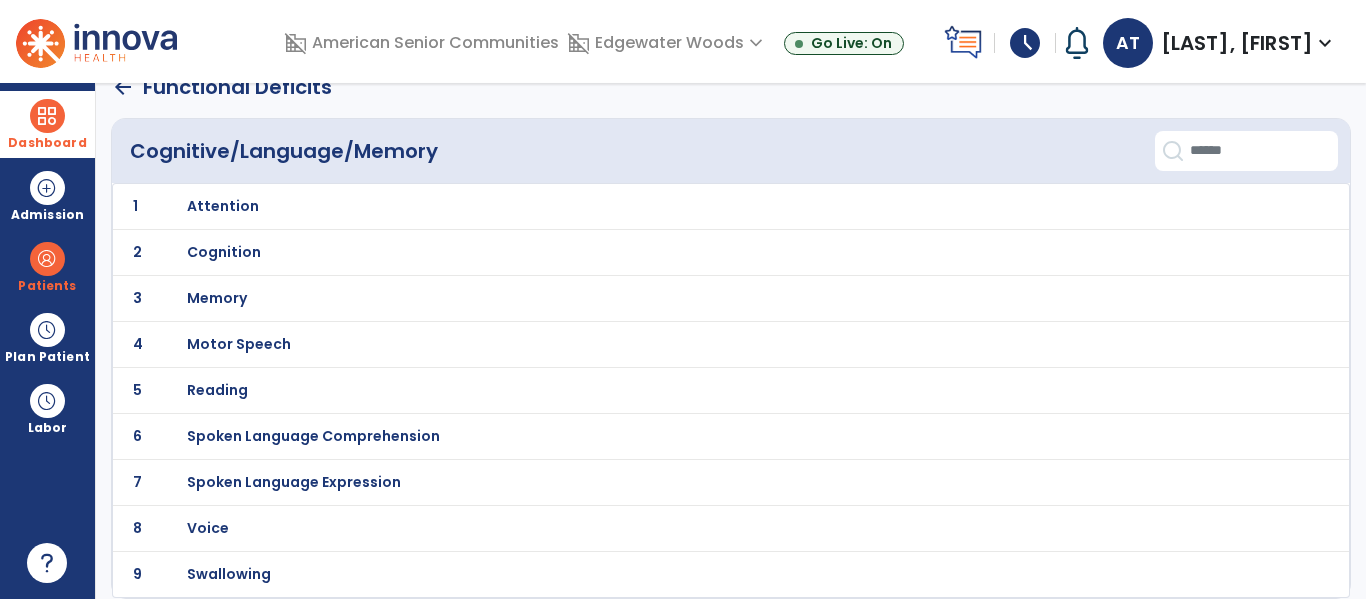 click on "Swallowing" at bounding box center (686, 206) 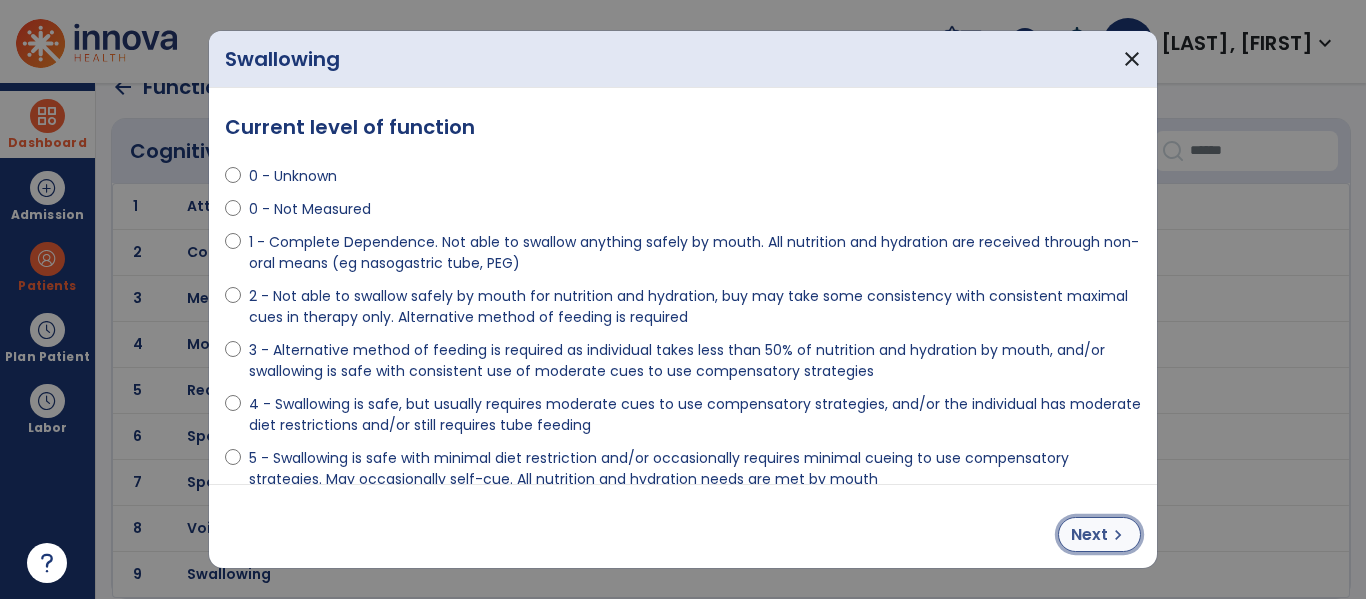 click on "Next" at bounding box center [1089, 535] 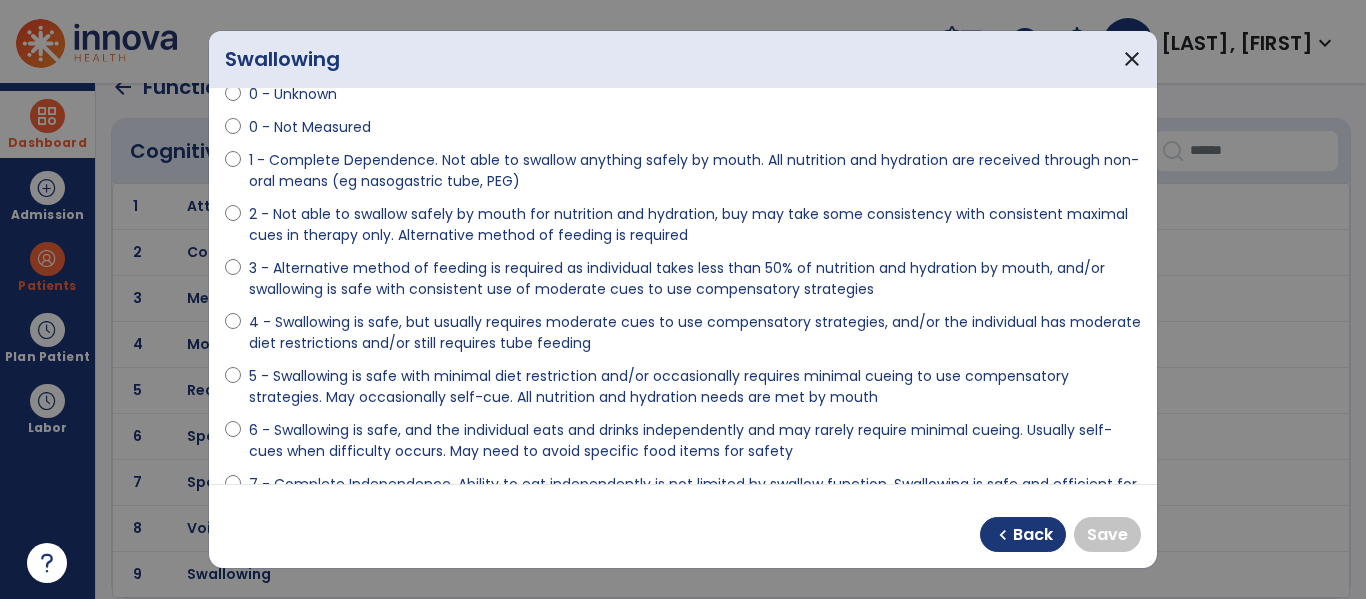 scroll, scrollTop: 83, scrollLeft: 0, axis: vertical 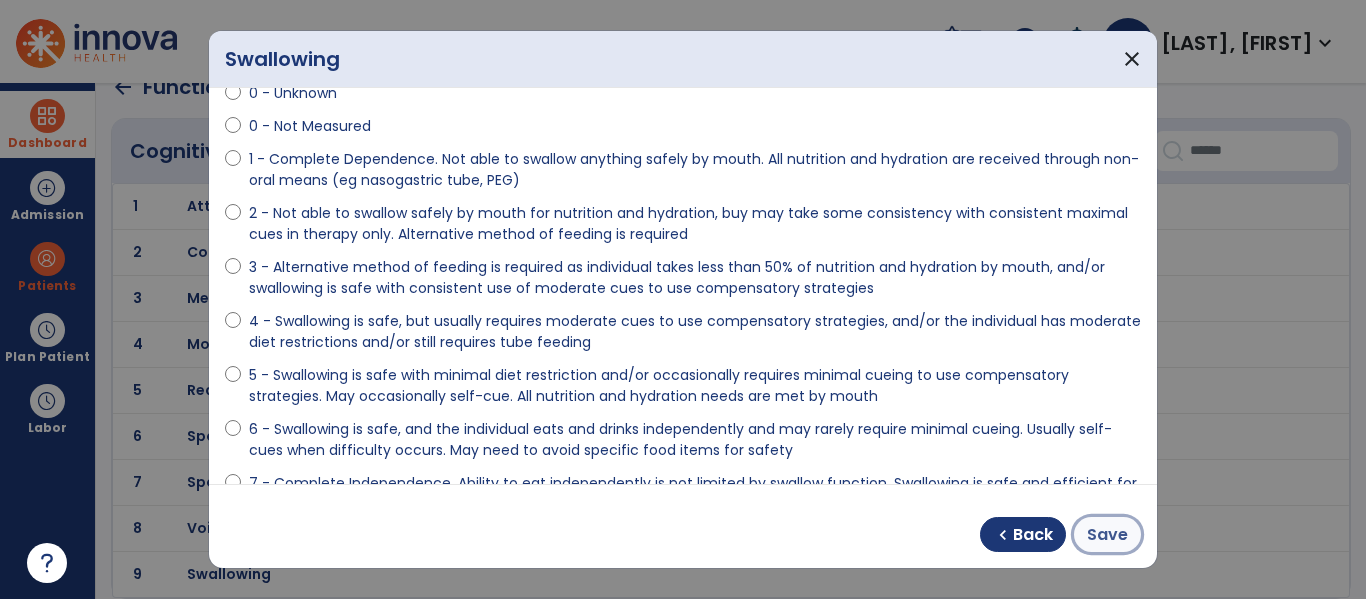 click on "Save" at bounding box center (1107, 535) 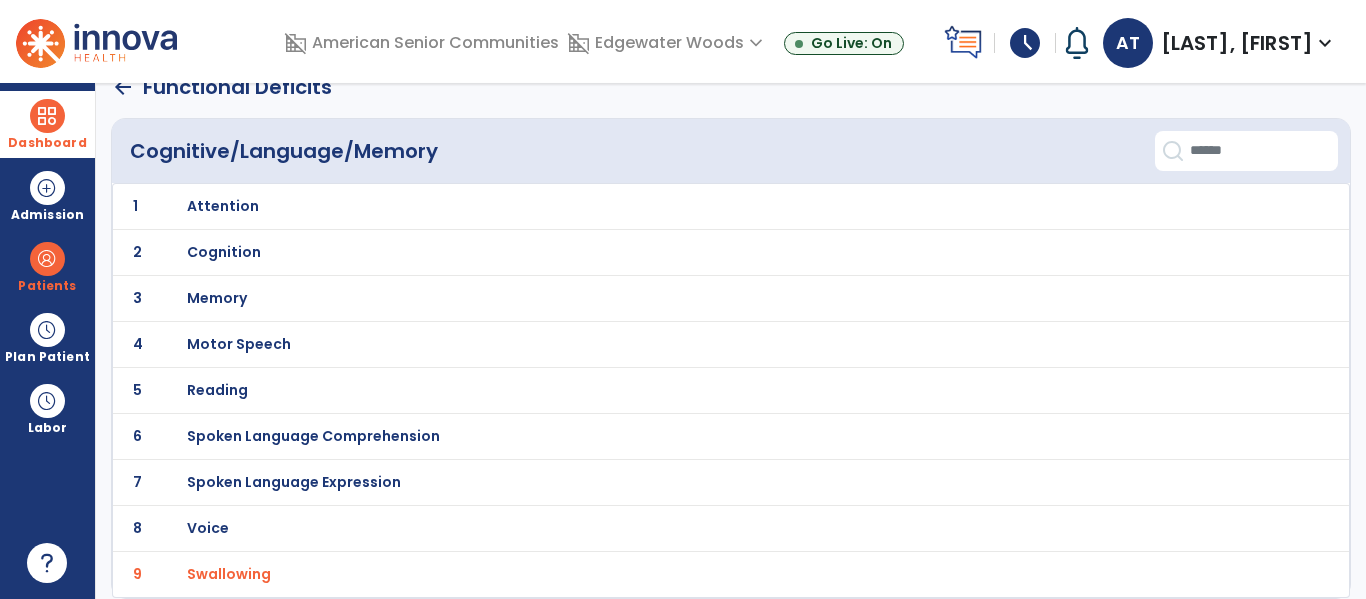 scroll, scrollTop: 0, scrollLeft: 0, axis: both 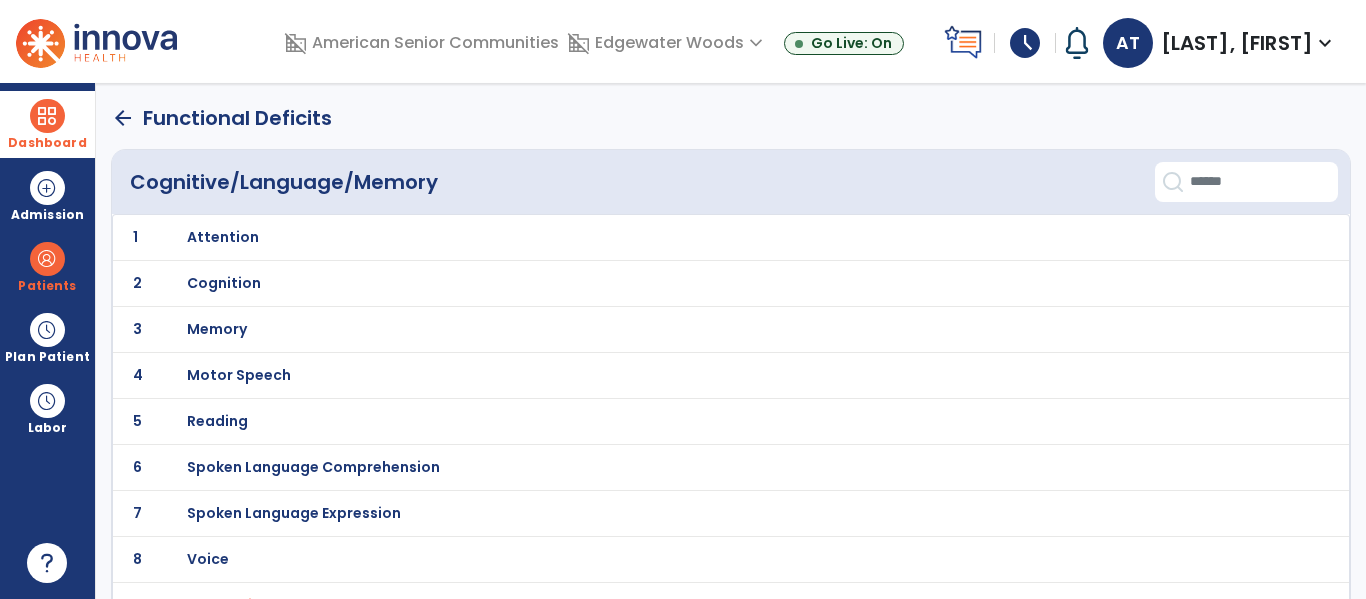 click on "arrow_back" 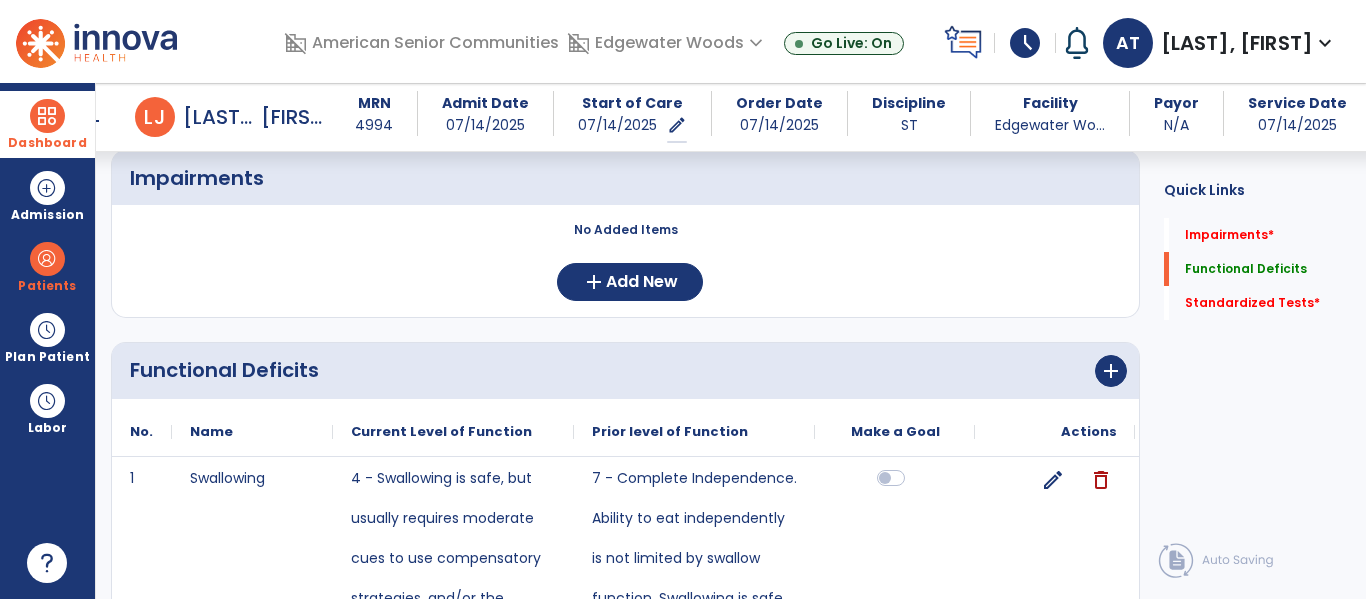 scroll, scrollTop: 173, scrollLeft: 0, axis: vertical 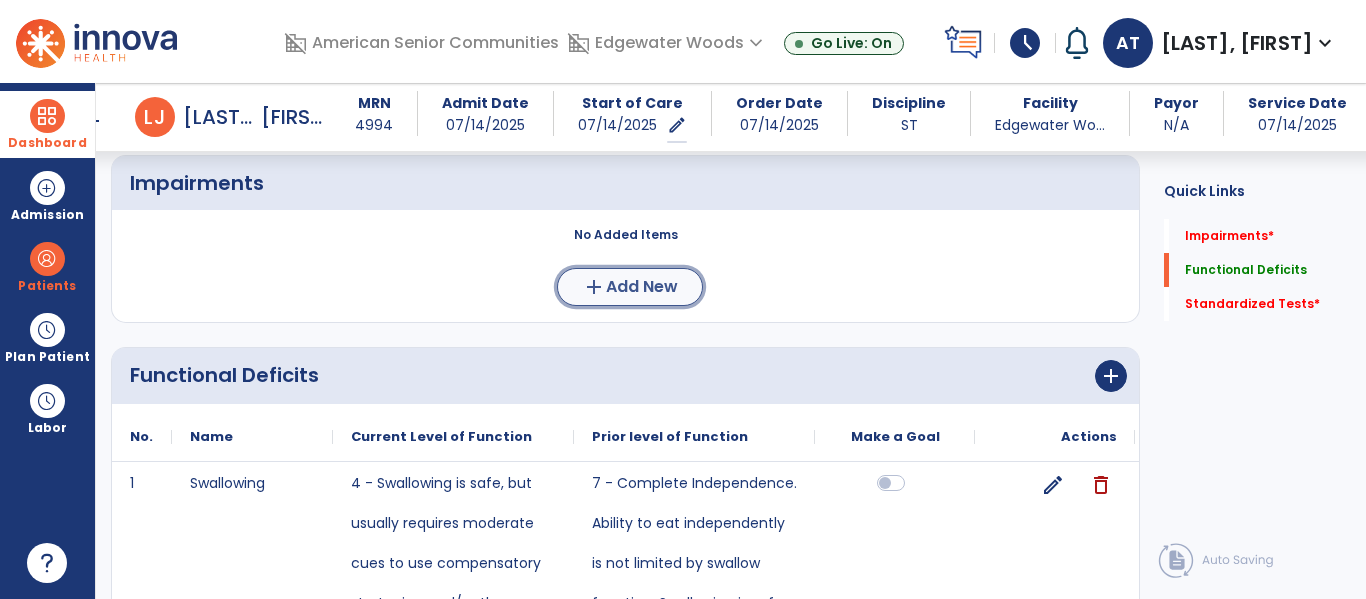 click on "add  Add New" 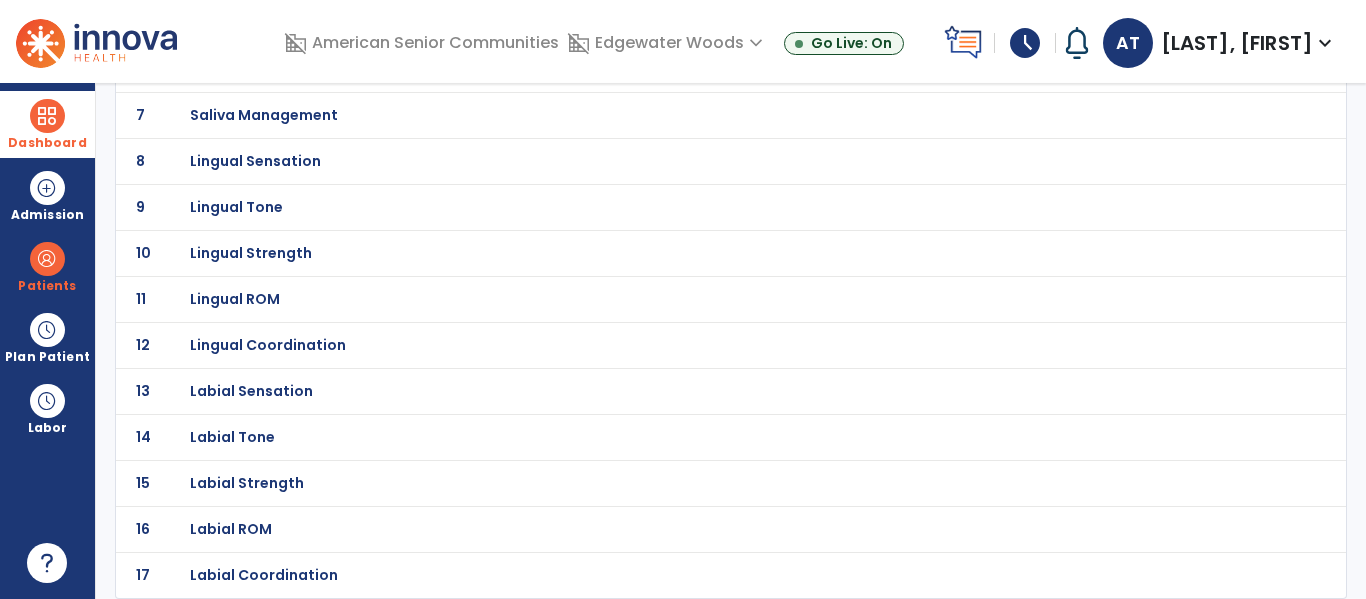scroll, scrollTop: 0, scrollLeft: 0, axis: both 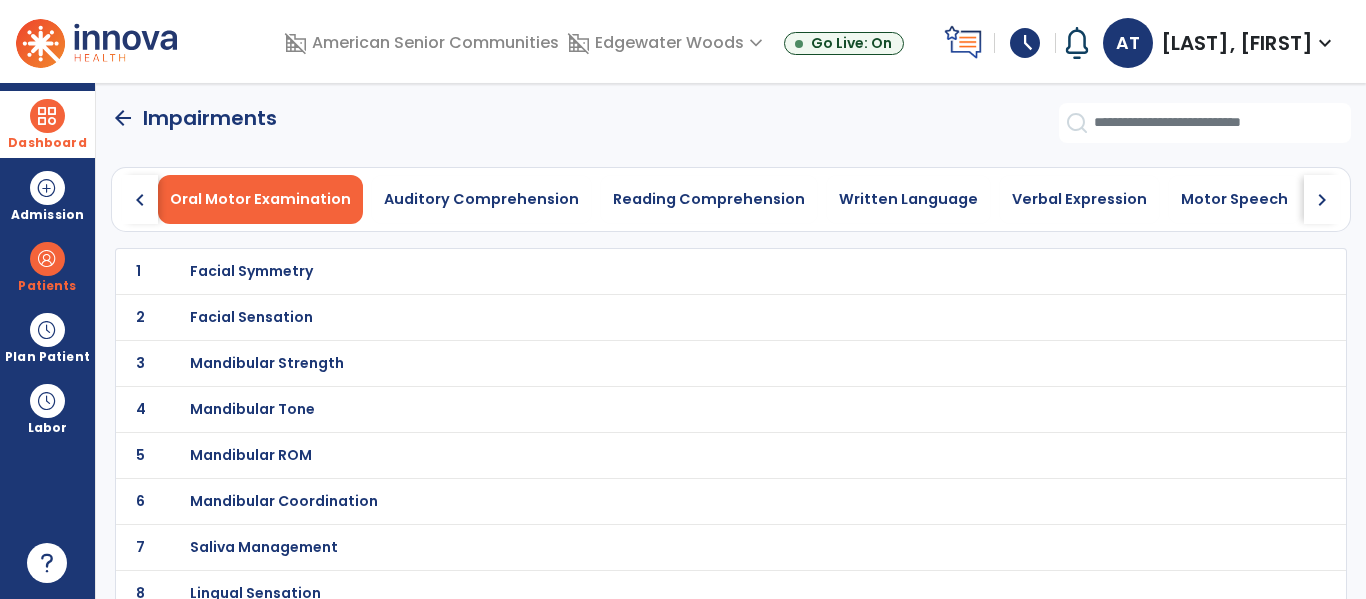 click on "Mandibular Strength" at bounding box center (687, 271) 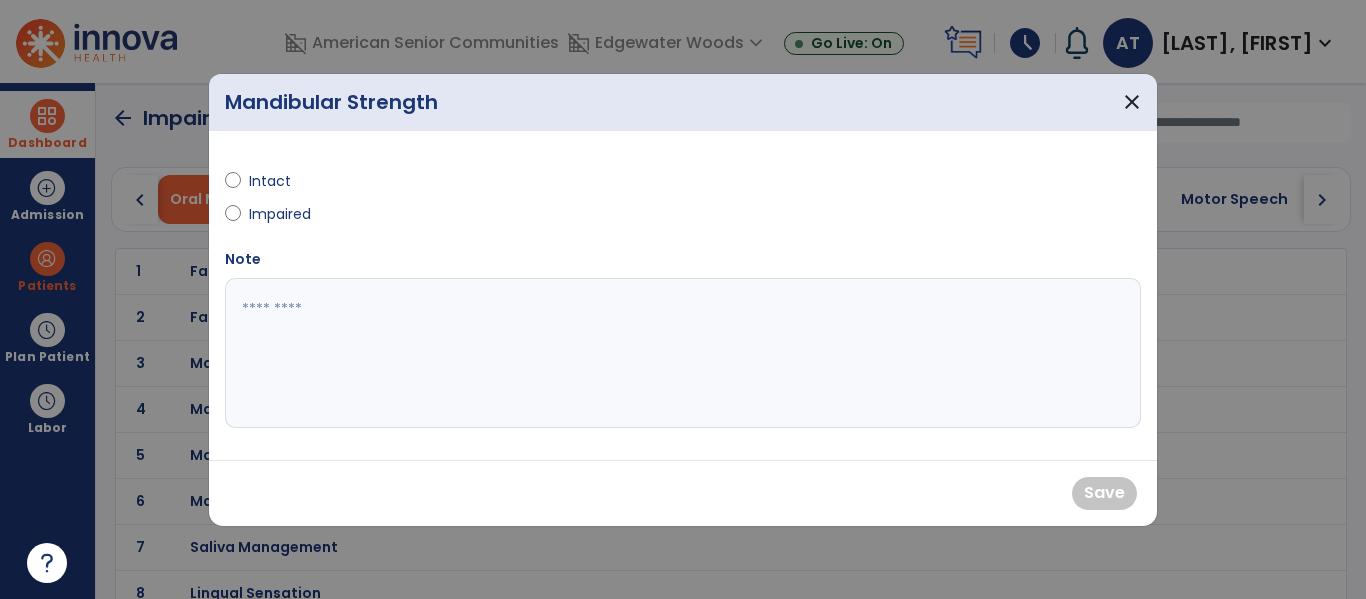 click on "Impaired" at bounding box center [284, 214] 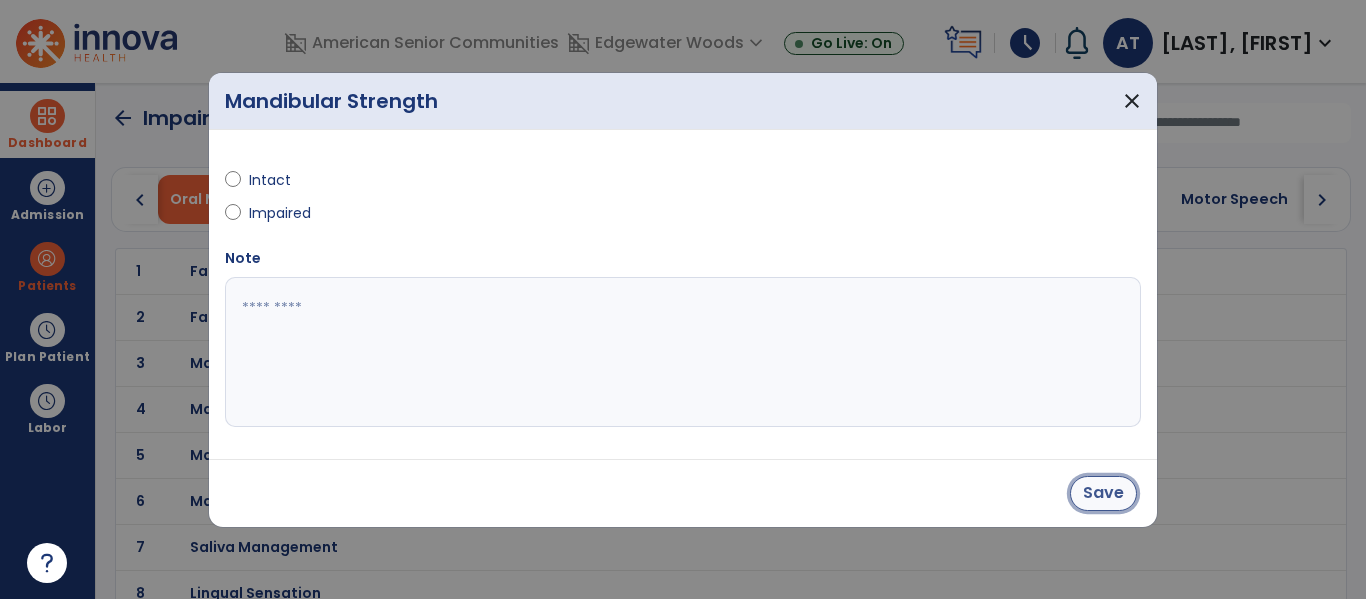 click on "Save" at bounding box center [1103, 493] 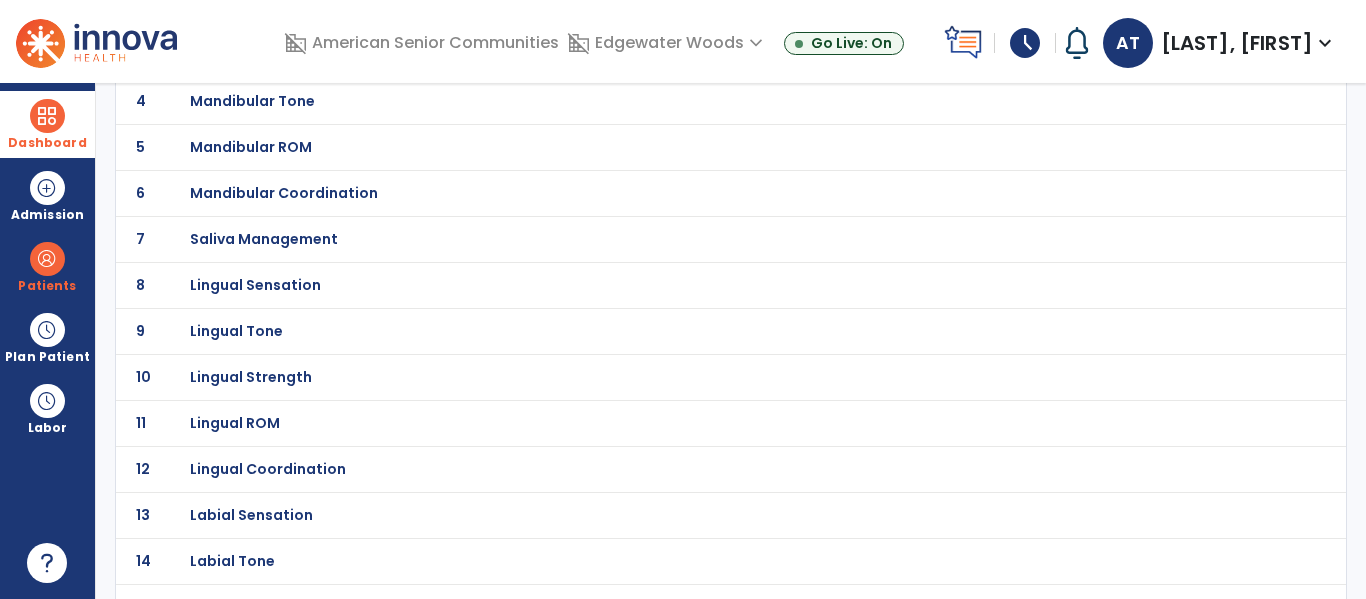 scroll, scrollTop: 212, scrollLeft: 0, axis: vertical 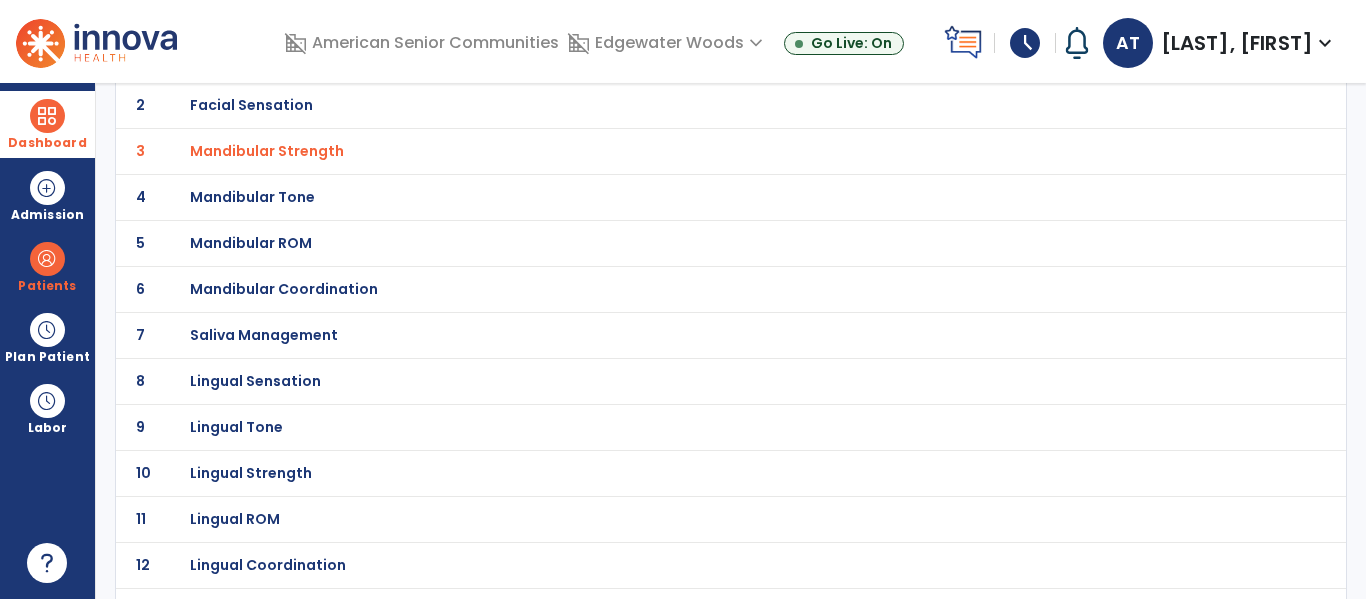 click on "Mandibular Coordination" at bounding box center (687, 59) 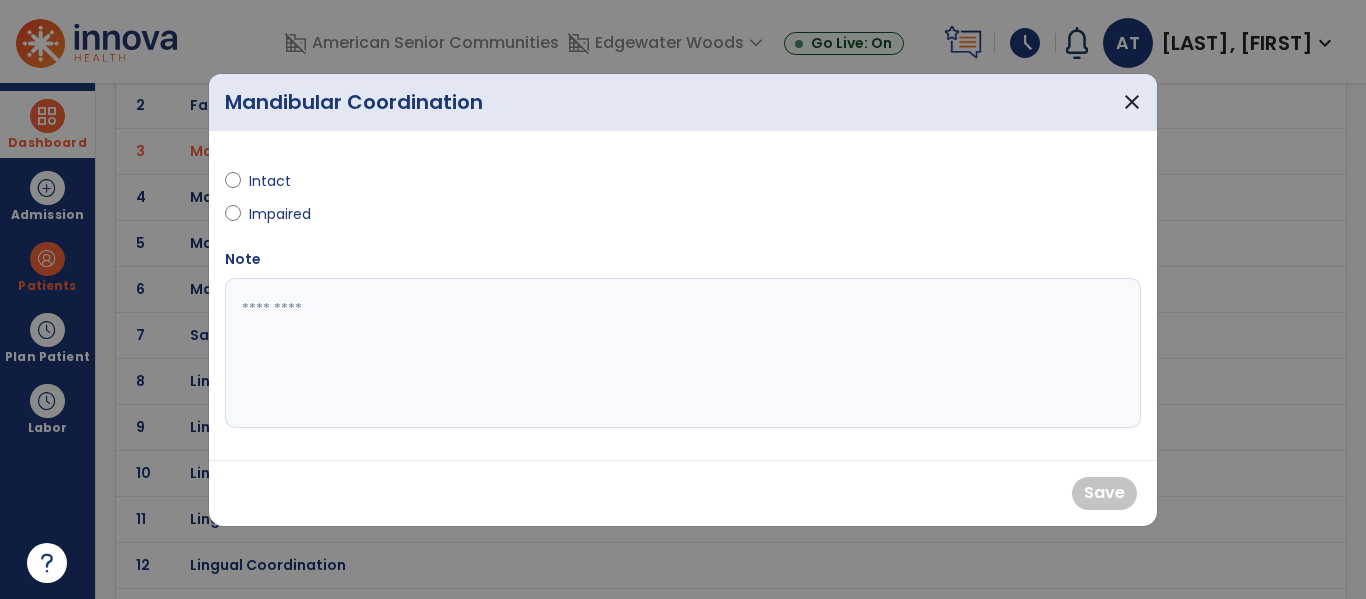 click on "Impaired" at bounding box center [284, 214] 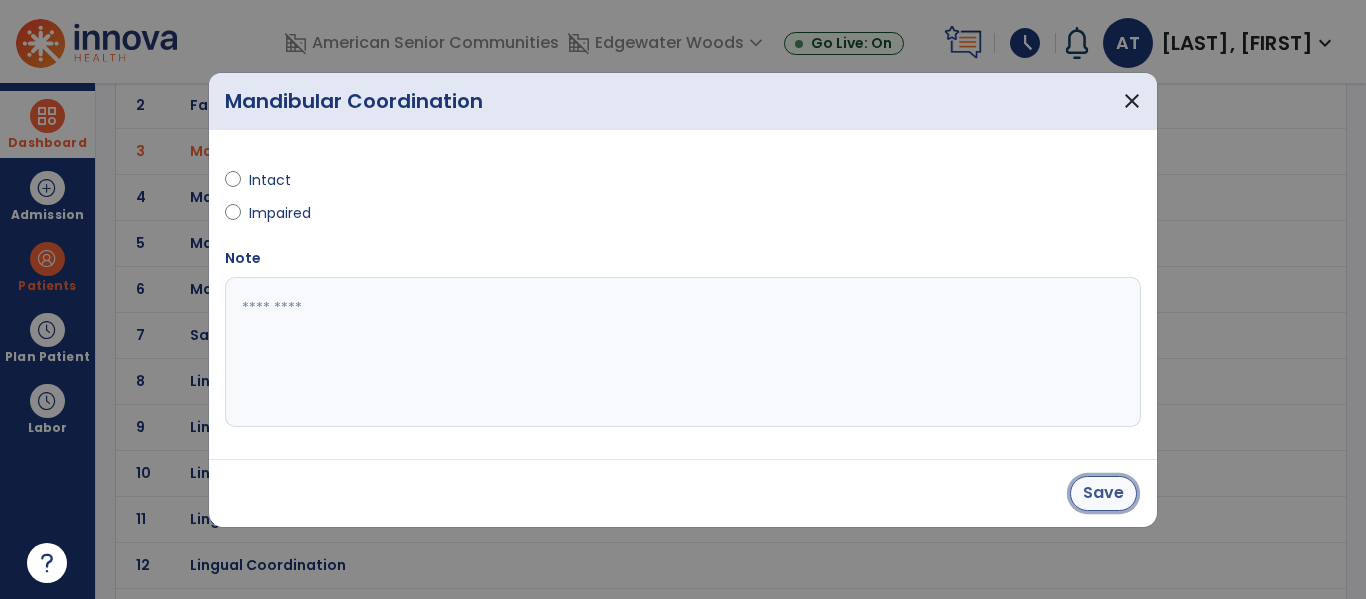 click on "Save" at bounding box center [1103, 493] 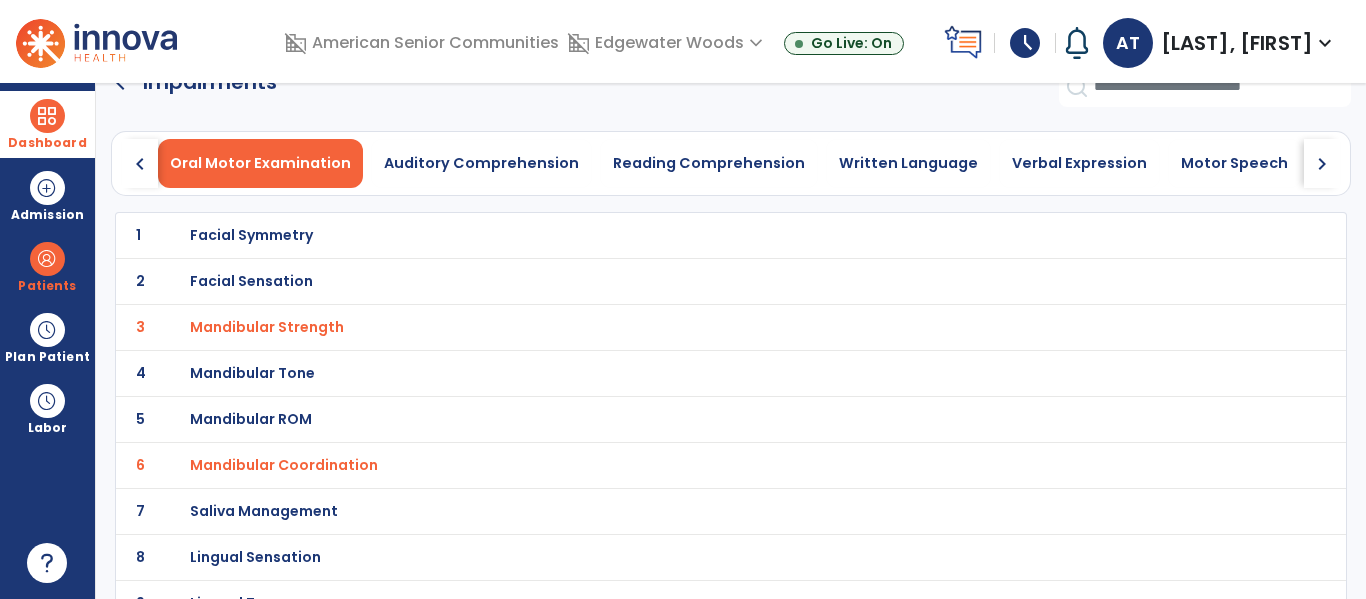 scroll, scrollTop: 0, scrollLeft: 0, axis: both 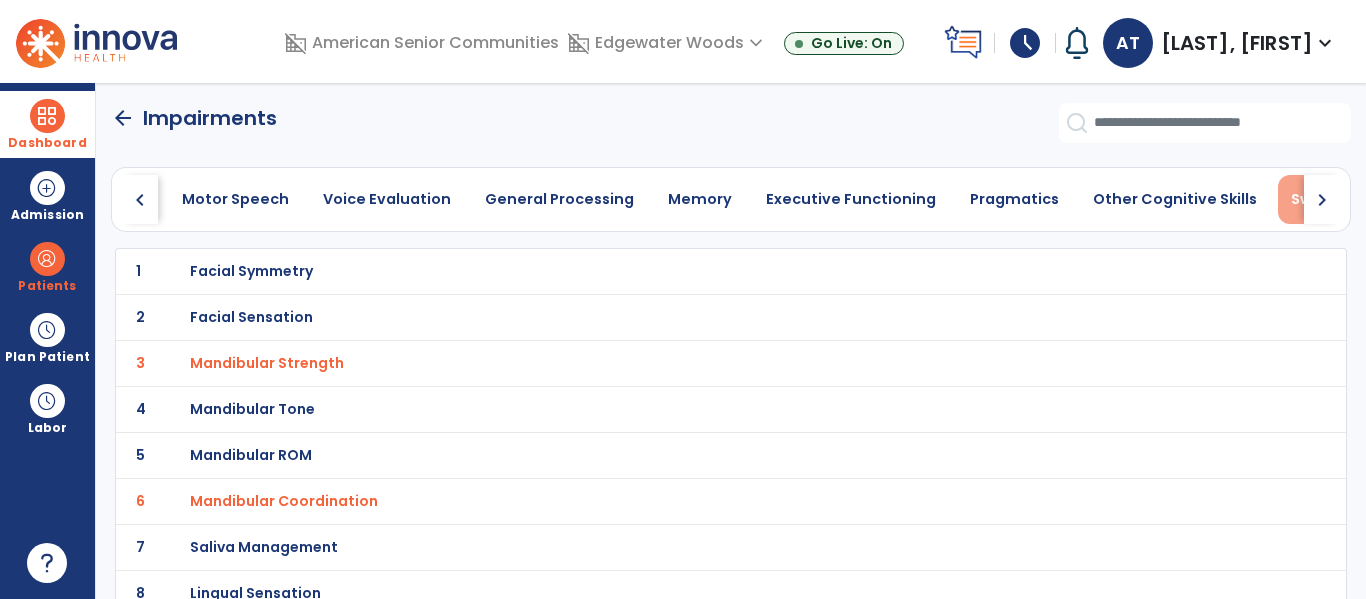 click on "Swallowing" at bounding box center [1333, 199] 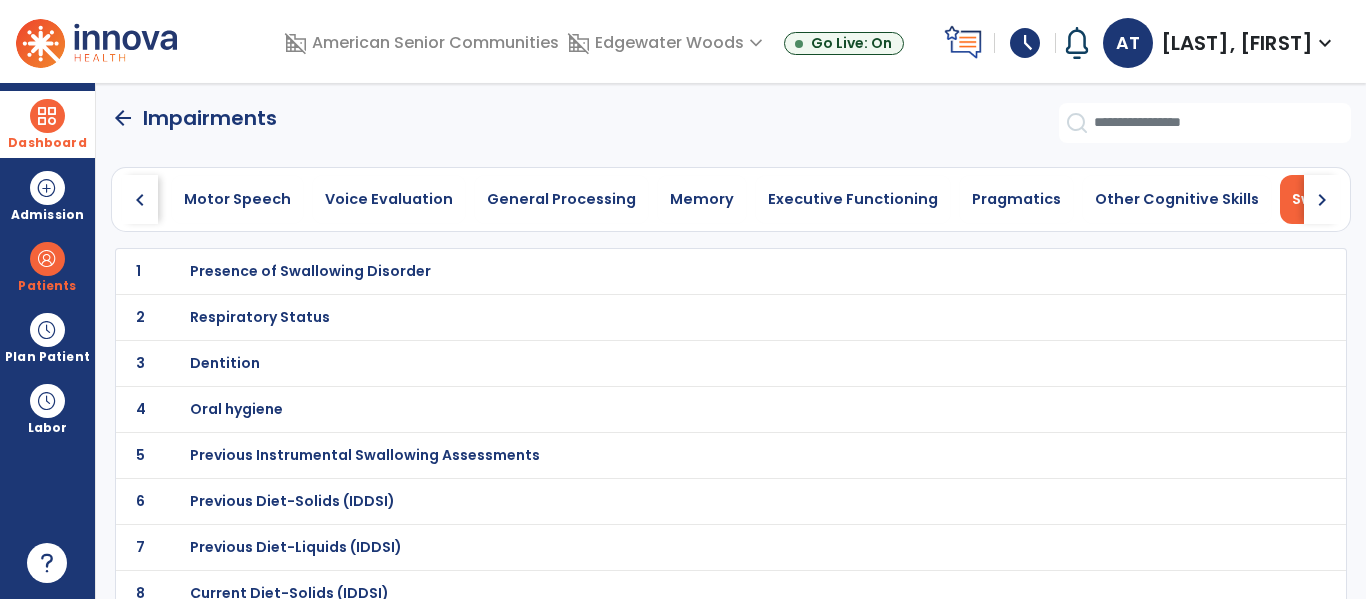 scroll, scrollTop: 0, scrollLeft: 997, axis: horizontal 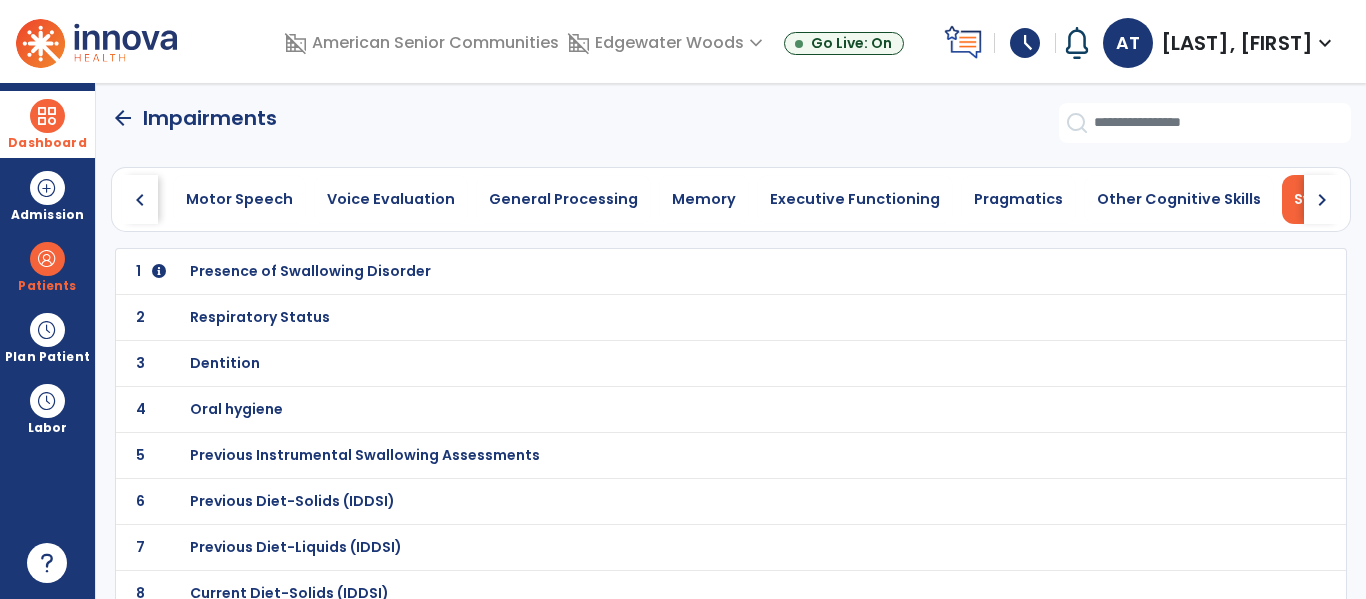 click on "1 Presence of Swallowing Disorder" 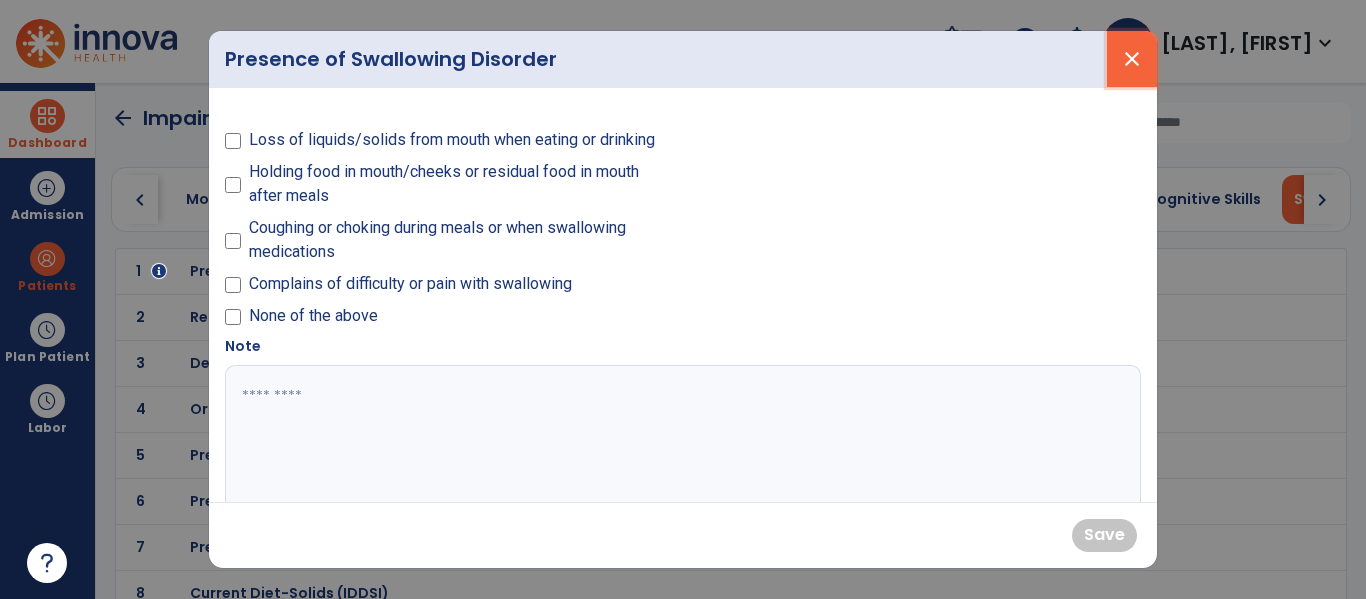 click on "close" at bounding box center (1132, 59) 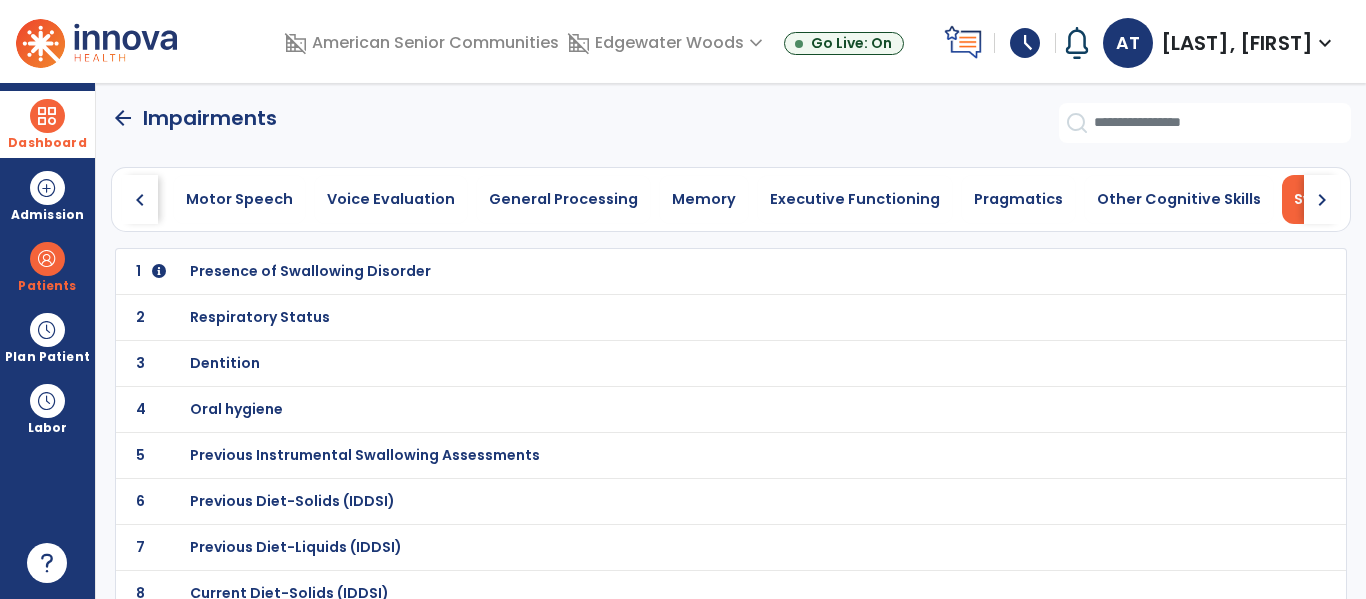 click on "Dentition" at bounding box center [687, 271] 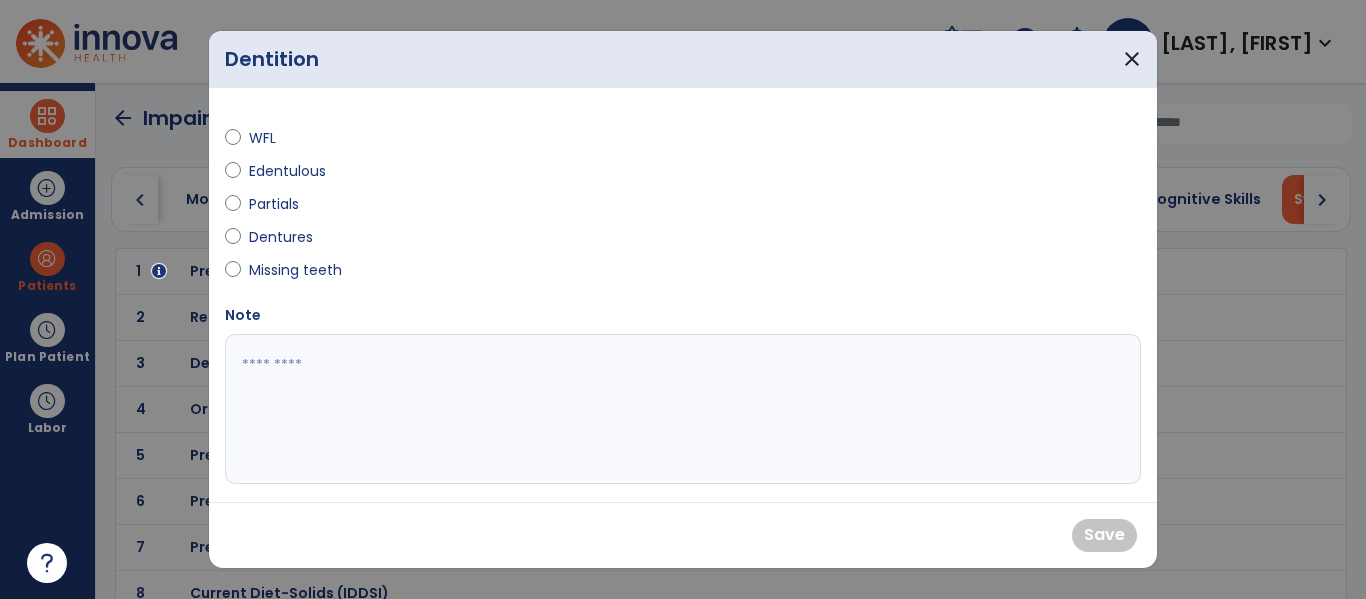 click on "Edentulous" at bounding box center [287, 171] 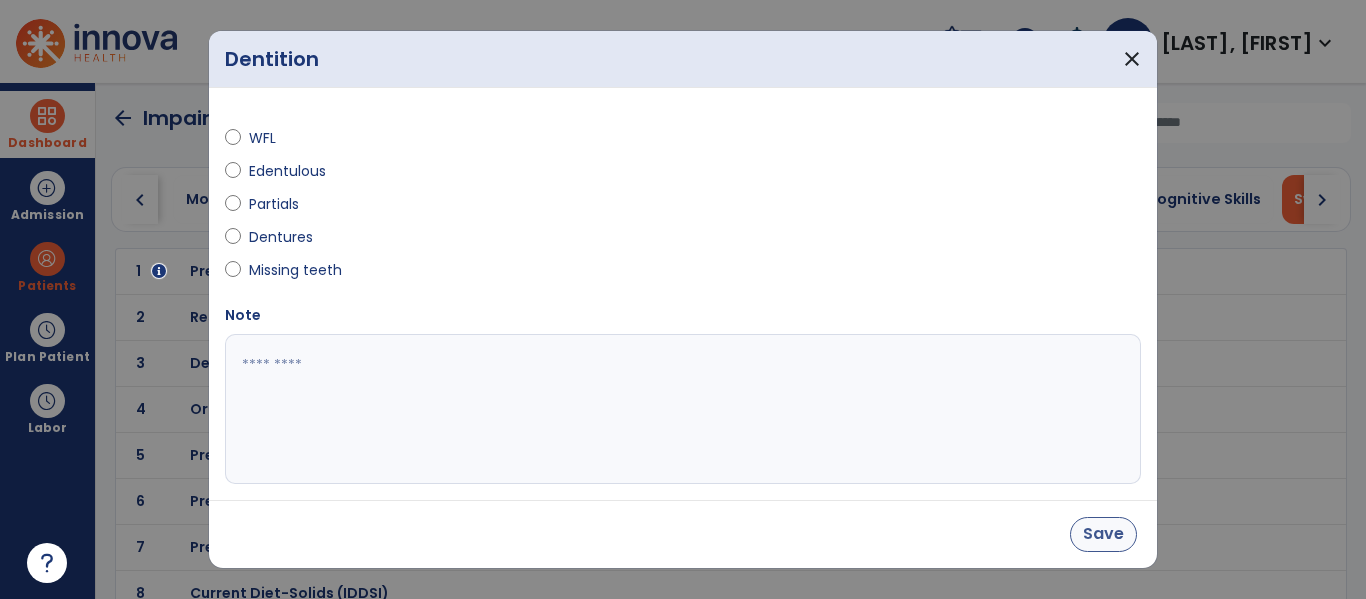 click on "Save" at bounding box center (1103, 534) 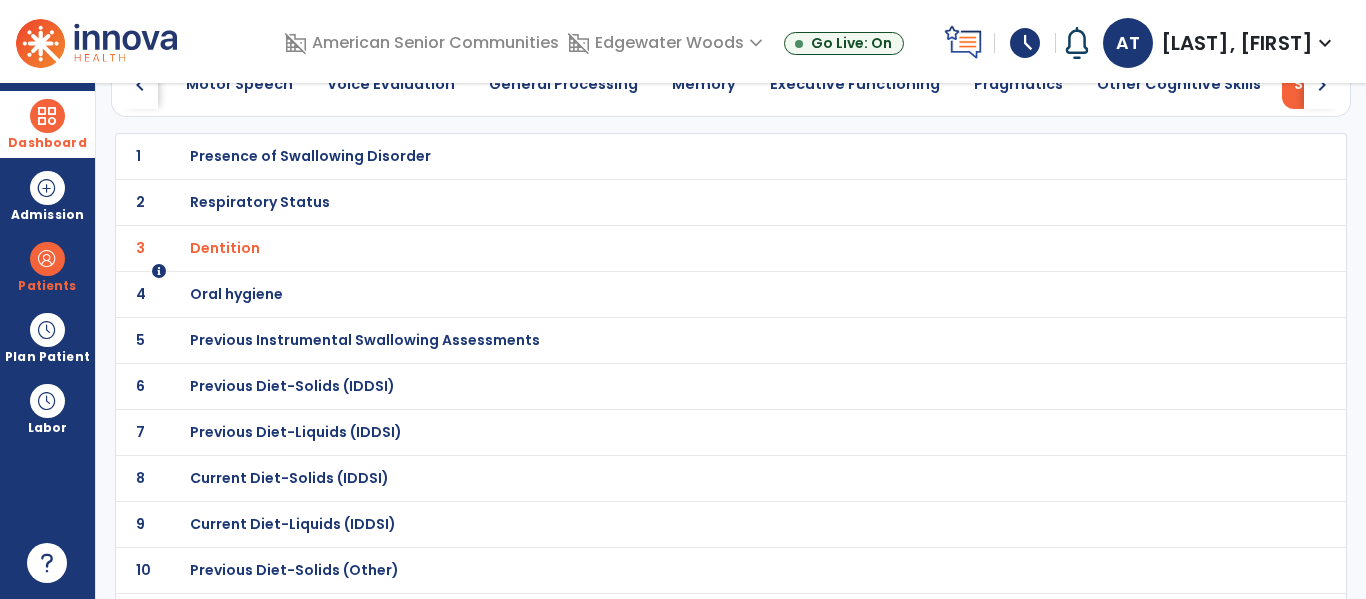 scroll, scrollTop: 131, scrollLeft: 0, axis: vertical 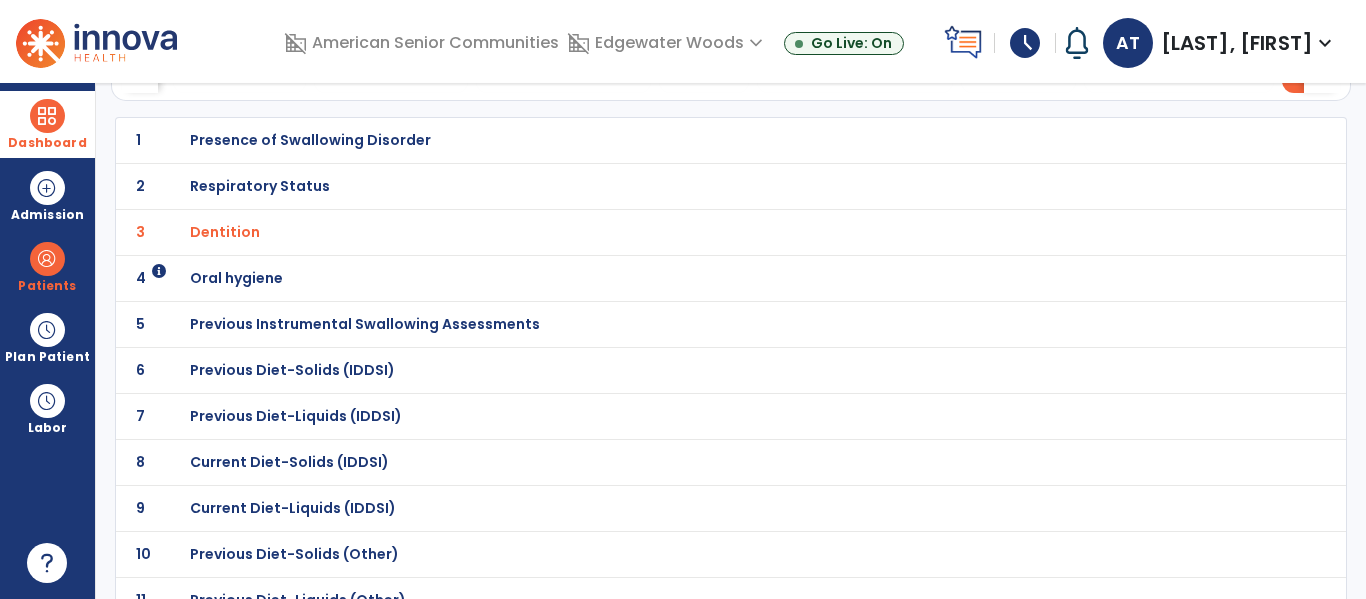 click on "Previous Diet-Solids (IDDSI)" at bounding box center [687, 140] 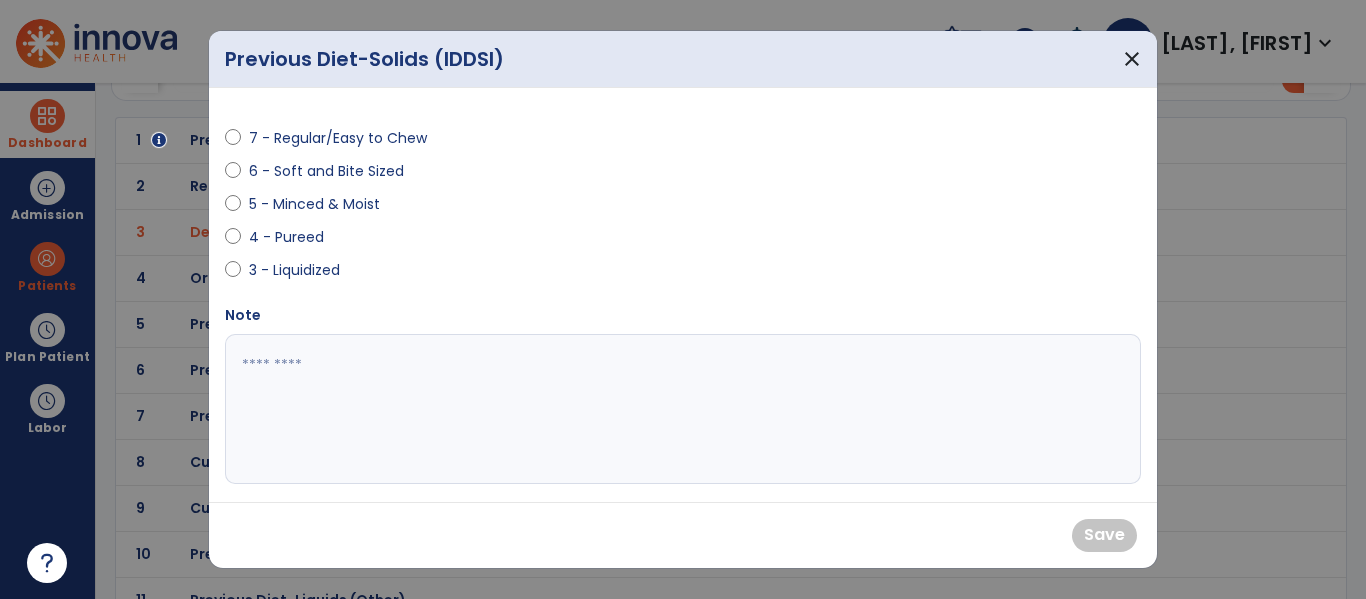 click on "7 - Regular/Easy to Chew" at bounding box center [338, 138] 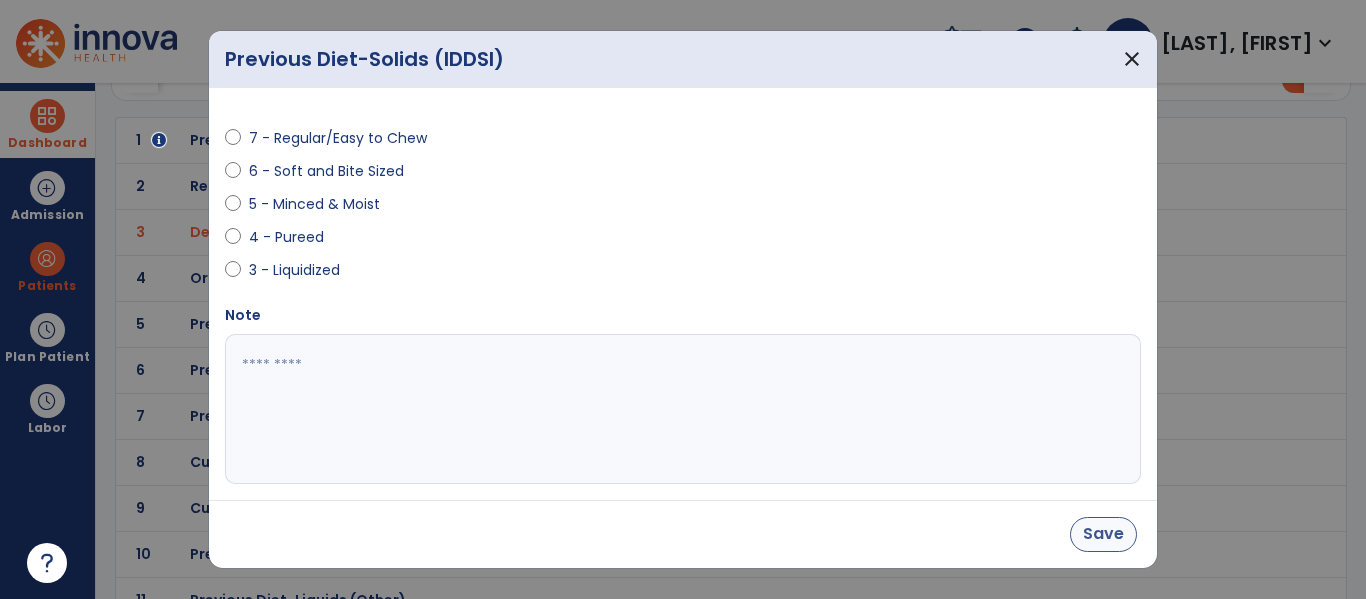 click on "Save" at bounding box center (1103, 534) 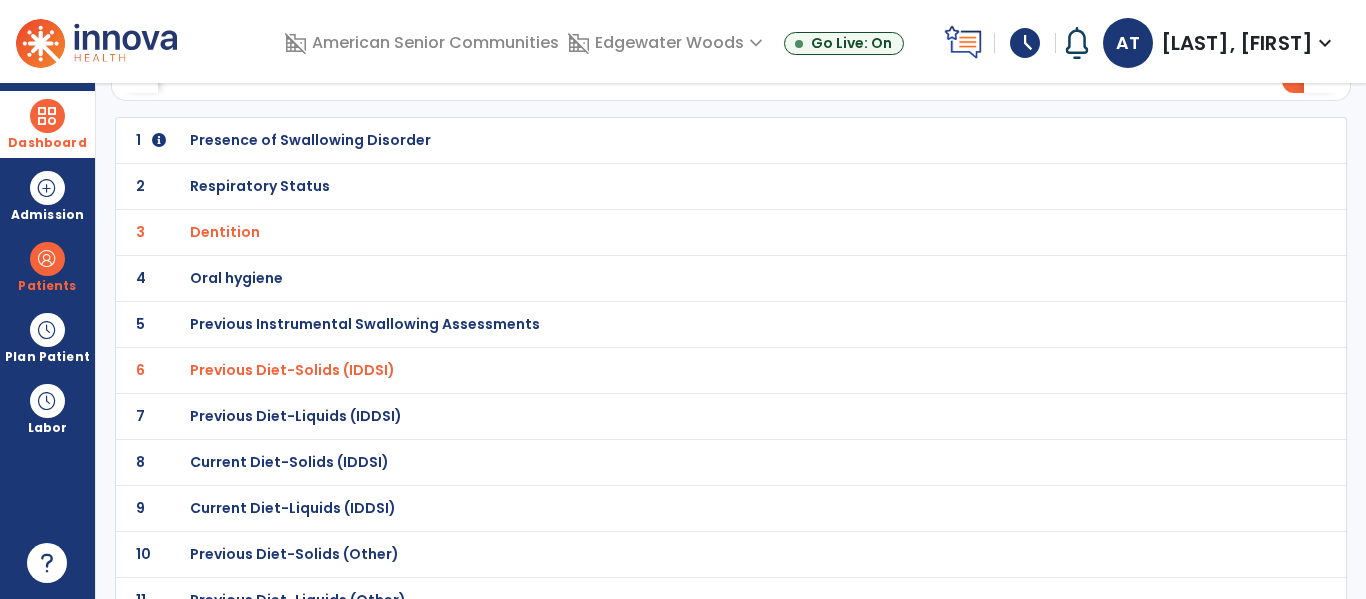 click on "Previous Diet-Liquids (IDDSI)" at bounding box center (687, 140) 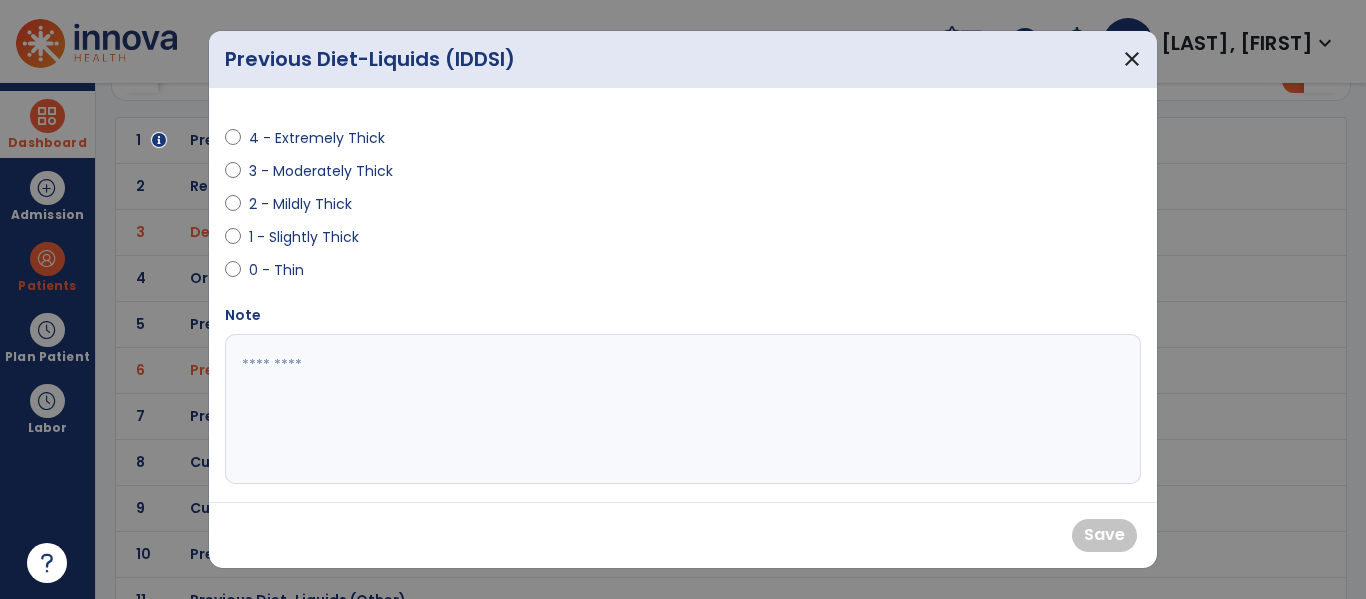 click on "4 - Extremely Thick" at bounding box center (317, 138) 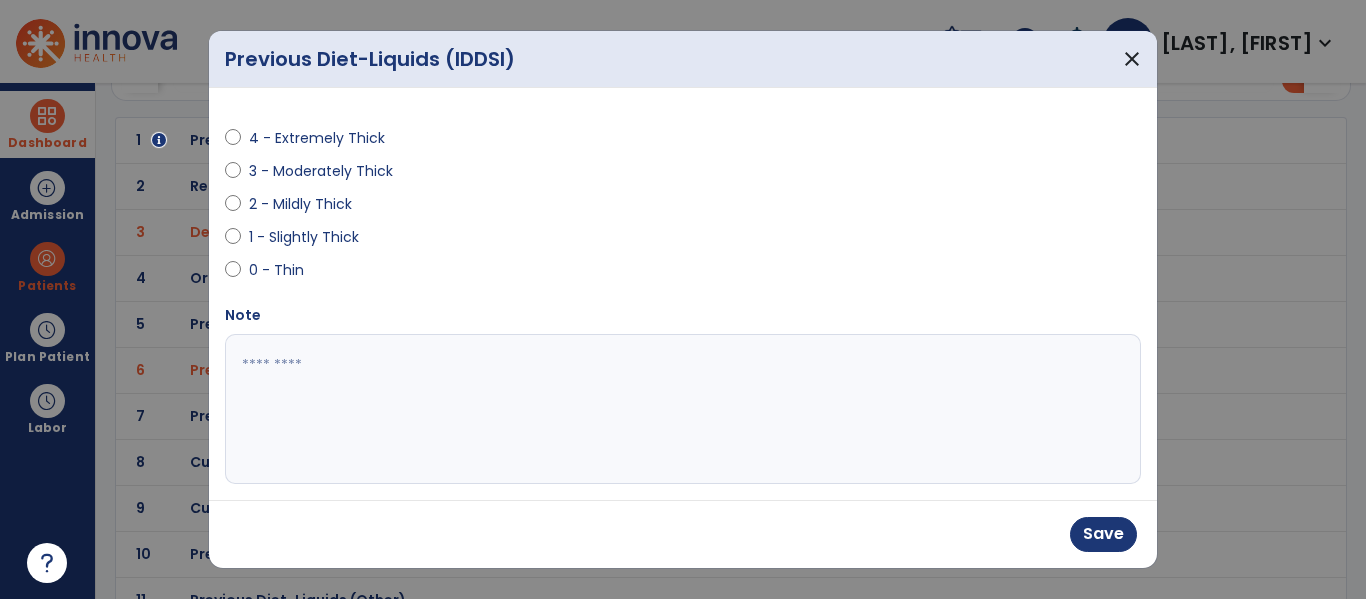 click on "0 - Thin" at bounding box center (284, 270) 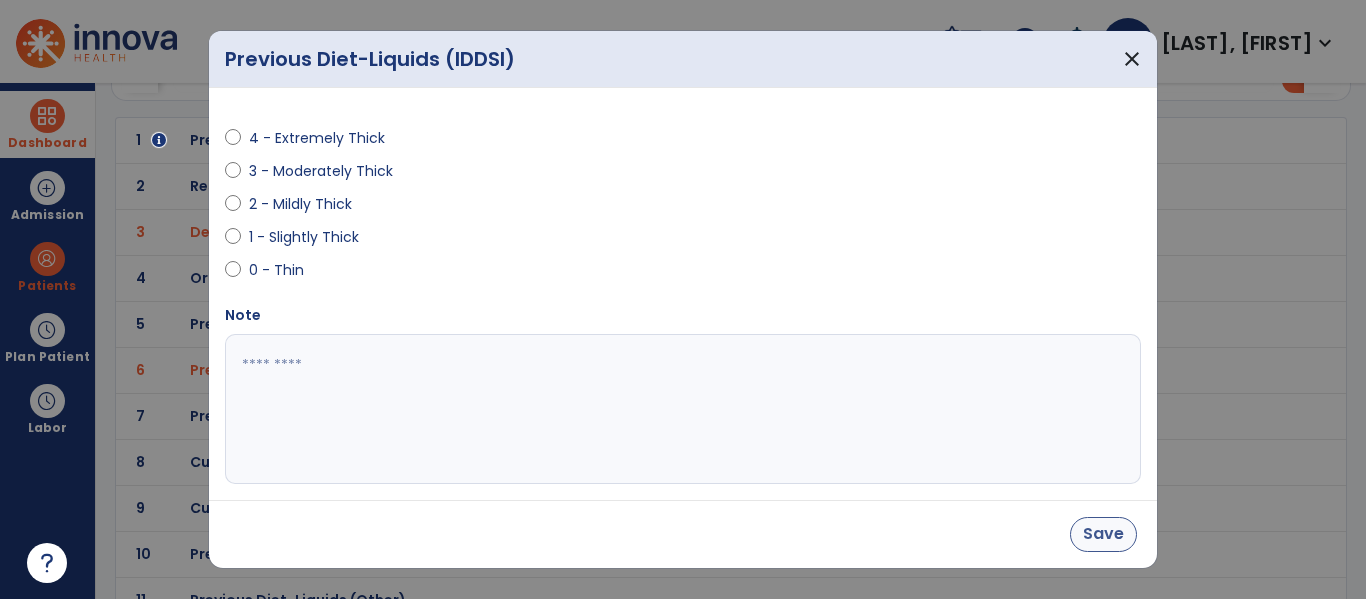 click on "Save" at bounding box center (1103, 534) 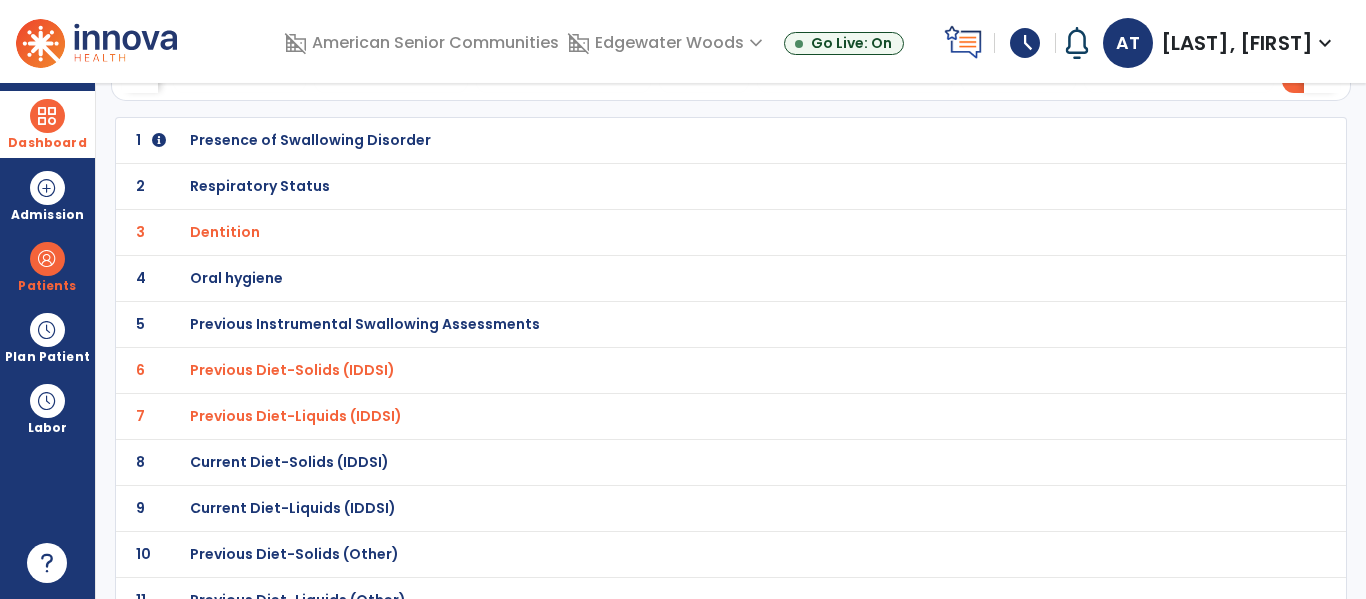 click on "Current Diet-Solids (IDDSI)" at bounding box center (687, 140) 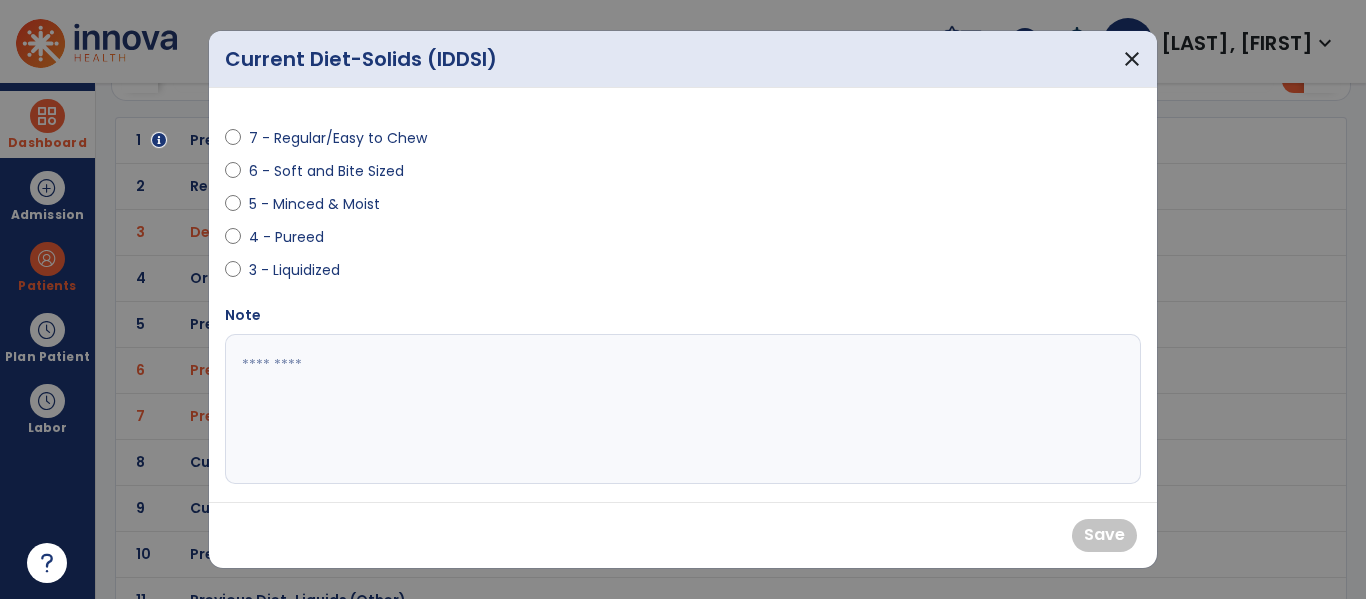 click on "6 - Soft and Bite Sized" at bounding box center (326, 171) 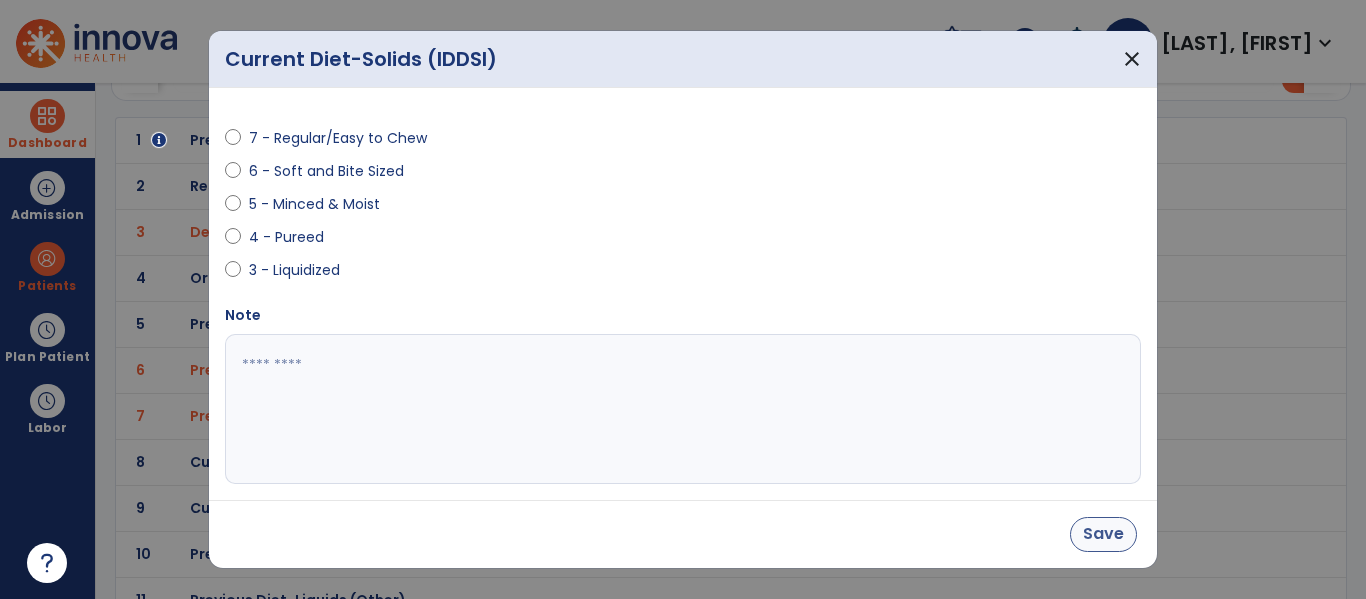 click on "Save" at bounding box center (1103, 534) 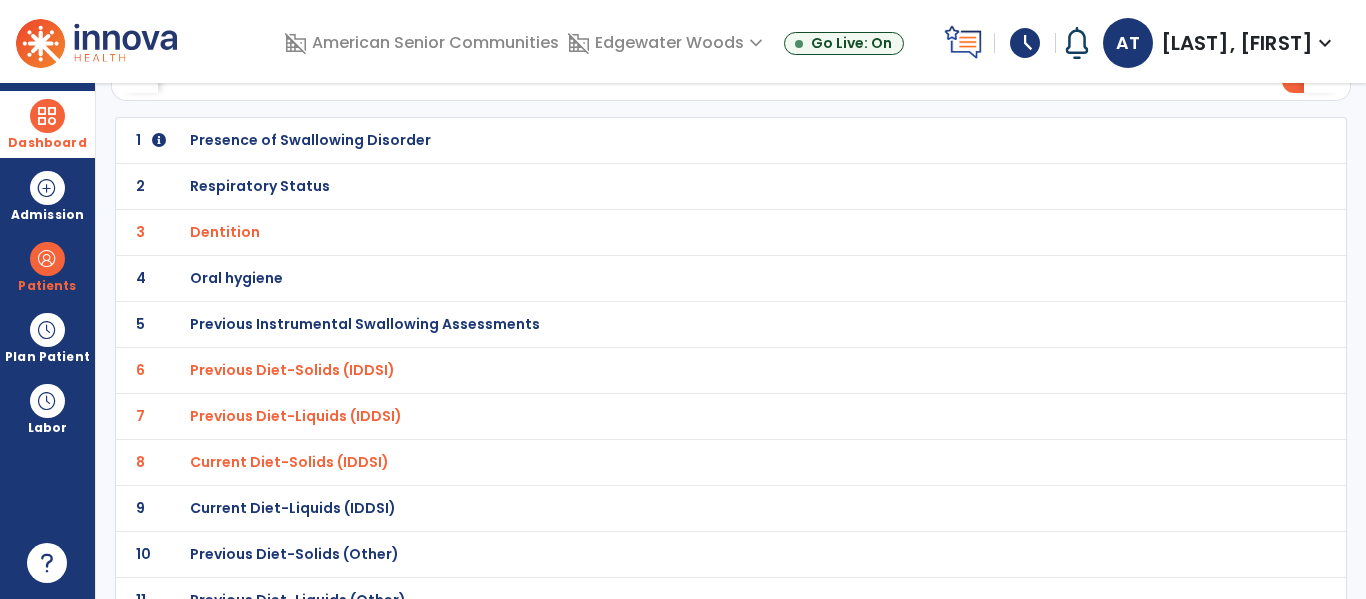 click on "Current Diet-Liquids (IDDSI)" at bounding box center [310, 140] 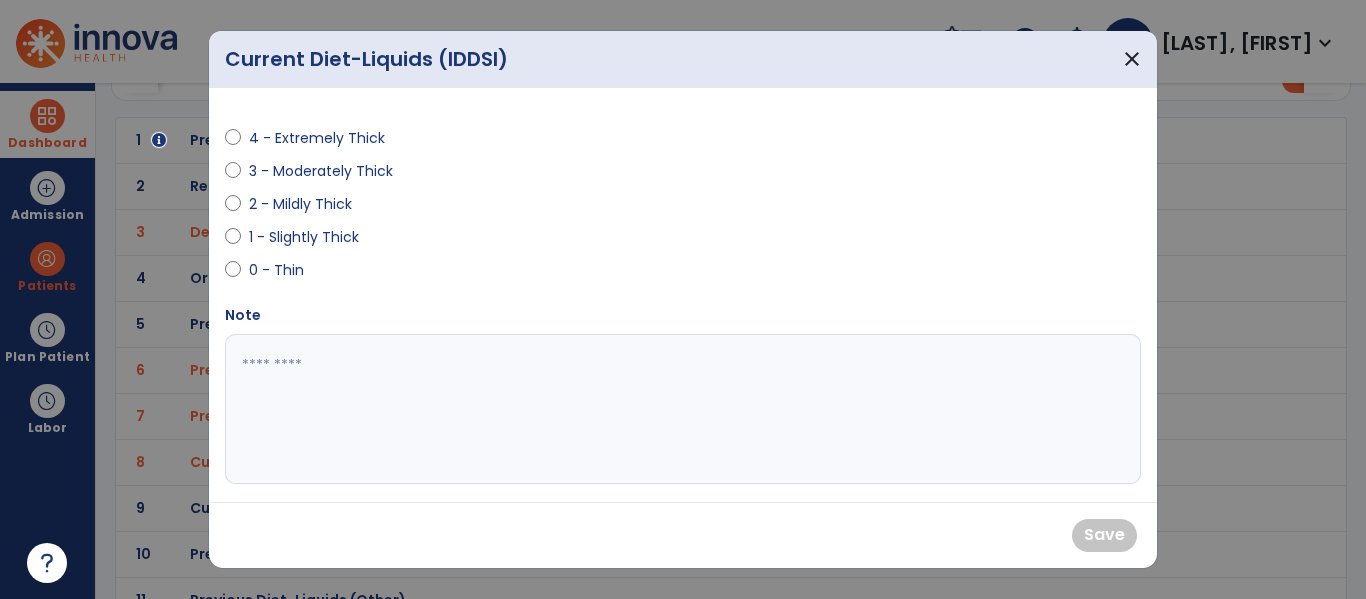 click on "0 - Thin" at bounding box center (284, 270) 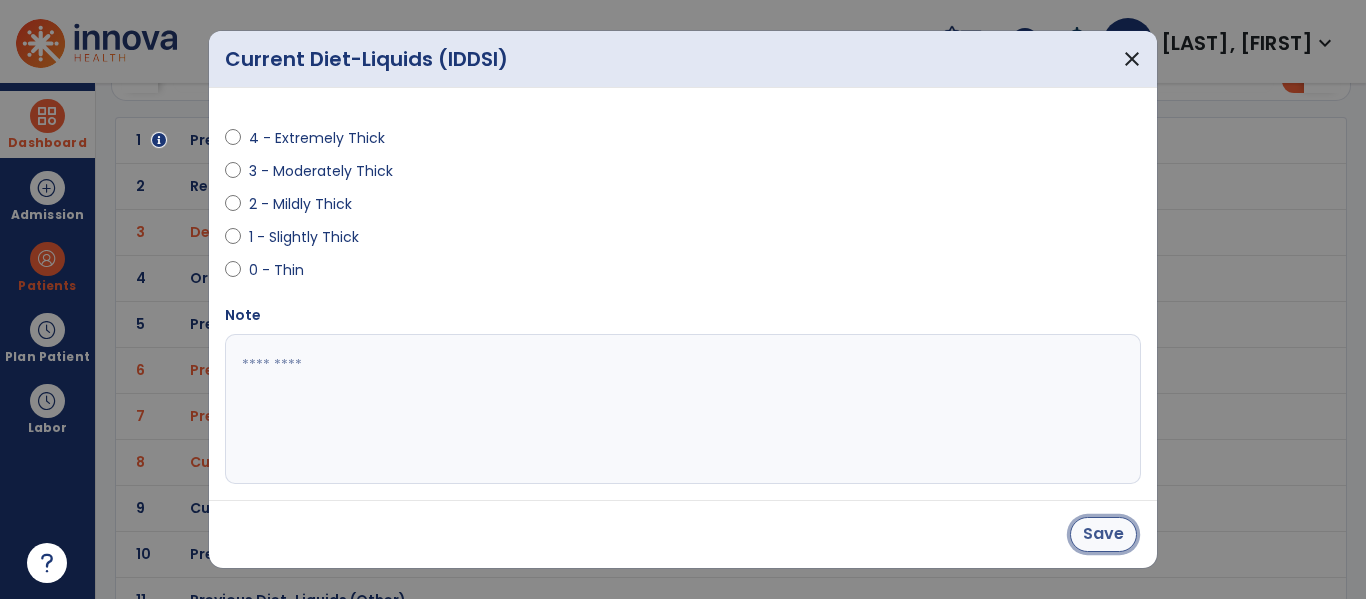 click on "Save" at bounding box center (1103, 534) 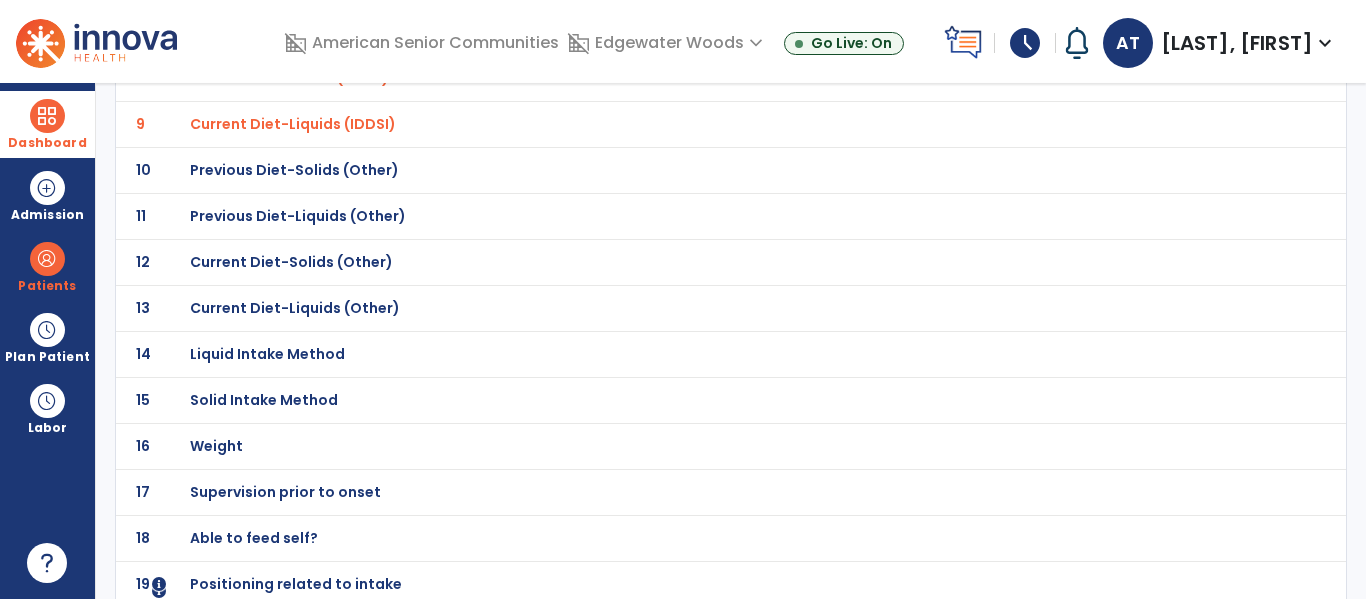 scroll, scrollTop: 570, scrollLeft: 0, axis: vertical 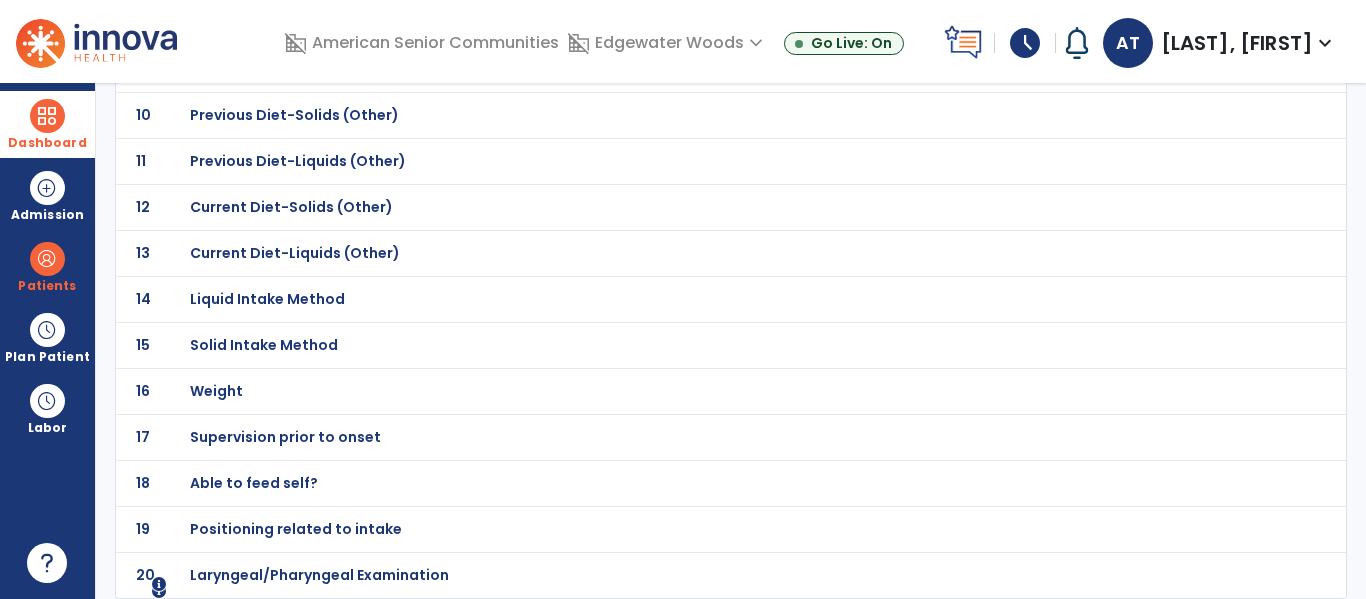 click on "Weight" at bounding box center [687, -299] 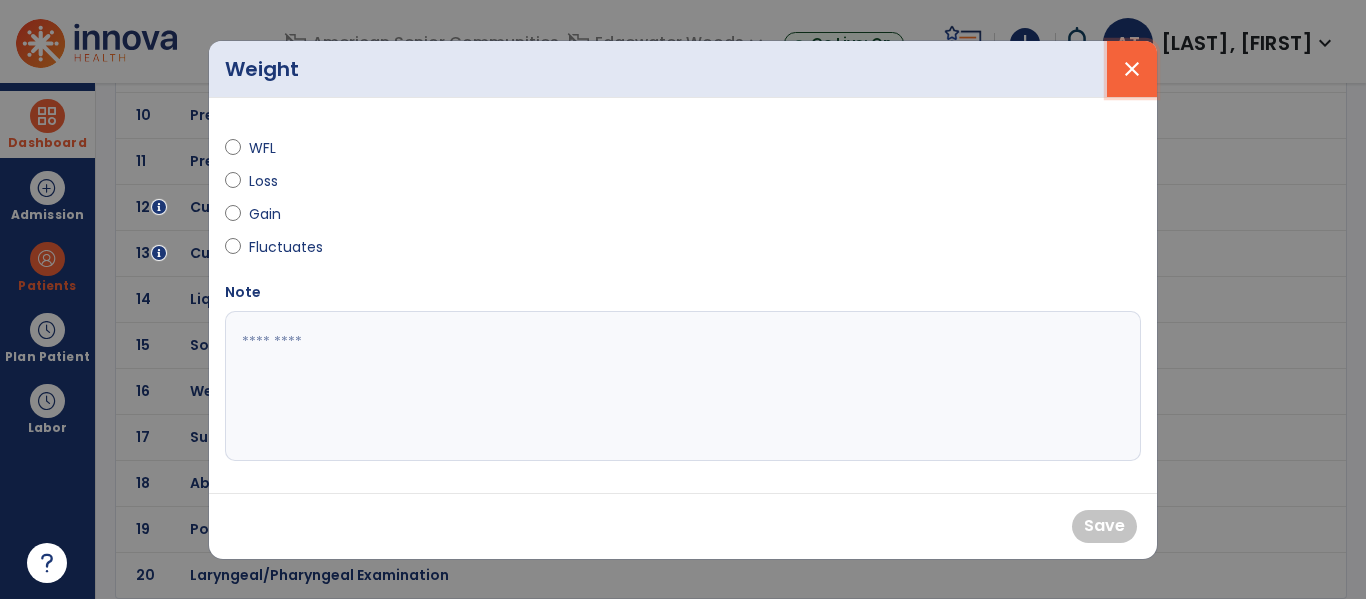 click on "close" at bounding box center (1132, 69) 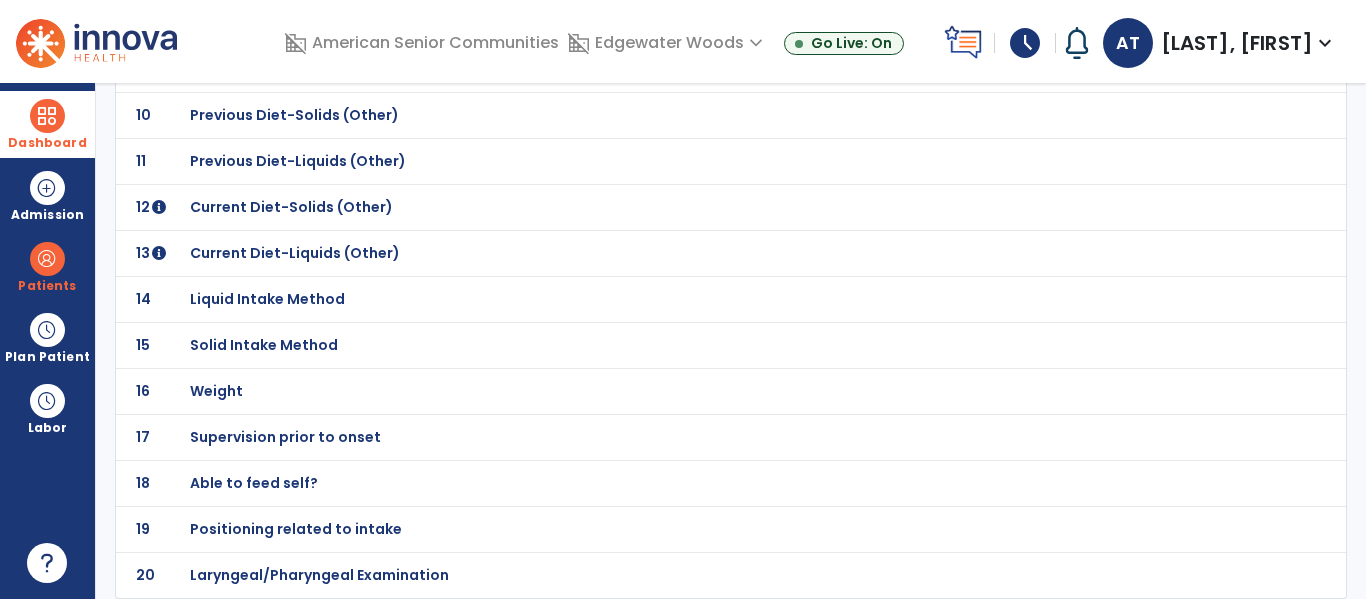 click on "Positioning related to intake" at bounding box center [687, -299] 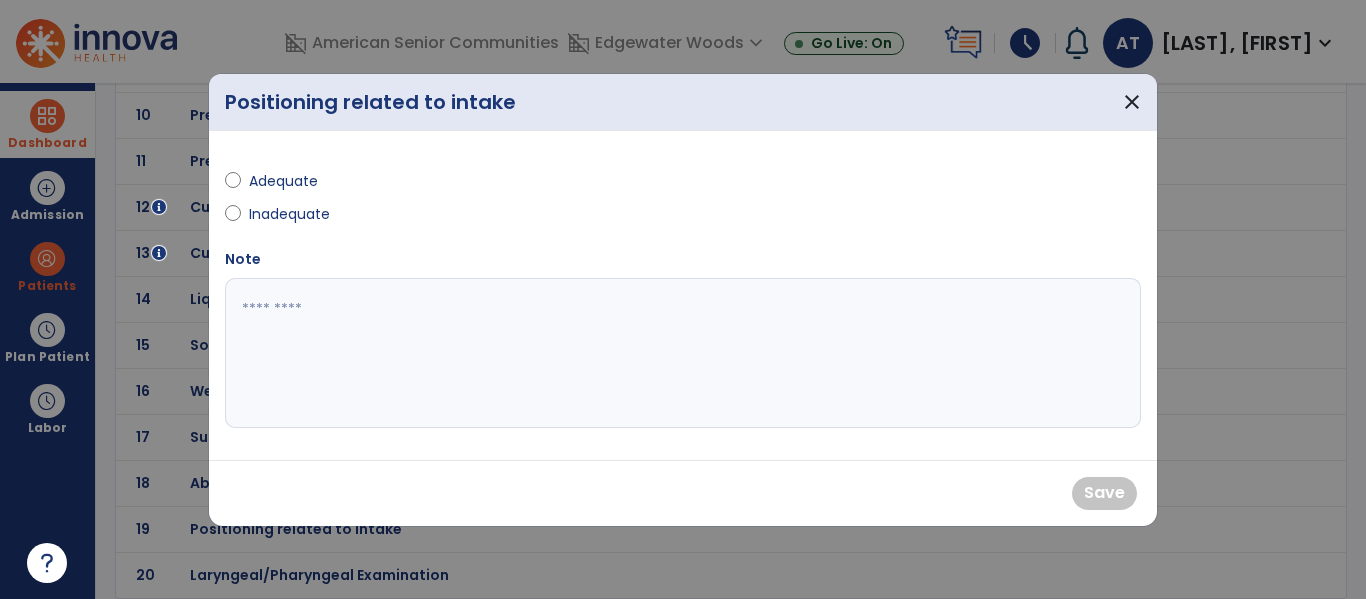 click on "Inadequate" at bounding box center [289, 214] 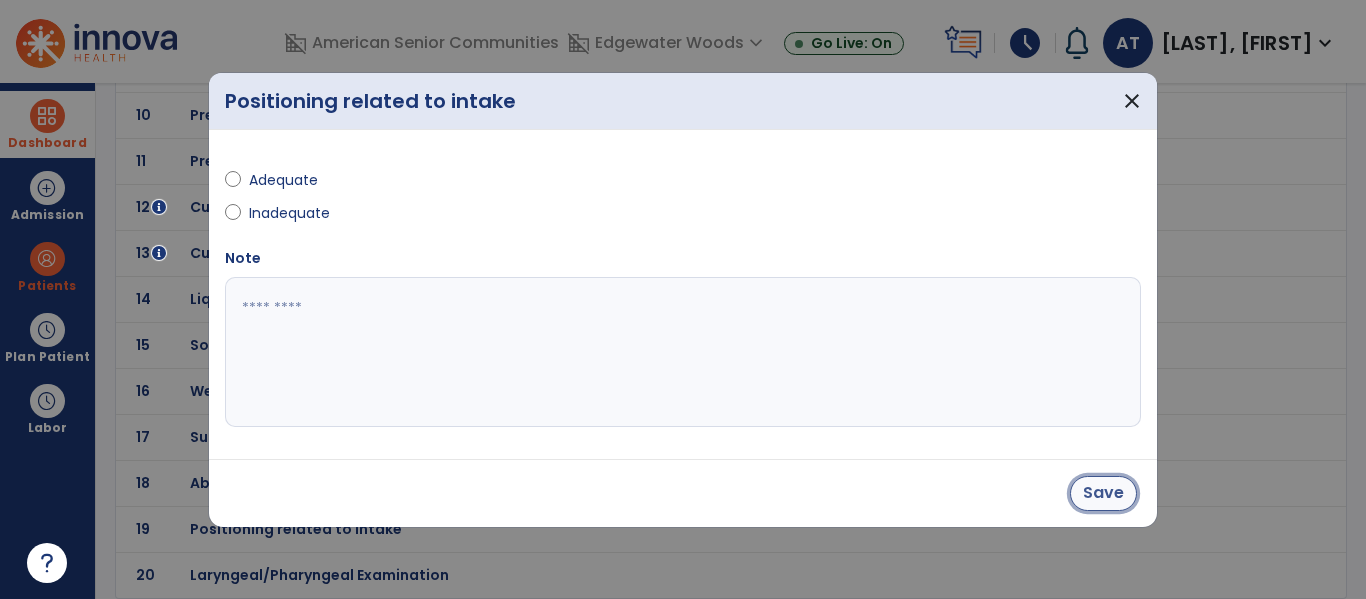 click on "Save" at bounding box center (1103, 493) 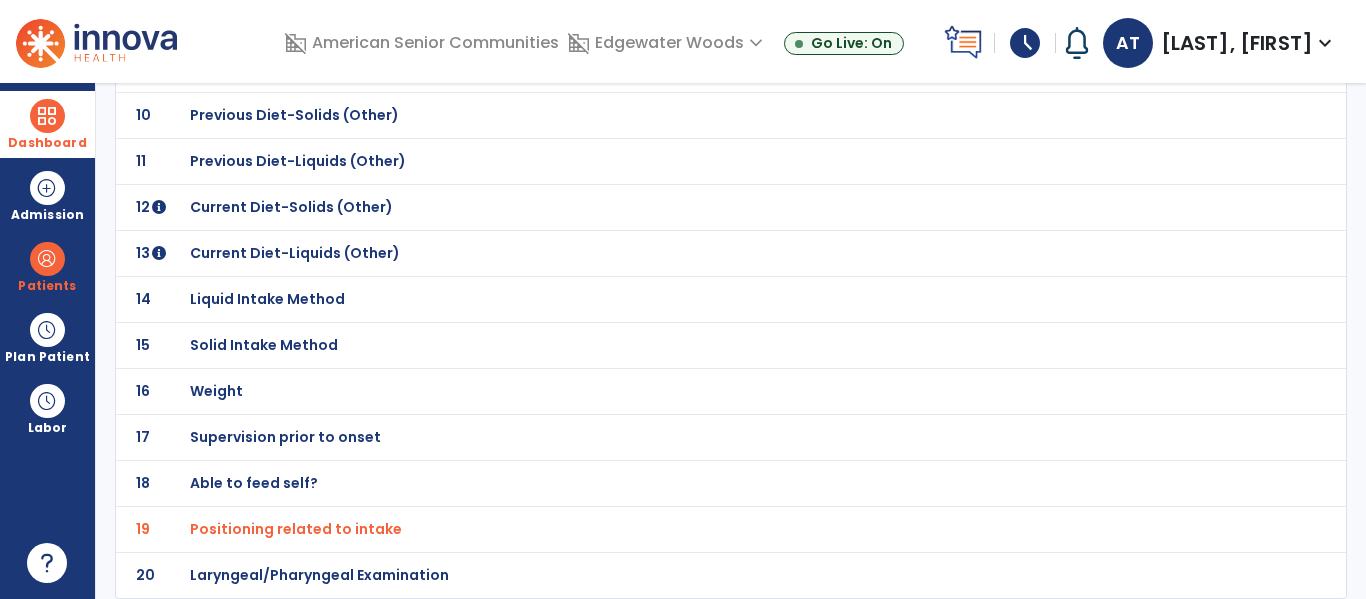 click on "Laryngeal/Pharyngeal Examination" at bounding box center [310, -299] 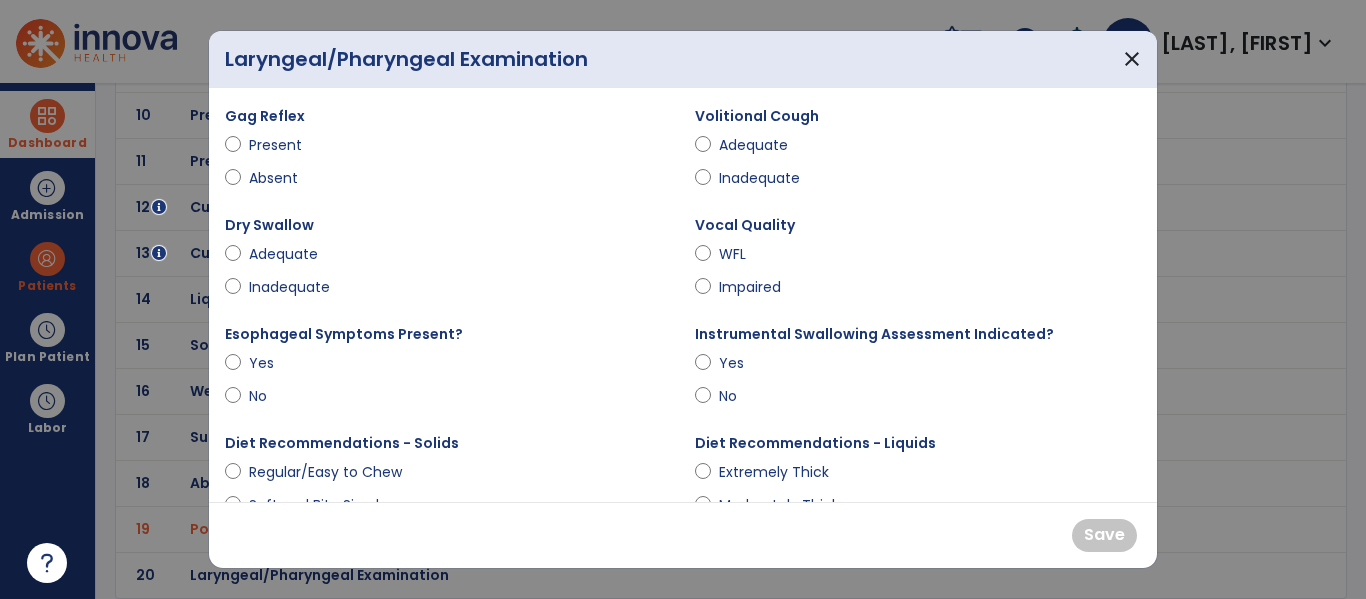click on "Present" at bounding box center [284, 145] 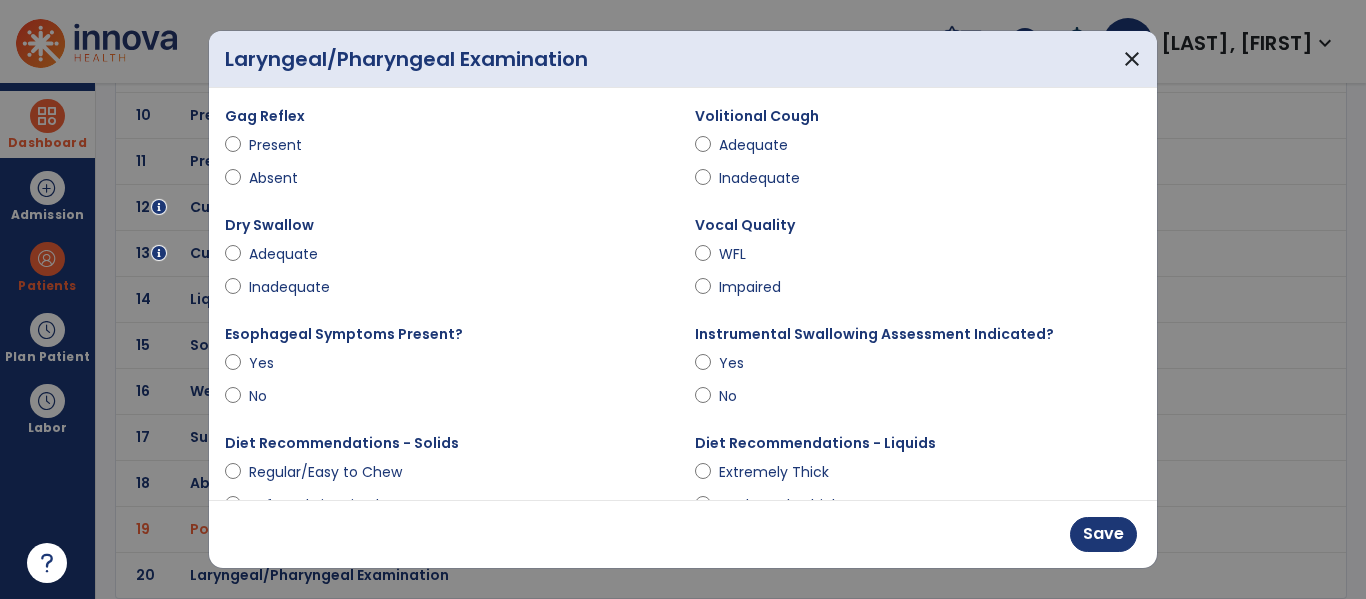 click on "Inadequate" at bounding box center (448, 291) 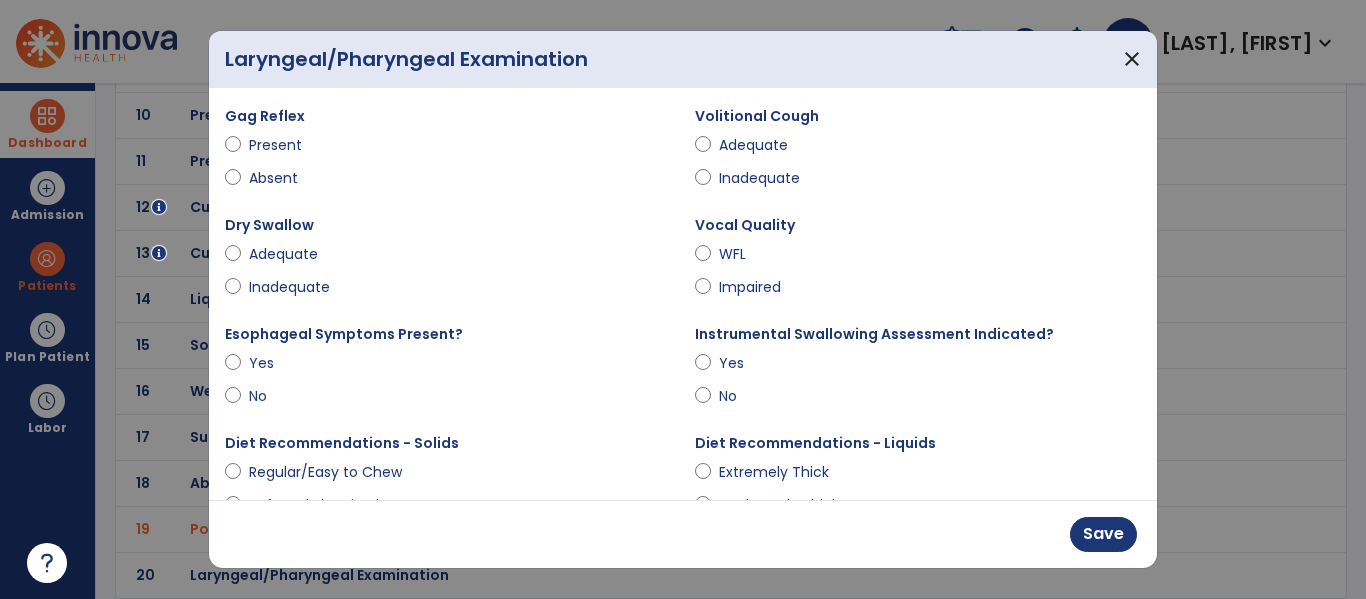 click on "Inadequate" at bounding box center [289, 287] 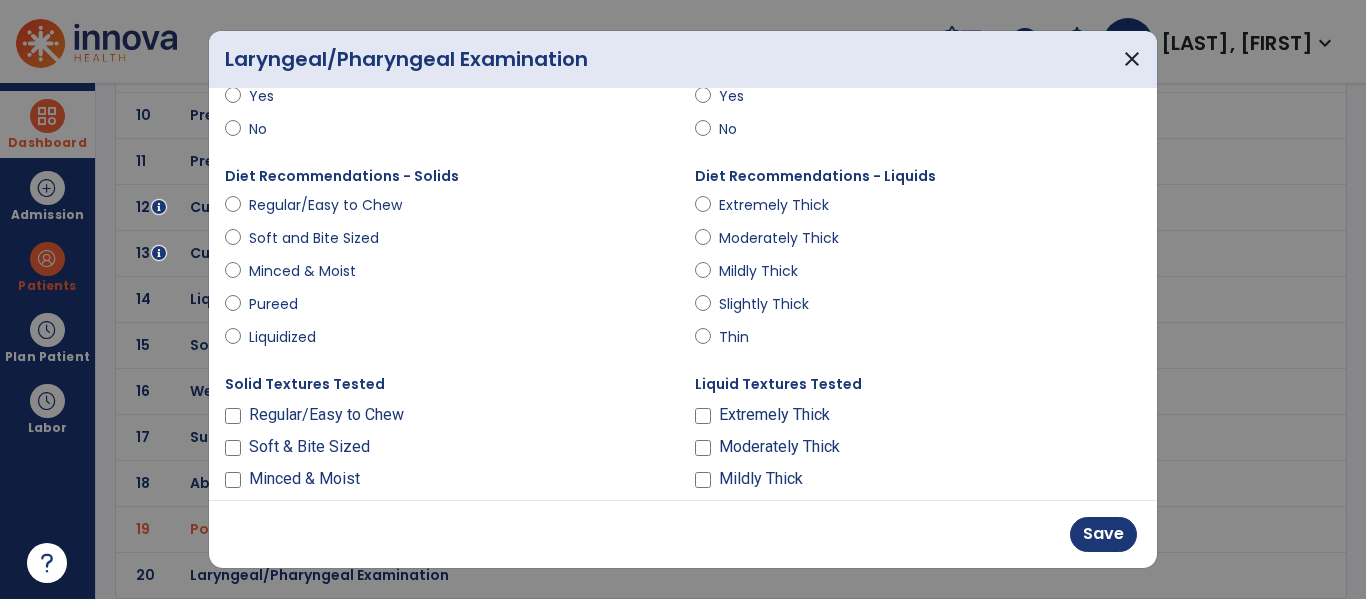 scroll, scrollTop: 319, scrollLeft: 0, axis: vertical 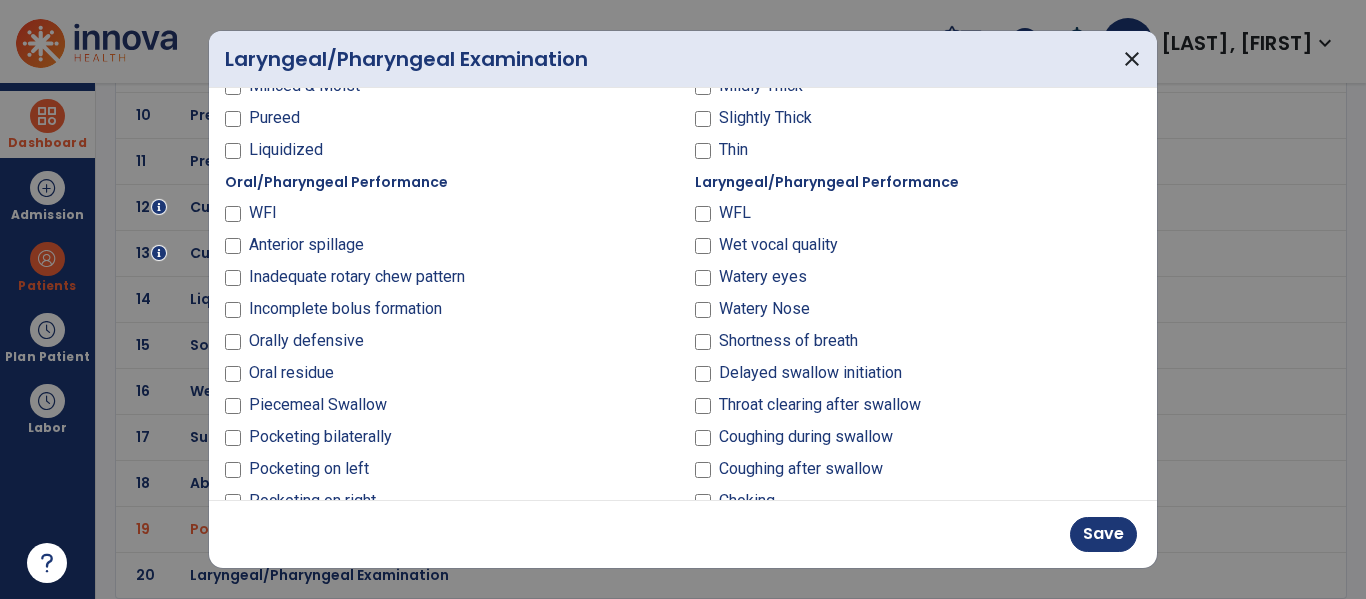 click on "Incomplete bolus formation" at bounding box center (345, 309) 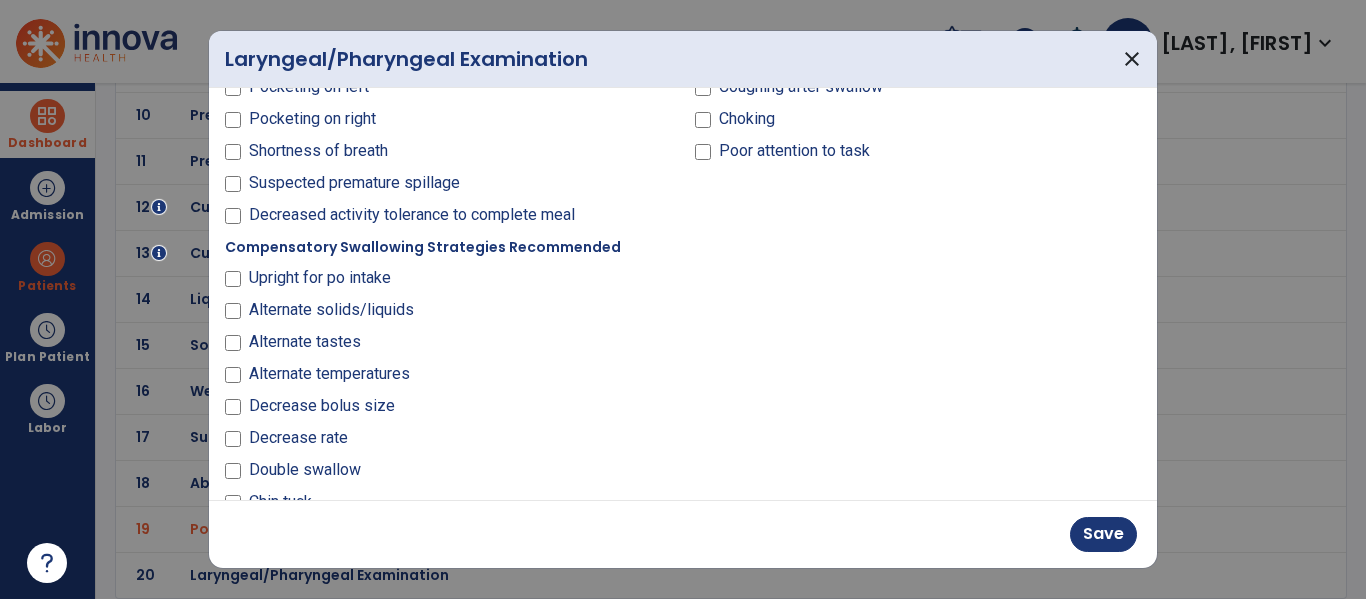 scroll, scrollTop: 1084, scrollLeft: 0, axis: vertical 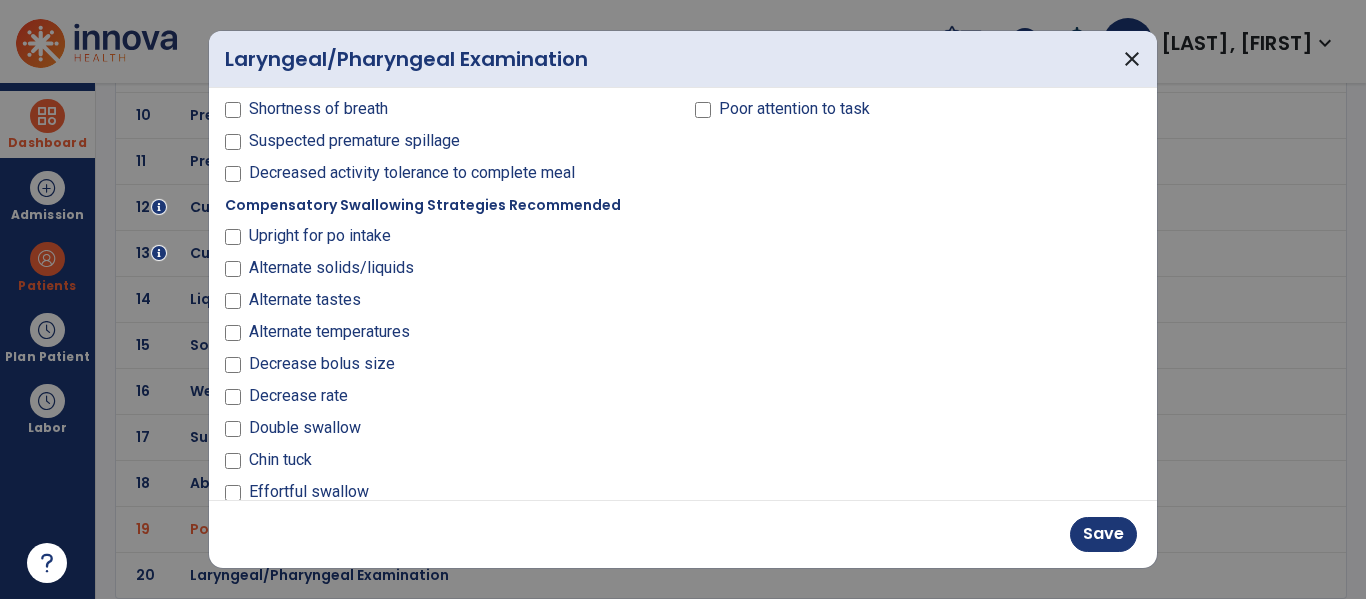 click on "Alternate solids/liquids" at bounding box center [331, 268] 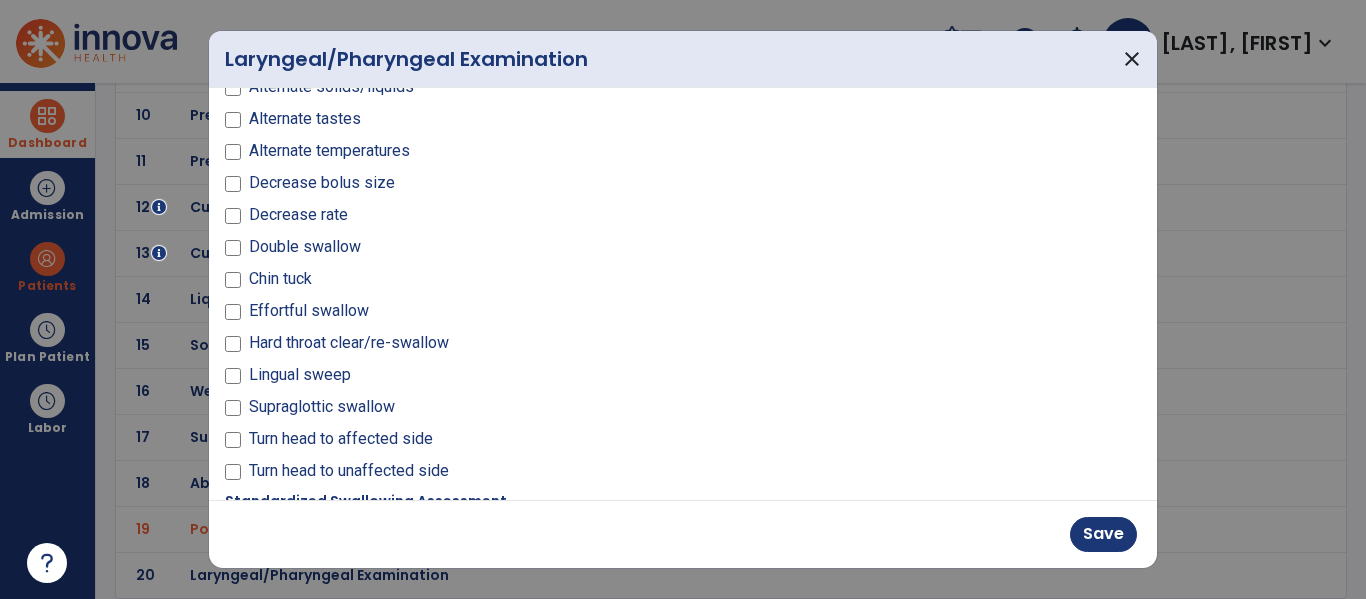 scroll, scrollTop: 1264, scrollLeft: 0, axis: vertical 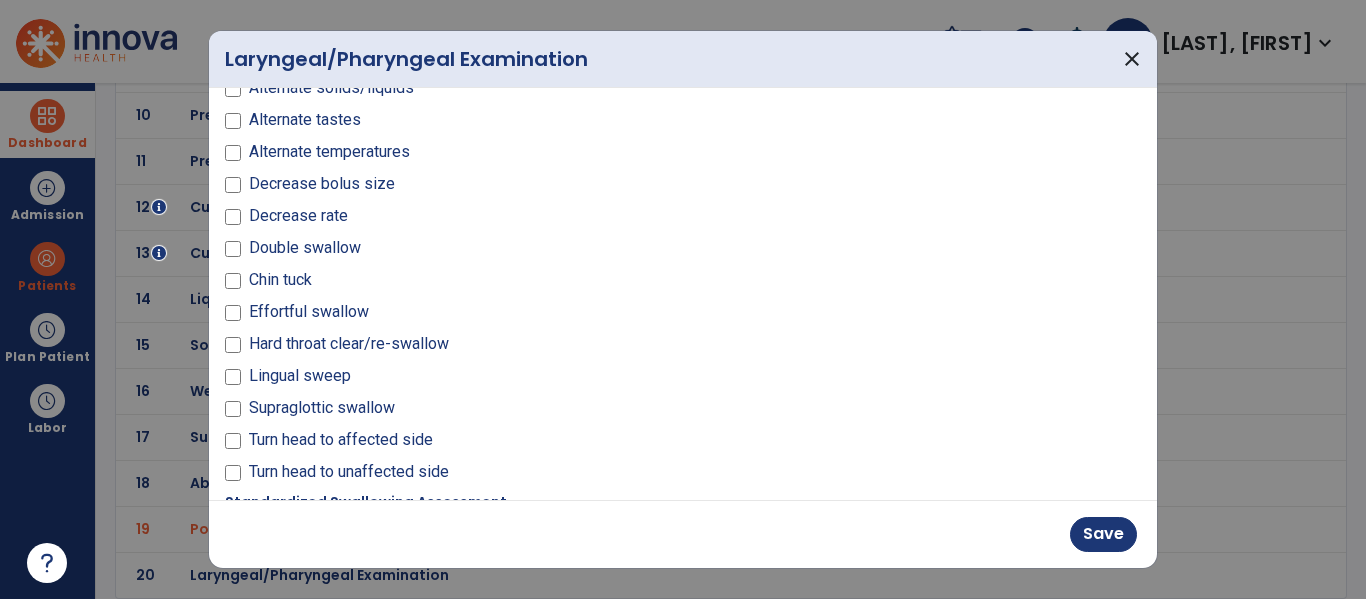 click on "Lingual sweep" at bounding box center (300, 376) 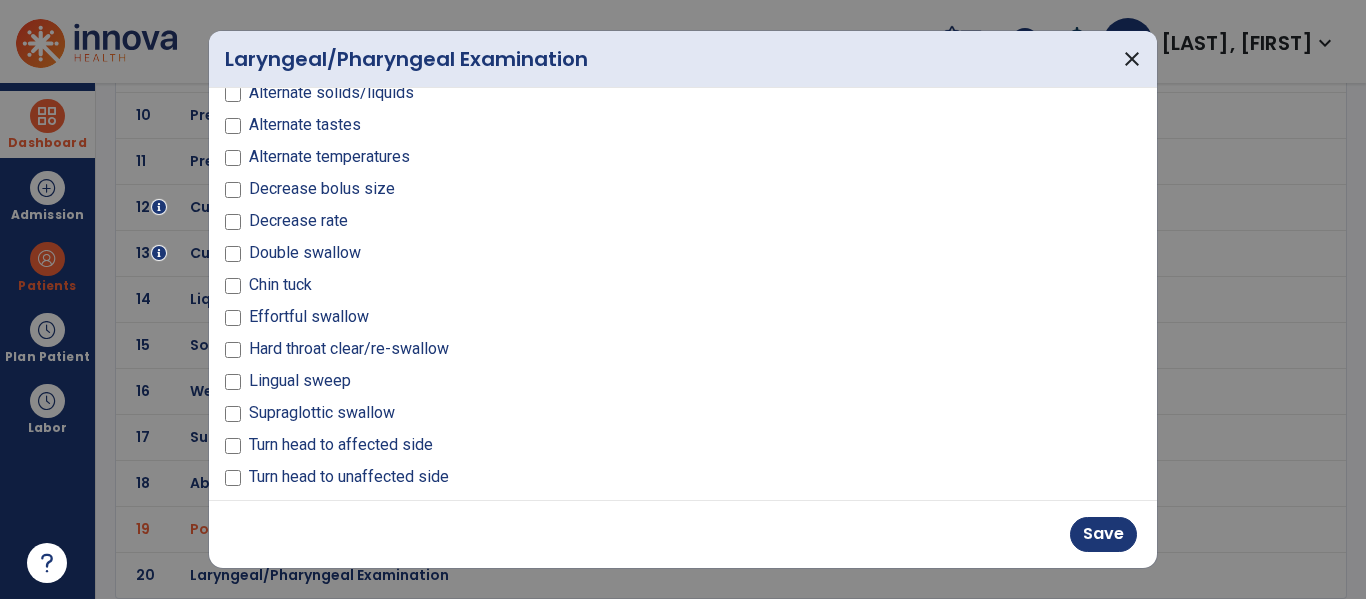 scroll, scrollTop: 1258, scrollLeft: 0, axis: vertical 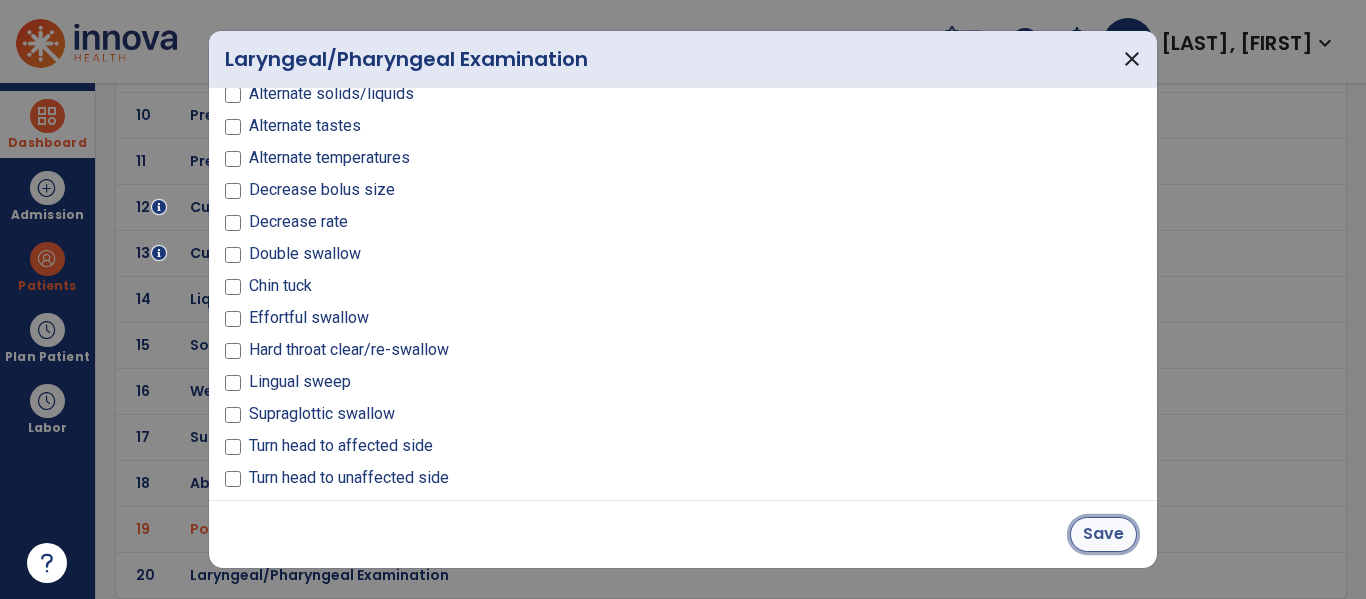 click on "Save" at bounding box center (1103, 534) 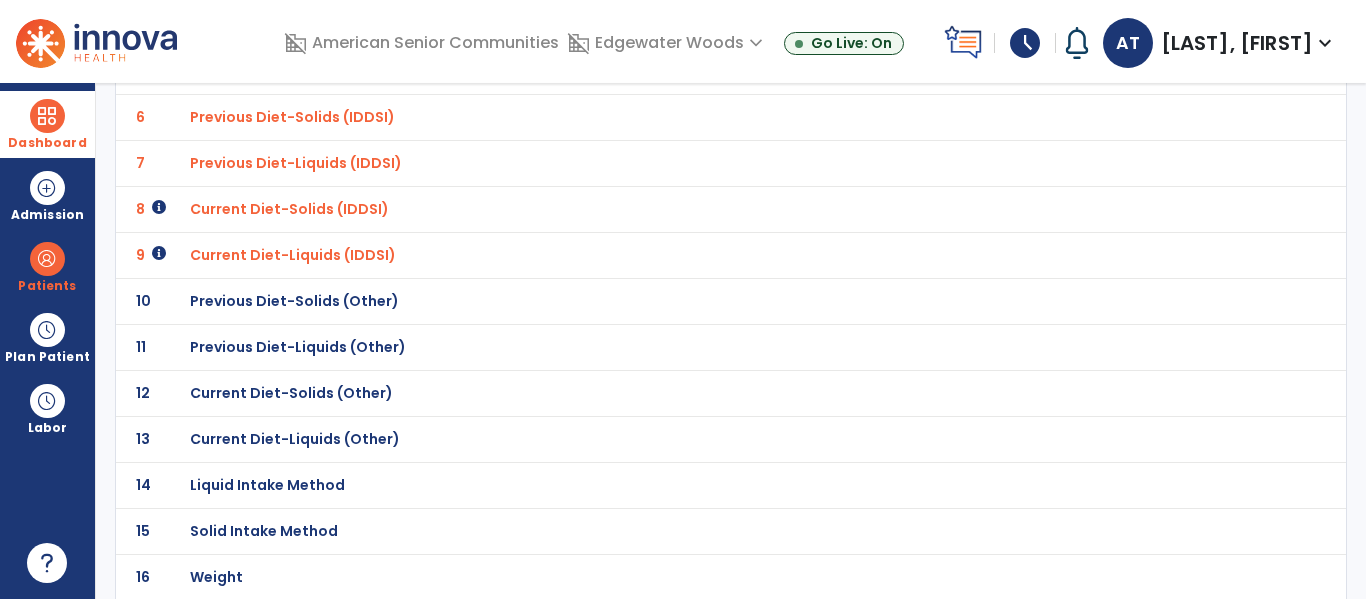 scroll, scrollTop: 0, scrollLeft: 0, axis: both 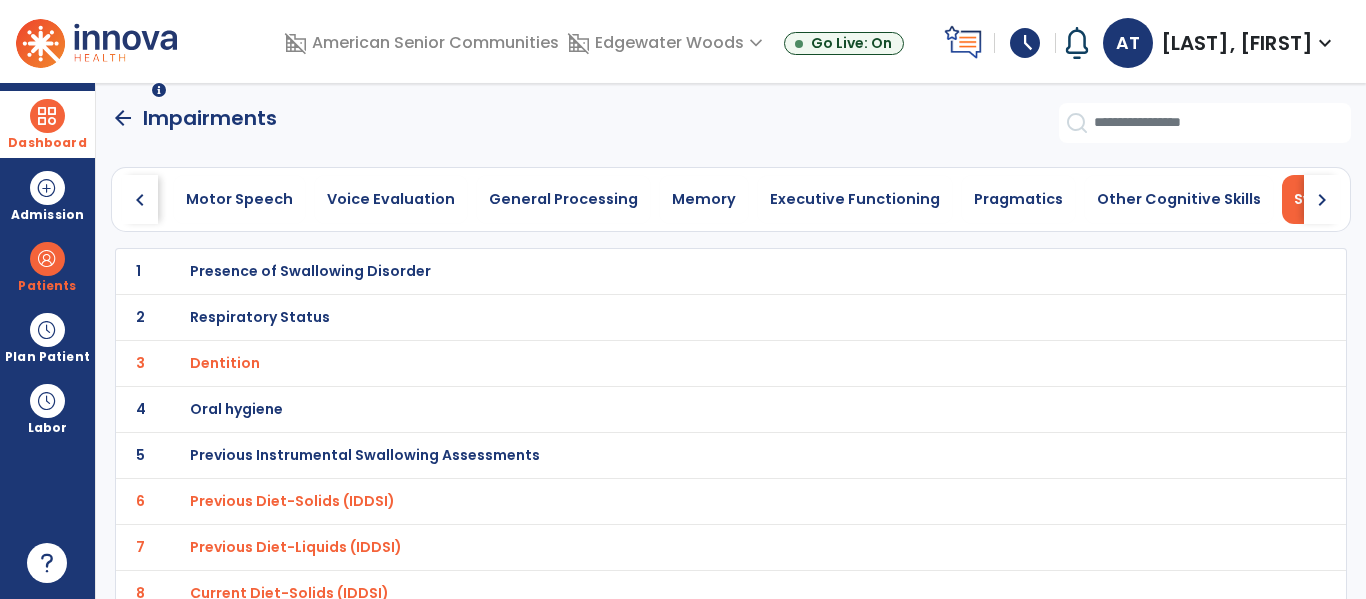 click on "arrow_back" 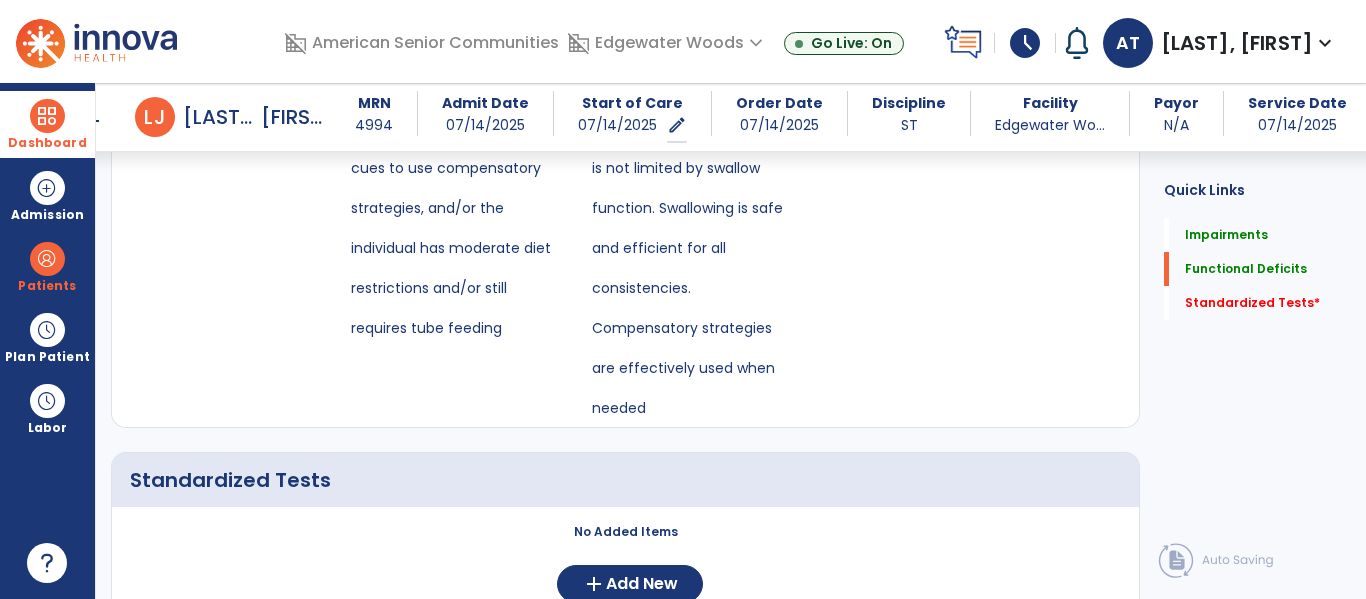 scroll, scrollTop: 1783, scrollLeft: 0, axis: vertical 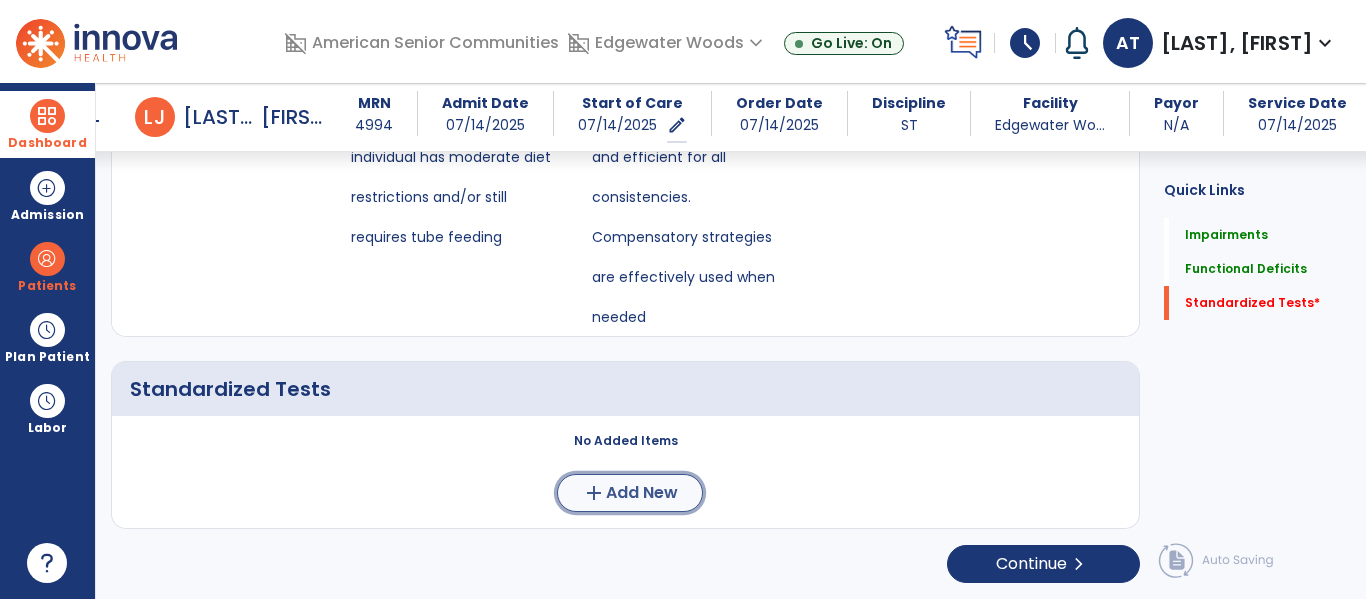 click on "Add New" 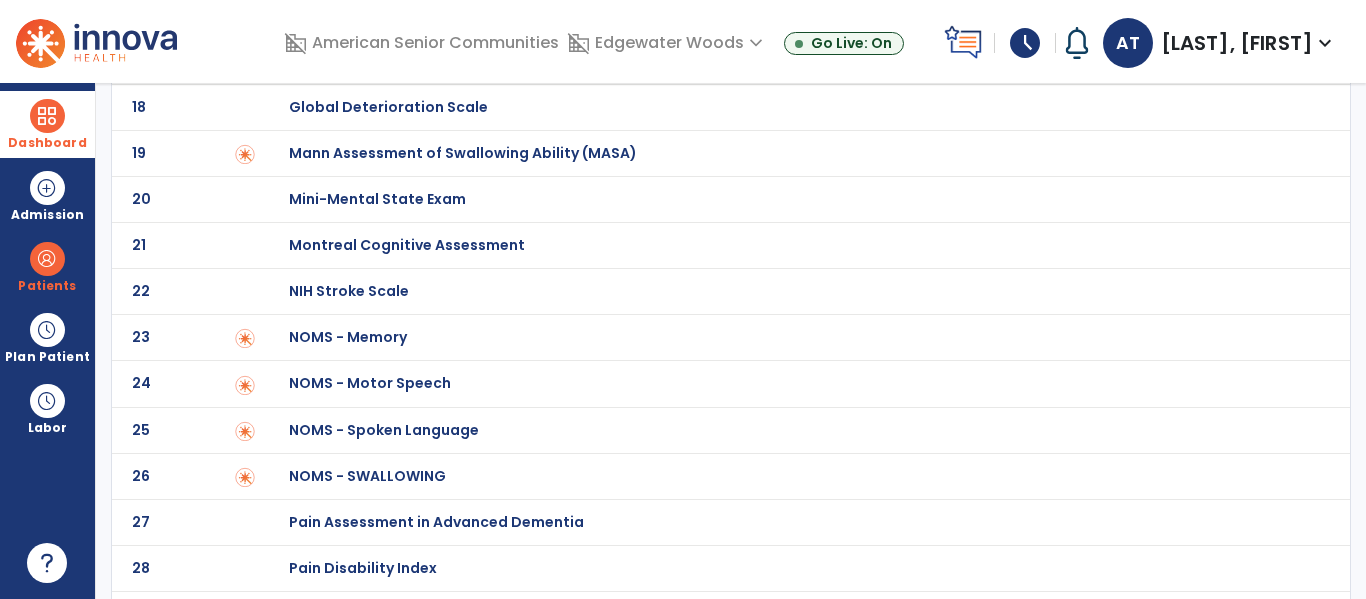 scroll, scrollTop: 857, scrollLeft: 0, axis: vertical 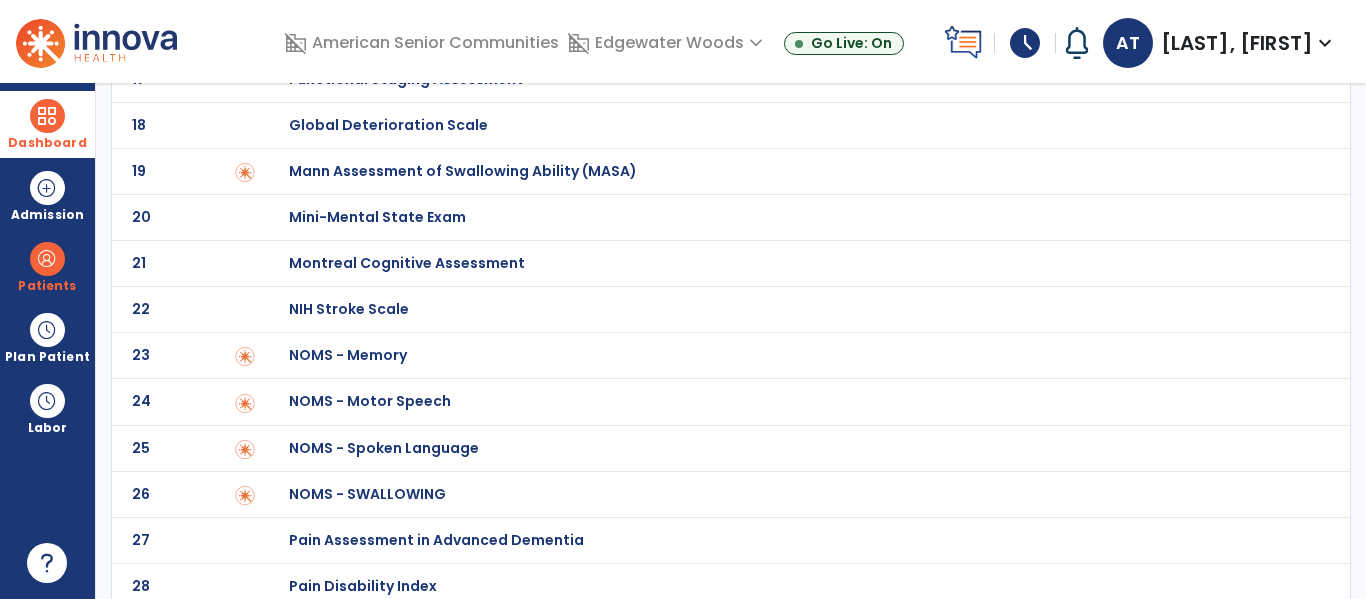 click on "19 Mann Assessment of Swallowing Ability (MASA)" 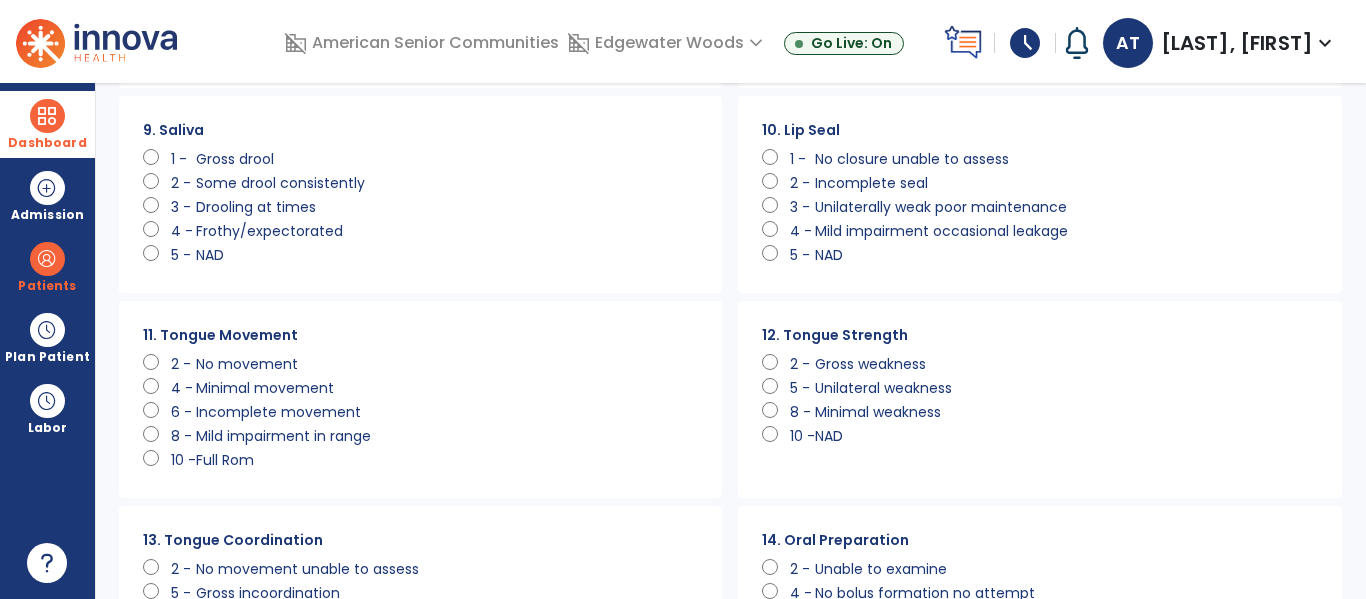 scroll, scrollTop: 0, scrollLeft: 0, axis: both 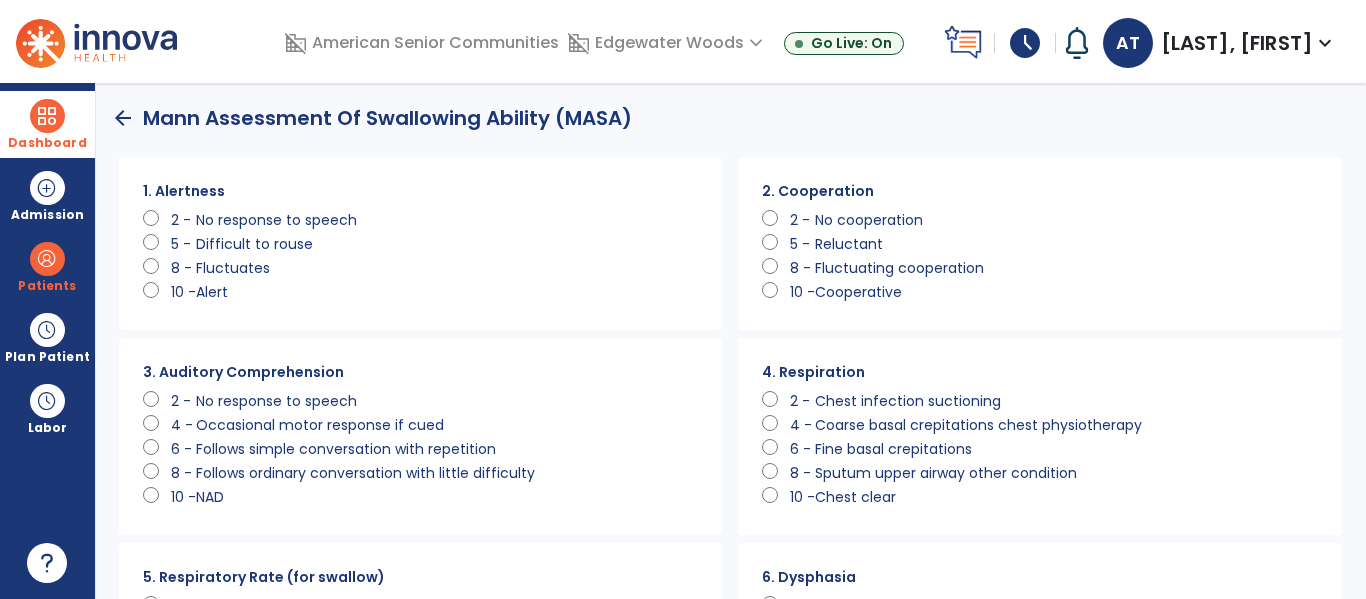 click on "Alert" 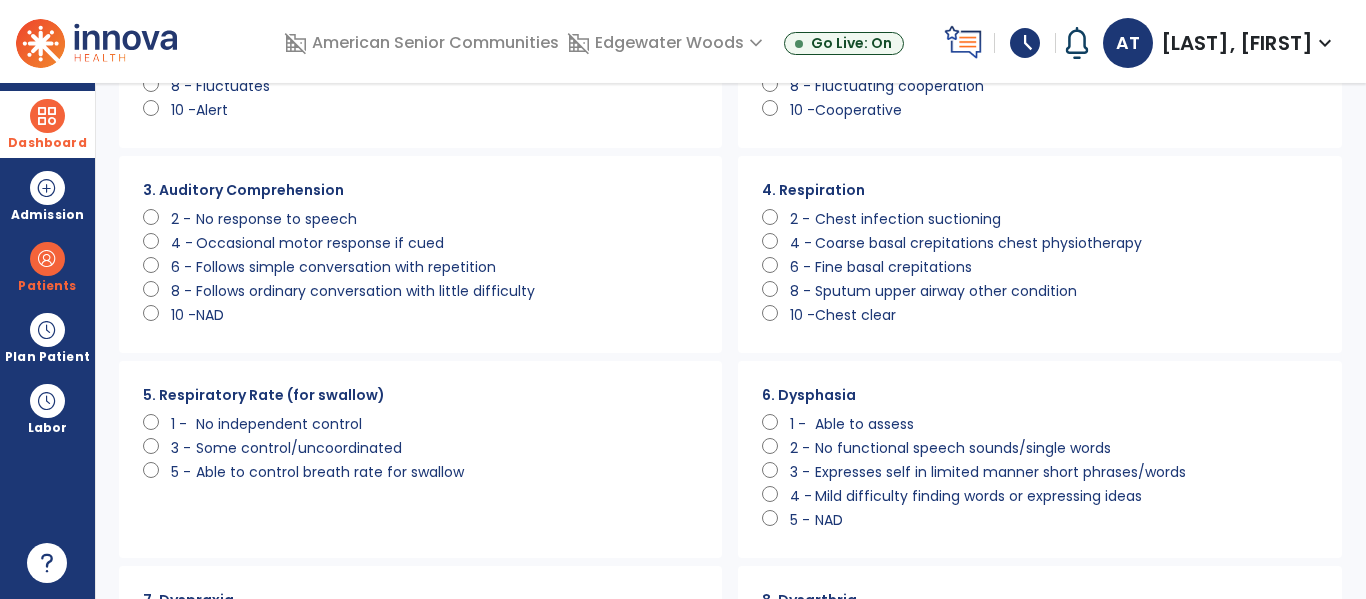 scroll, scrollTop: 314, scrollLeft: 0, axis: vertical 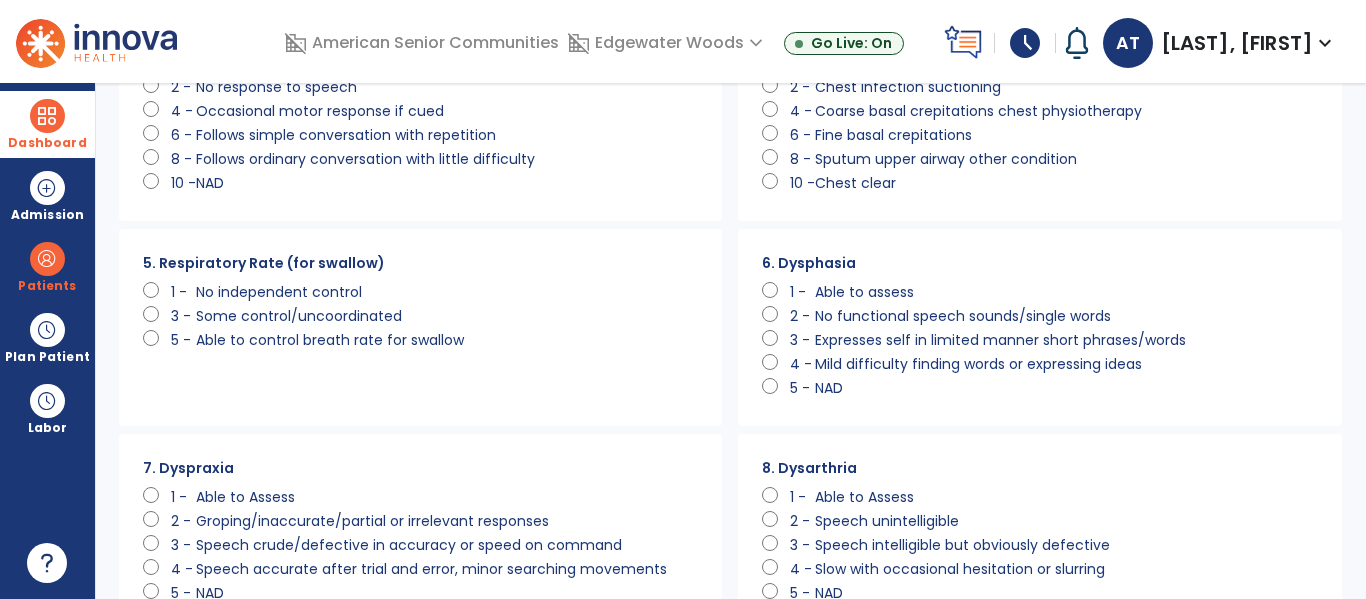 click on "Able to control breath rate for swallow" 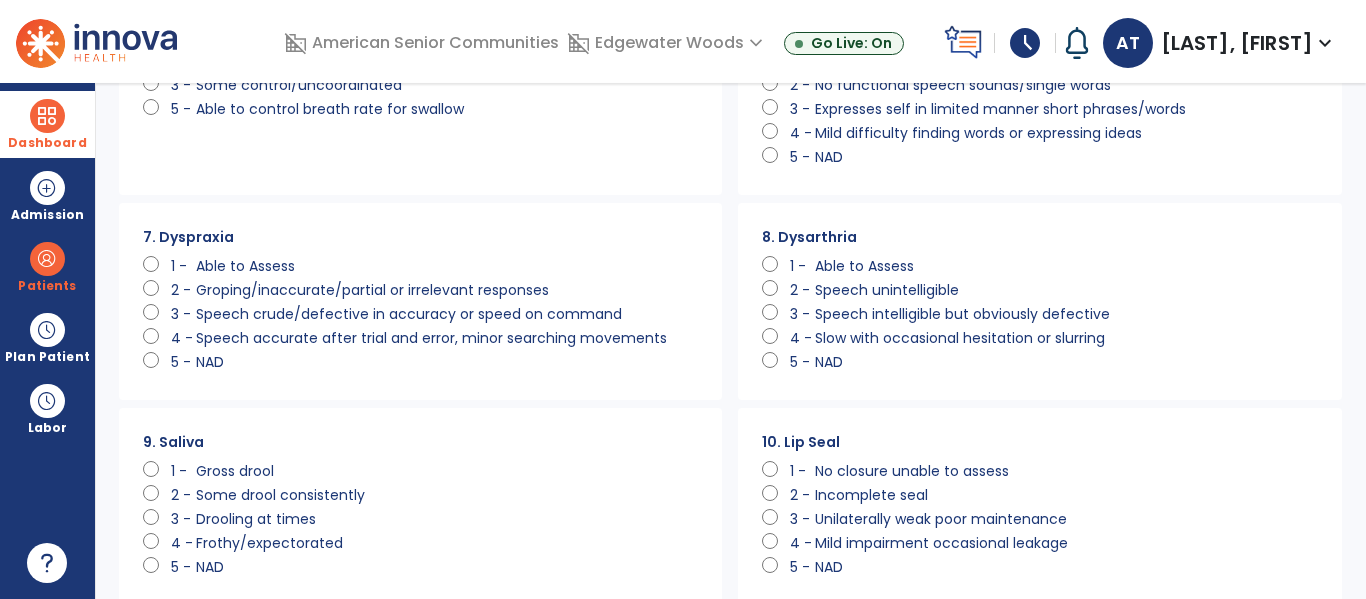 scroll, scrollTop: 557, scrollLeft: 0, axis: vertical 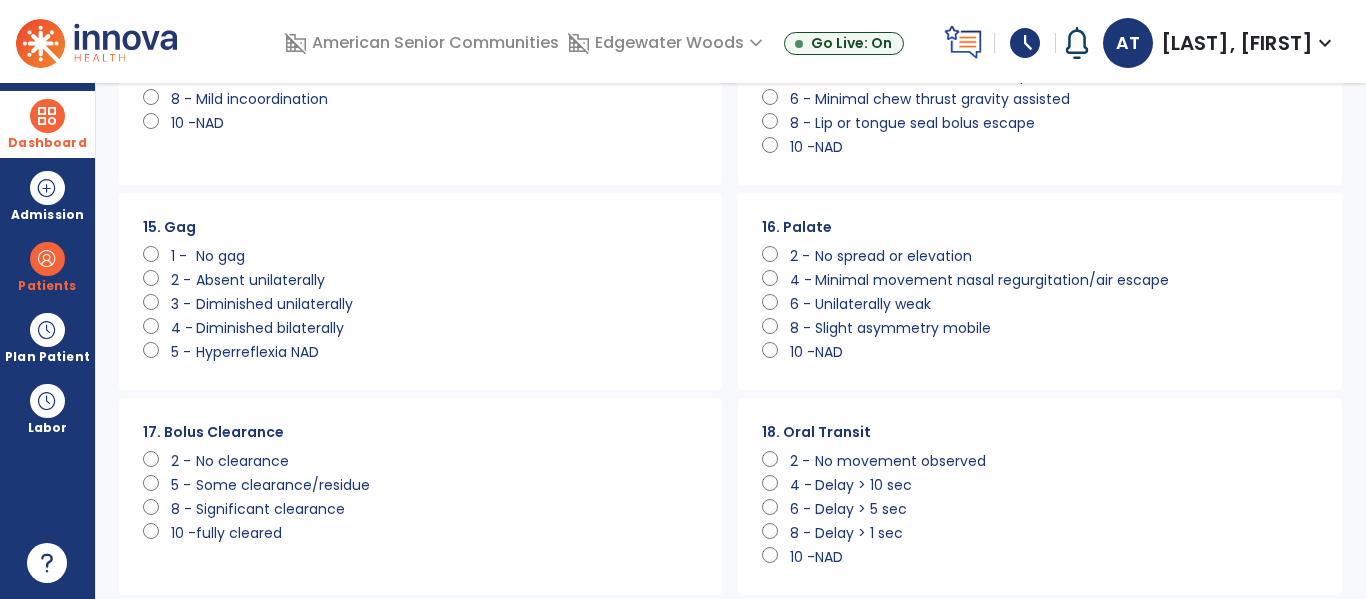 click on "10 -" 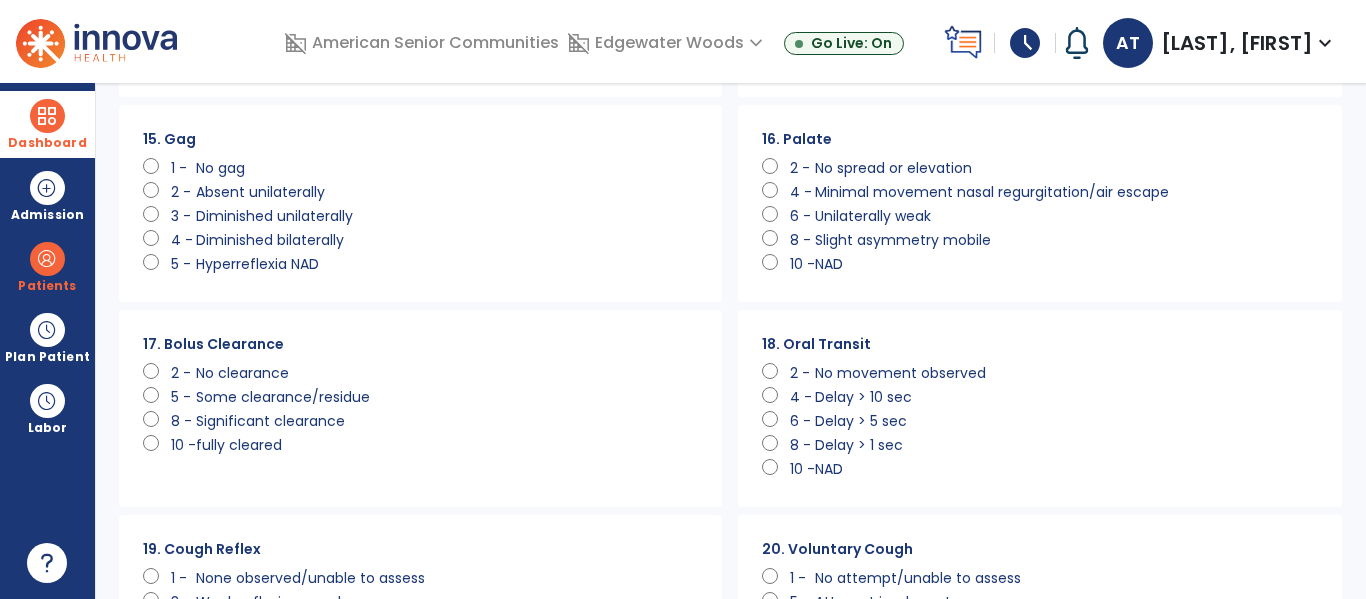click on "Delay > 1 sec" 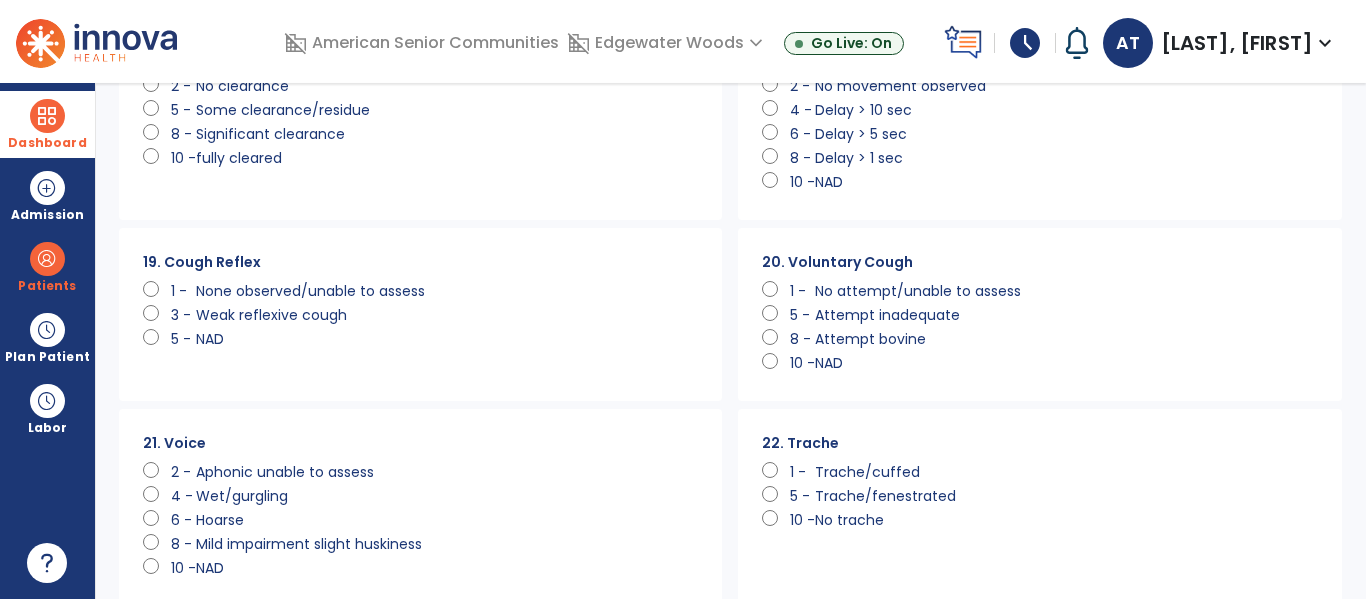 scroll, scrollTop: 1751, scrollLeft: 0, axis: vertical 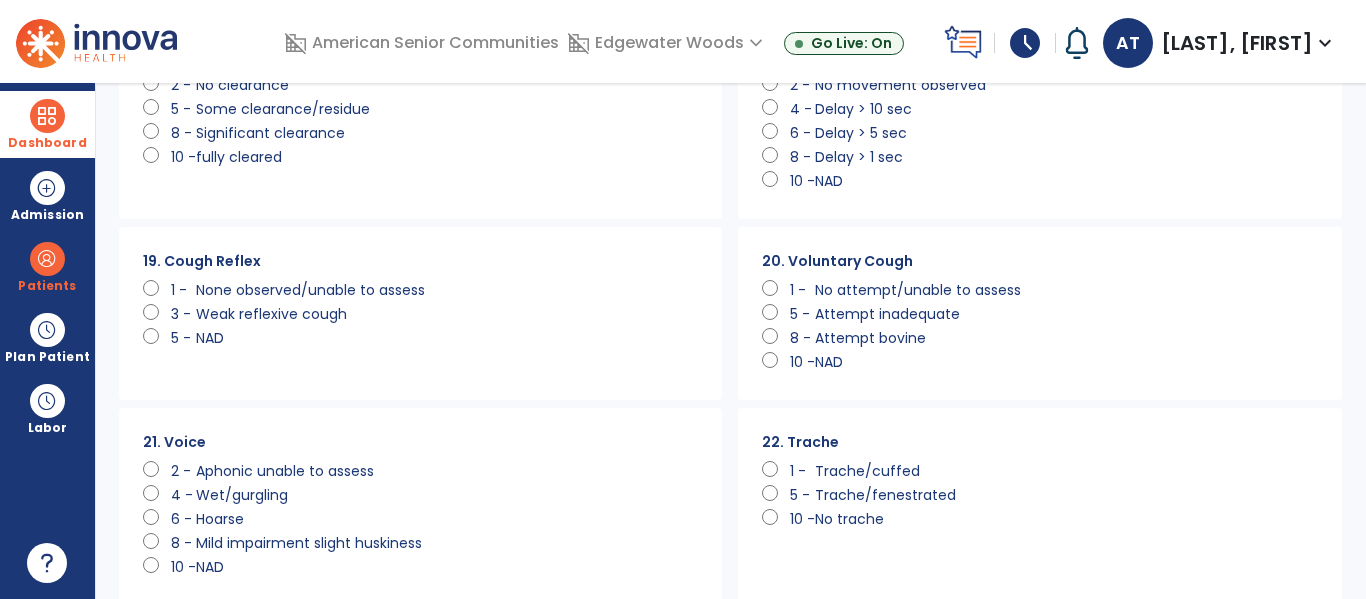 click on "Weak reflexive cough" 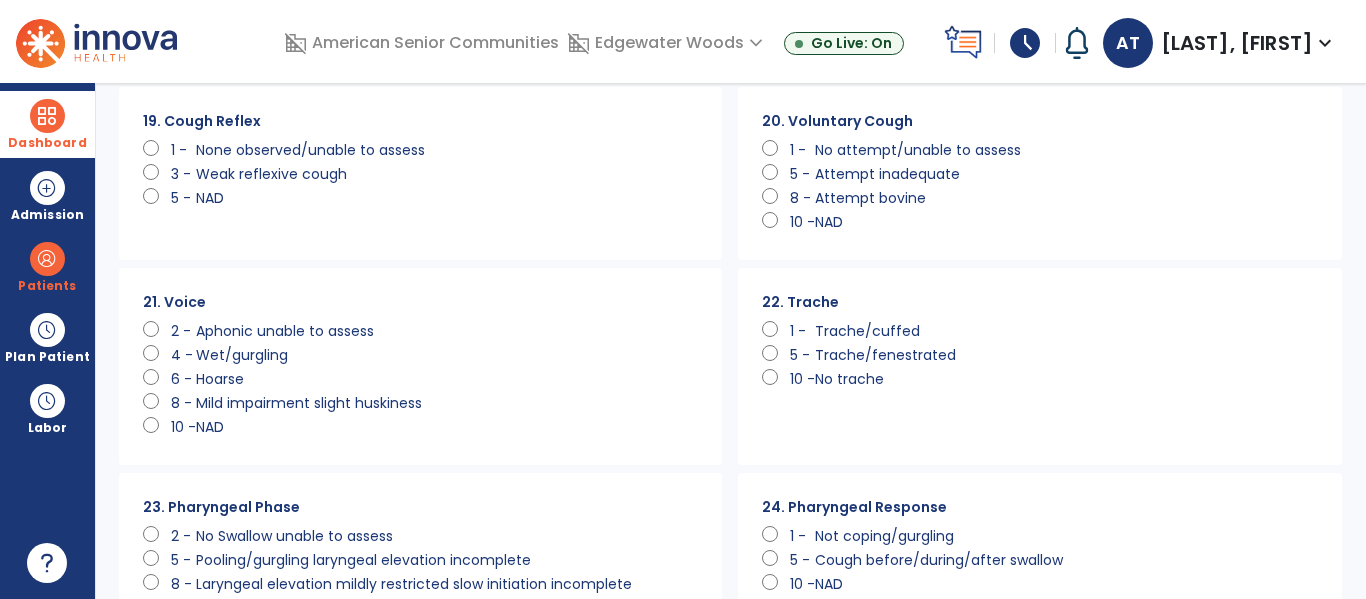 scroll, scrollTop: 1908, scrollLeft: 0, axis: vertical 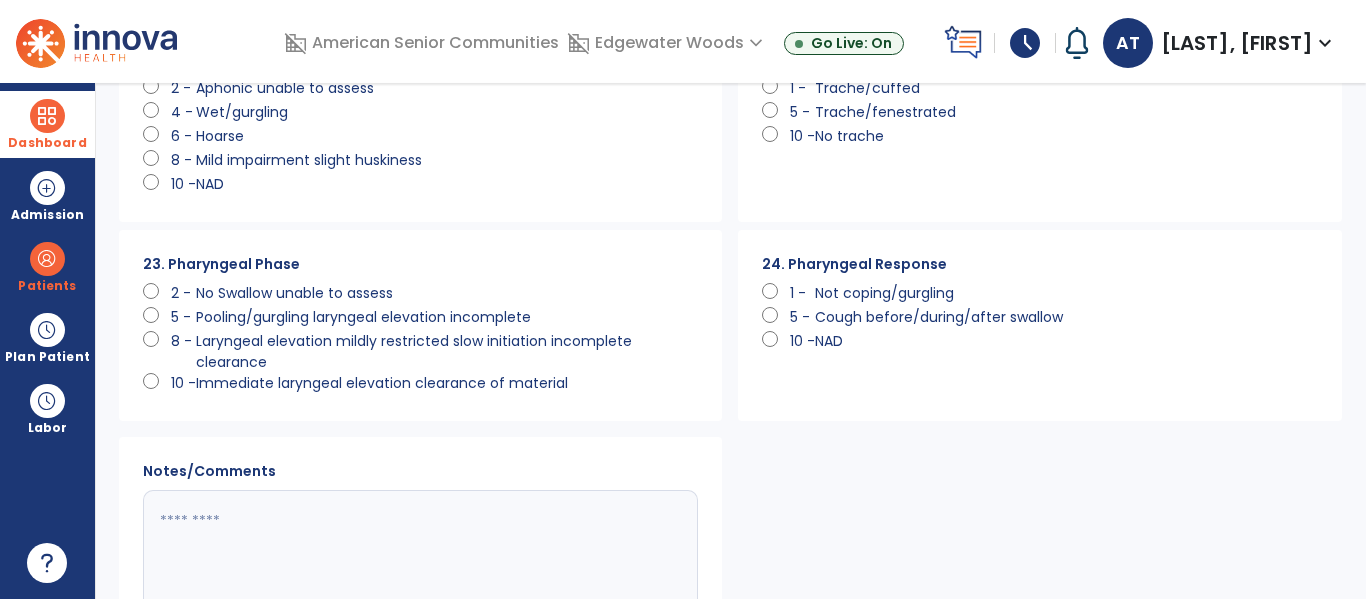 click 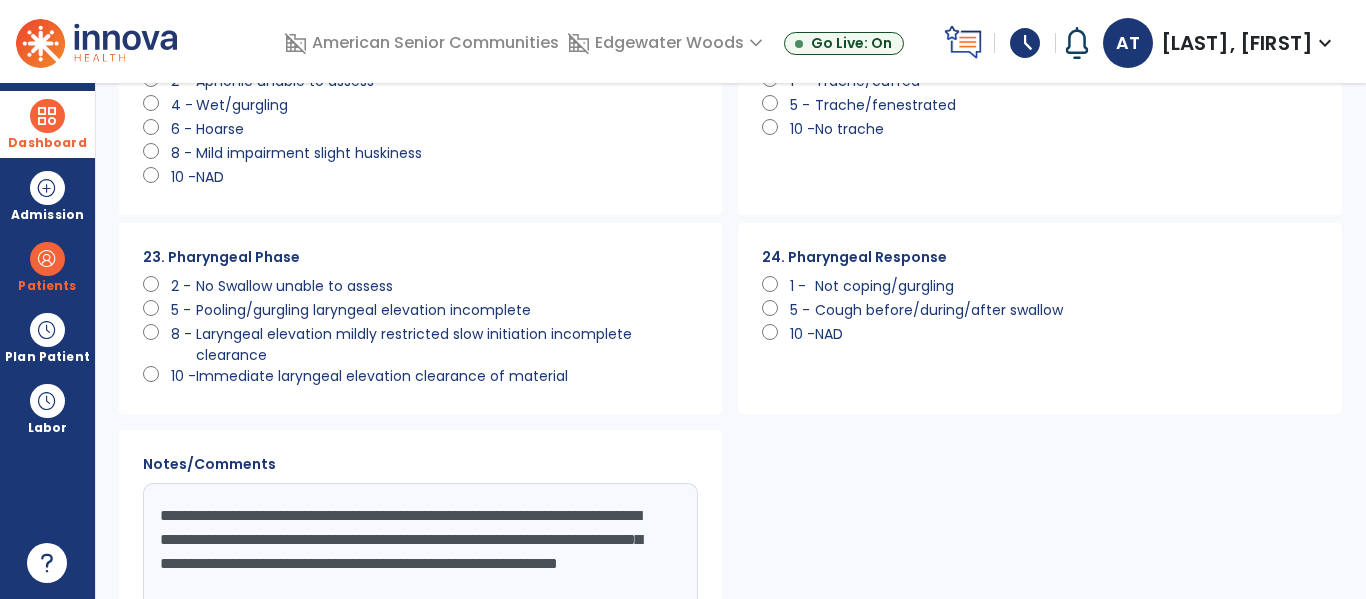 scroll, scrollTop: 2165, scrollLeft: 0, axis: vertical 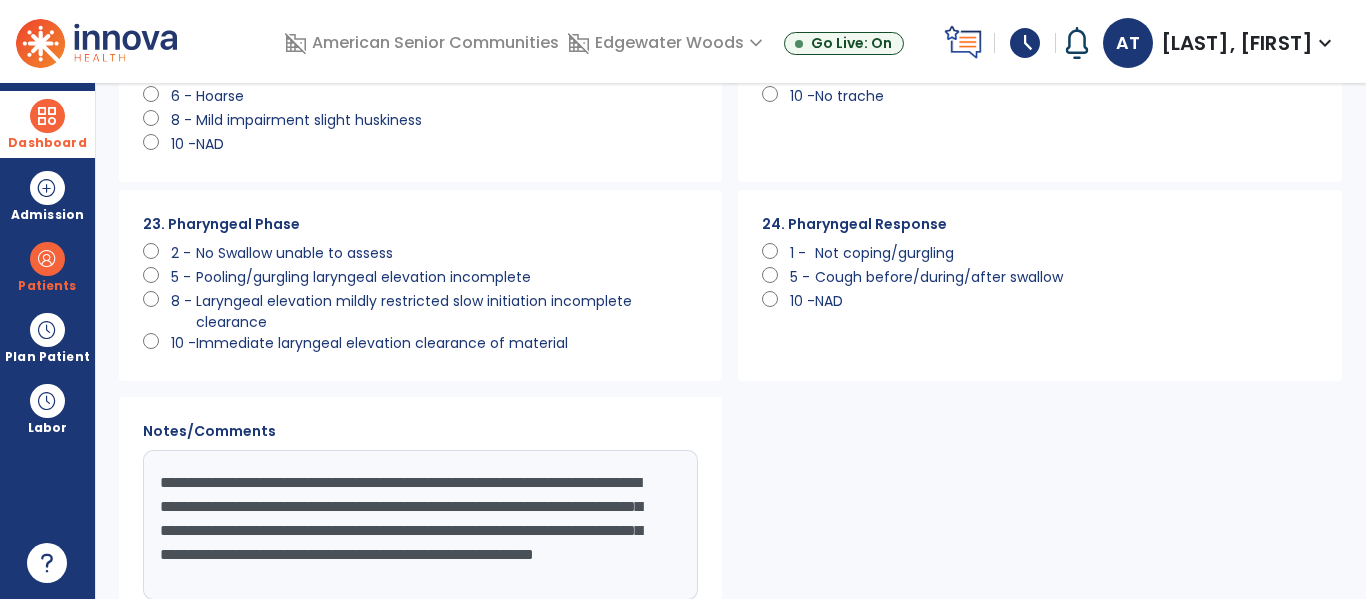 type on "**********" 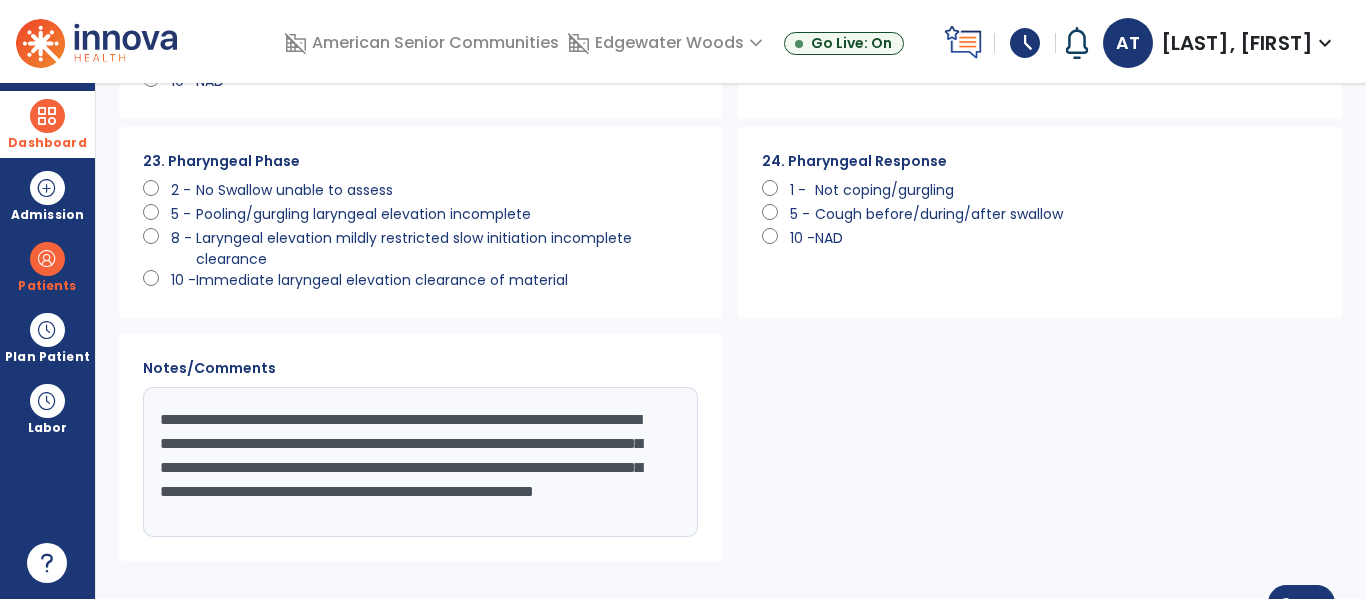 scroll, scrollTop: 2272, scrollLeft: 0, axis: vertical 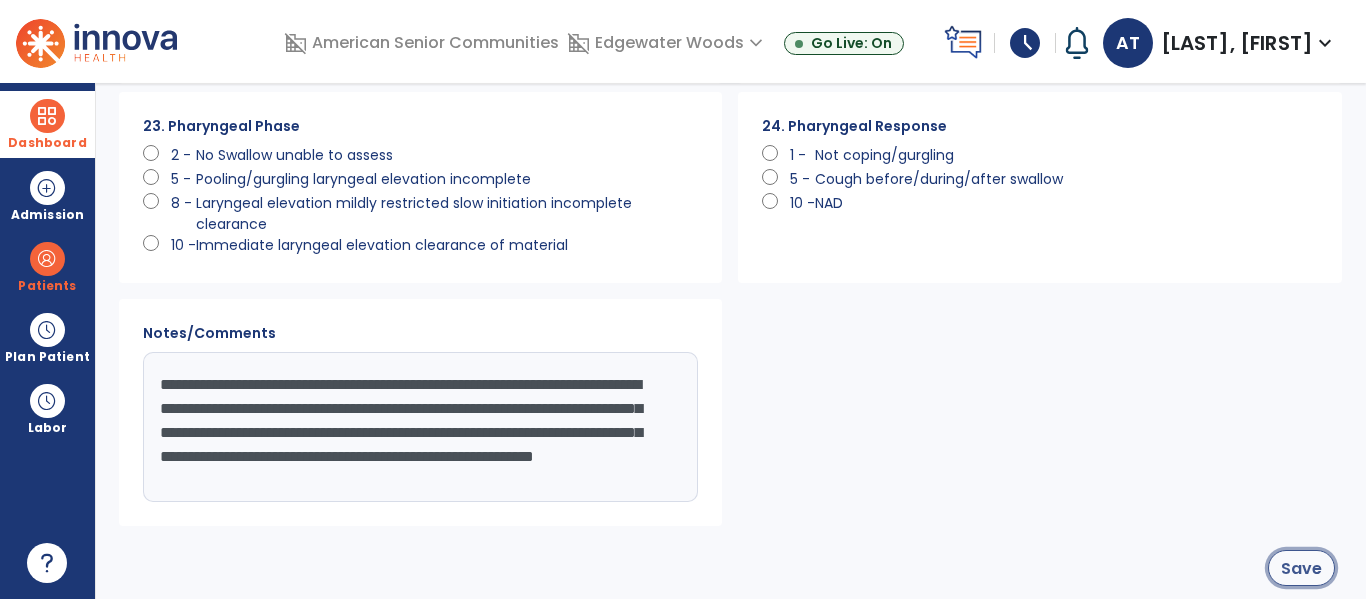 click on "Save" 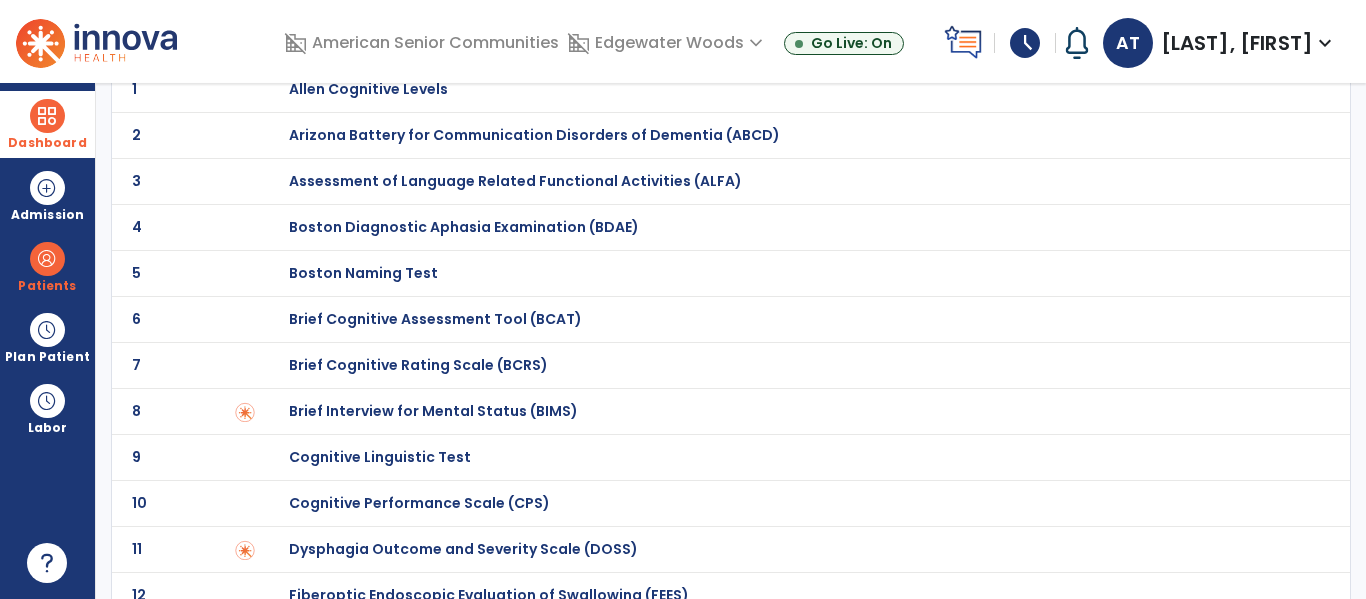 scroll, scrollTop: 0, scrollLeft: 0, axis: both 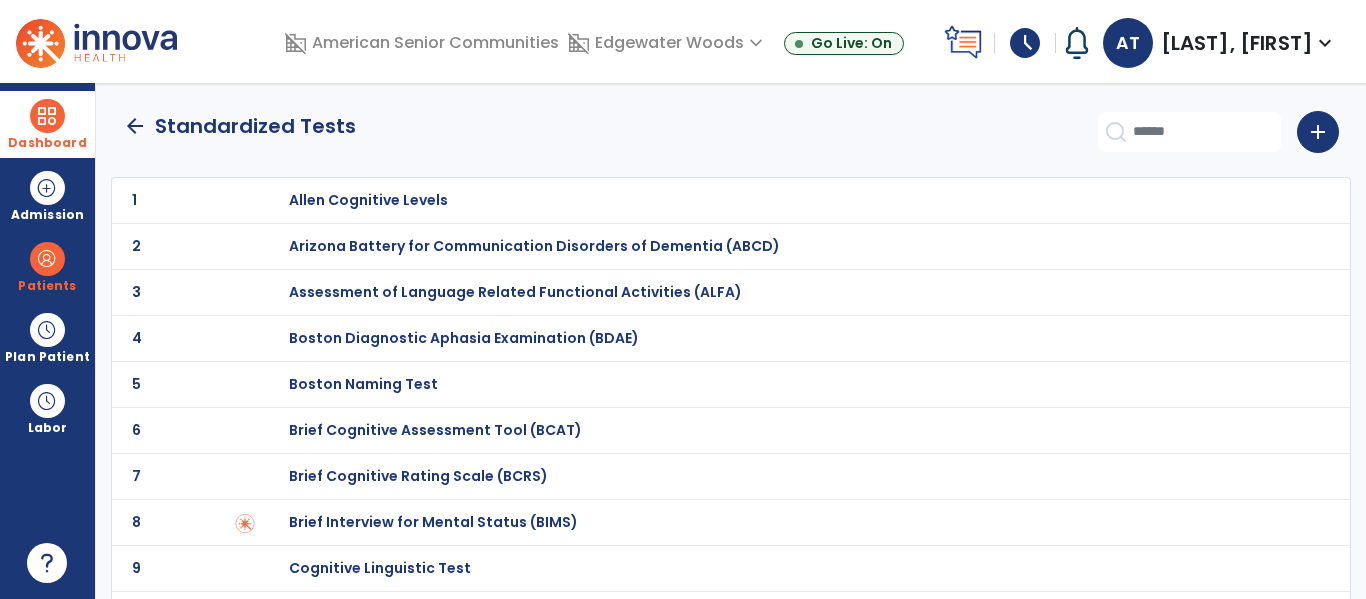 click on "arrow_back" 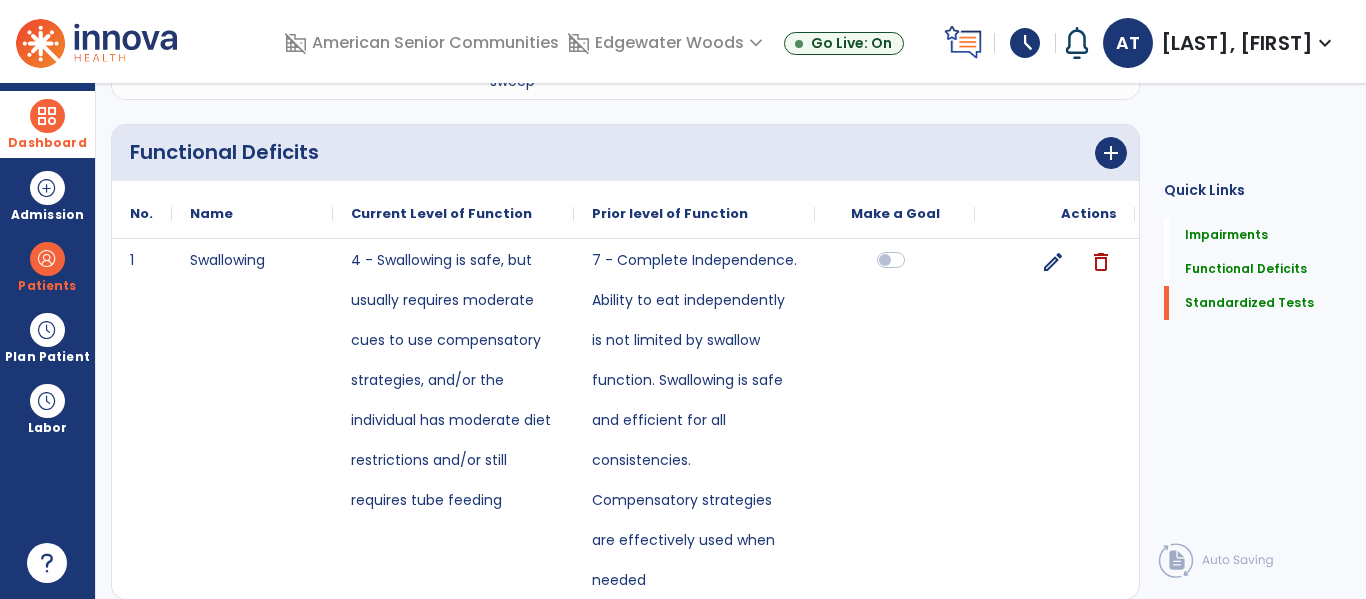 scroll, scrollTop: 0, scrollLeft: 0, axis: both 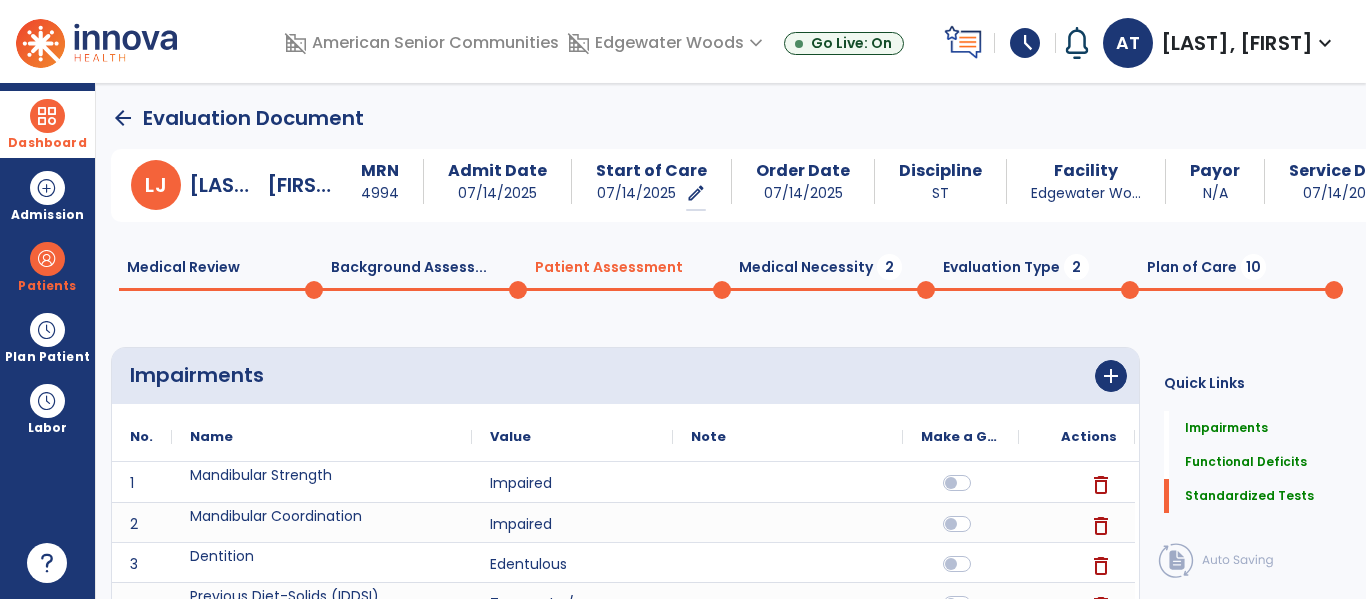 click on "Medical Necessity  2" 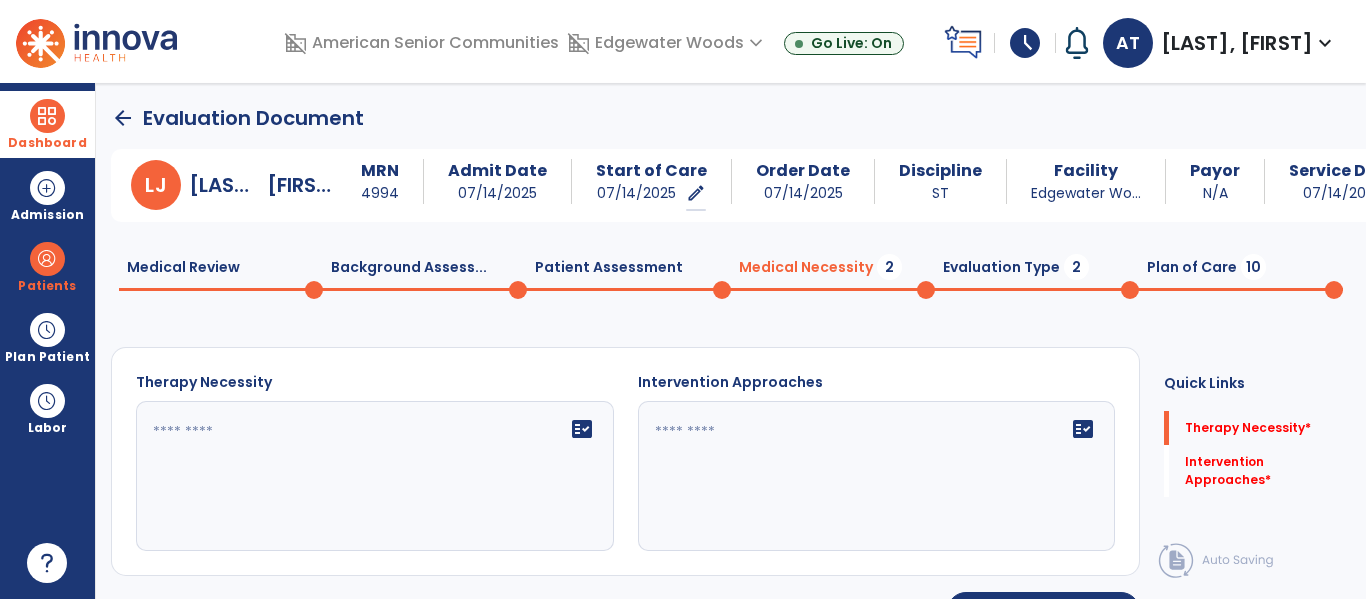 click on "Patient Assessment  0" 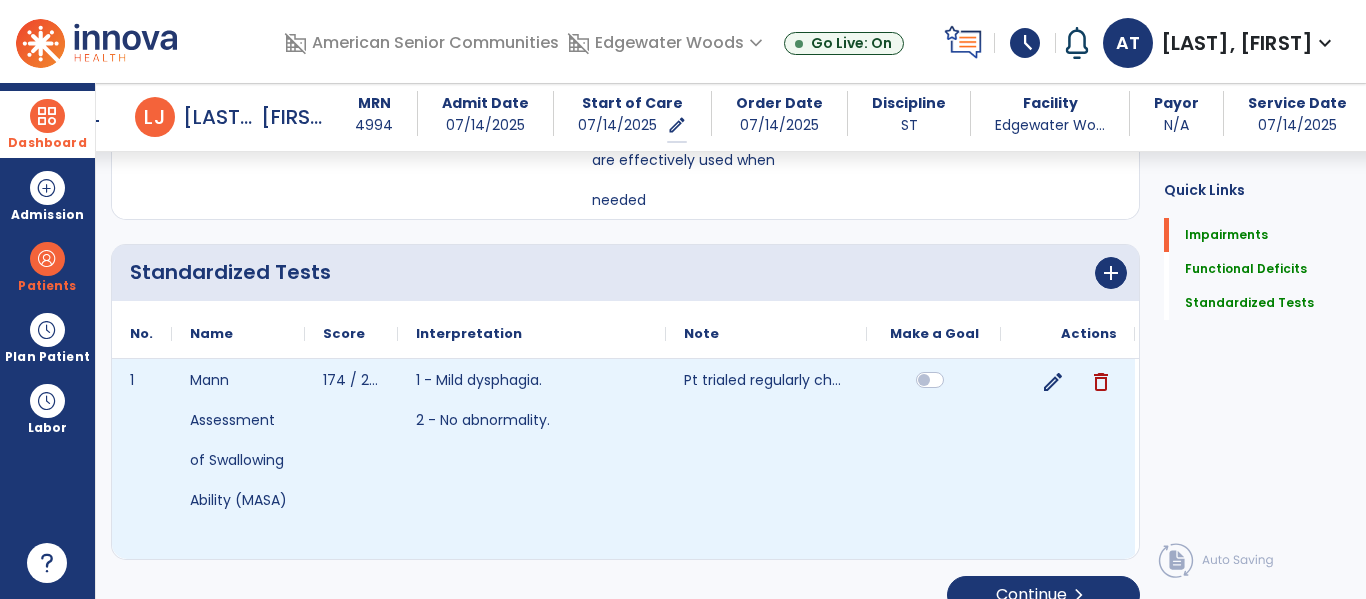 scroll, scrollTop: 0, scrollLeft: 0, axis: both 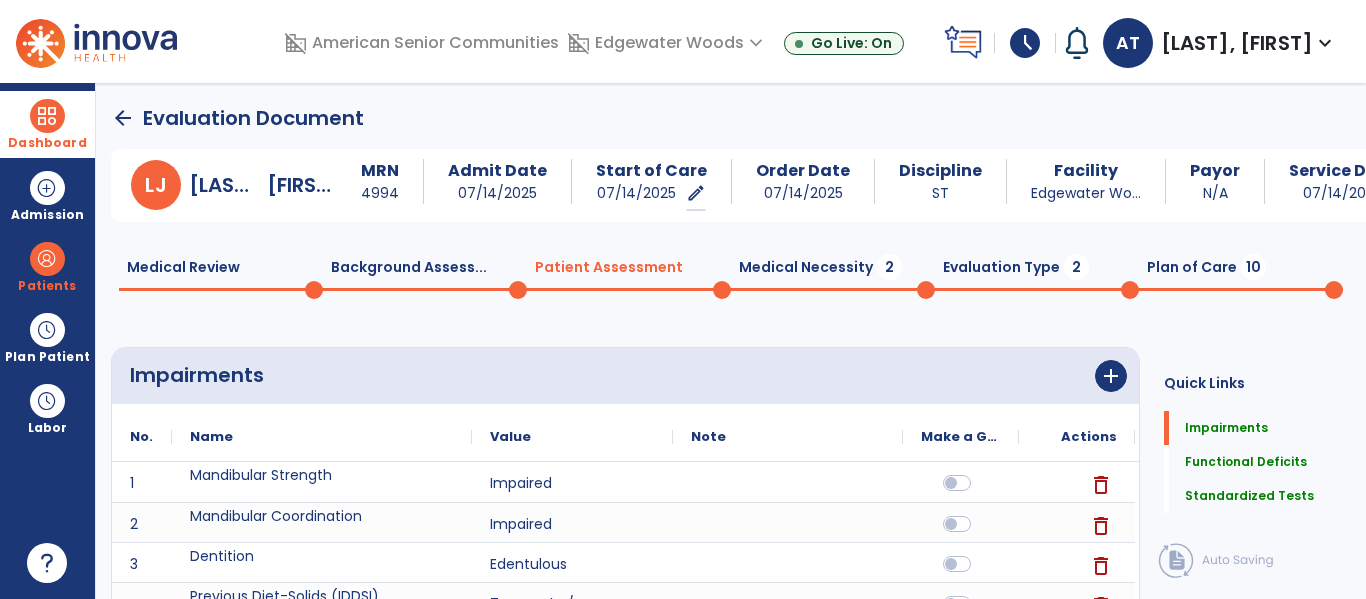 click 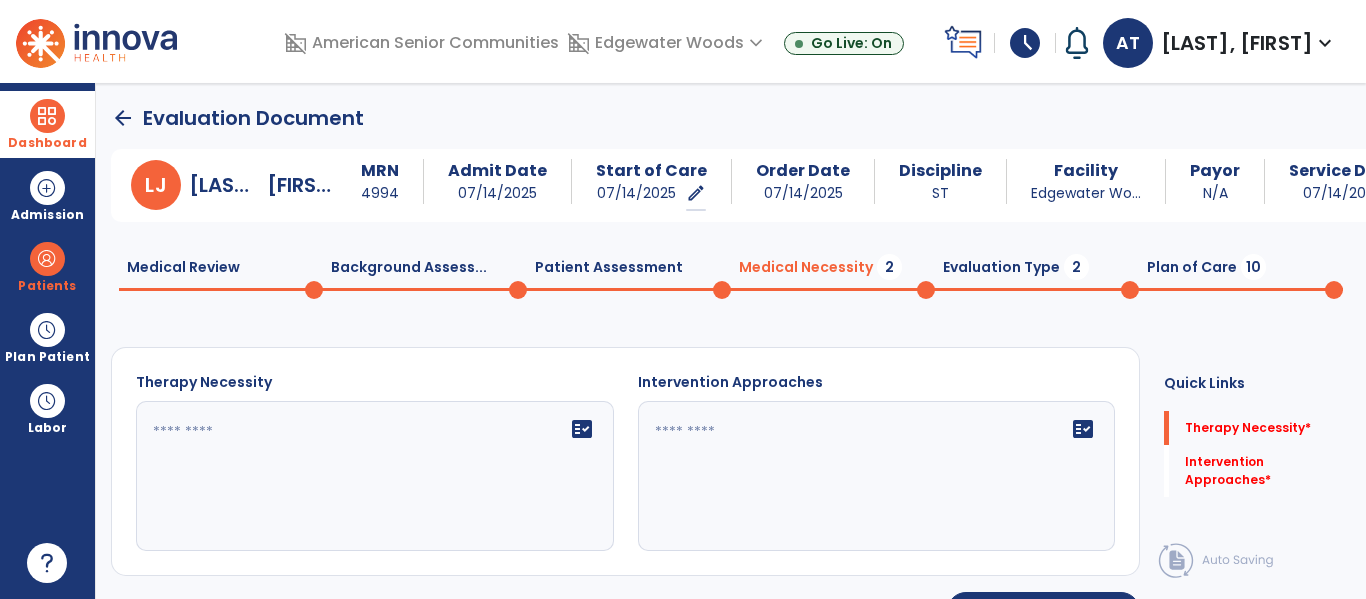 click 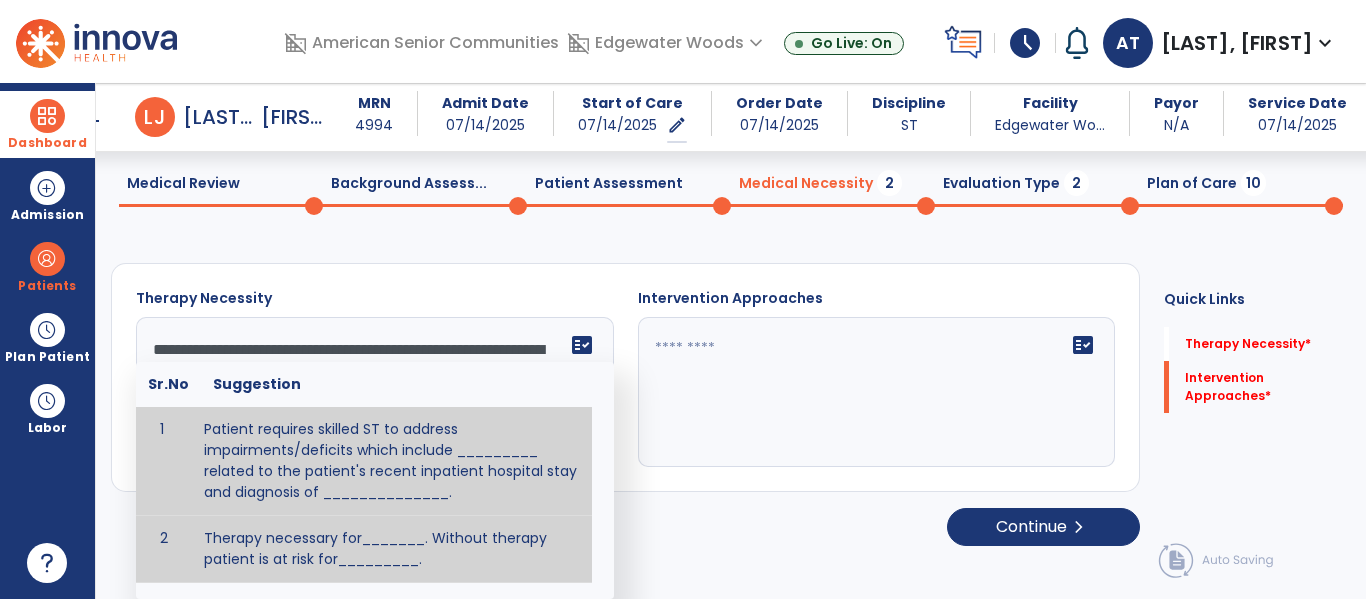 scroll, scrollTop: 29, scrollLeft: 0, axis: vertical 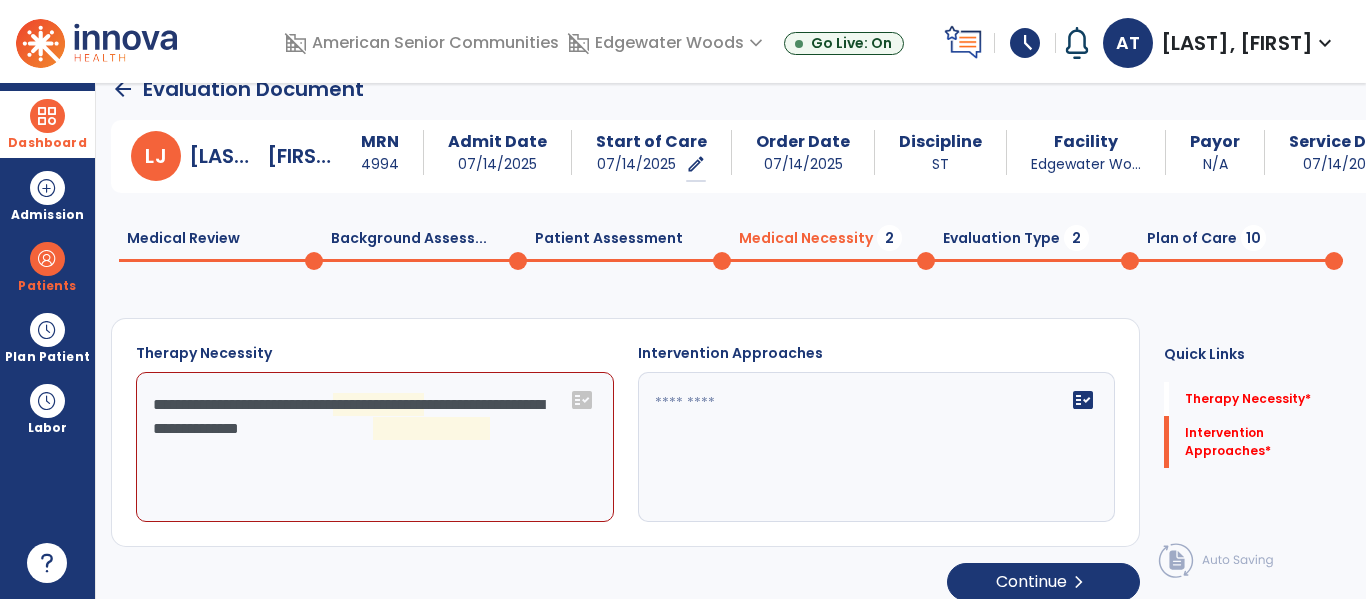 click on "**********" 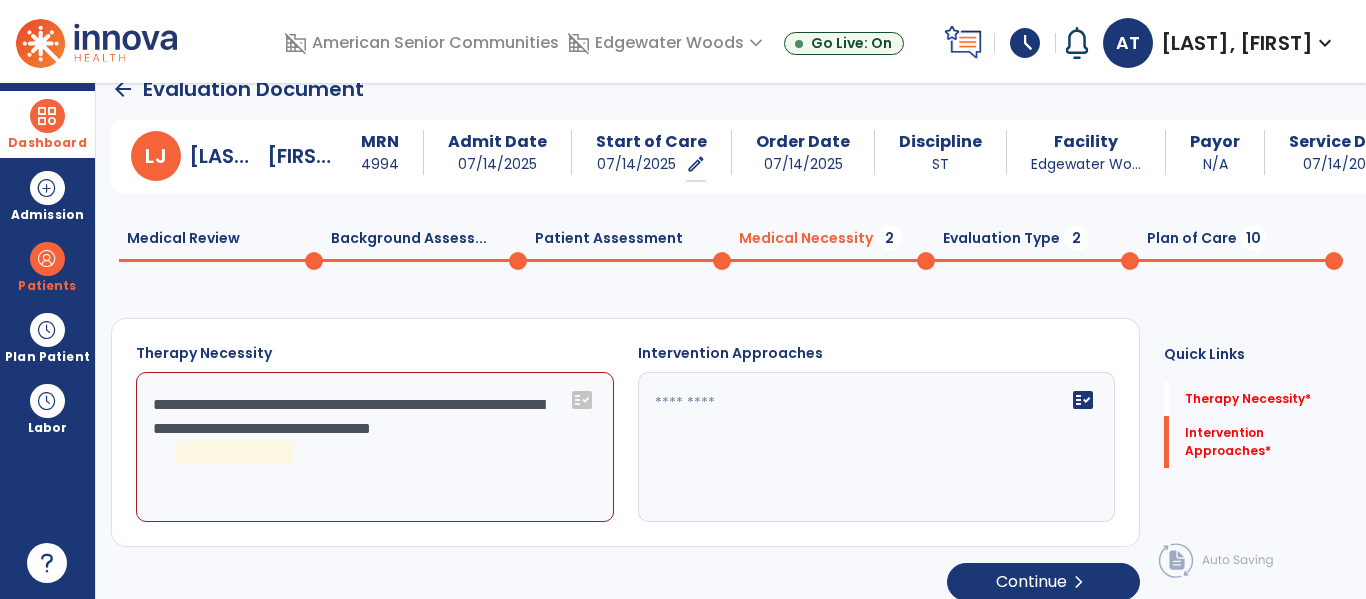 click on "**********" 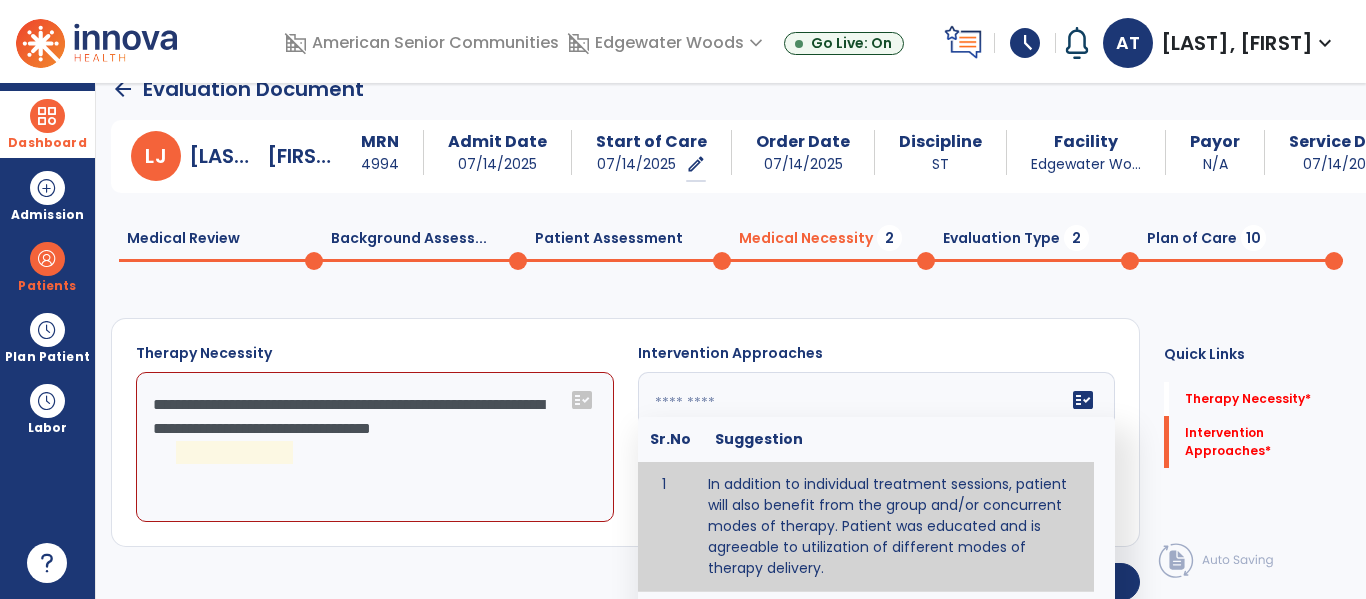 type on "**********" 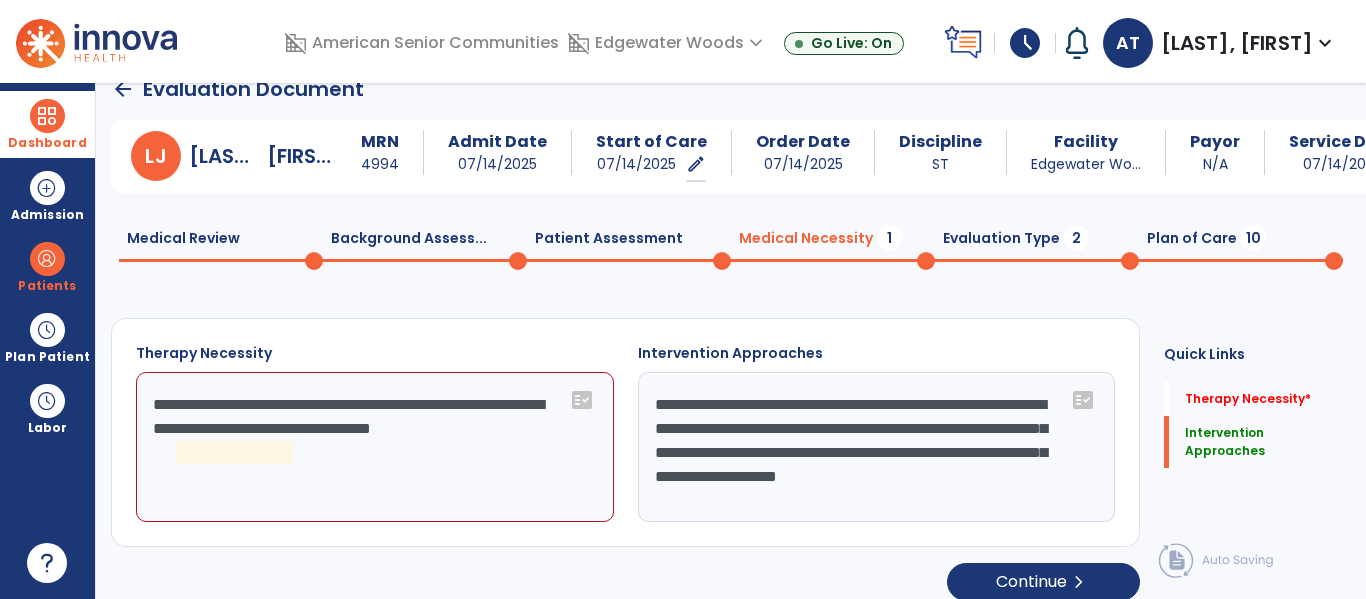 click on "**********" 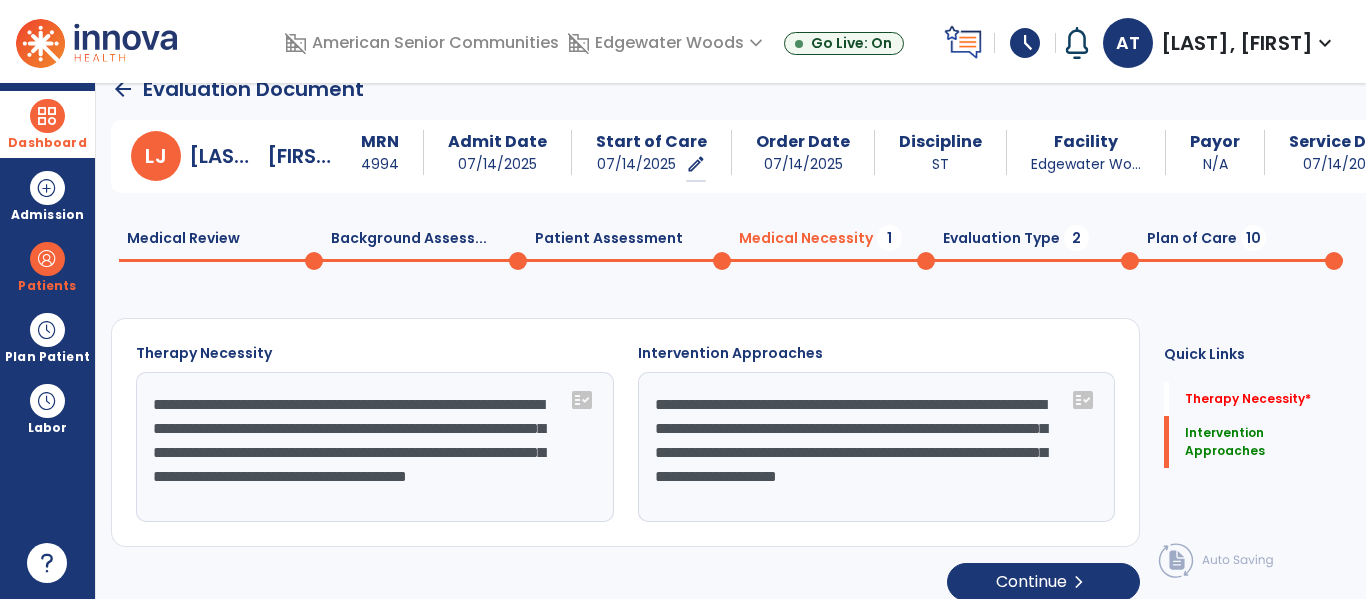 scroll, scrollTop: 16, scrollLeft: 0, axis: vertical 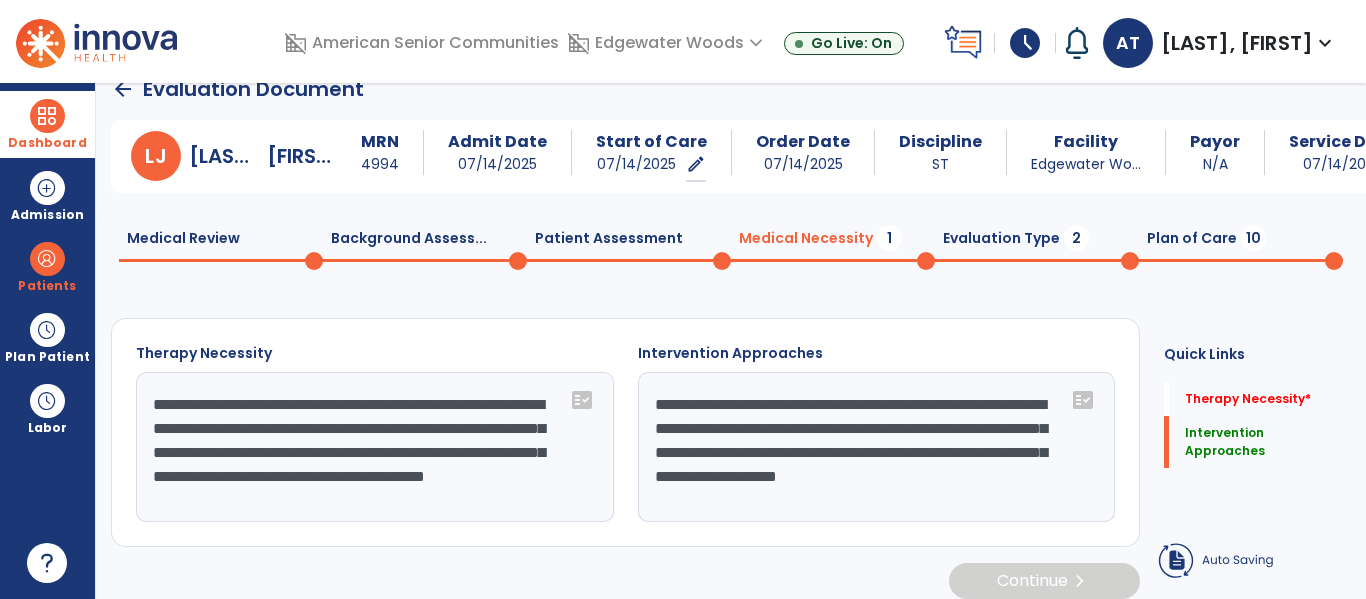 click on "**********" 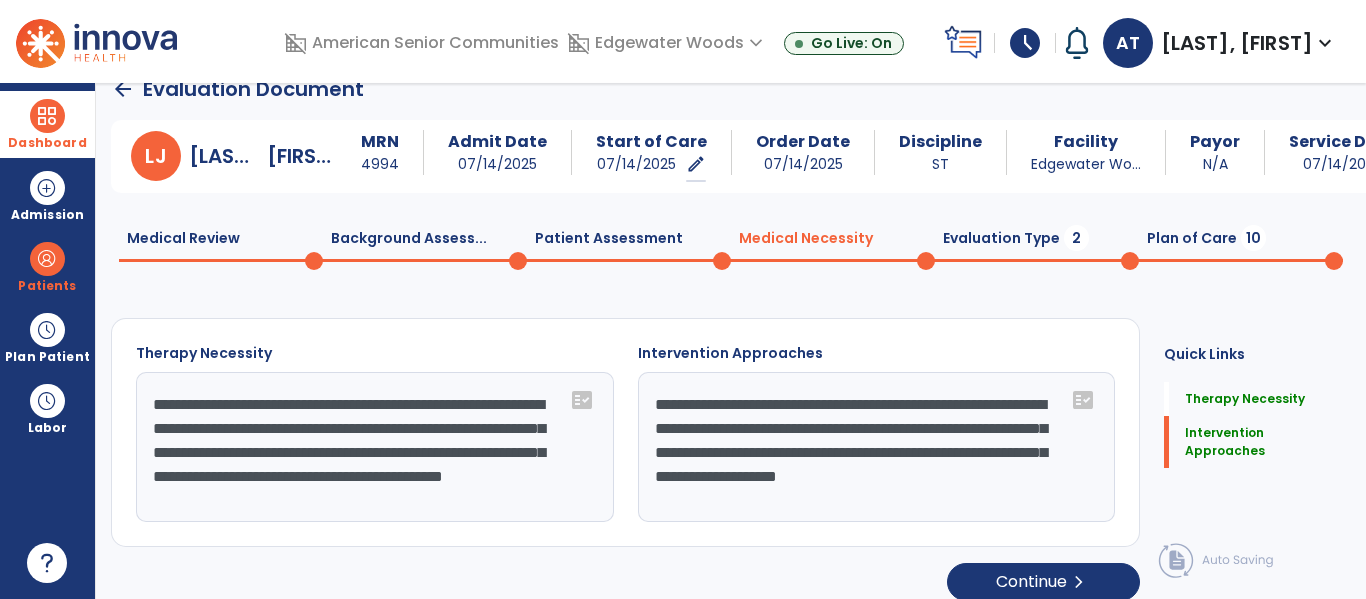 type on "**********" 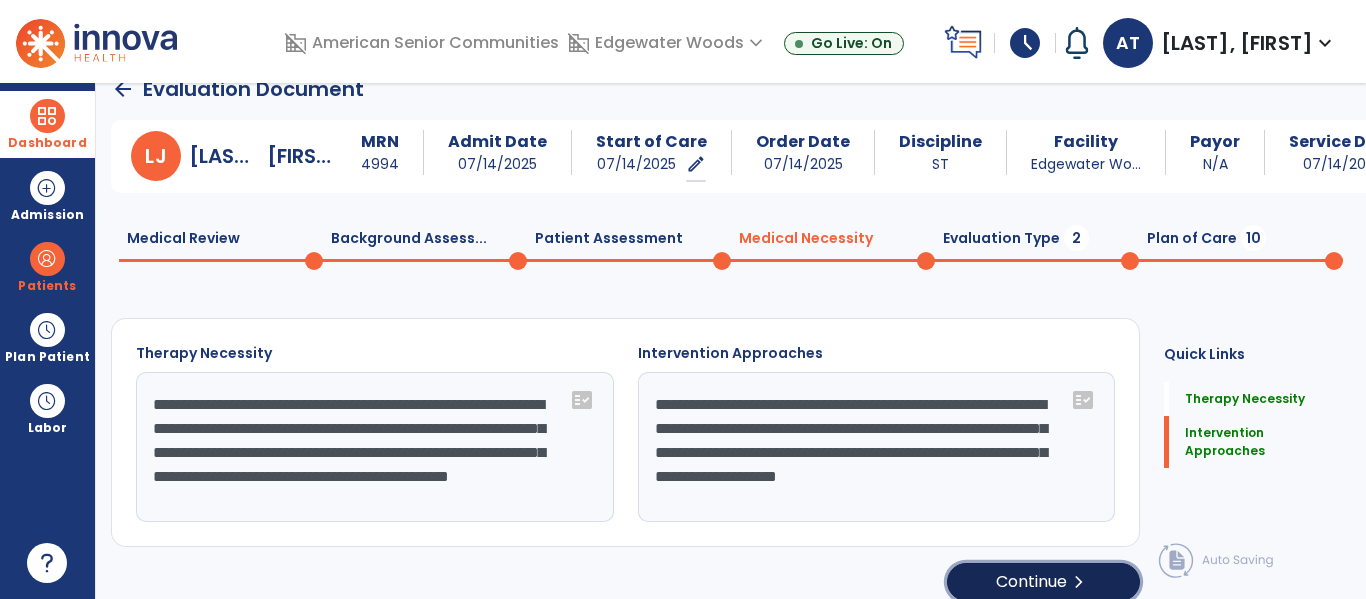 click on "Continue  chevron_right" 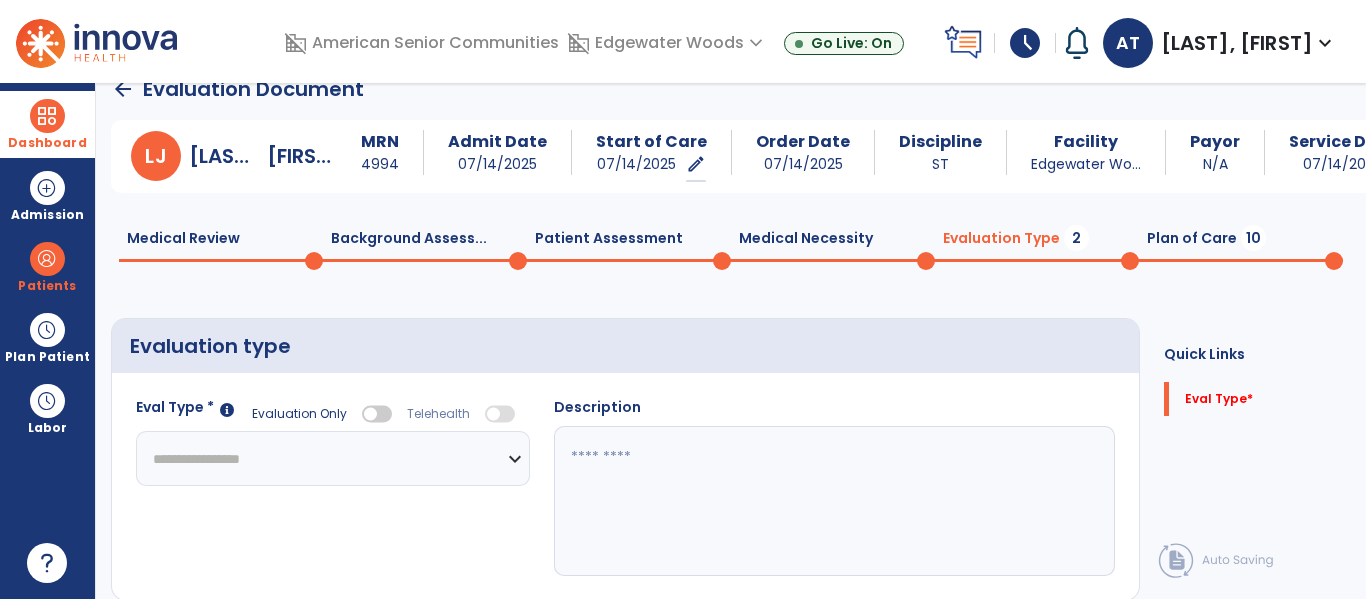 click on "**********" 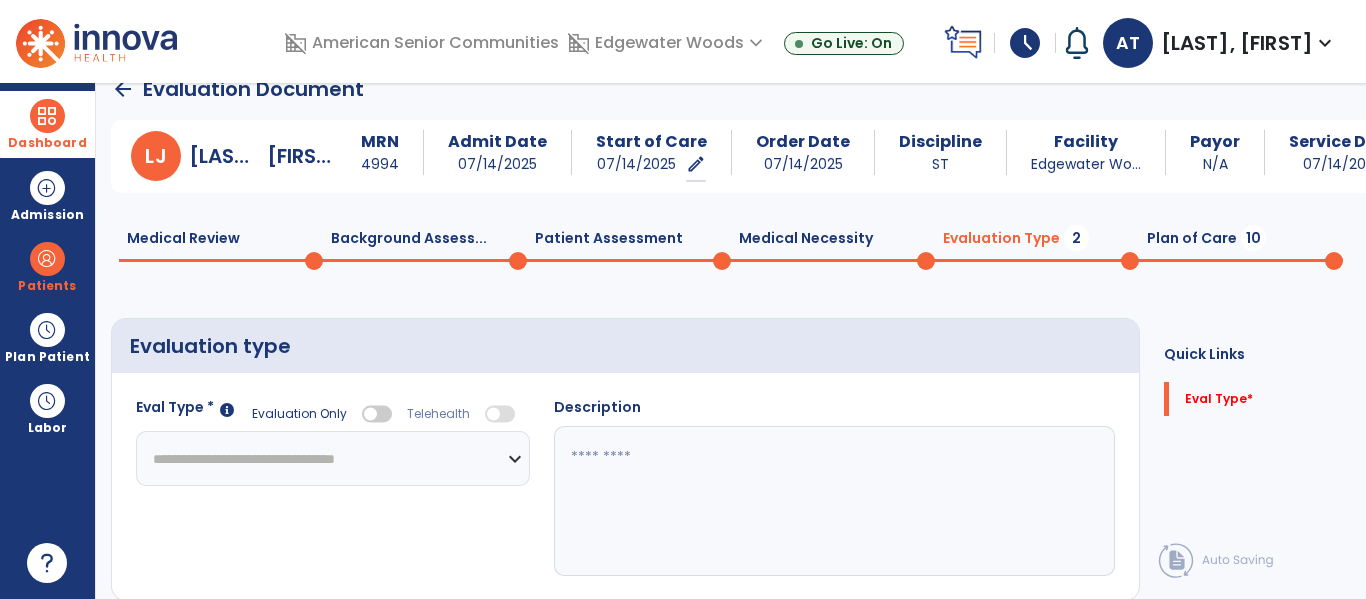 click on "**********" 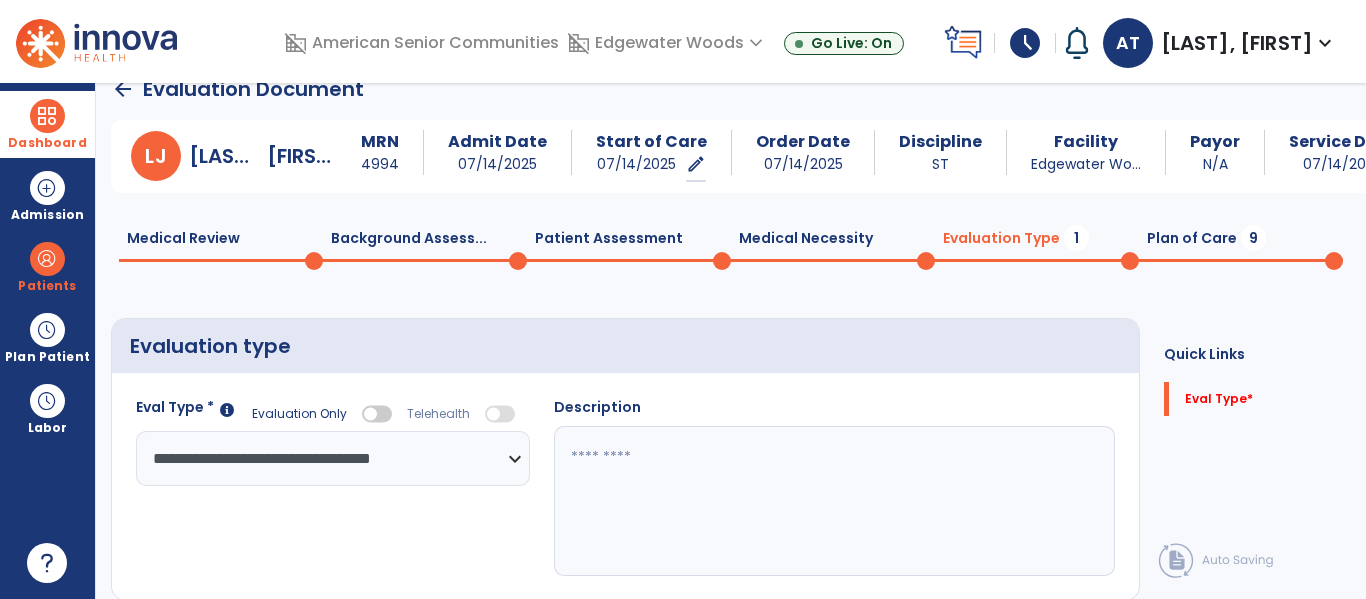 click 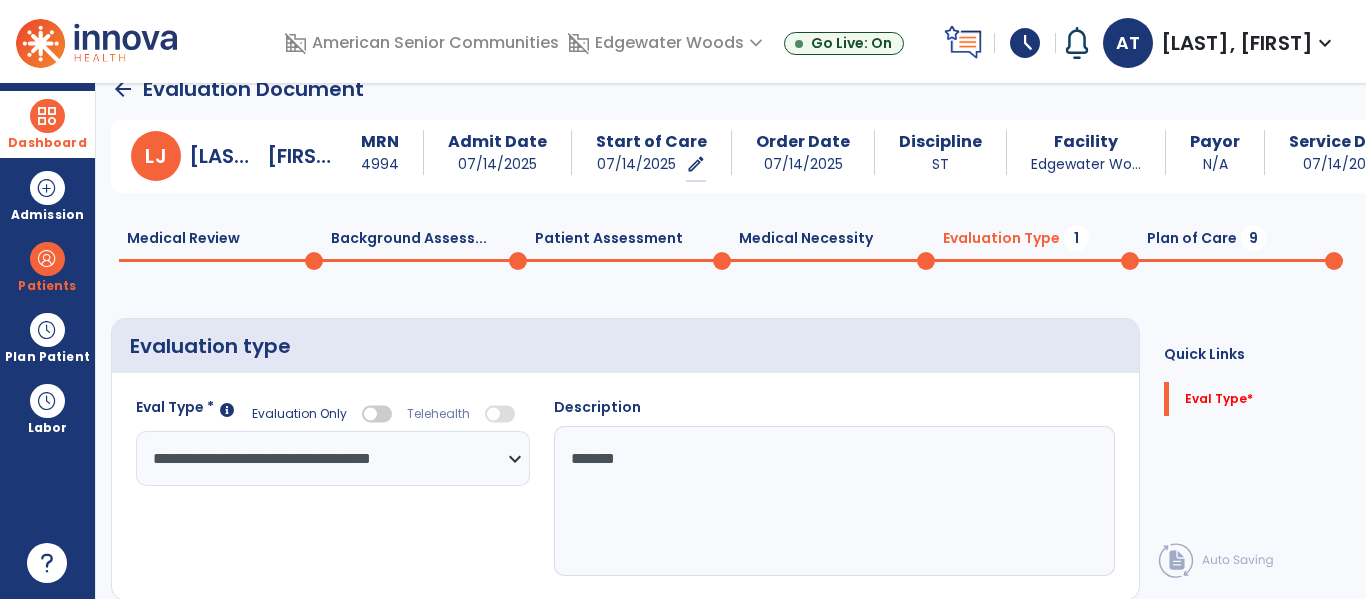 type on "********" 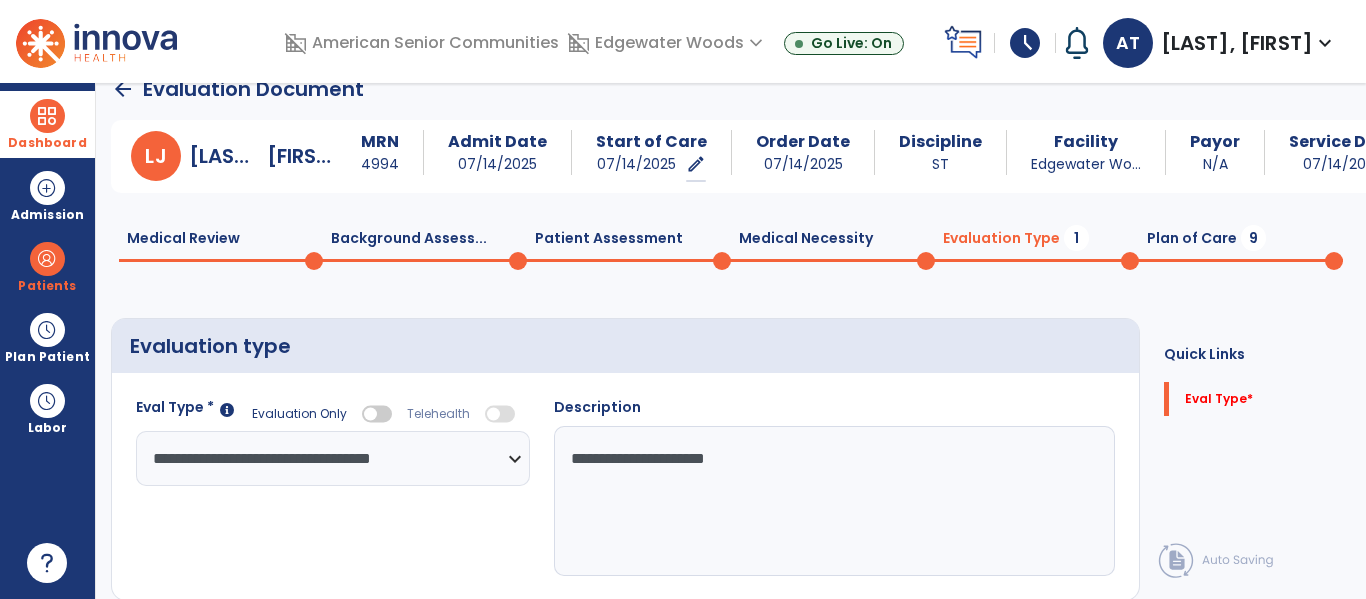 type on "**********" 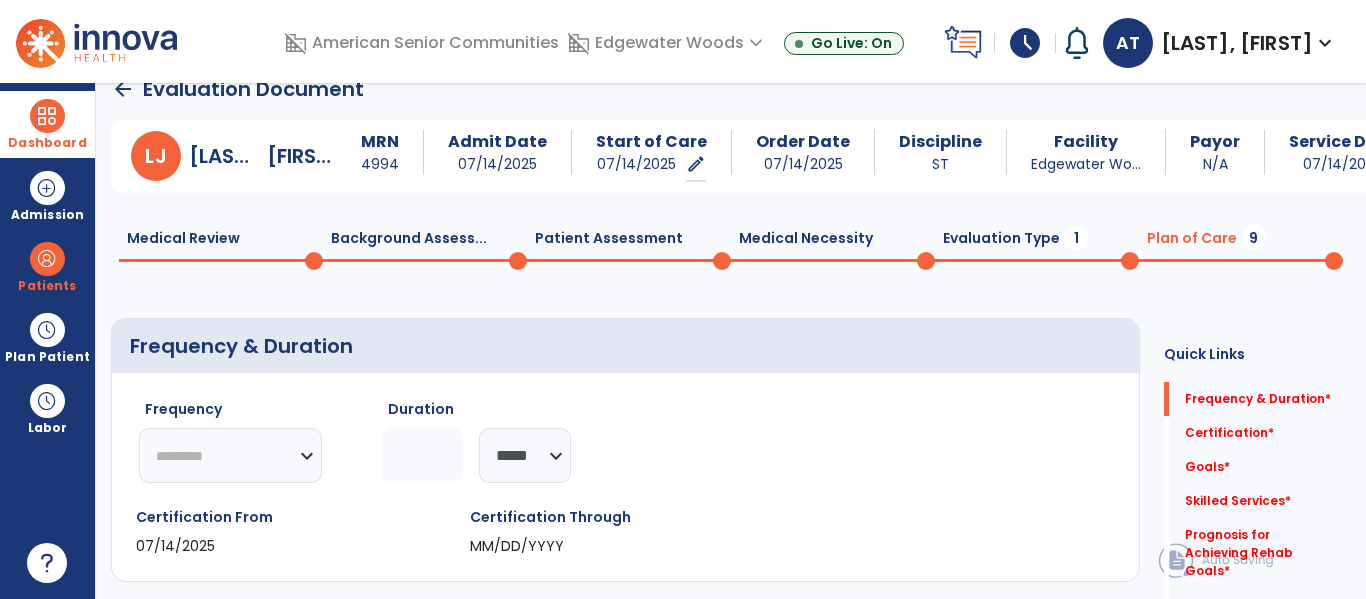 click on "1" 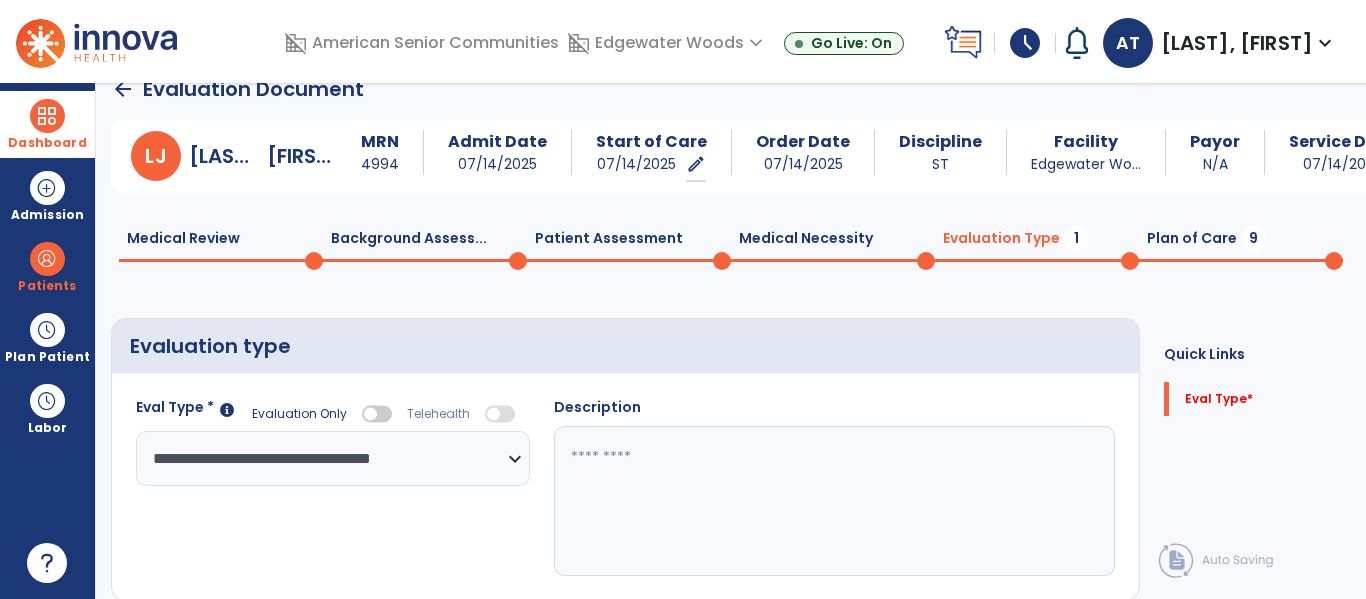 click 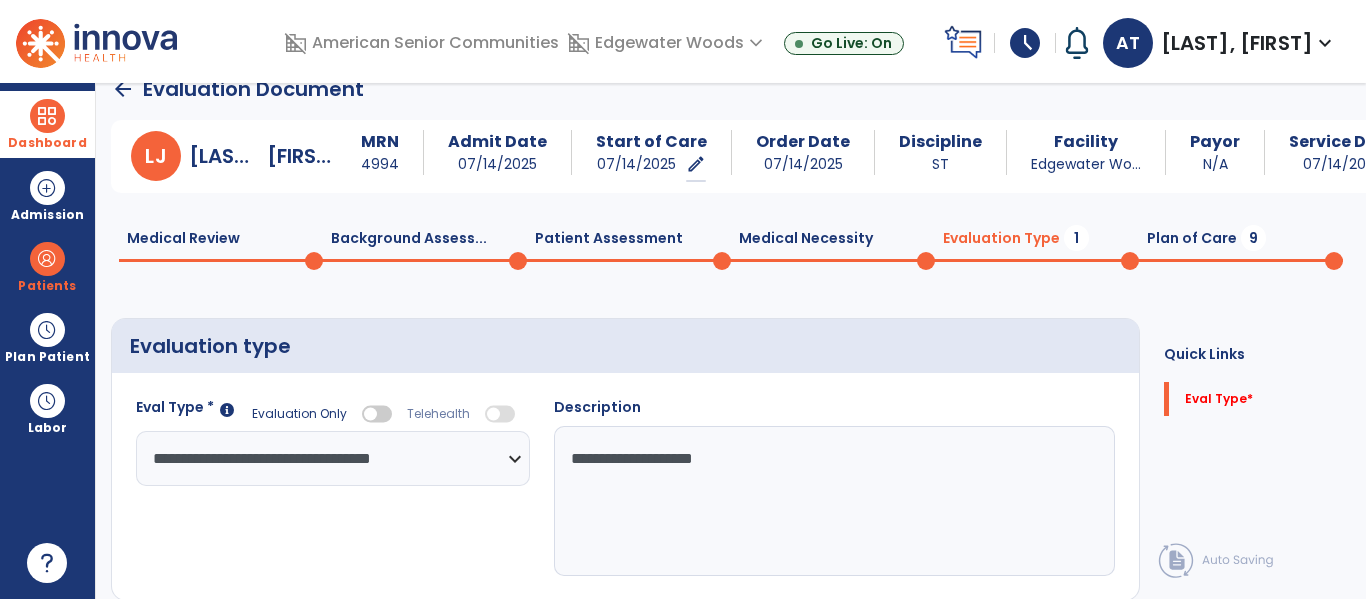 type on "**********" 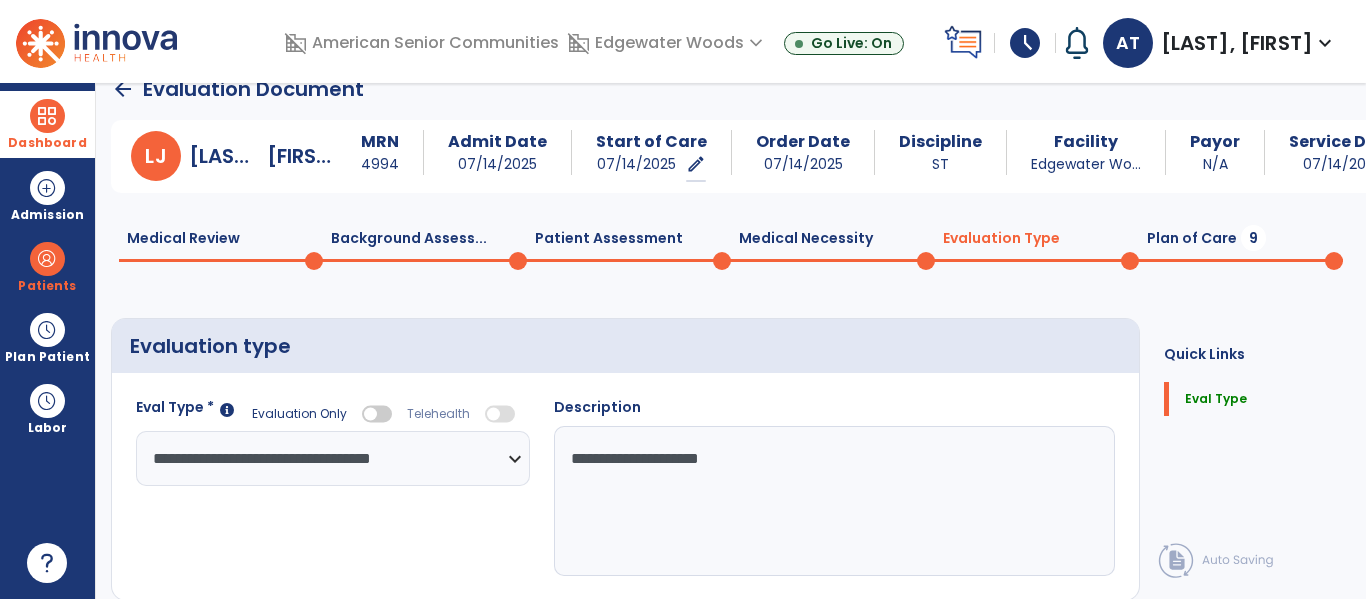 click on "Plan of Care  9" 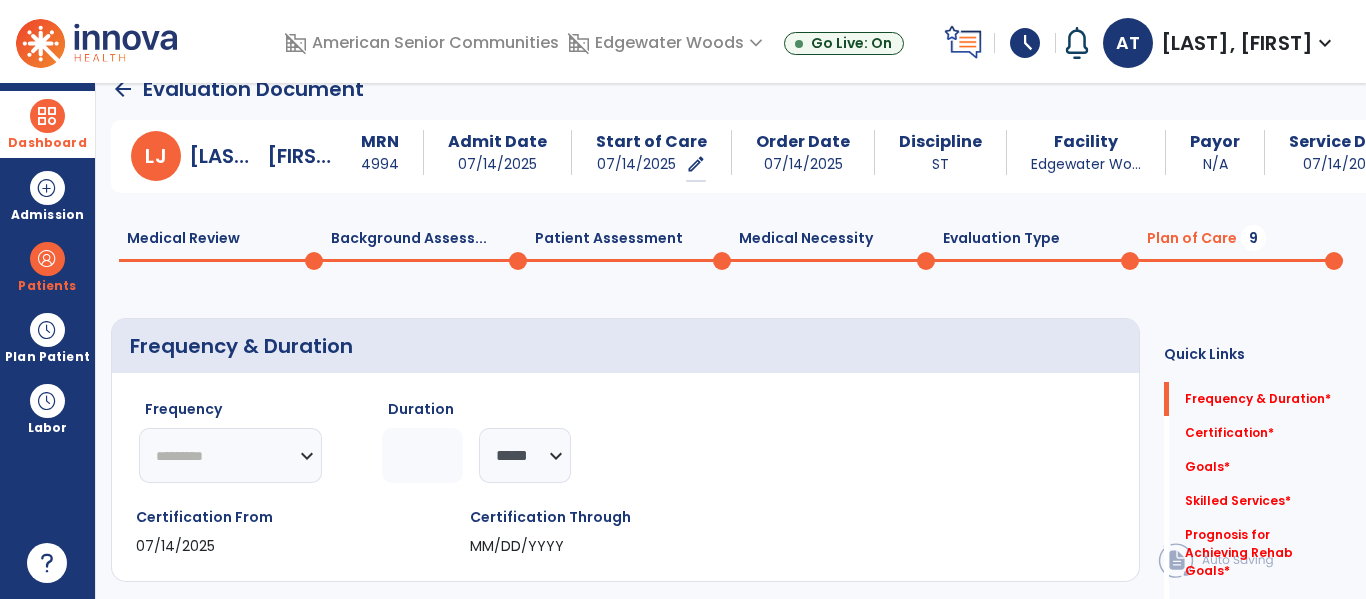 click on "********* ** ** ** ** ** ** **" 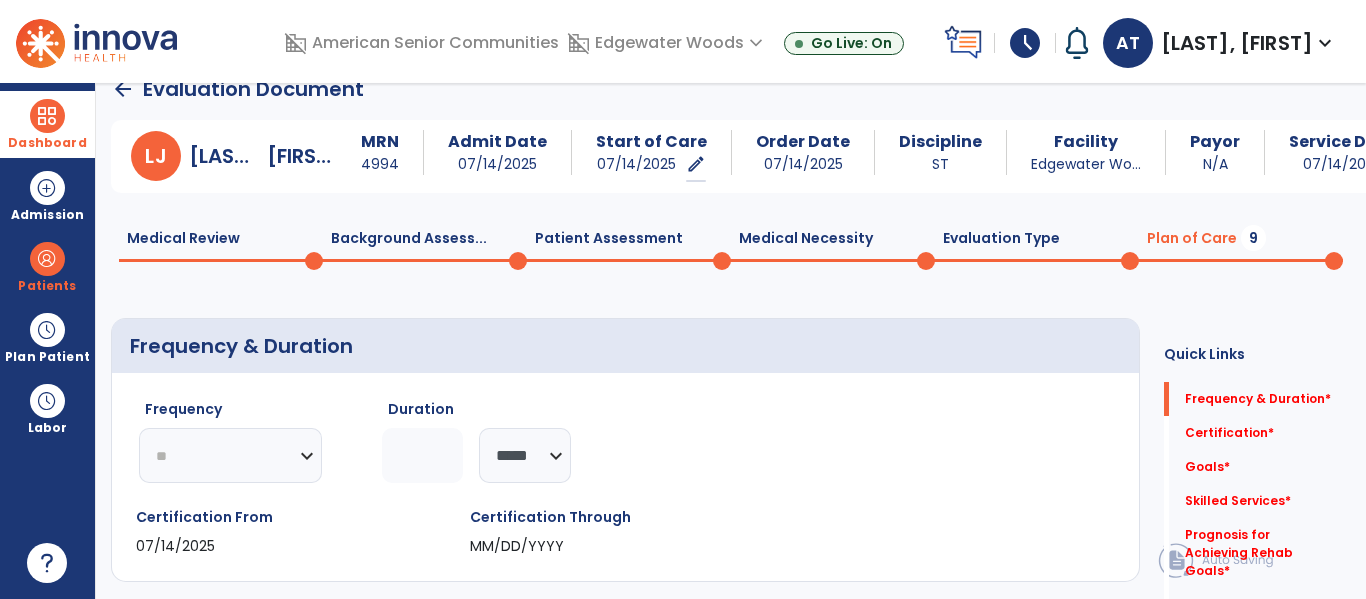 click on "********* ** ** ** ** ** ** **" 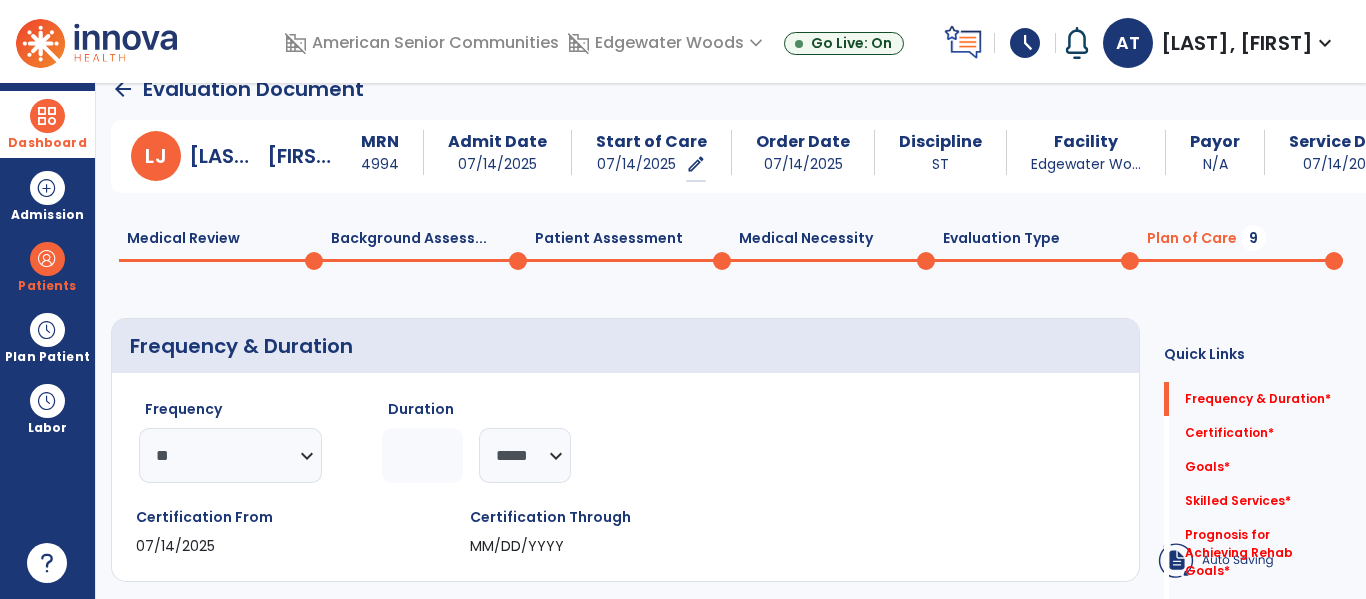 click 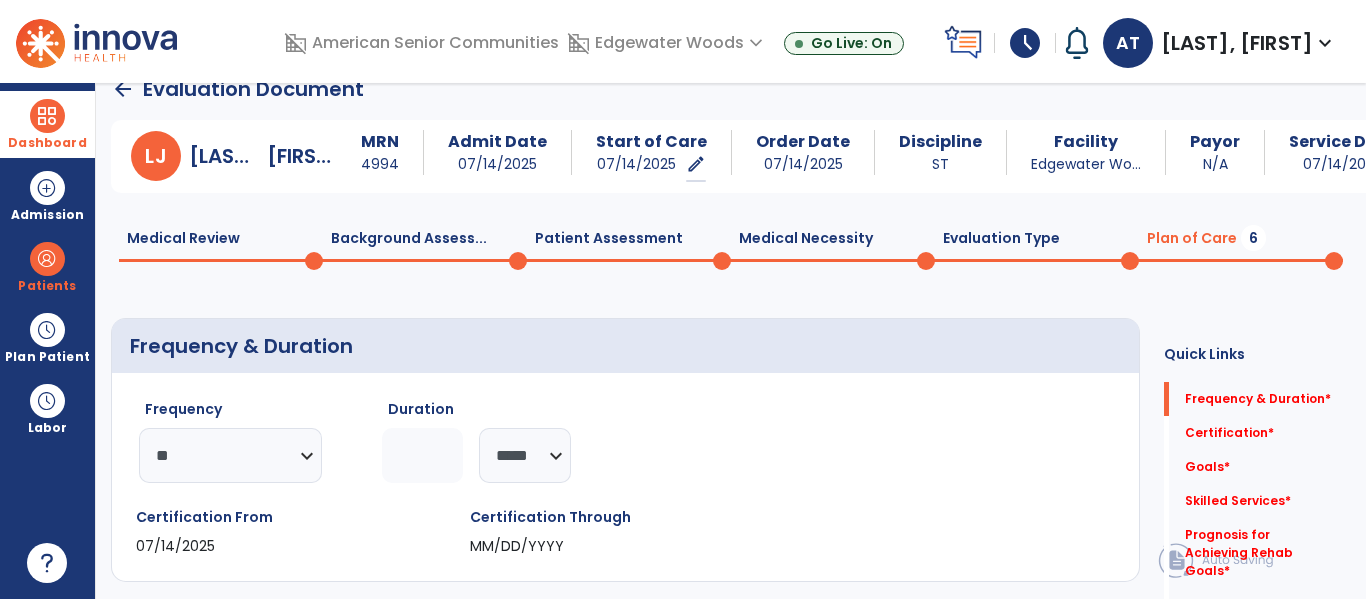type on "*" 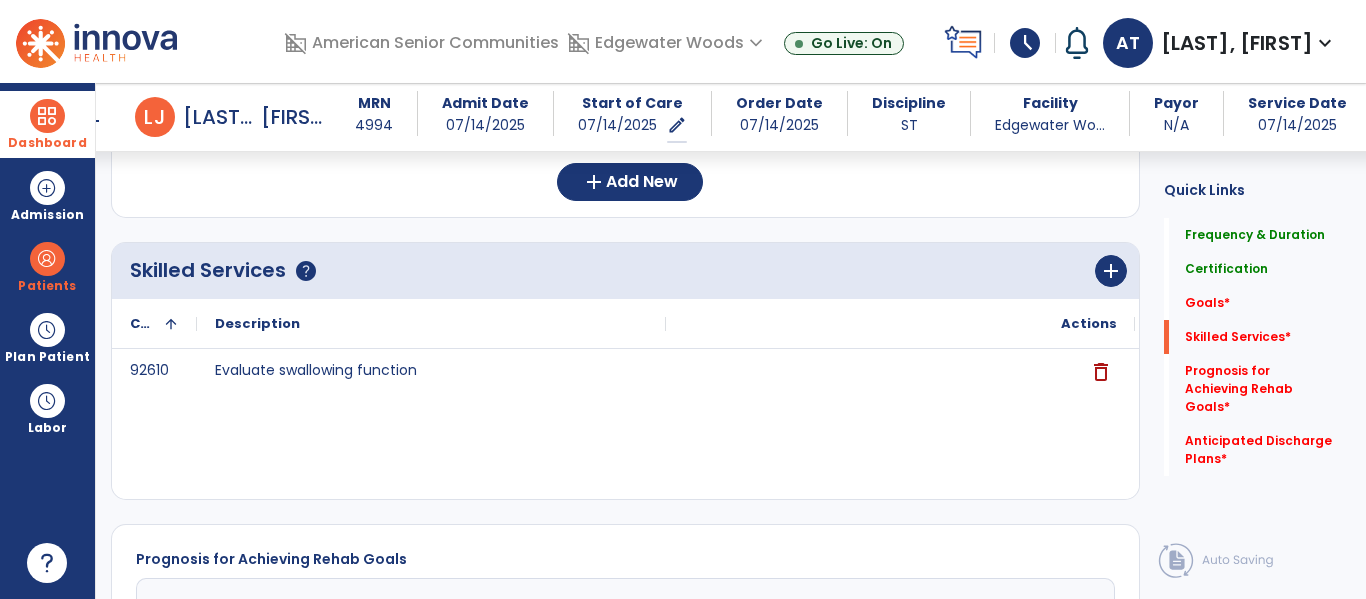 scroll, scrollTop: 579, scrollLeft: 0, axis: vertical 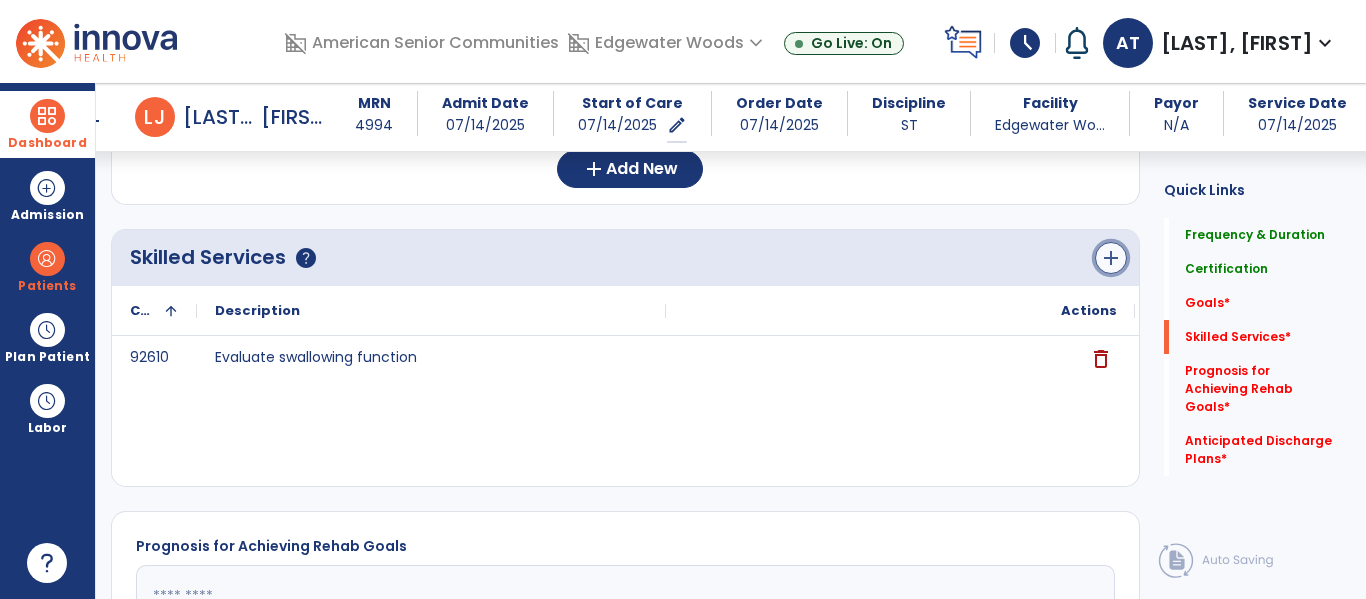 click on "add" 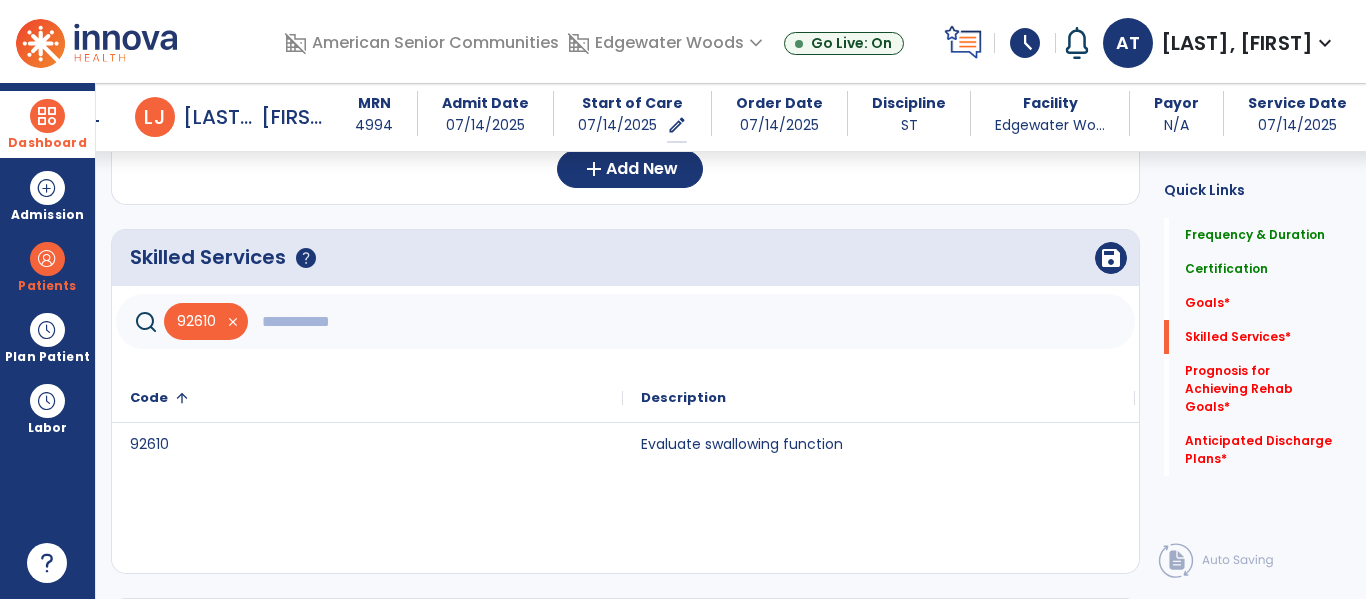 click 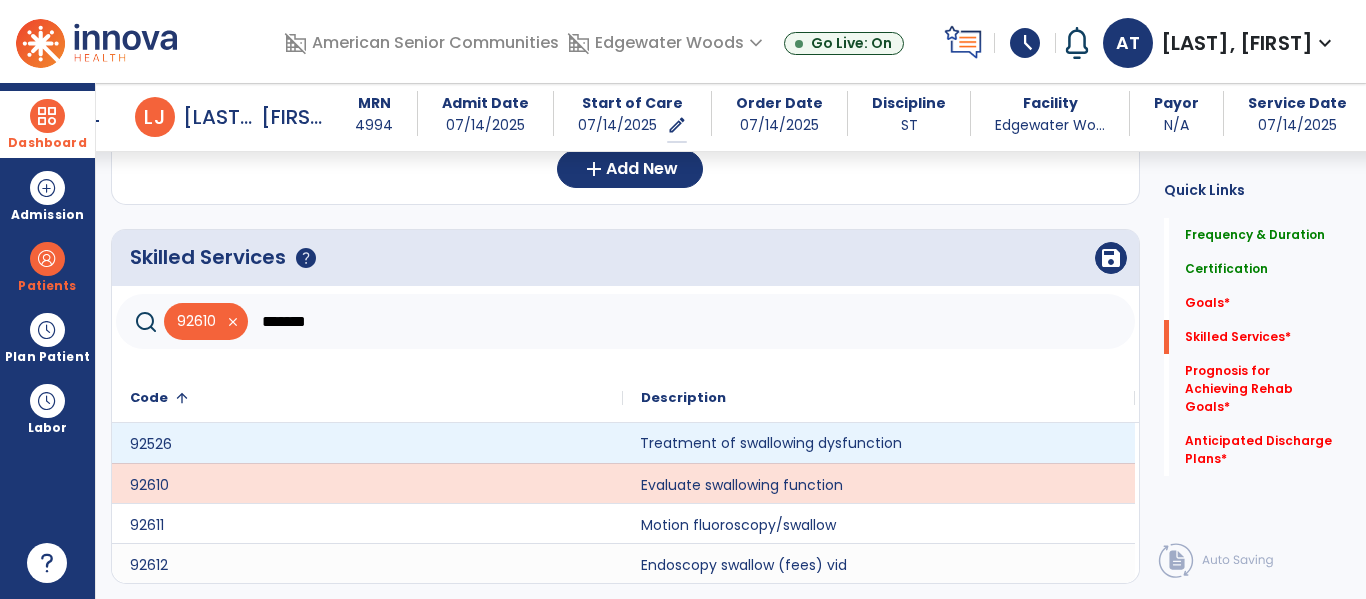 click on "Treatment of swallowing dysfunction" 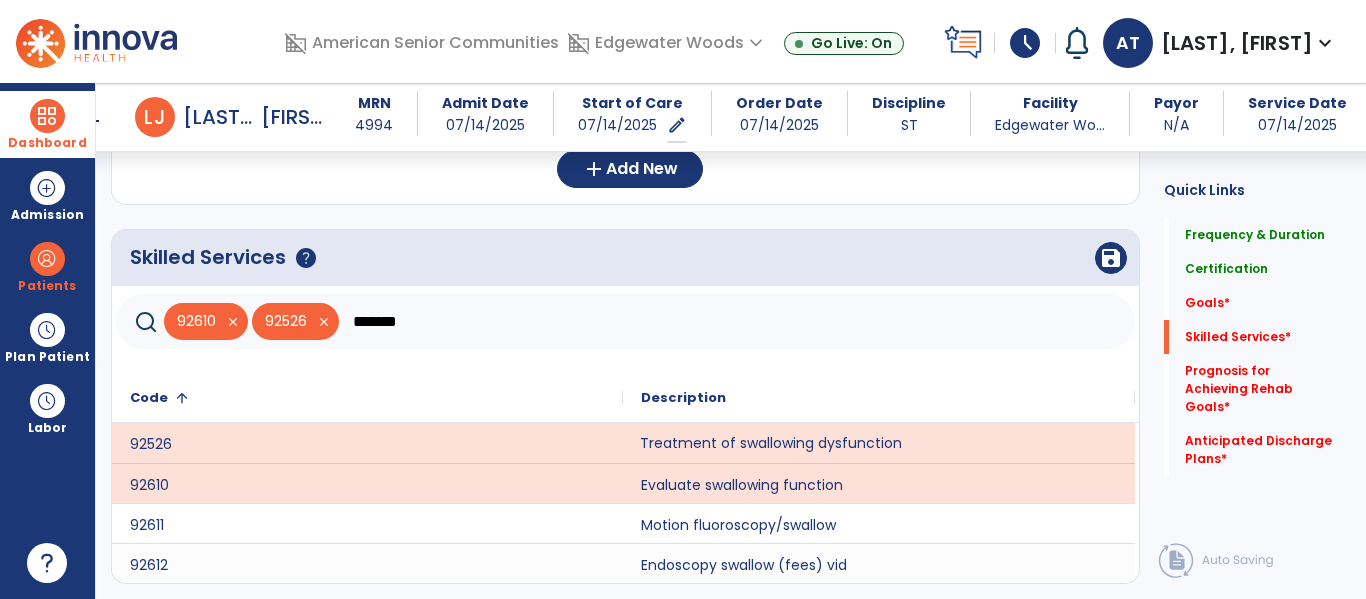 click on "*******" 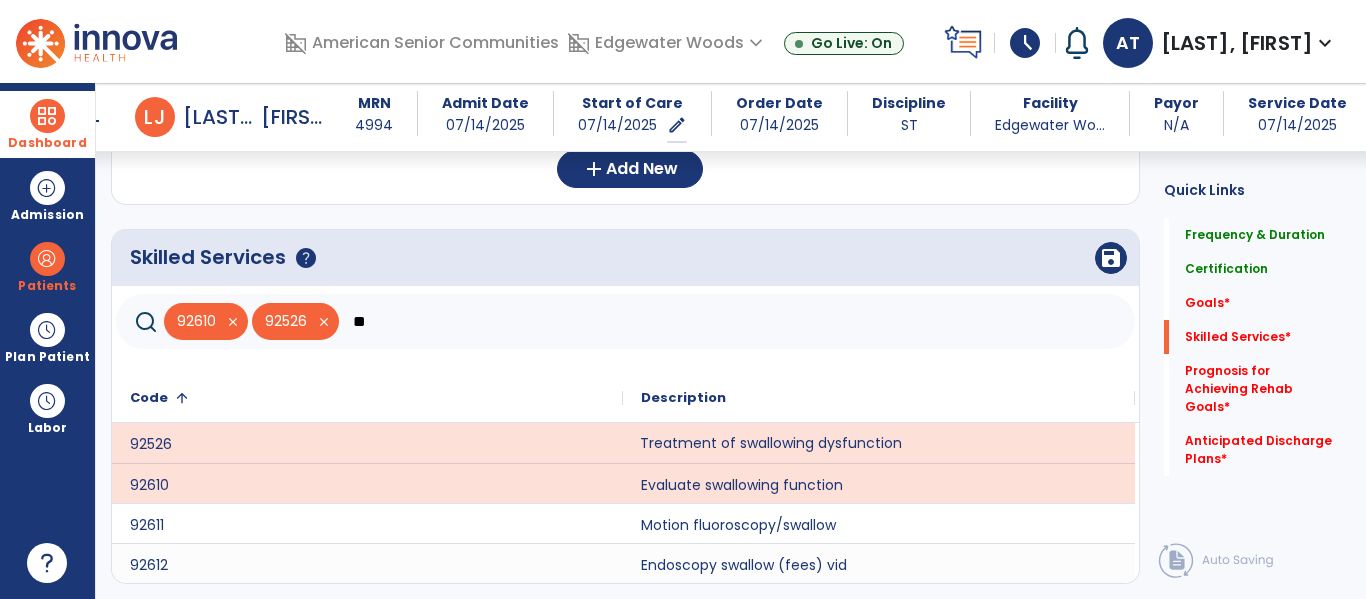 type on "*" 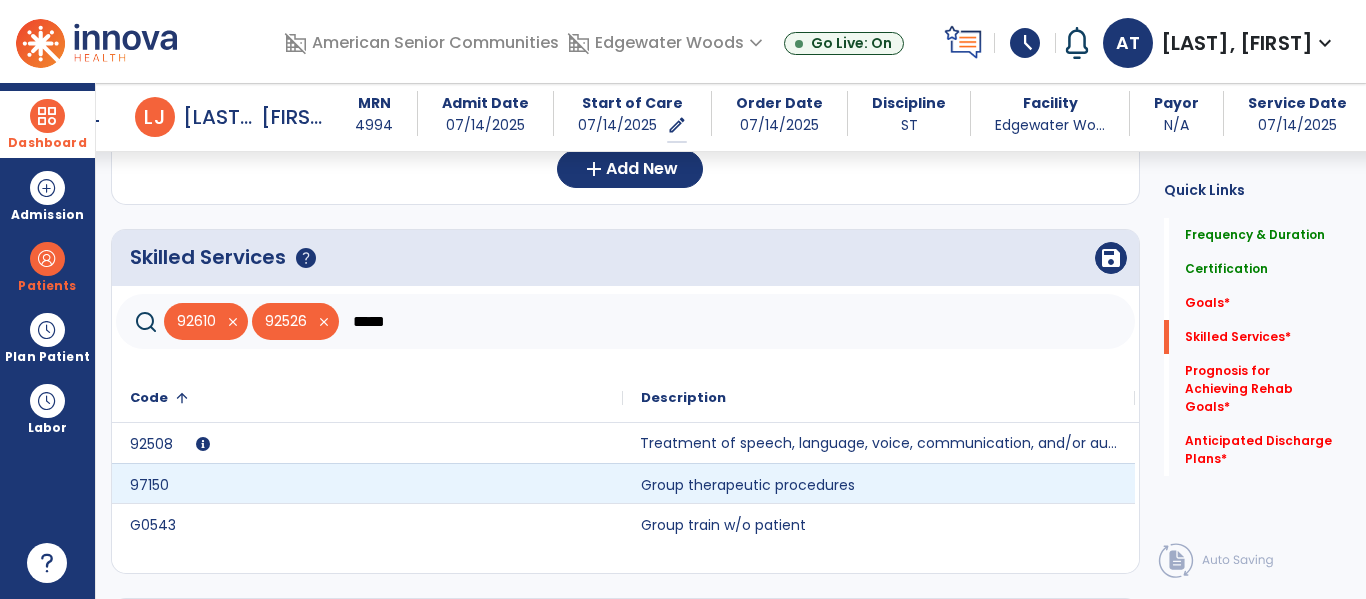type on "*****" 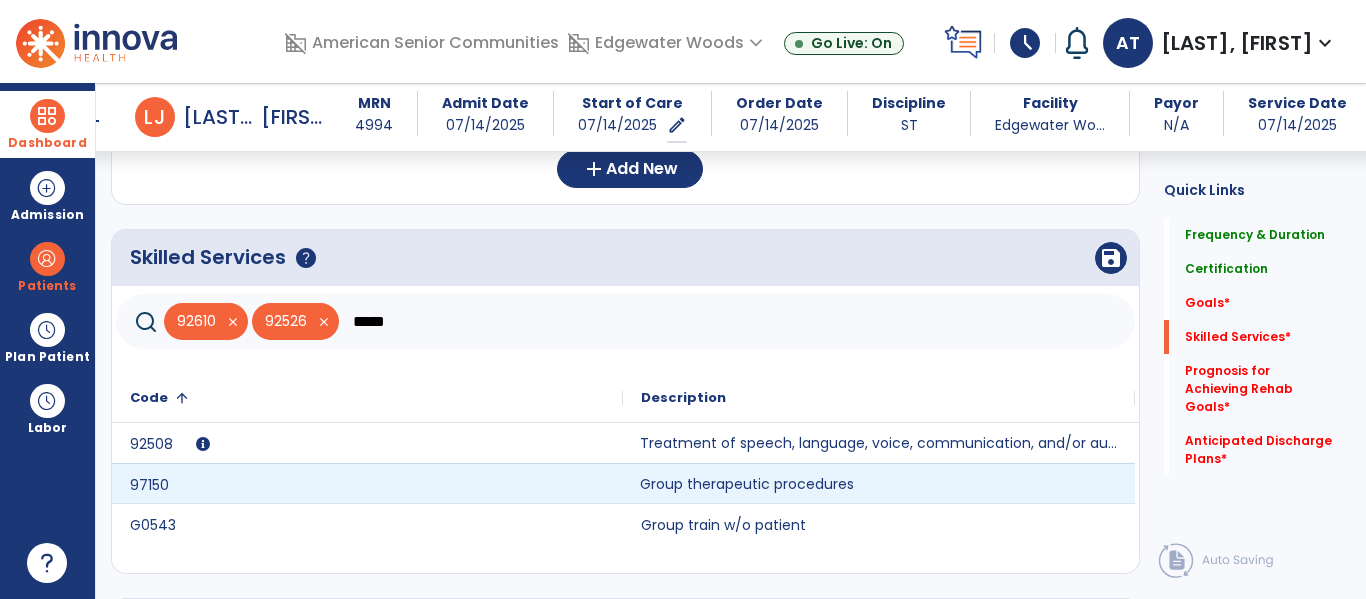 click on "Group therapeutic procedures" 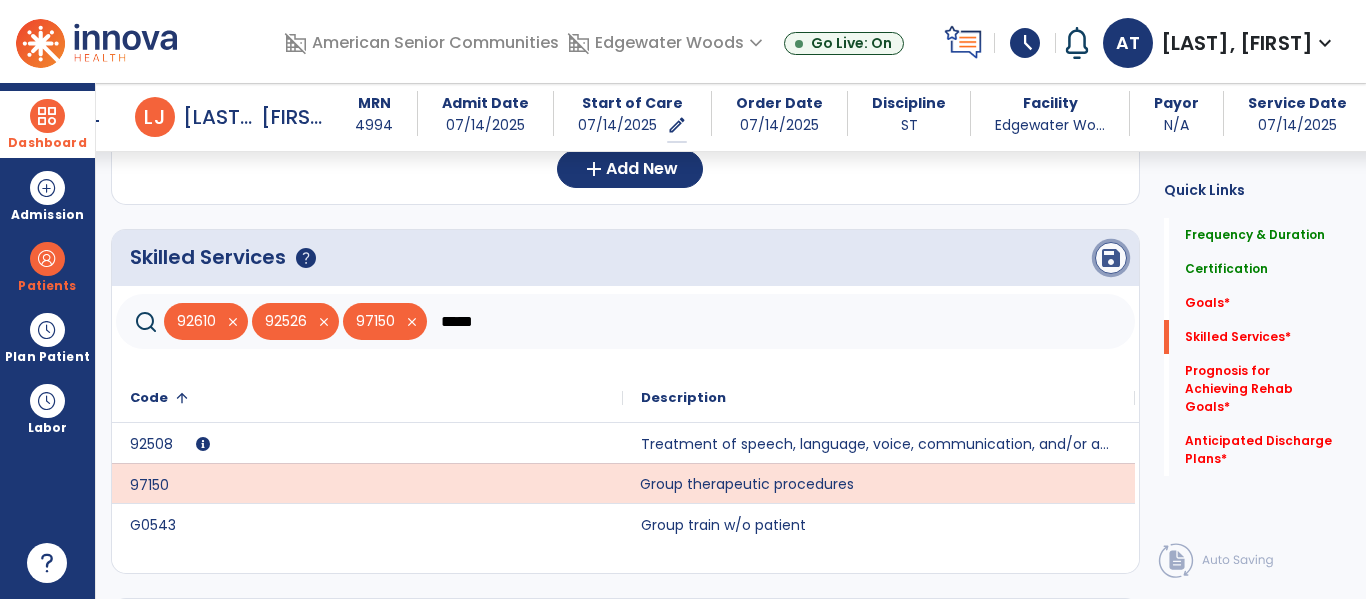 click on "save" 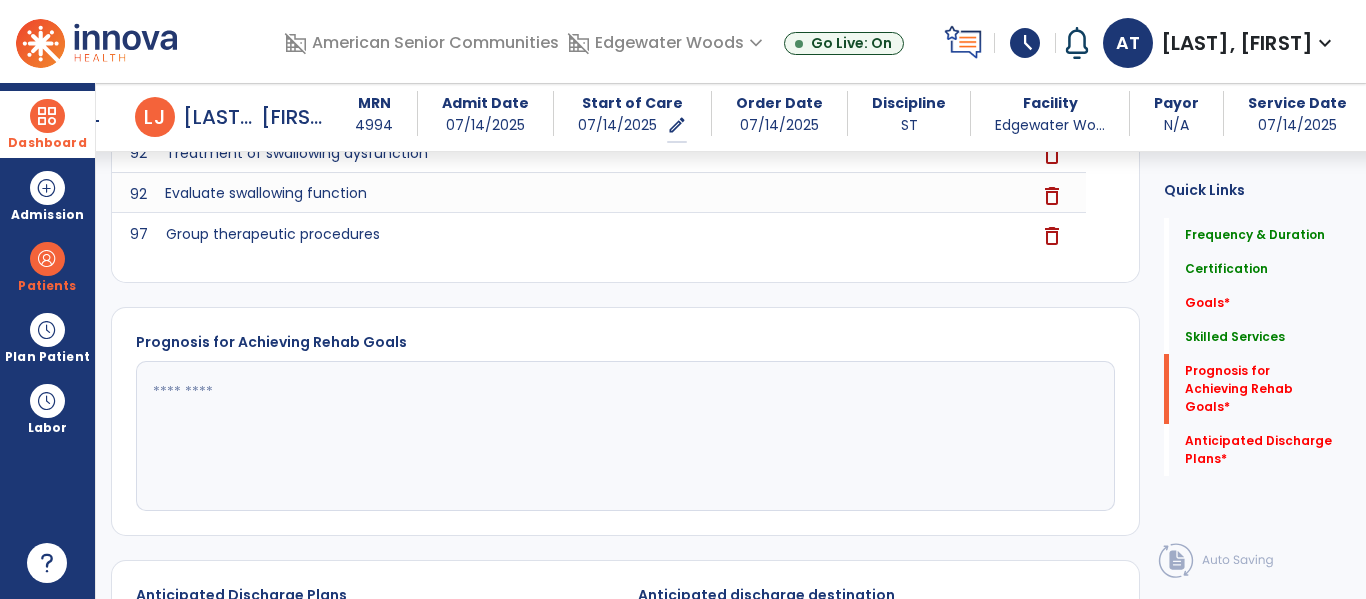 scroll, scrollTop: 797, scrollLeft: 0, axis: vertical 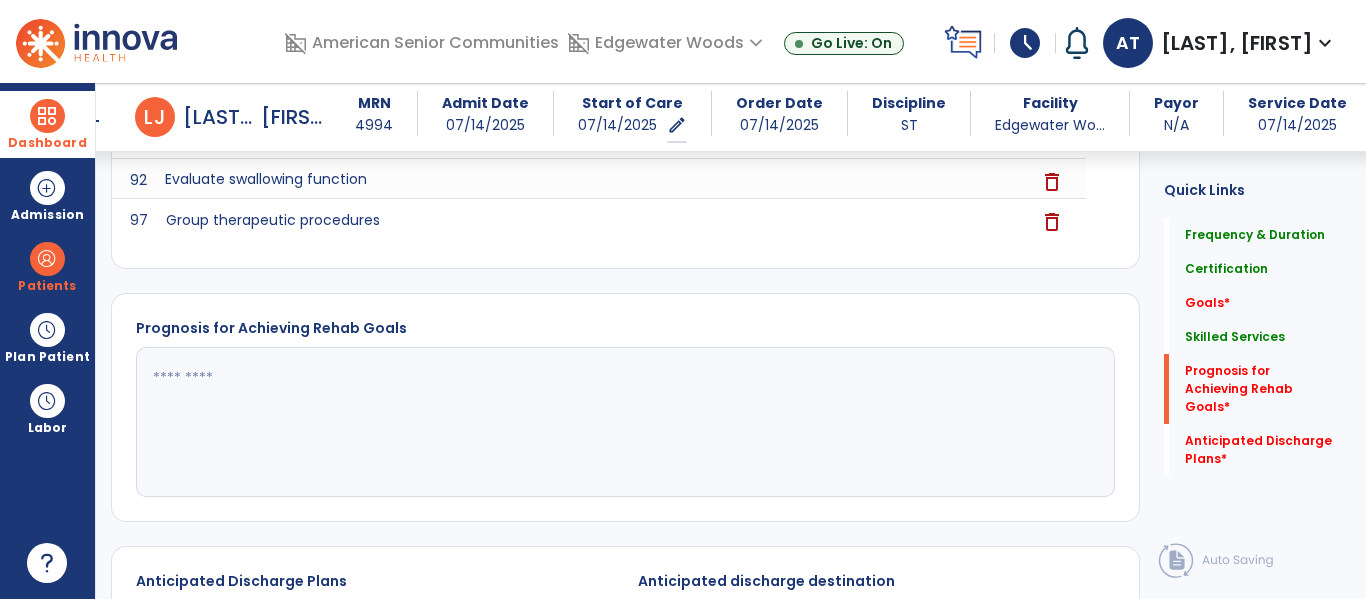 click 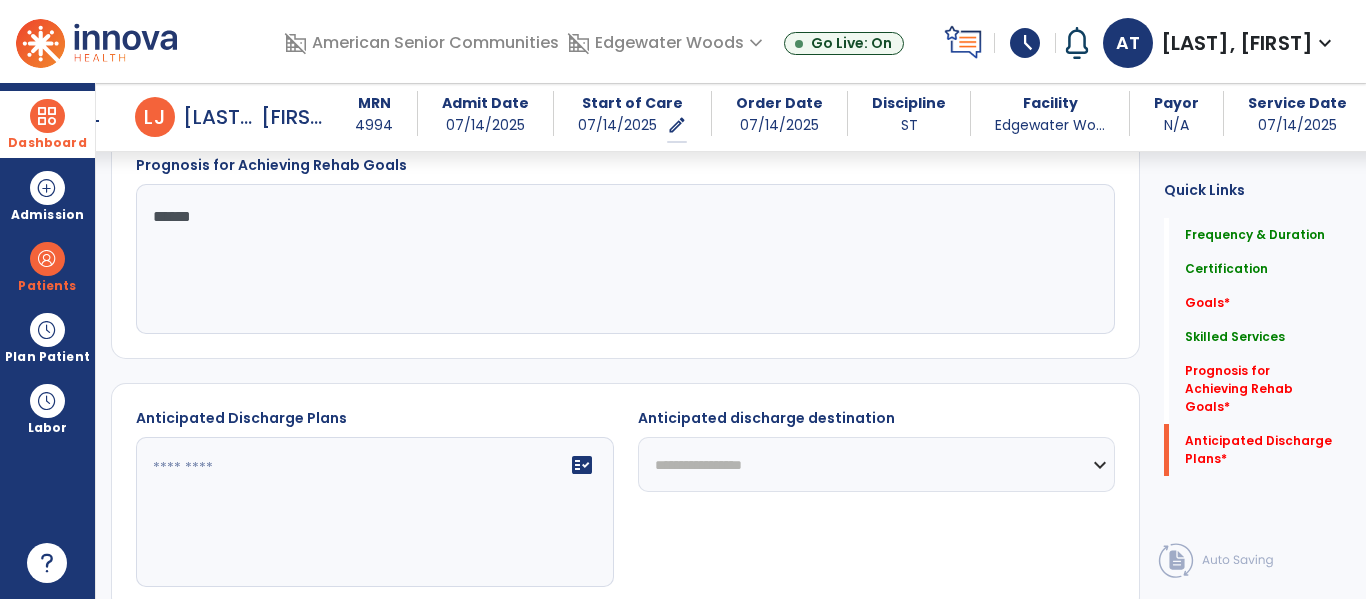scroll, scrollTop: 1017, scrollLeft: 0, axis: vertical 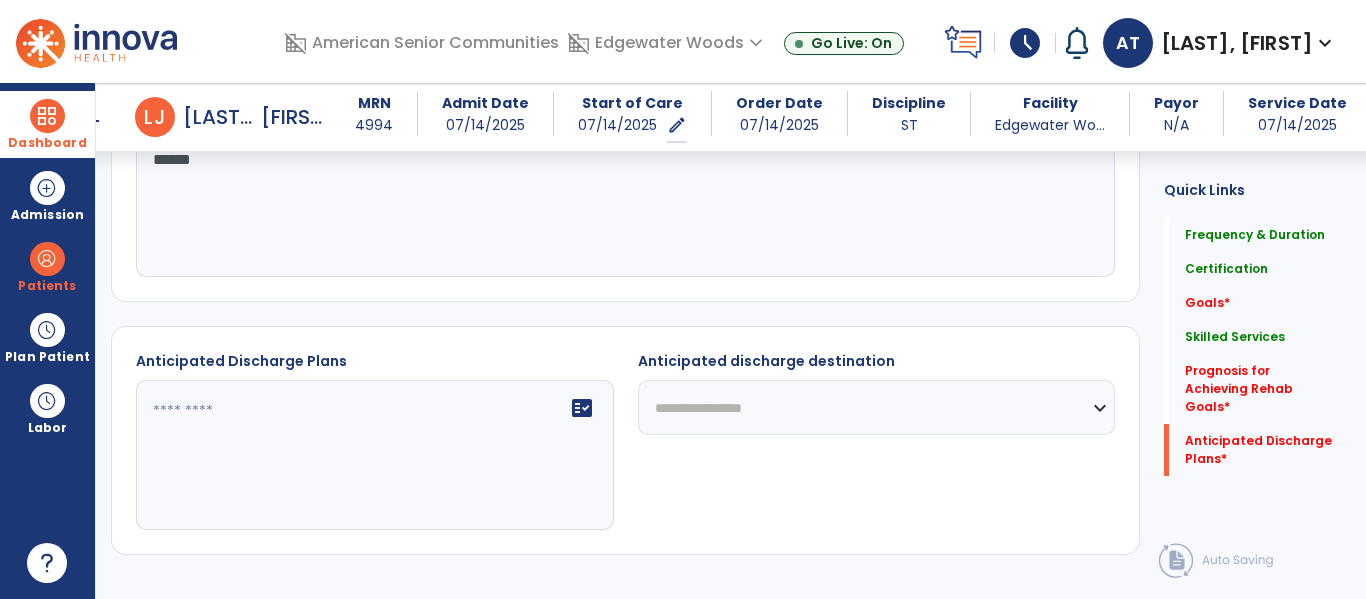 type on "*****" 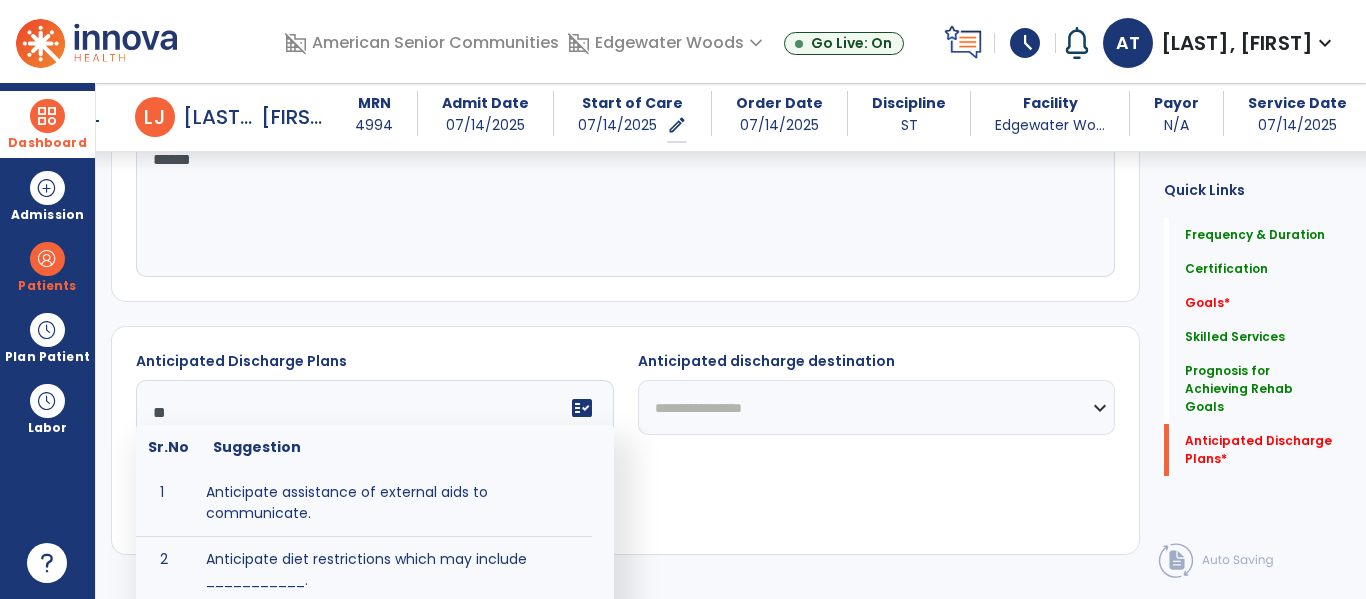 type on "*" 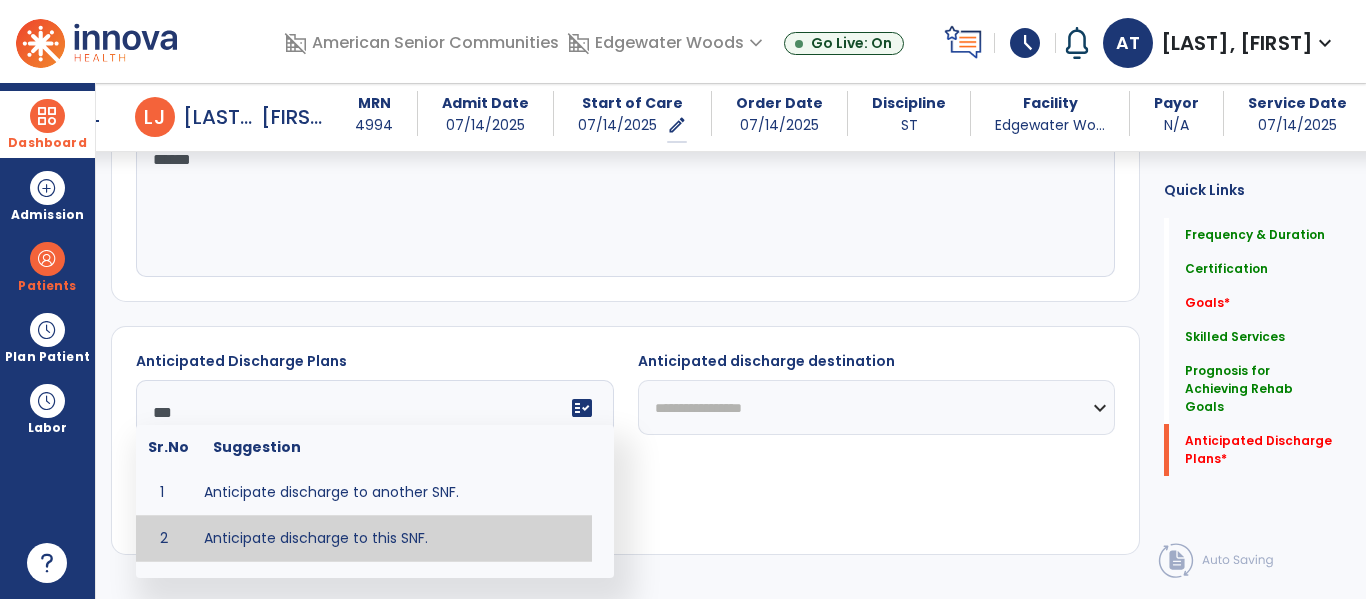 type on "**********" 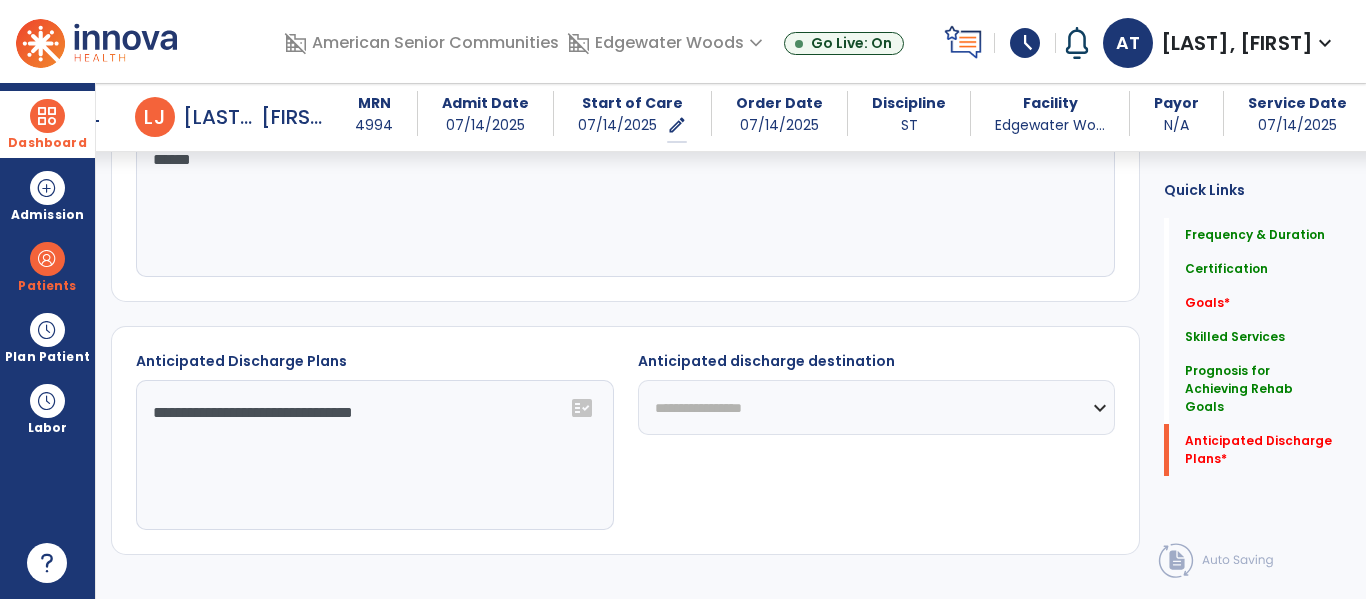 click on "**********" 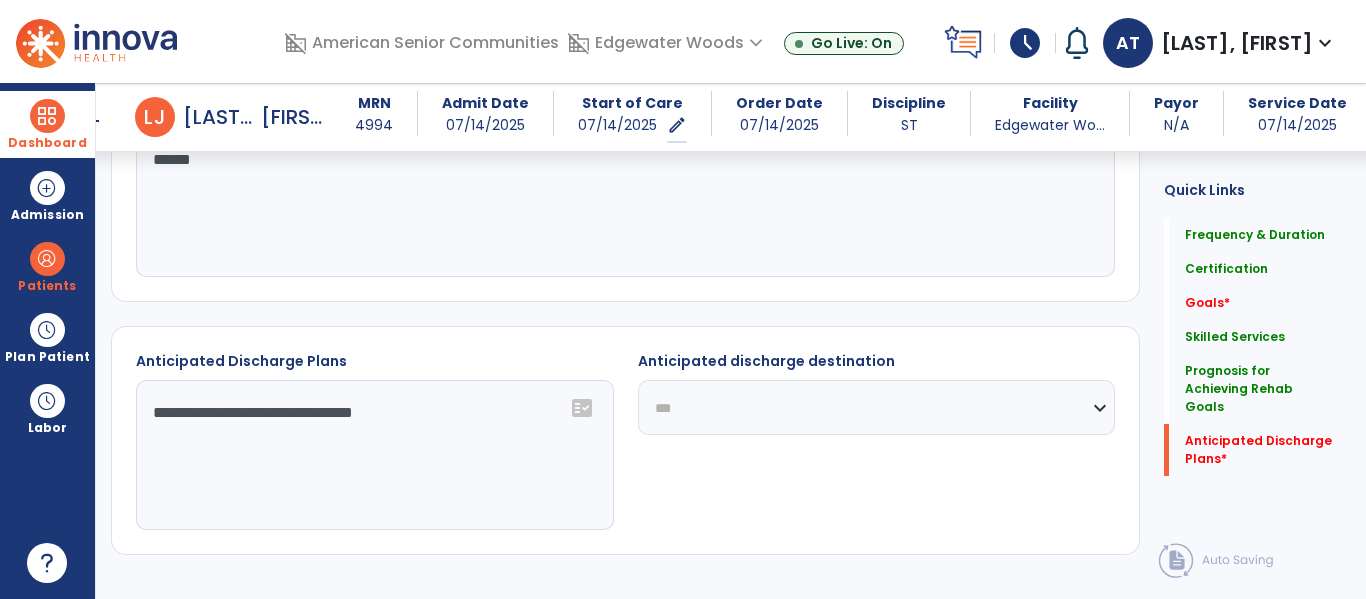 click on "**********" 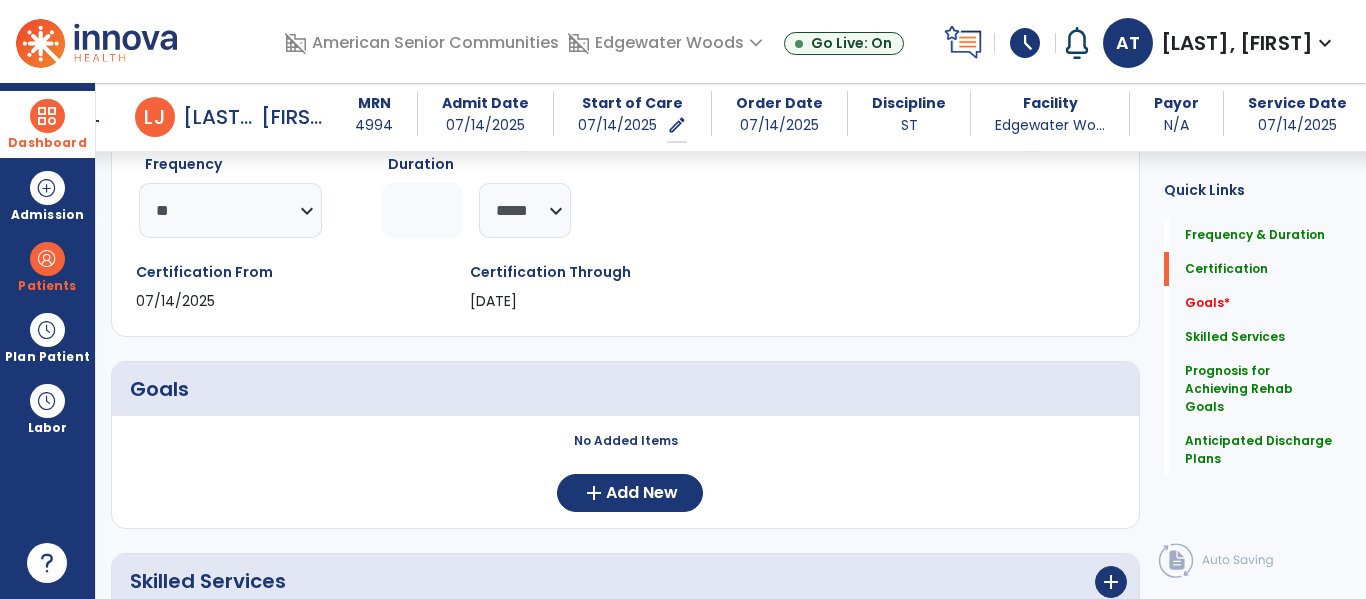 scroll, scrollTop: 253, scrollLeft: 0, axis: vertical 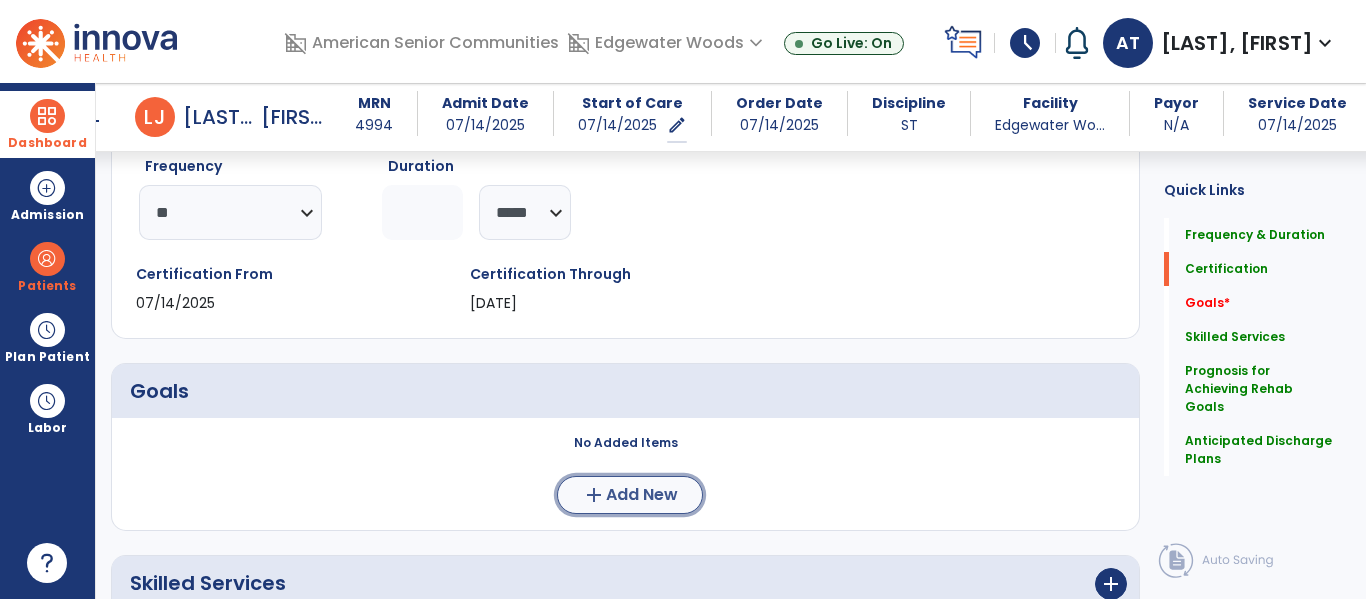 click on "Add New" at bounding box center (642, 495) 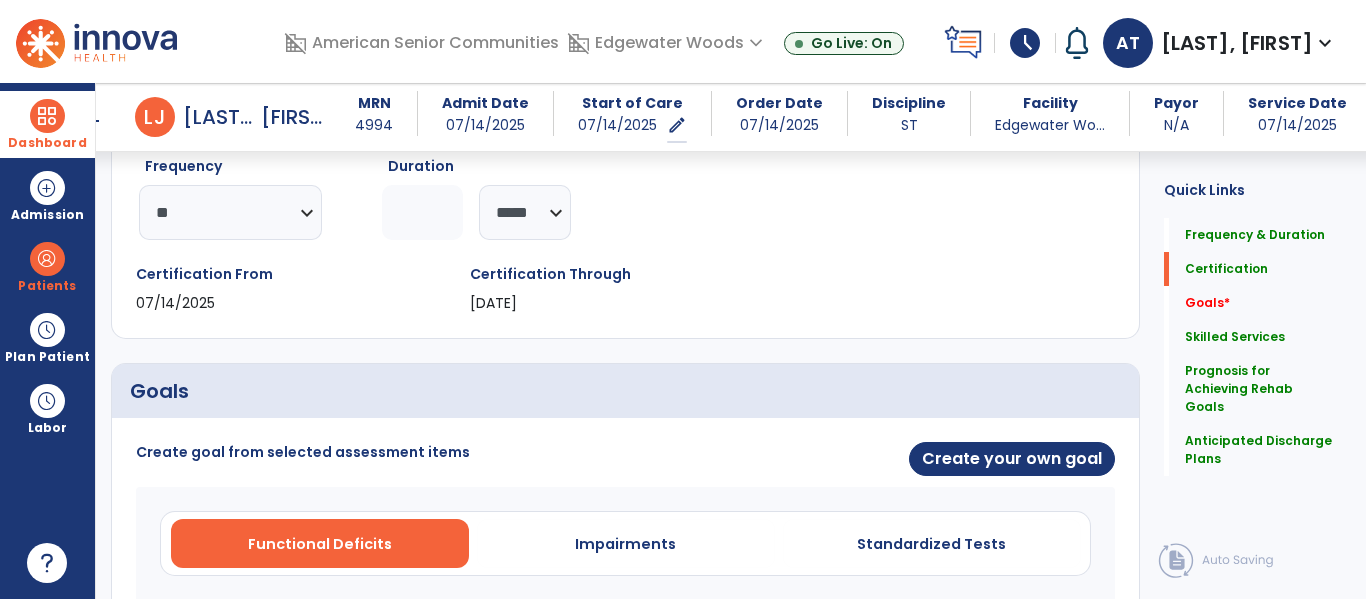 click on "Functional Deficits   Impairments   Standardized Tests  Swallowing 4 - Swallowing is safe, but usually requires moderate cues to use compensatory strategies, and/or the individual has moderate diet restrictions and/or still requires tube feeding" at bounding box center [625, 600] 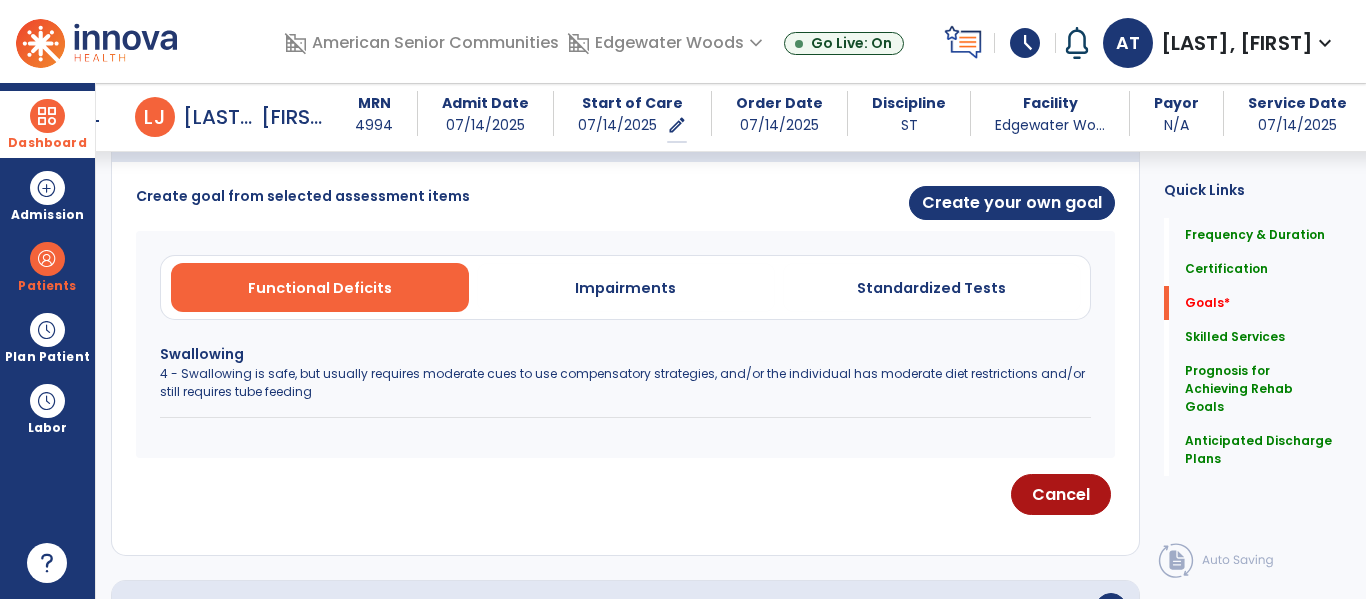 scroll, scrollTop: 510, scrollLeft: 0, axis: vertical 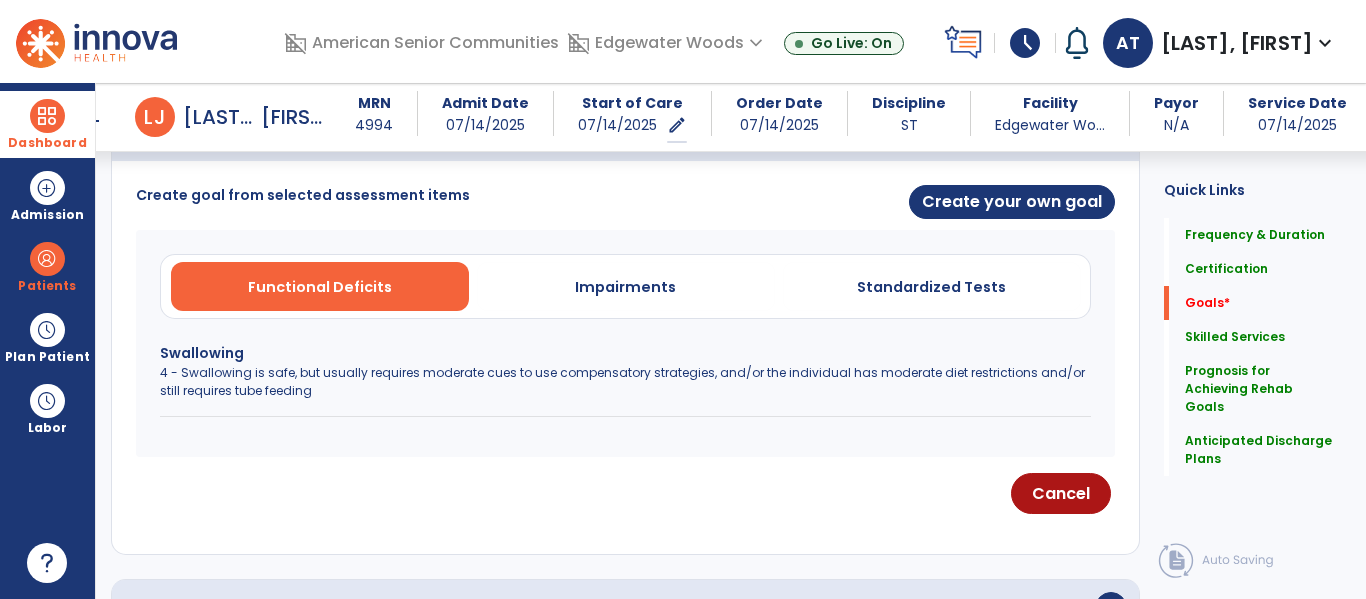 click on "Swallowing" at bounding box center (625, 353) 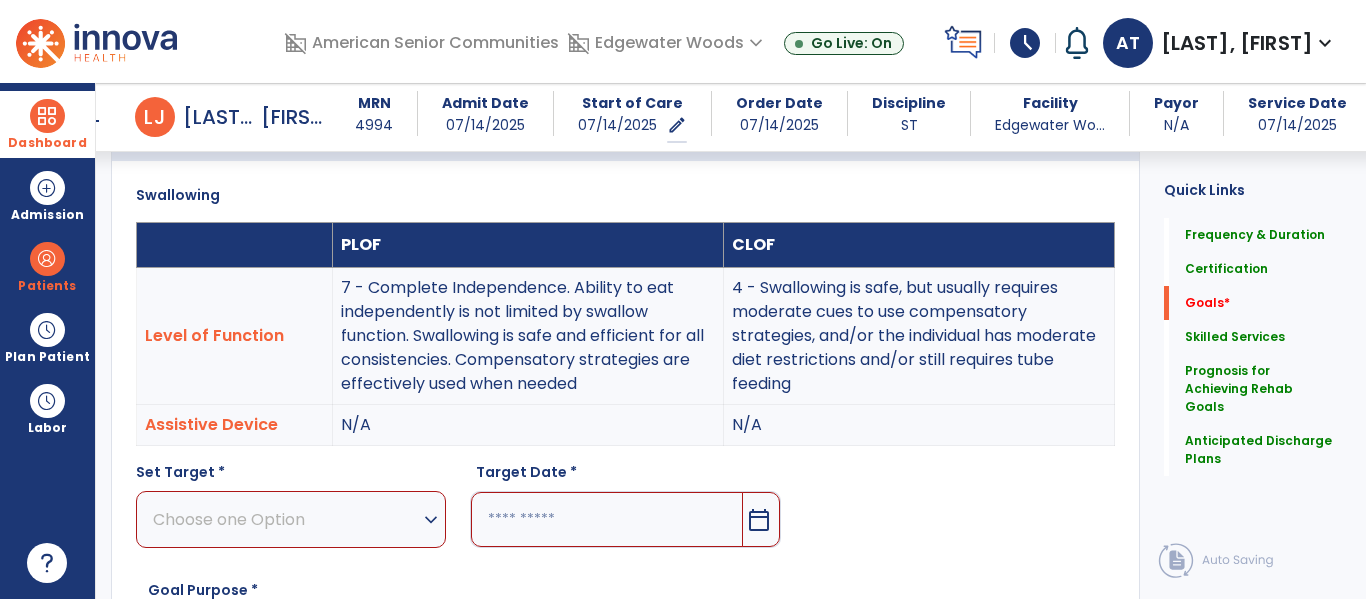 click on "expand_more" at bounding box center (431, 520) 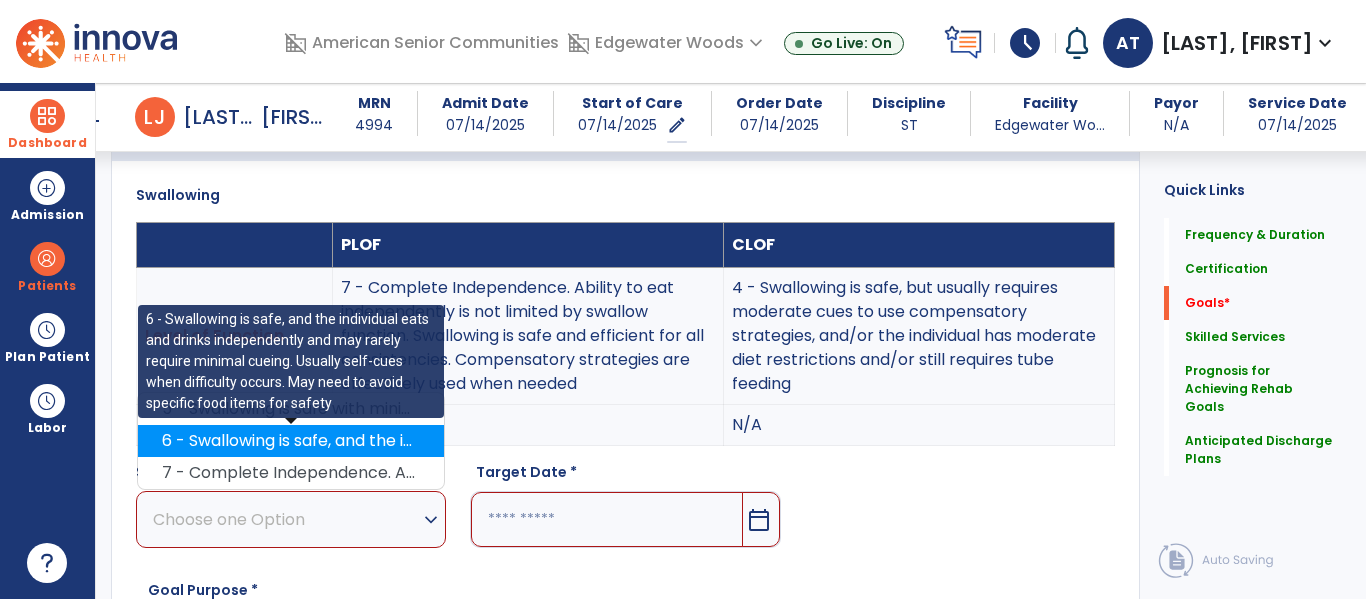 click on "6 - Swallowing is safe, and the individual eats and drinks independently and may rarely require minimal cueing. Usually self-cues when difficulty occurs. May need to avoid specific food items for safety" at bounding box center [291, 441] 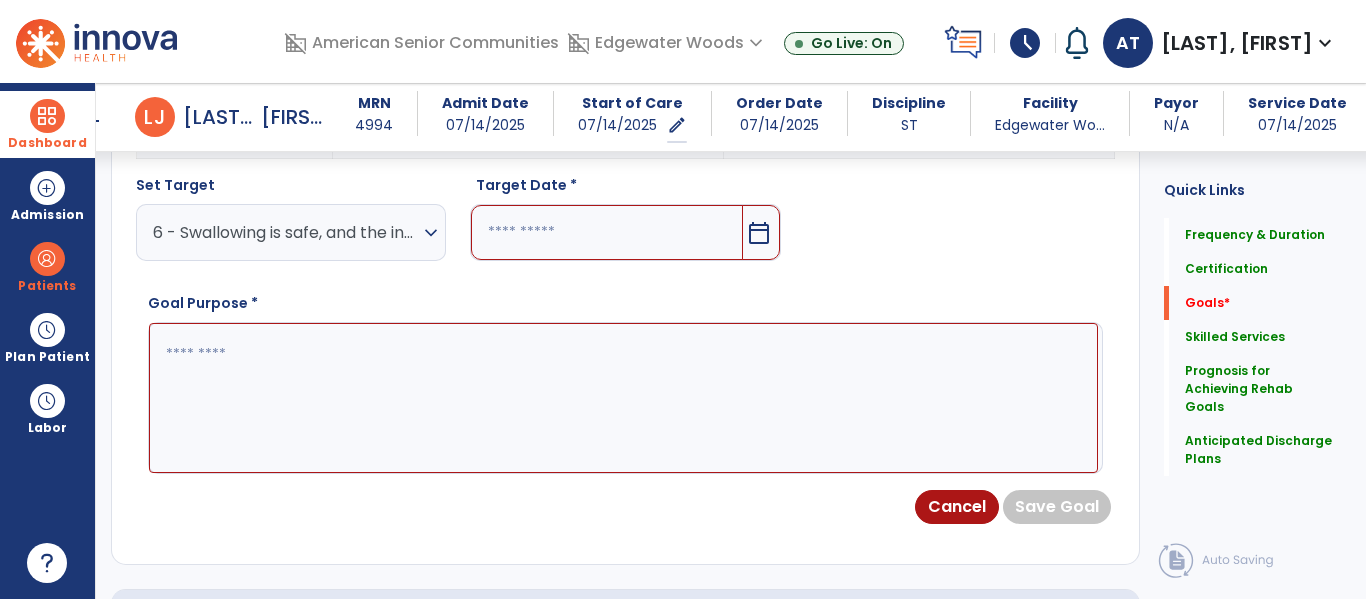 scroll, scrollTop: 796, scrollLeft: 0, axis: vertical 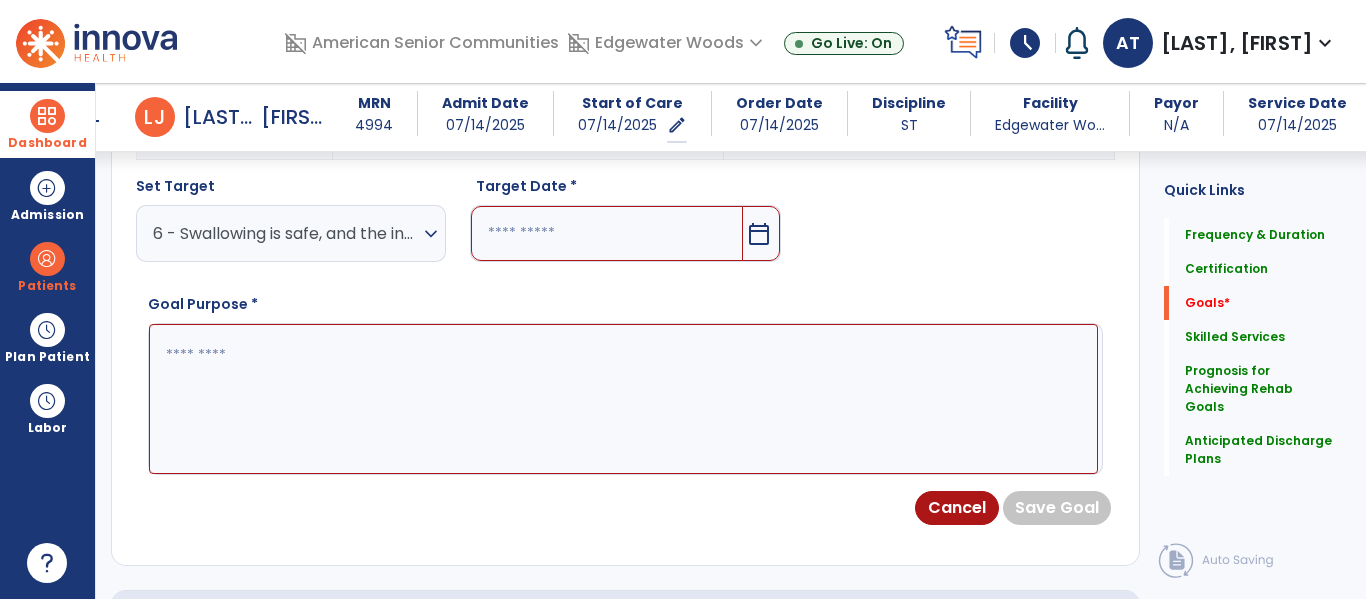click at bounding box center (623, 399) 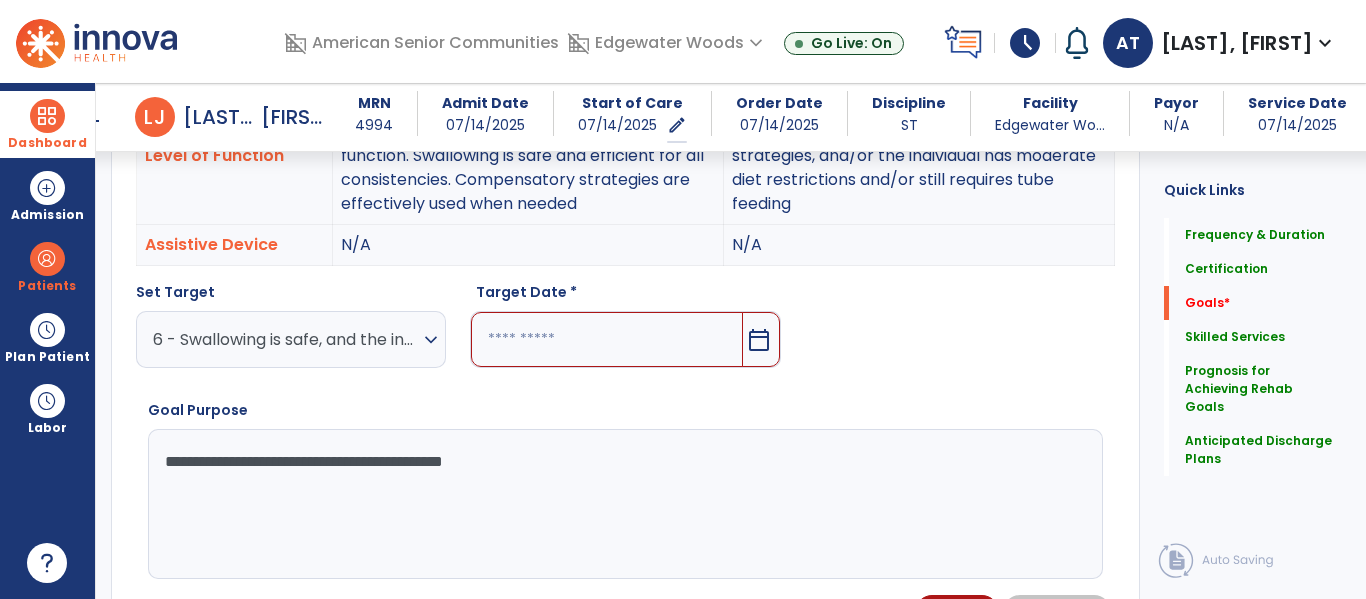 scroll, scrollTop: 691, scrollLeft: 0, axis: vertical 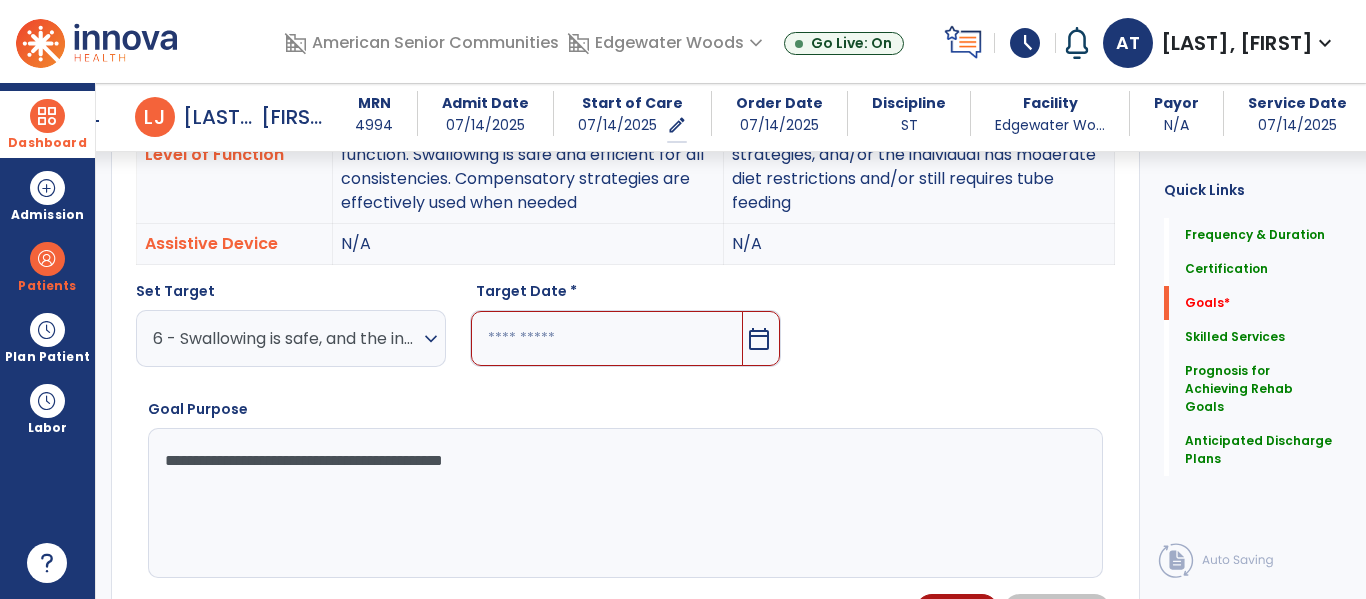 click on "**********" at bounding box center (623, 503) 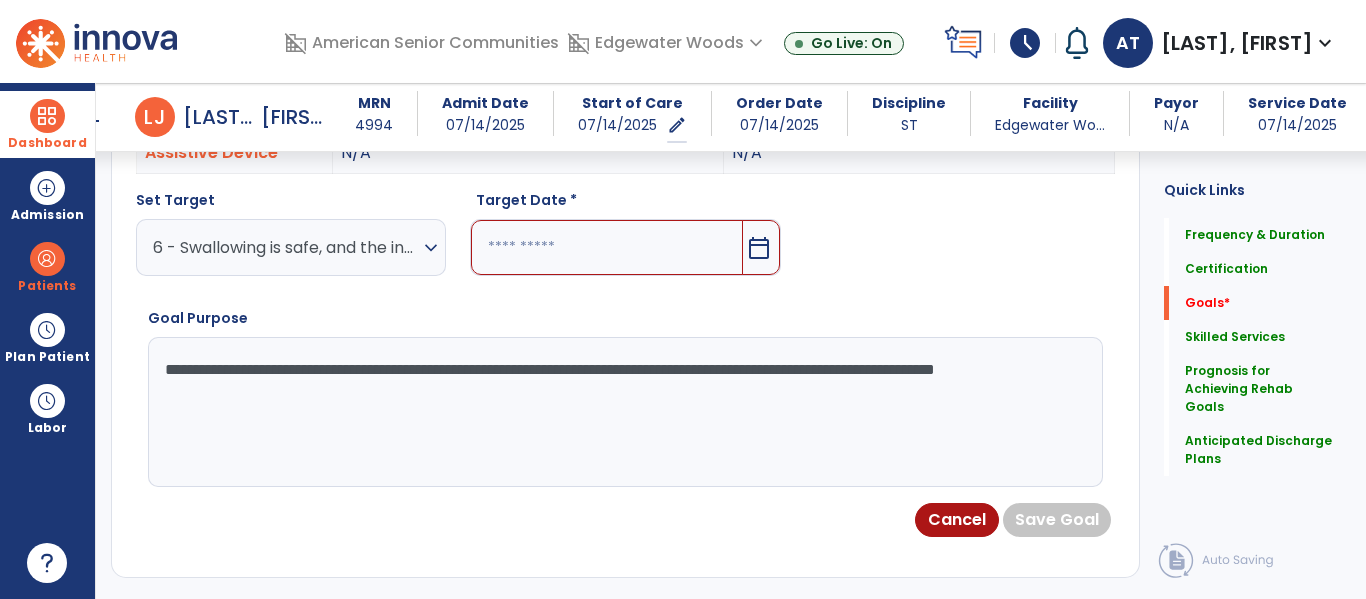 scroll, scrollTop: 785, scrollLeft: 0, axis: vertical 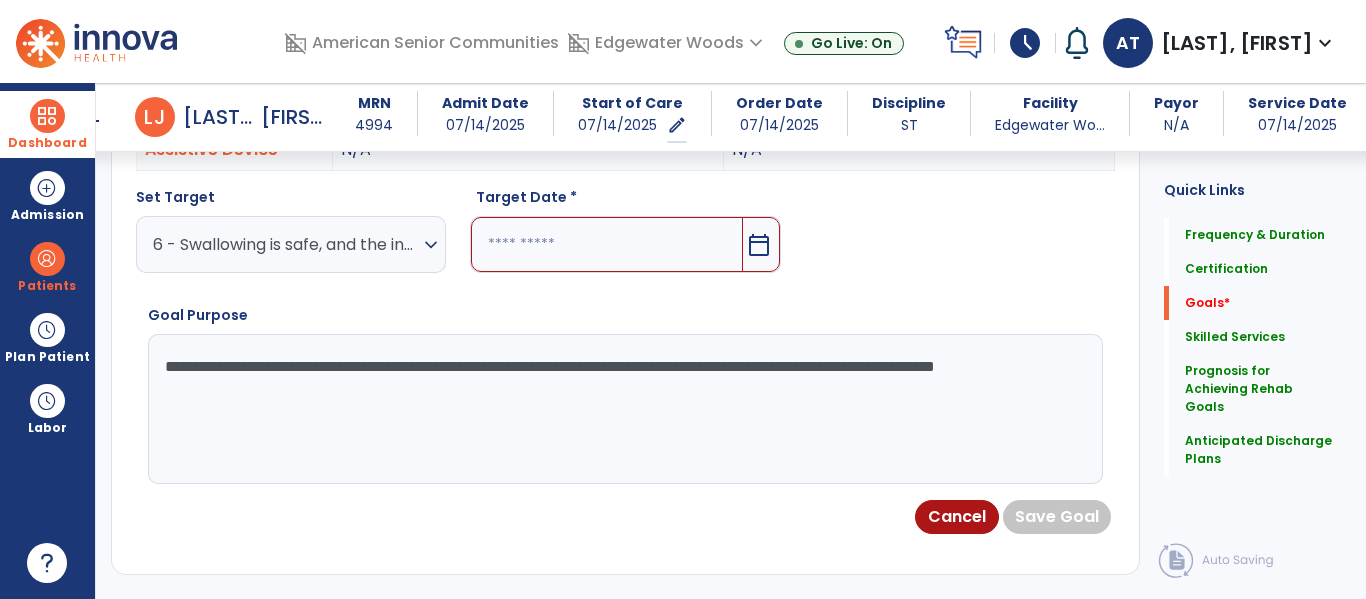 type on "**********" 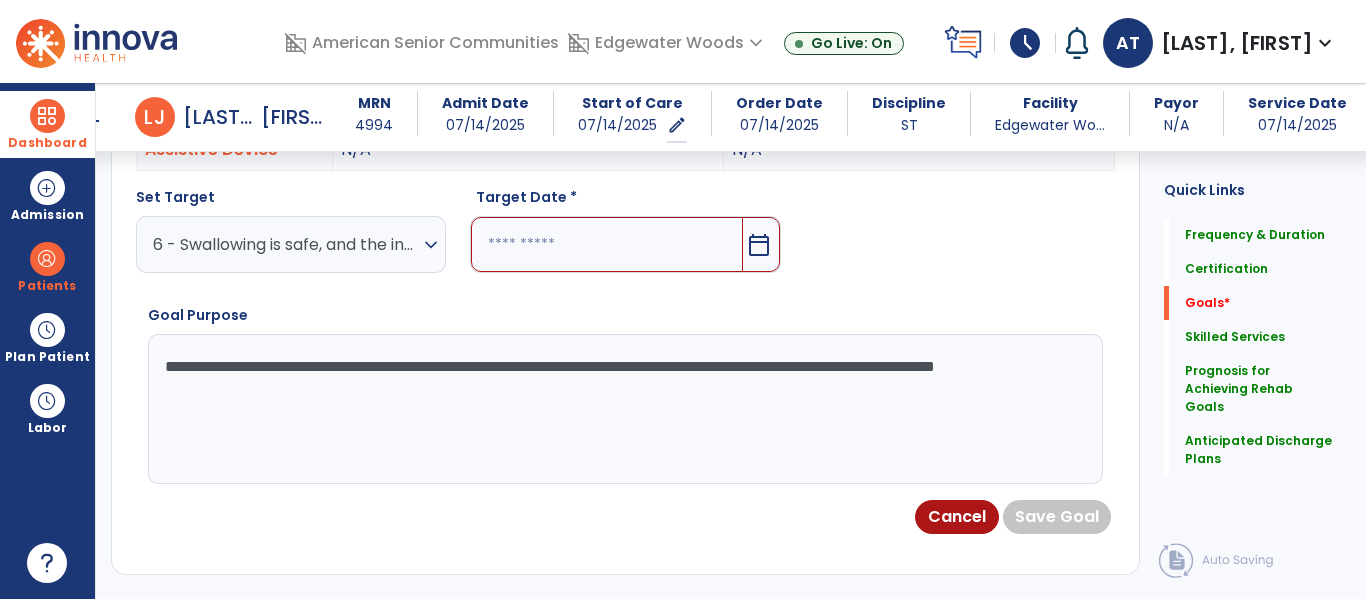 click at bounding box center [606, 244] 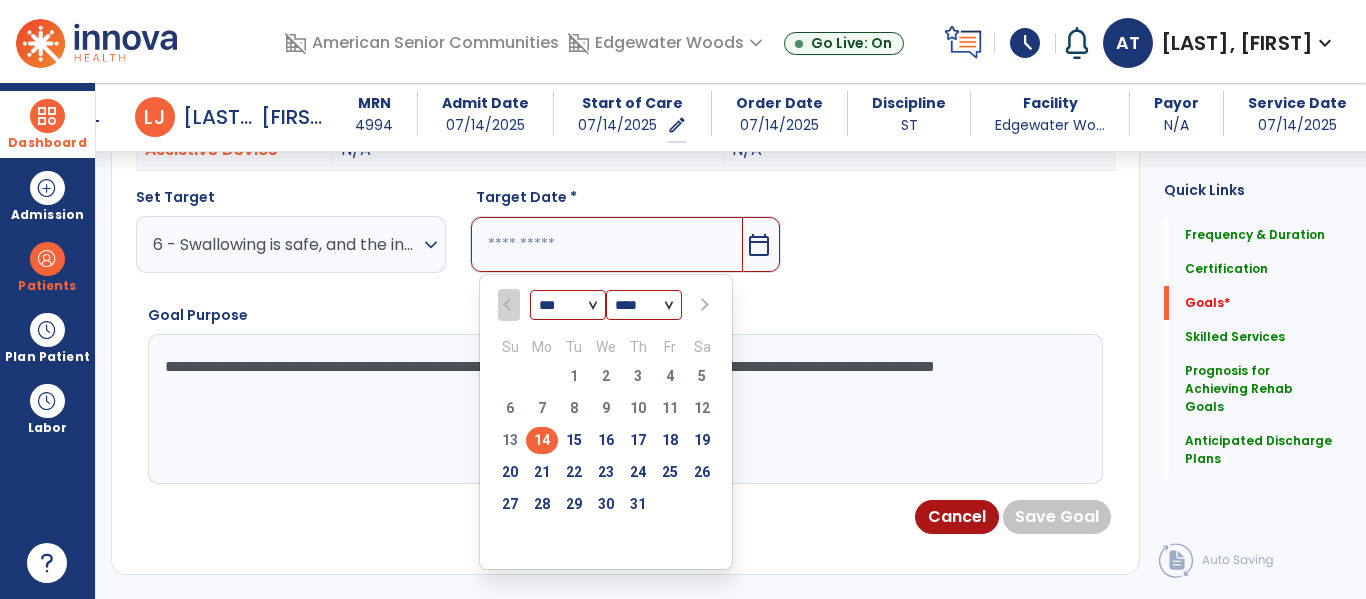click at bounding box center (702, 305) 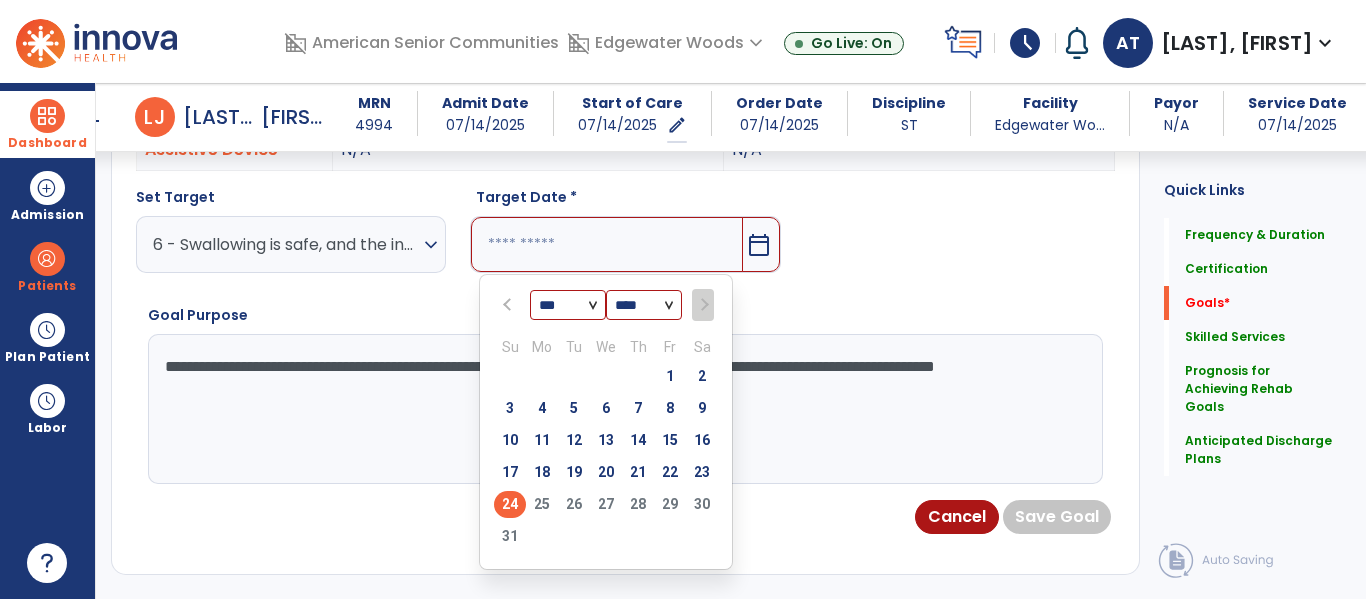 click on "24" at bounding box center (510, 504) 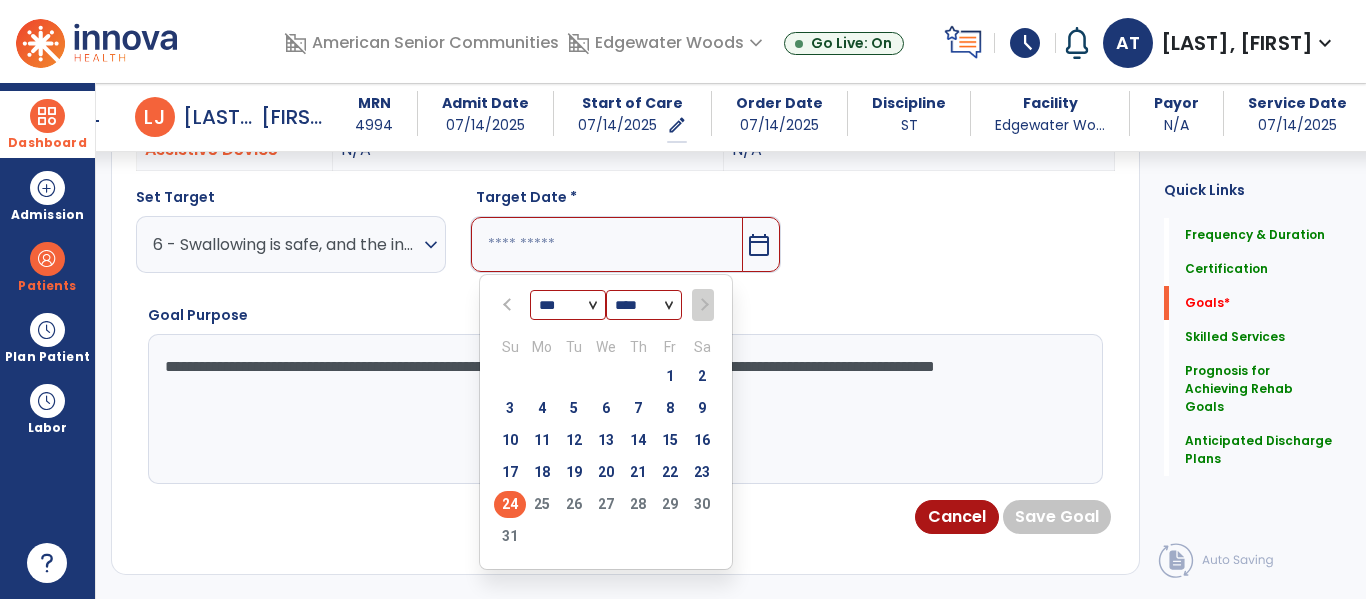 type on "*********" 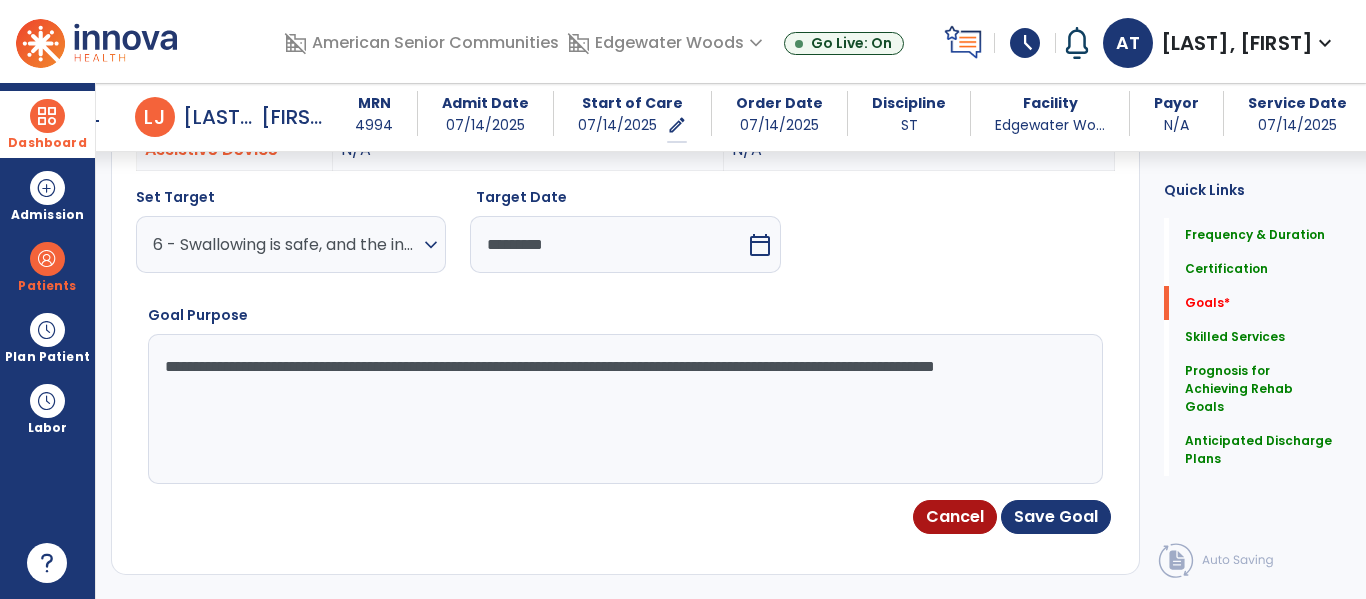 click on "Cancel   Save Goal" at bounding box center [625, 517] 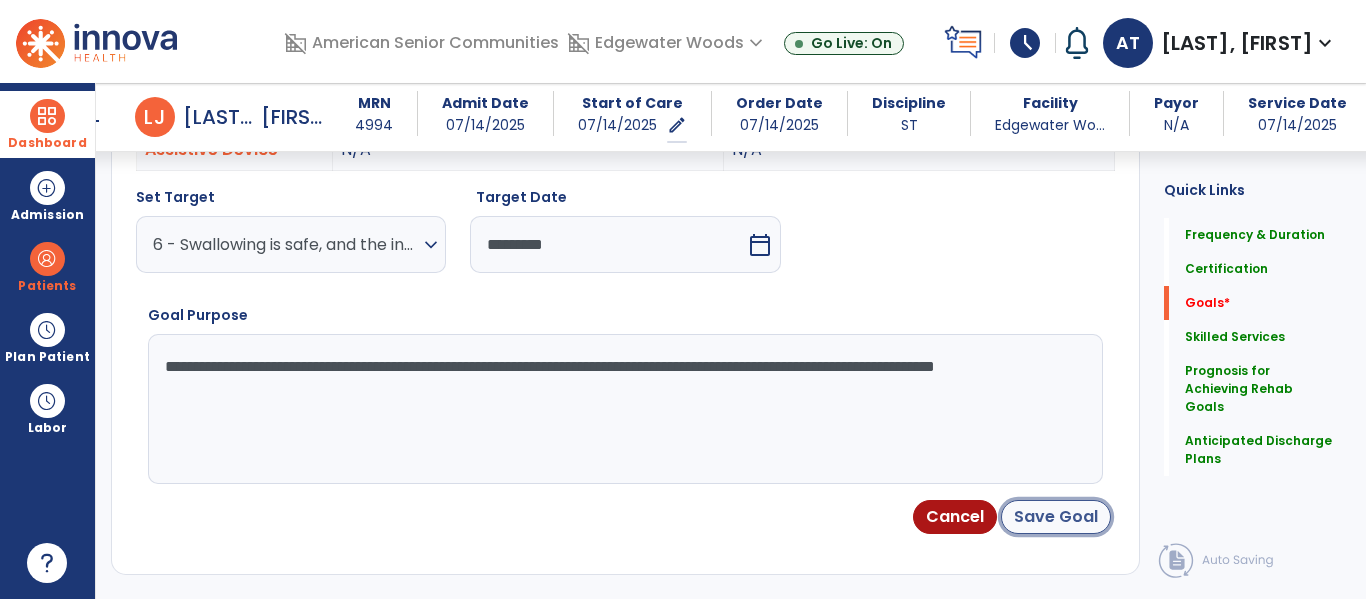 click on "Save Goal" at bounding box center [1056, 517] 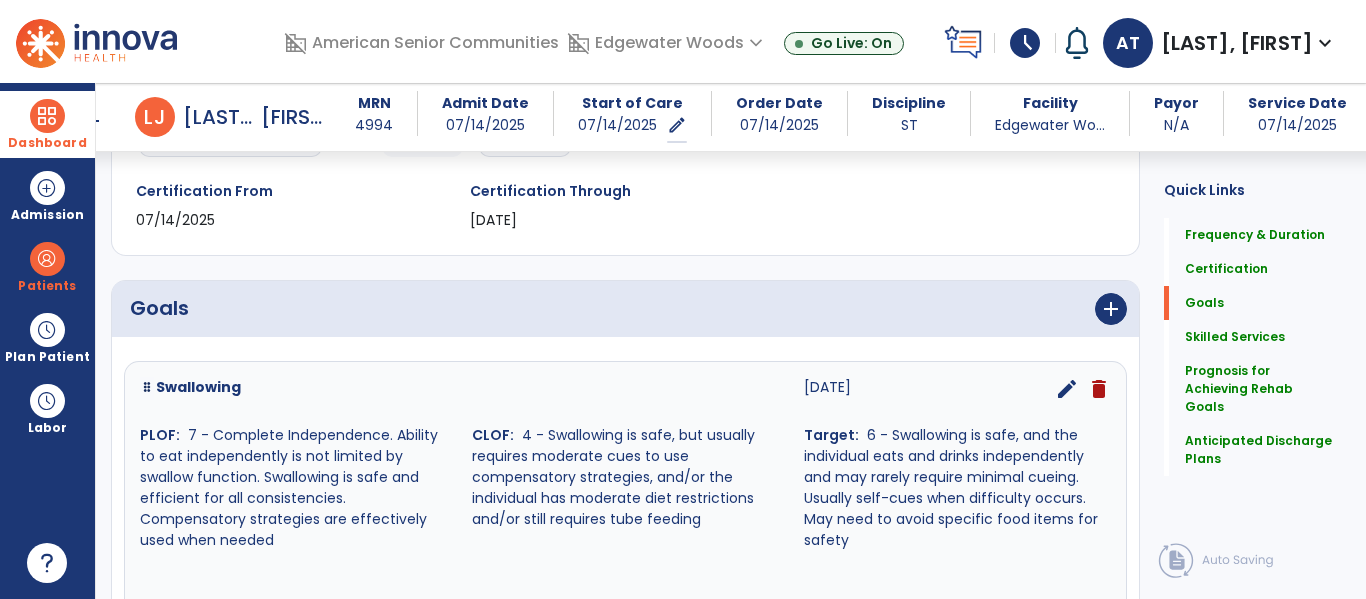 scroll, scrollTop: 357, scrollLeft: 0, axis: vertical 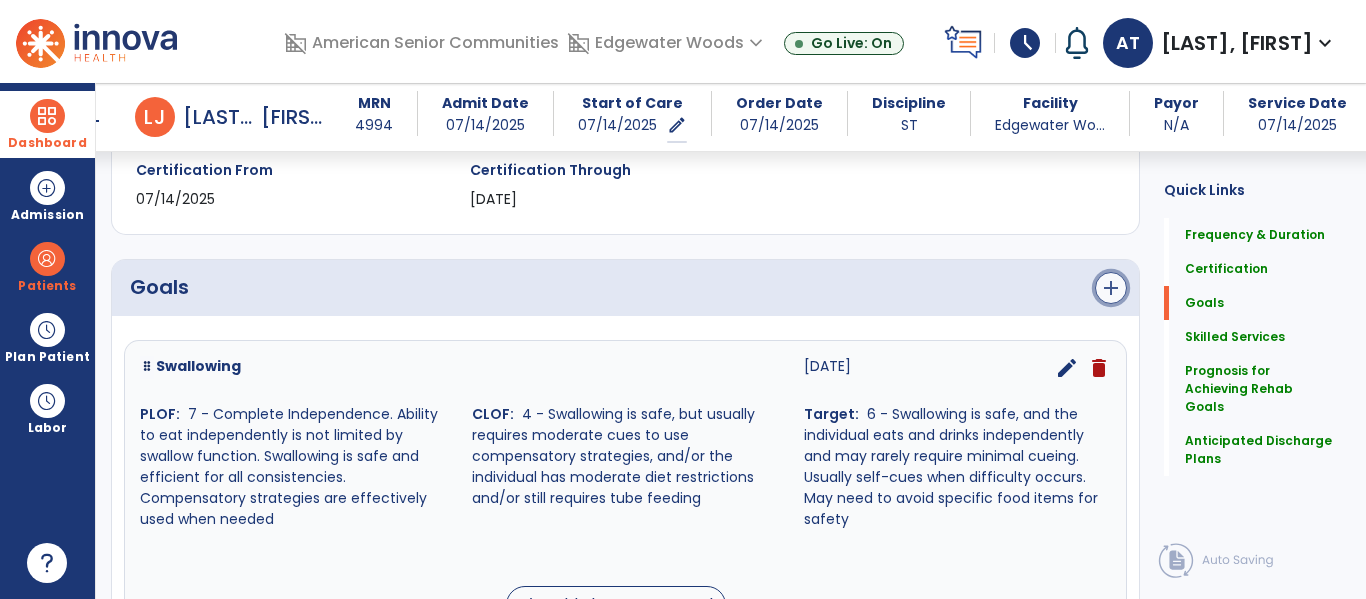 click on "add" at bounding box center (1111, 288) 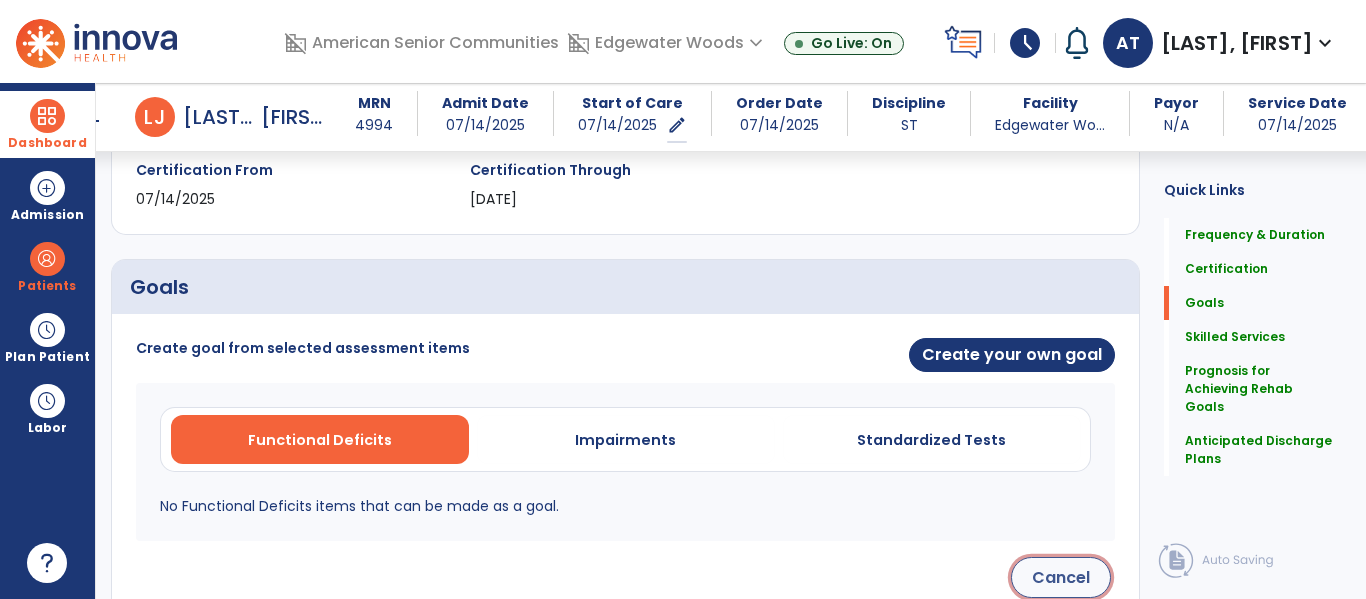 click on "Cancel" at bounding box center [1061, 577] 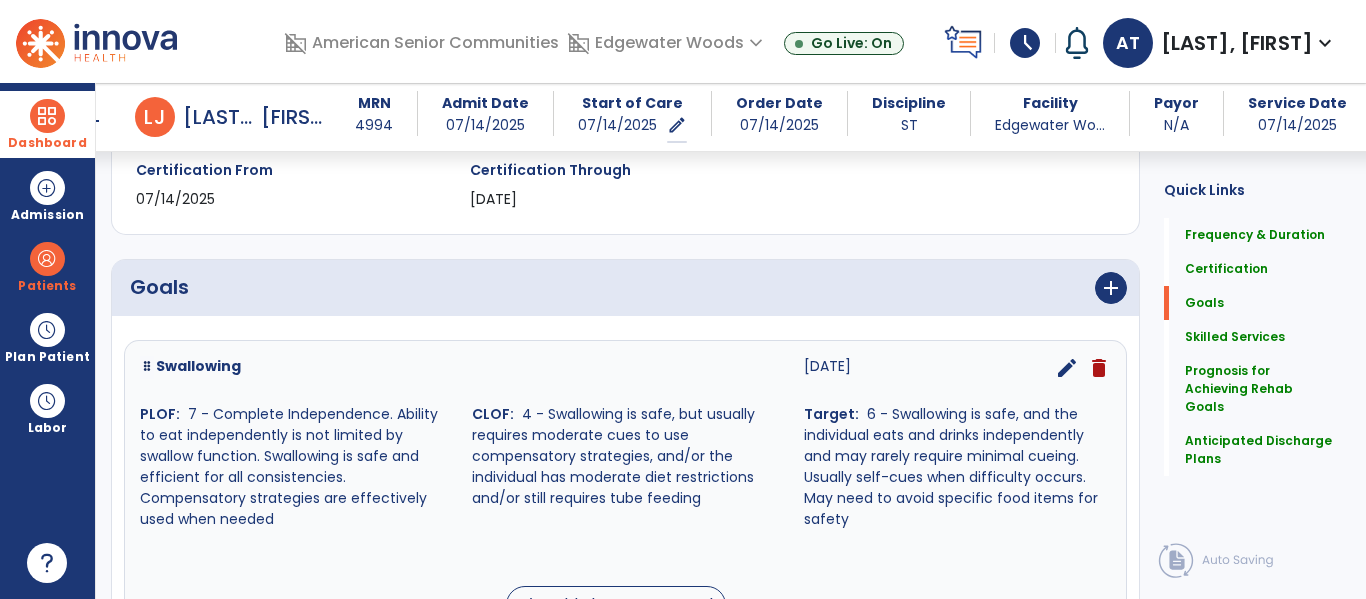 scroll, scrollTop: 545, scrollLeft: 0, axis: vertical 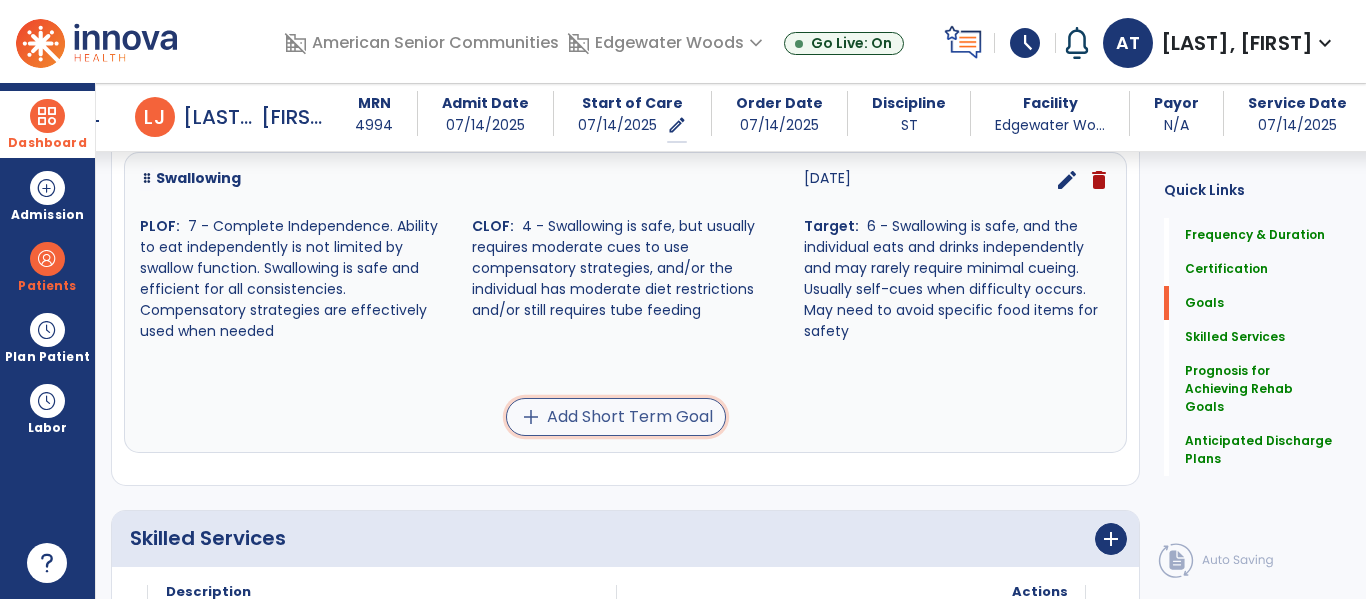 click on "add  Add Short Term Goal" at bounding box center [616, 417] 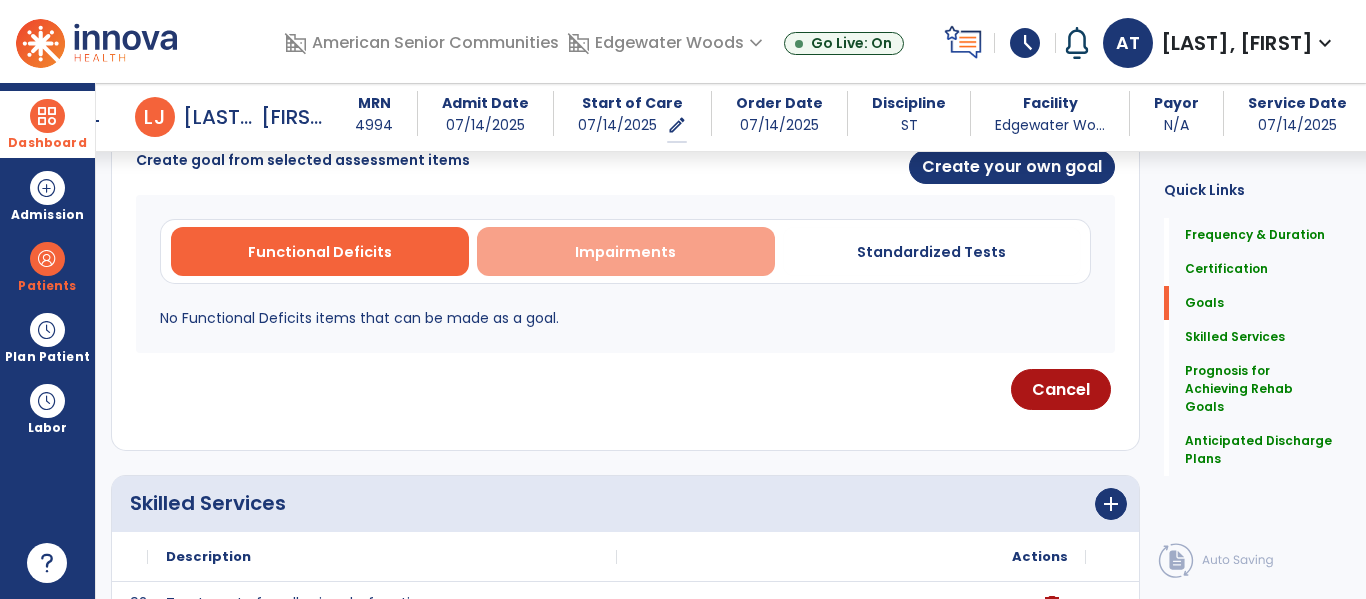 click on "Impairments" at bounding box center (626, 251) 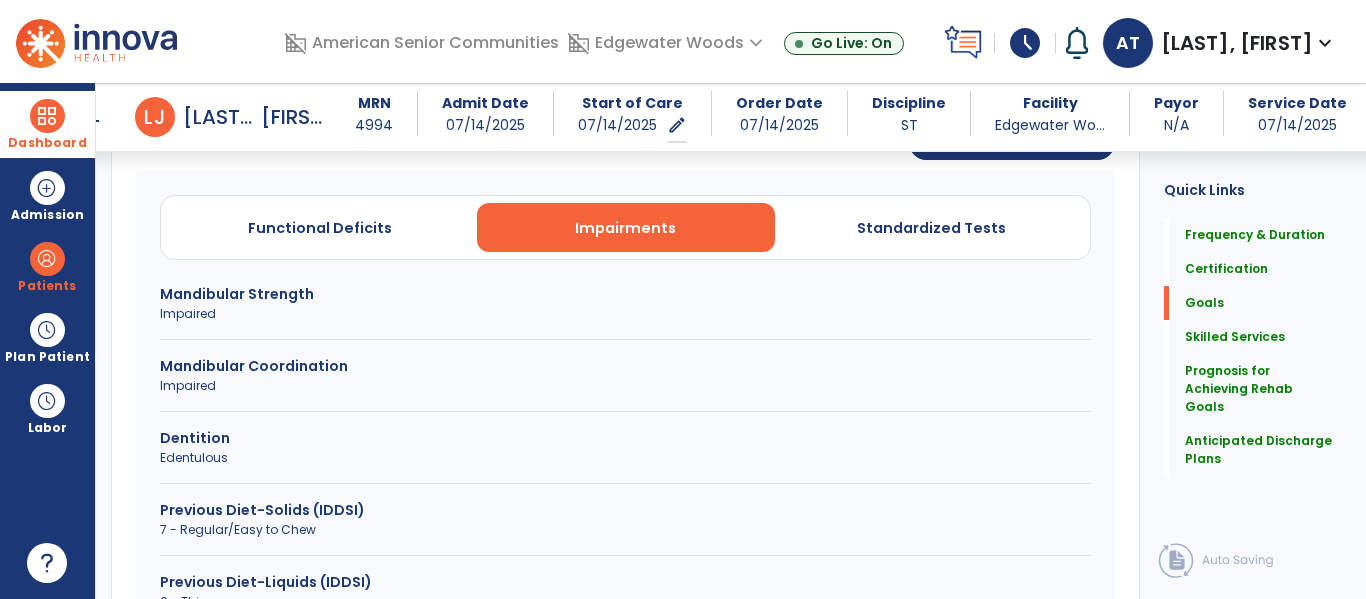 scroll, scrollTop: 570, scrollLeft: 0, axis: vertical 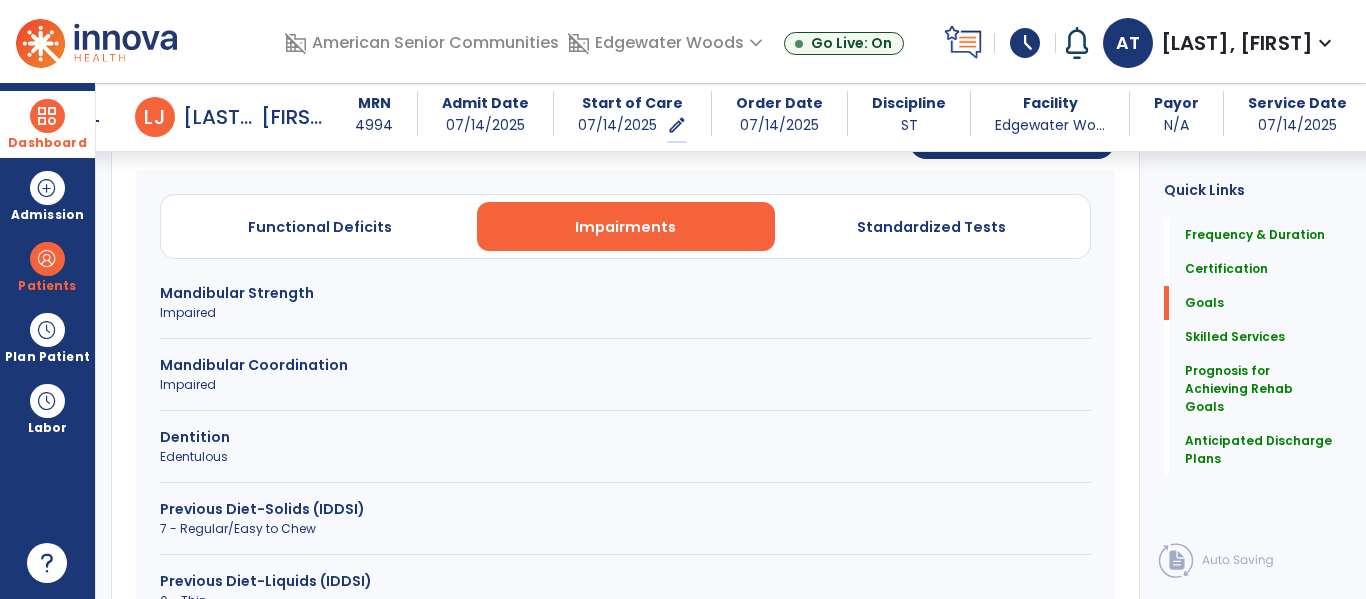 click on "Mandibular Strength        Impaired" at bounding box center [625, 311] 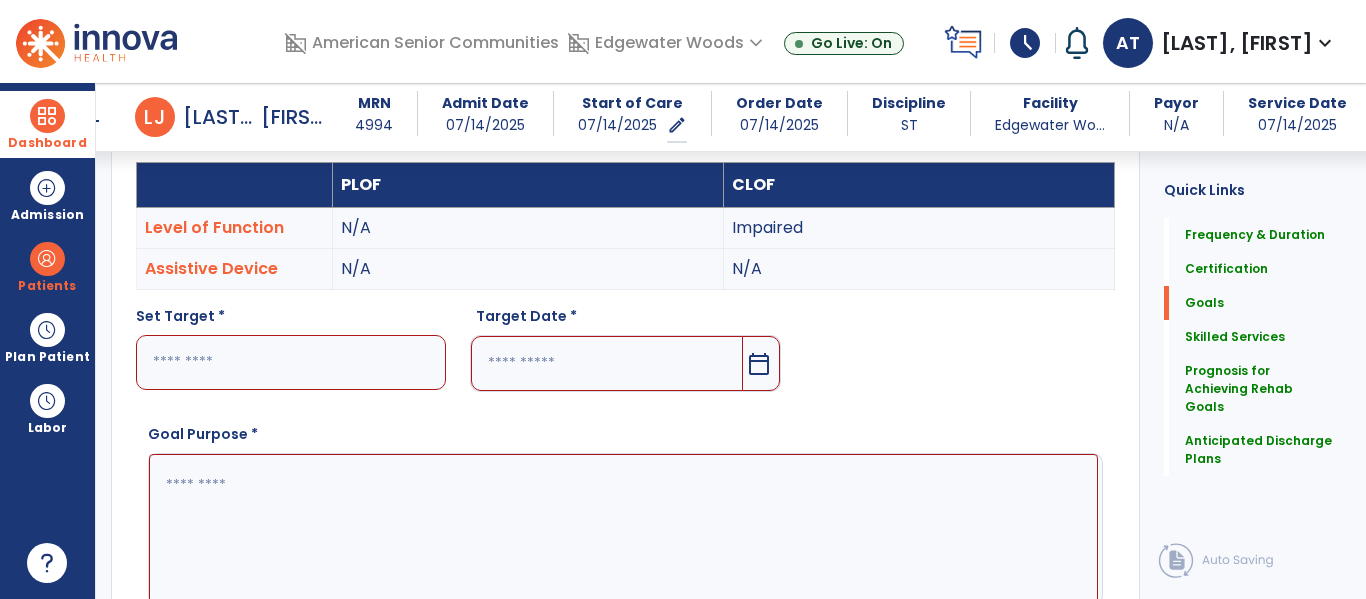 click at bounding box center [291, 362] 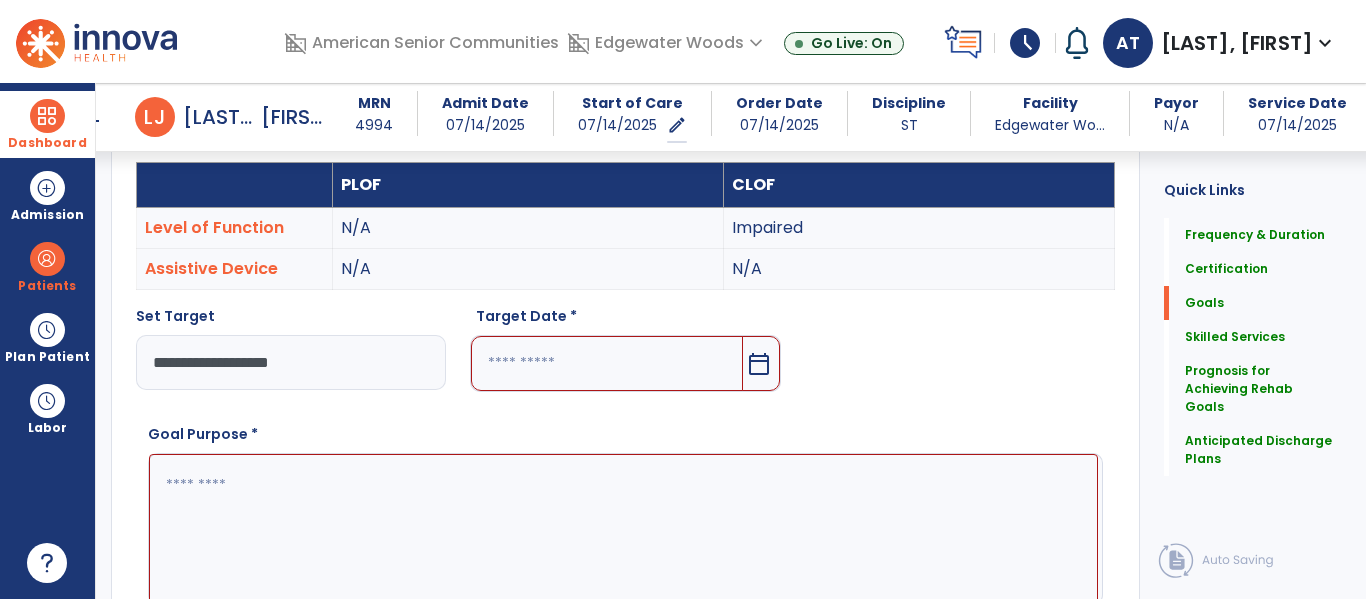 type on "**********" 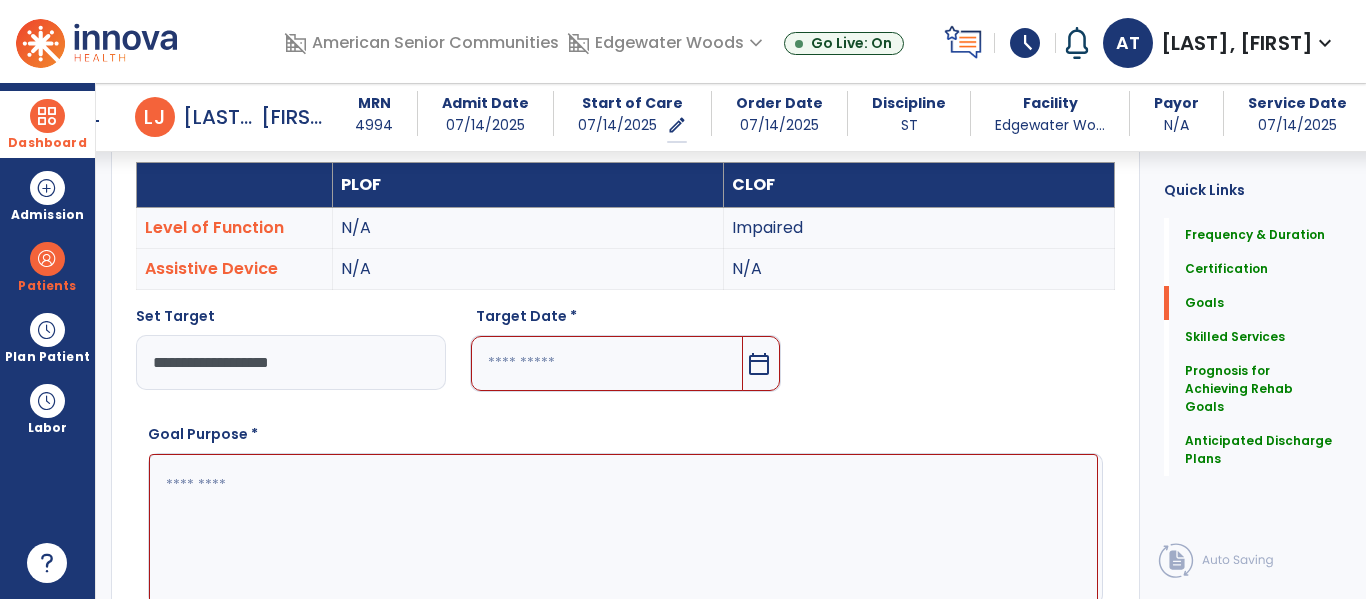 click at bounding box center [623, 529] 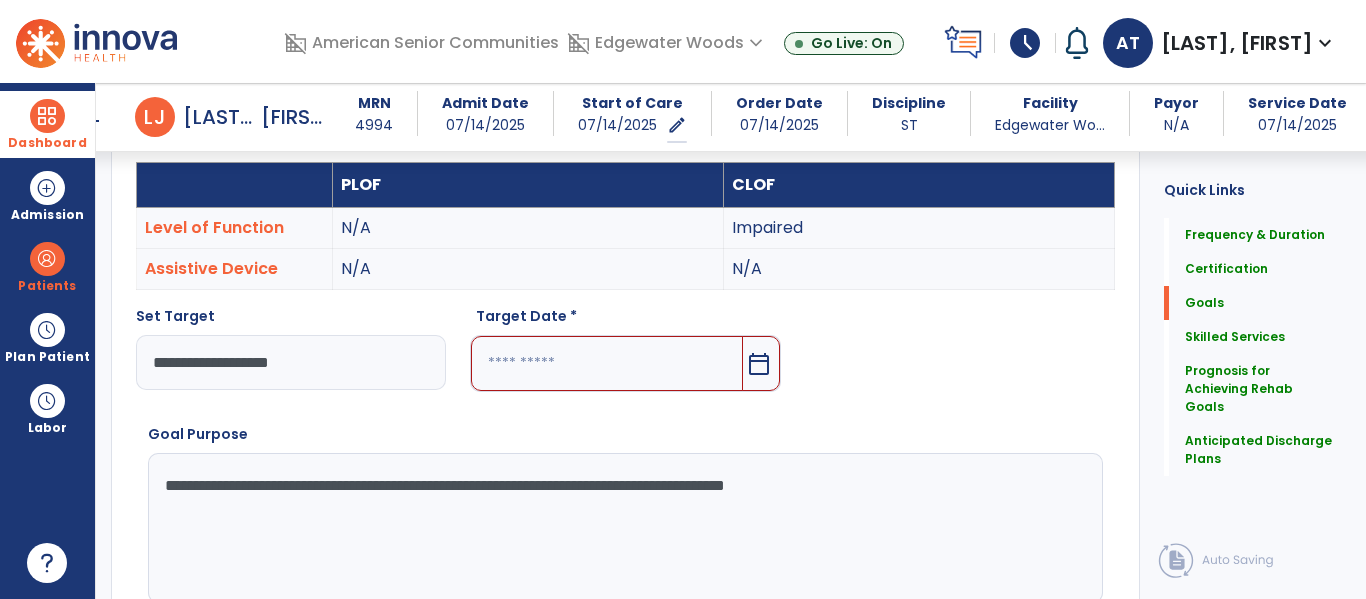 type on "**********" 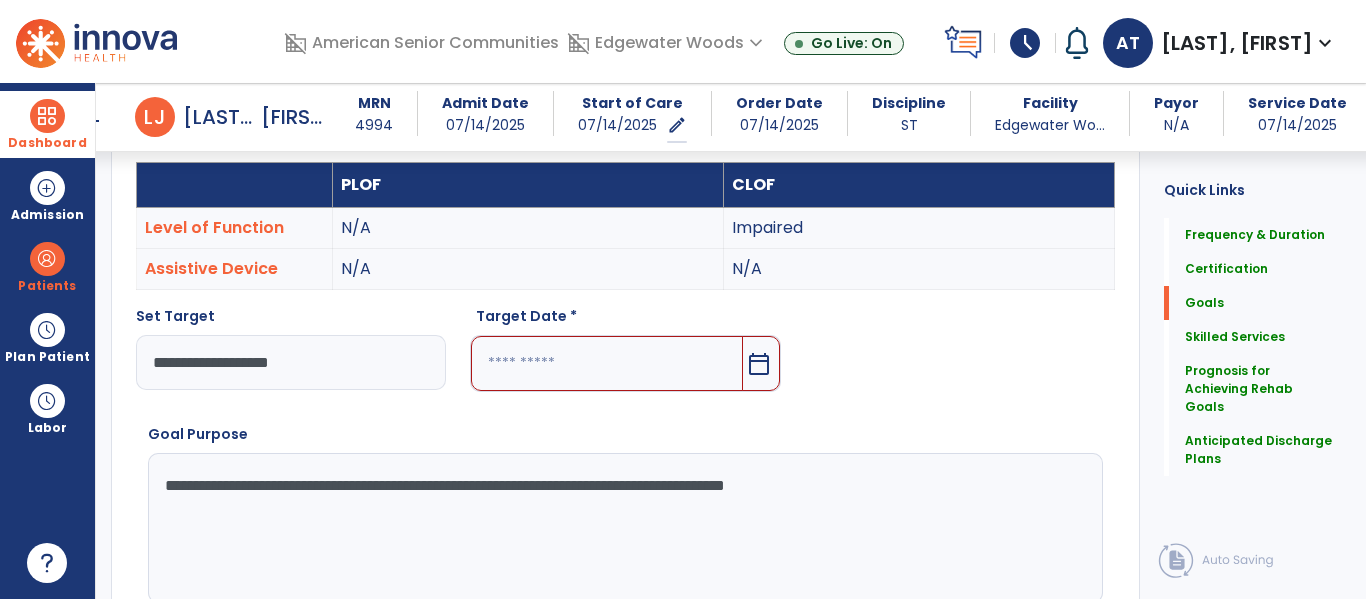 click at bounding box center [606, 363] 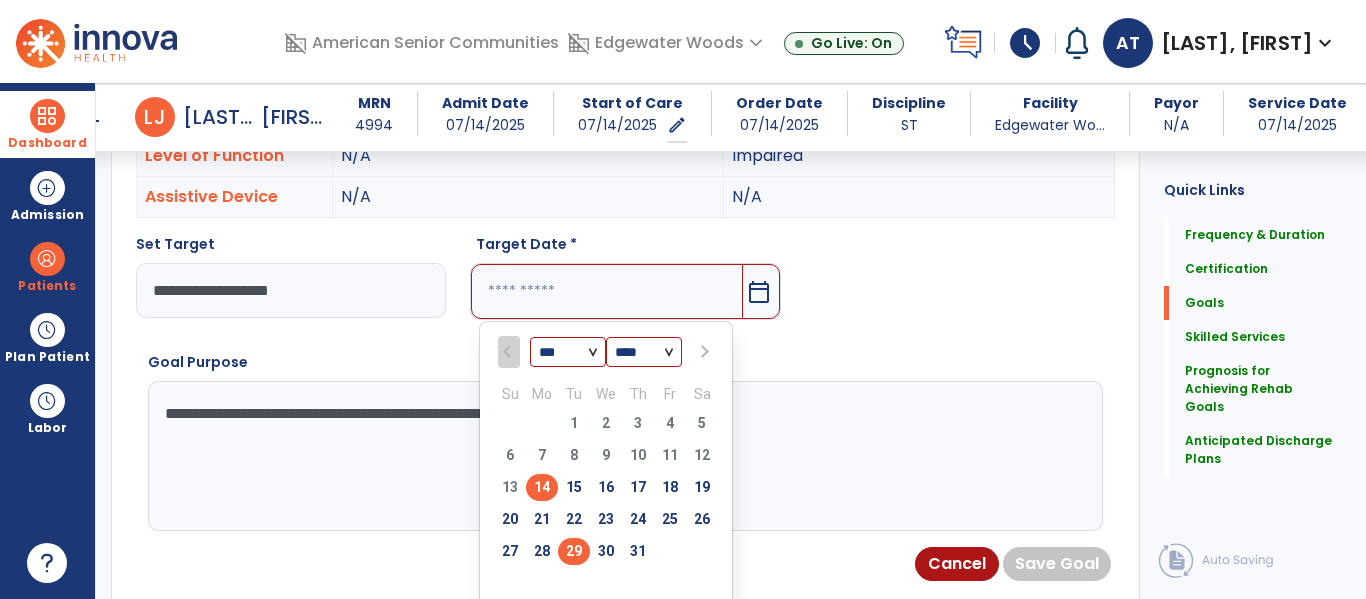 scroll, scrollTop: 643, scrollLeft: 0, axis: vertical 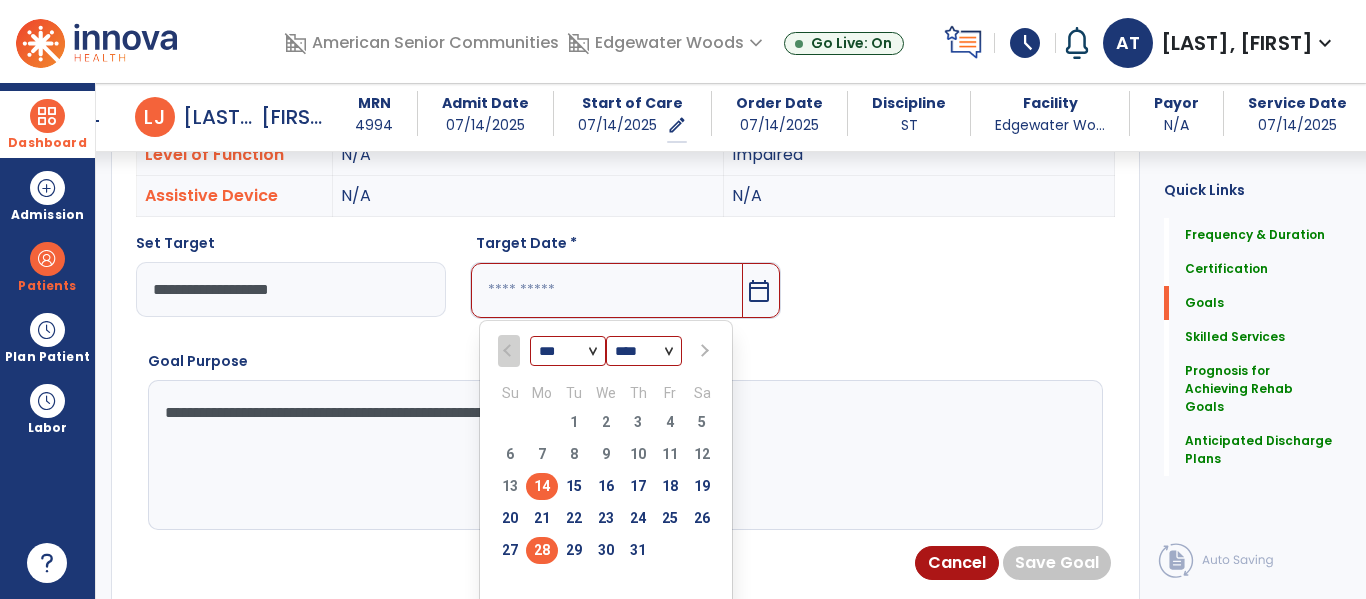 click on "28" at bounding box center (542, 550) 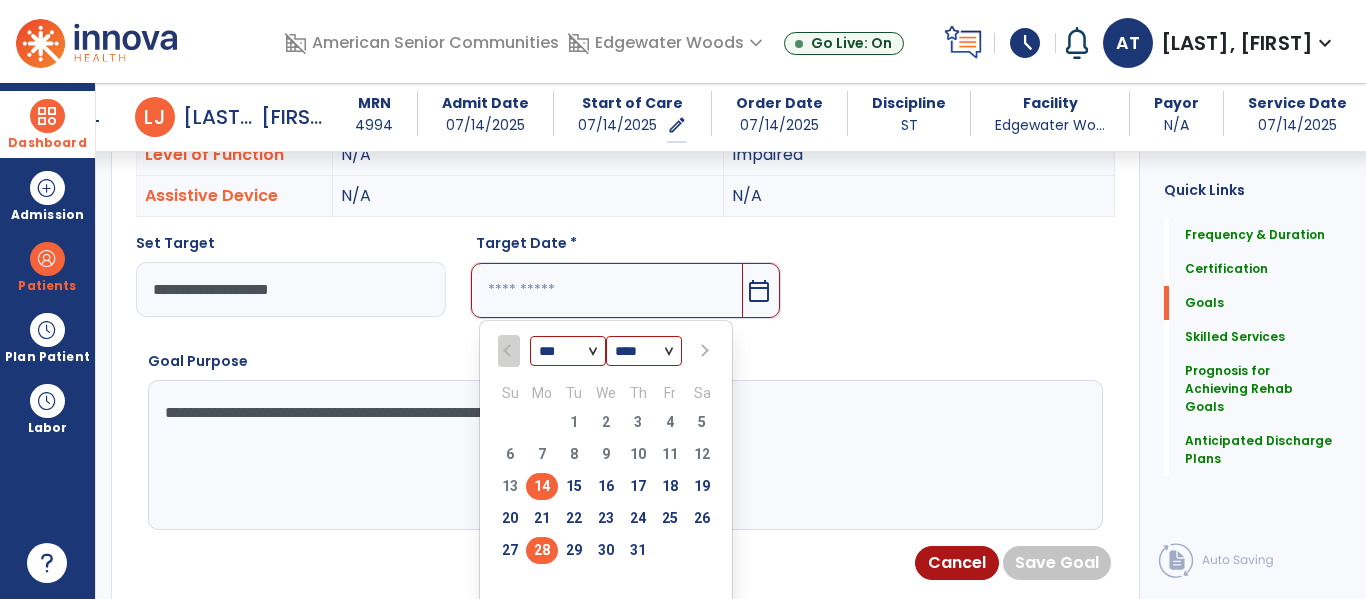 type on "*********" 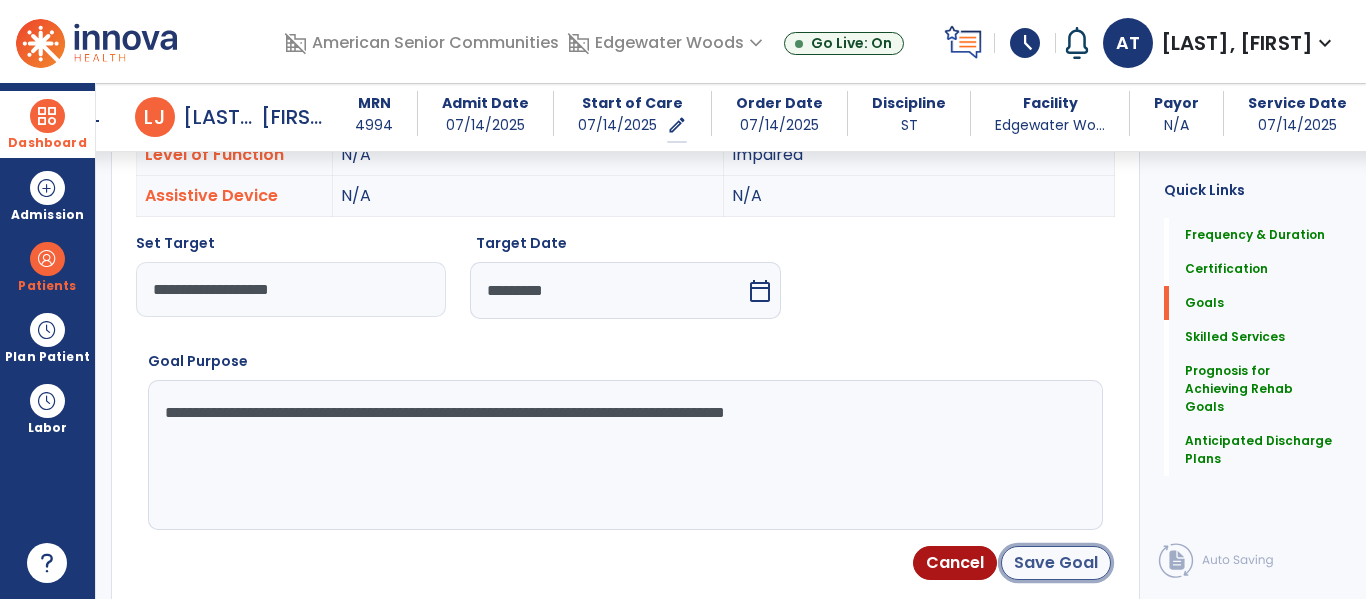 click on "Save Goal" at bounding box center [1056, 563] 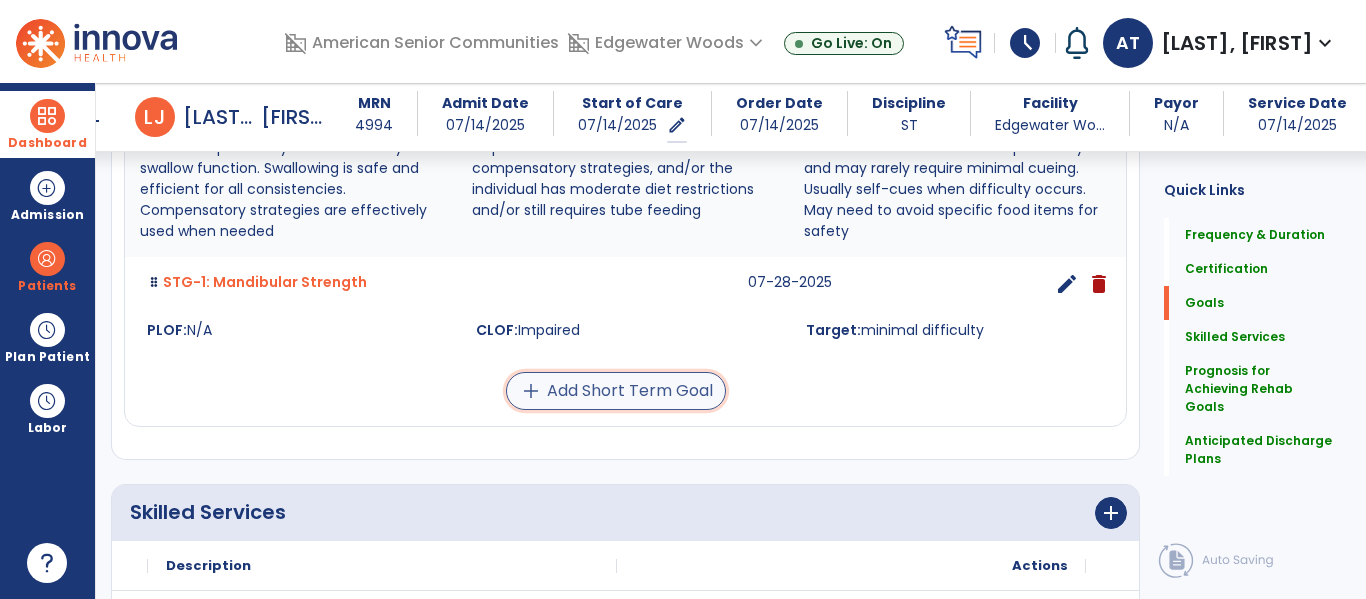 click on "add  Add Short Term Goal" at bounding box center (616, 391) 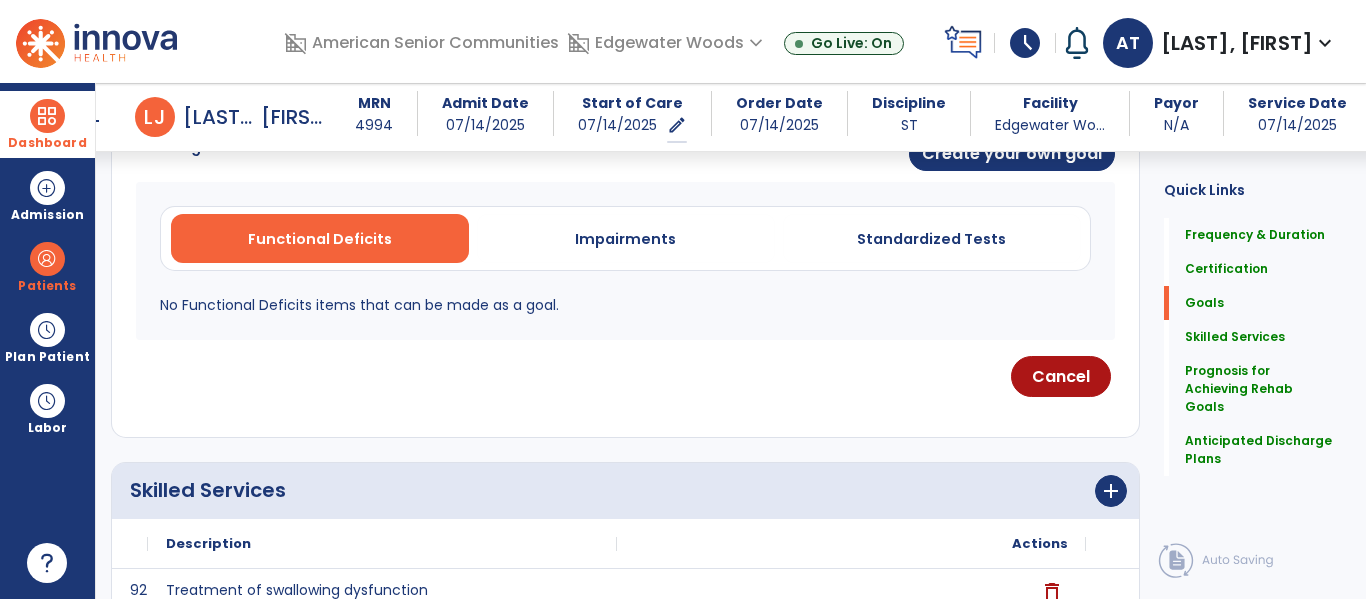 scroll, scrollTop: 539, scrollLeft: 0, axis: vertical 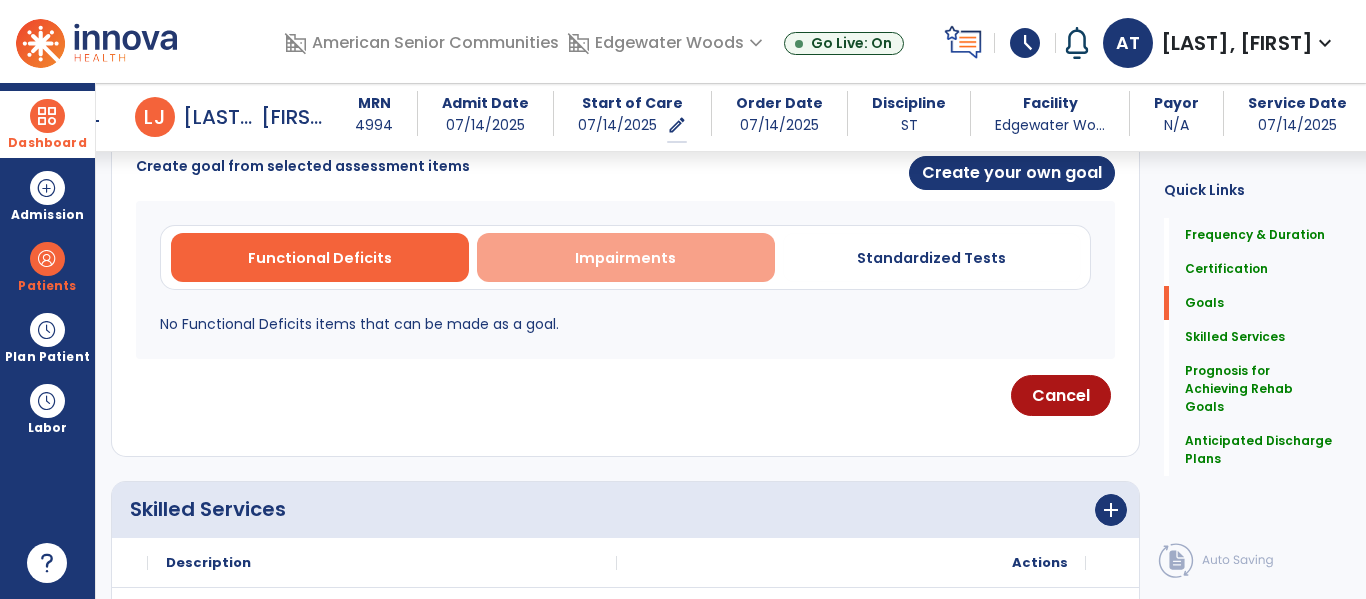 click on "Impairments" at bounding box center [626, 257] 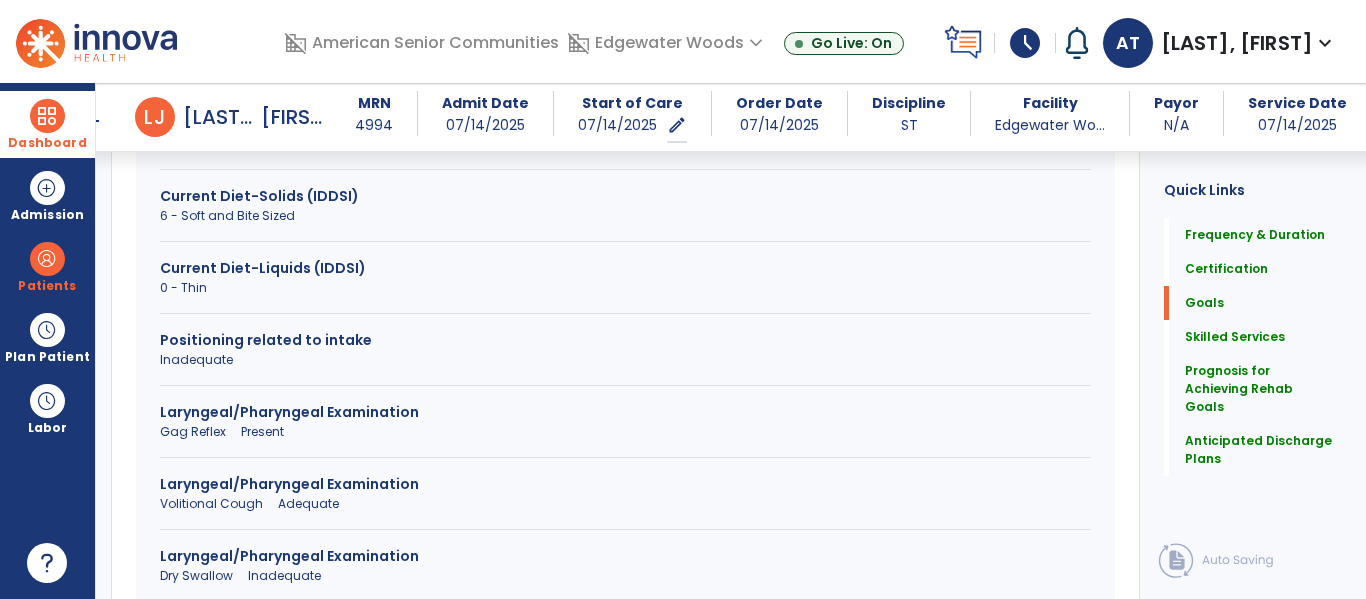 scroll, scrollTop: 960, scrollLeft: 0, axis: vertical 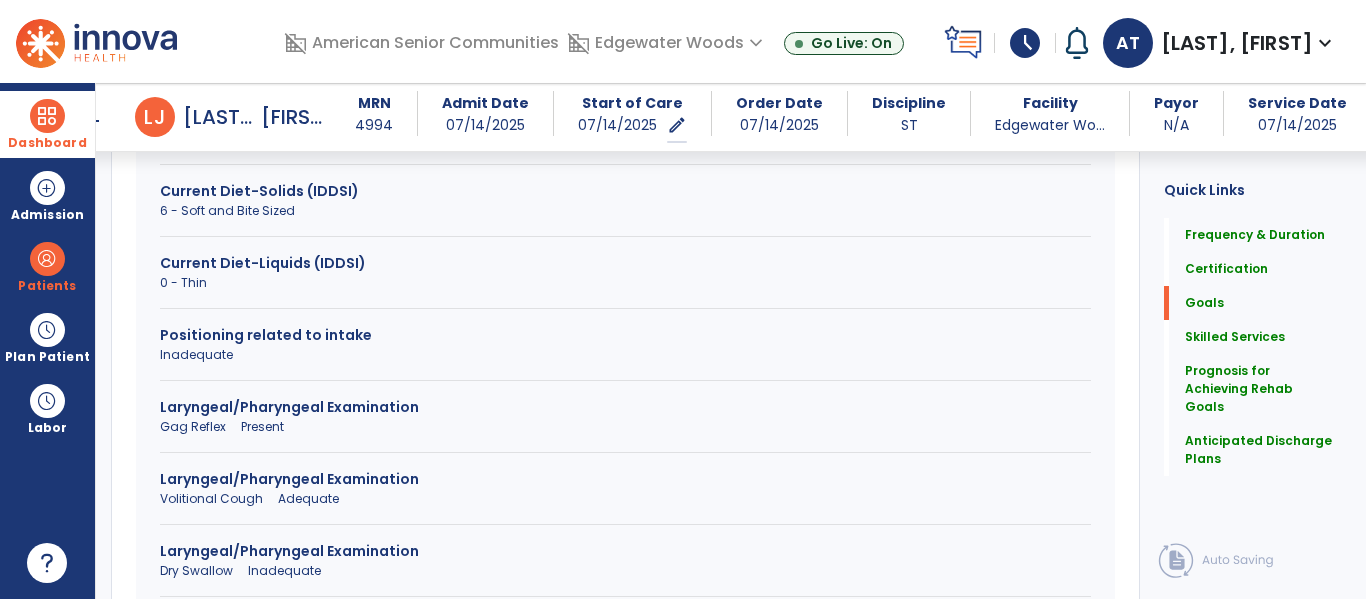 click on "Positioning related to intake" at bounding box center (625, 335) 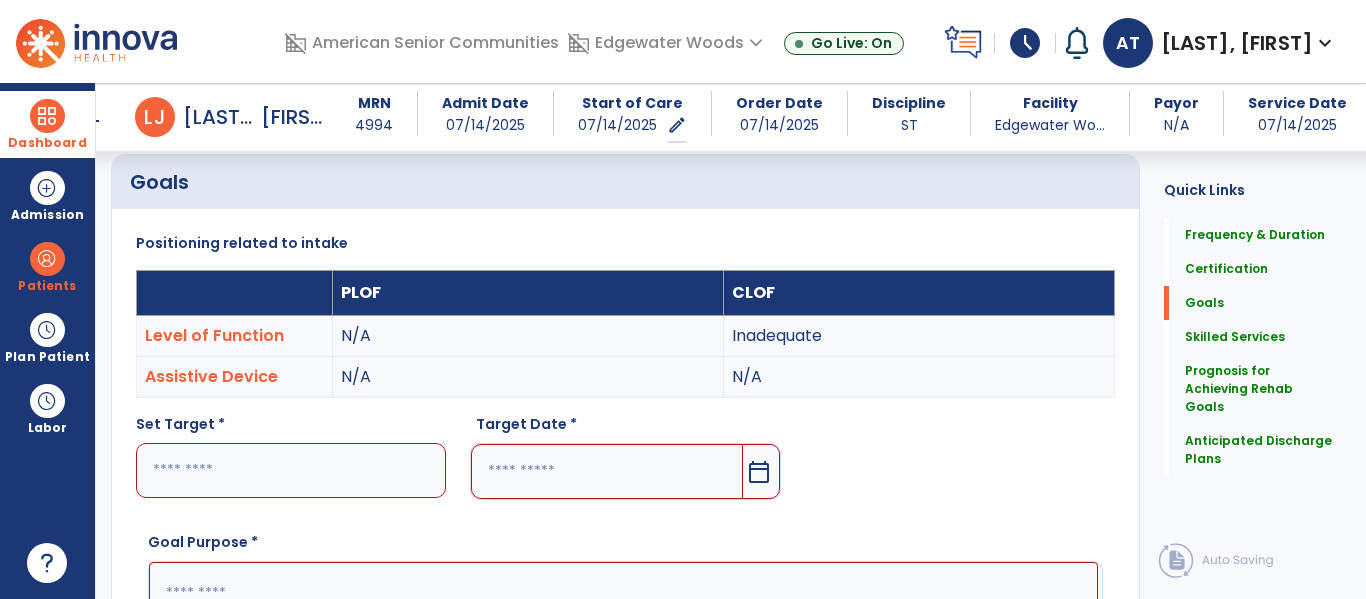 scroll, scrollTop: 470, scrollLeft: 0, axis: vertical 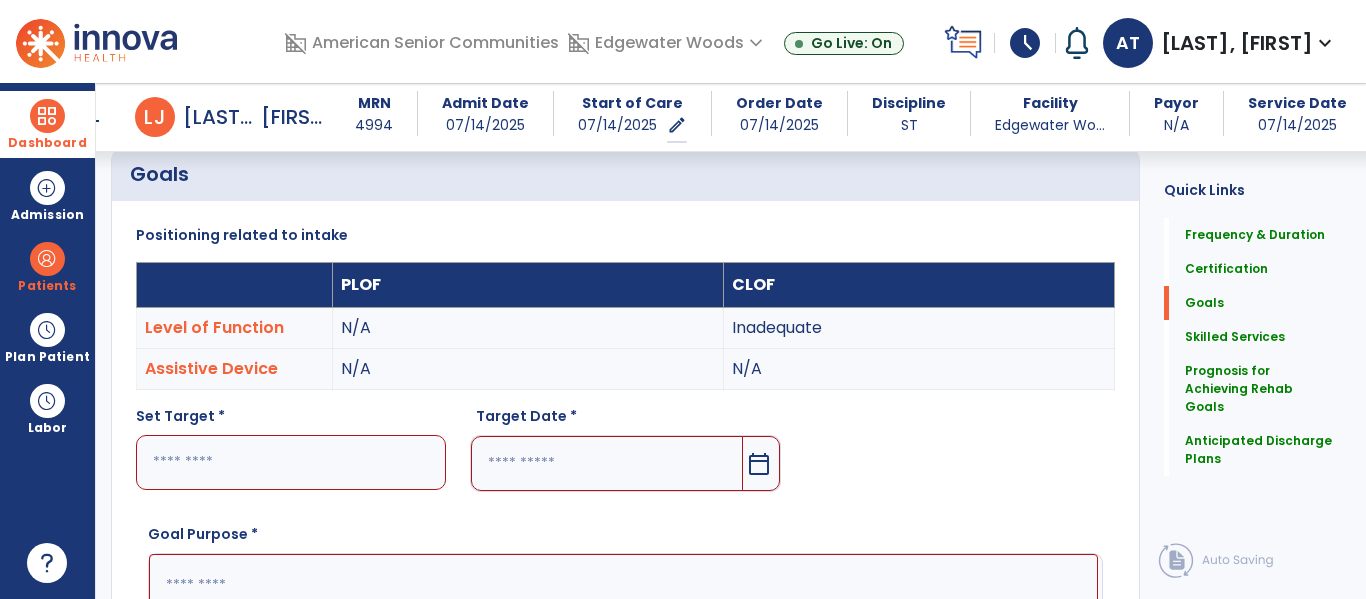 click at bounding box center [291, 462] 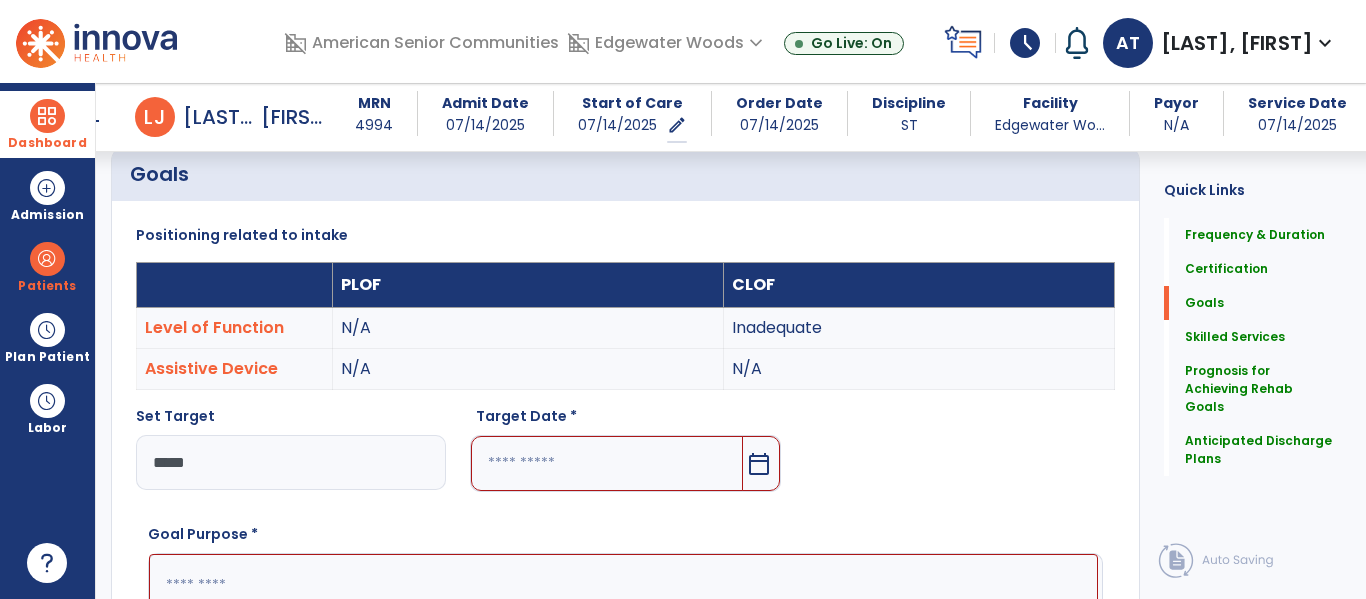 type on "******" 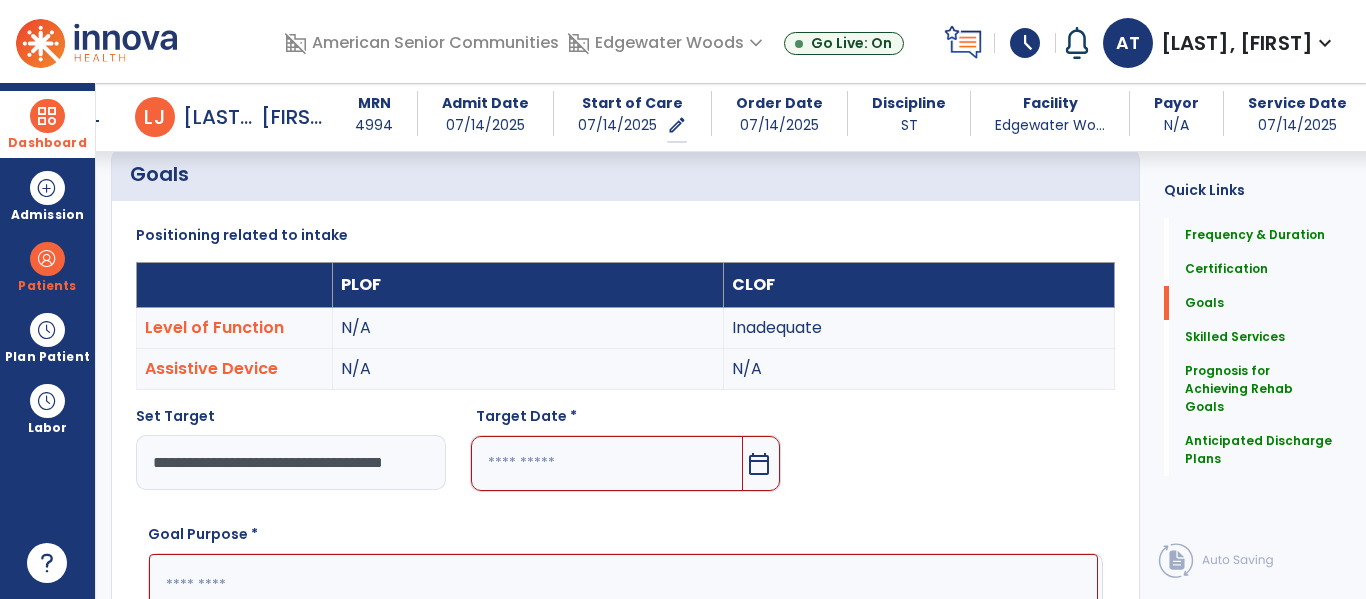 scroll, scrollTop: 0, scrollLeft: 7, axis: horizontal 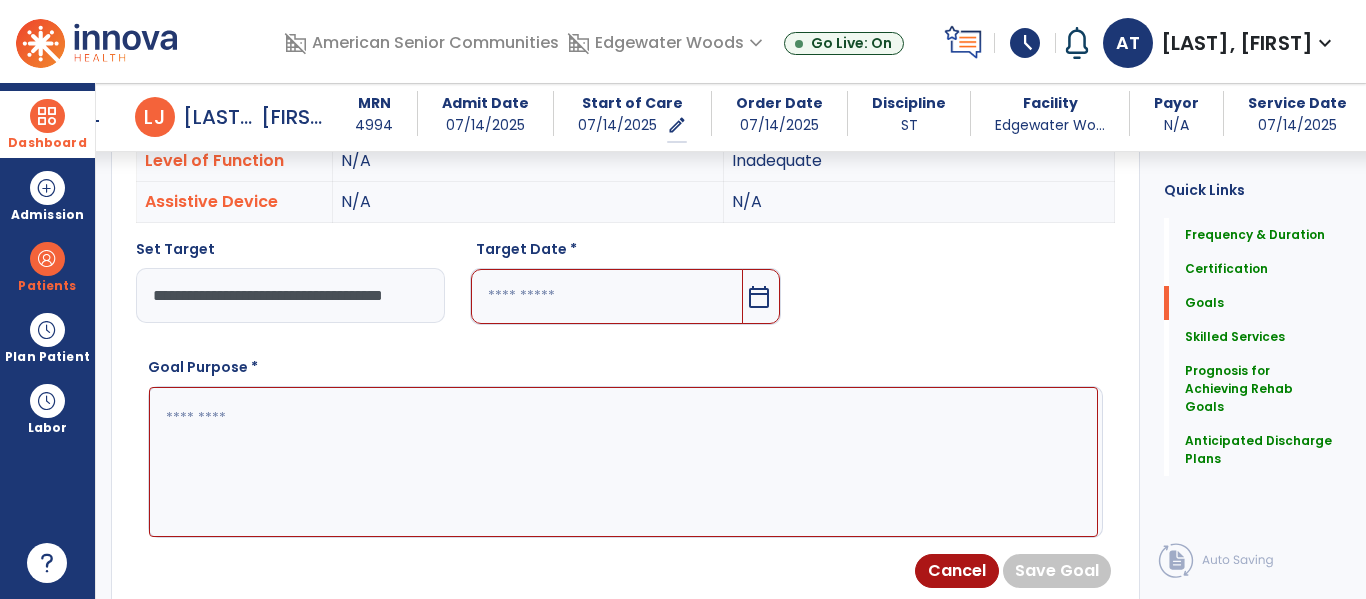 type on "**********" 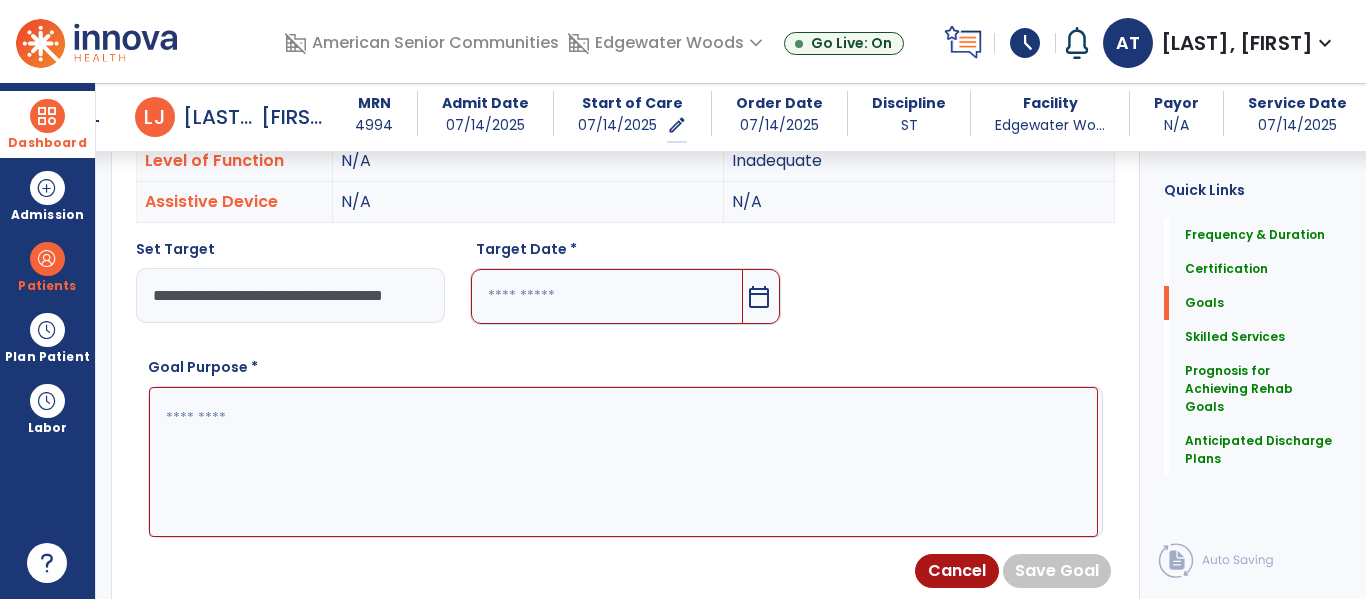 click at bounding box center [623, 462] 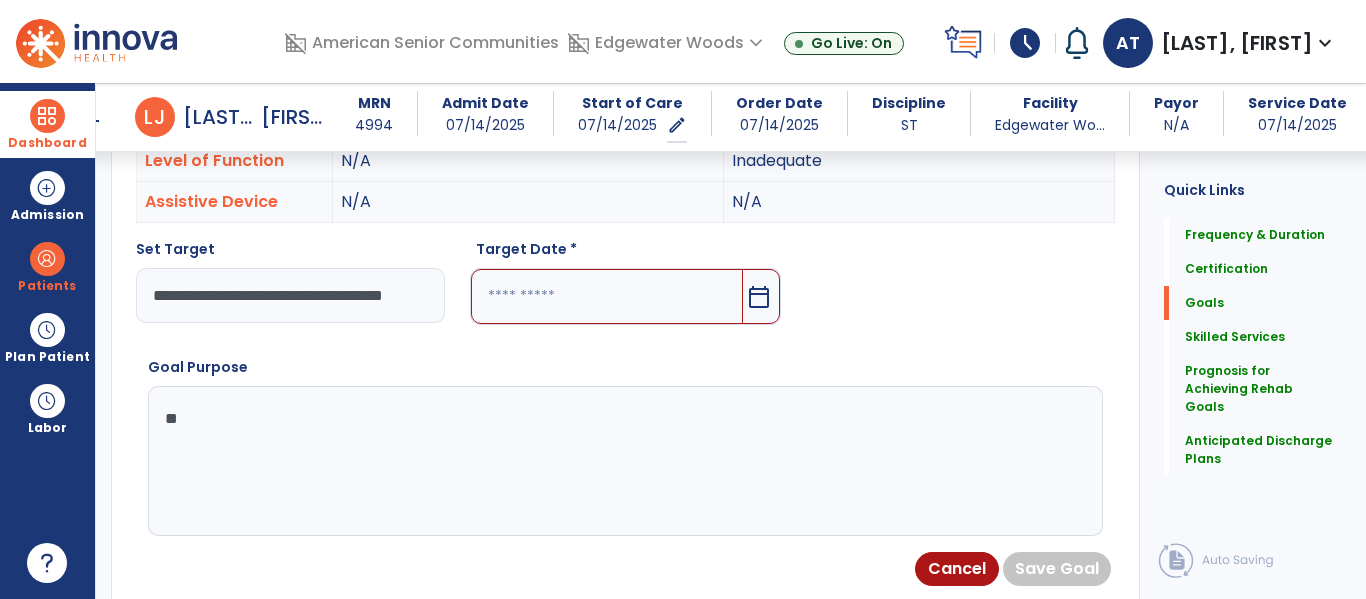 type on "*" 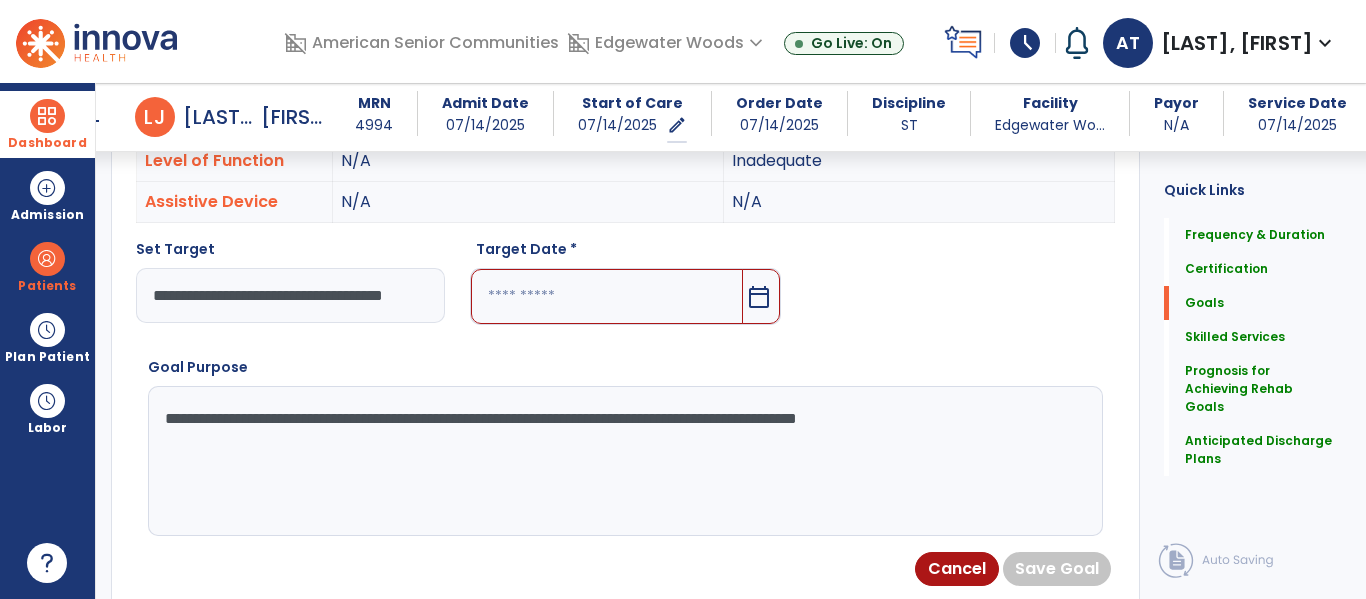click at bounding box center (606, 296) 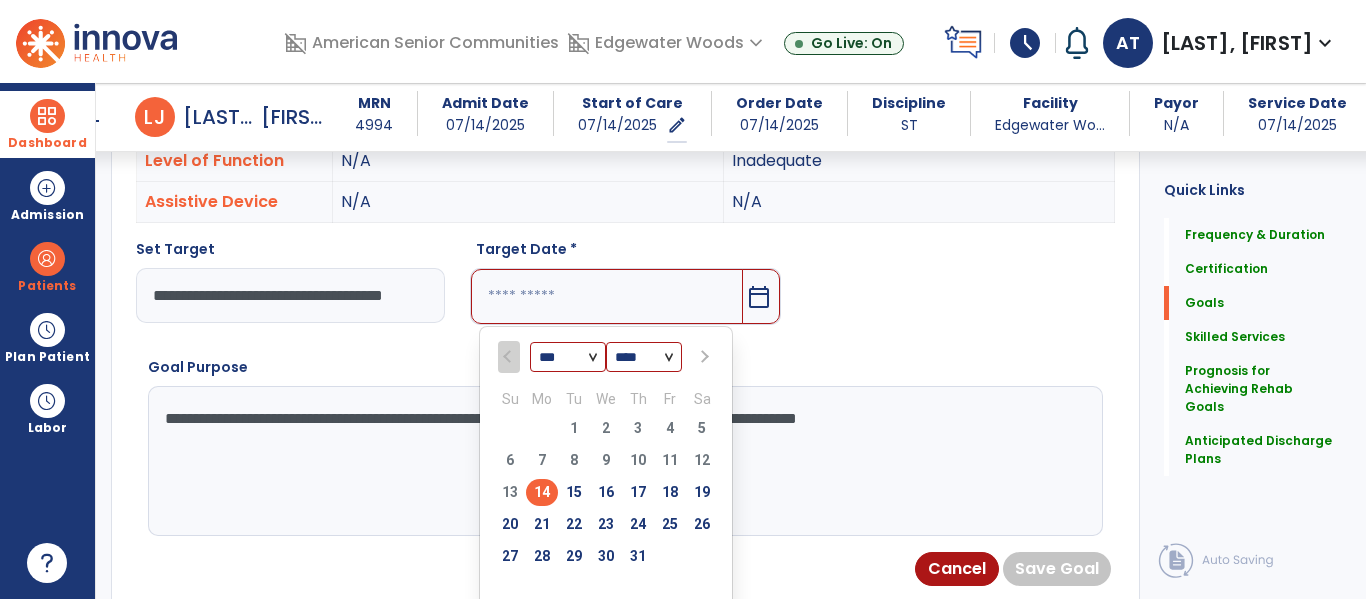 click on "**********" at bounding box center (623, 461) 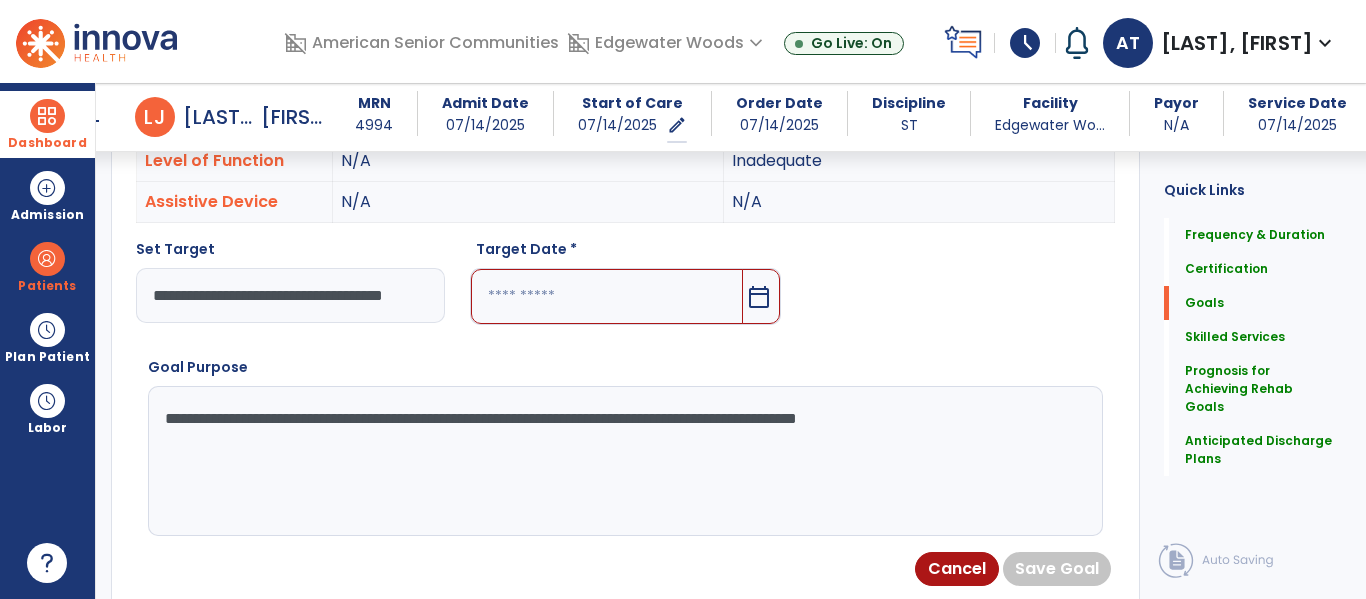 click on "**********" at bounding box center (623, 461) 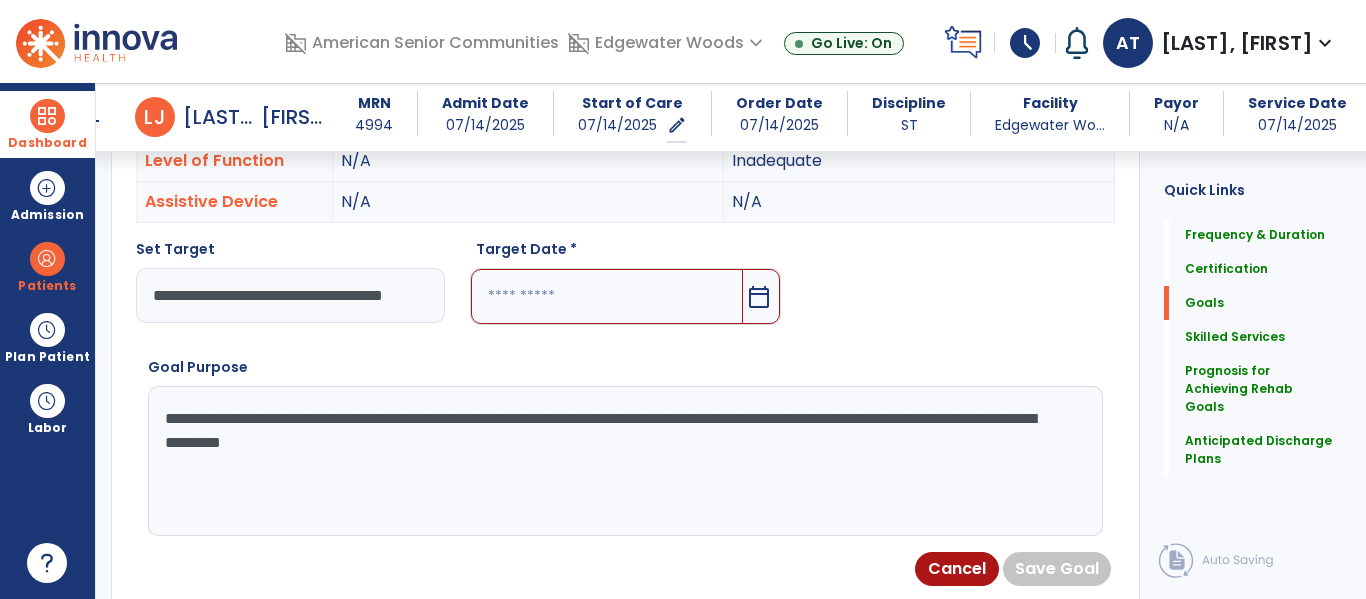 type on "**********" 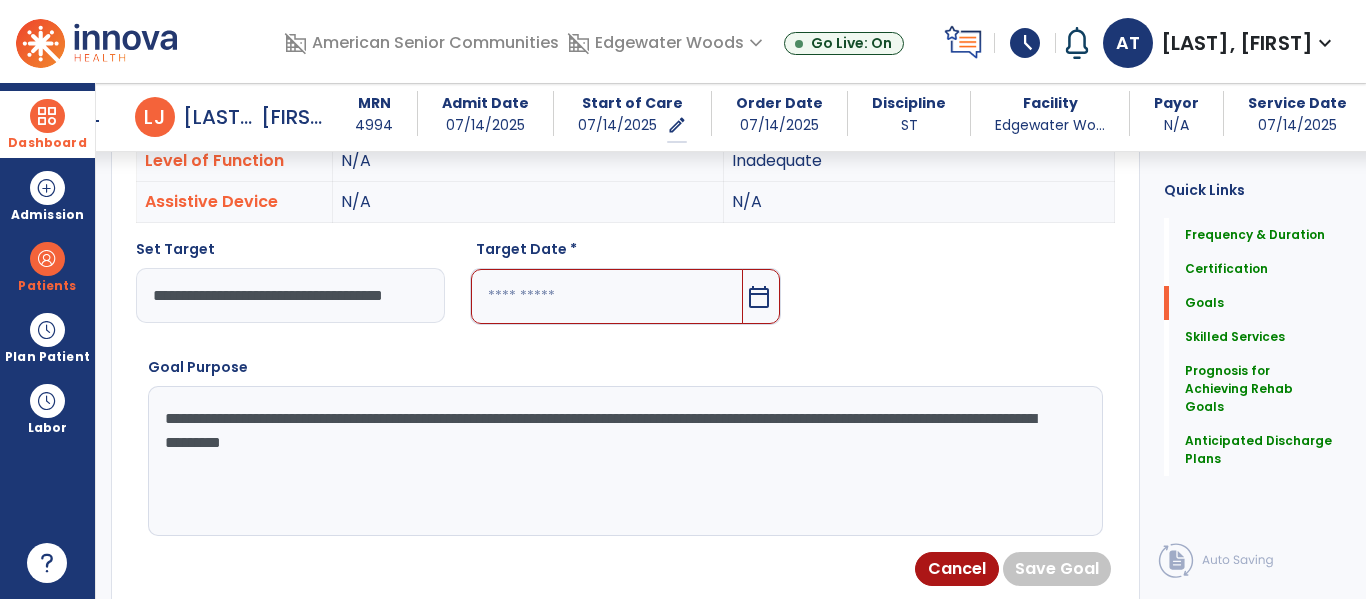 click at bounding box center [606, 296] 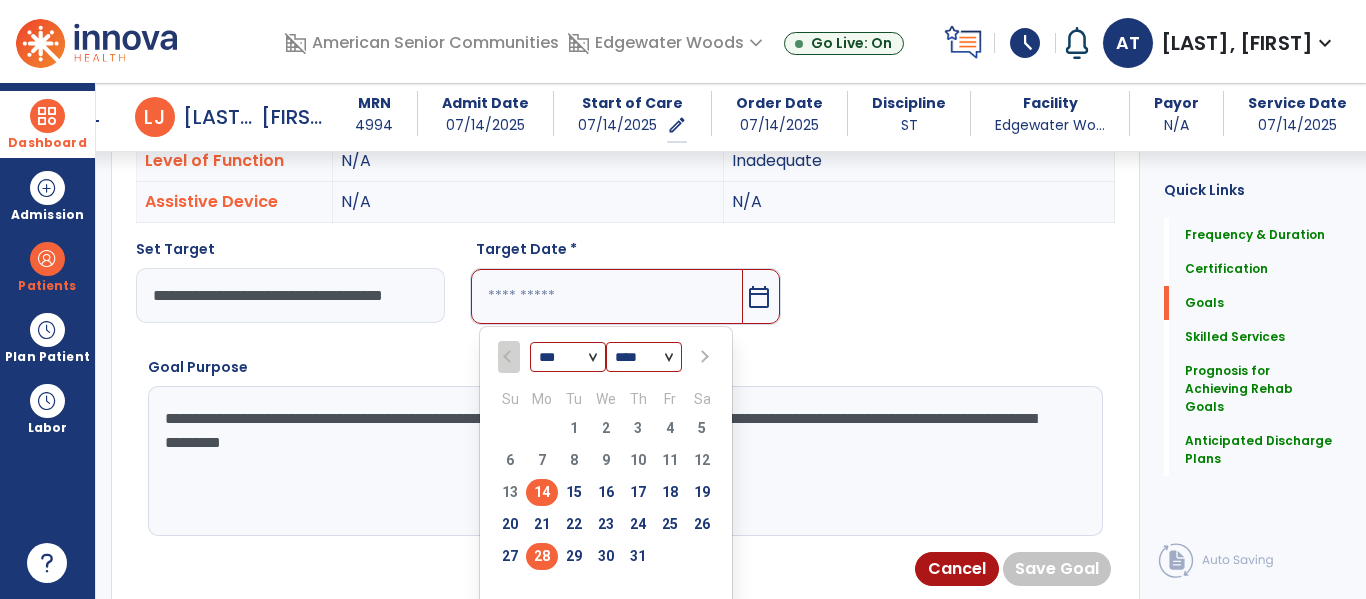 click on "28" at bounding box center (542, 556) 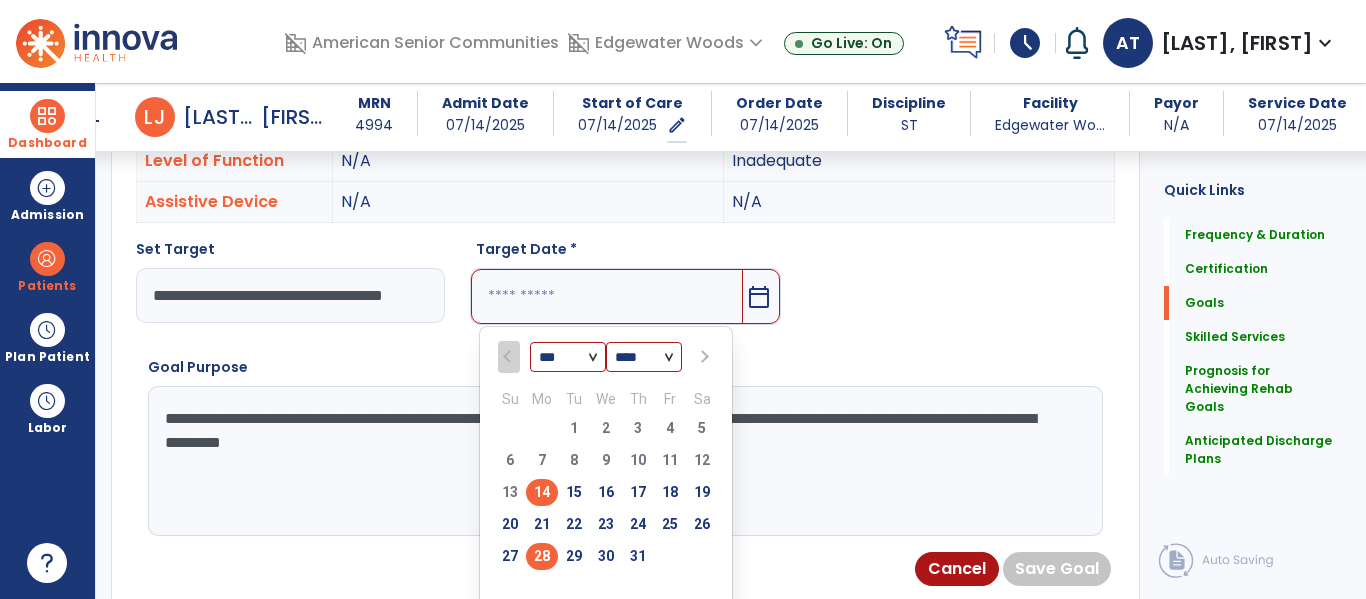 type on "*********" 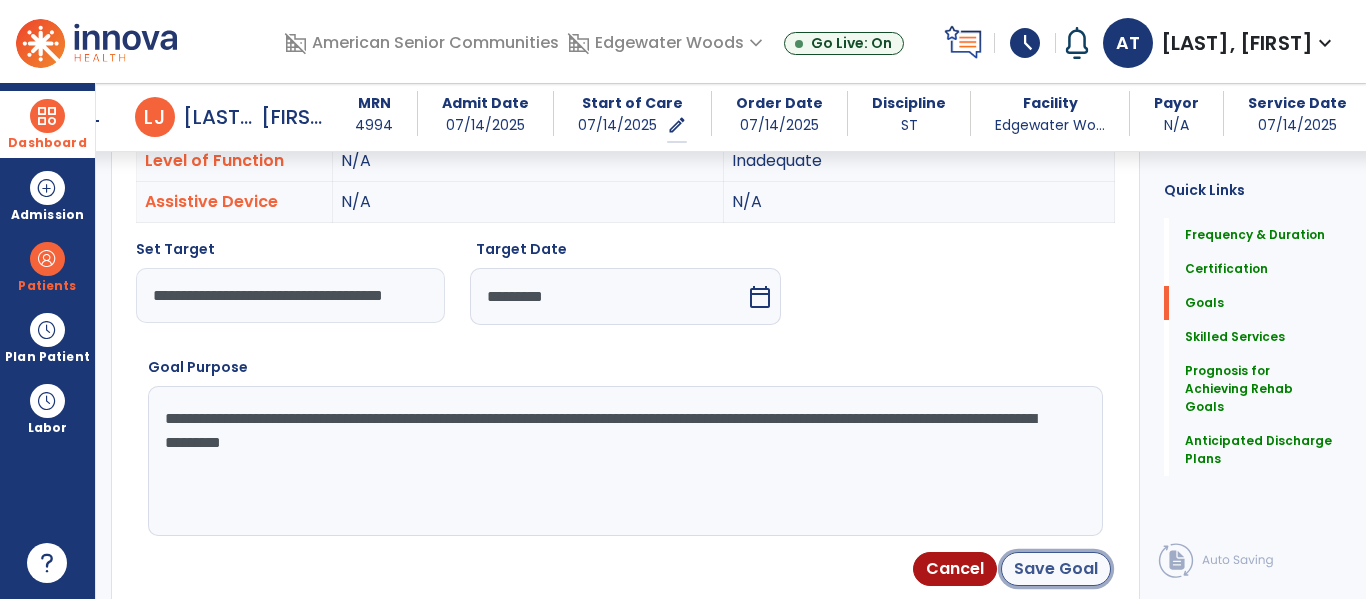 click on "Save Goal" at bounding box center [1056, 569] 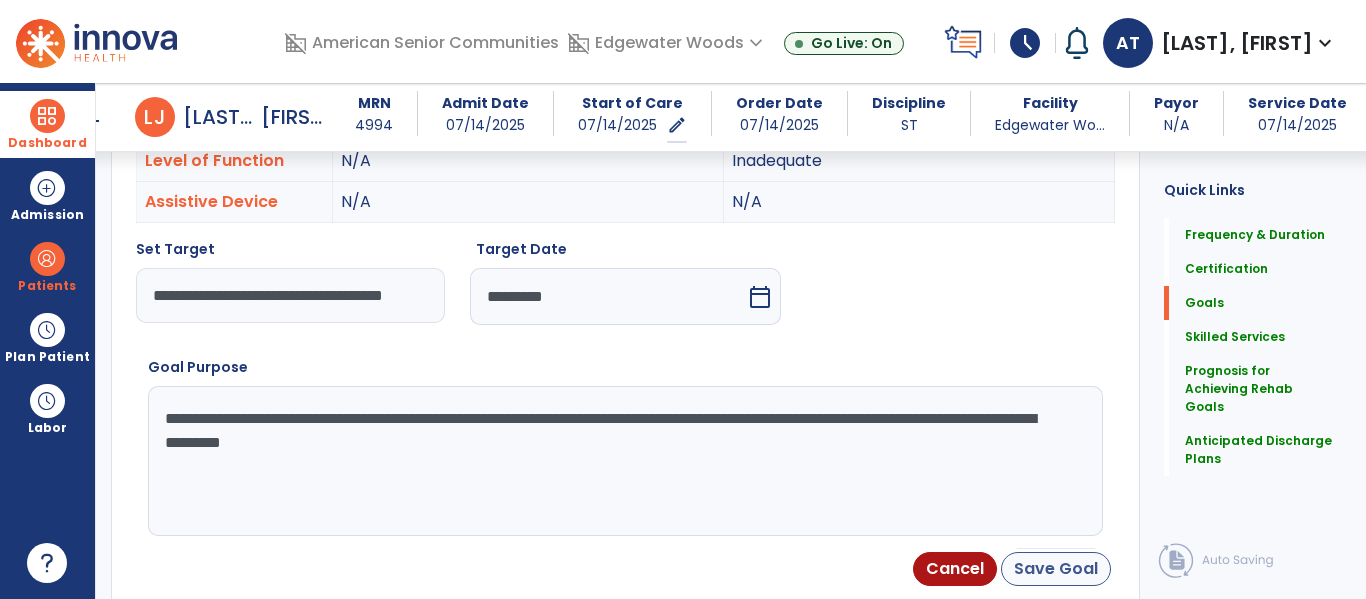 scroll, scrollTop: 639, scrollLeft: 0, axis: vertical 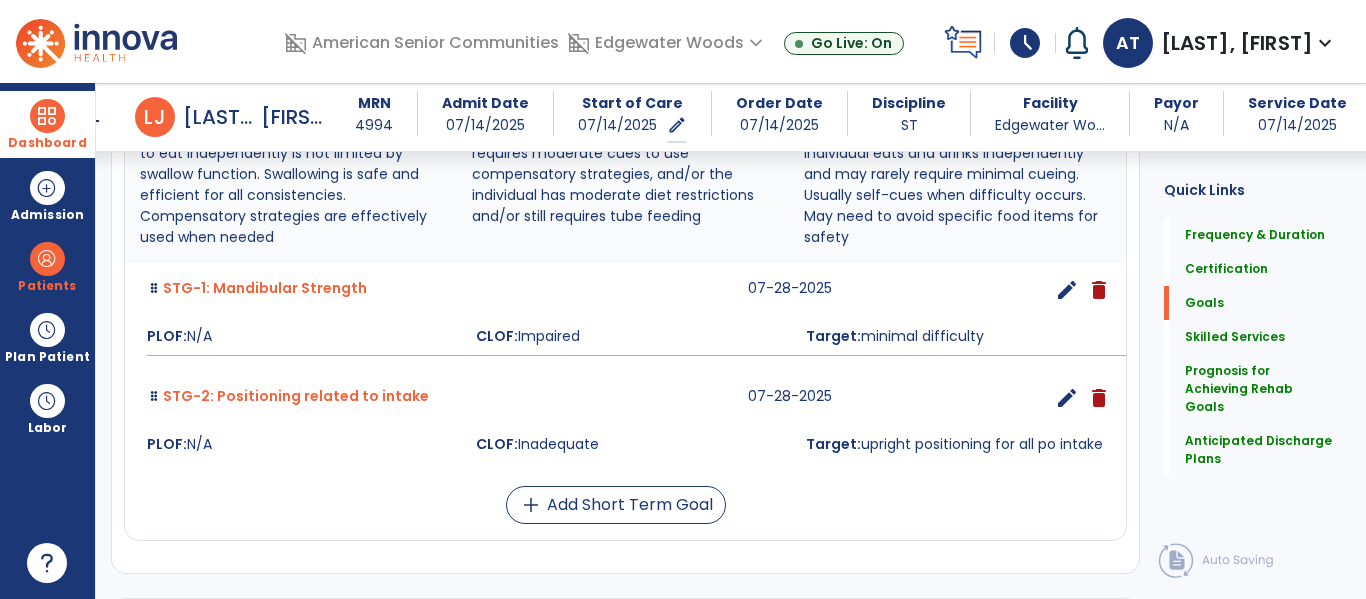 click on "STG-1: Mandibular Strength  07-28-2025  edit delete PLOF:  N/A  CLOF:  Impaired  Target:  minimal difficulty" at bounding box center (625, 317) 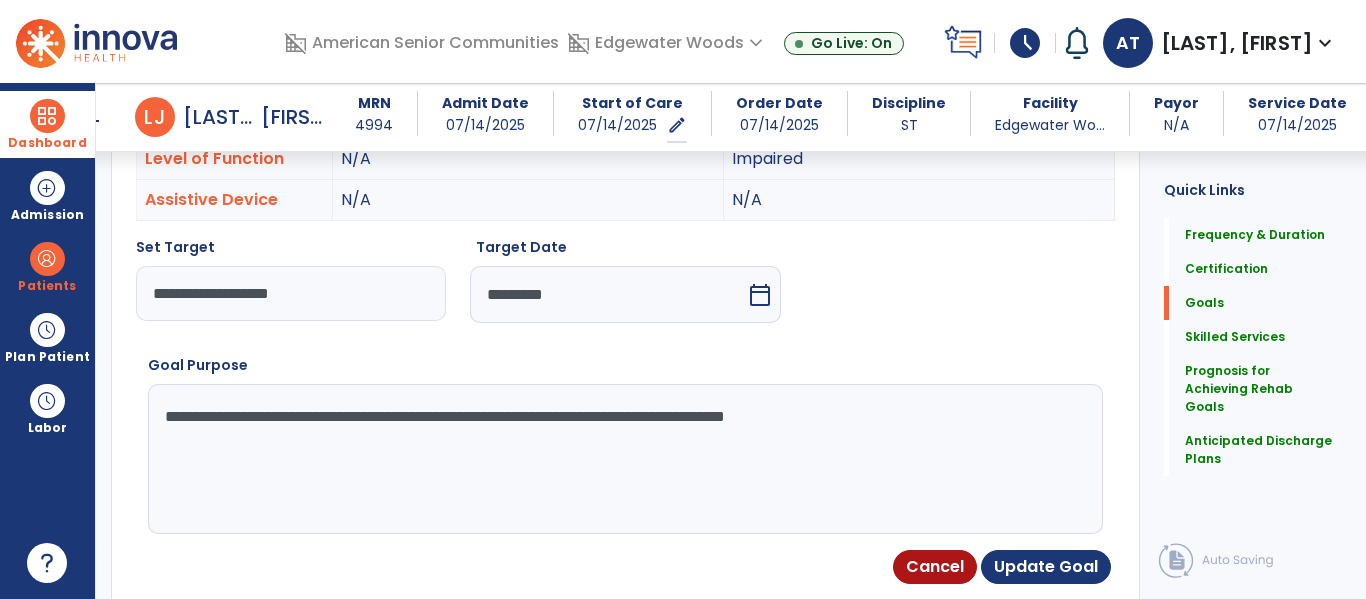 scroll, scrollTop: 79, scrollLeft: 0, axis: vertical 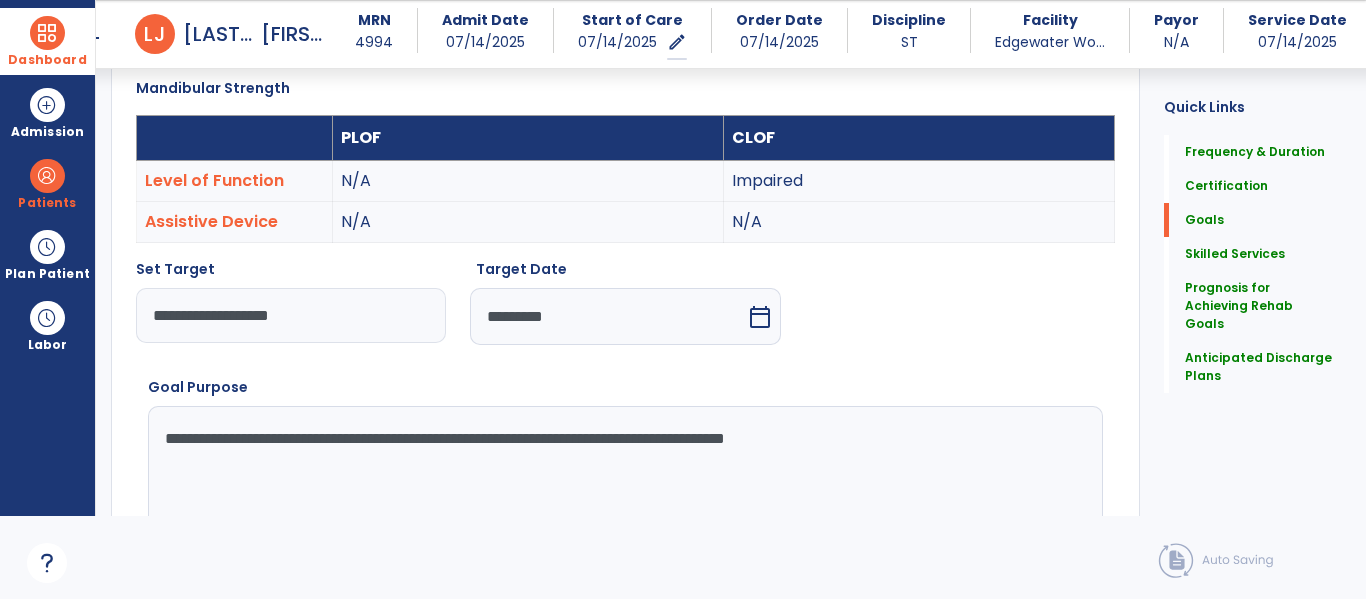 click on "**********" at bounding box center [623, 481] 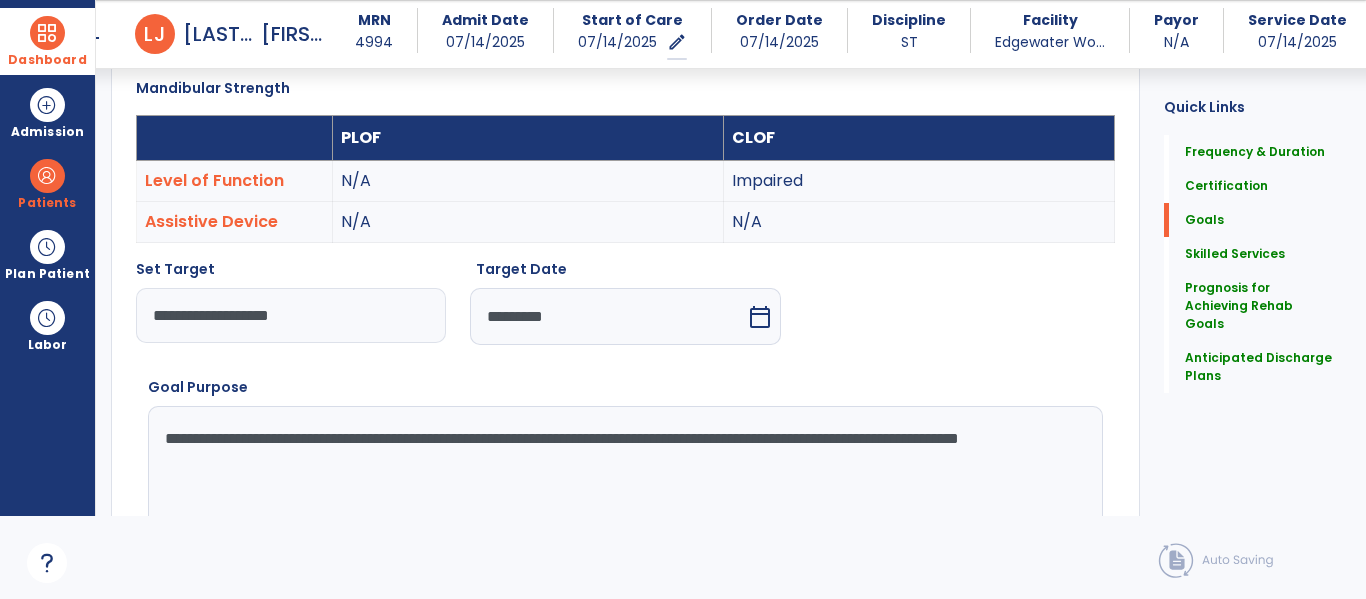 type on "**********" 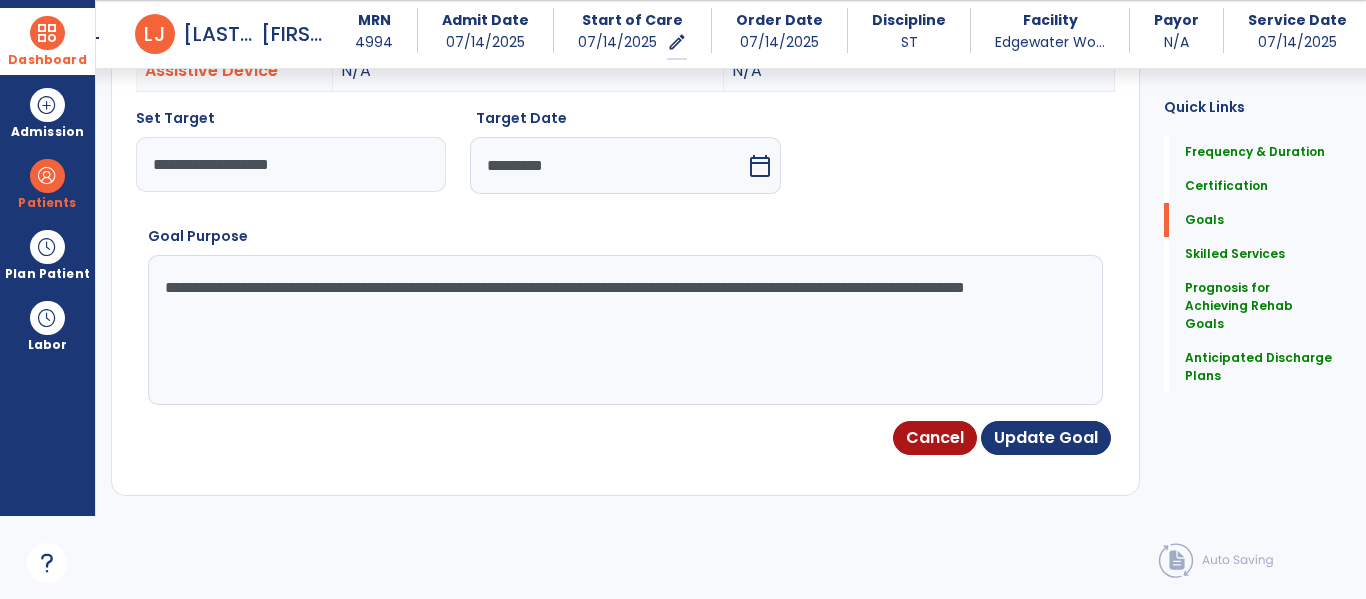 scroll, scrollTop: 691, scrollLeft: 0, axis: vertical 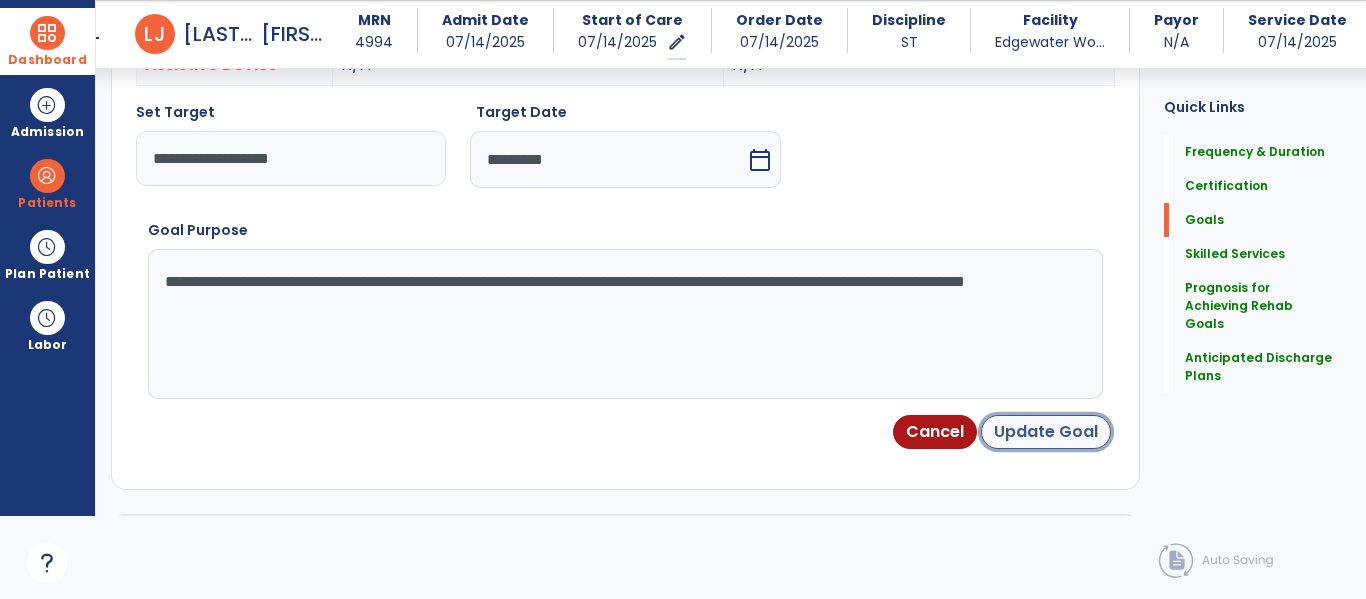 click on "Update Goal" at bounding box center (1046, 432) 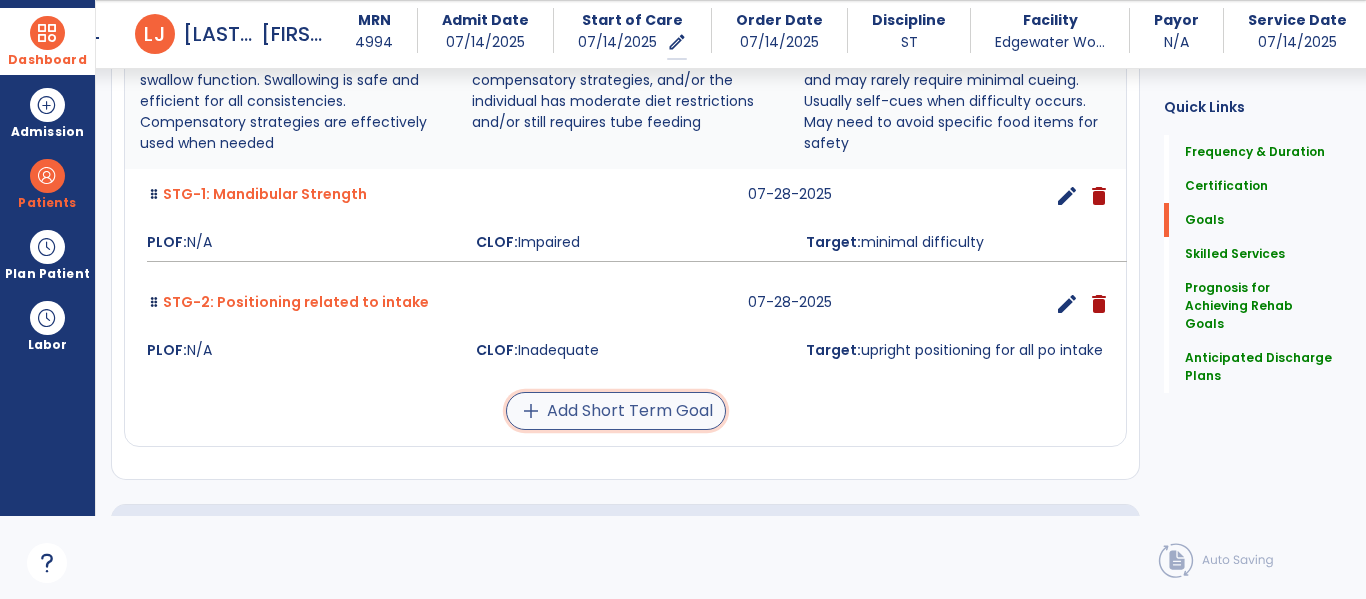 click on "add  Add Short Term Goal" at bounding box center (616, 411) 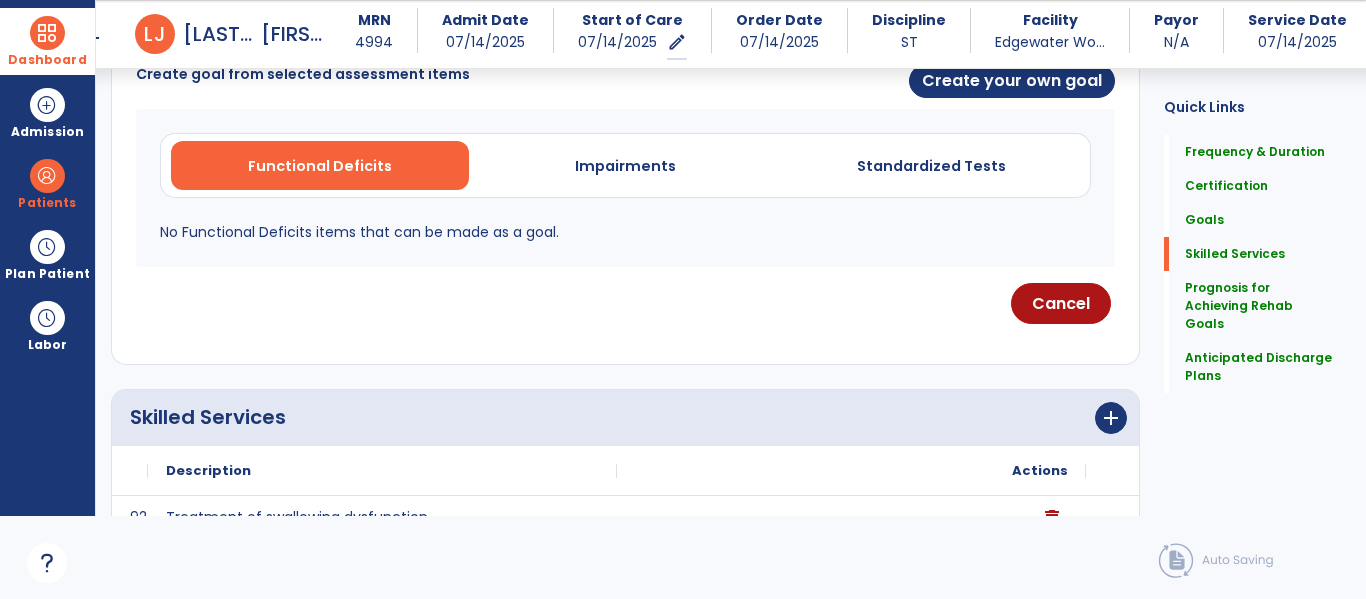 scroll, scrollTop: 461, scrollLeft: 0, axis: vertical 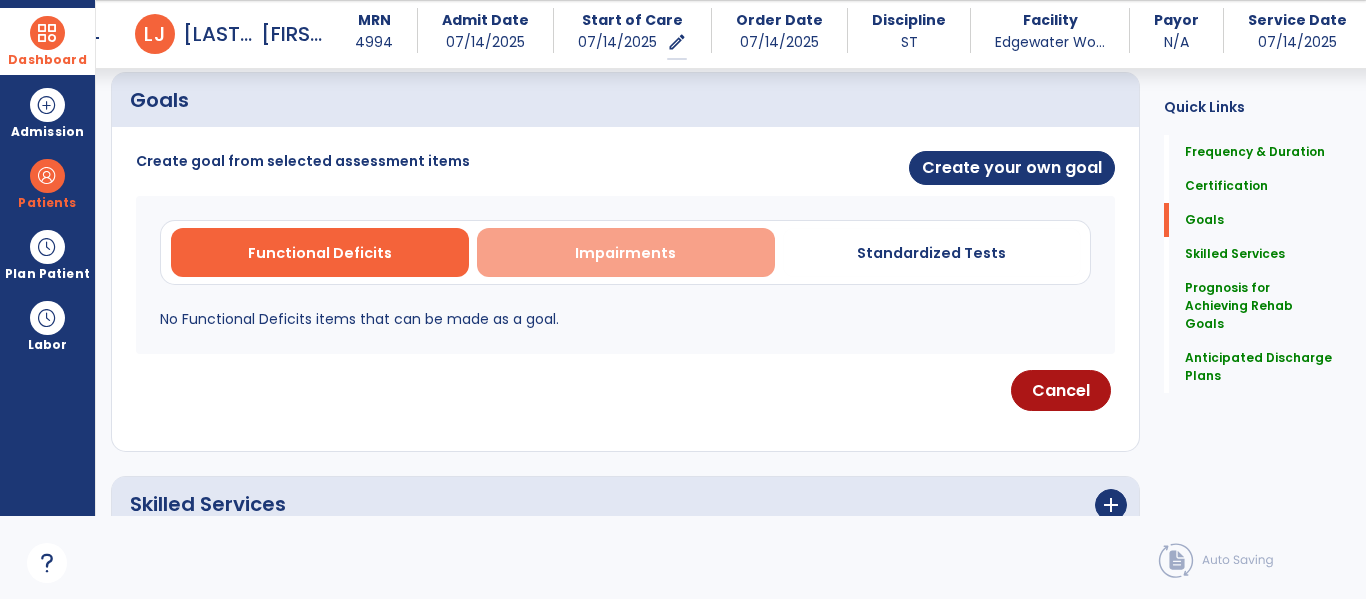 click on "Impairments" at bounding box center (625, 253) 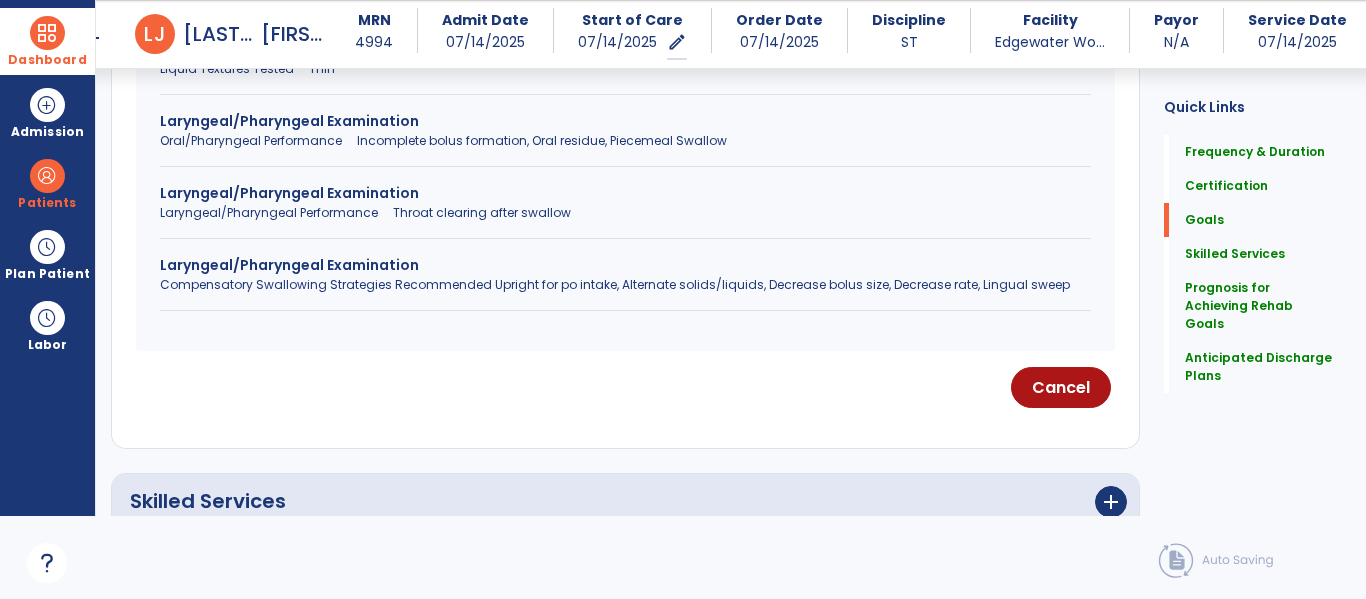 scroll, scrollTop: 1596, scrollLeft: 0, axis: vertical 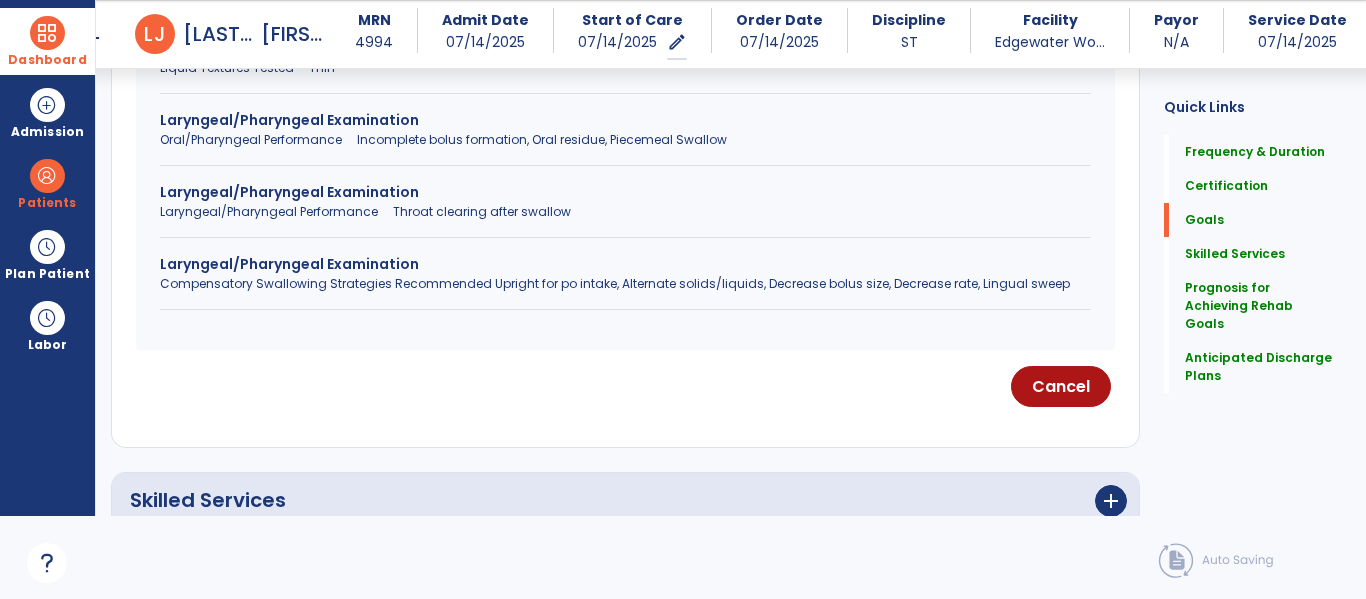 click on "Laryngeal/Pharyngeal Examination" at bounding box center (625, 264) 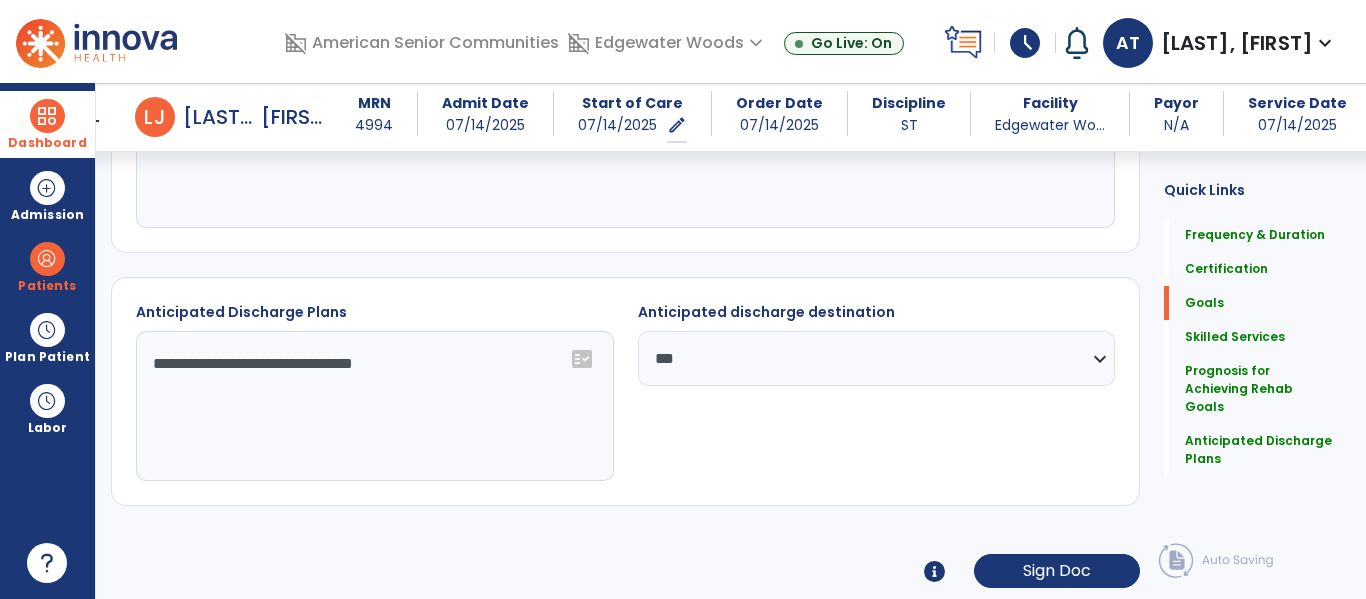 scroll, scrollTop: 0, scrollLeft: 0, axis: both 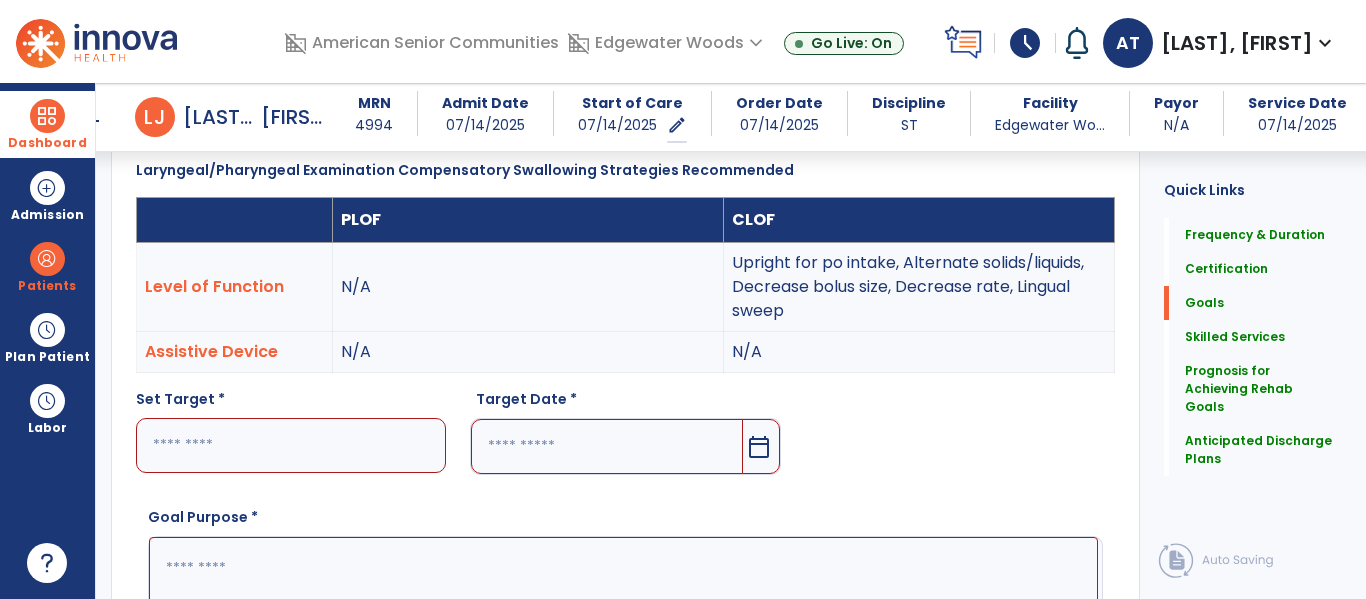 click at bounding box center (291, 445) 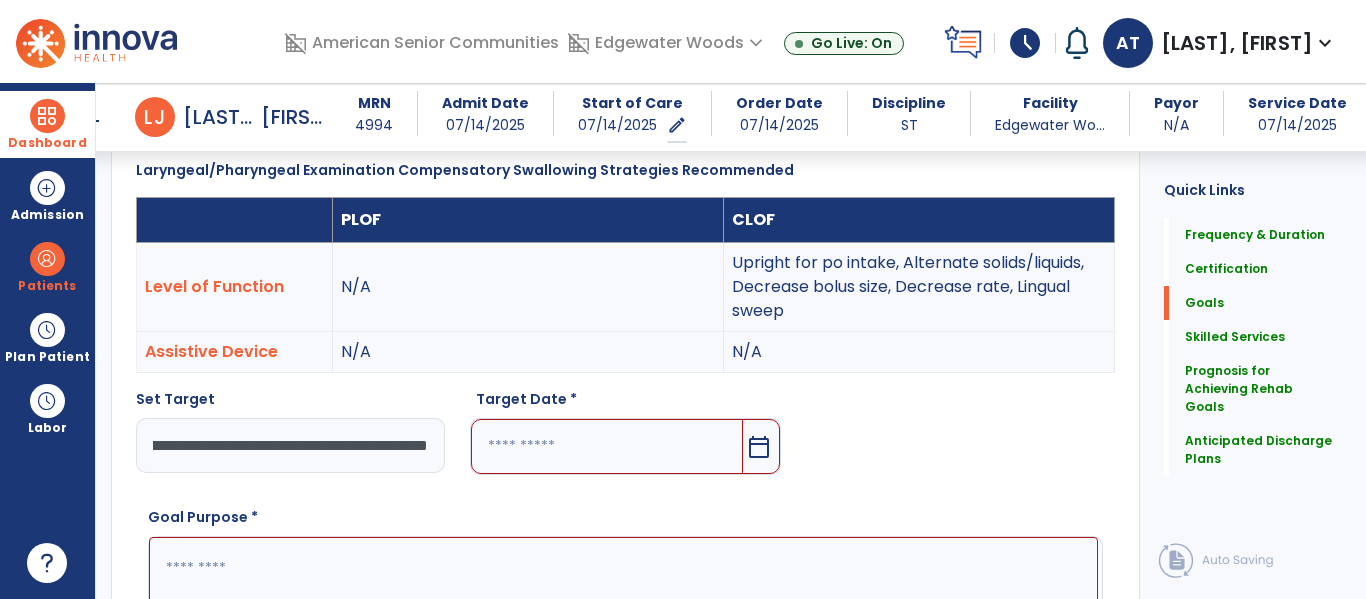 scroll, scrollTop: 0, scrollLeft: 686, axis: horizontal 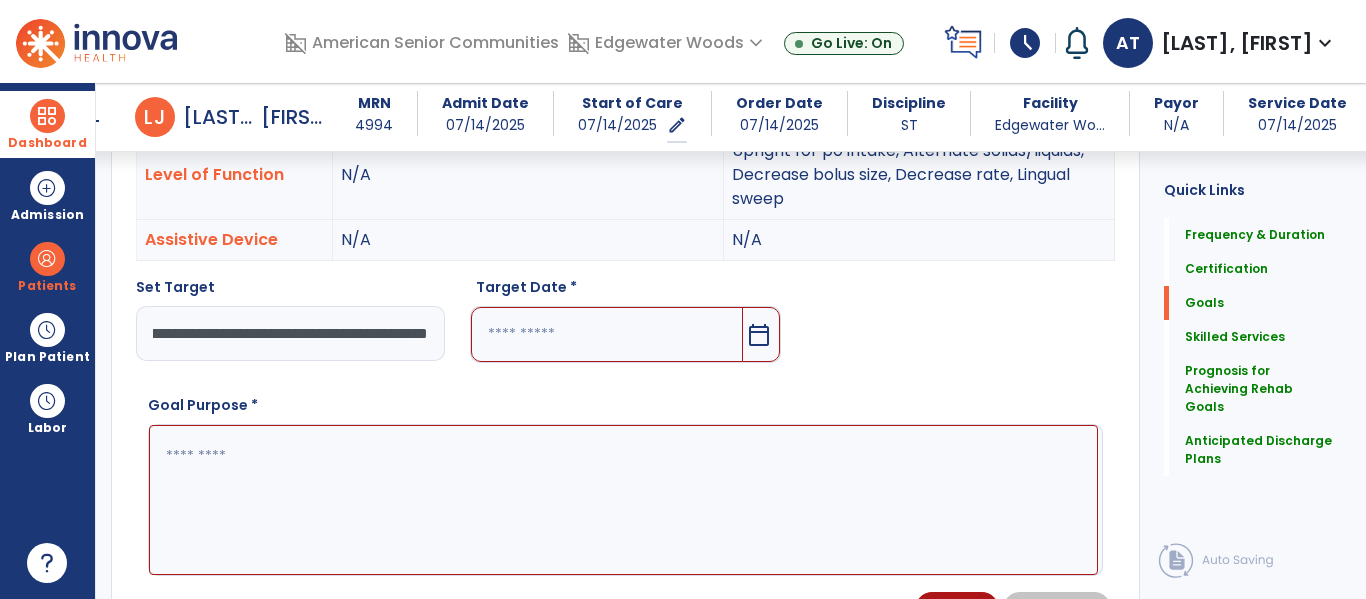 type on "**********" 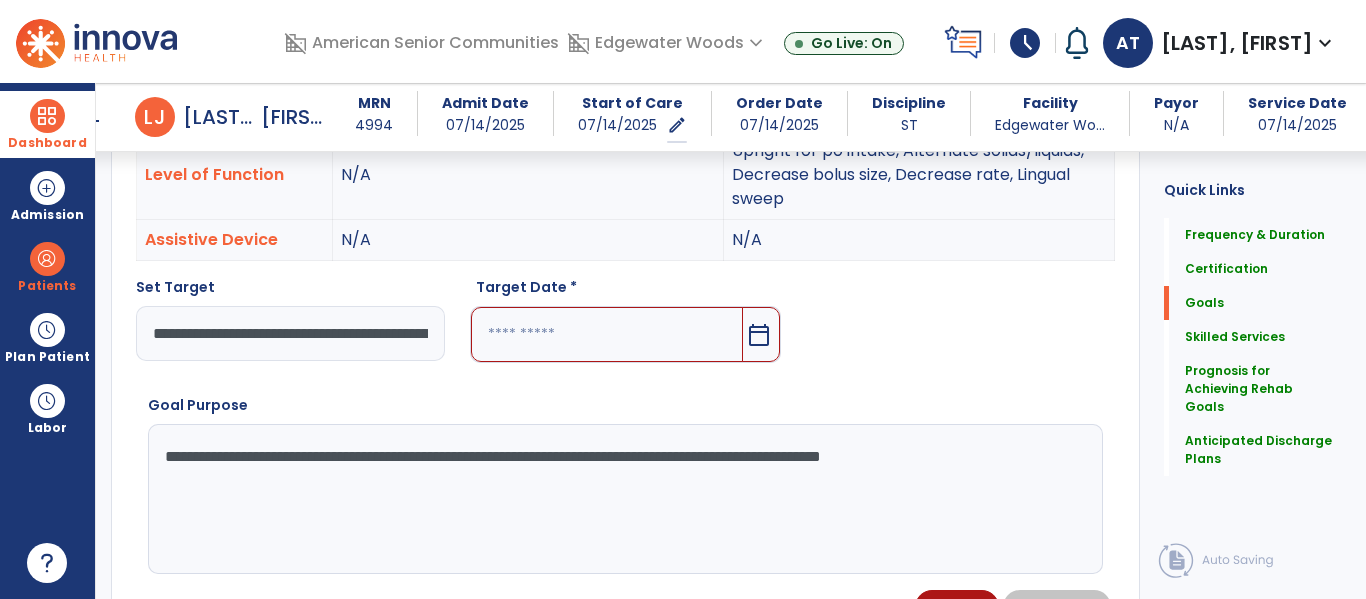 type on "**********" 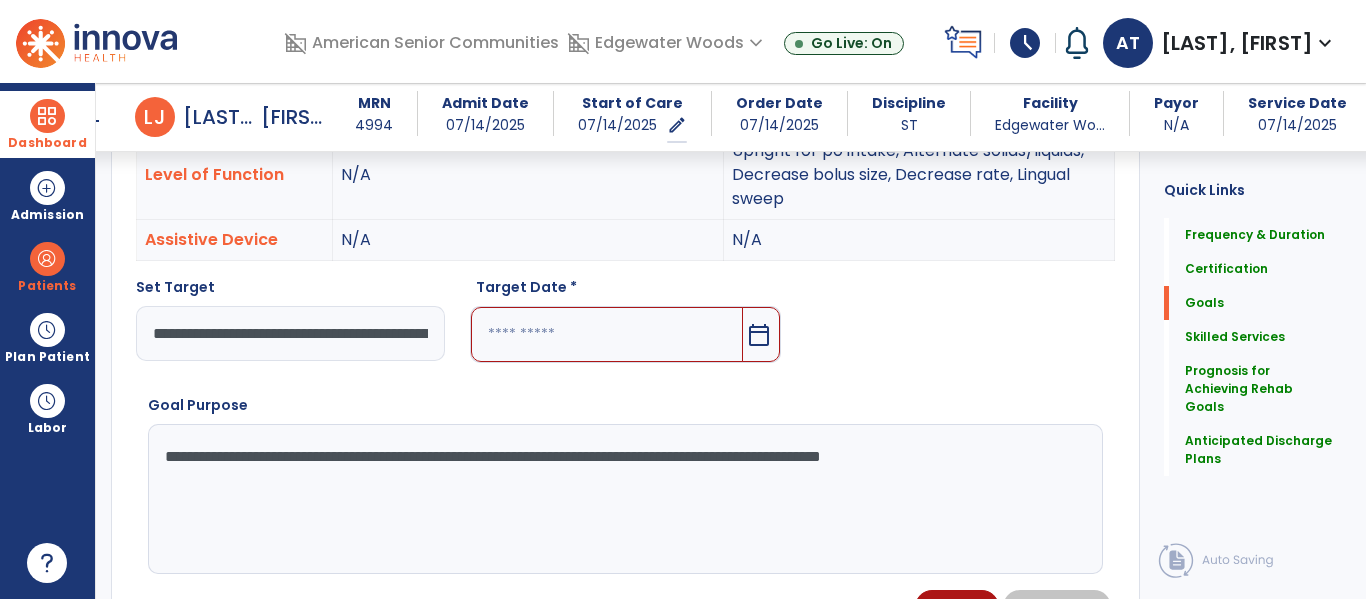 click at bounding box center (606, 334) 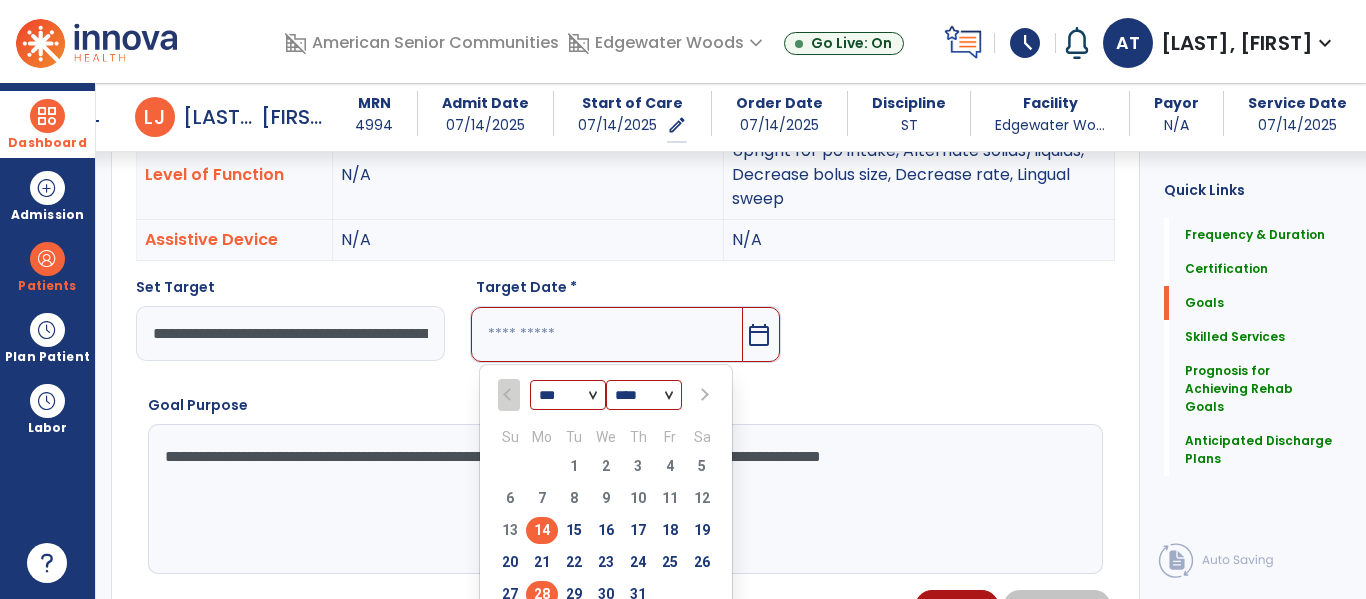 click on "28" at bounding box center (542, 594) 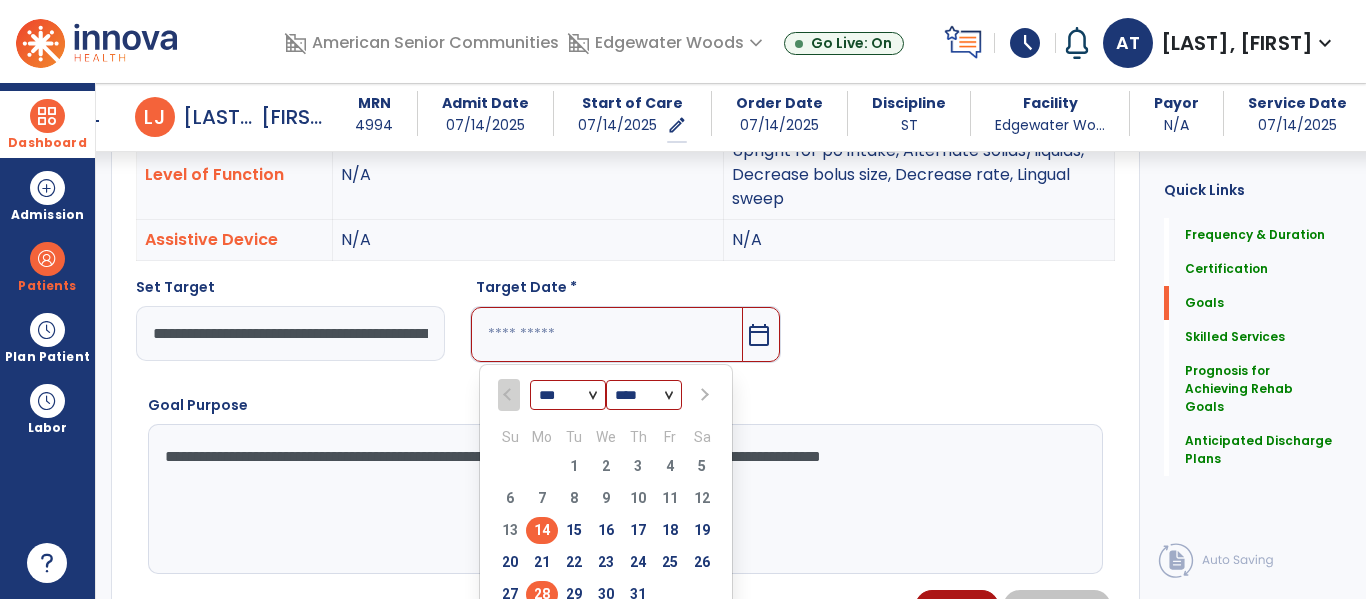 type on "*********" 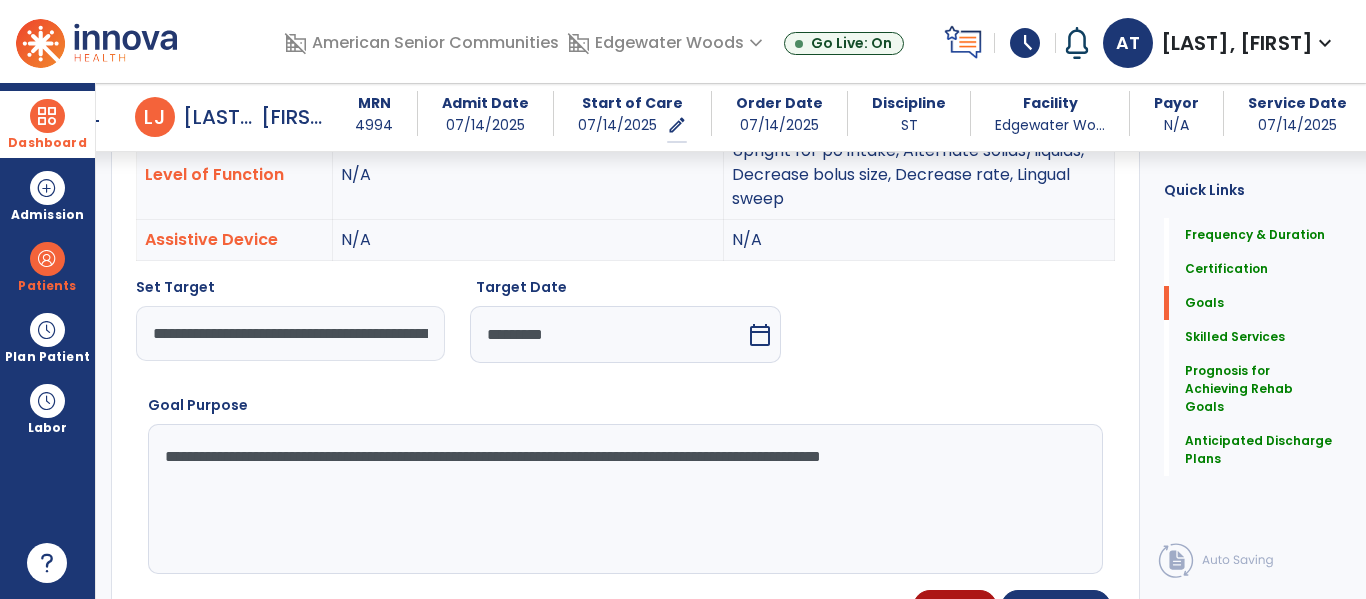 click on "**********" at bounding box center (623, 499) 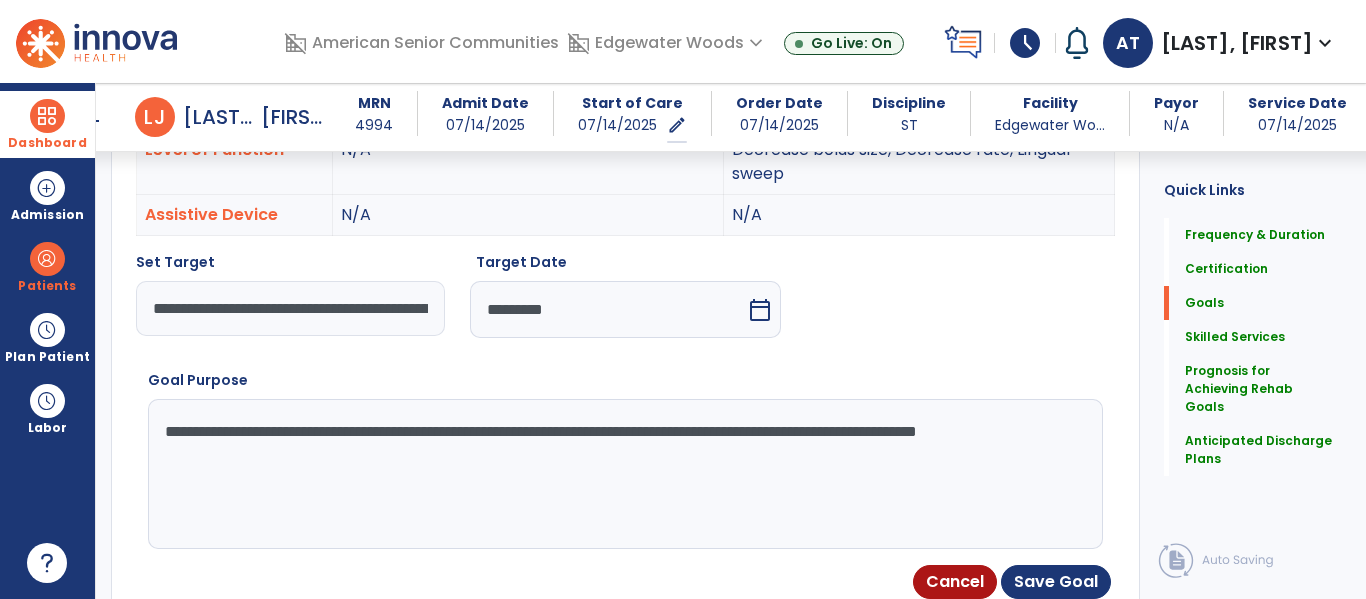 scroll, scrollTop: 677, scrollLeft: 0, axis: vertical 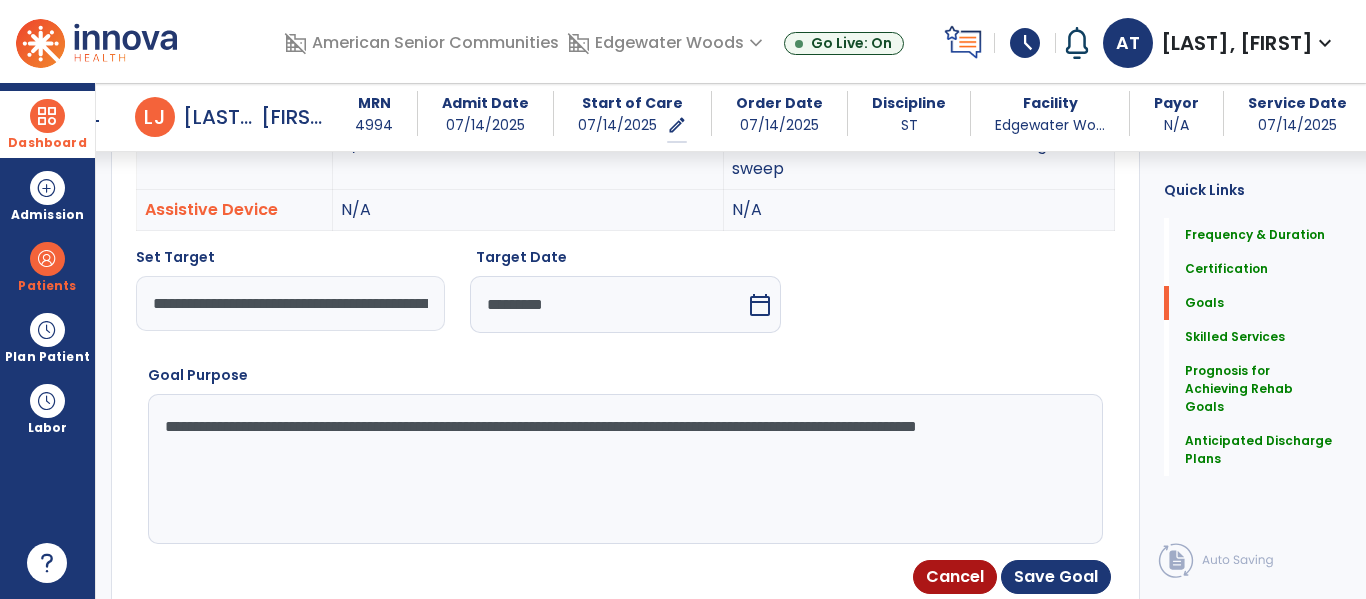 drag, startPoint x: 796, startPoint y: 422, endPoint x: 1102, endPoint y: 448, distance: 307.1026 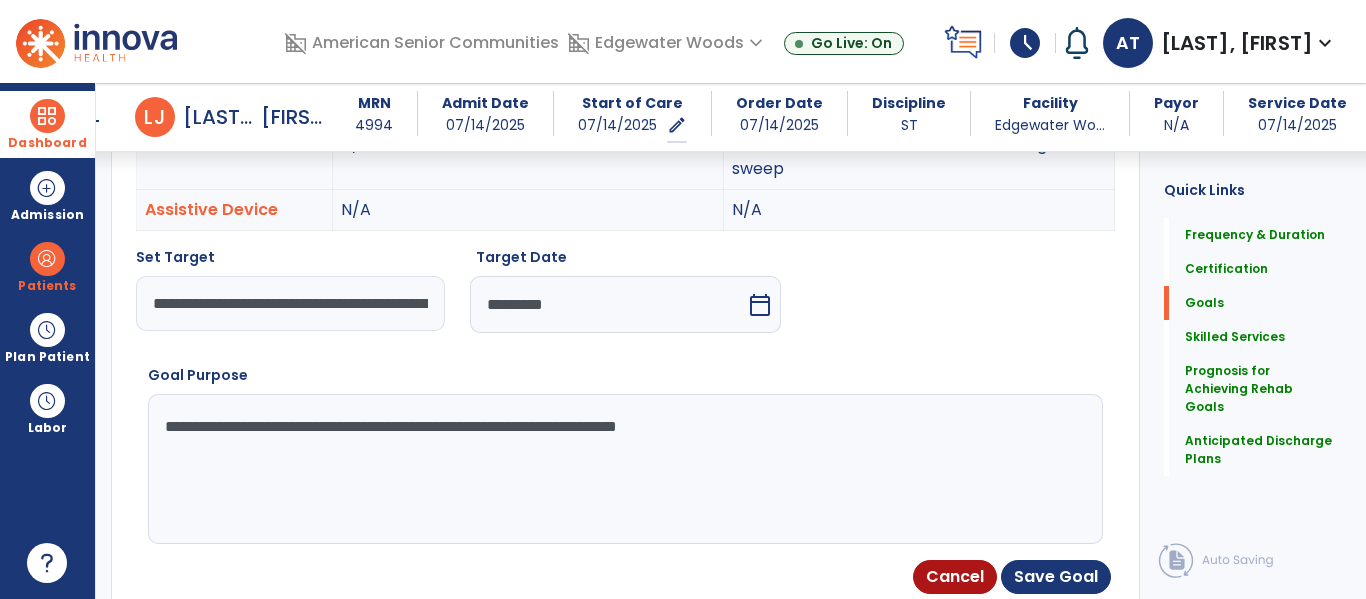 type on "**********" 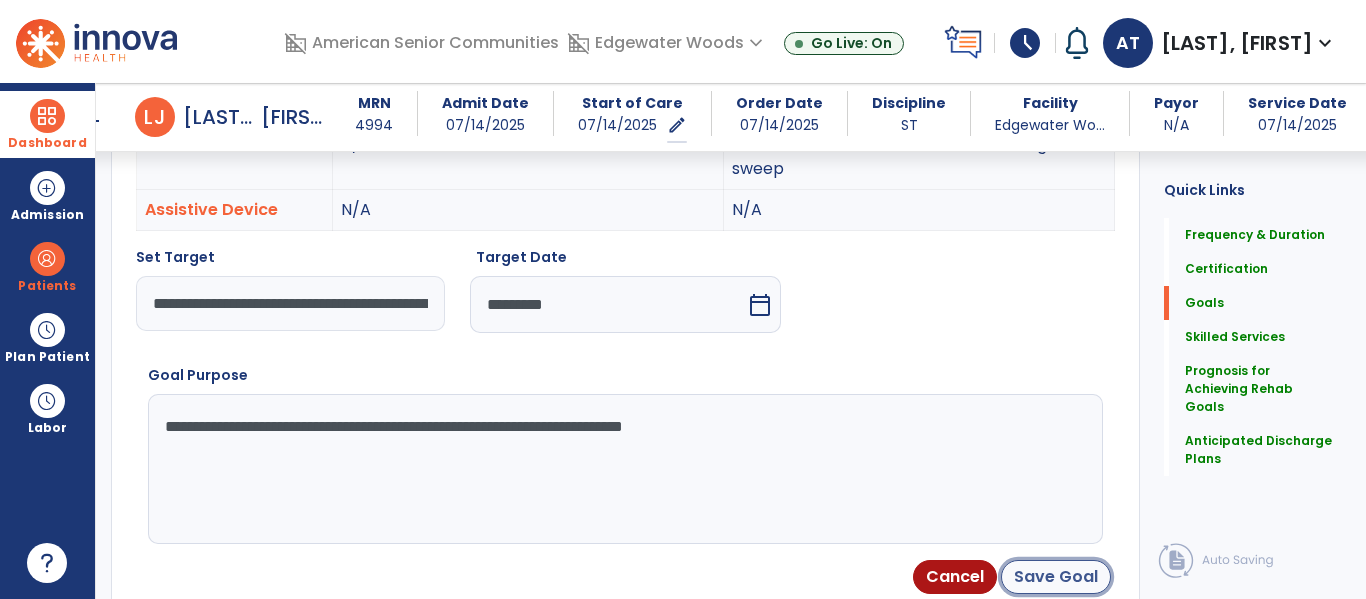 click on "Save Goal" at bounding box center [1056, 577] 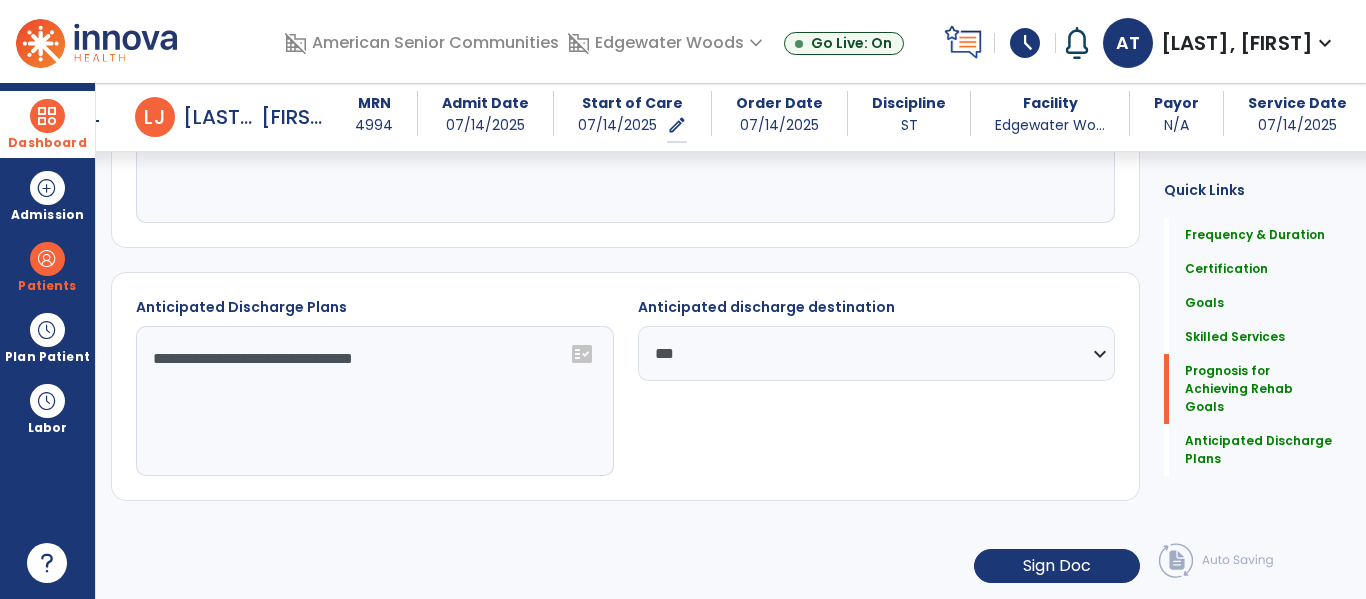 scroll, scrollTop: 1686, scrollLeft: 0, axis: vertical 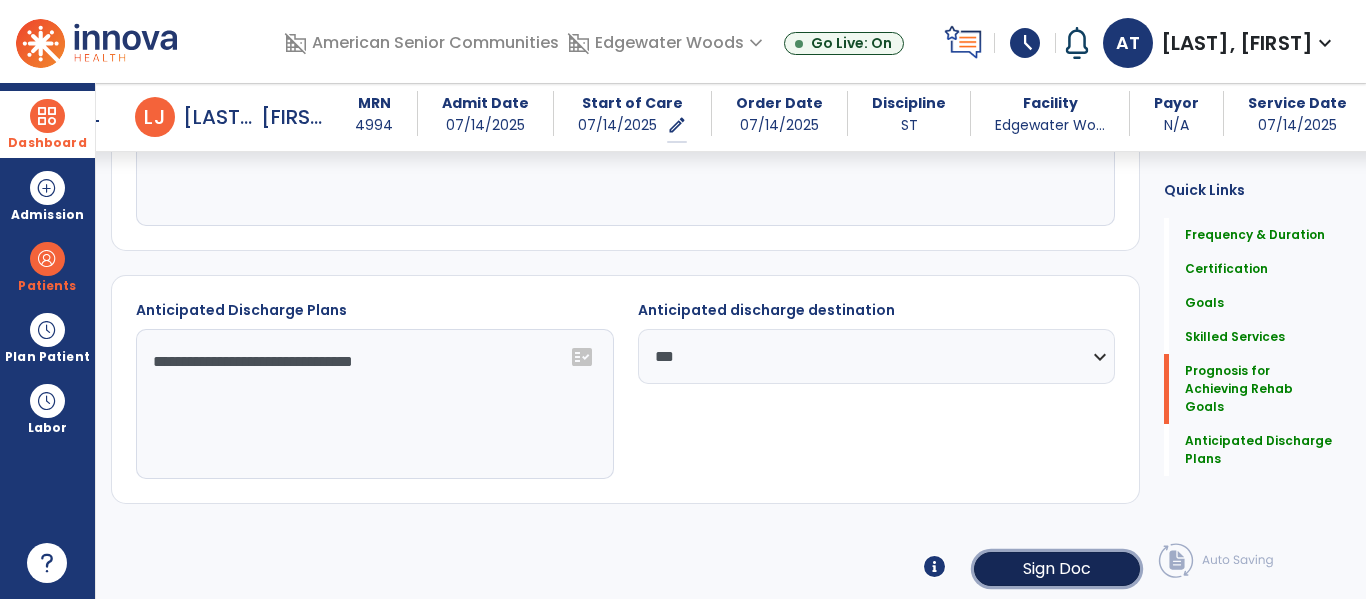 click on "Sign Doc" 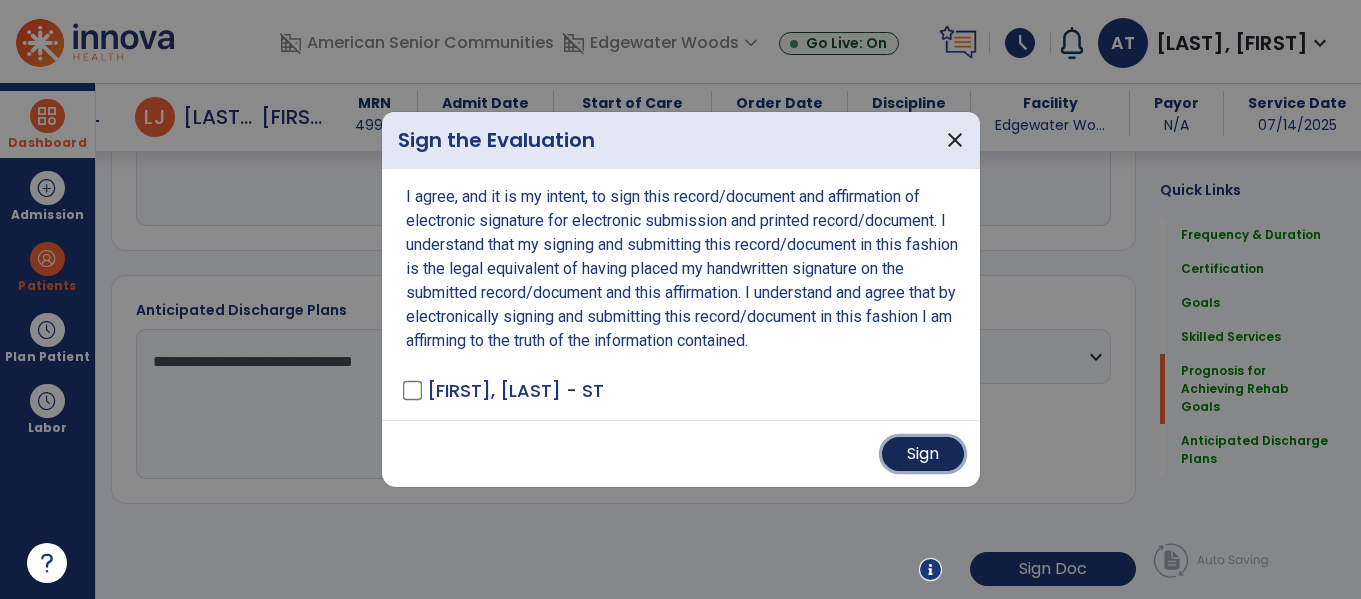 click on "Sign" at bounding box center (923, 454) 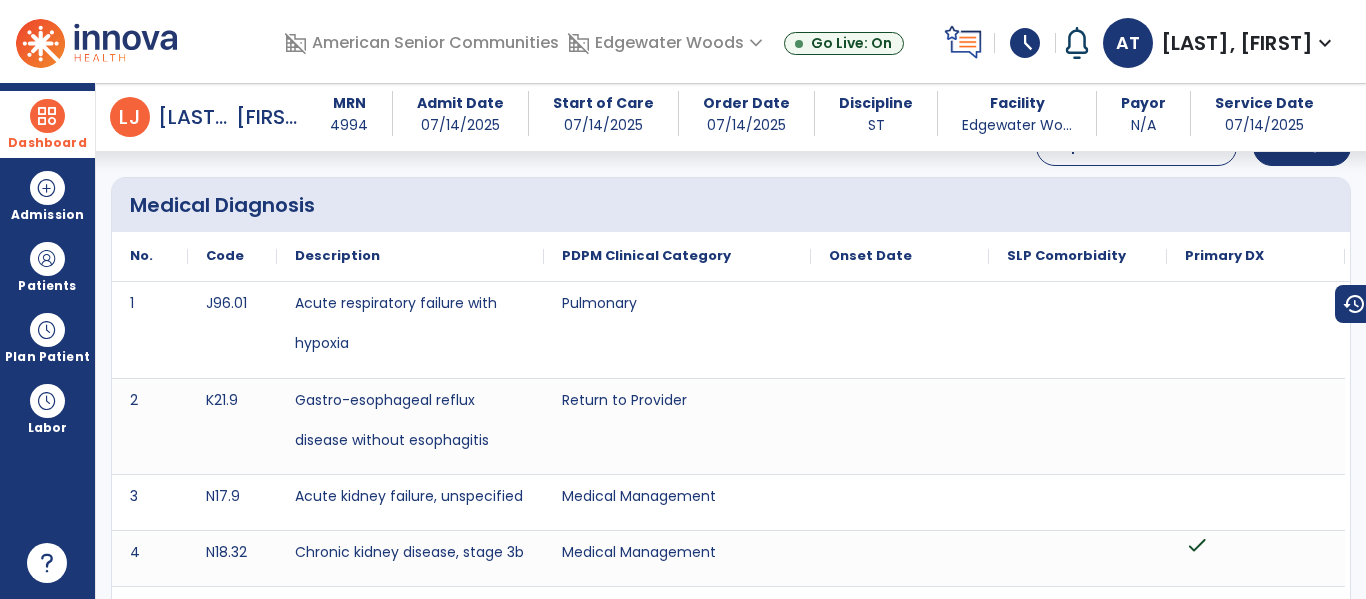 scroll, scrollTop: 0, scrollLeft: 0, axis: both 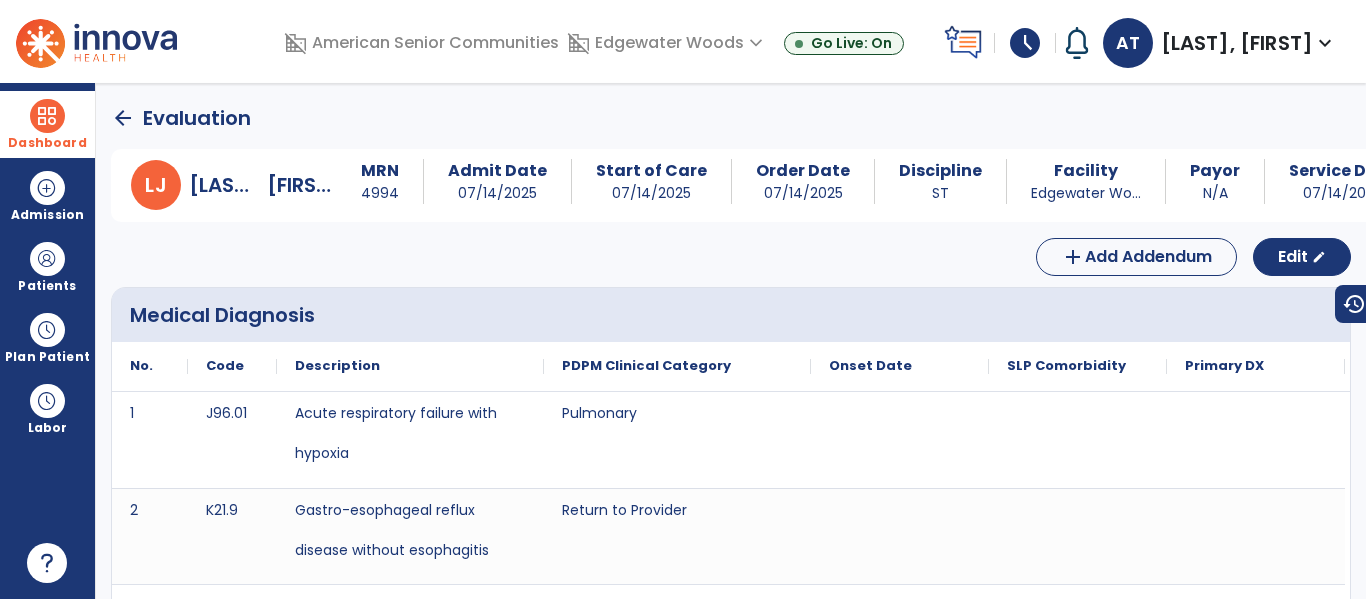 click on "arrow_back" 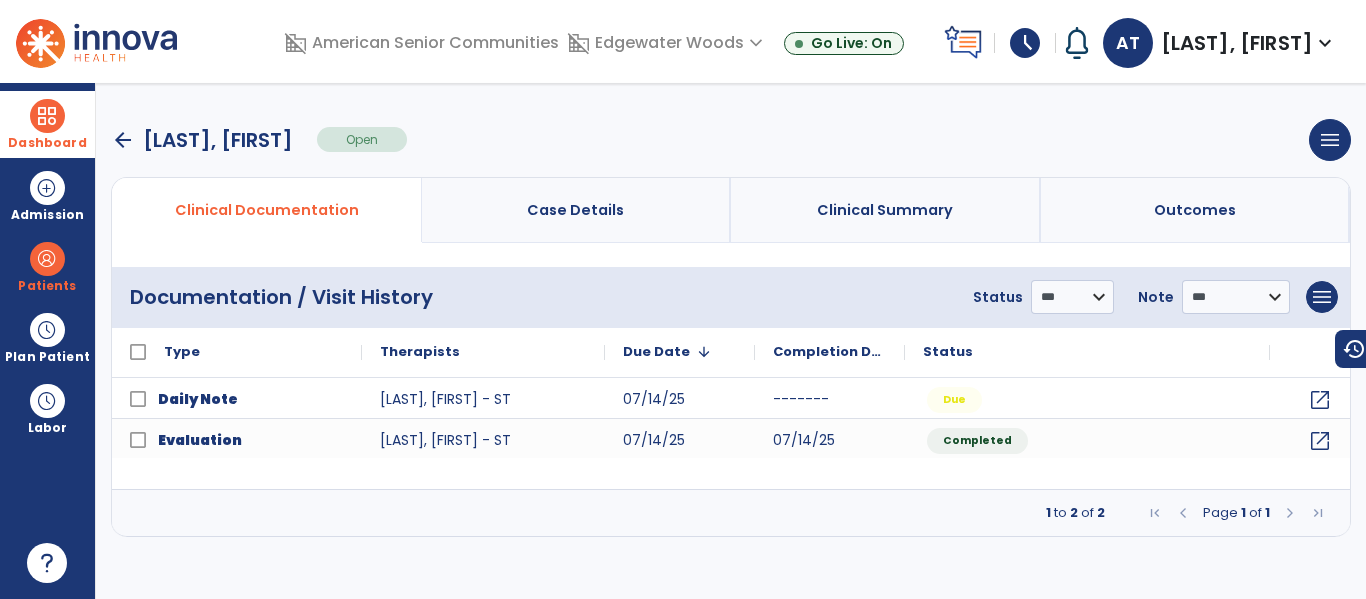 click at bounding box center (47, 116) 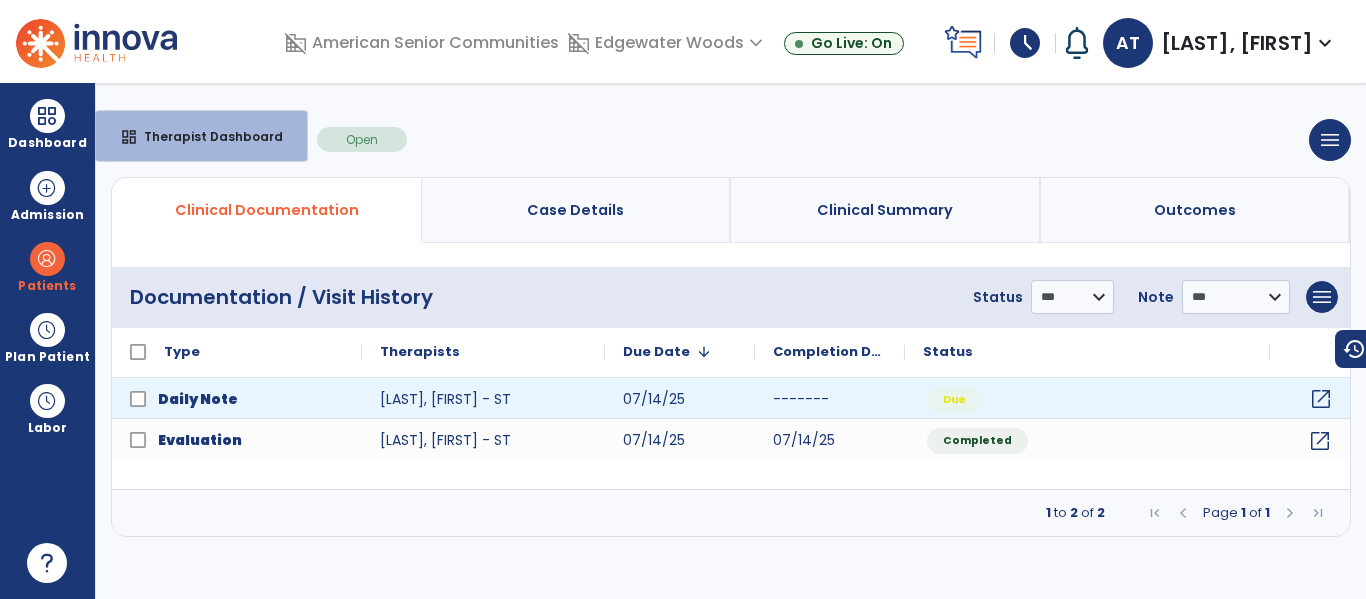 click on "open_in_new" 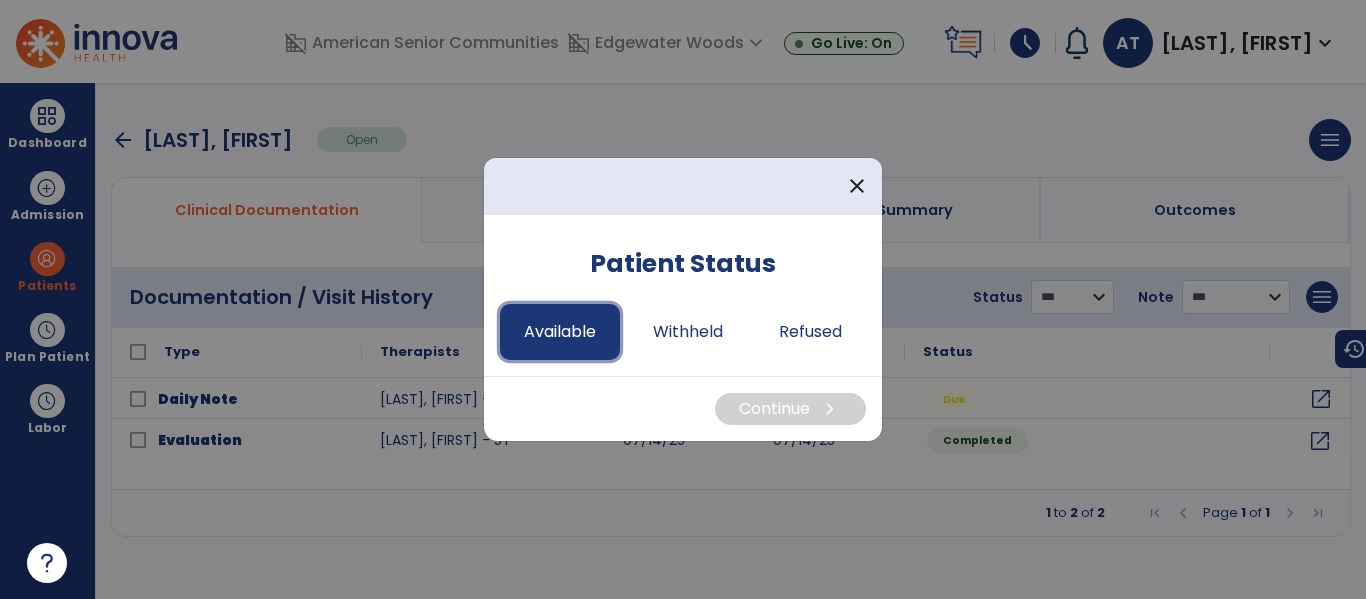 click on "Available" at bounding box center [560, 332] 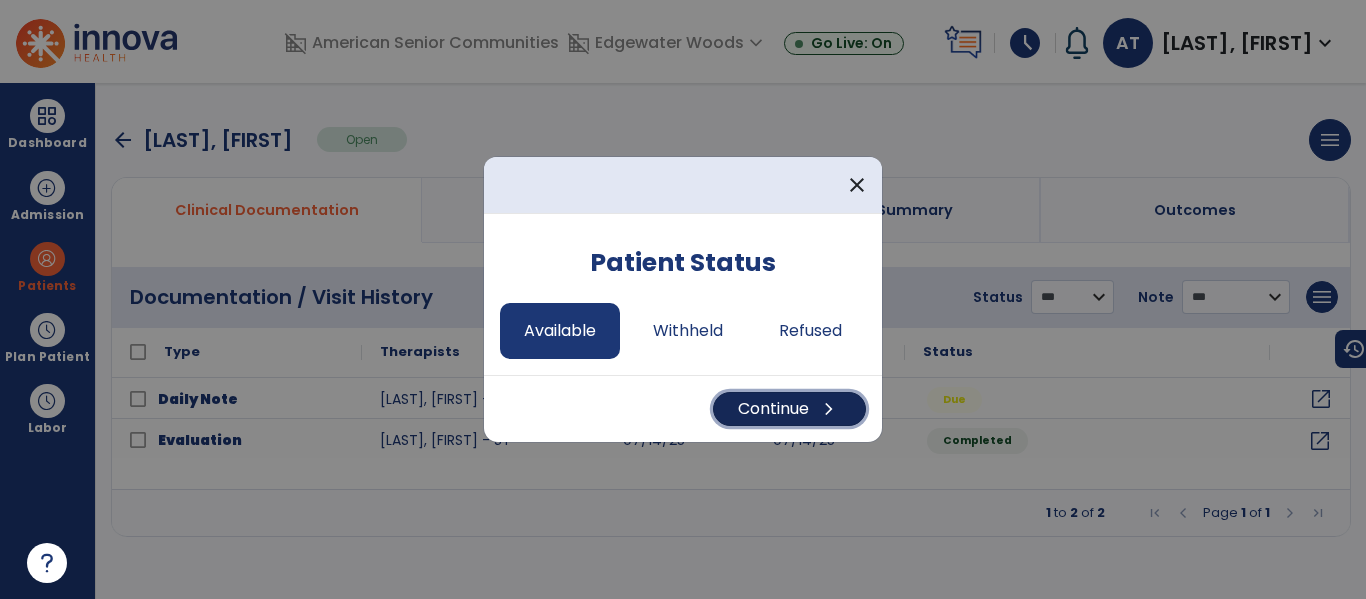 click on "Continue   chevron_right" at bounding box center [789, 409] 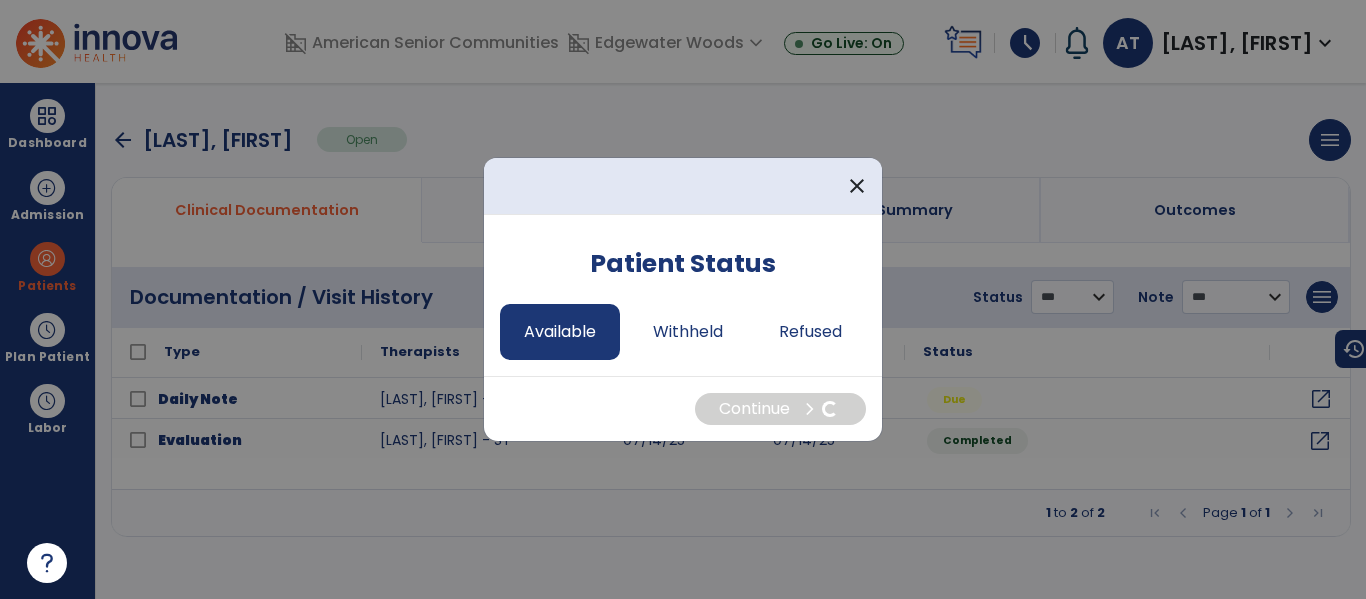 select on "*" 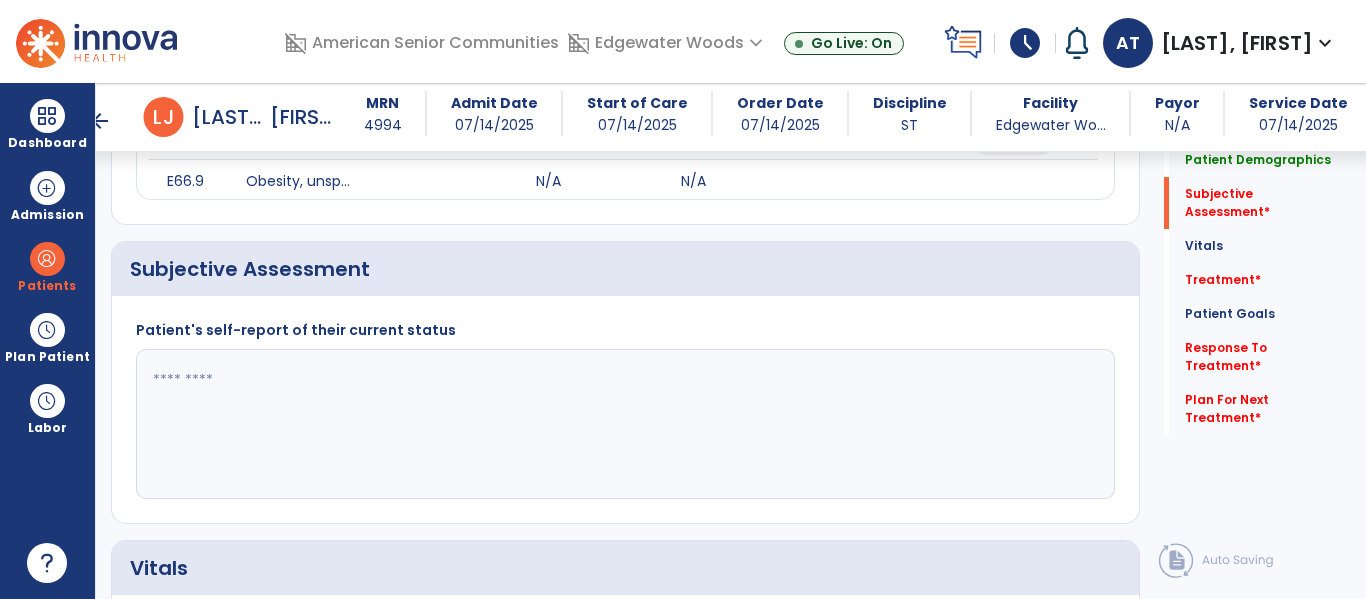 scroll, scrollTop: 454, scrollLeft: 0, axis: vertical 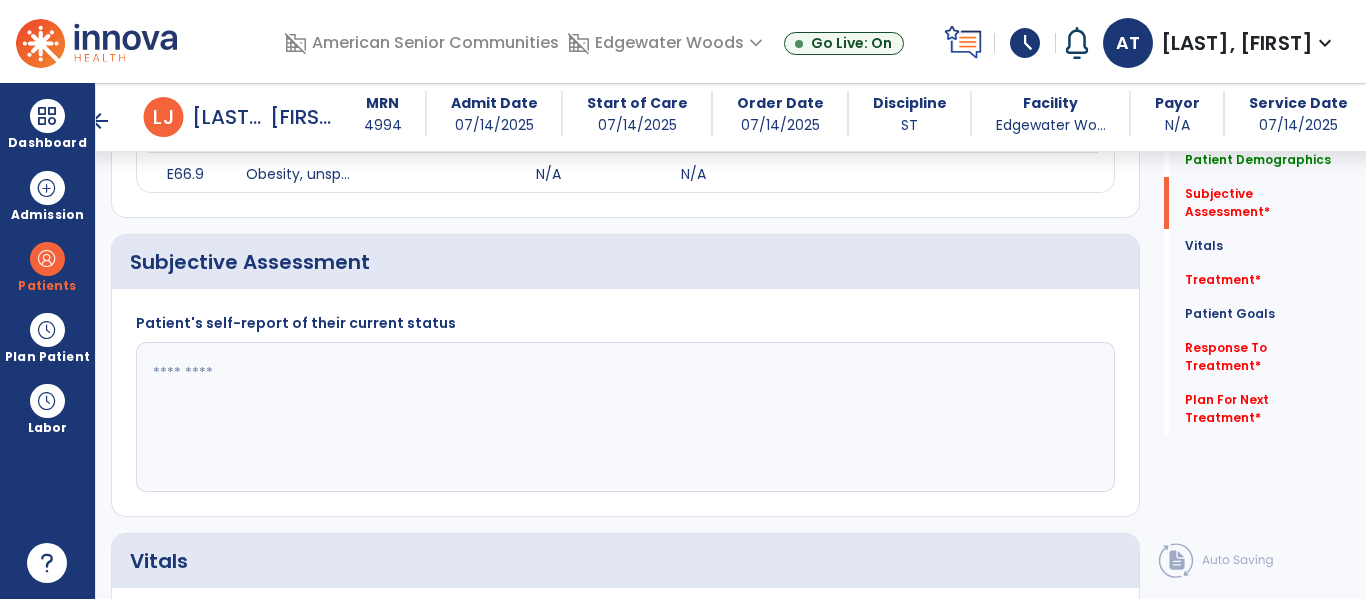 click 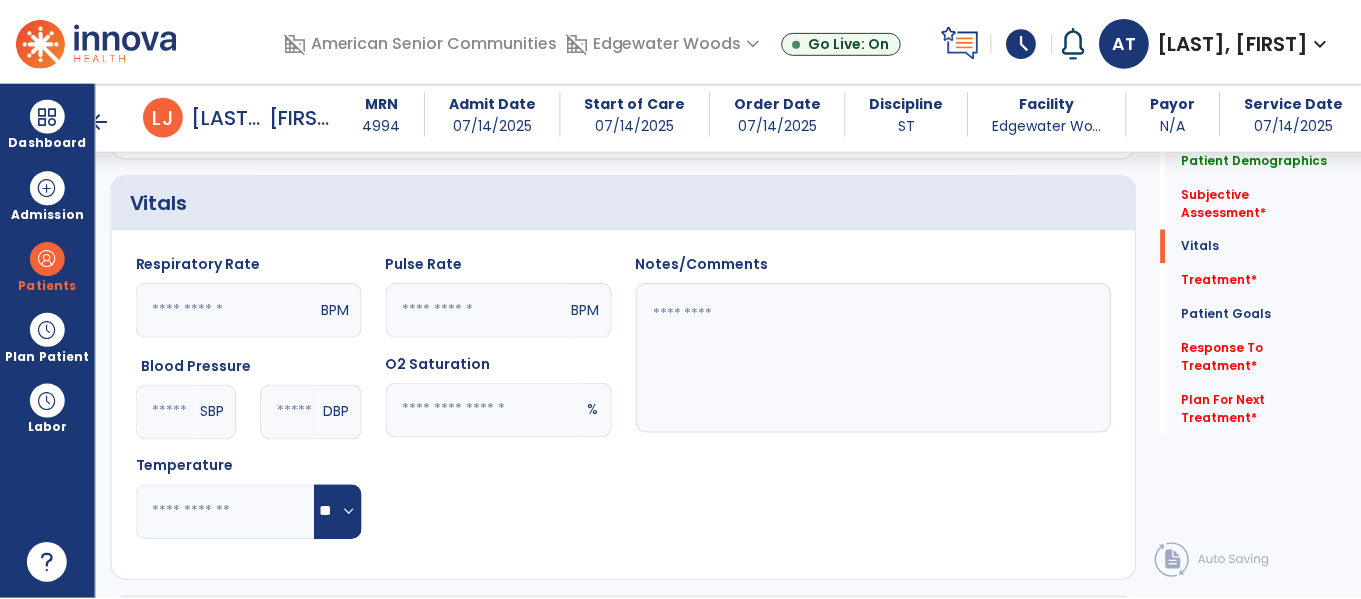 scroll, scrollTop: 980, scrollLeft: 0, axis: vertical 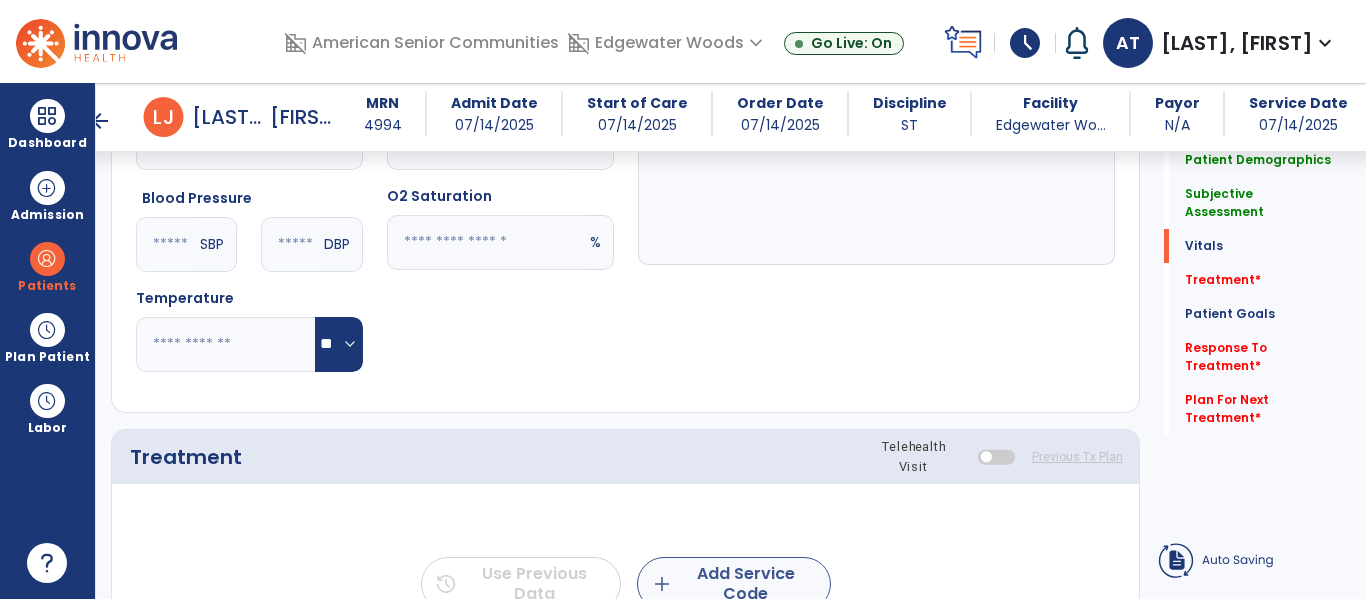 type on "**********" 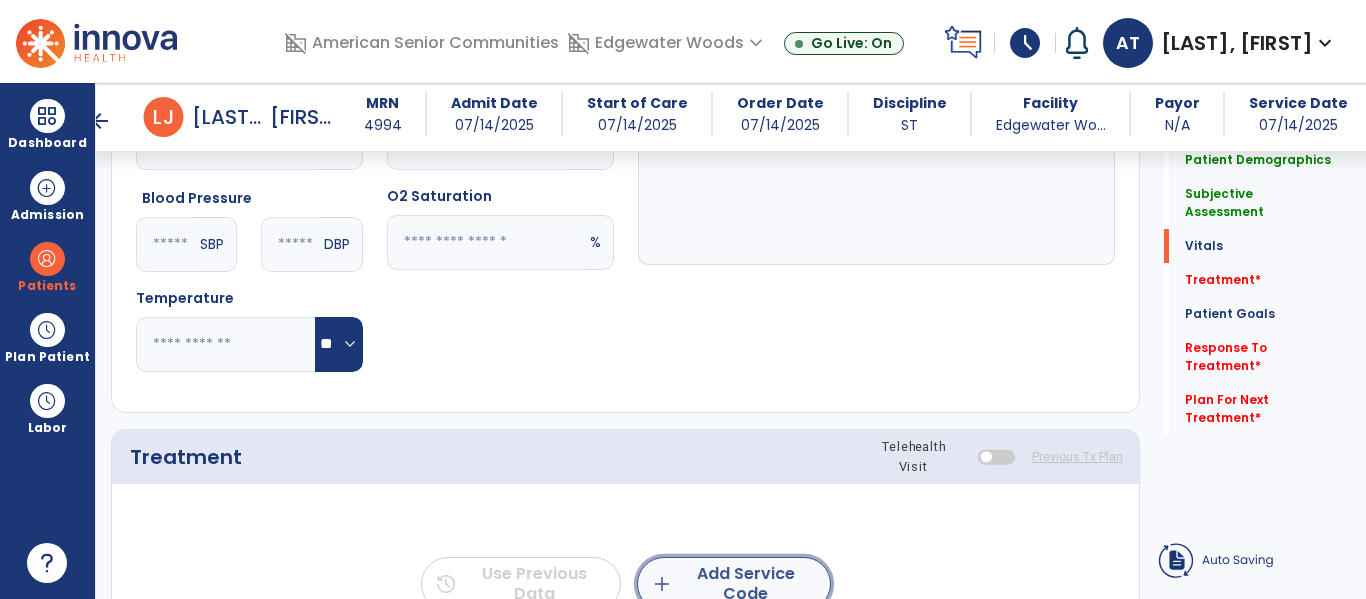 click on "add  Add Service Code" 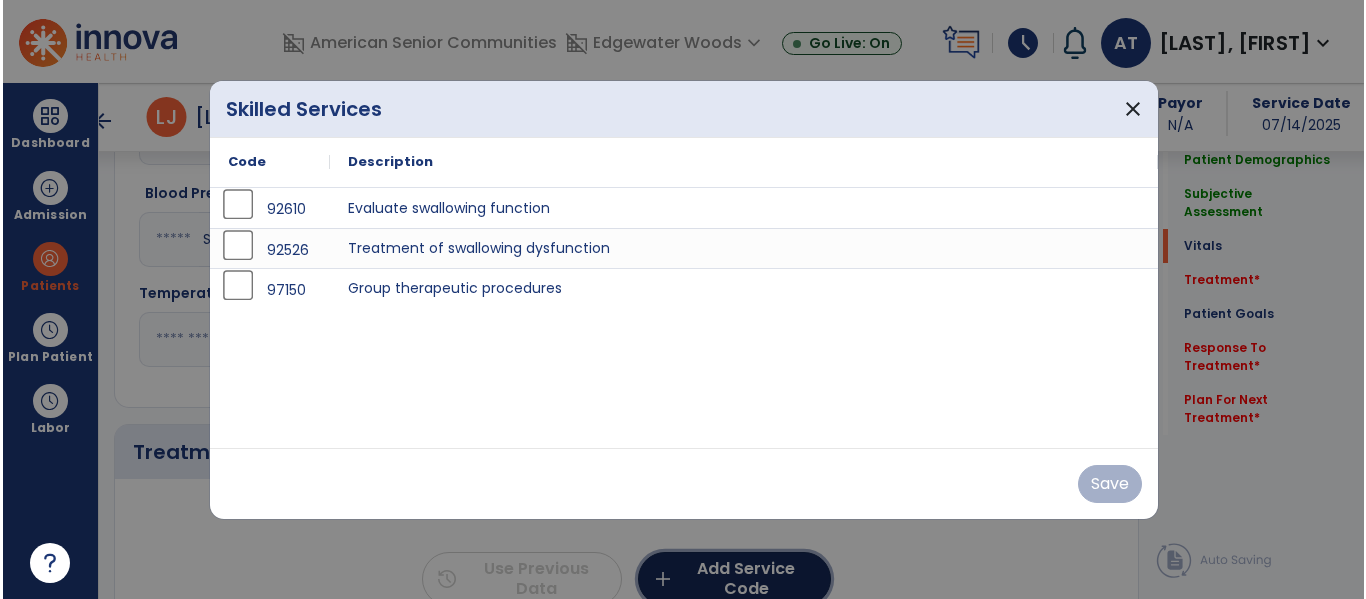 scroll, scrollTop: 980, scrollLeft: 0, axis: vertical 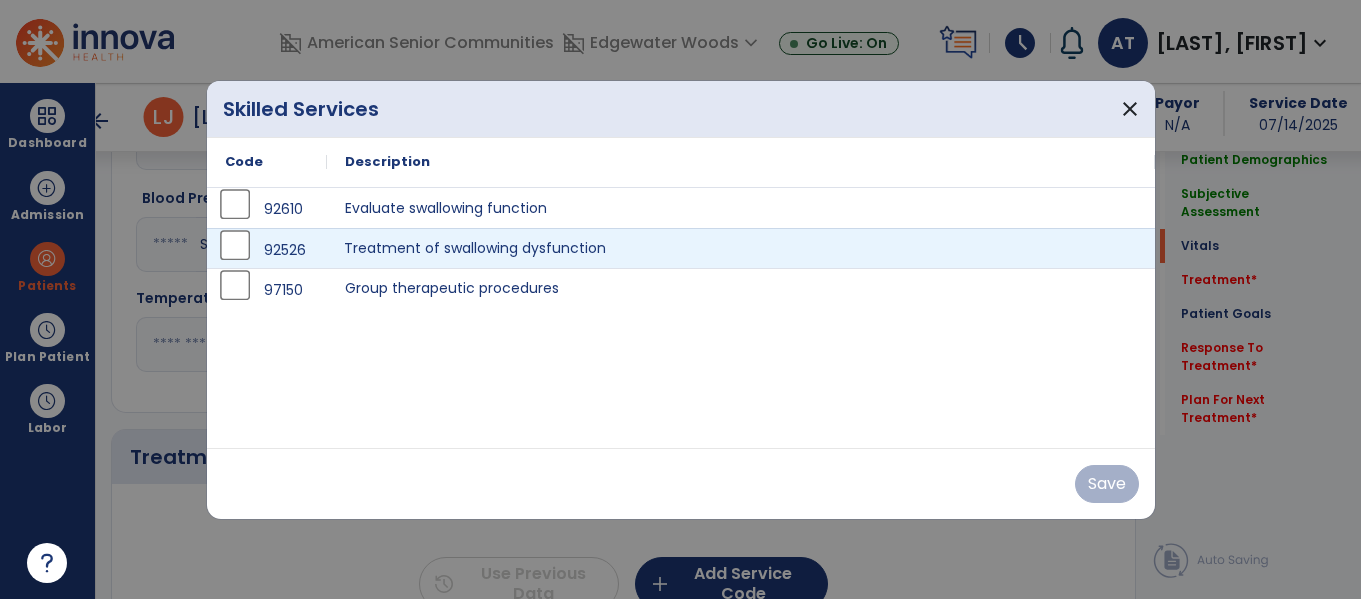 click on "Treatment of swallowing dysfunction" at bounding box center (741, 248) 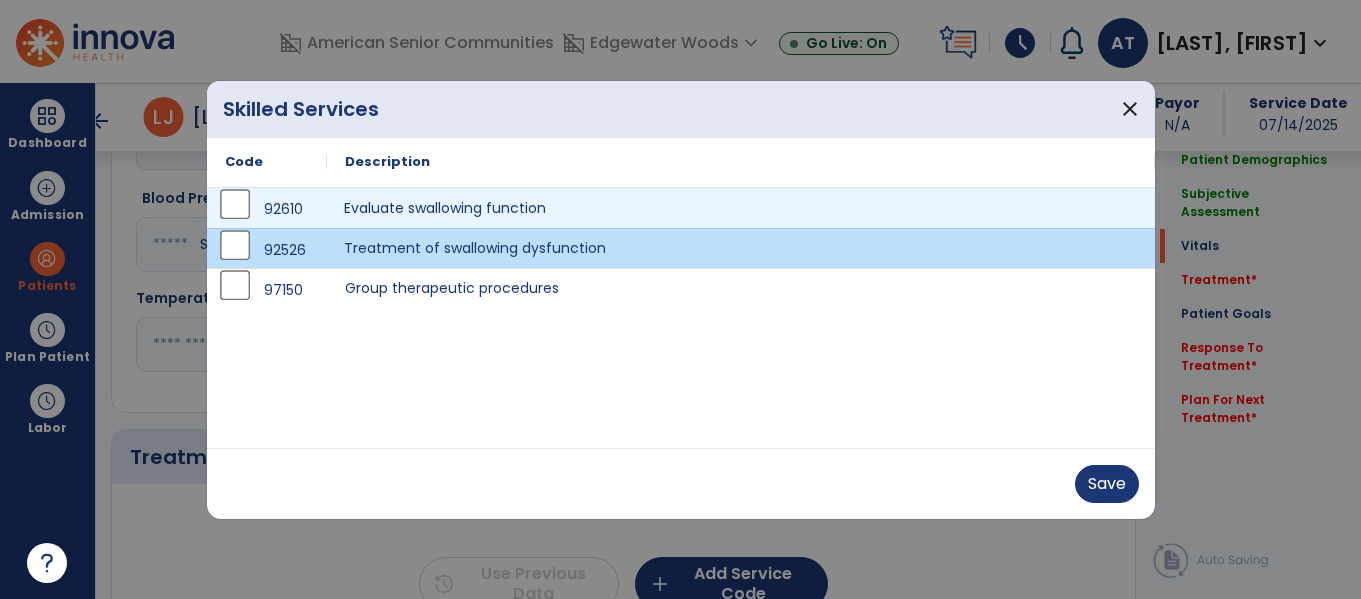 click on "Evaluate swallowing function" at bounding box center (741, 208) 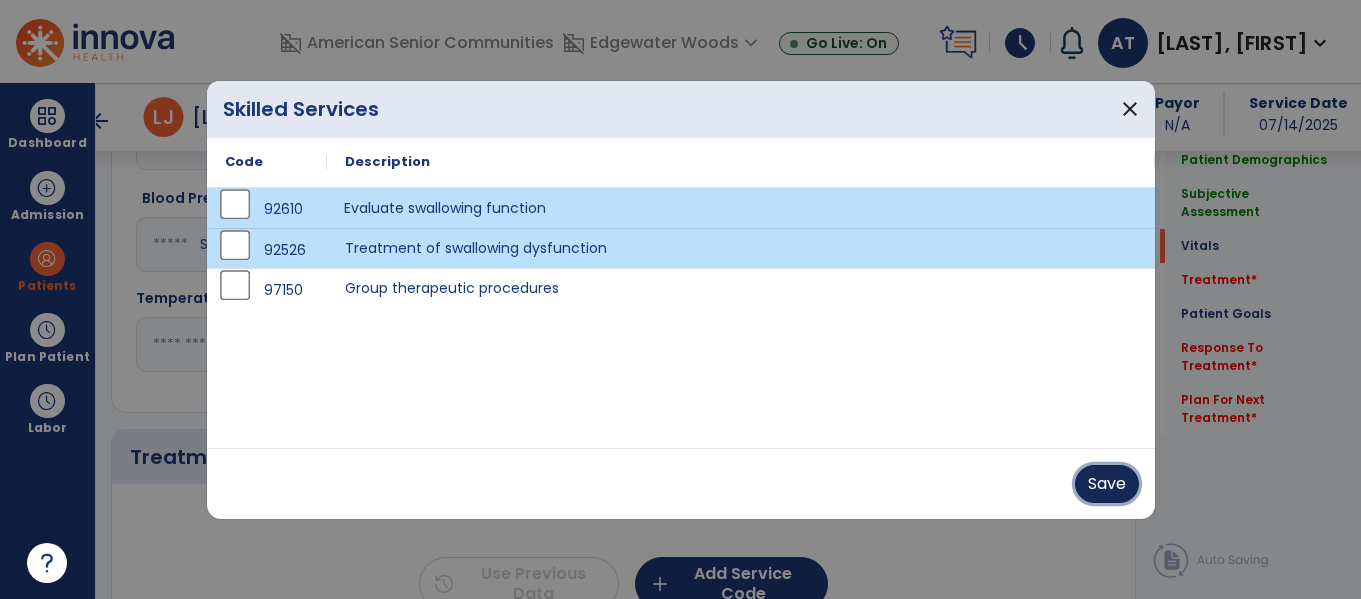 click on "Save" at bounding box center (1107, 484) 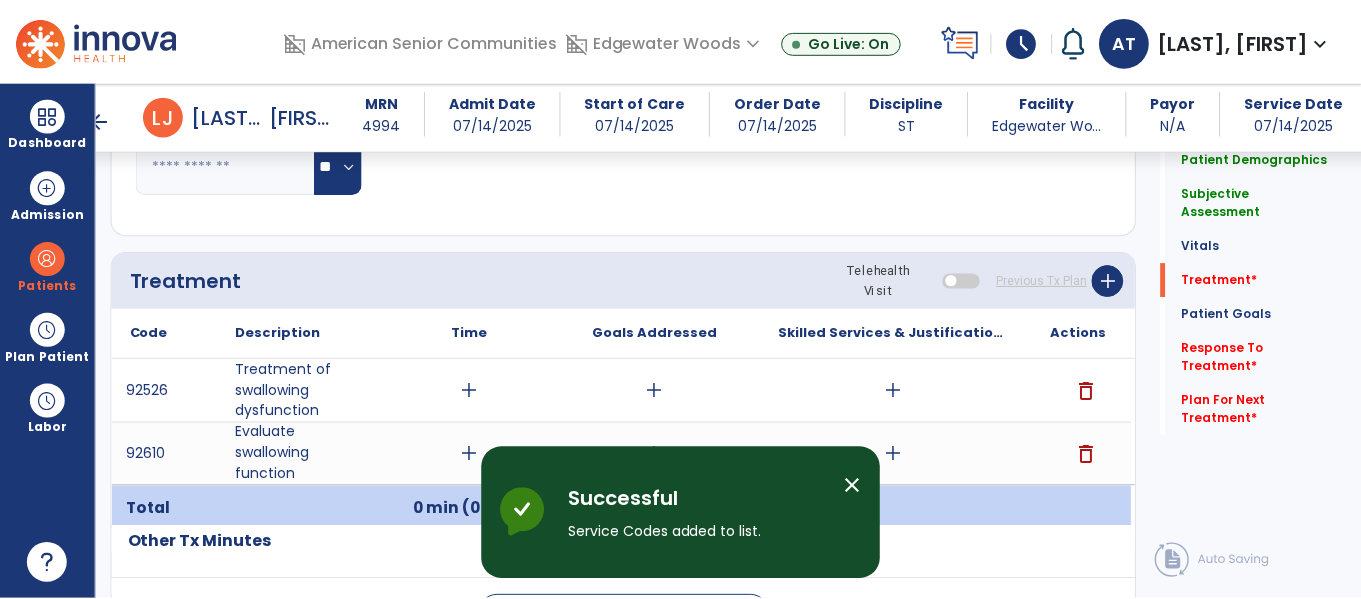 scroll, scrollTop: 1165, scrollLeft: 0, axis: vertical 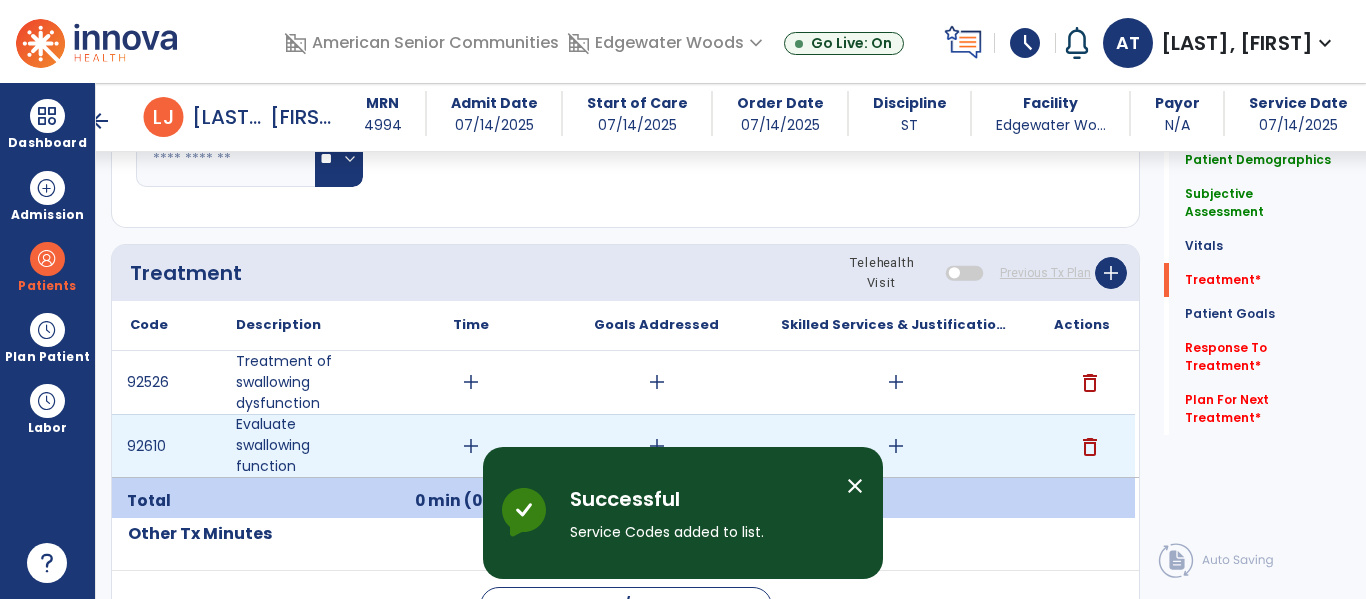 click on "add" at bounding box center [471, 446] 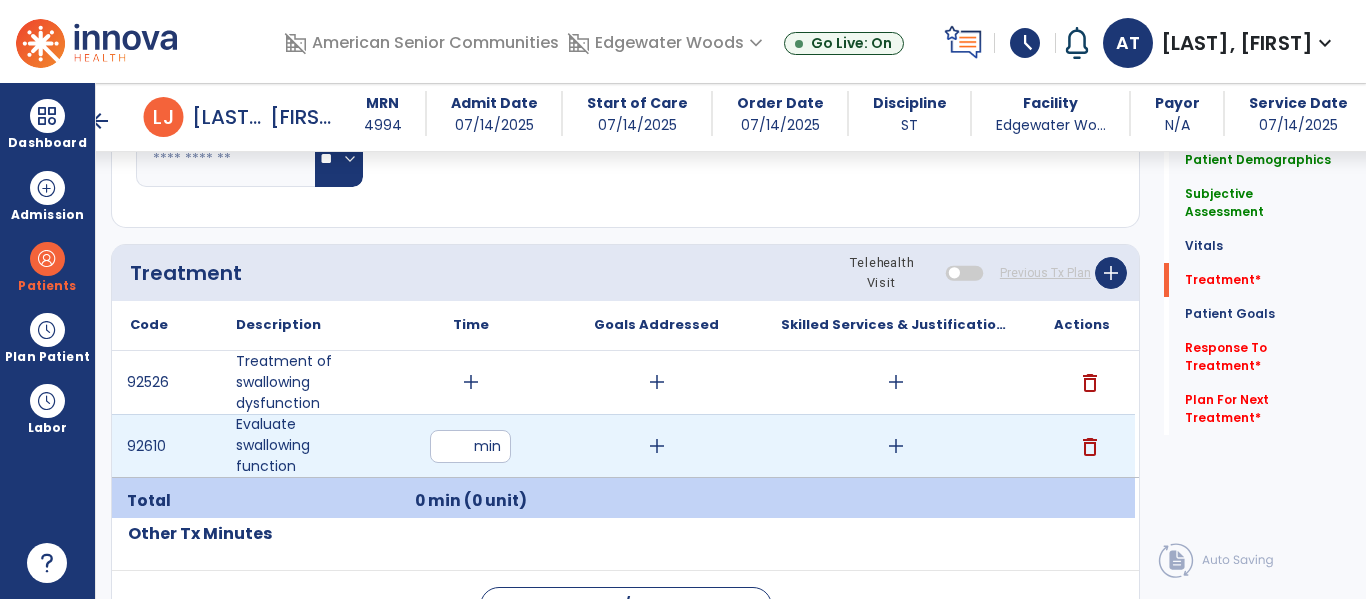 type on "**" 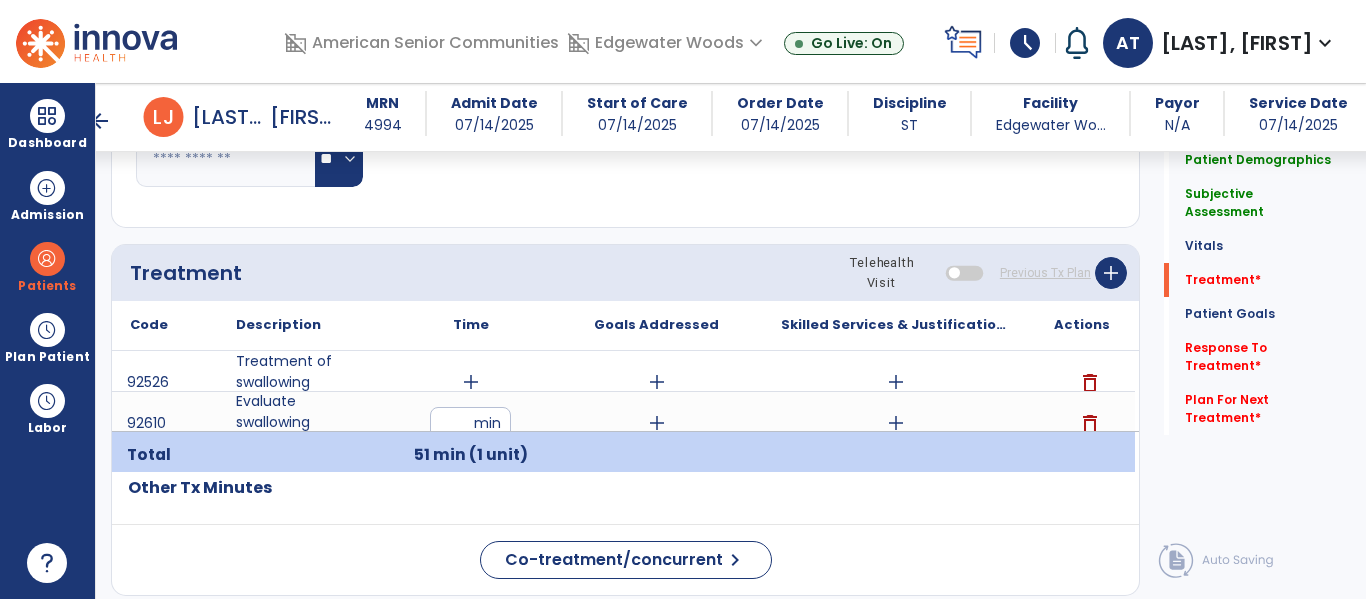 click on "add" at bounding box center [657, 423] 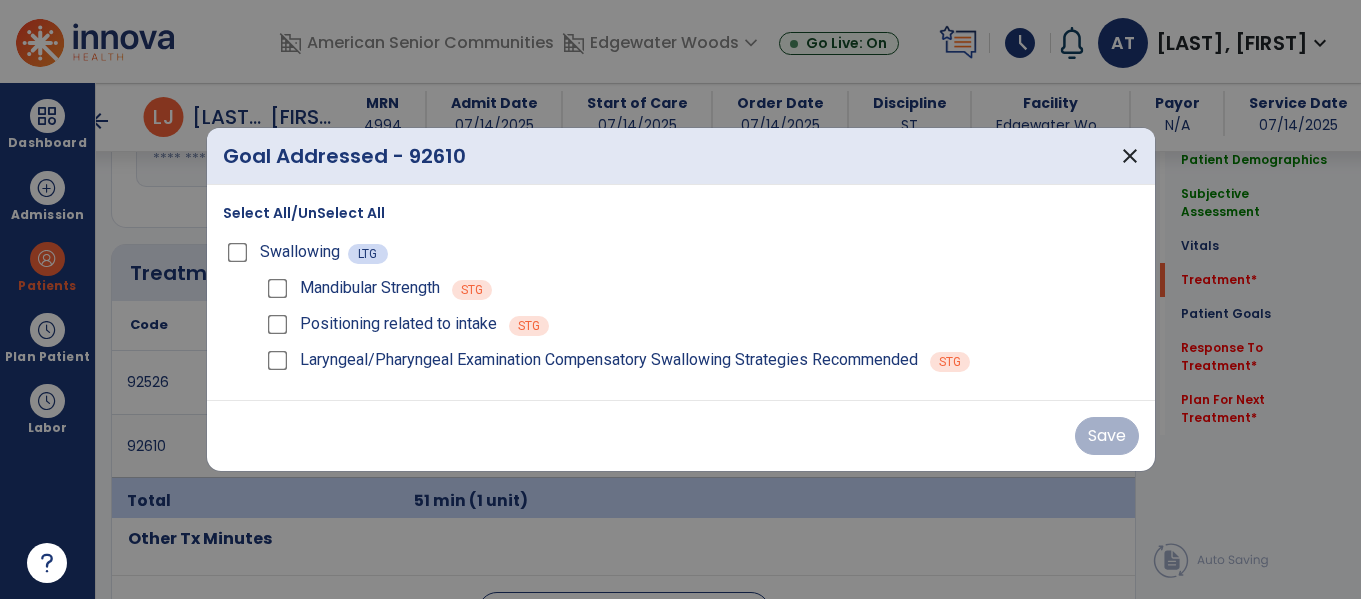 click on "Save" at bounding box center [681, 436] 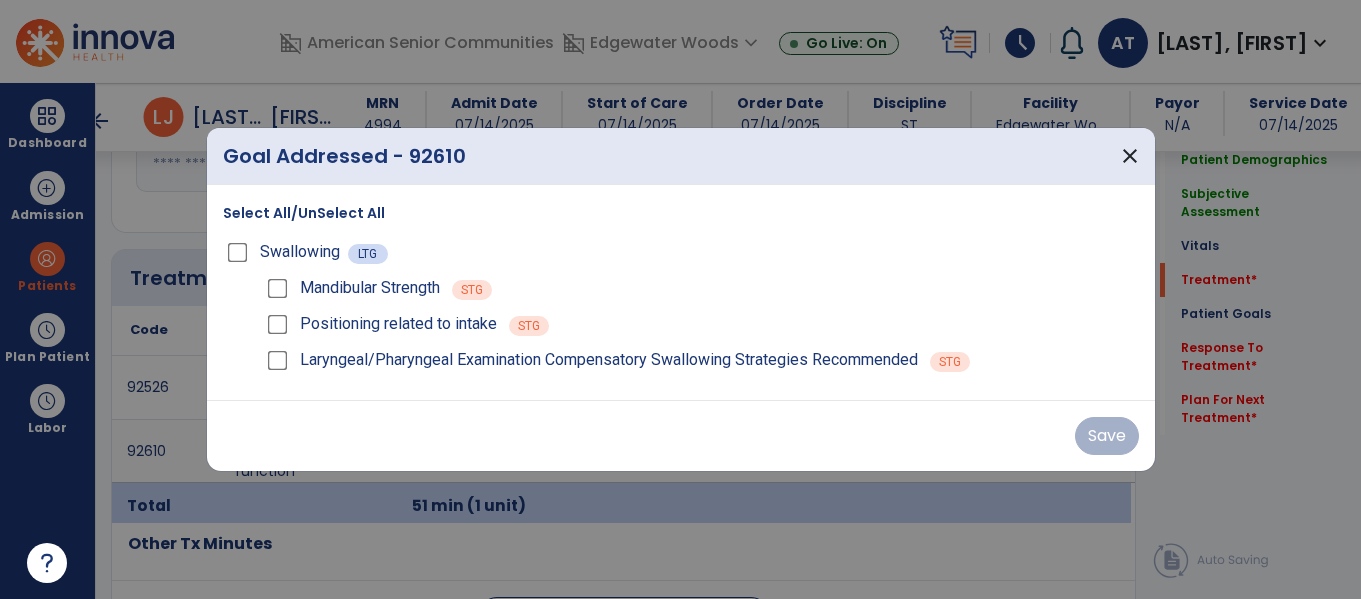 scroll, scrollTop: 1165, scrollLeft: 0, axis: vertical 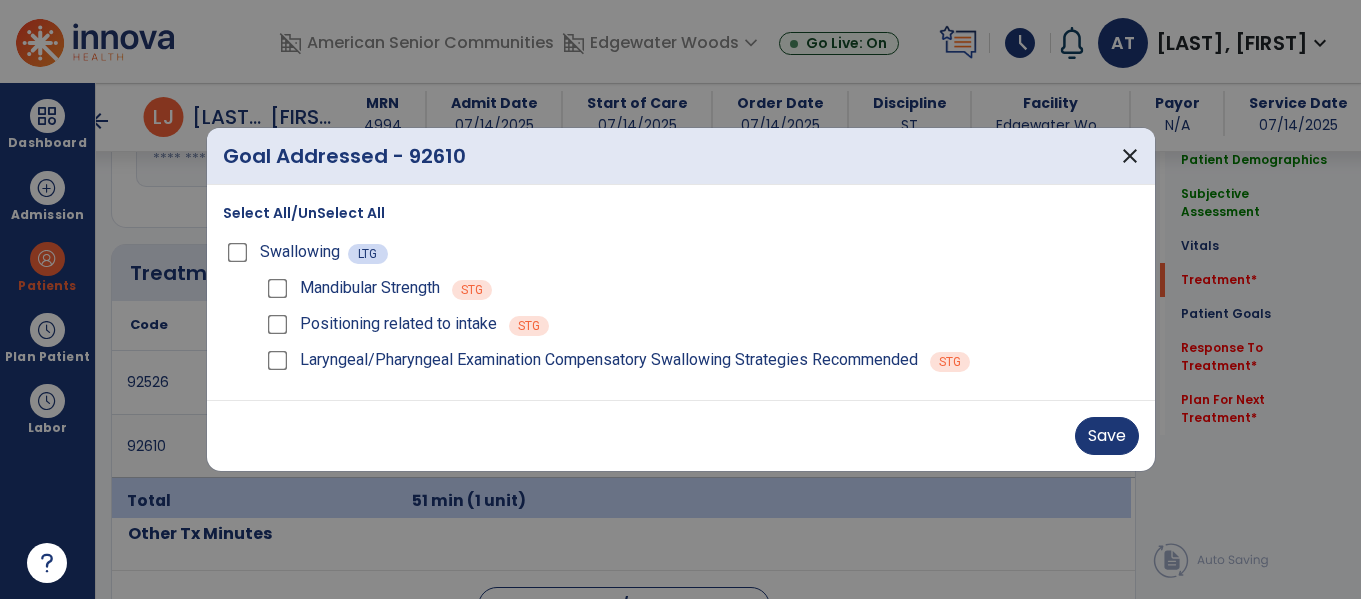 click on "Save" at bounding box center [681, 436] 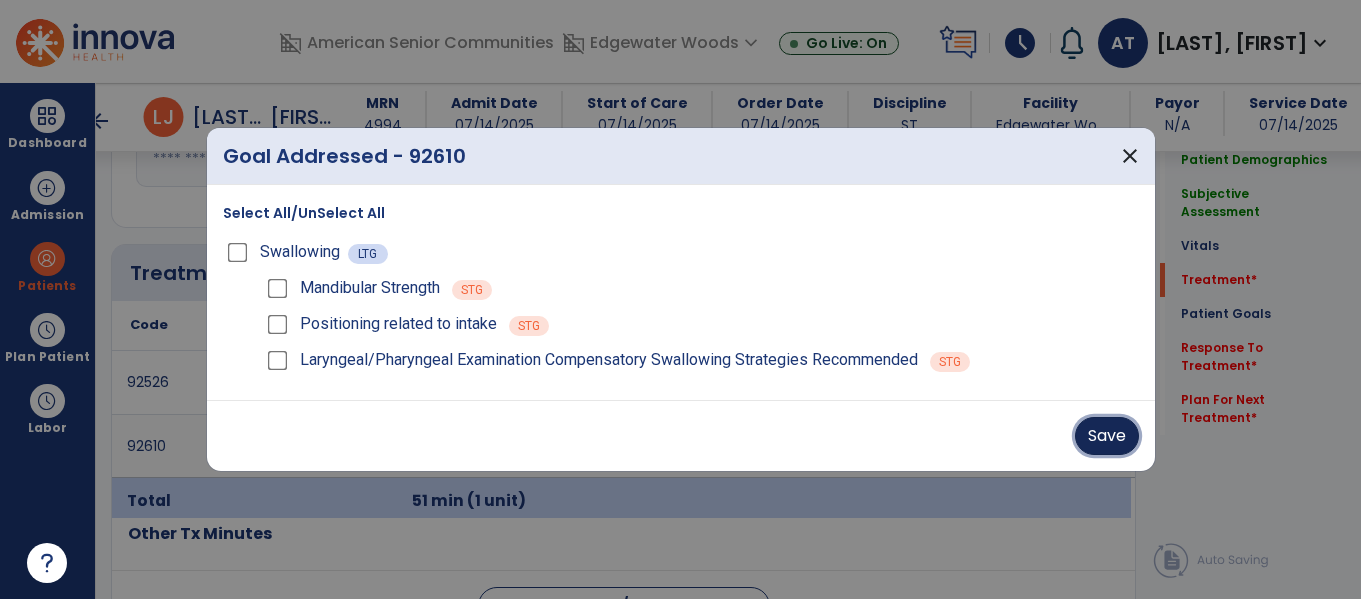 click on "Save" at bounding box center [1107, 436] 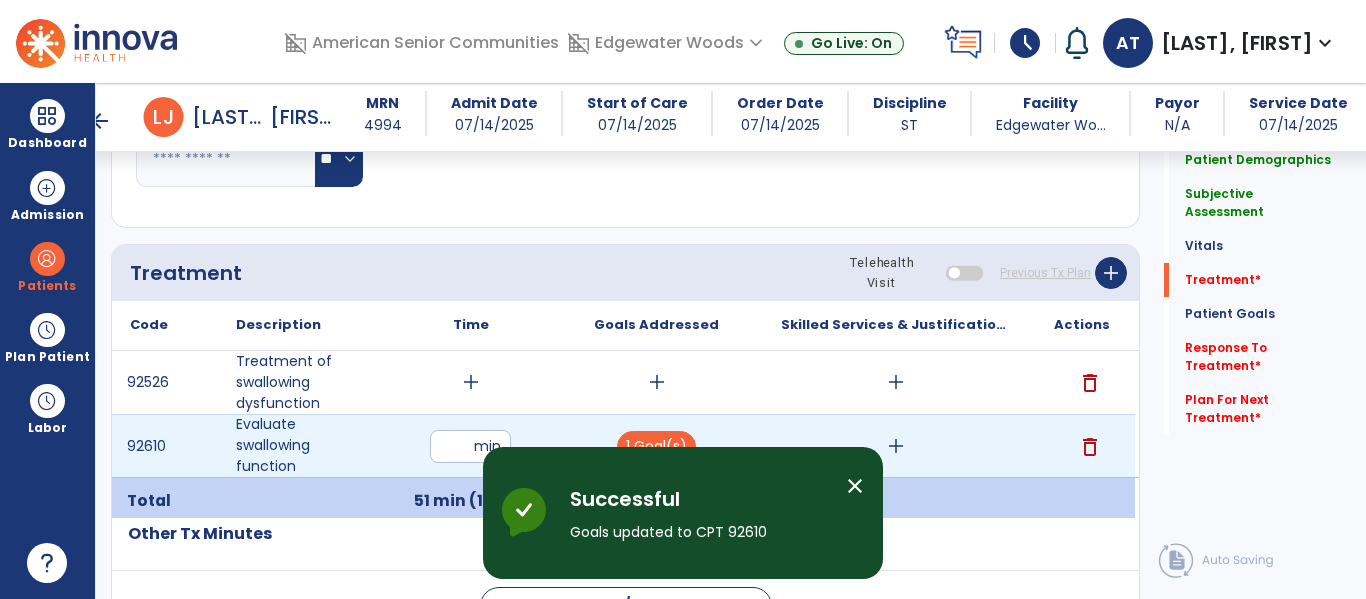 click on "add" at bounding box center (896, 446) 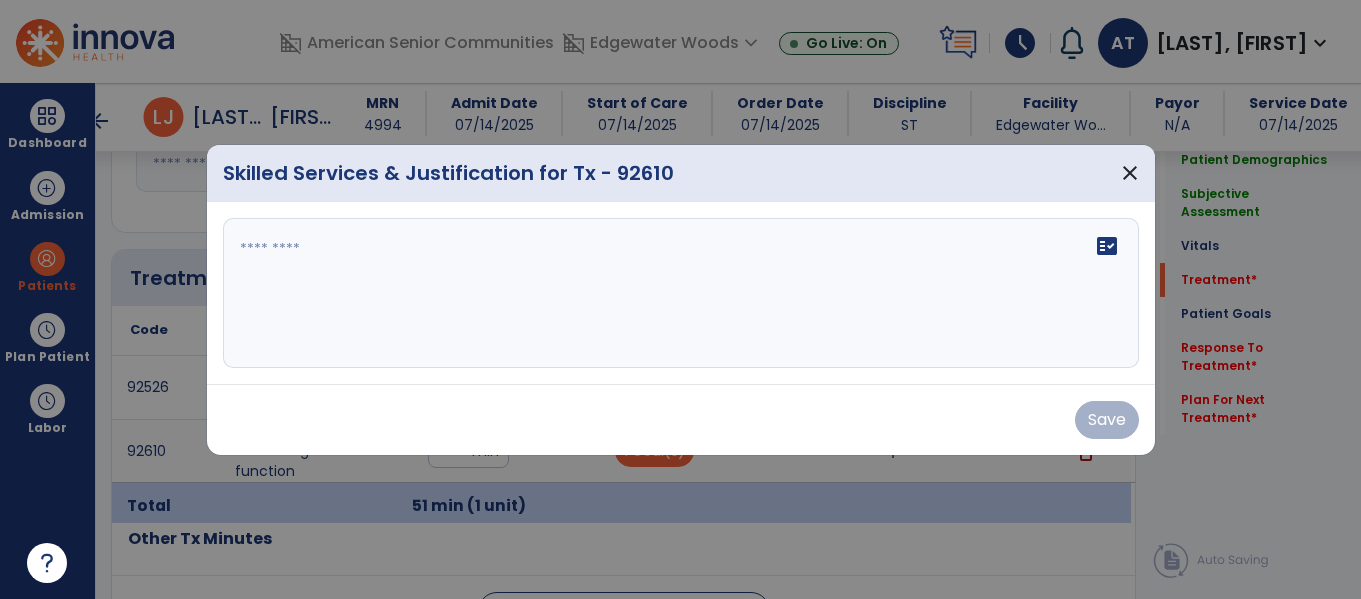 scroll, scrollTop: 1165, scrollLeft: 0, axis: vertical 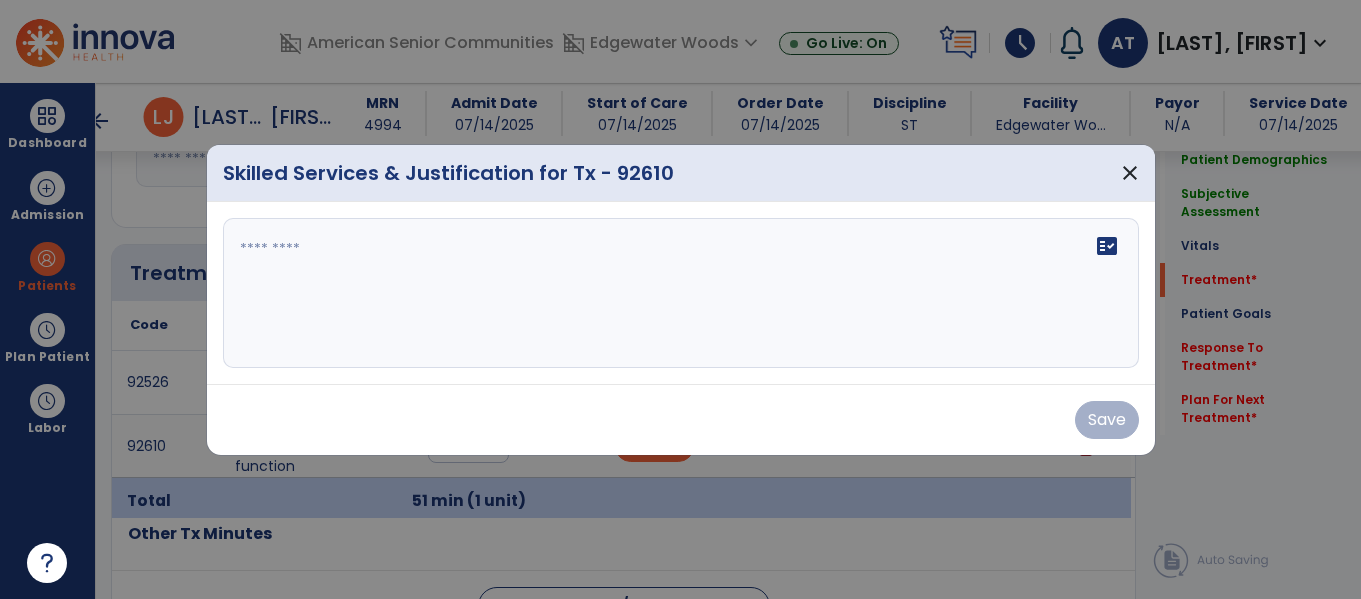 click on "fact_check" at bounding box center (681, 293) 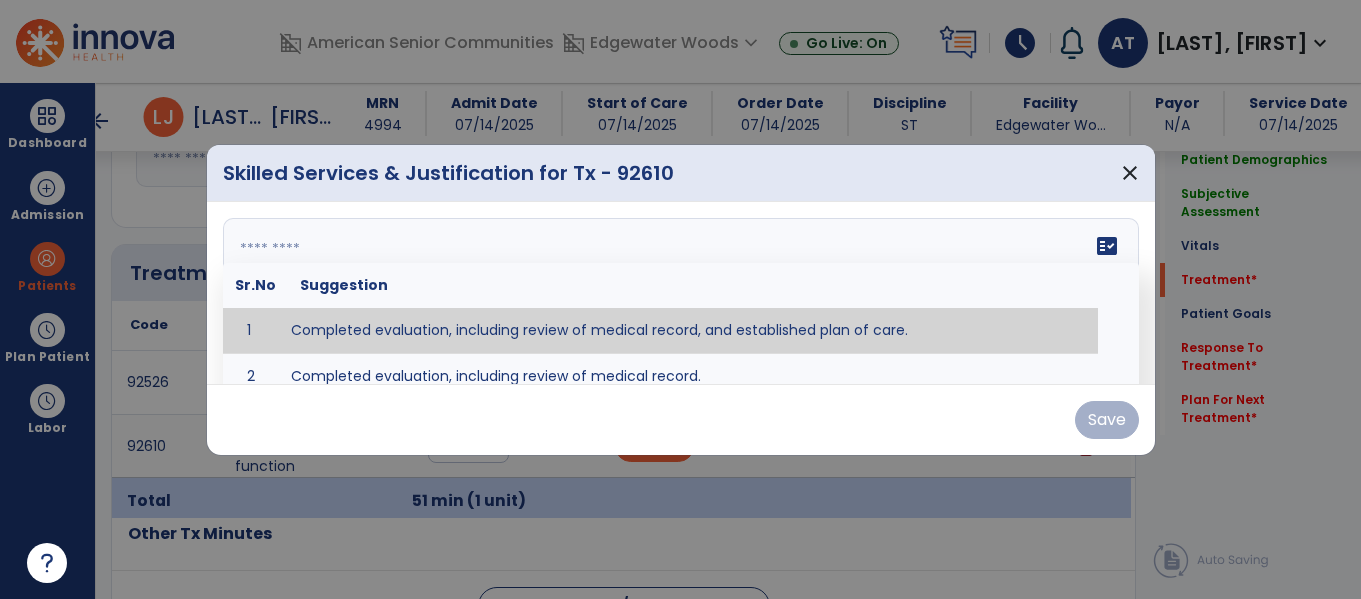 type on "**********" 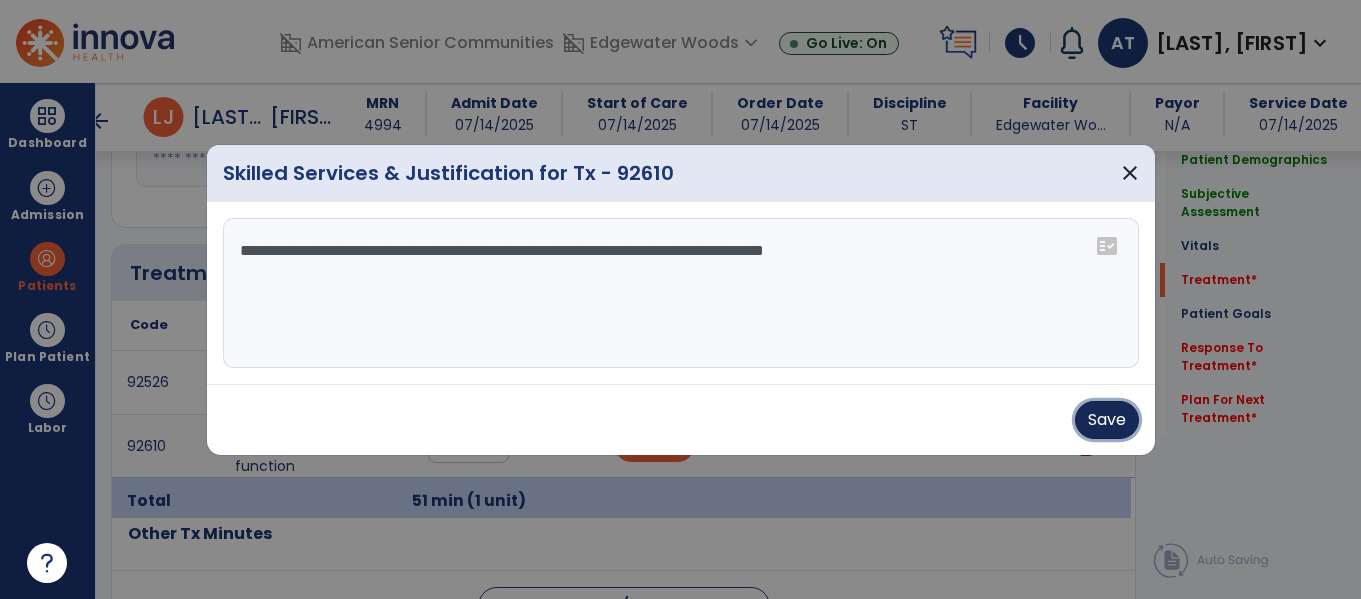 click on "Save" at bounding box center (1107, 420) 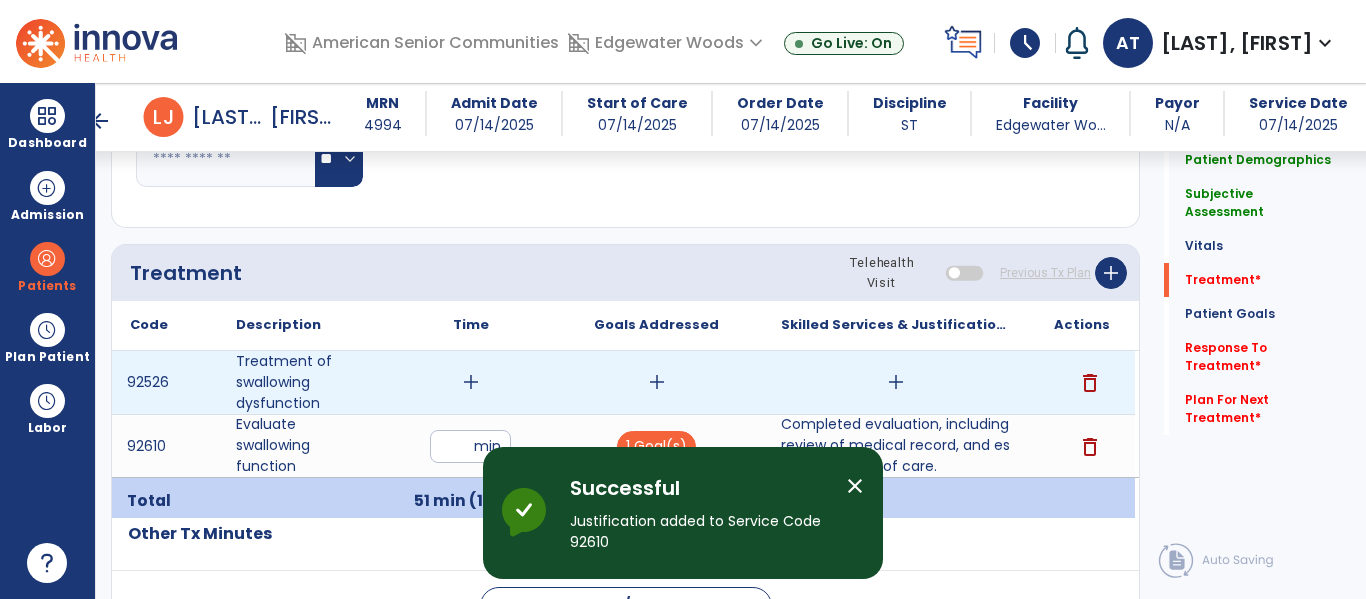 click on "add" at bounding box center (471, 382) 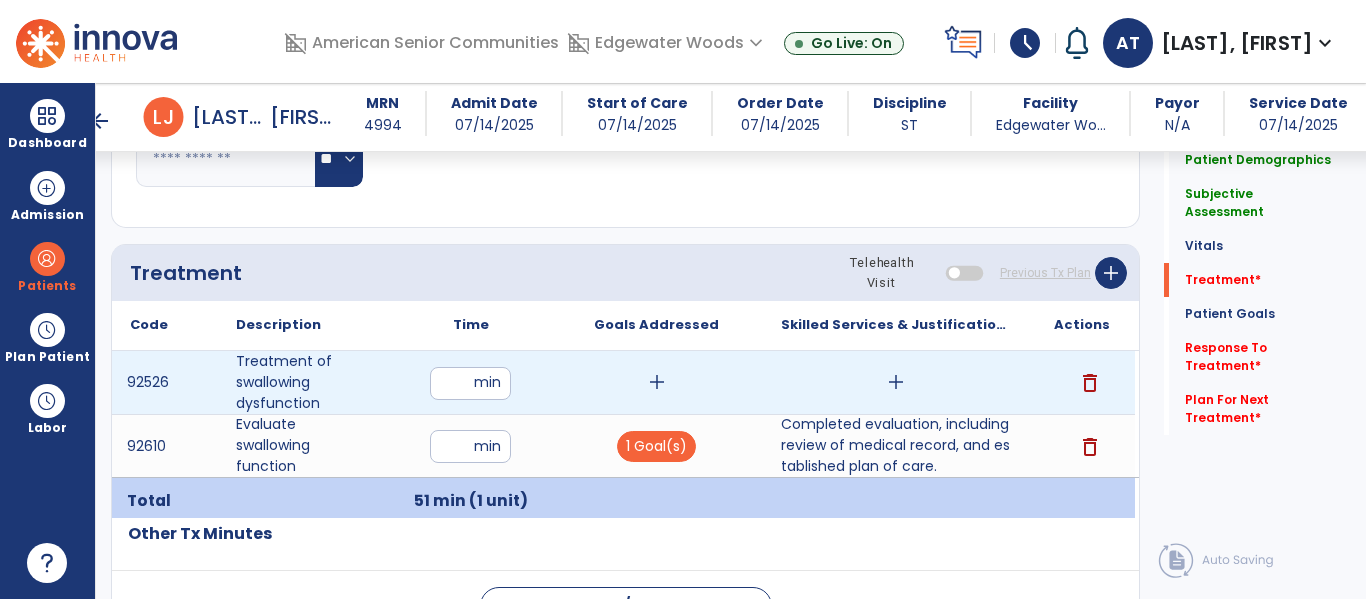 type on "**" 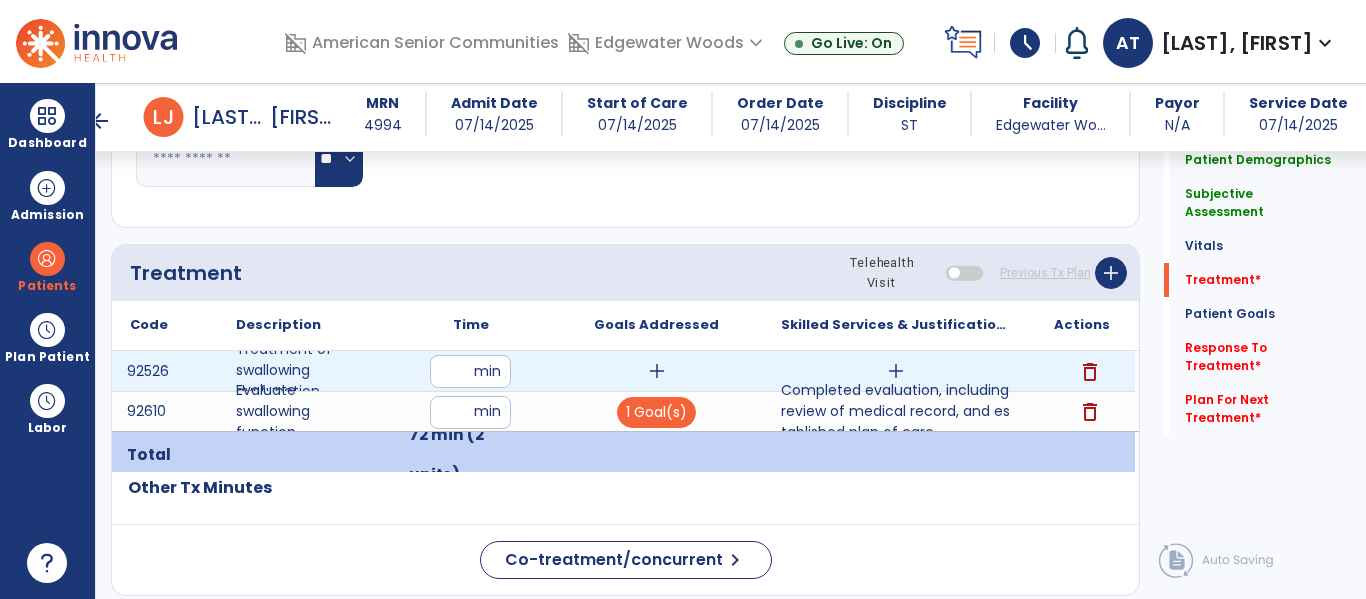 click on "add" at bounding box center [657, 371] 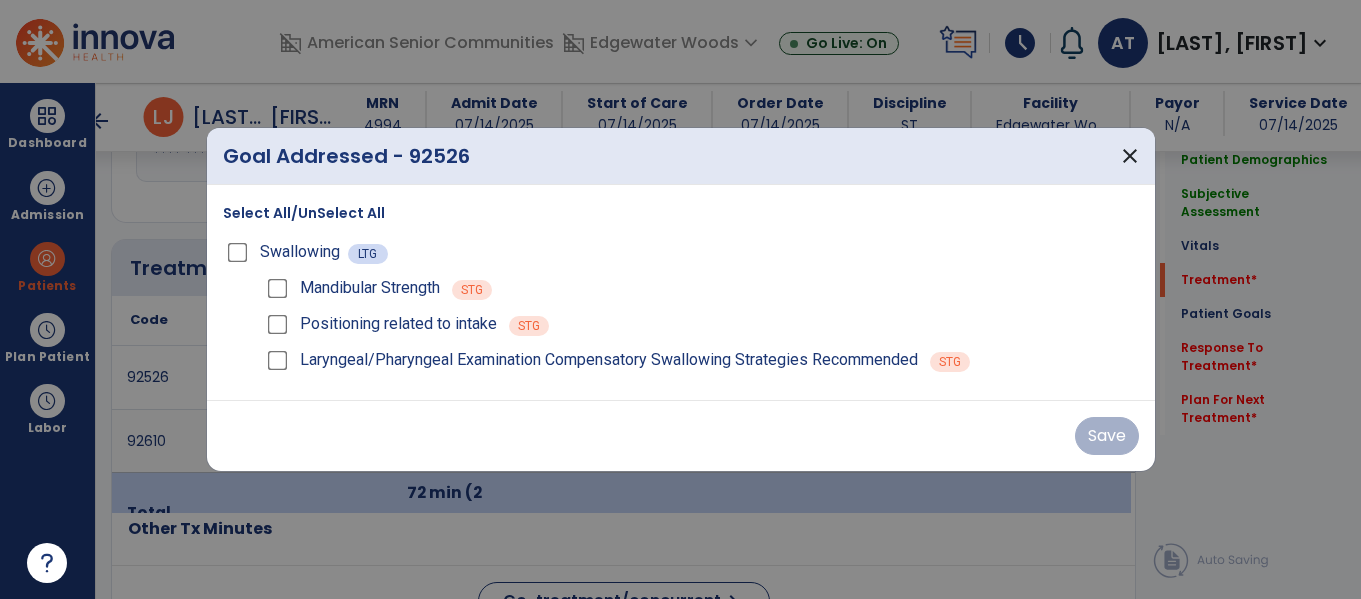 scroll, scrollTop: 1165, scrollLeft: 0, axis: vertical 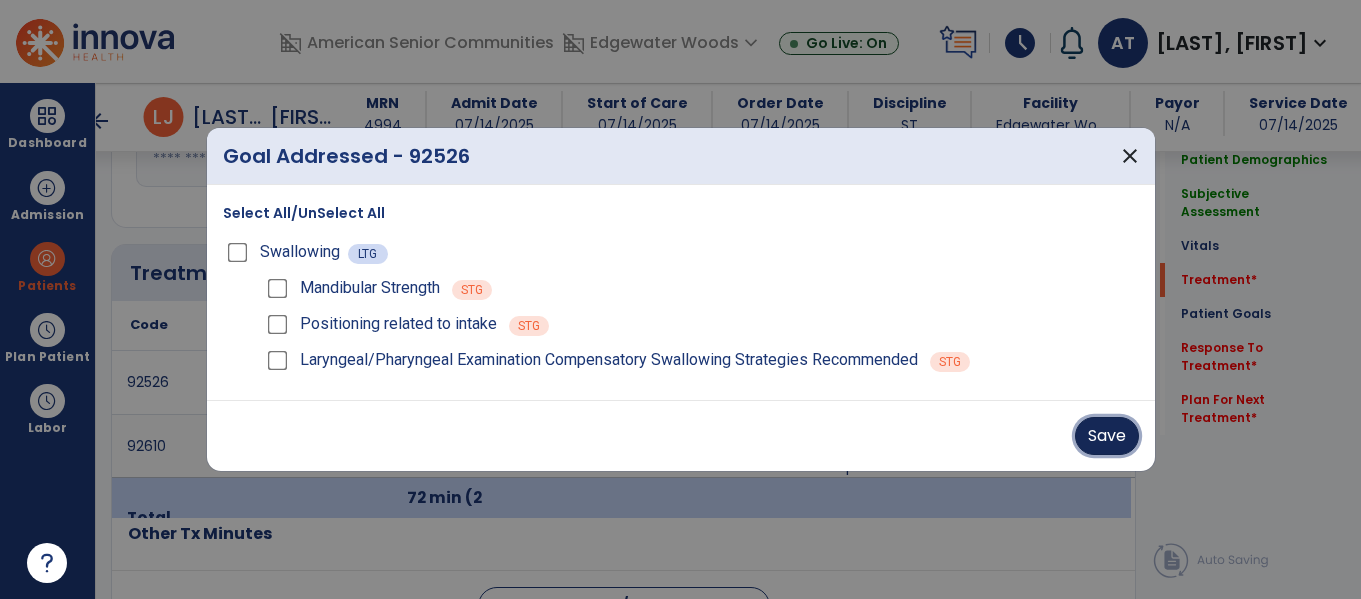 click on "Save" at bounding box center [1107, 436] 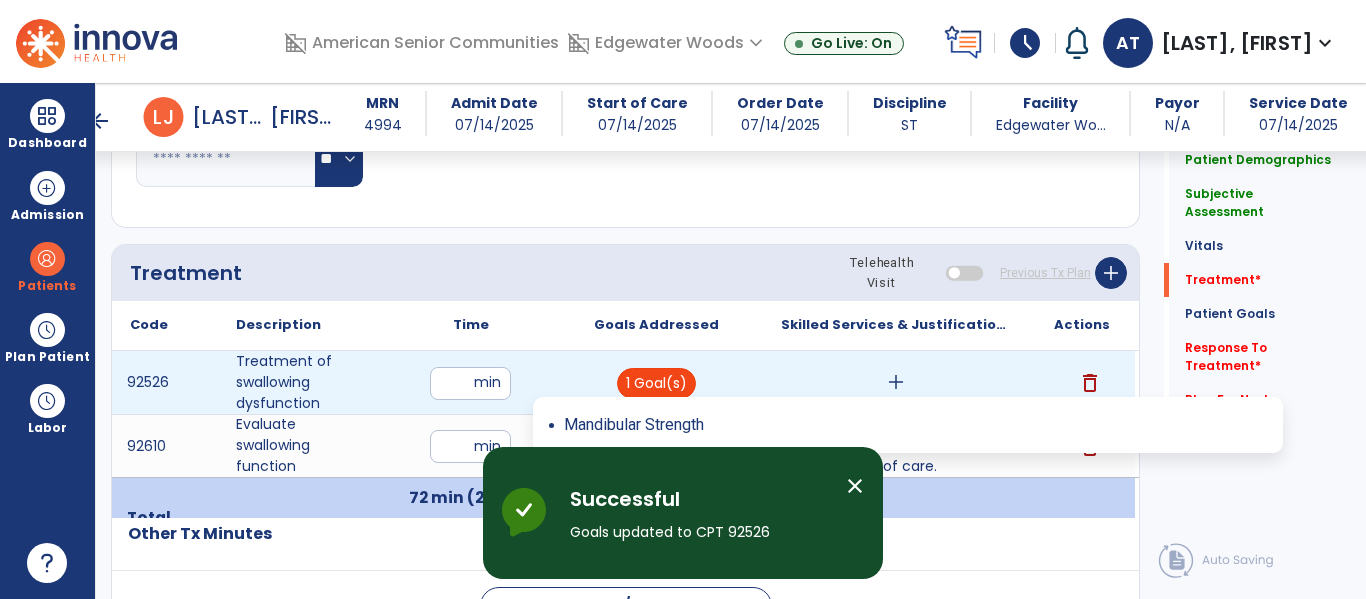 click on "1 Goal(s)" at bounding box center (656, 383) 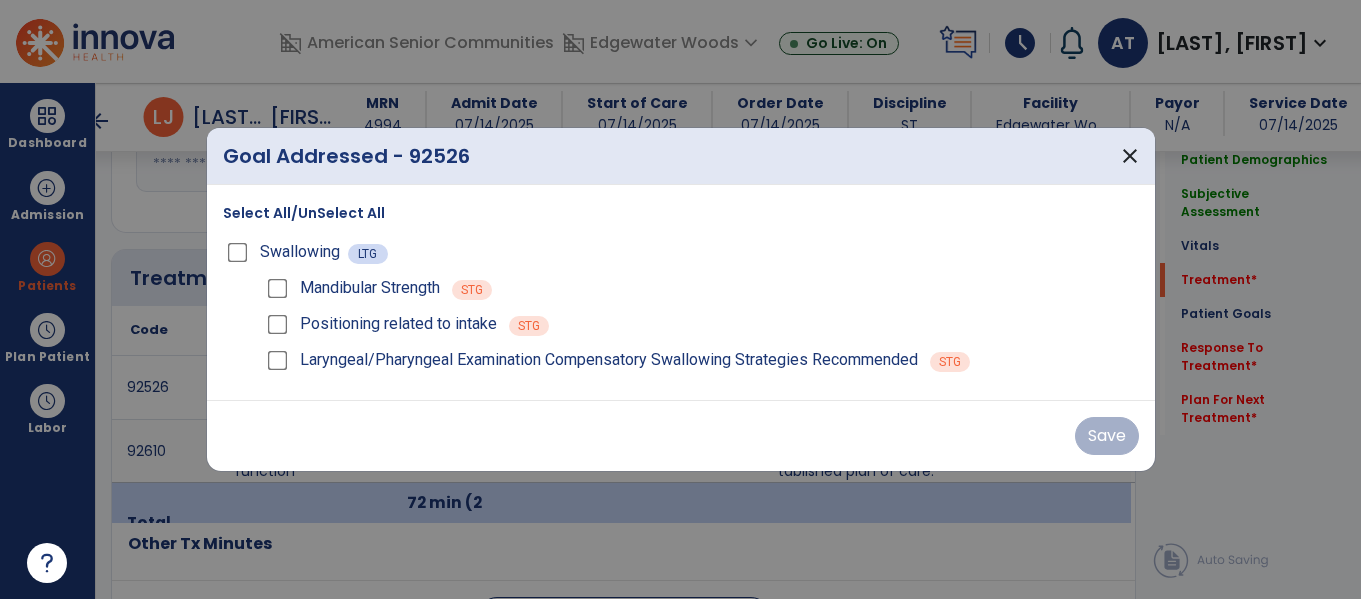 scroll, scrollTop: 1165, scrollLeft: 0, axis: vertical 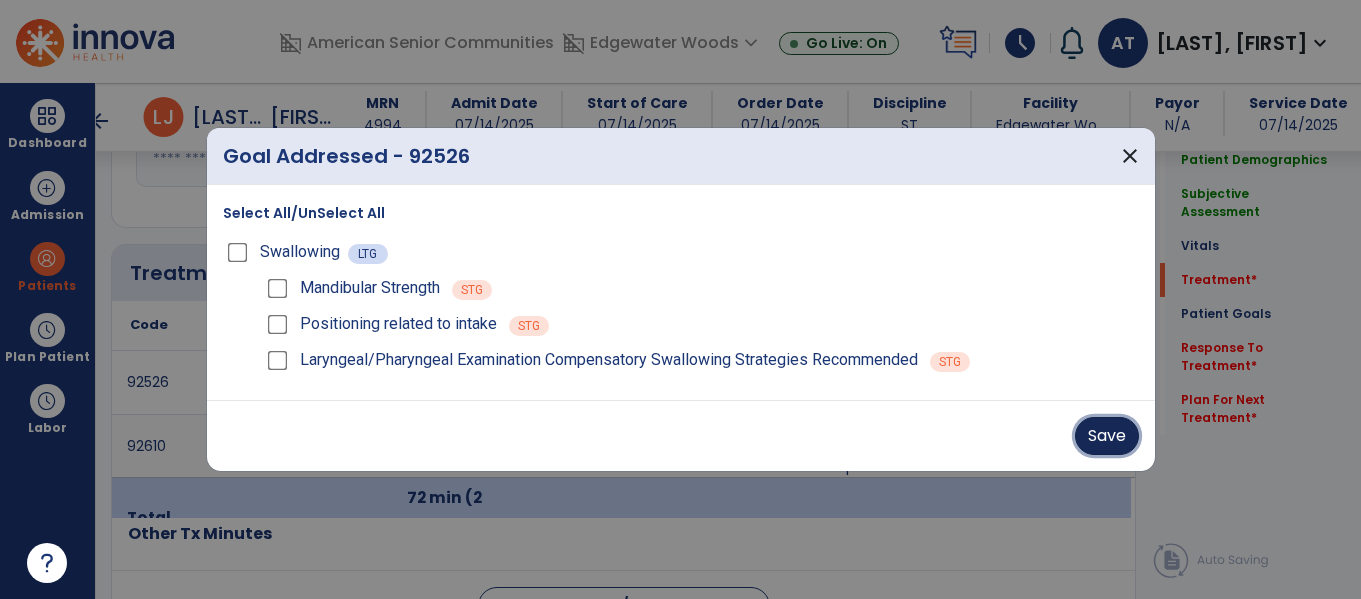 click on "Save" at bounding box center [1107, 436] 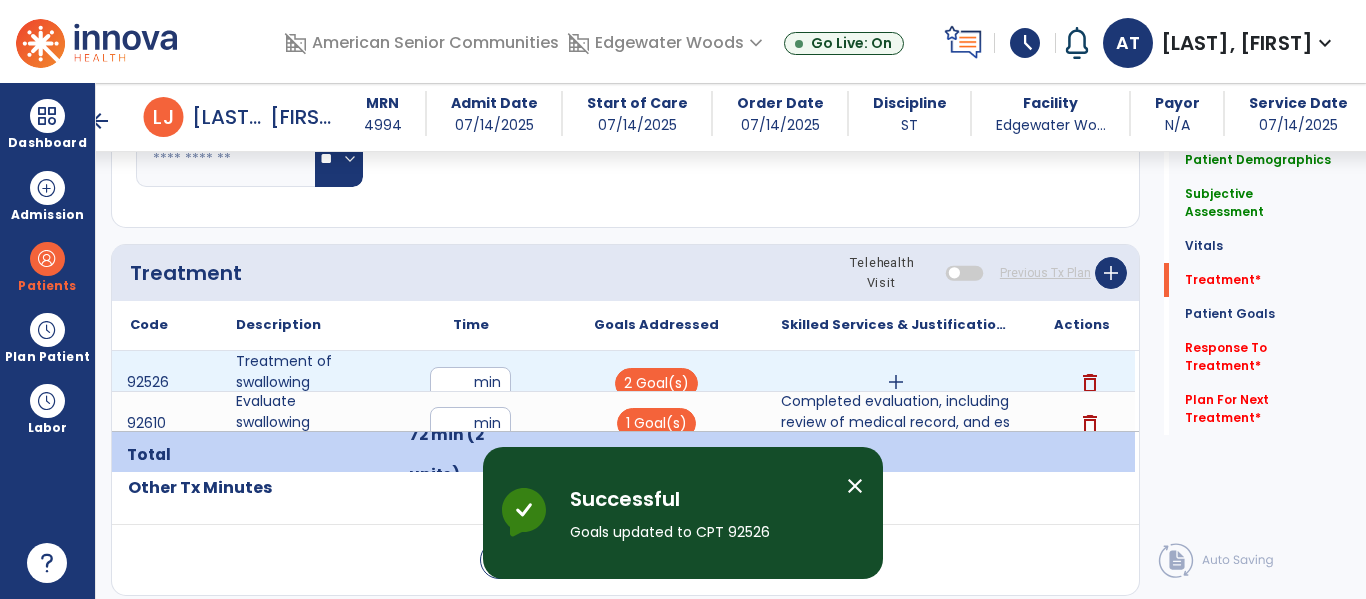 click on "add" at bounding box center [896, 382] 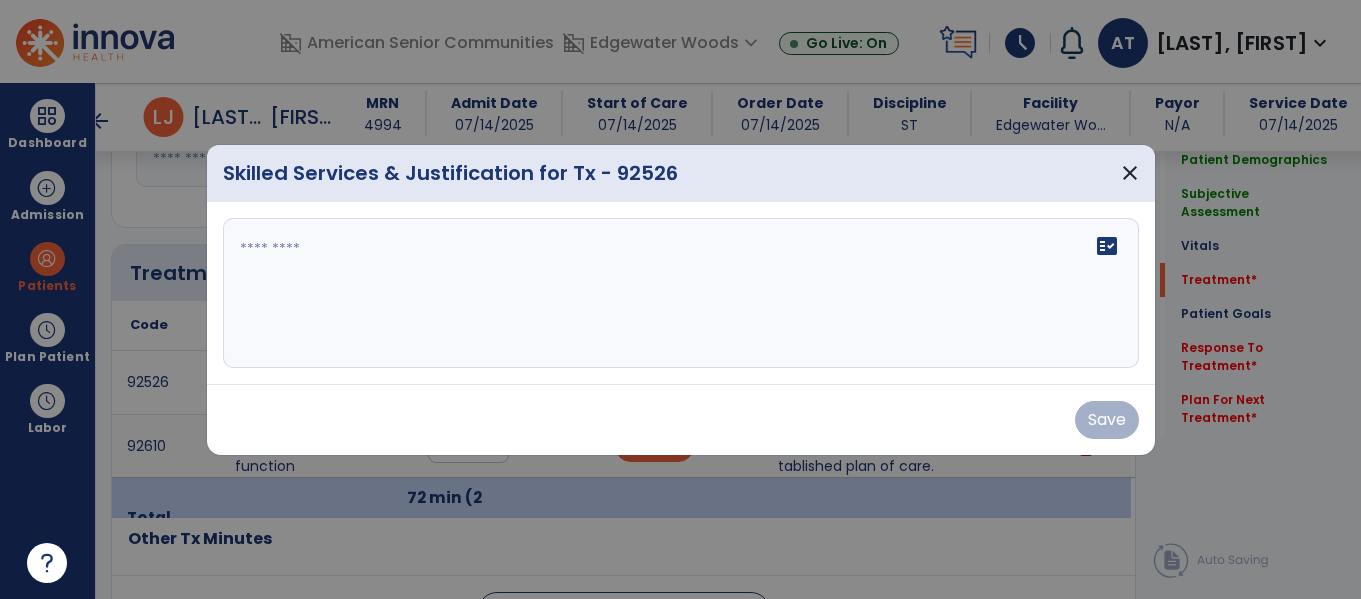 click on "fact_check" at bounding box center [681, 293] 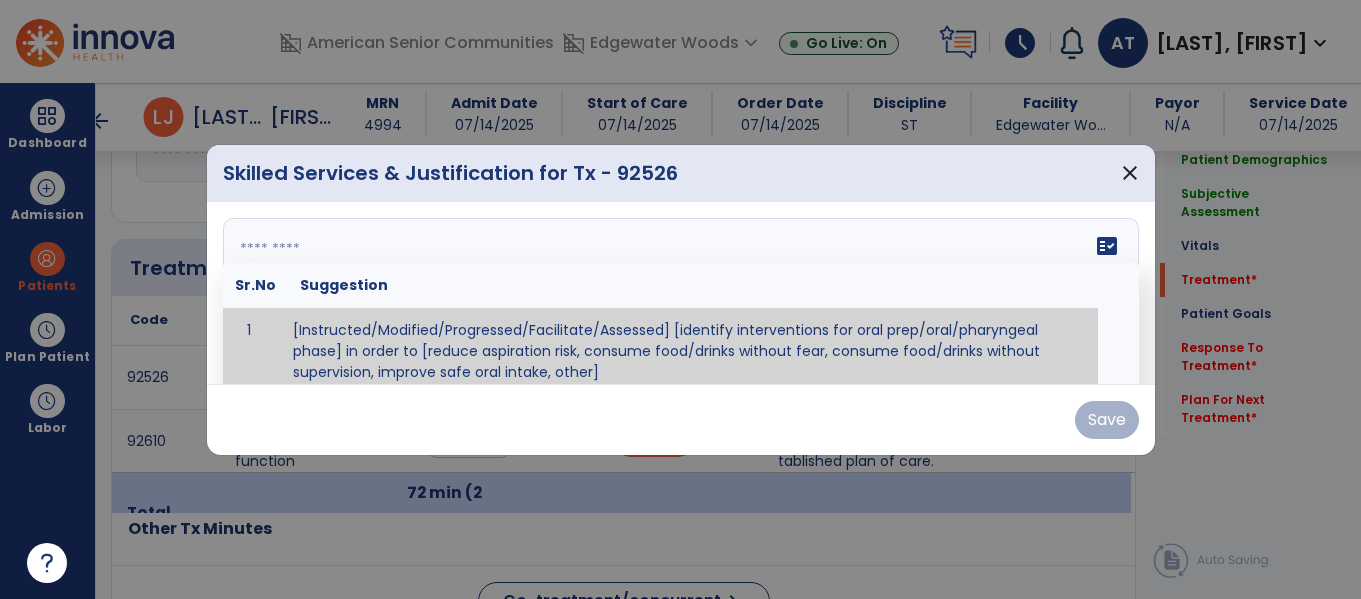 scroll, scrollTop: 1165, scrollLeft: 0, axis: vertical 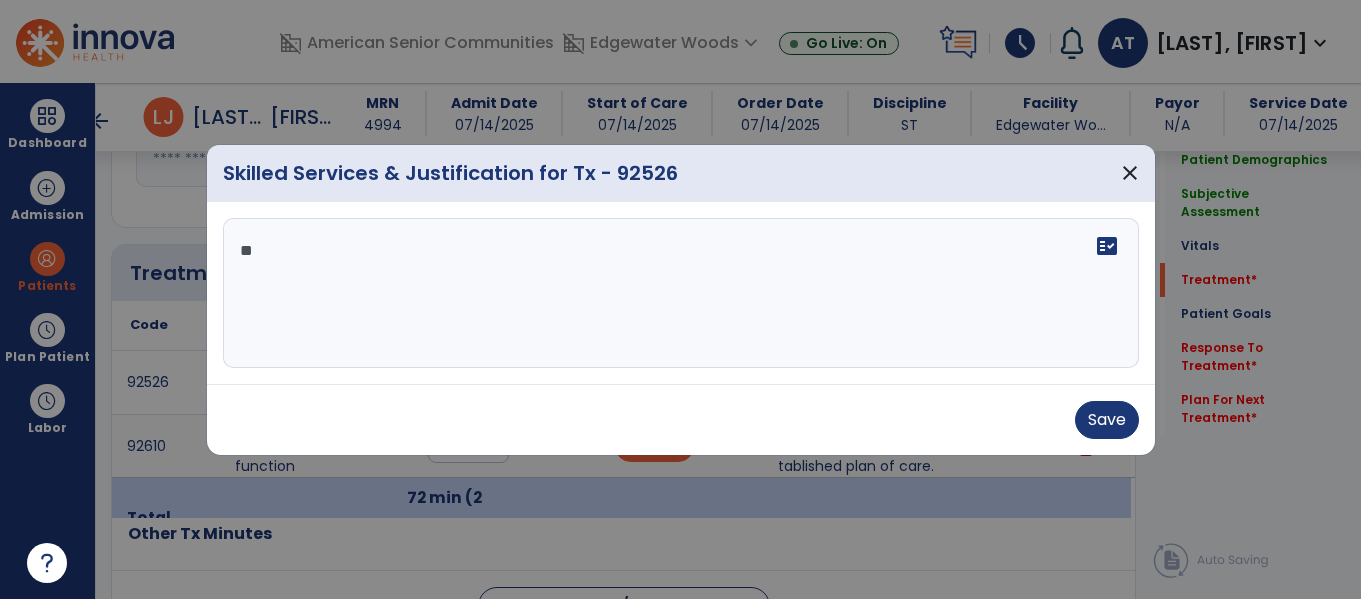 type on "*" 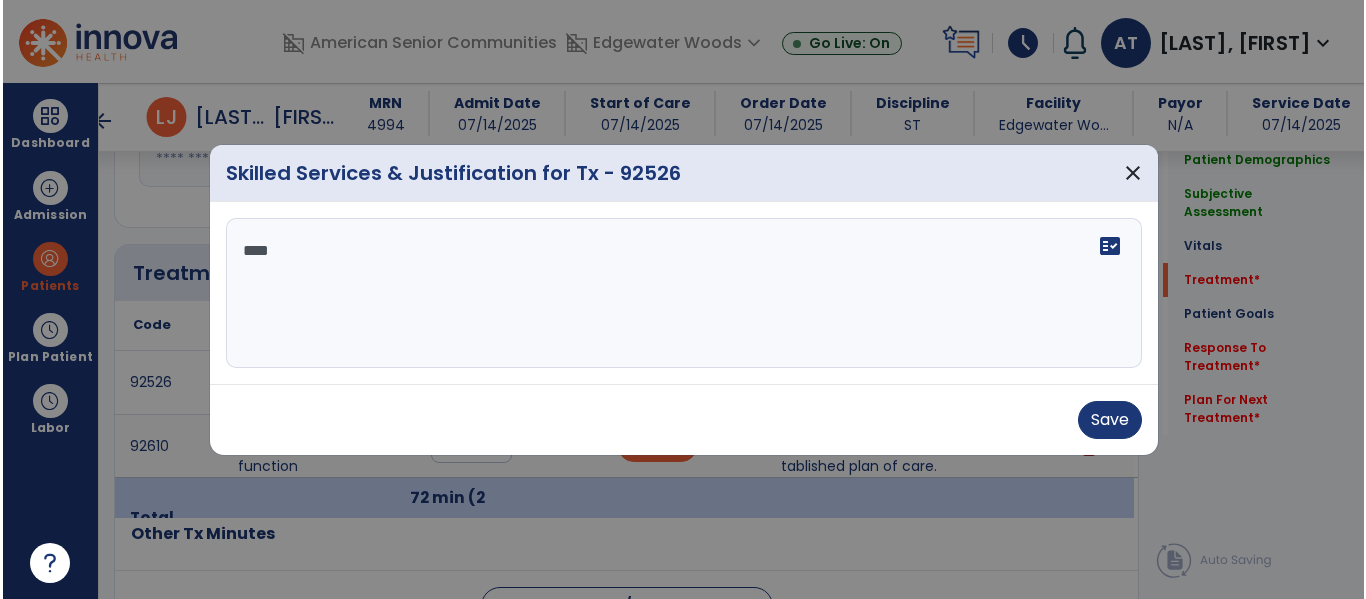 scroll, scrollTop: 0, scrollLeft: 0, axis: both 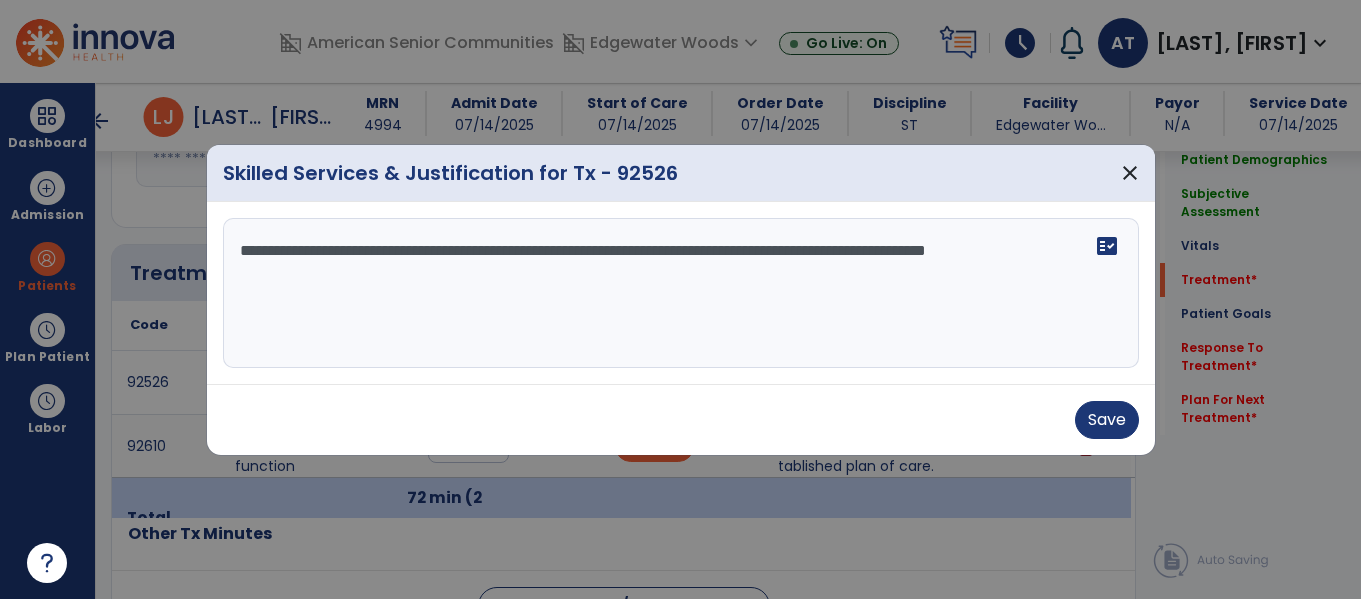click on "**********" at bounding box center [681, 293] 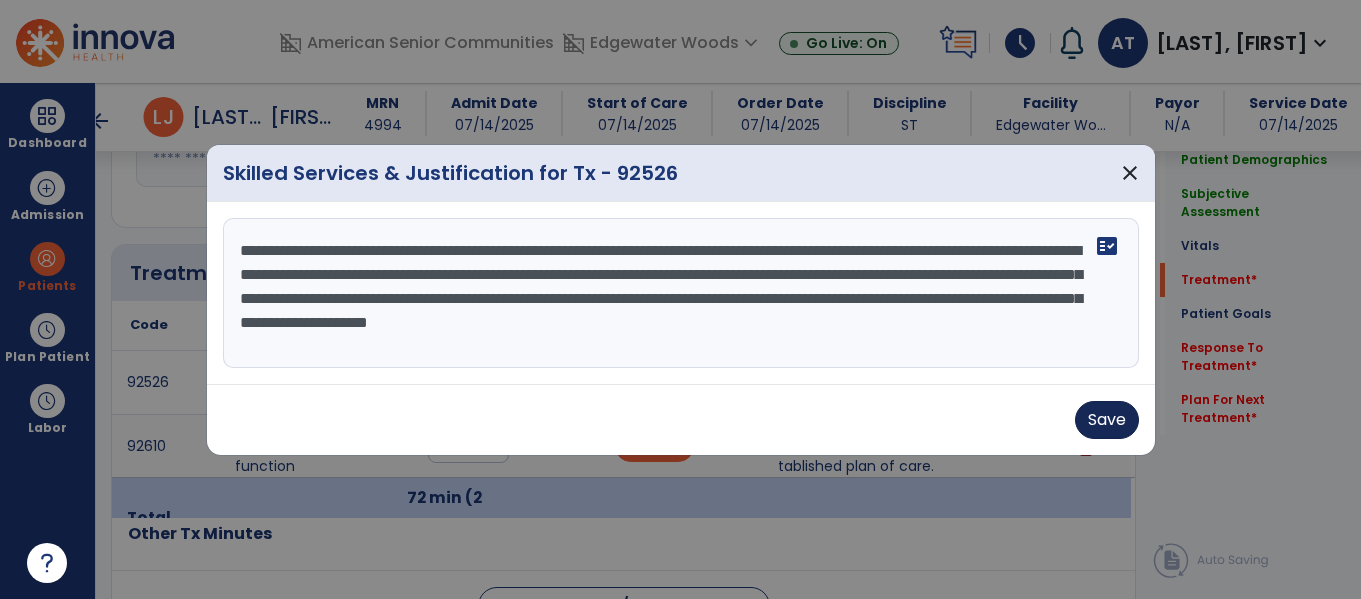 type on "**********" 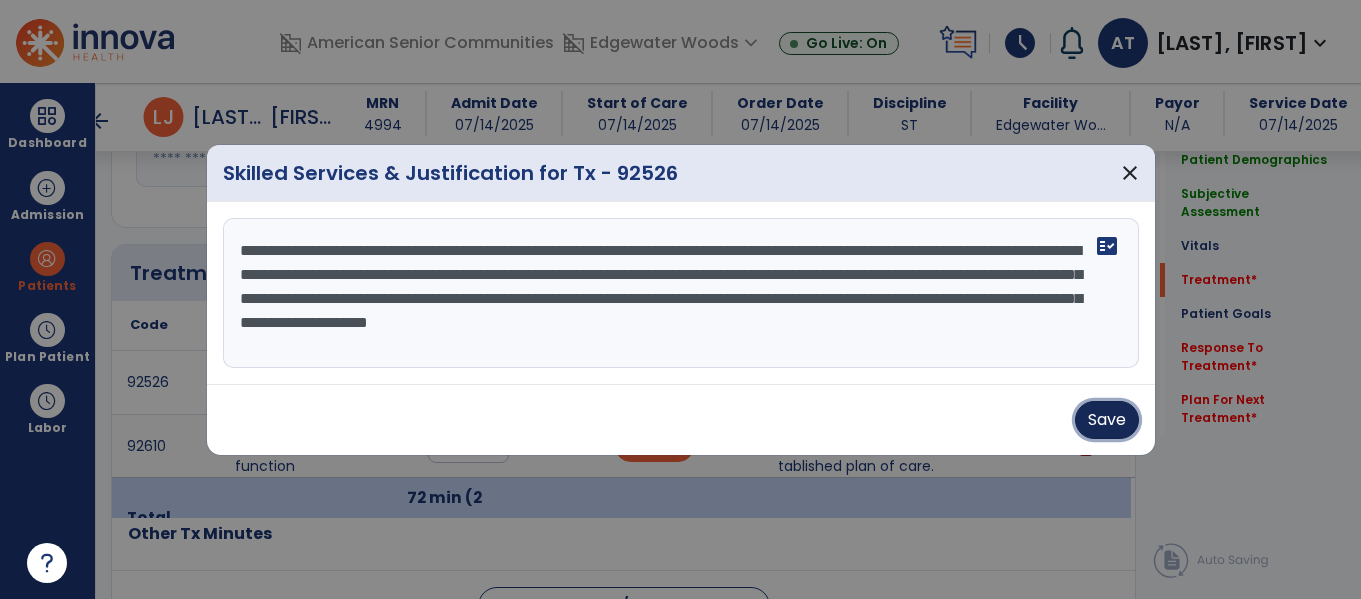 click on "Save" at bounding box center (1107, 420) 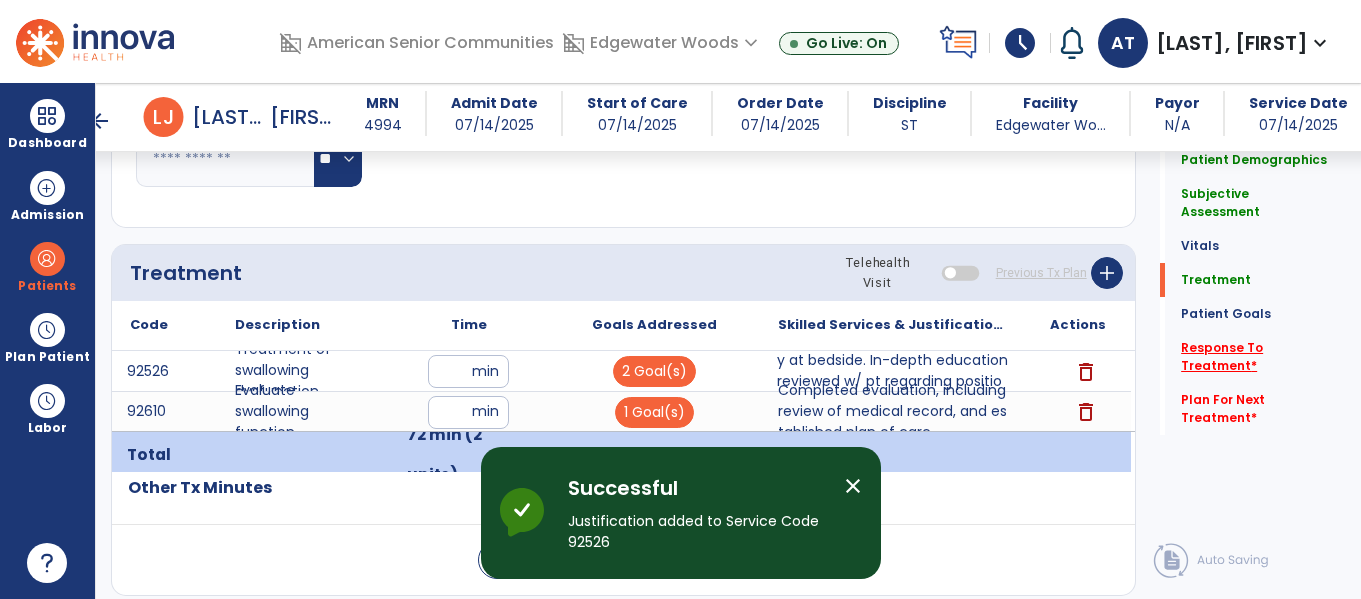 click on "Response To Treatment   *" 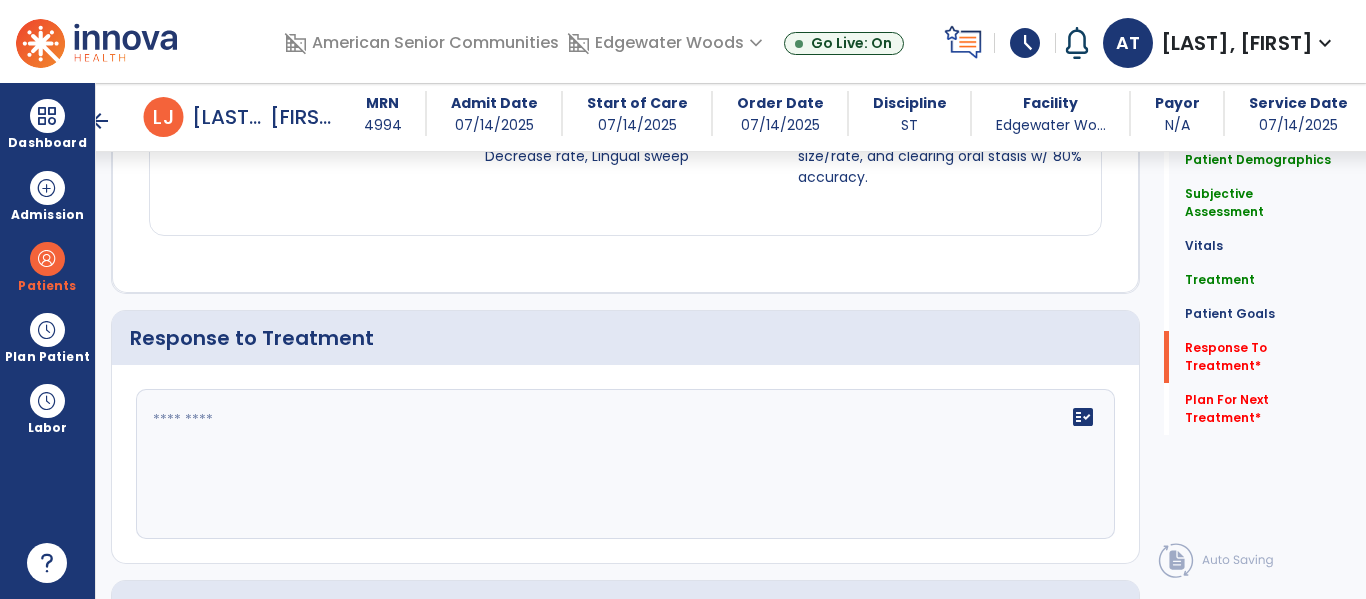 scroll, scrollTop: 2444, scrollLeft: 0, axis: vertical 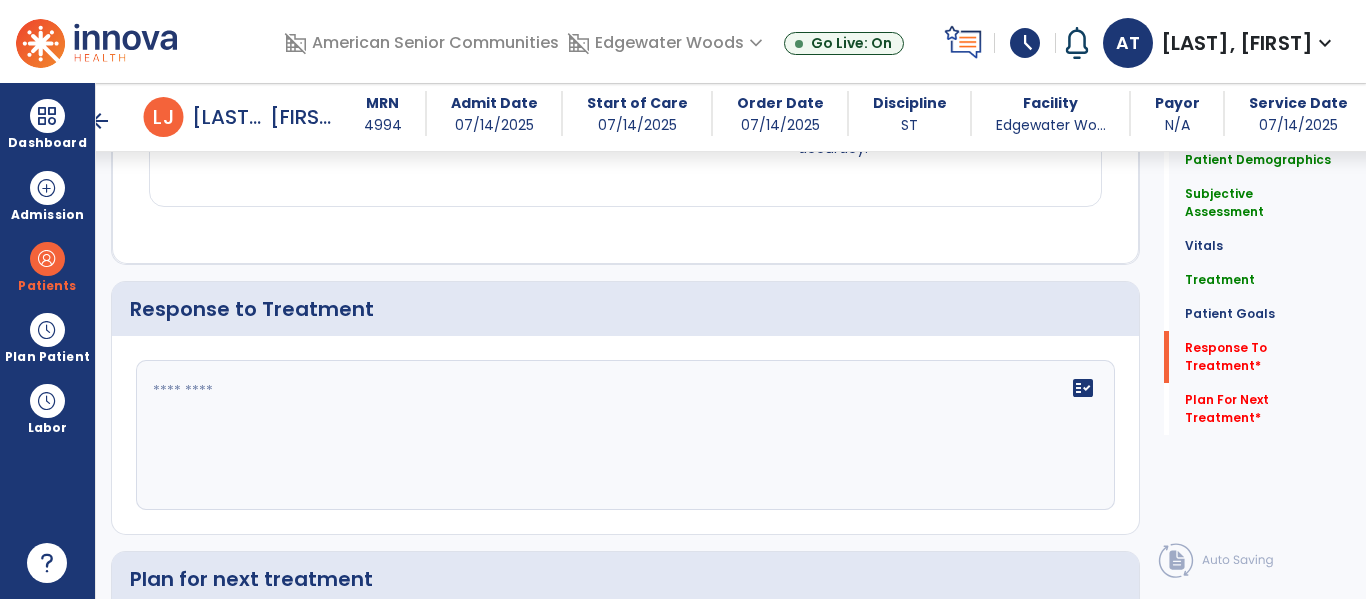 click on "fact_check" 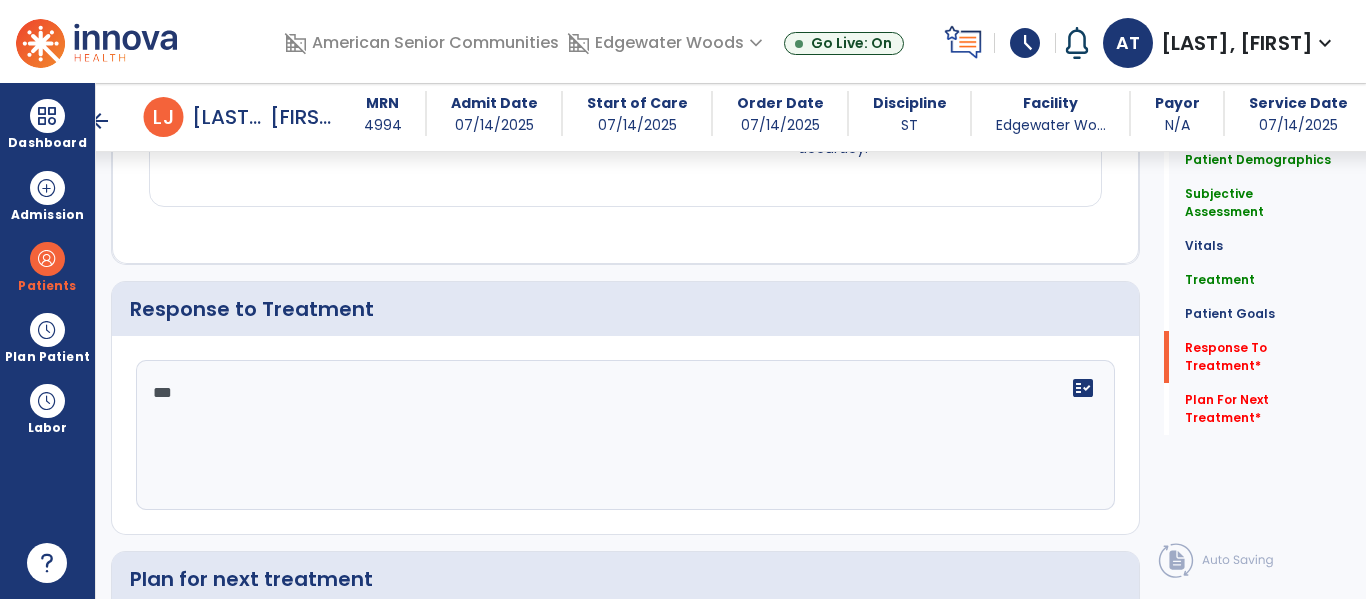 type on "****" 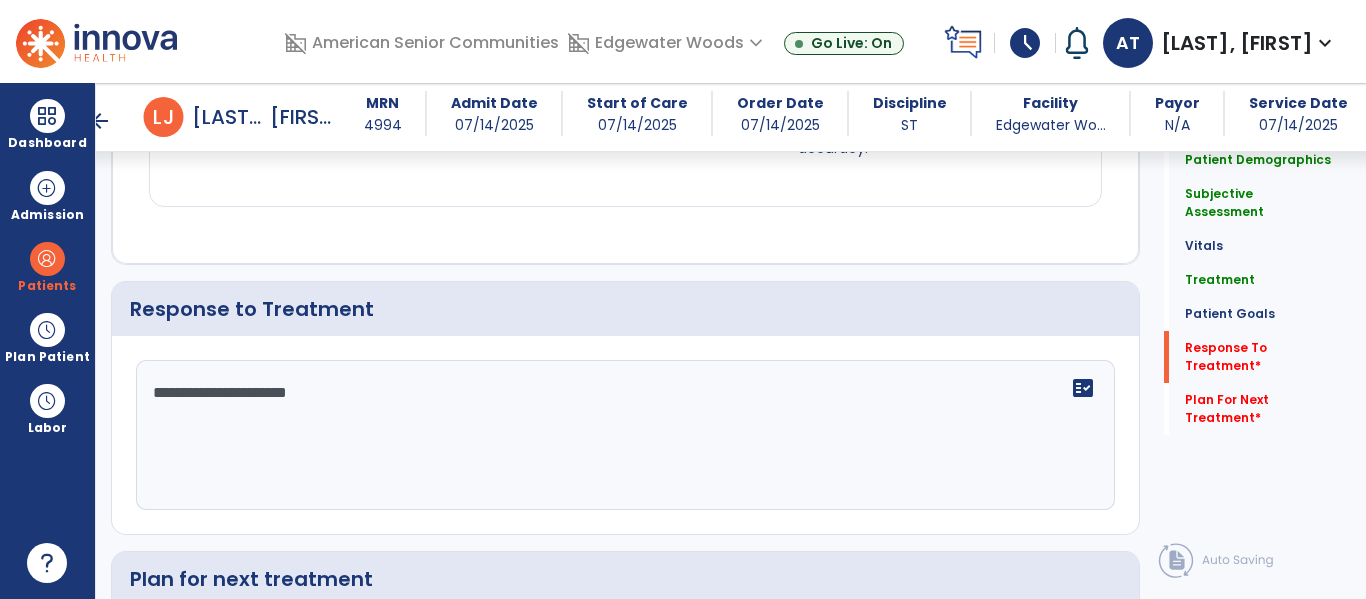 scroll, scrollTop: 2716, scrollLeft: 0, axis: vertical 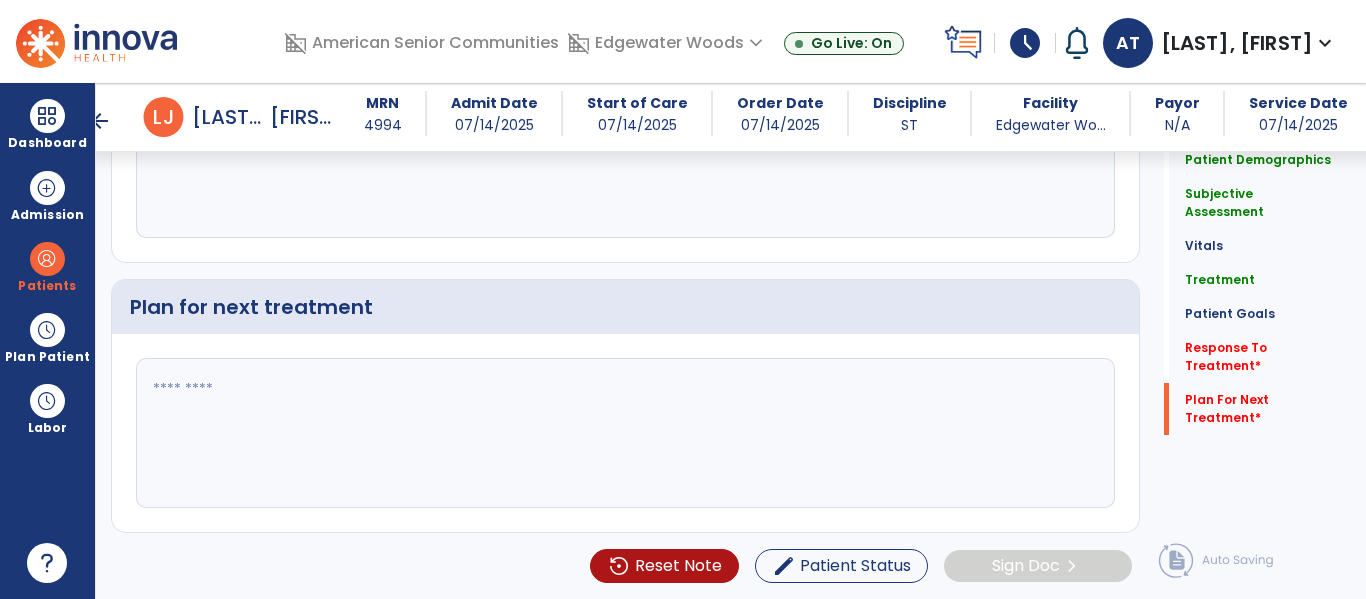 type on "**********" 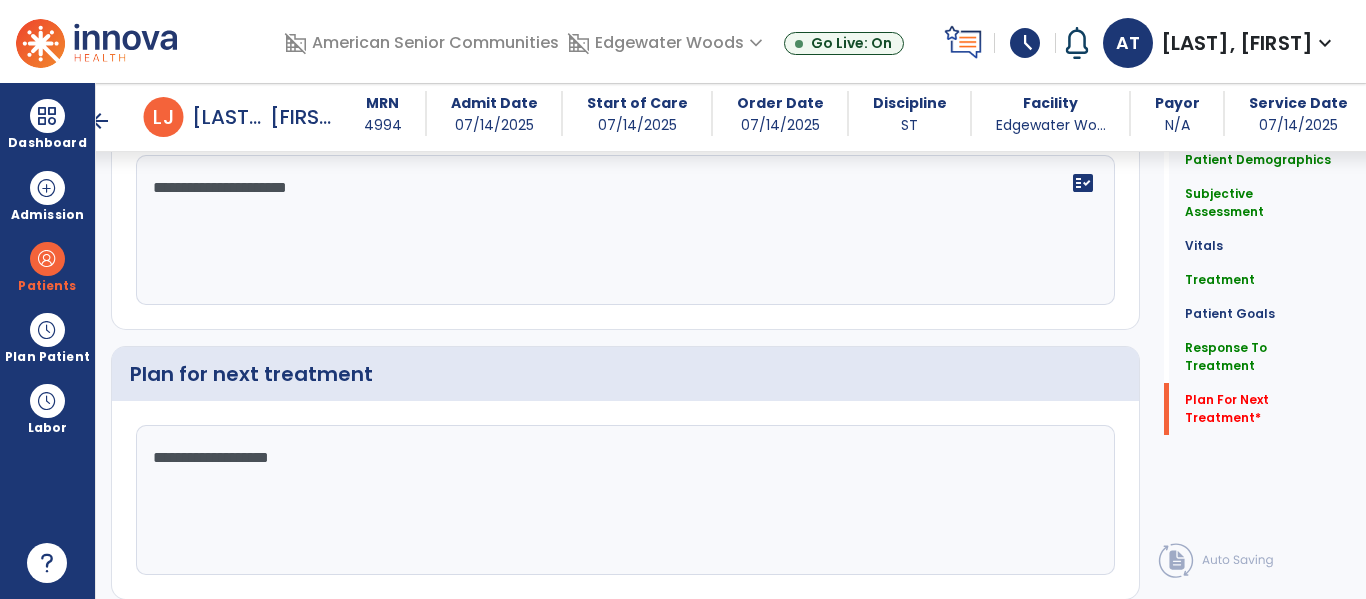 scroll, scrollTop: 2716, scrollLeft: 0, axis: vertical 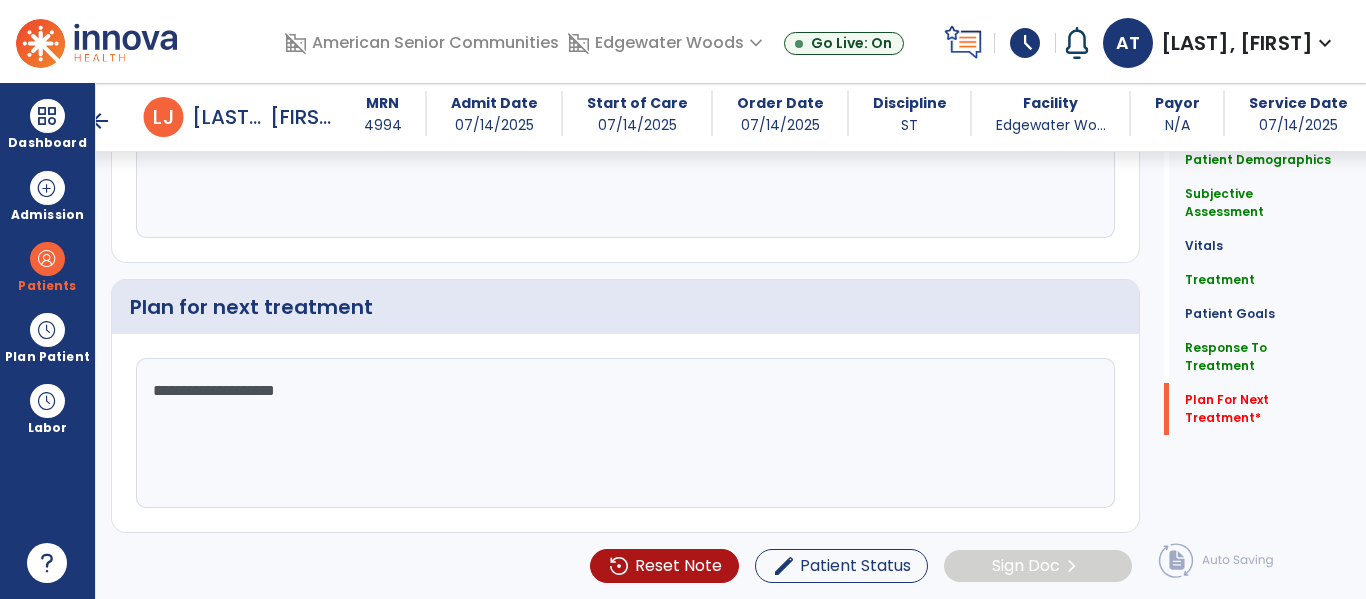 type on "**********" 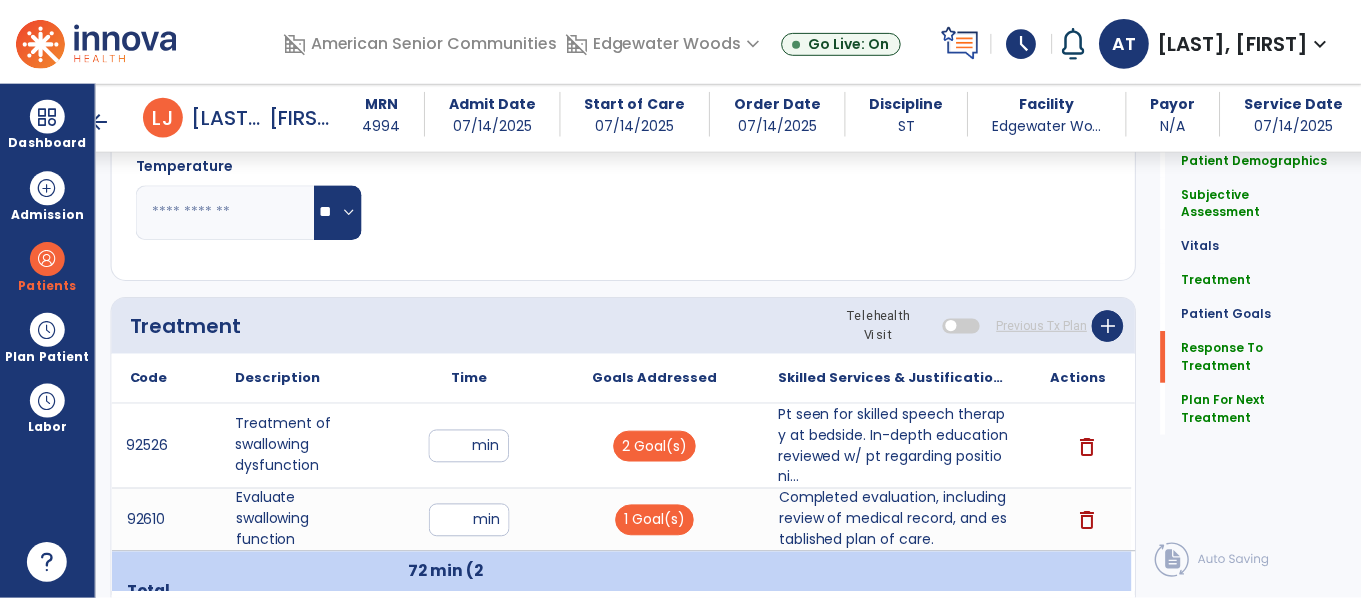 scroll, scrollTop: 2716, scrollLeft: 0, axis: vertical 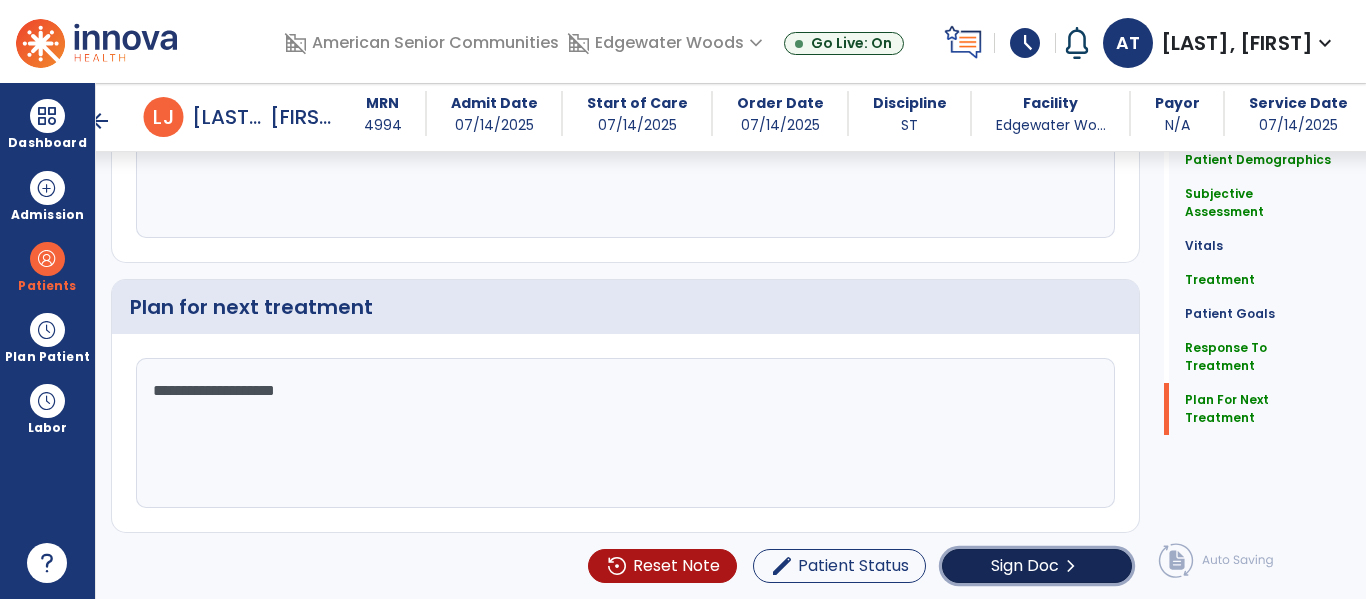 click on "Sign Doc" 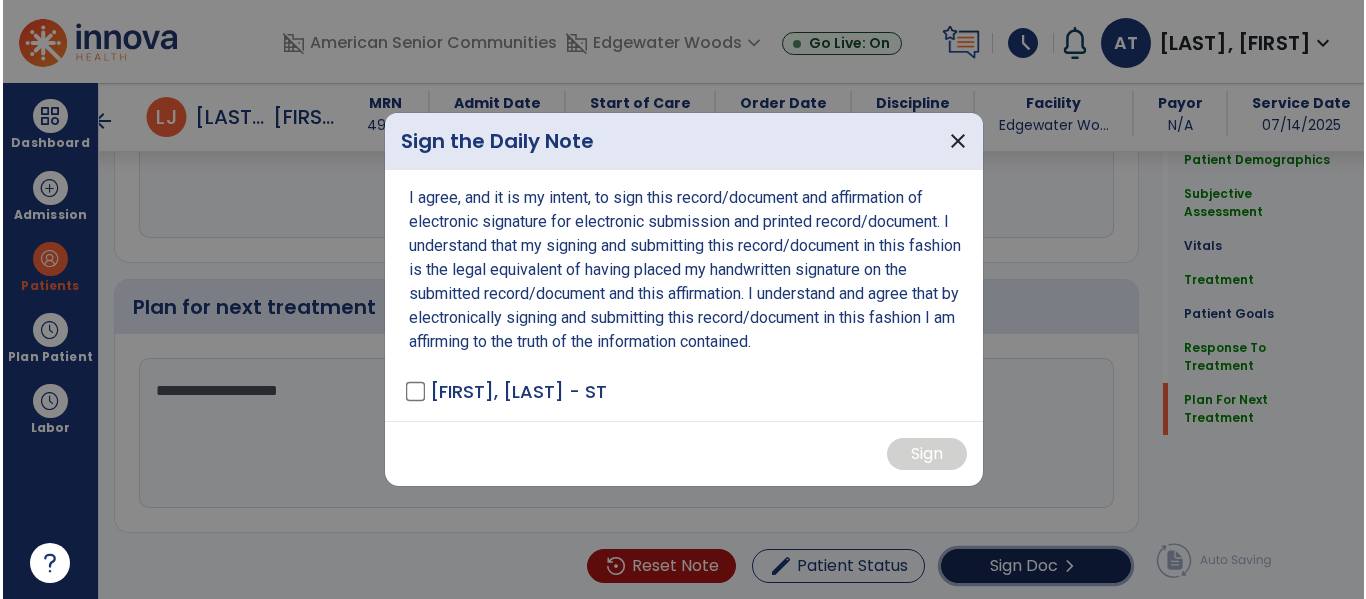 scroll, scrollTop: 2716, scrollLeft: 0, axis: vertical 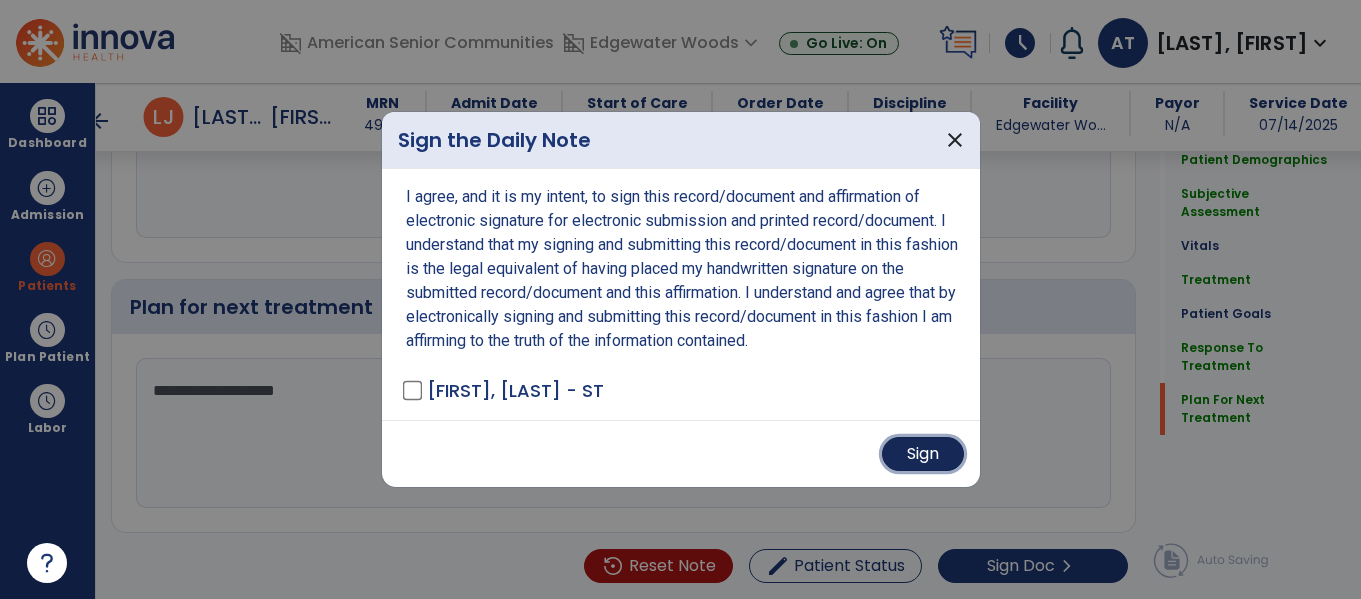 click on "Sign" at bounding box center [923, 454] 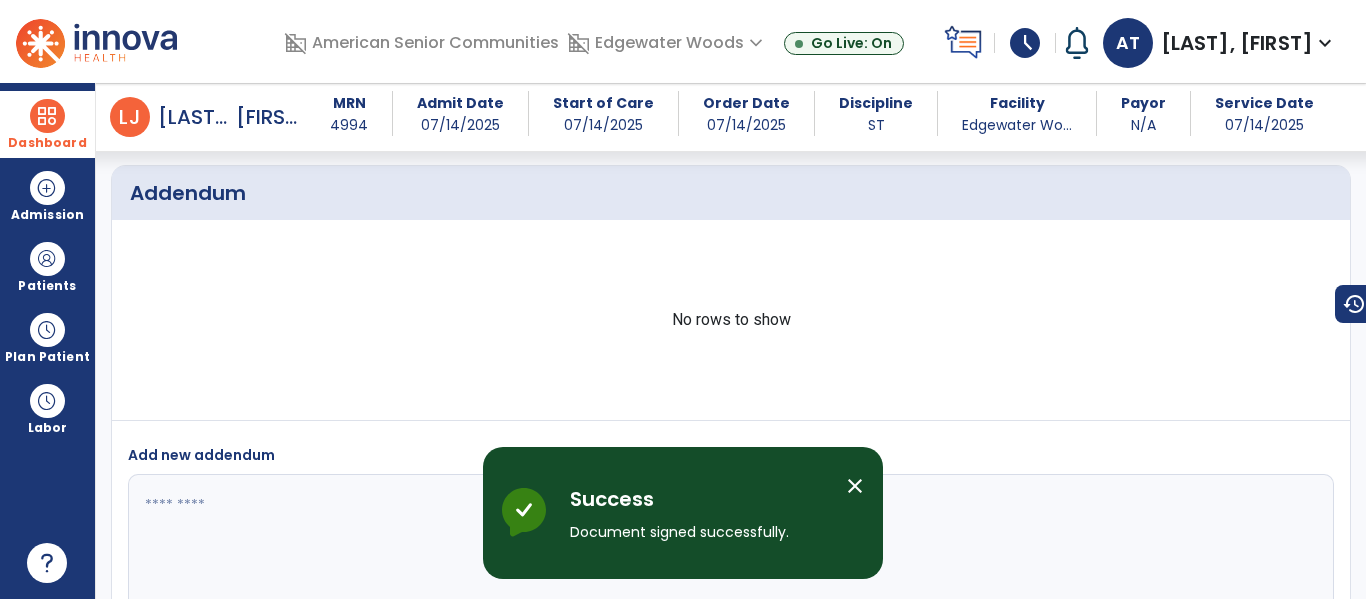 scroll, scrollTop: 4132, scrollLeft: 0, axis: vertical 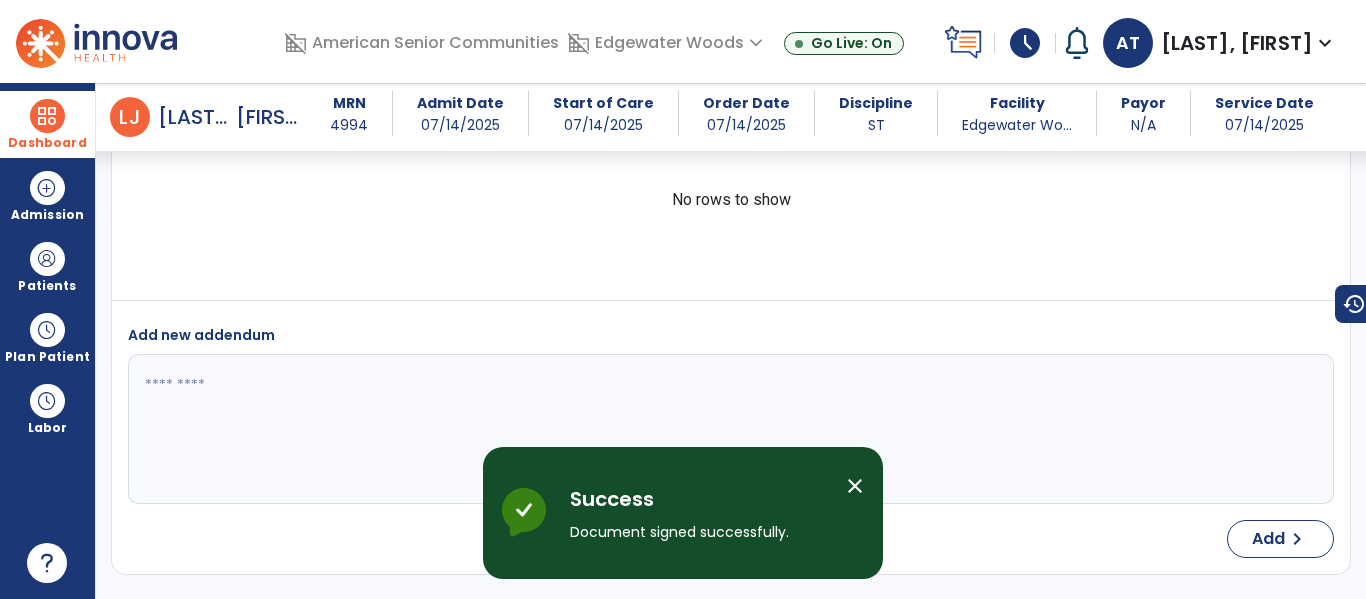 click on "Dashboard  dashboard  Therapist Dashboard" at bounding box center [47, 124] 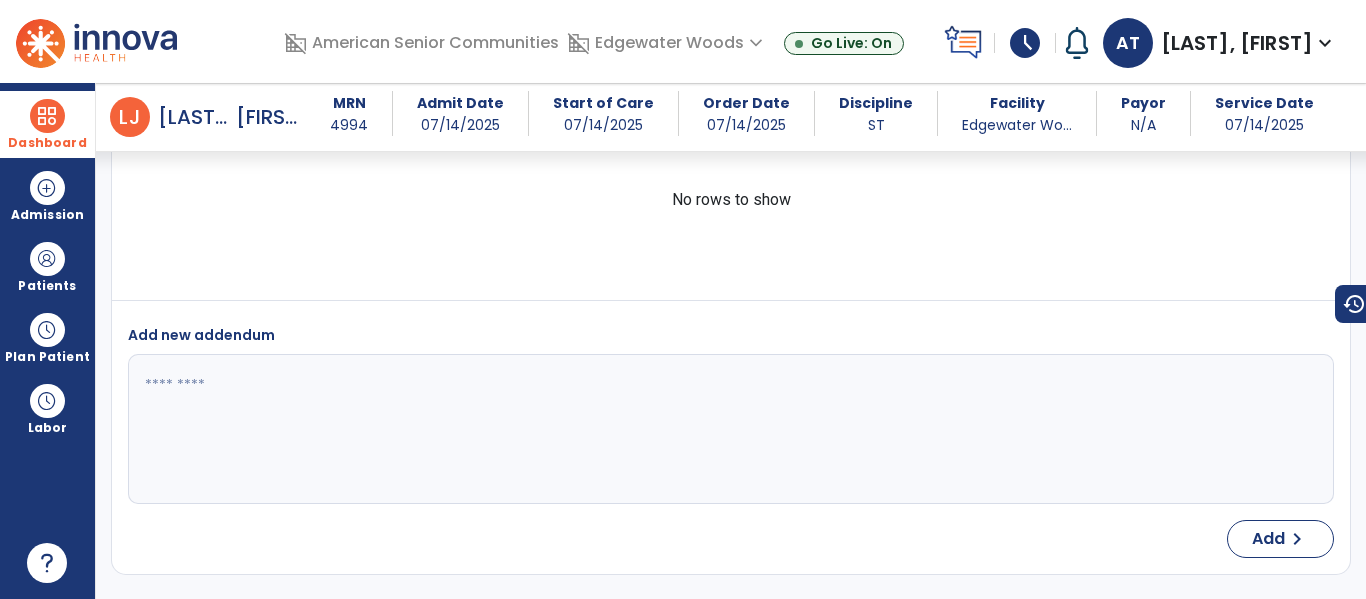 click on "Dashboard" at bounding box center (47, 124) 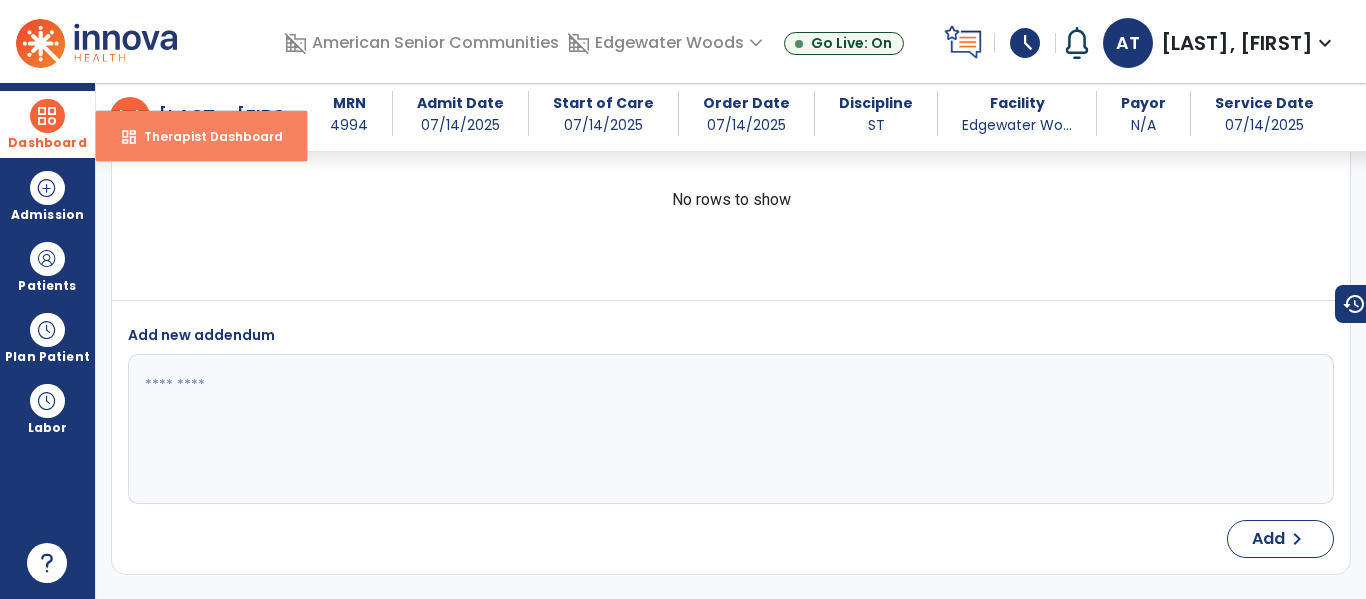 click on "dashboard  Therapist Dashboard" at bounding box center (201, 136) 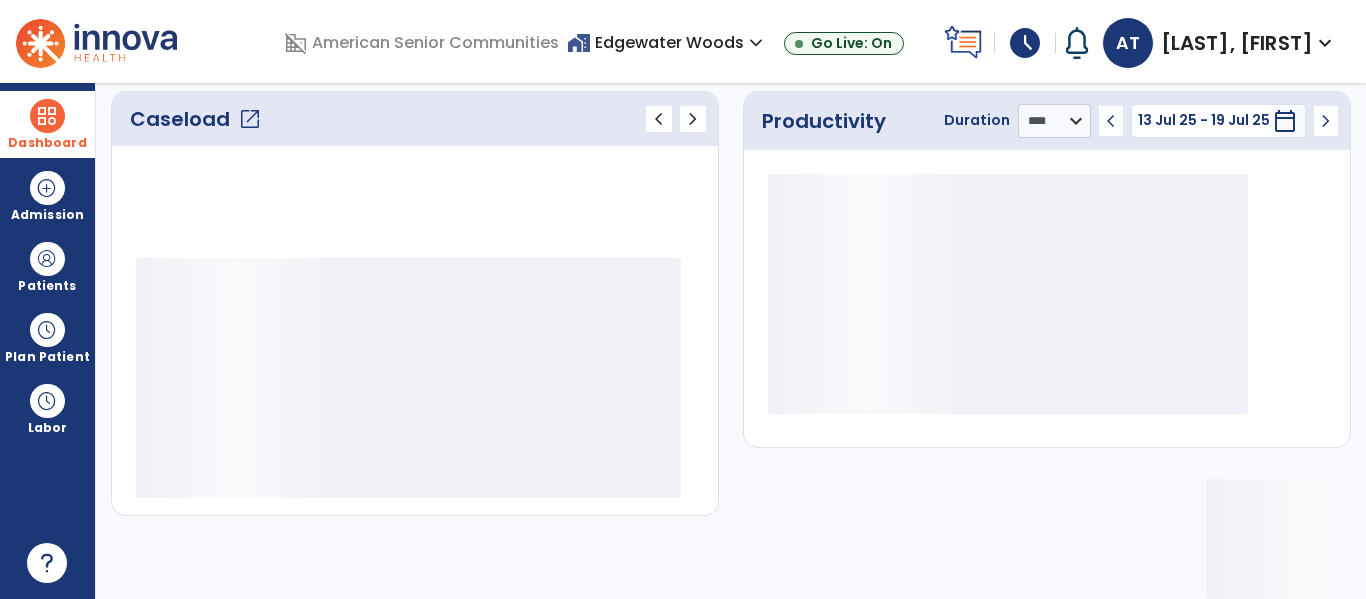 scroll, scrollTop: 278, scrollLeft: 0, axis: vertical 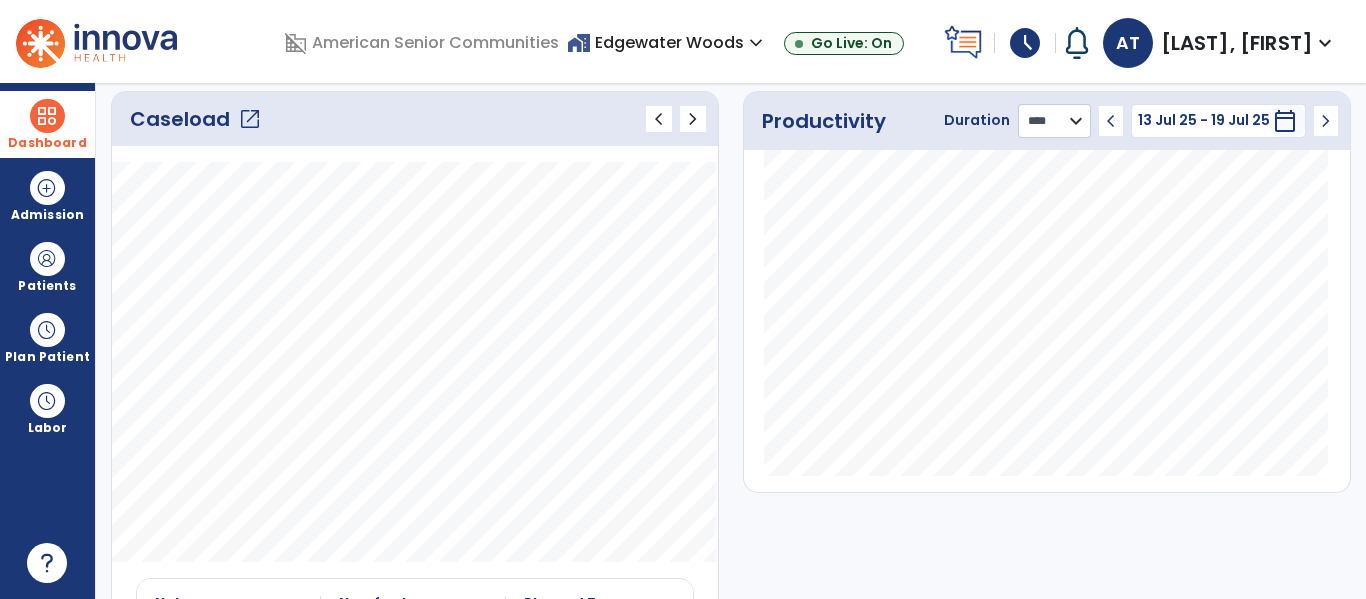 click on "******** **** ***" 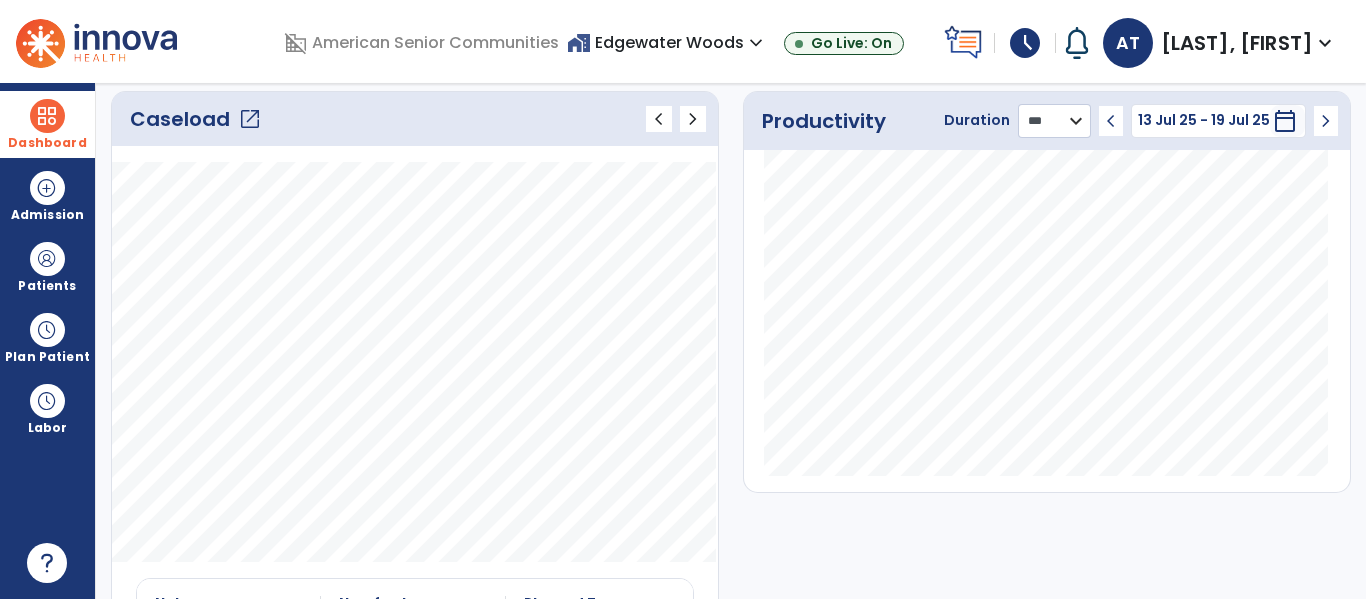 click on "******** **** ***" 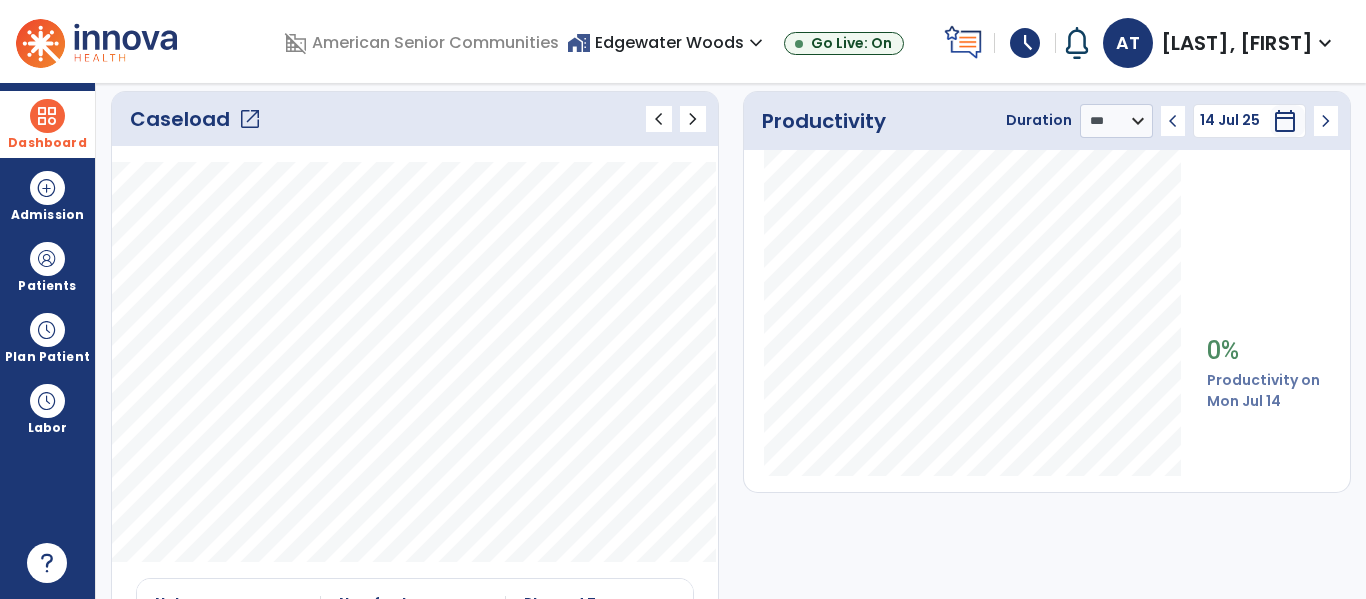 click at bounding box center (47, 116) 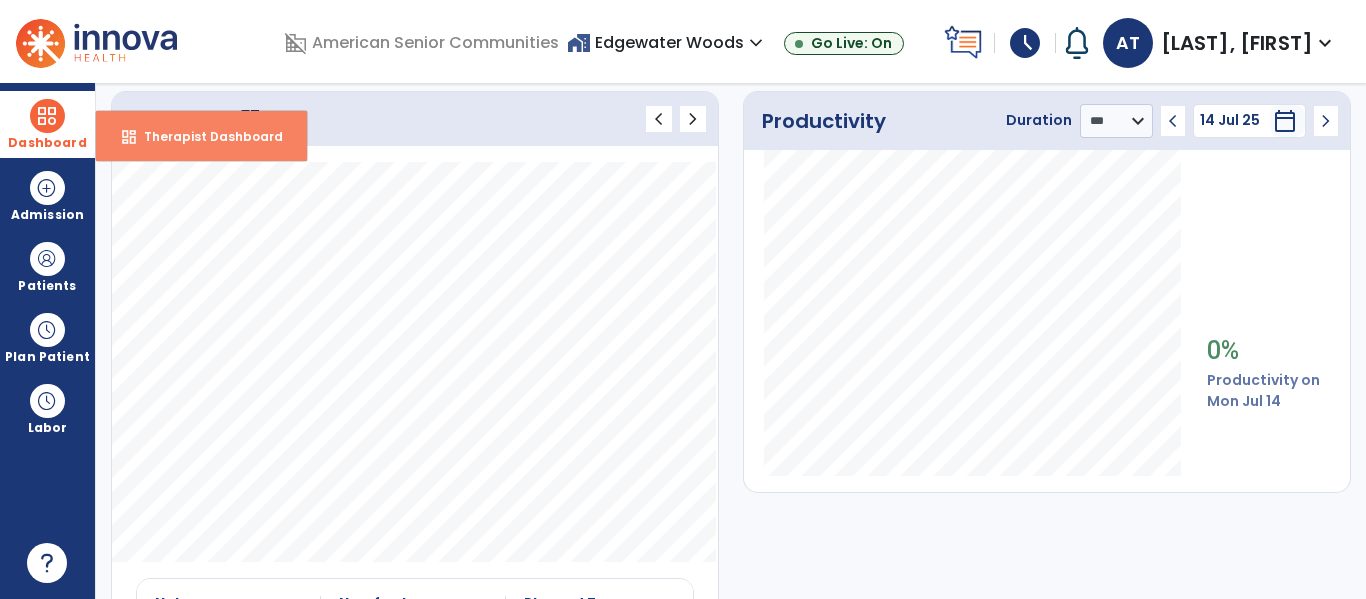click on "Therapist Dashboard" at bounding box center [205, 136] 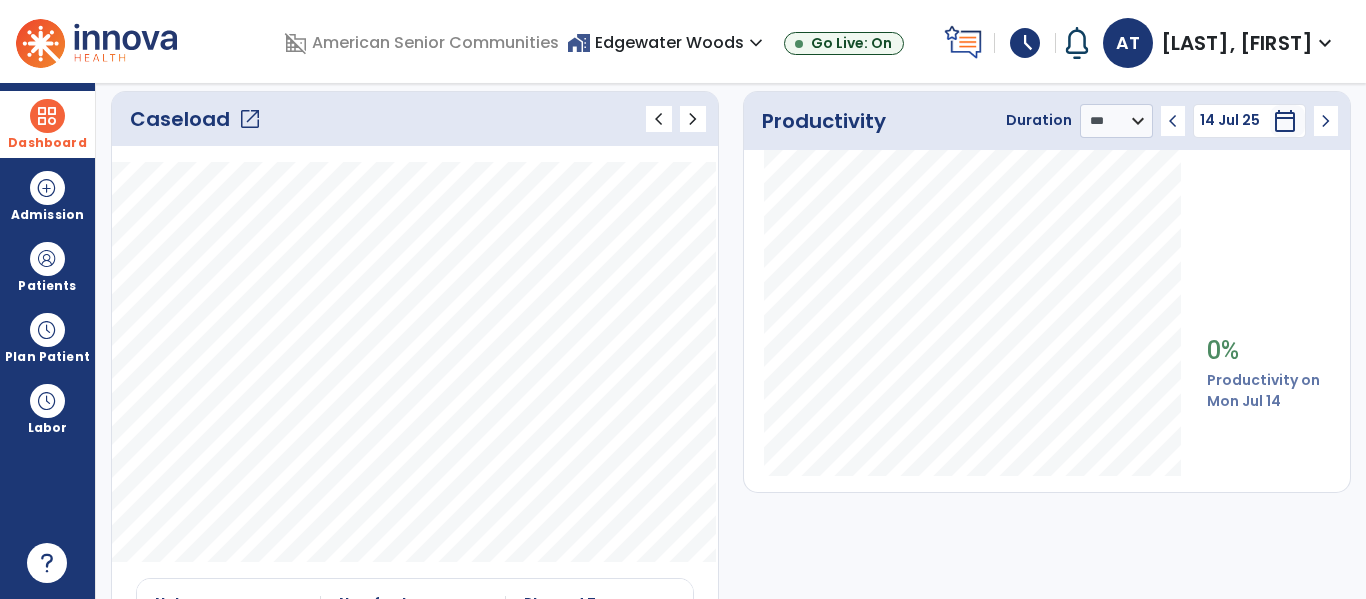click on "Caseload   open_in_new" 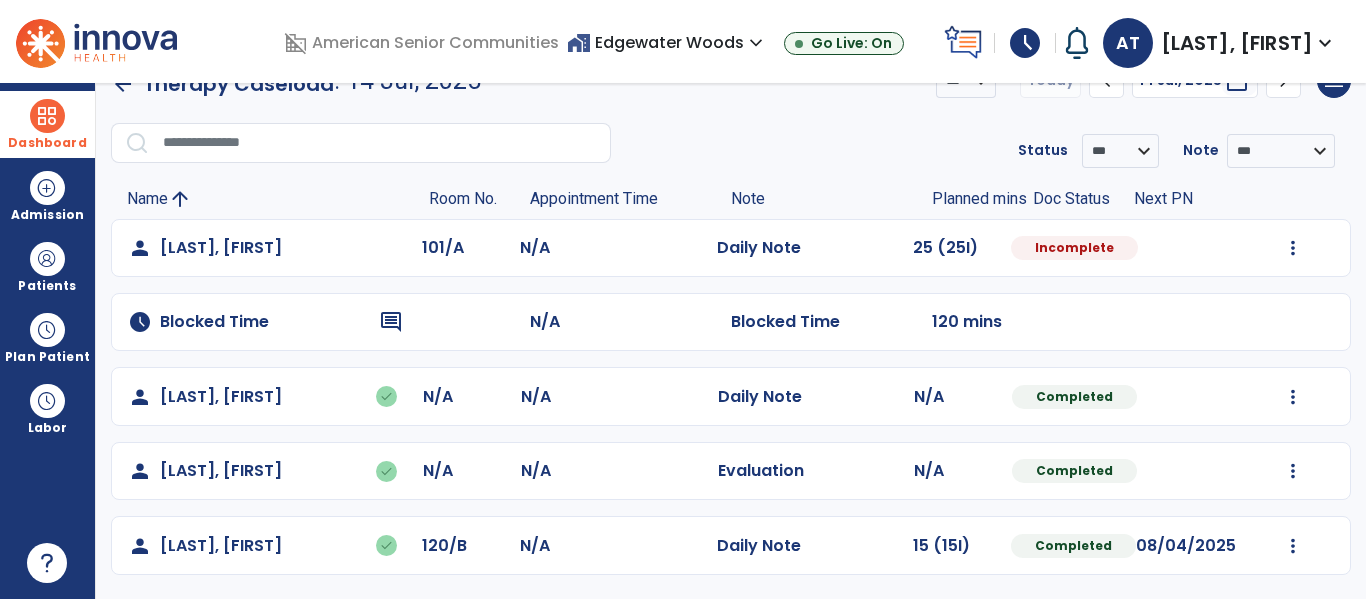 scroll, scrollTop: 40, scrollLeft: 0, axis: vertical 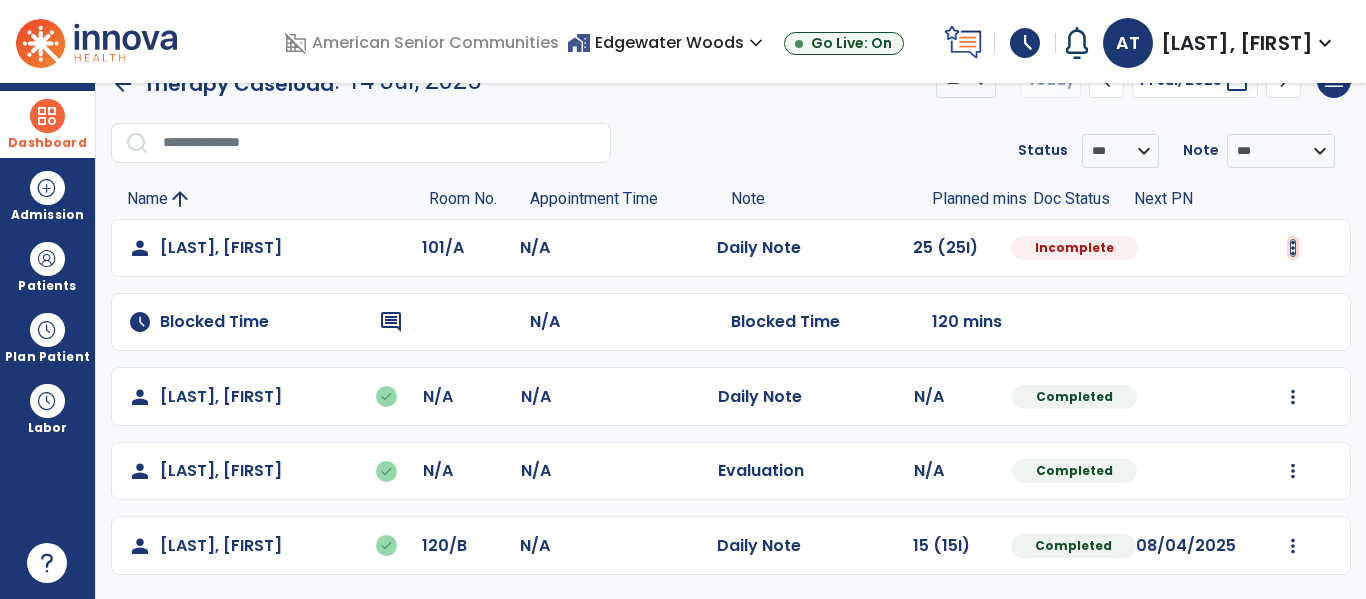 click at bounding box center (1293, 248) 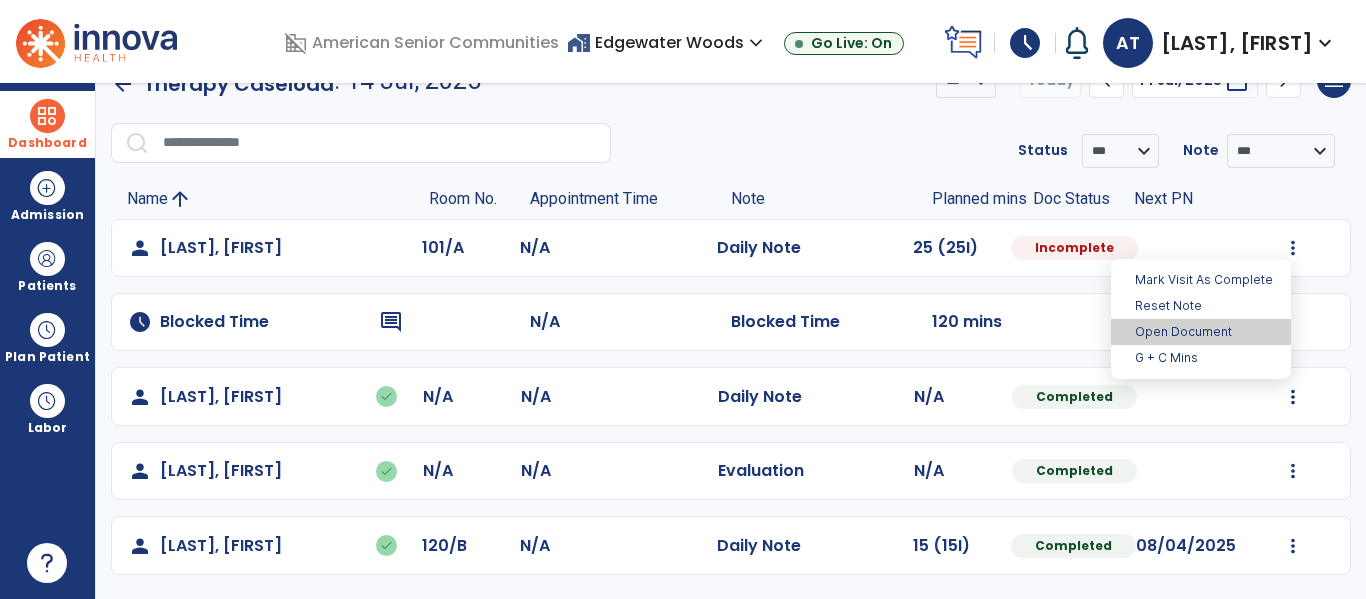 click on "Open Document" at bounding box center [1201, 332] 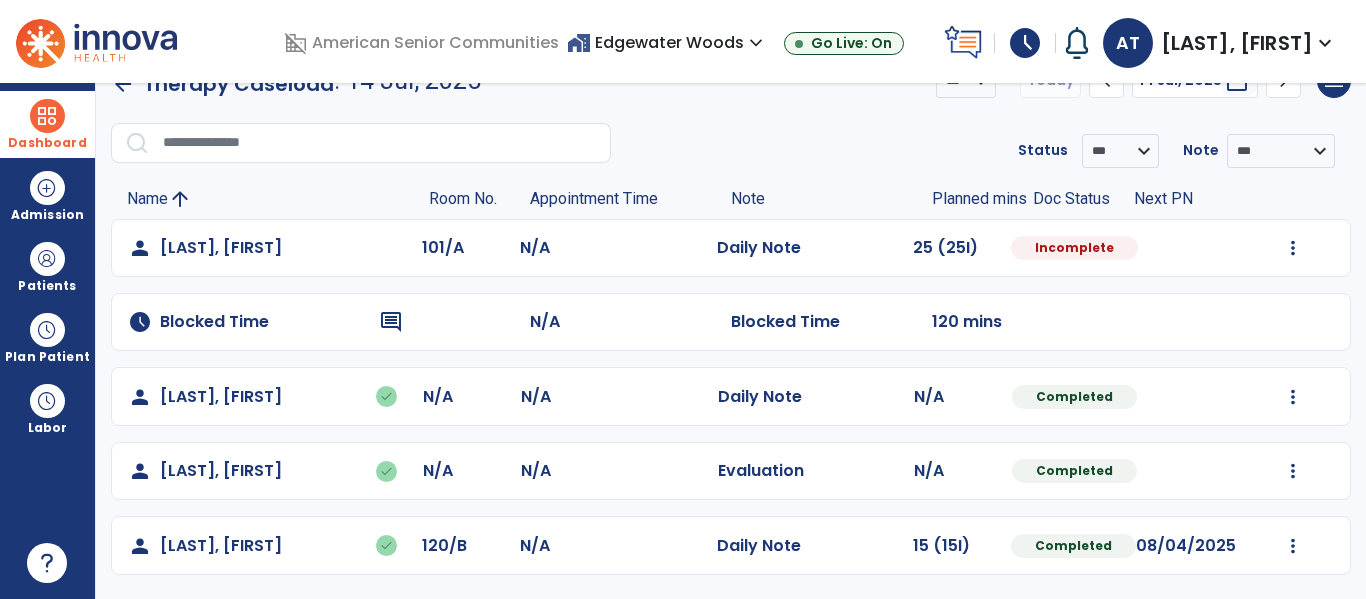 select on "*" 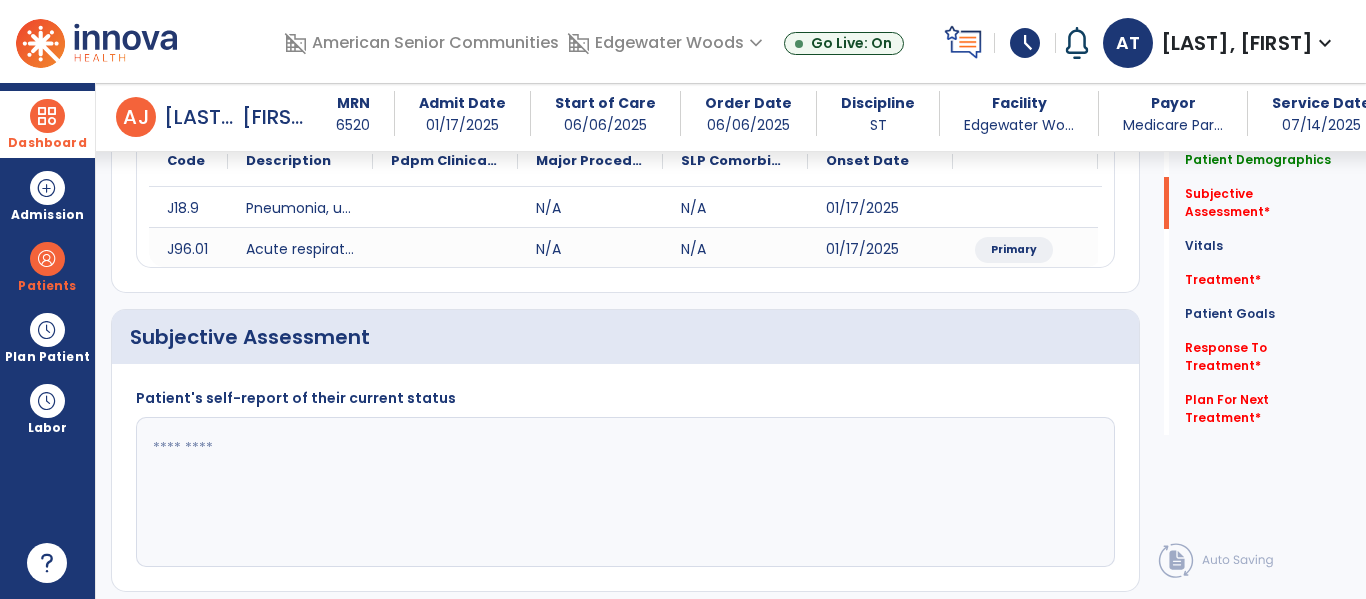 scroll, scrollTop: 277, scrollLeft: 0, axis: vertical 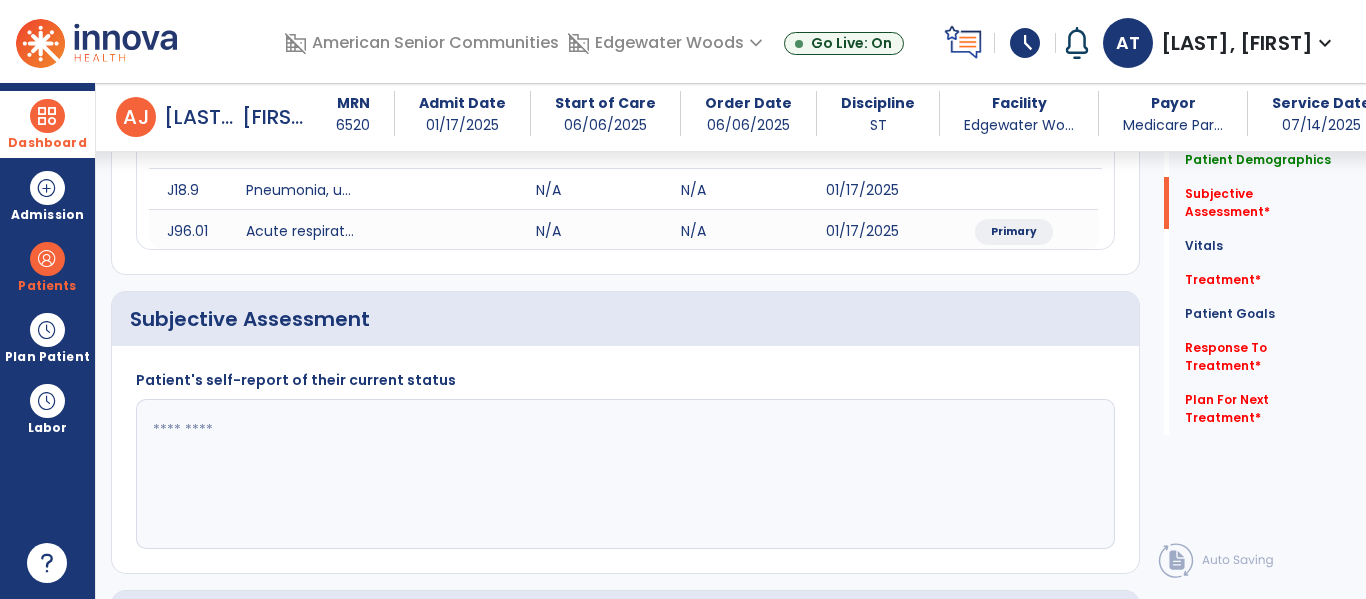 click 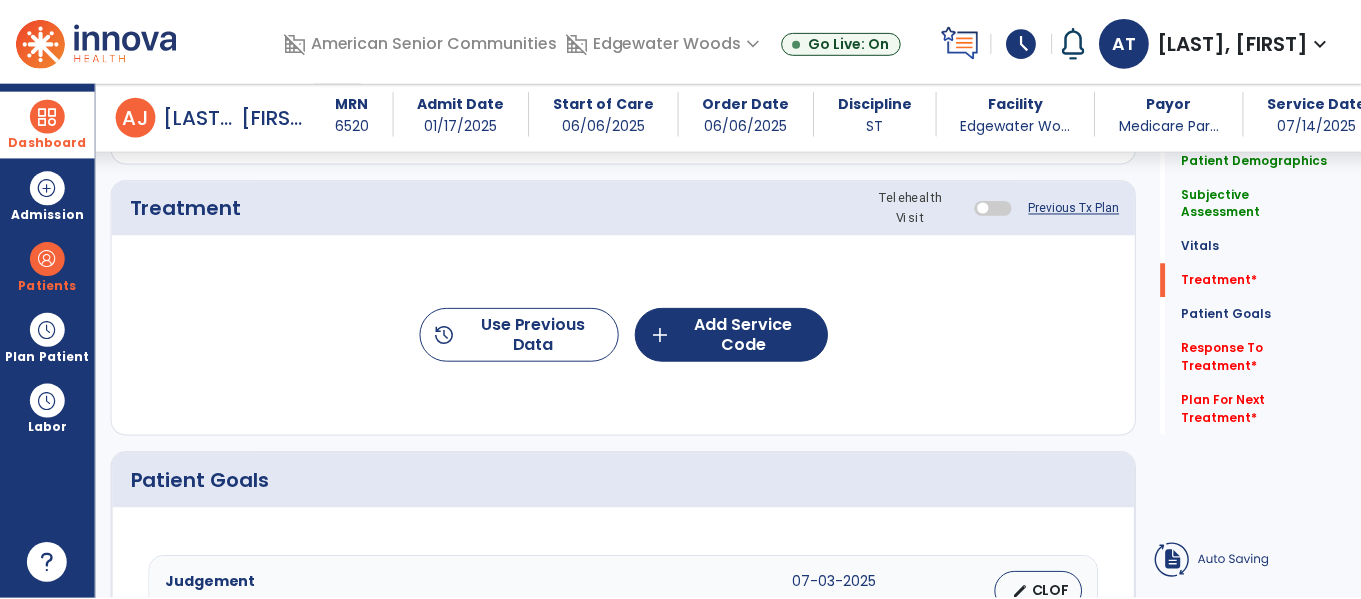 scroll, scrollTop: 1106, scrollLeft: 0, axis: vertical 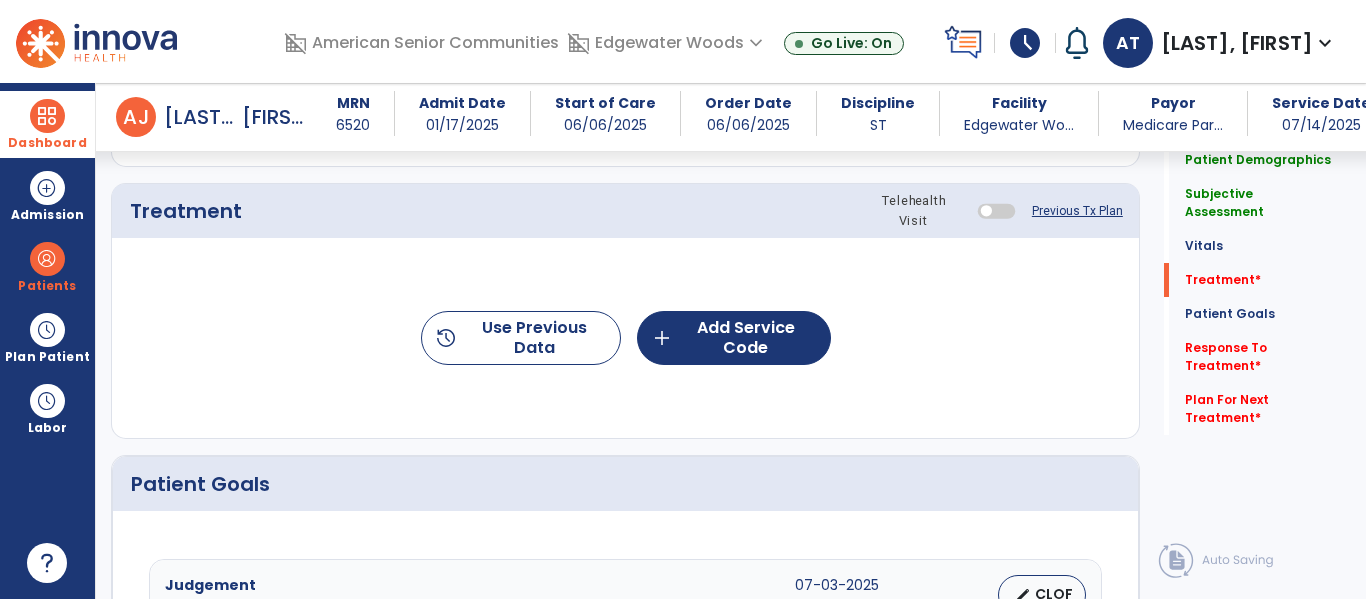 type on "**********" 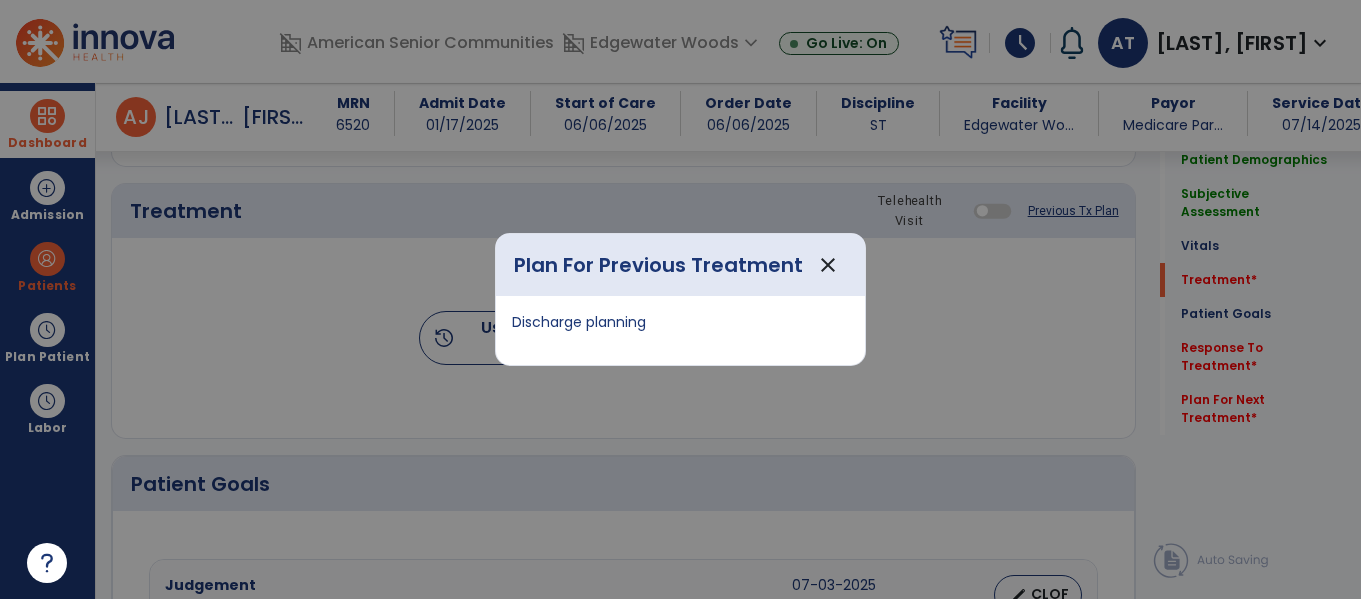 scroll, scrollTop: 1106, scrollLeft: 0, axis: vertical 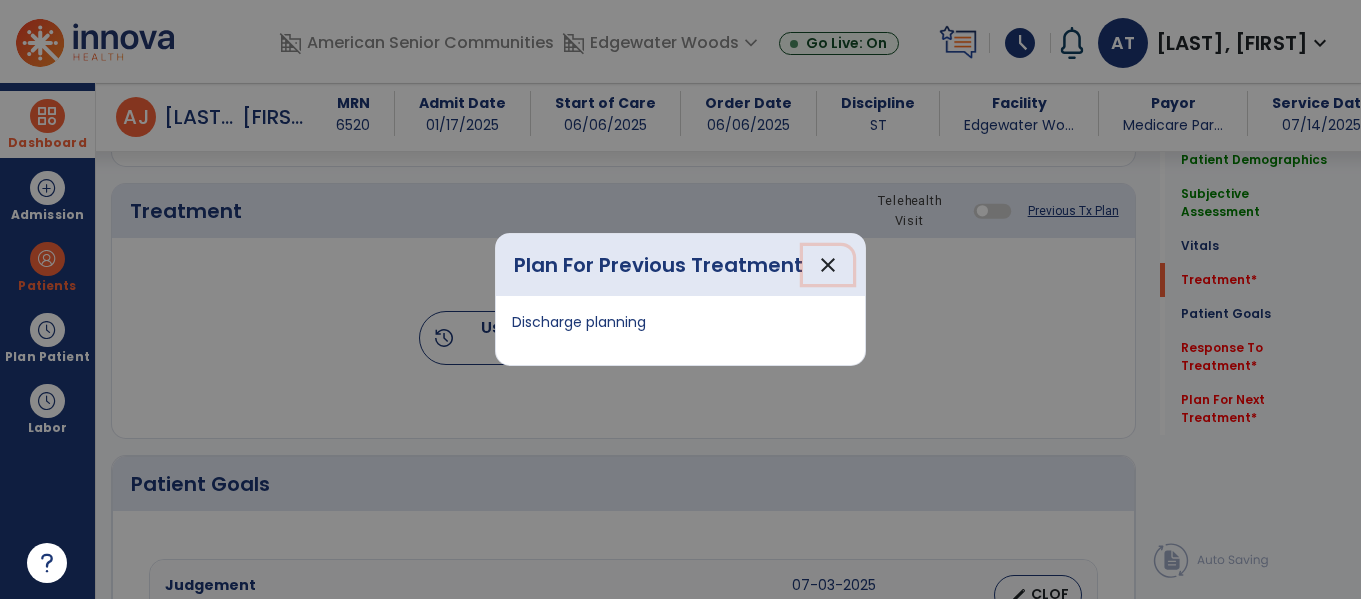 click on "close" at bounding box center (828, 265) 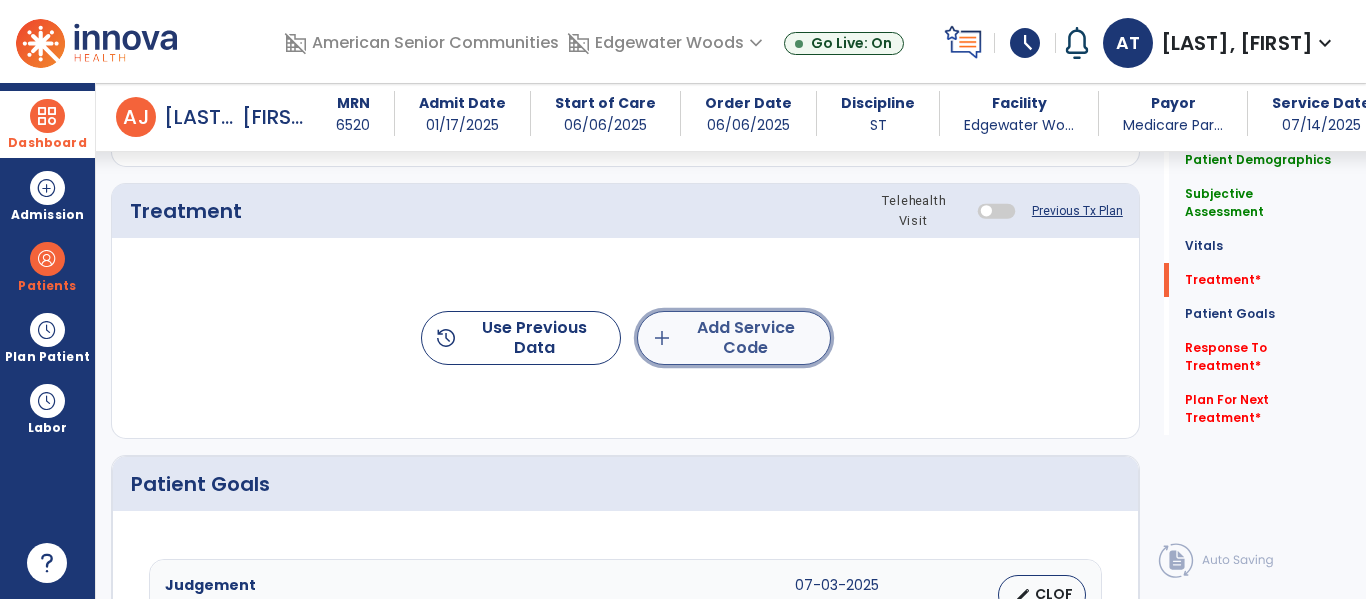 click on "add  Add Service Code" 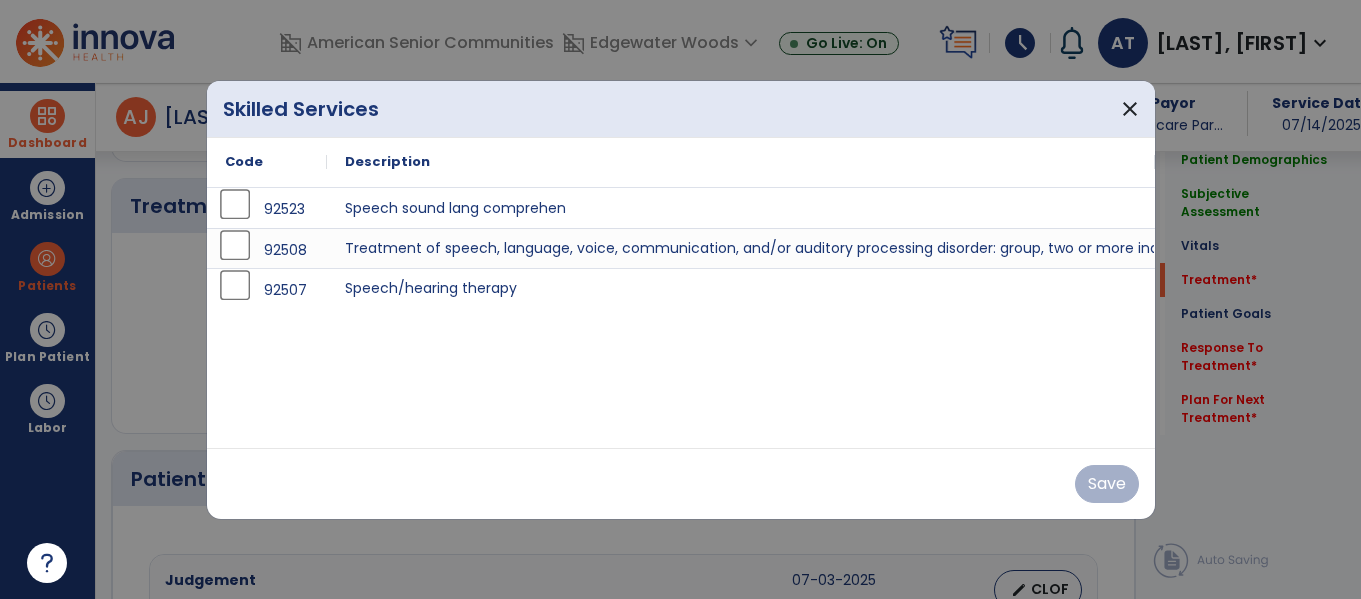 scroll, scrollTop: 1106, scrollLeft: 0, axis: vertical 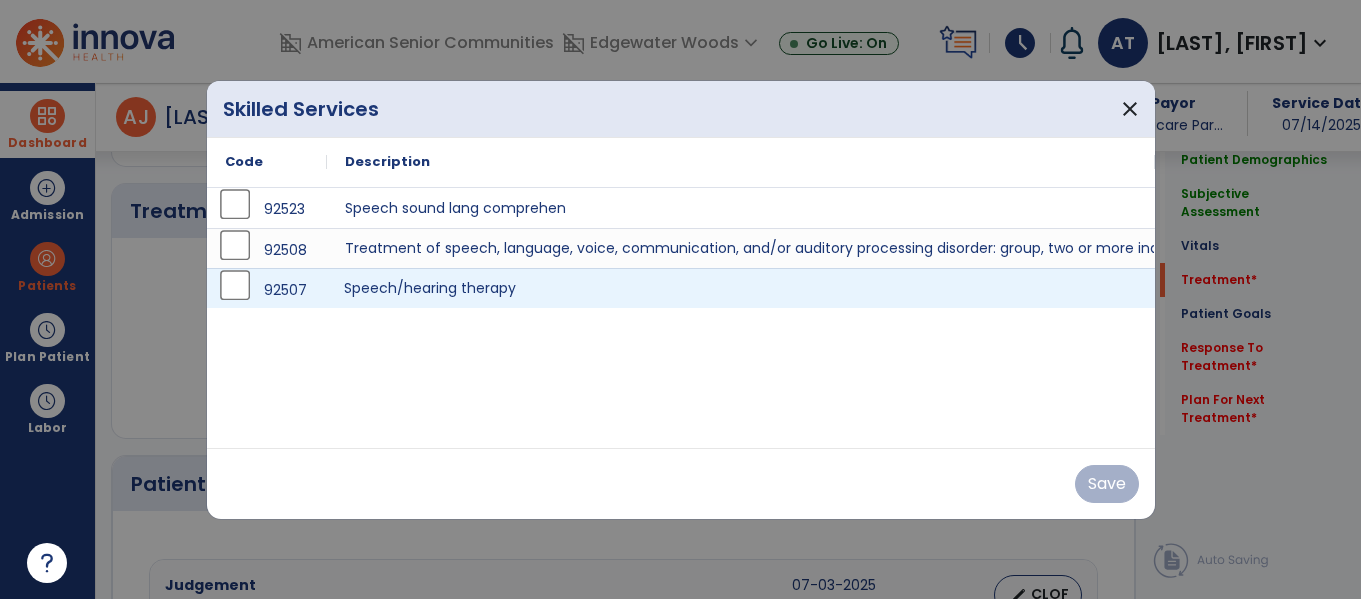 click on "Speech/hearing therapy" at bounding box center [741, 288] 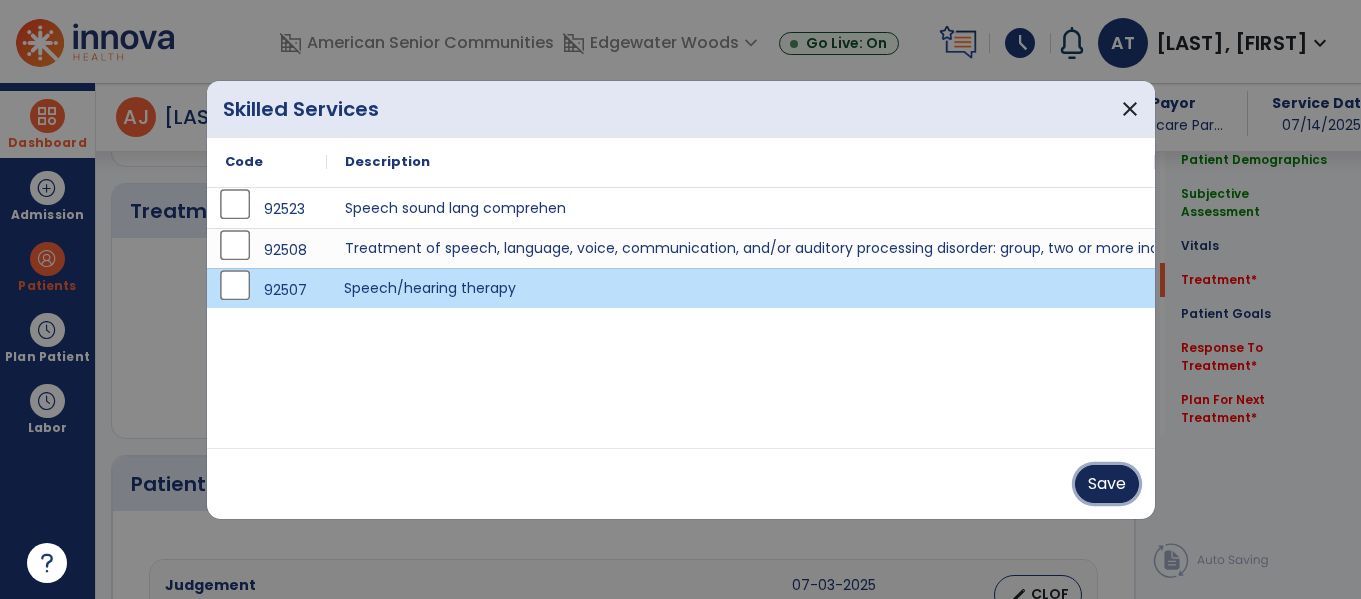 click on "Save" at bounding box center (1107, 484) 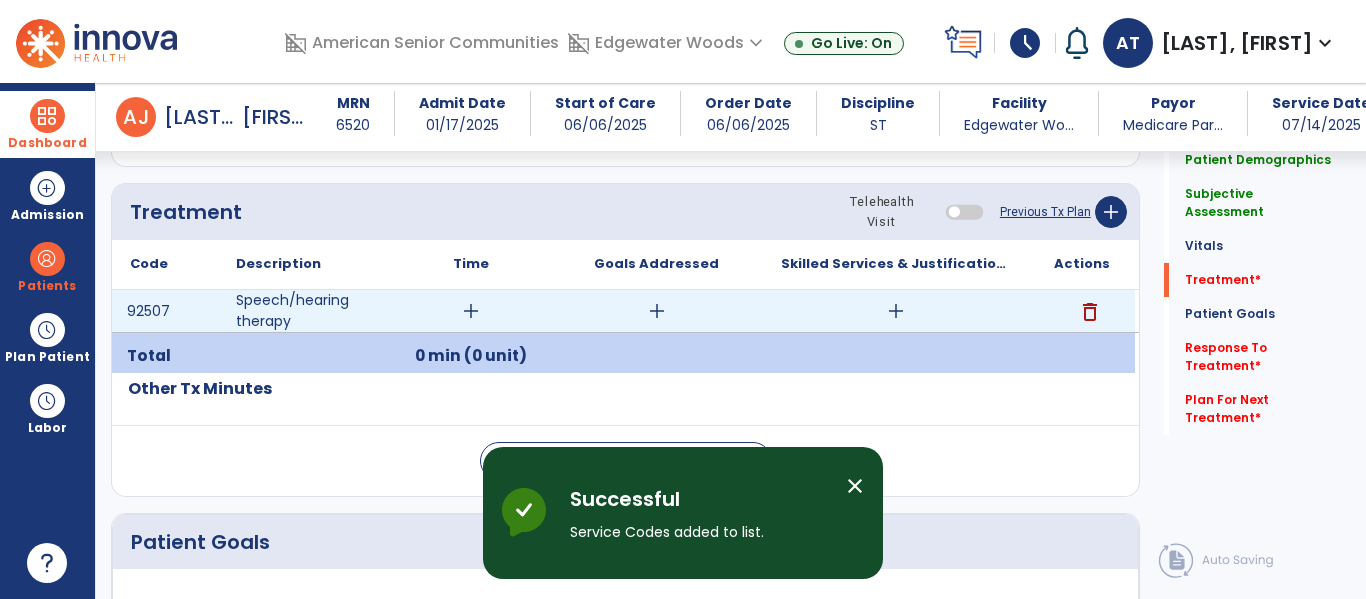 click on "add" at bounding box center (471, 311) 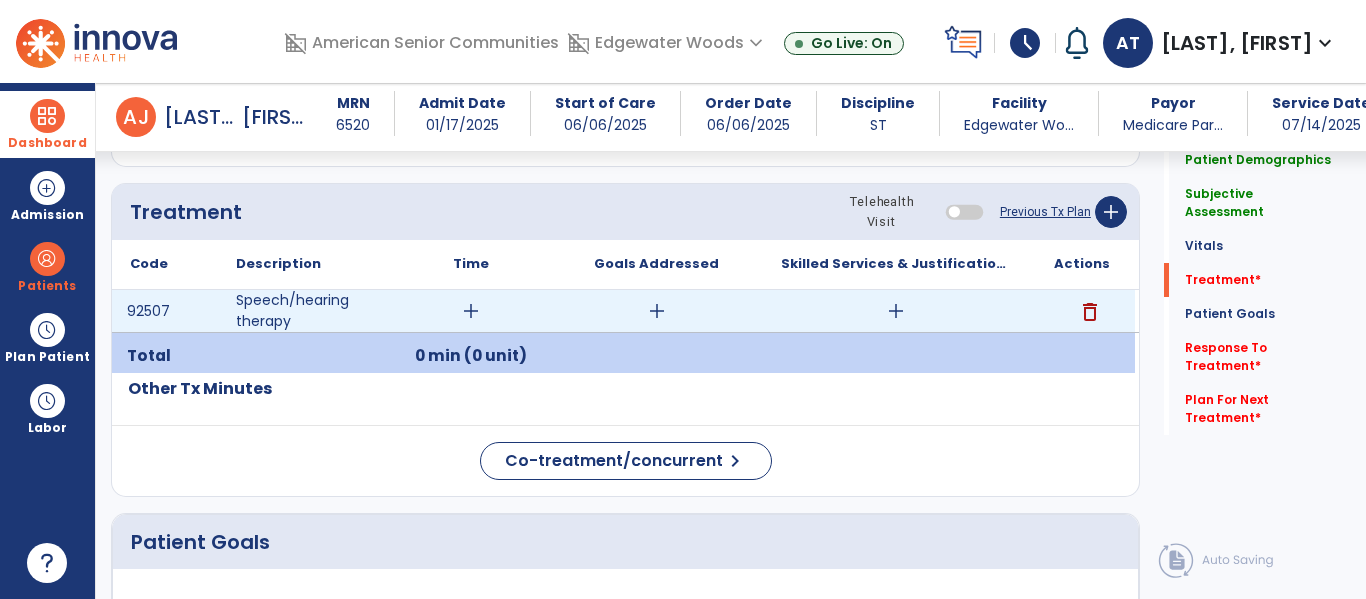 click on "add" at bounding box center [470, 311] 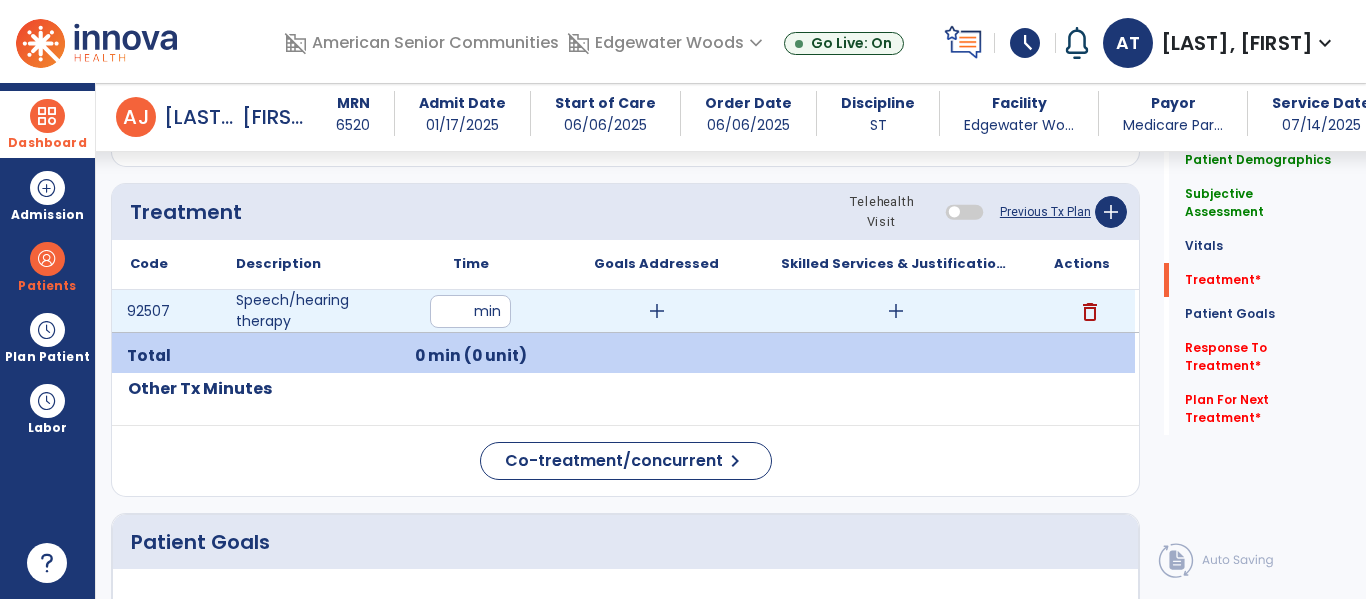 type on "**" 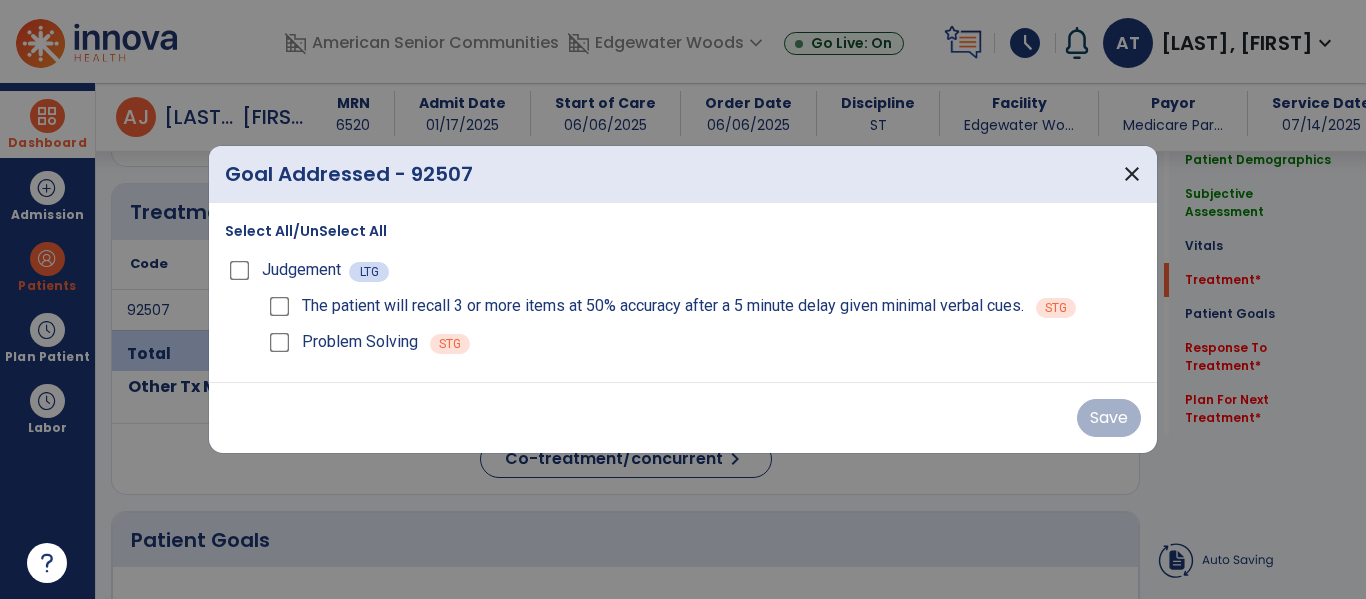 click on "The patient will recall 3 or more items at 50% accuracy after a 5 minute delay given minimal verbal cues." at bounding box center (663, 306) 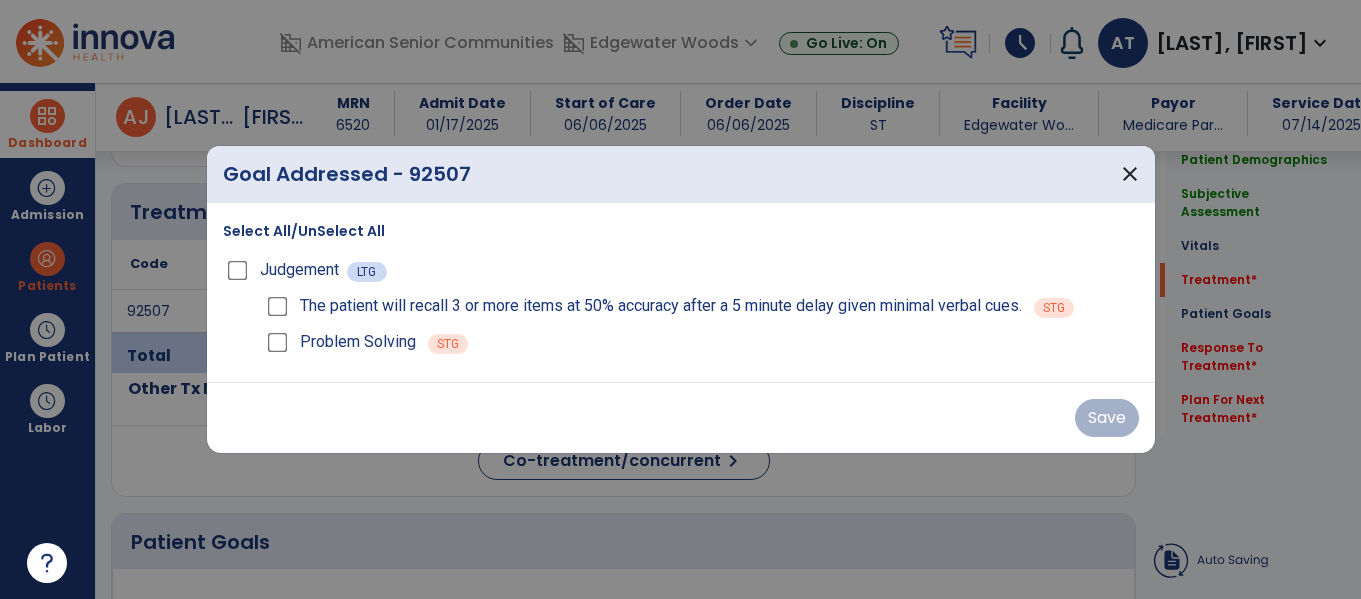 scroll, scrollTop: 1106, scrollLeft: 0, axis: vertical 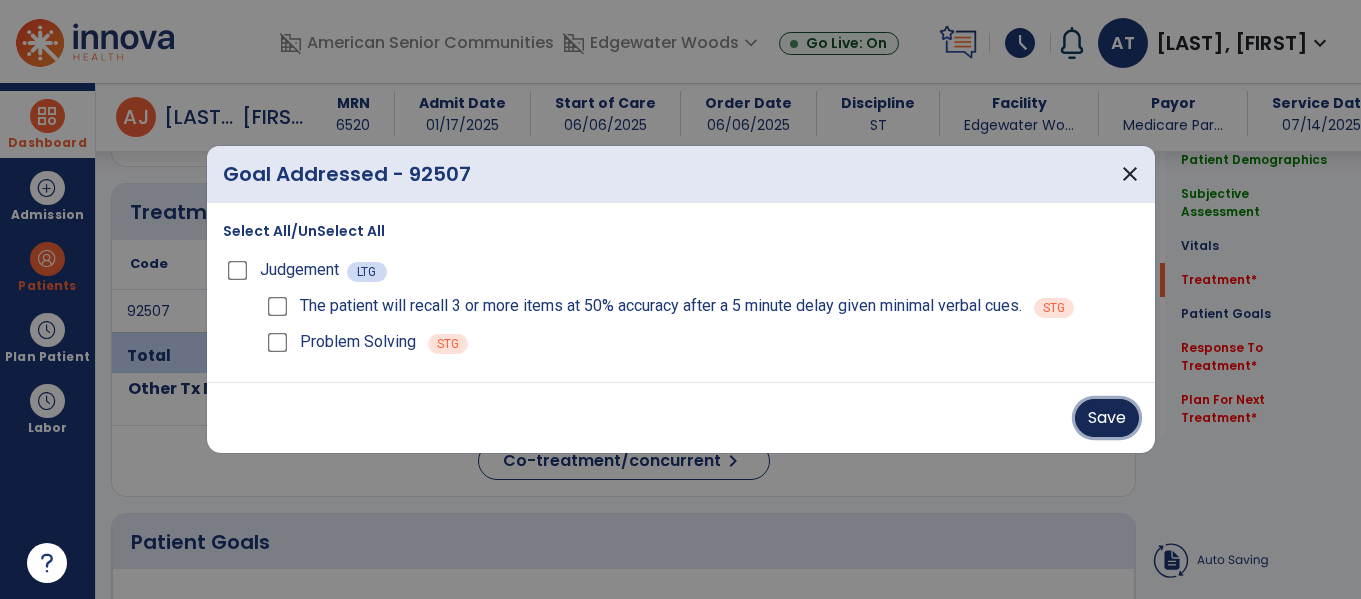 click on "Save" at bounding box center [1107, 418] 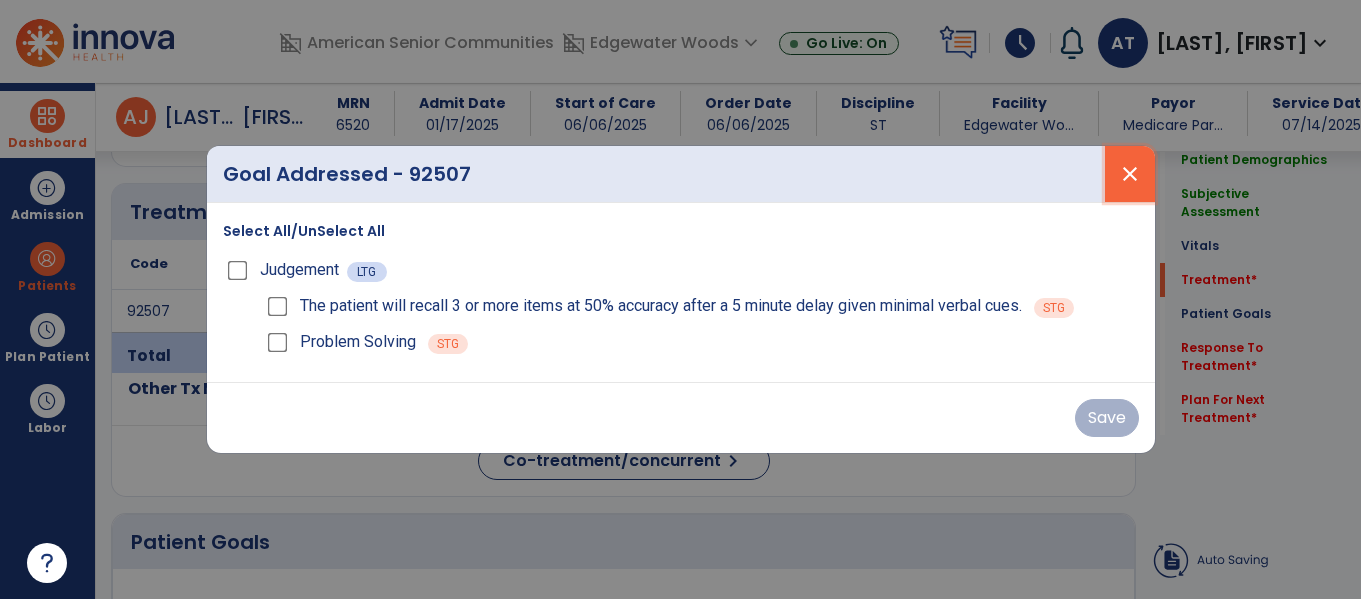 click on "close" at bounding box center (1130, 174) 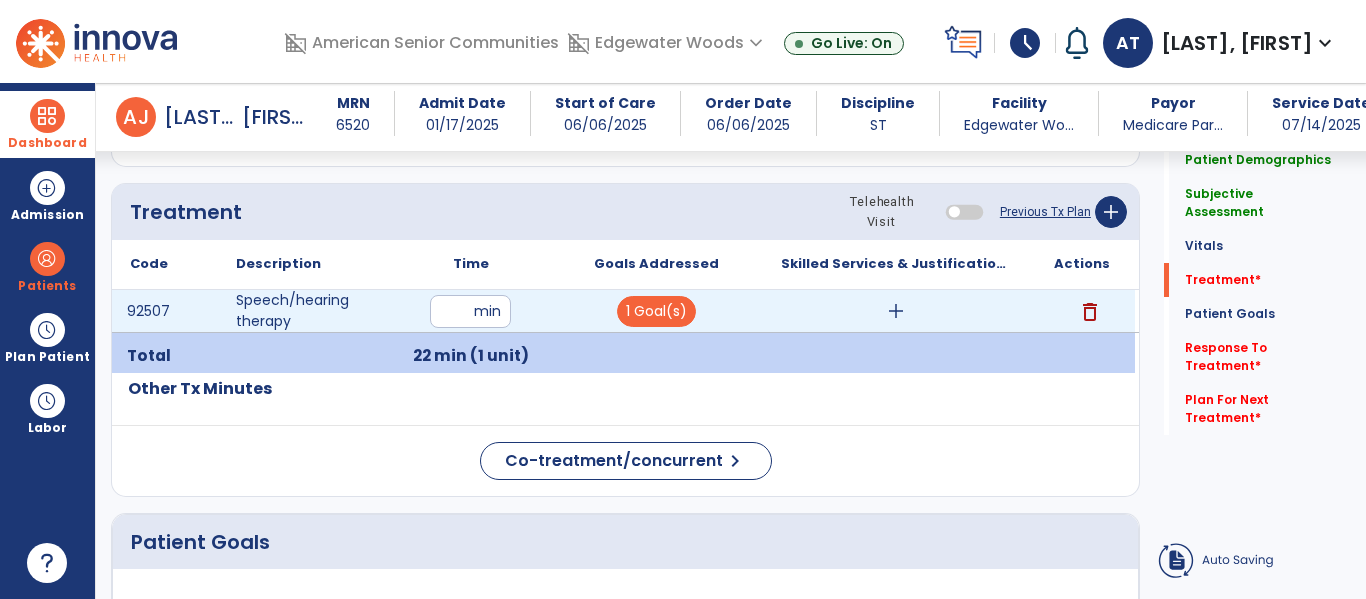 click on "add" at bounding box center (896, 311) 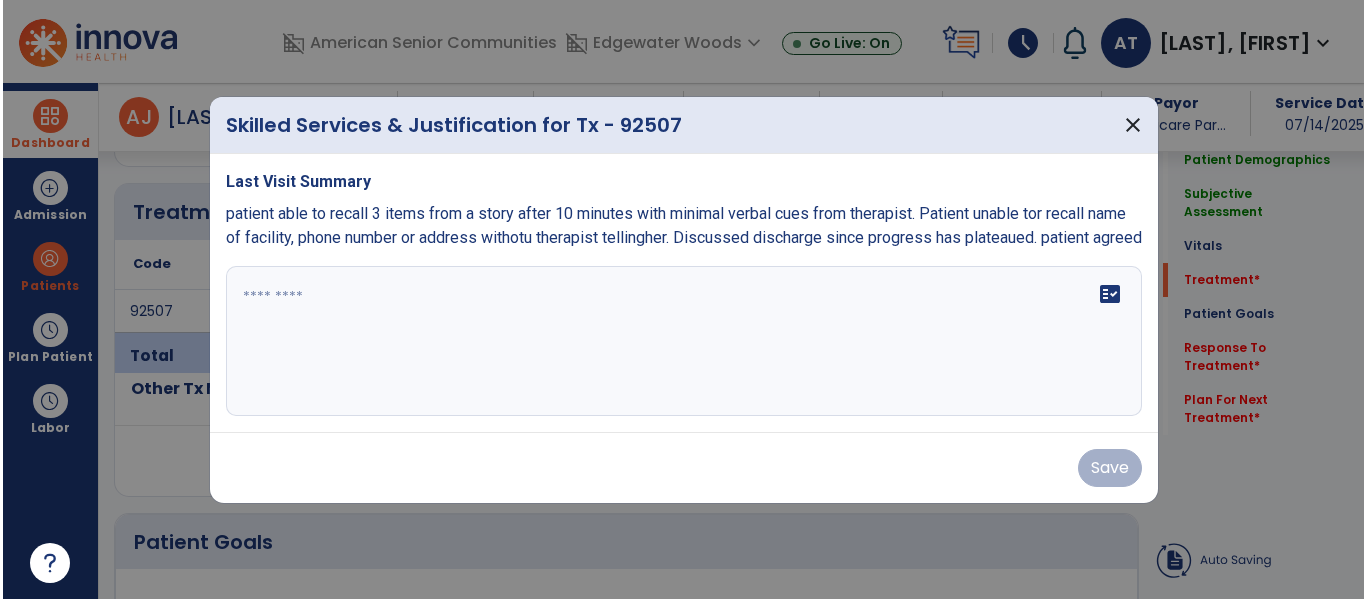 scroll, scrollTop: 1106, scrollLeft: 0, axis: vertical 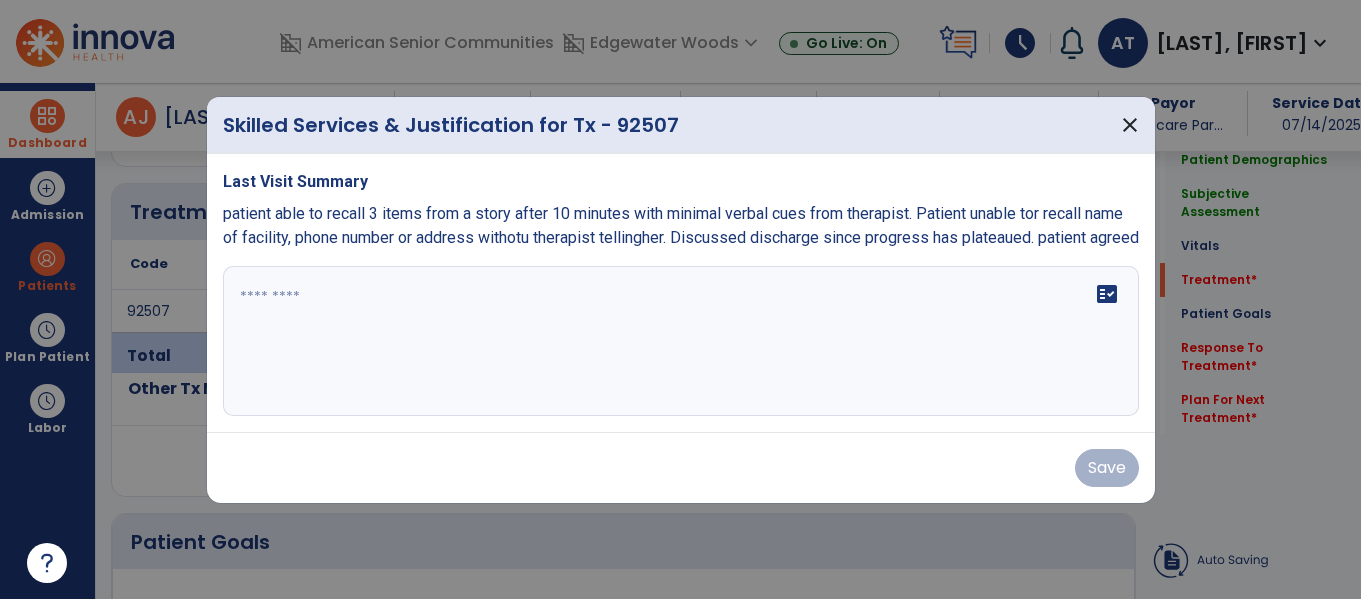 click on "fact_check" at bounding box center (681, 341) 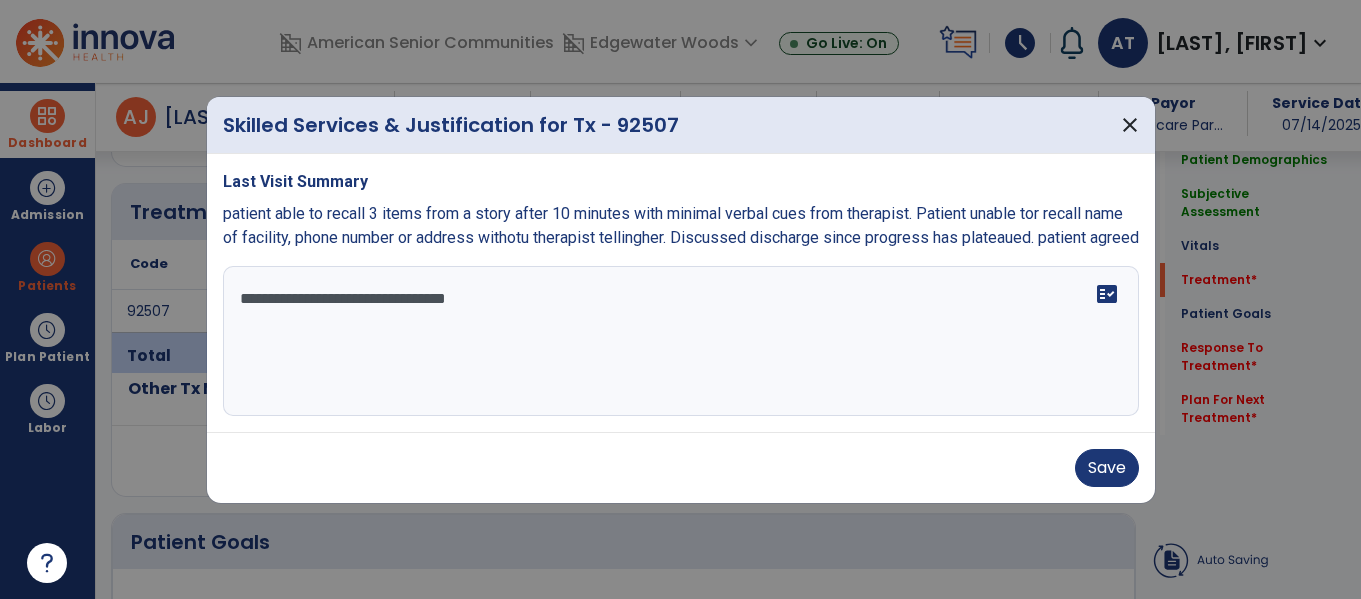 click on "**********" at bounding box center [681, 341] 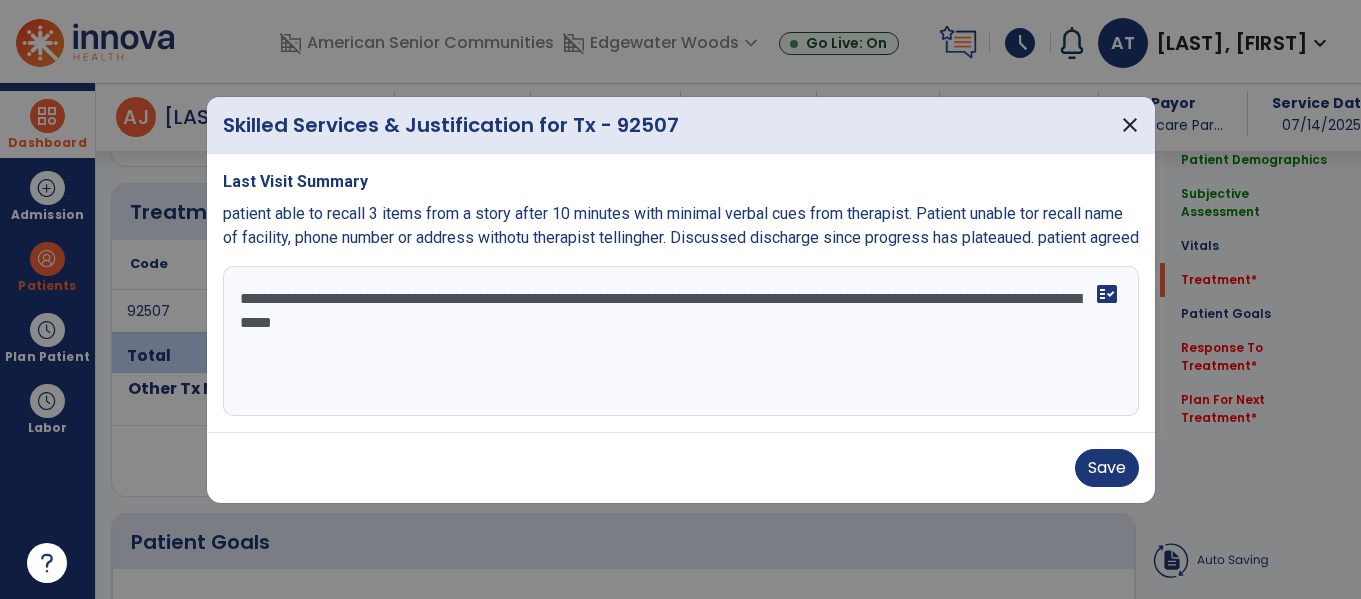 click on "**********" at bounding box center (681, 341) 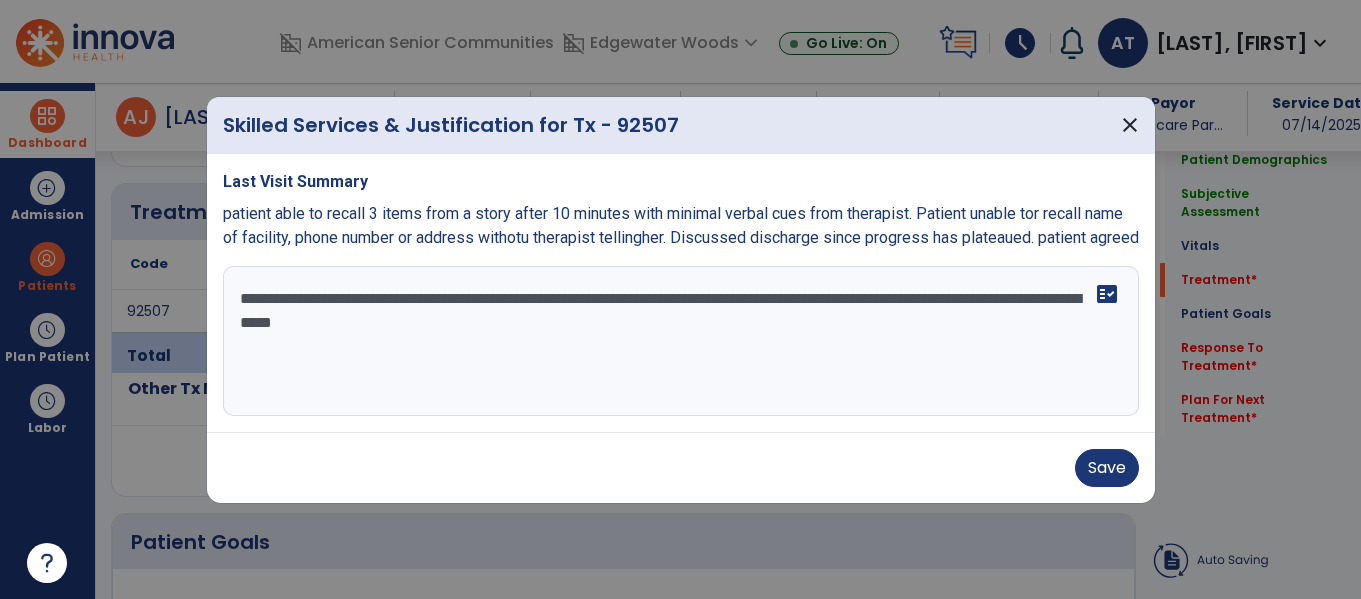 click on "**********" at bounding box center [681, 341] 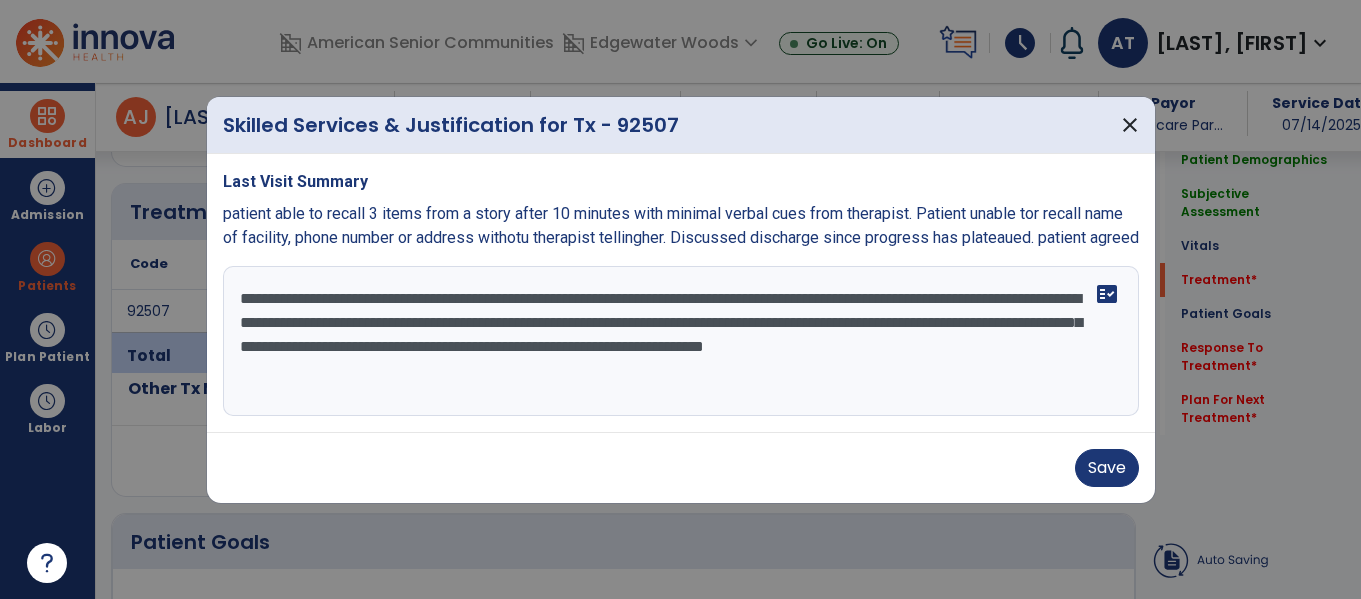 type on "**********" 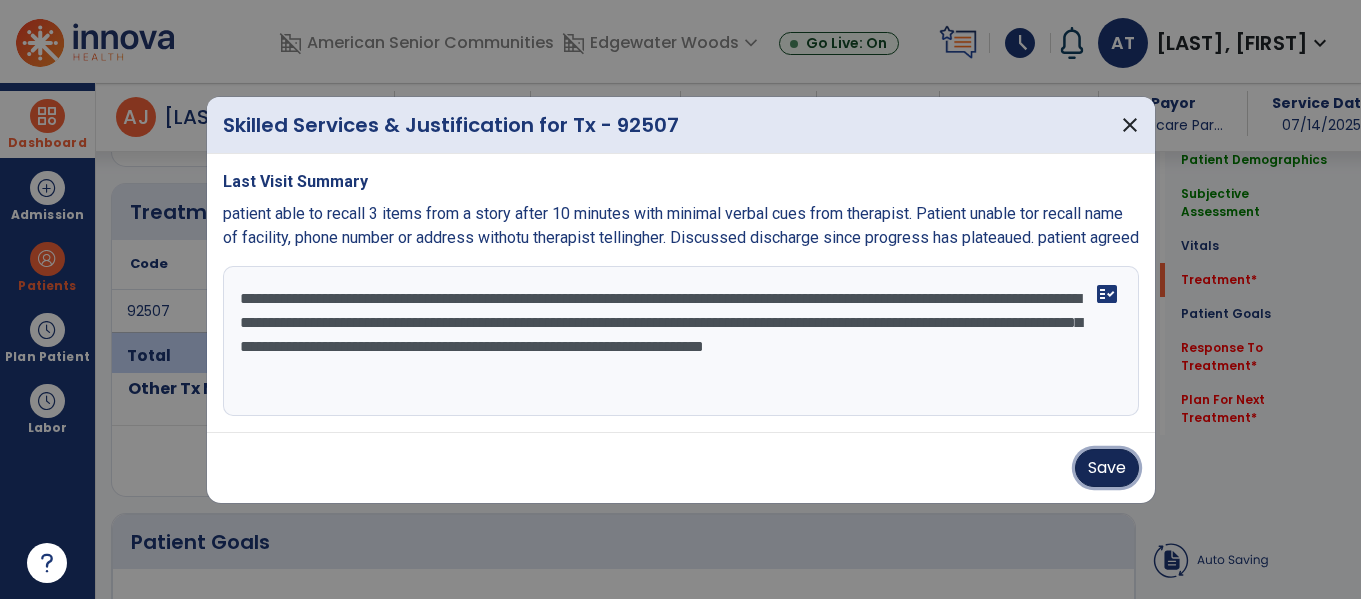 click on "Save" at bounding box center (1107, 468) 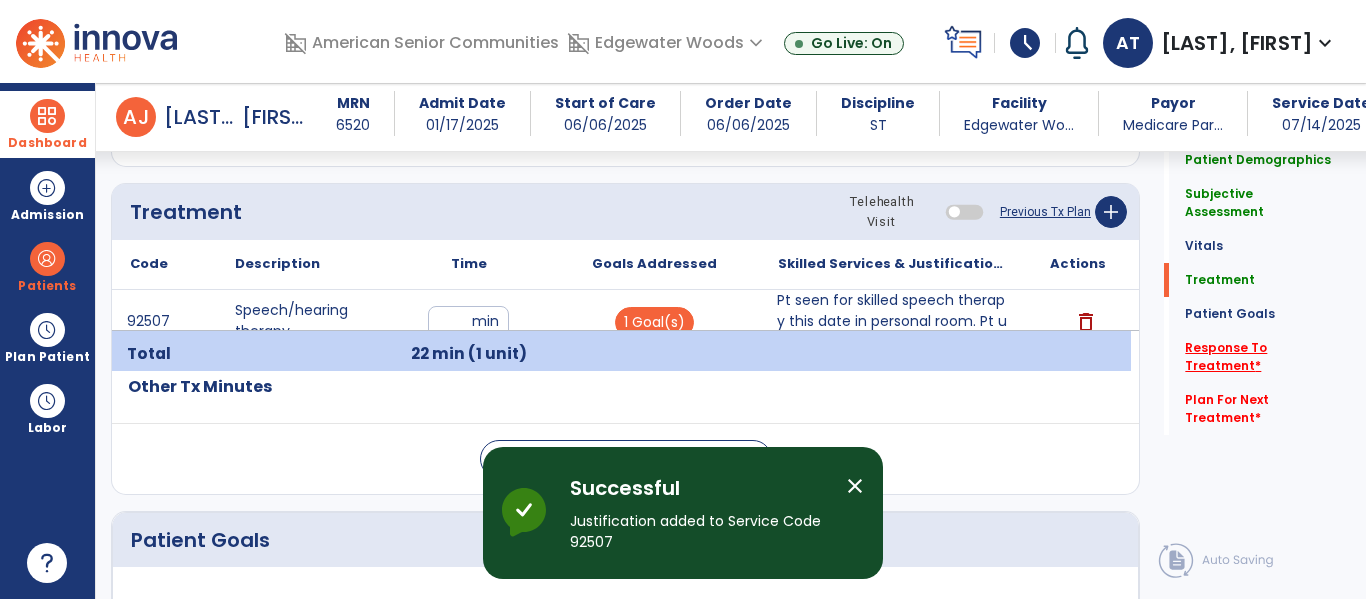 click on "Response To Treatment   *" 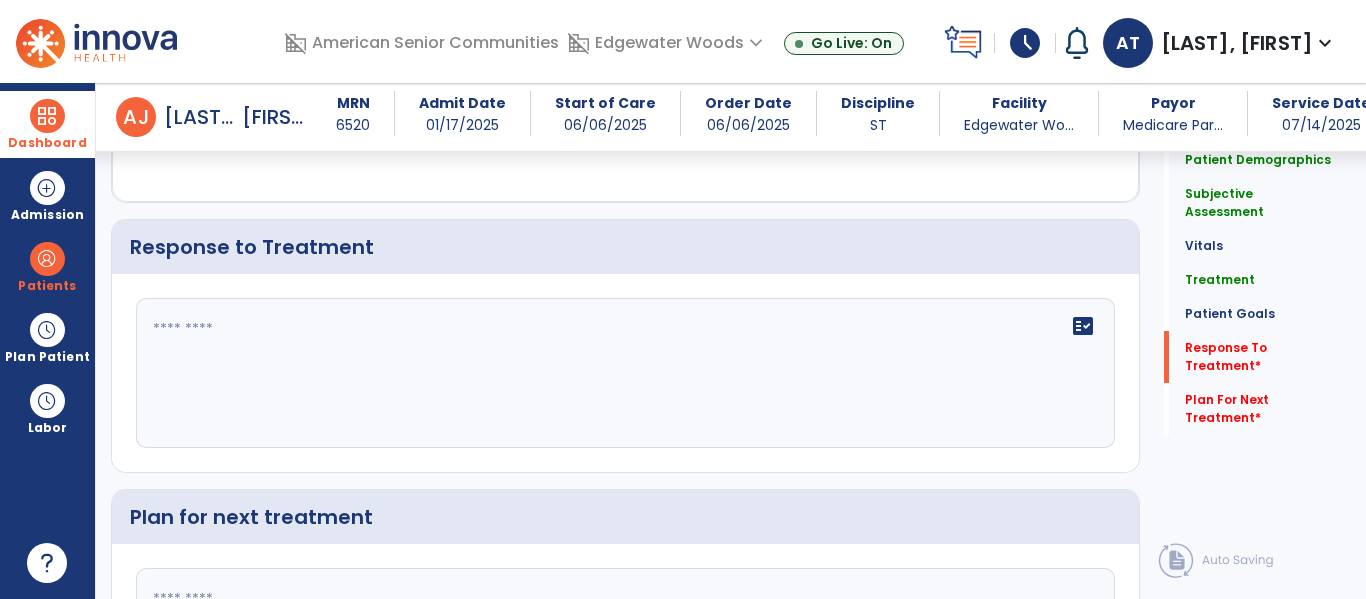 scroll, scrollTop: 2225, scrollLeft: 0, axis: vertical 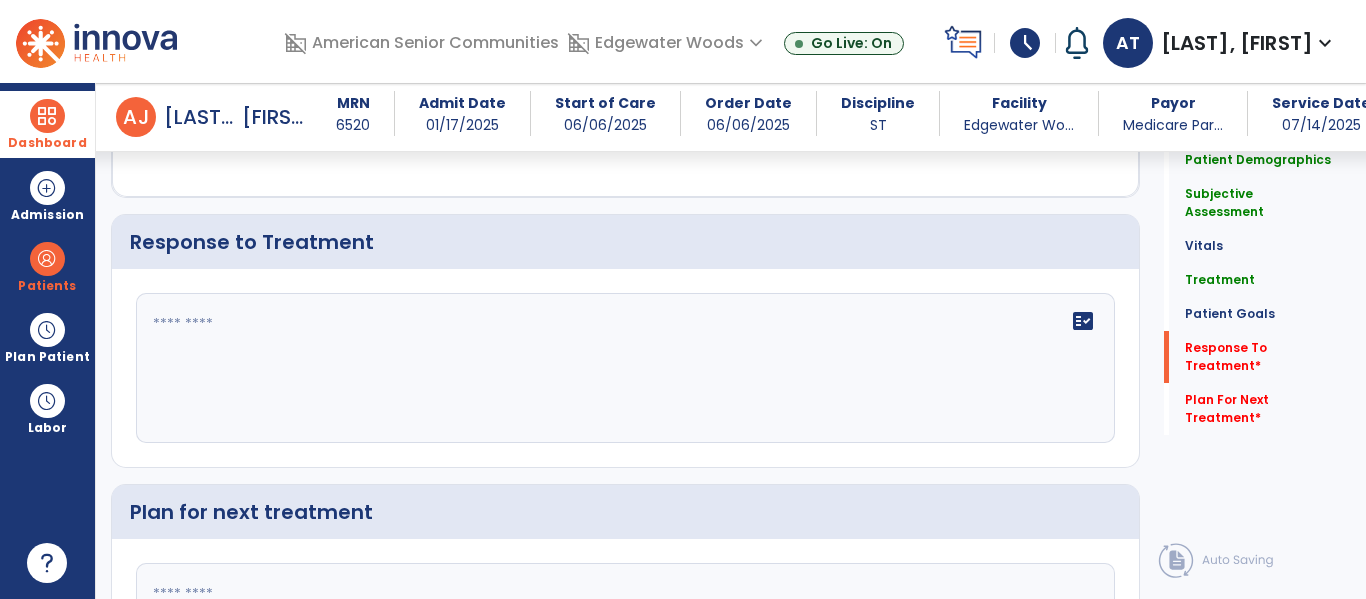 click on "fact_check" 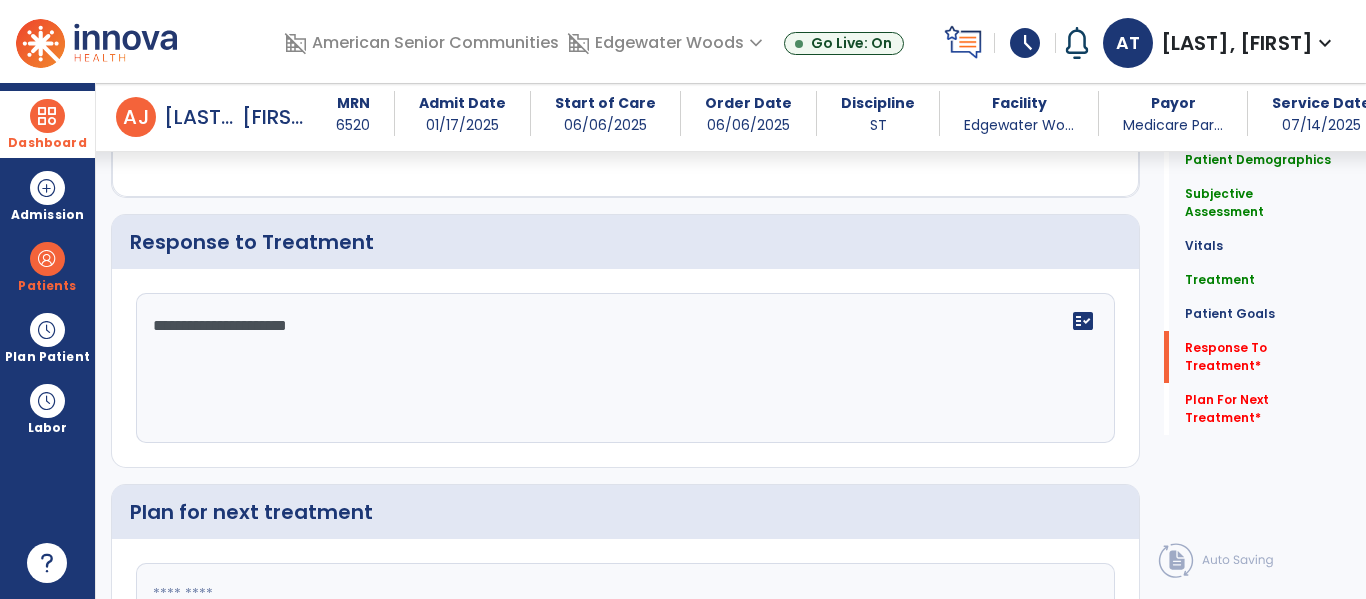 scroll, scrollTop: 2430, scrollLeft: 0, axis: vertical 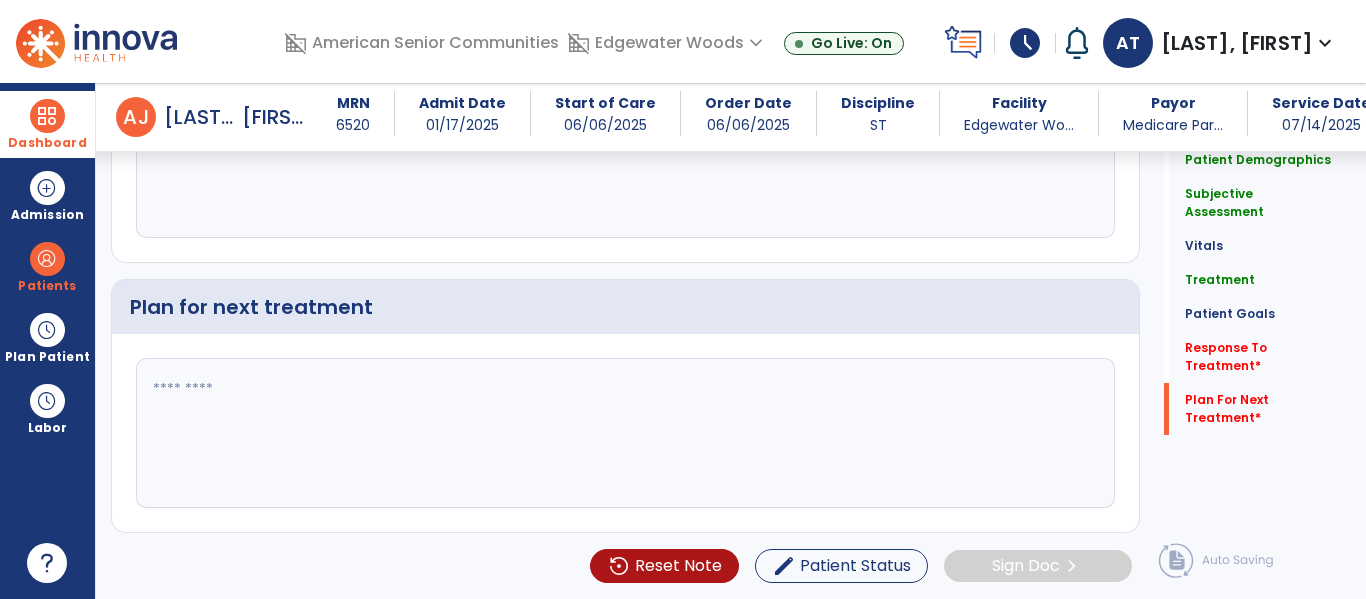 type on "**********" 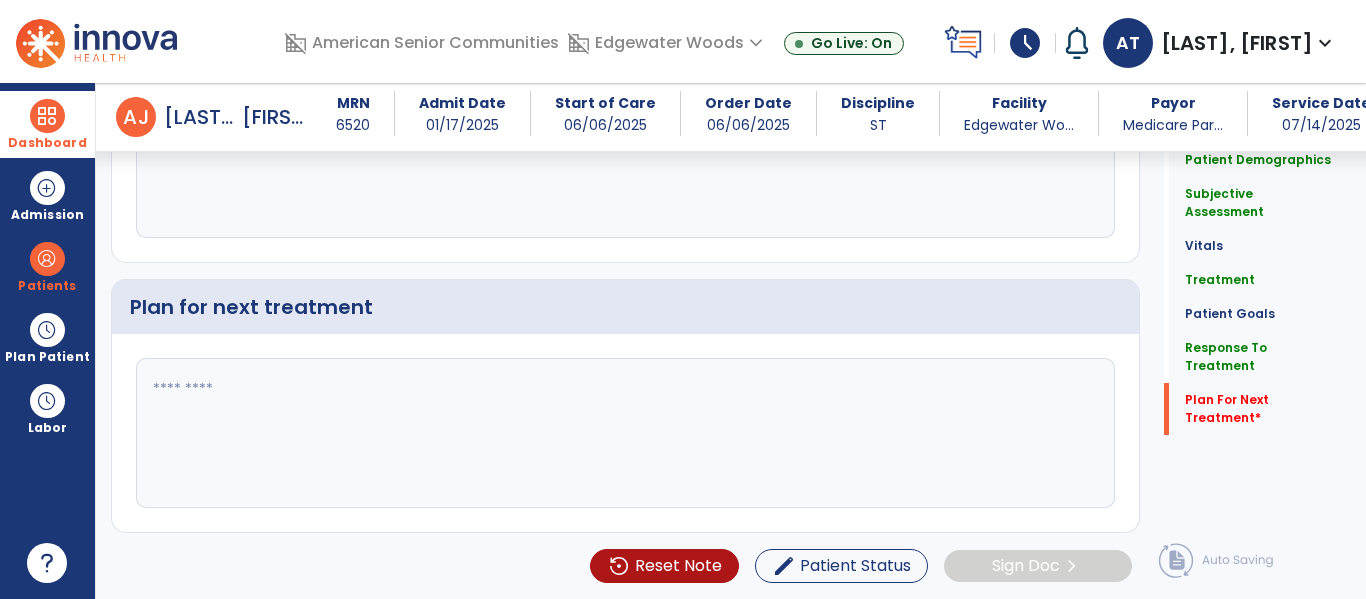 scroll, scrollTop: 2430, scrollLeft: 0, axis: vertical 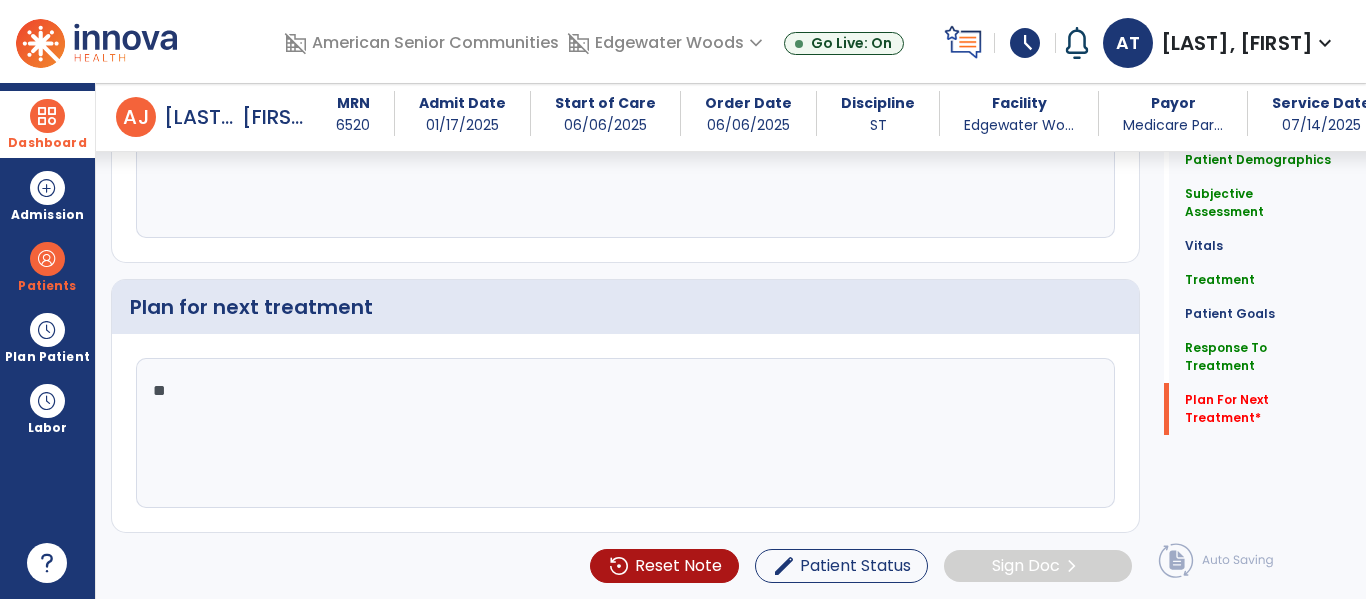 type on "*" 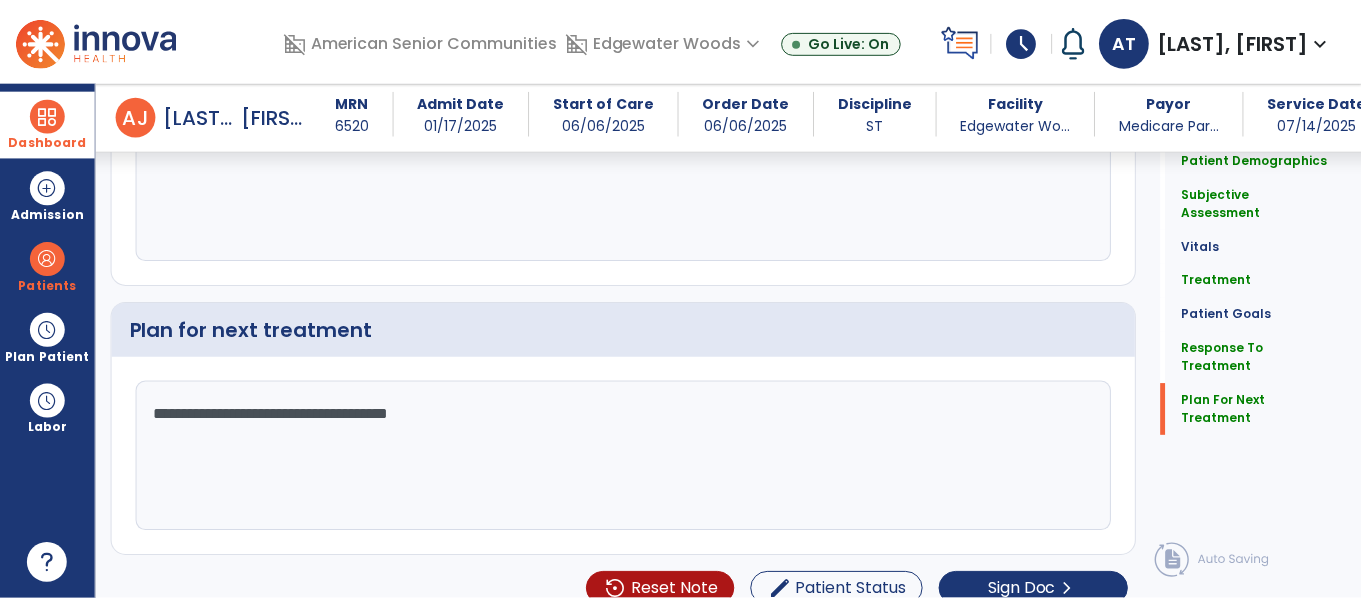 scroll, scrollTop: 2430, scrollLeft: 0, axis: vertical 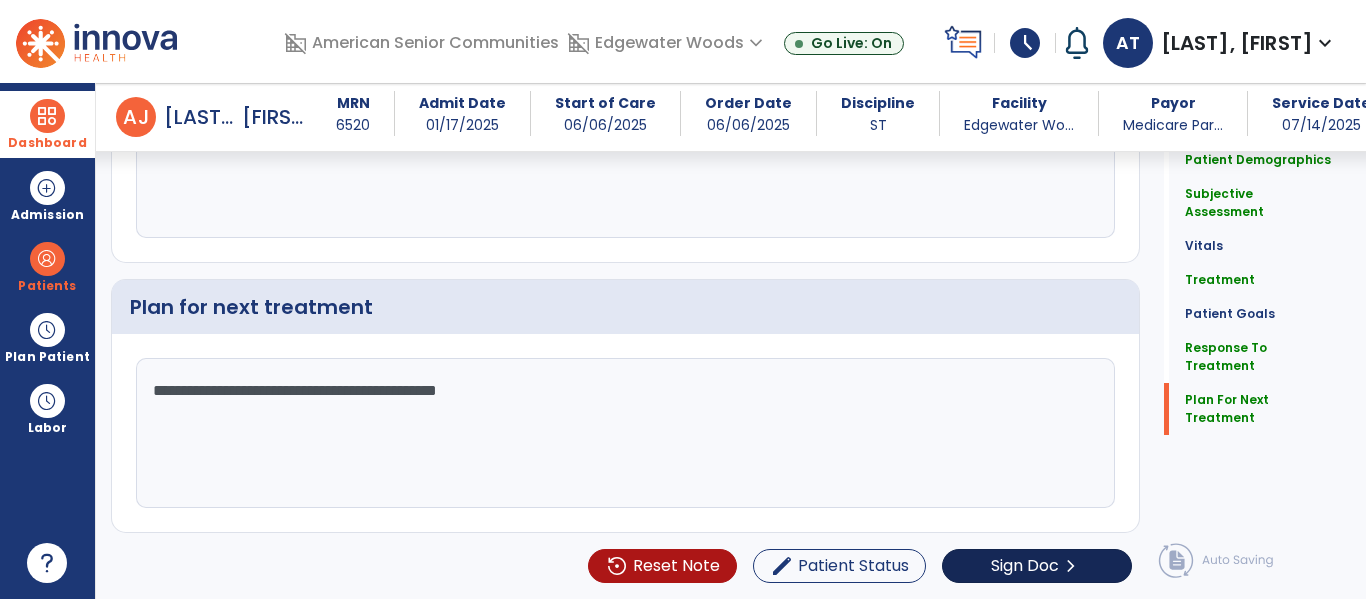 type on "**********" 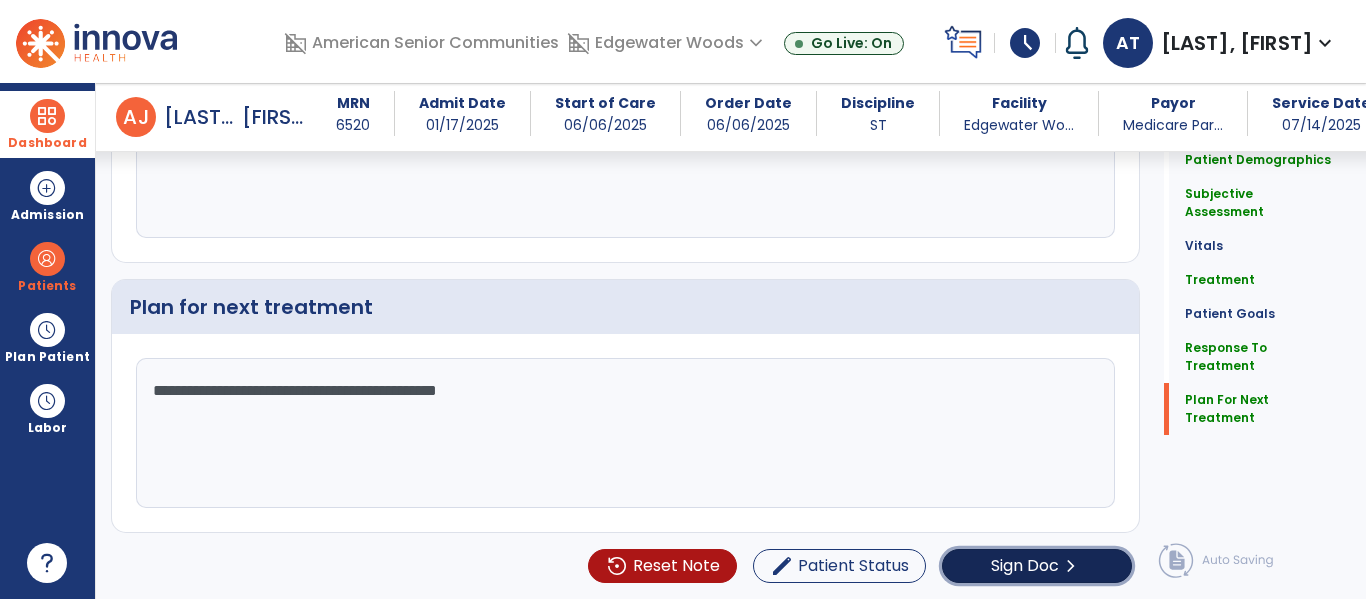 click on "Sign Doc" 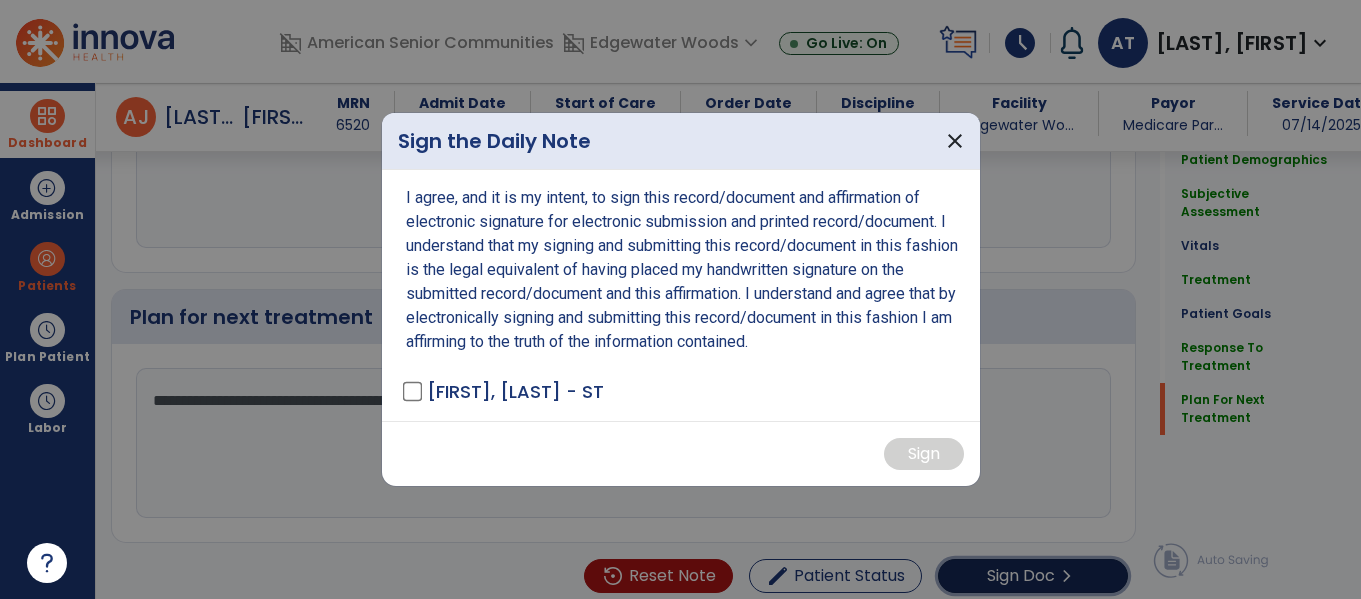 scroll, scrollTop: 2430, scrollLeft: 0, axis: vertical 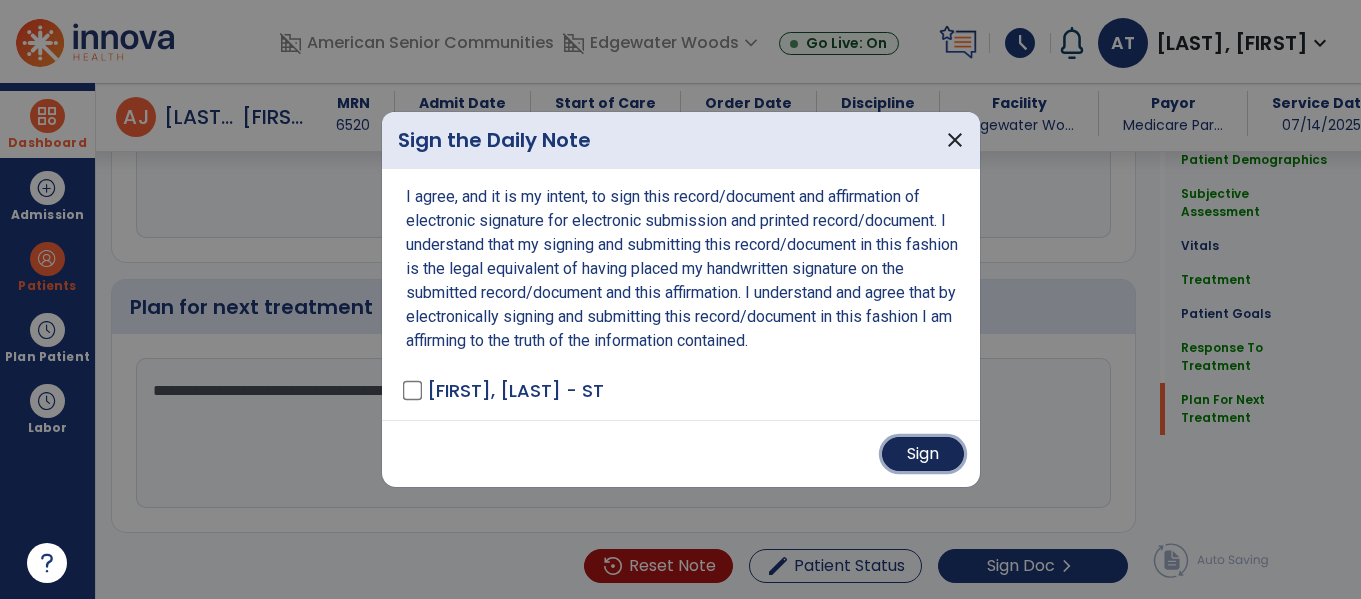 click on "Sign" at bounding box center [923, 454] 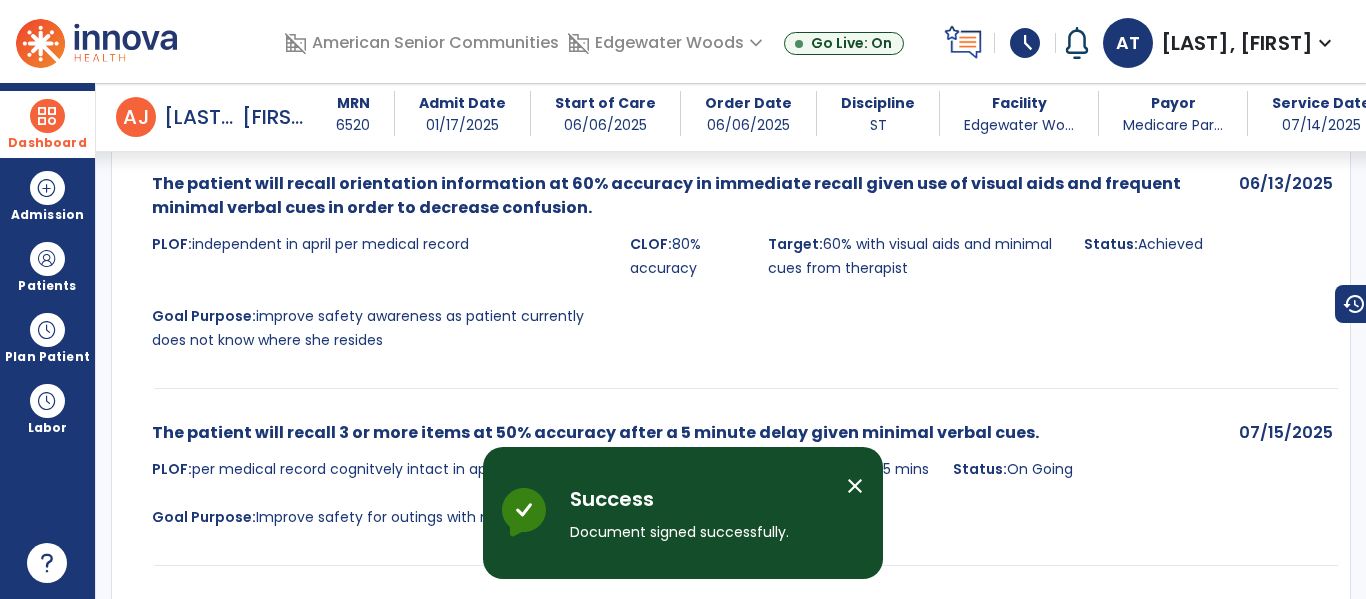 scroll, scrollTop: 983, scrollLeft: 0, axis: vertical 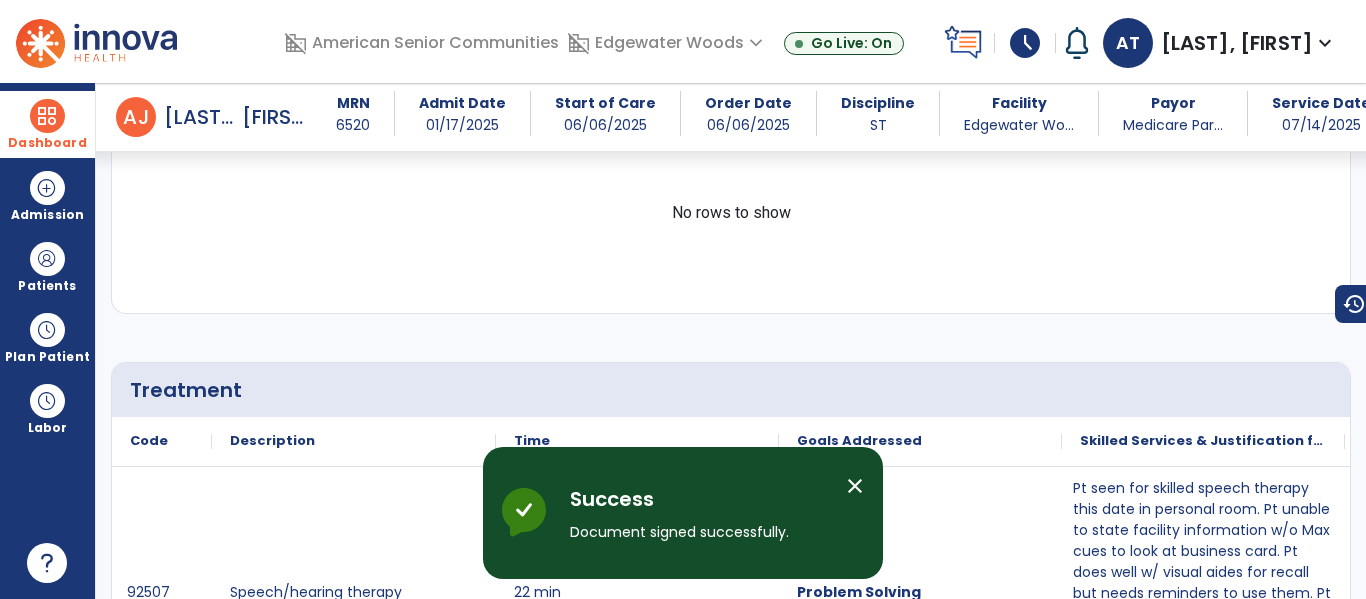 click on "Dashboard  dashboard  Therapist Dashboard Admission Patients  format_list_bulleted  Patient List  space_dashboard  Patient Board  insert_chart  PDPM Board Plan Patient  event_note  Planner  content_paste_go  Scheduler  content_paste_go  Whiteboard Labor  content_paste_go  Timecards" at bounding box center (48, 341) 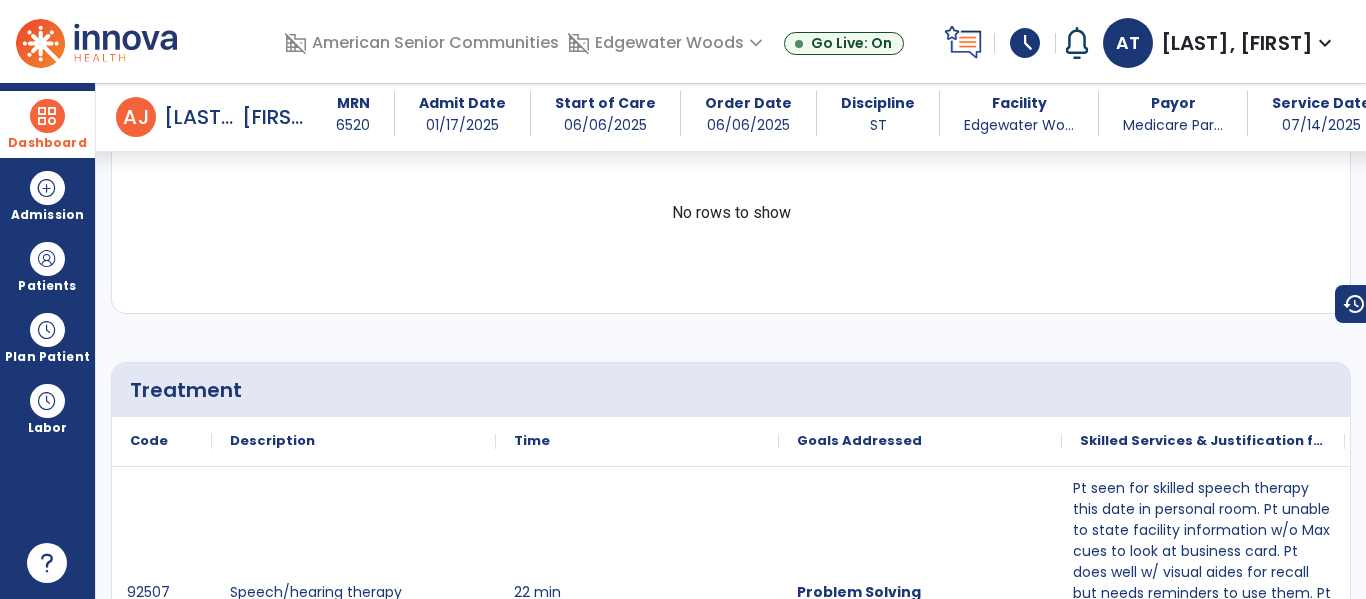 click on "Dashboard" at bounding box center (47, 143) 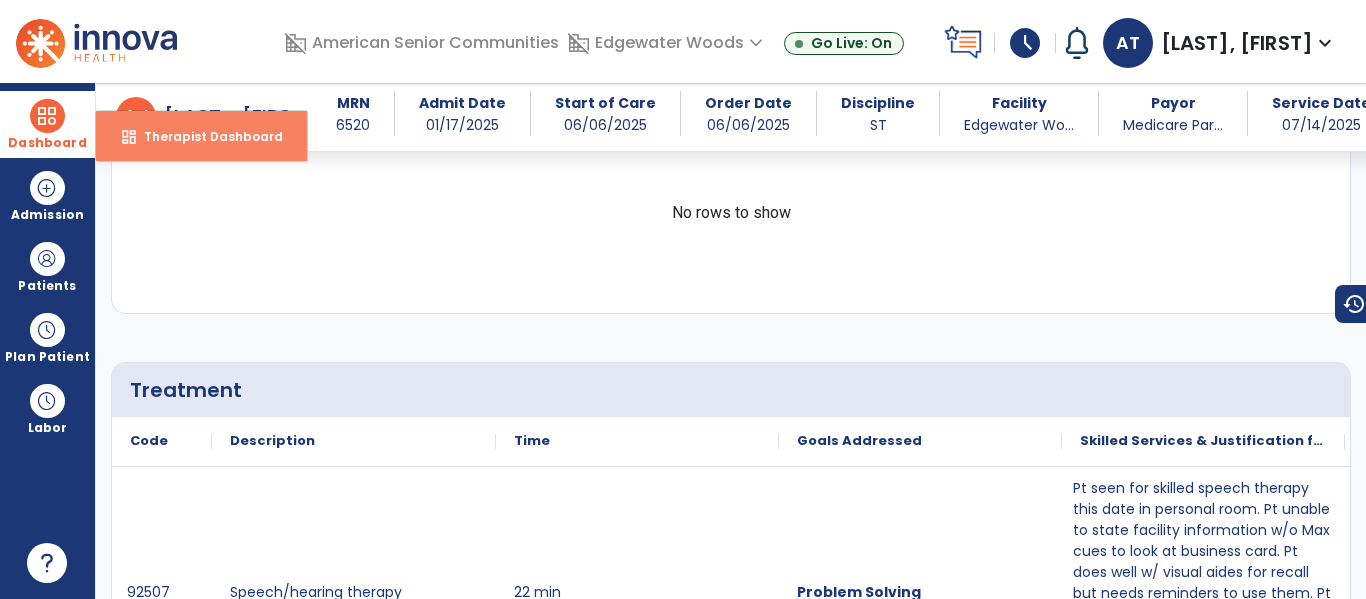 click on "dashboard" at bounding box center [129, 137] 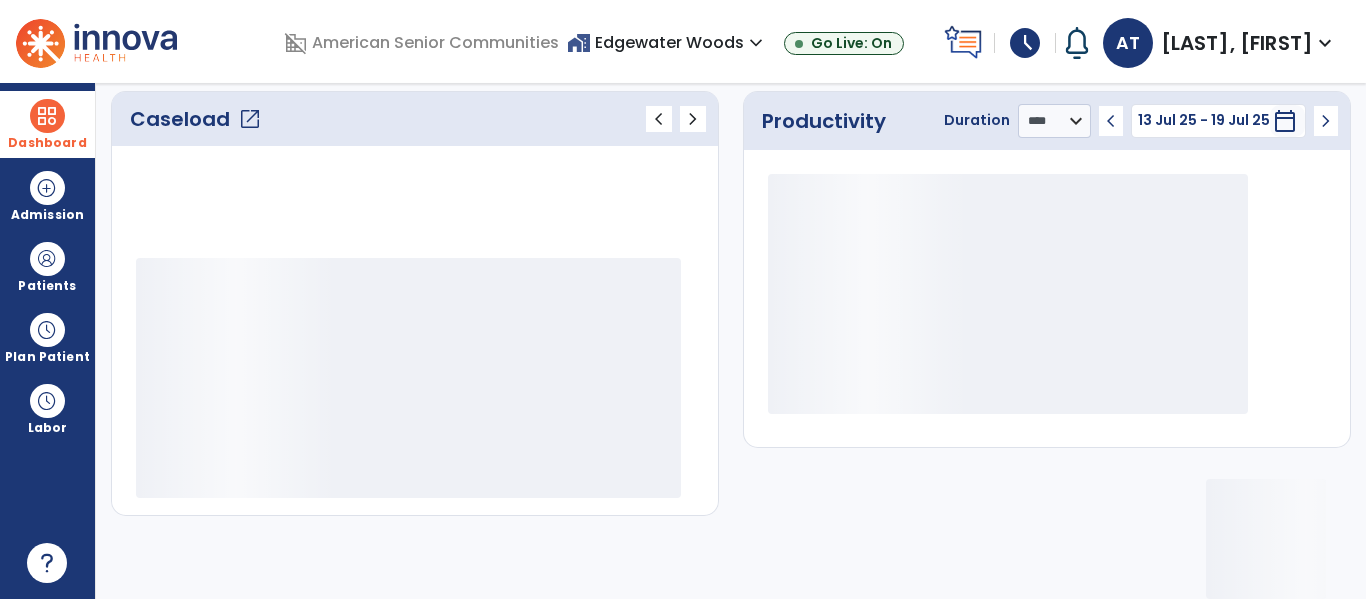 scroll, scrollTop: 278, scrollLeft: 0, axis: vertical 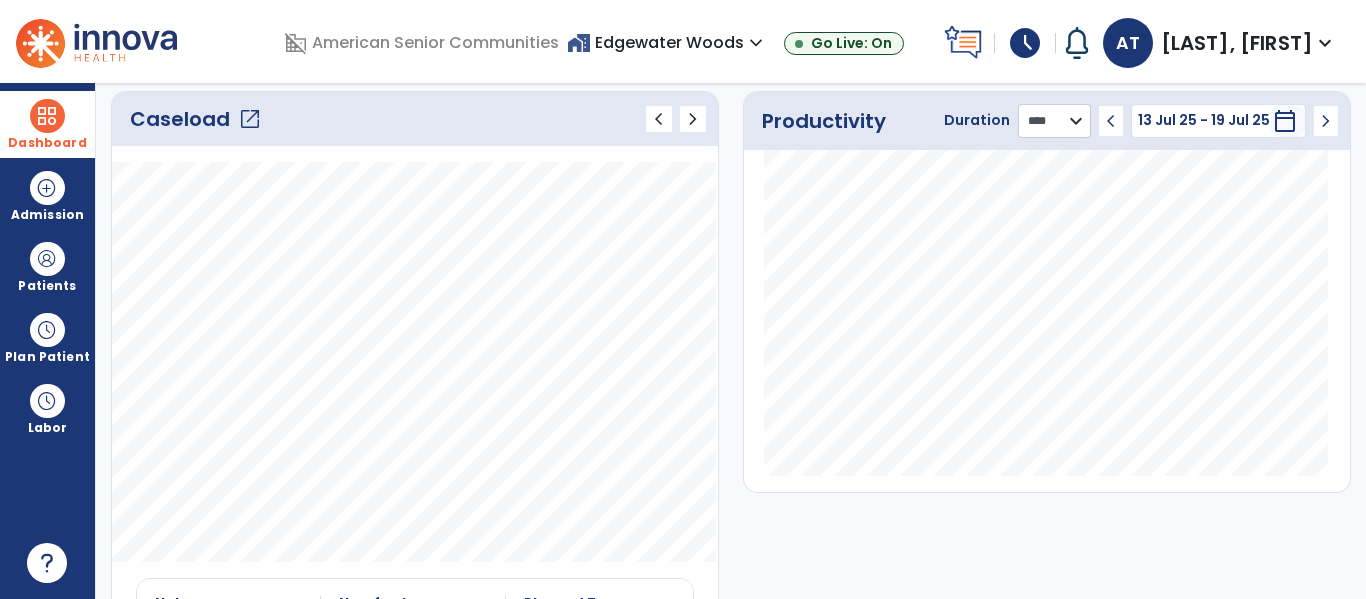 click on "******** **** ***" 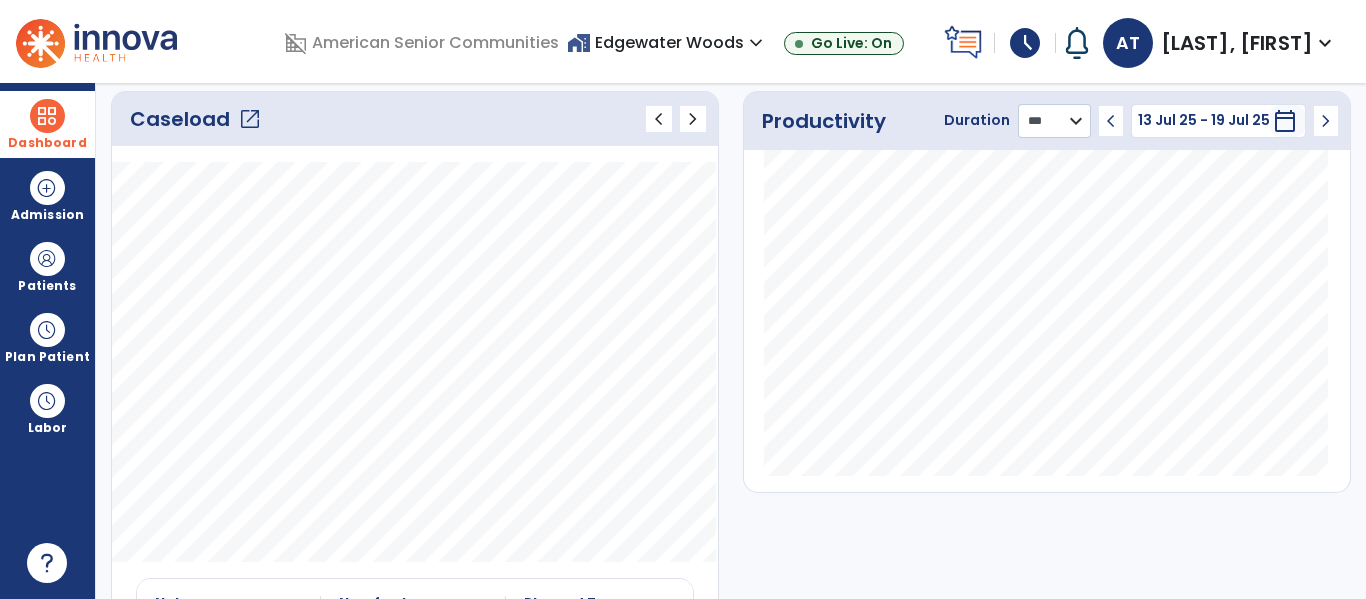 click on "******** **** ***" 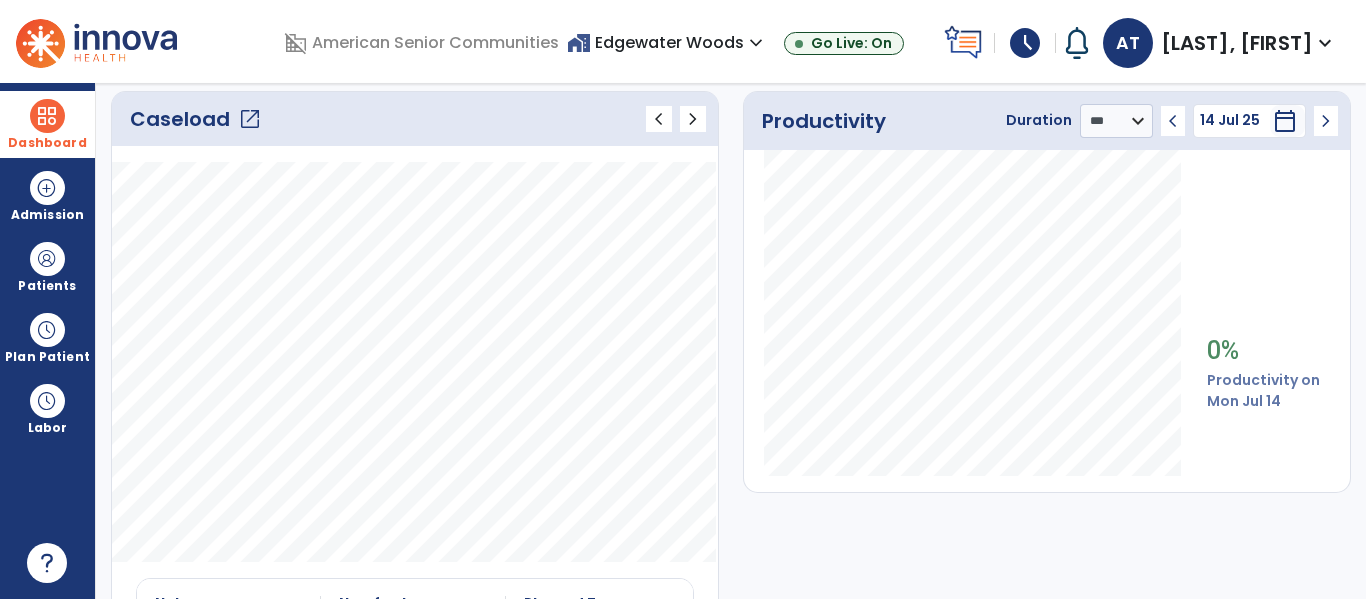 click on "Caseload   open_in_new" 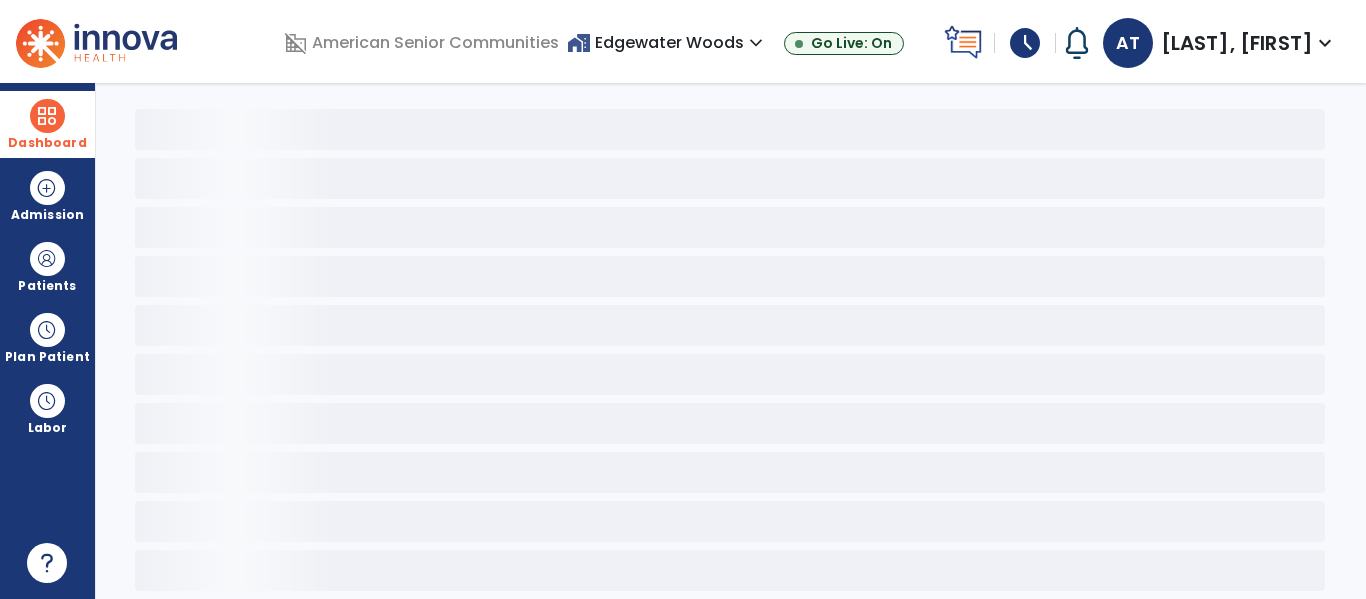 scroll, scrollTop: 40, scrollLeft: 0, axis: vertical 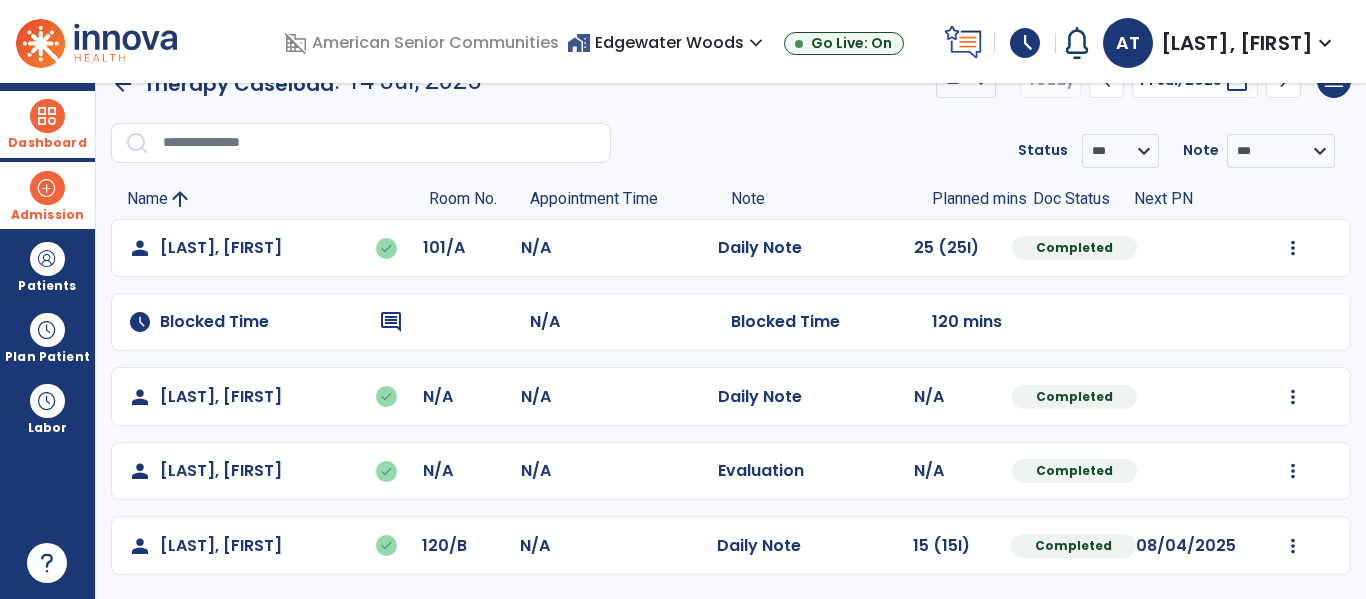 click at bounding box center (47, 188) 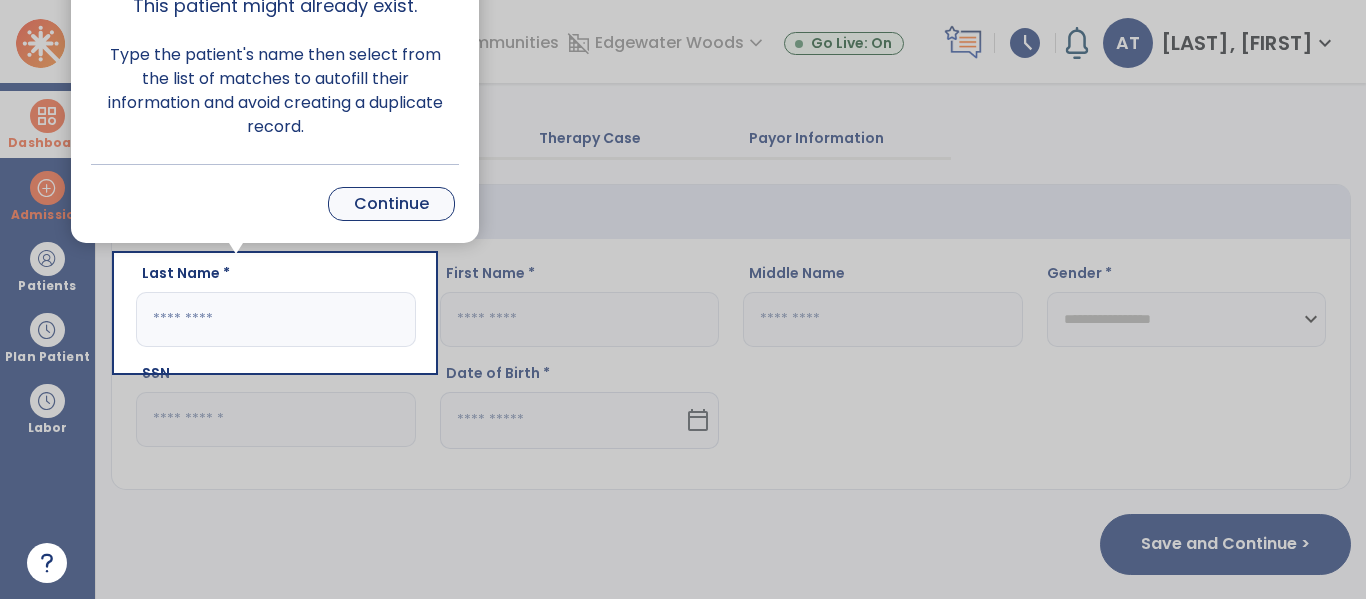 click on "Continue" at bounding box center (391, 204) 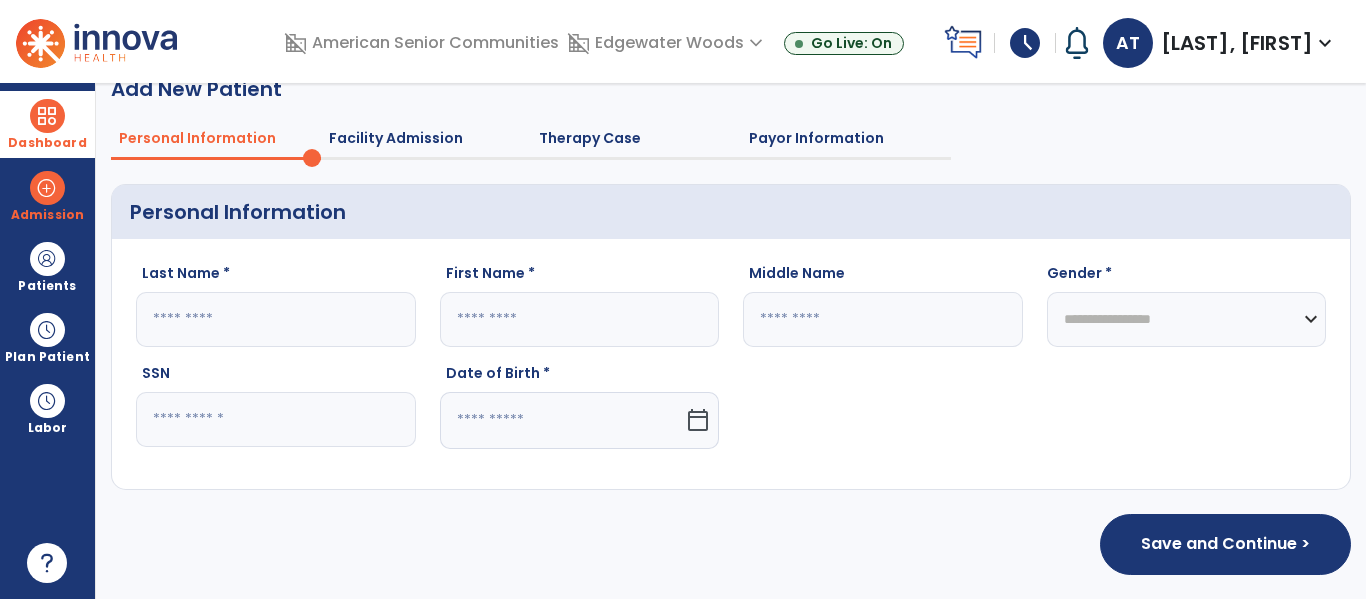 click 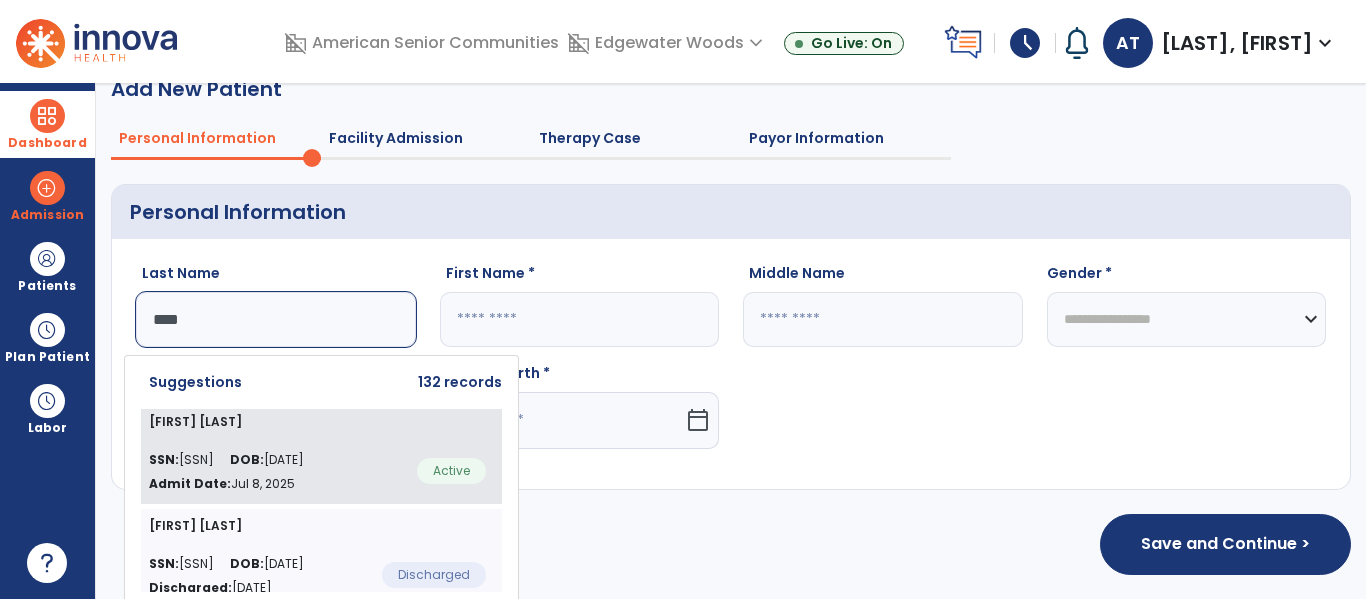 click on "Joseph Davis  SSN:  303-48-9757 DOB:  03/12/1946 Admit Date:  Jul 8, 2025  Active" 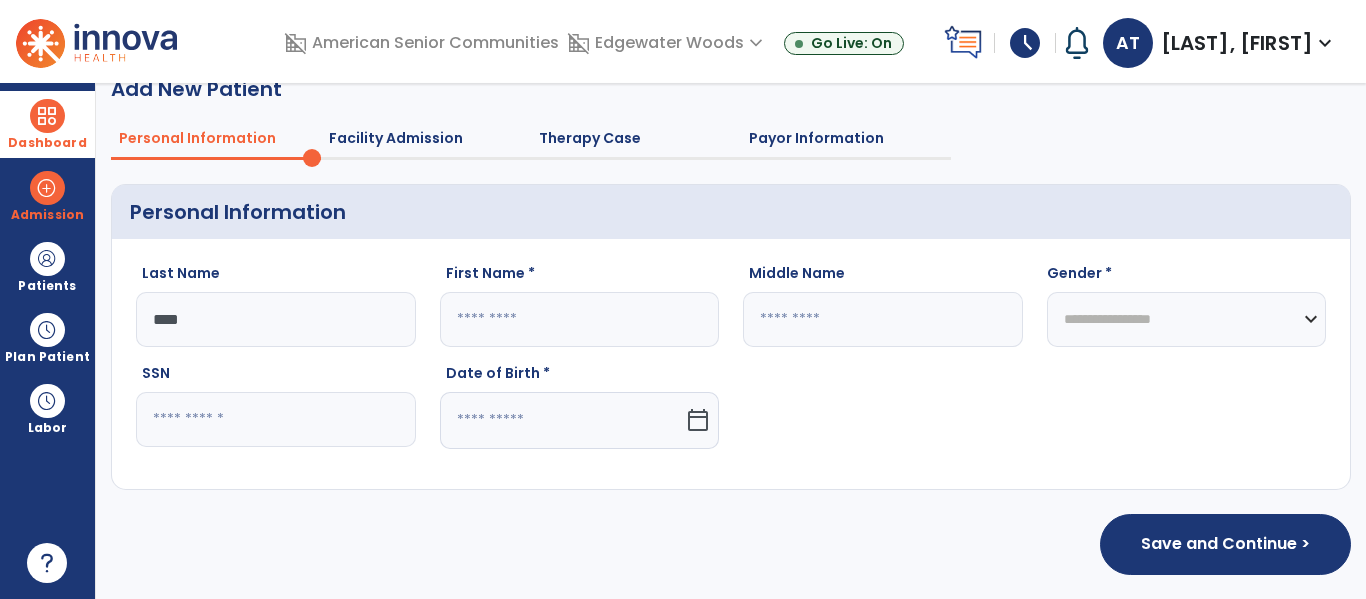 type on "*****" 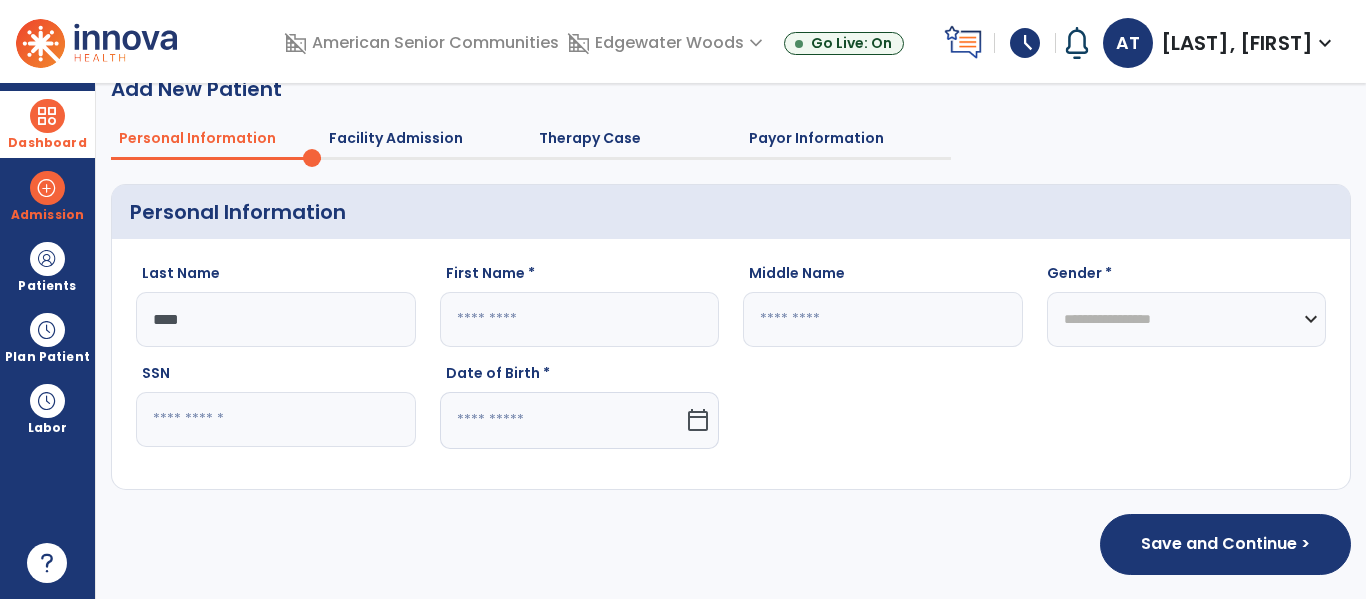 type on "******" 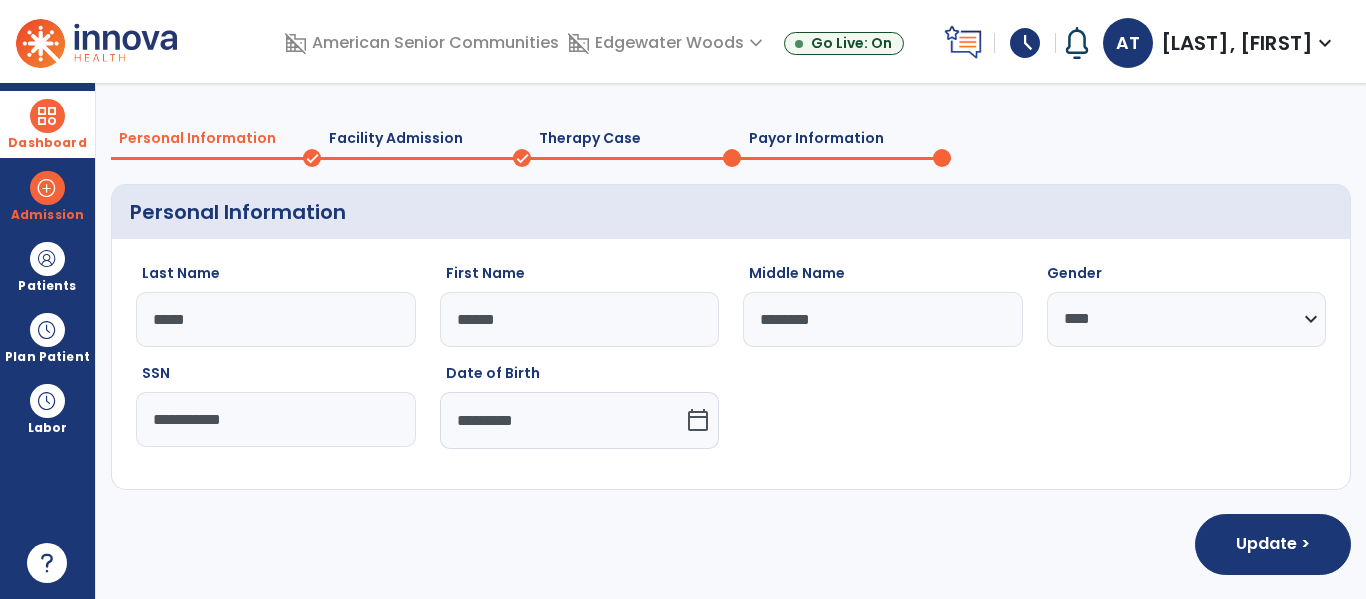 scroll, scrollTop: 126, scrollLeft: 0, axis: vertical 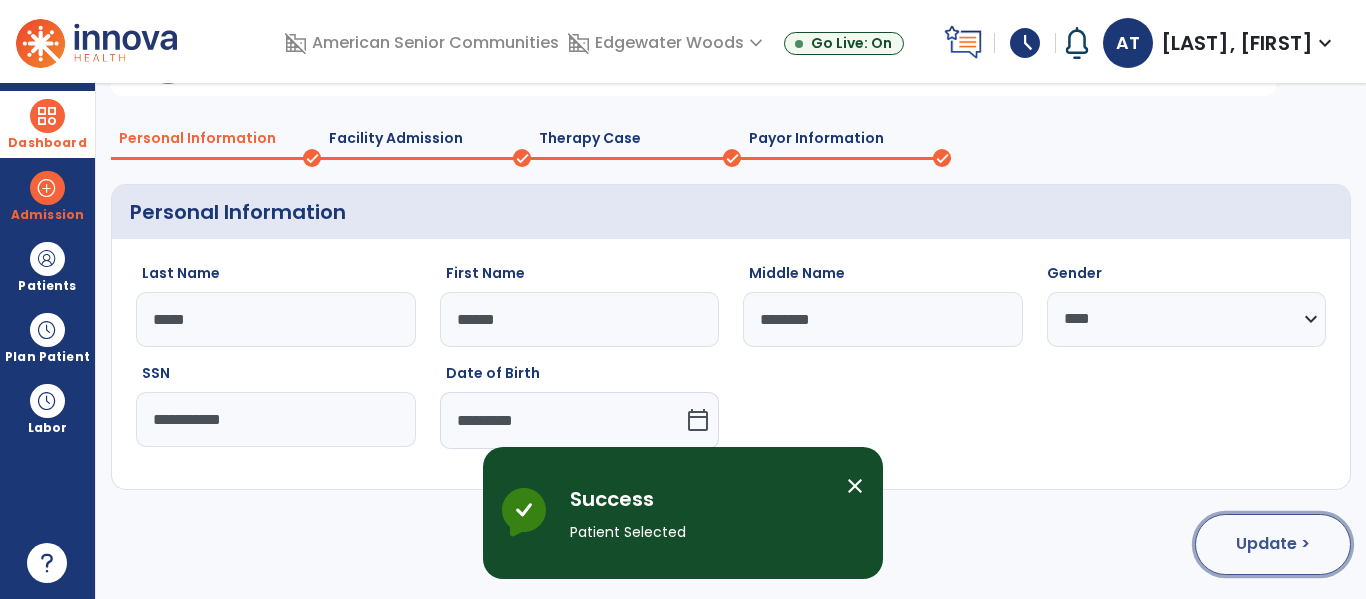 click on "Update >" 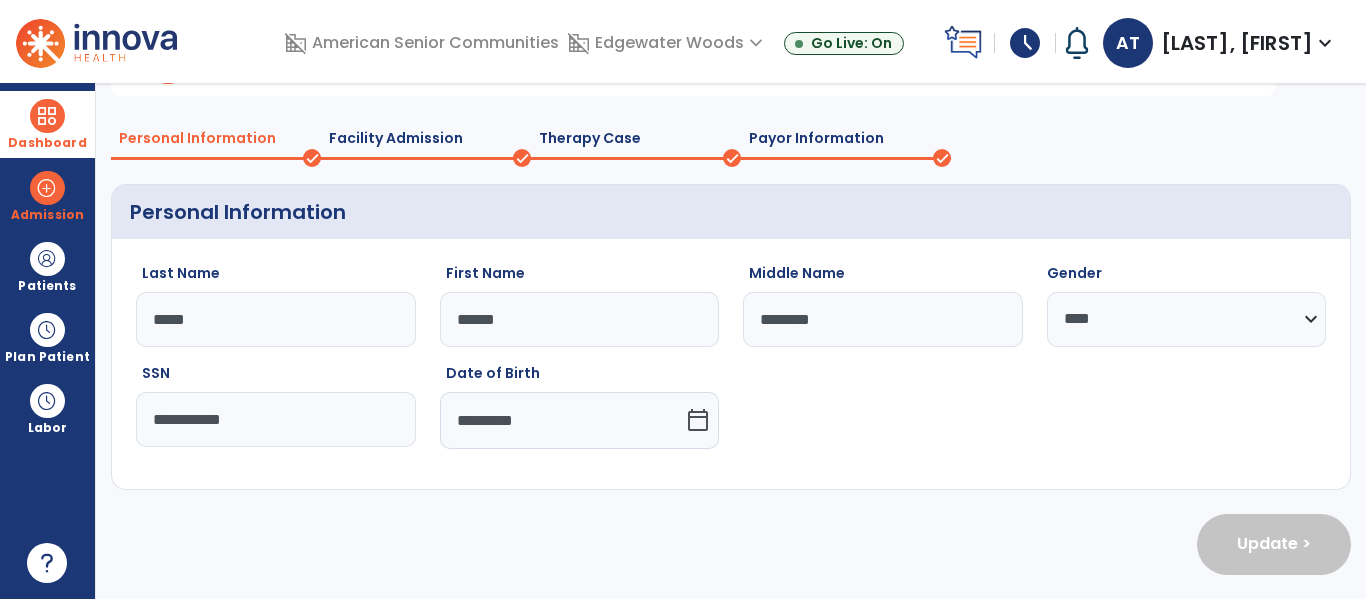 select on "**********" 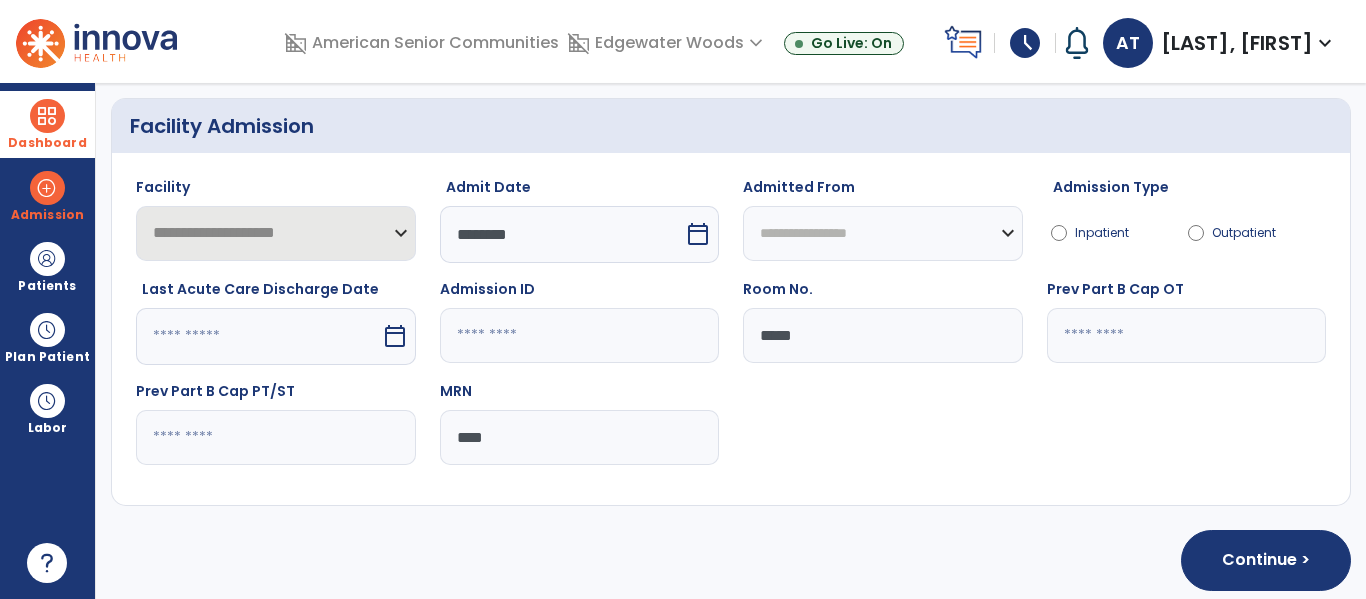 scroll, scrollTop: 228, scrollLeft: 0, axis: vertical 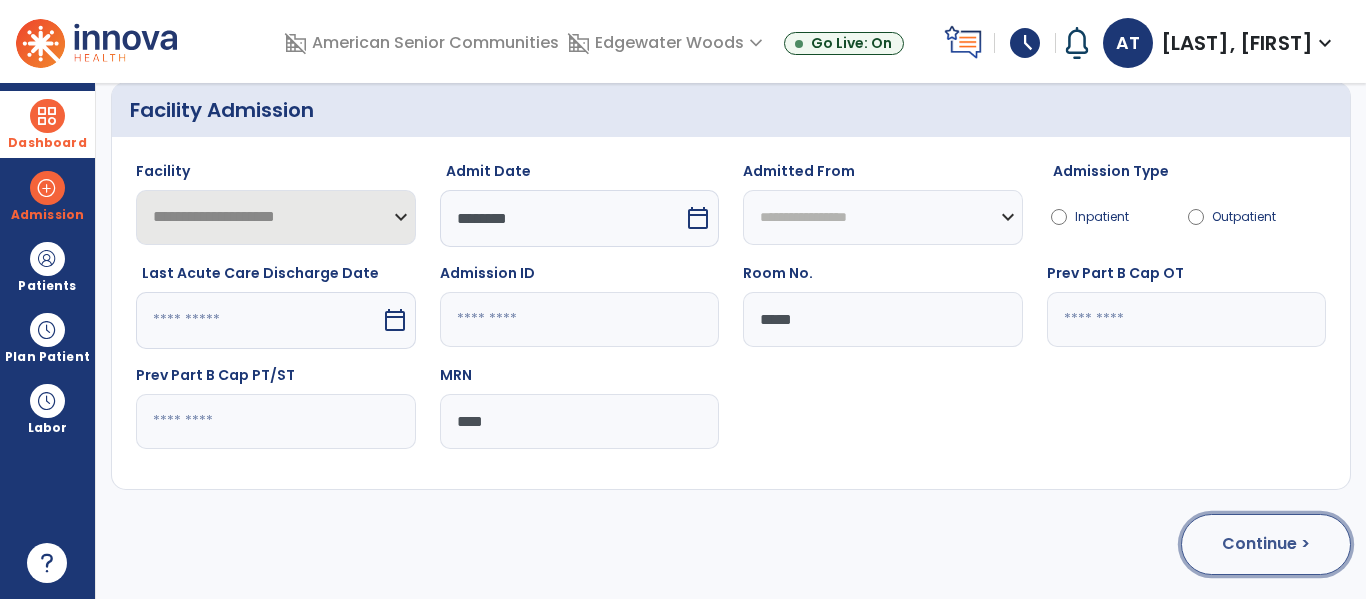 click on "Continue >" 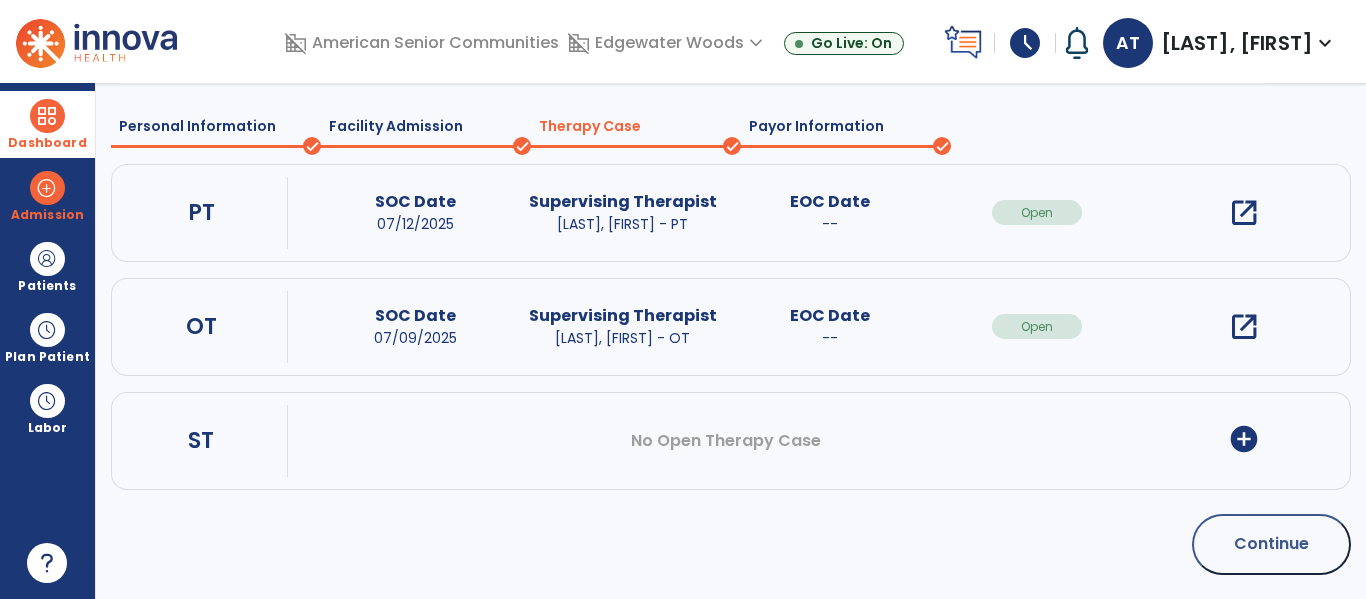 scroll, scrollTop: 138, scrollLeft: 0, axis: vertical 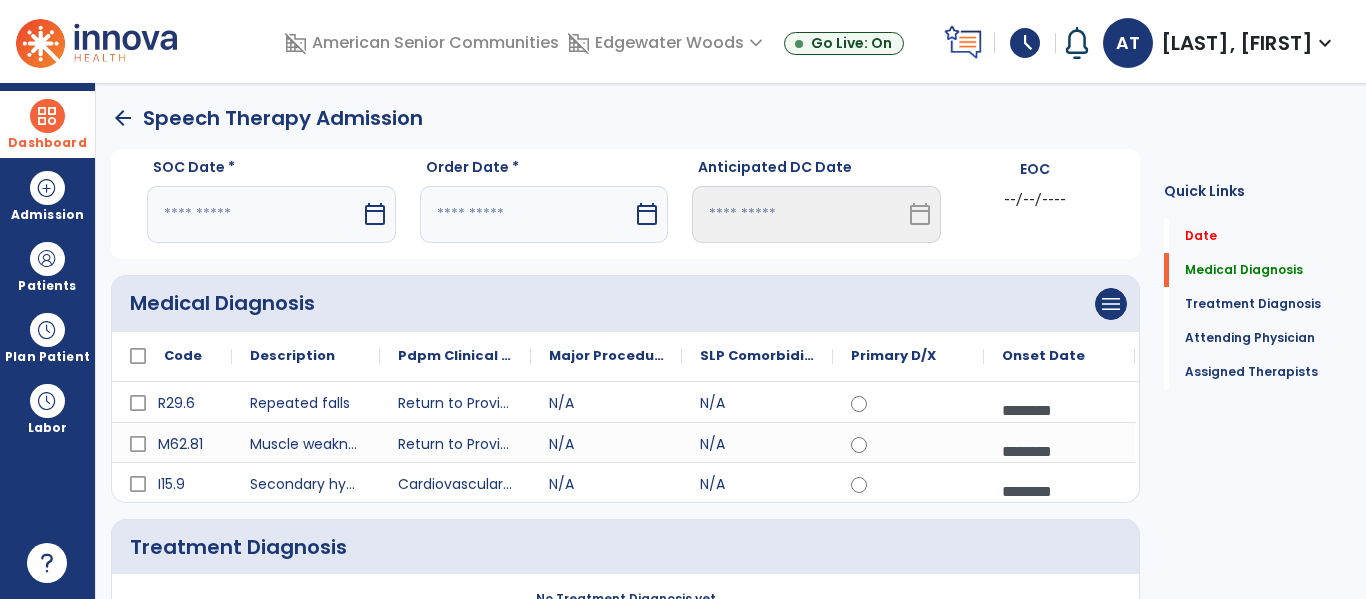 click at bounding box center [254, 214] 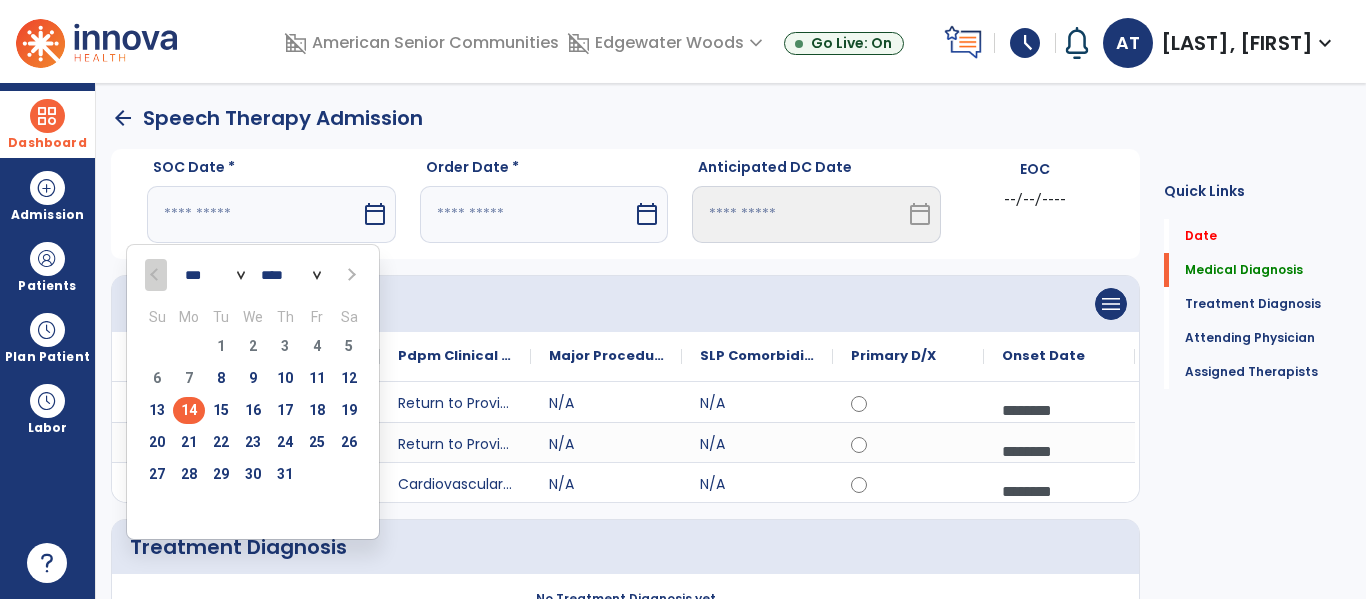 click on "14" at bounding box center (189, 410) 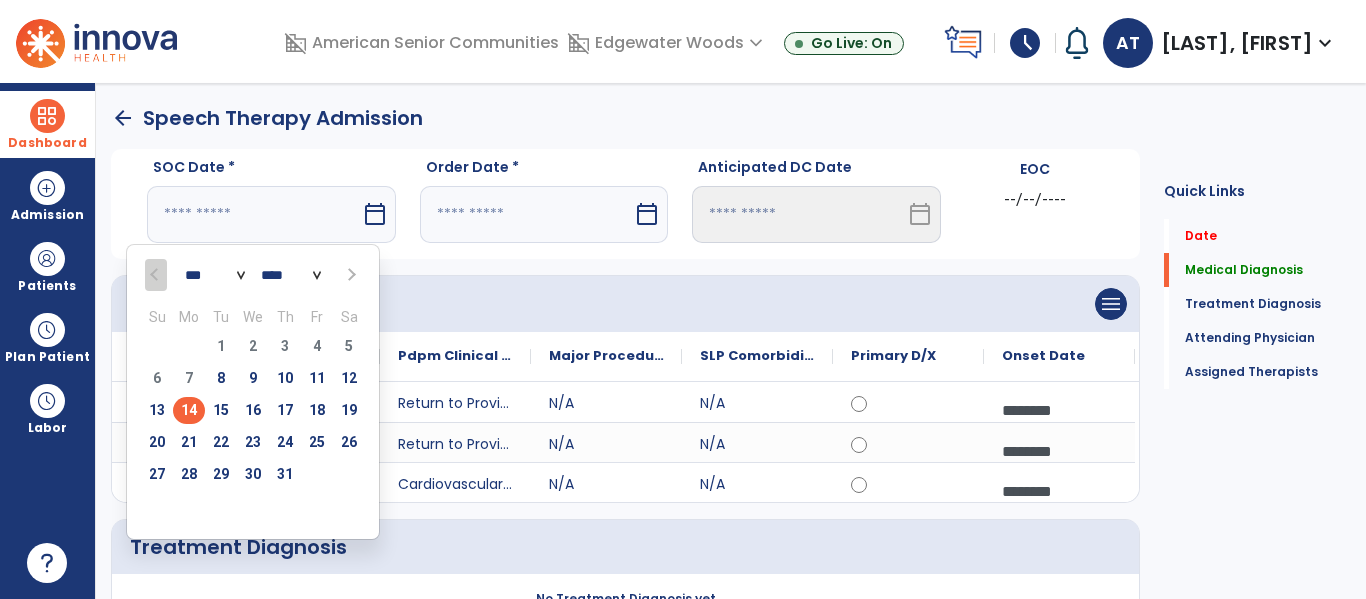 type on "*********" 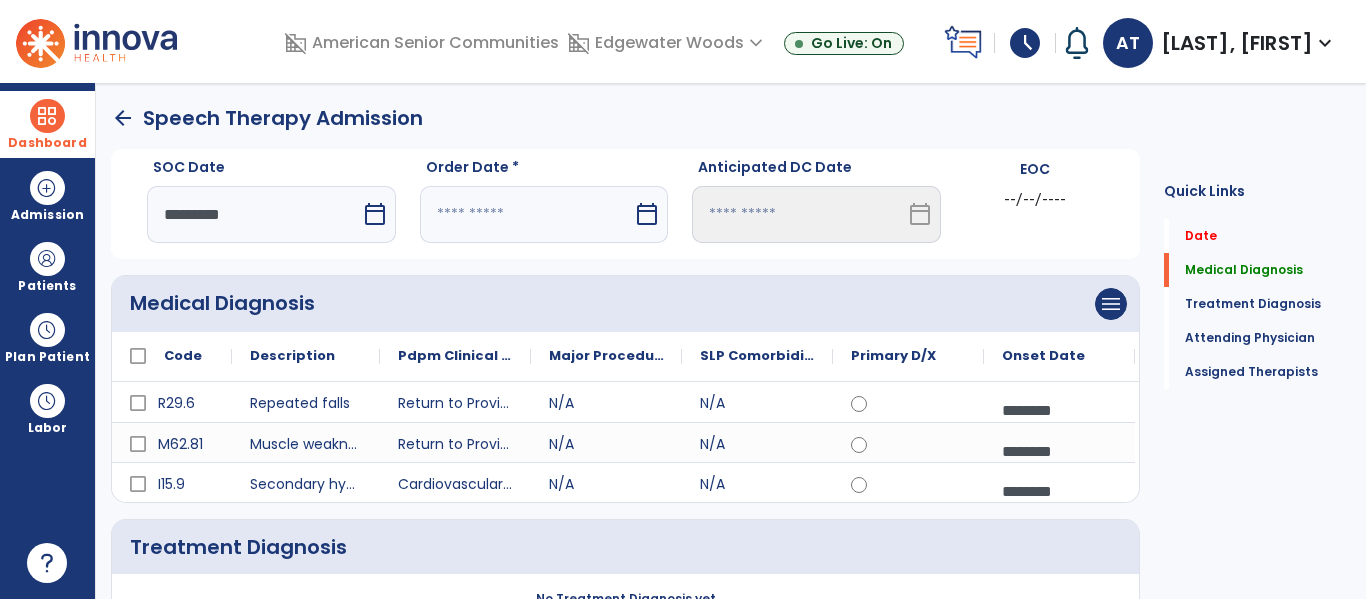 click at bounding box center [527, 214] 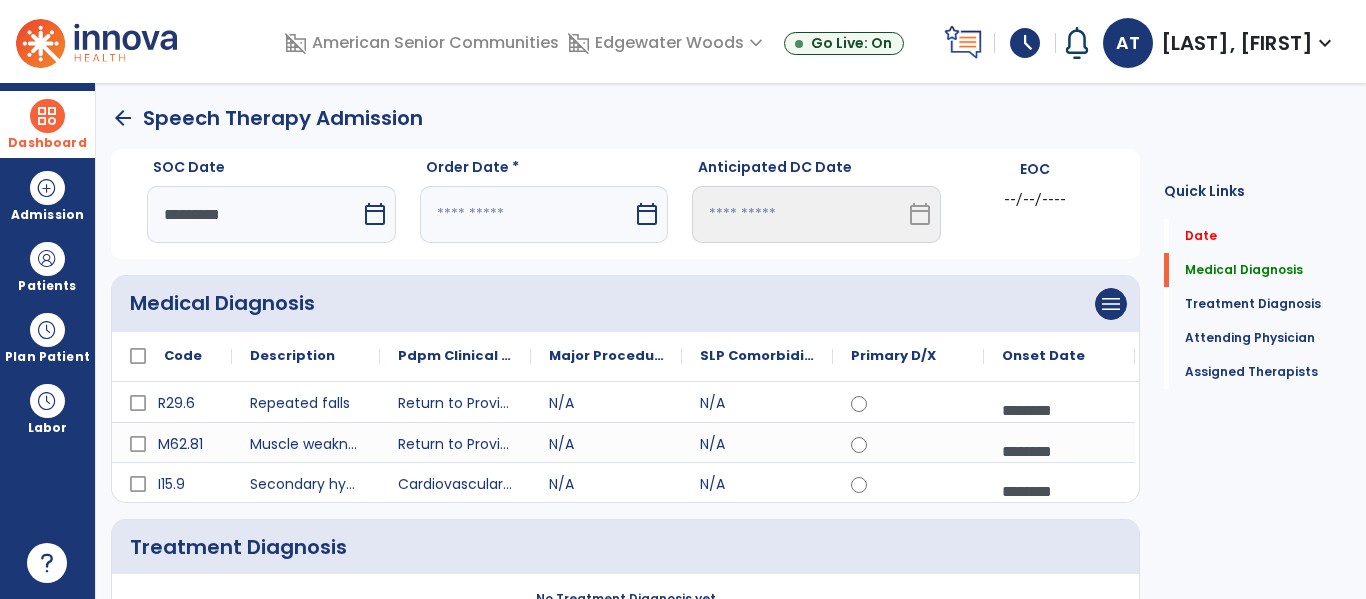 select on "*" 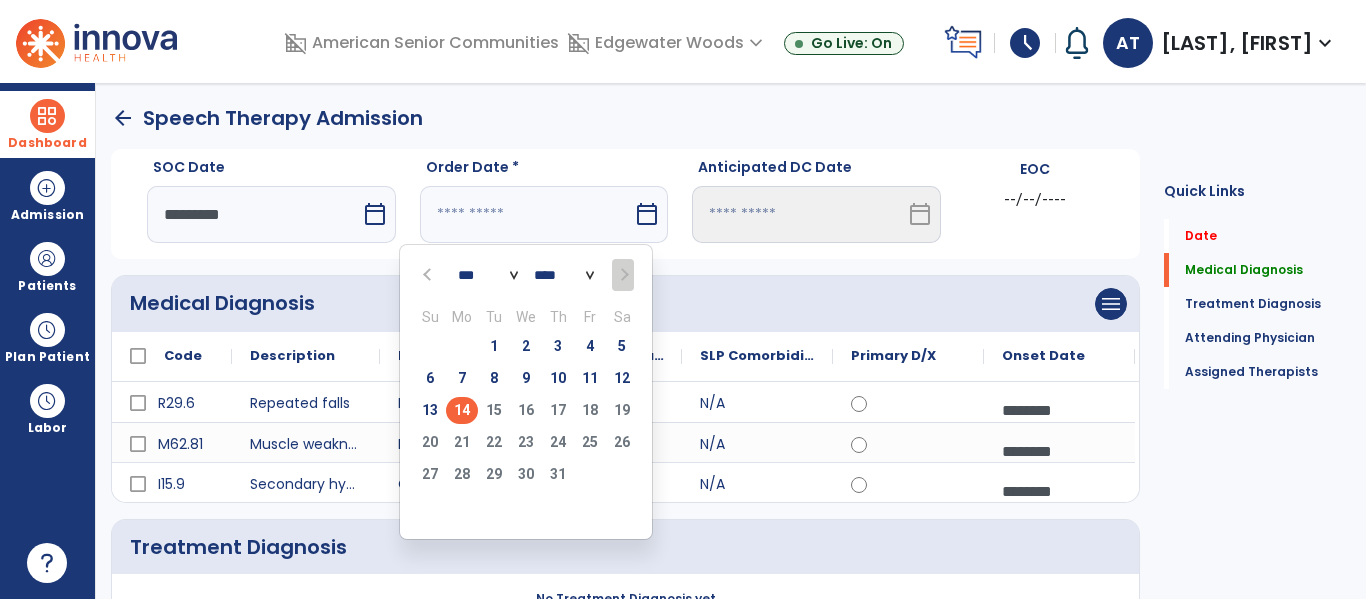 click on "14" at bounding box center (462, 410) 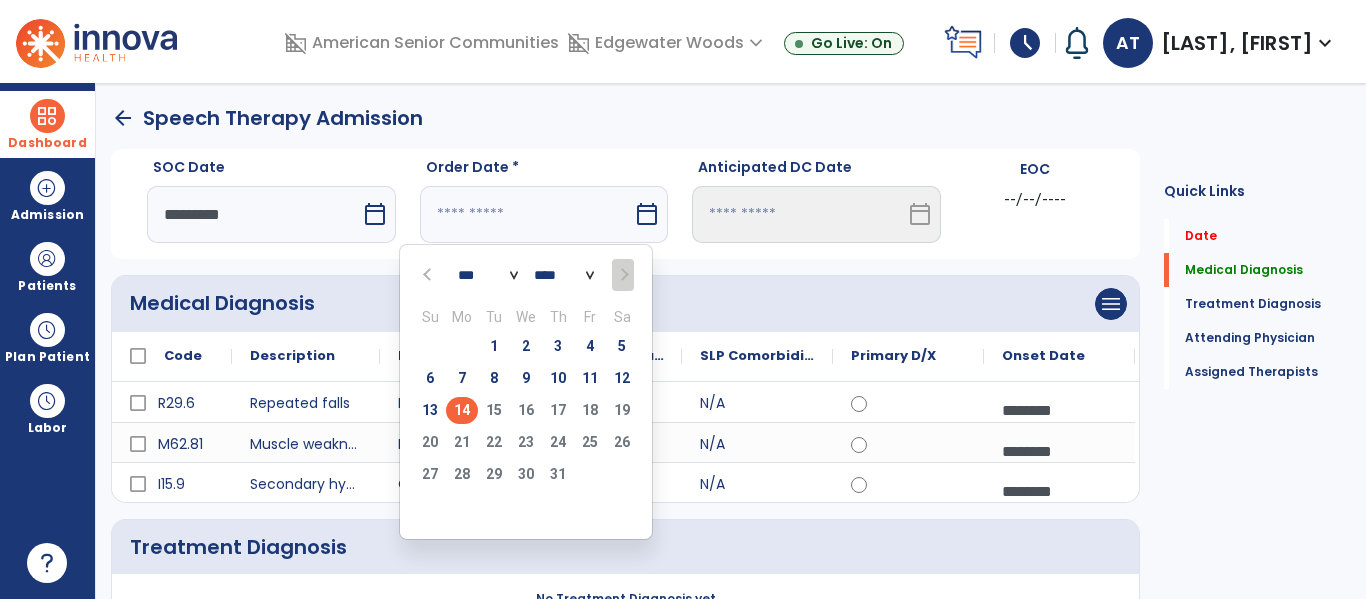 type on "*********" 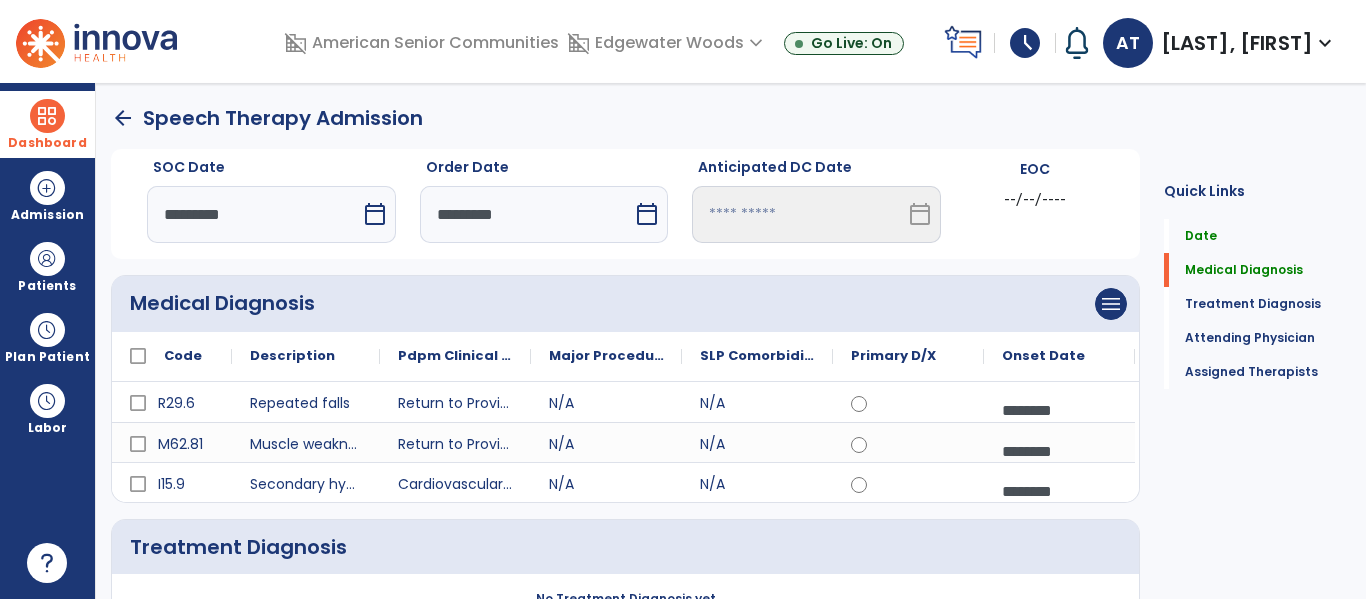 click on "Quick Links  Date   Date   Medical Diagnosis   Medical Diagnosis   Treatment Diagnosis   Treatment Diagnosis   Attending Physician   Attending Physician   Assigned Therapists   Assigned Therapists" 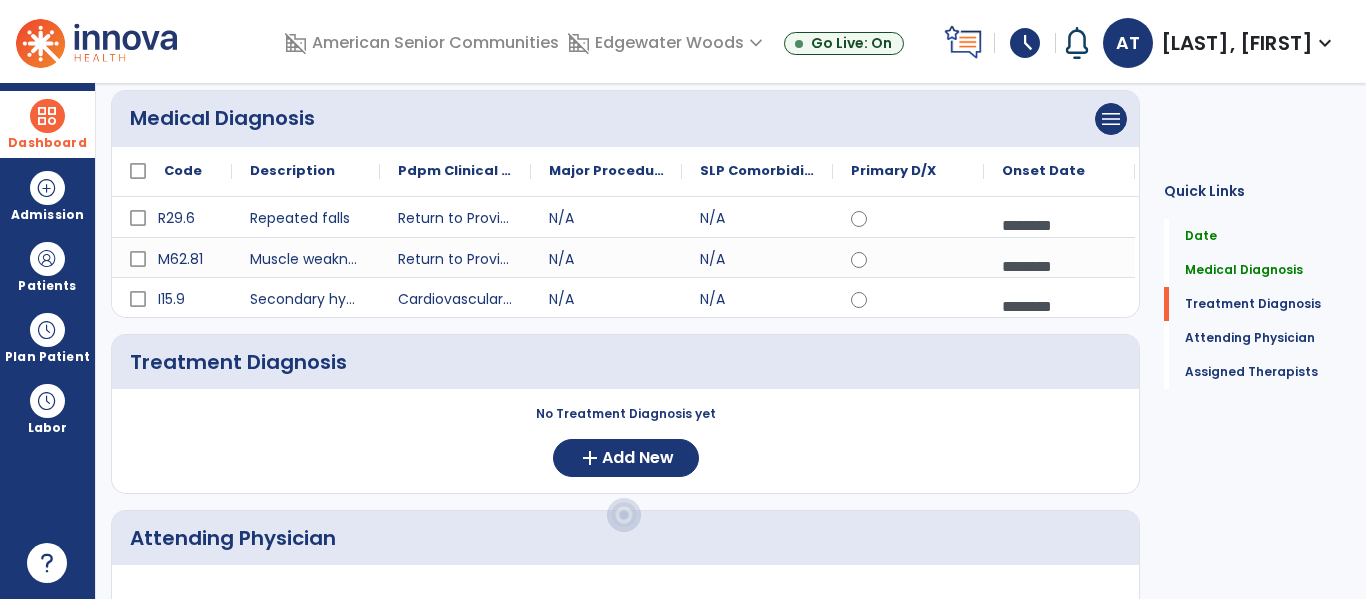 scroll, scrollTop: 165, scrollLeft: 0, axis: vertical 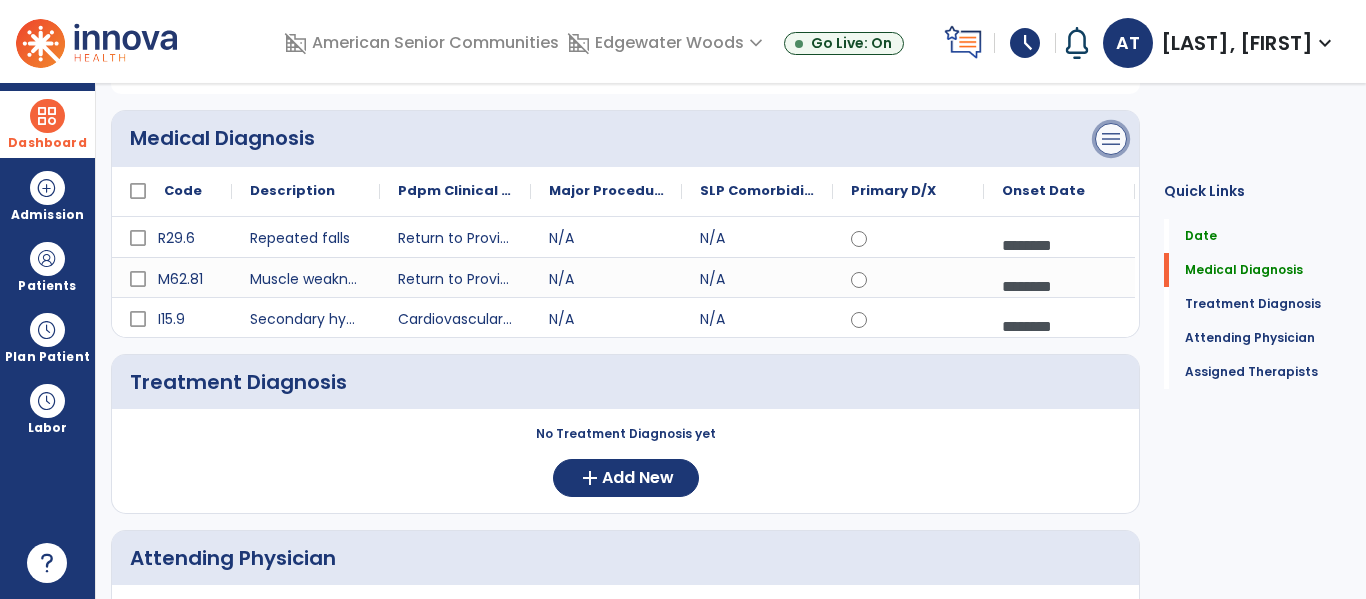 click on "menu" at bounding box center [1111, 139] 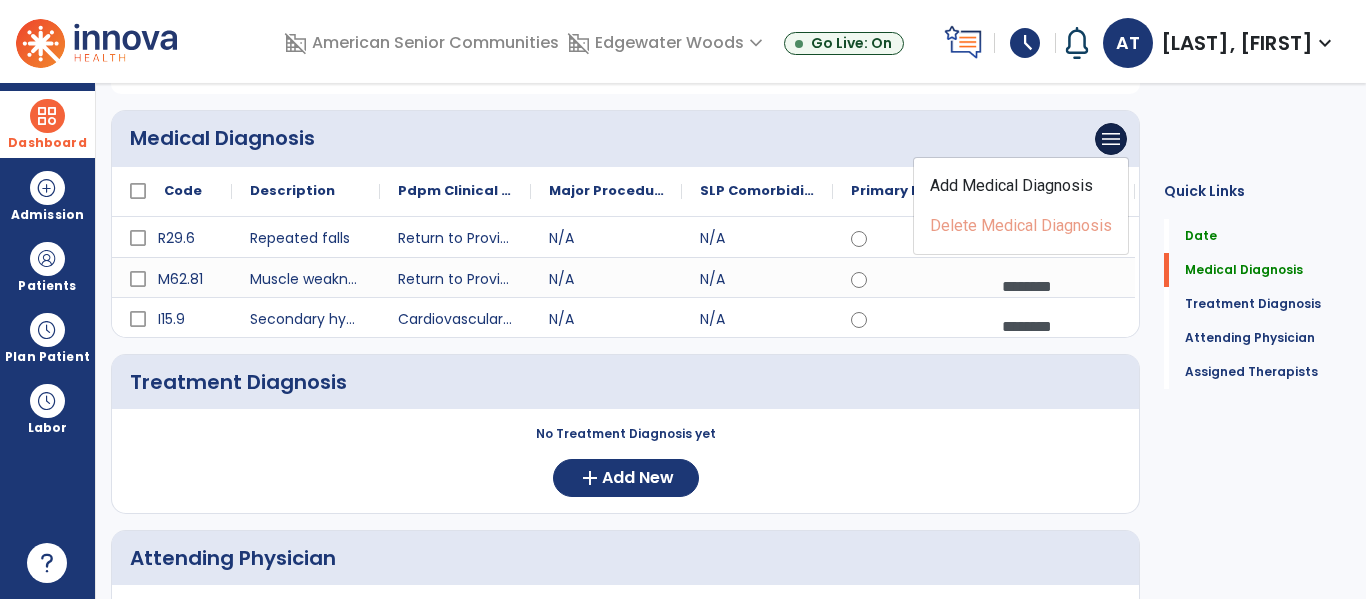 click on "Add Medical Diagnosis   Delete Medical Diagnosis" 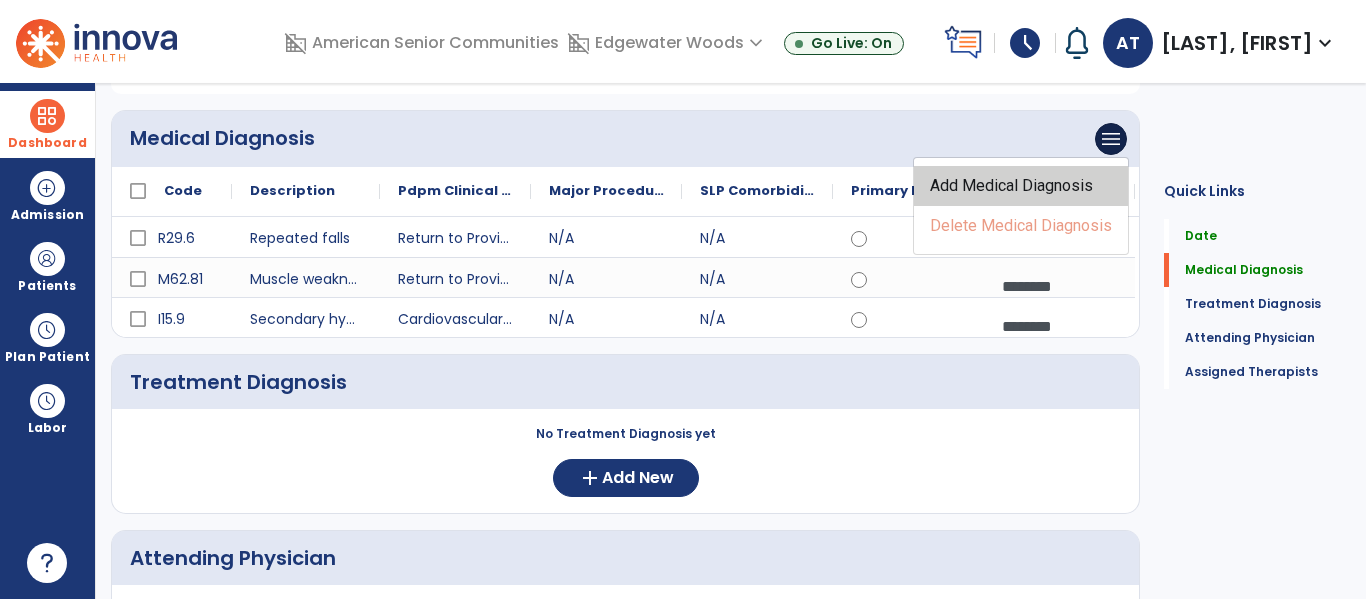 click on "Add Medical Diagnosis" 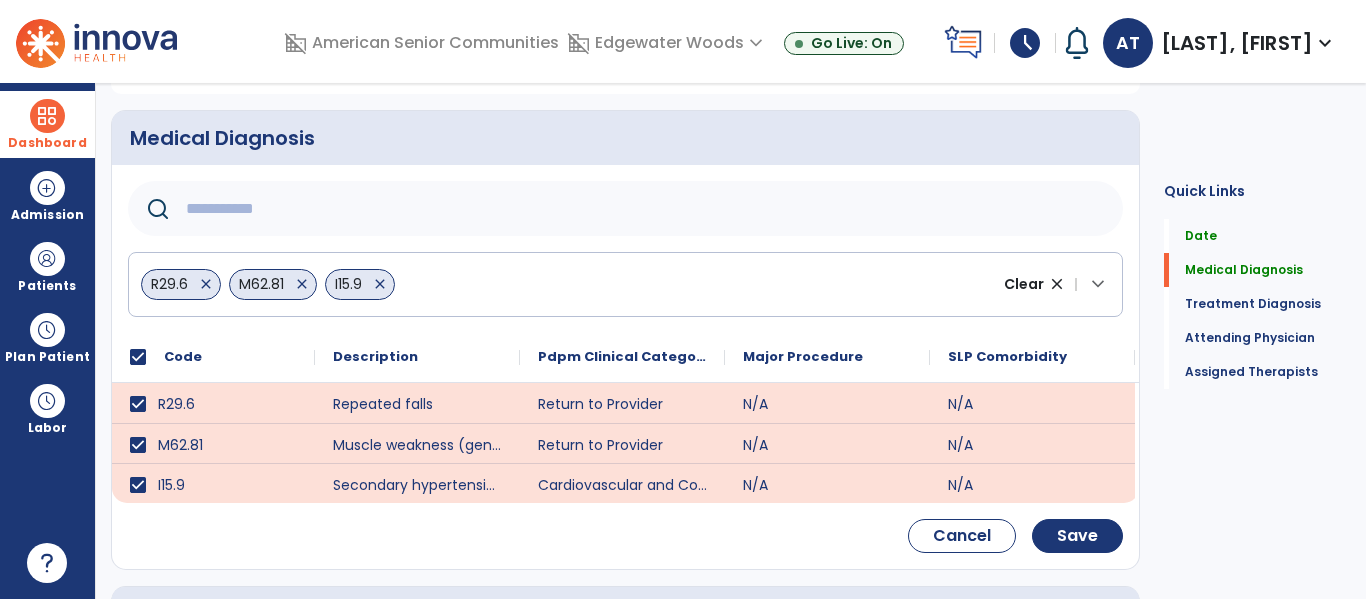 click 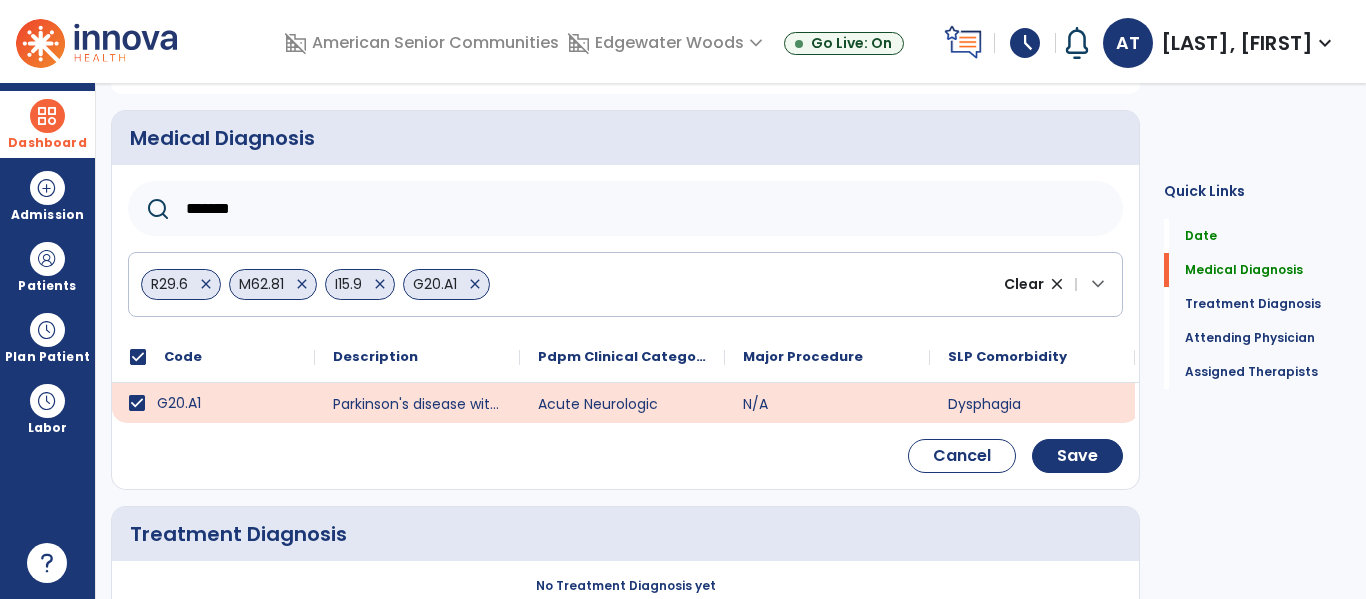 click on "******" 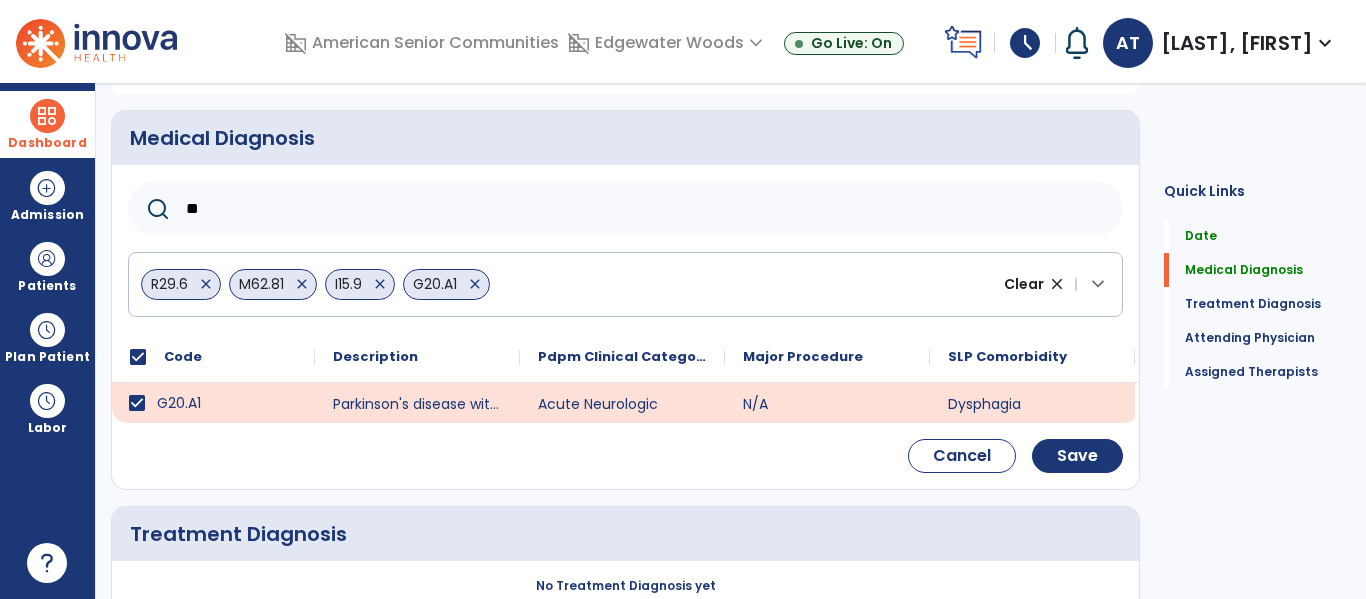 type on "*" 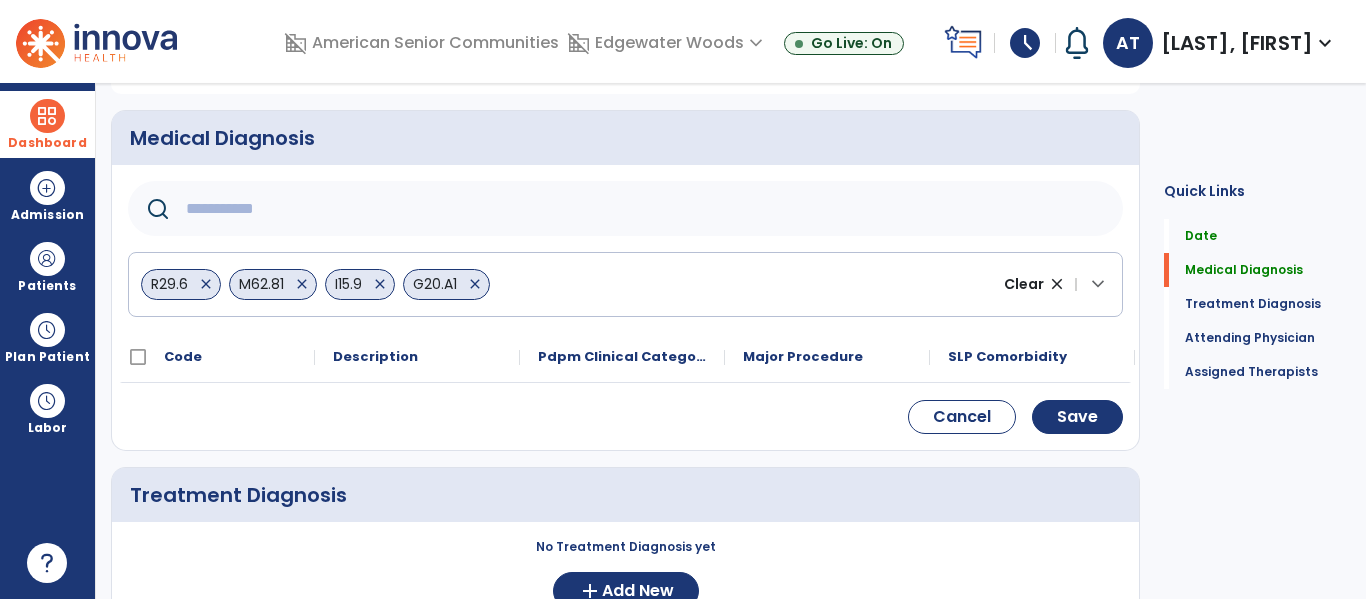 click 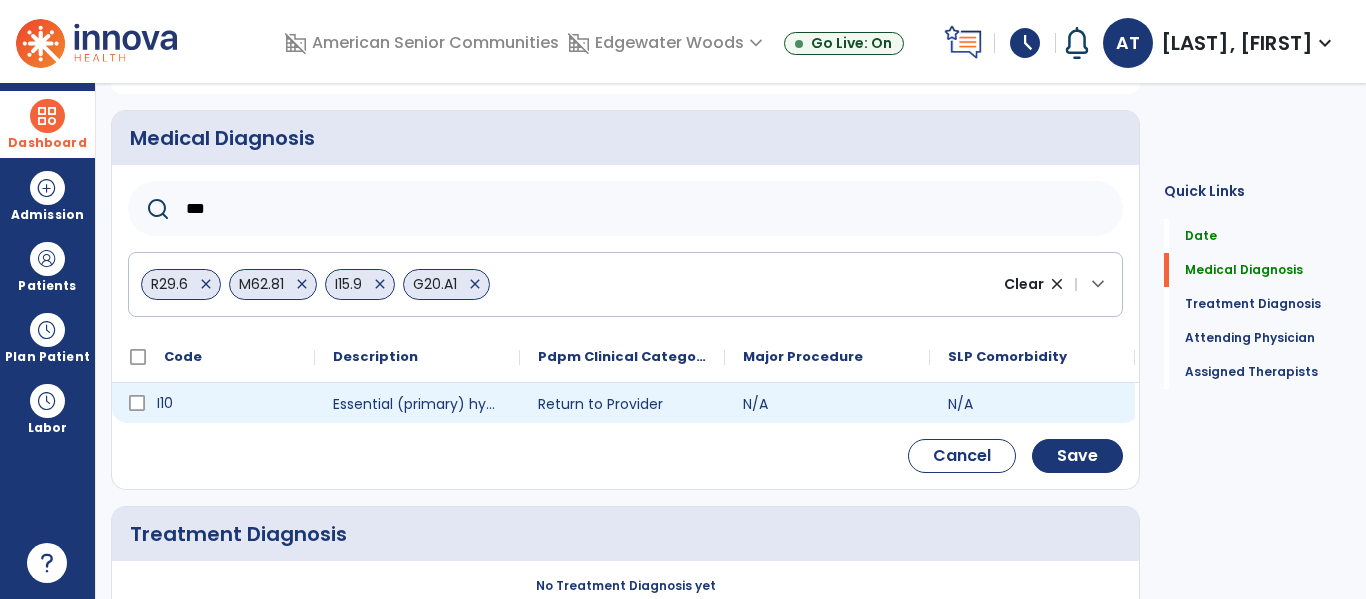 type on "***" 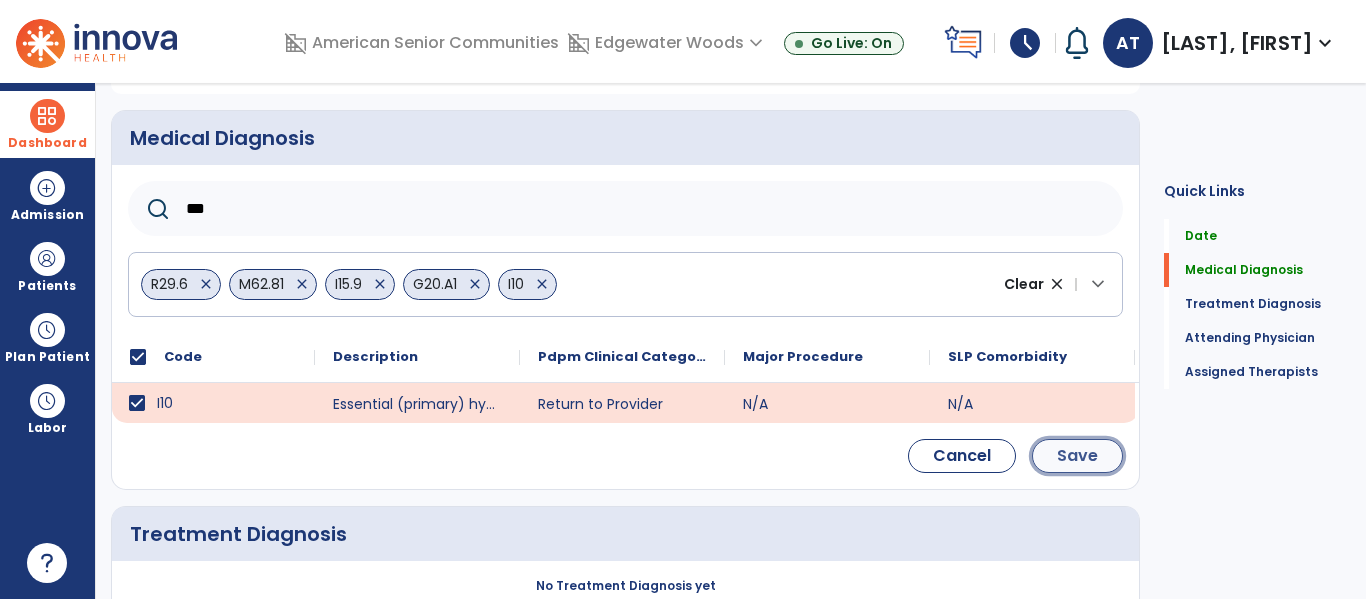 click on "Save" 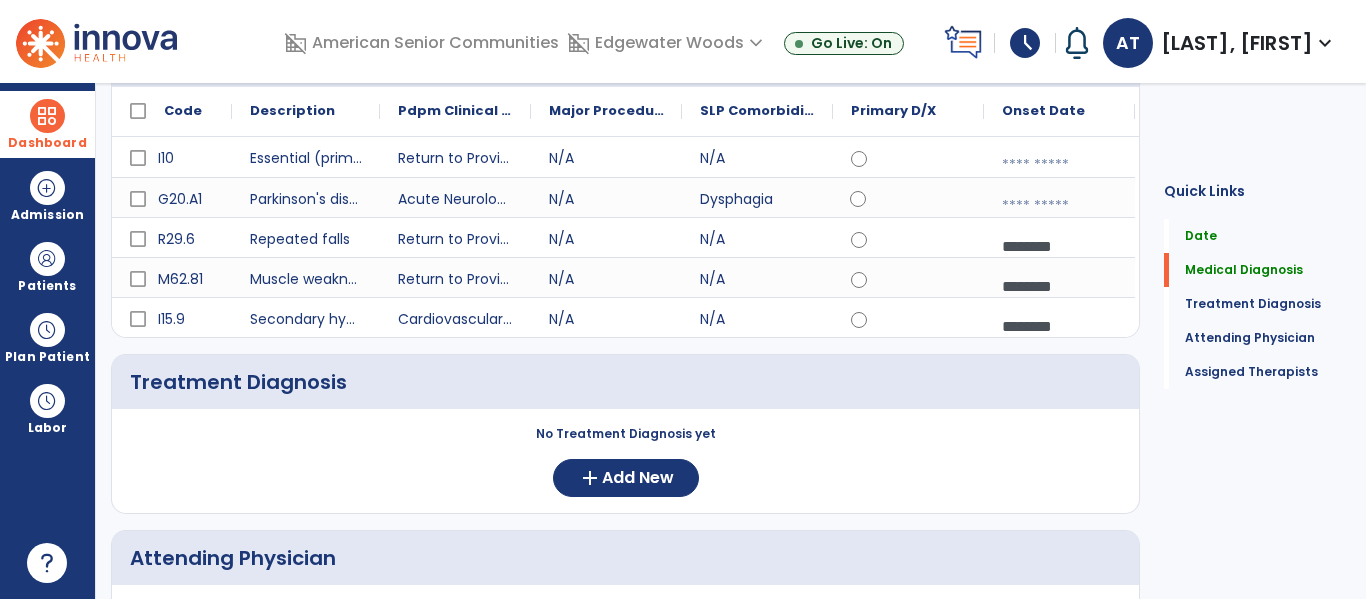 scroll, scrollTop: 248, scrollLeft: 0, axis: vertical 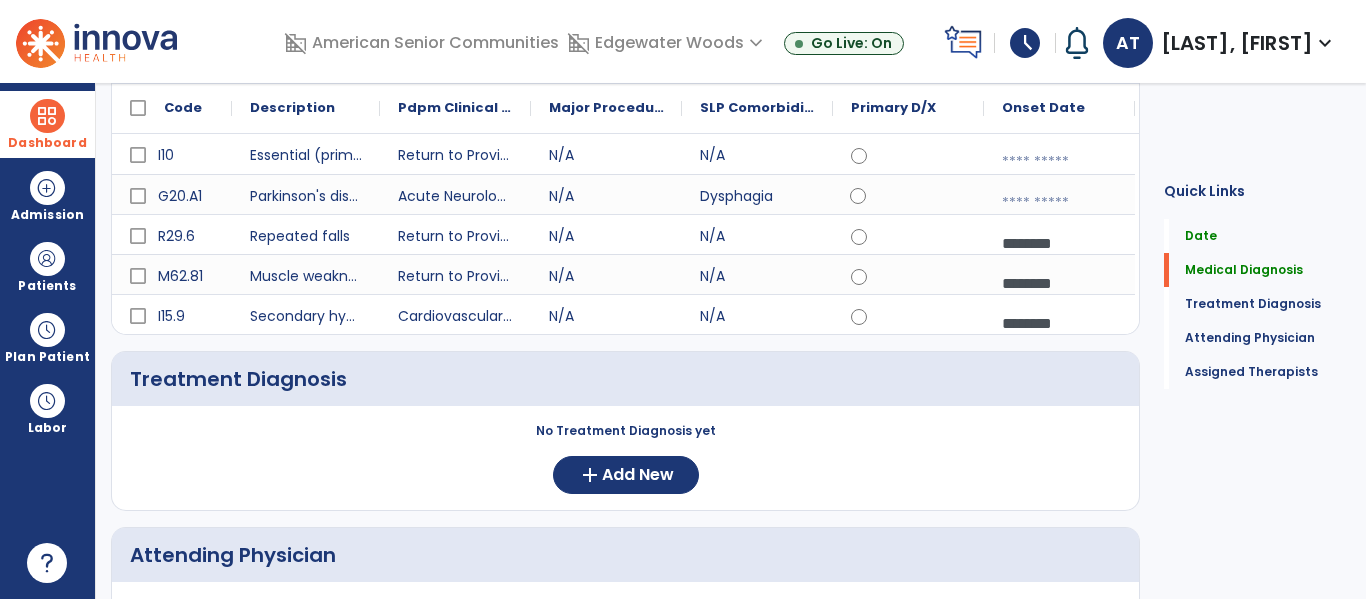 click on "No Treatment Diagnosis yet" 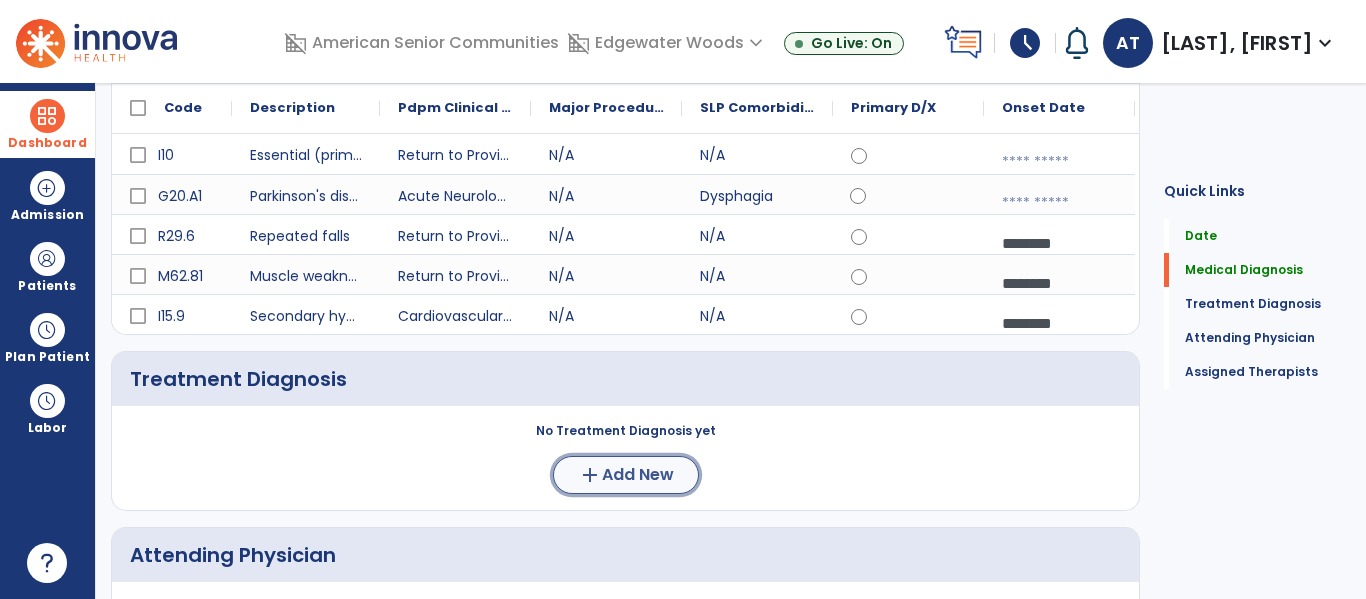 click on "add" 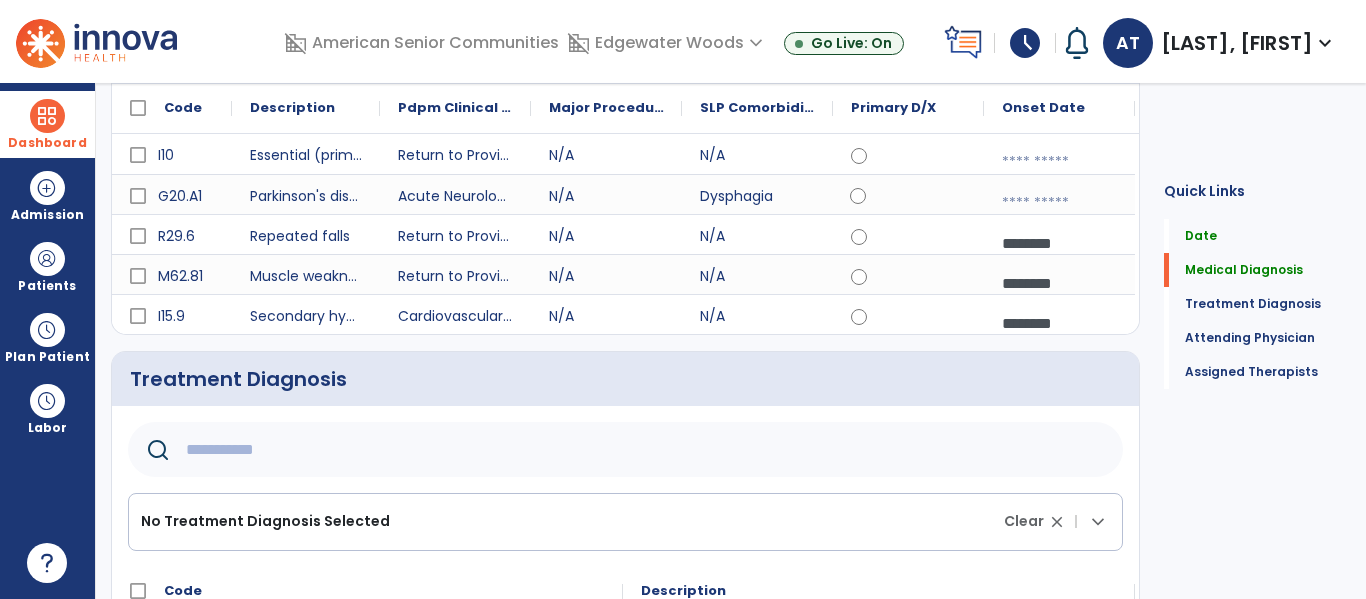 click 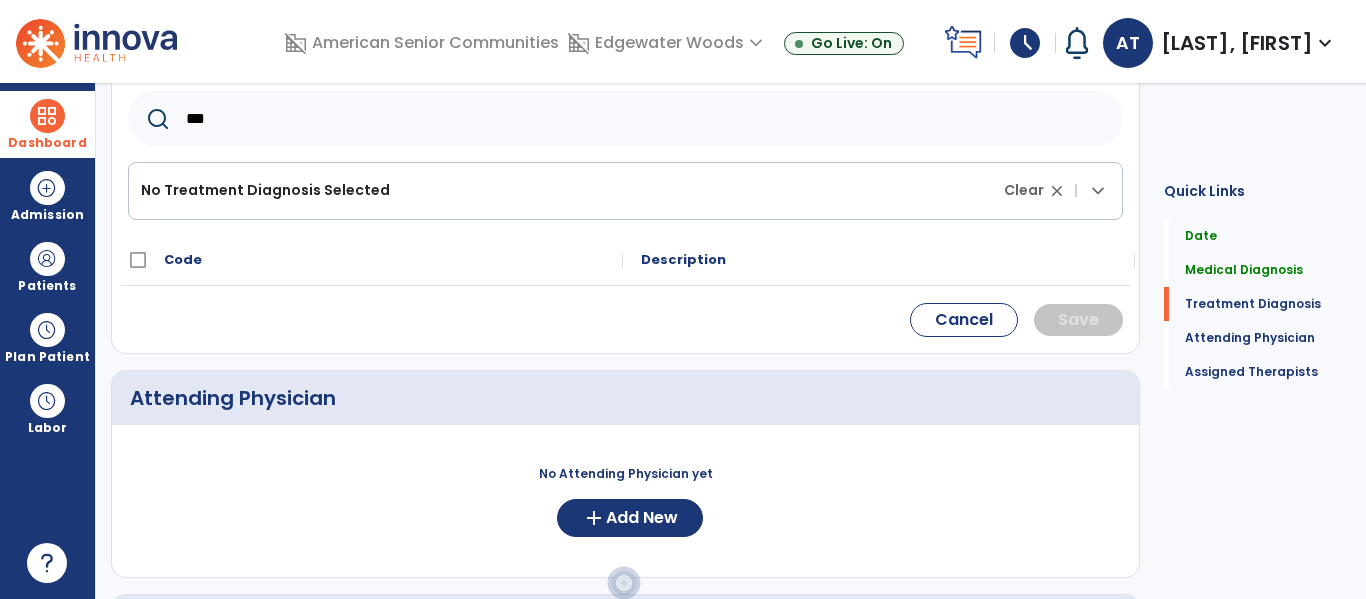 scroll, scrollTop: 581, scrollLeft: 0, axis: vertical 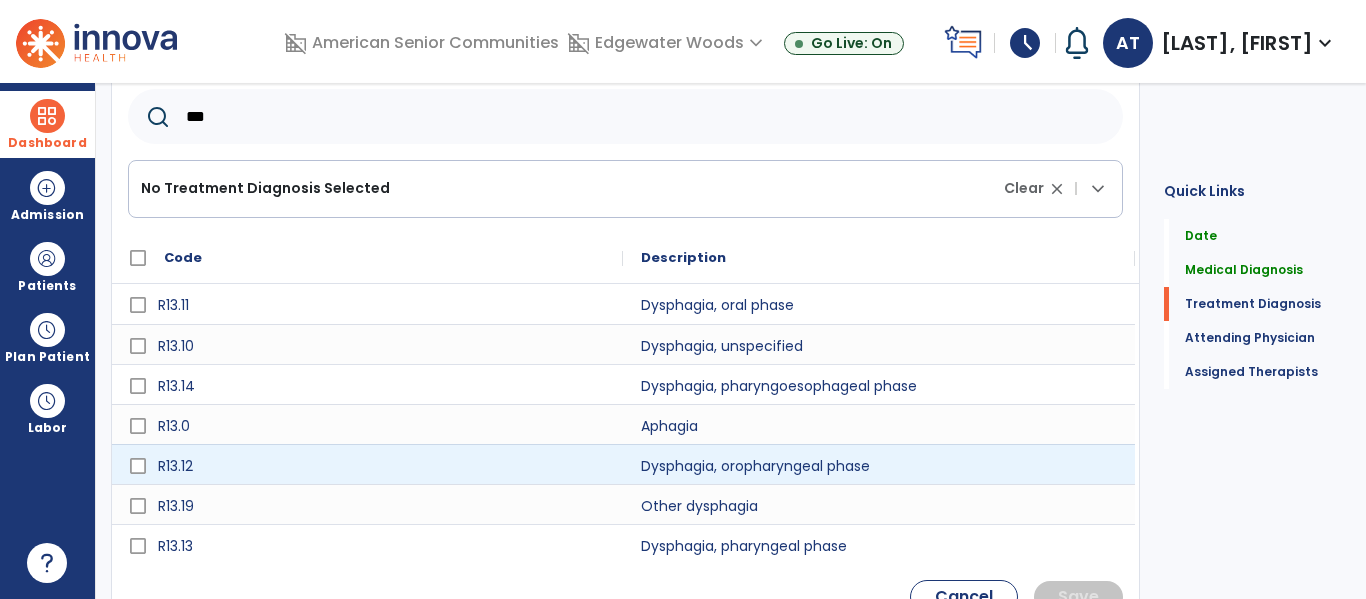 type on "***" 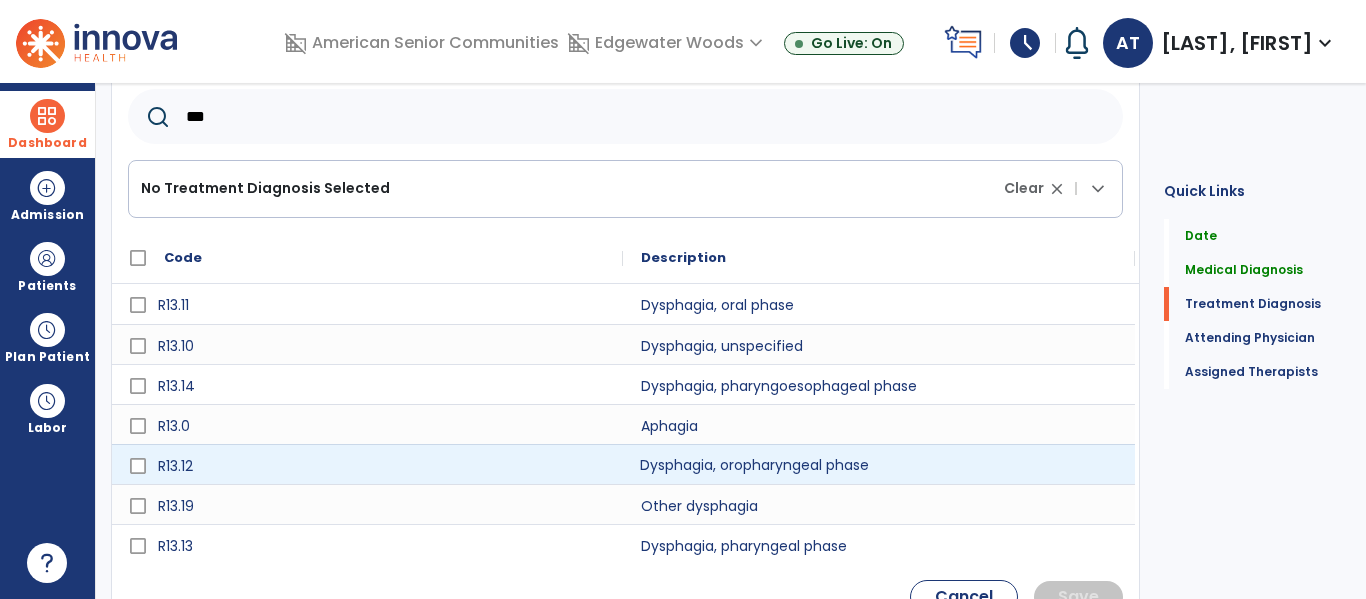 click on "Dysphagia, oropharyngeal phase" 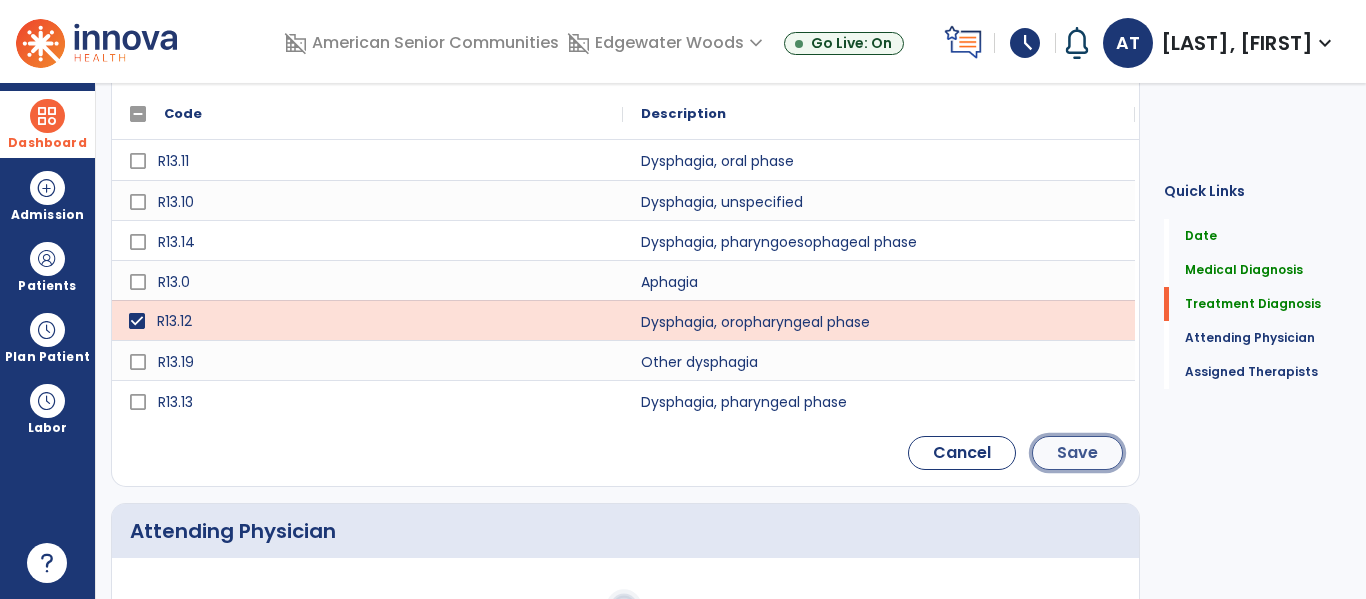 click on "Save" 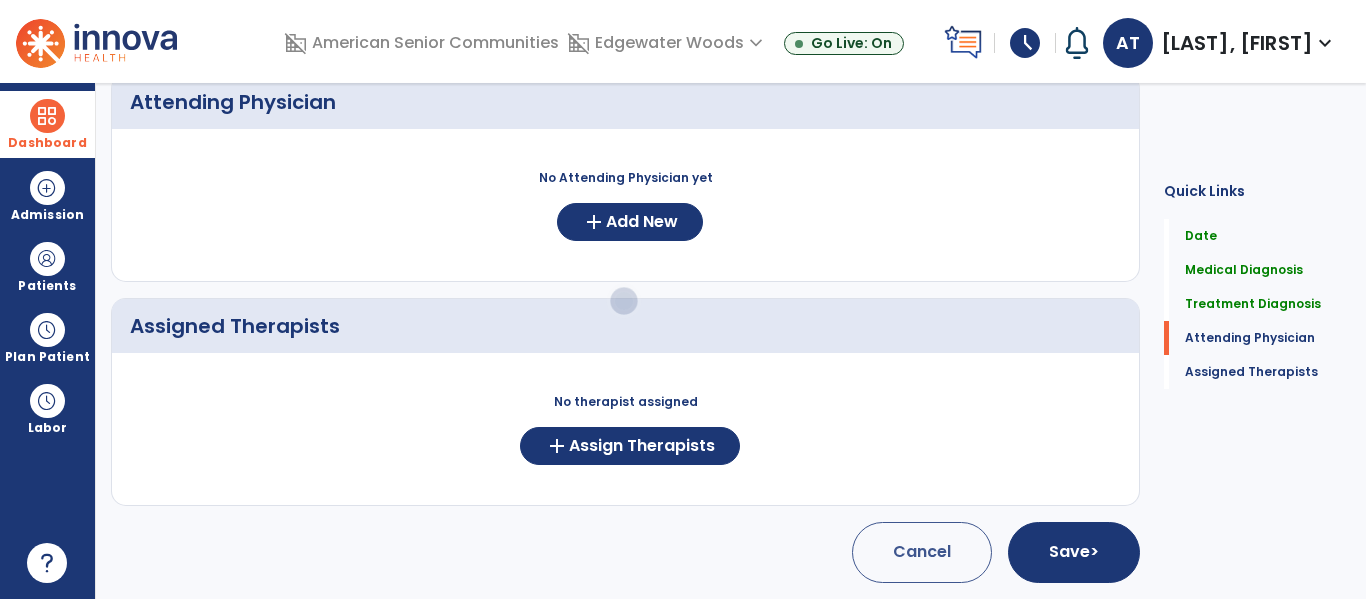 scroll, scrollTop: 566, scrollLeft: 0, axis: vertical 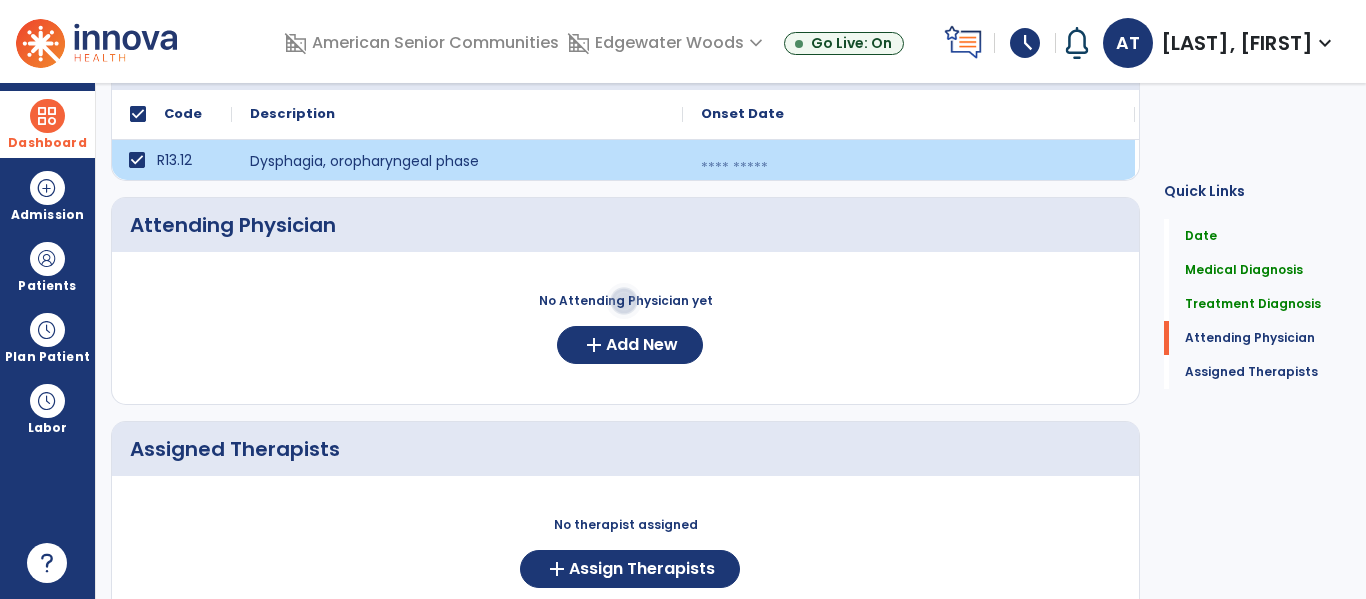 click at bounding box center (909, 168) 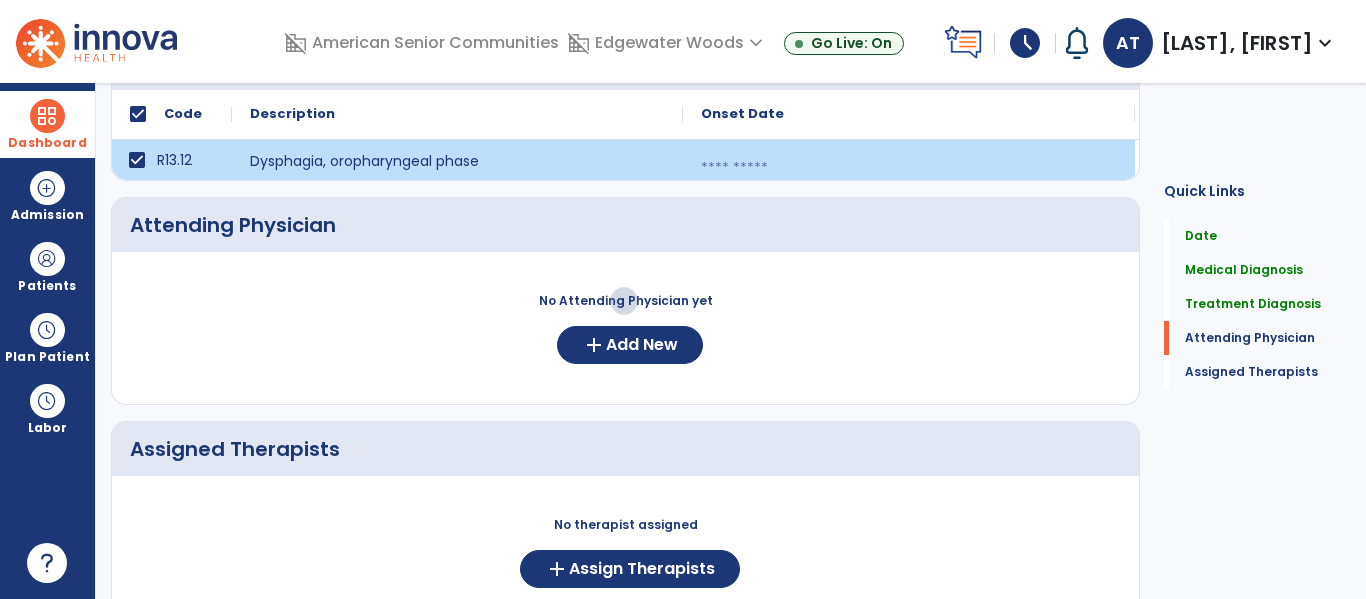 select on "*" 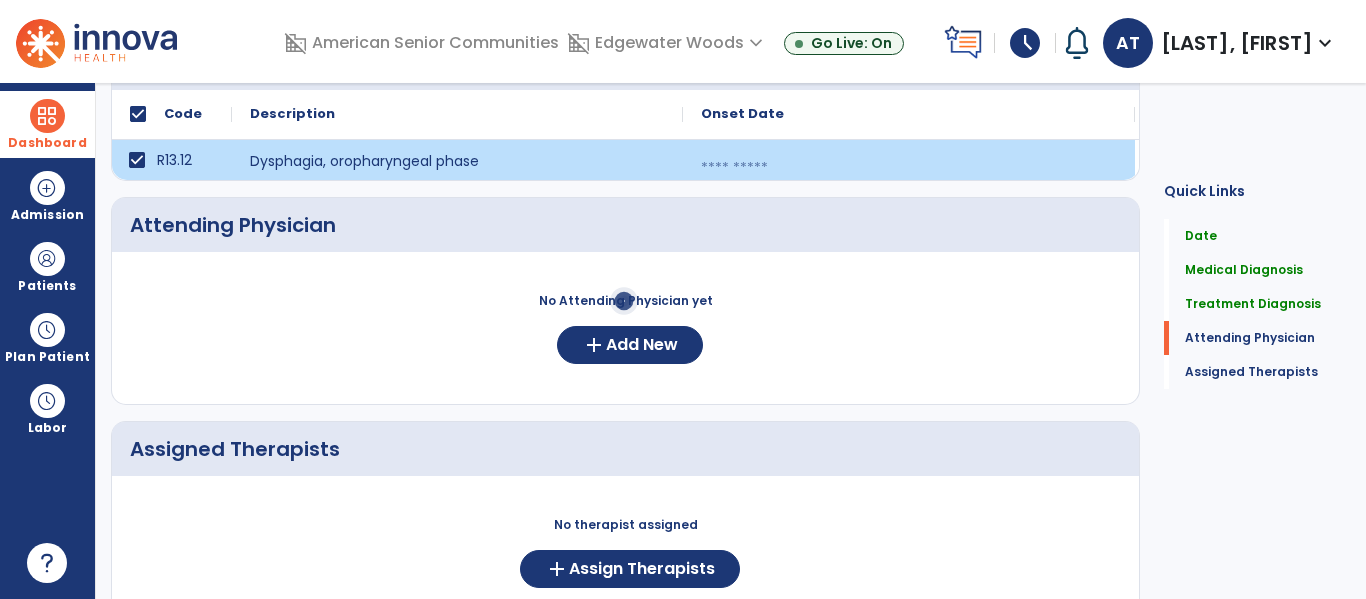 select on "****" 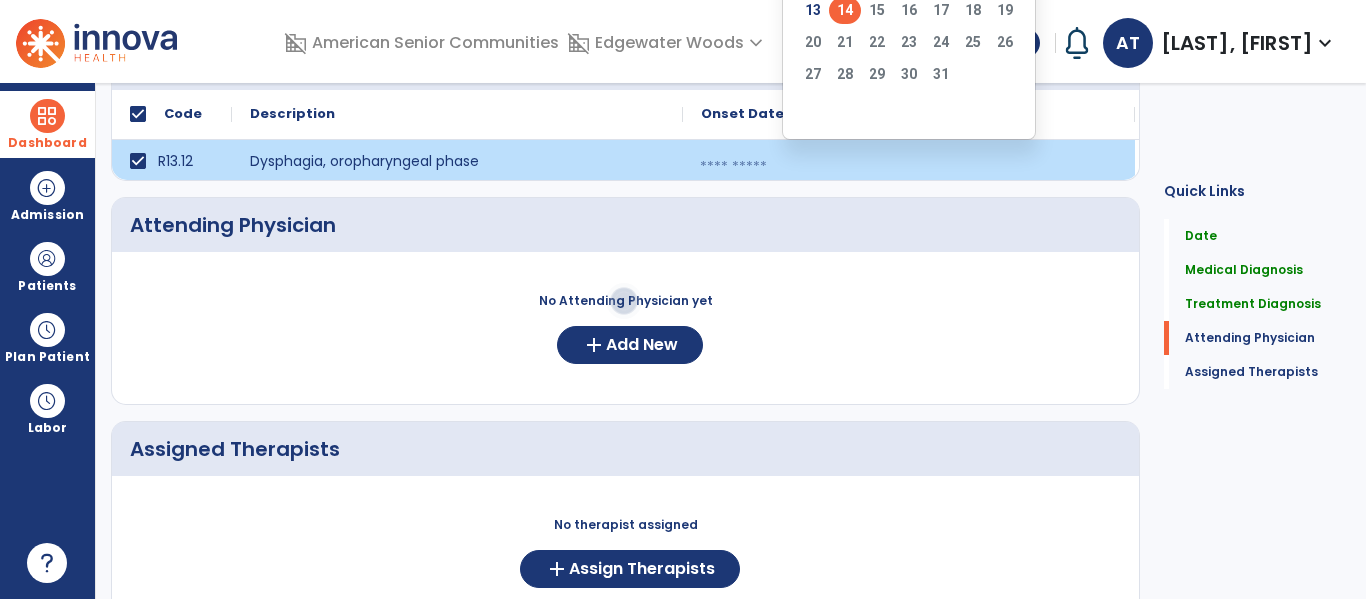 click on "14" 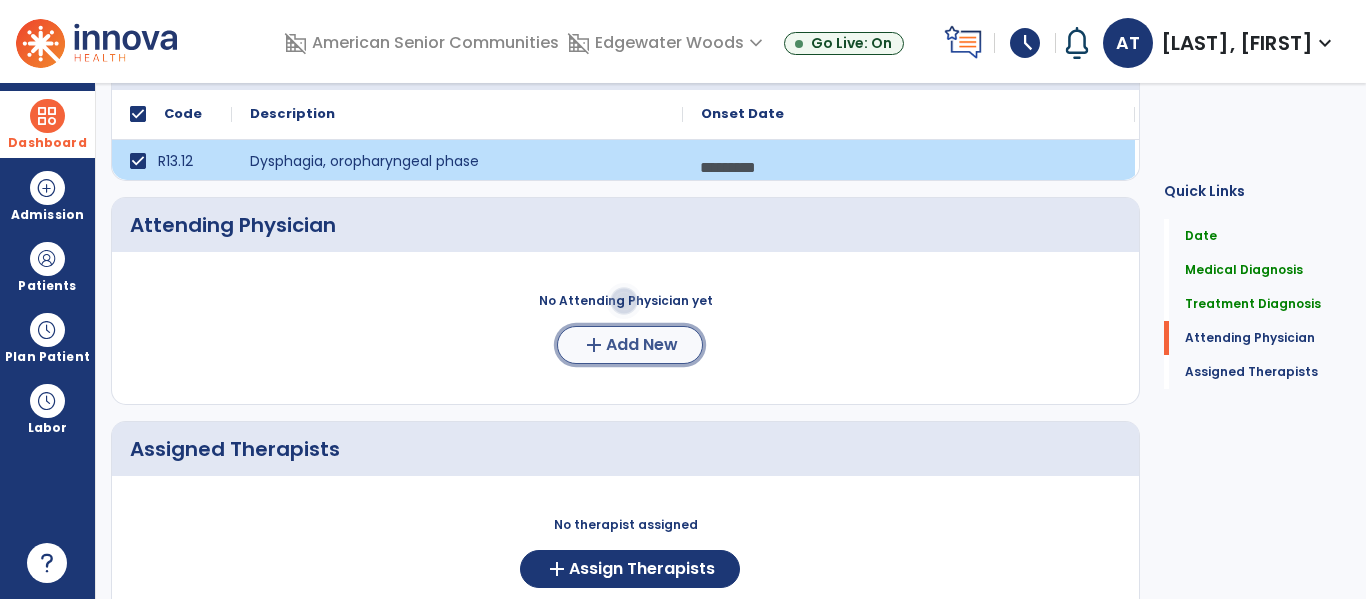 click on "Add New" 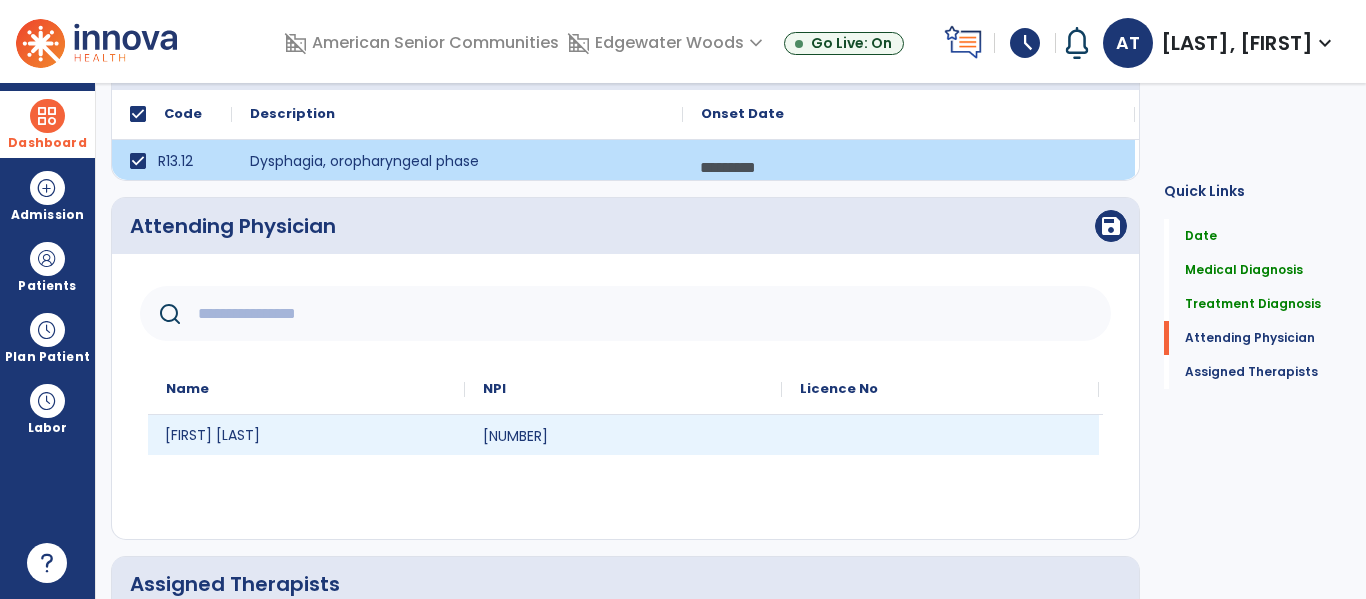 click on "Ramon Santos Olivera" 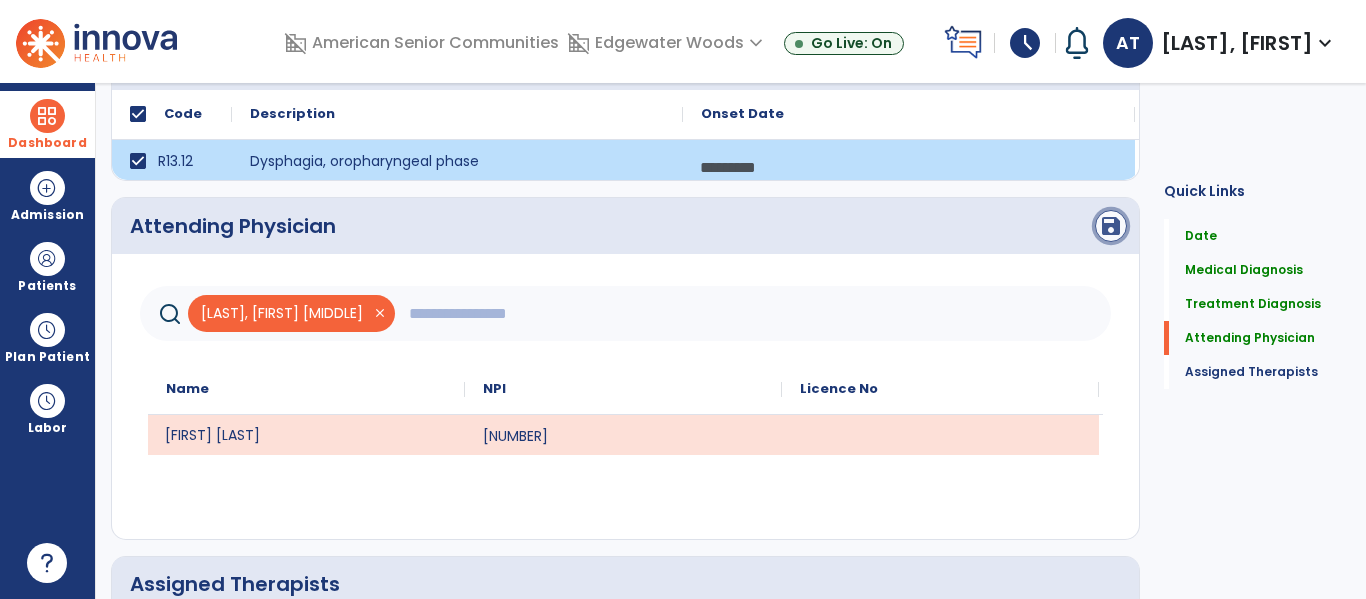 click on "save" 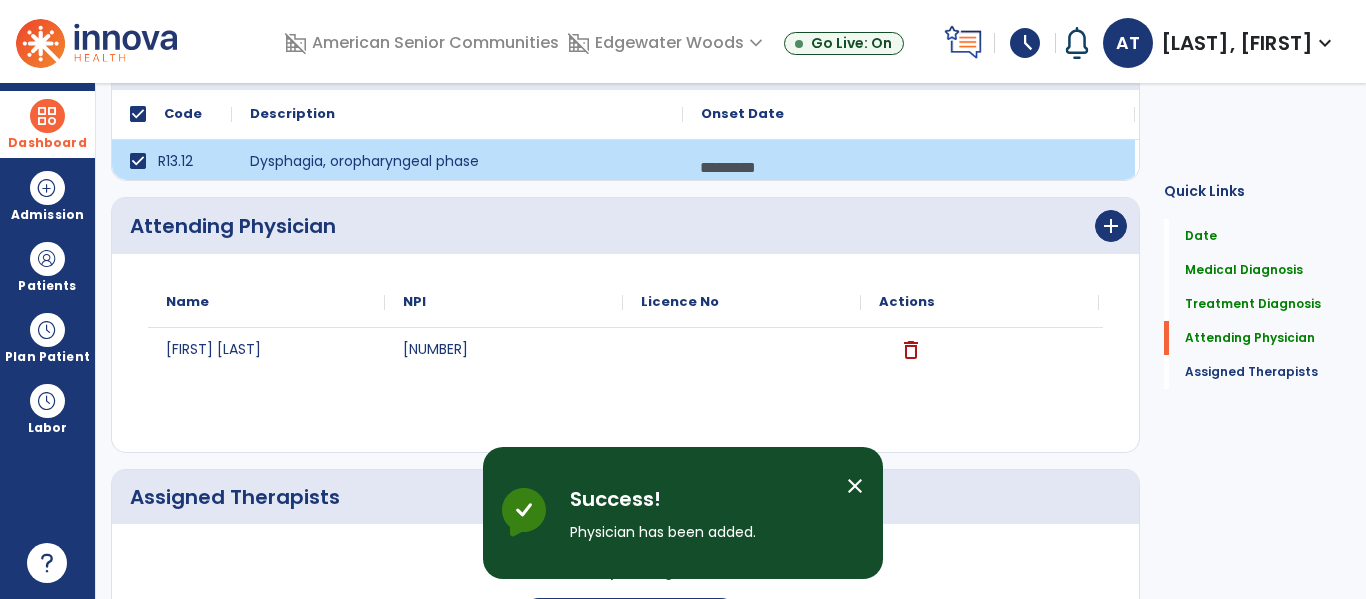 scroll, scrollTop: 737, scrollLeft: 0, axis: vertical 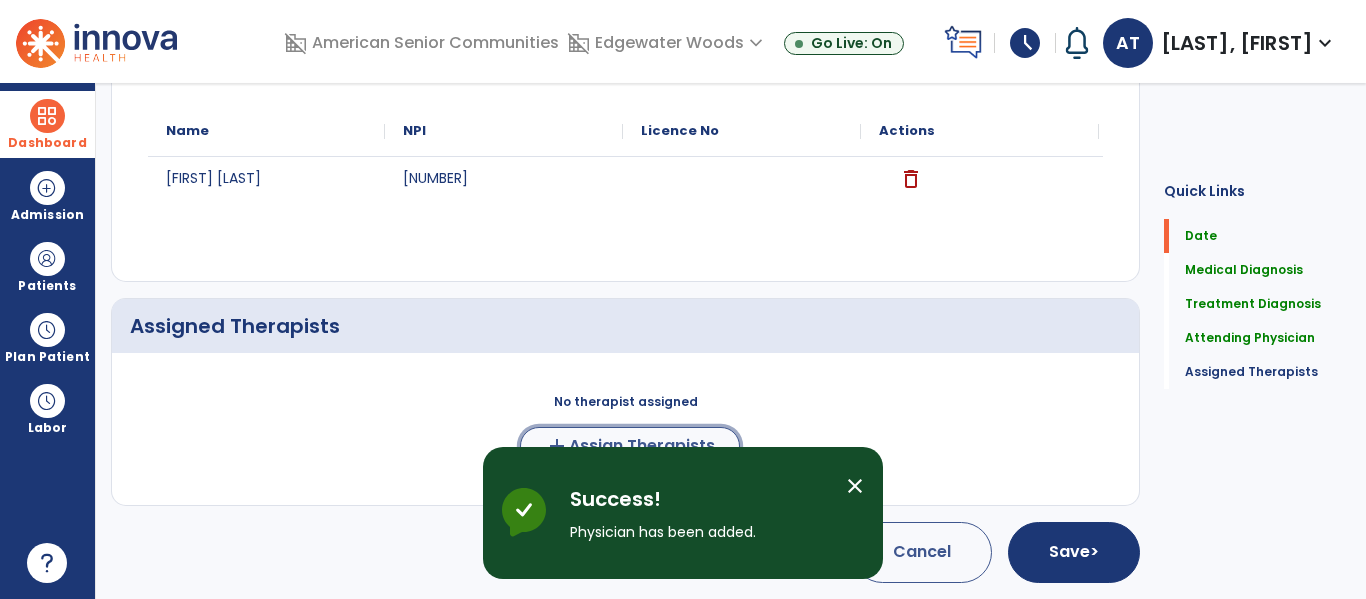 click on "add" 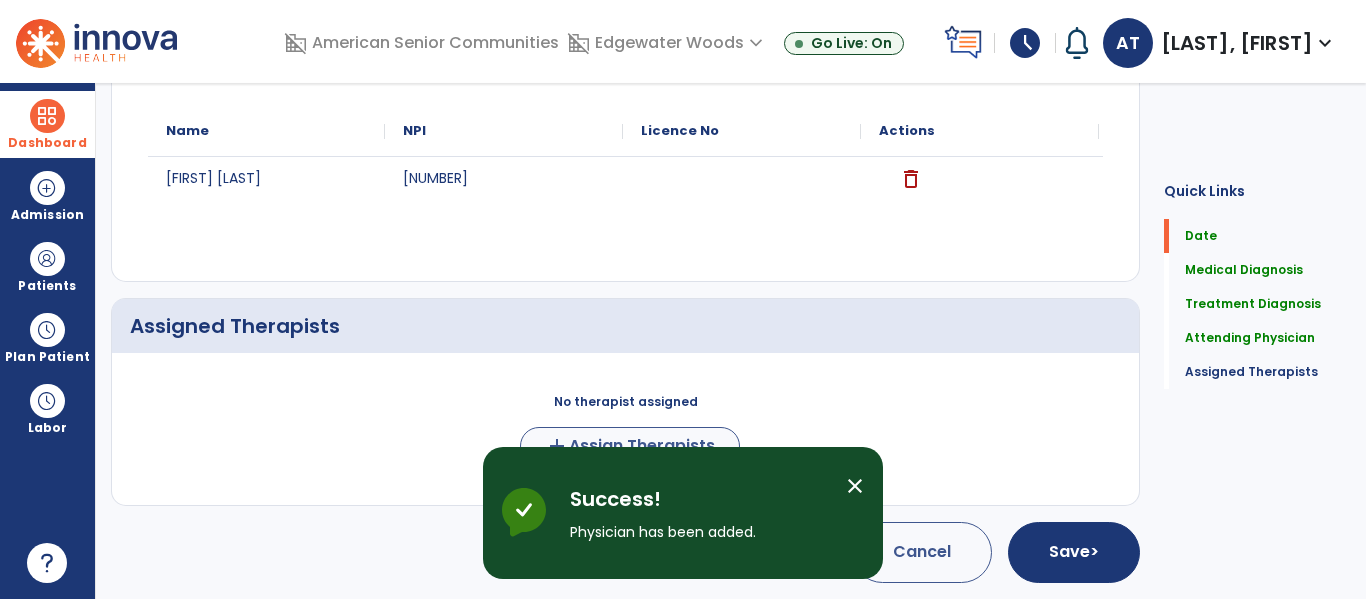 scroll, scrollTop: 733, scrollLeft: 0, axis: vertical 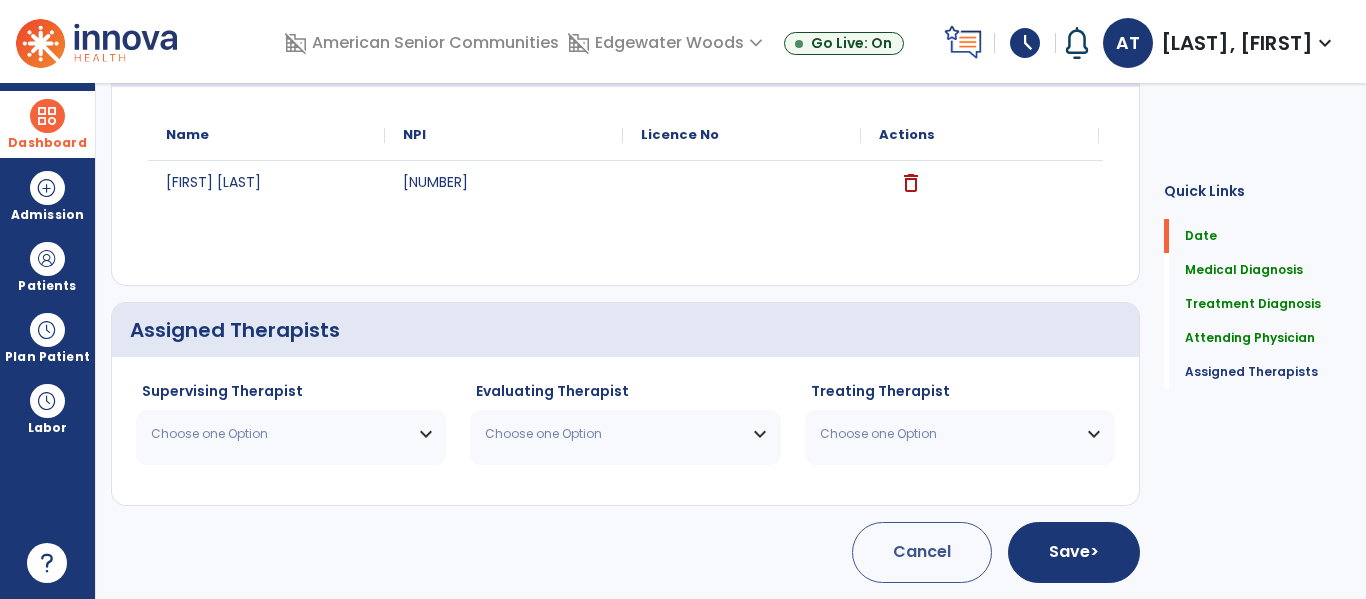 click on "Choose one Option" at bounding box center (291, 434) 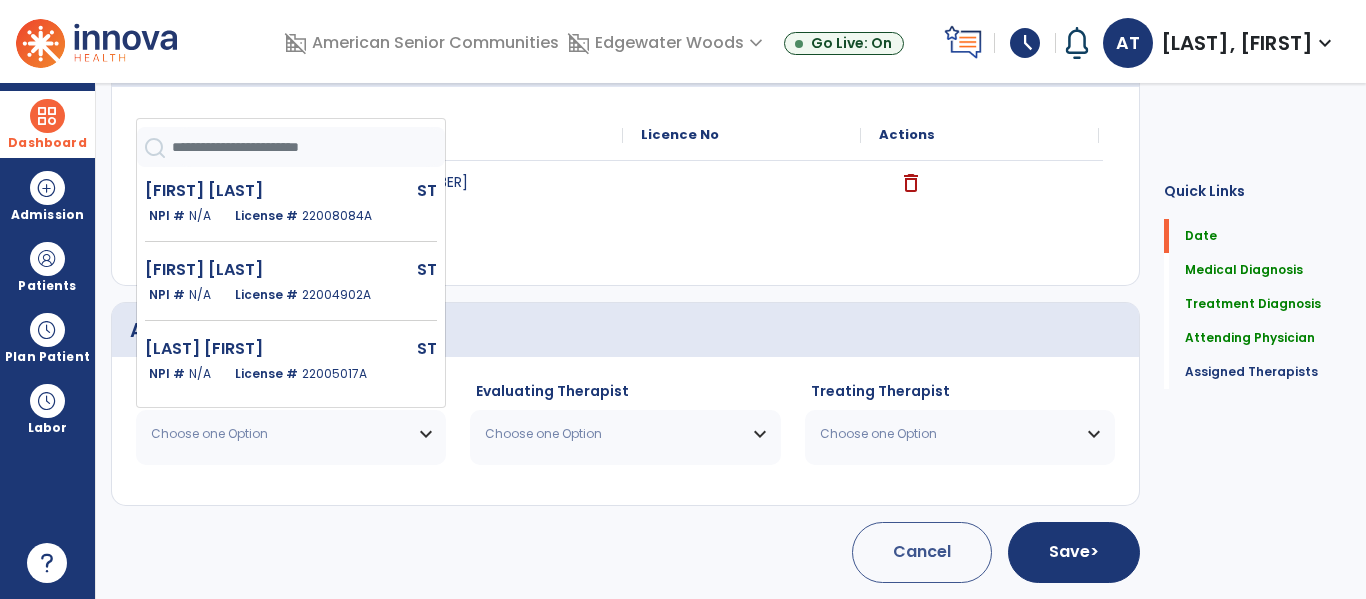 type 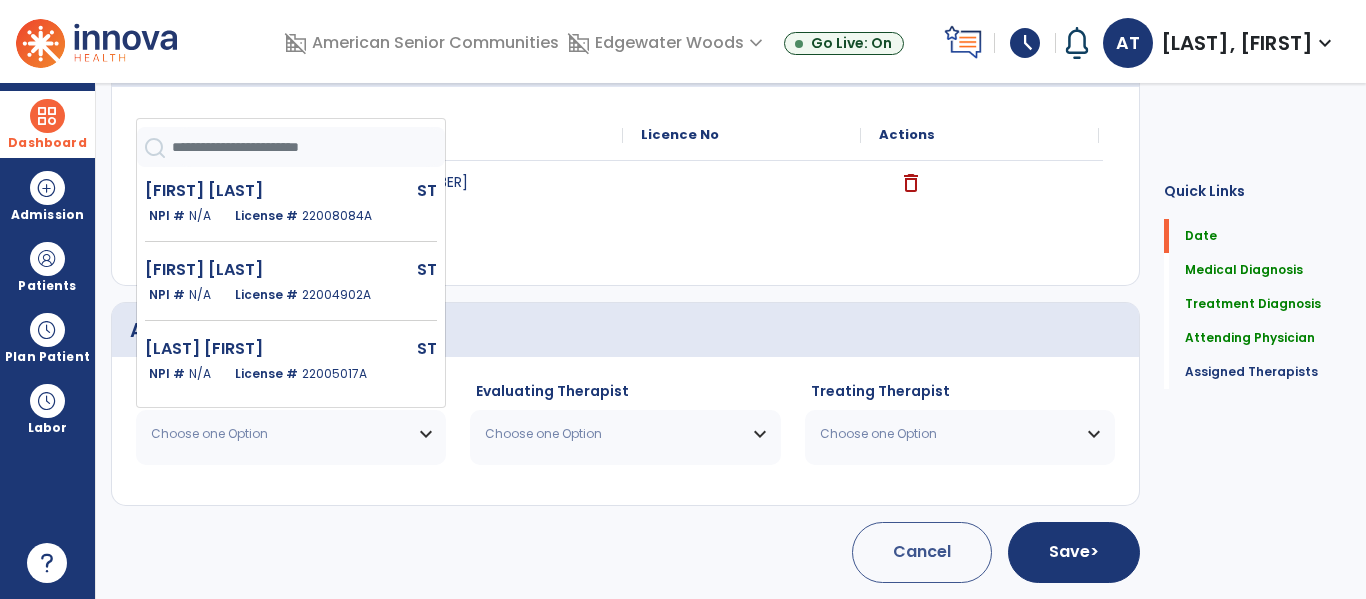 click 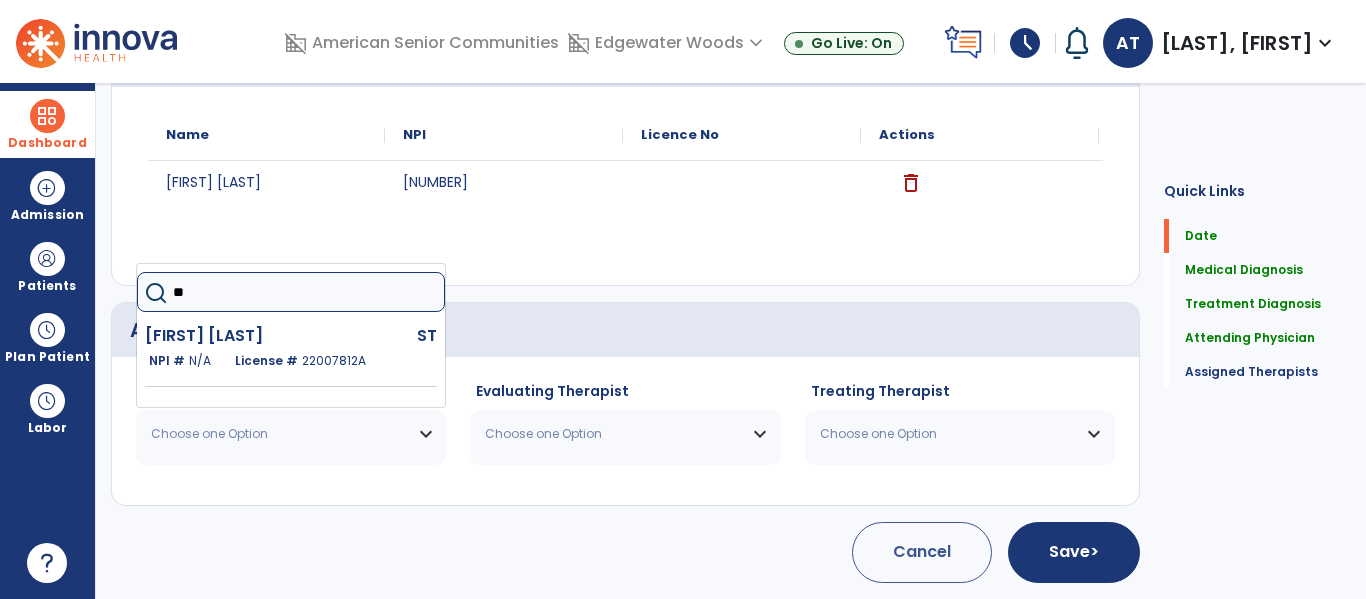 type on "***" 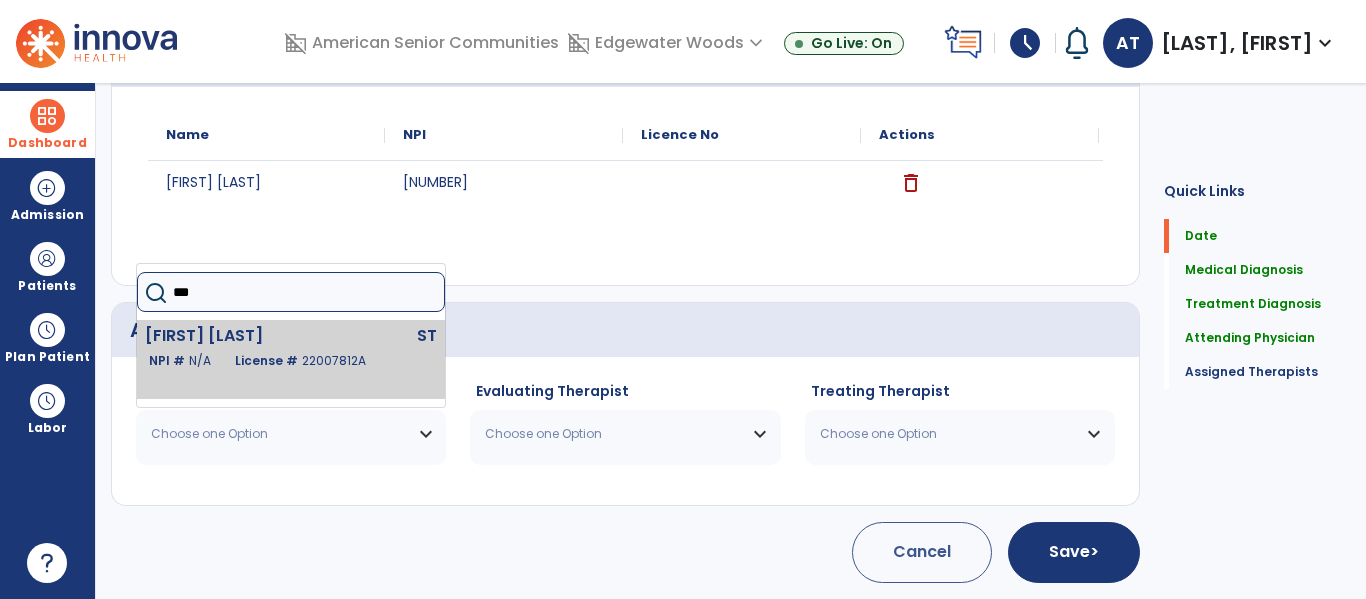 click on "Thurston Addison" 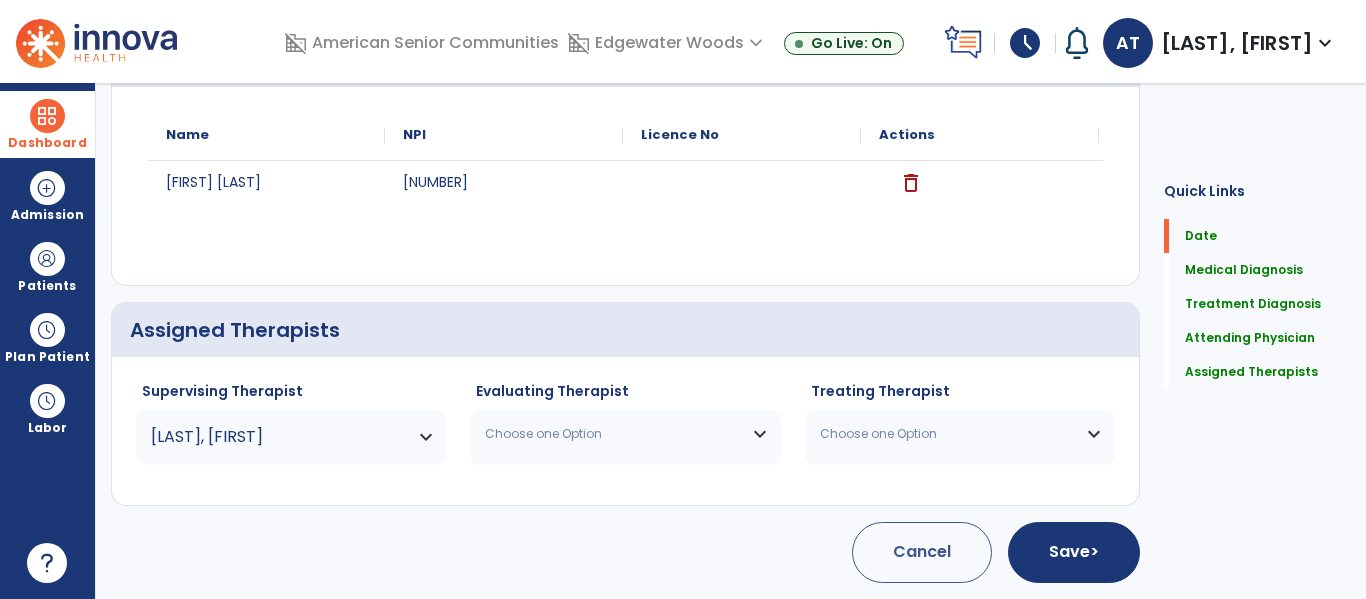 click on "Choose one Option" at bounding box center (612, 434) 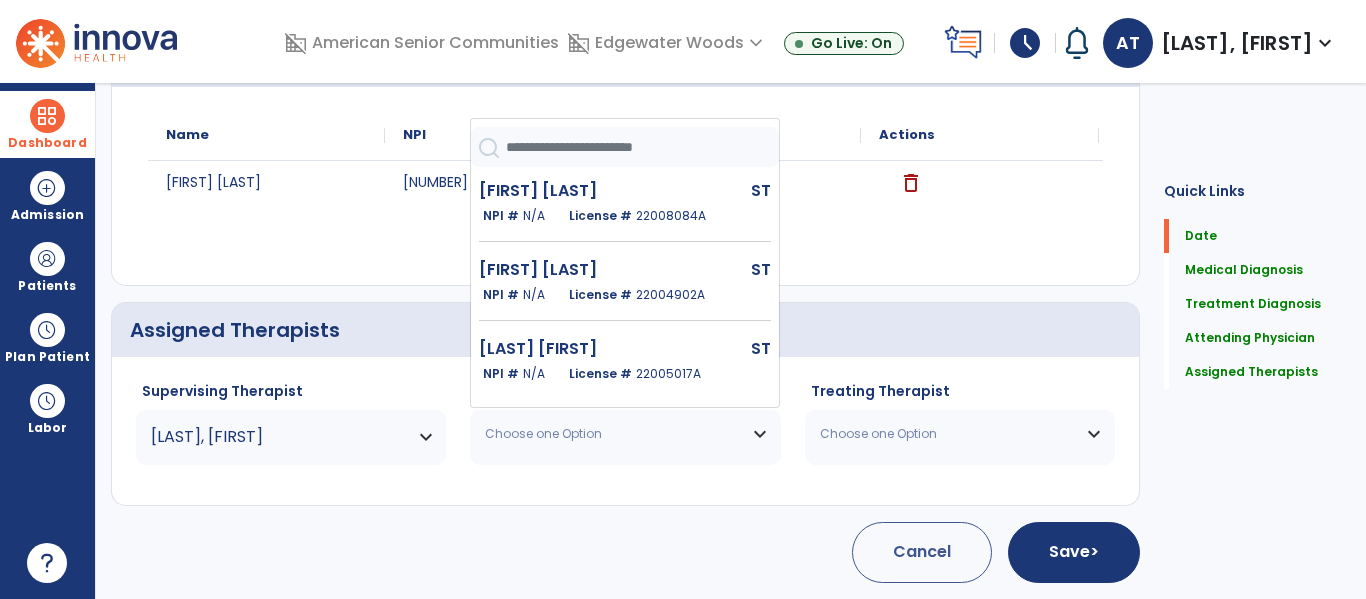 click 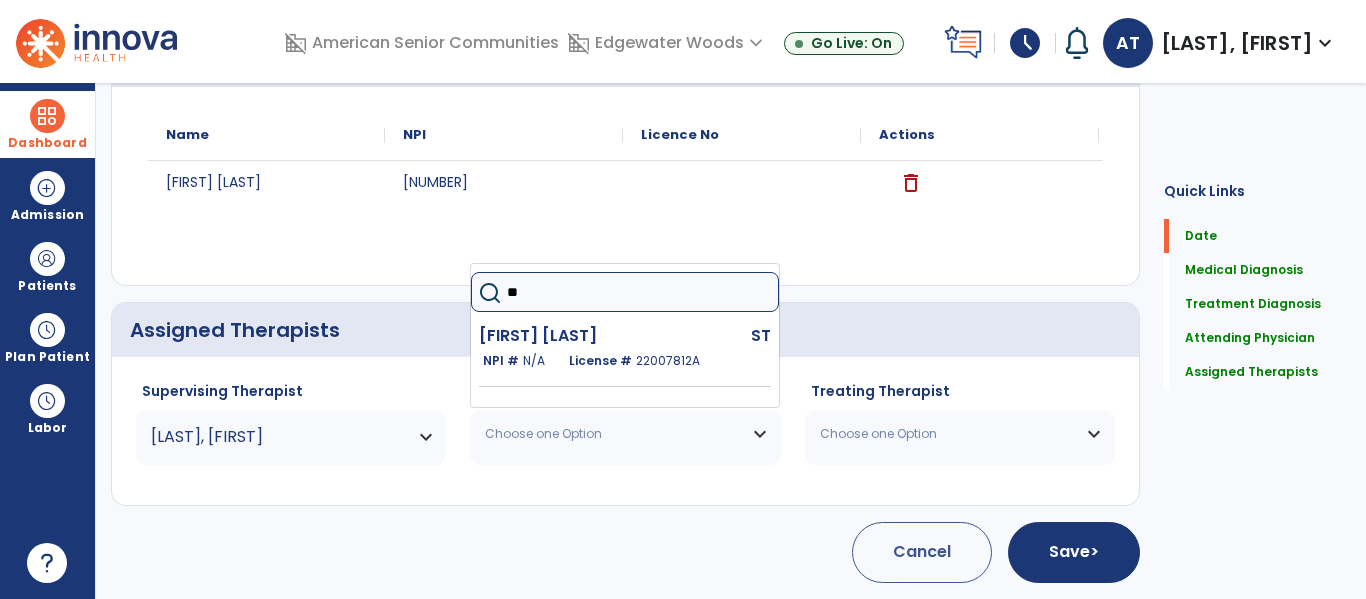 type on "***" 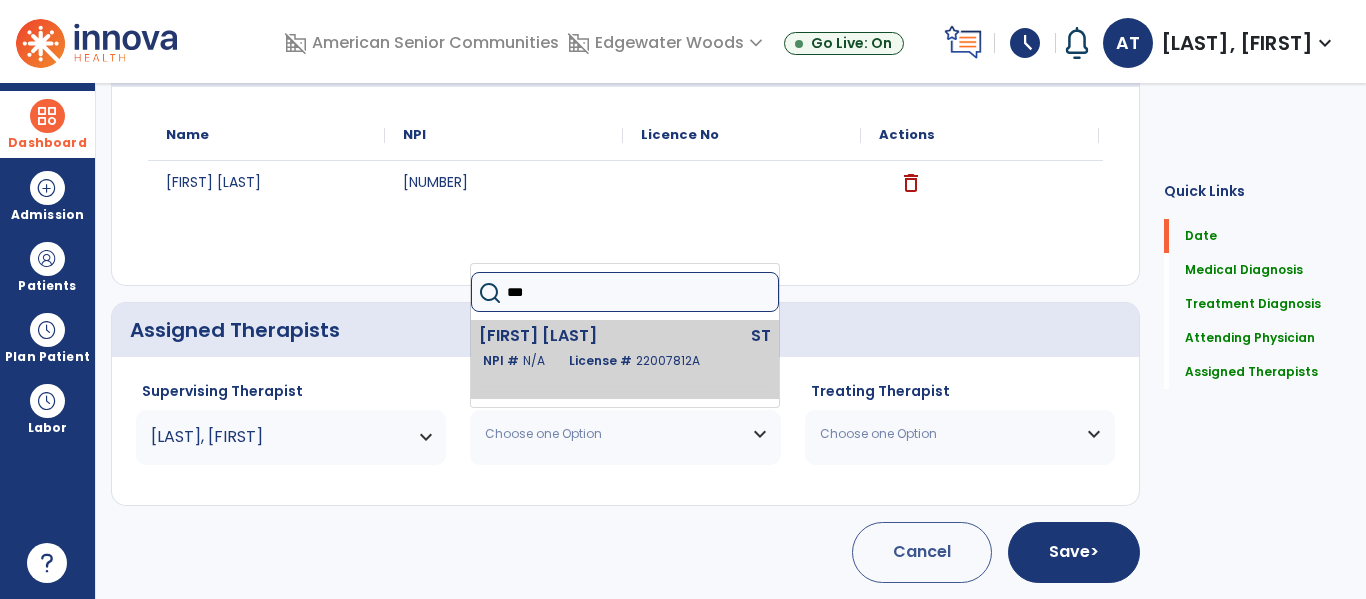 click on "Thurston Addison  ST   NPI #  N/A   License #  22007812A" 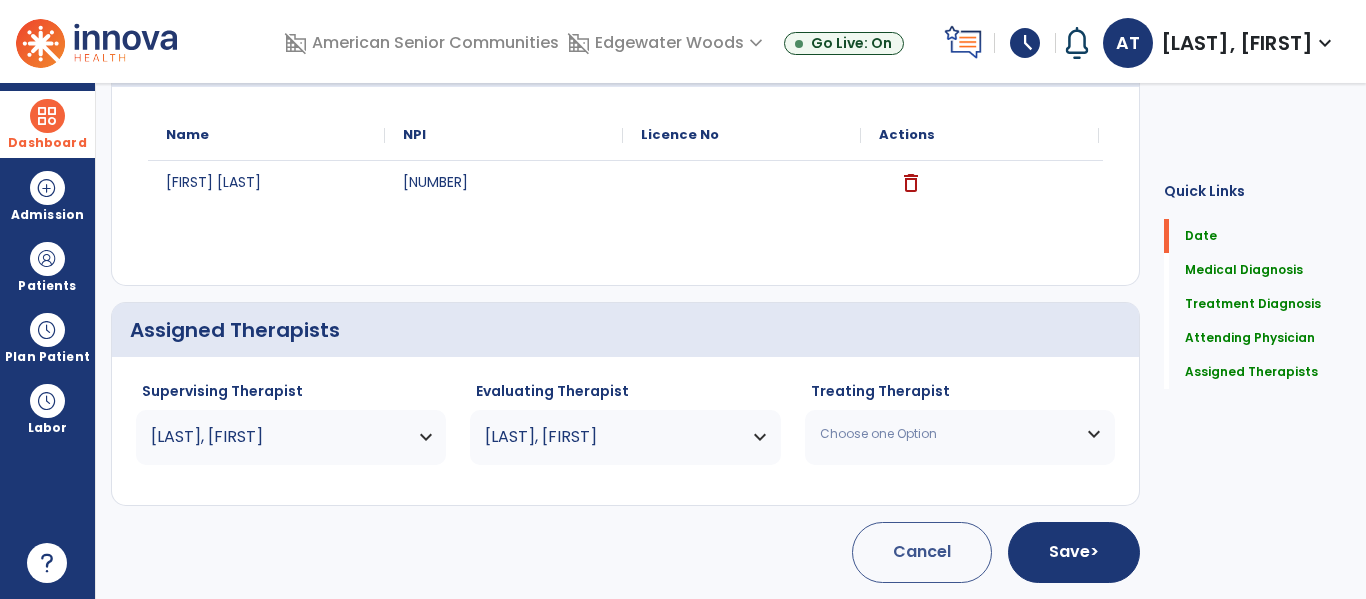 click on "Choose one Option" at bounding box center (947, 434) 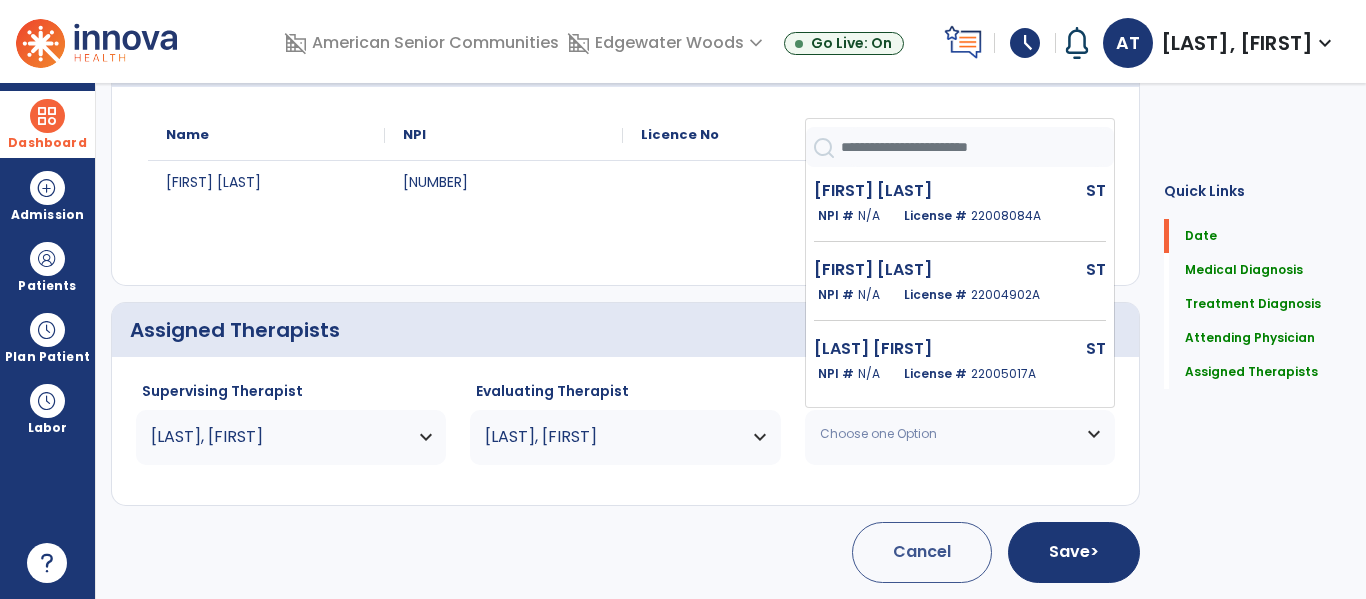 click 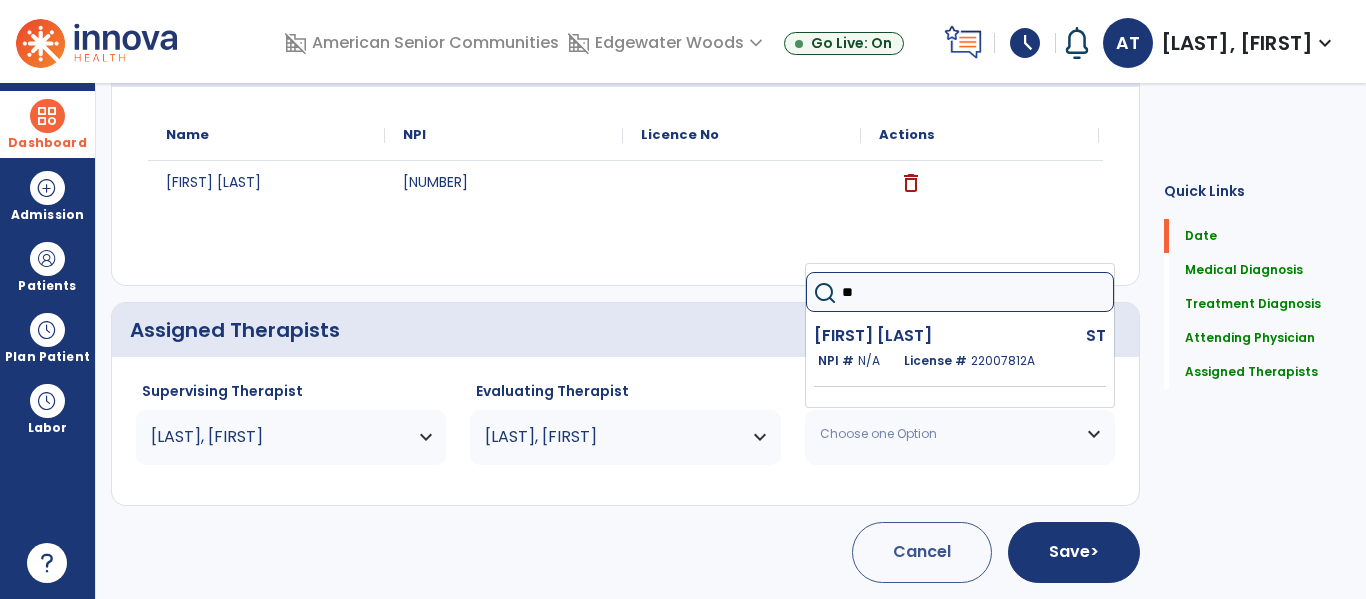 type on "***" 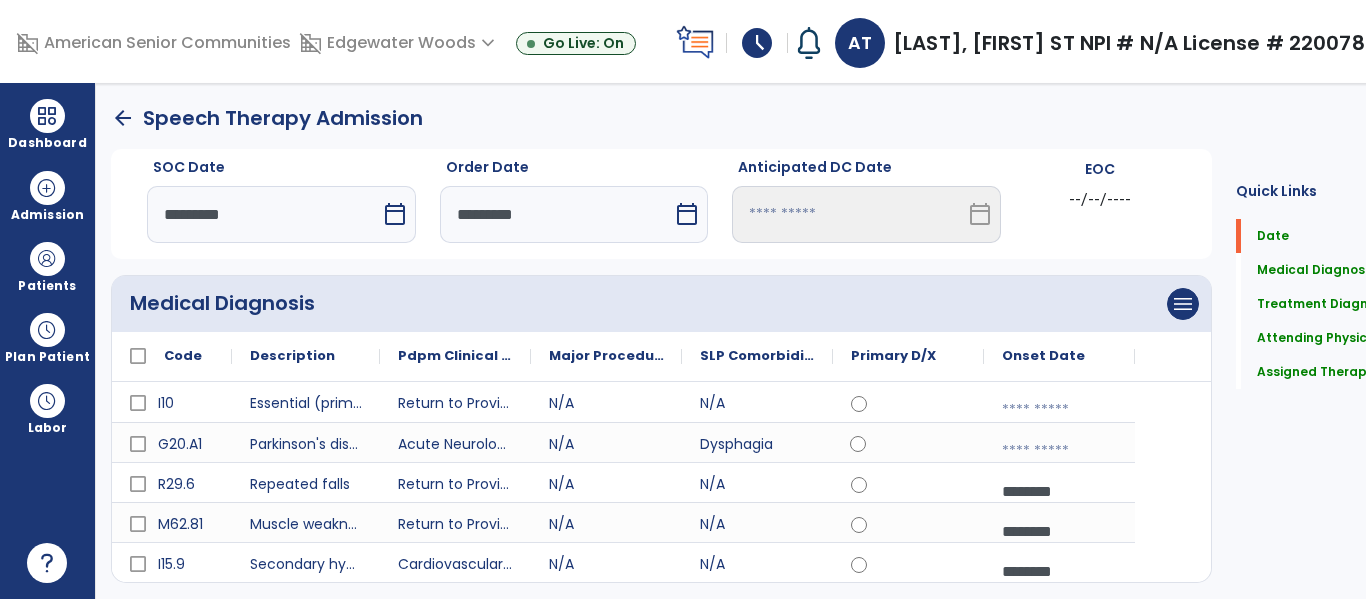 scroll, scrollTop: 0, scrollLeft: 0, axis: both 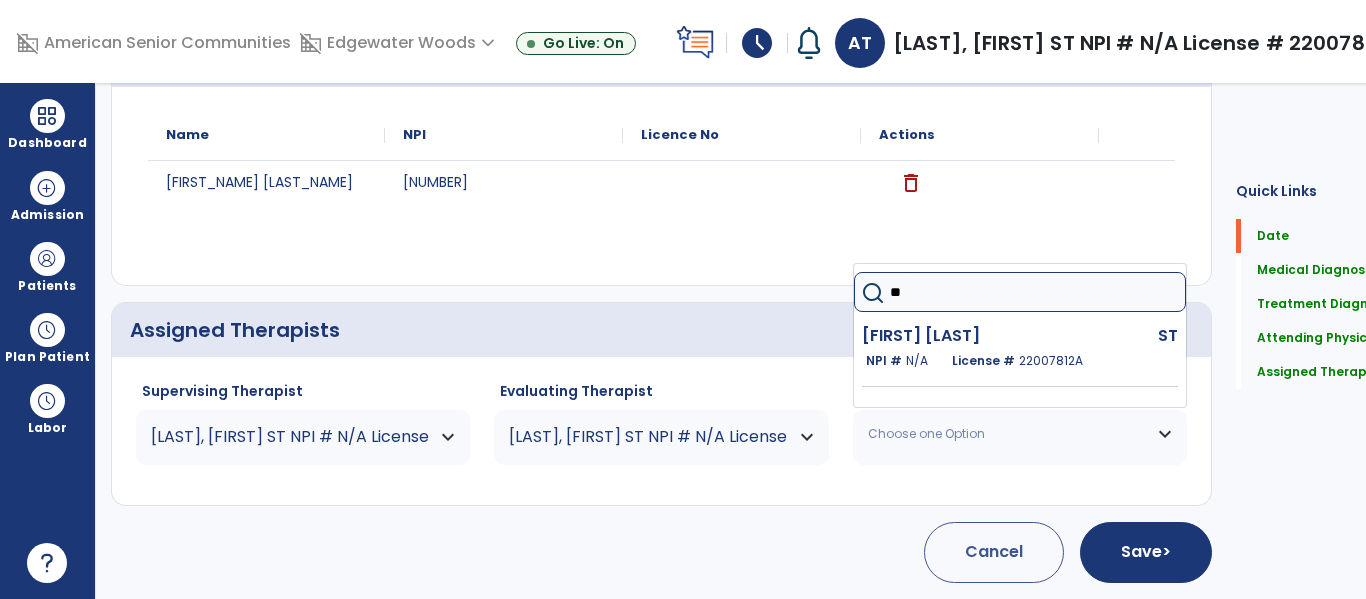 type on "*" 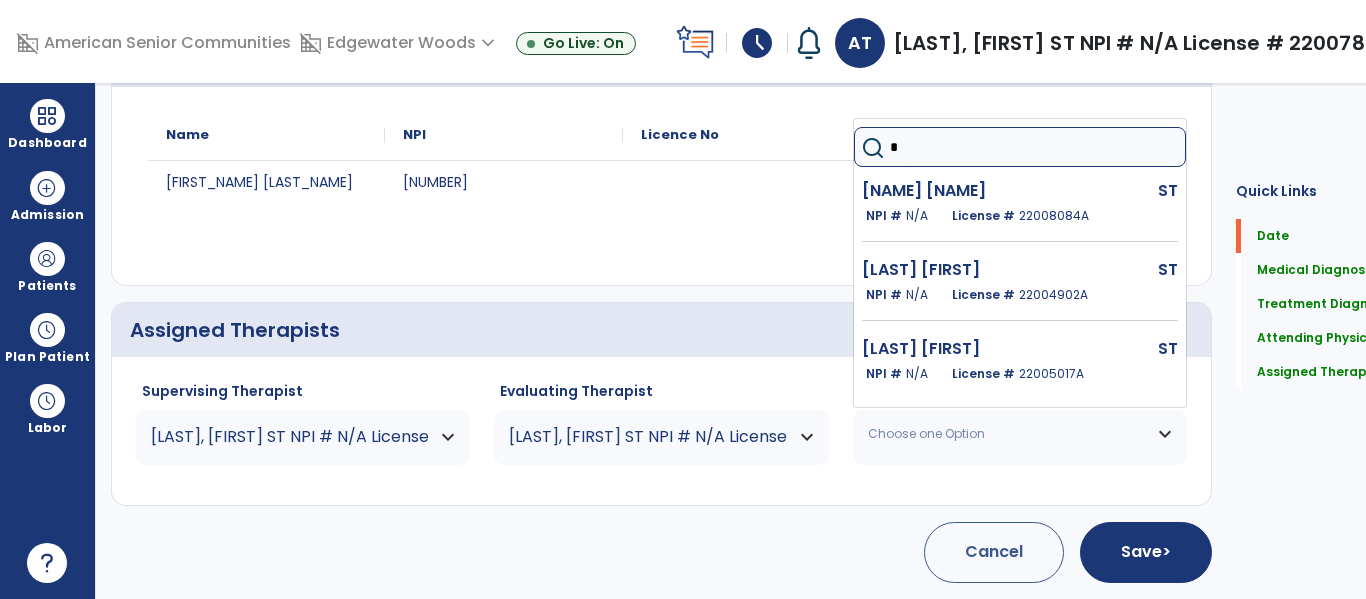 type 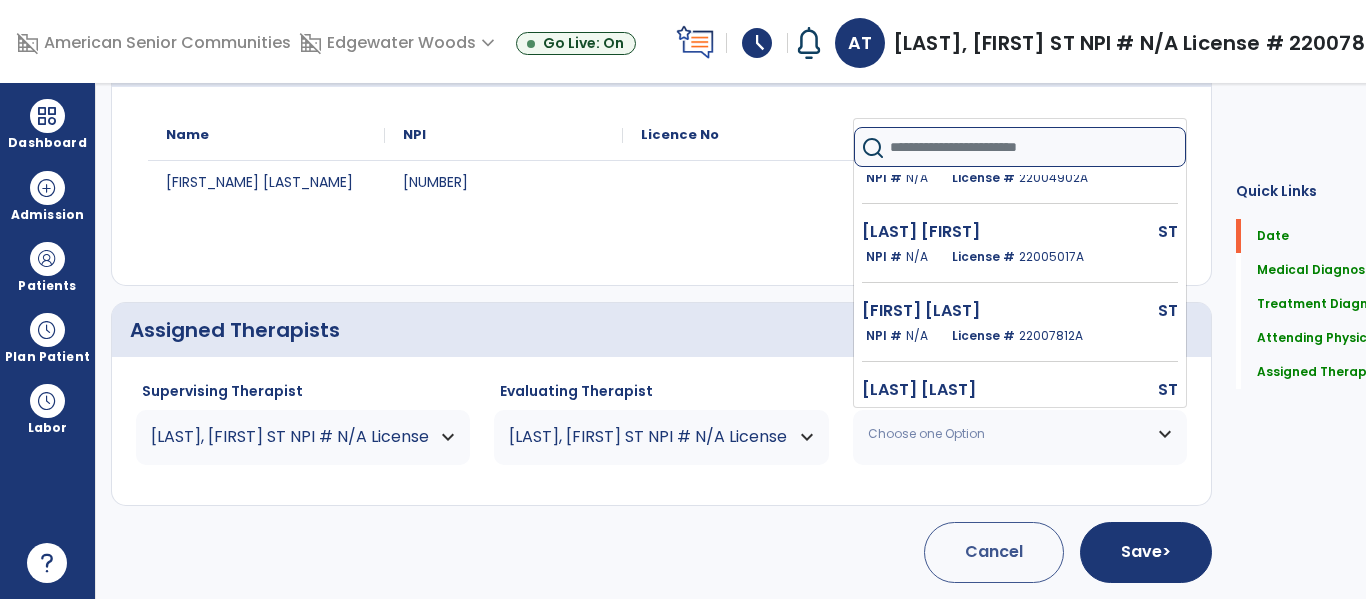 scroll, scrollTop: 171, scrollLeft: 0, axis: vertical 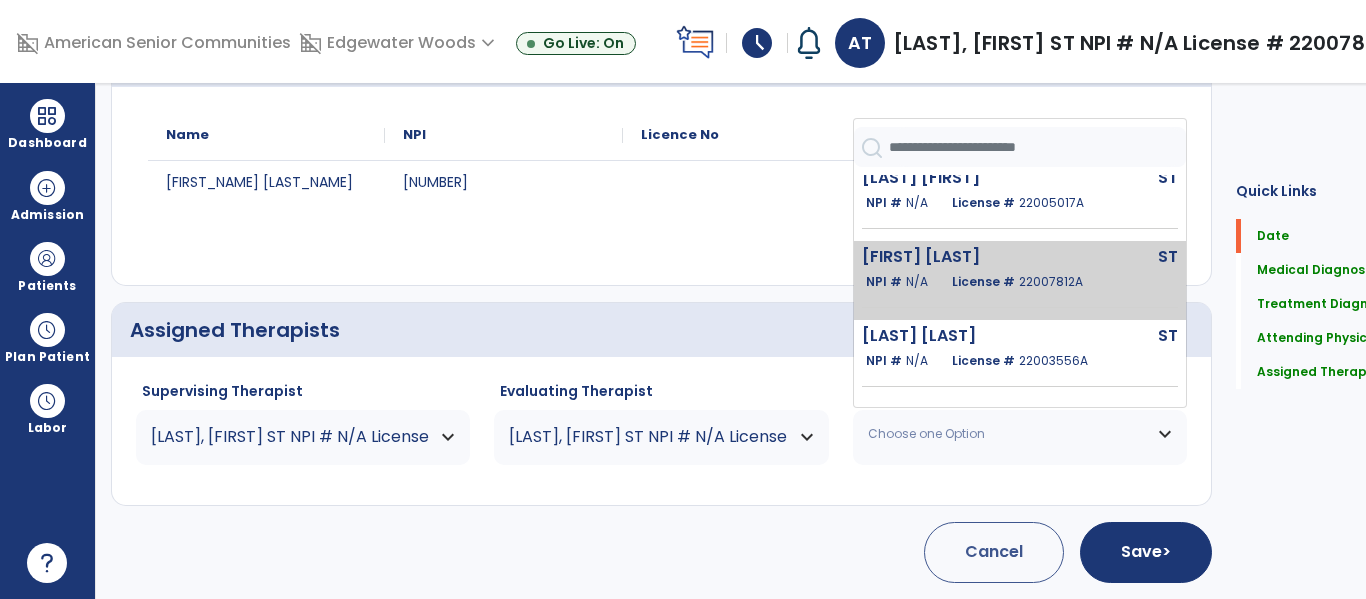 click on "[LAST] [FIRST] ST NPI # N/A License # 22007812A" 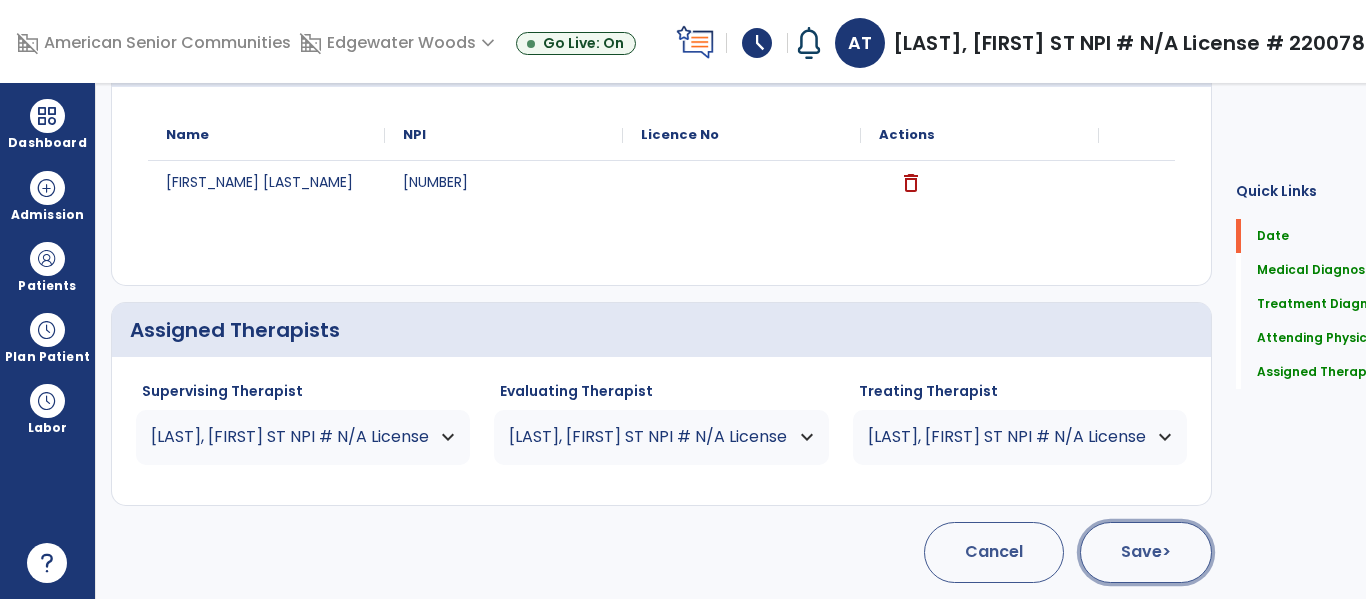 click on "Save  >" 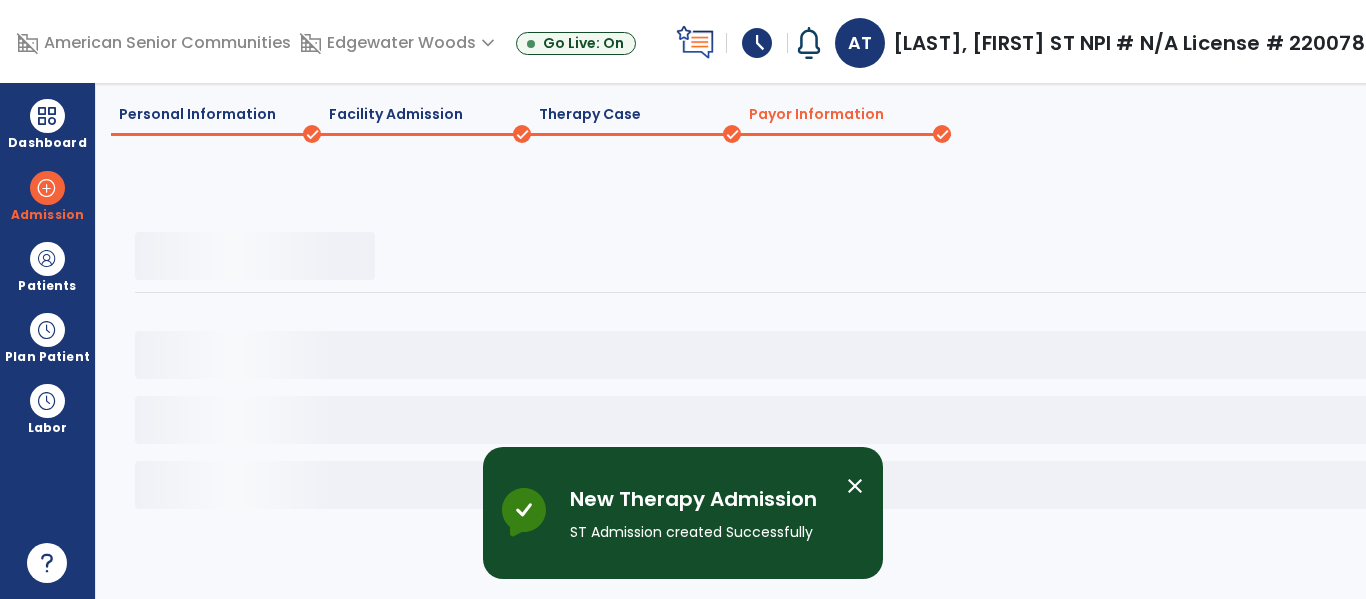 scroll, scrollTop: 150, scrollLeft: 0, axis: vertical 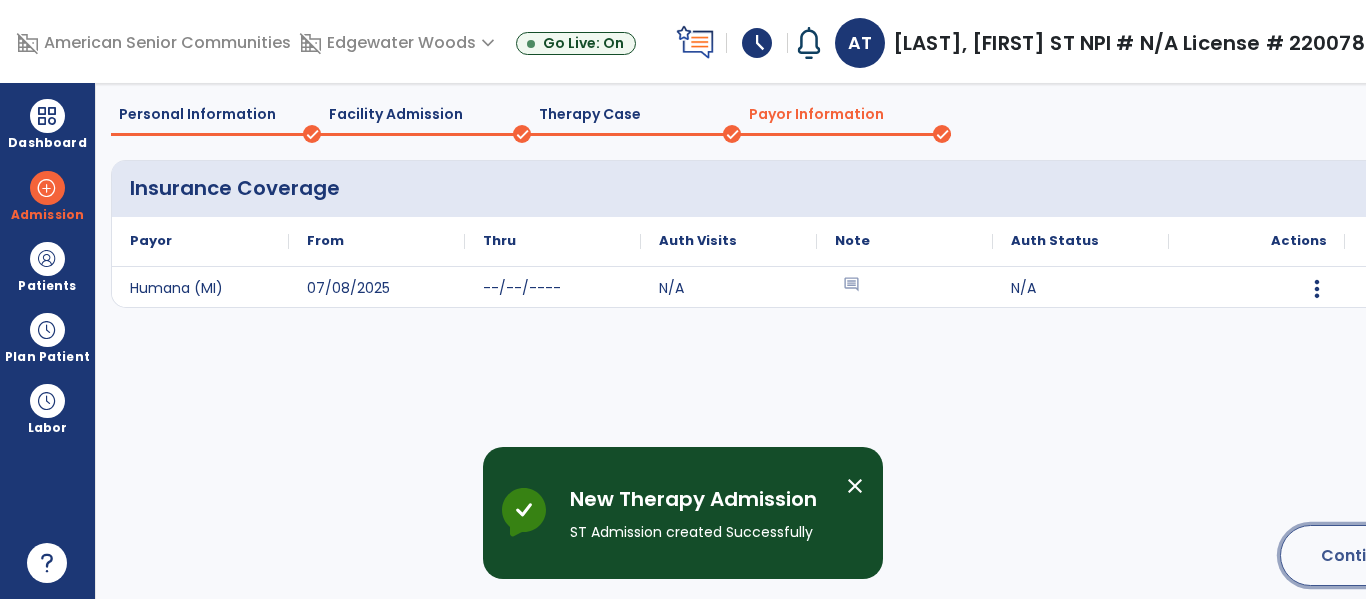 click on "Continue" 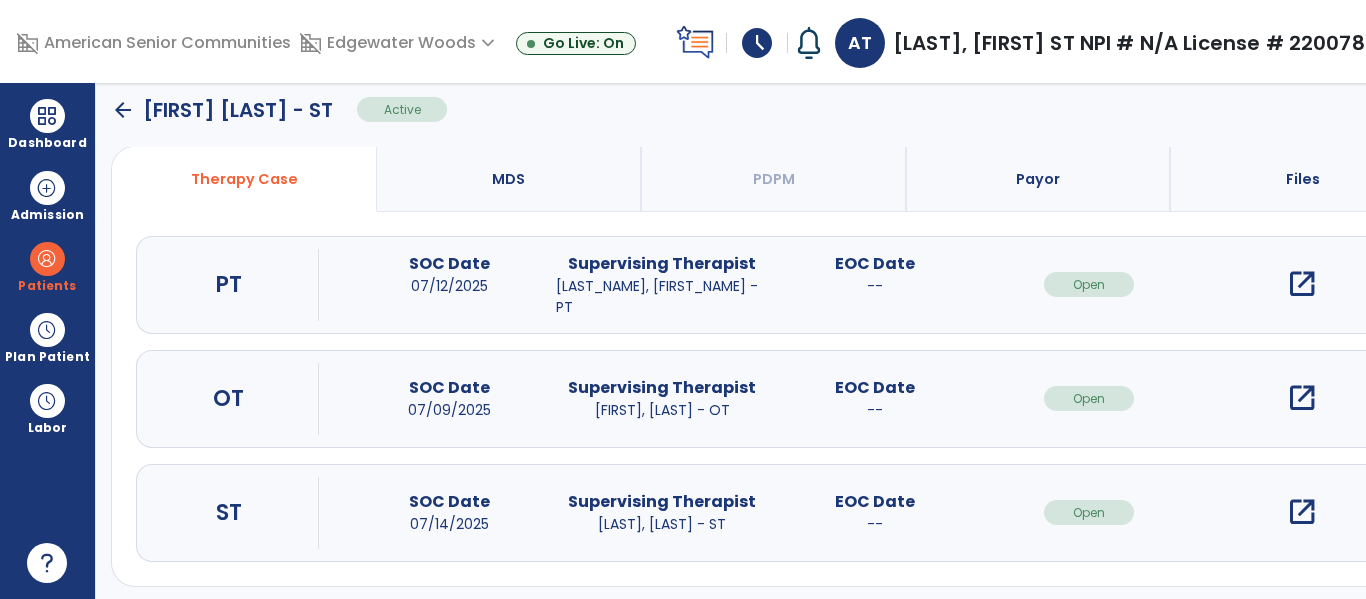 scroll, scrollTop: 162, scrollLeft: 0, axis: vertical 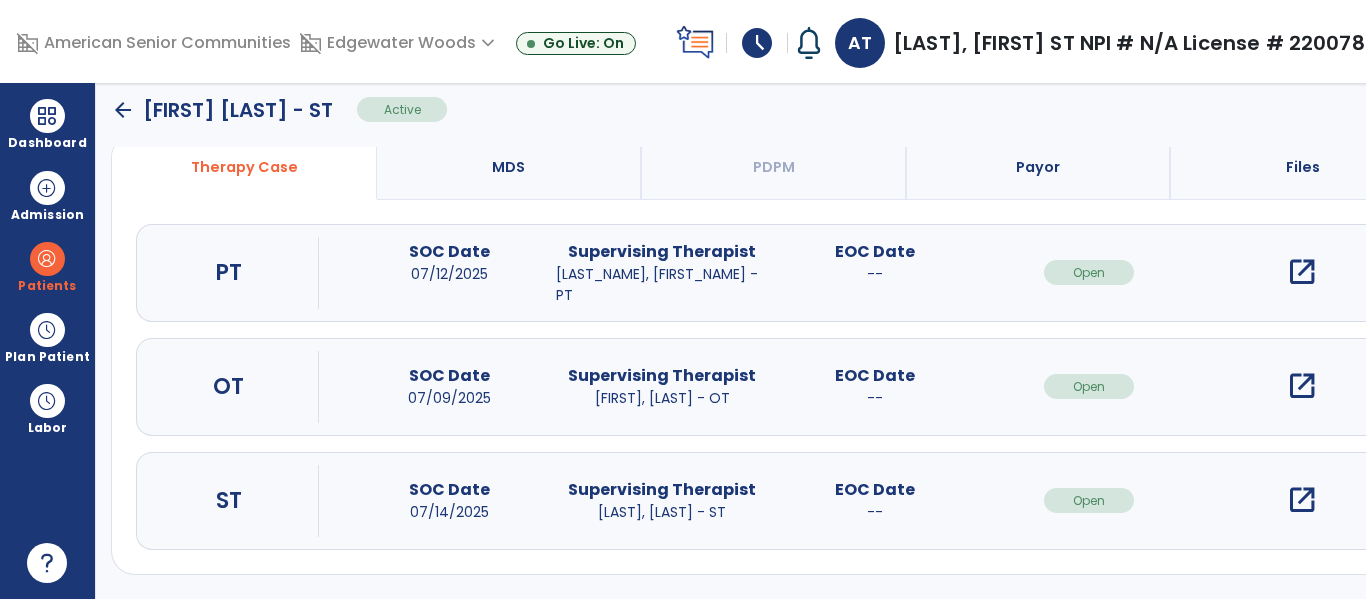 click on "open_in_new" at bounding box center [1301, 500] 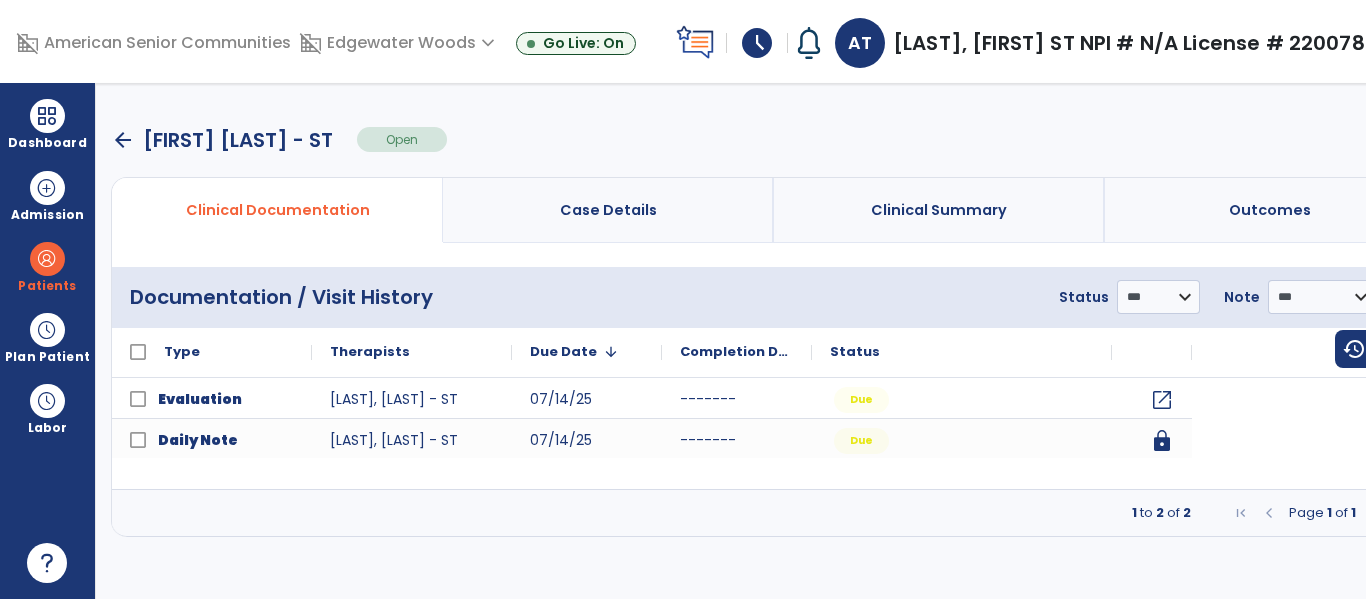 scroll, scrollTop: 0, scrollLeft: 0, axis: both 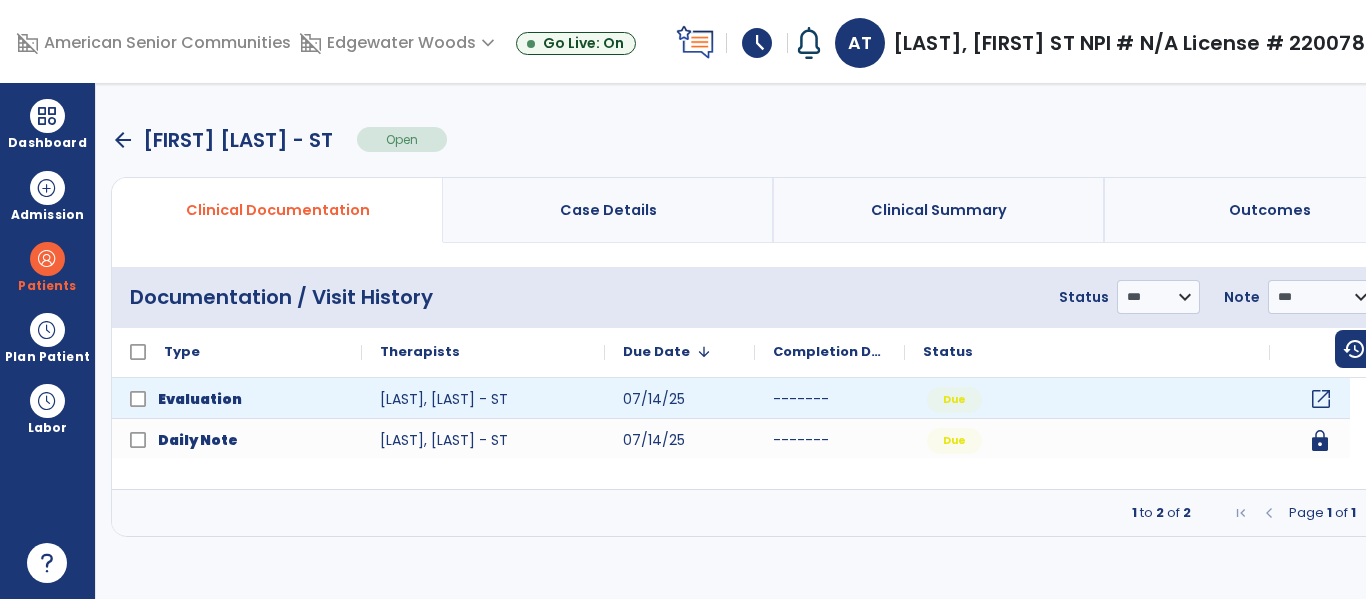 click on "open_in_new" 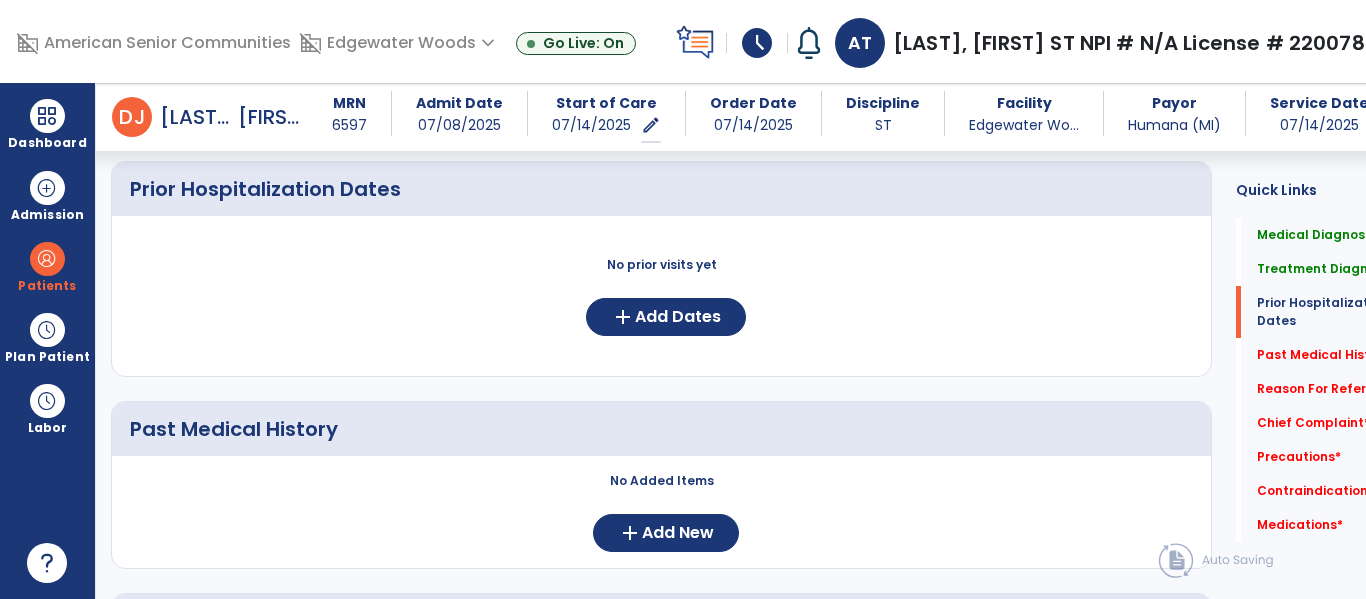 scroll, scrollTop: 662, scrollLeft: 0, axis: vertical 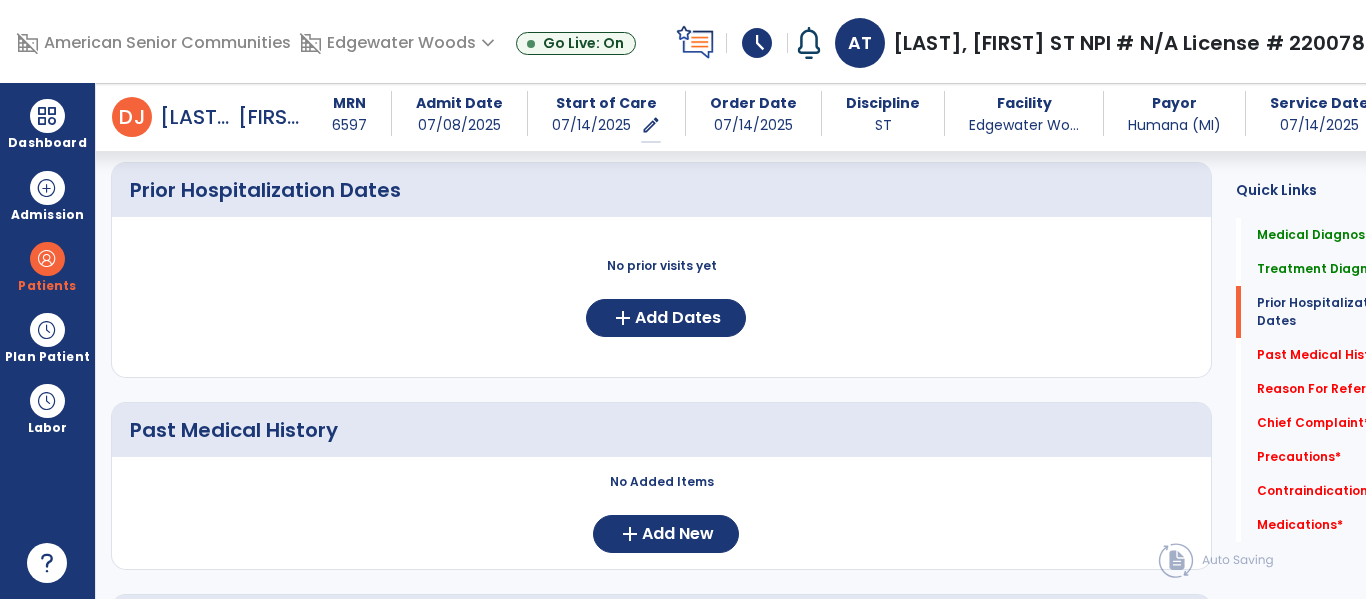 click on "No Added Items  add  Add New" 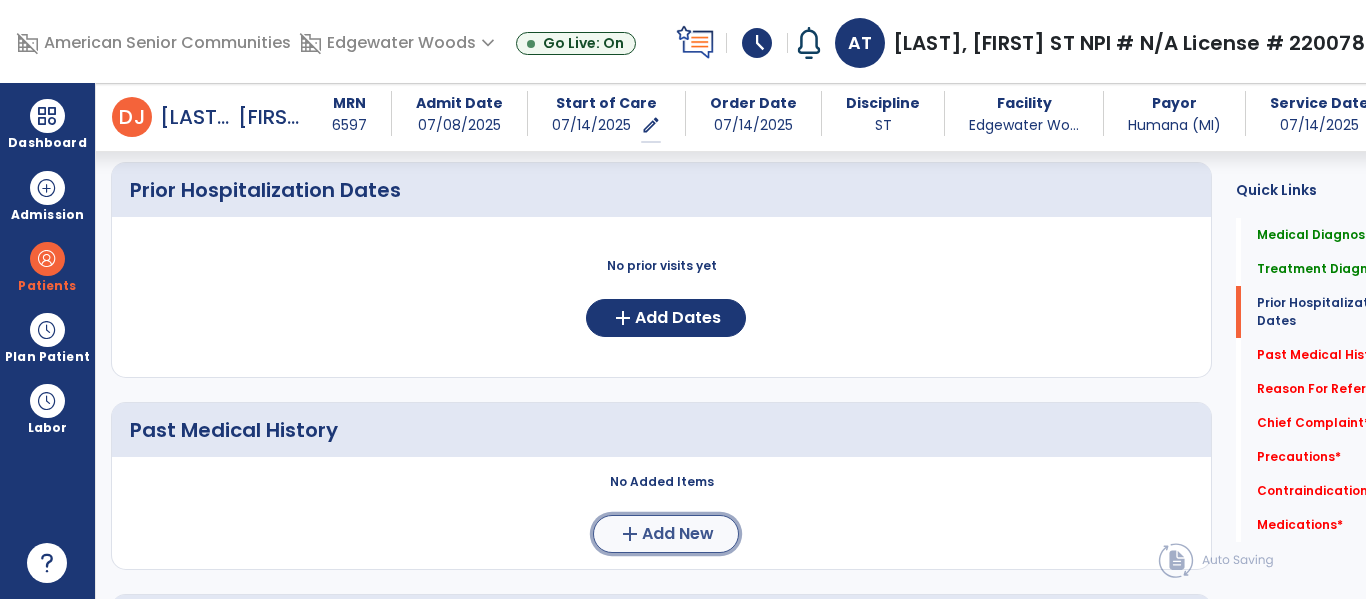 click on "Add New" 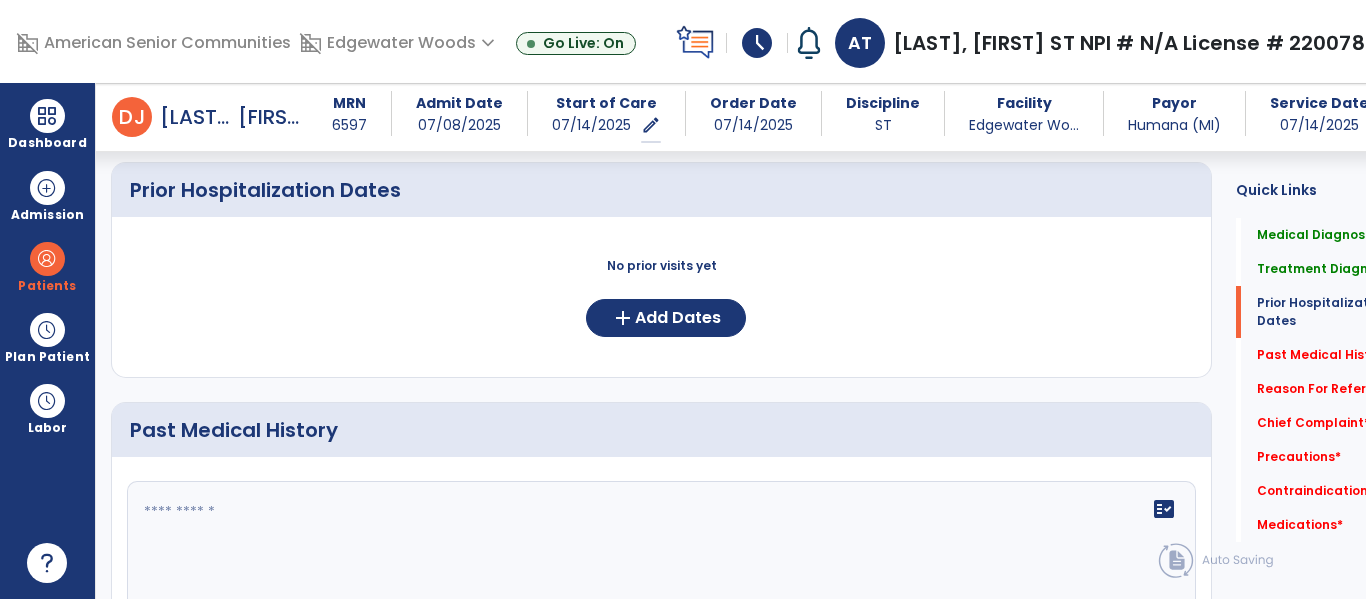 click 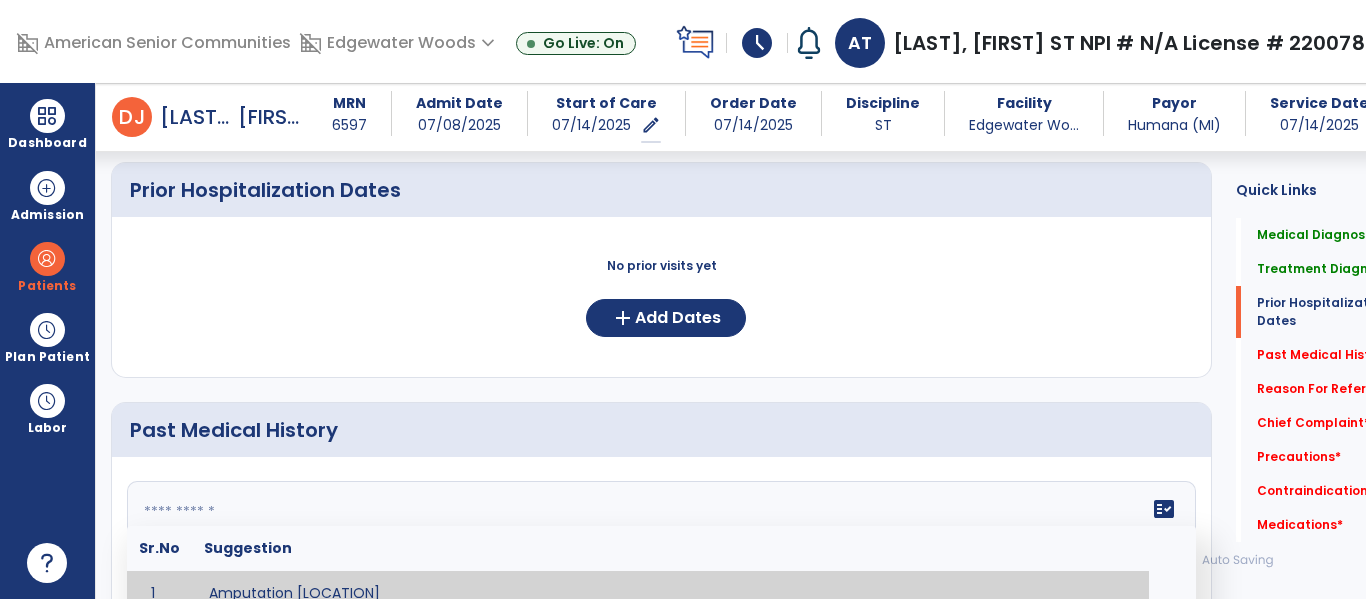 paste on "**********" 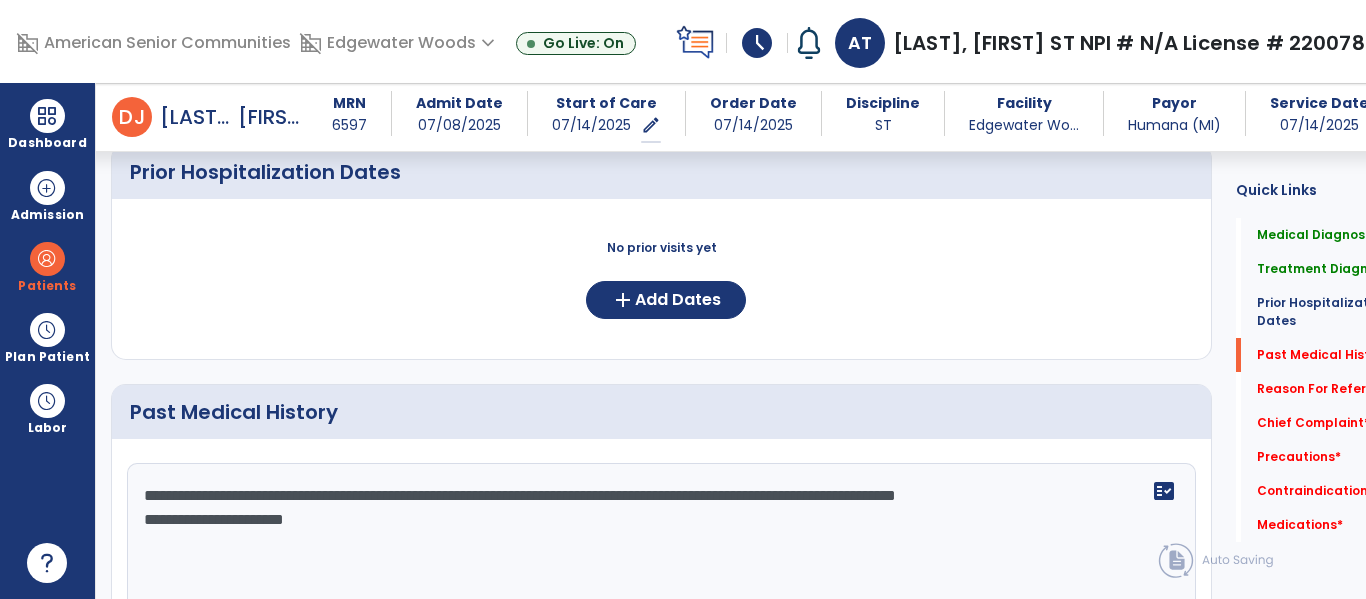 scroll, scrollTop: 853, scrollLeft: 0, axis: vertical 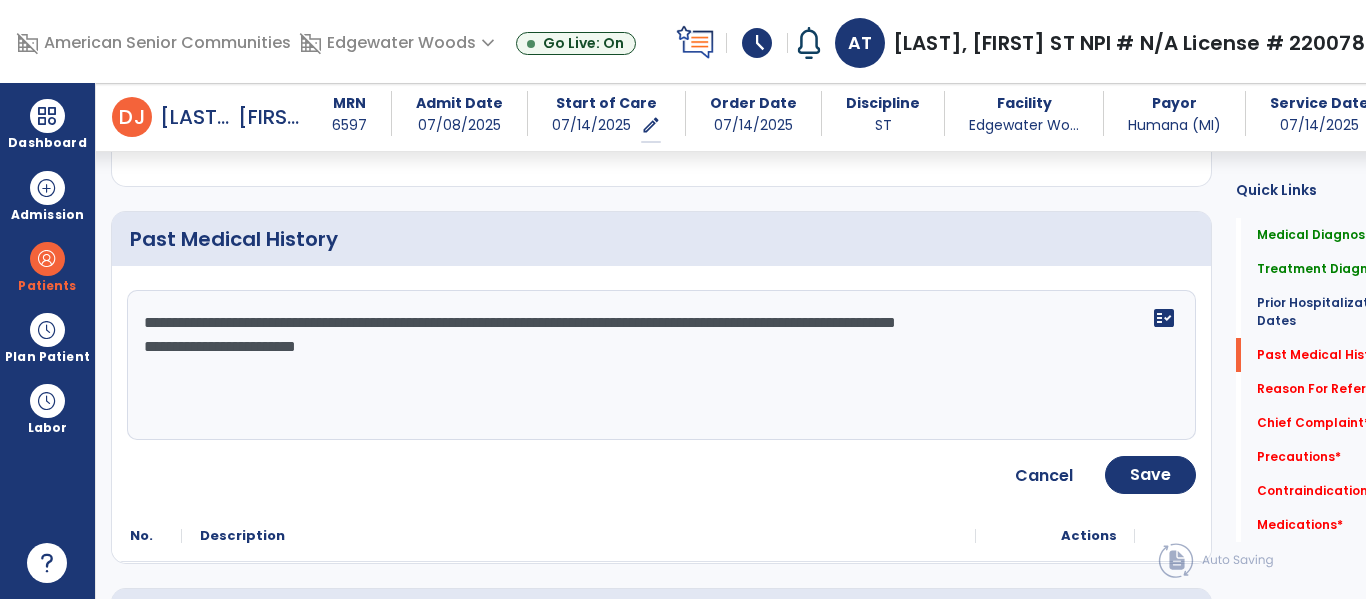 type on "**********" 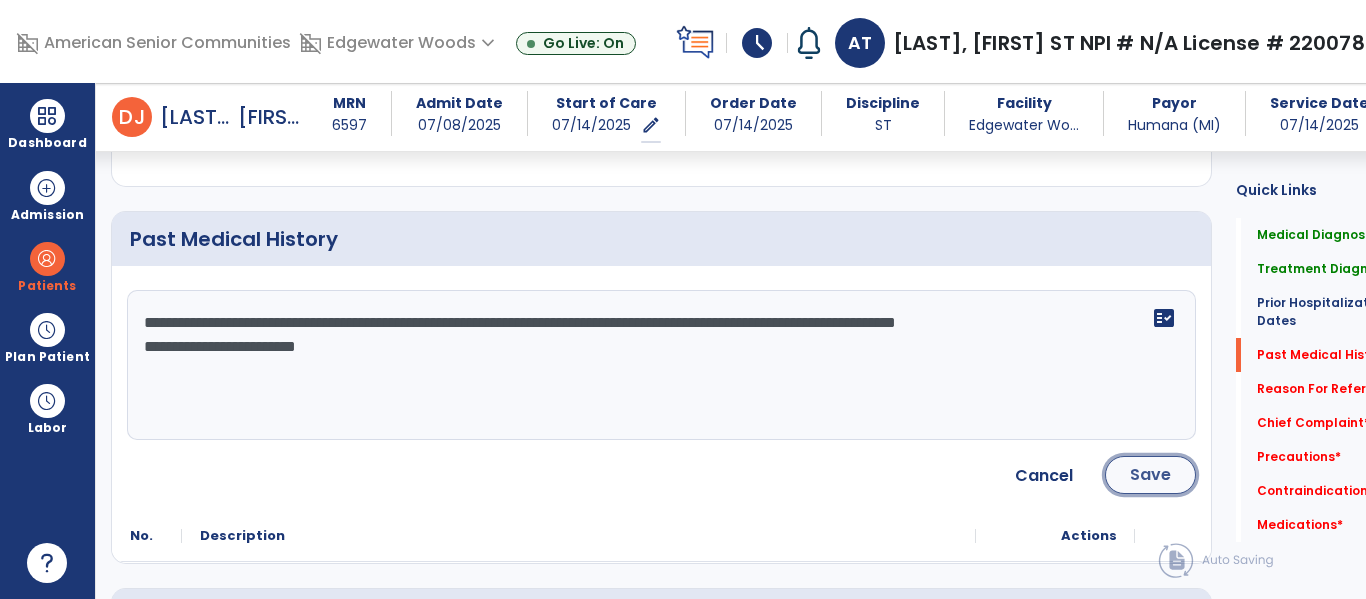 click on "Save" 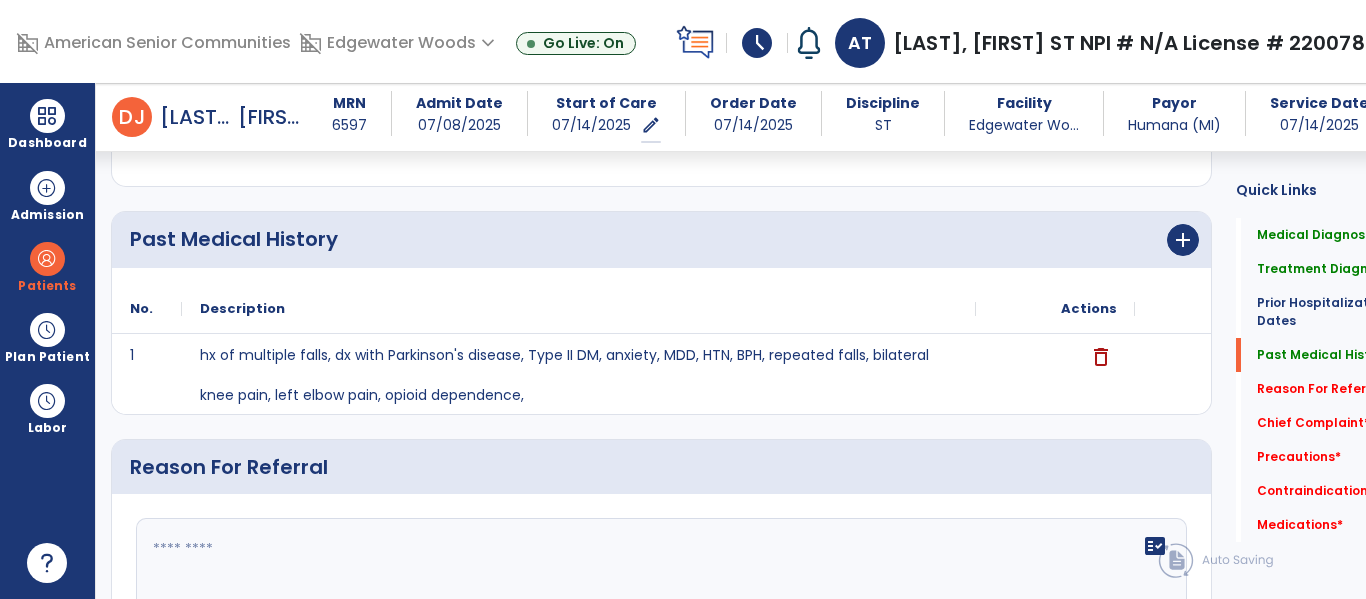 scroll, scrollTop: 1029, scrollLeft: 0, axis: vertical 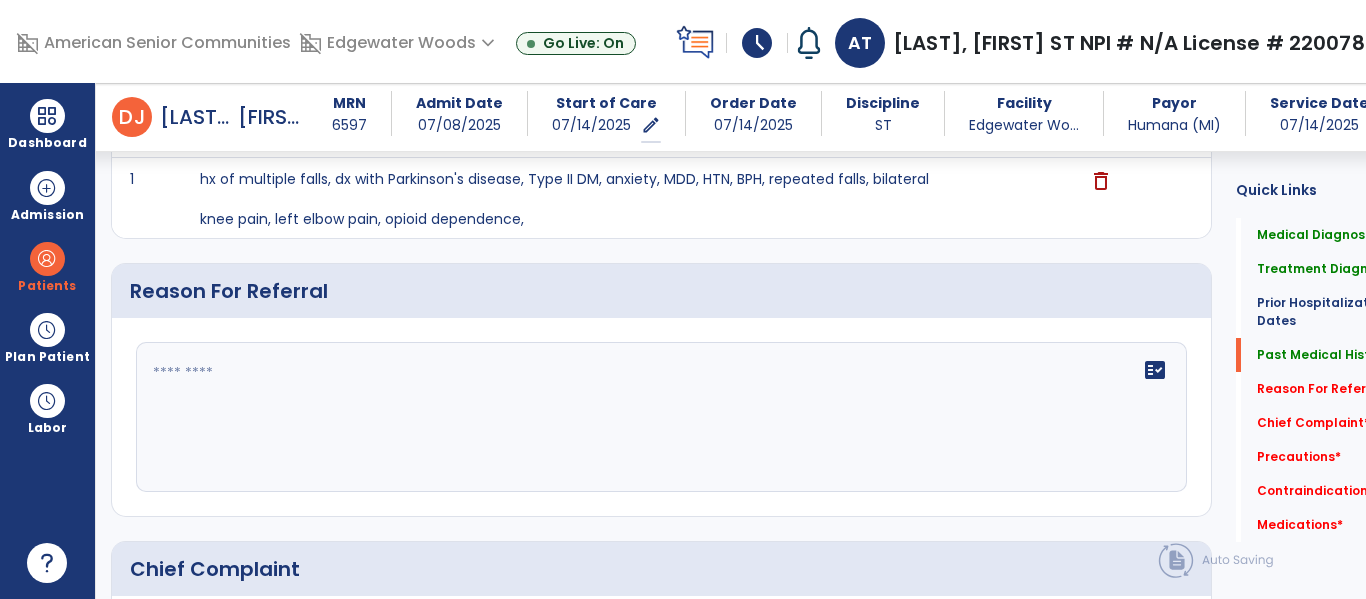 click on "fact_check" 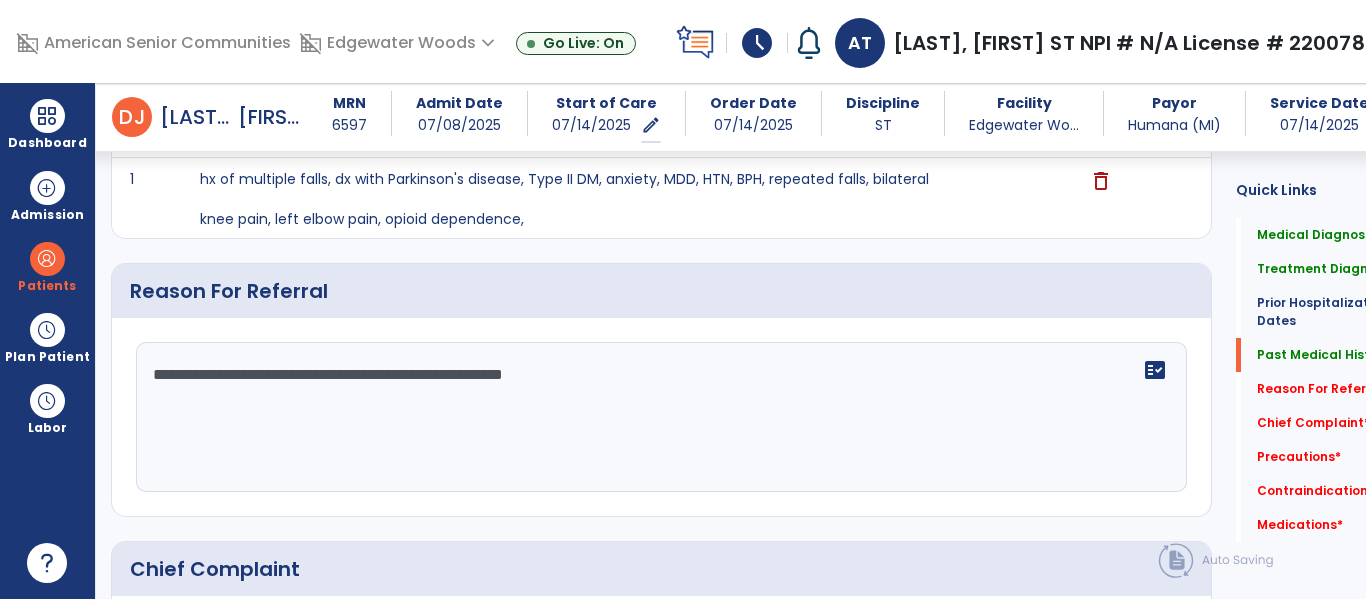 click on "**********" 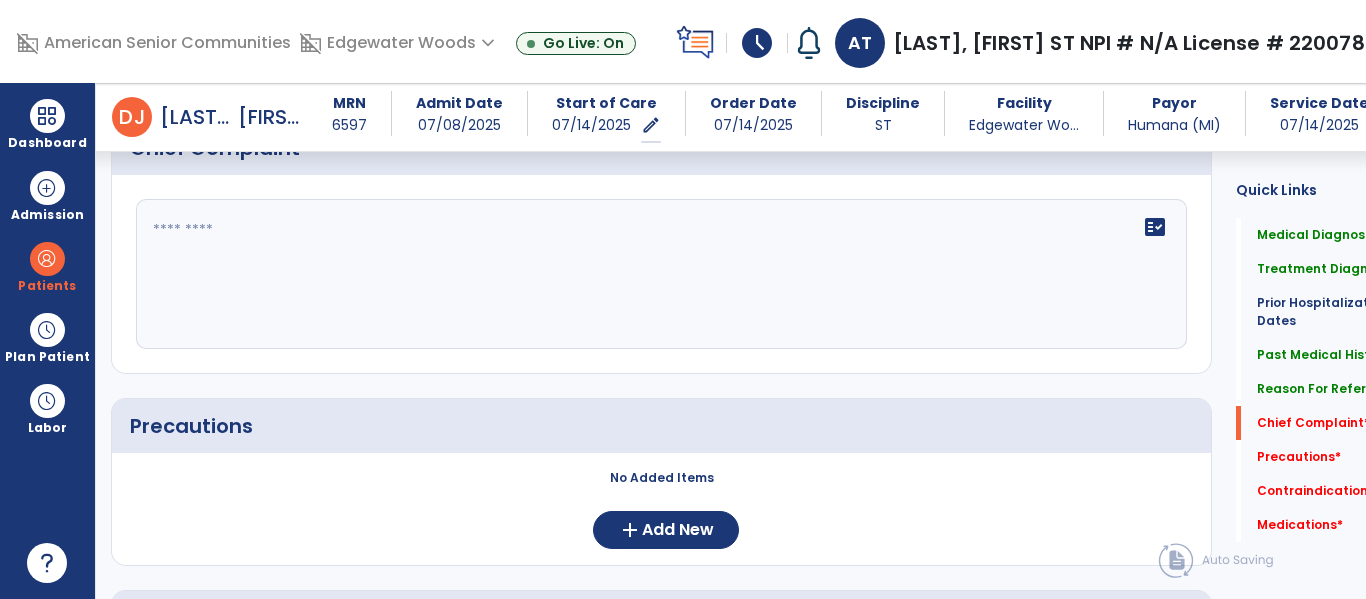 scroll, scrollTop: 1448, scrollLeft: 0, axis: vertical 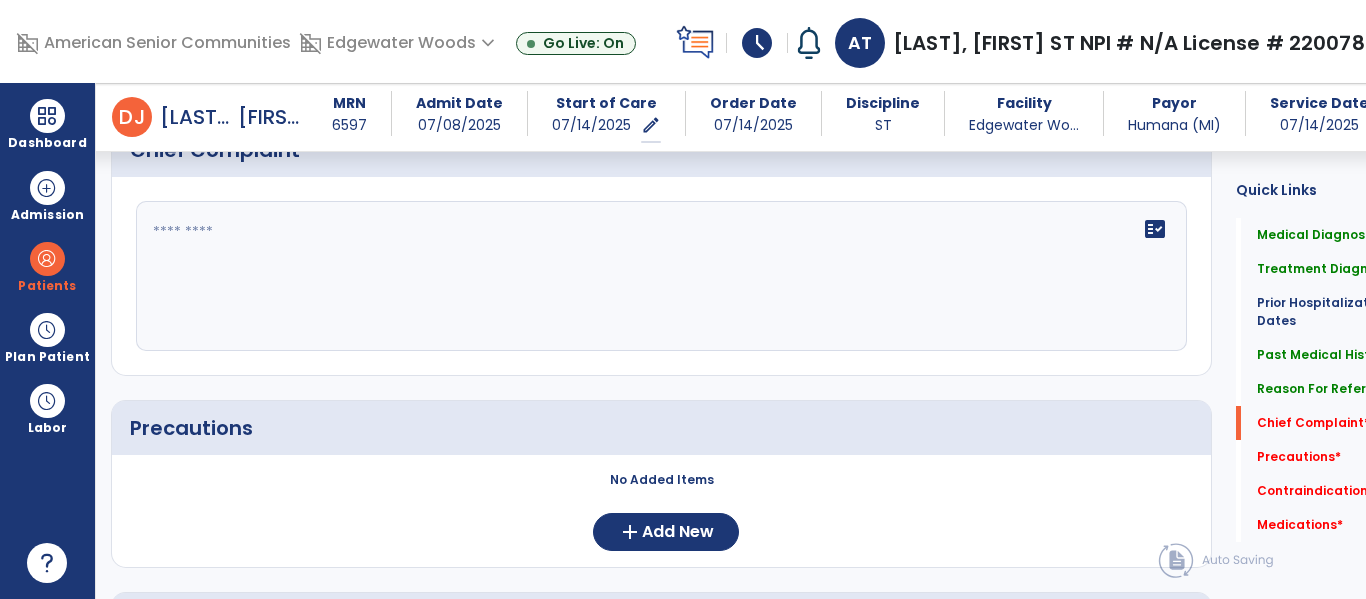 type on "**********" 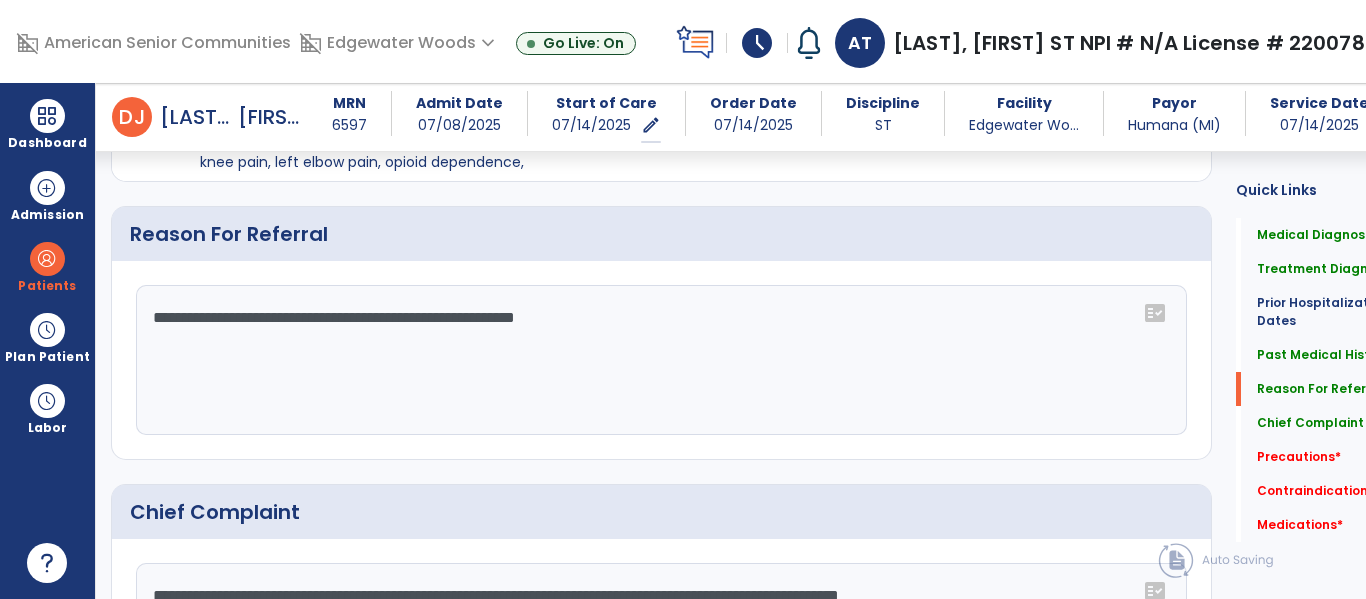 scroll, scrollTop: 1089, scrollLeft: 0, axis: vertical 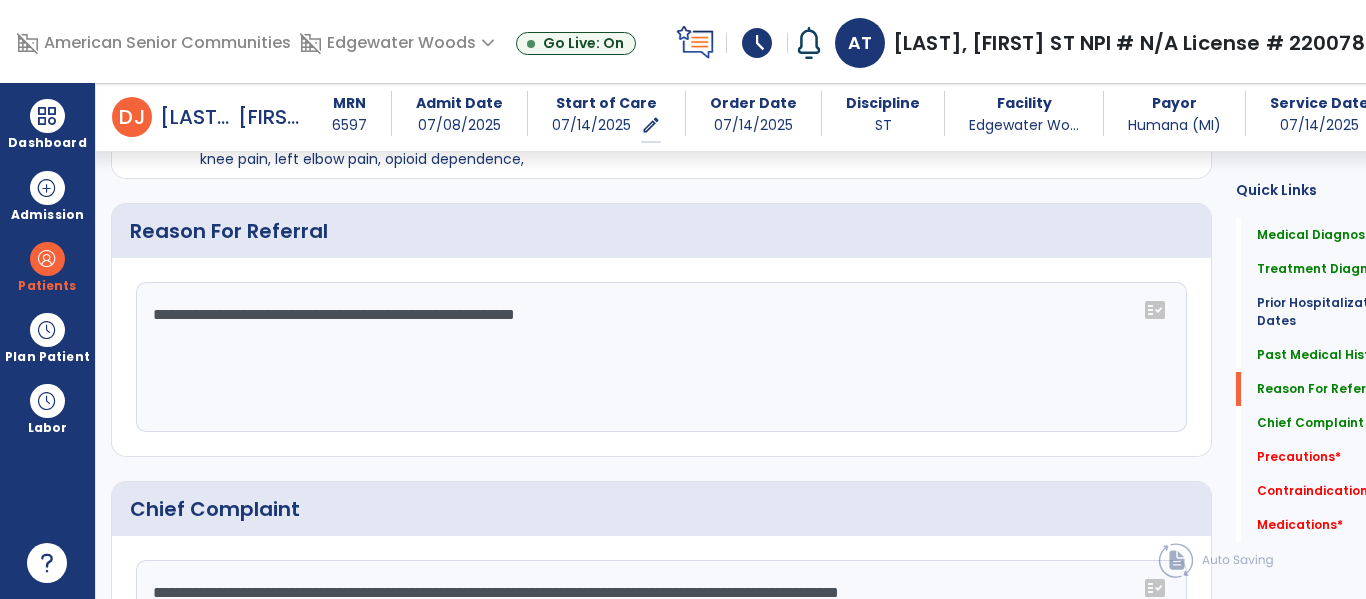 type on "**********" 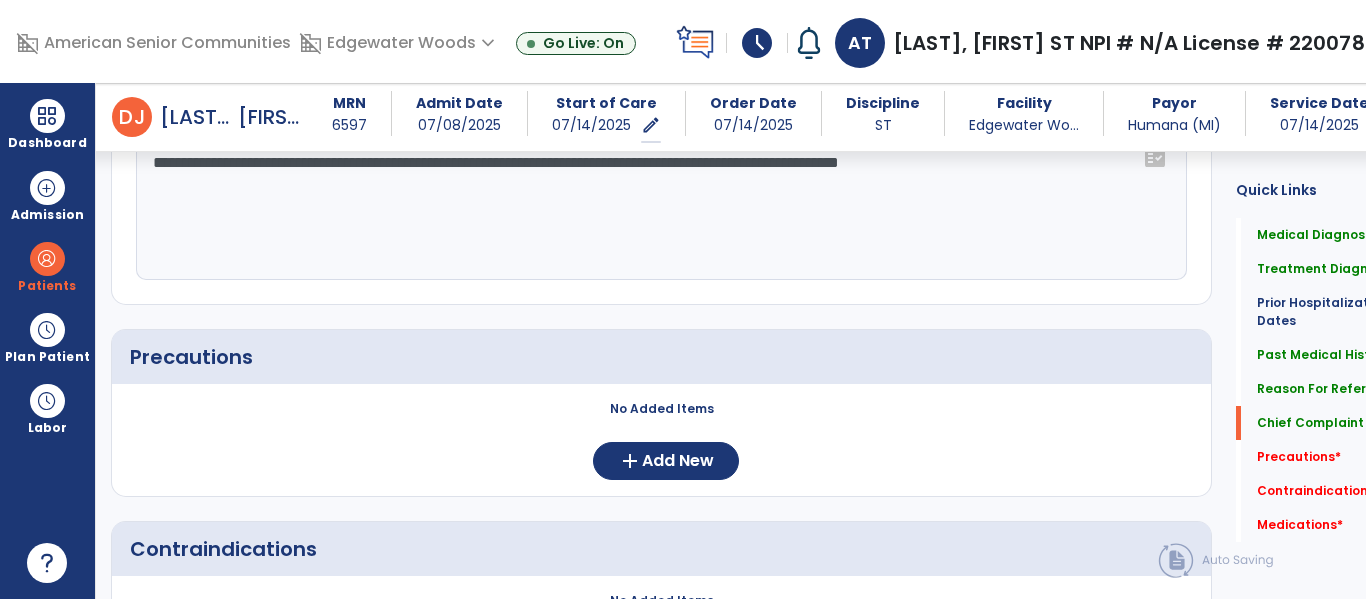 scroll, scrollTop: 1479, scrollLeft: 0, axis: vertical 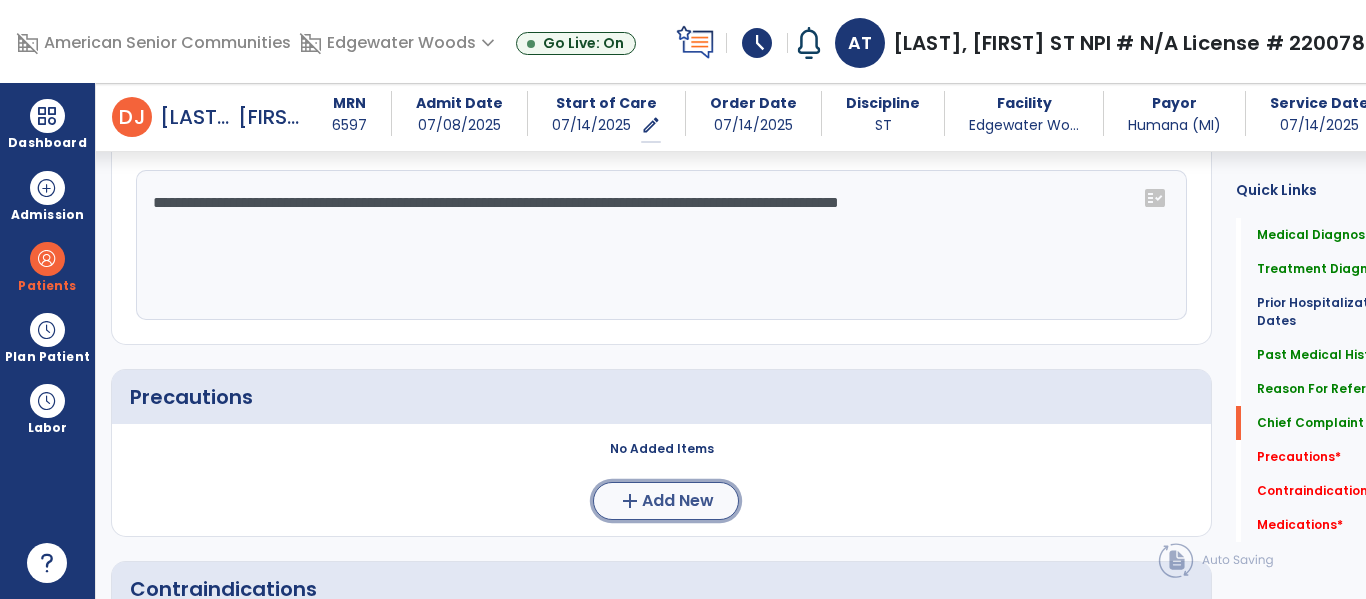 click on "add  Add New" 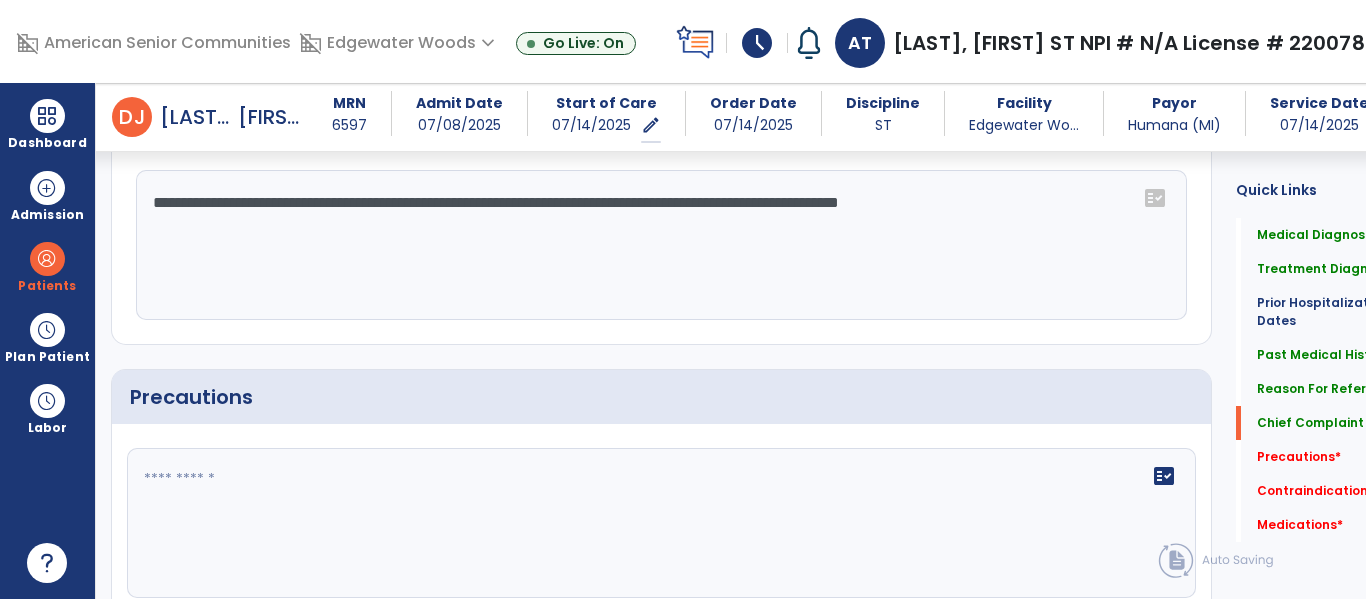 click 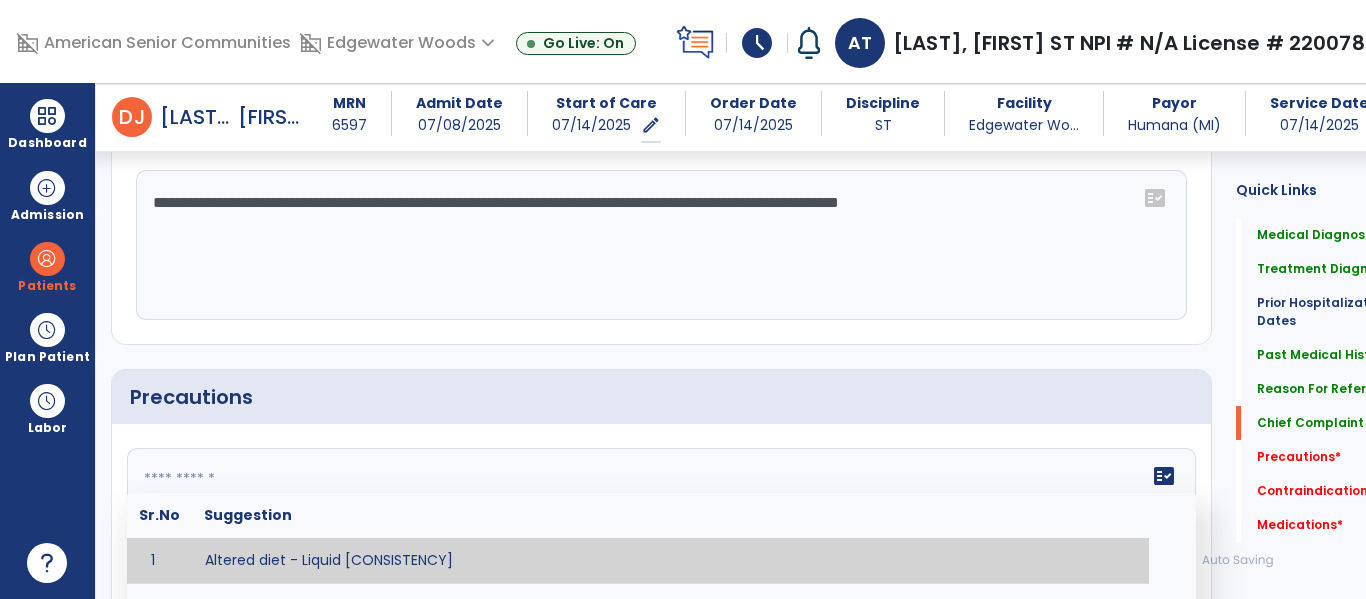 paste on "**********" 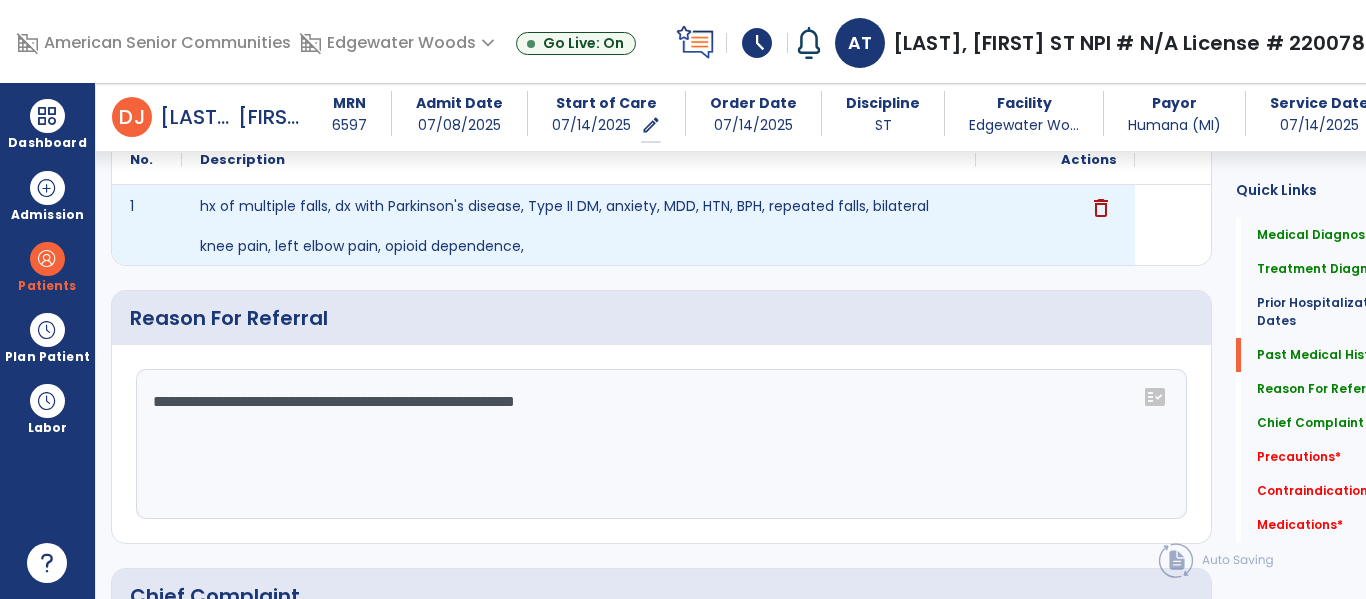 scroll, scrollTop: 1006, scrollLeft: 0, axis: vertical 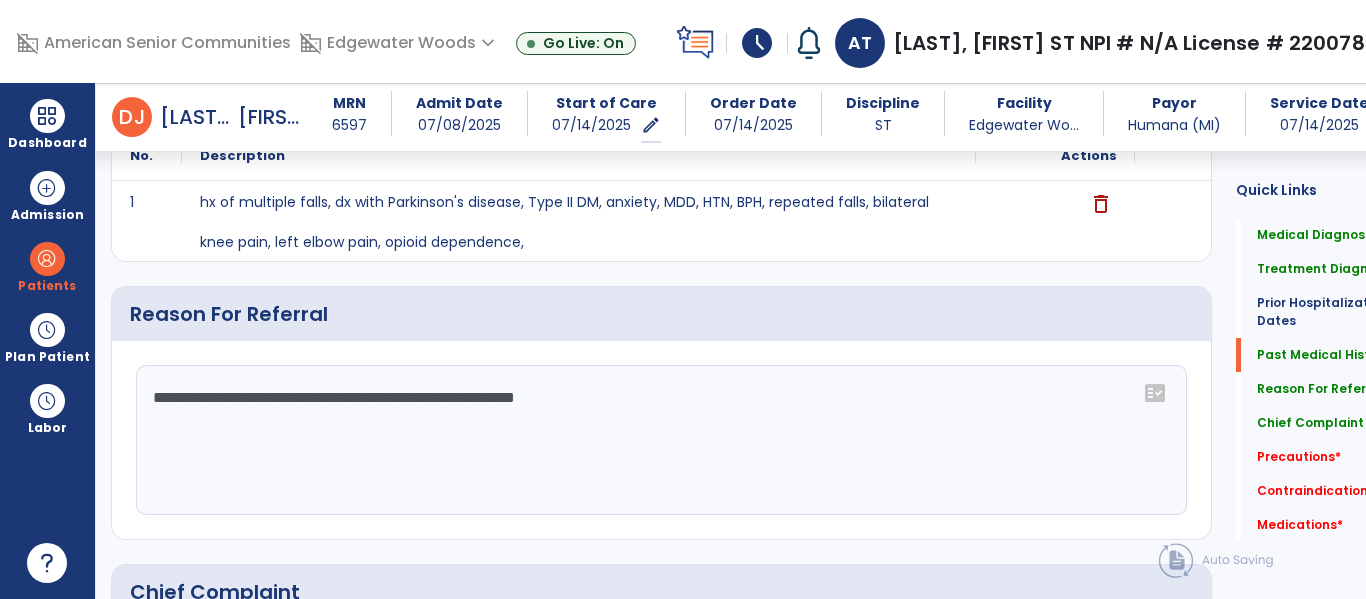 type on "**********" 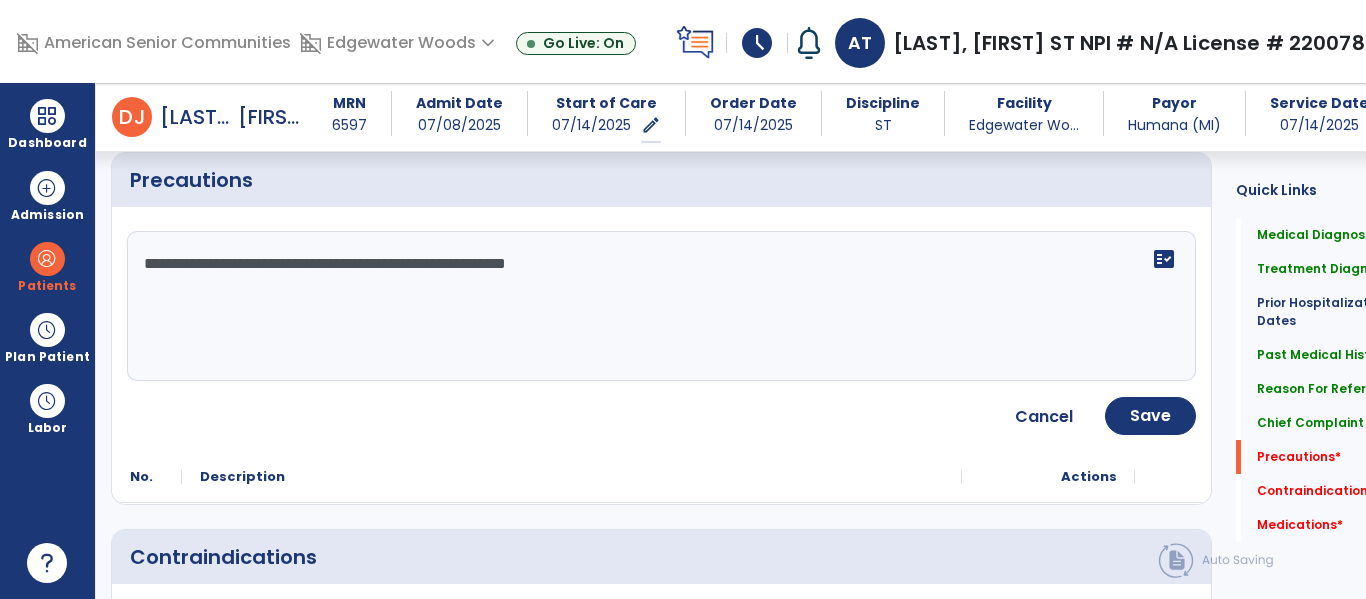 scroll, scrollTop: 1689, scrollLeft: 0, axis: vertical 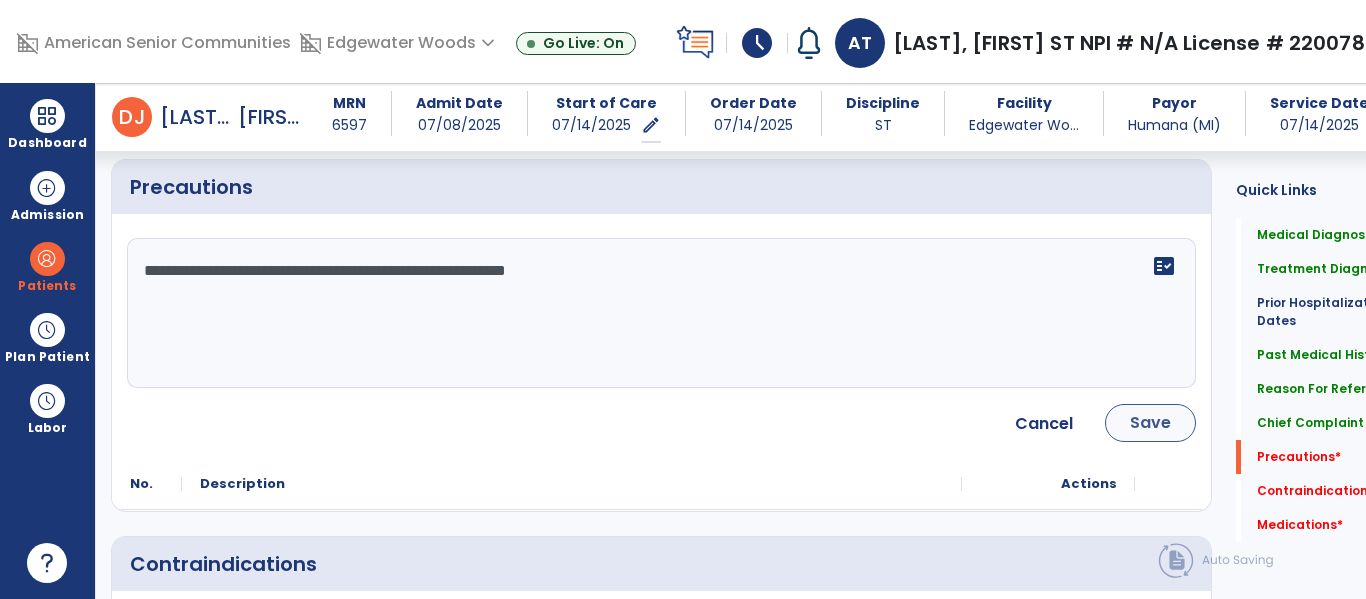 type on "**********" 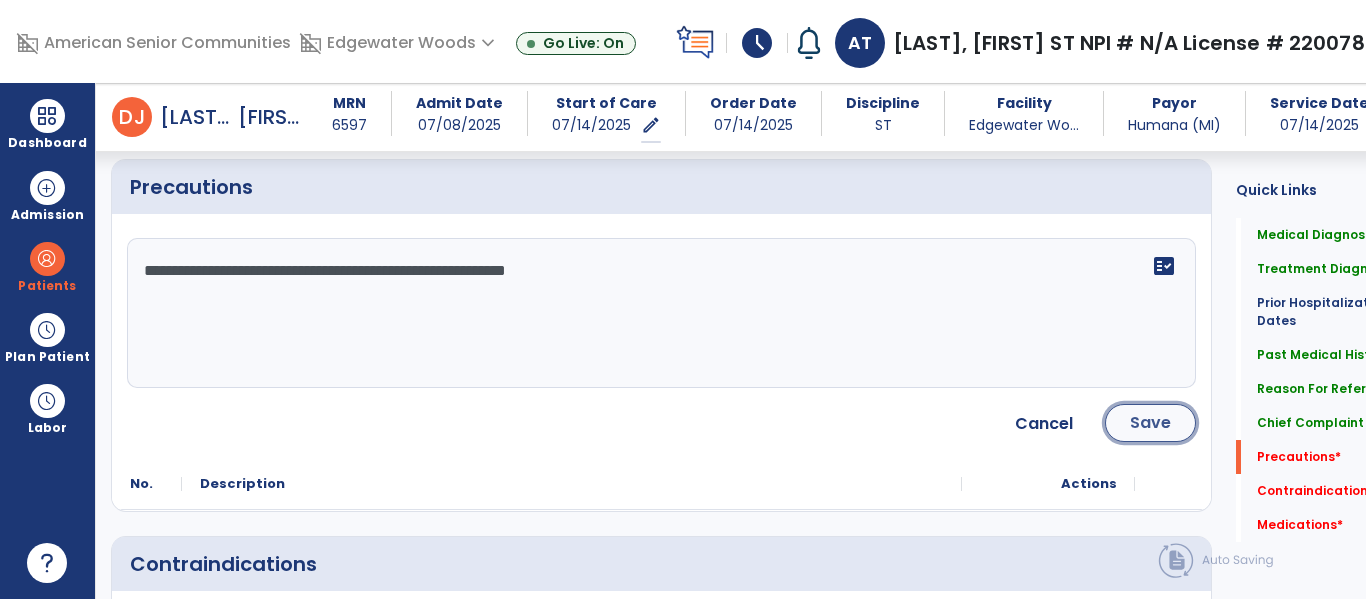click on "Save" 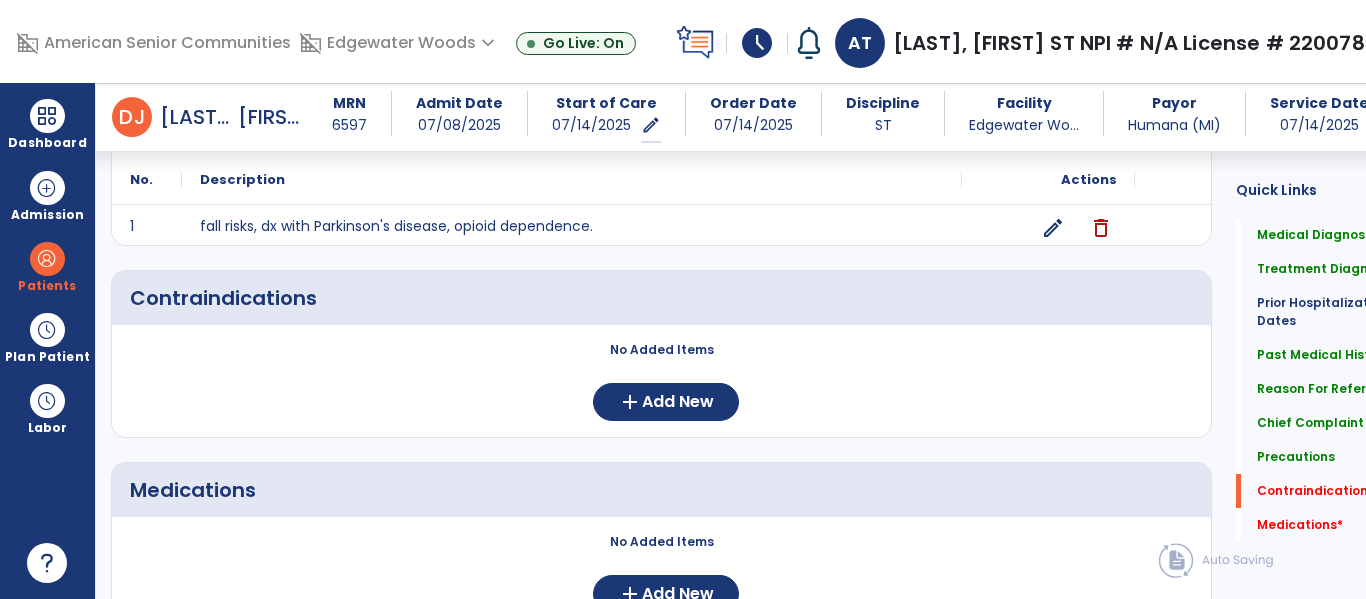 scroll, scrollTop: 1814, scrollLeft: 0, axis: vertical 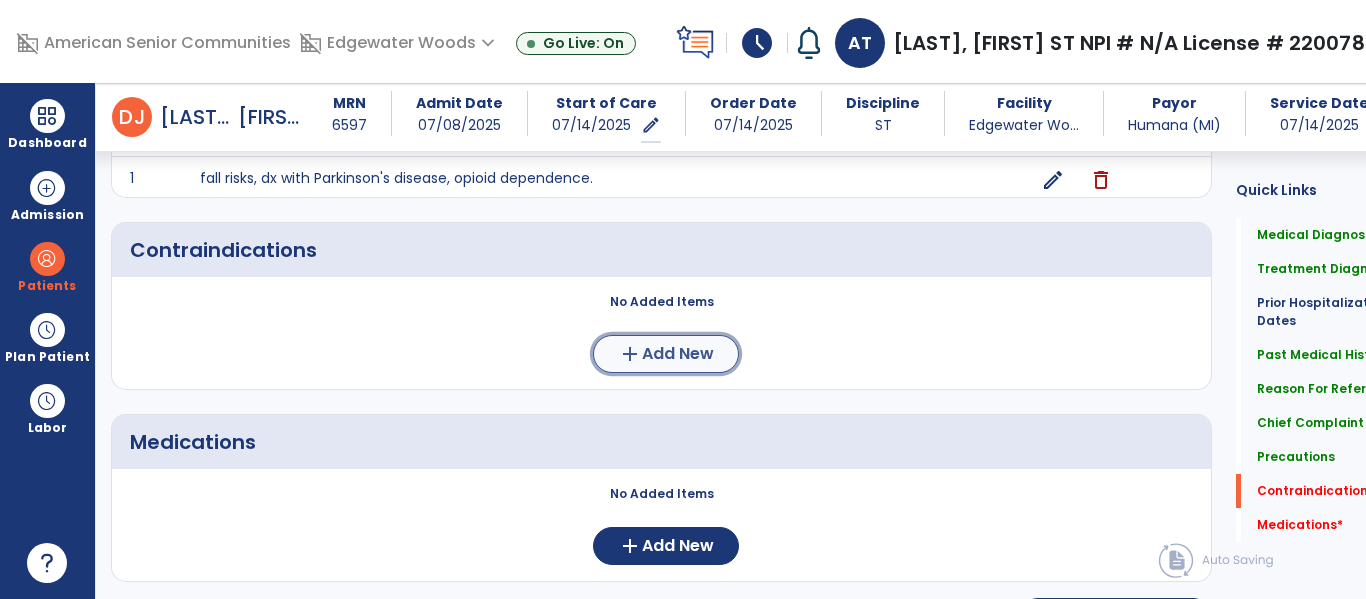 click on "add  Add New" 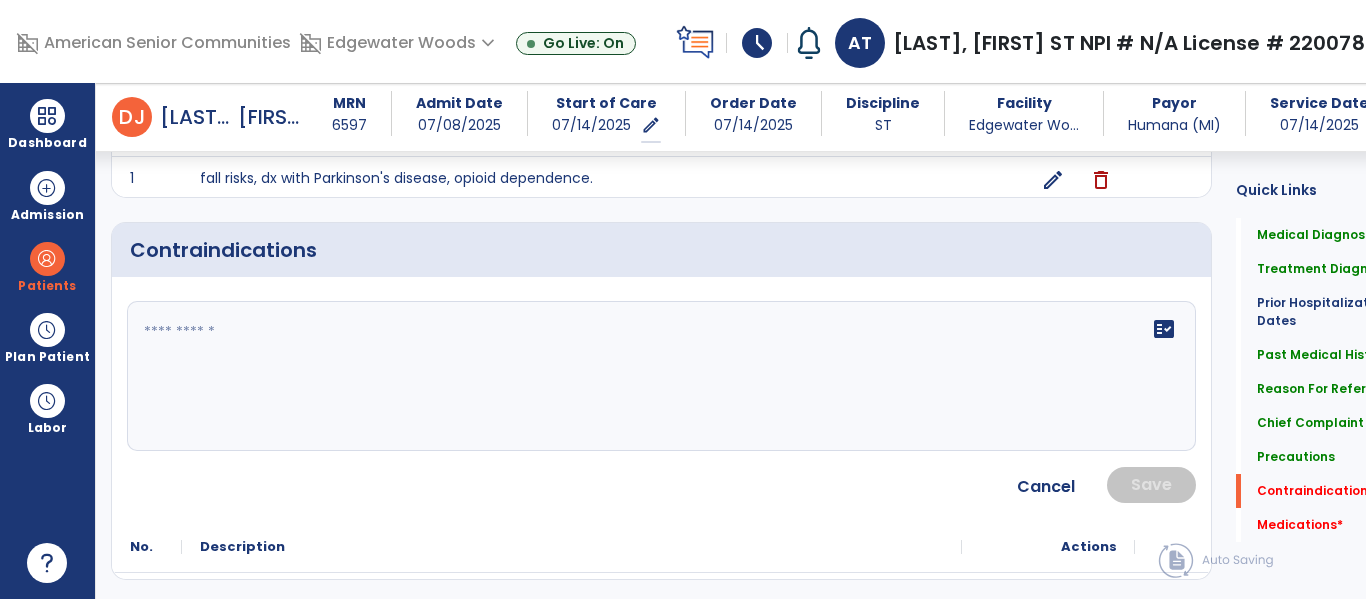 click on "fact_check" 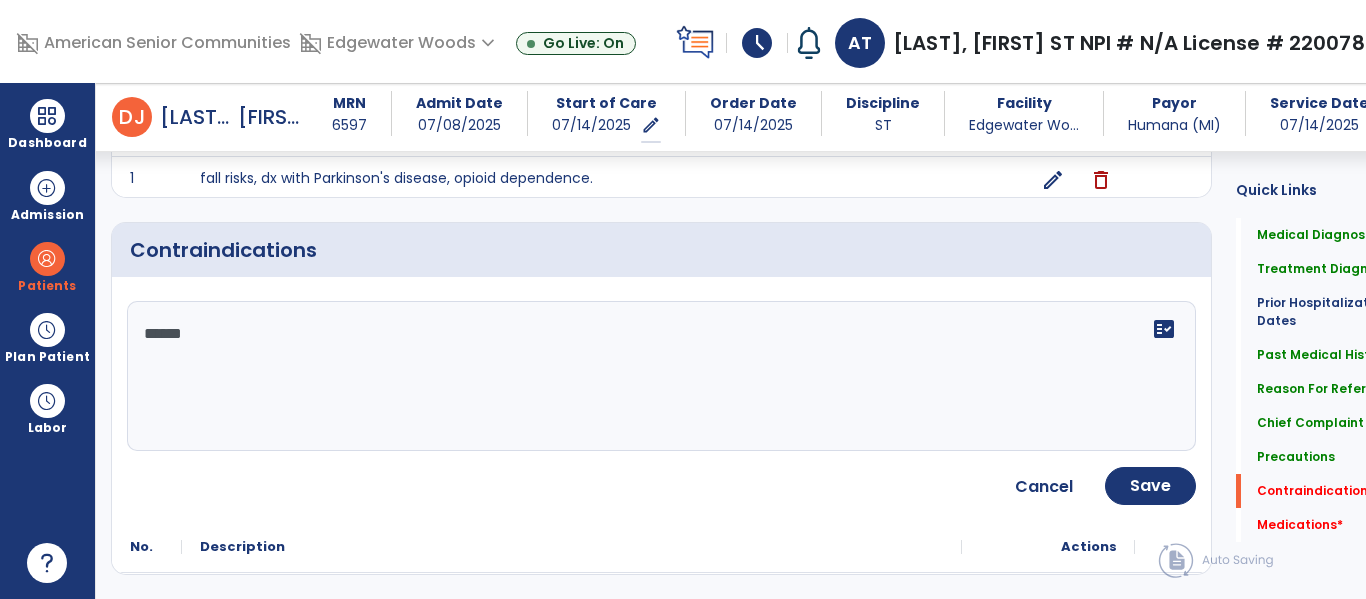 type on "*****" 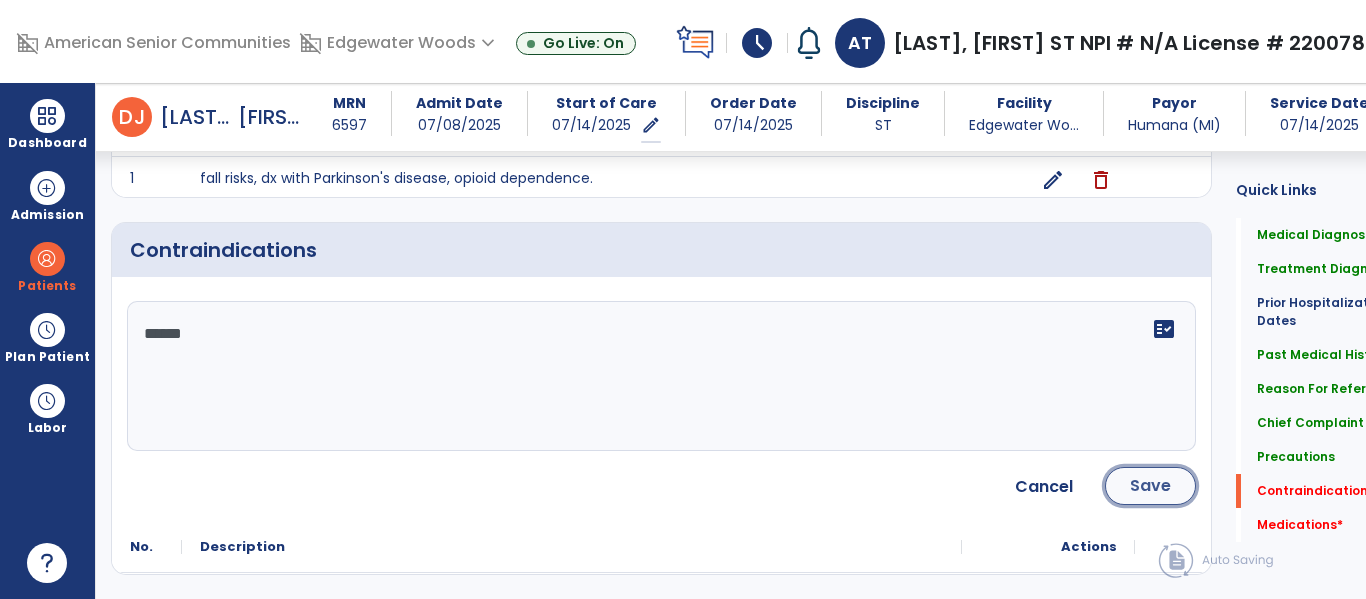 click on "Save" 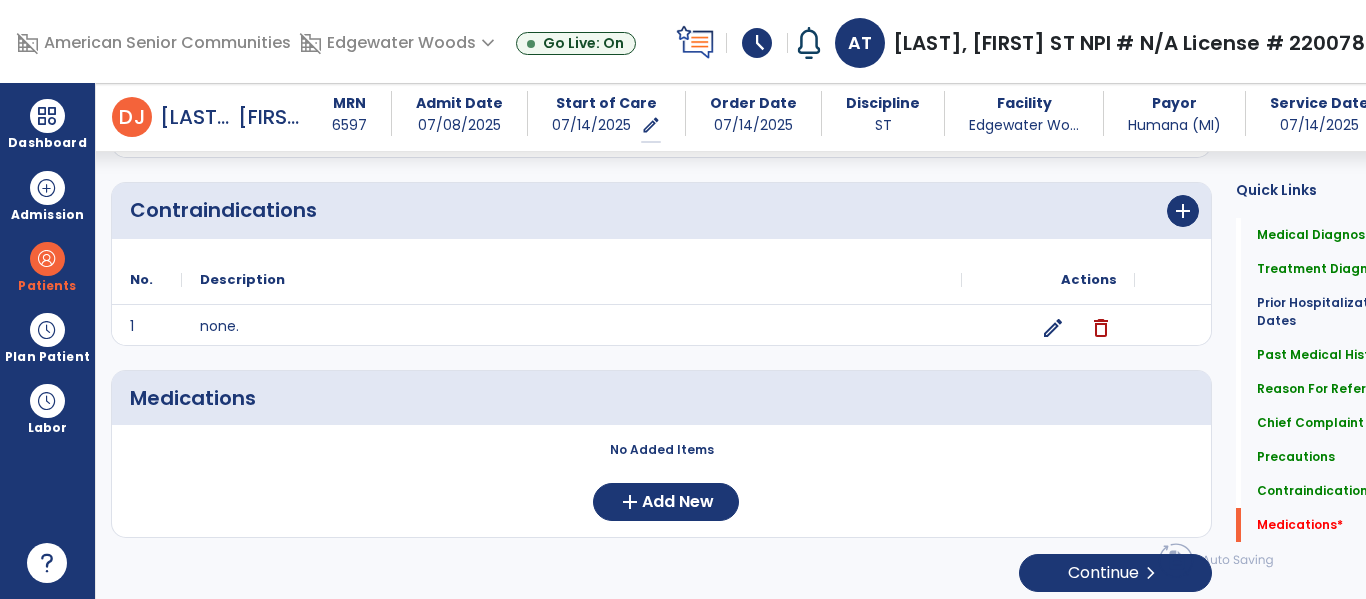 scroll, scrollTop: 1863, scrollLeft: 0, axis: vertical 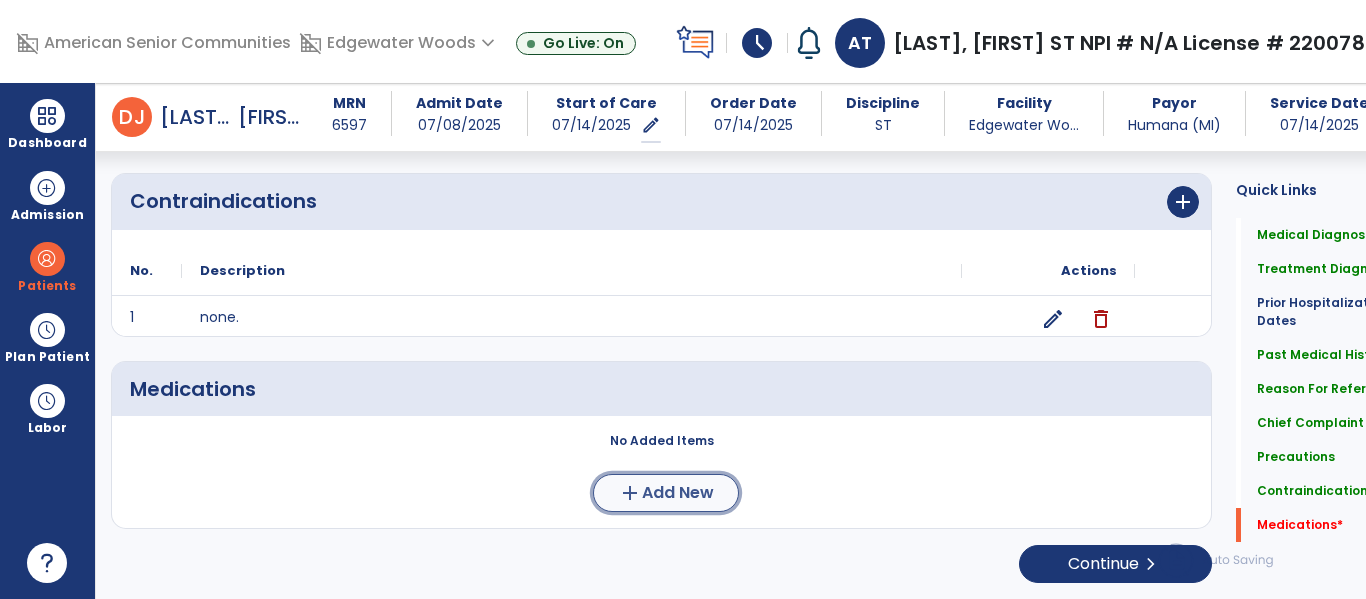 click on "Add New" 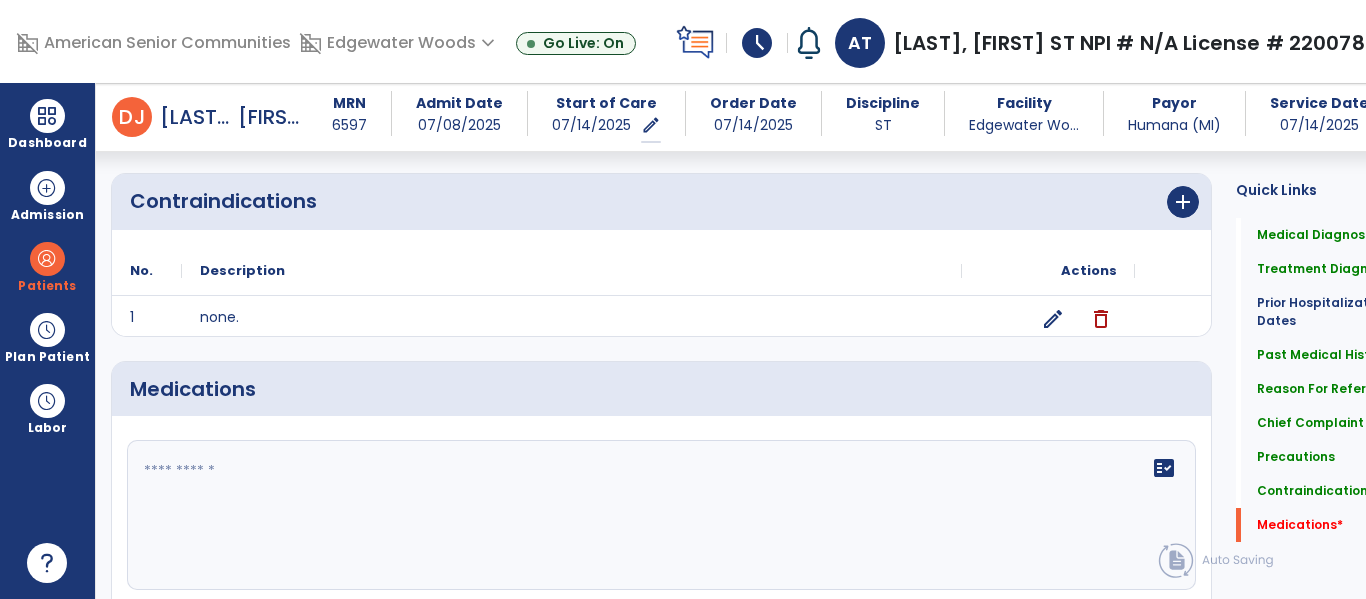 click 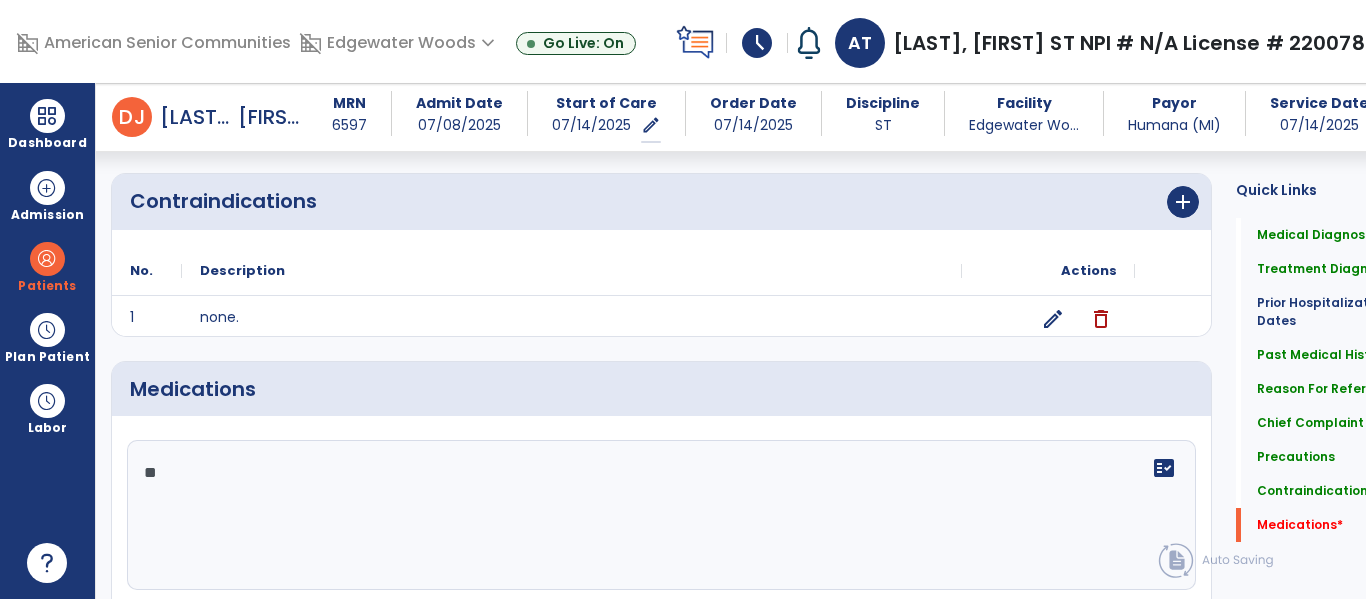 type on "*" 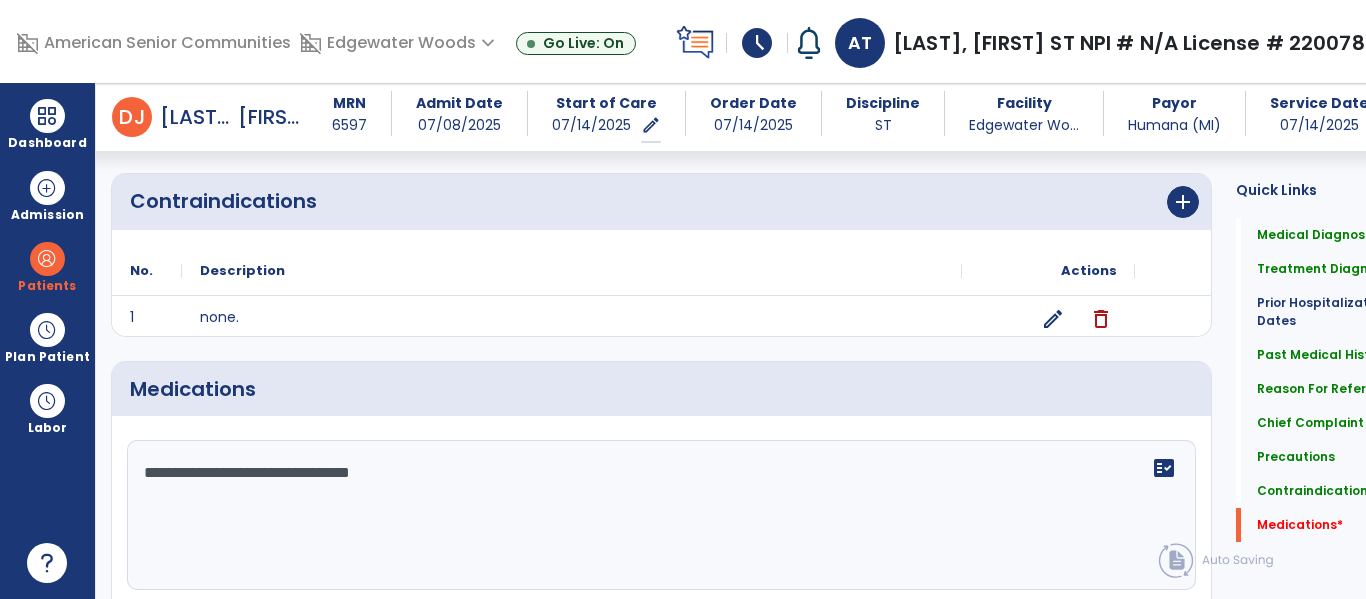 type on "**********" 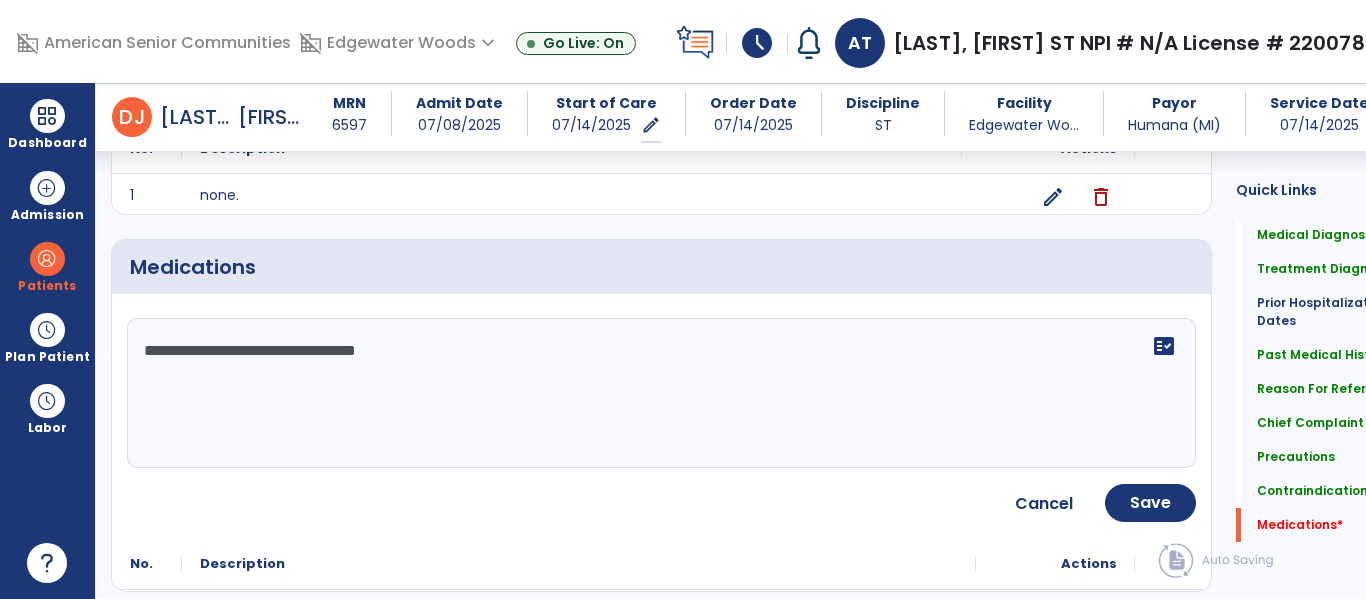 scroll, scrollTop: 1999, scrollLeft: 0, axis: vertical 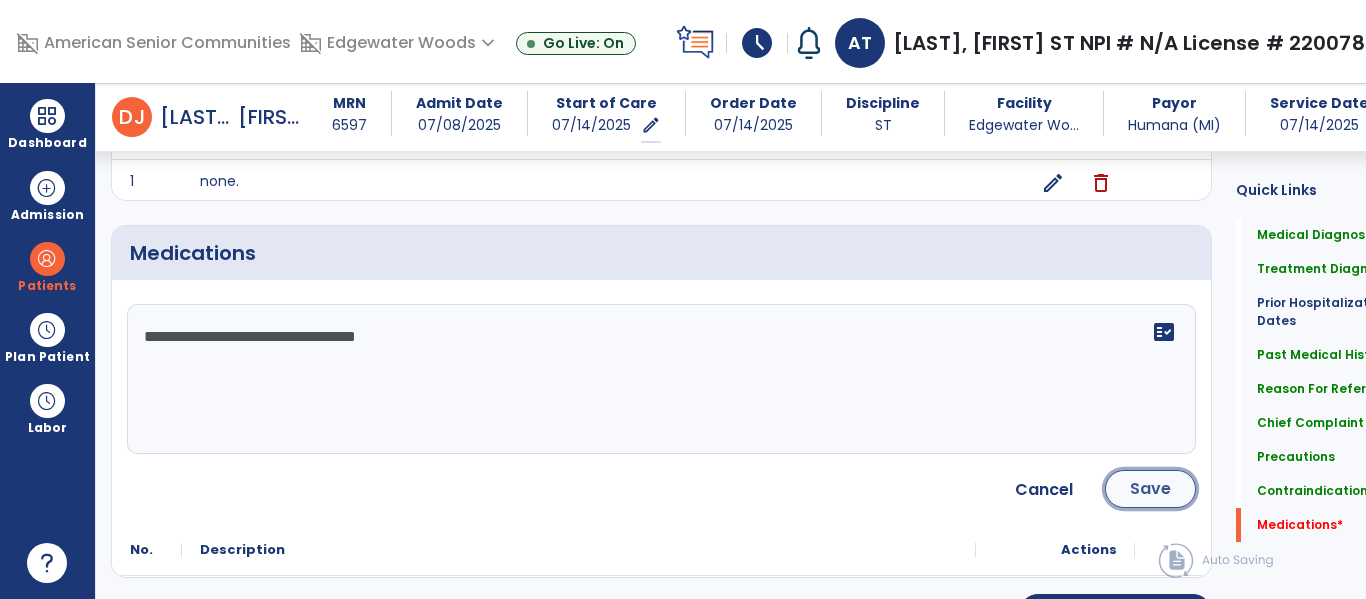 click on "Save" 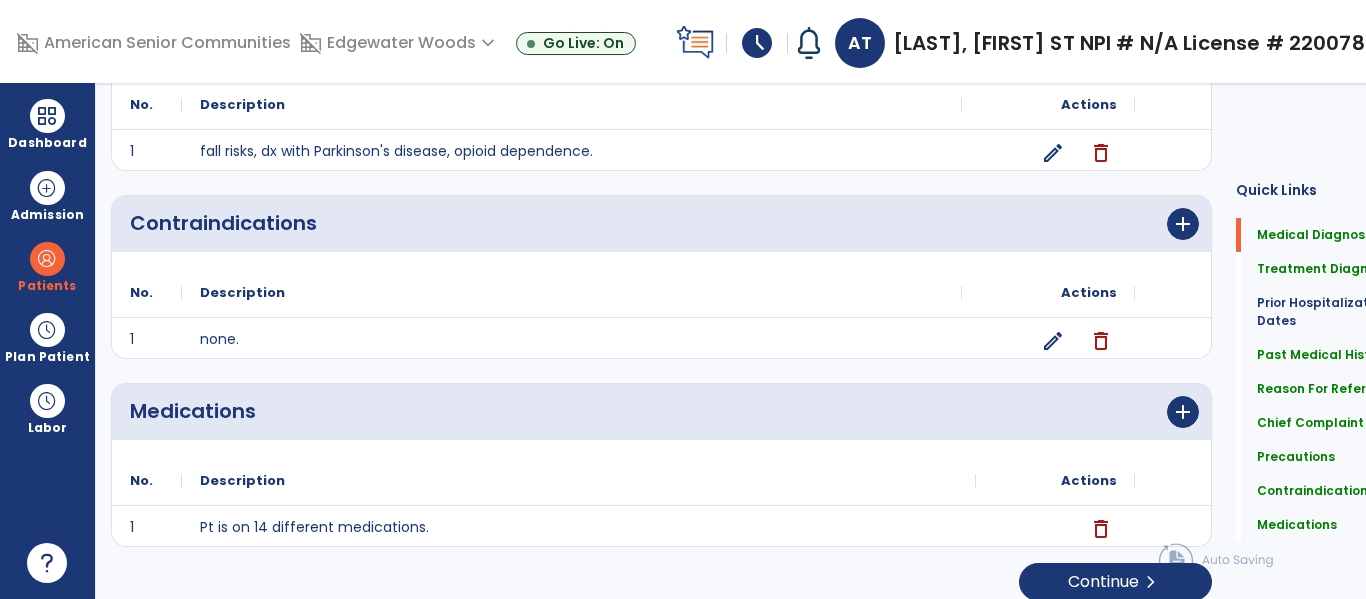 scroll, scrollTop: 0, scrollLeft: 0, axis: both 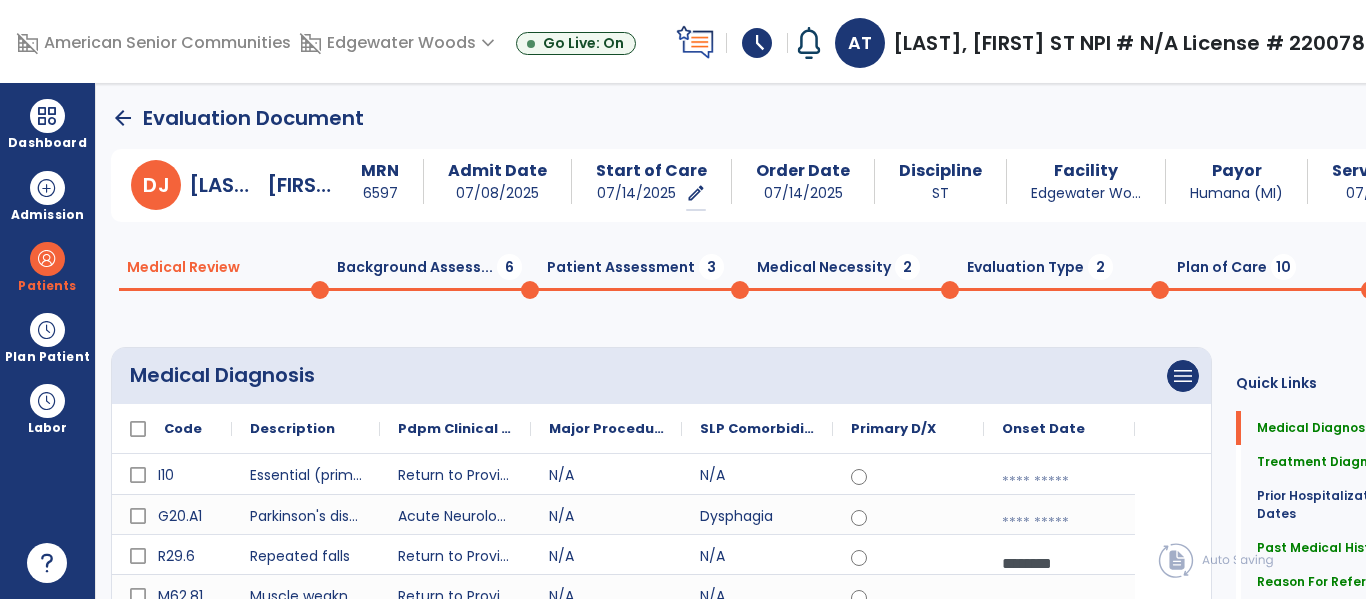 click on "Background Assess...  6" 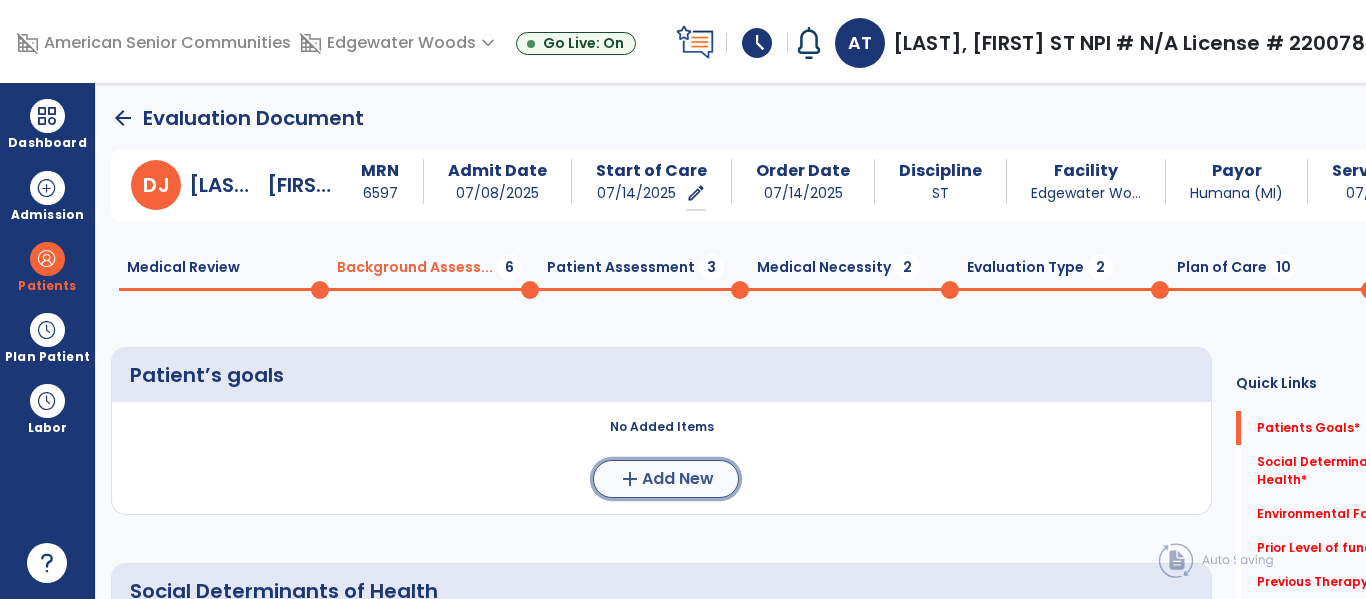 click on "Add New" 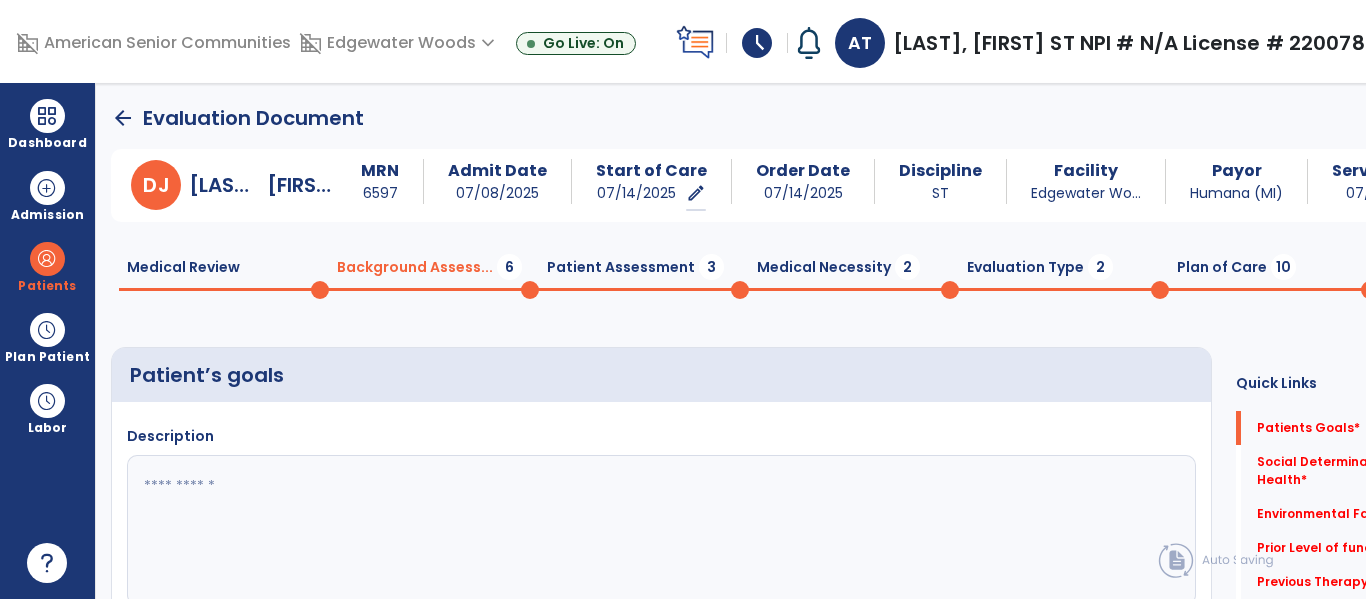 click 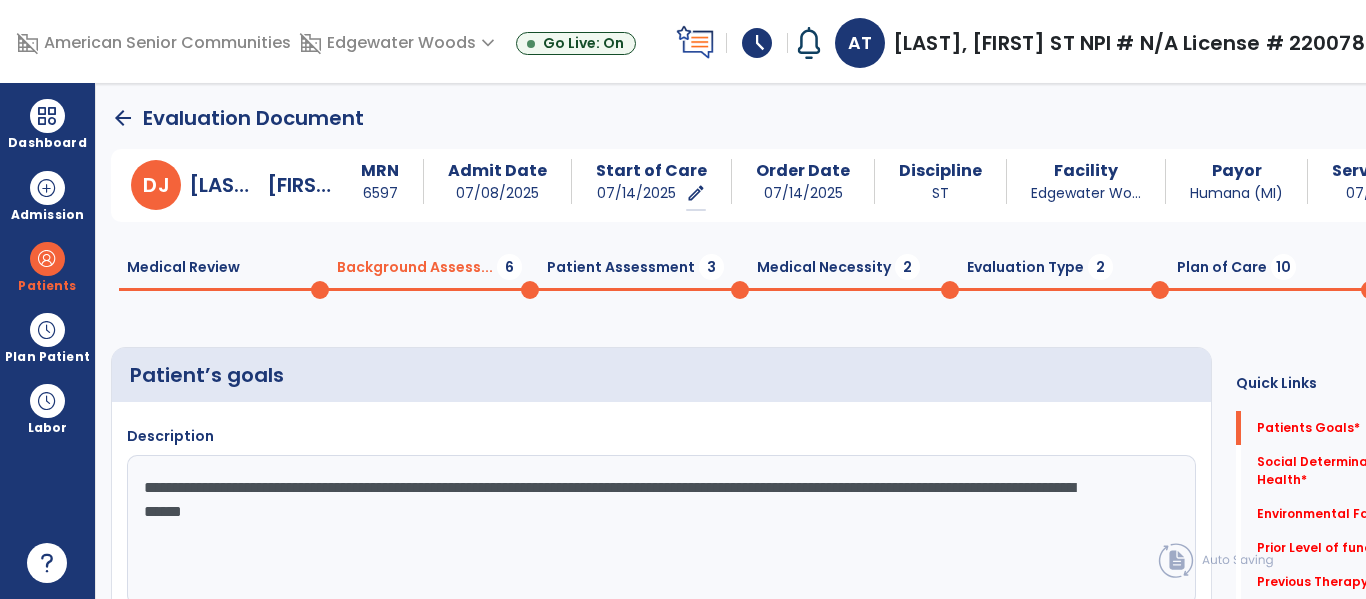 type on "**********" 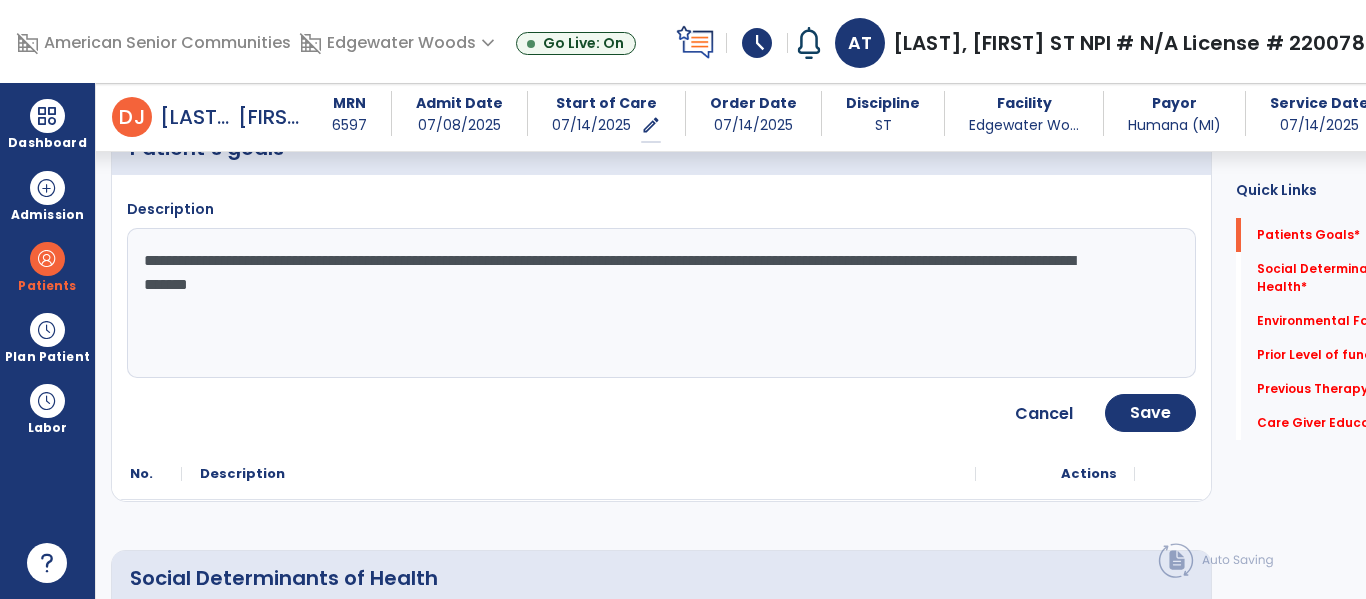 scroll, scrollTop: 163, scrollLeft: 0, axis: vertical 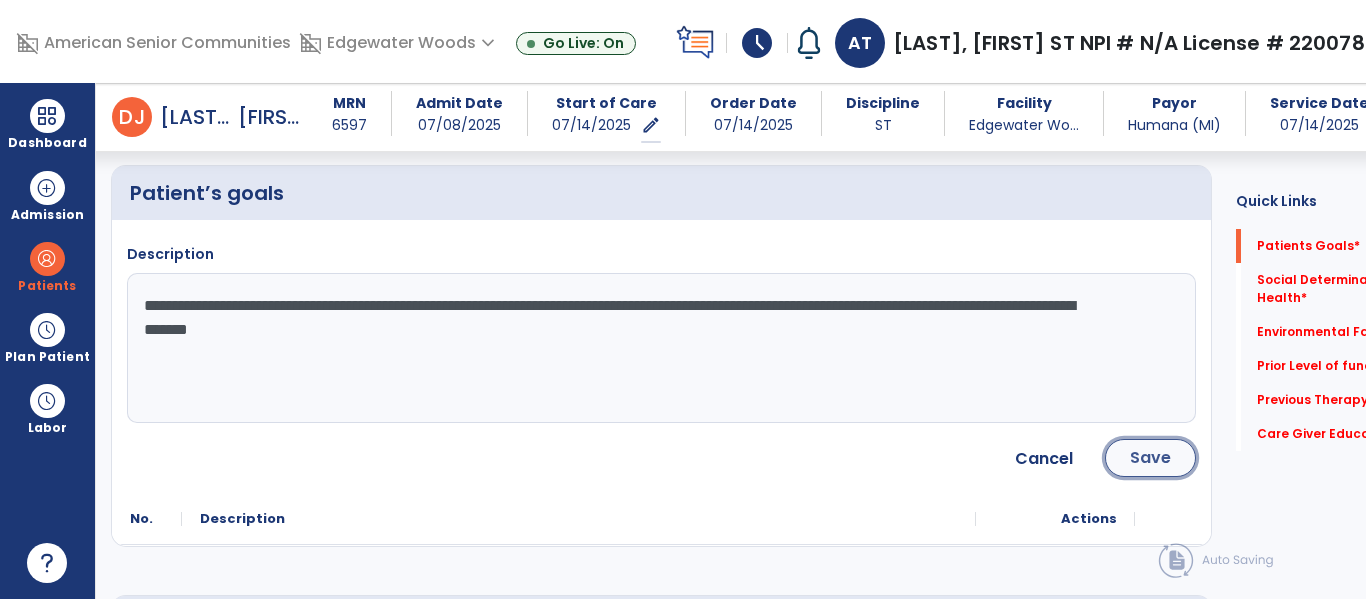 click on "Save" 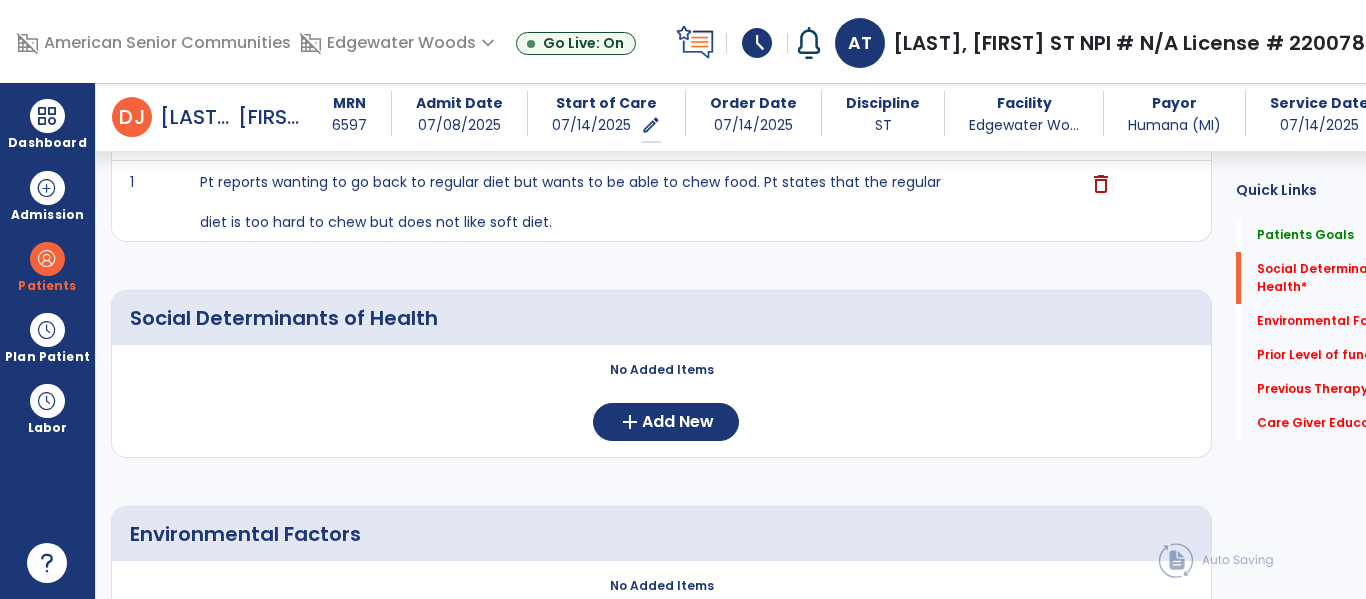 scroll, scrollTop: 298, scrollLeft: 0, axis: vertical 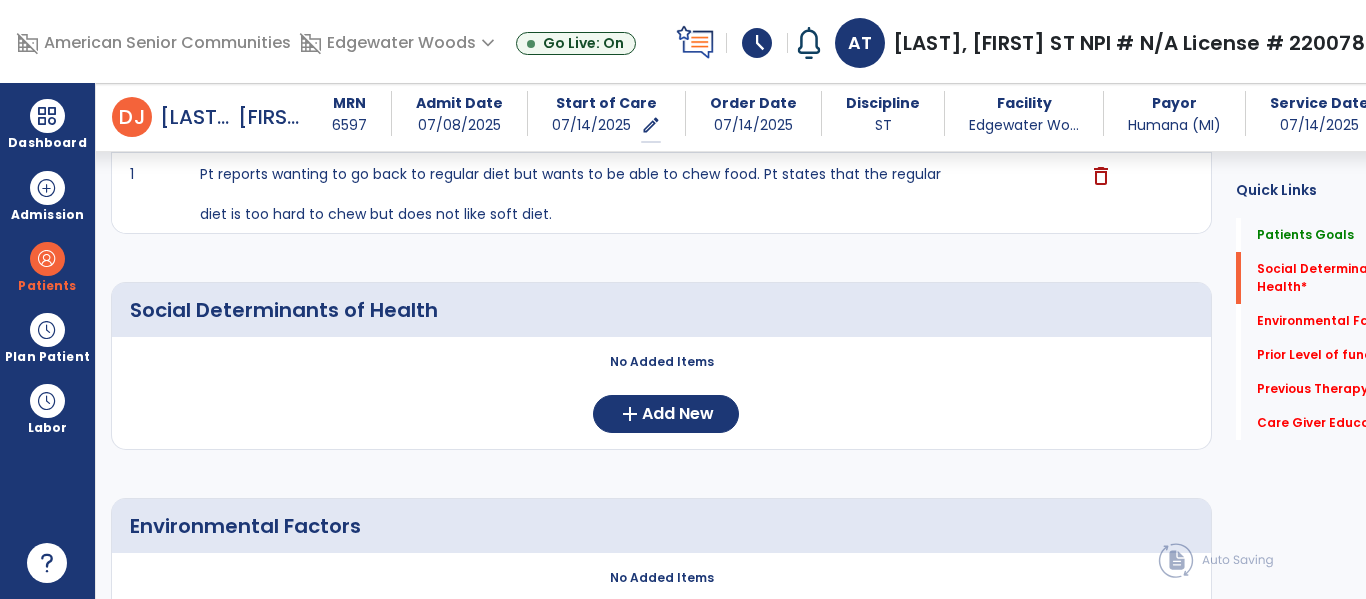 click on "No Added Items  add  Add New" 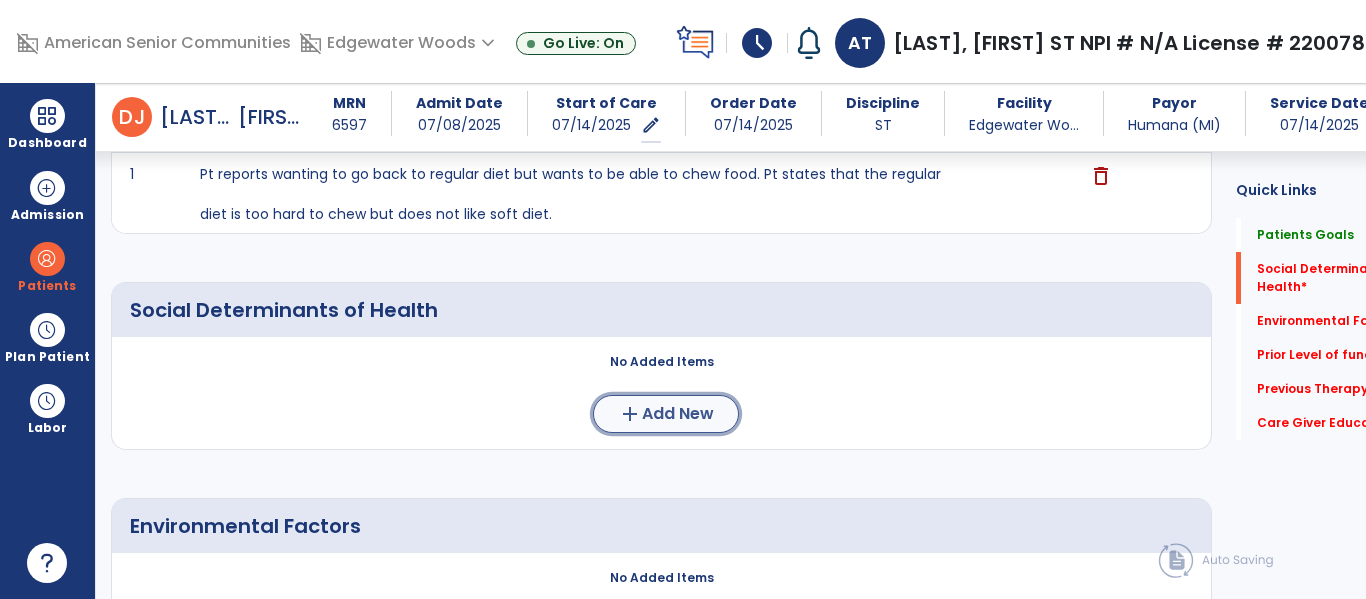 click on "add  Add New" 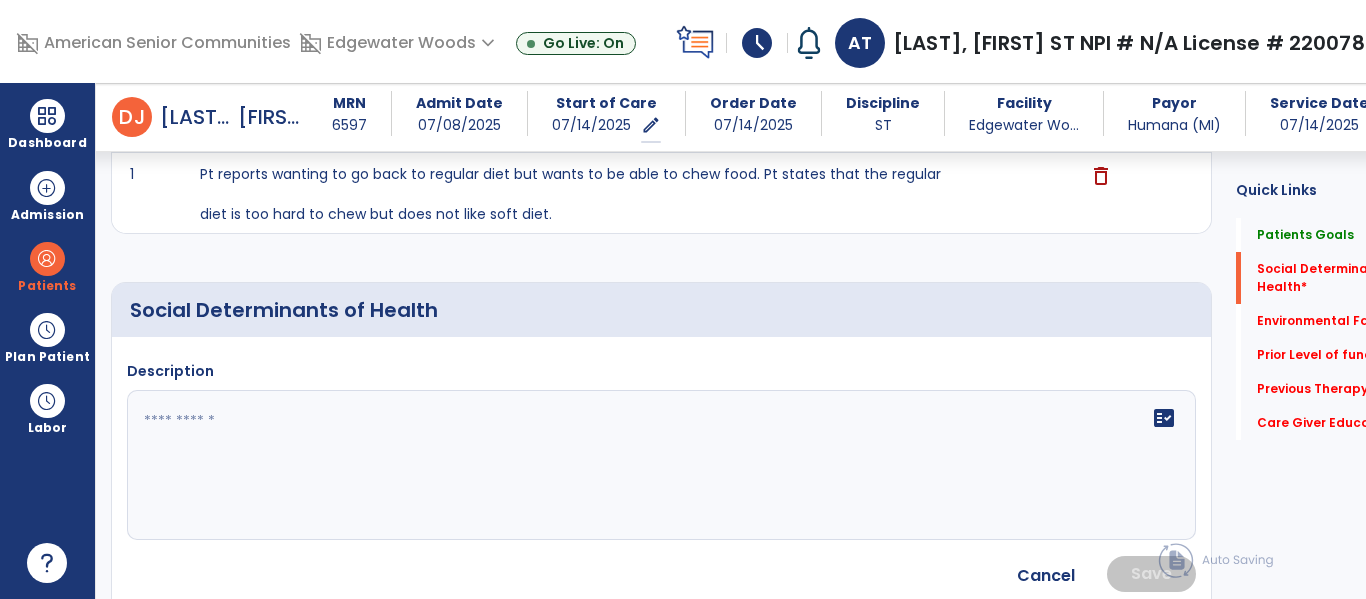 click 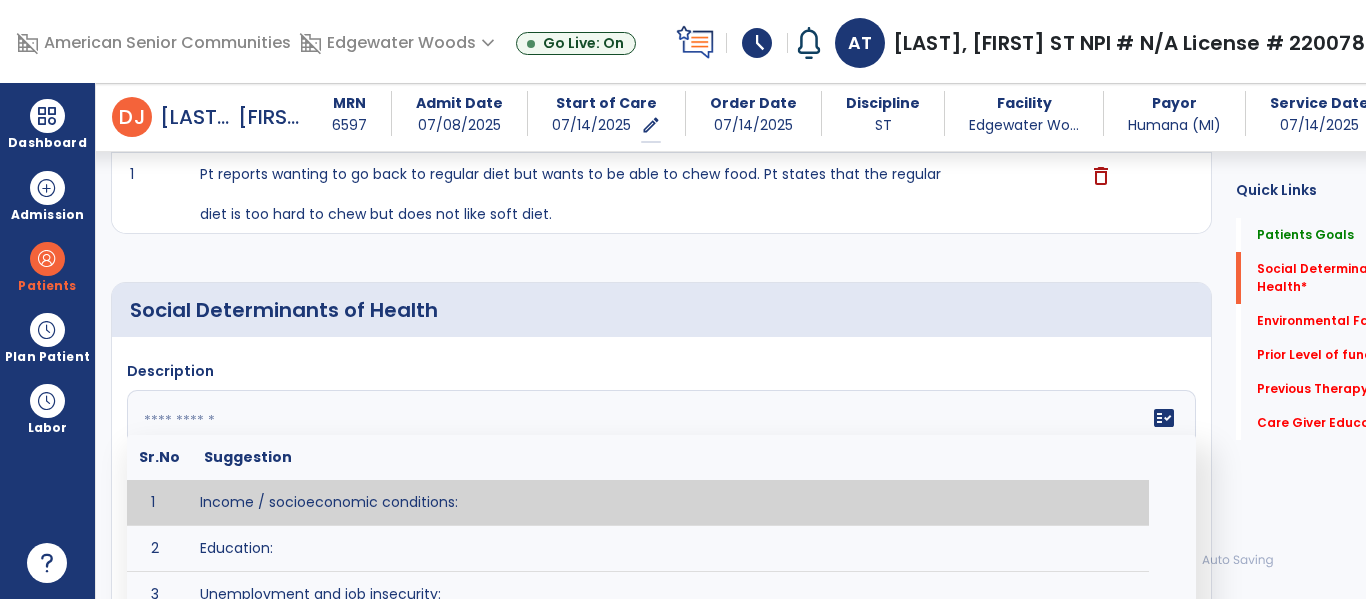 paste on "**********" 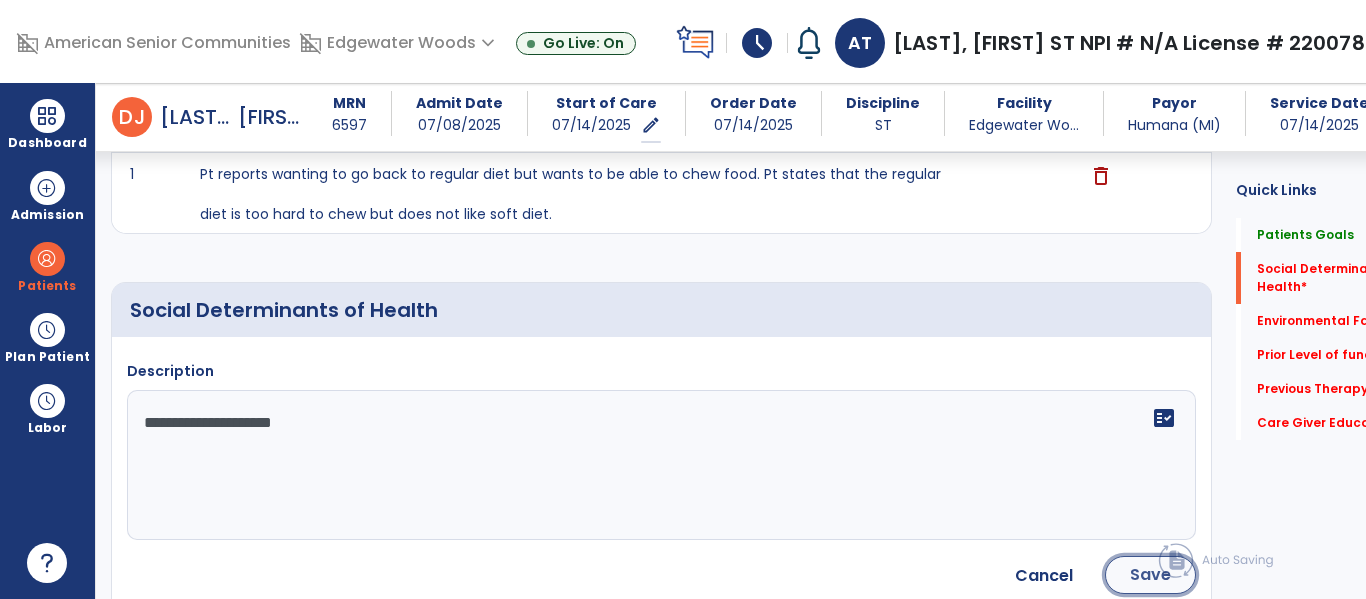 click on "Save" 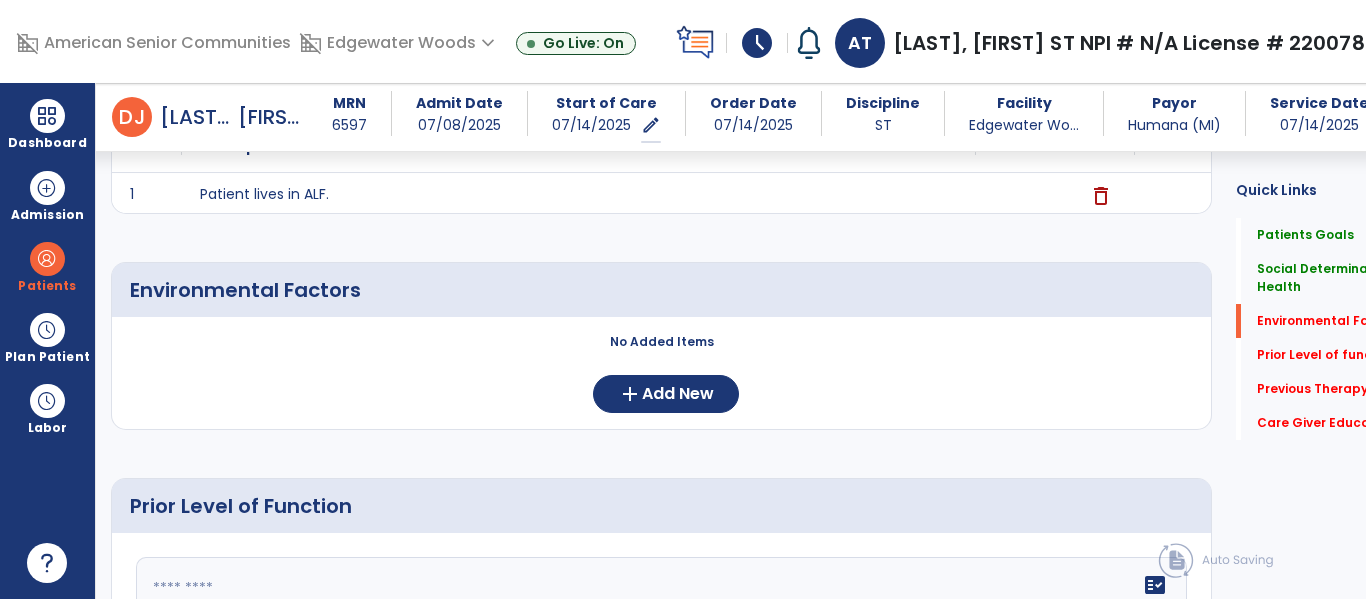 scroll, scrollTop: 550, scrollLeft: 0, axis: vertical 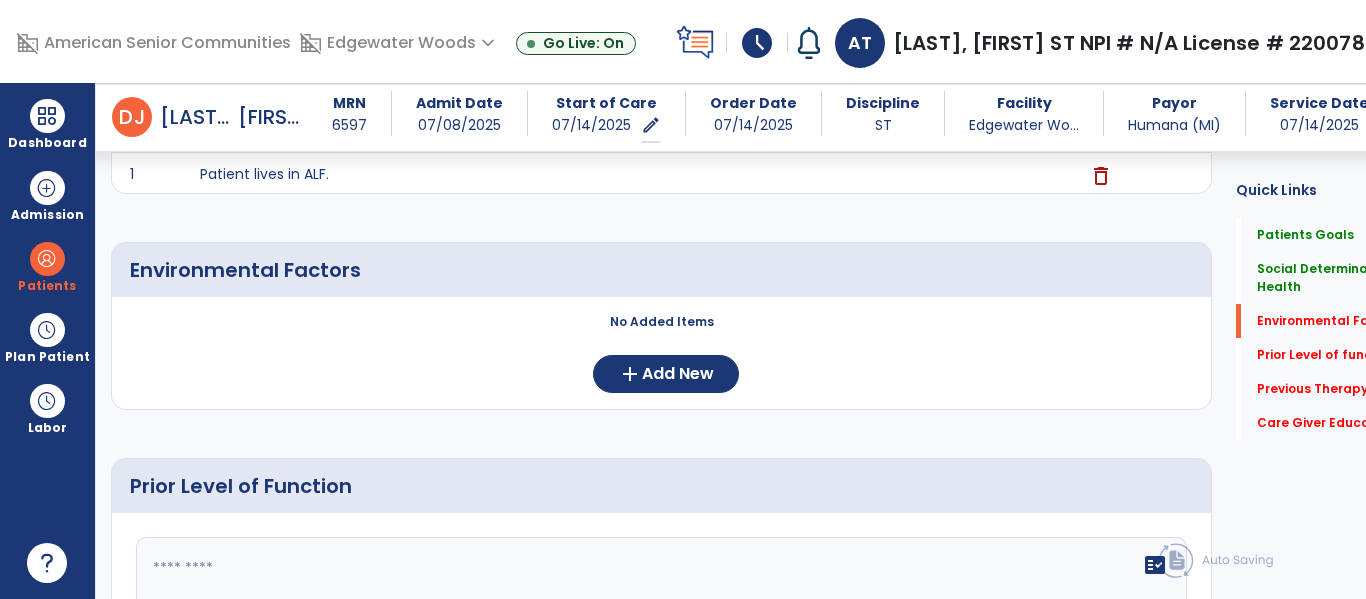 click on "No Added Items  add  Add New" 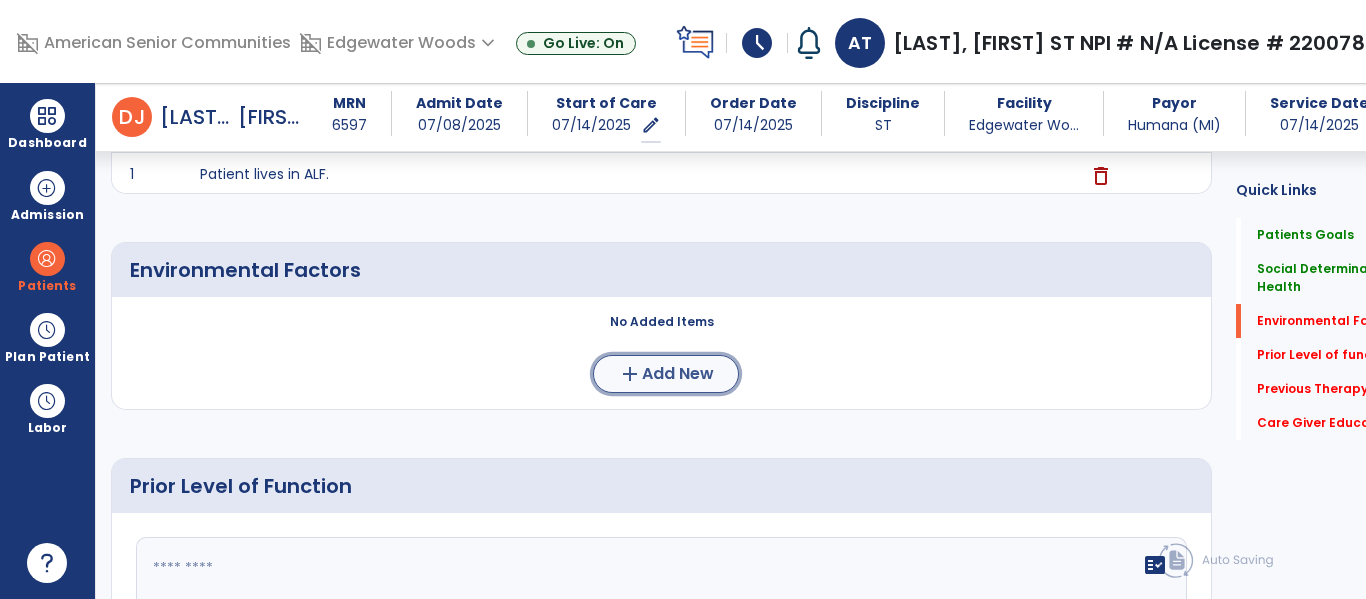 click on "Add New" 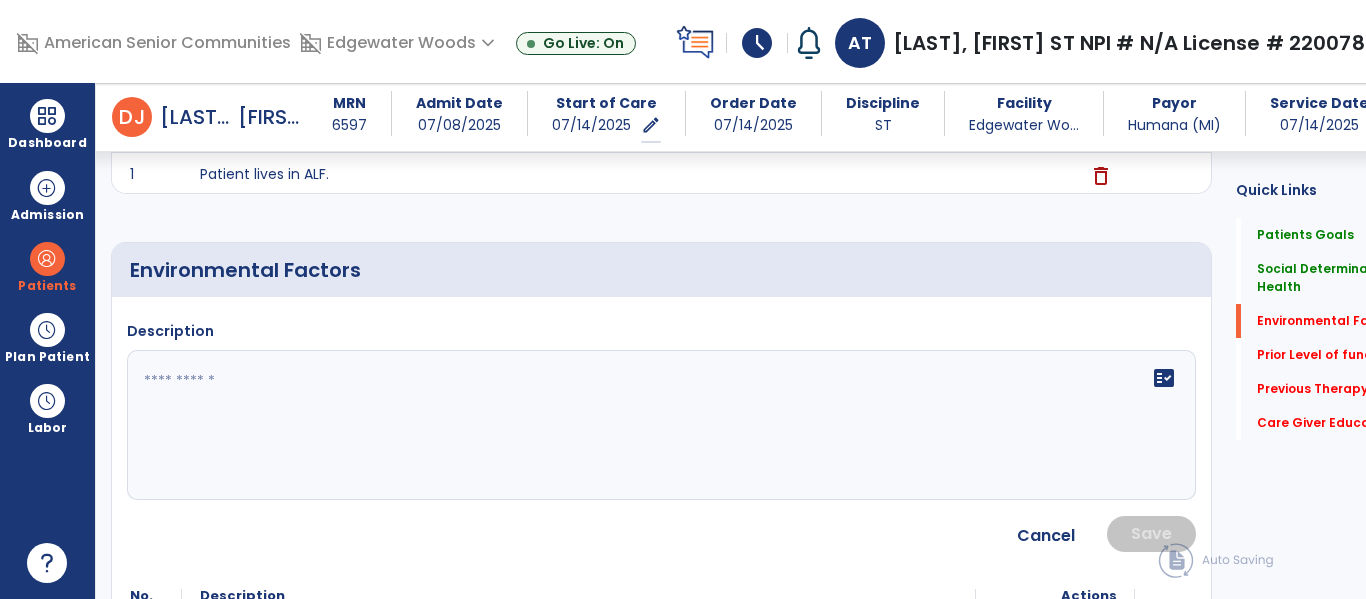 click 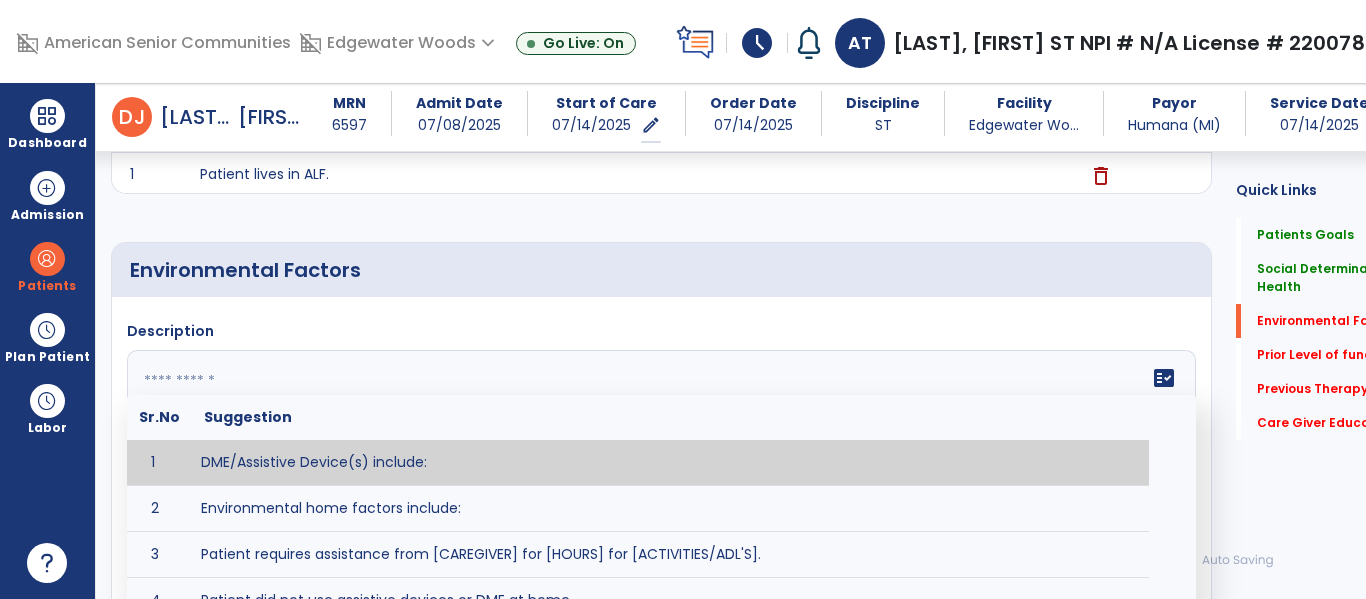 paste on "**********" 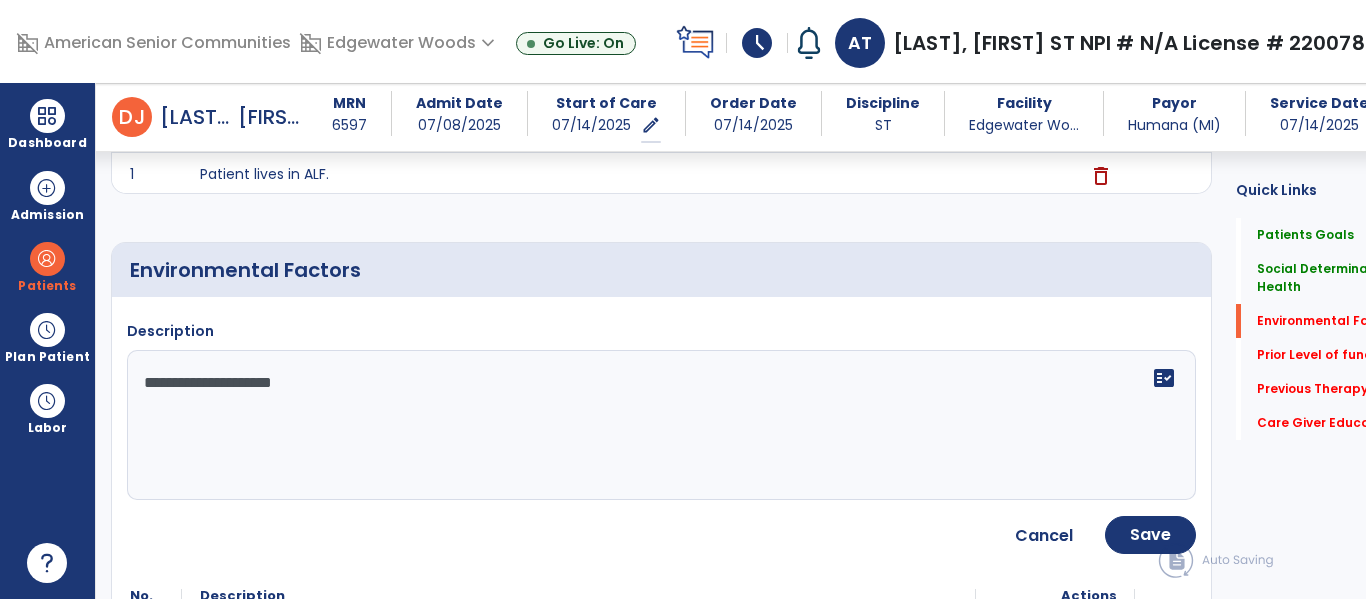 type on "**********" 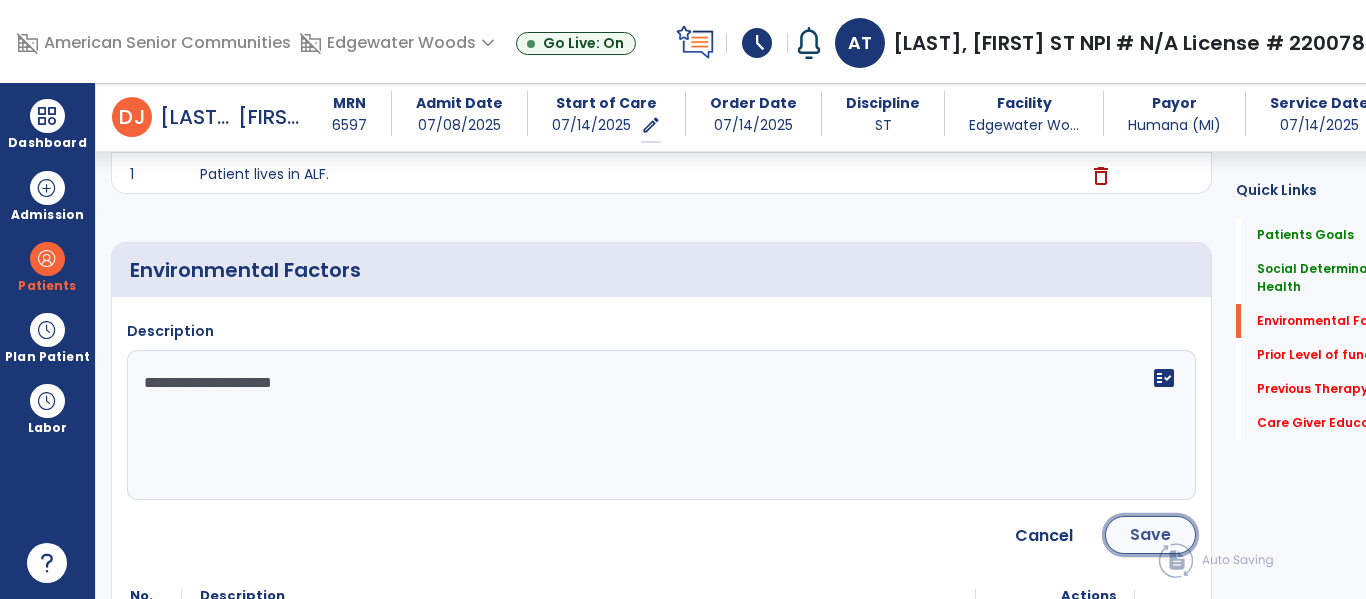 click on "Save" 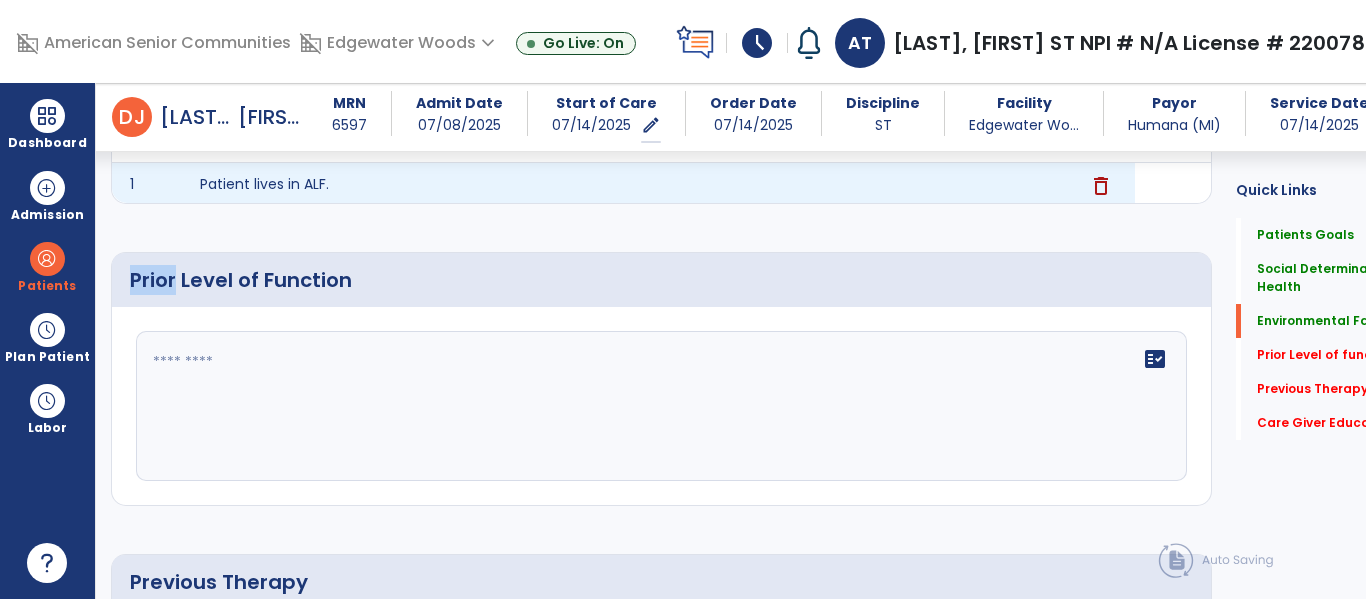 scroll, scrollTop: 753, scrollLeft: 0, axis: vertical 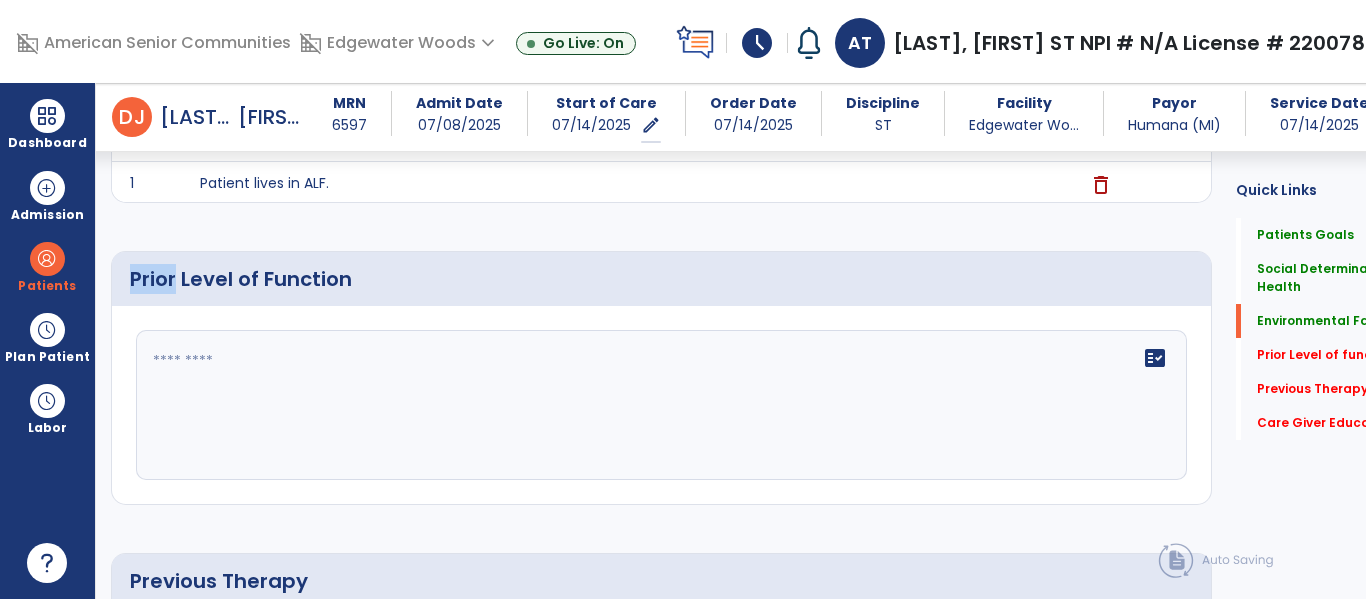 click on "fact_check" 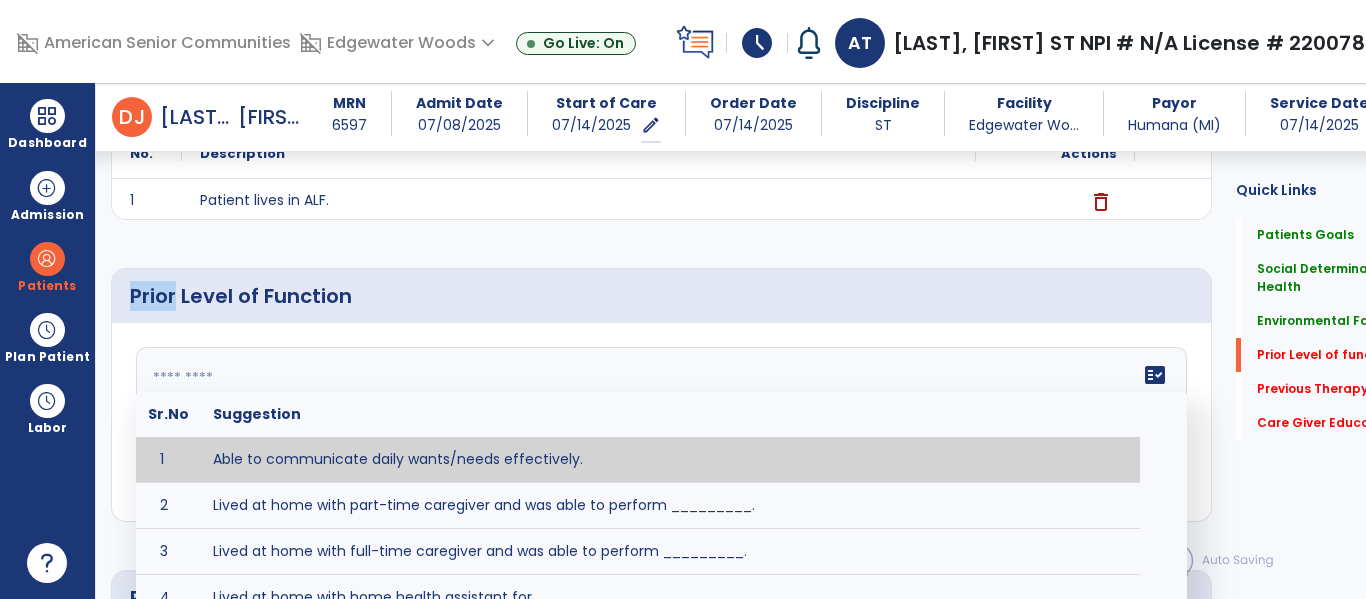 scroll, scrollTop: 735, scrollLeft: 0, axis: vertical 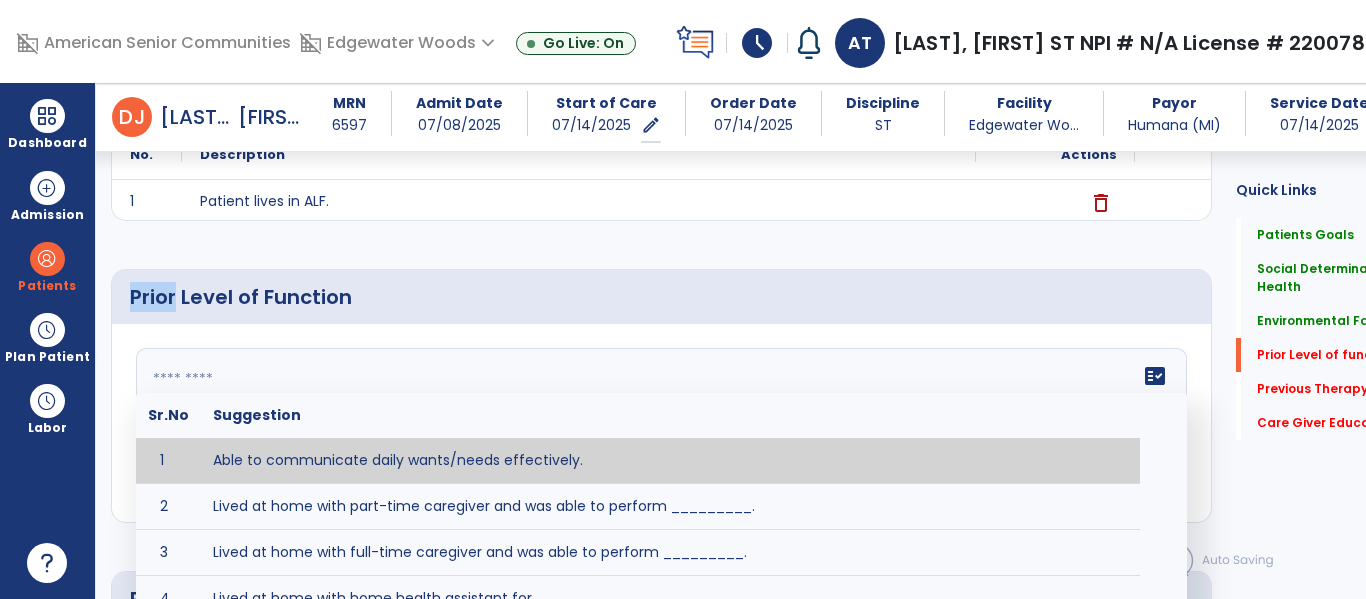click 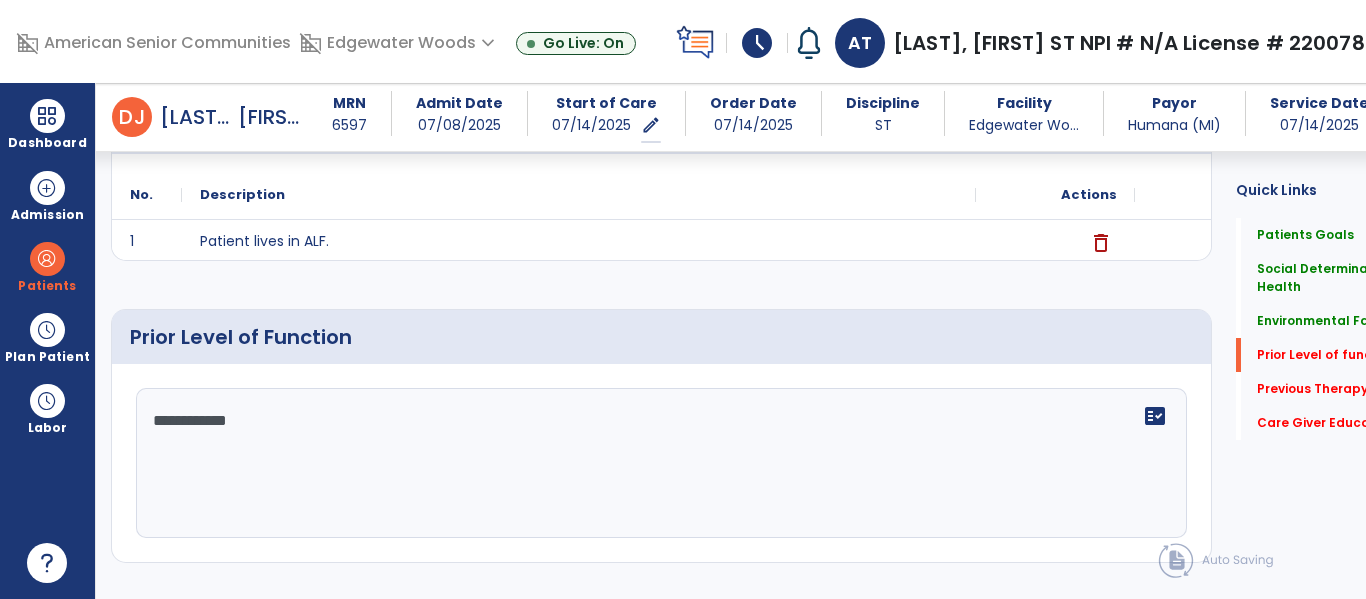 scroll, scrollTop: 735, scrollLeft: 0, axis: vertical 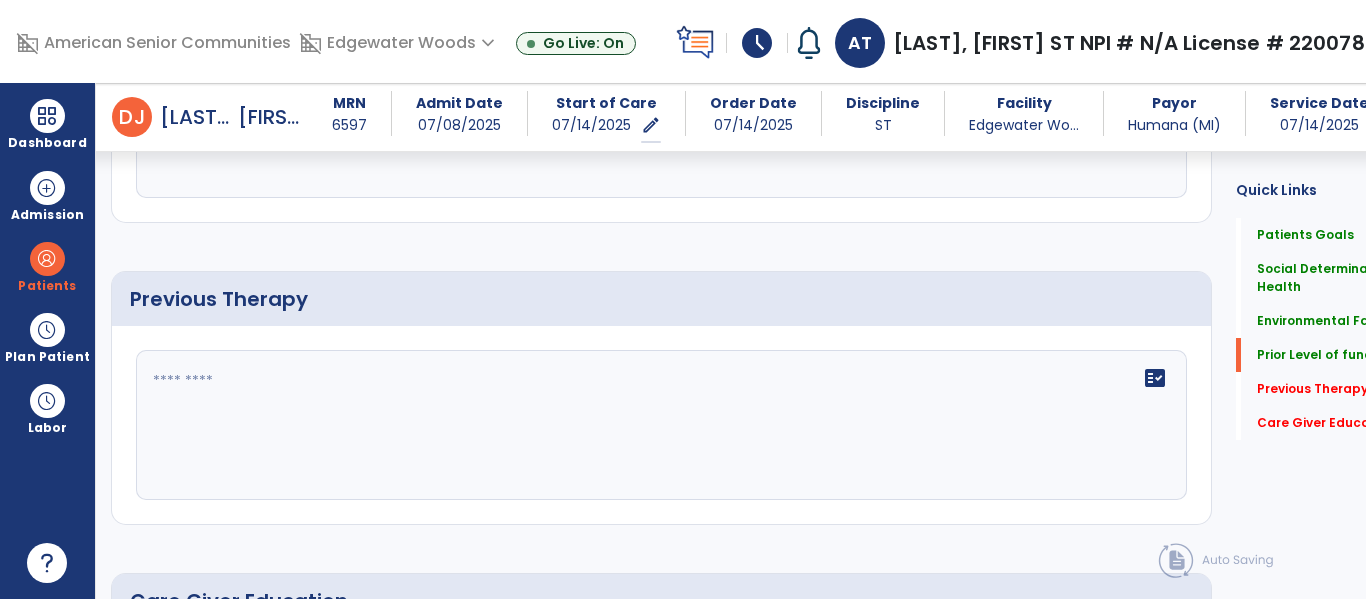 type on "**********" 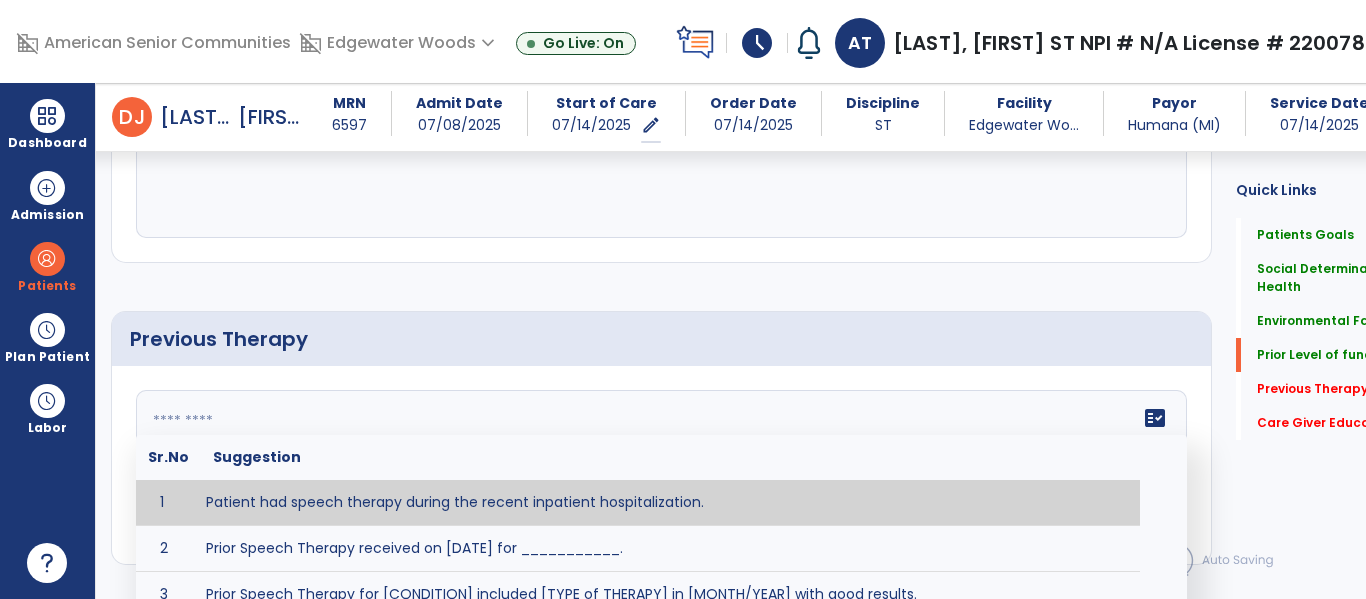 scroll, scrollTop: 995, scrollLeft: 0, axis: vertical 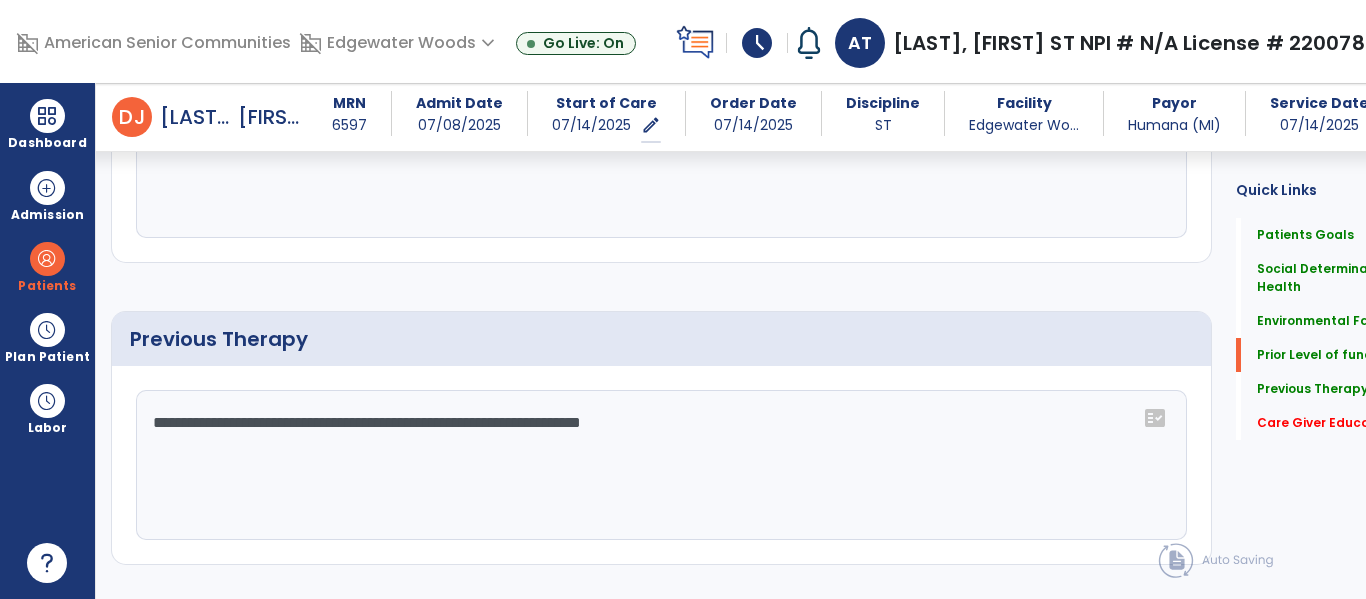 click on "**********" 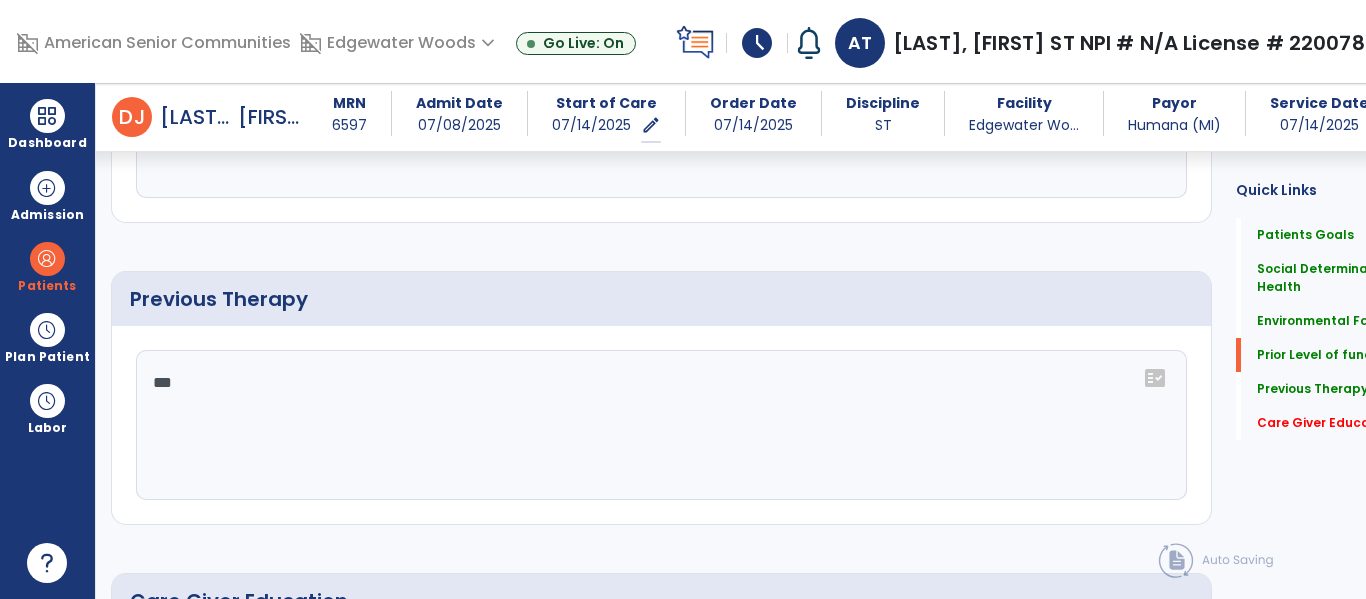 scroll, scrollTop: 995, scrollLeft: 0, axis: vertical 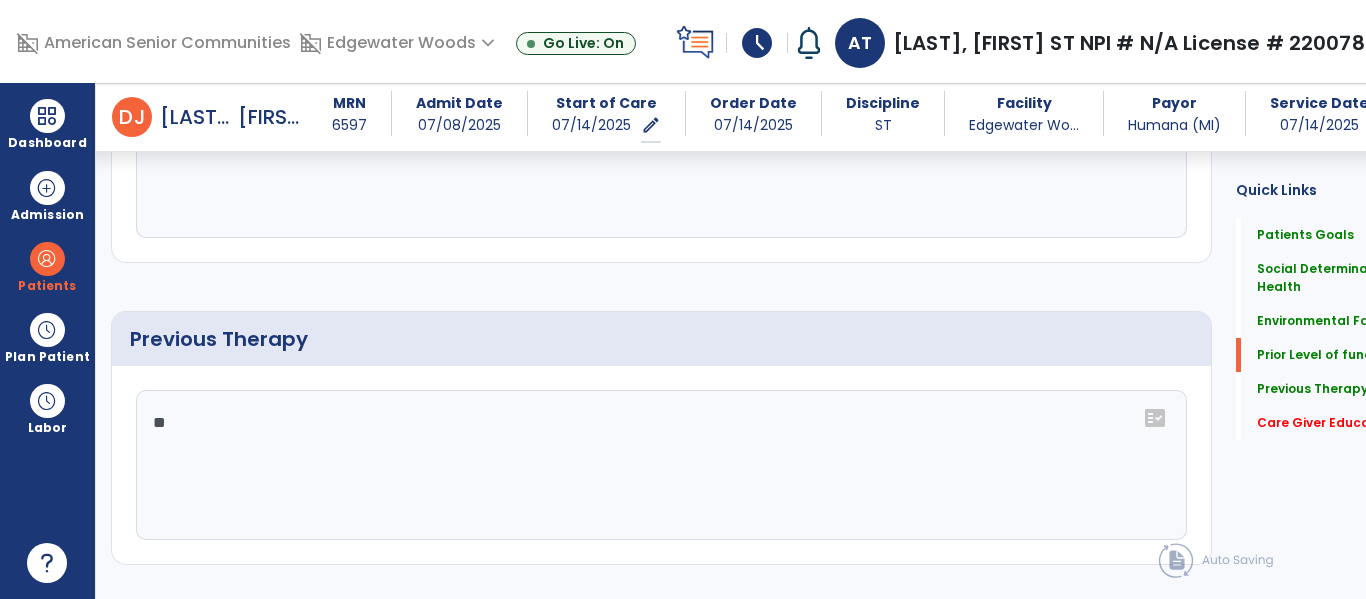 type on "*" 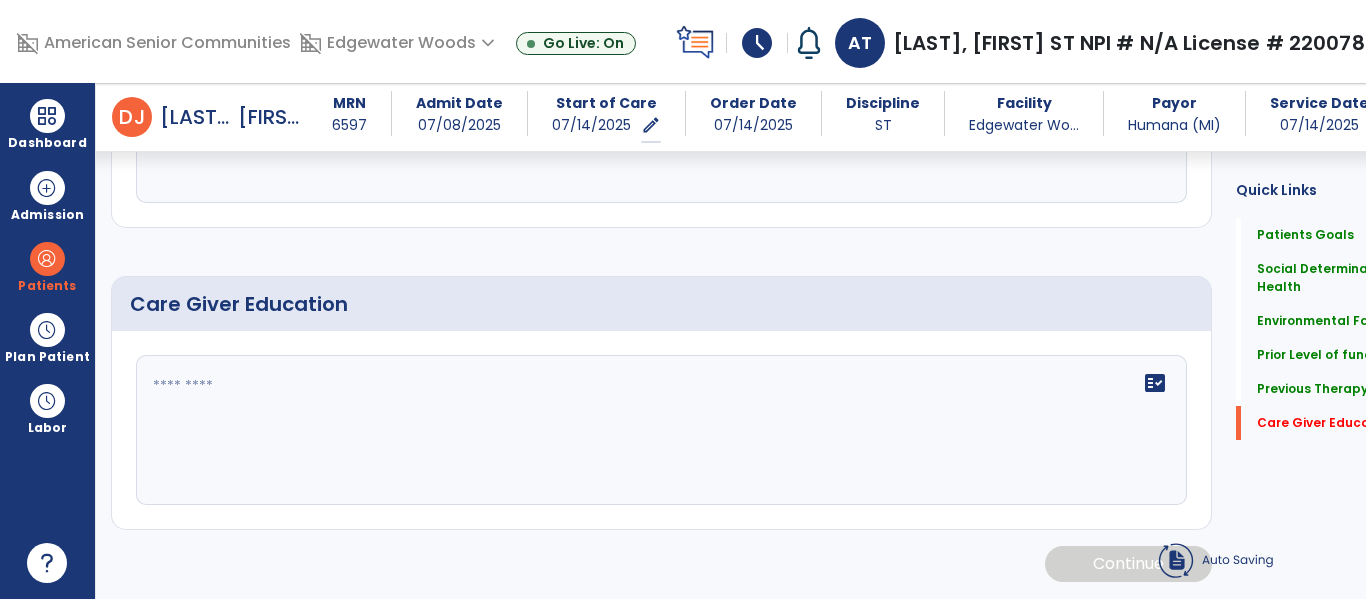 type on "**********" 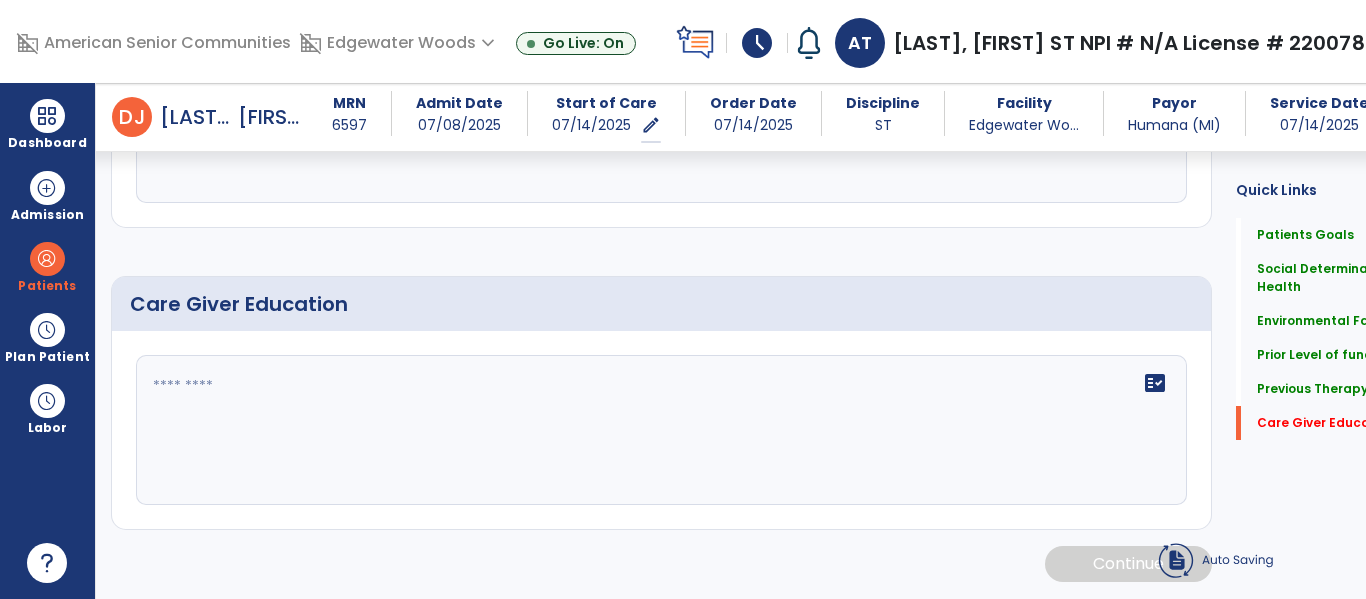 click on "fact_check" 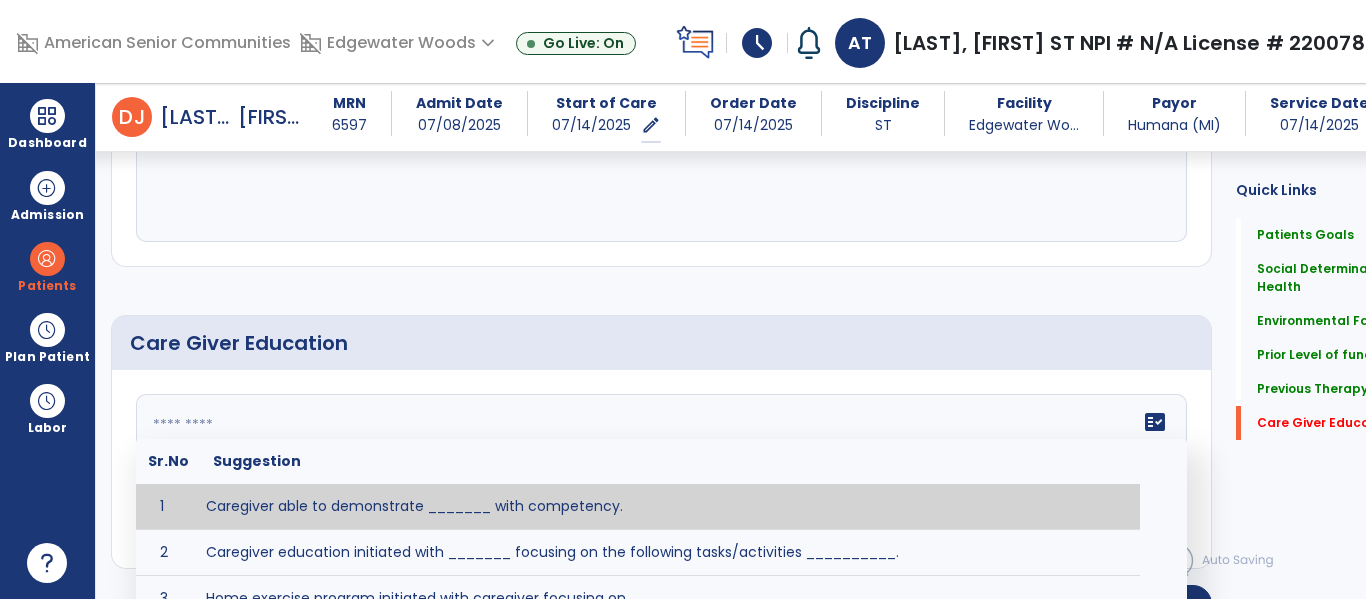 scroll, scrollTop: 1333, scrollLeft: 0, axis: vertical 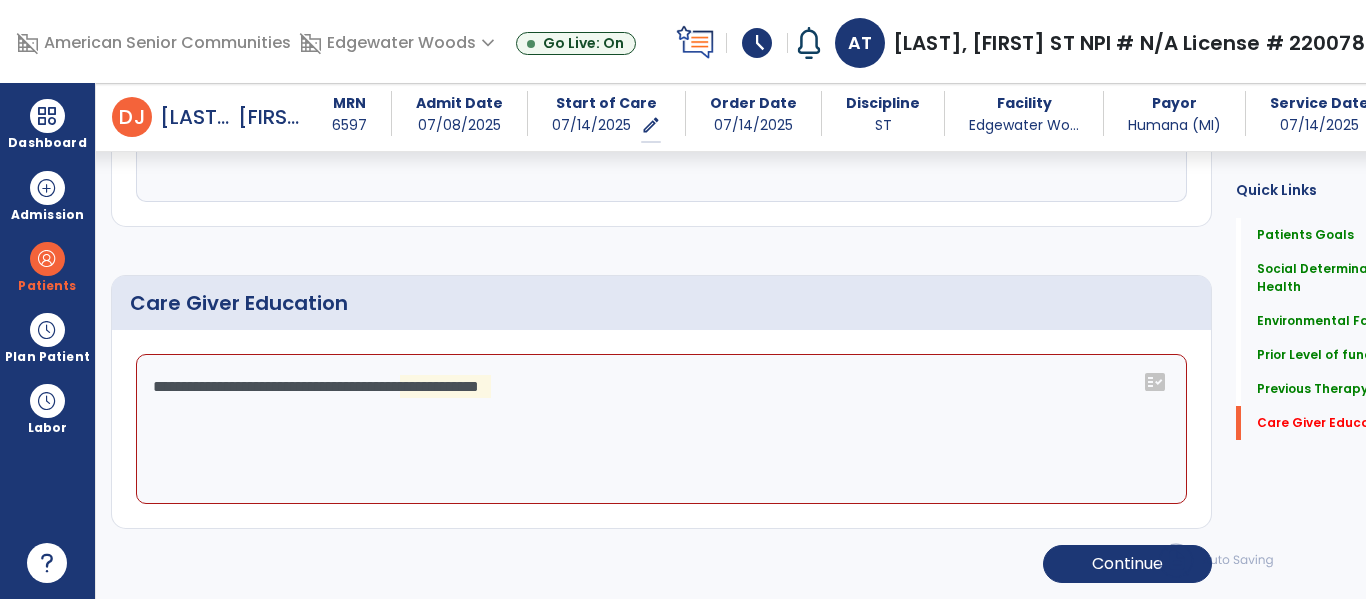 click on "**********" 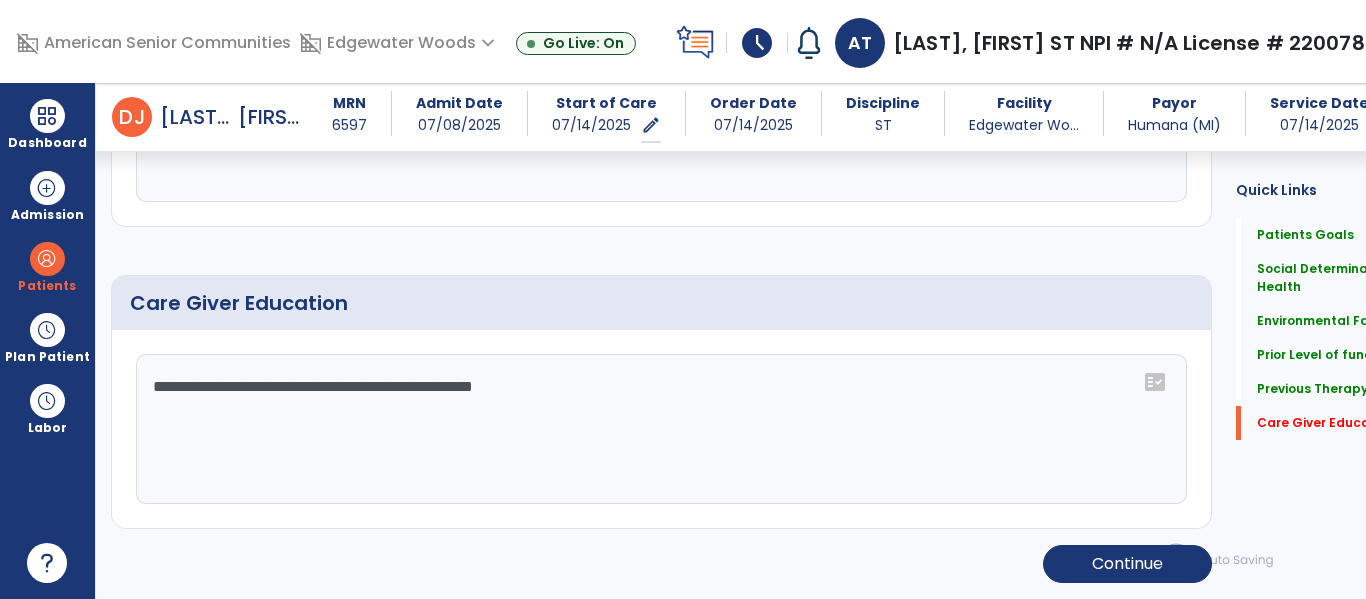 type on "**********" 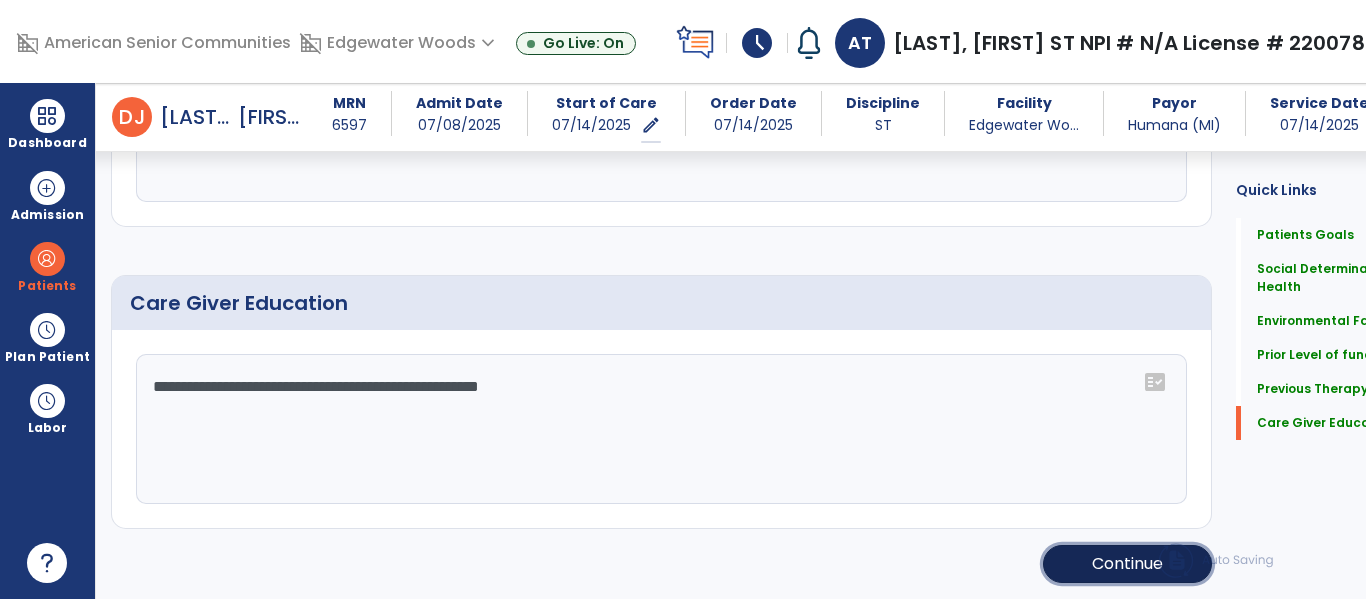 click on "Continue" 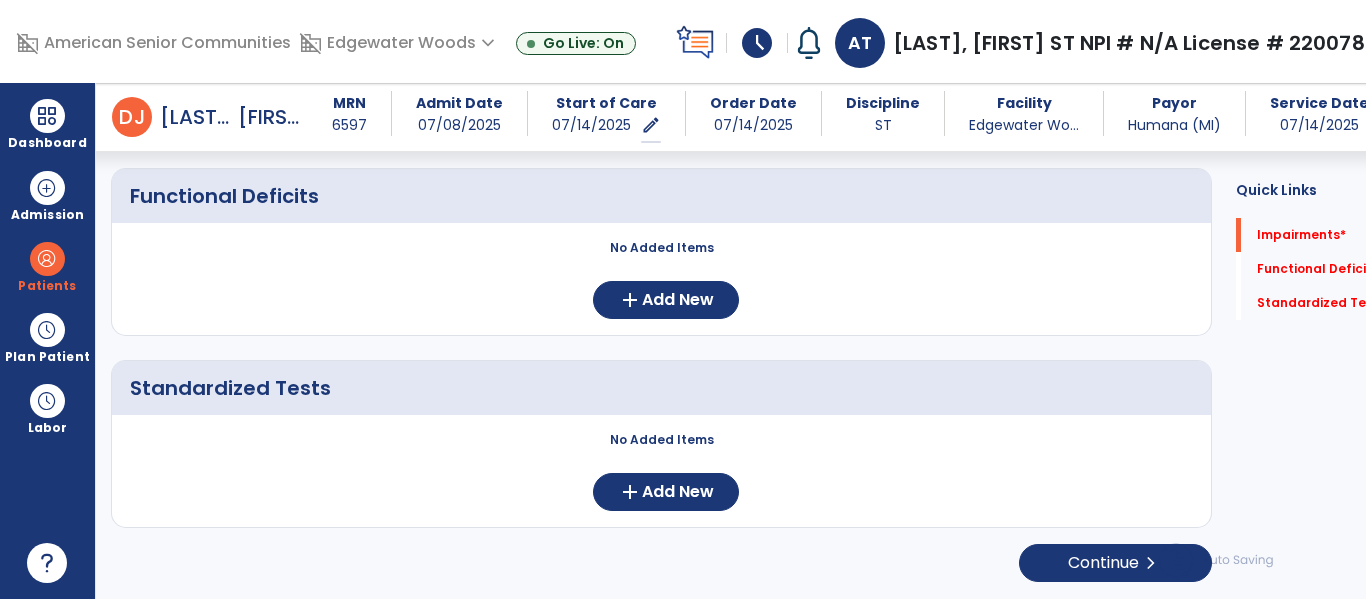 scroll, scrollTop: 352, scrollLeft: 0, axis: vertical 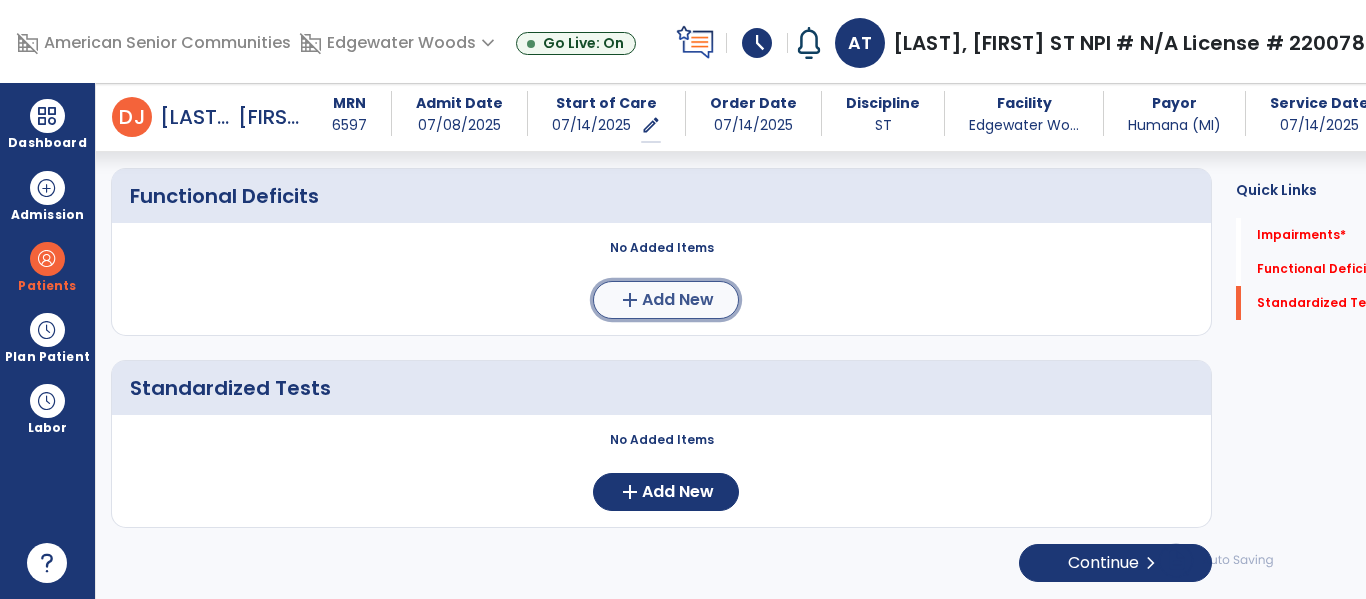 click on "add" 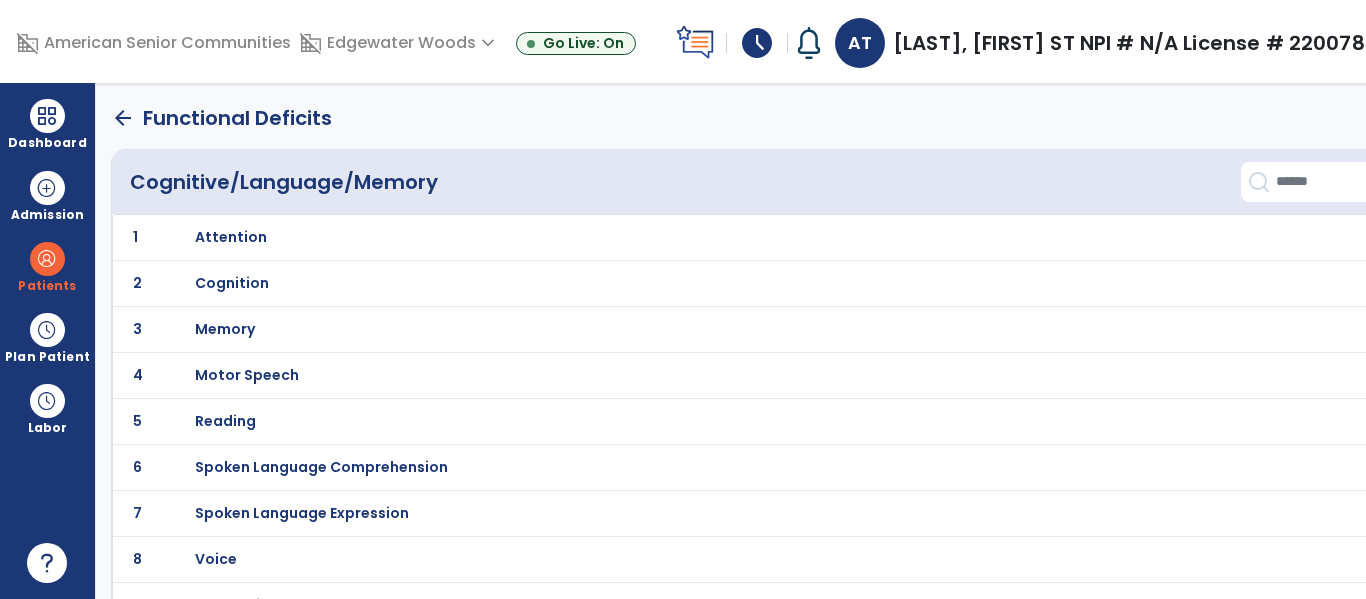 scroll, scrollTop: 31, scrollLeft: 0, axis: vertical 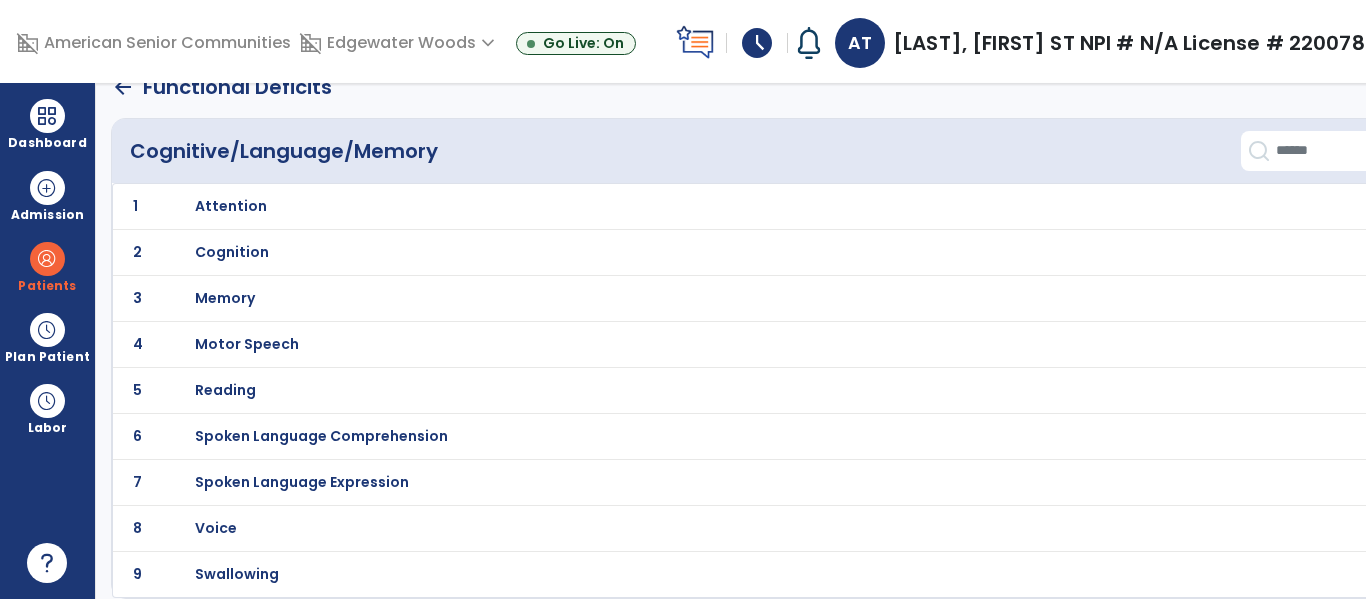 click on "Swallowing" at bounding box center (730, 206) 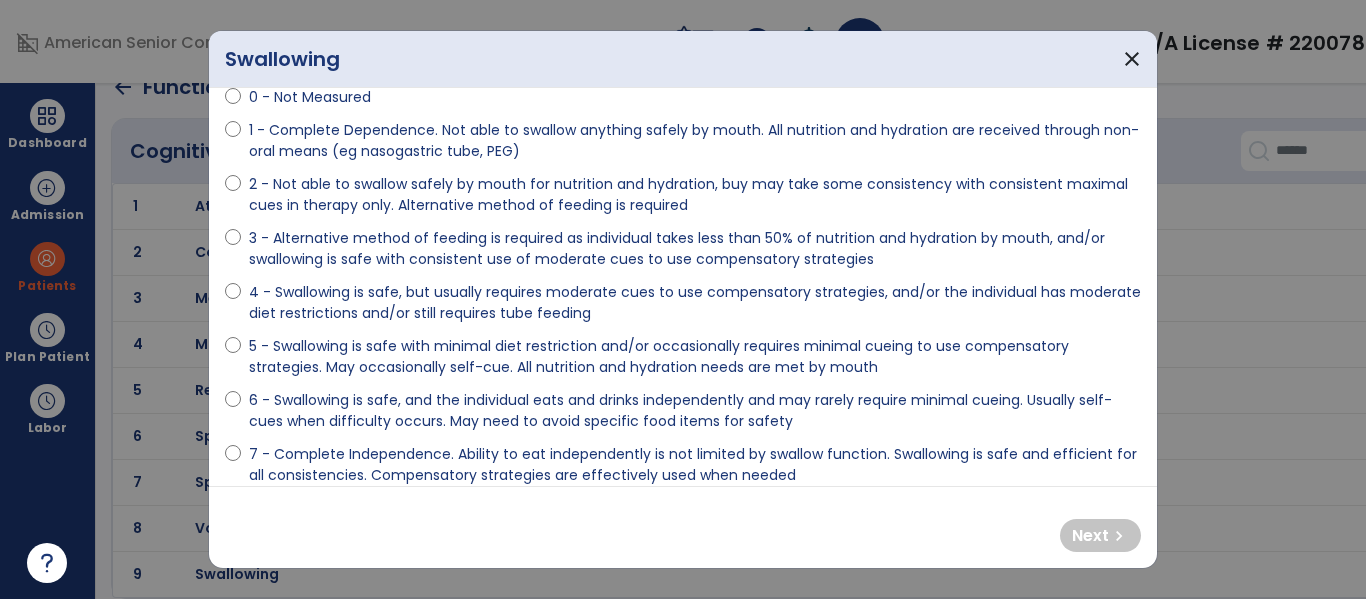 scroll, scrollTop: 115, scrollLeft: 0, axis: vertical 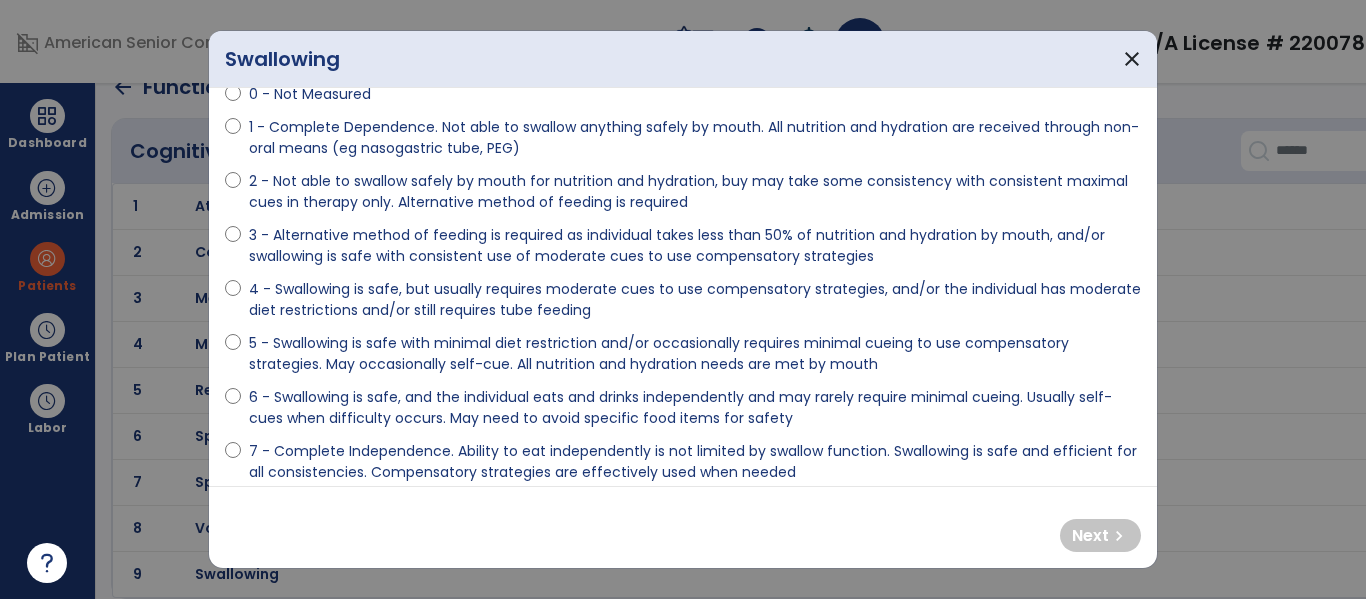 click on "5 - Swallowing is safe with minimal diet restriction and/or occasionally requires minimal cueing to use compensatory strategies. May occasionally self-cue. All nutrition and hydration needs are met by mouth" at bounding box center (695, 354) 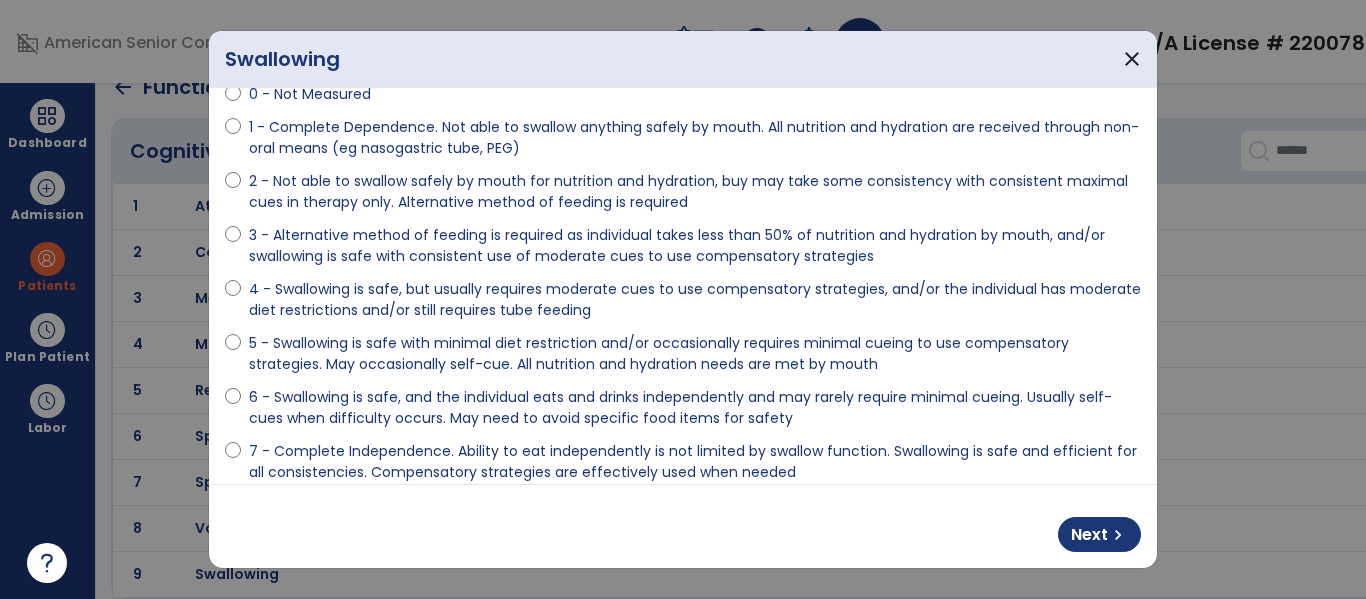 scroll, scrollTop: 117, scrollLeft: 0, axis: vertical 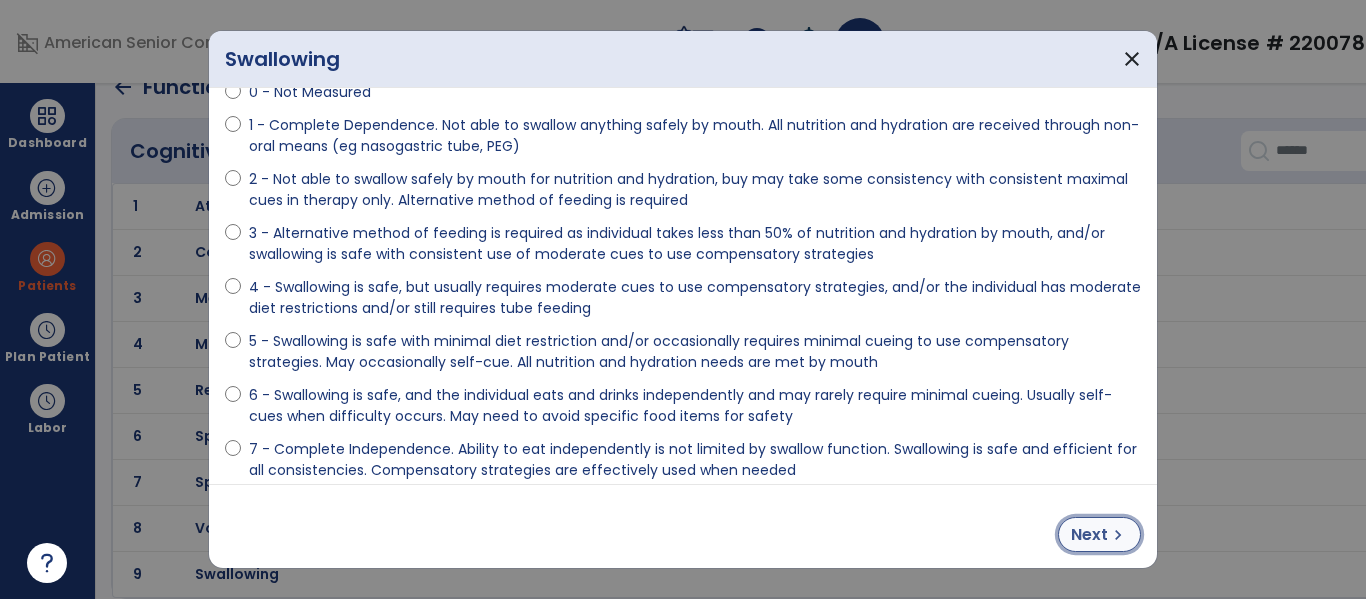 click on "Next" at bounding box center (1089, 535) 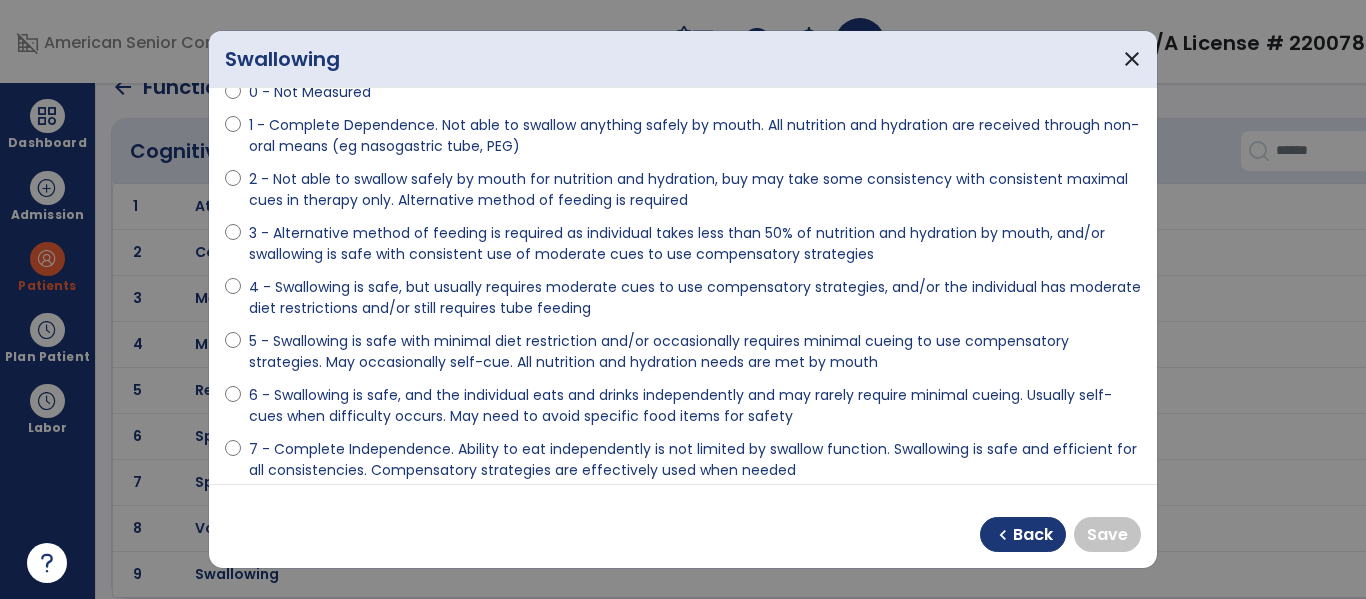 click on "7 - Complete Independence. Ability to eat independently is not limited by swallow function. Swallowing is safe and efficient for all consistencies. Compensatory strategies are effectively used when needed" at bounding box center (695, 460) 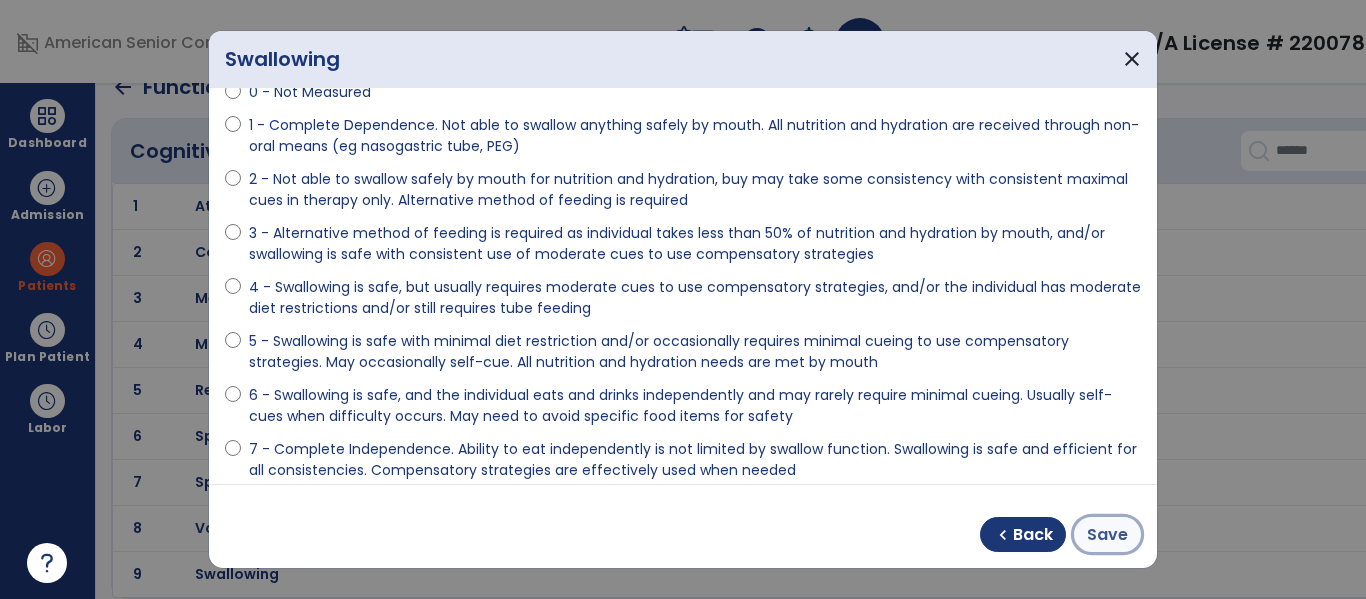 click on "Save" at bounding box center [1107, 534] 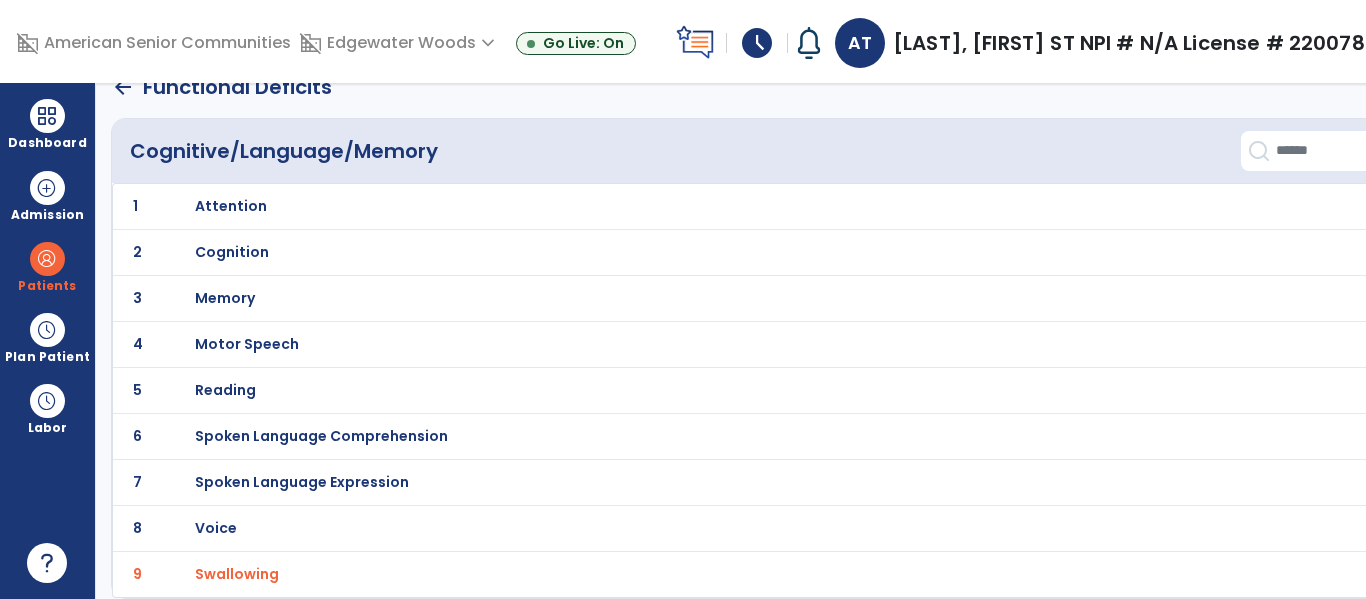 scroll, scrollTop: 0, scrollLeft: 0, axis: both 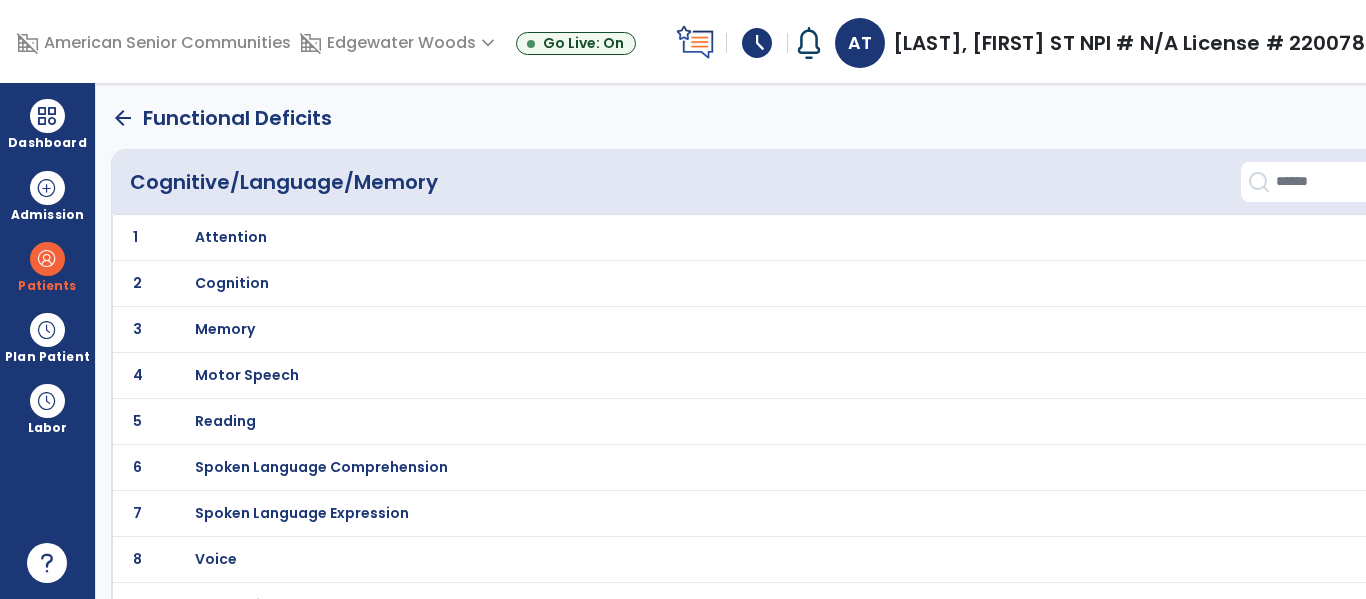 click on "arrow_back" 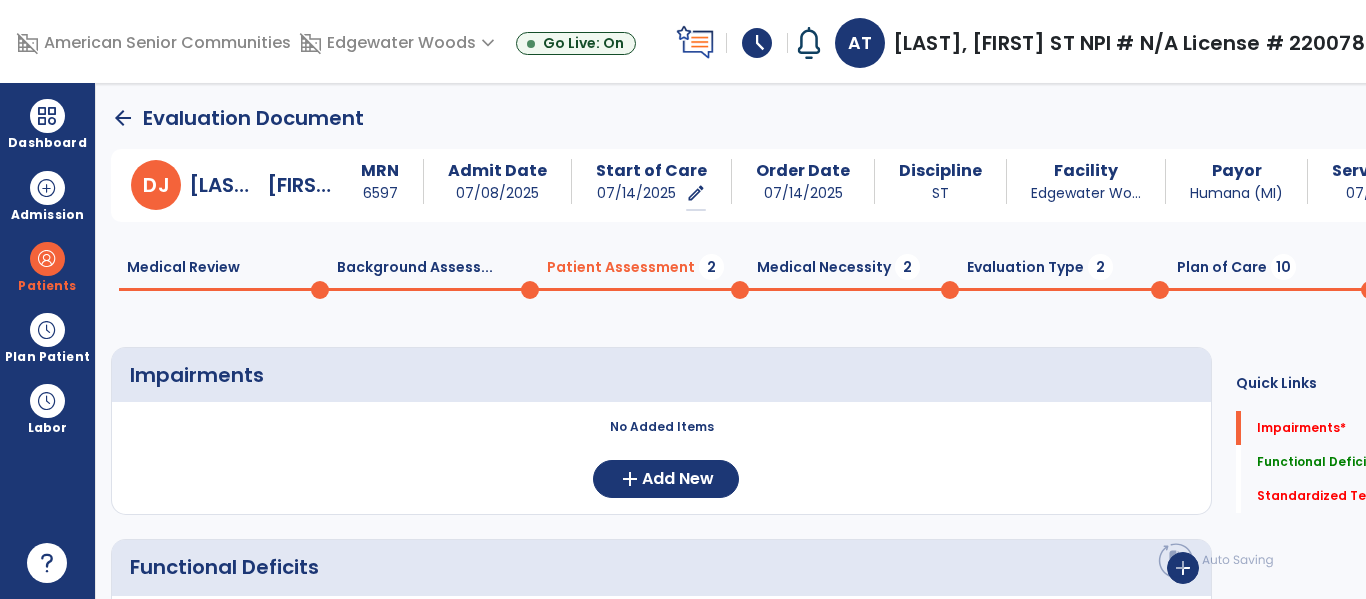 scroll, scrollTop: 20, scrollLeft: 0, axis: vertical 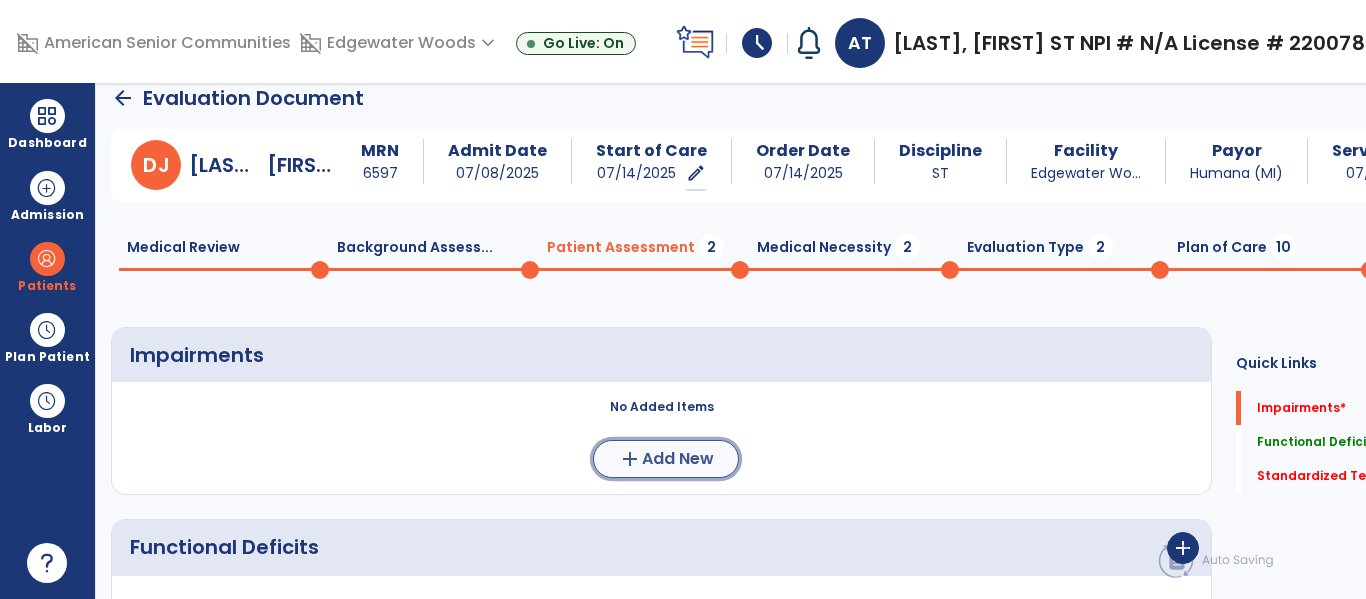 click on "Add New" 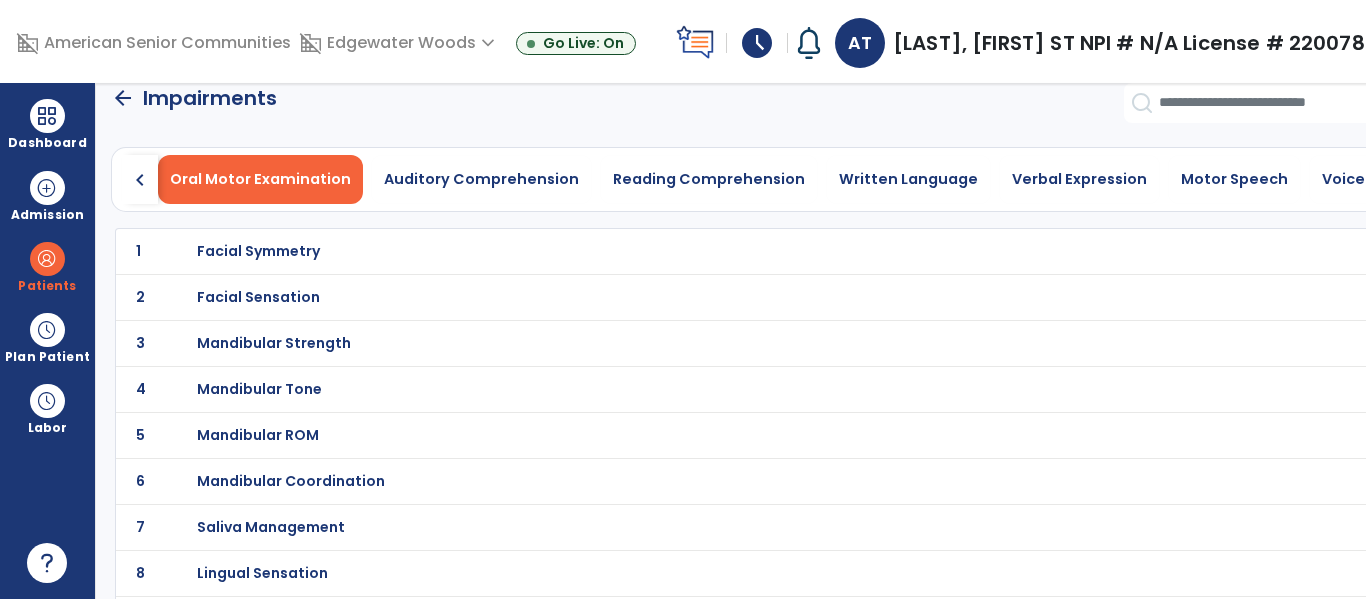 click on "Mandibular Strength" at bounding box center [258, 251] 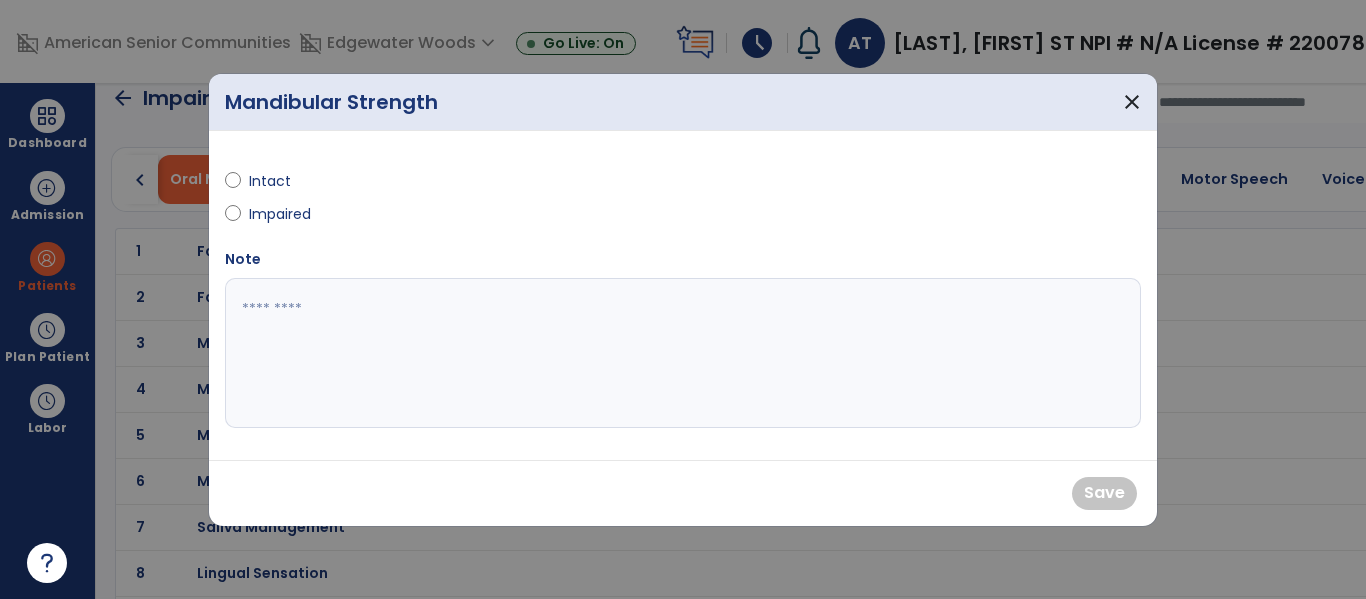 click on "Intact Impaired" at bounding box center [448, 190] 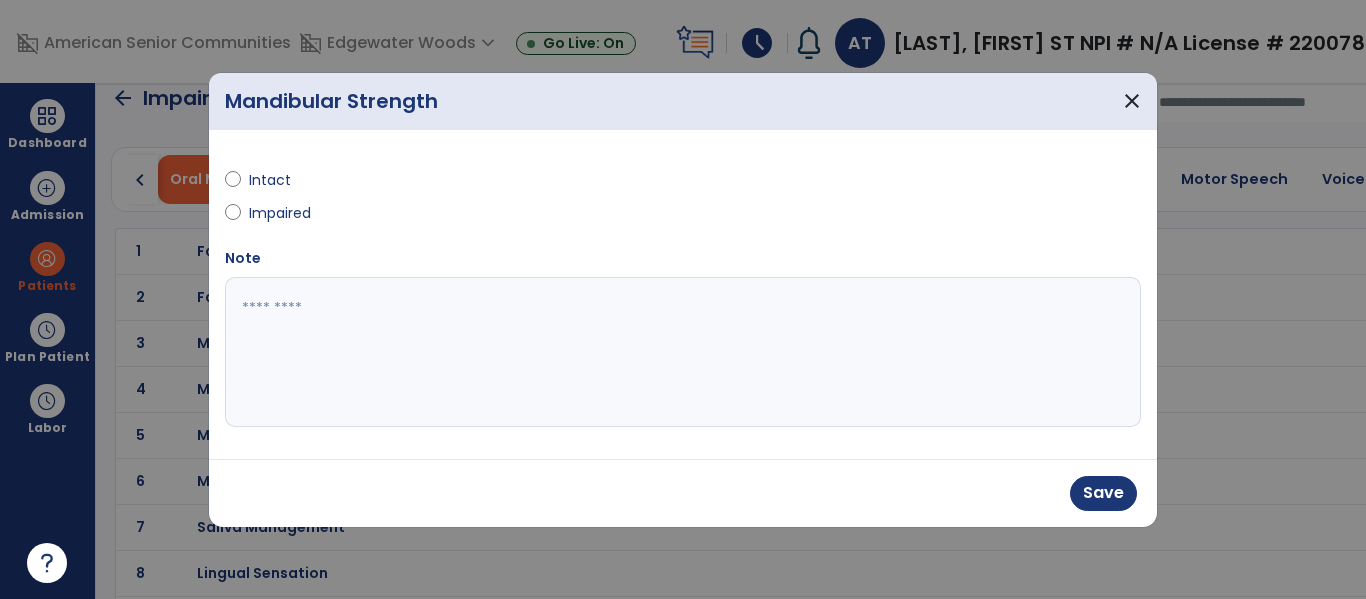click on "Save" at bounding box center [683, 493] 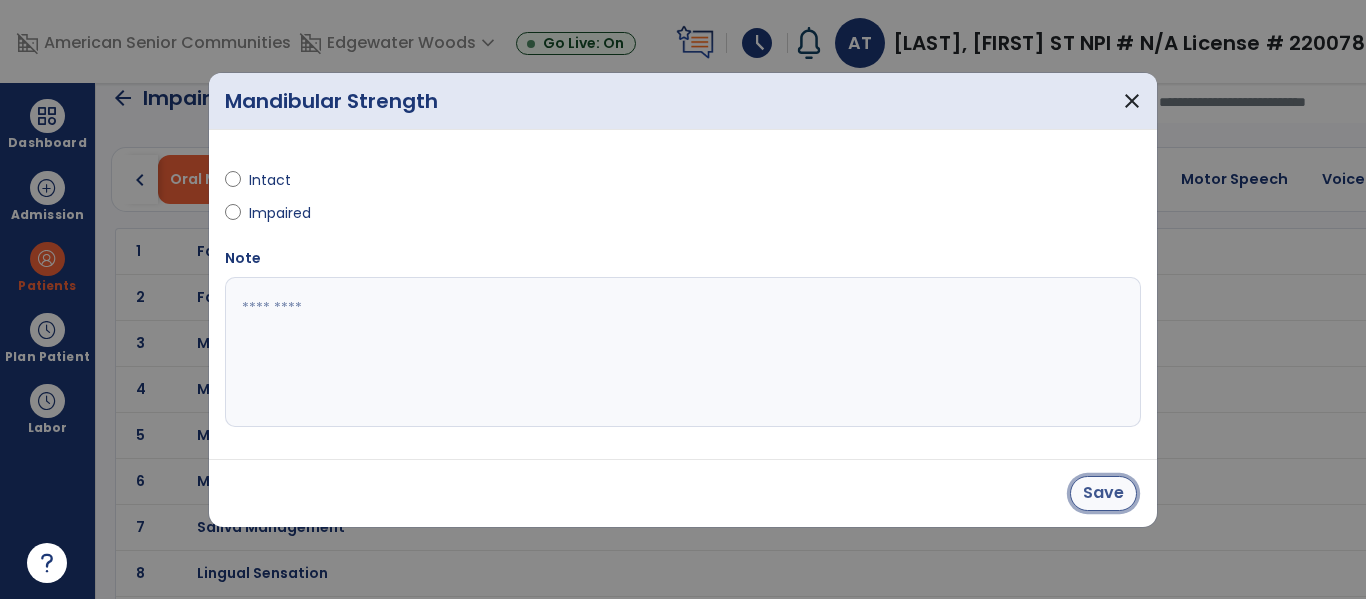 click on "Save" at bounding box center (1103, 493) 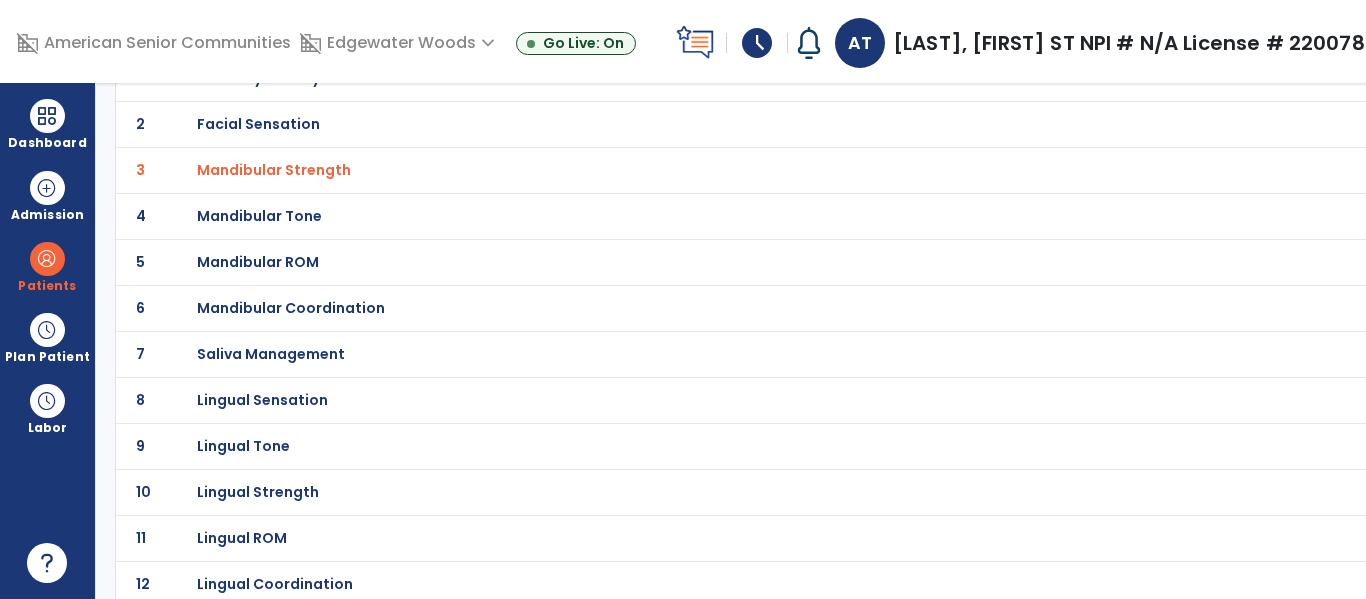 scroll, scrollTop: 226, scrollLeft: 0, axis: vertical 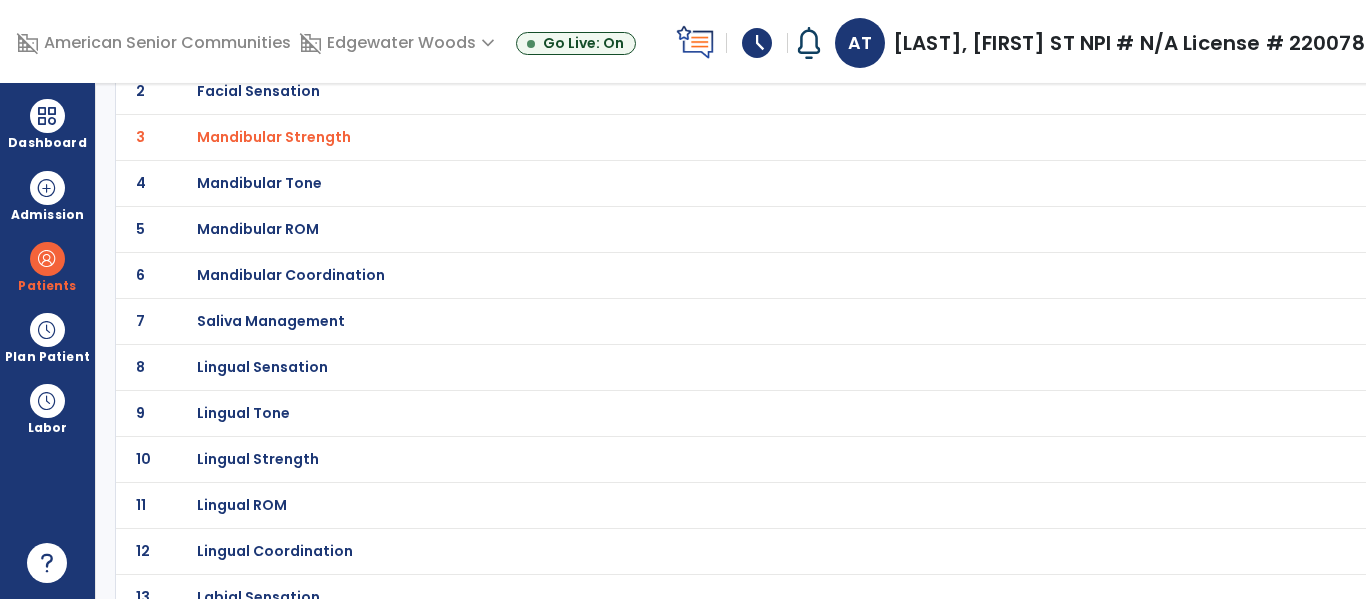 click on "Lingual Strength" at bounding box center (730, 45) 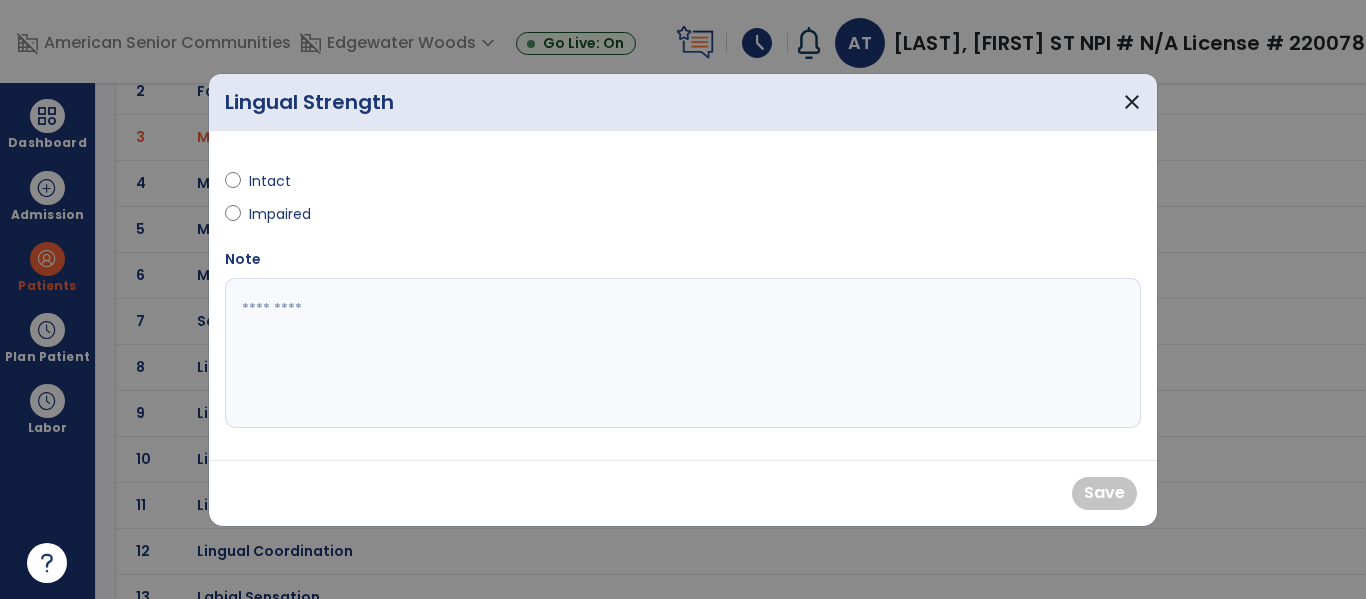 click on "Impaired" at bounding box center (284, 214) 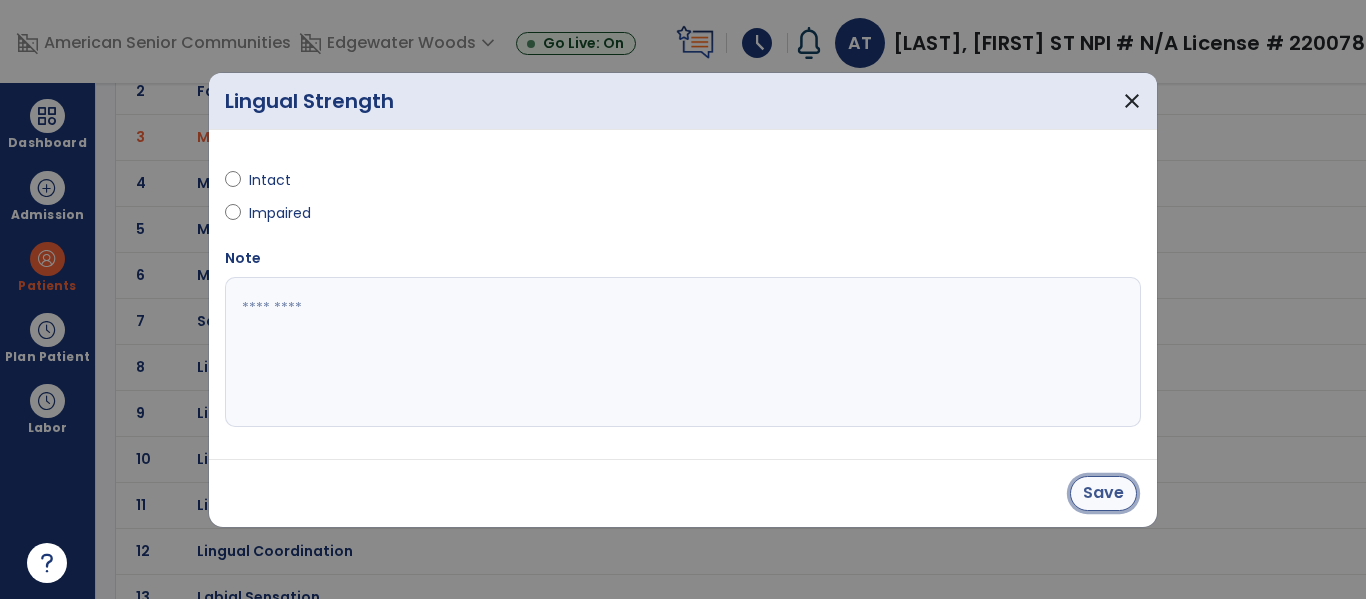 click on "Save" at bounding box center [1103, 493] 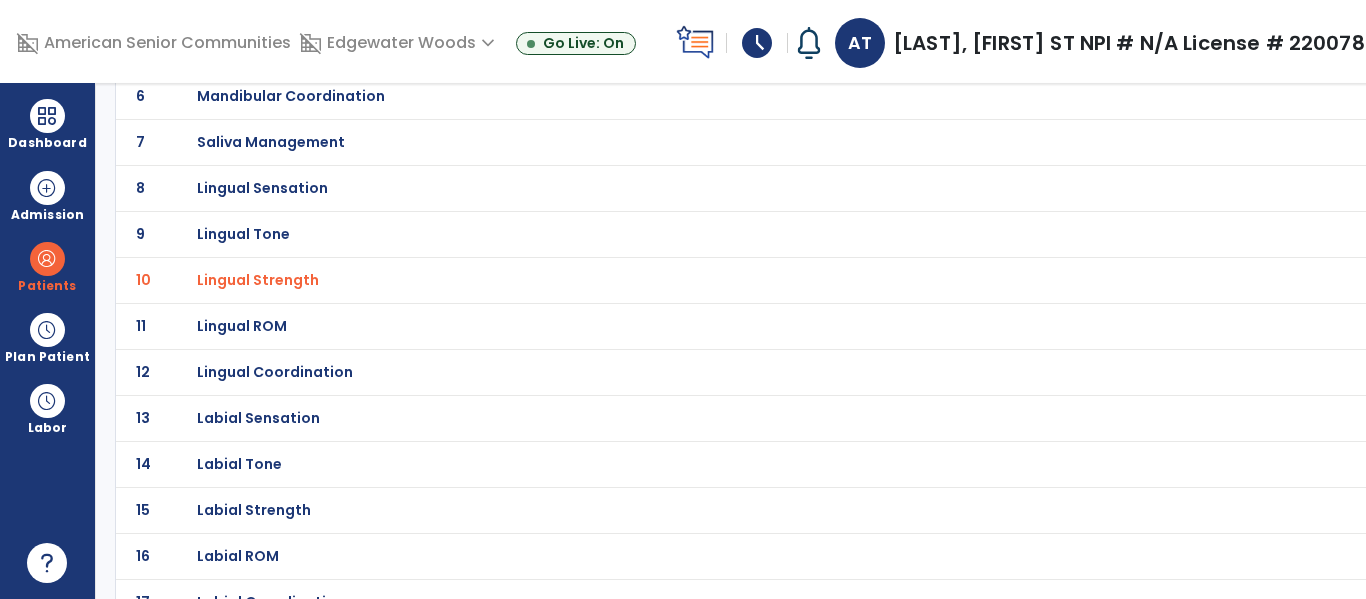 scroll, scrollTop: 0, scrollLeft: 0, axis: both 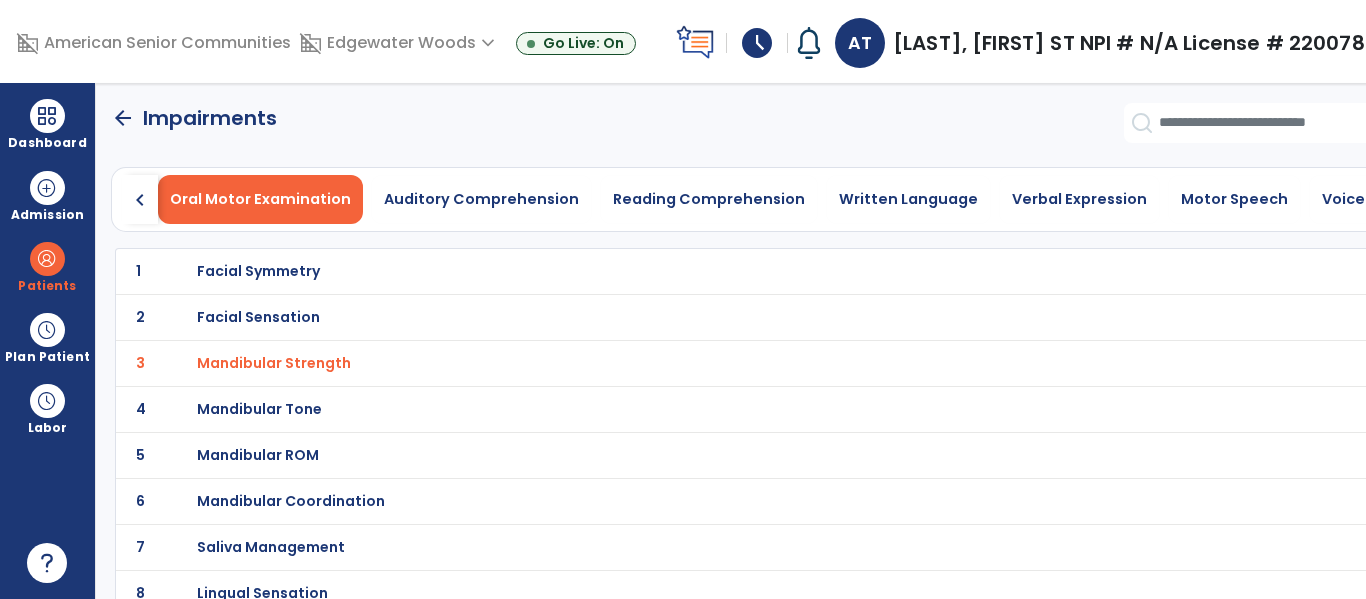click on "chevron_right" 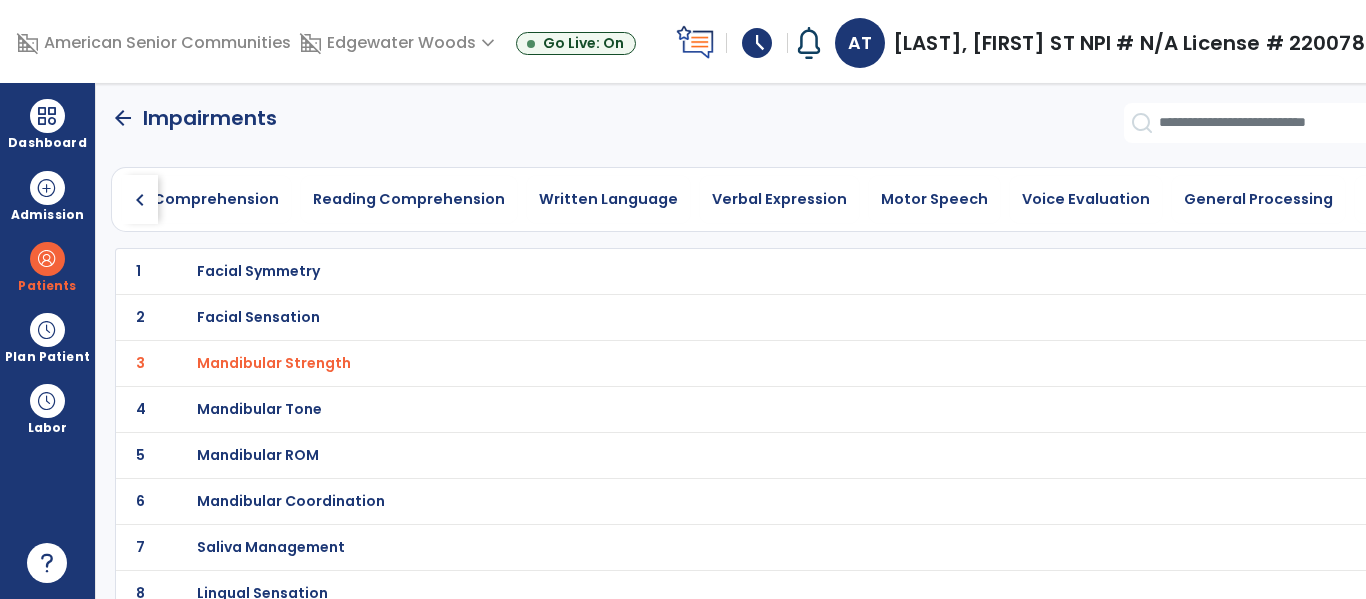 click on "chevron_right" 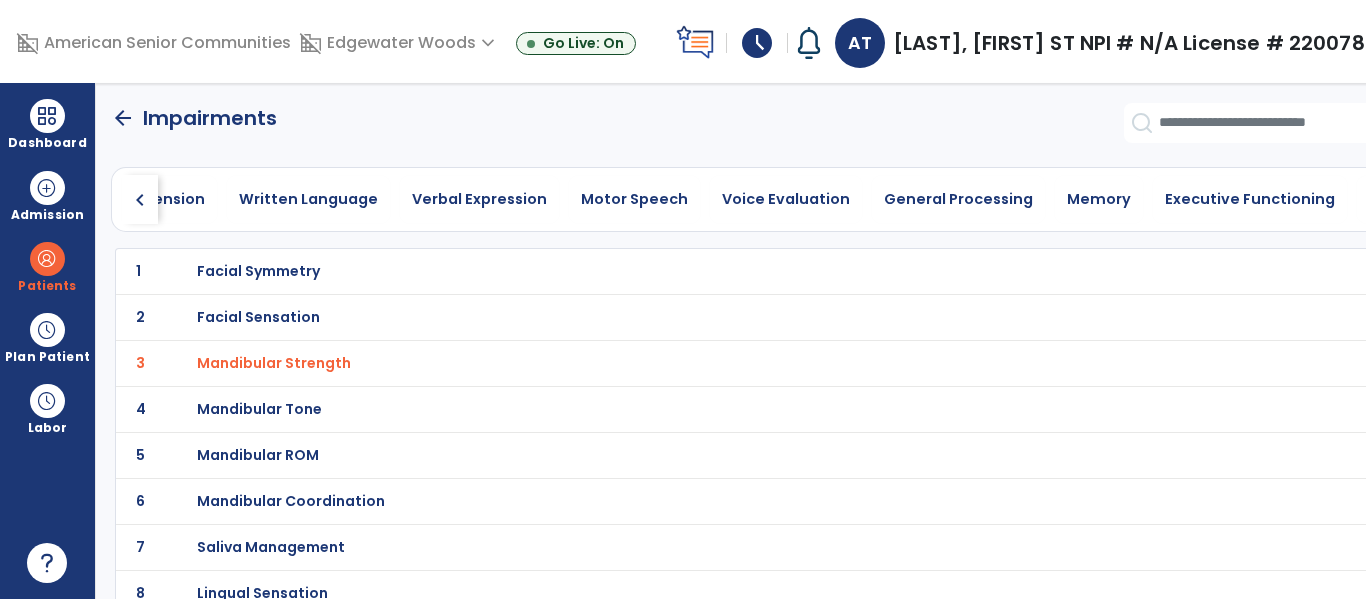 click on "chevron_right" 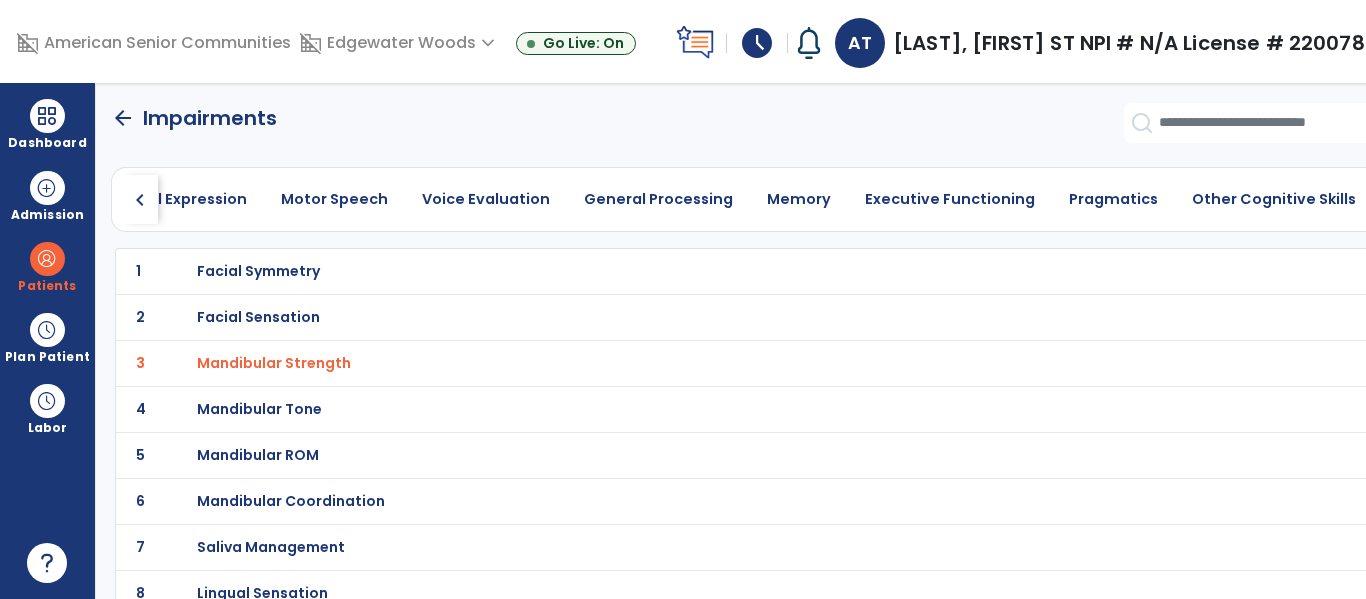 click on "chevron_right" 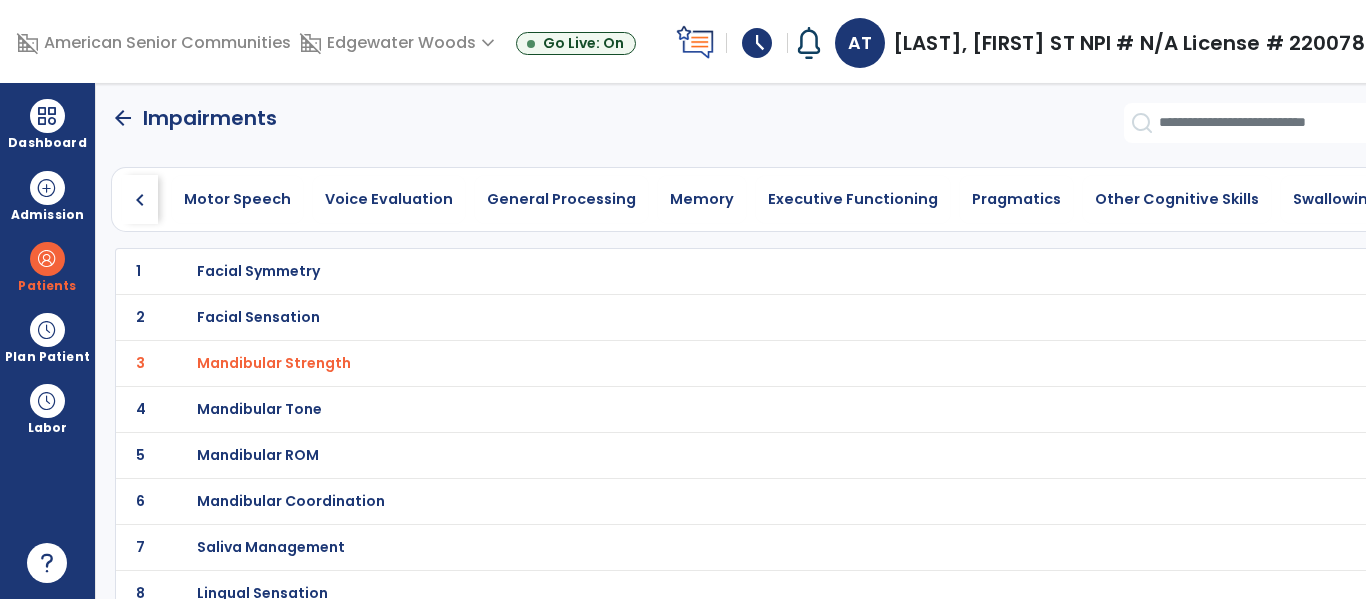 click on "chevron_right" 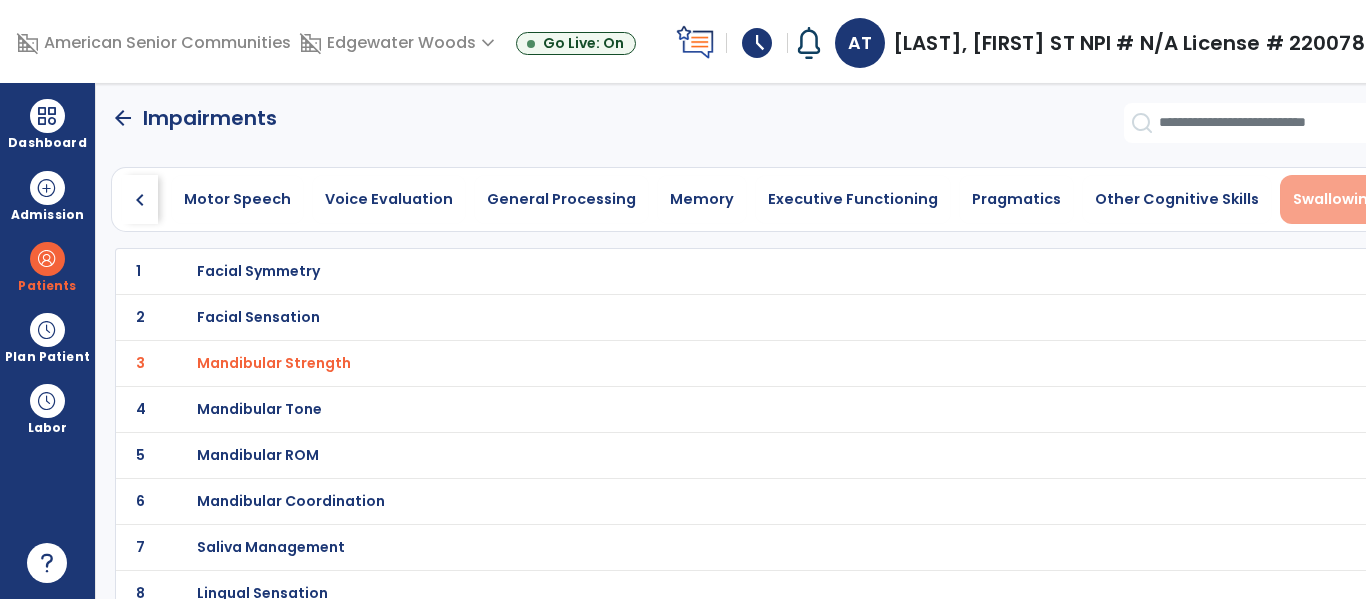 click on "Swallowing" at bounding box center (1335, 199) 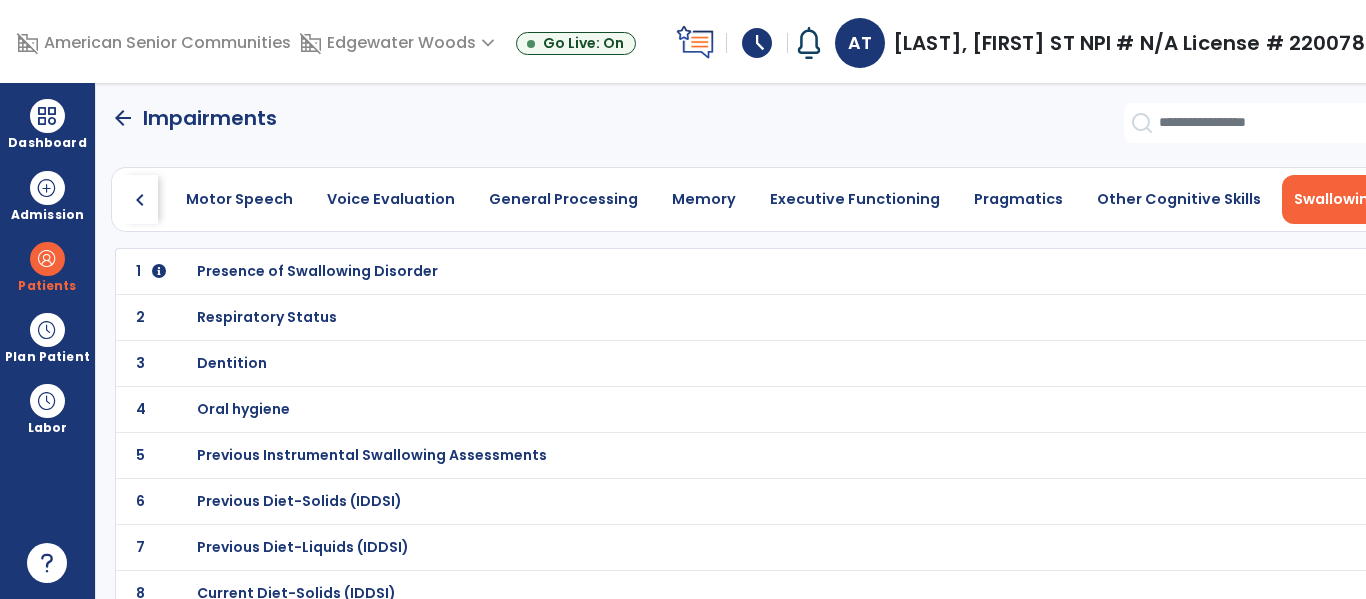click on "1 Presence of Swallowing Disorder" 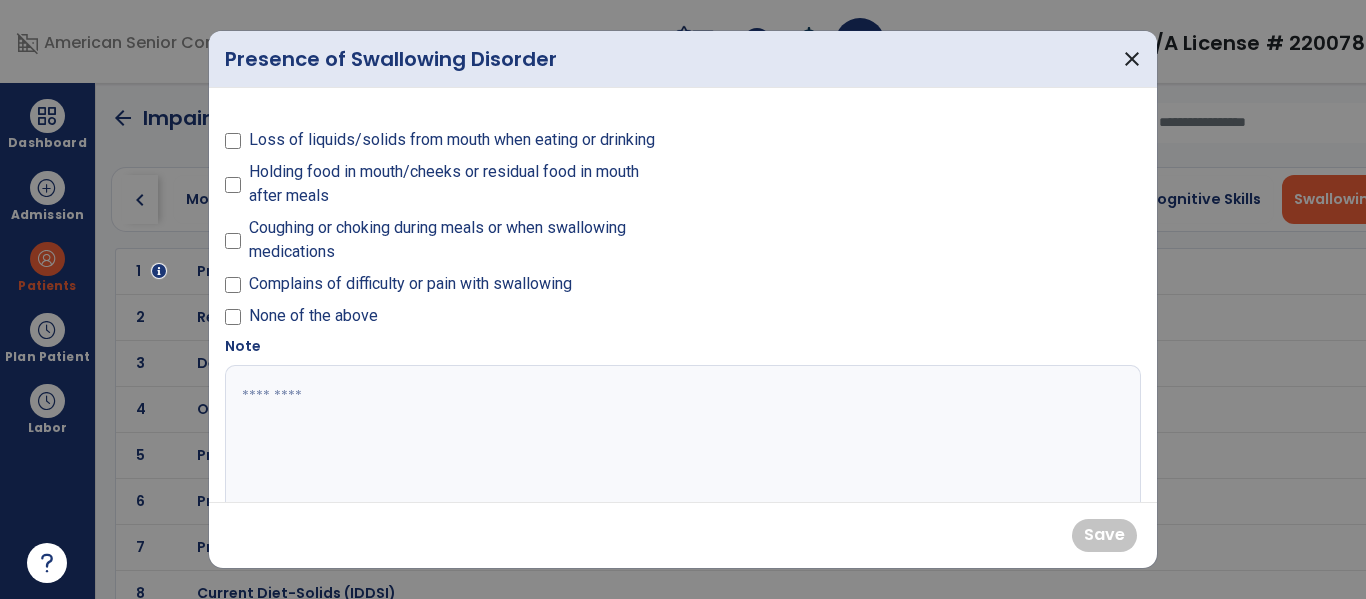 click at bounding box center [680, 440] 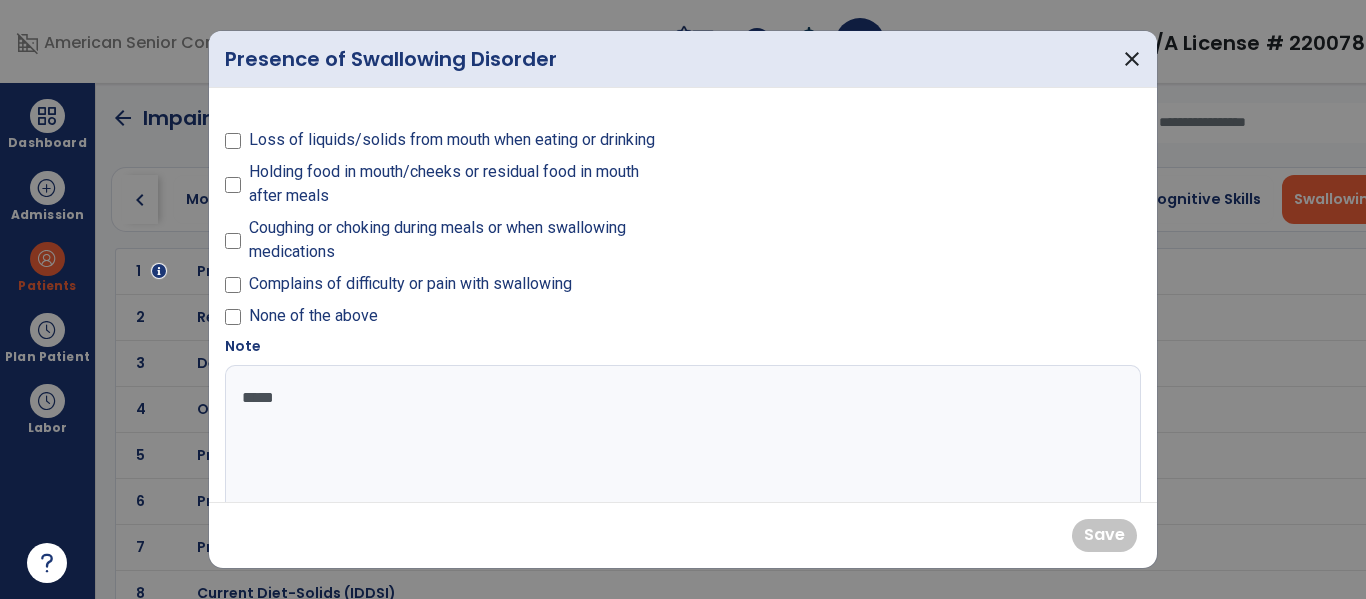 type on "******" 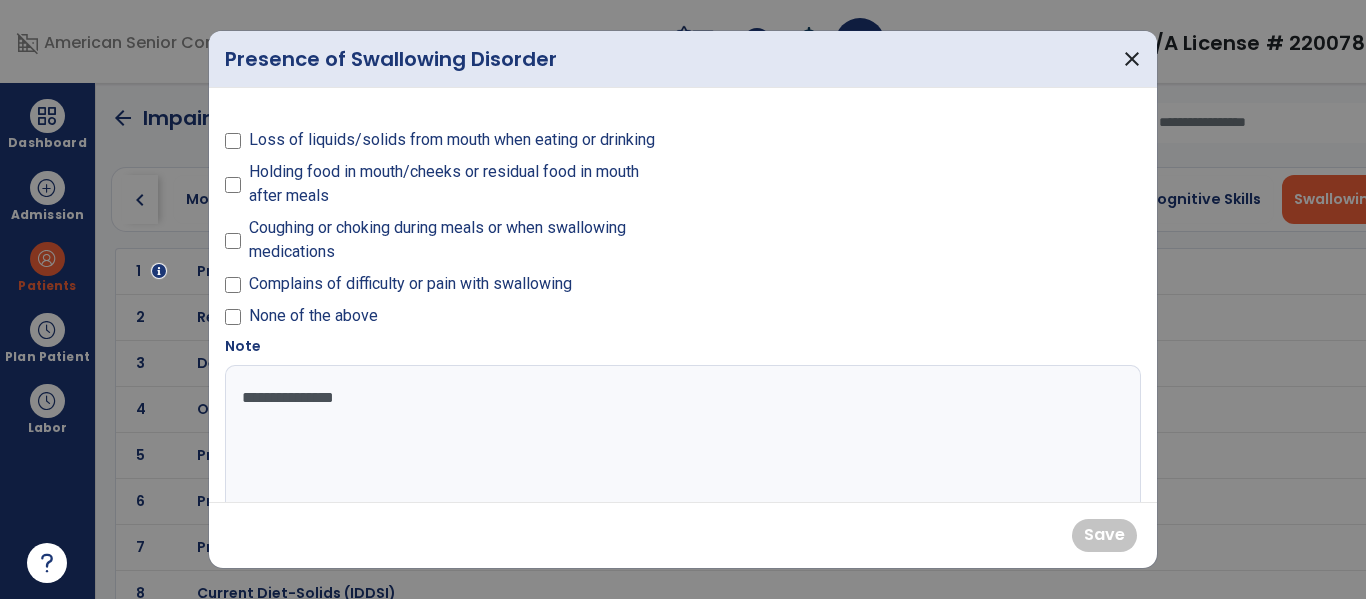click on "None of the above" at bounding box center (448, 320) 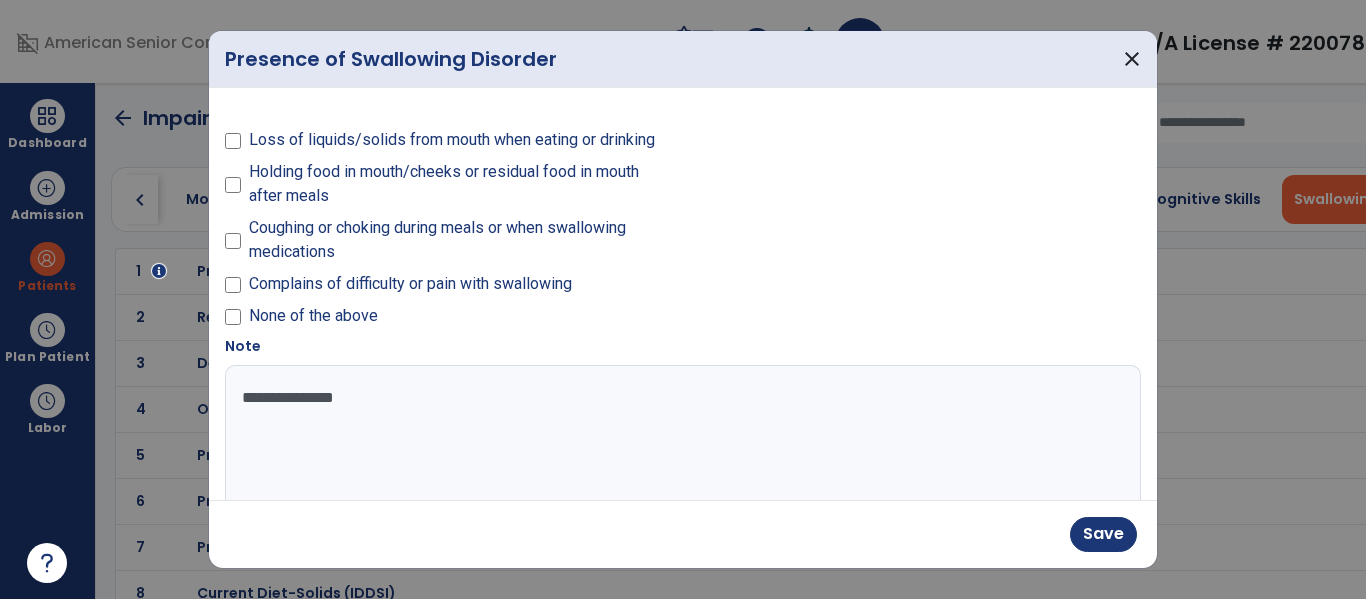 click on "**********" at bounding box center (680, 440) 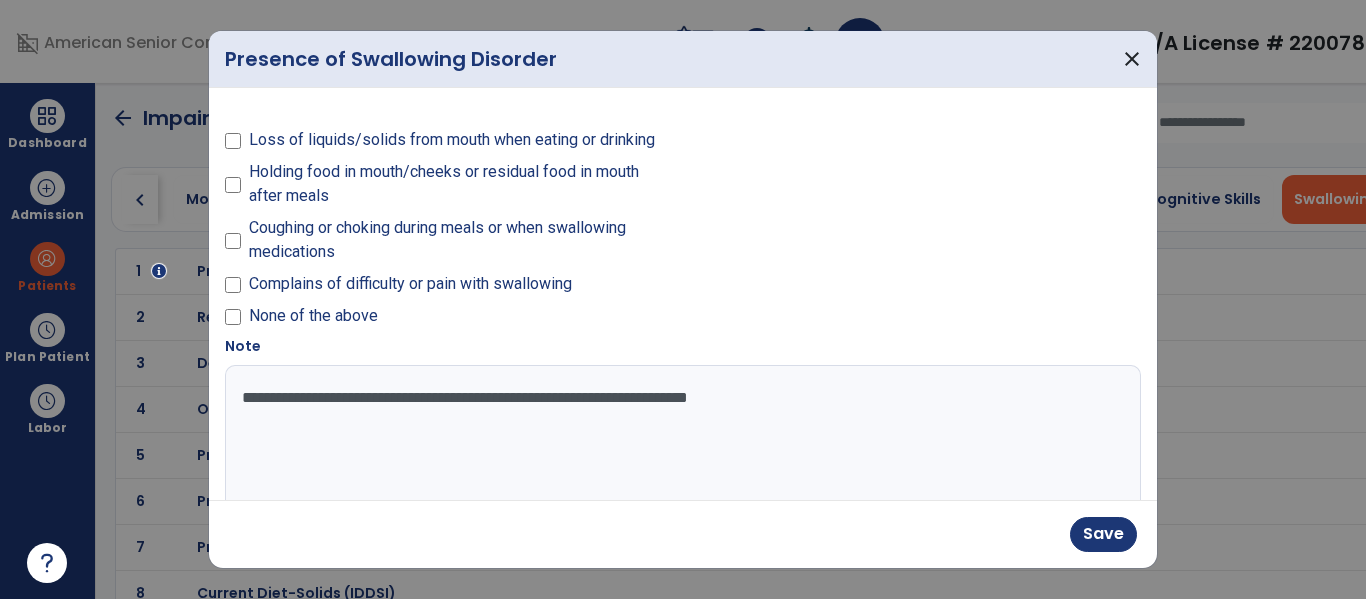 type on "**********" 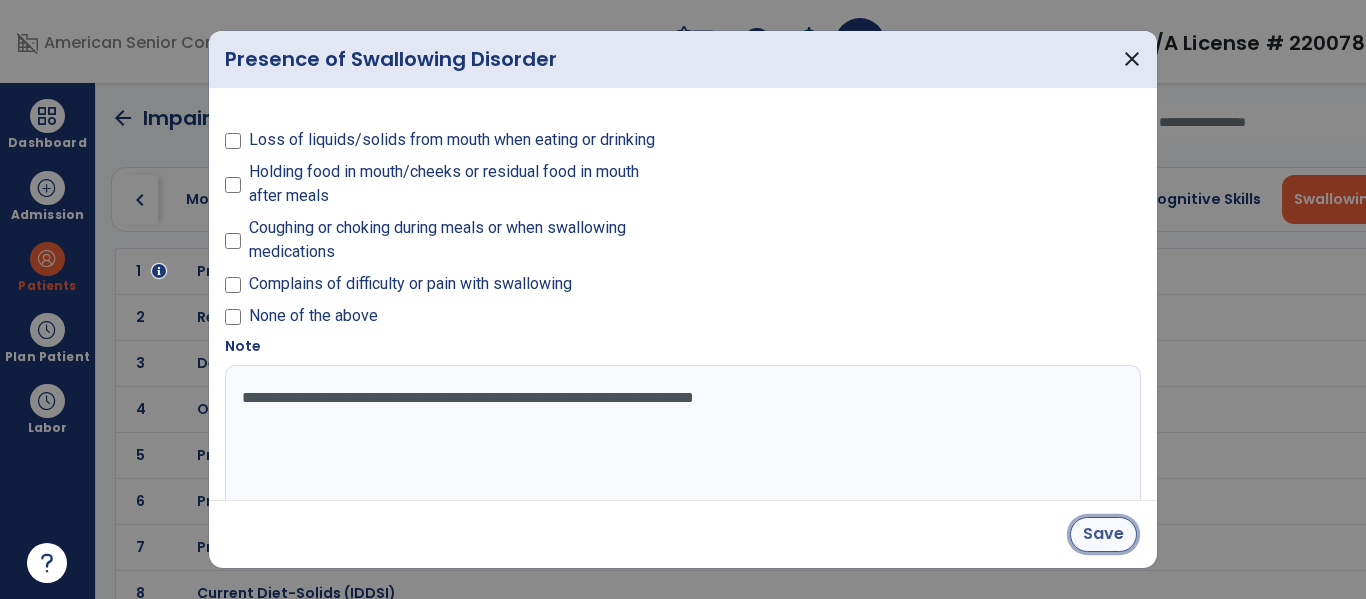 click on "Save" at bounding box center [1103, 534] 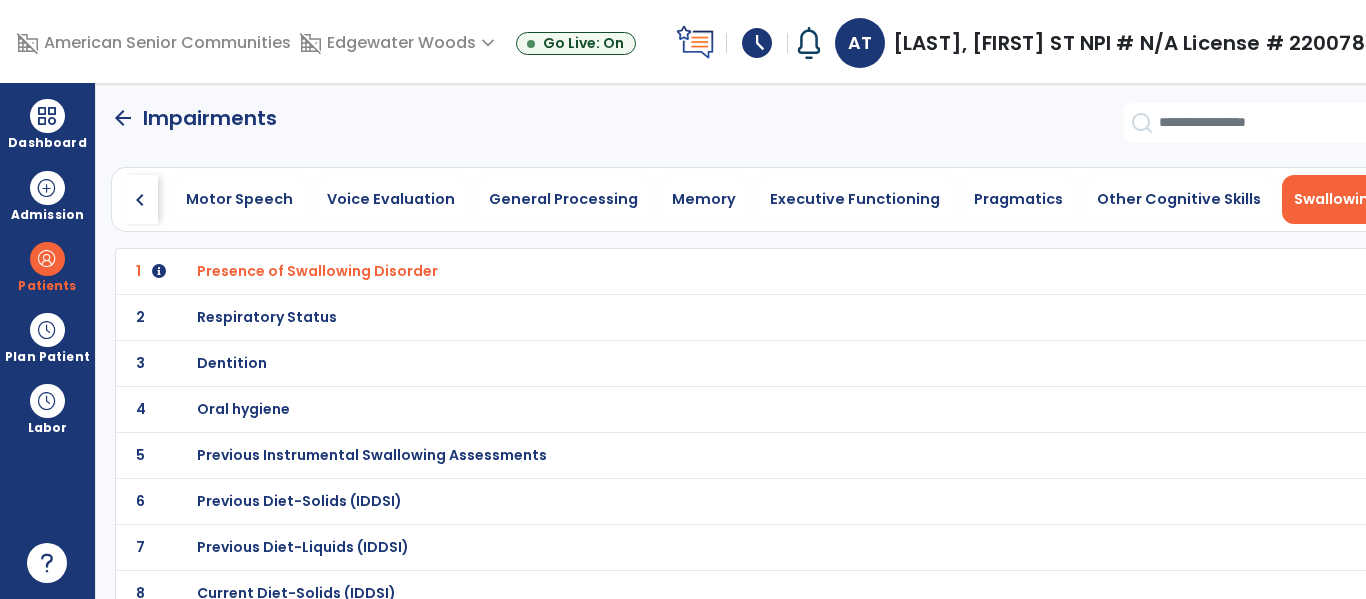 scroll, scrollTop: 5, scrollLeft: 0, axis: vertical 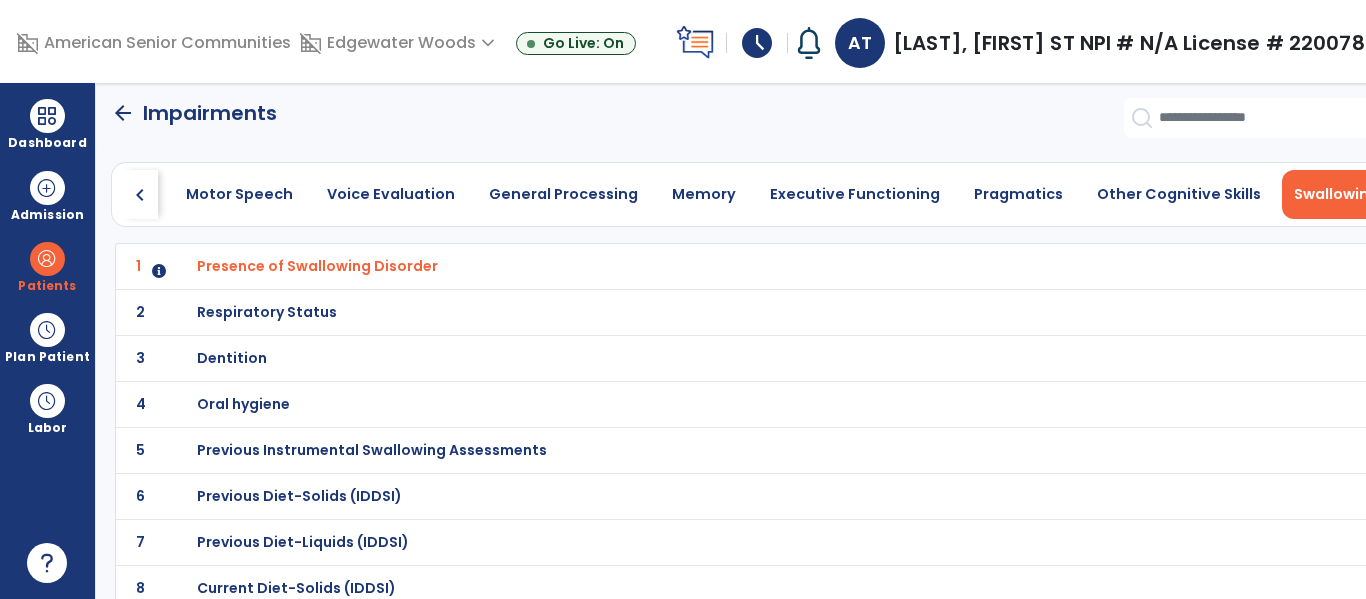 click on "Dentition" at bounding box center [730, 266] 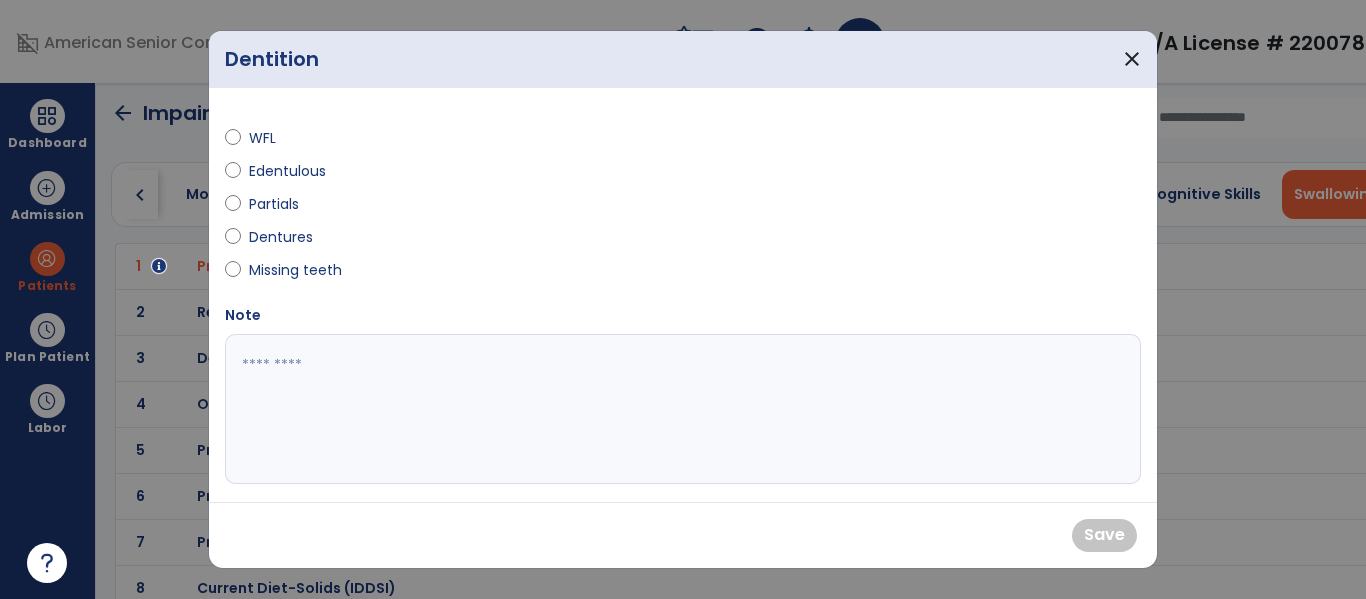 click on "Edentulous" at bounding box center [287, 171] 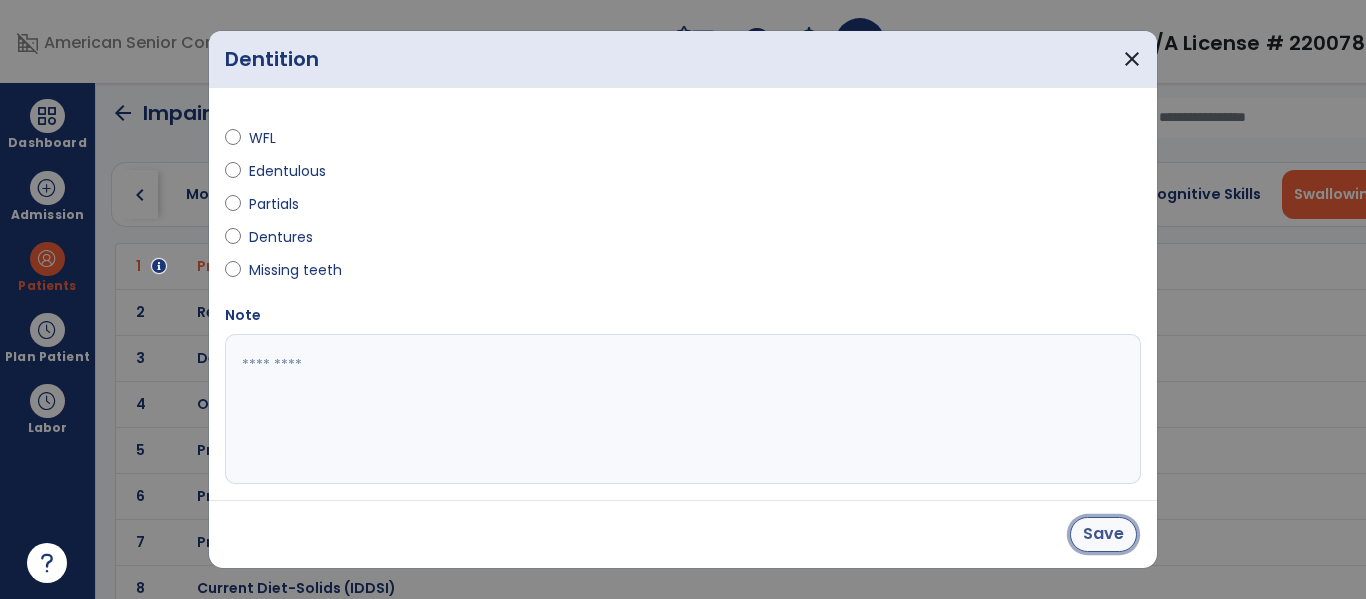 click on "Save" at bounding box center (1103, 534) 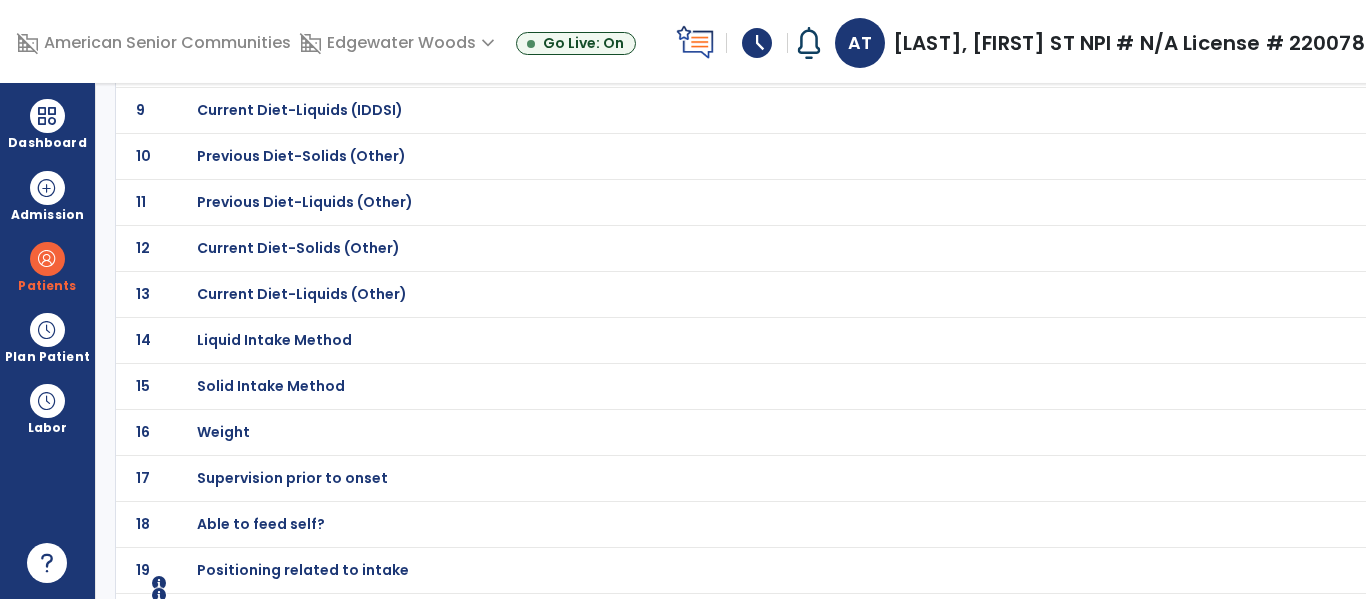 scroll, scrollTop: 570, scrollLeft: 0, axis: vertical 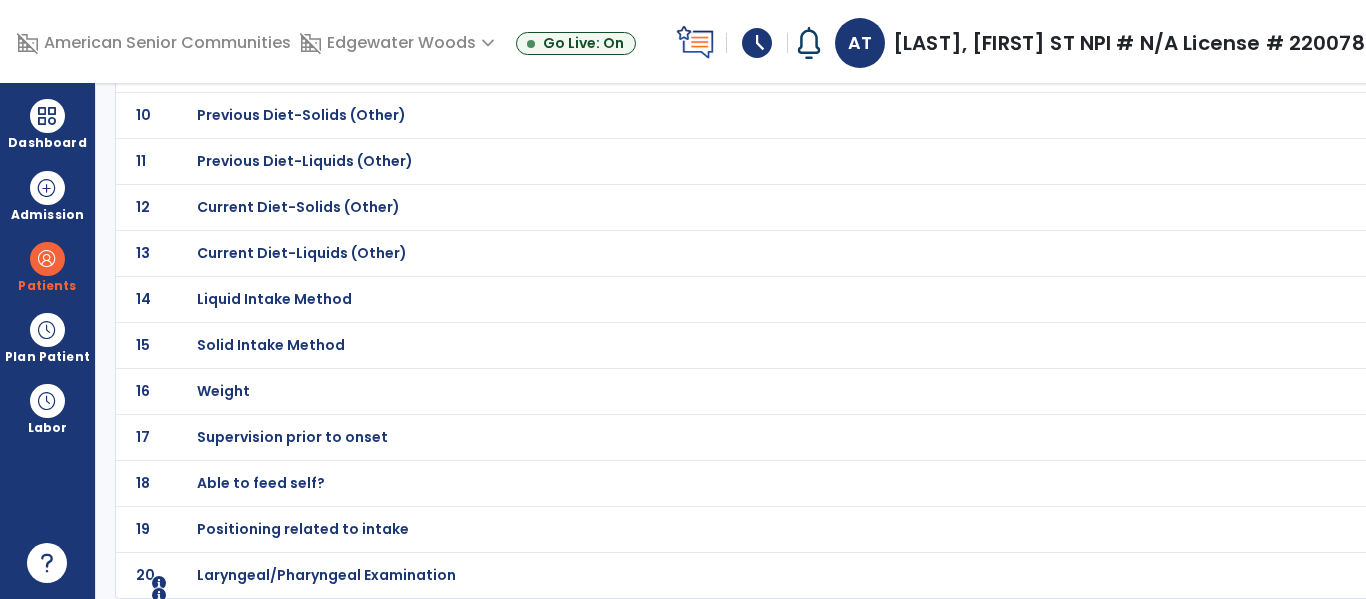 click on "20 Laryngeal/Pharyngeal Examination" 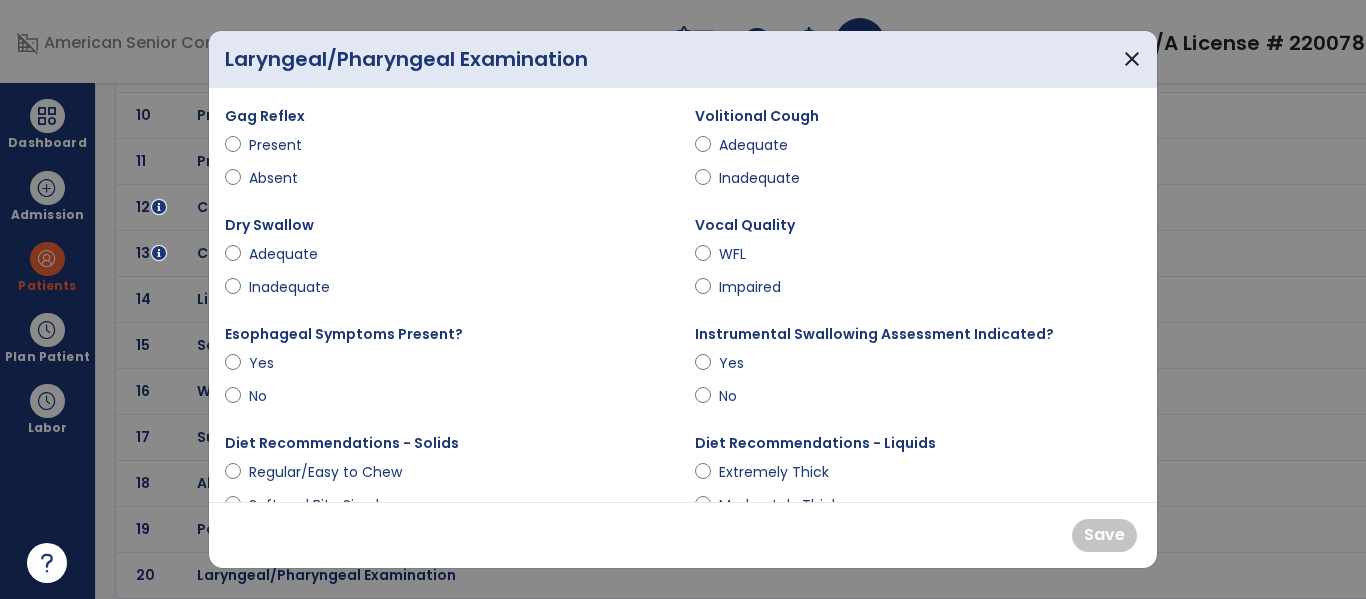 click on "Present" at bounding box center (284, 145) 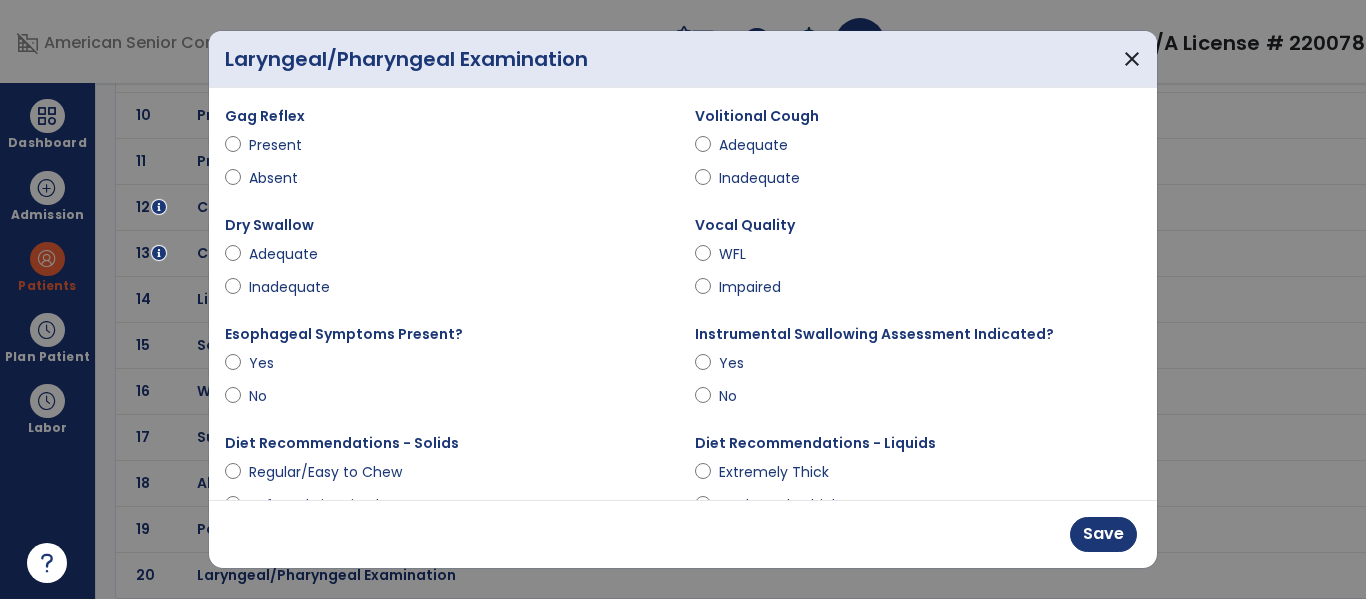 click on "Adequate" at bounding box center [754, 145] 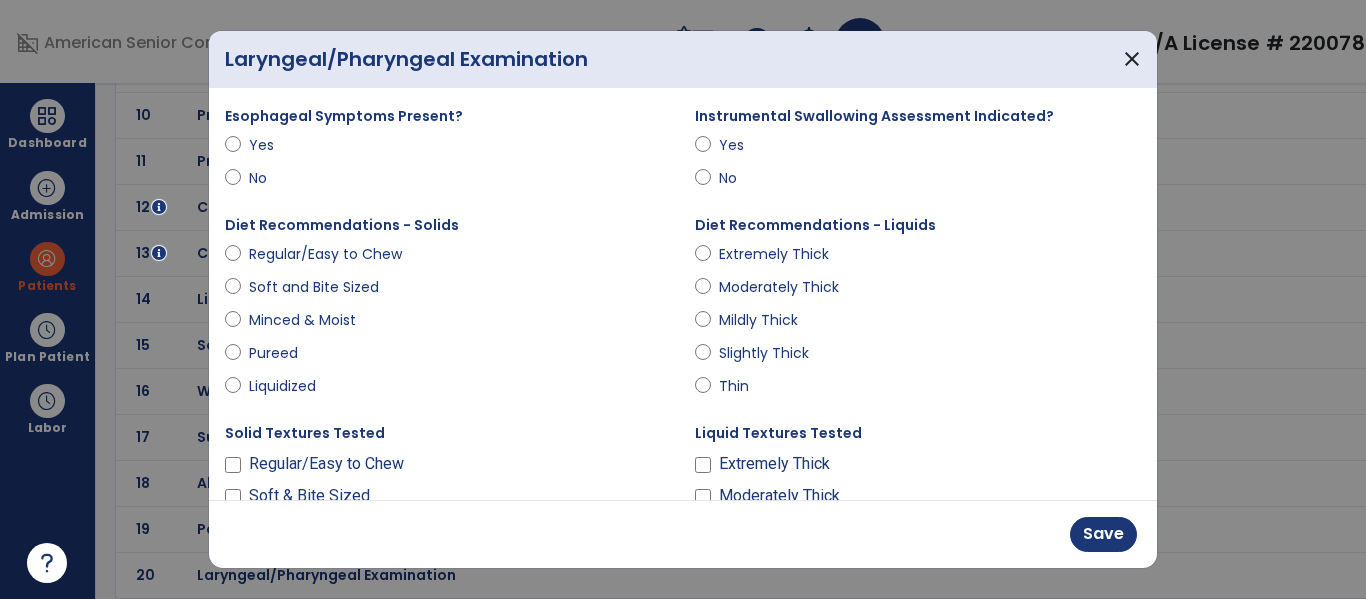 scroll, scrollTop: 220, scrollLeft: 0, axis: vertical 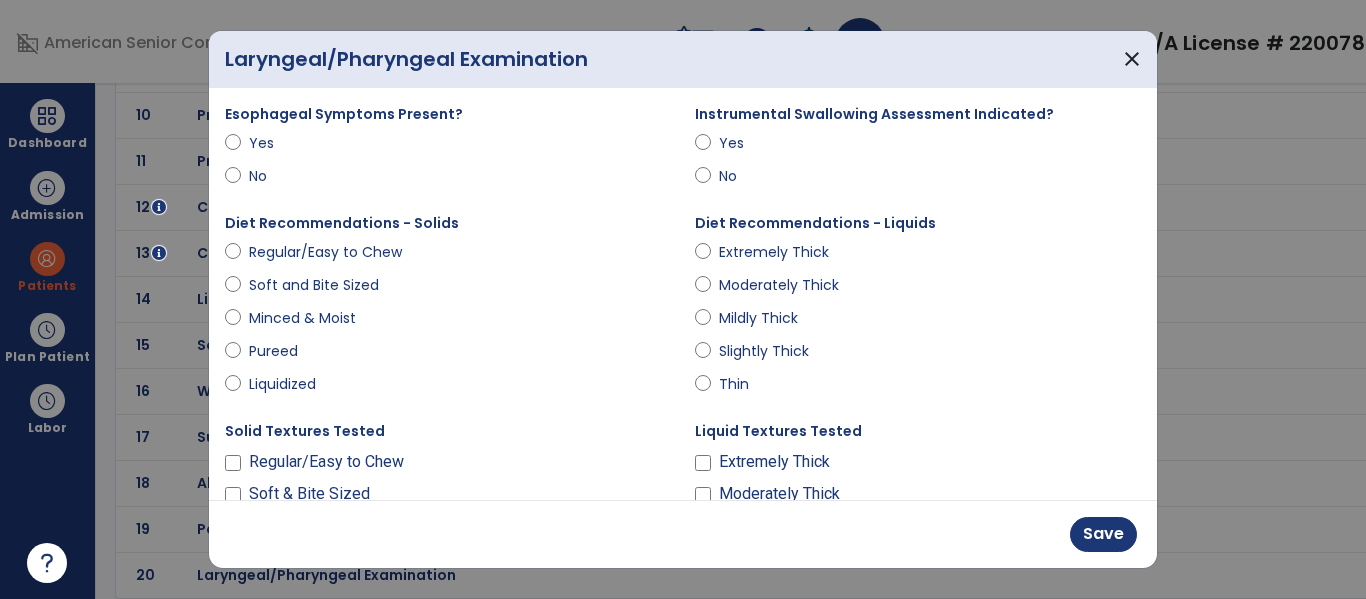 click on "Regular/Easy to Chew" at bounding box center (325, 252) 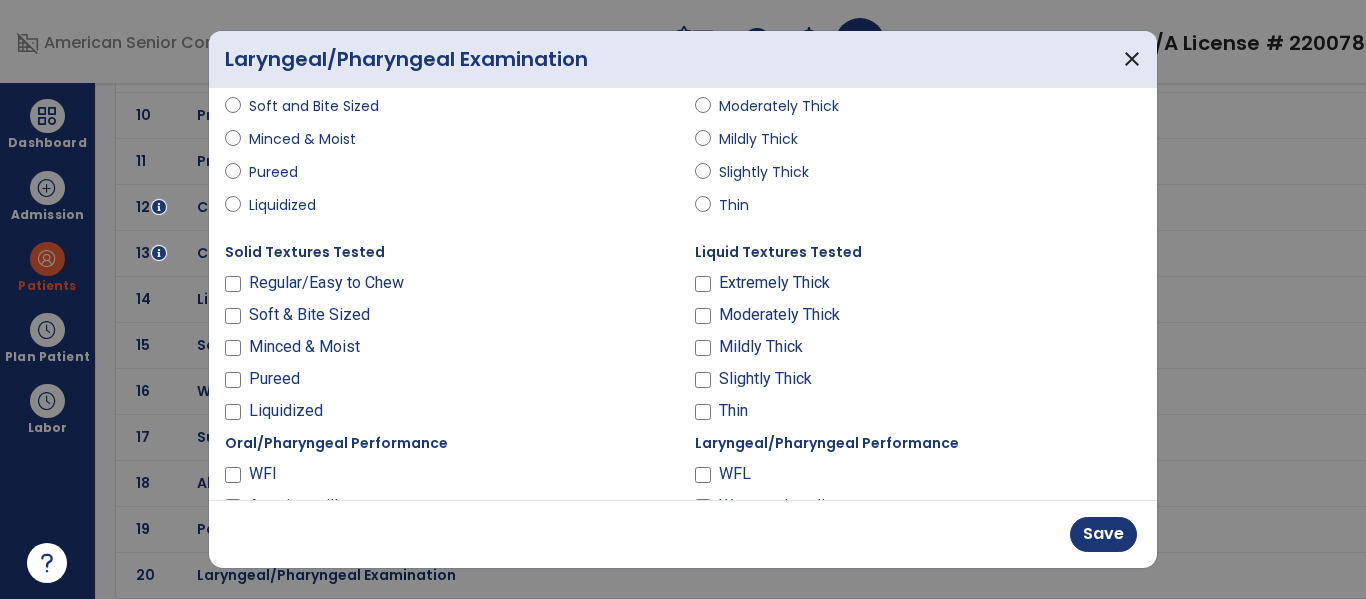 scroll, scrollTop: 413, scrollLeft: 0, axis: vertical 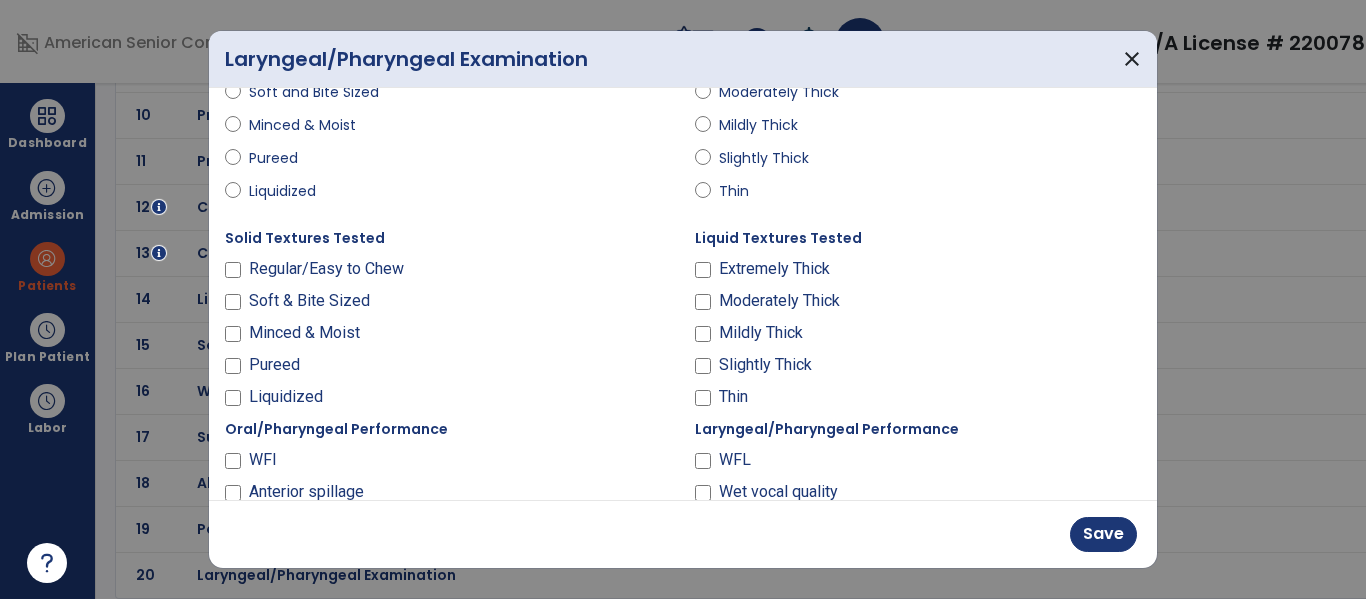 click on "Thin" at bounding box center (733, 397) 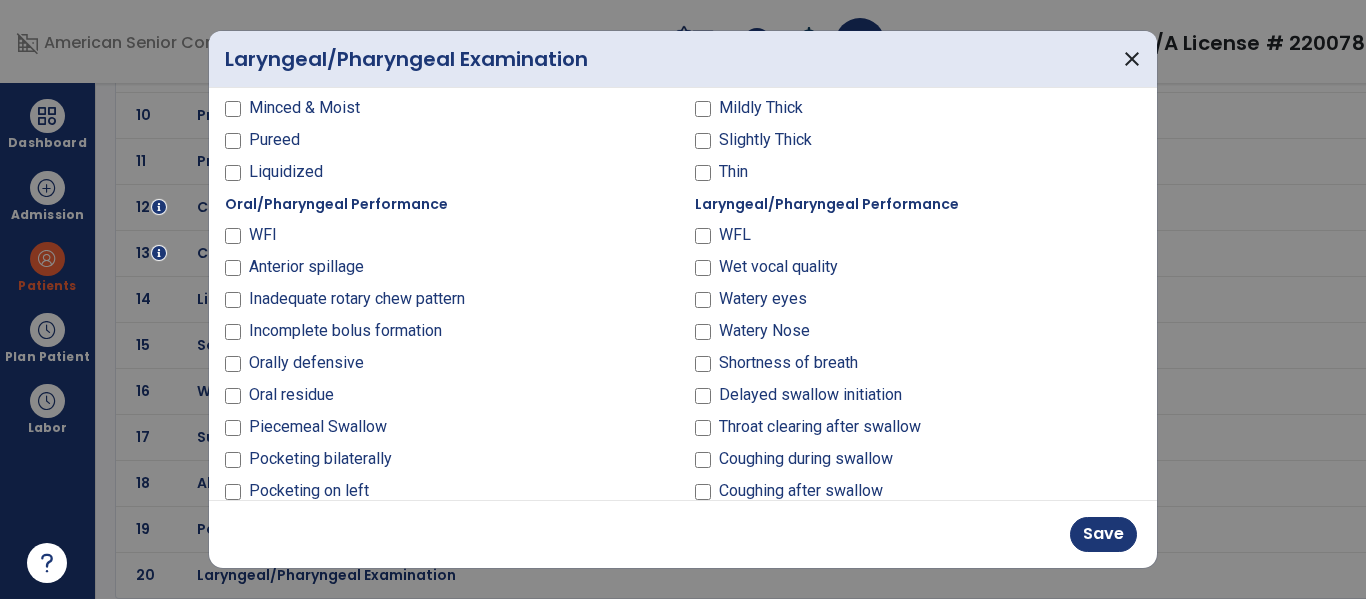 scroll, scrollTop: 640, scrollLeft: 0, axis: vertical 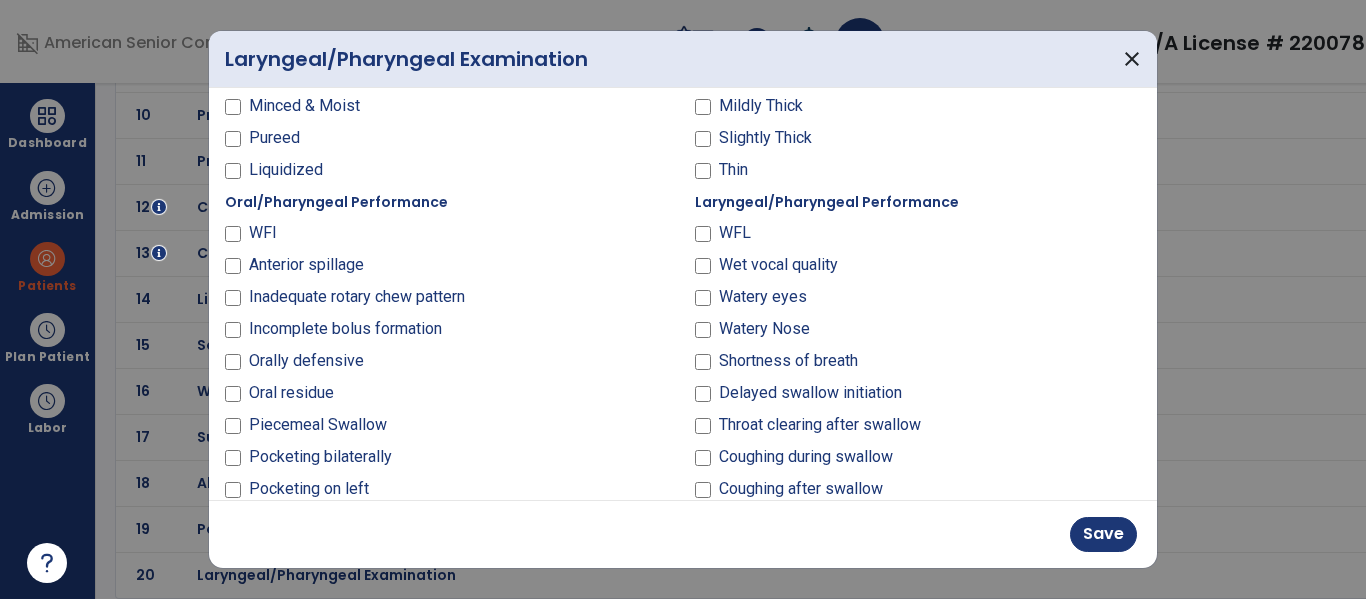 click on "Incomplete bolus formation" at bounding box center [345, 329] 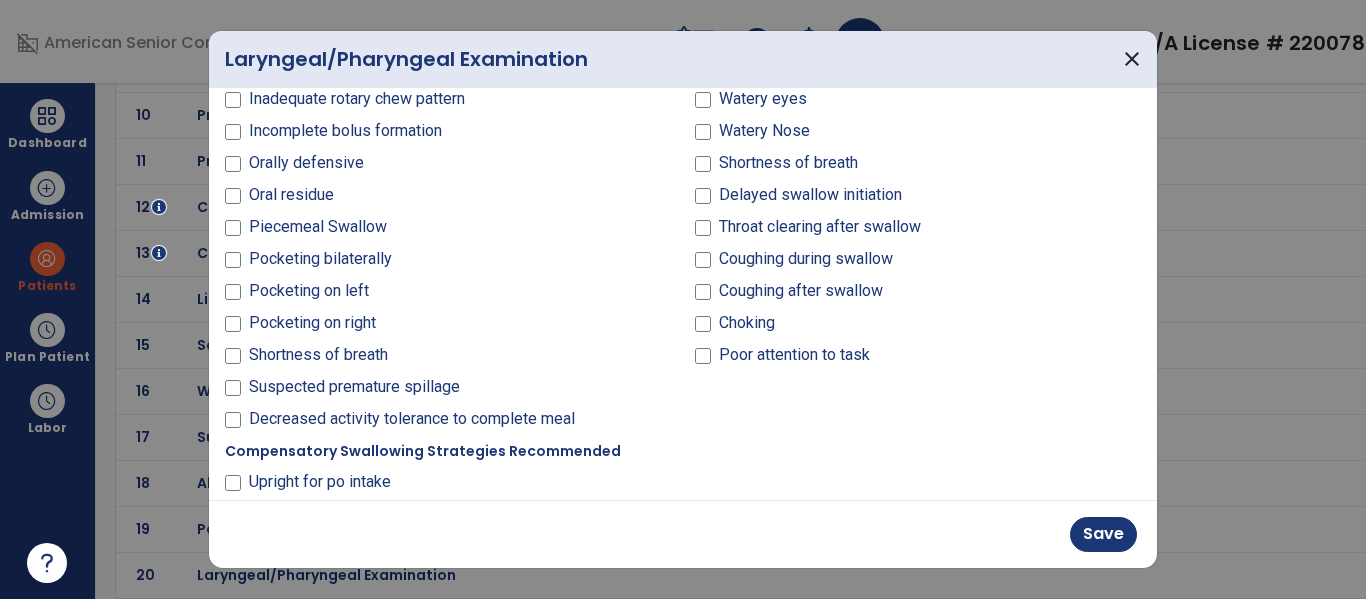 scroll, scrollTop: 841, scrollLeft: 0, axis: vertical 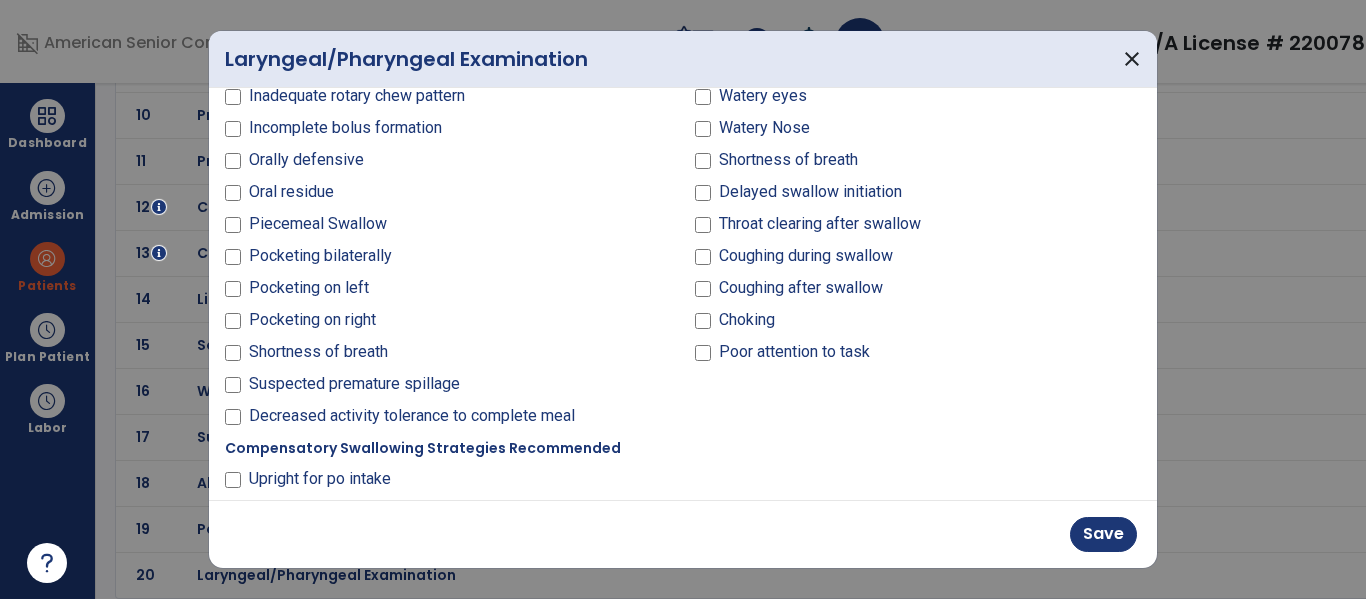 click on "Decreased activity tolerance to complete meal" at bounding box center (412, 416) 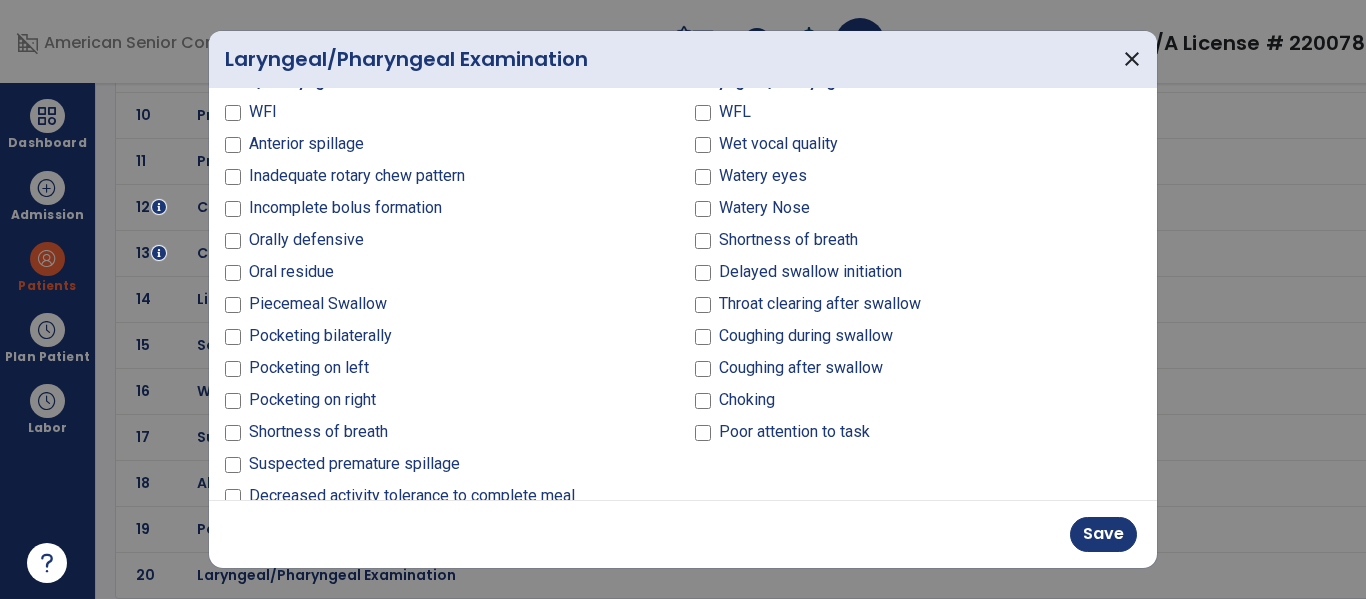 scroll, scrollTop: 757, scrollLeft: 0, axis: vertical 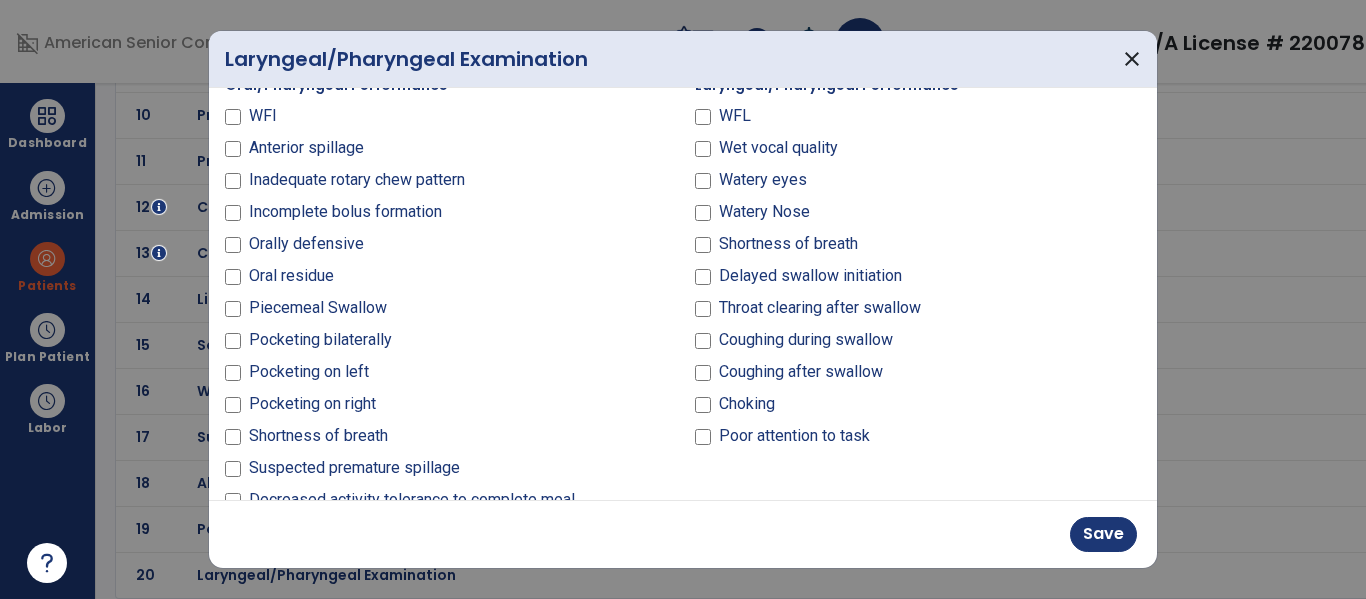 click on "Delayed swallow initiation" at bounding box center (810, 276) 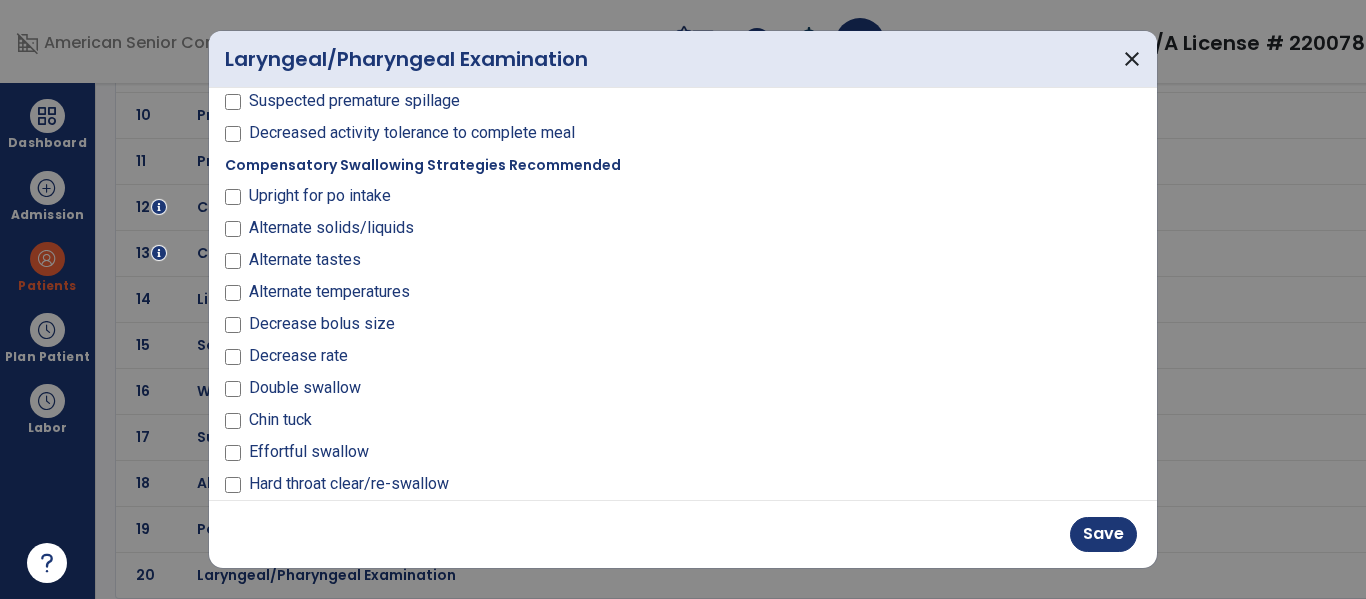 scroll, scrollTop: 1123, scrollLeft: 0, axis: vertical 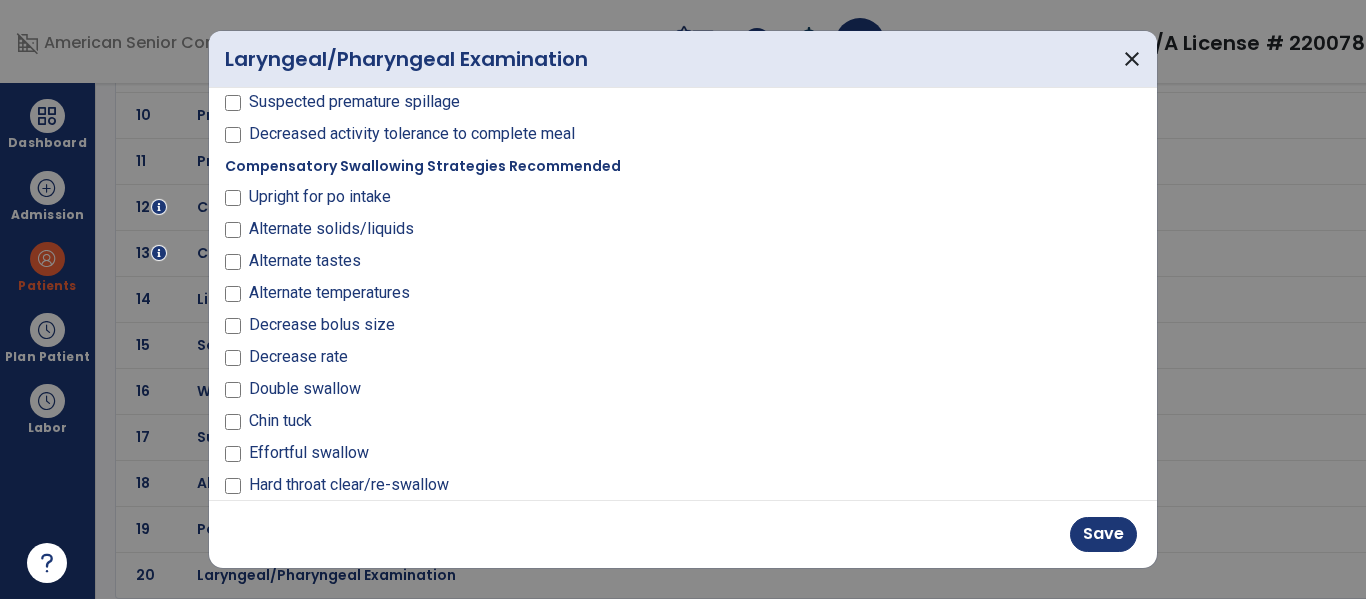 click on "Compensatory Swallowing Strategies Recommended     Upright for po intake      Alternate solids/liquids      Alternate tastes      Alternate temperatures      Decrease bolus size      Decrease rate      Double swallow      Chin tuck      Effortful swallow      Hard throat clear/re-swallow      Lingual sweep      Supraglottic swallow      Turn head to affected side      Turn head to unaffected side" at bounding box center (448, 393) 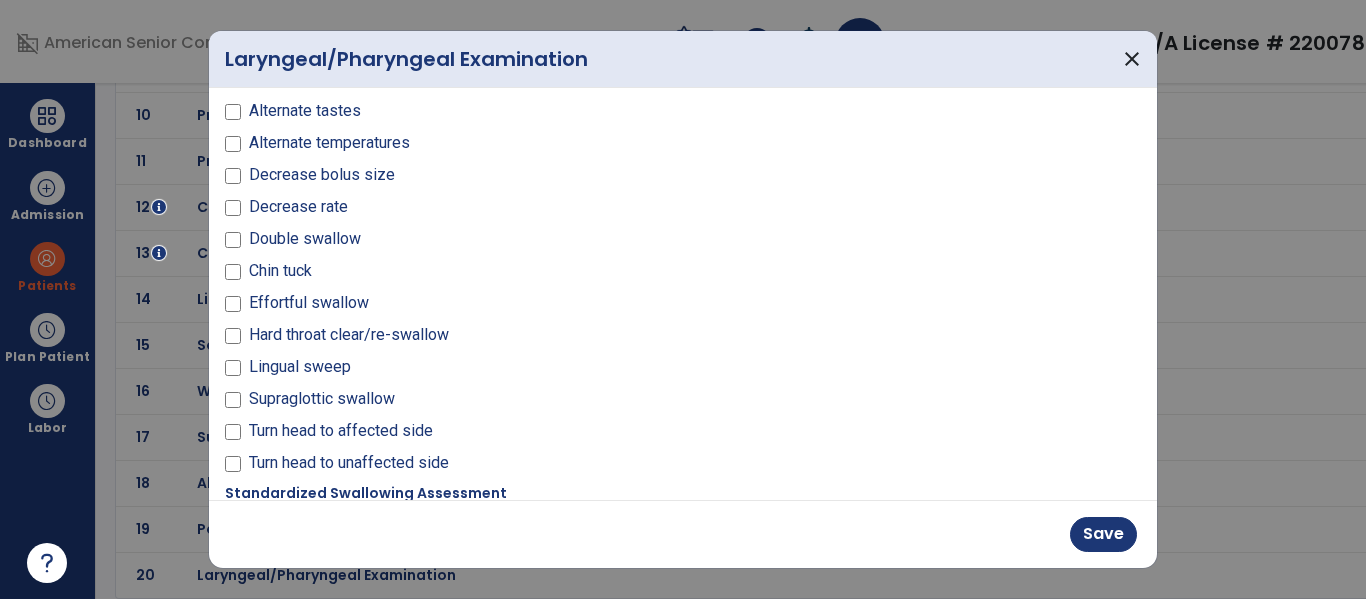 scroll, scrollTop: 1271, scrollLeft: 0, axis: vertical 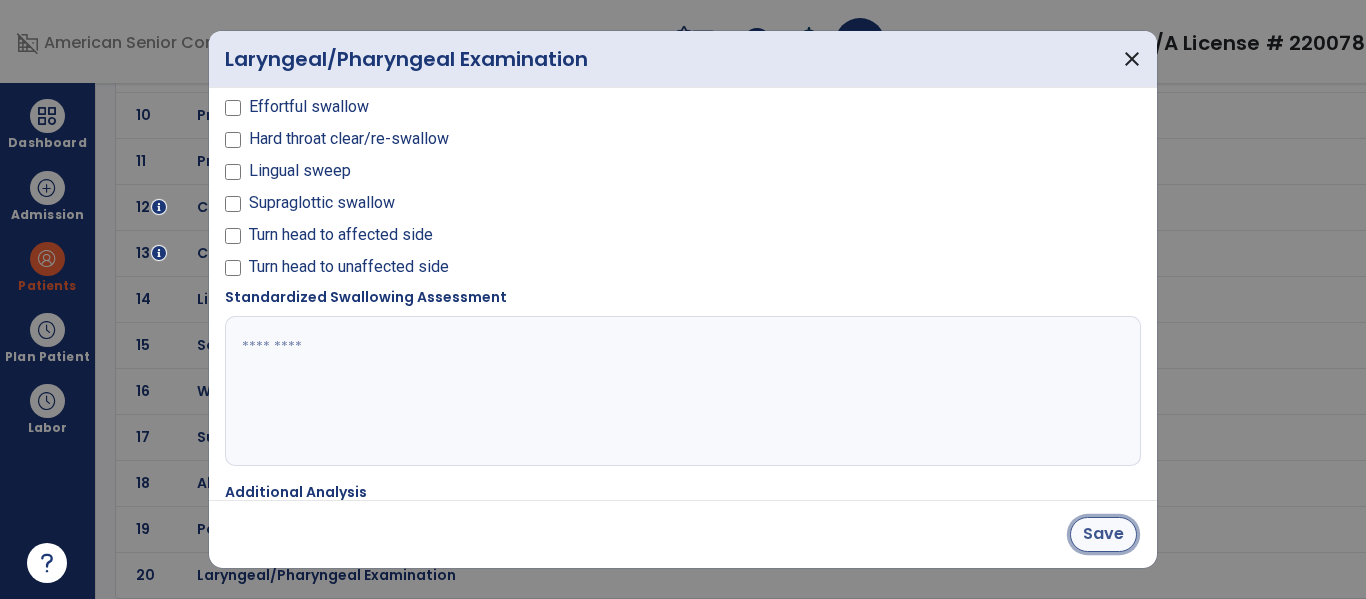 click on "Save" at bounding box center [1103, 534] 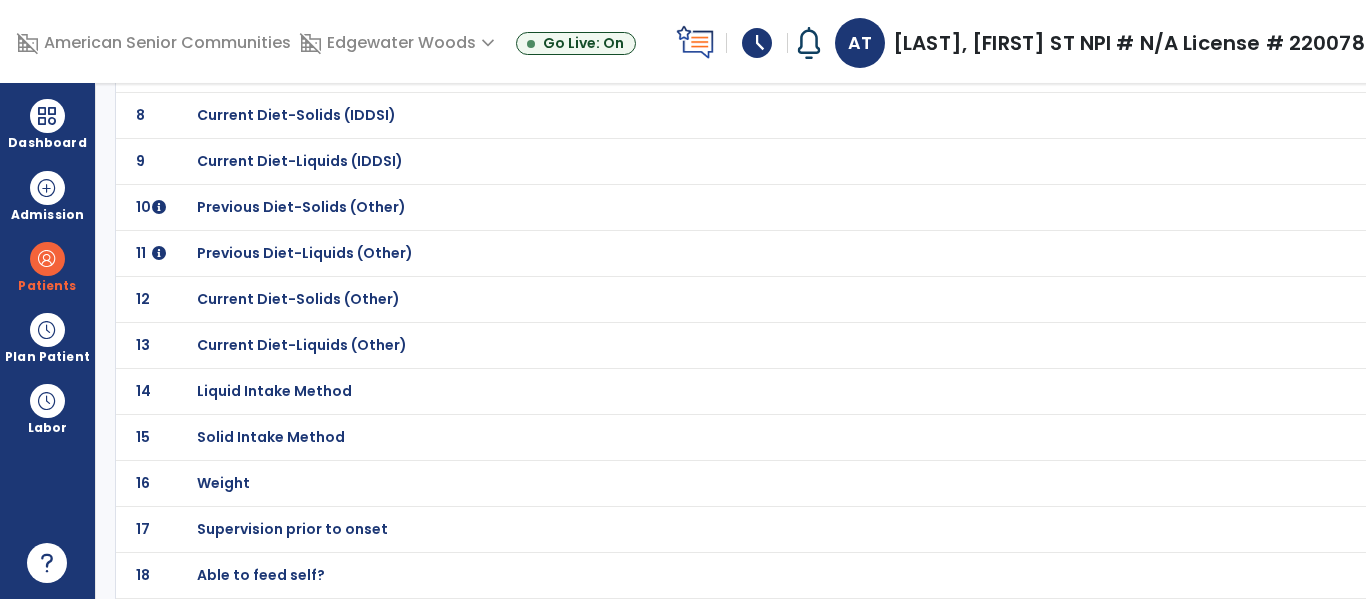 scroll, scrollTop: 470, scrollLeft: 0, axis: vertical 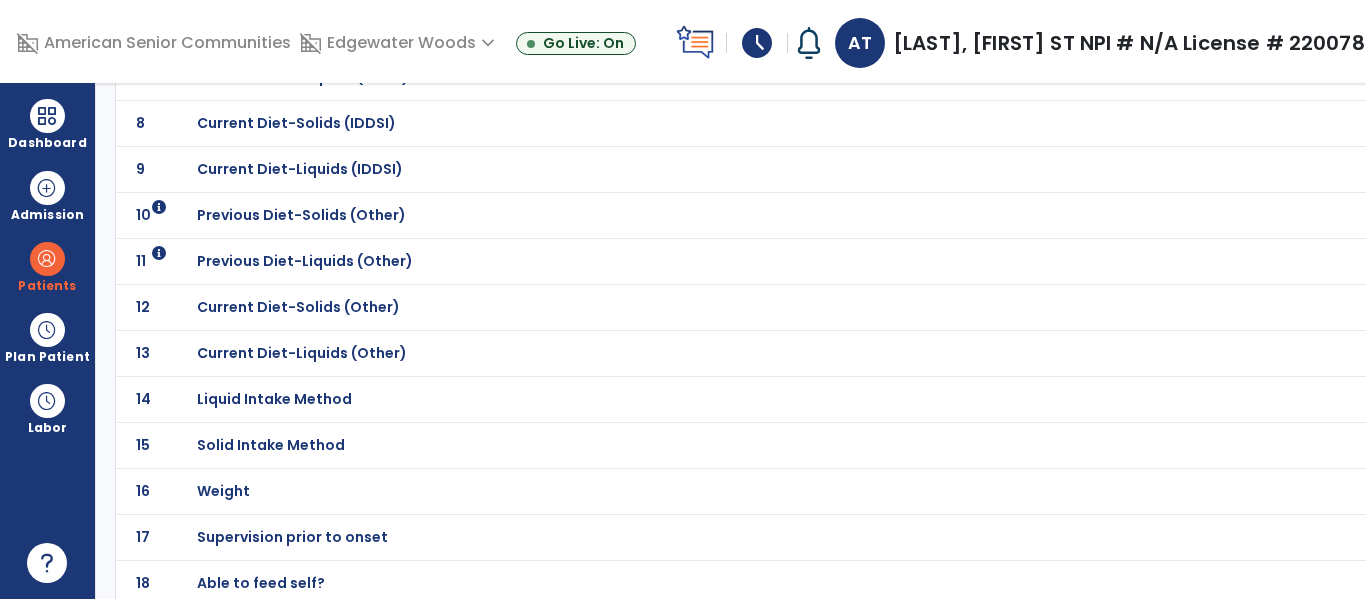 click on "Previous Diet-Solids (Other)" at bounding box center [730, -199] 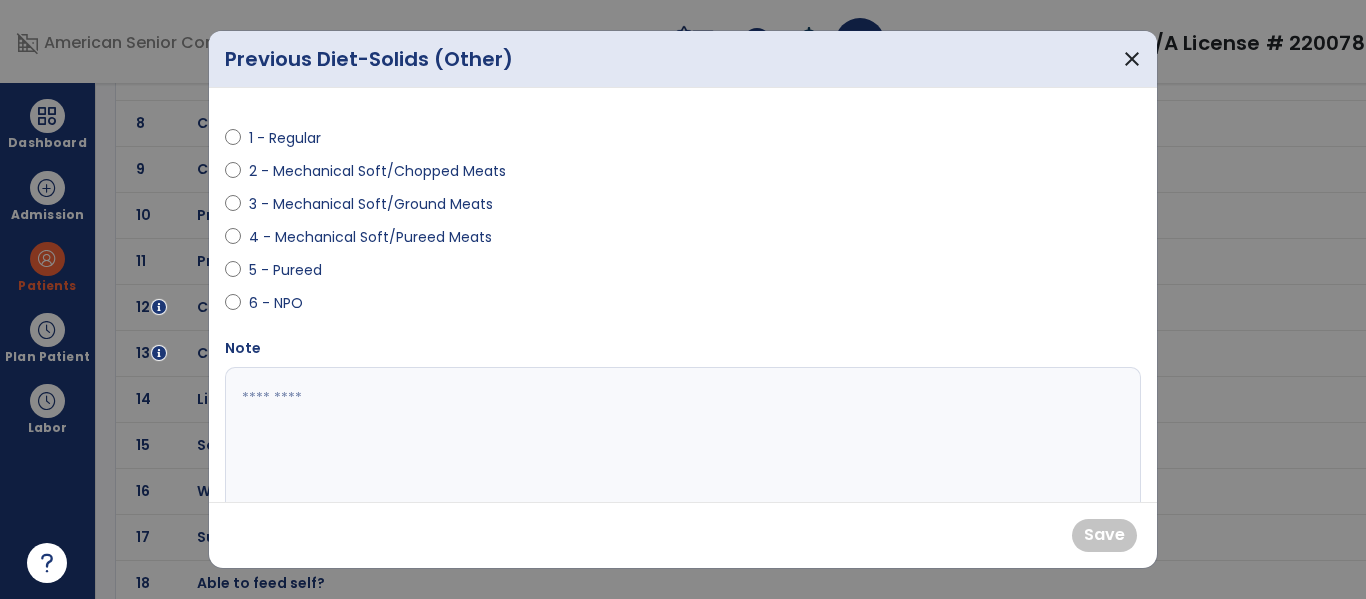 click on "1 - Regular" at bounding box center [285, 138] 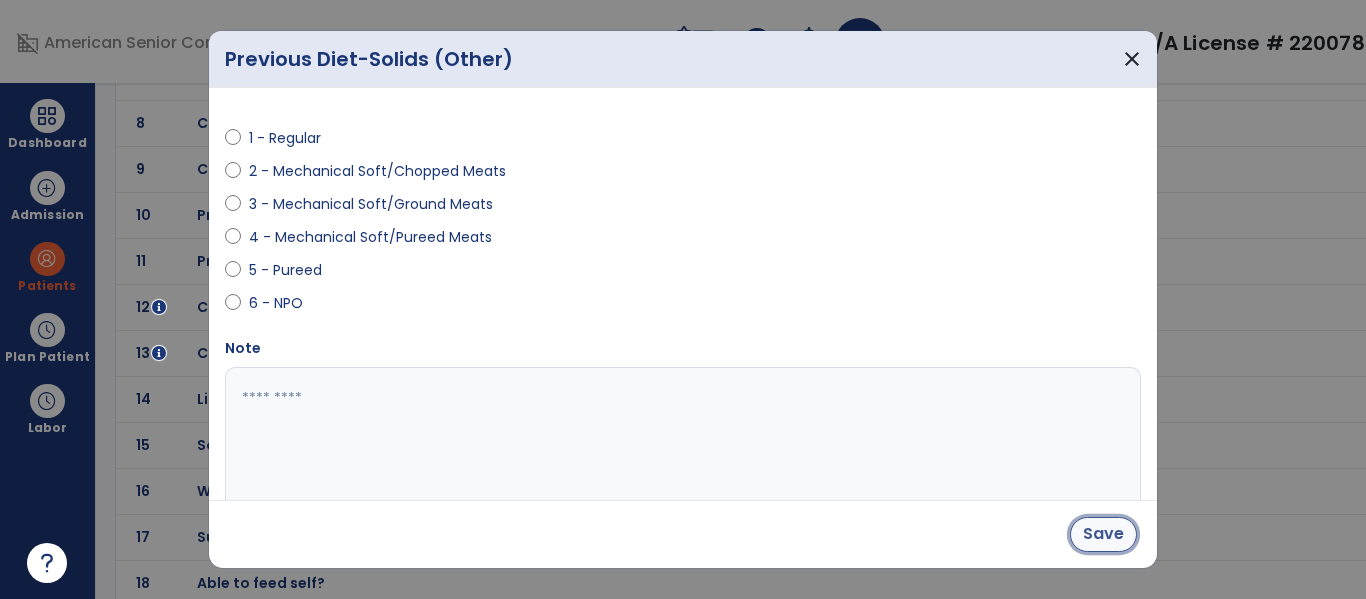 click on "Save" at bounding box center [1103, 534] 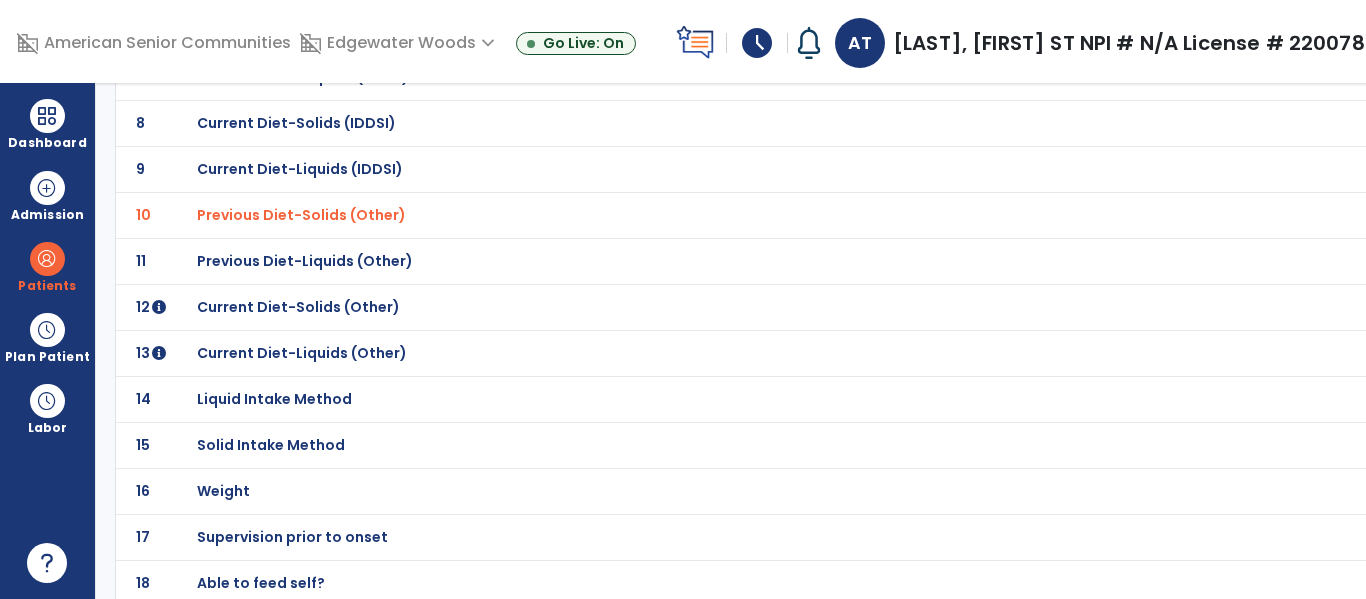 click on "Previous Diet-Liquids (Other)" at bounding box center [317, -199] 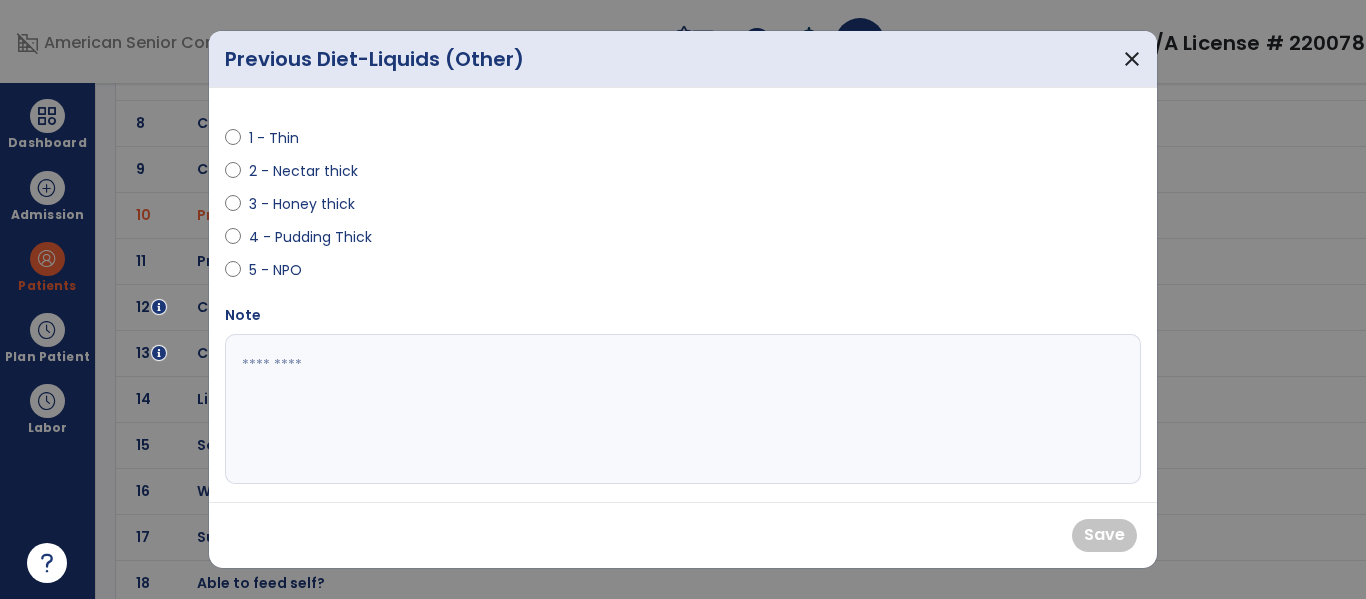 click on "1 - Thin" at bounding box center (284, 138) 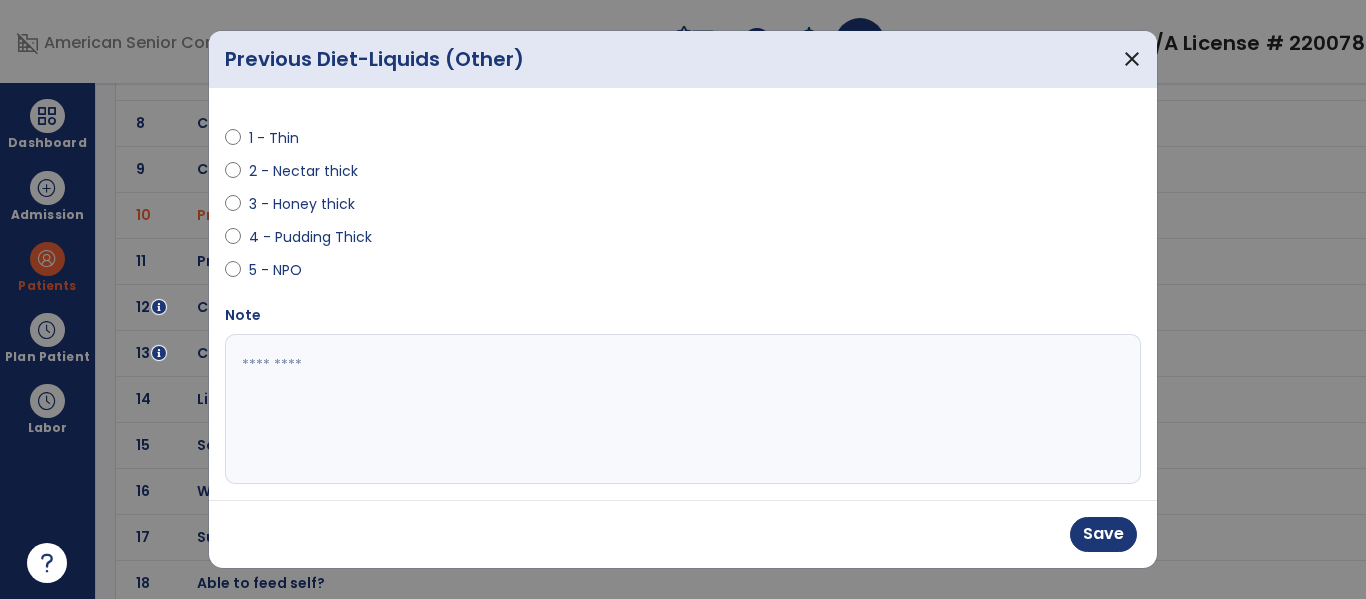 click on "Save" at bounding box center (683, 534) 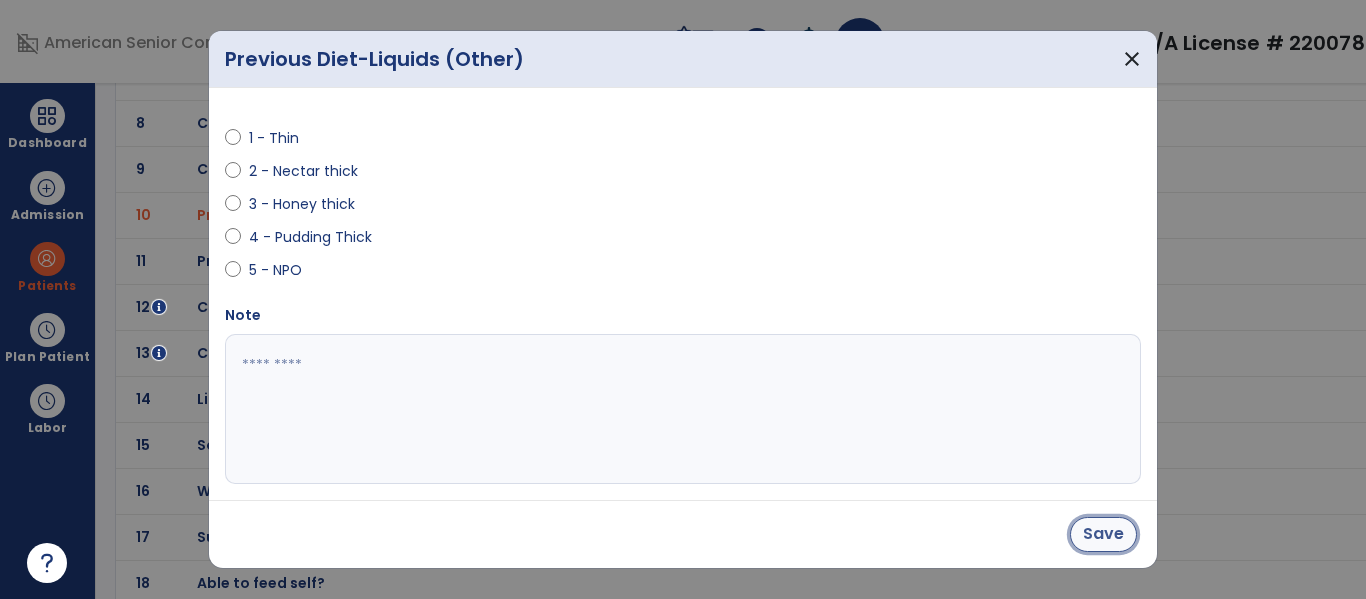 click on "Save" at bounding box center (1103, 534) 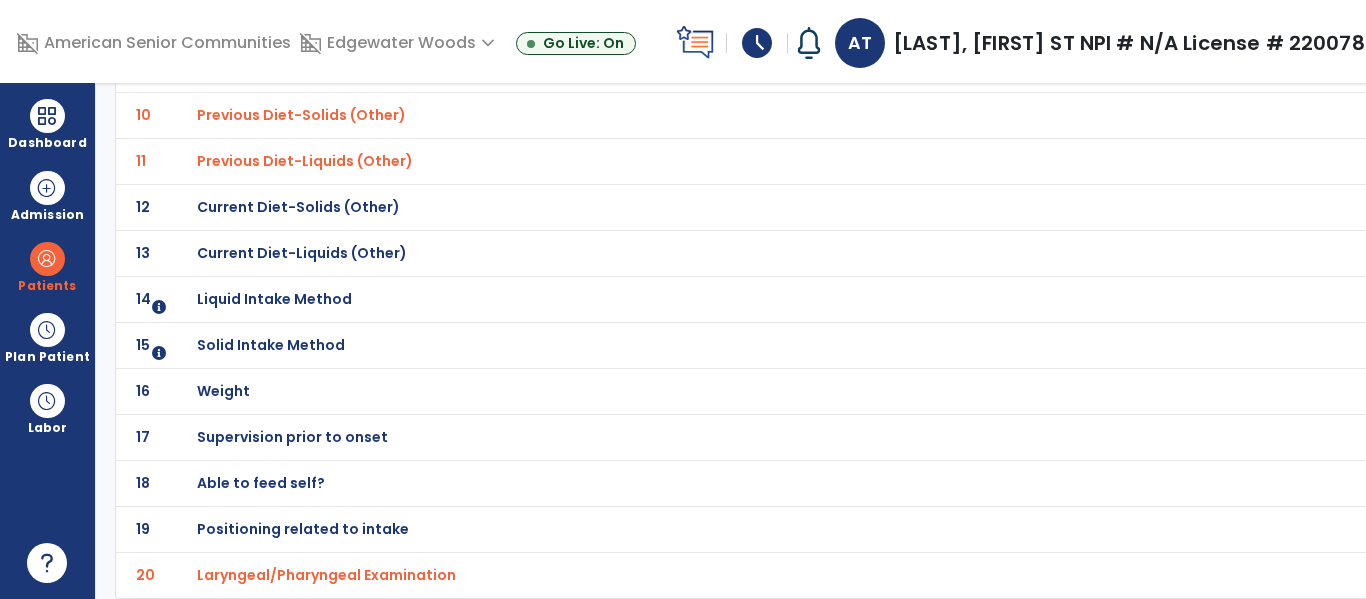 scroll, scrollTop: 569, scrollLeft: 0, axis: vertical 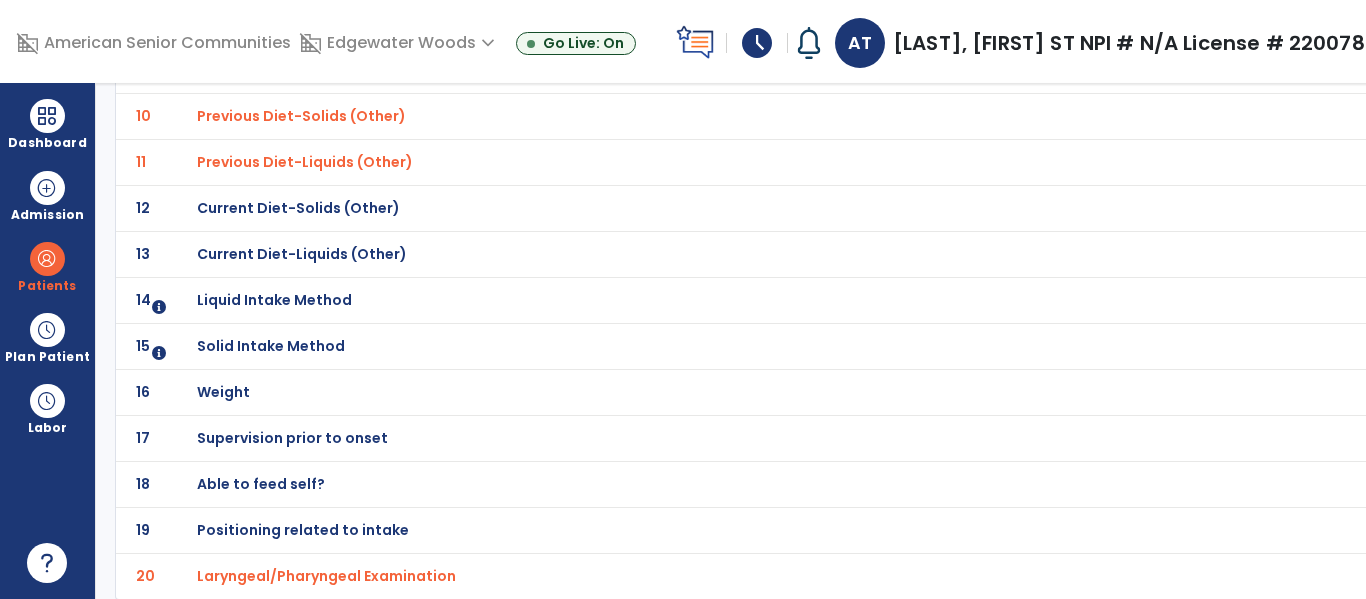 click on "Positioning related to intake" at bounding box center [730, -298] 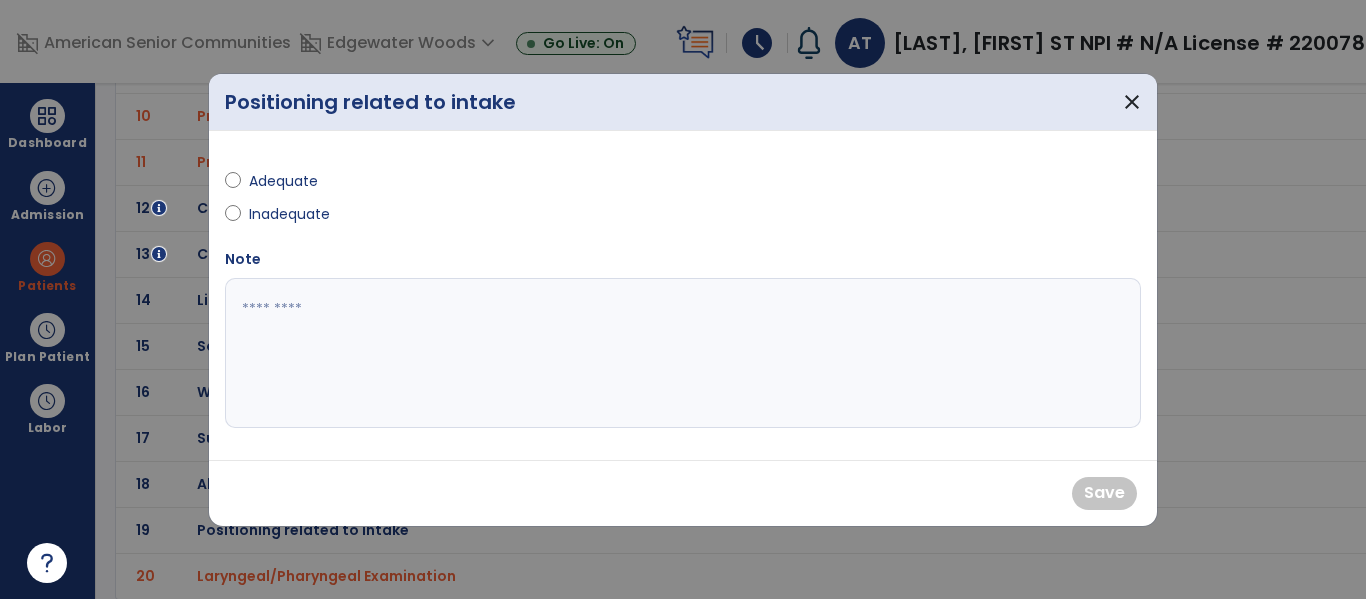 click on "Inadequate" at bounding box center (289, 214) 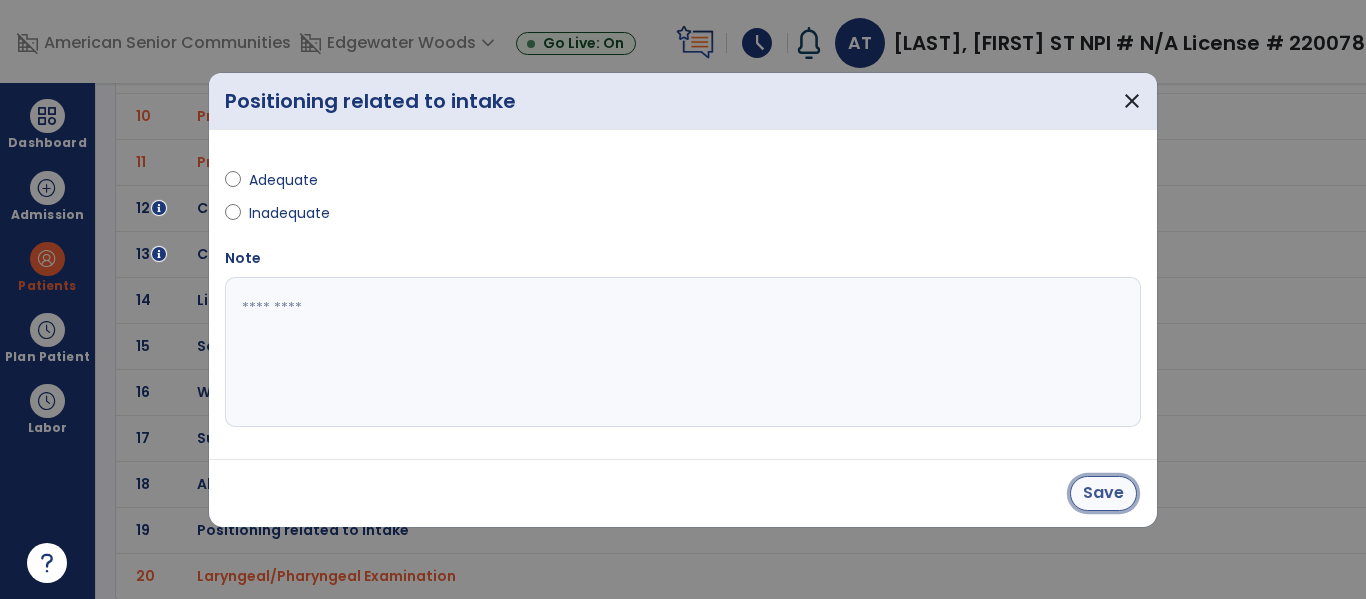 click on "Save" at bounding box center [1103, 493] 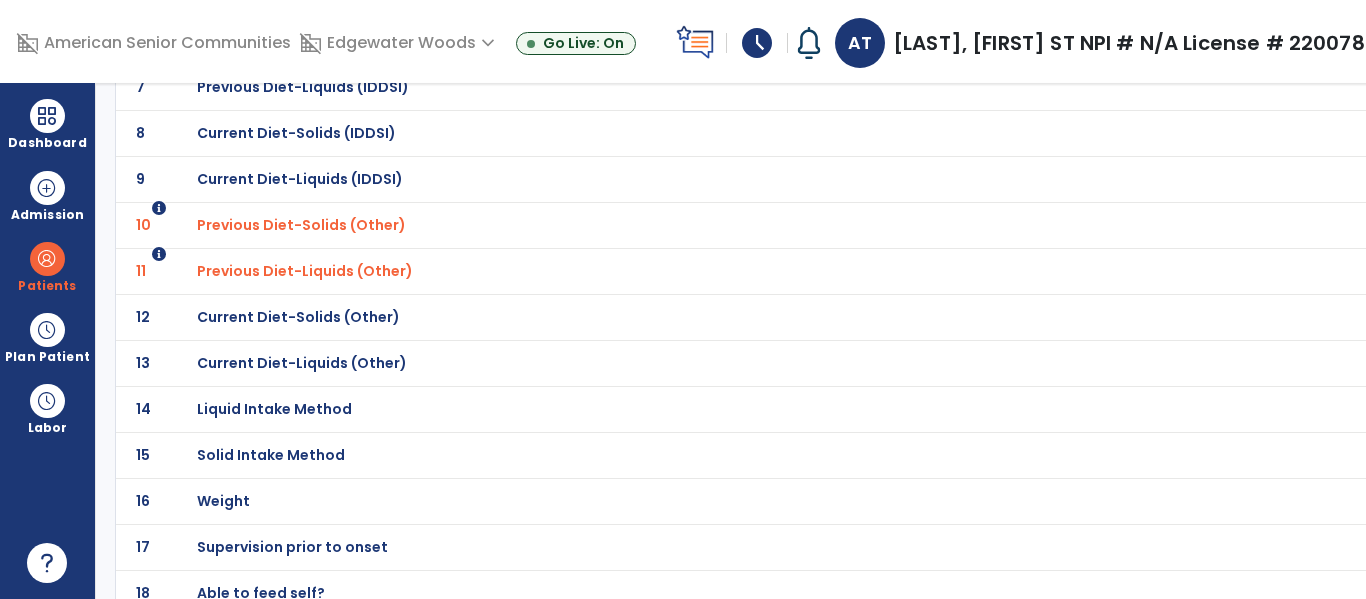 scroll, scrollTop: 458, scrollLeft: 0, axis: vertical 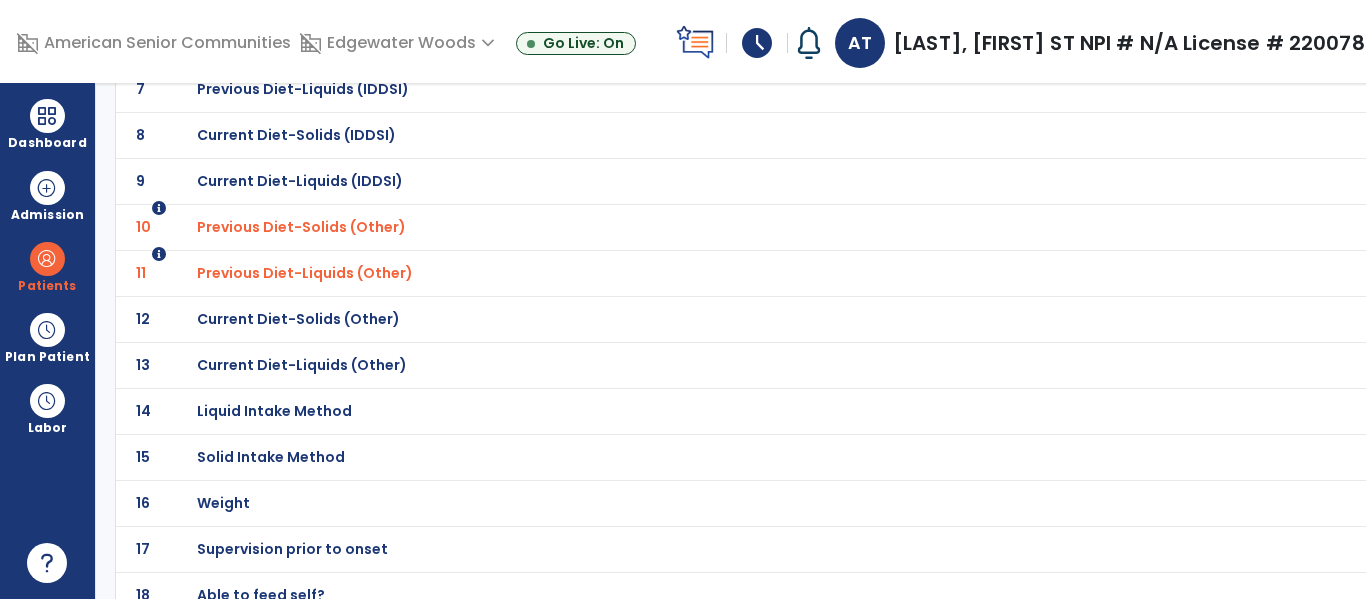 click on "Current Diet-Solids (Other)" at bounding box center [730, -187] 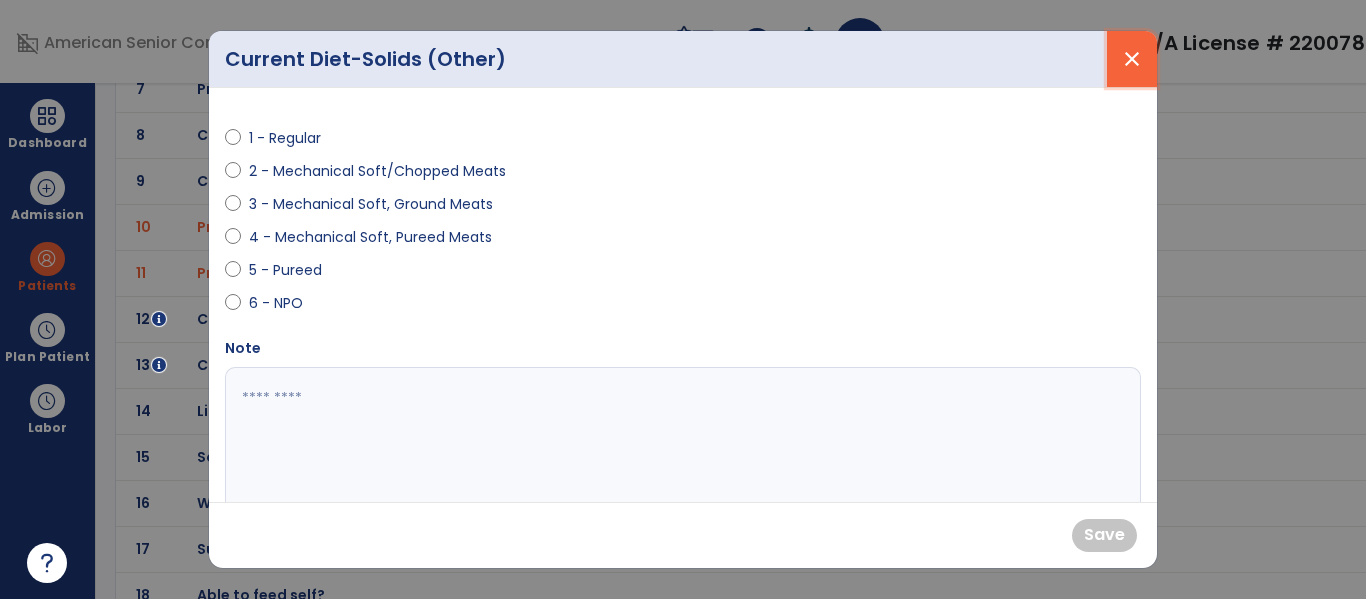 click on "close" at bounding box center [1132, 59] 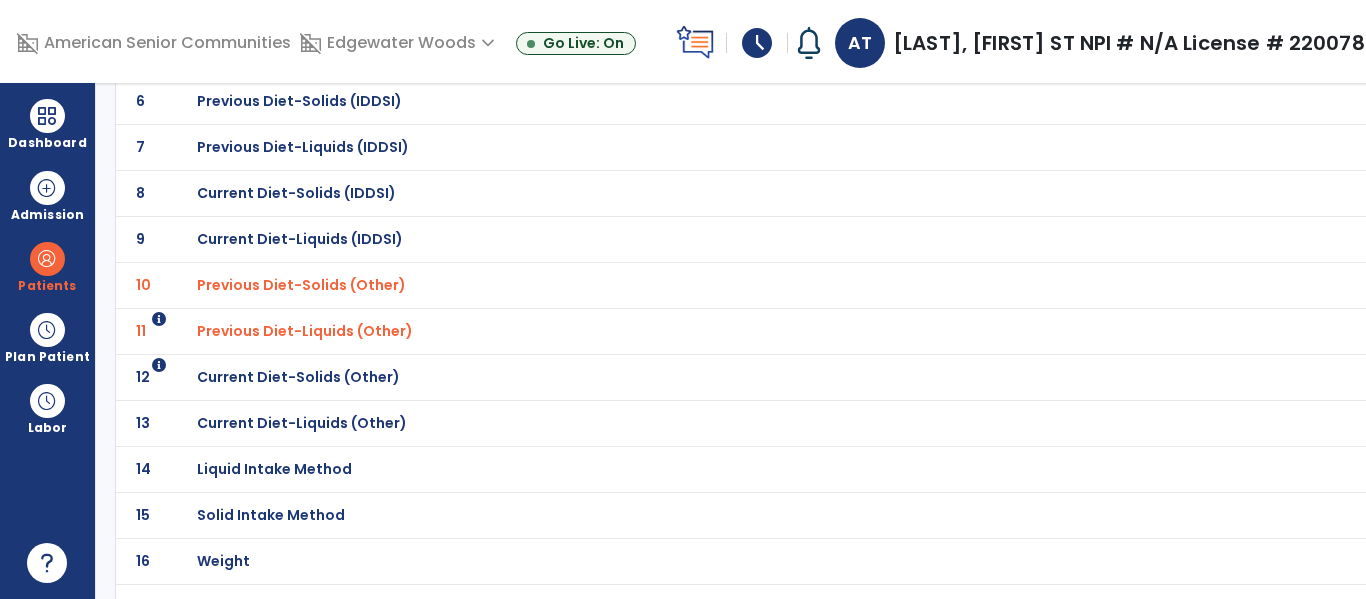 scroll, scrollTop: 384, scrollLeft: 0, axis: vertical 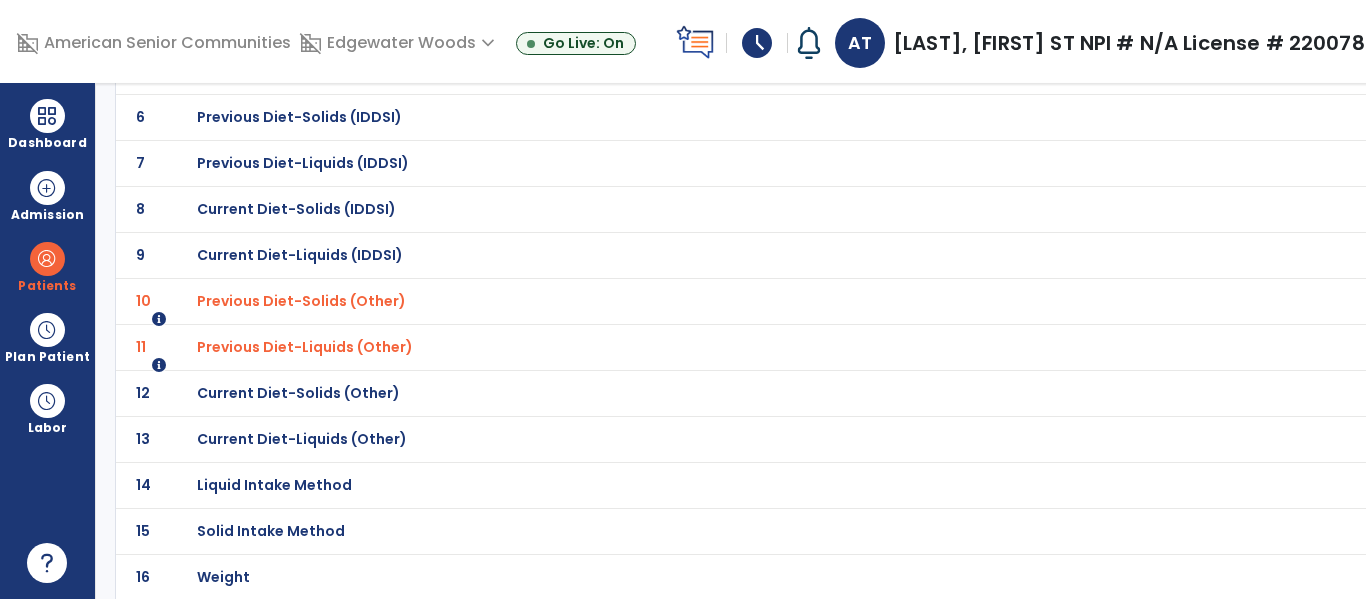 click on "Current Diet-Solids (IDDSI)" at bounding box center [730, -113] 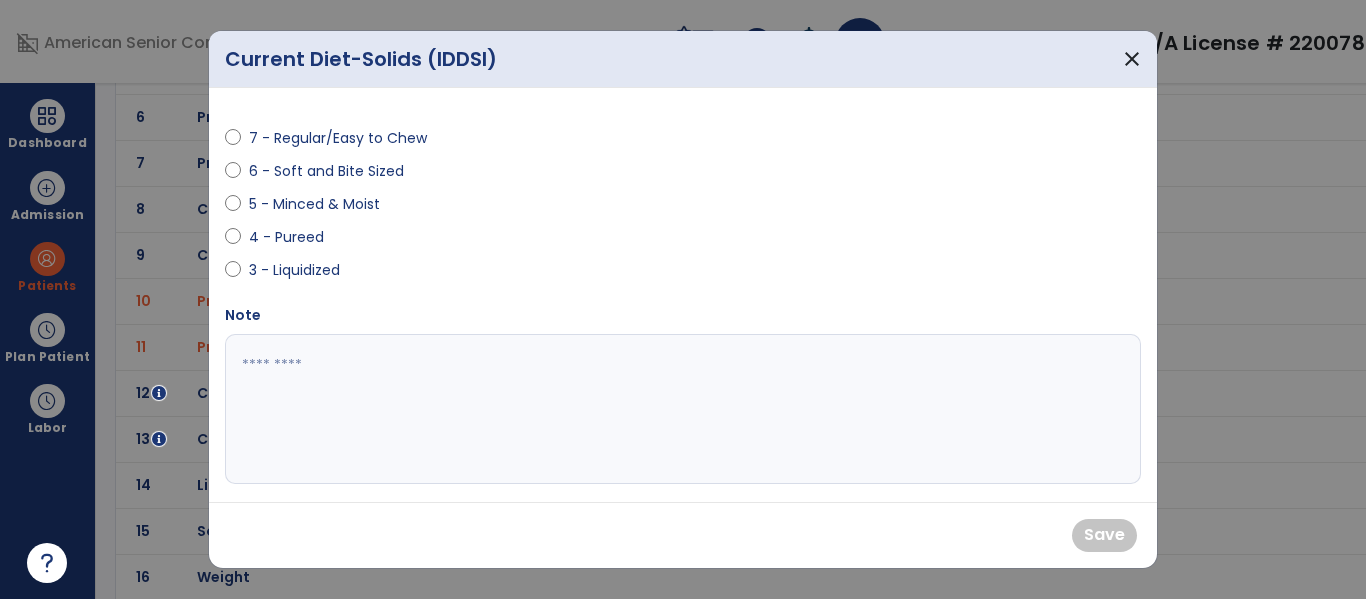 click on "6 - Soft and Bite Sized" at bounding box center [326, 171] 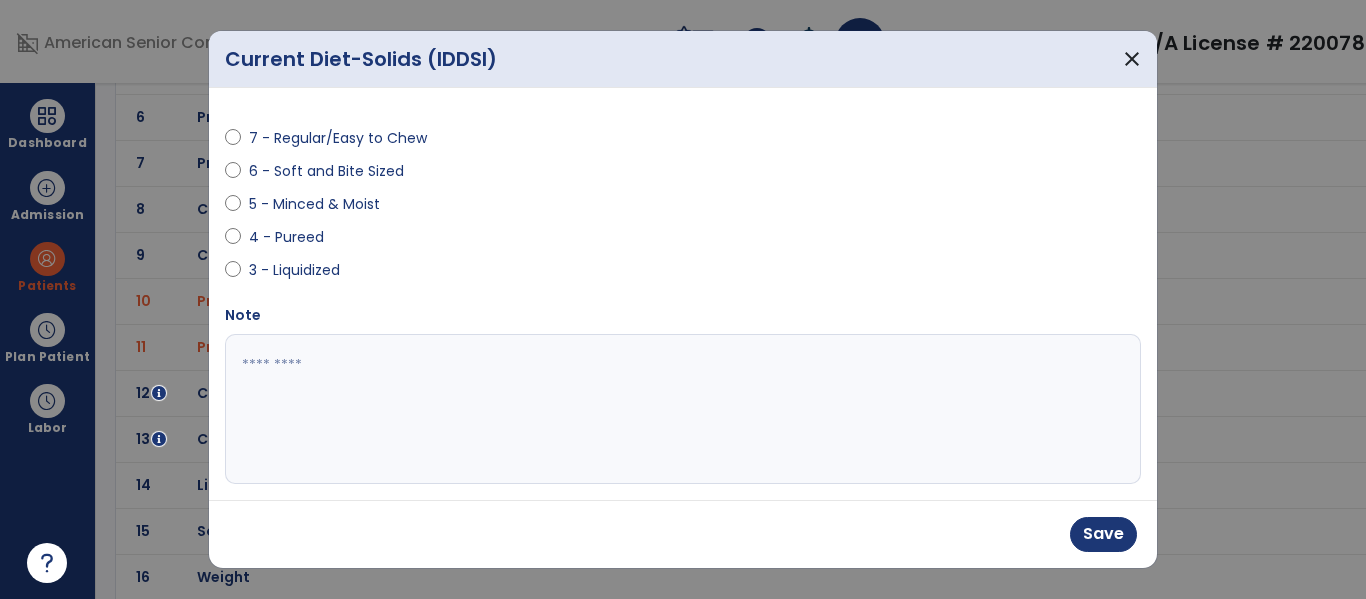 click on "Save" at bounding box center (683, 534) 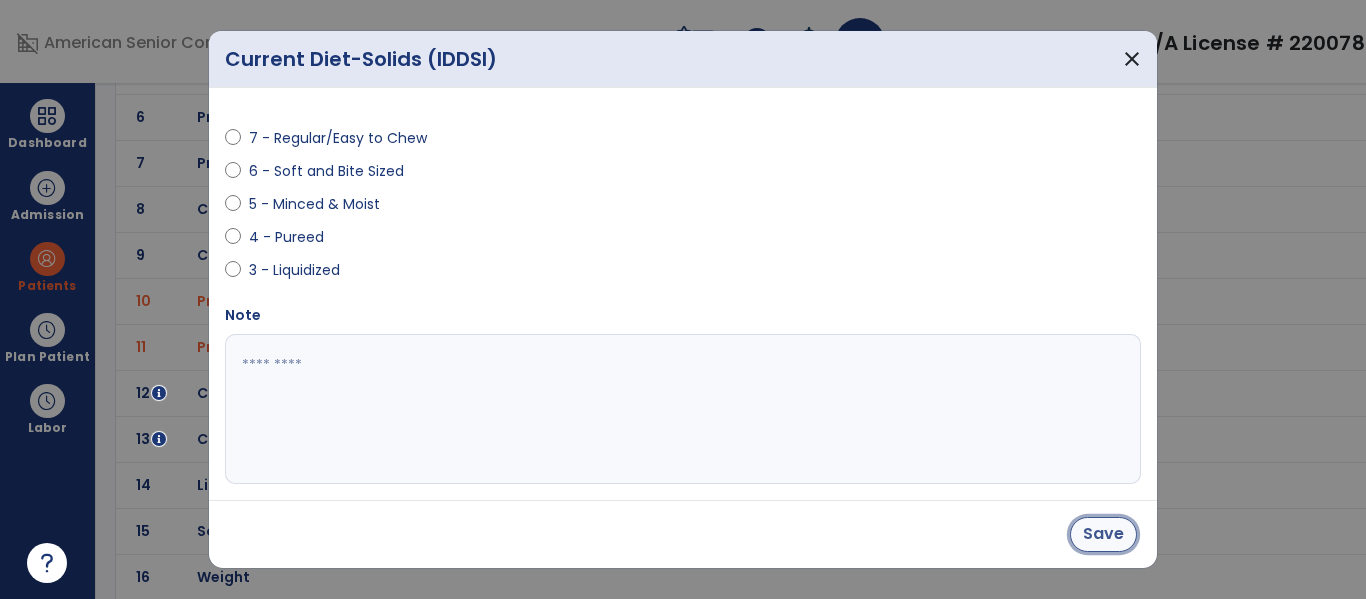 click on "Save" at bounding box center [1103, 534] 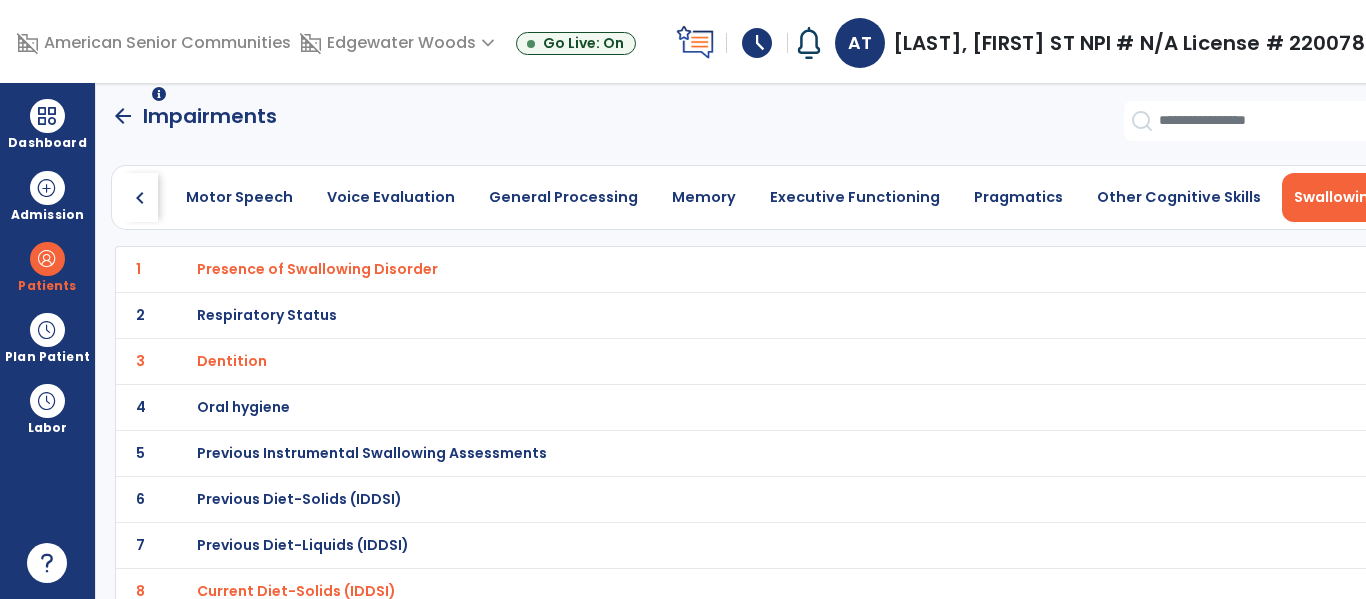 scroll, scrollTop: 0, scrollLeft: 0, axis: both 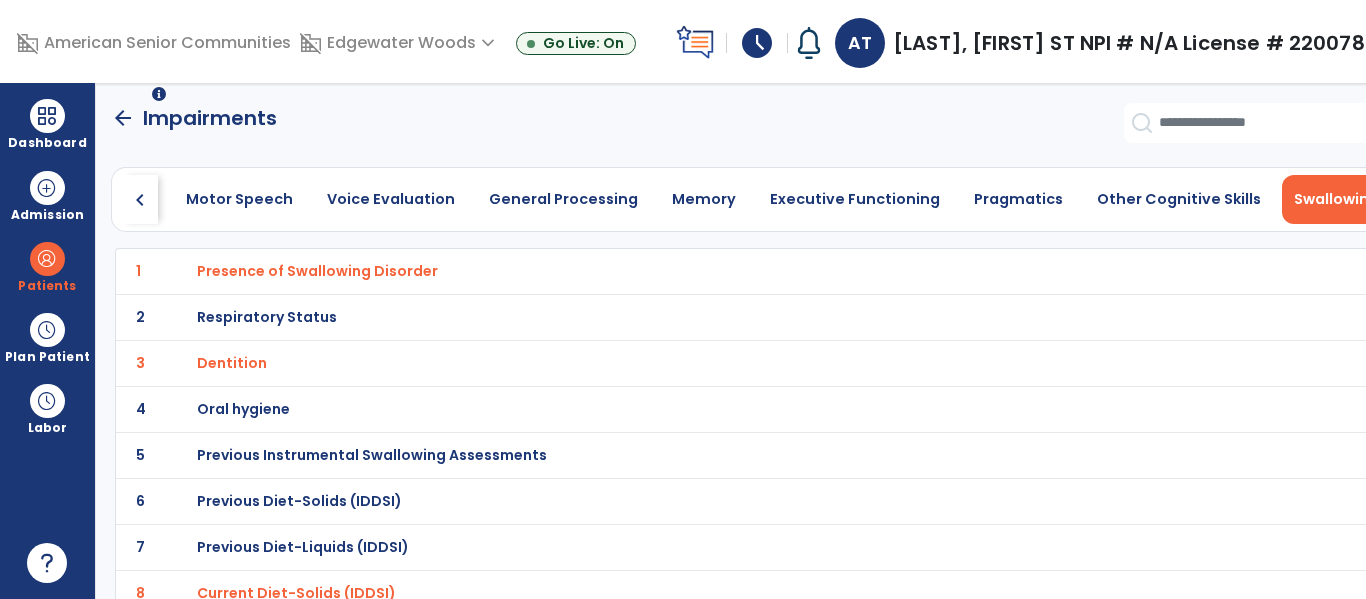 click on "arrow_back" 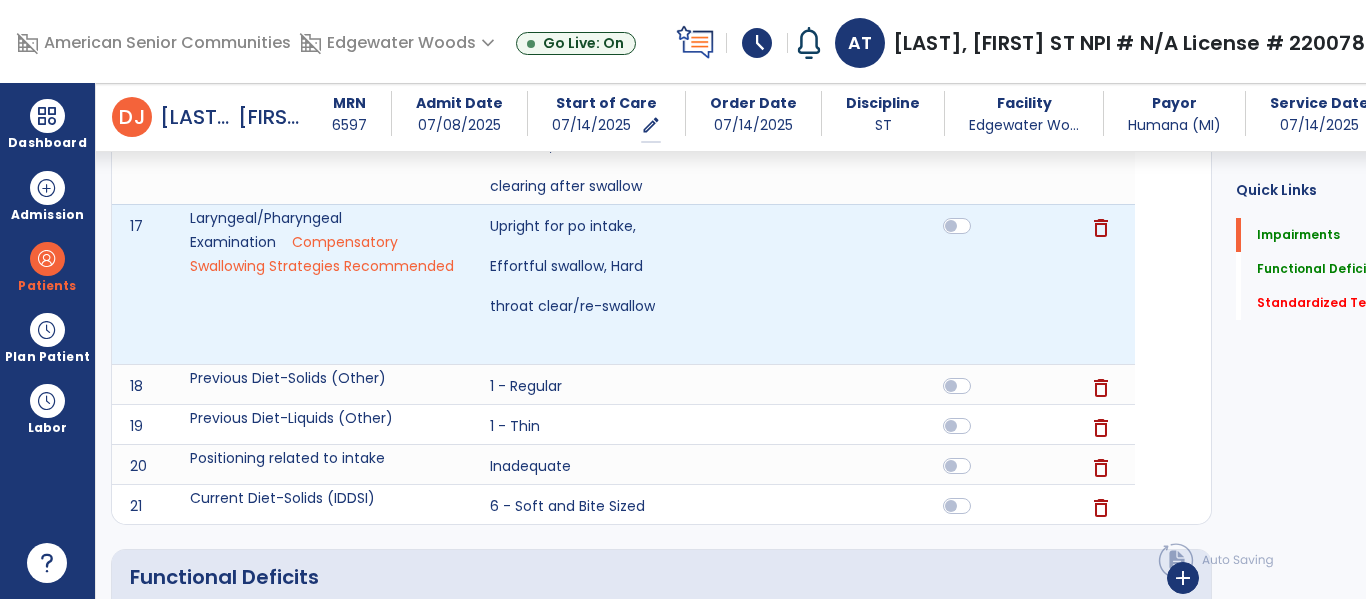 scroll, scrollTop: 2135, scrollLeft: 0, axis: vertical 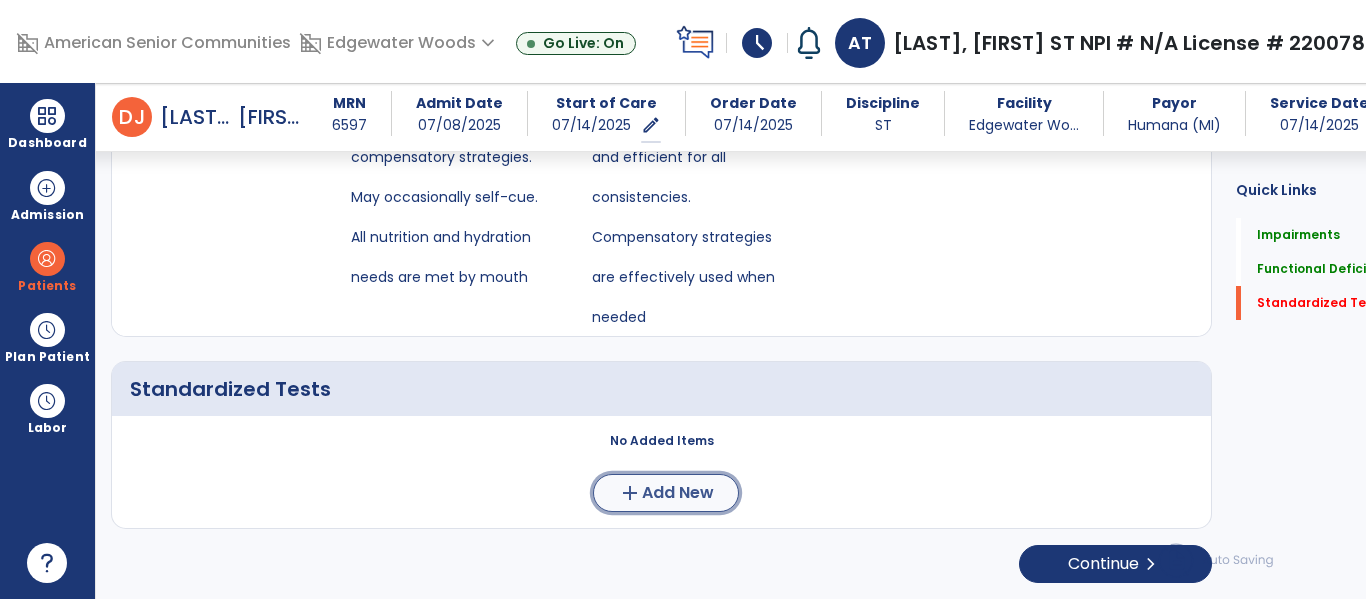 click on "Add New" 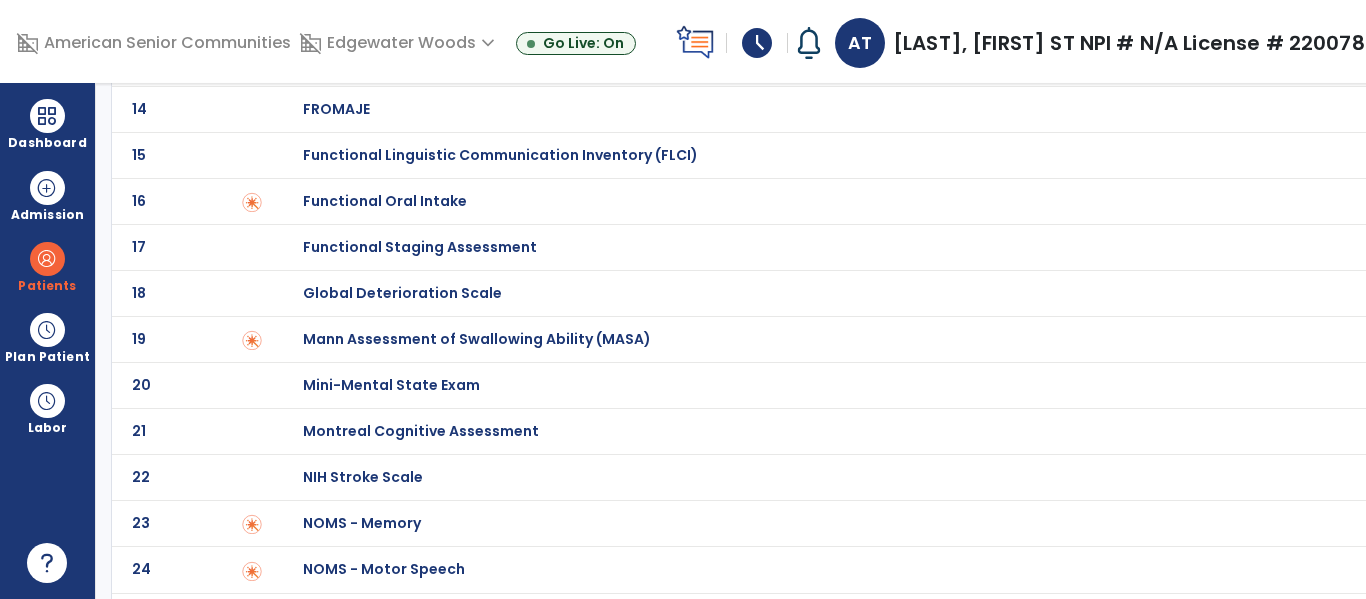 scroll, scrollTop: 668, scrollLeft: 0, axis: vertical 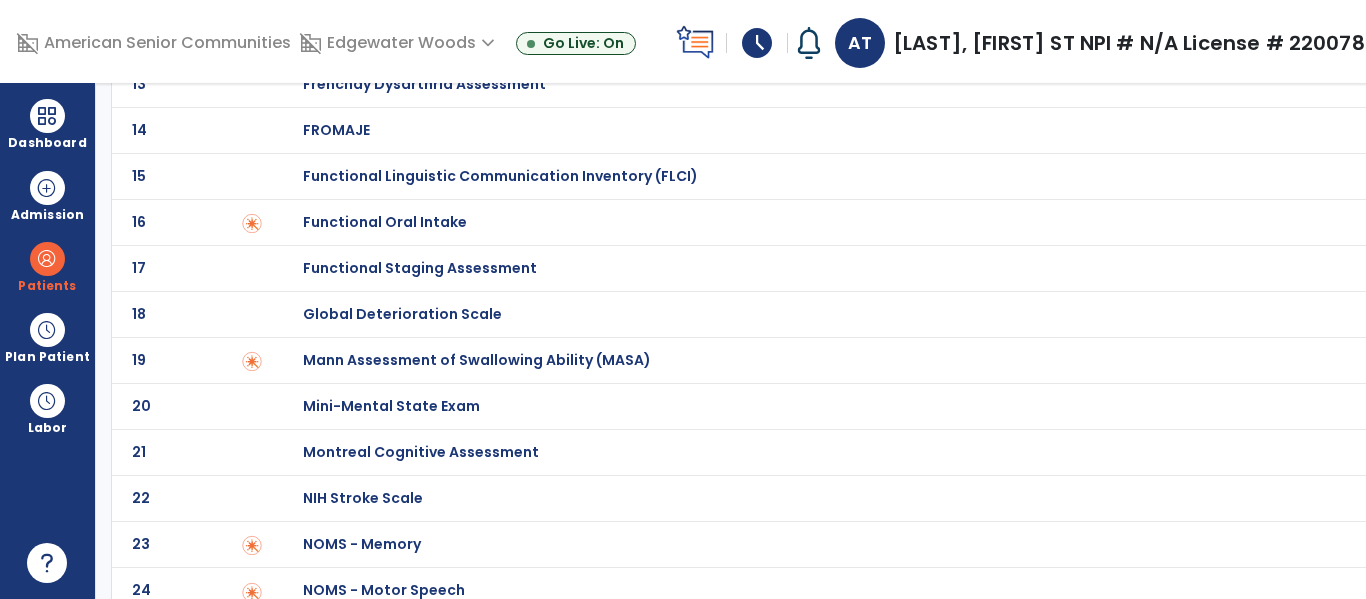 click on "Mann Assessment of Swallowing Ability (MASA)" at bounding box center (382, -468) 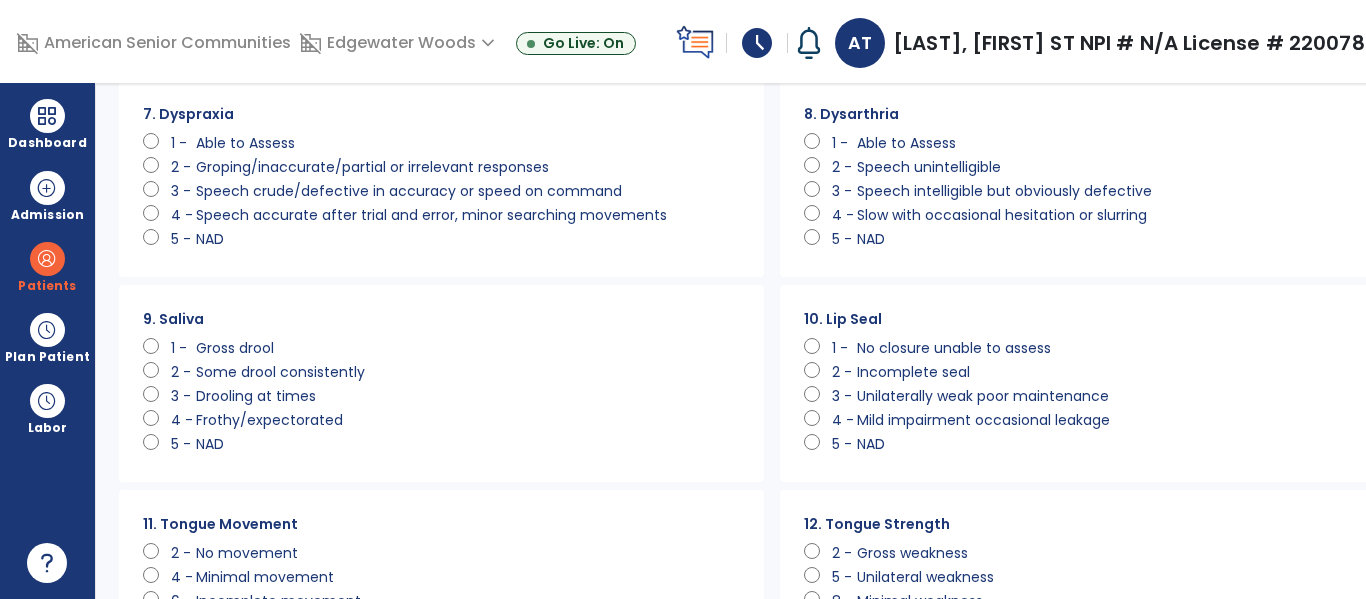 scroll, scrollTop: 0, scrollLeft: 0, axis: both 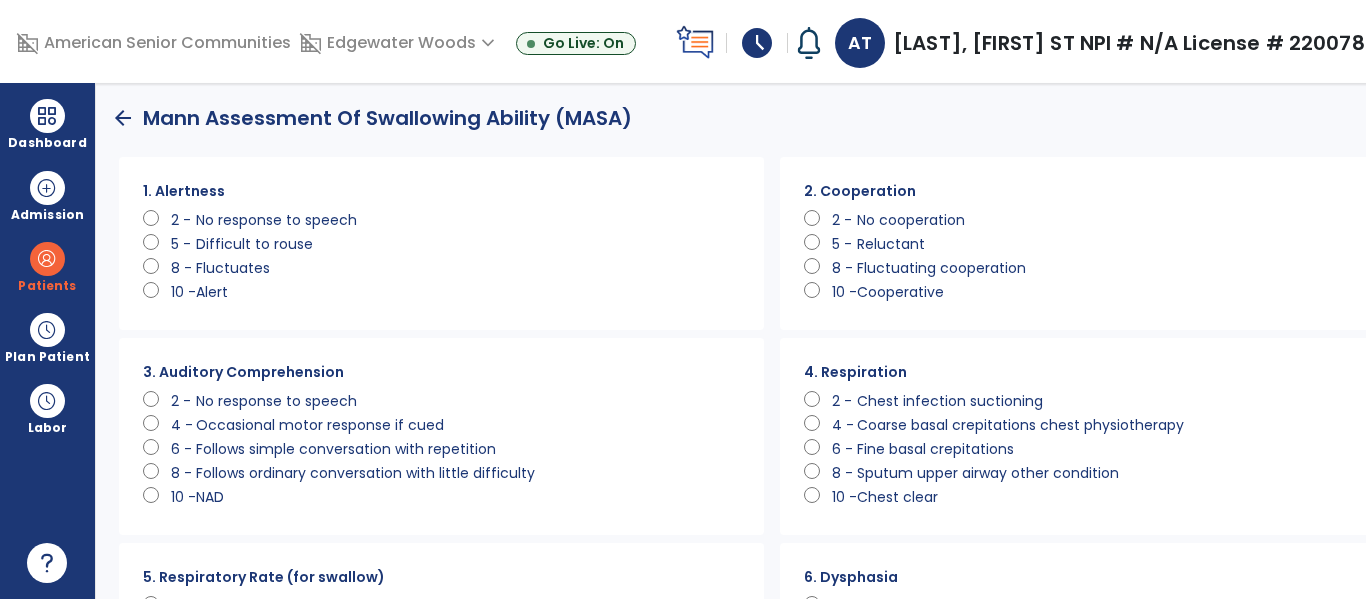 click on "Alert" 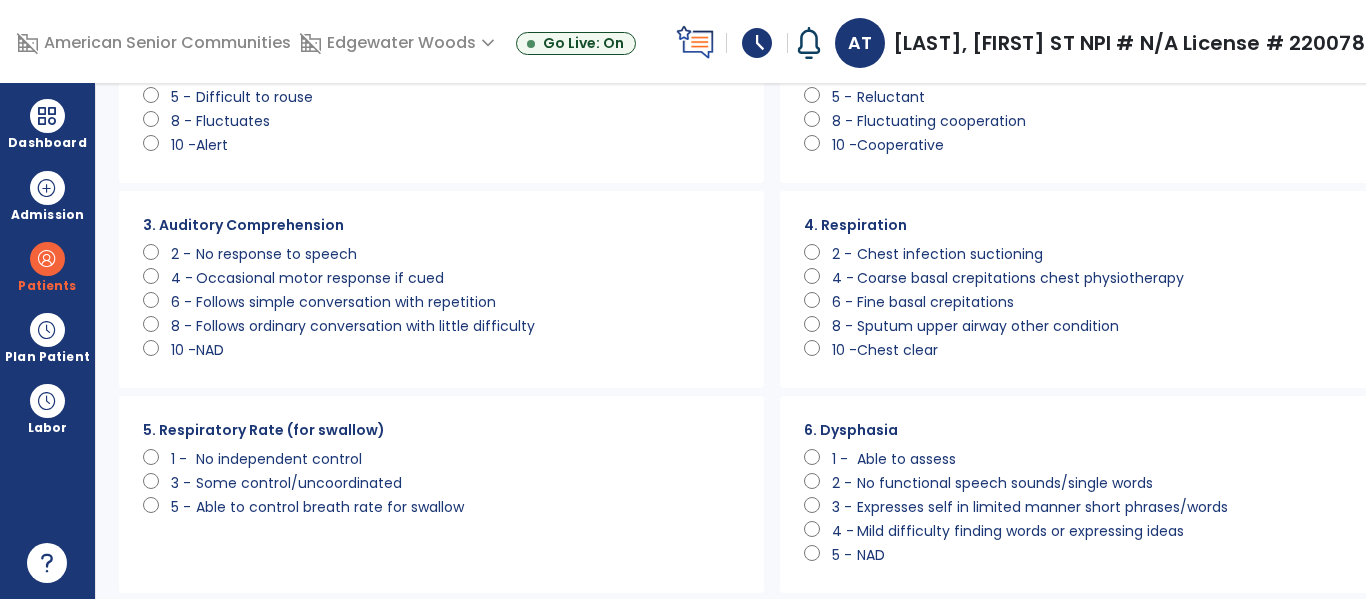 scroll, scrollTop: 350, scrollLeft: 0, axis: vertical 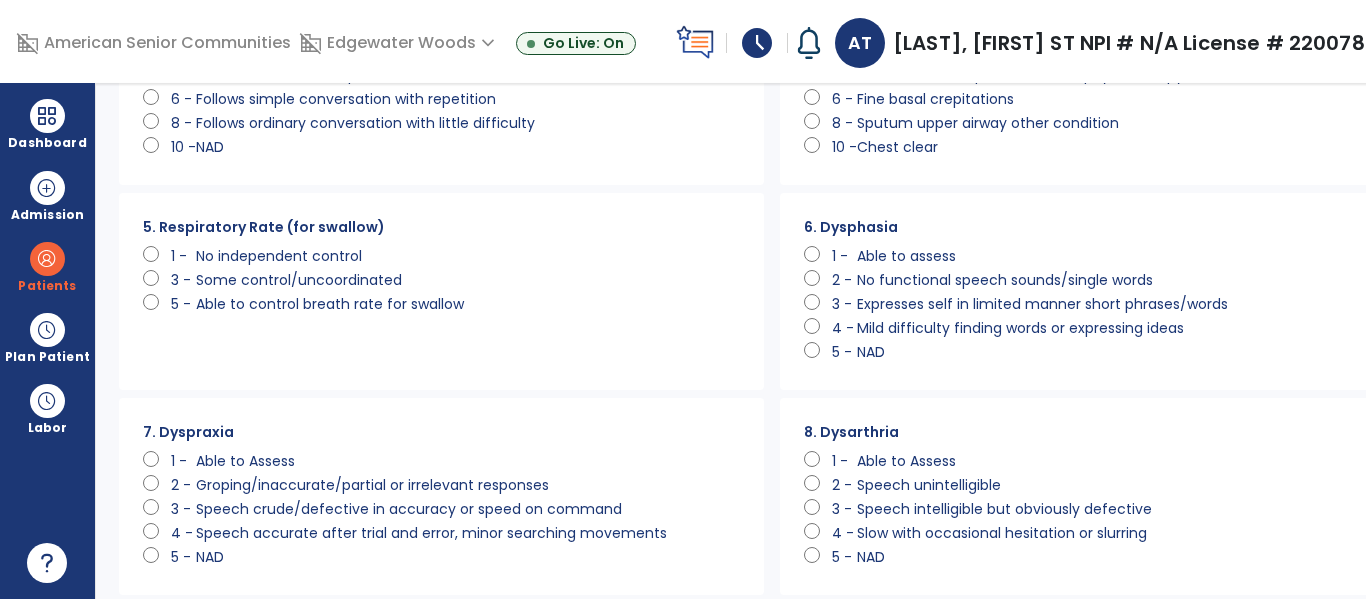 click on "Able to control breath rate for swallow" 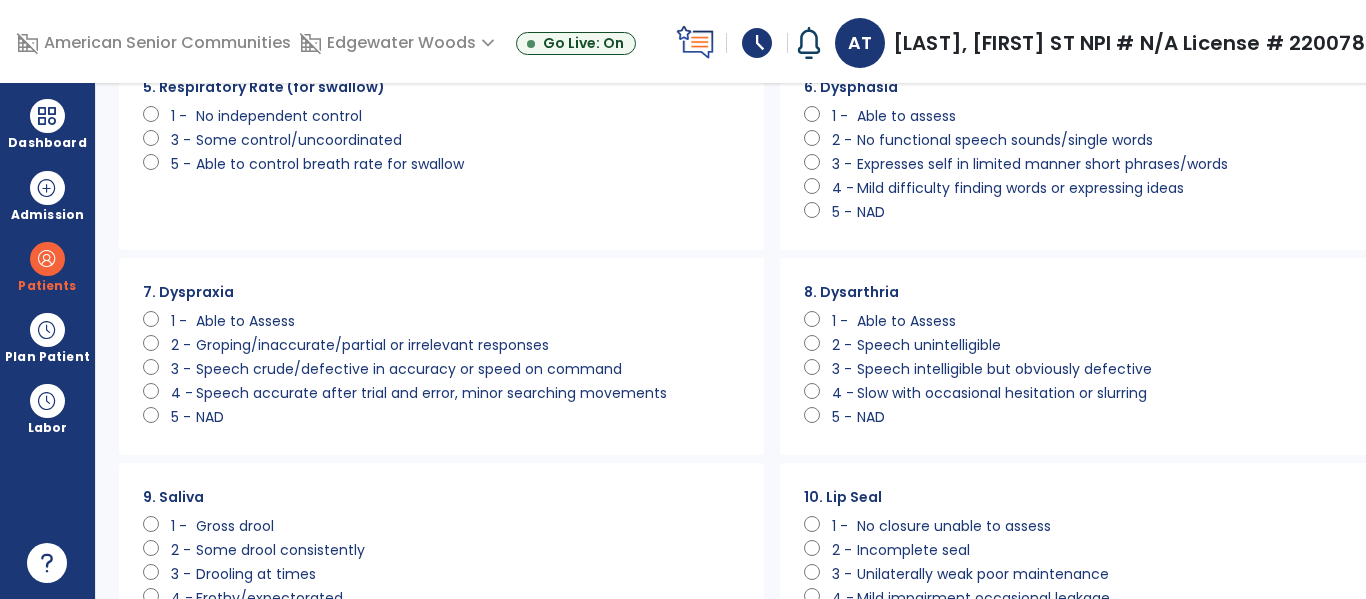 scroll, scrollTop: 554, scrollLeft: 0, axis: vertical 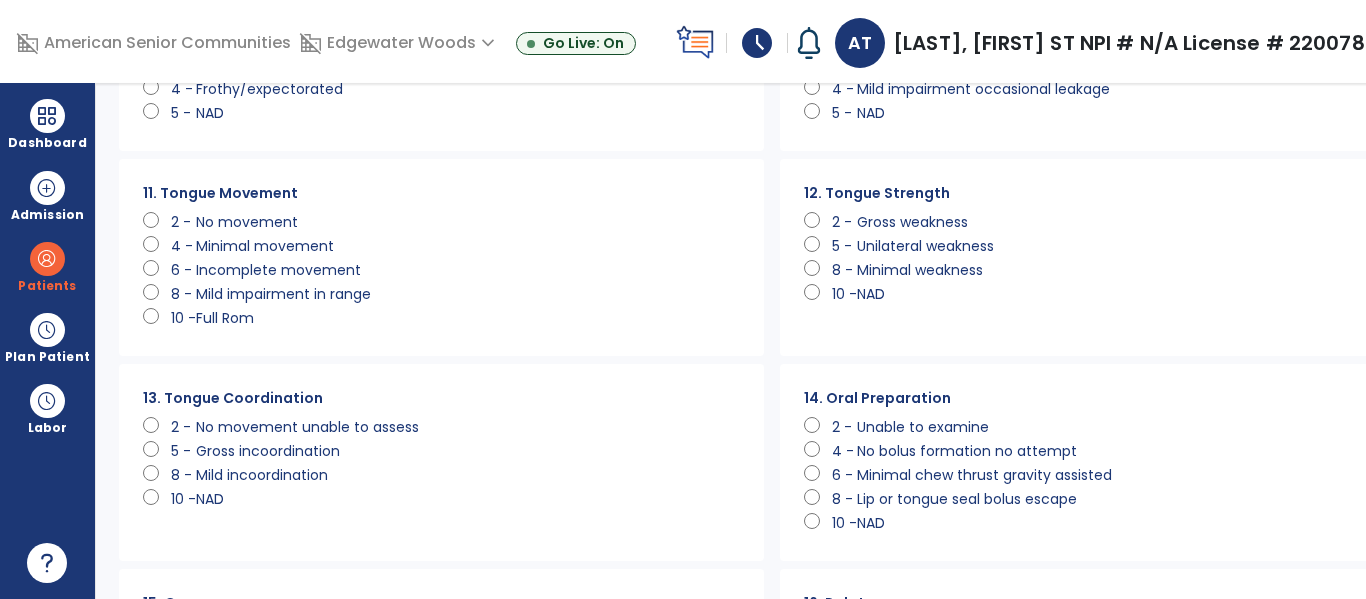 click on "8 -" 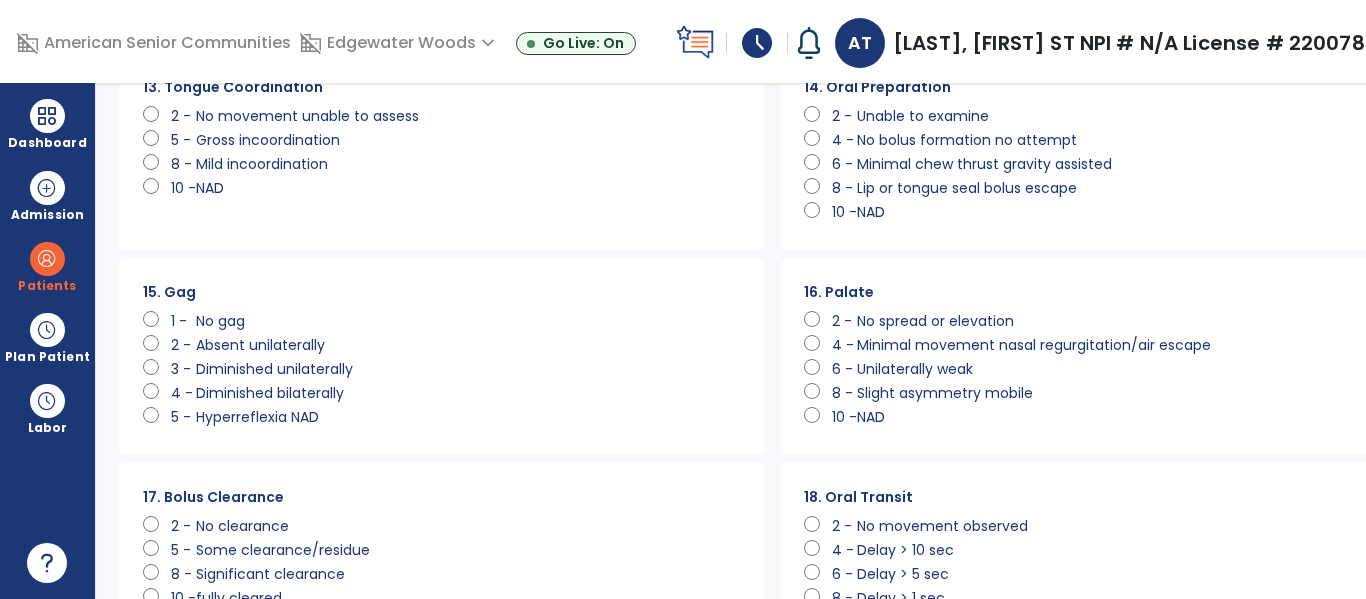scroll, scrollTop: 1329, scrollLeft: 0, axis: vertical 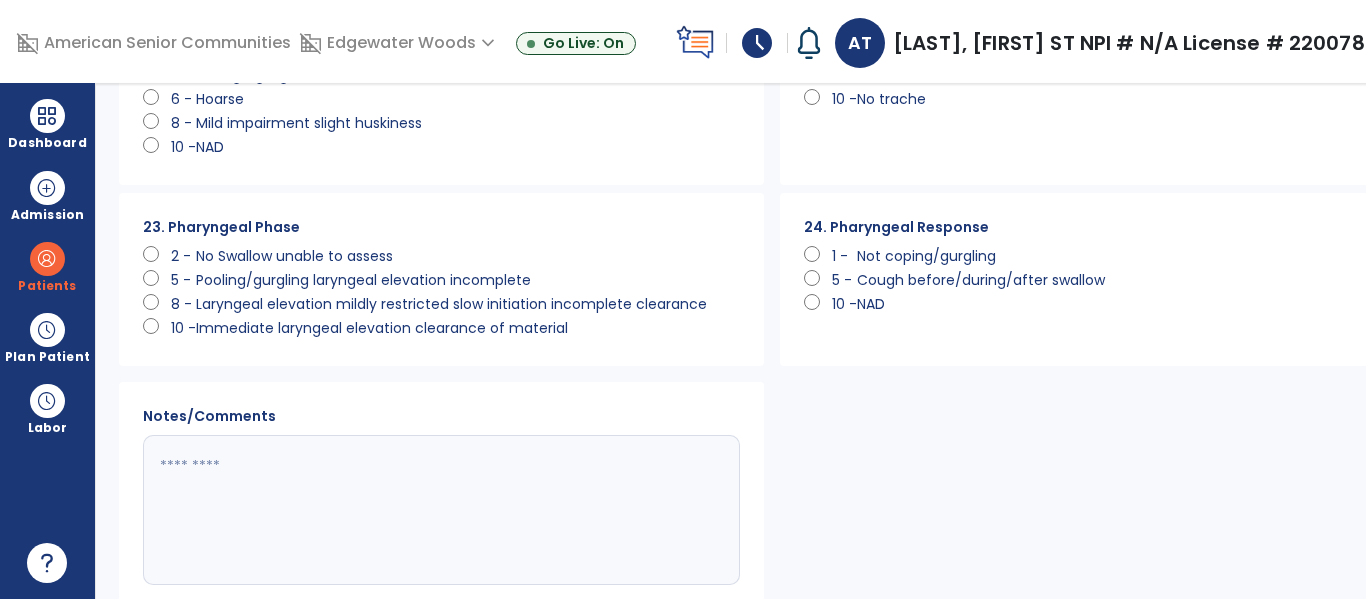 click on "5 -" 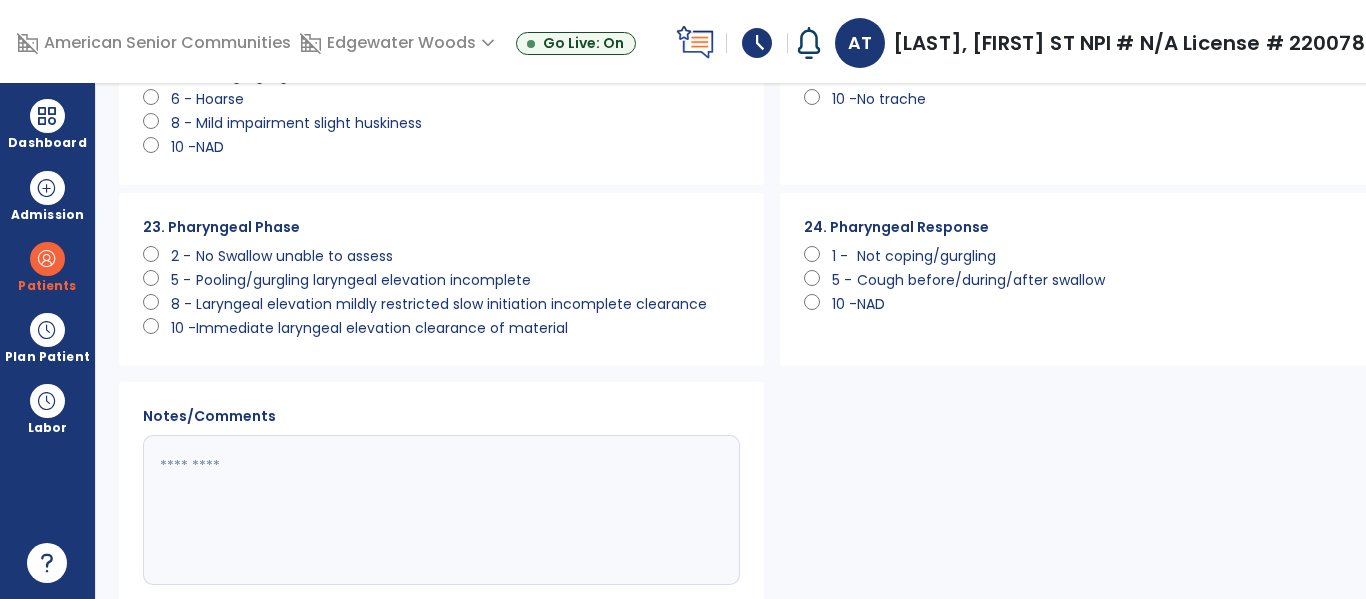 type on "*" 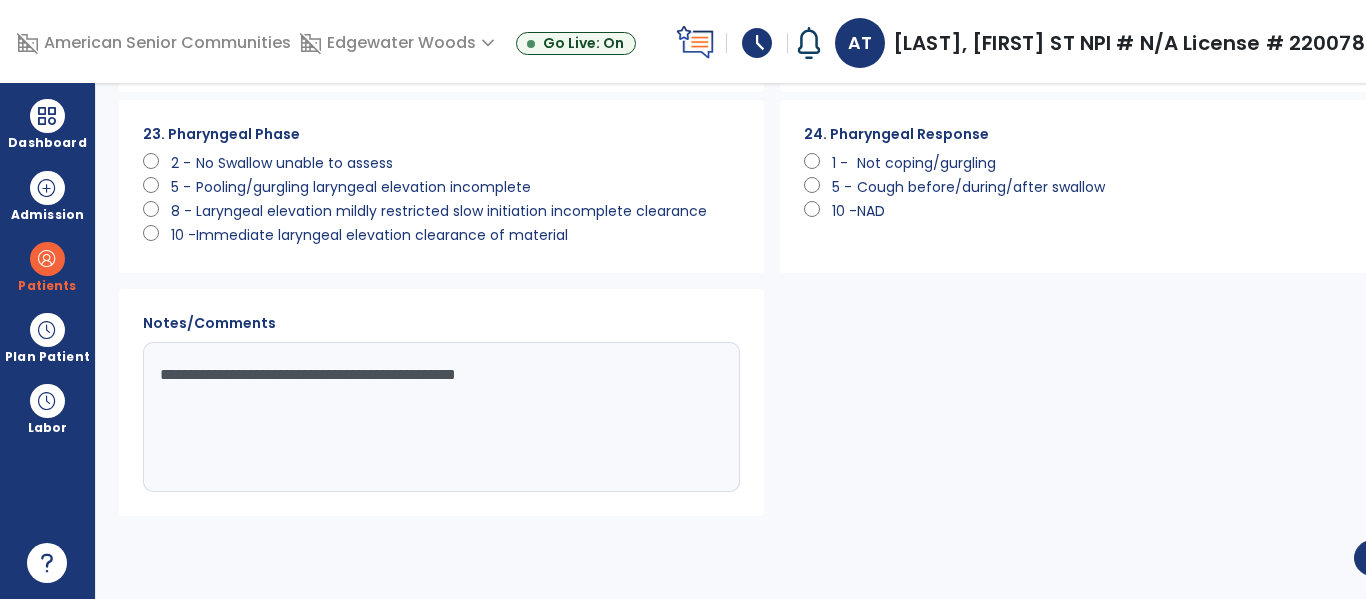 scroll, scrollTop: 2265, scrollLeft: 0, axis: vertical 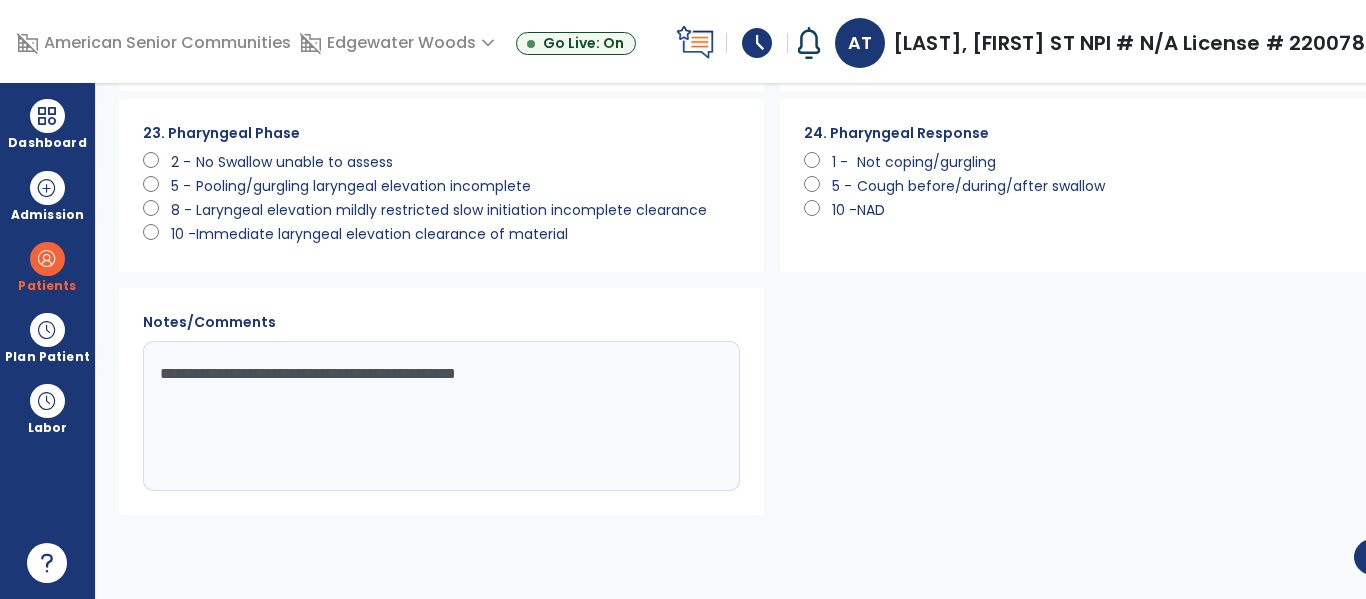 click on "**********" 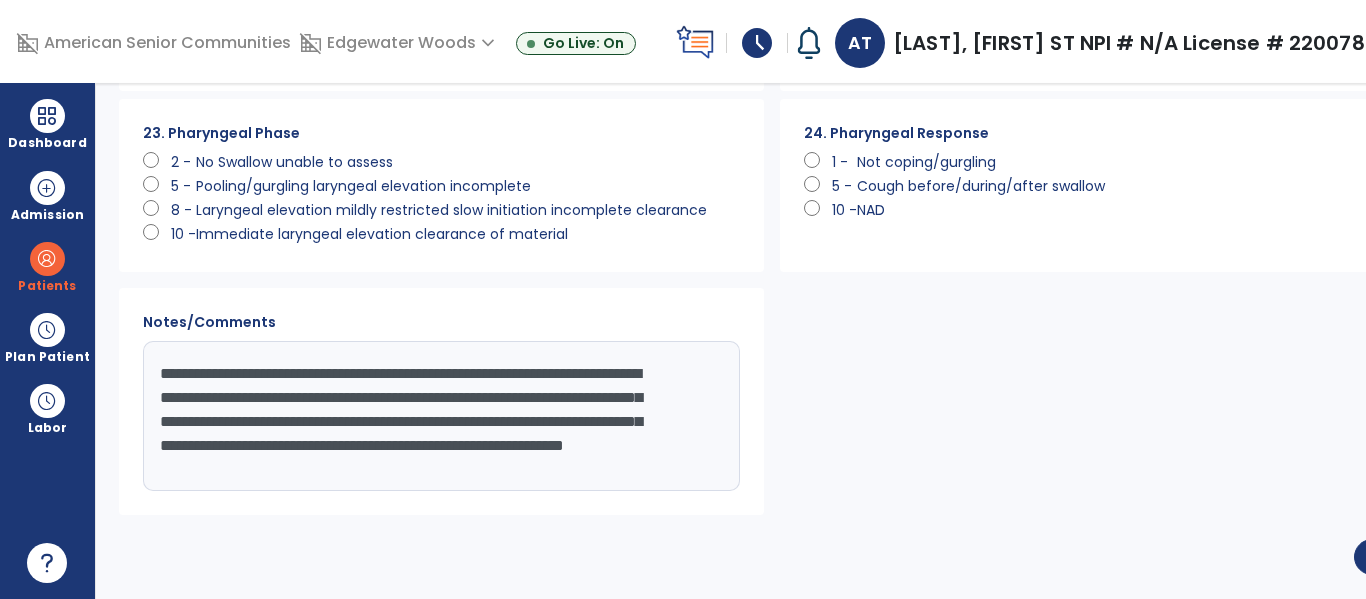 scroll, scrollTop: 15, scrollLeft: 0, axis: vertical 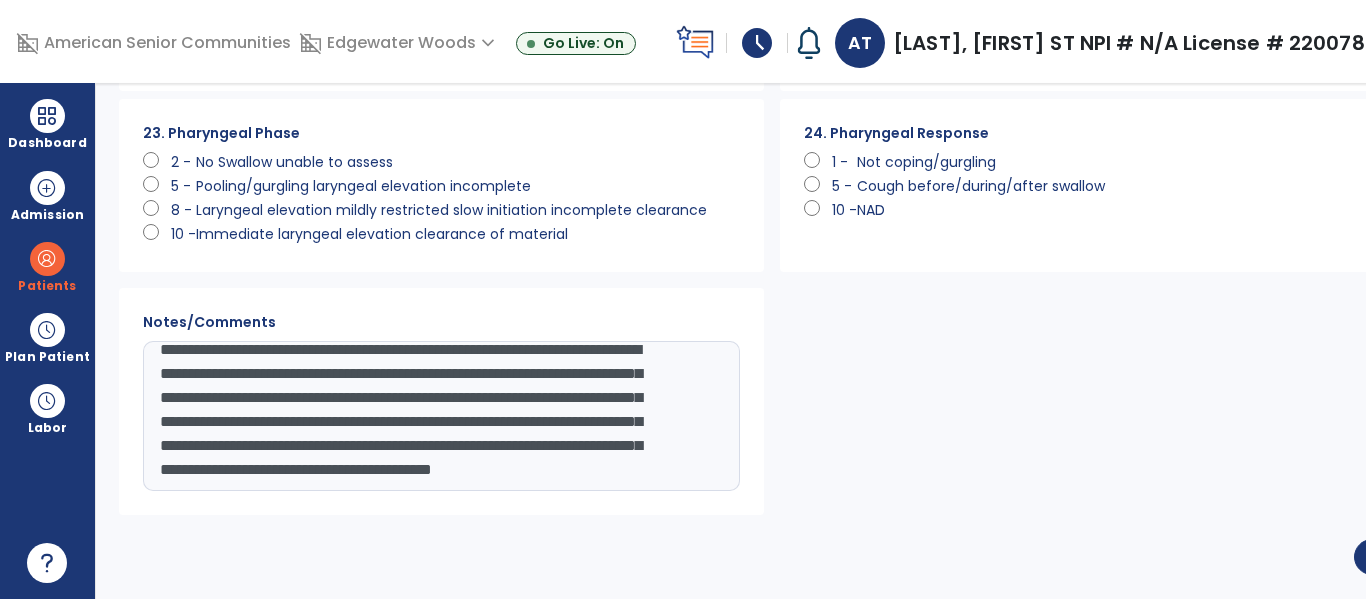 click on "**********" 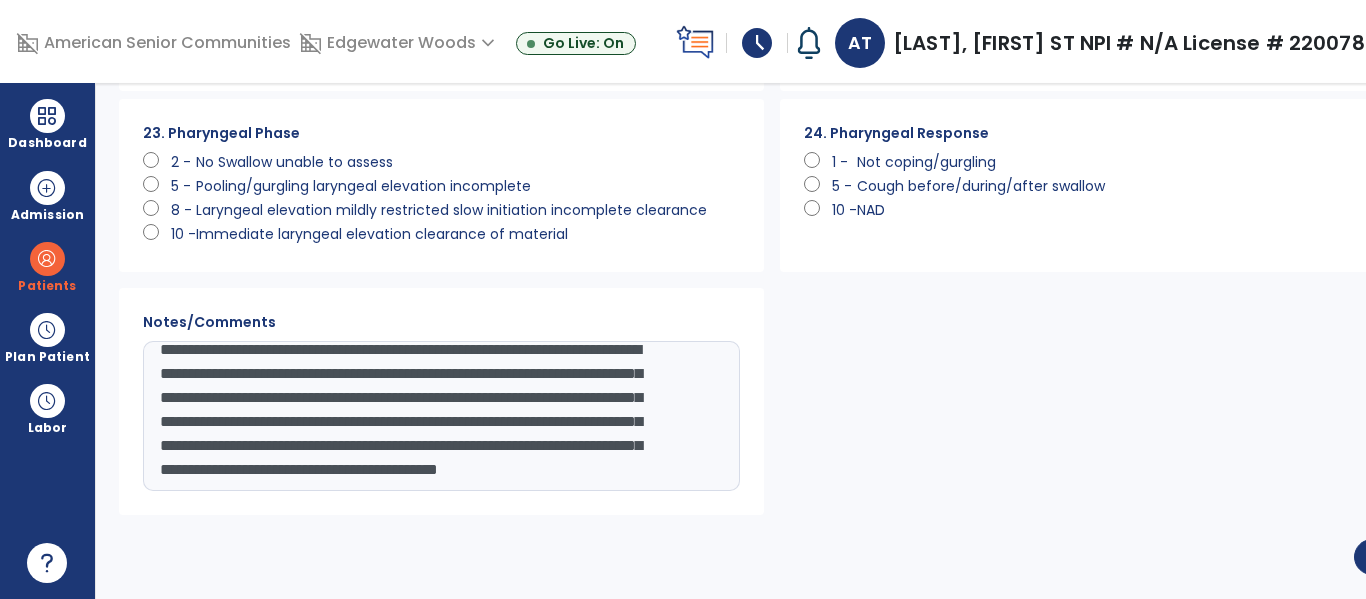 click on "**********" 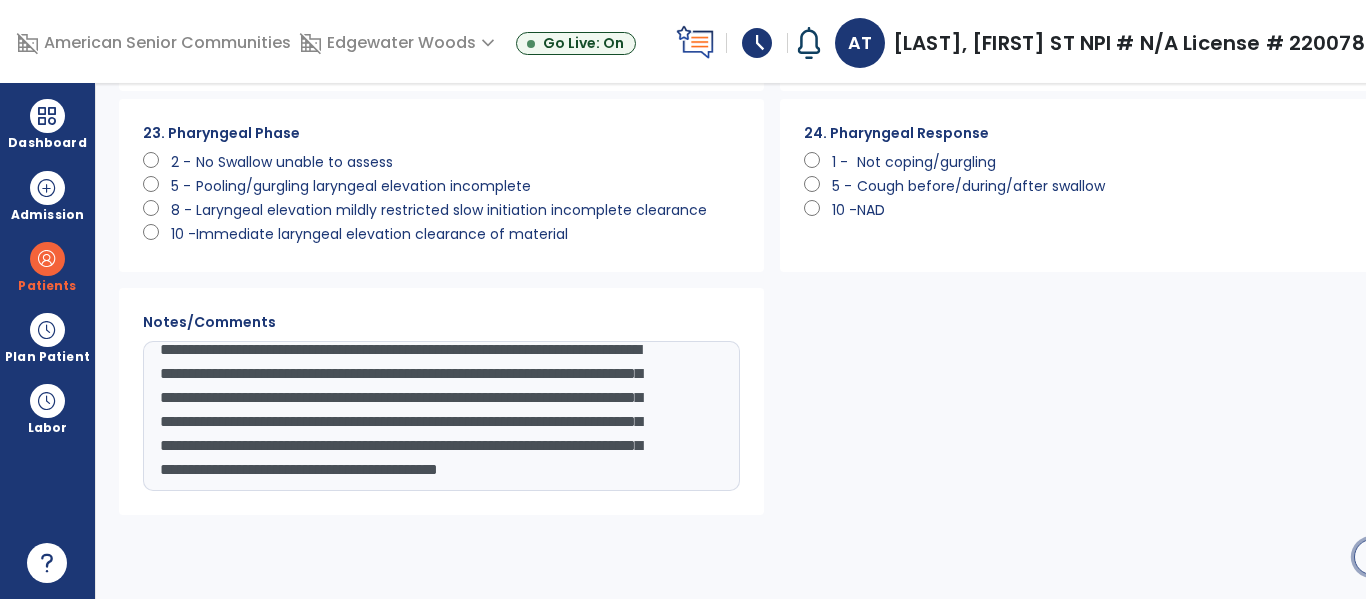 click on "Save" 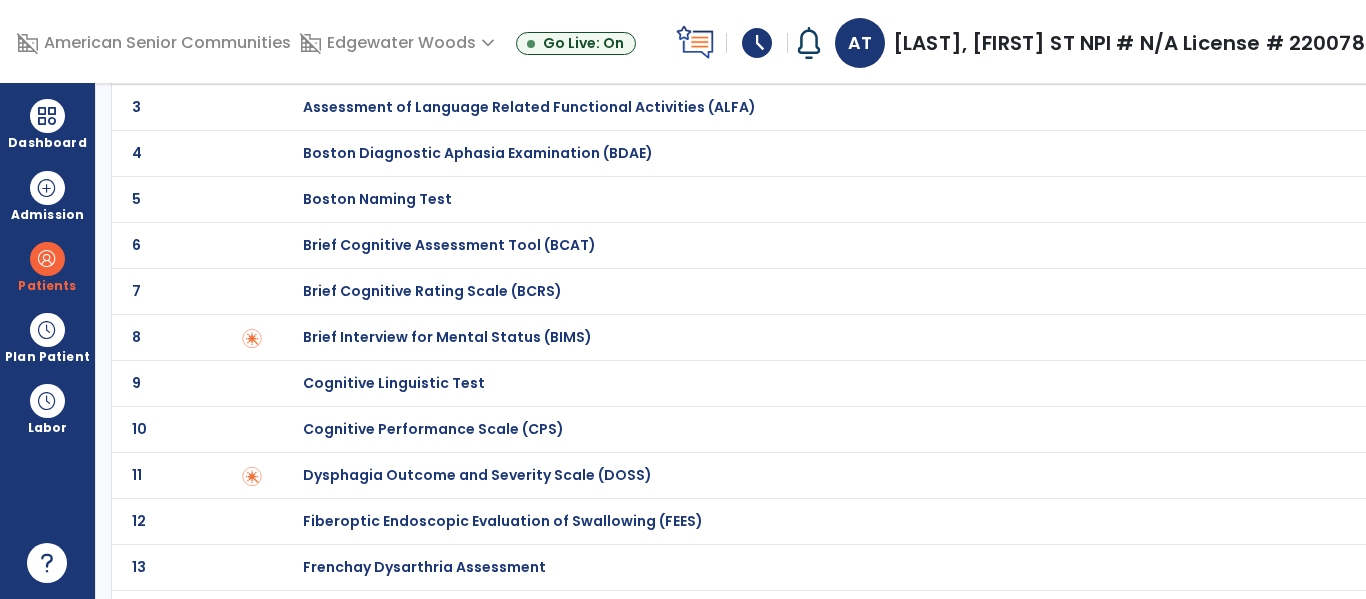 scroll, scrollTop: 0, scrollLeft: 0, axis: both 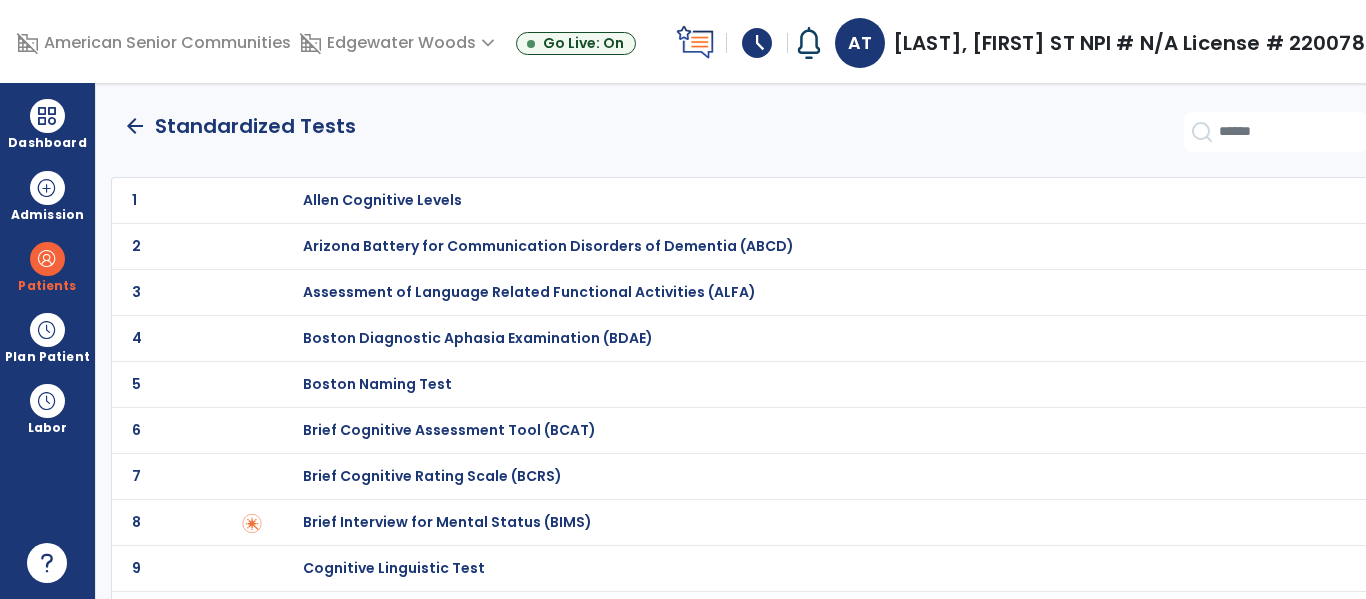 click on "arrow_back" 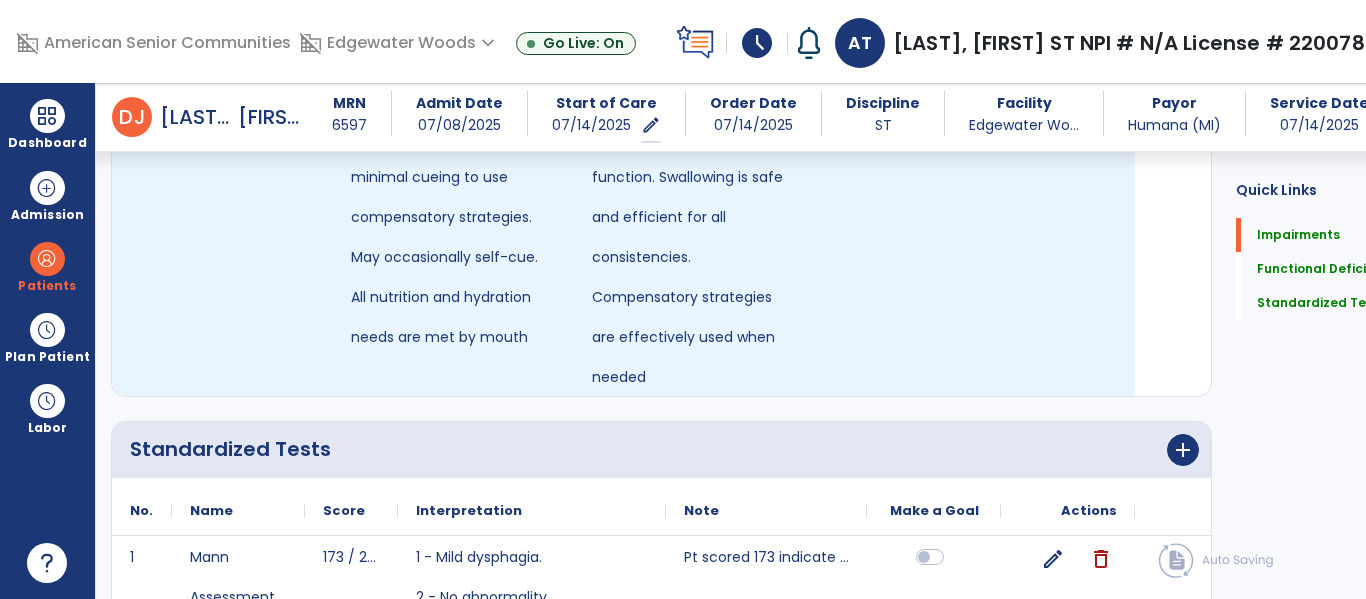 scroll, scrollTop: 0, scrollLeft: 0, axis: both 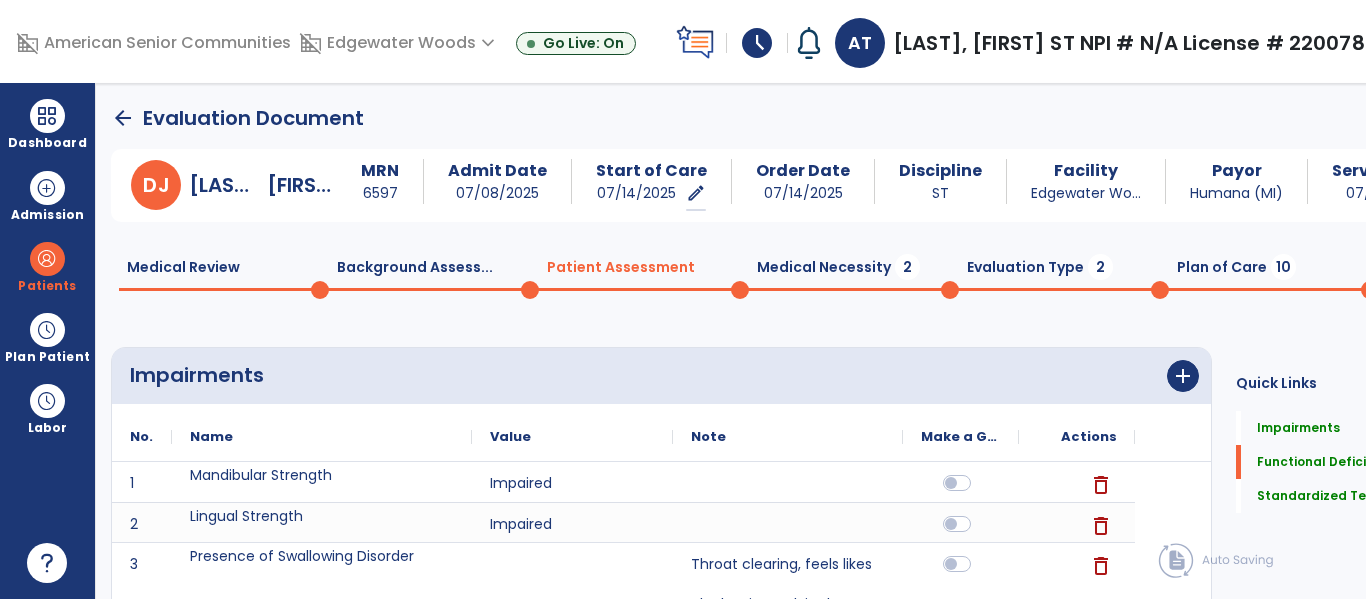 click on "Medical Review  0  Background Assess...  0  Patient Assessment  0  Medical Necessity  2  Evaluation Type  2  Plan of Care  10" 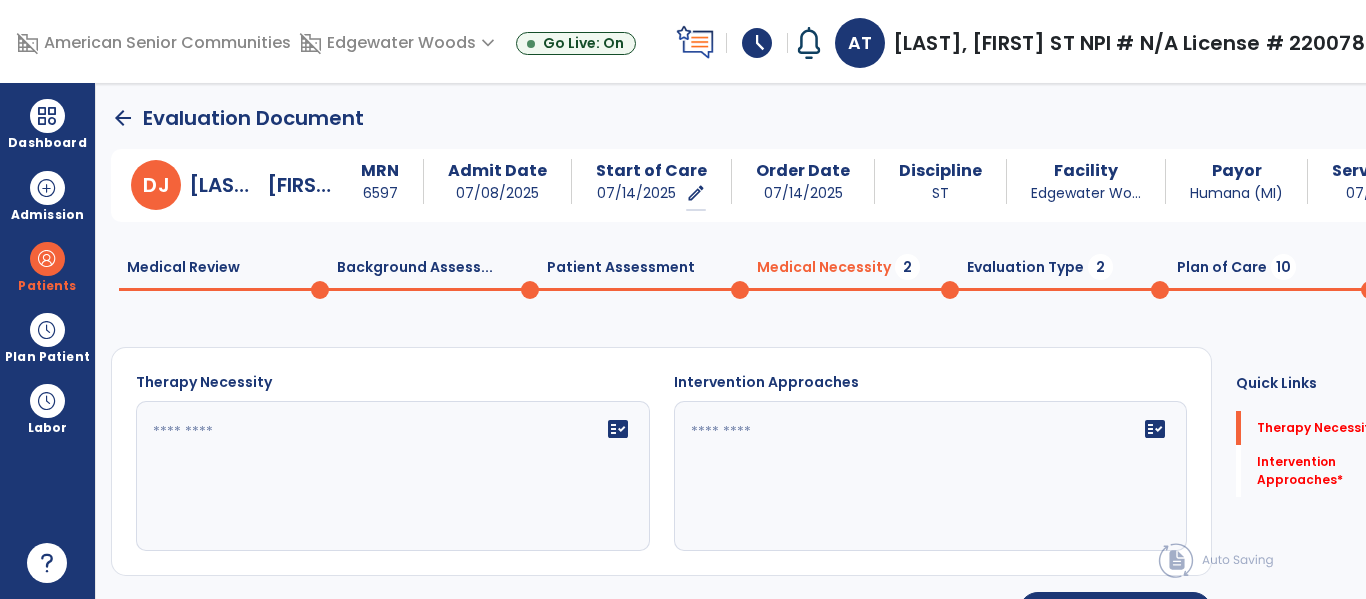 click on "fact_check" 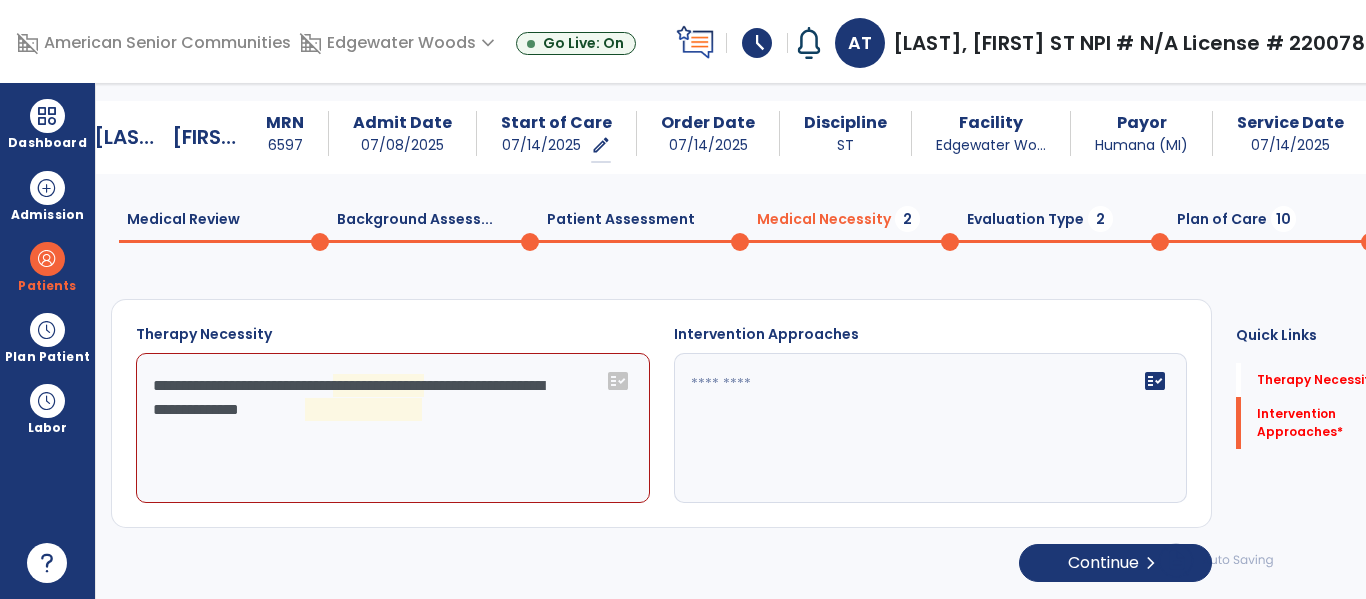 scroll, scrollTop: 29, scrollLeft: 0, axis: vertical 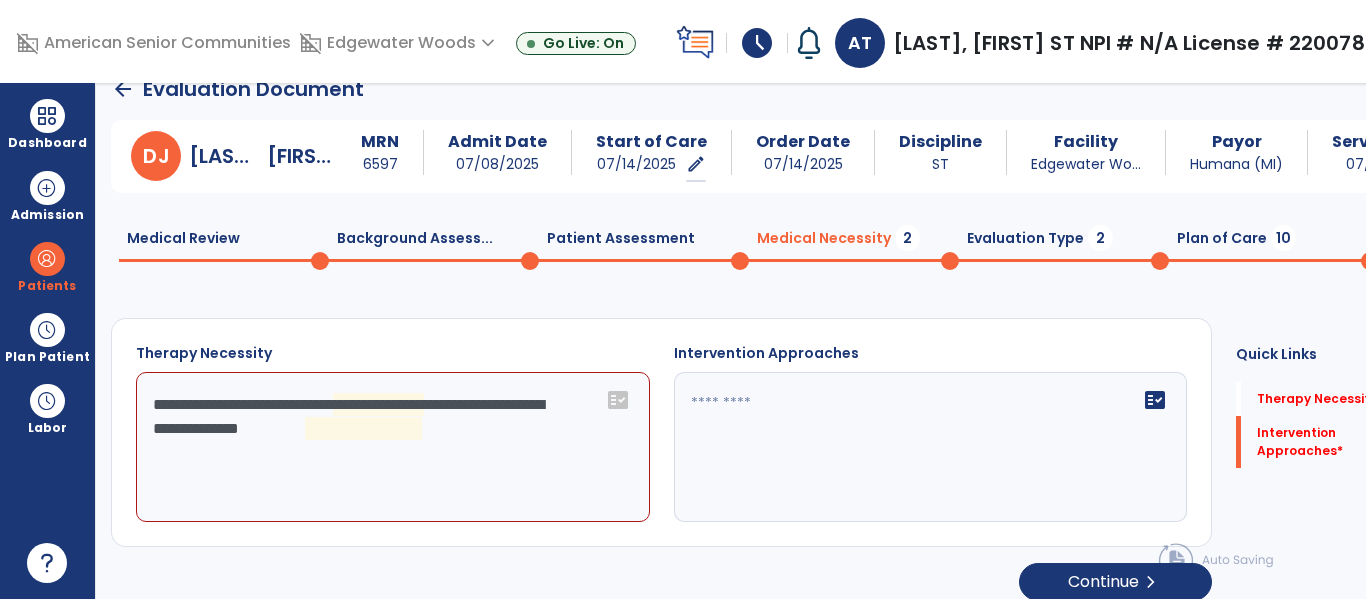 click on "**********" 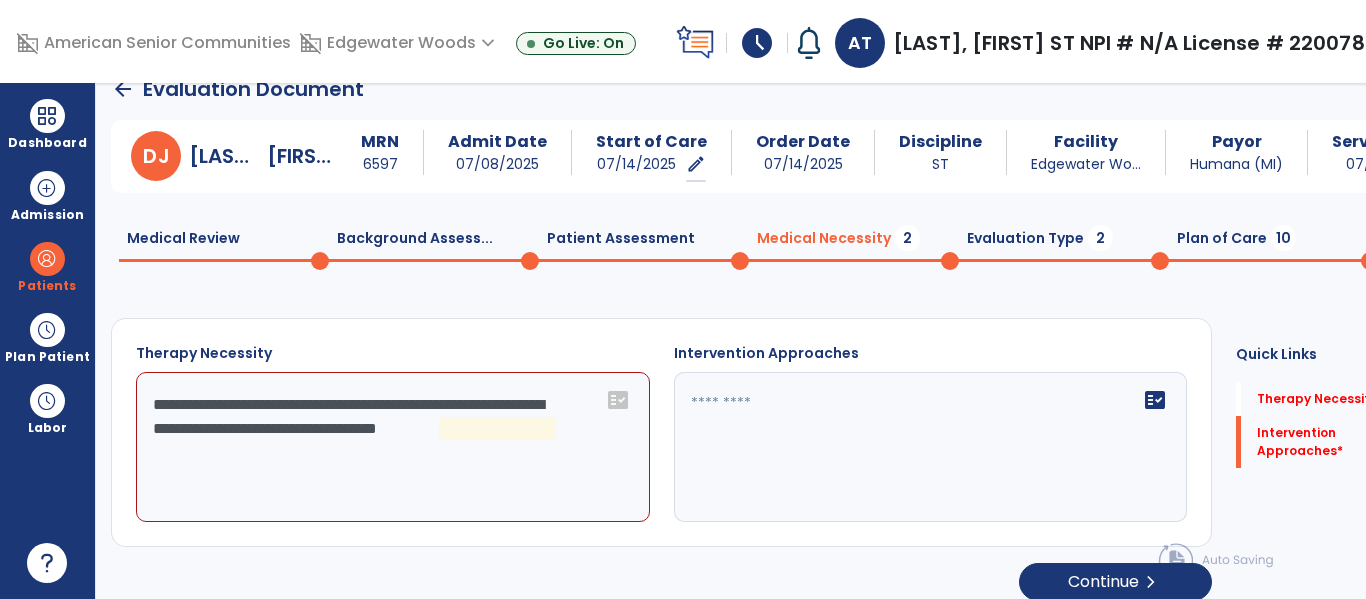 click on "**********" 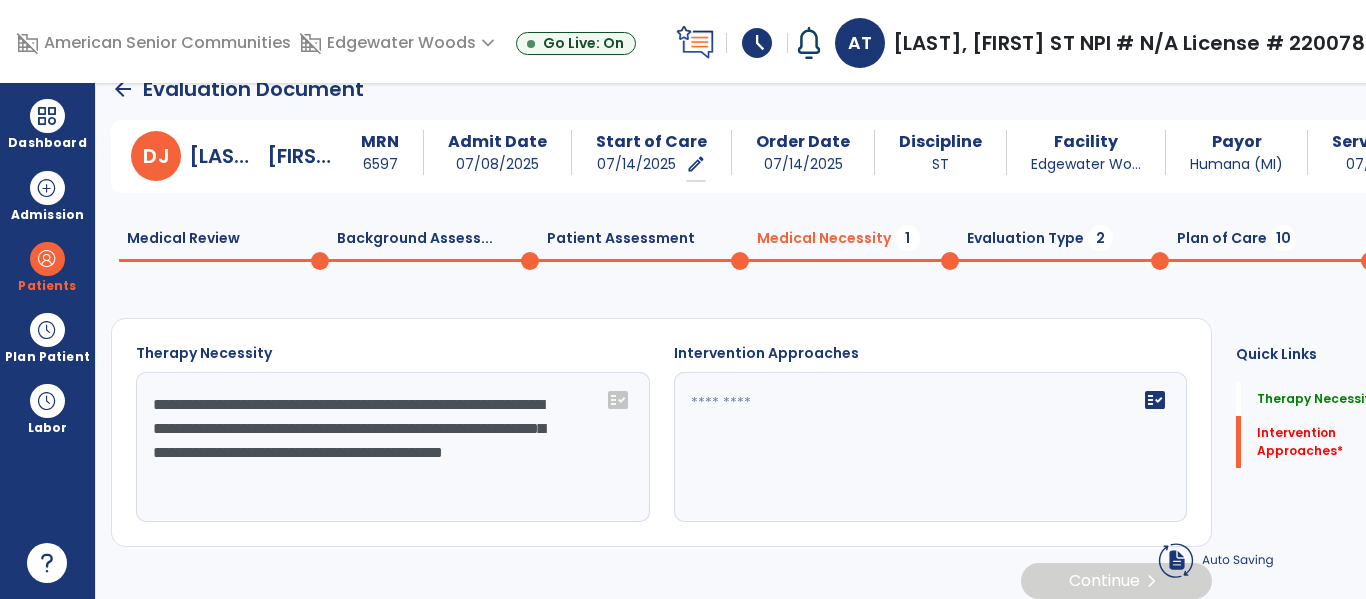 click on "**********" 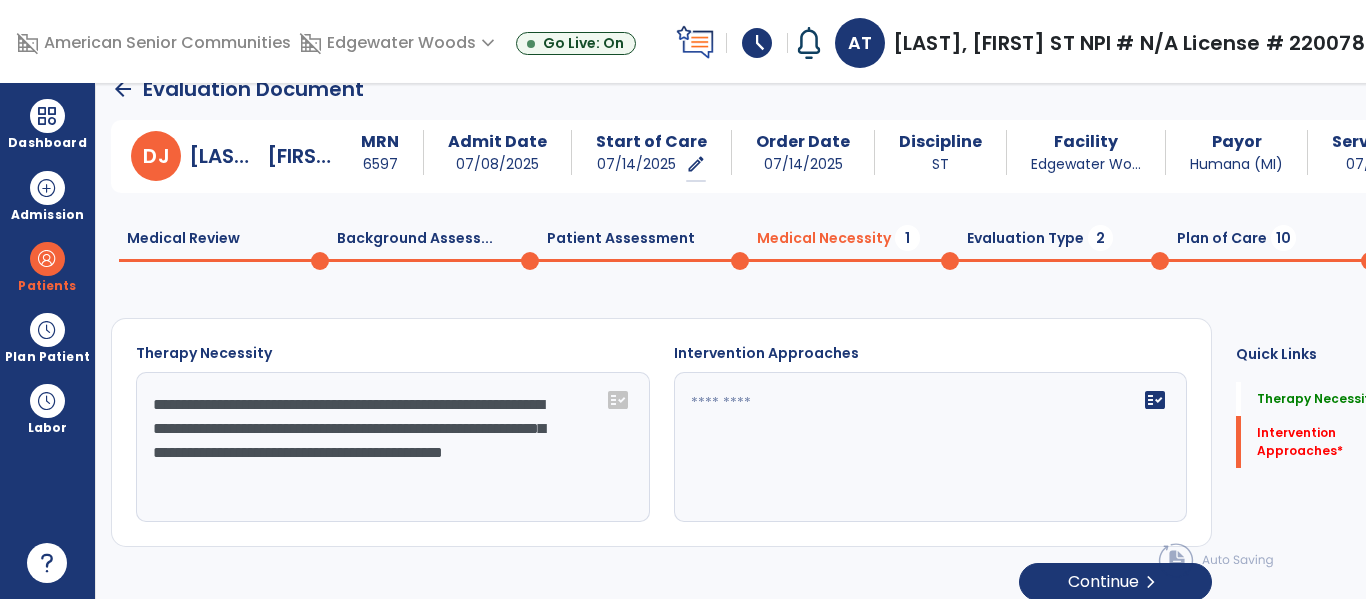 click on "**********" 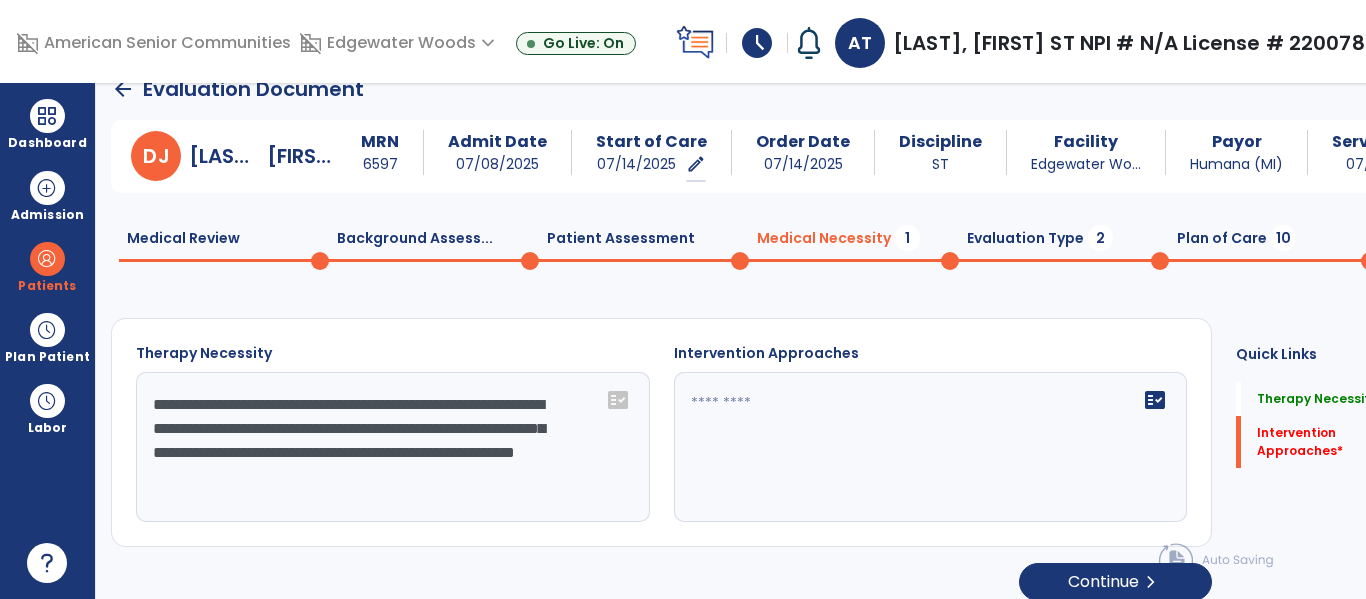 type on "**********" 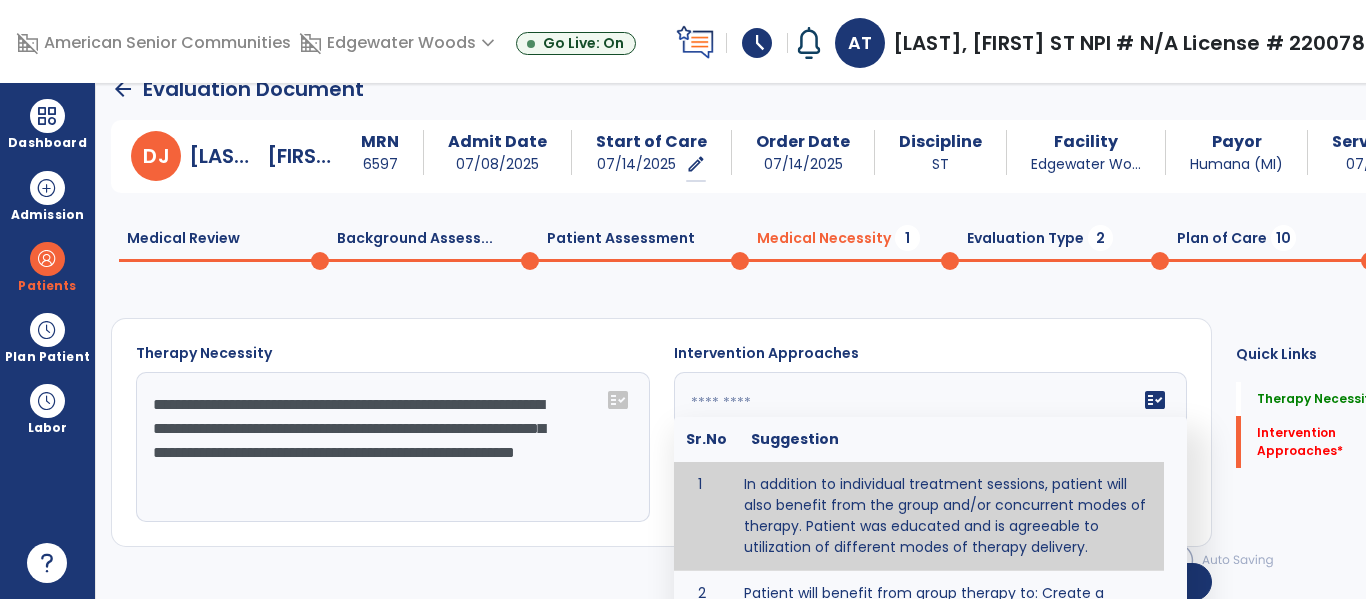type on "**********" 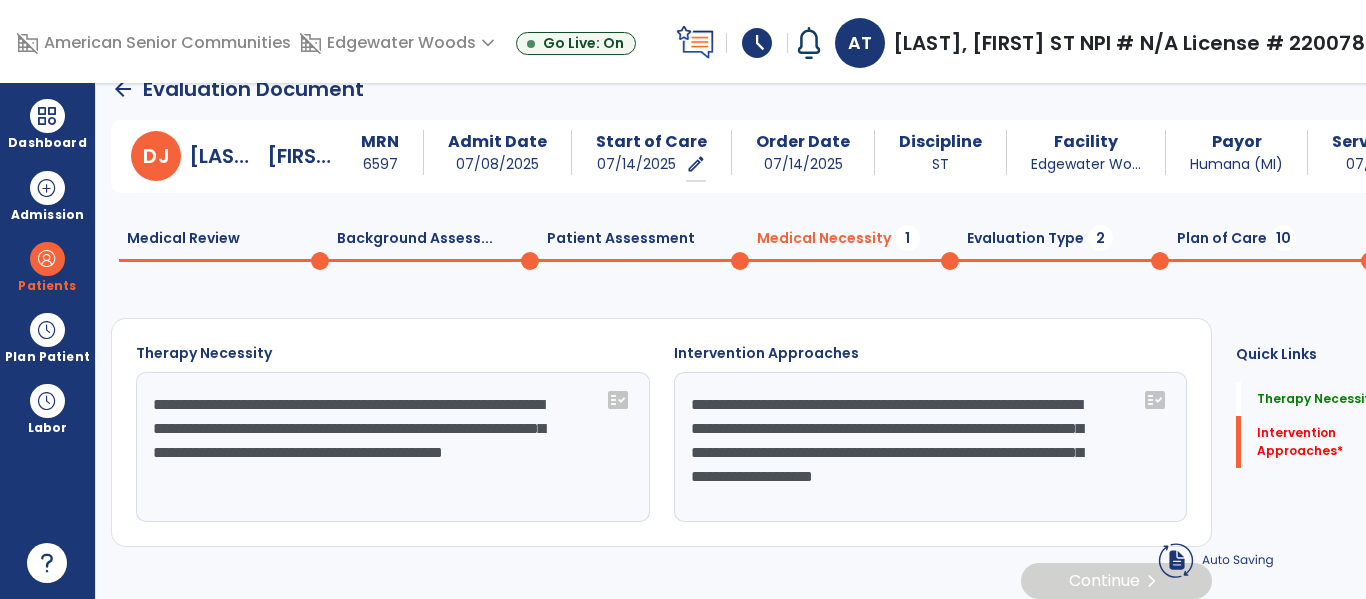type on "**********" 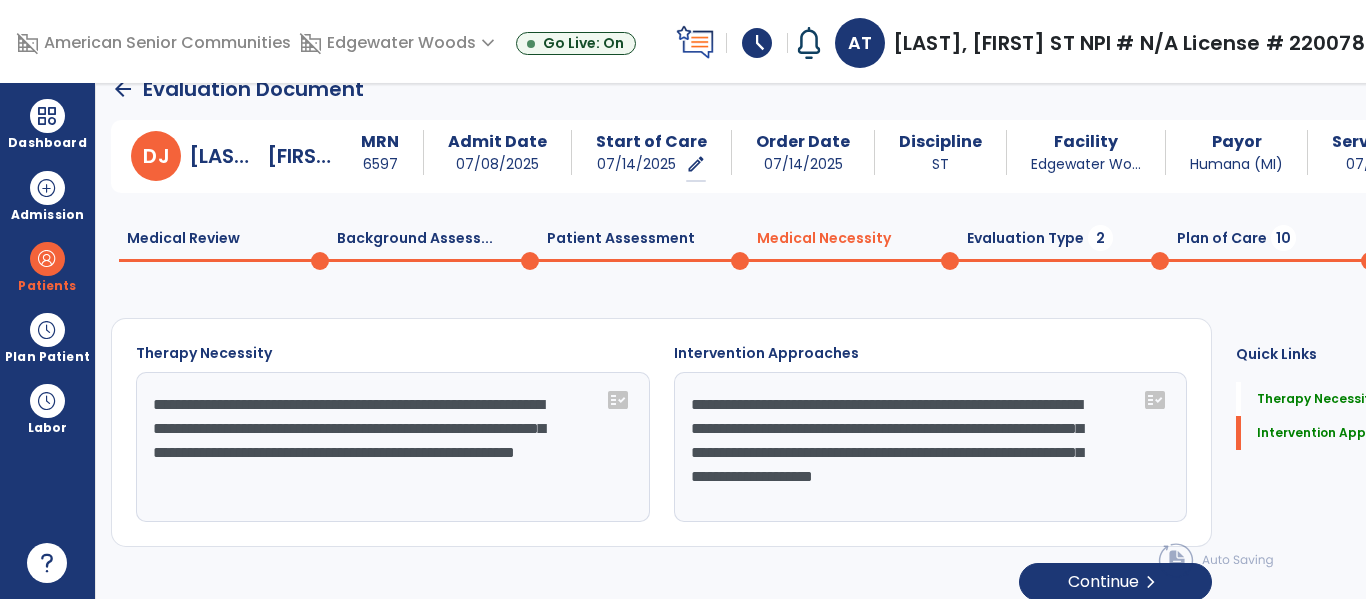 click on "Evaluation Type  2" 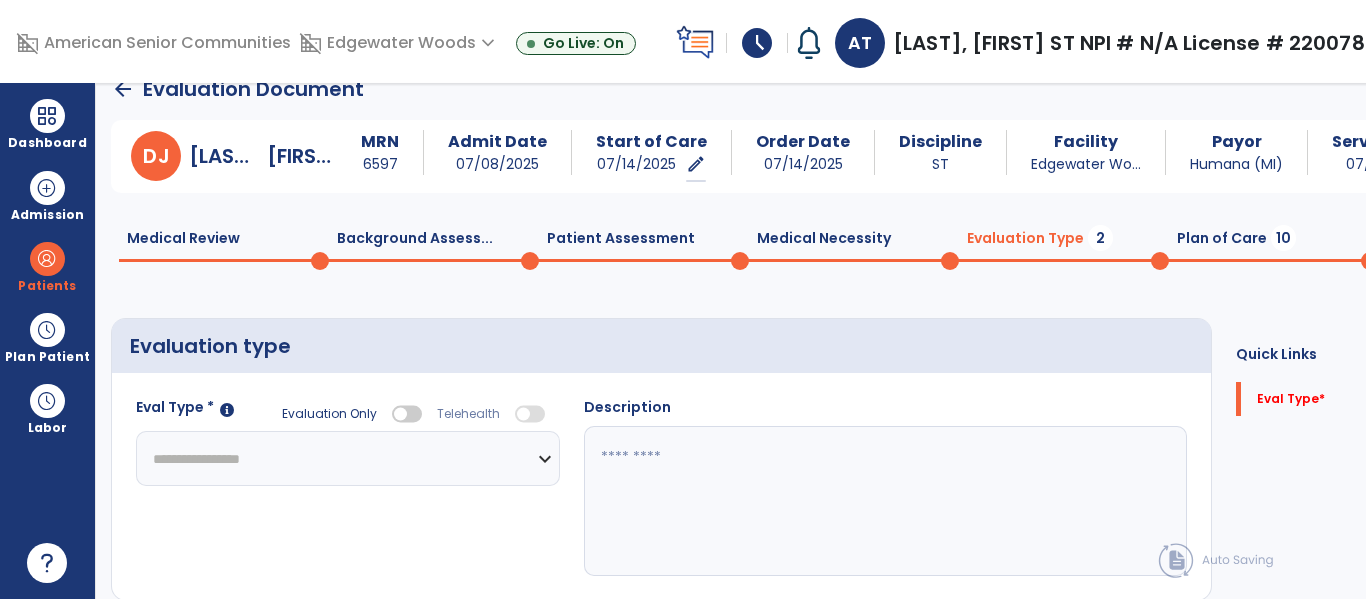 click on "**********" 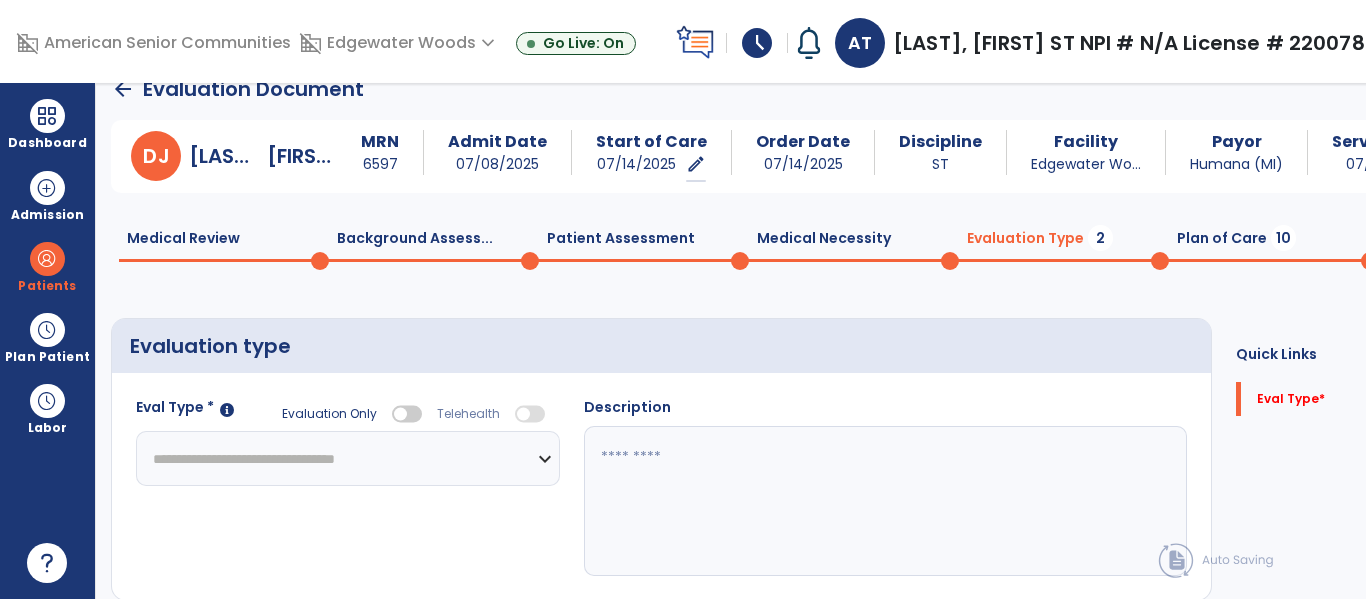 click on "**********" 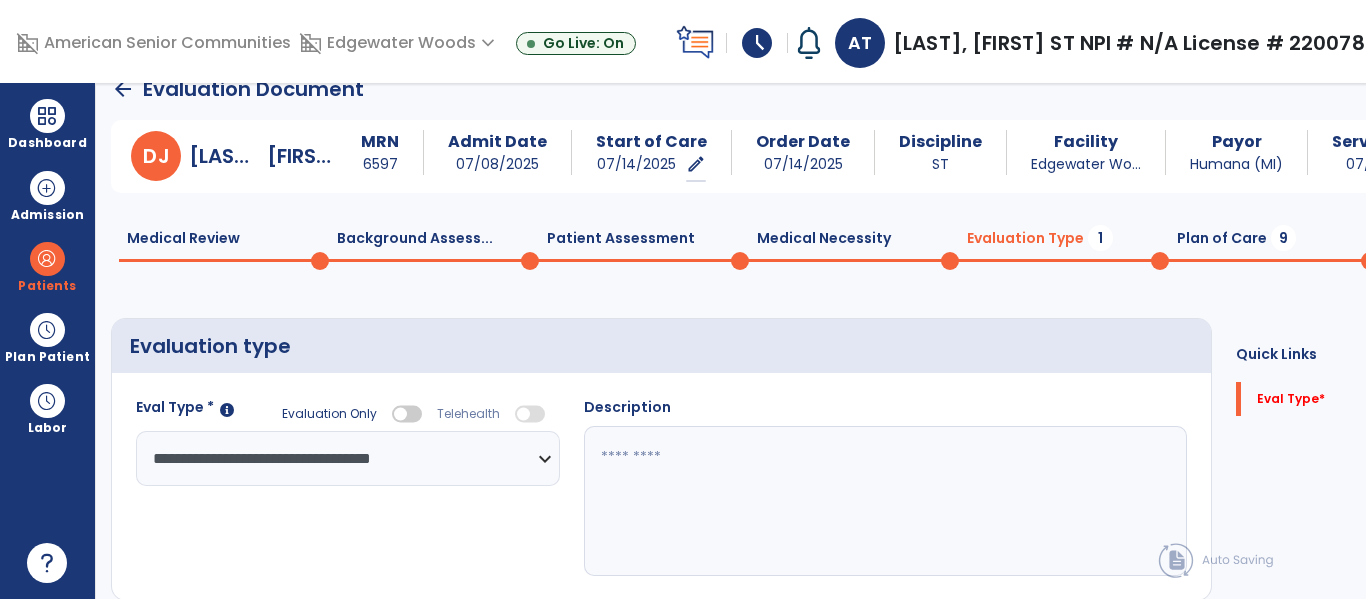 click 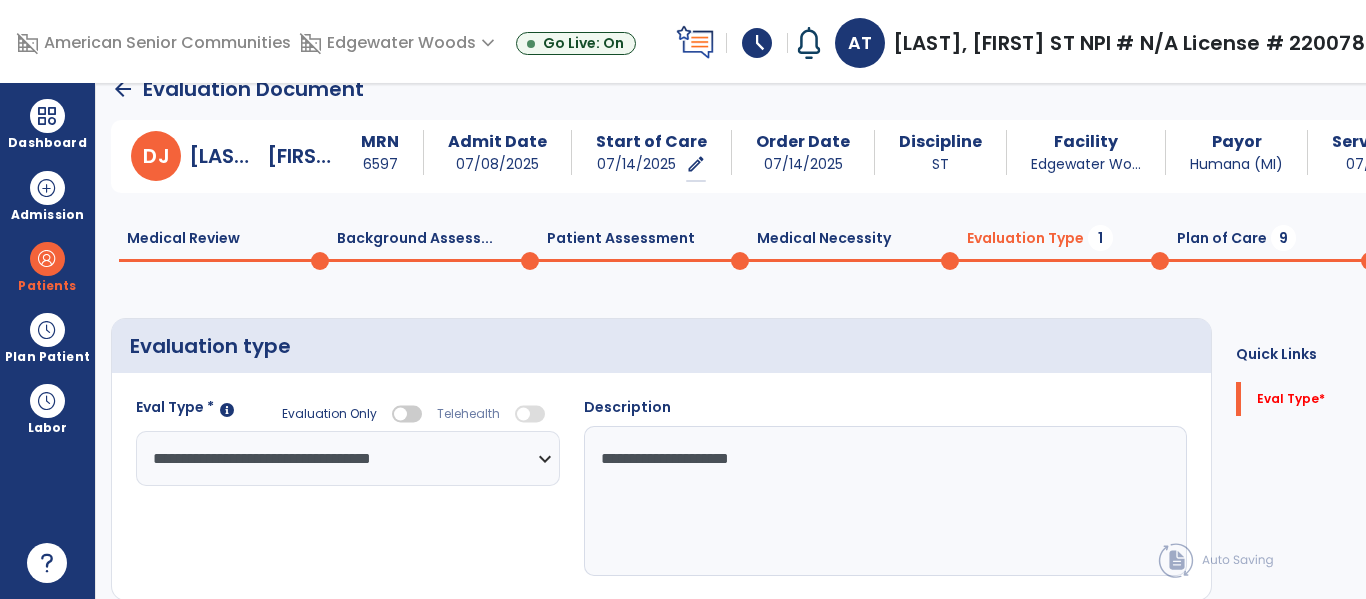 type on "**********" 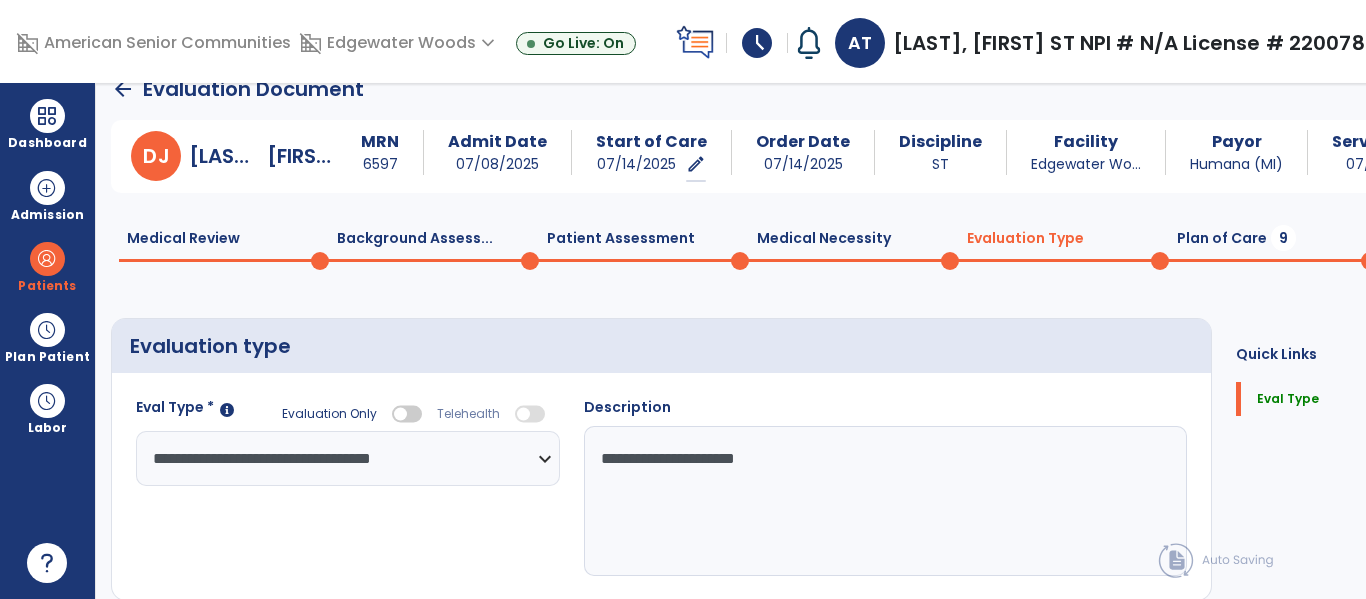 click 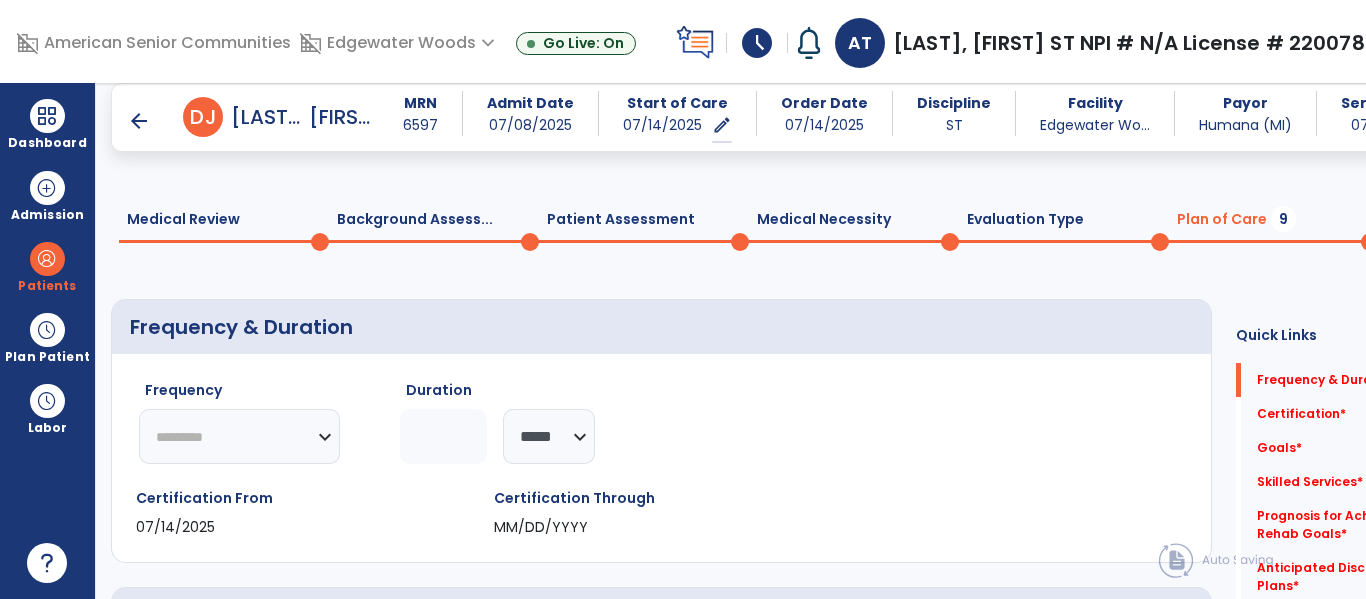 scroll, scrollTop: 230, scrollLeft: 0, axis: vertical 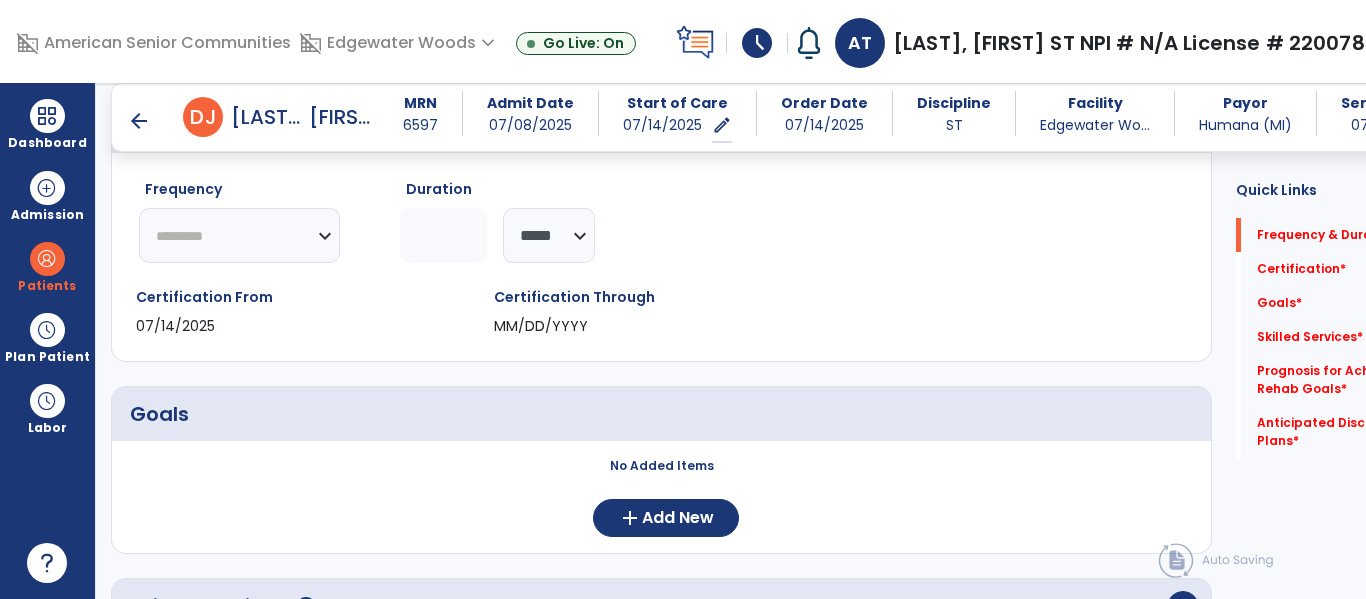 click on "Service Date 07/14/2025" at bounding box center [1390, 113] 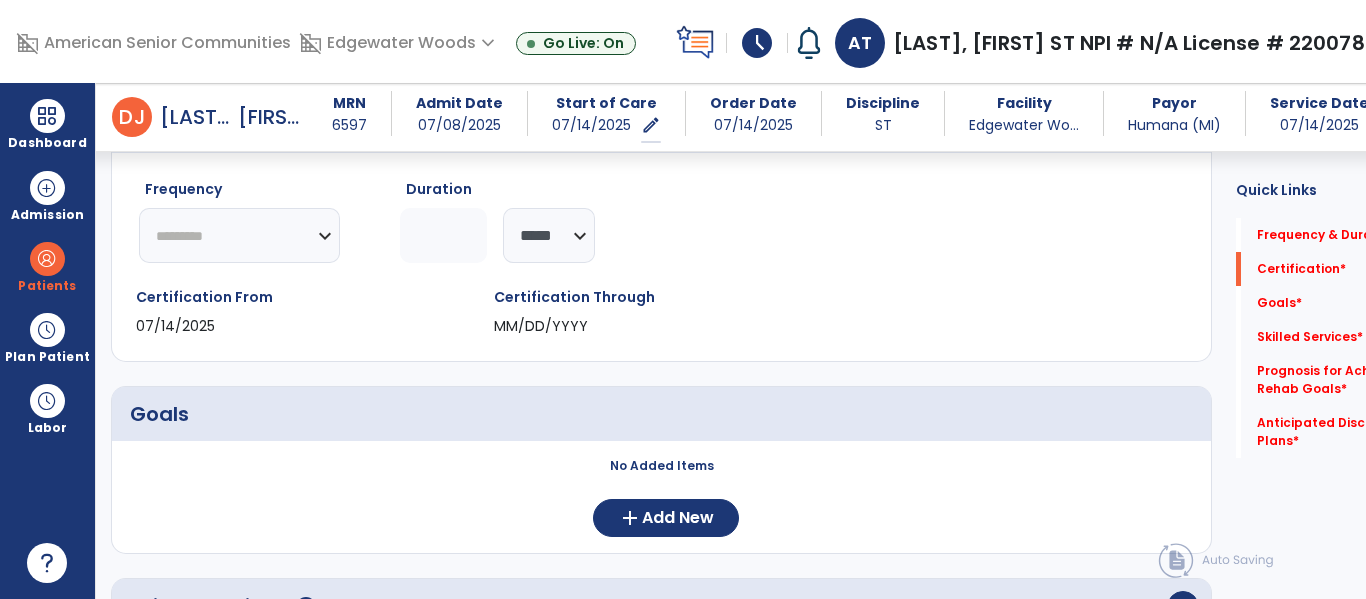 click on "********* ** ** ** ** ** ** **" 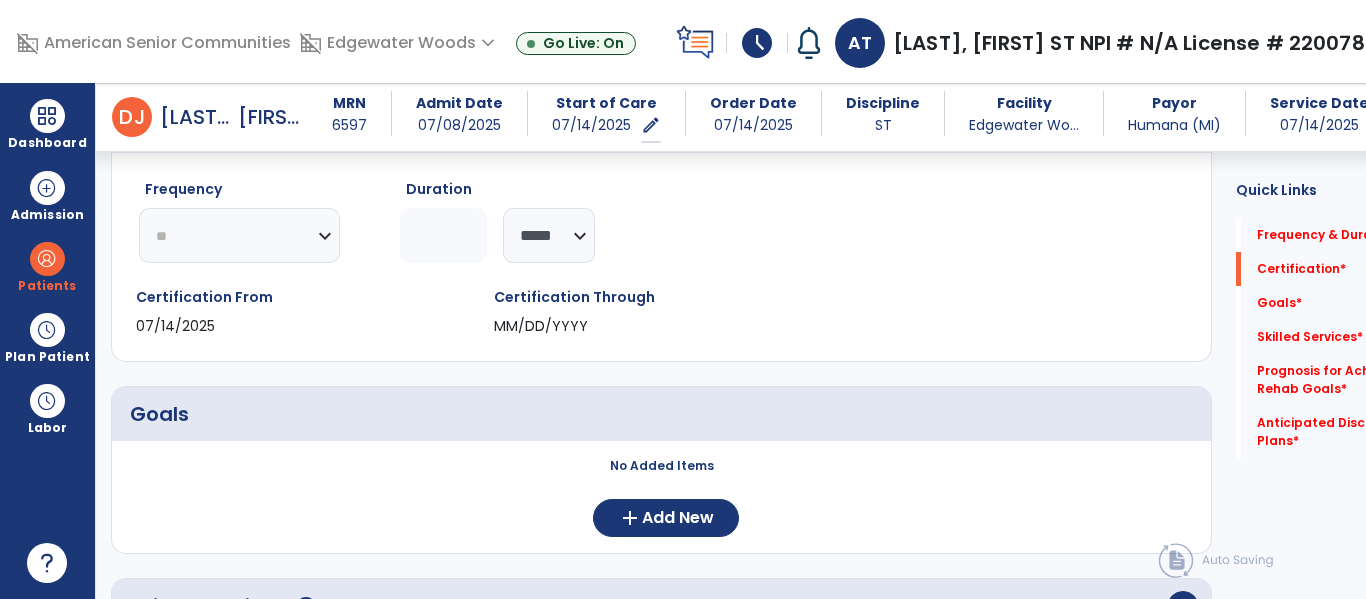 click on "********* ** ** ** ** ** ** **" 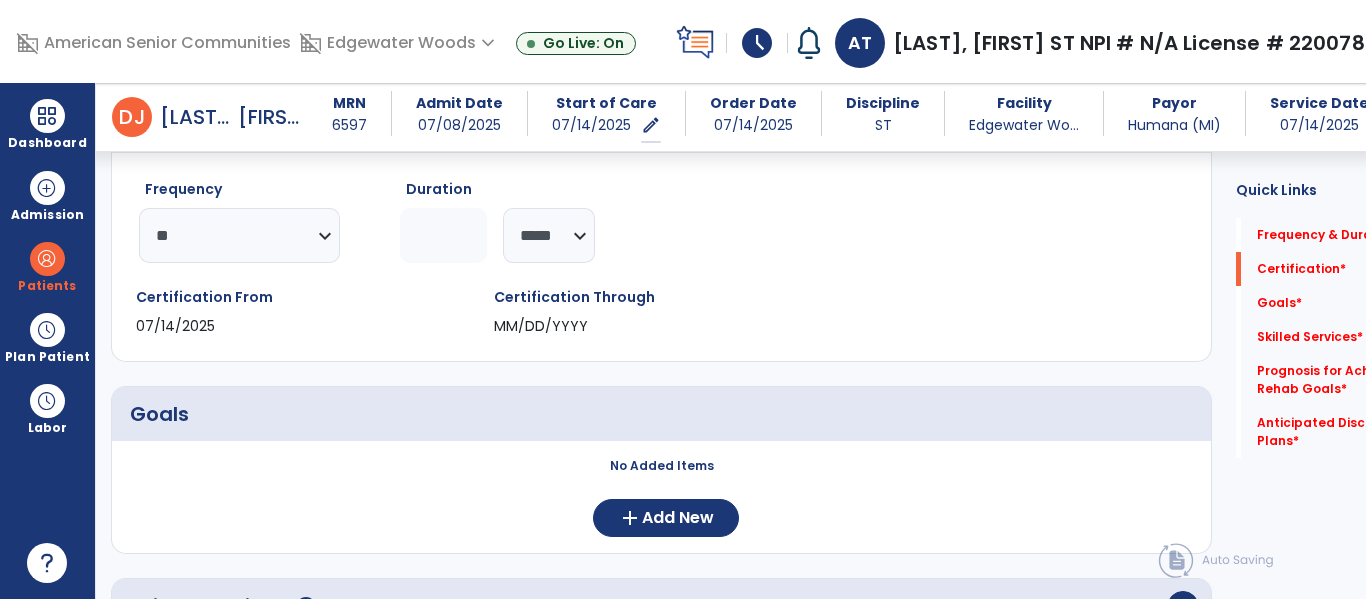 click 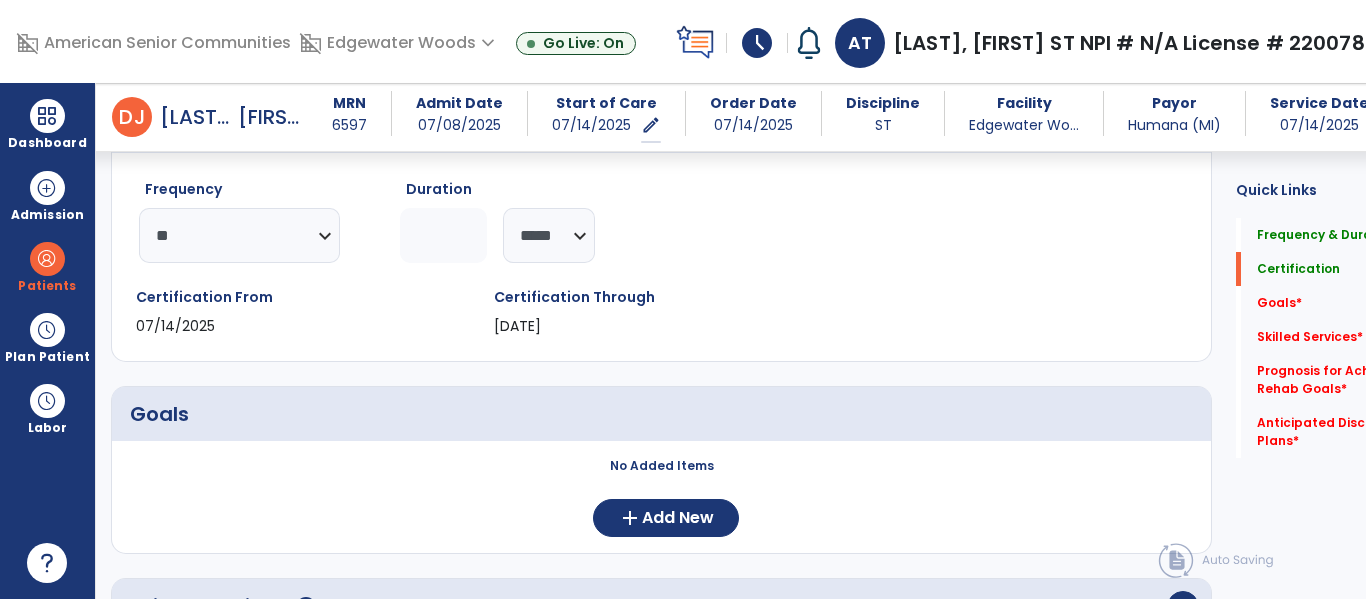 type on "*" 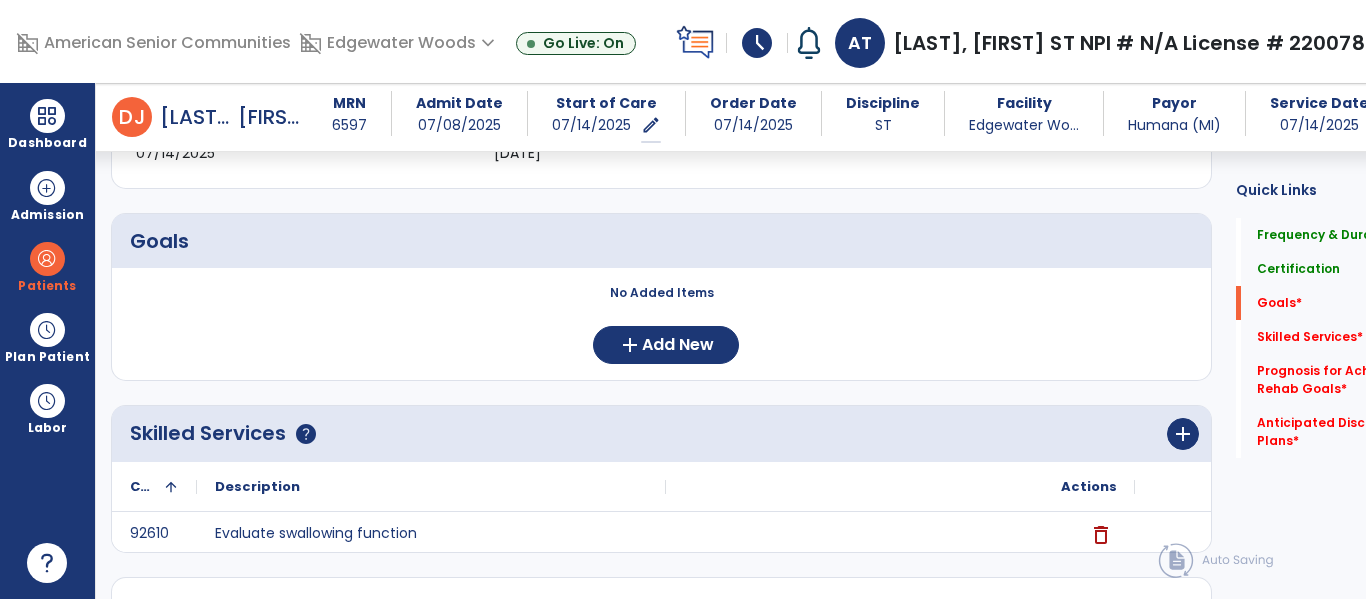 scroll, scrollTop: 404, scrollLeft: 0, axis: vertical 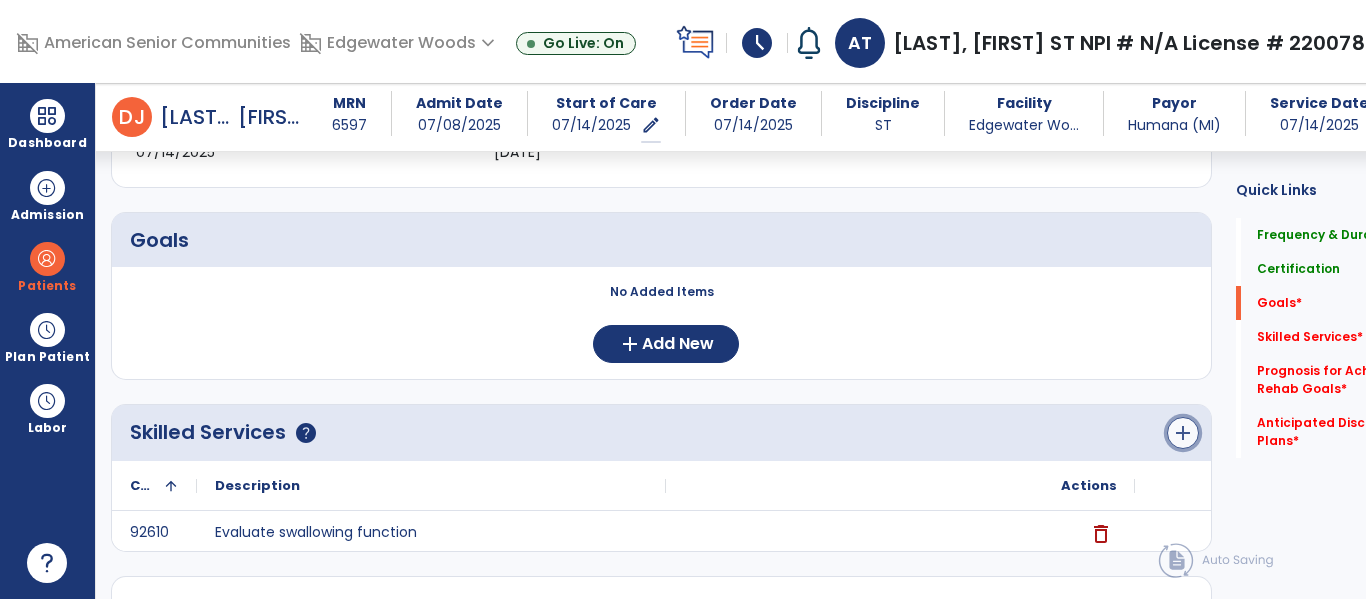 click on "add" 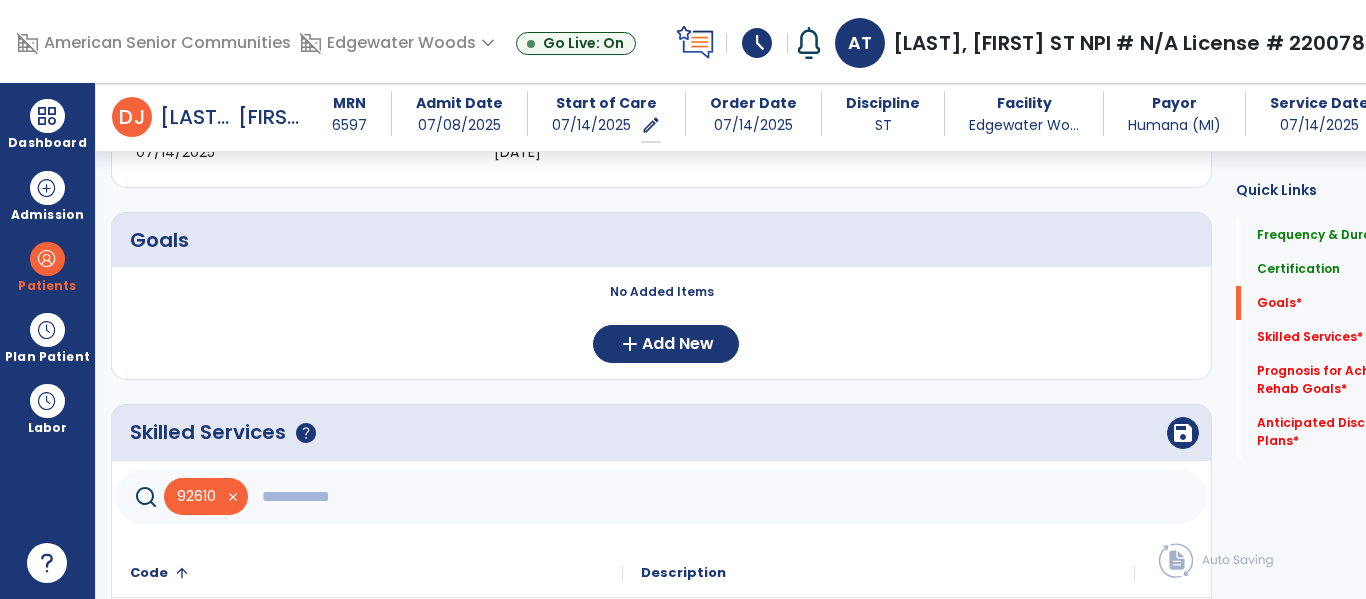 click 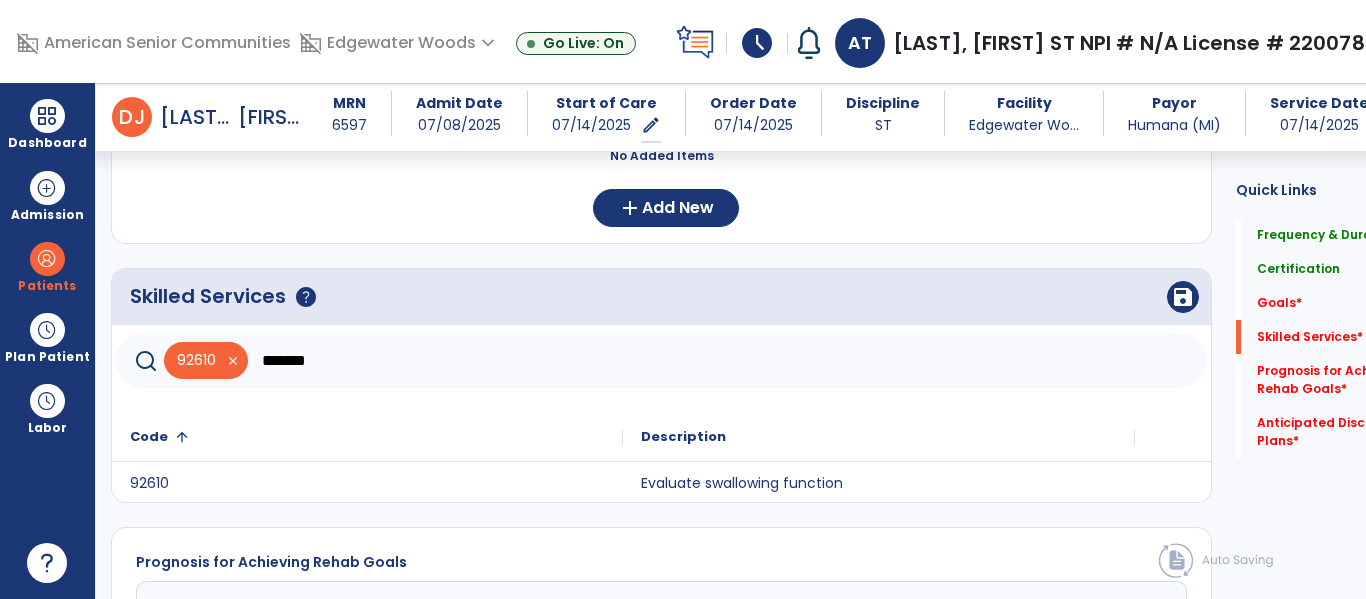 scroll, scrollTop: 544, scrollLeft: 0, axis: vertical 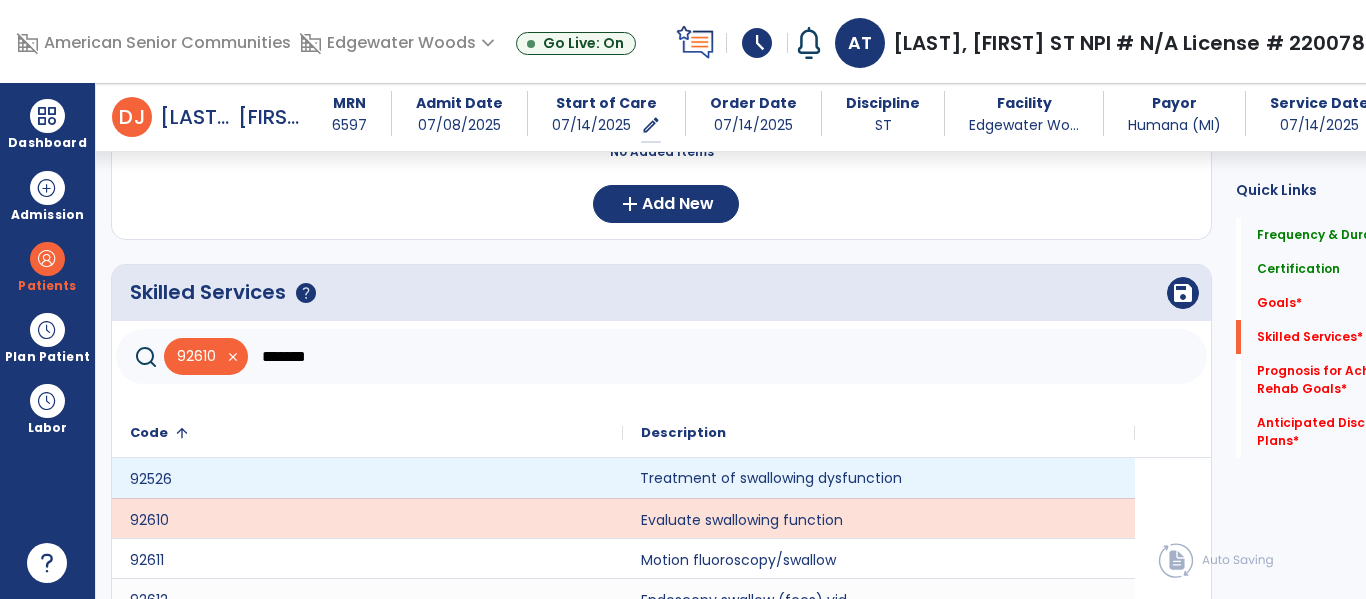 click on "Treatment of swallowing dysfunction" 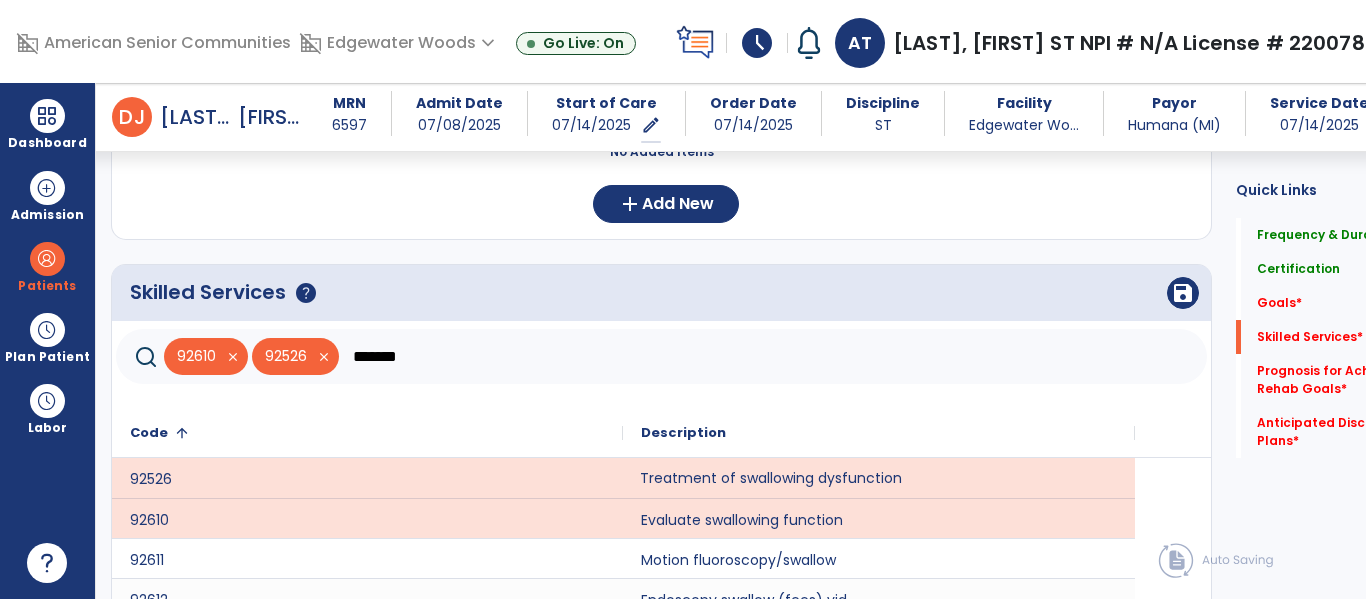 click on "*******" 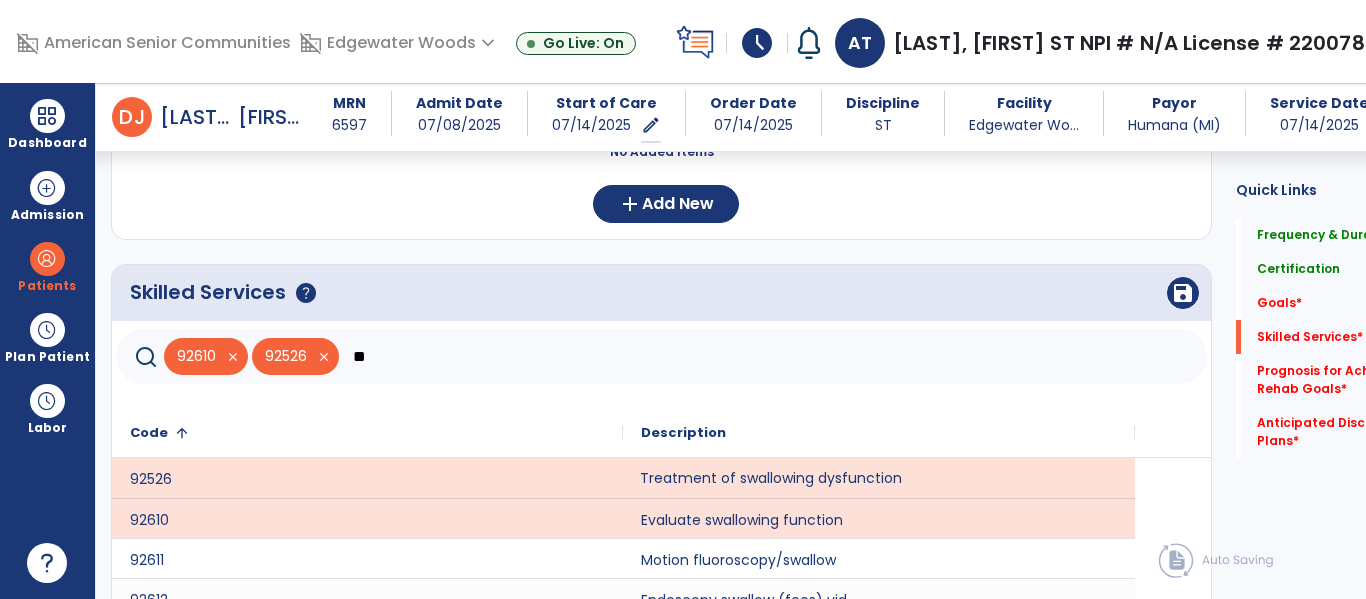 type on "*" 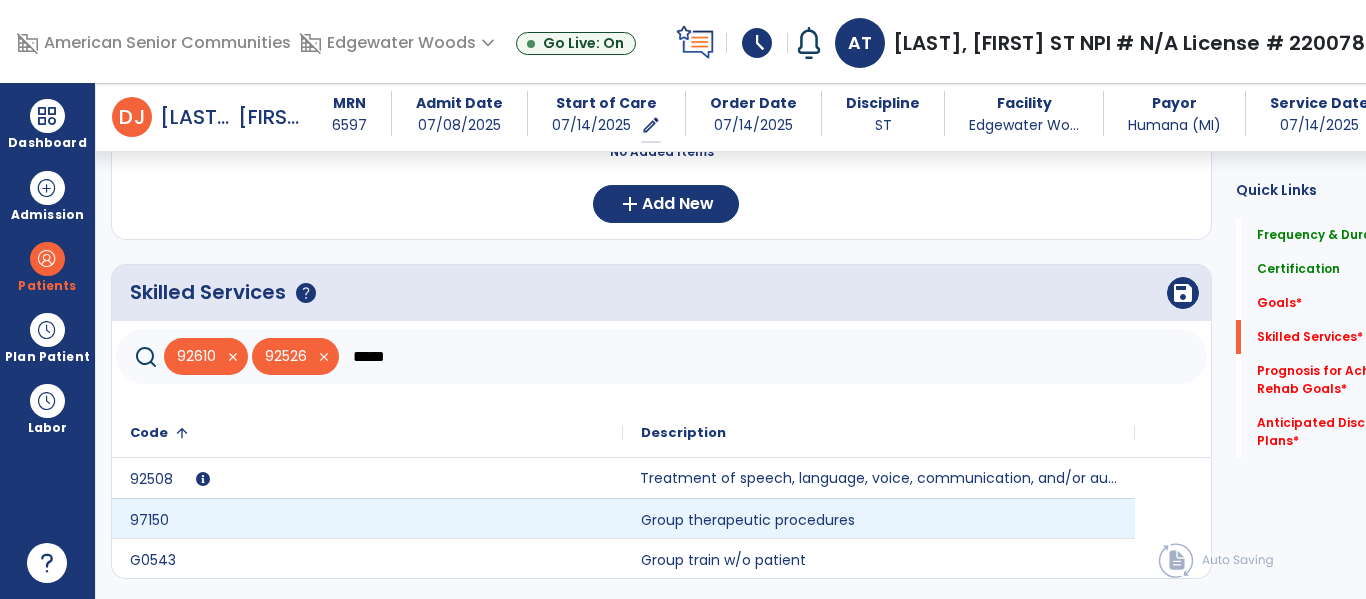 type on "*****" 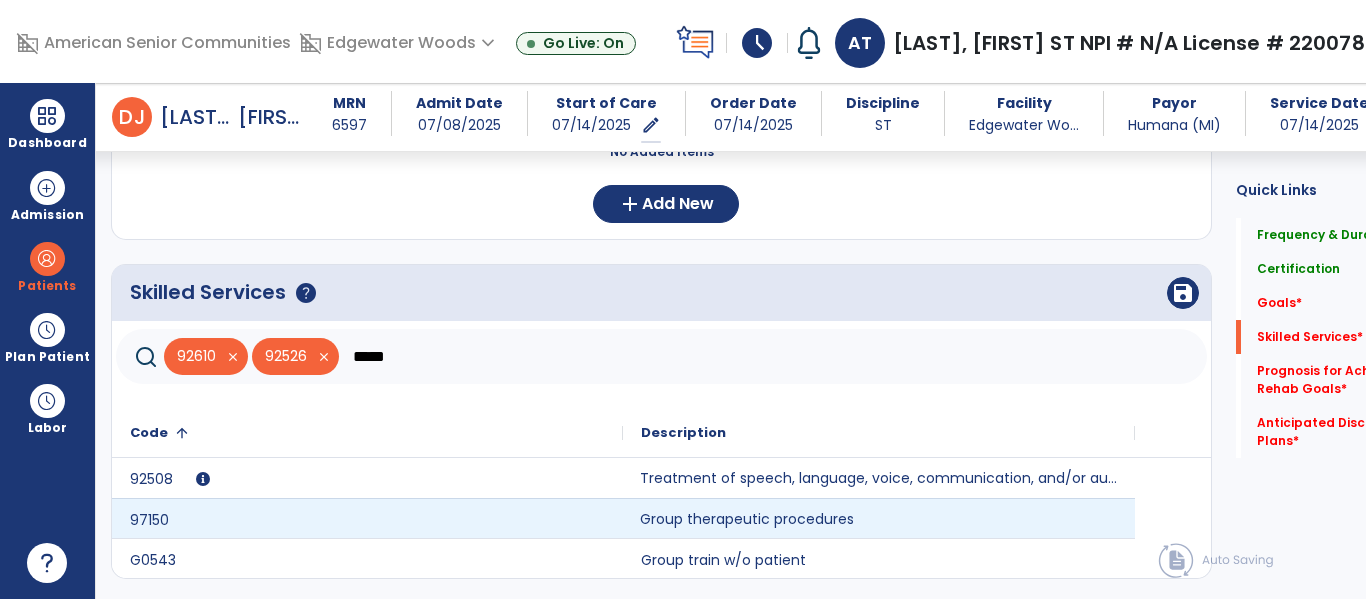 click on "Group therapeutic procedures" 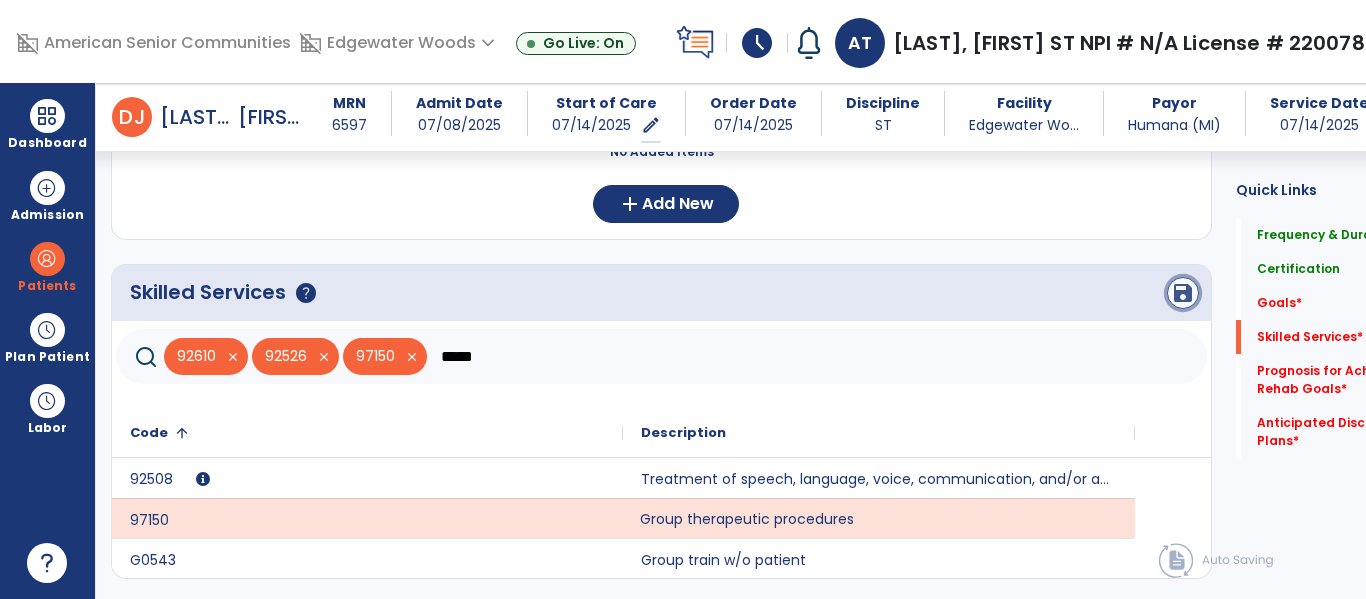 click on "save" 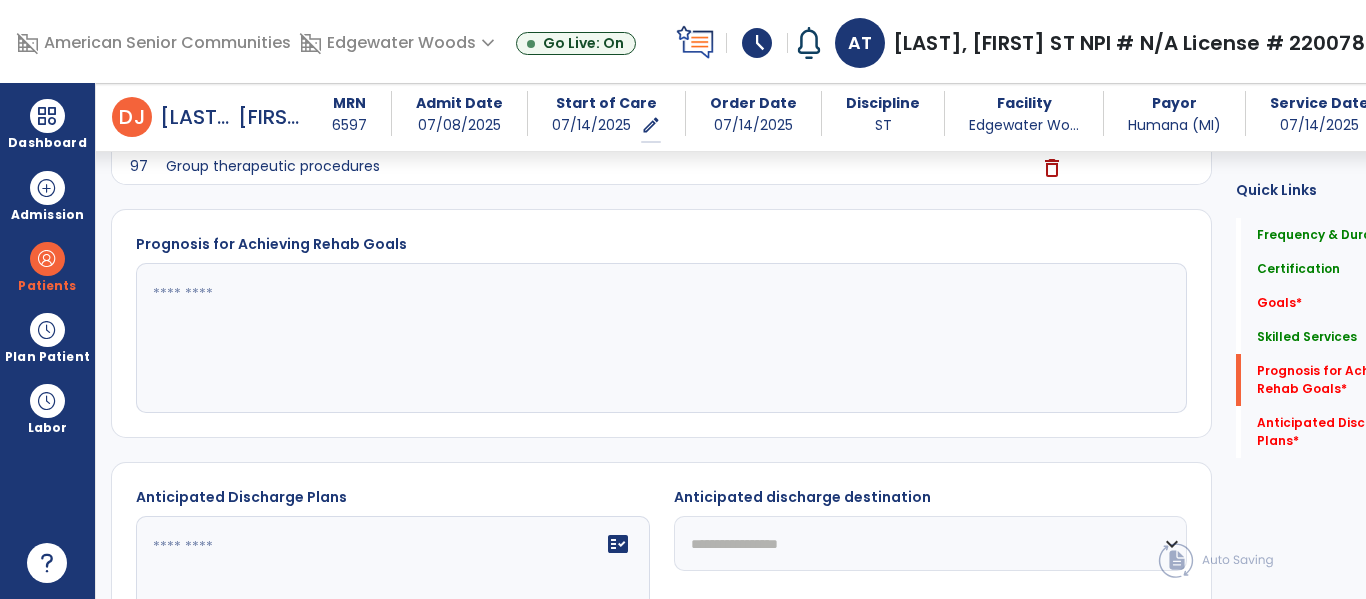 scroll, scrollTop: 860, scrollLeft: 0, axis: vertical 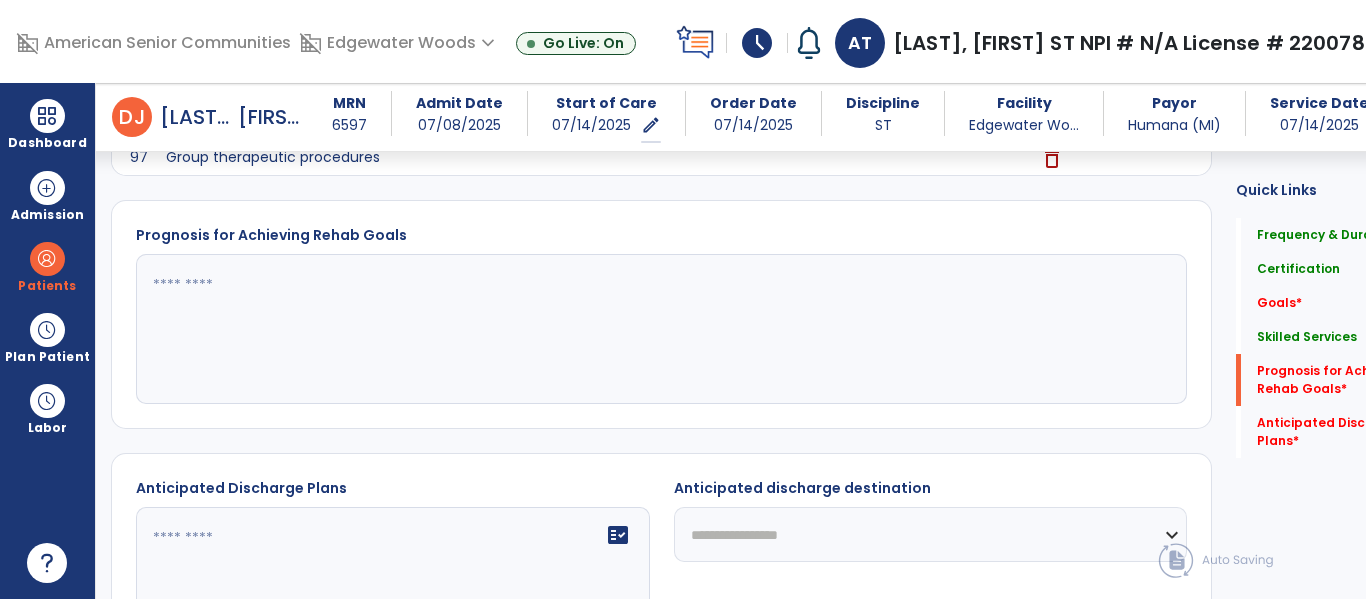 click 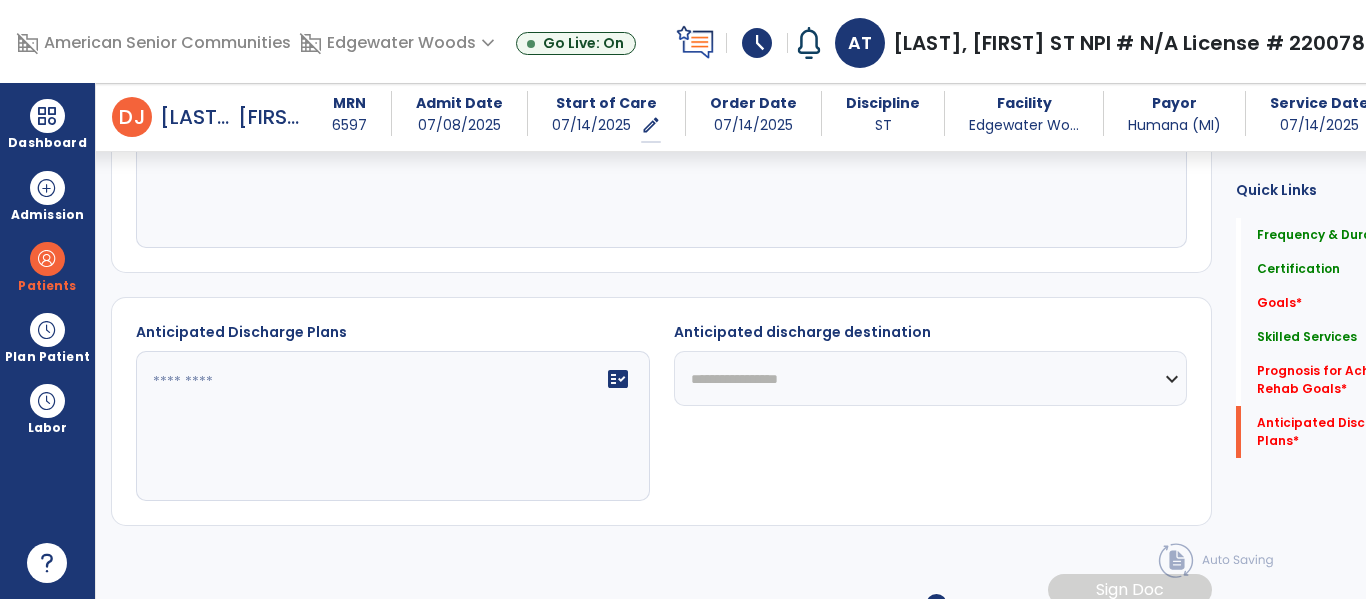 scroll, scrollTop: 1039, scrollLeft: 0, axis: vertical 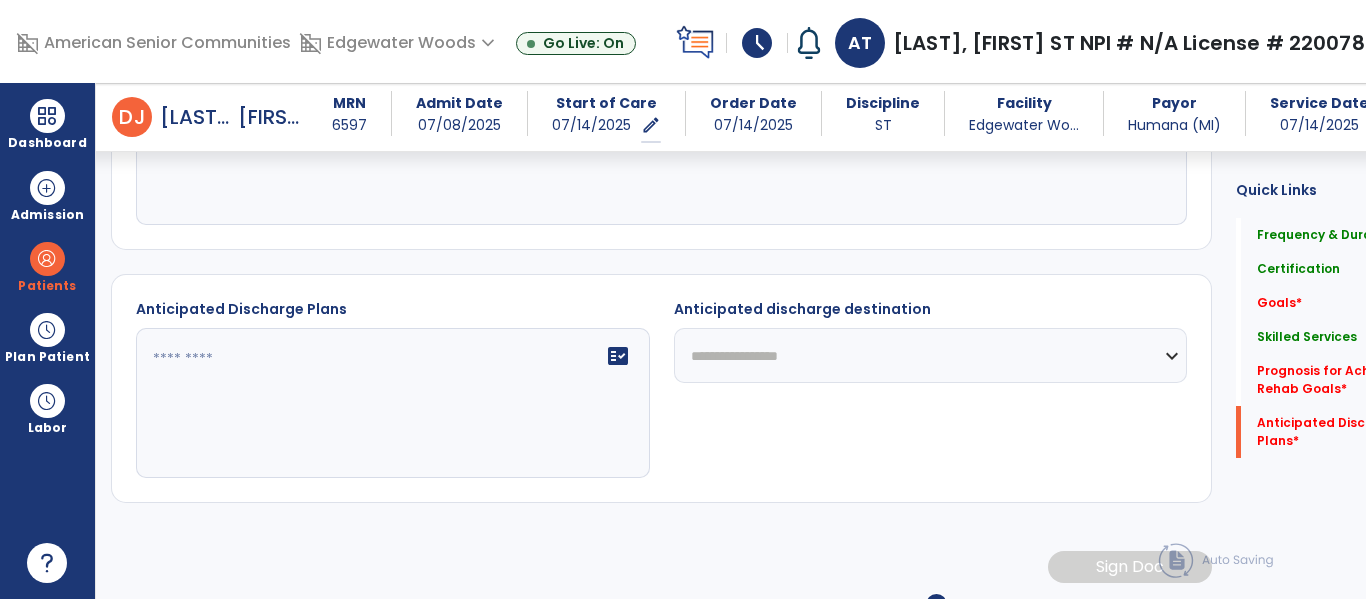 type on "*****" 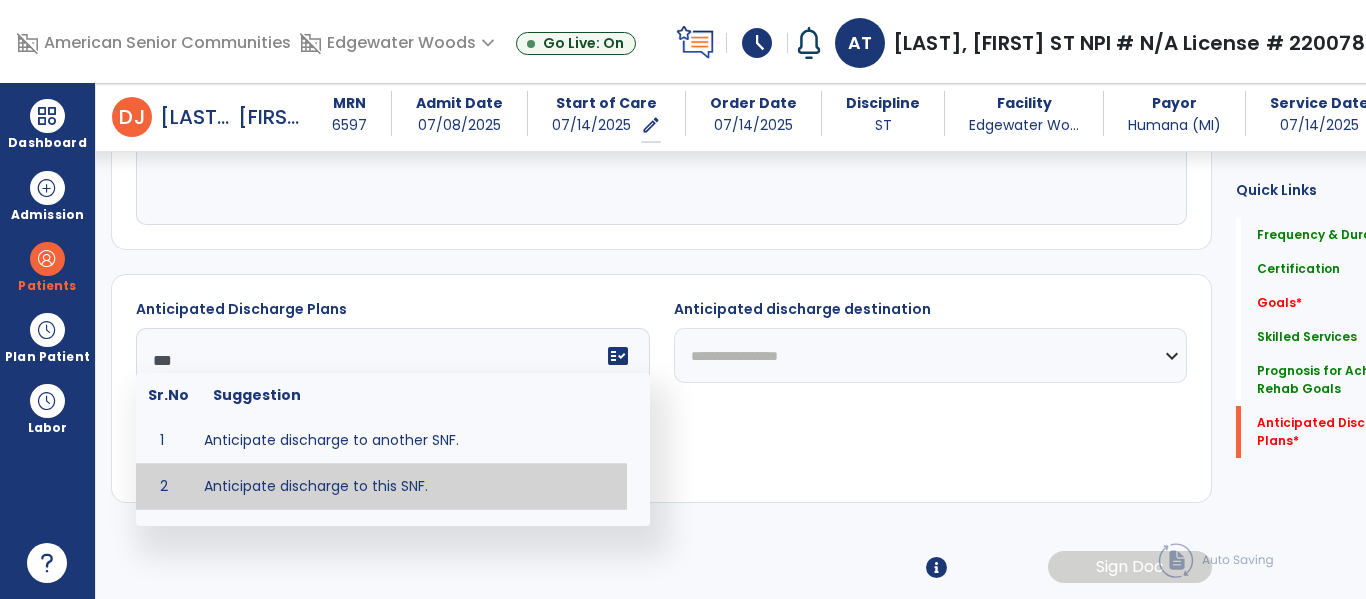 type on "**********" 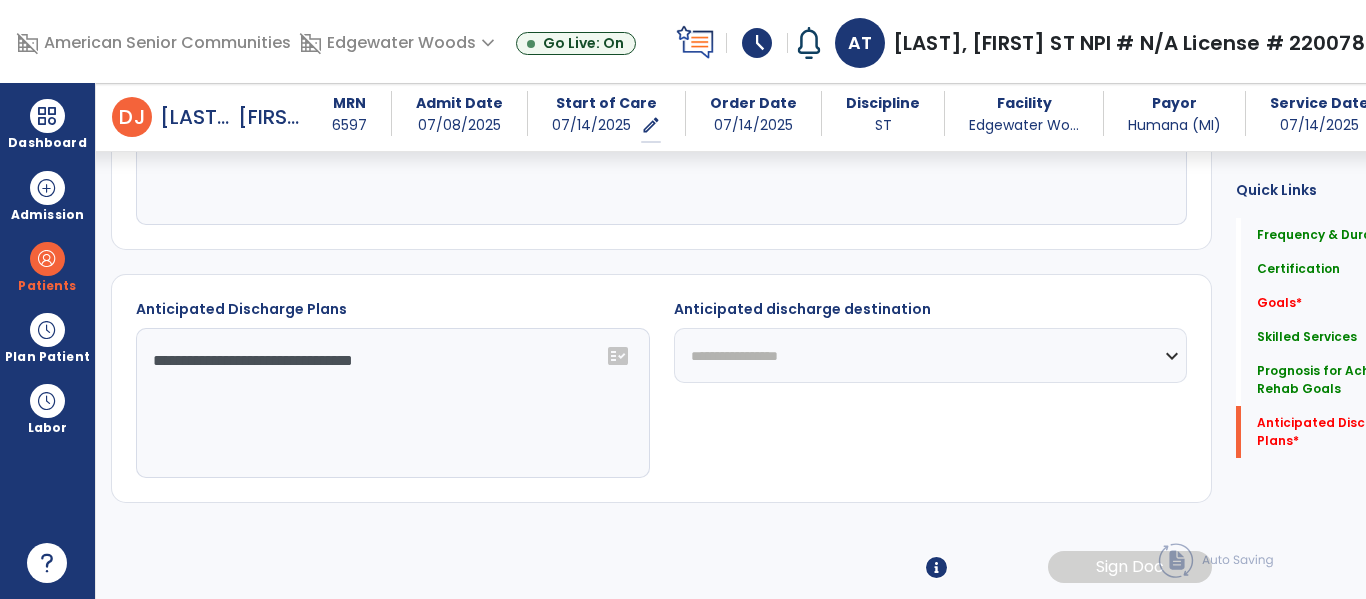 click on "**********" 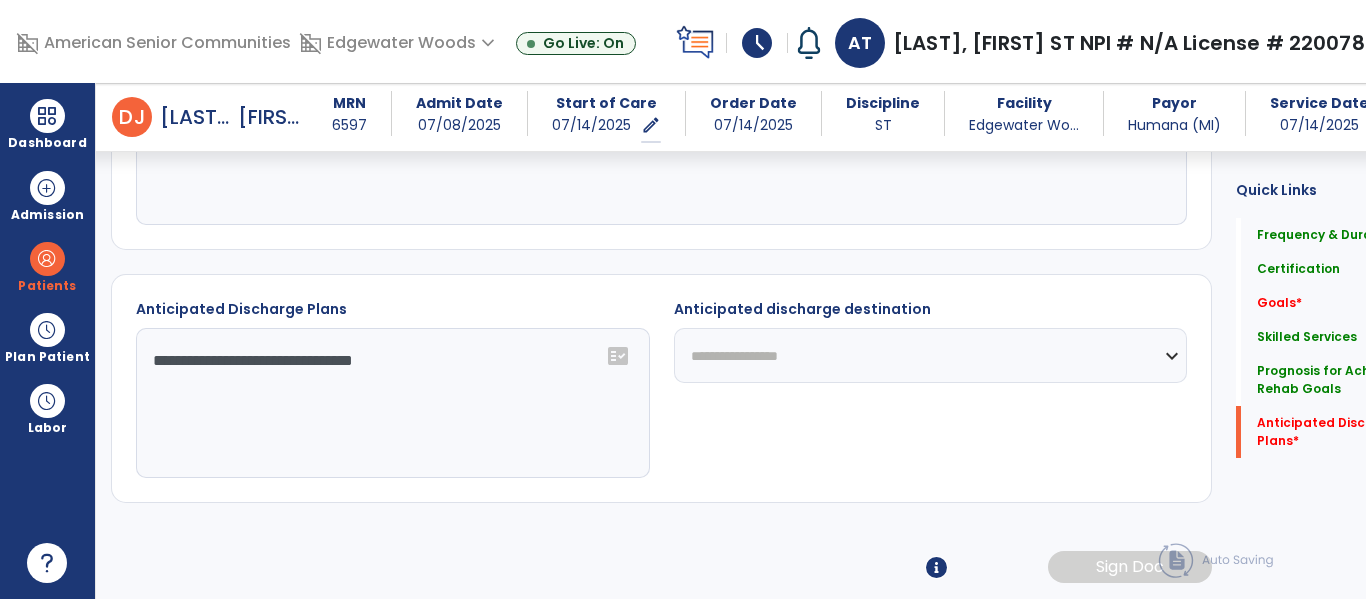 click on "**********" 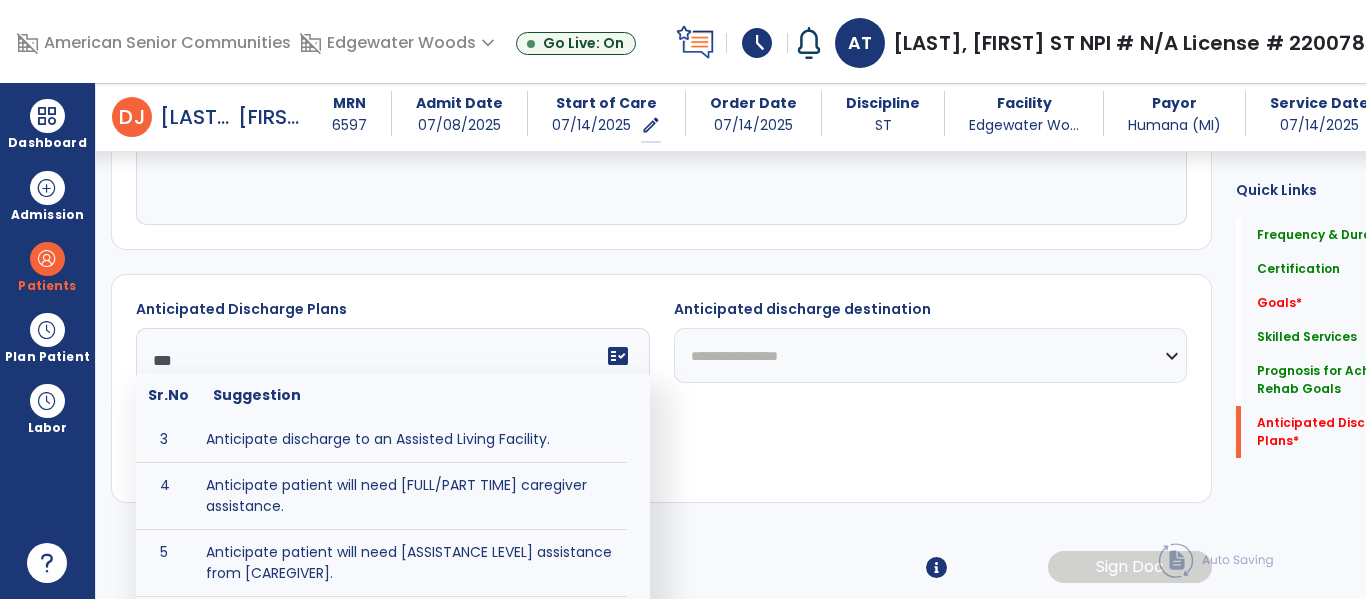 scroll, scrollTop: 269, scrollLeft: 0, axis: vertical 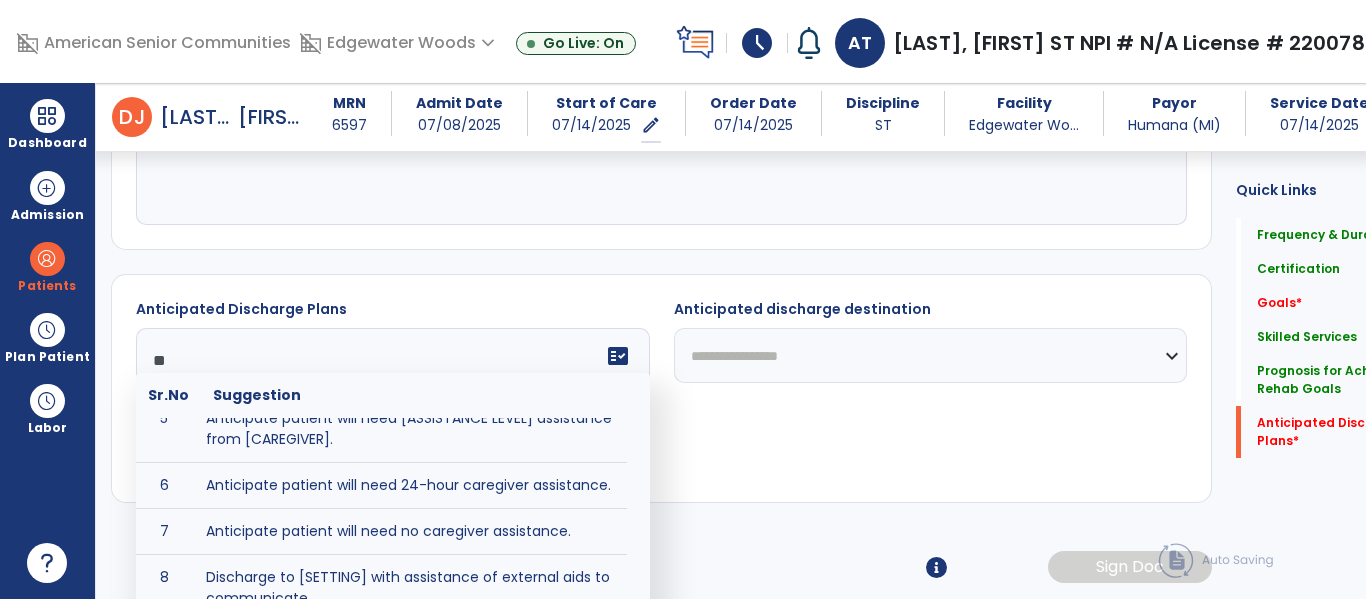 type on "*" 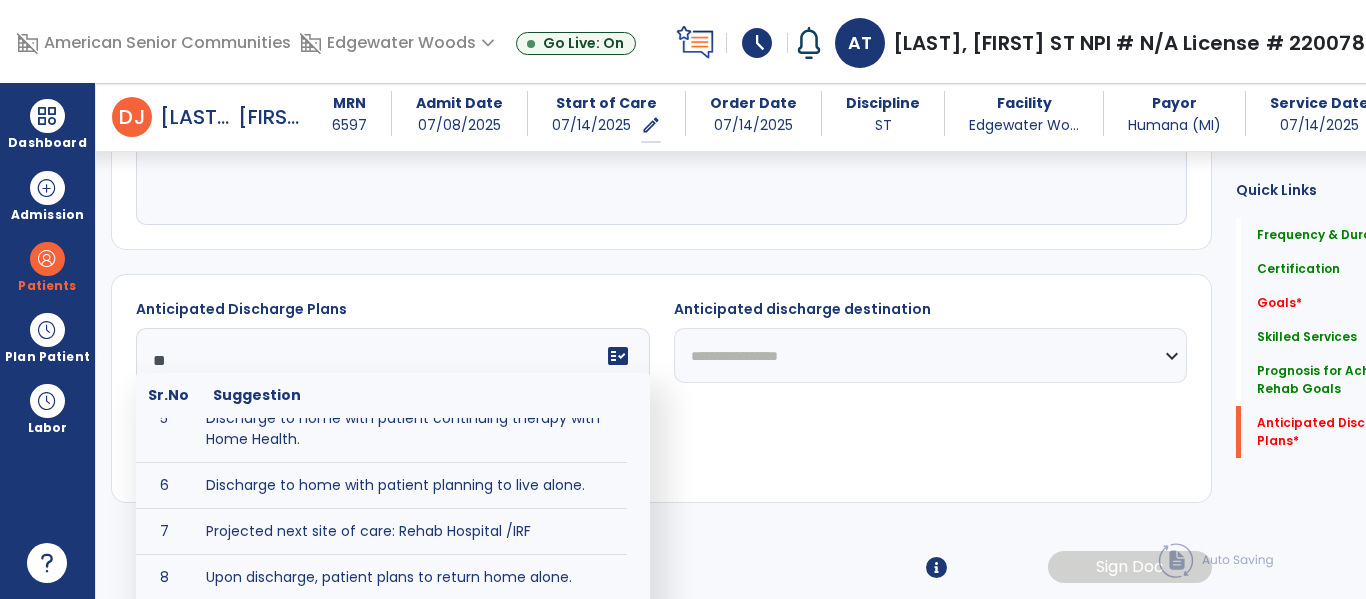 scroll, scrollTop: 269, scrollLeft: 0, axis: vertical 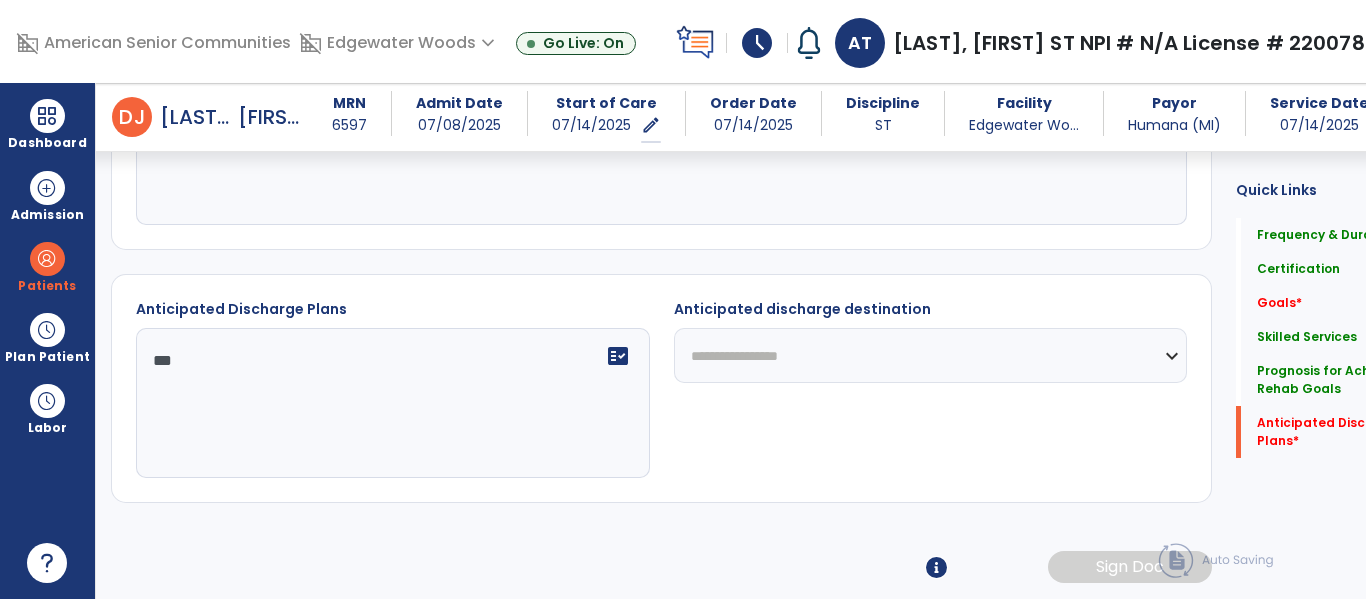type on "***" 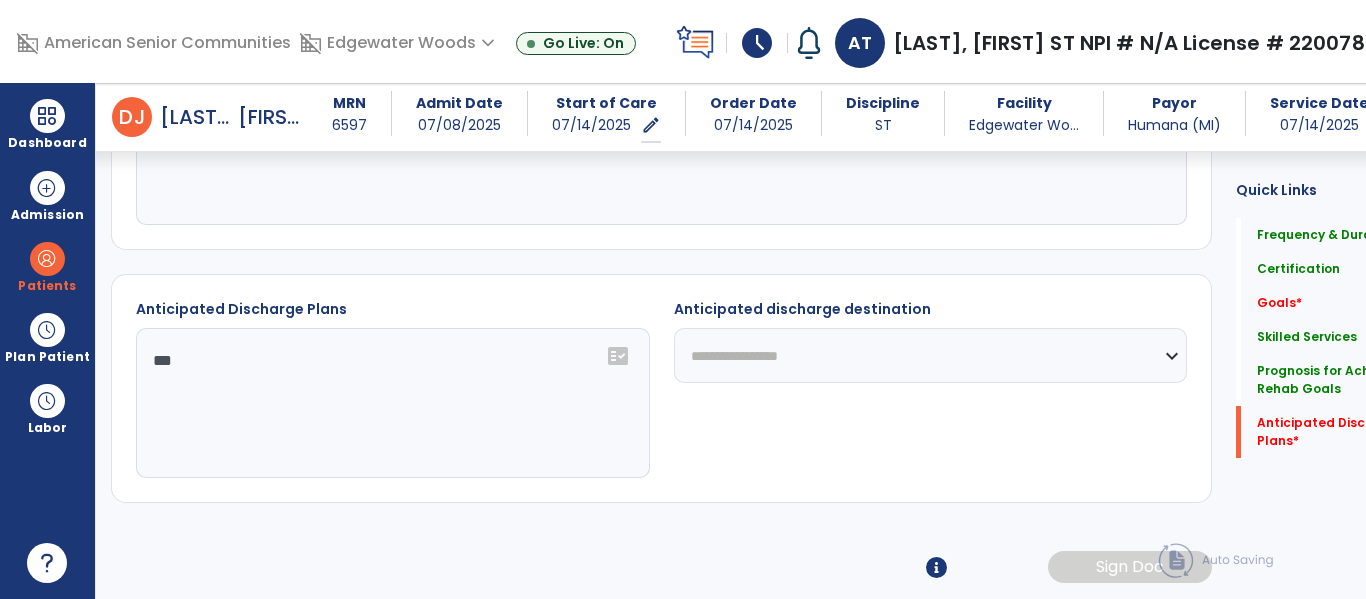 select on "**********" 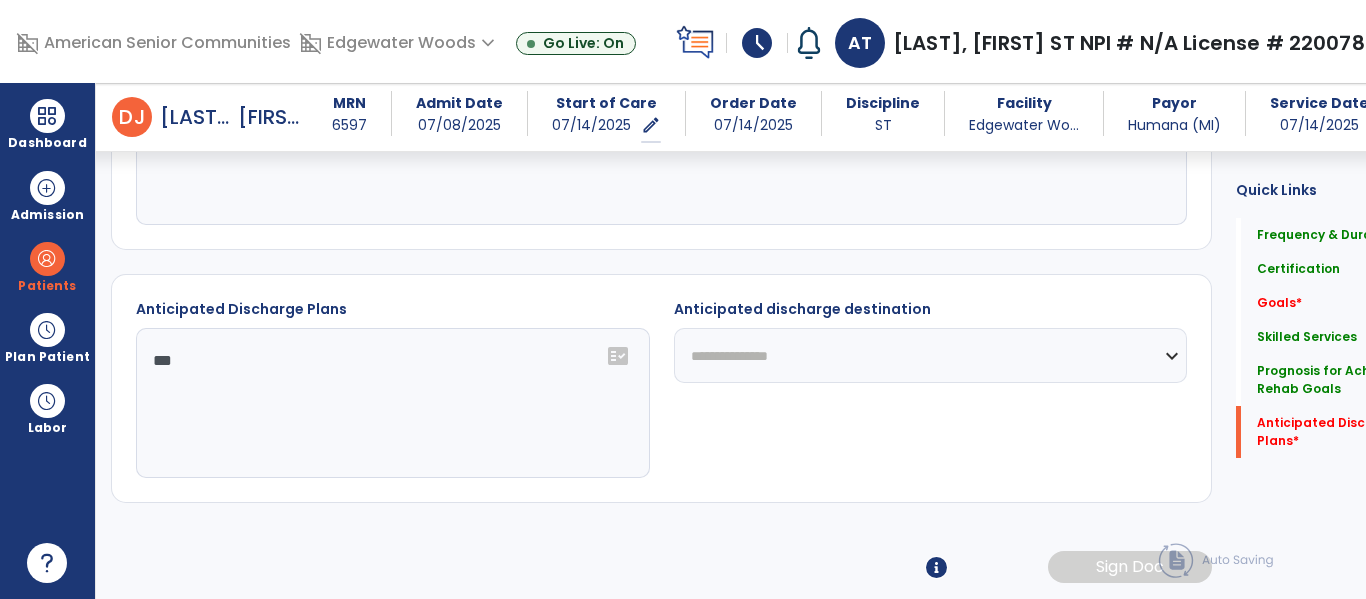 click on "**********" 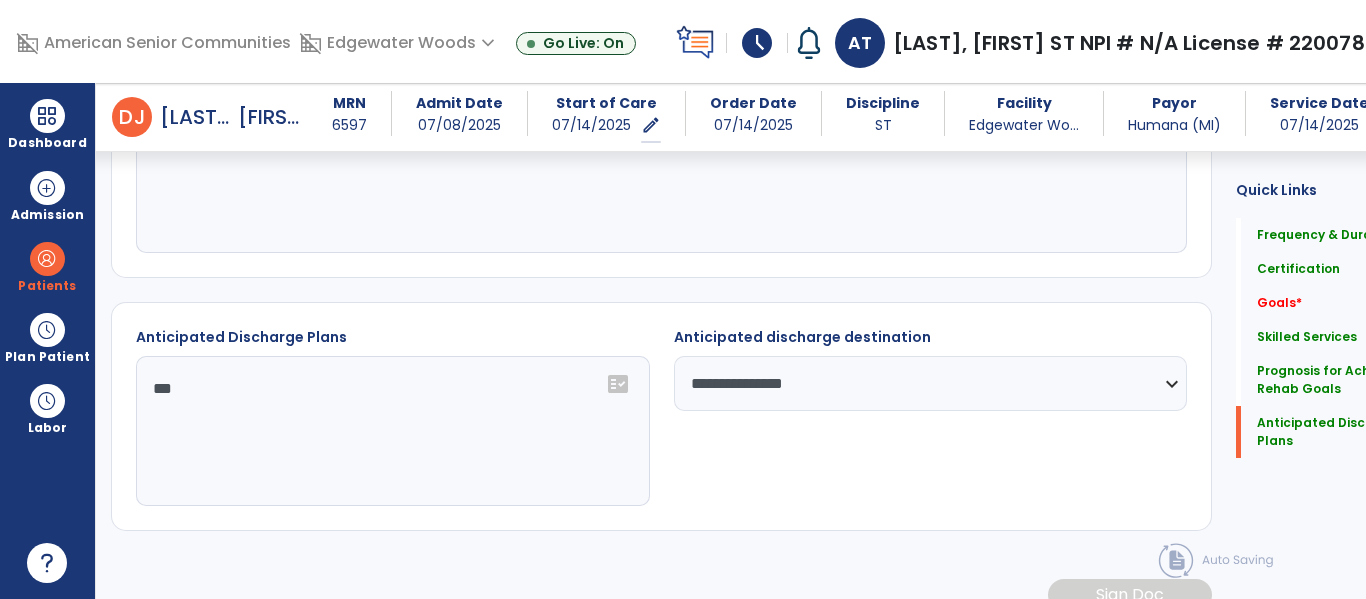 scroll, scrollTop: 1039, scrollLeft: 0, axis: vertical 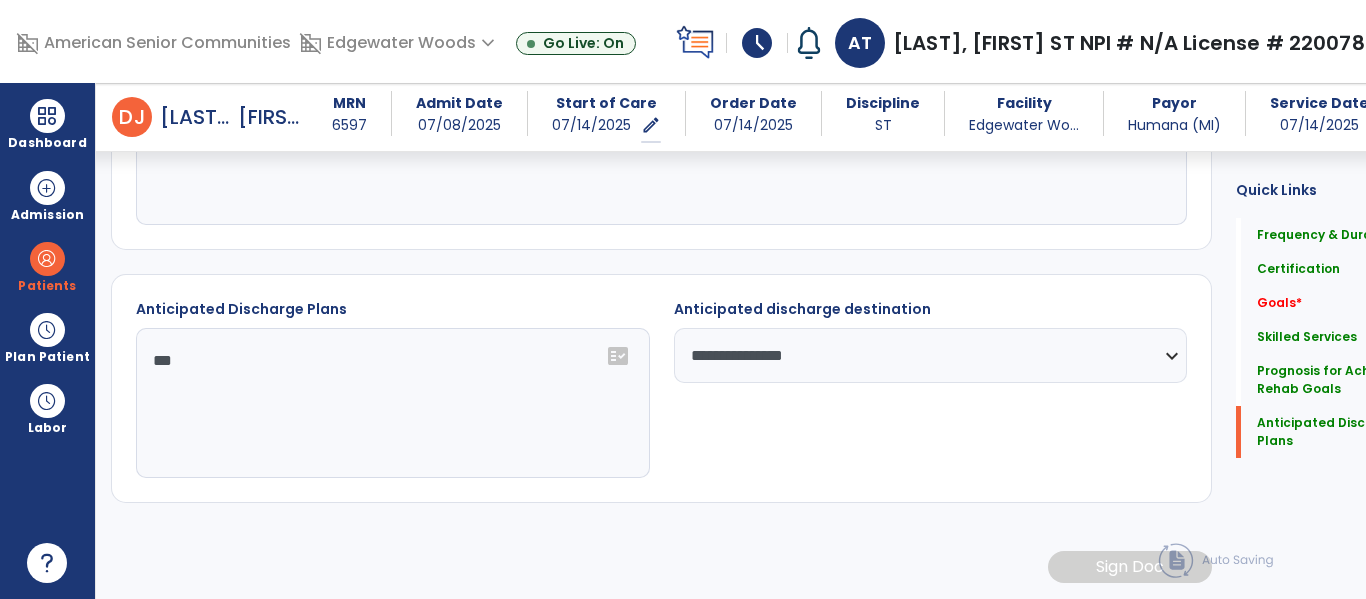 click on "***" 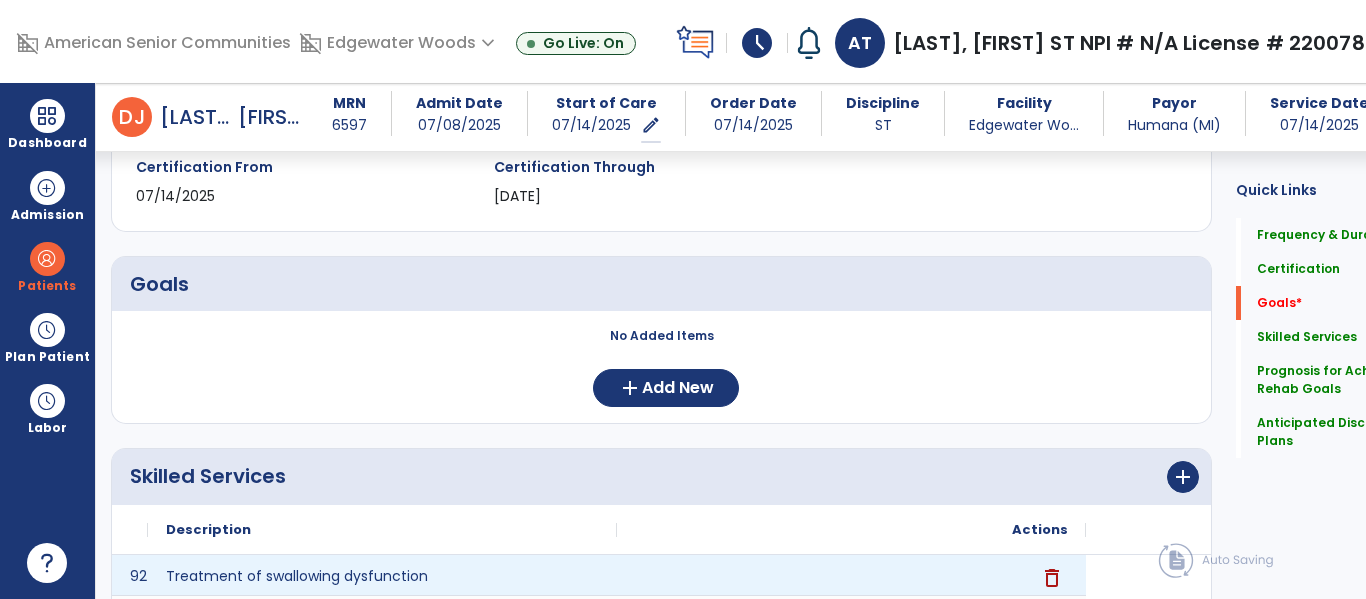 scroll, scrollTop: 296, scrollLeft: 0, axis: vertical 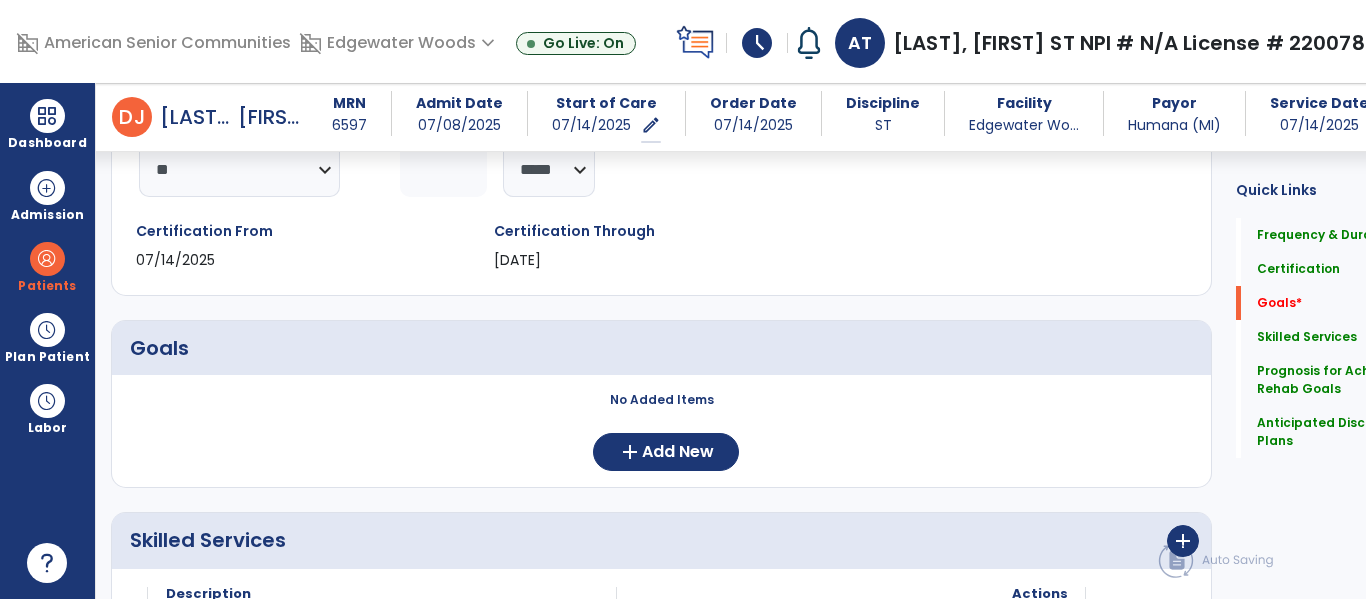 type on "**********" 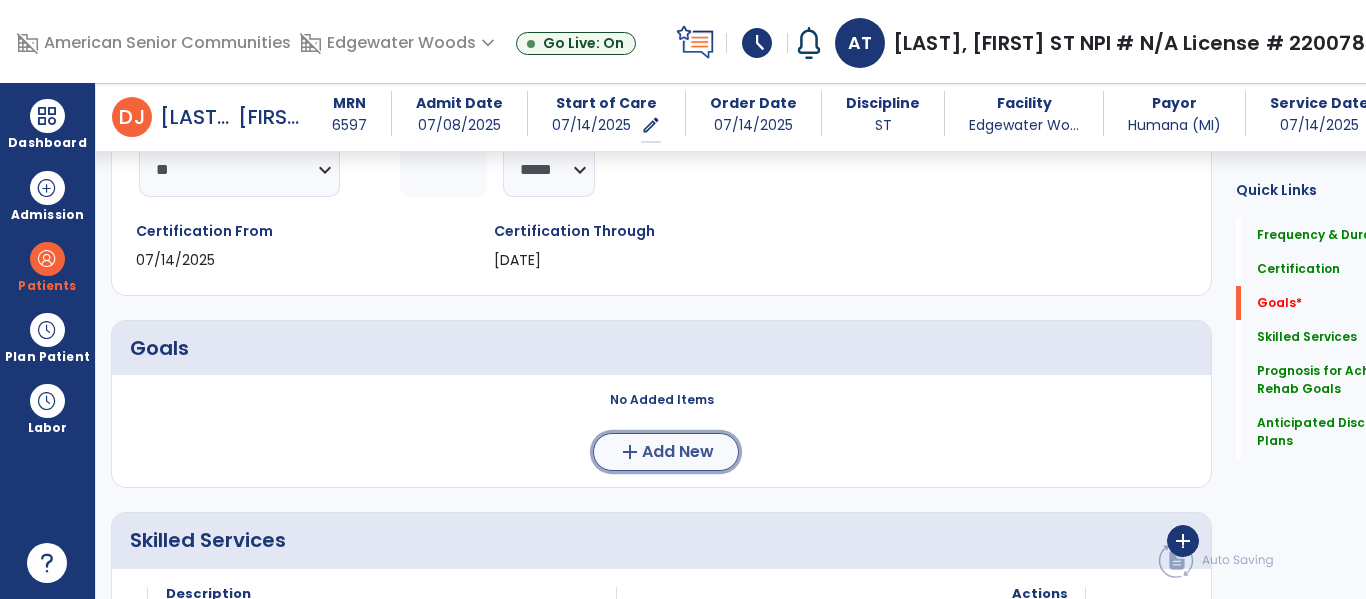 click on "Add New" at bounding box center [678, 452] 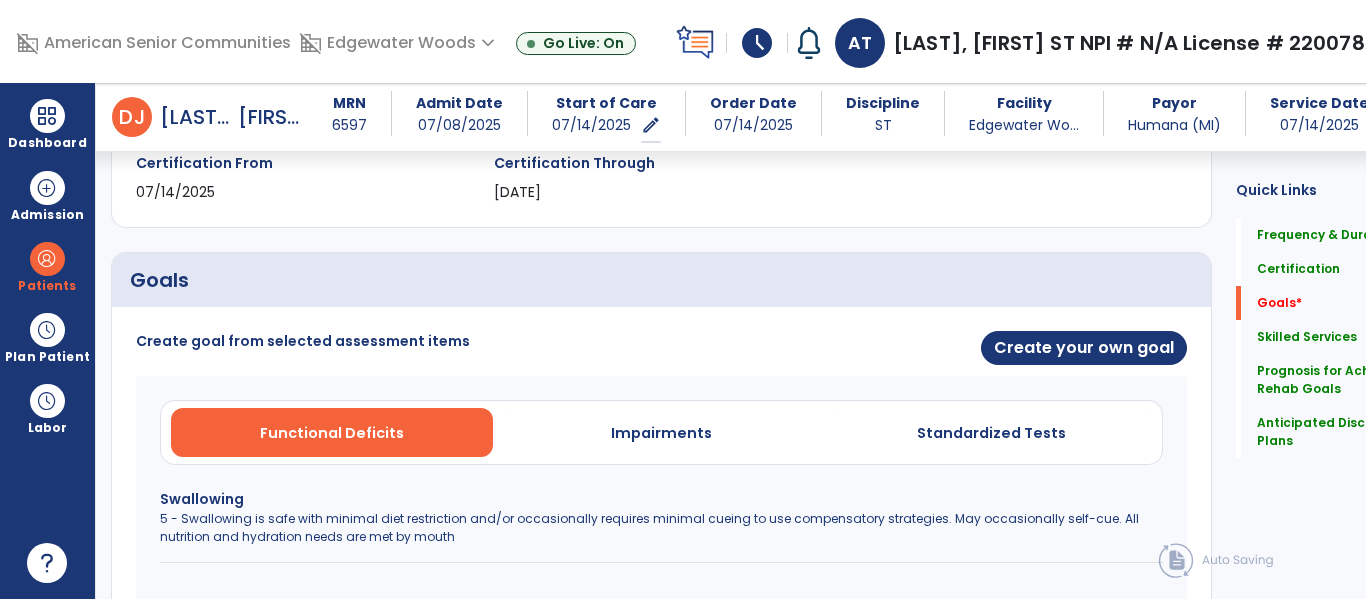scroll, scrollTop: 367, scrollLeft: 0, axis: vertical 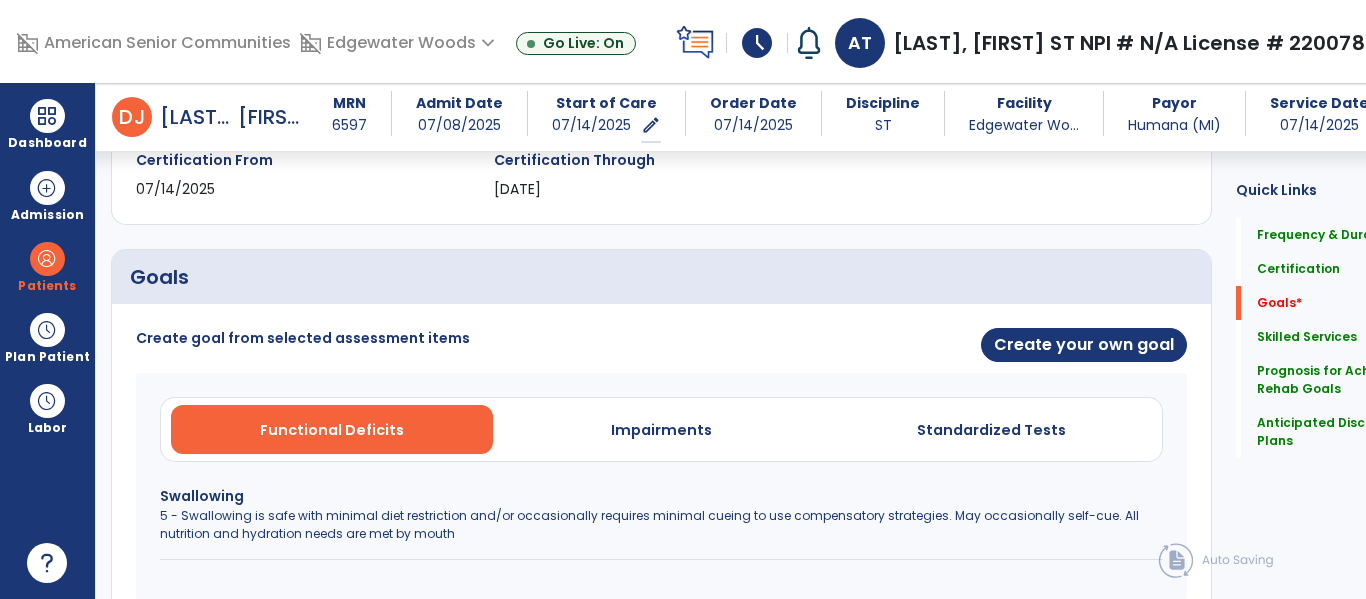 click on "5 - Swallowing is safe with minimal diet restriction and/or occasionally requires minimal cueing to use compensatory strategies. May occasionally self-cue. All nutrition and hydration needs are met by mouth" at bounding box center [661, 525] 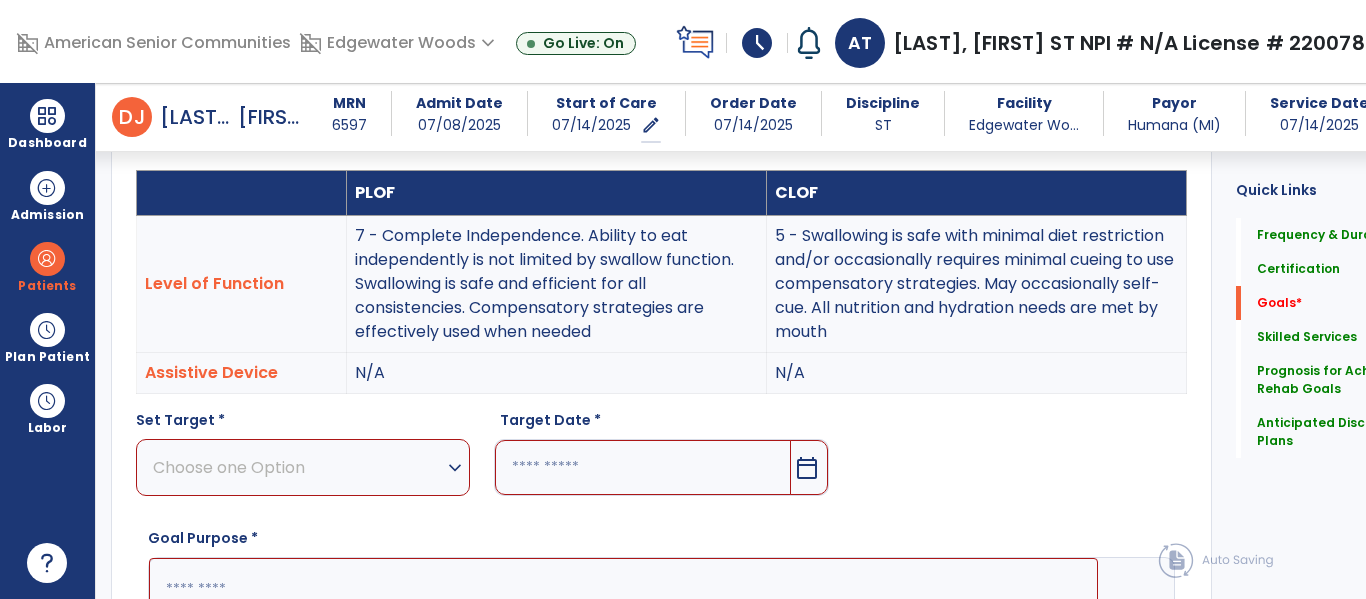 scroll, scrollTop: 601, scrollLeft: 0, axis: vertical 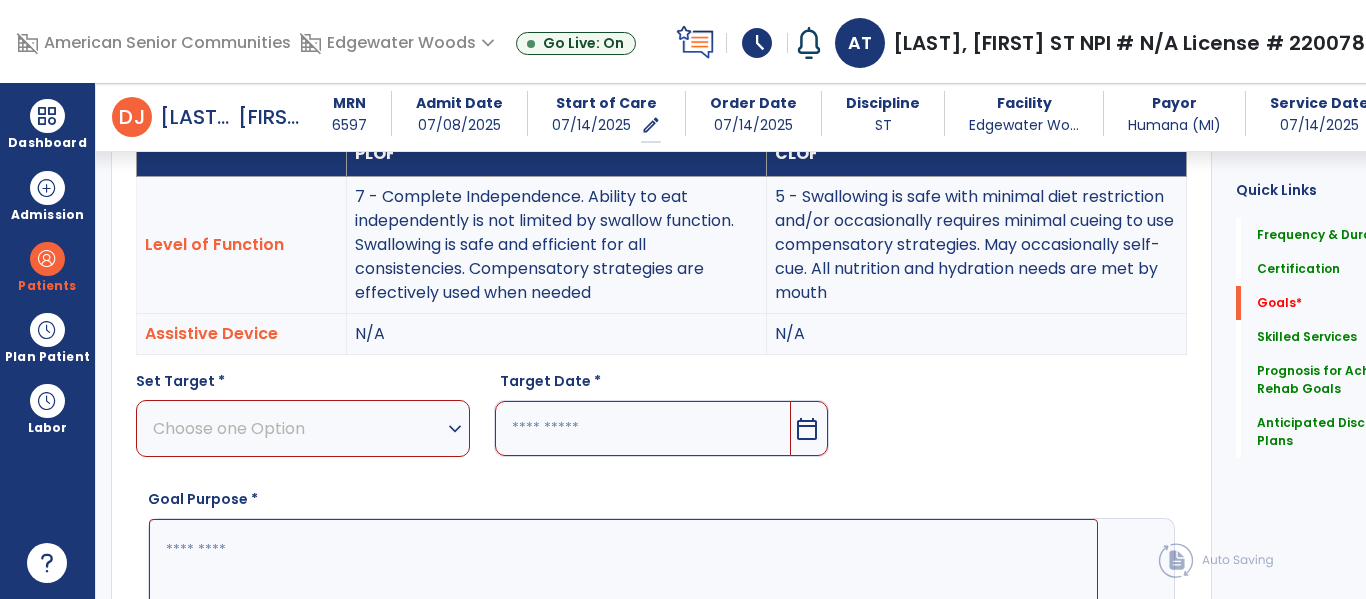 click on "Choose one Option" at bounding box center (298, 428) 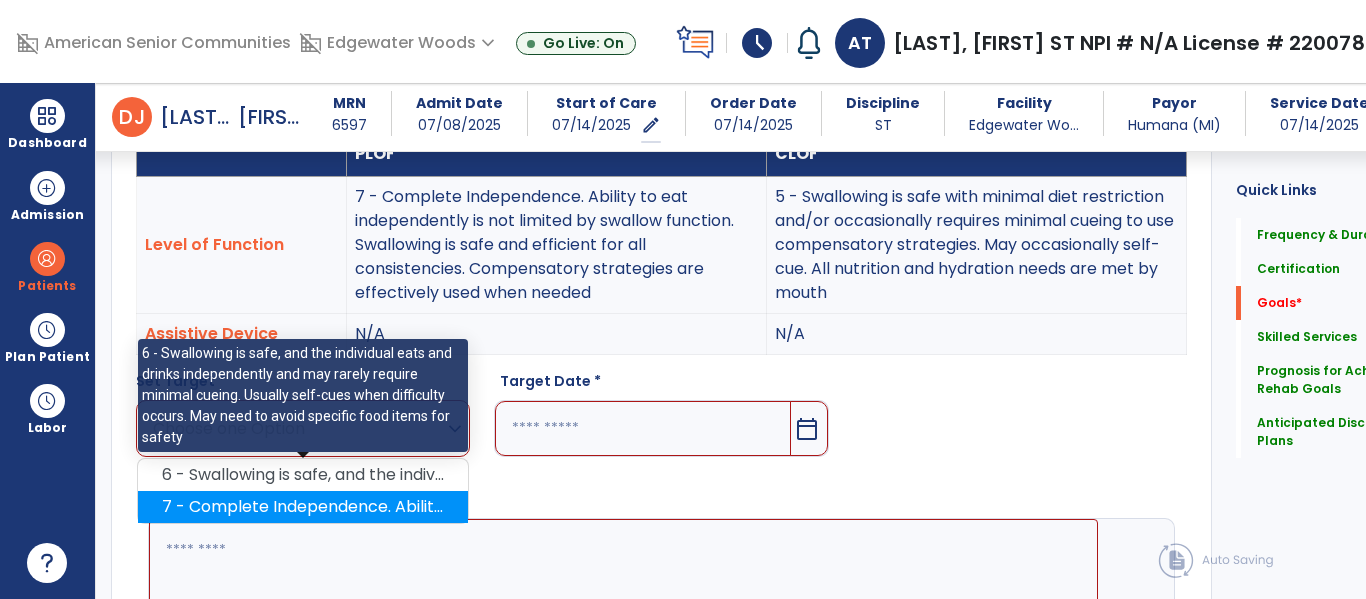 click on "7 - Complete Independence. Ability to eat independently is not limited by swallow function. Swallowing is safe and efficient for all consistencies. Compensatory strategies are effectively used when needed" at bounding box center (303, 507) 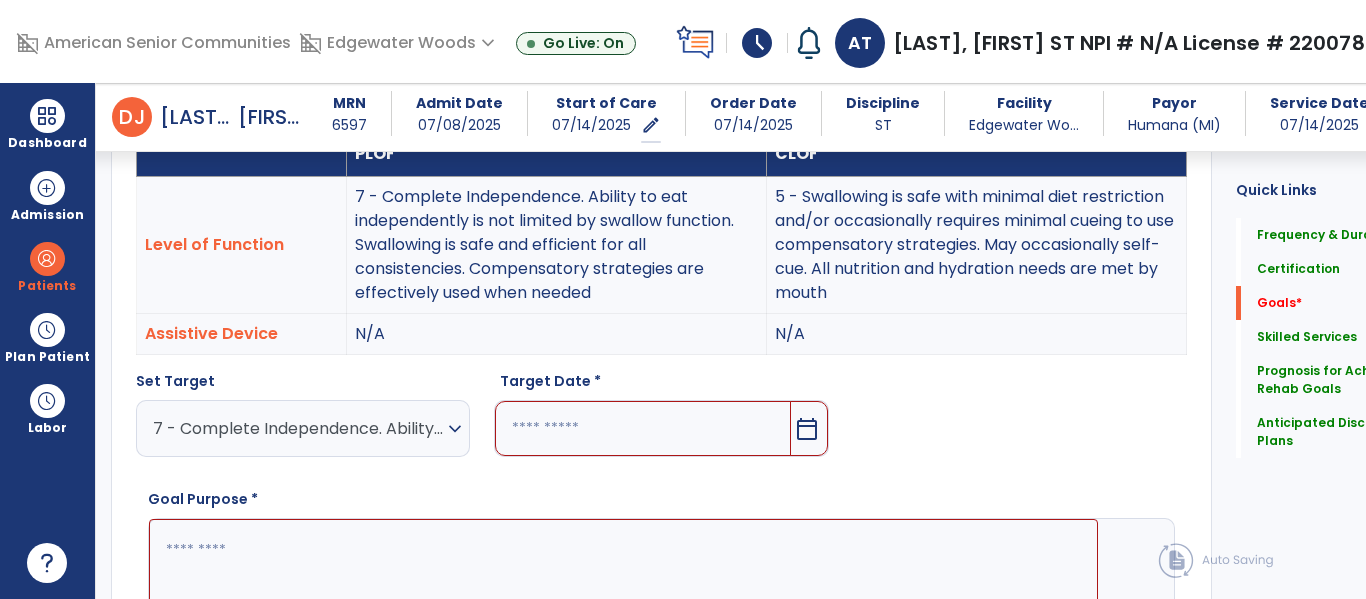 click at bounding box center (623, 594) 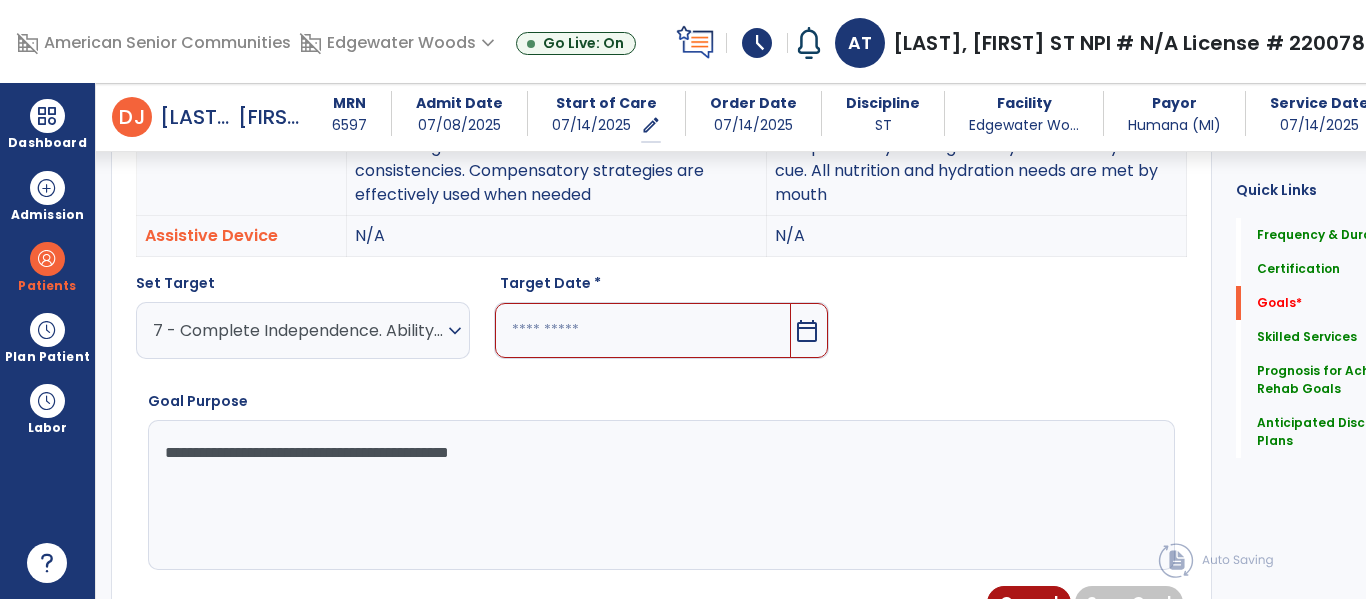 scroll, scrollTop: 702, scrollLeft: 0, axis: vertical 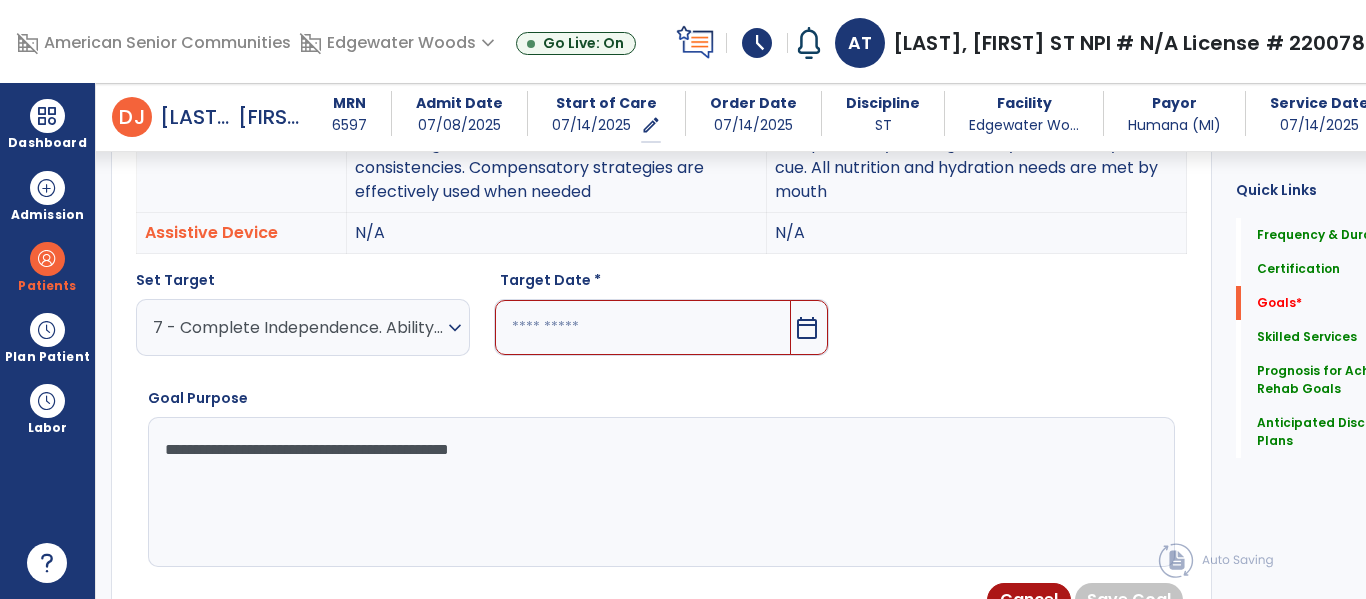 click on "**********" at bounding box center (623, 492) 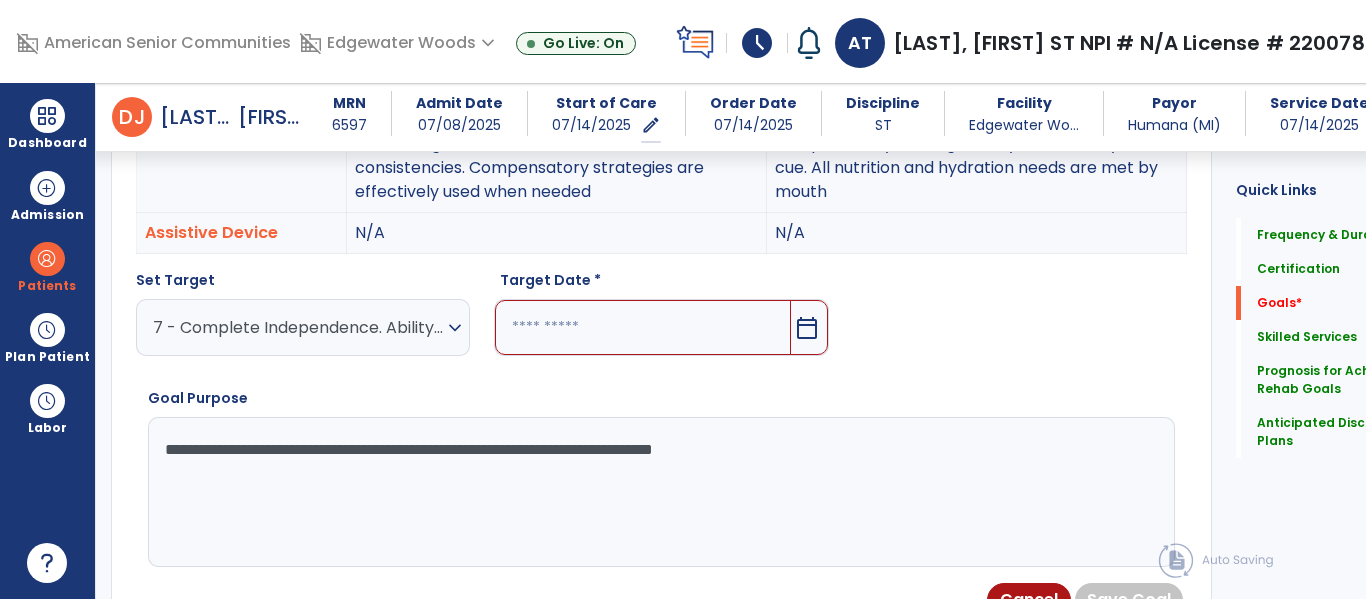click on "**********" at bounding box center [623, 492] 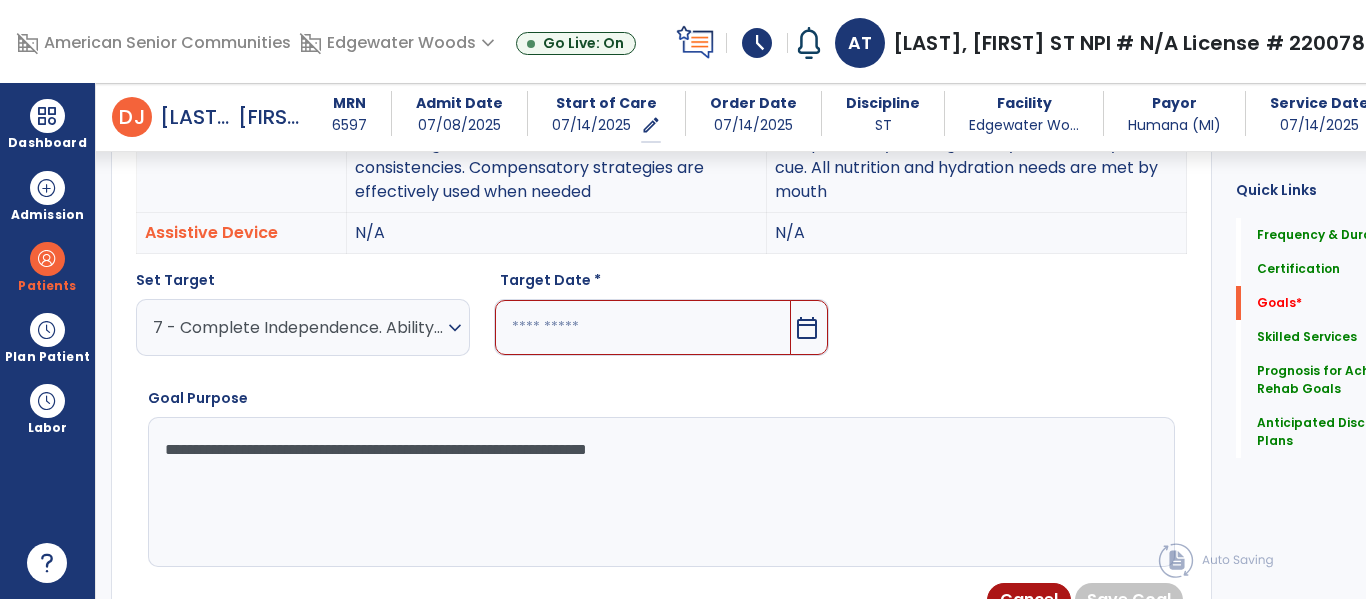 click on "**********" at bounding box center [623, 492] 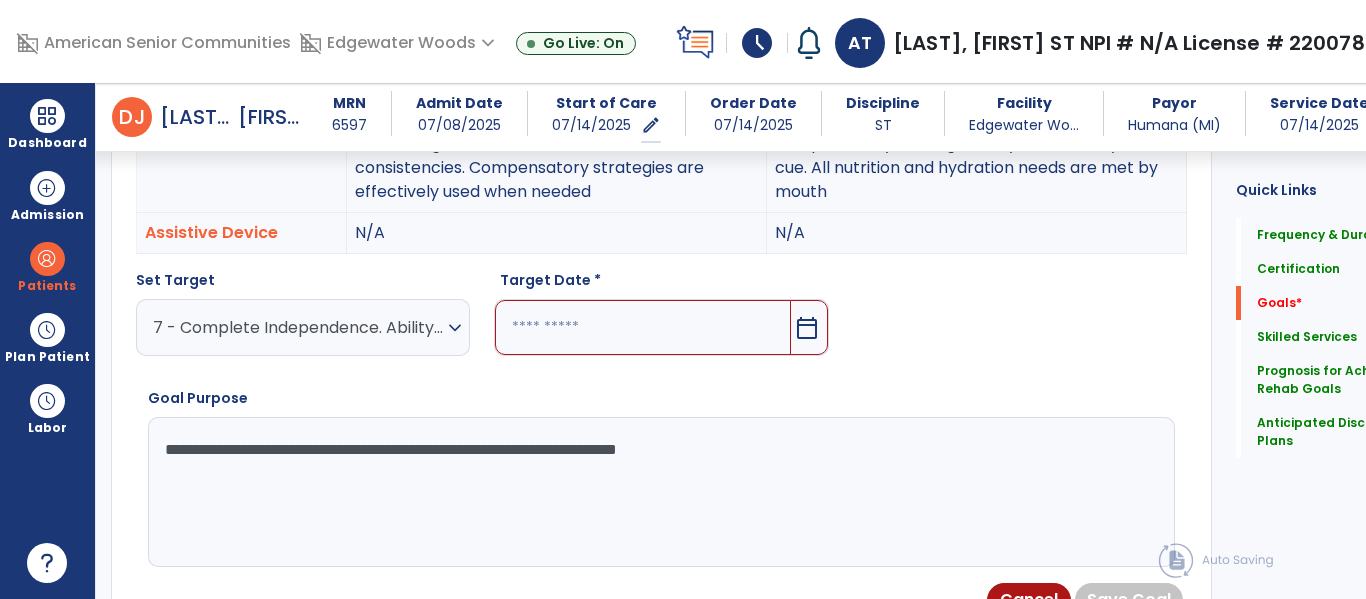 type on "**********" 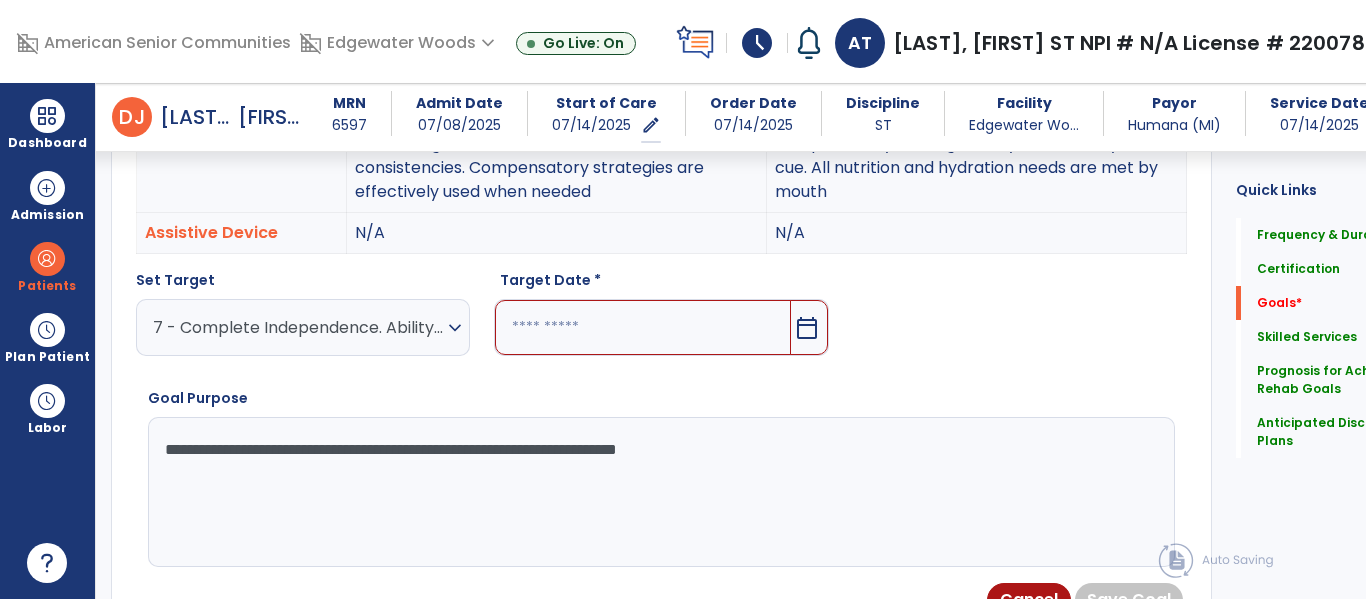 click at bounding box center (642, 327) 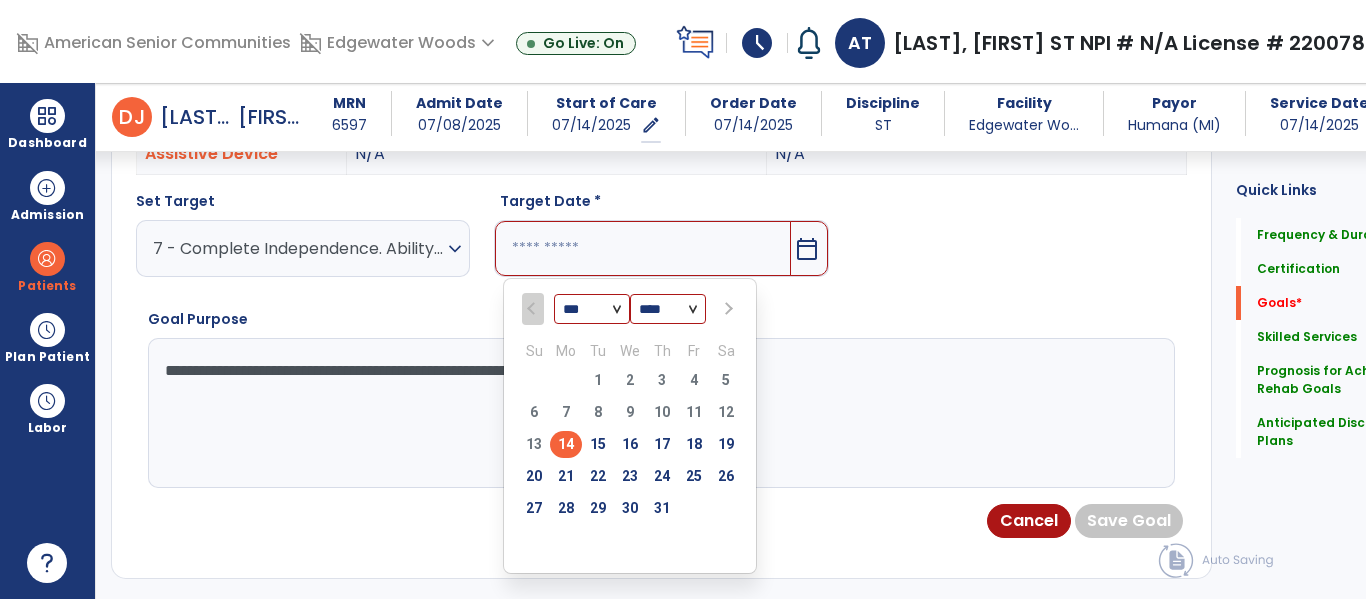 scroll, scrollTop: 785, scrollLeft: 0, axis: vertical 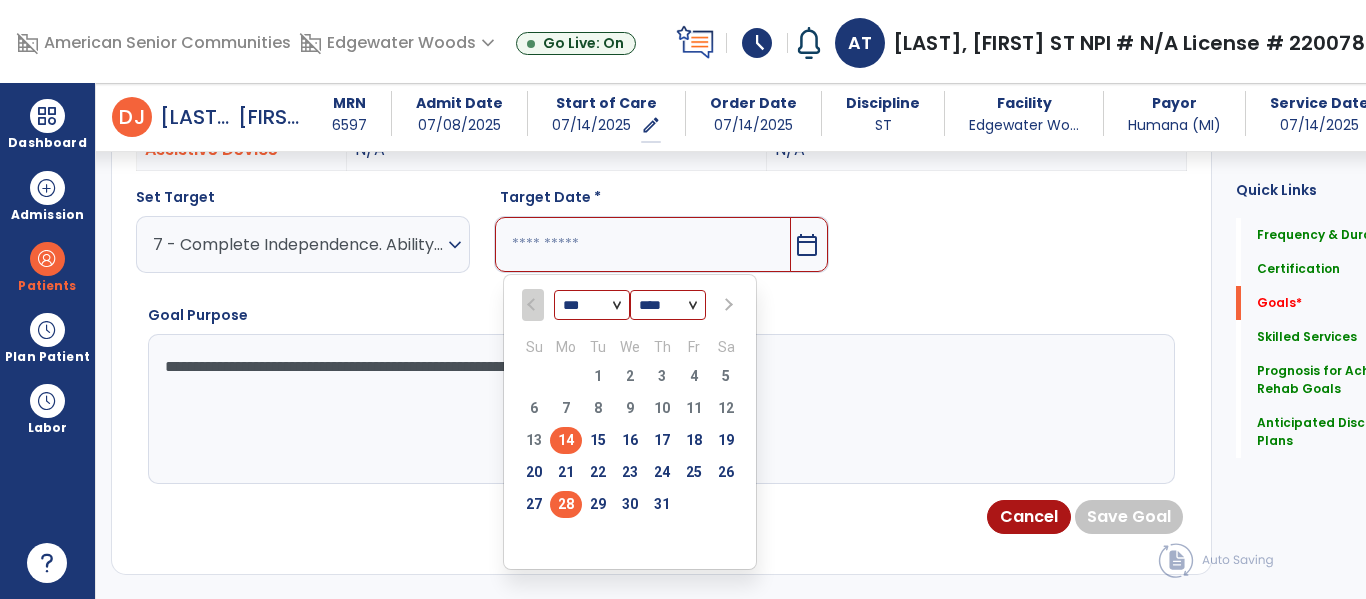 click on "28" at bounding box center (566, 504) 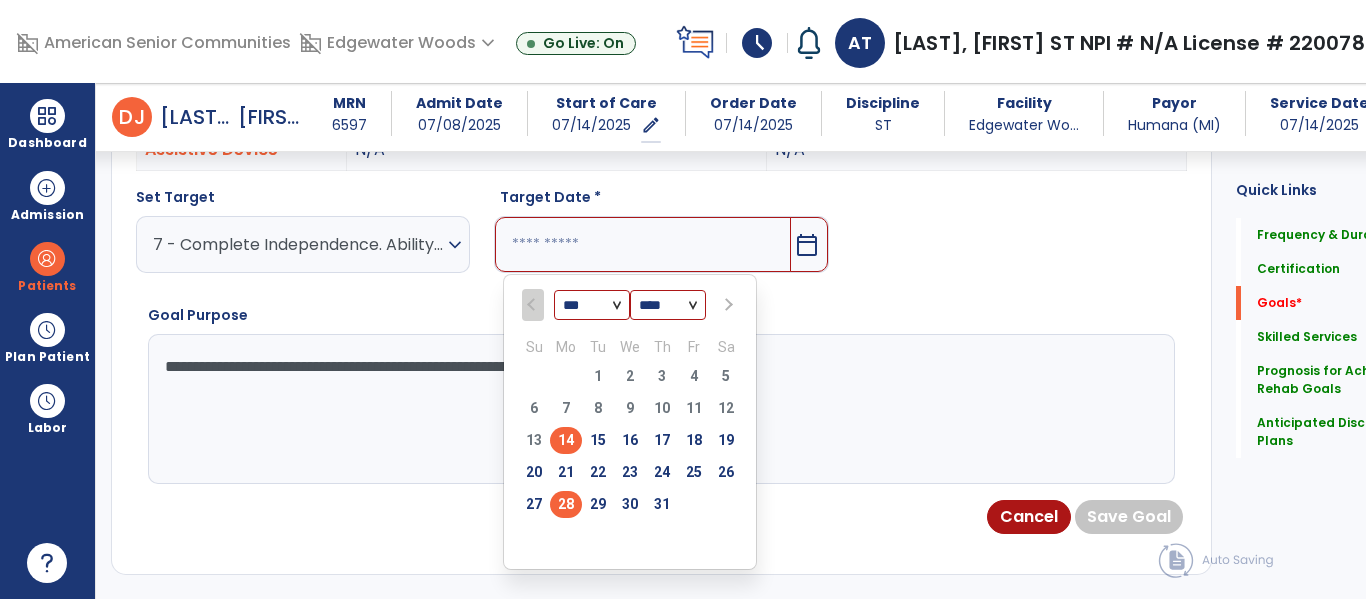 type on "*********" 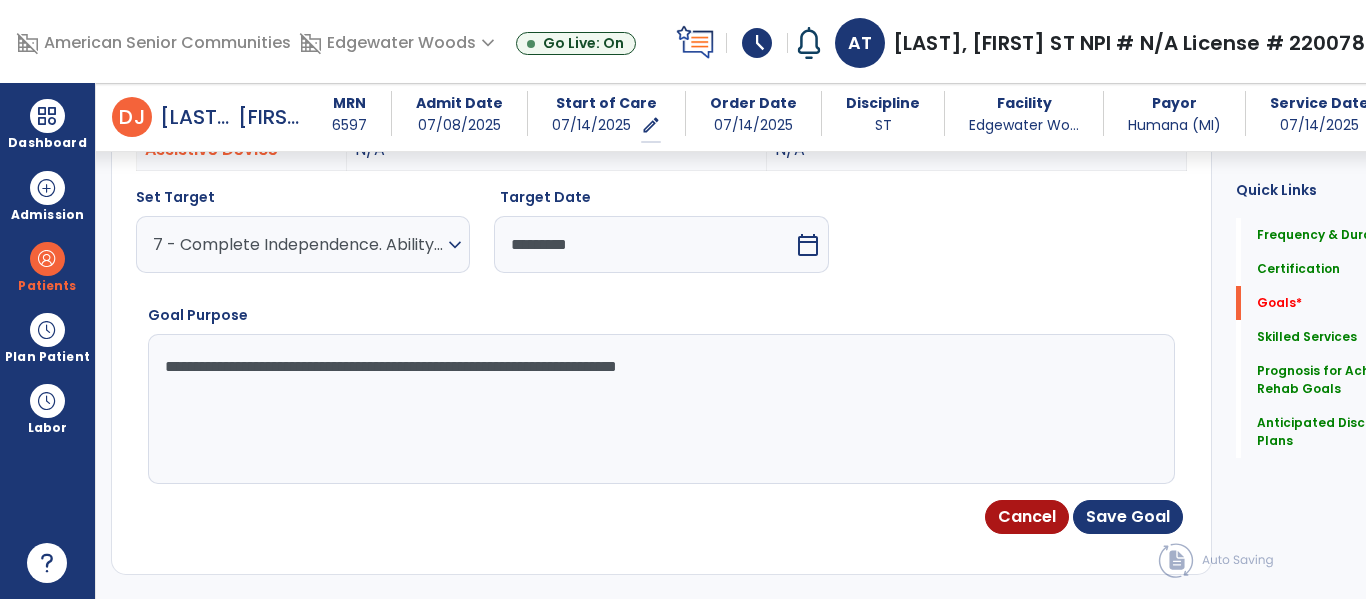 click on "*********" at bounding box center (643, 244) 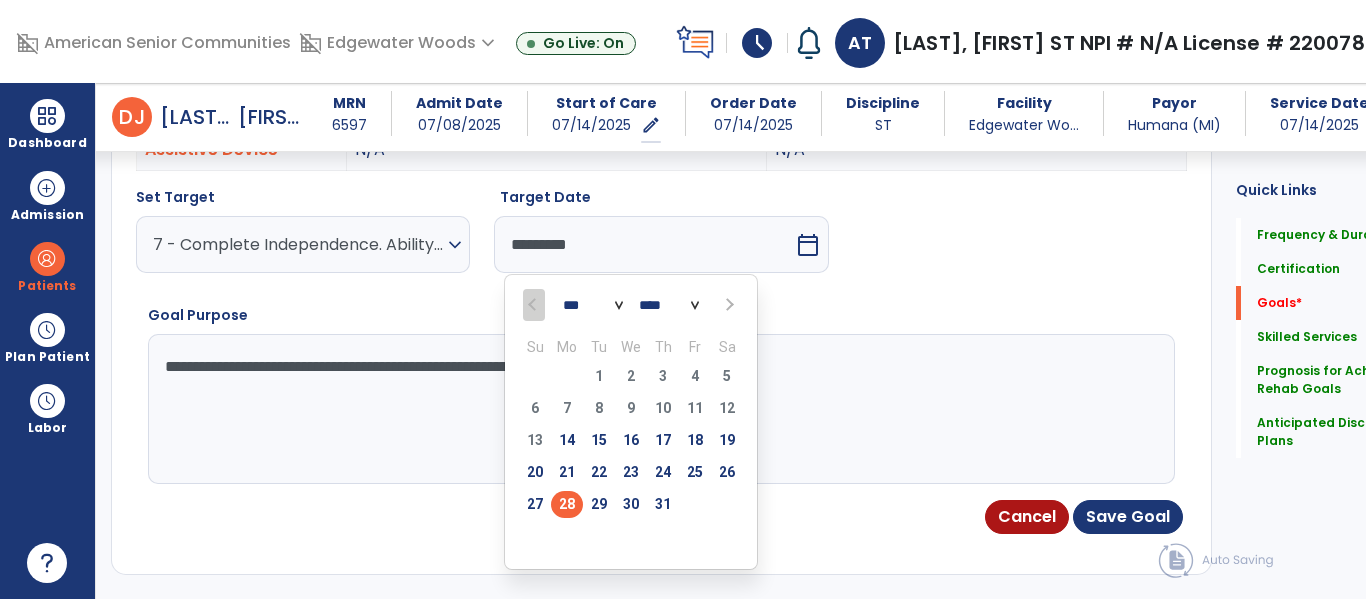 click at bounding box center (728, 305) 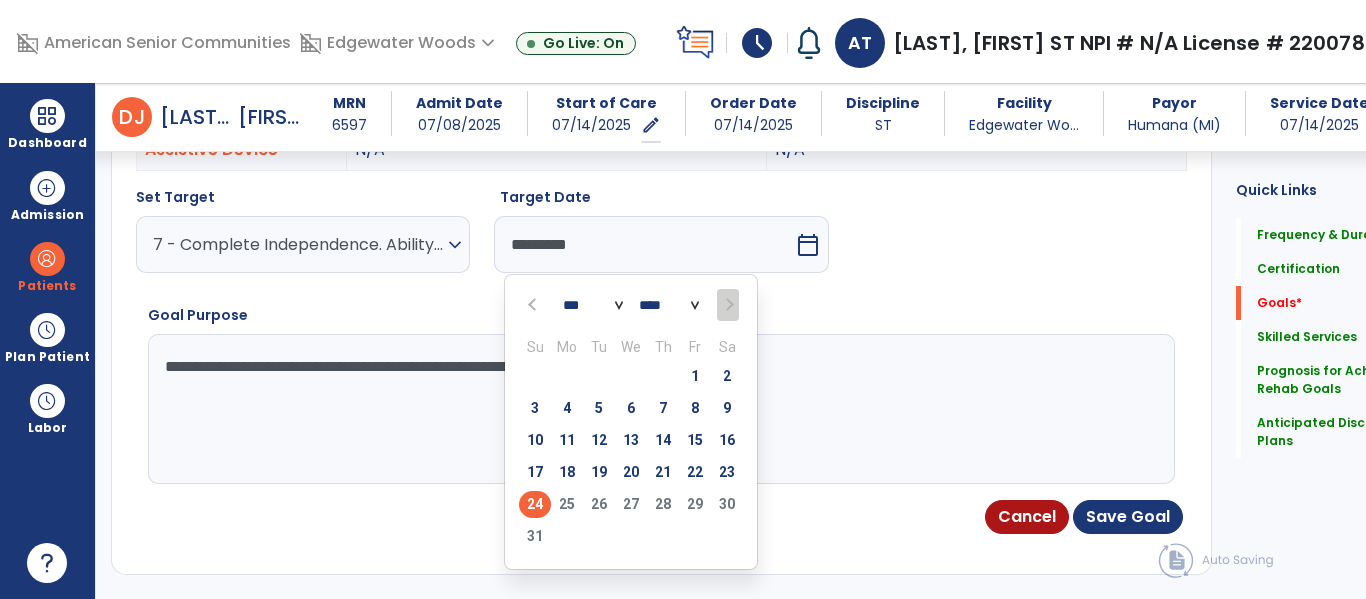 click on "24" at bounding box center [535, 504] 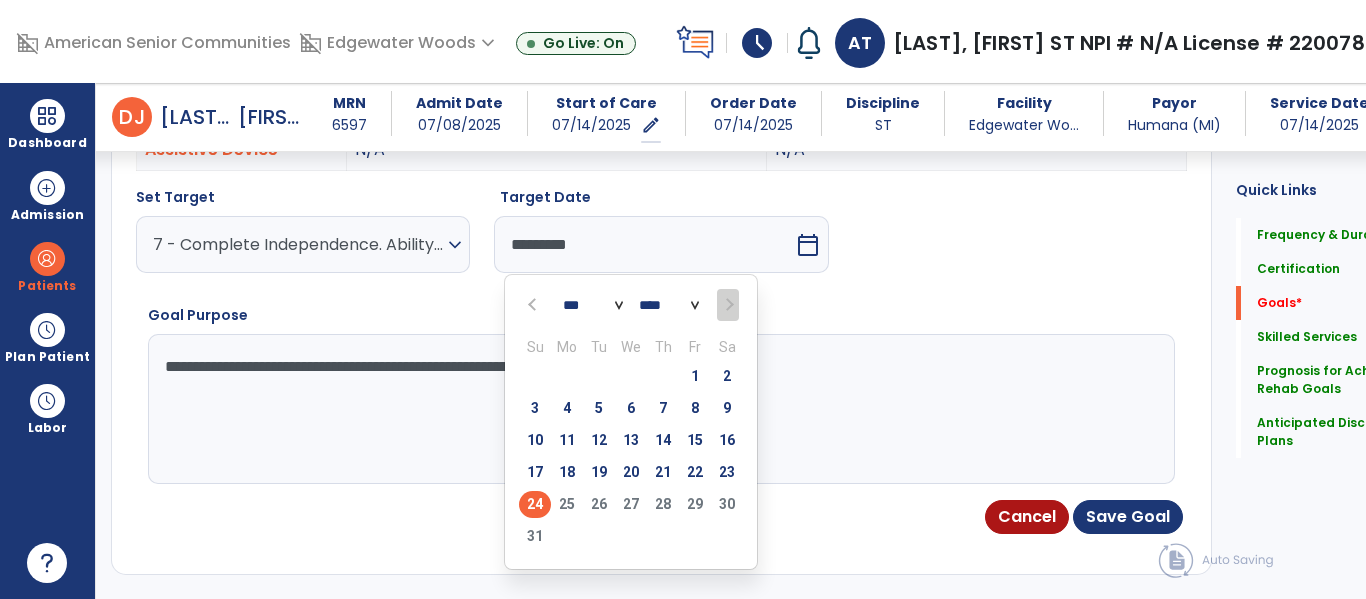 type on "*********" 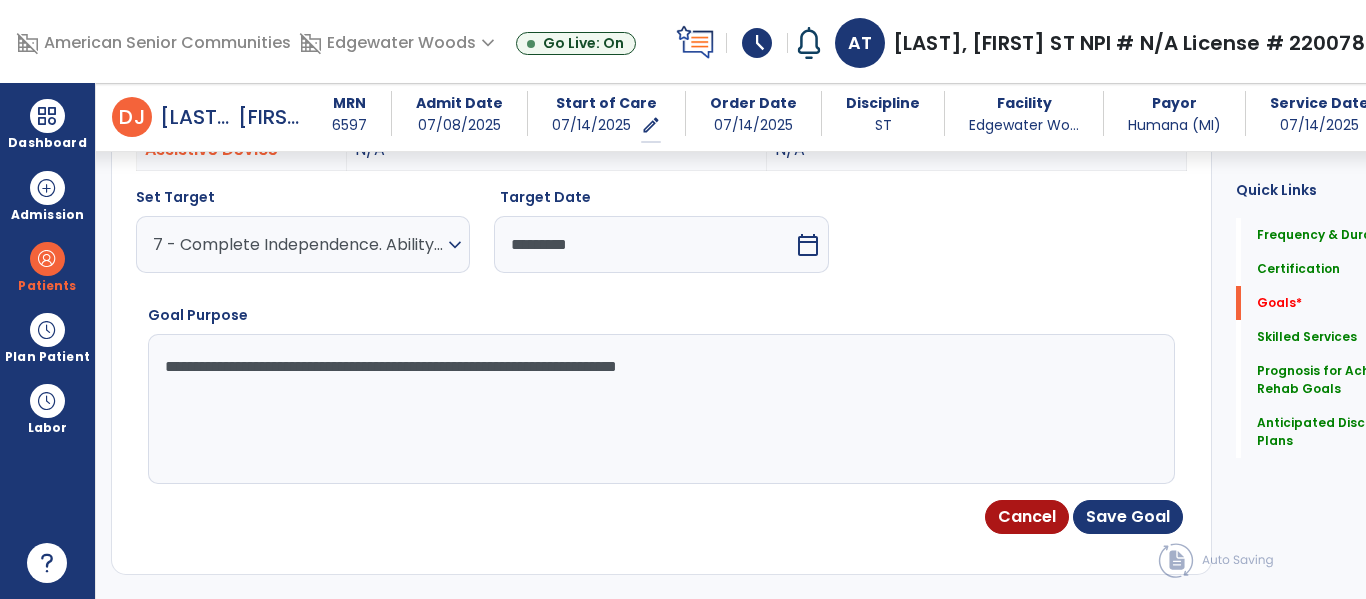 click on "**********" at bounding box center [623, 409] 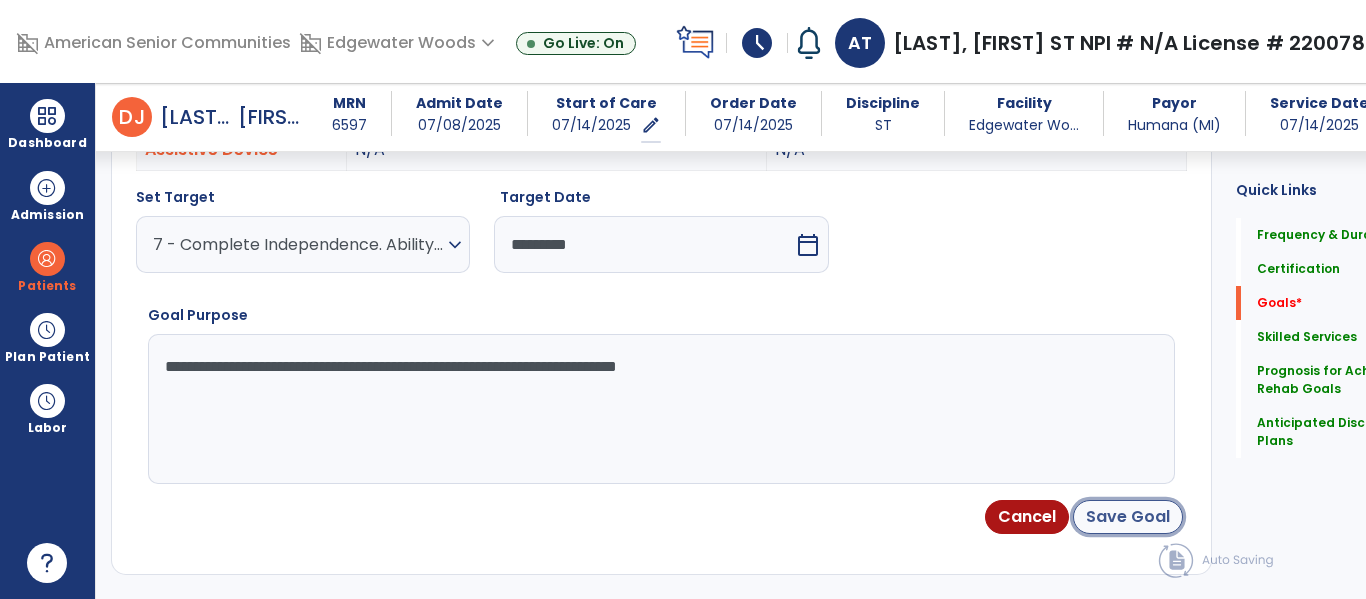 click on "Save Goal" at bounding box center (1128, 517) 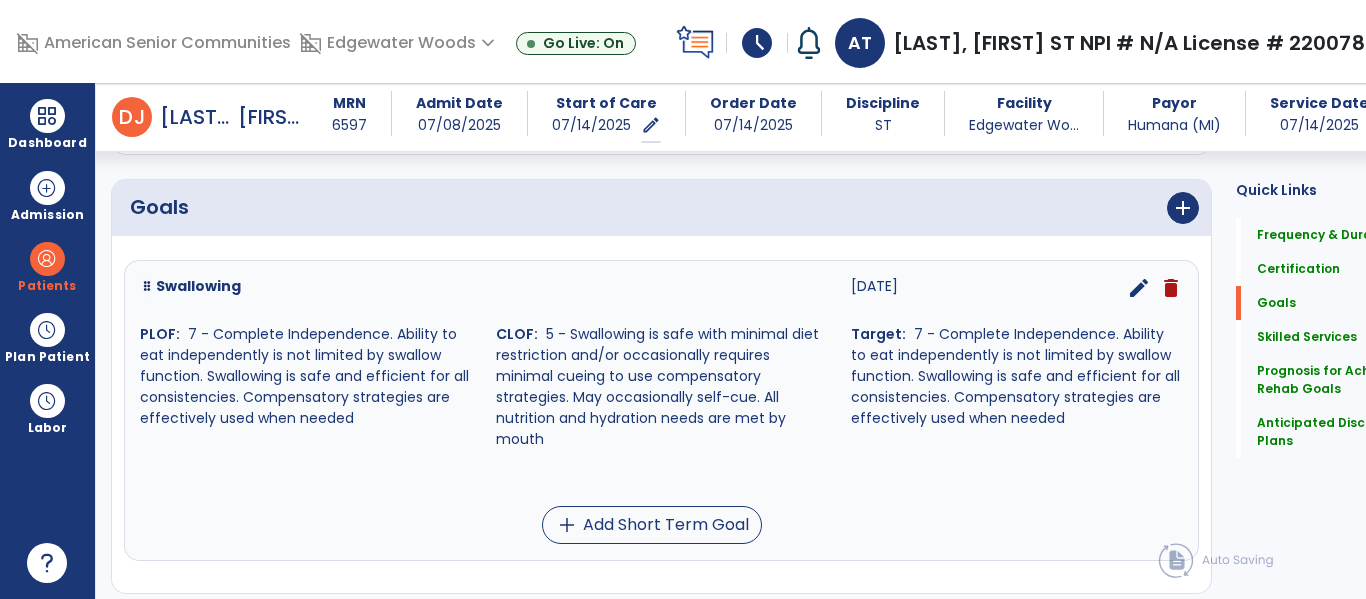 scroll, scrollTop: 443, scrollLeft: 0, axis: vertical 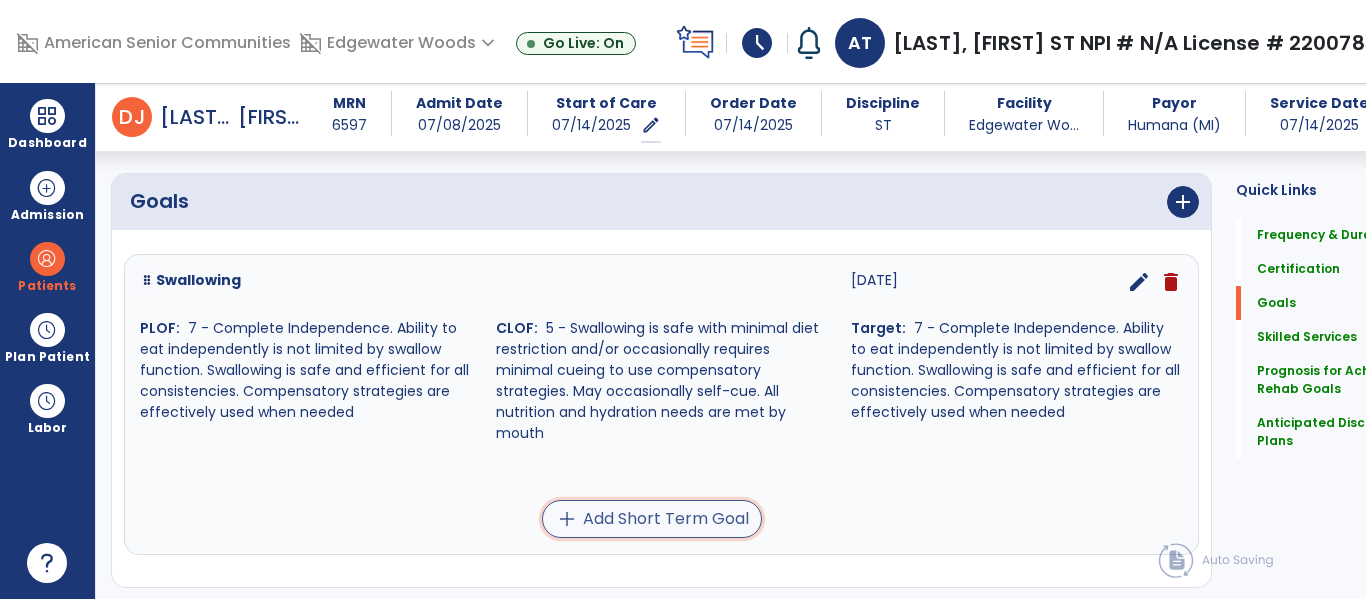 click on "add  Add Short Term Goal" at bounding box center (652, 519) 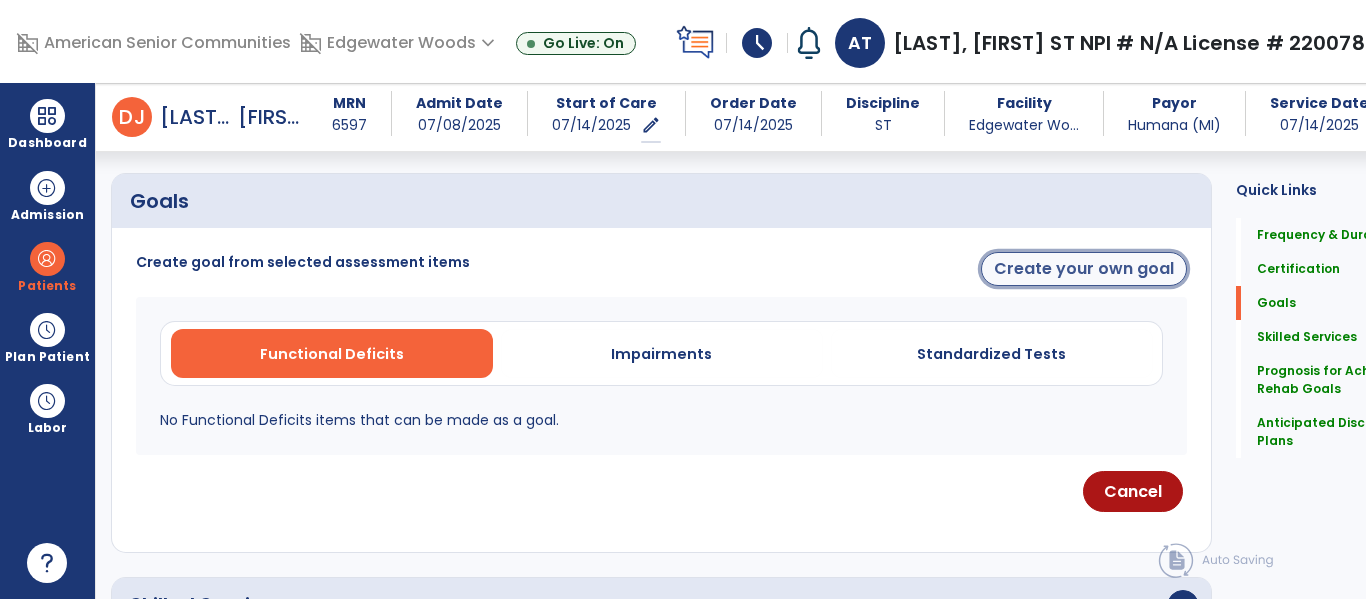 click on "Create your own goal" at bounding box center [1084, 269] 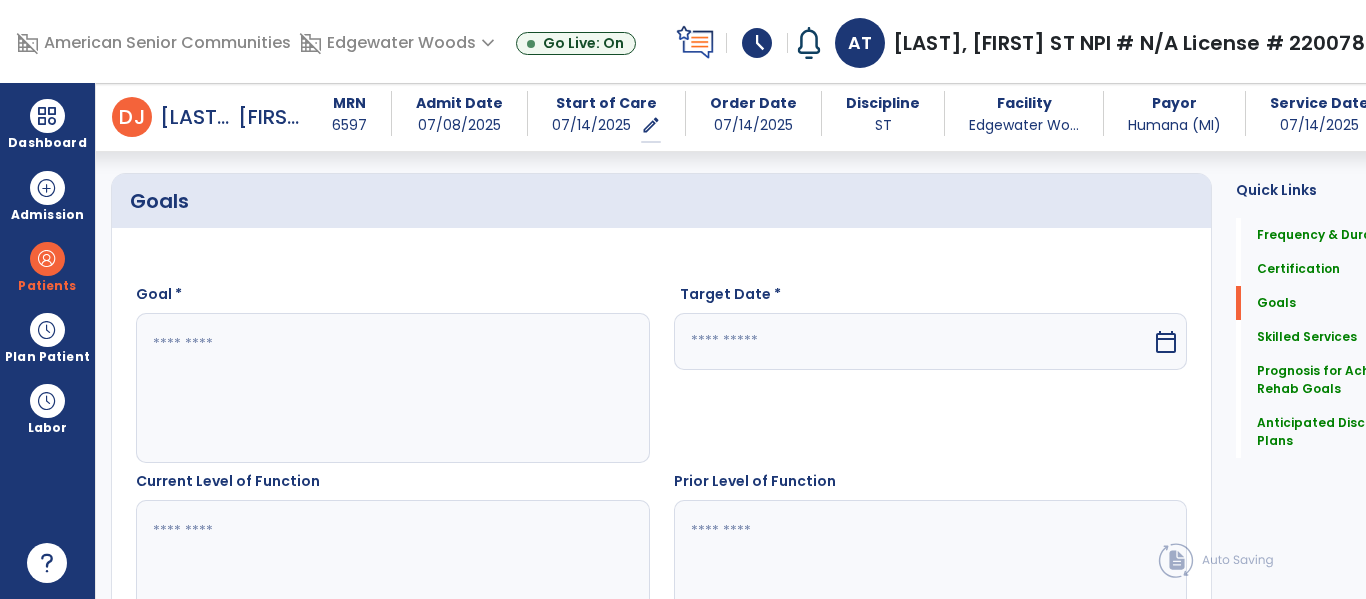 click at bounding box center [374, 388] 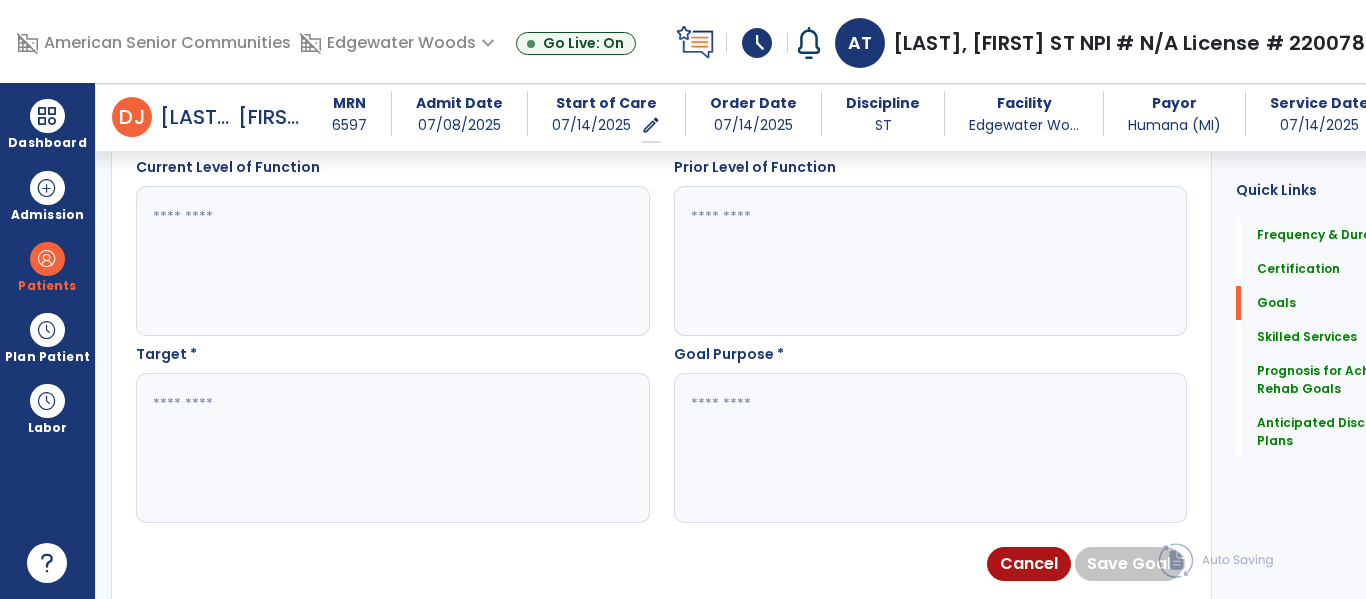 type on "**********" 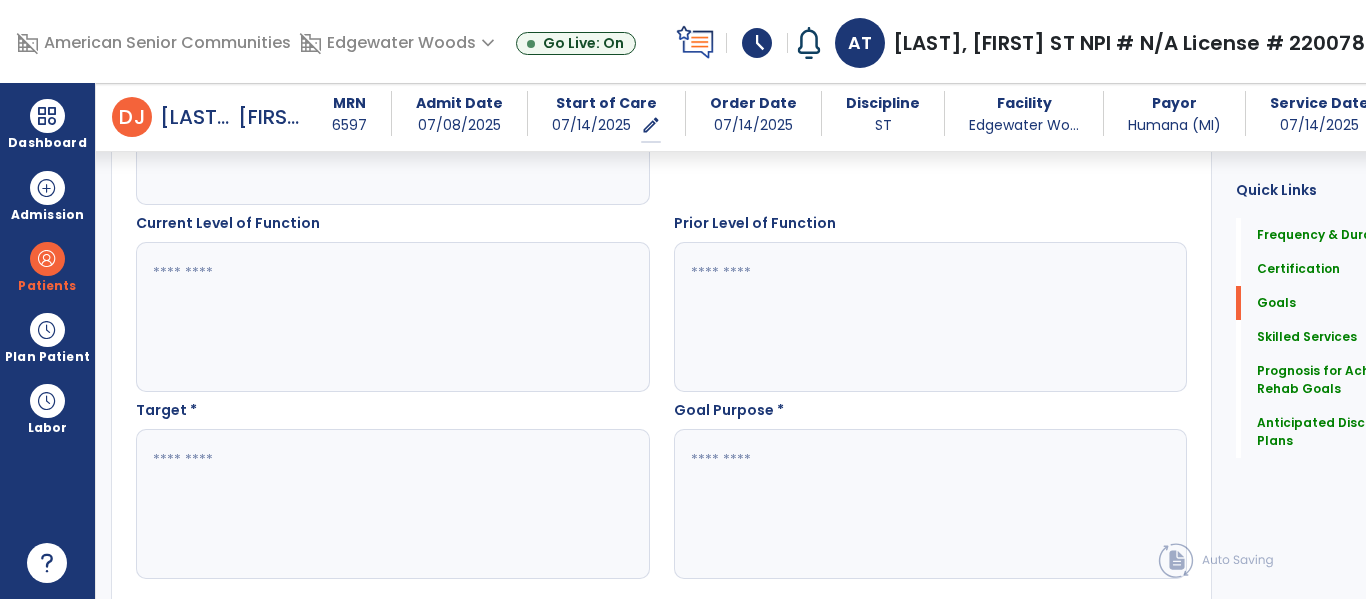 scroll, scrollTop: 699, scrollLeft: 0, axis: vertical 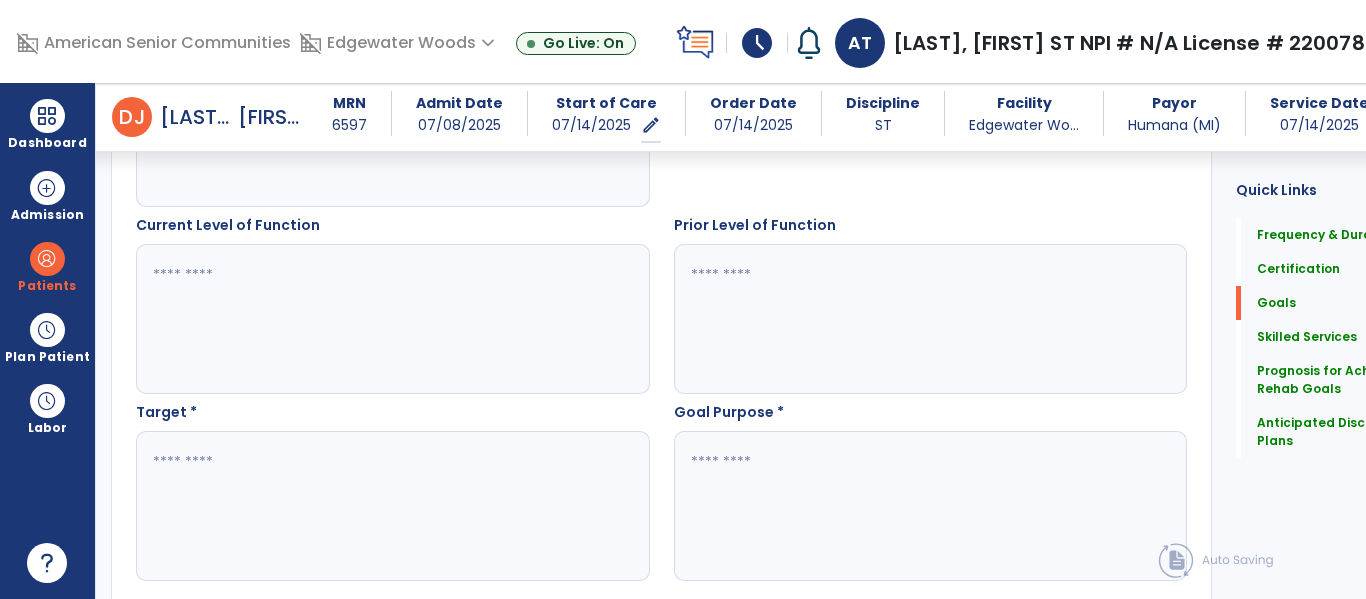click at bounding box center (374, 319) 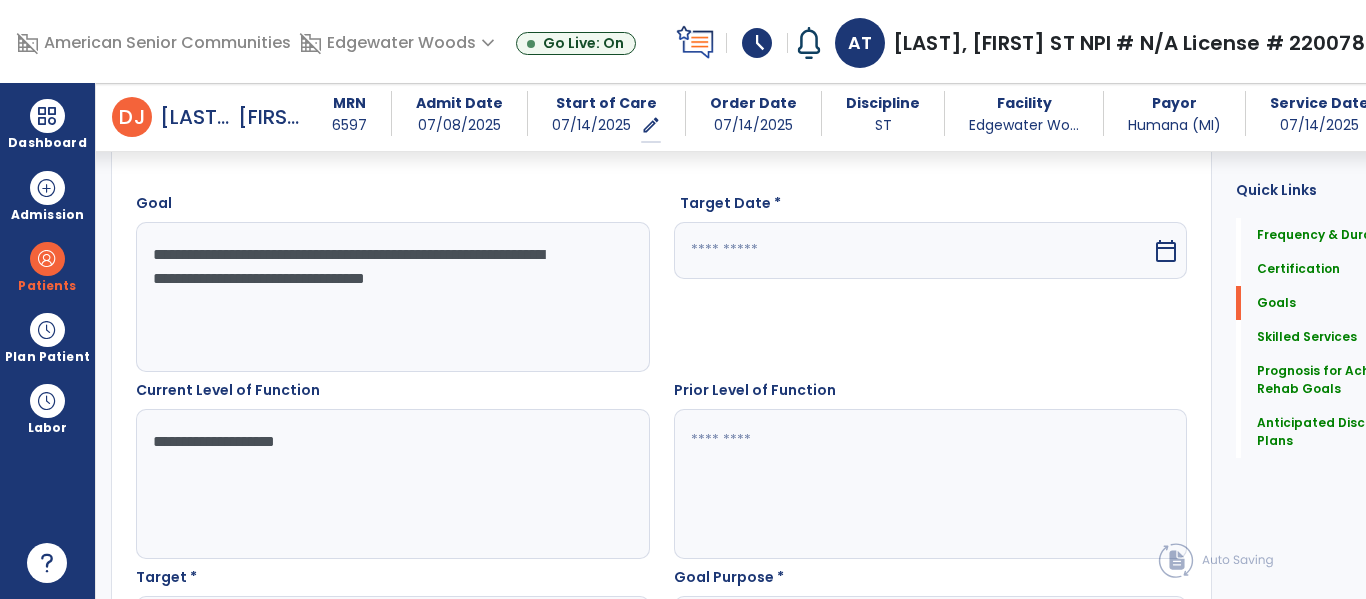 scroll, scrollTop: 523, scrollLeft: 0, axis: vertical 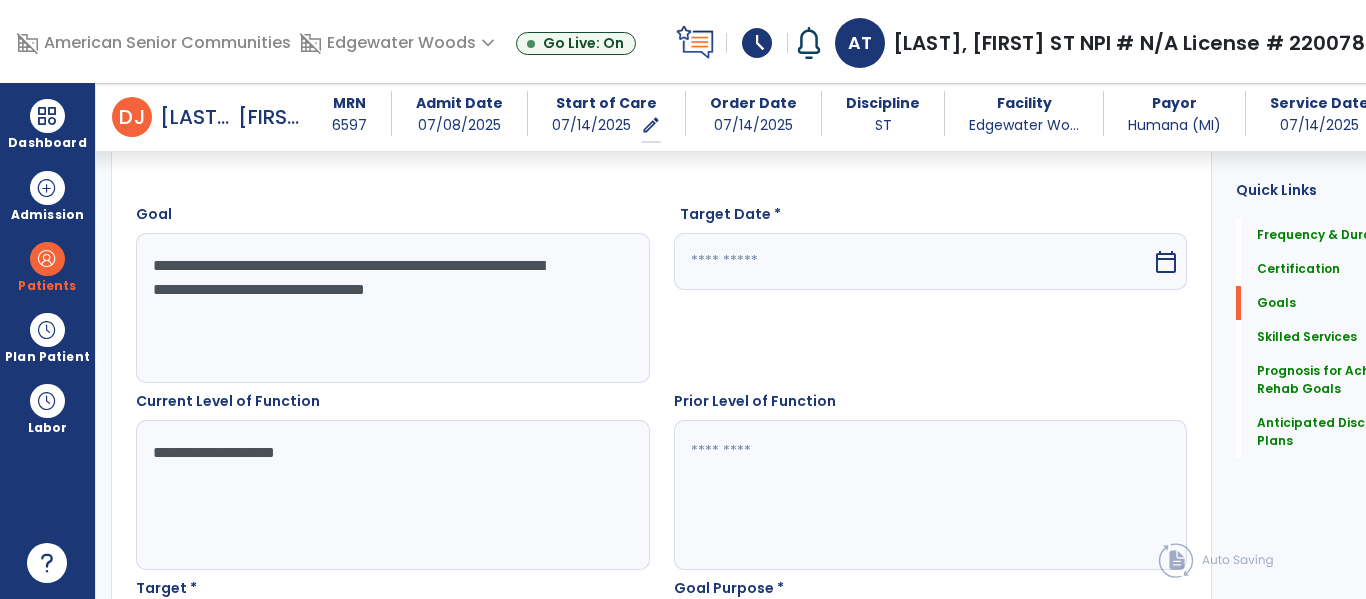 type on "**********" 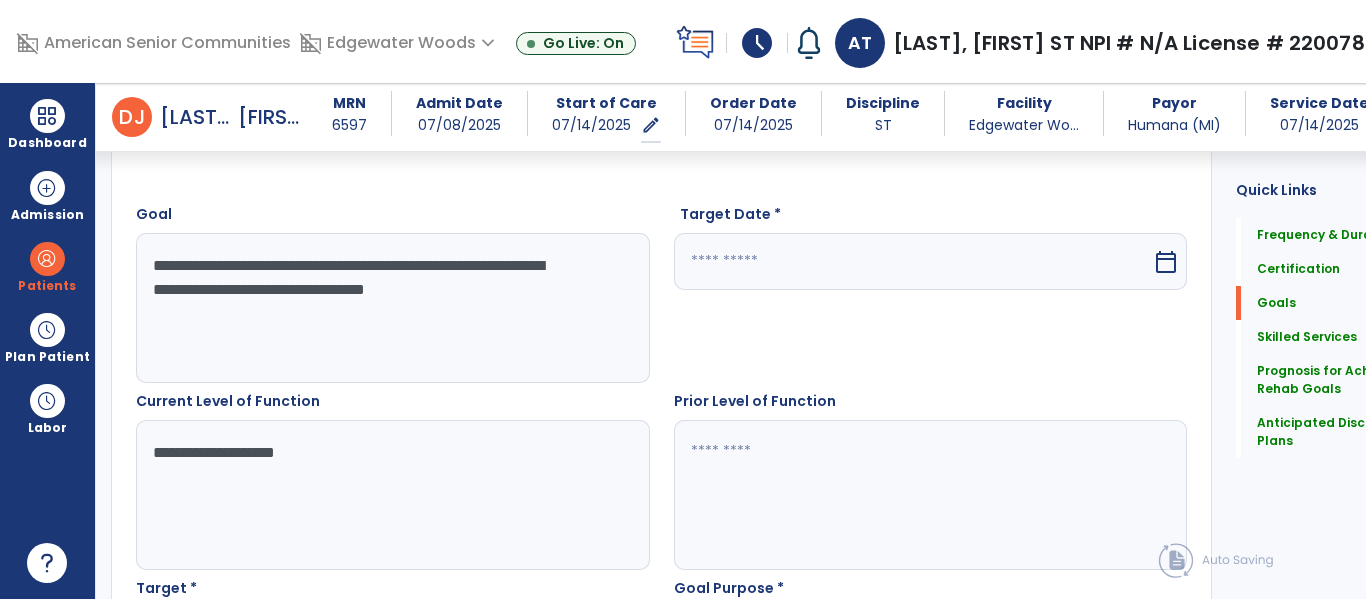 click at bounding box center (913, 261) 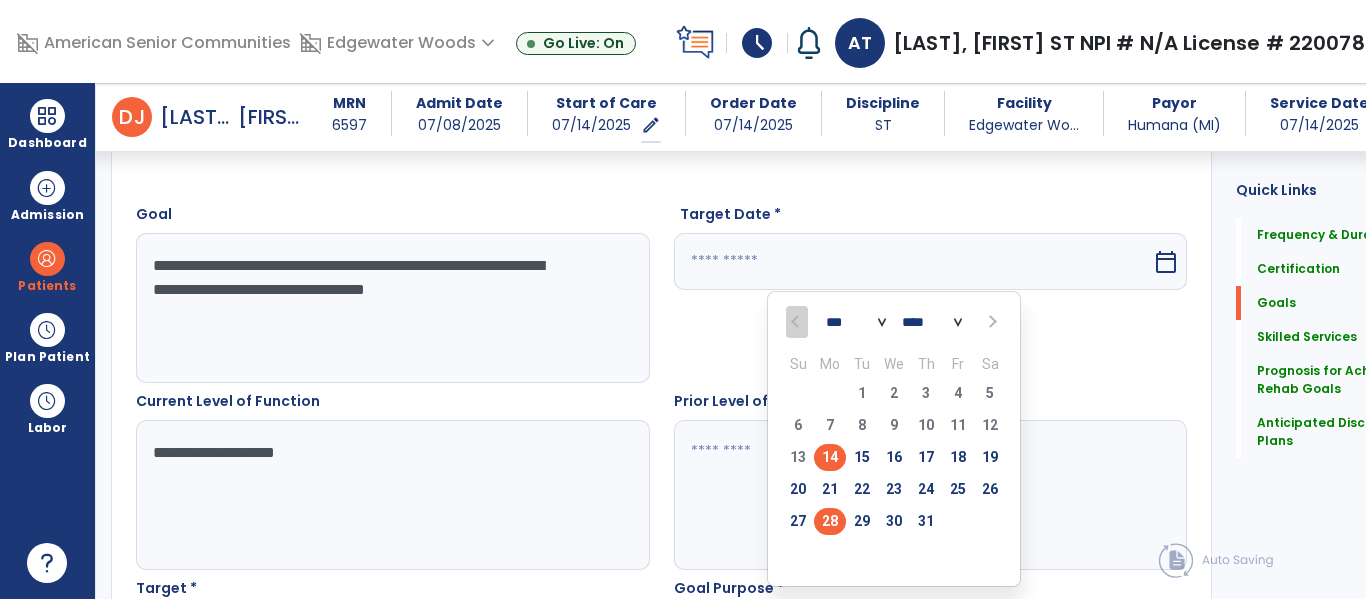 click on "28" at bounding box center [830, 521] 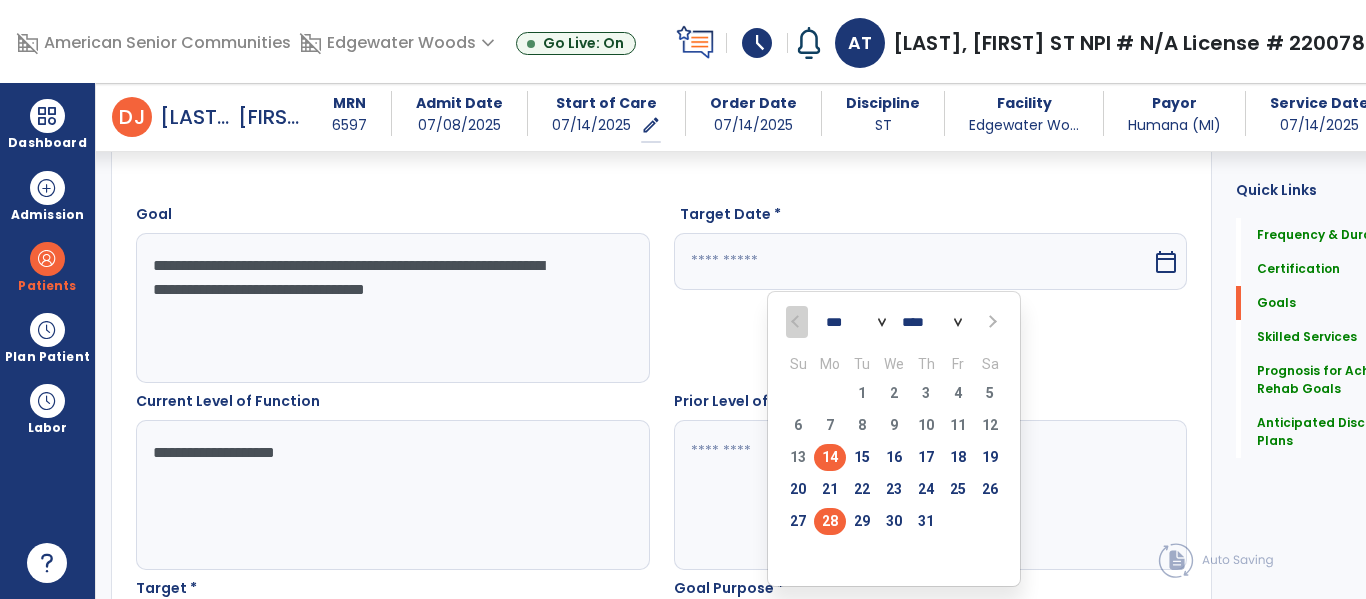 type on "*********" 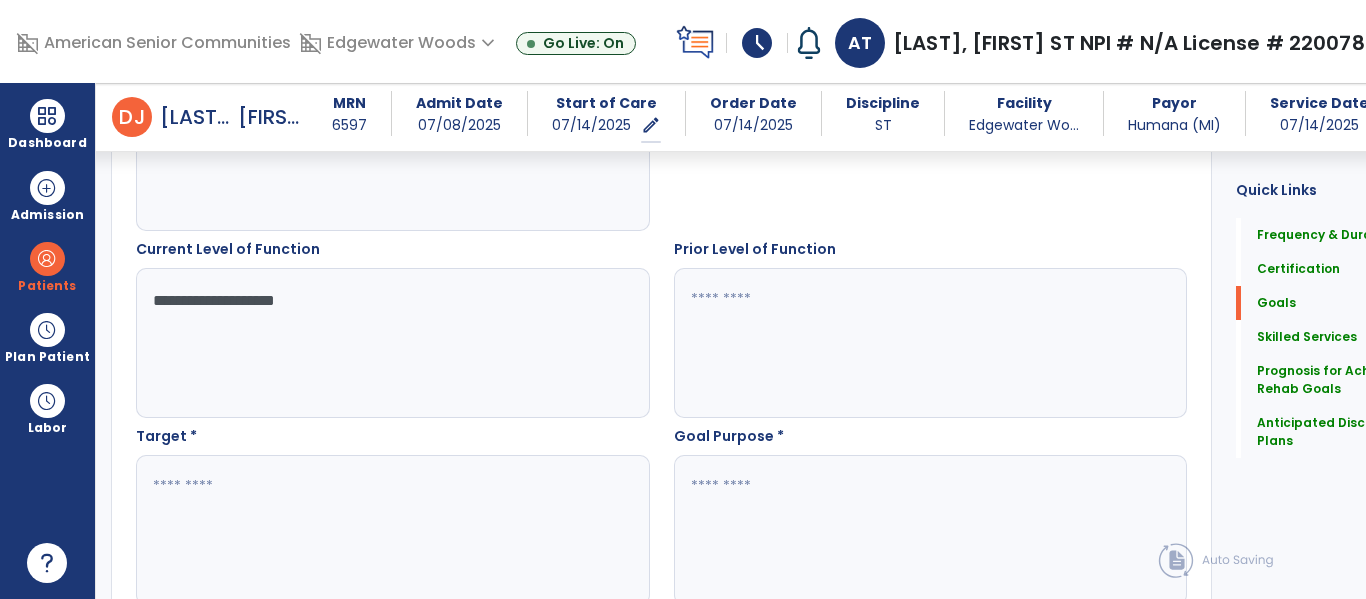 scroll, scrollTop: 687, scrollLeft: 0, axis: vertical 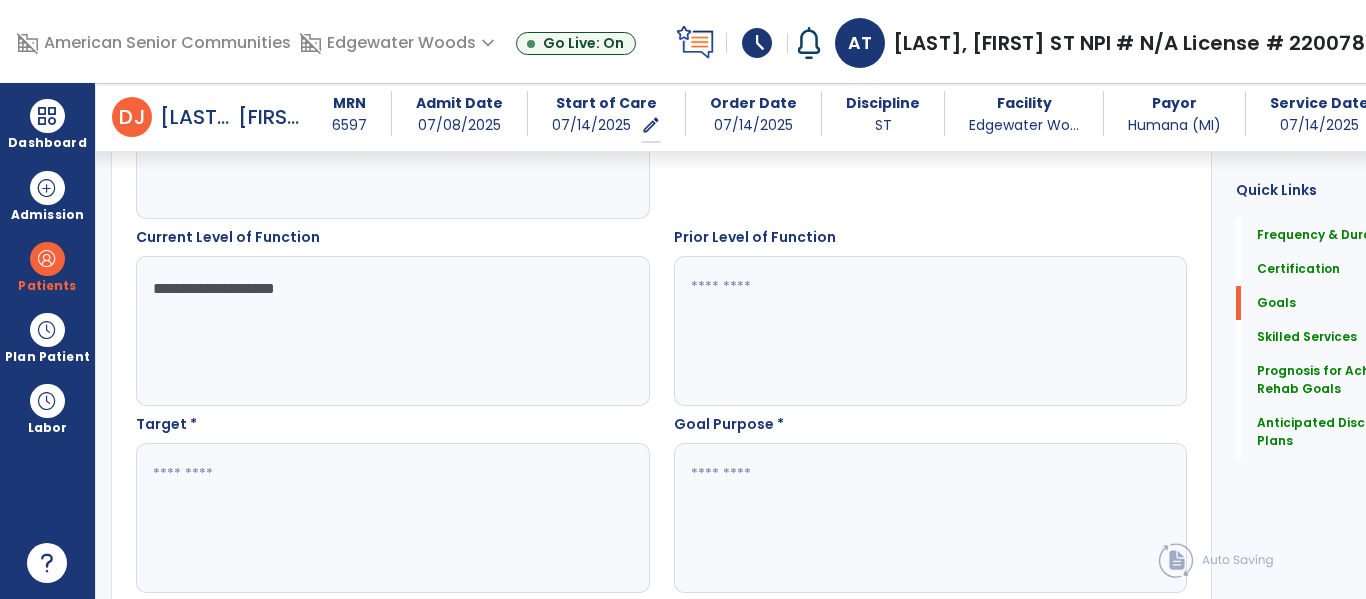click at bounding box center [912, 518] 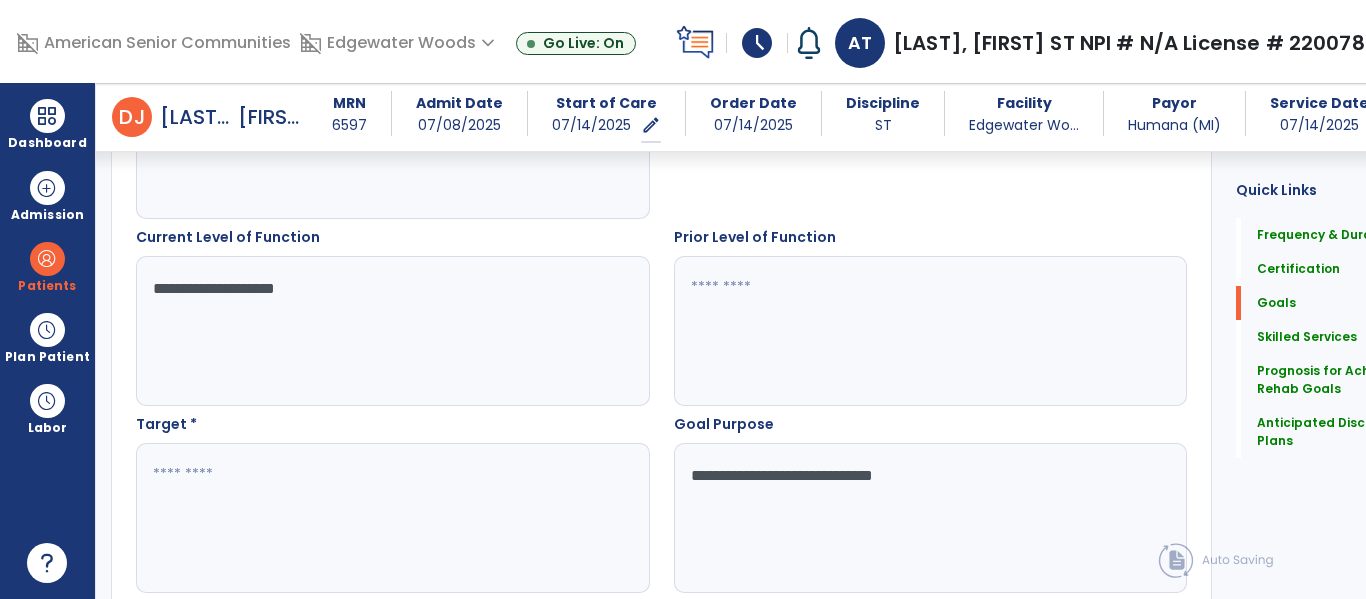 click on "**********" at bounding box center (912, 518) 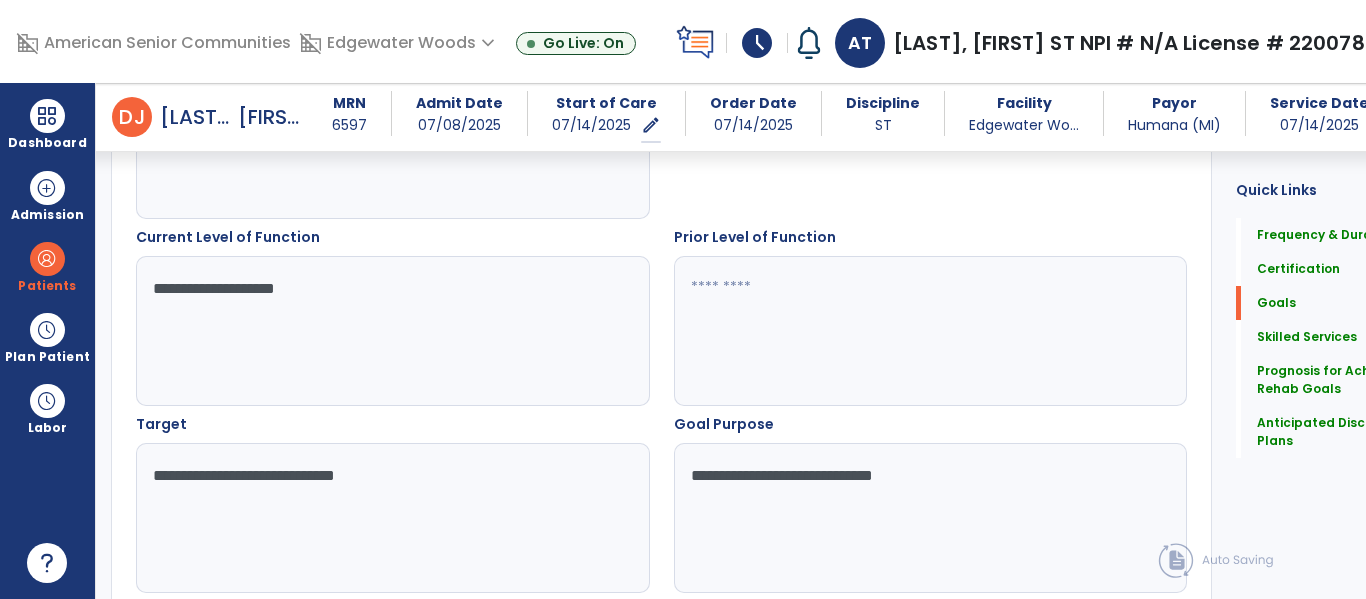 scroll, scrollTop: 714, scrollLeft: 0, axis: vertical 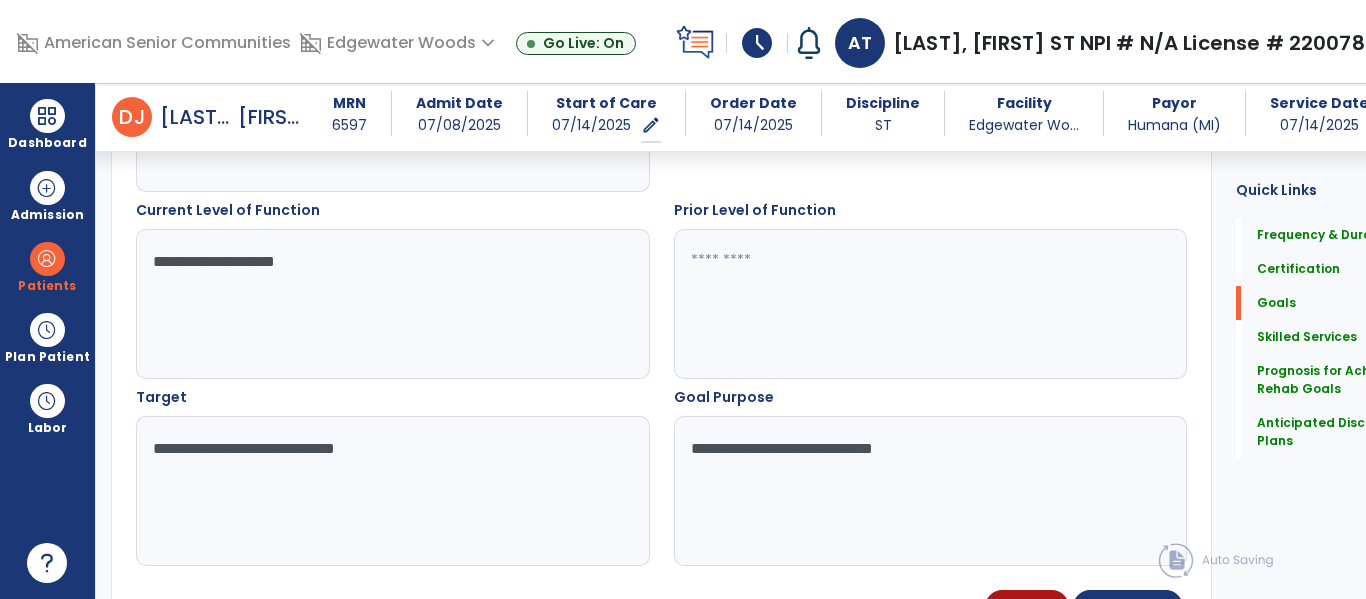 click on "**********" at bounding box center (374, 491) 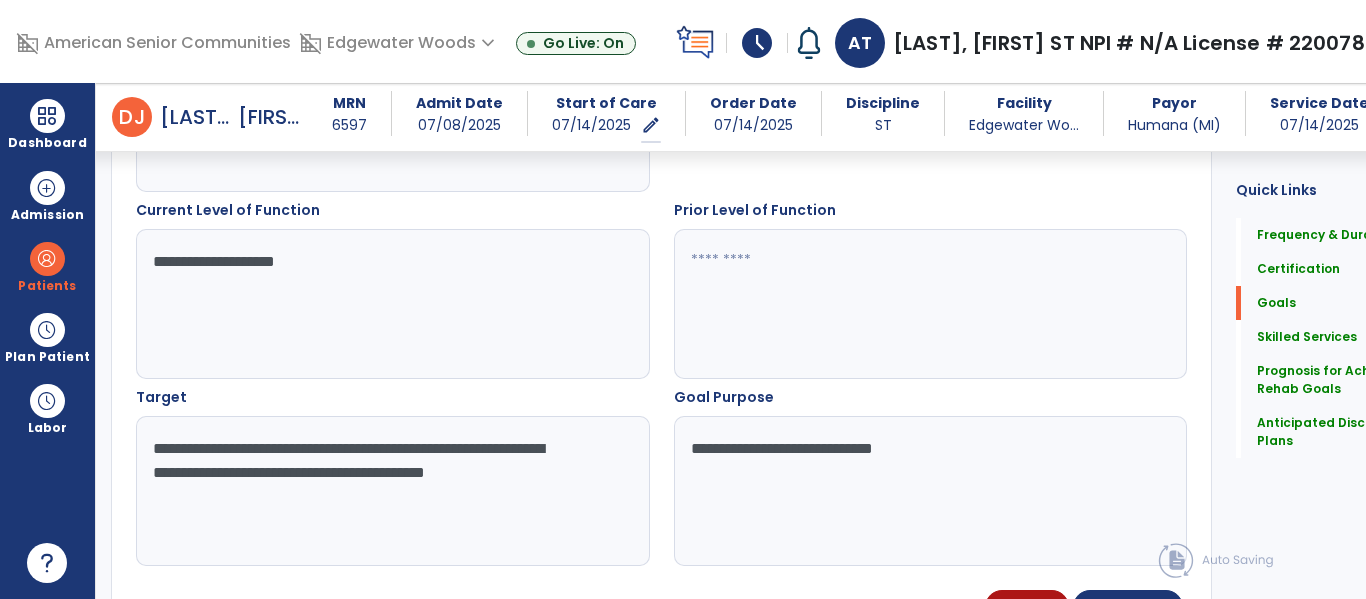 click on "**********" at bounding box center (374, 491) 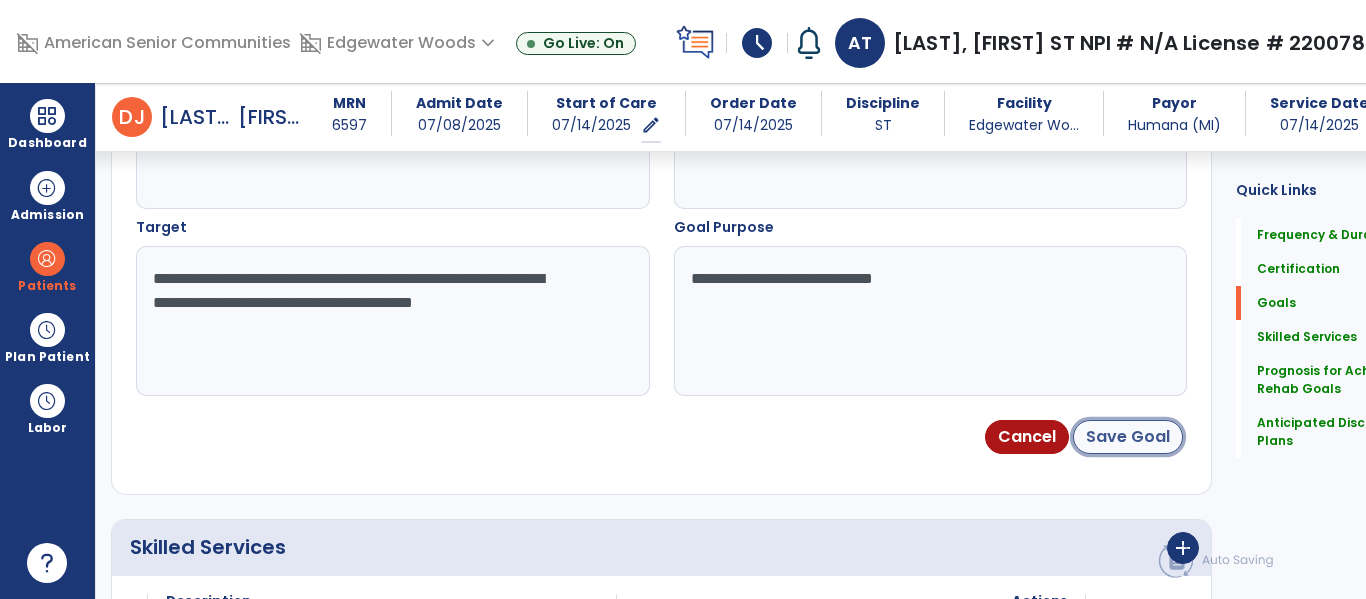 click on "Save Goal" at bounding box center (1128, 437) 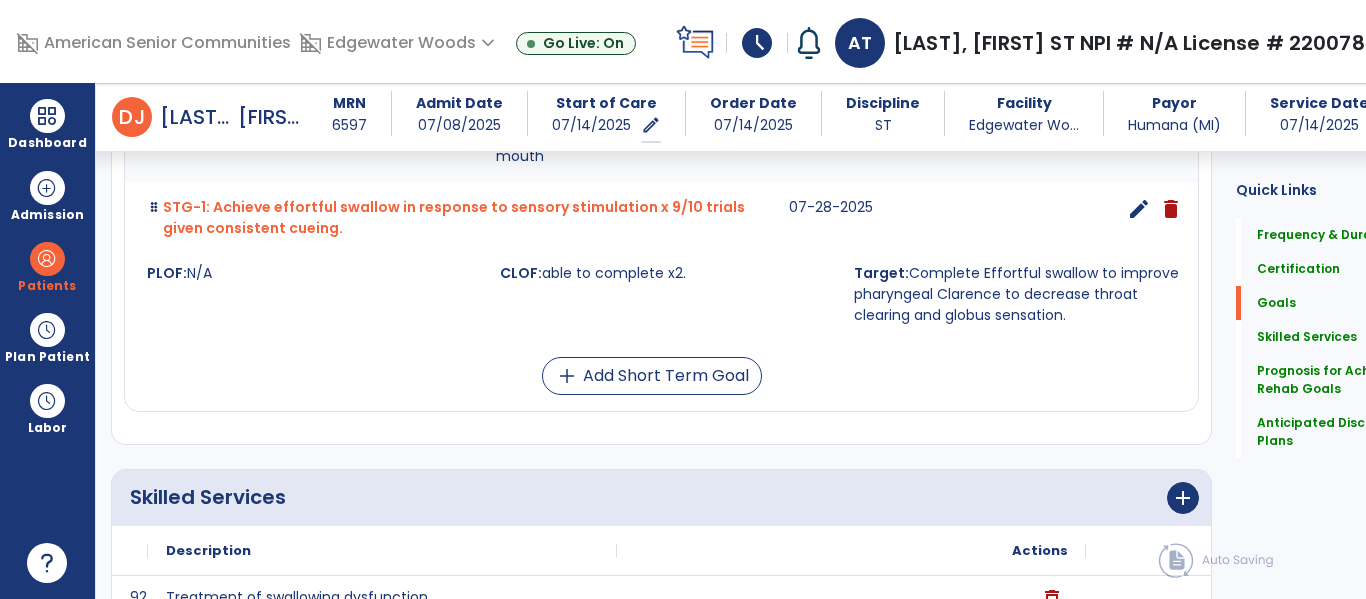 scroll, scrollTop: 723, scrollLeft: 0, axis: vertical 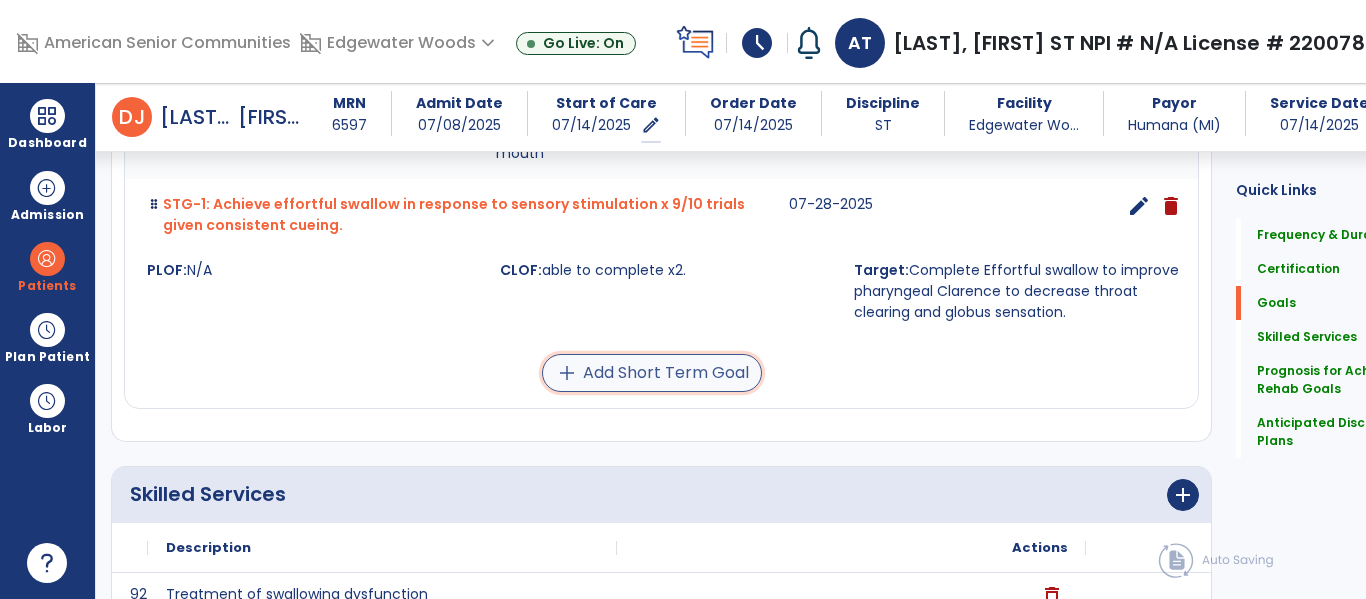click on "add  Add Short Term Goal" at bounding box center [652, 373] 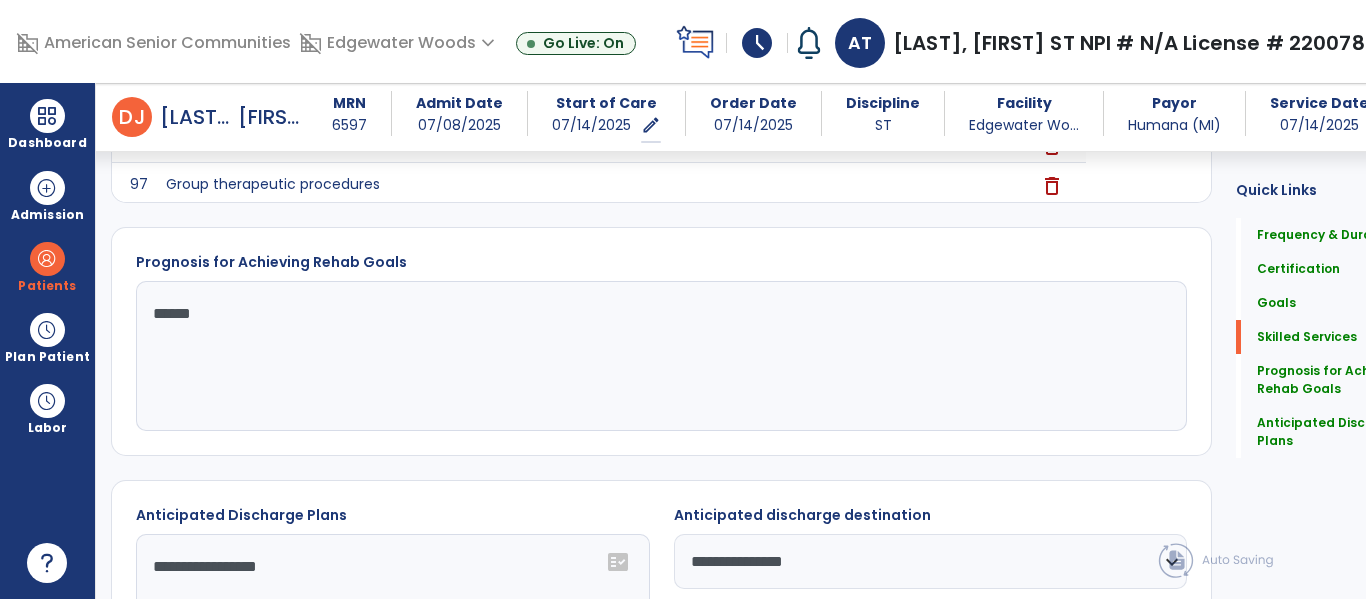 scroll, scrollTop: 561, scrollLeft: 0, axis: vertical 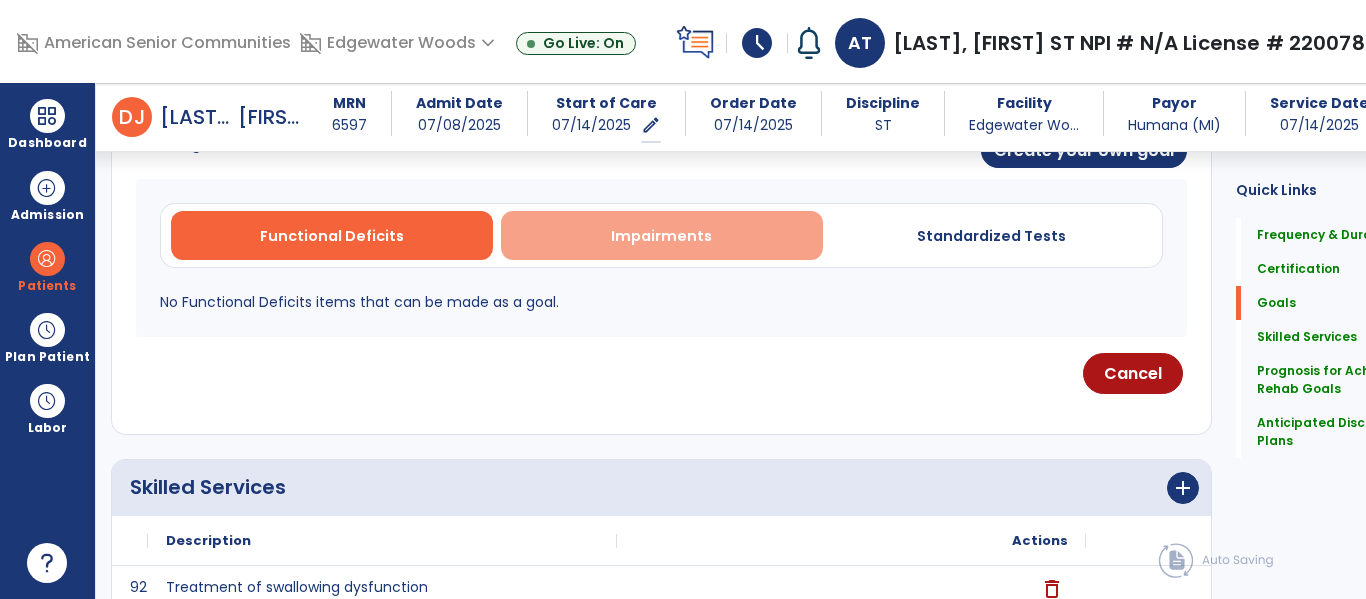 click on "Impairments" at bounding box center [661, 236] 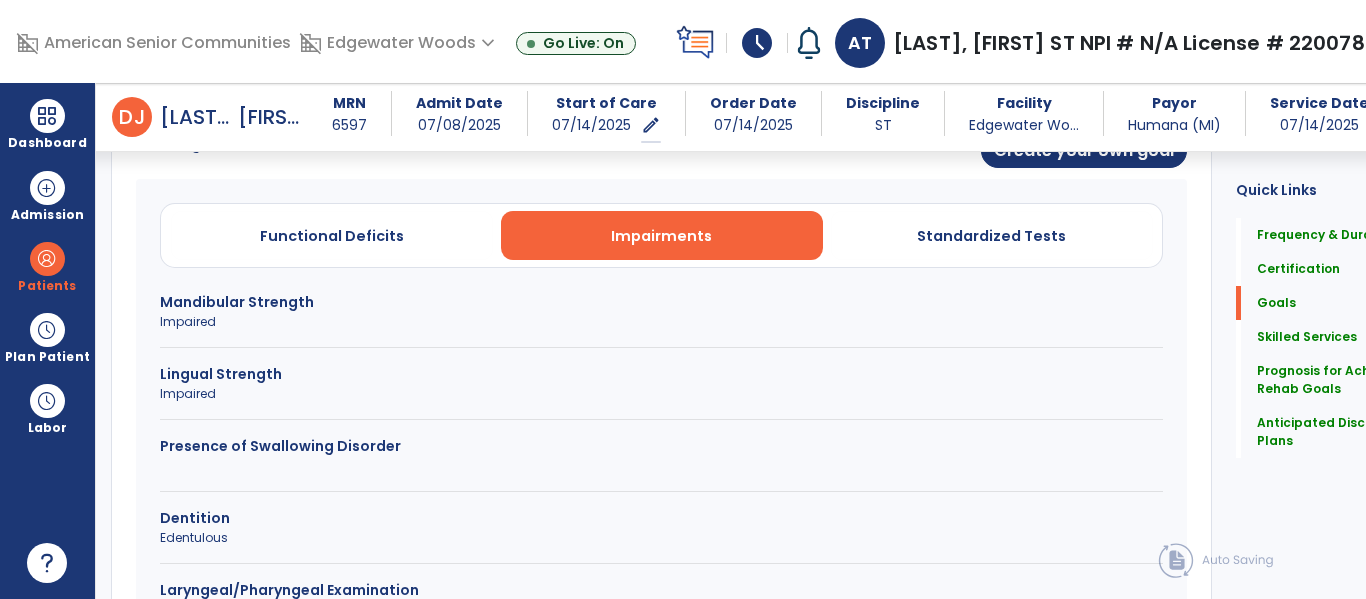 click on "Impaired" at bounding box center (661, 322) 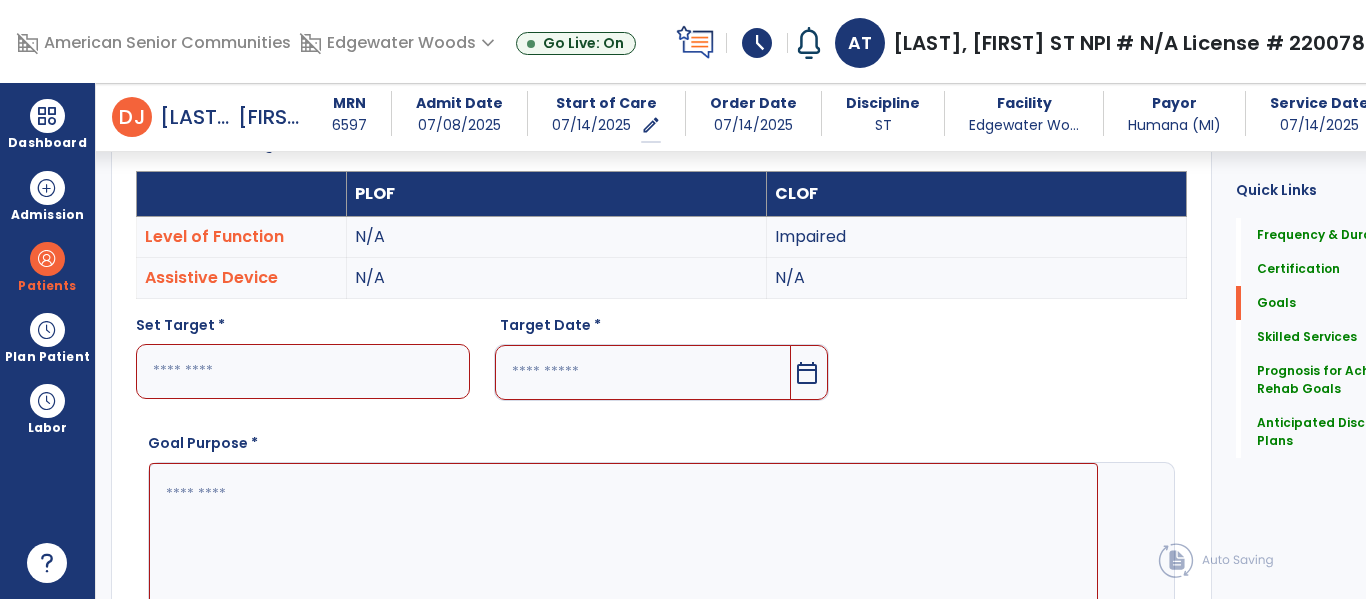click at bounding box center (303, 371) 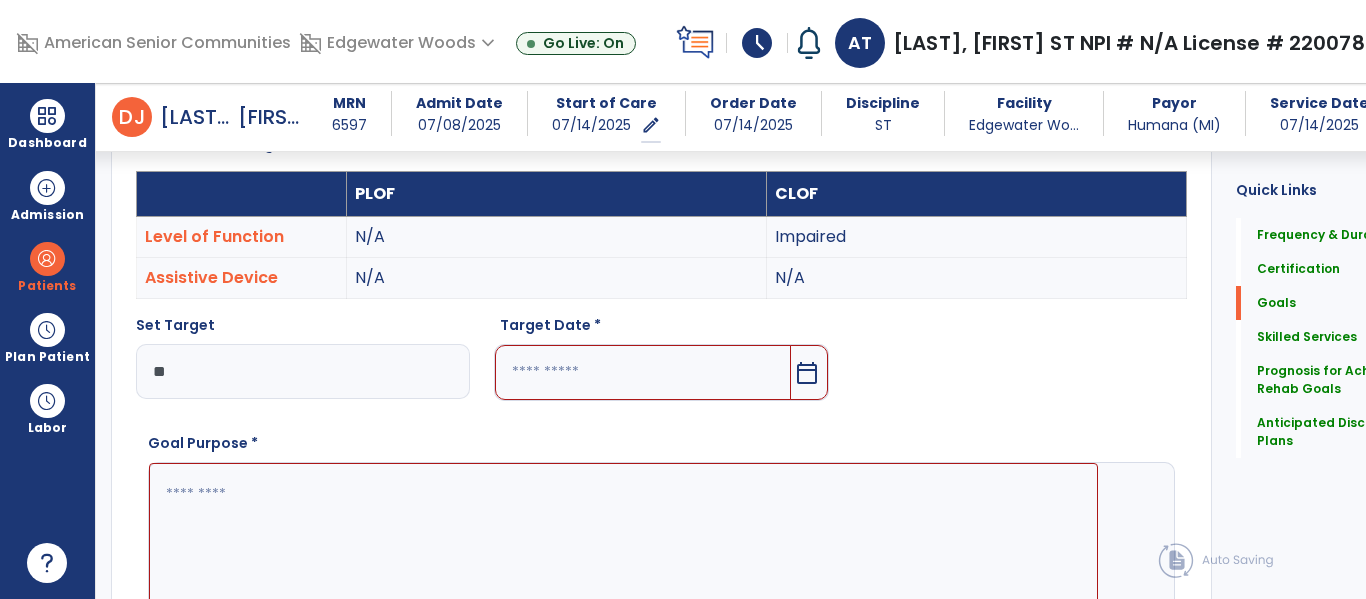 type on "*" 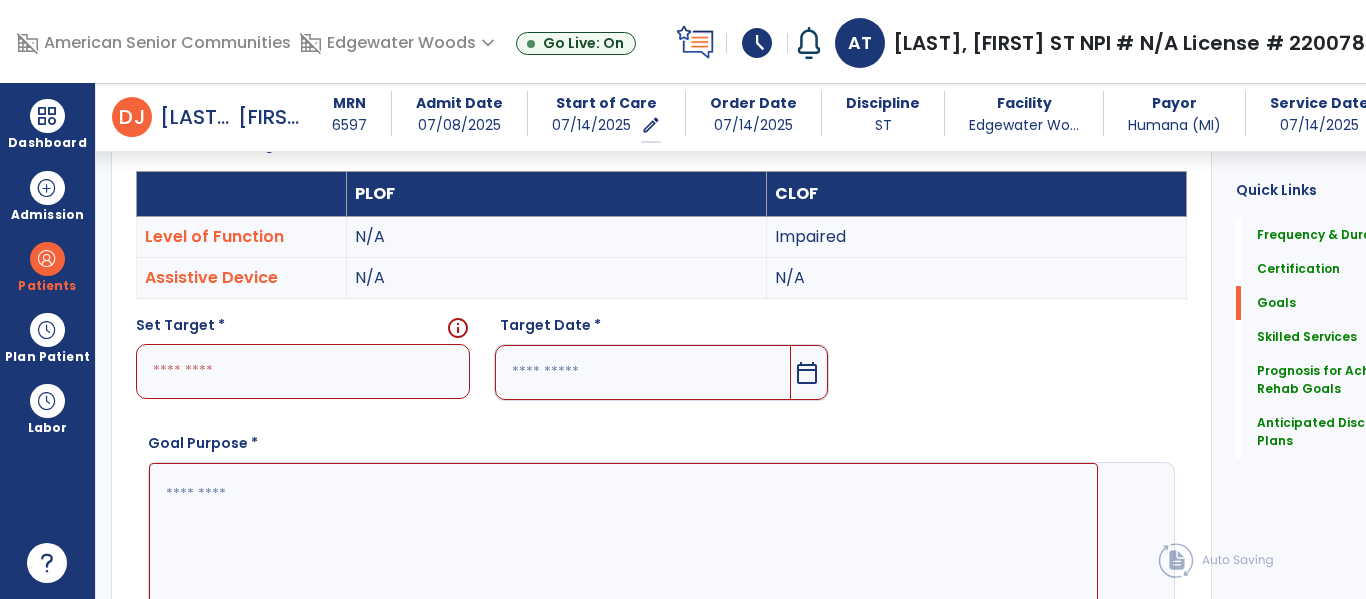 type on "*" 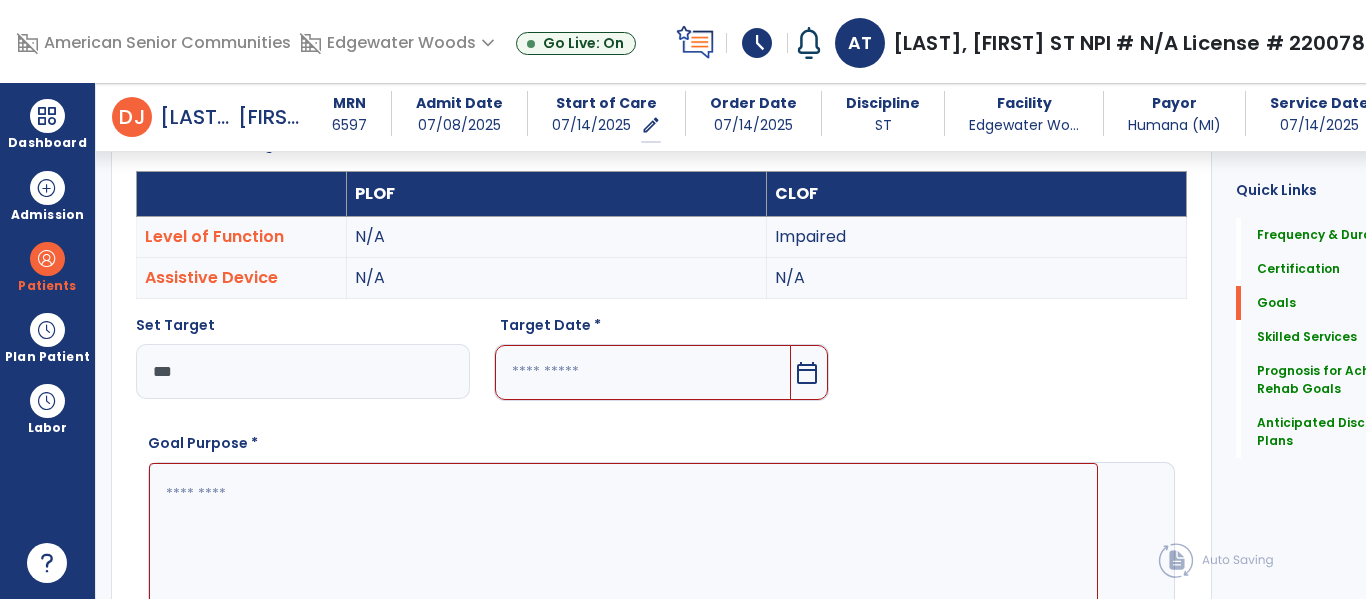 type on "***" 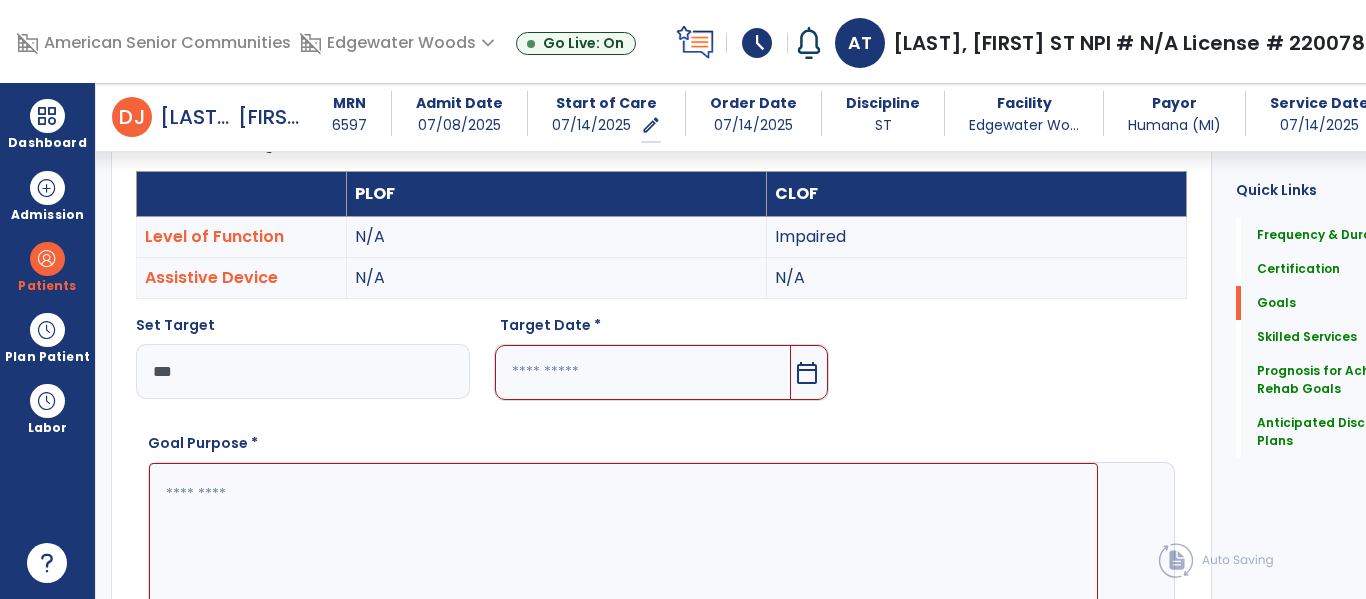 click at bounding box center [642, 372] 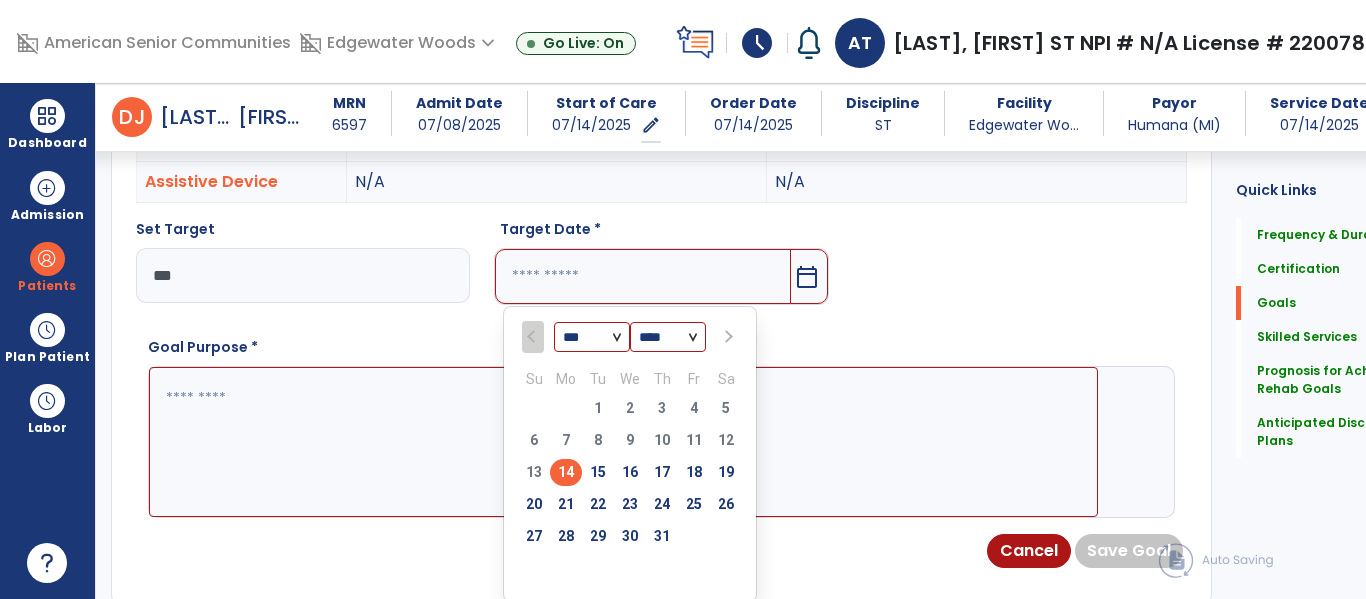 scroll, scrollTop: 658, scrollLeft: 0, axis: vertical 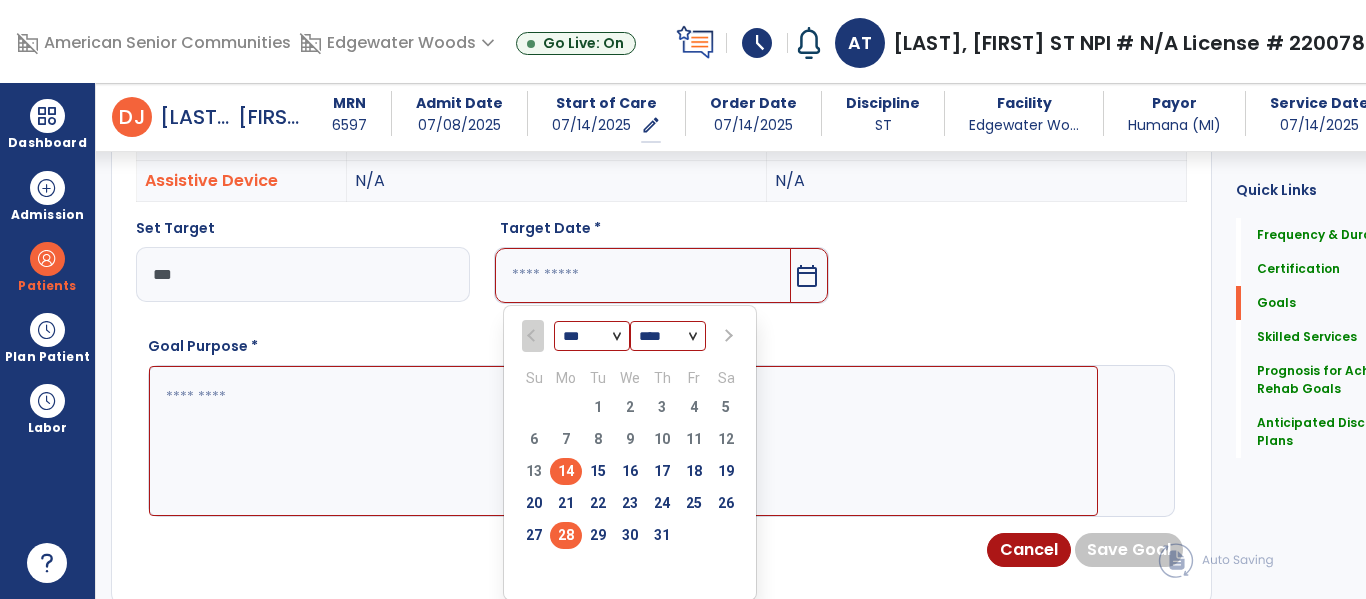 click on "28" at bounding box center (566, 535) 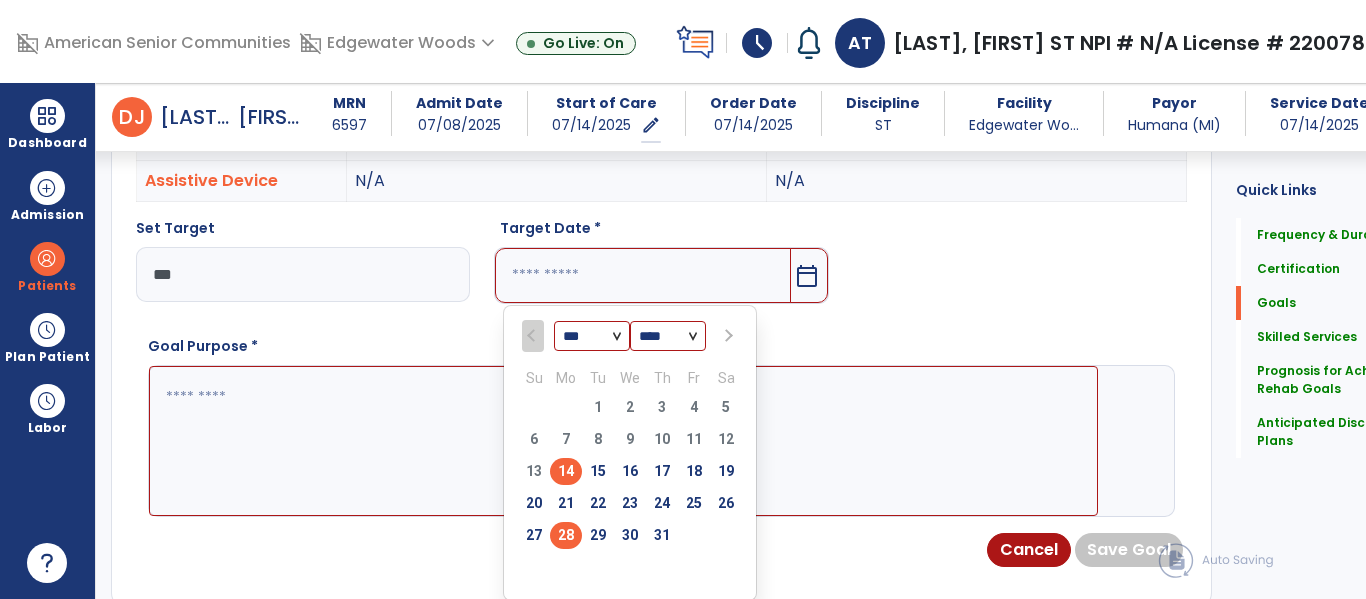 type on "*********" 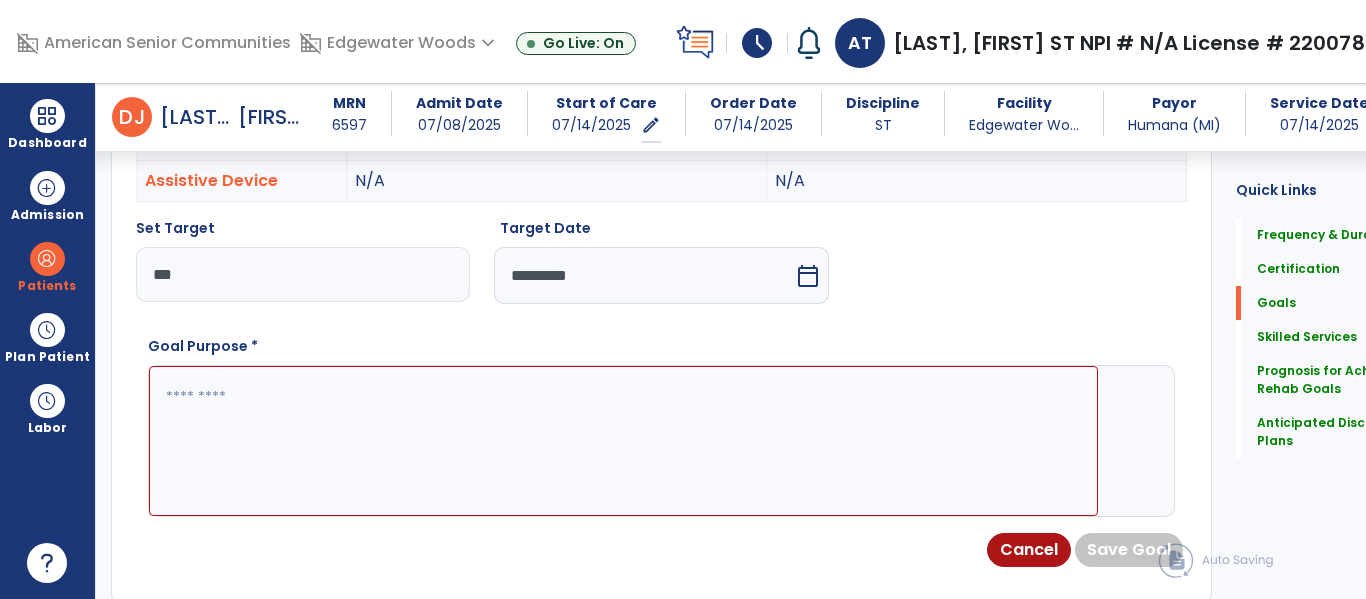 click on "***" at bounding box center [303, 274] 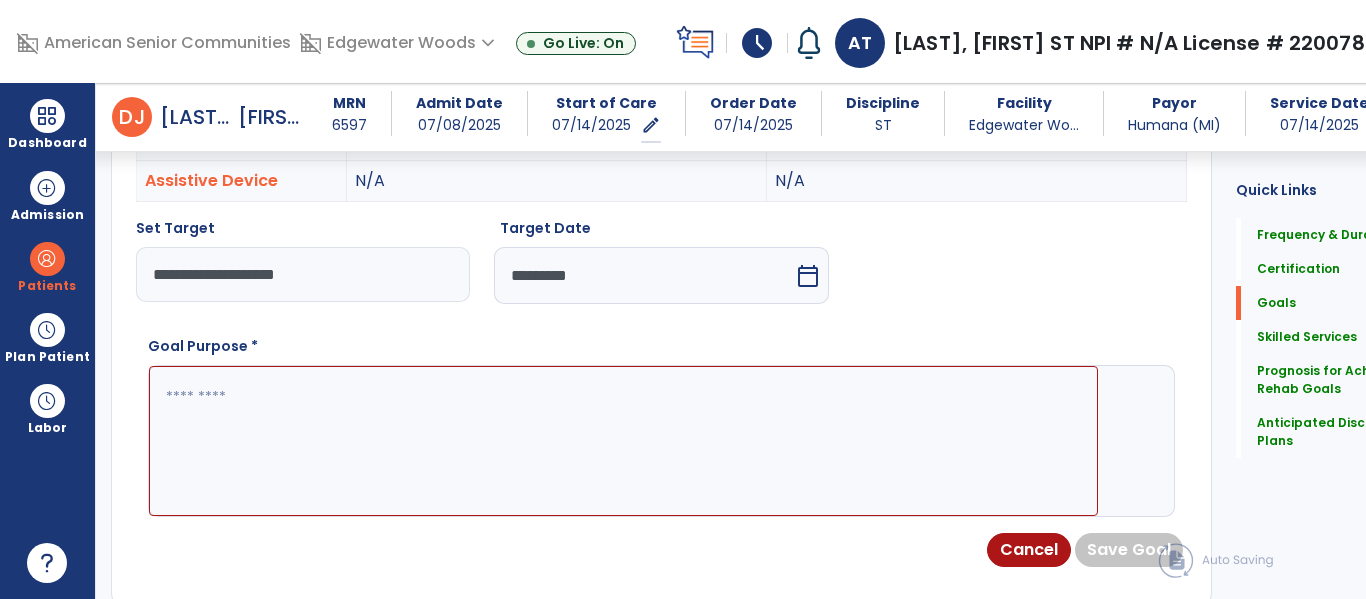 type on "**********" 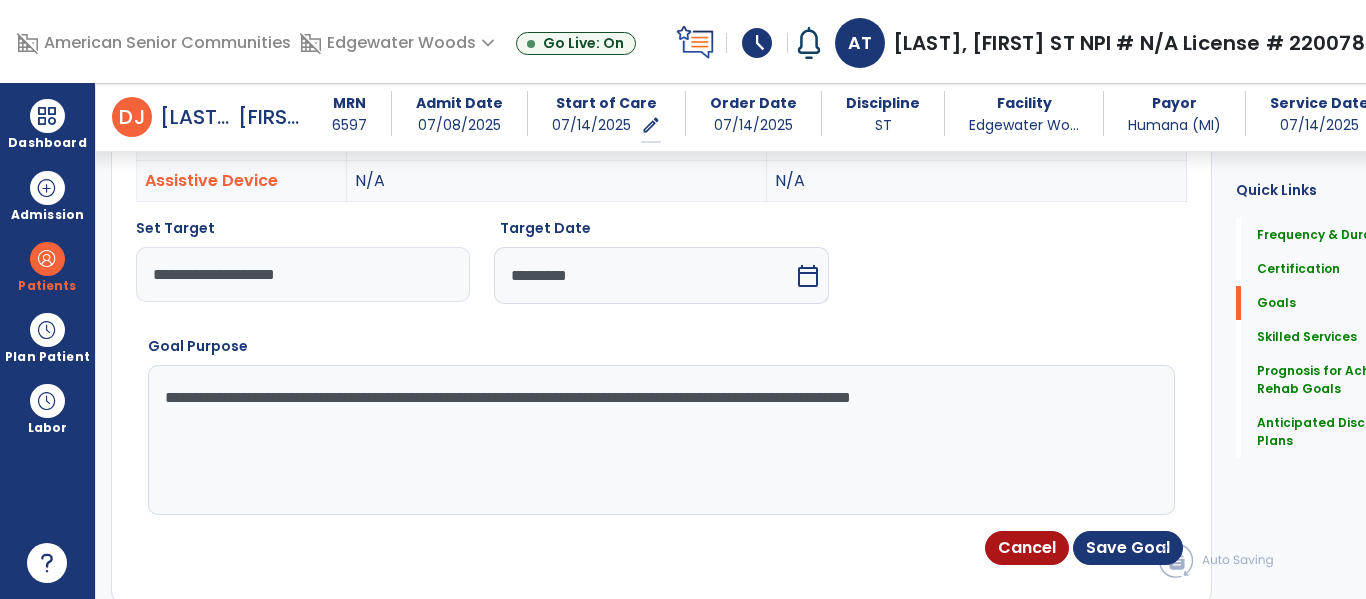 type on "**********" 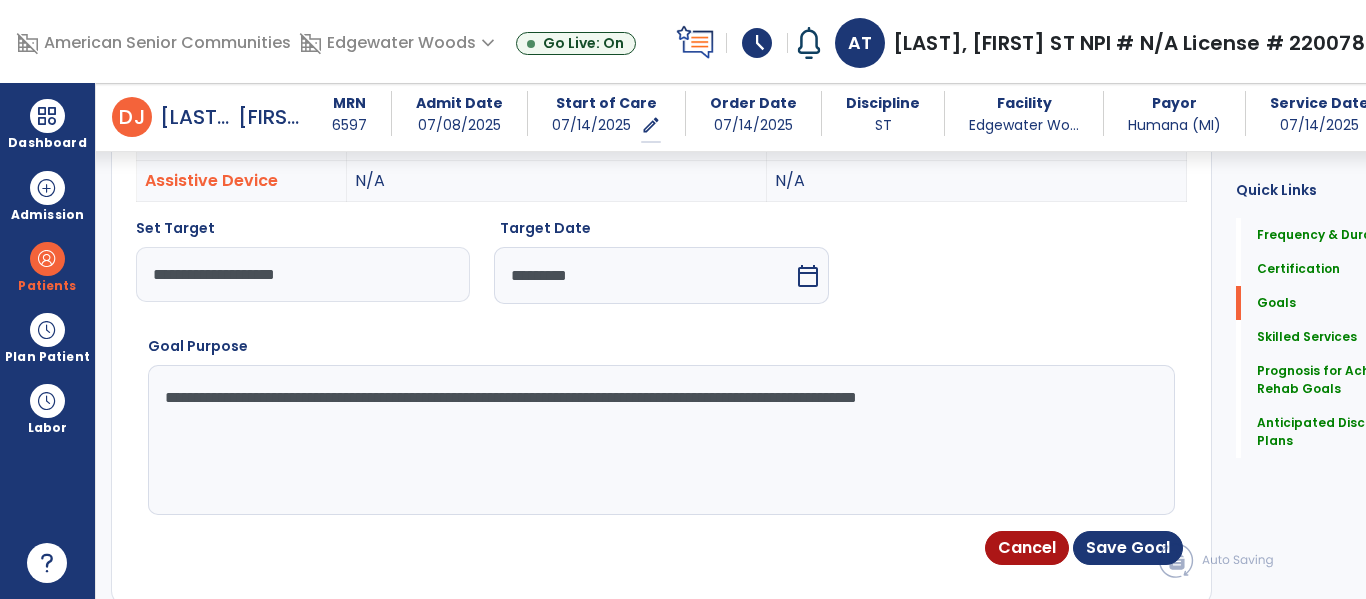 click on "**********" at bounding box center [623, 440] 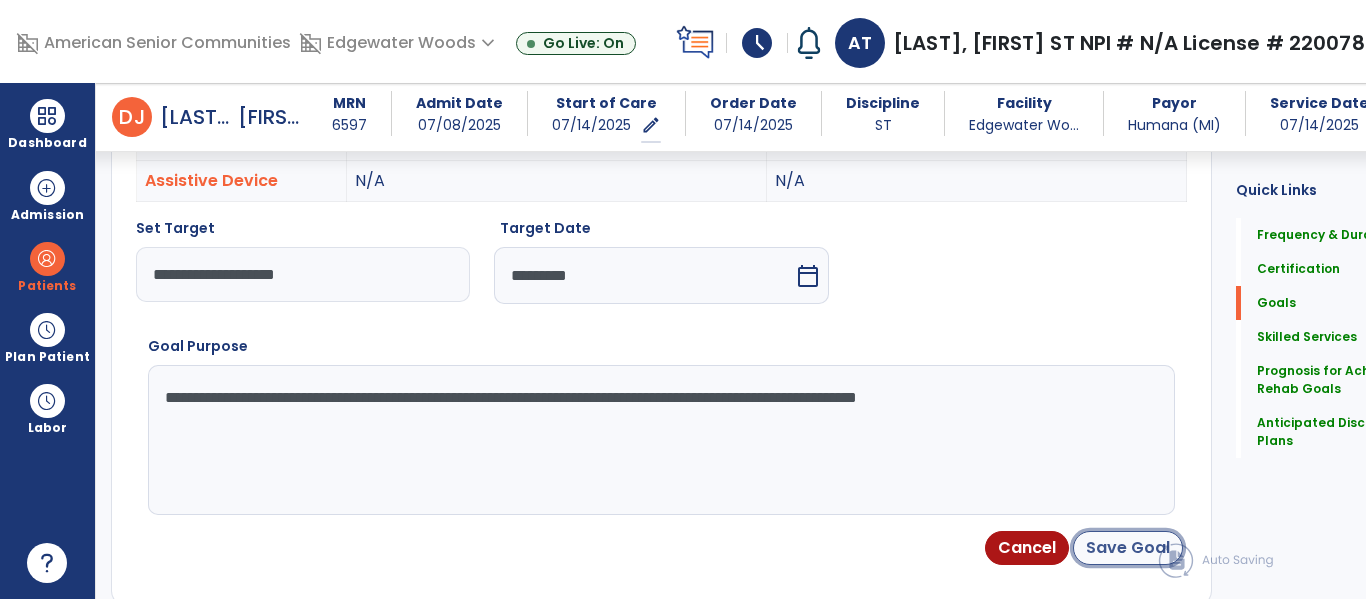 click on "Save Goal" at bounding box center [1128, 548] 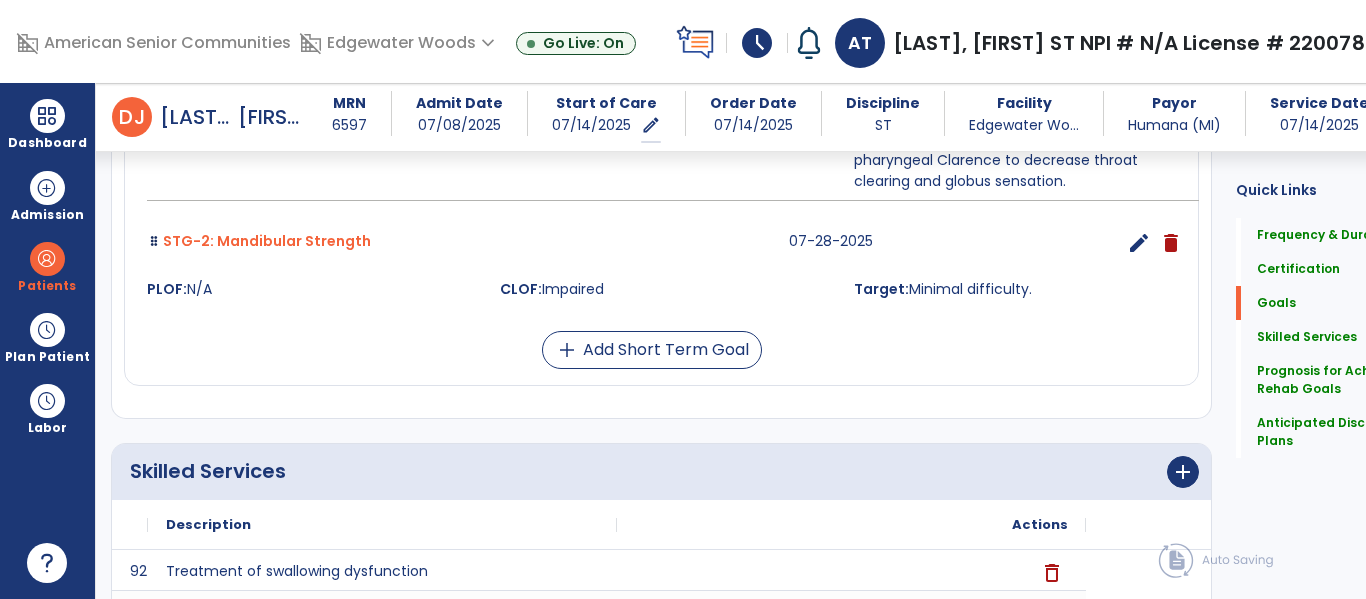 scroll, scrollTop: 866, scrollLeft: 0, axis: vertical 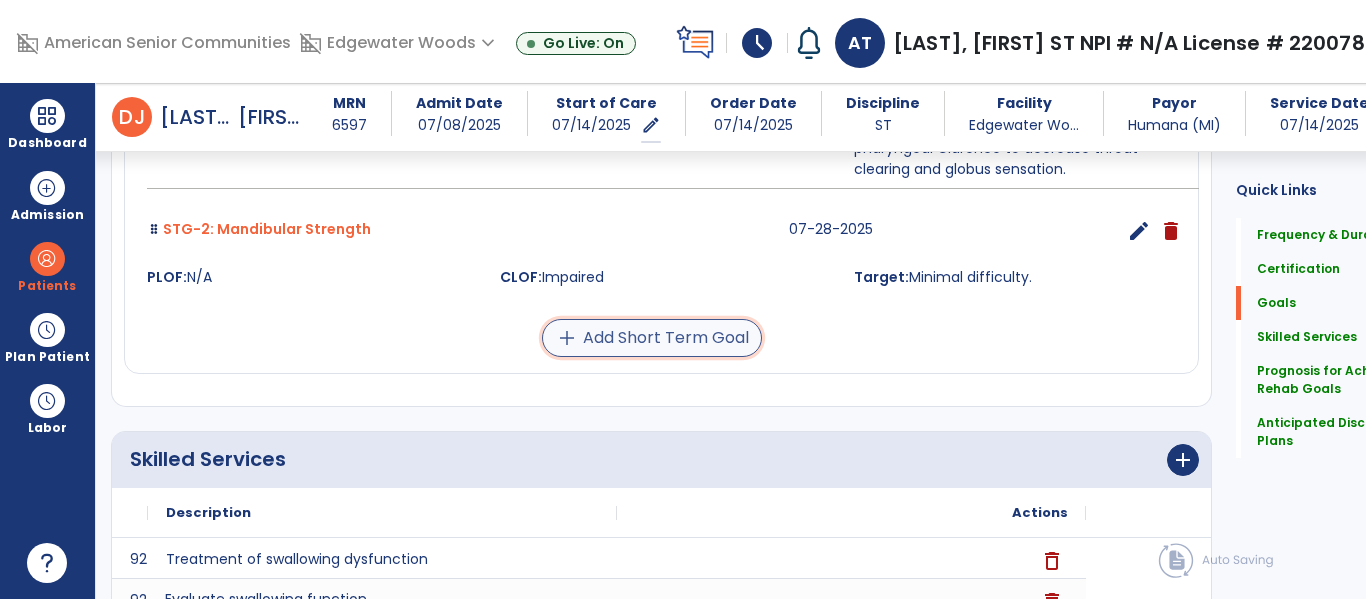 click on "add  Add Short Term Goal" at bounding box center (652, 338) 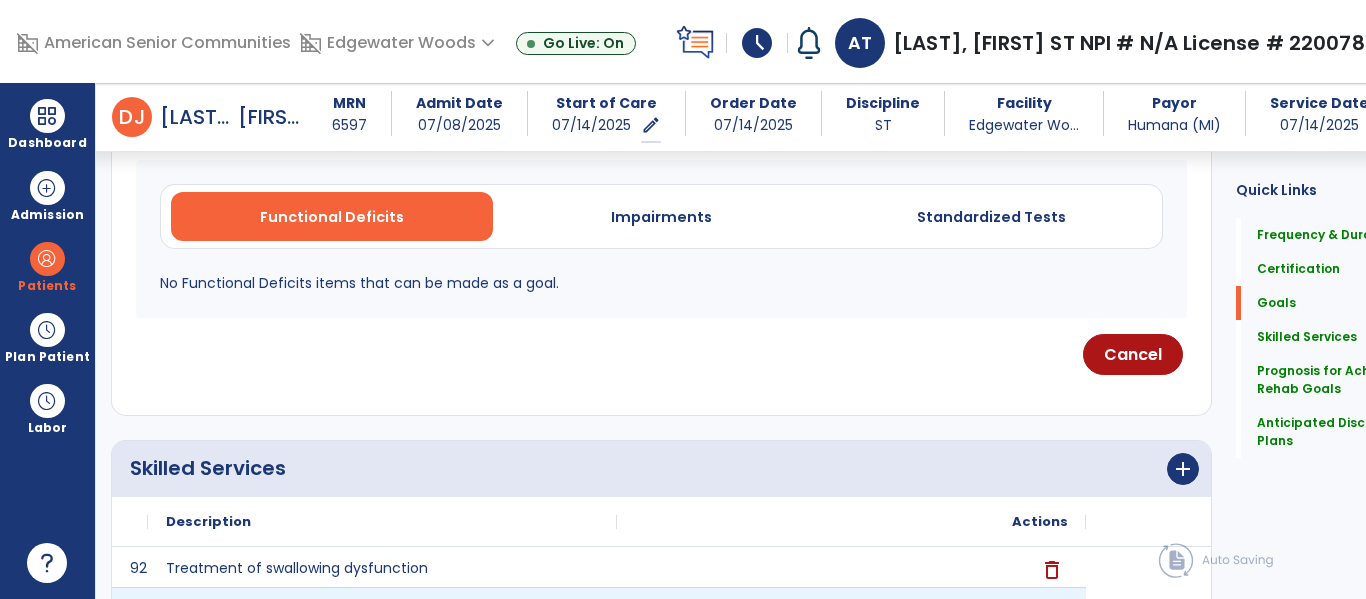 scroll, scrollTop: 579, scrollLeft: 0, axis: vertical 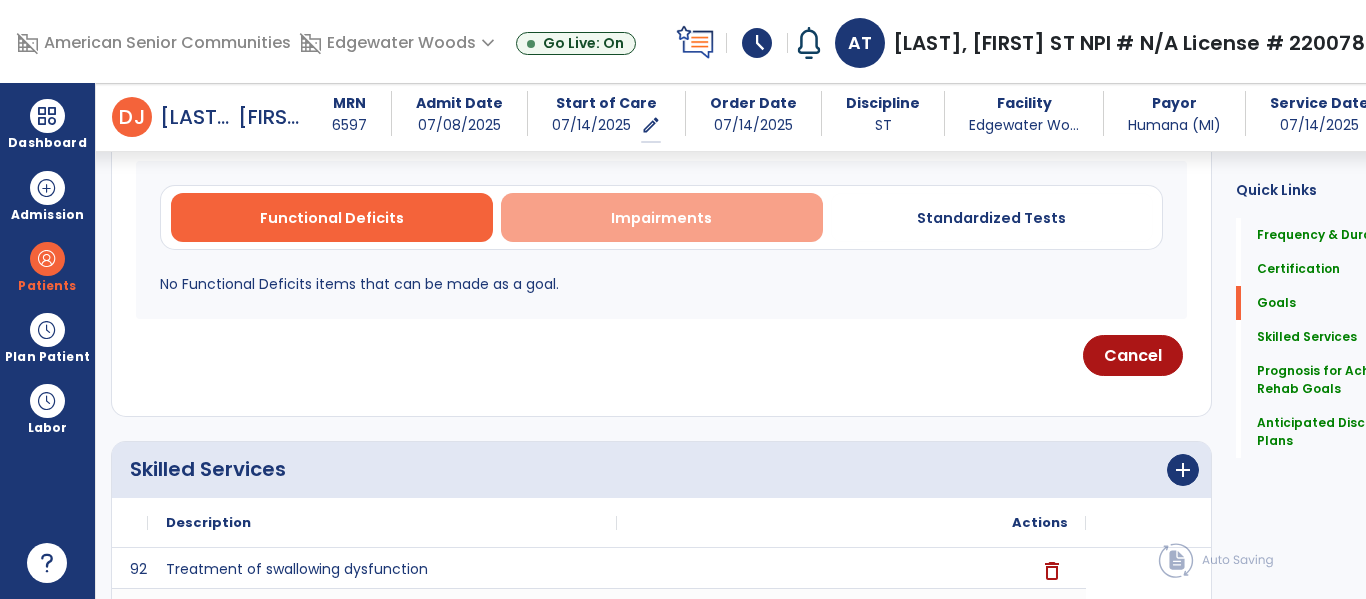 click on "Impairments" at bounding box center (662, 217) 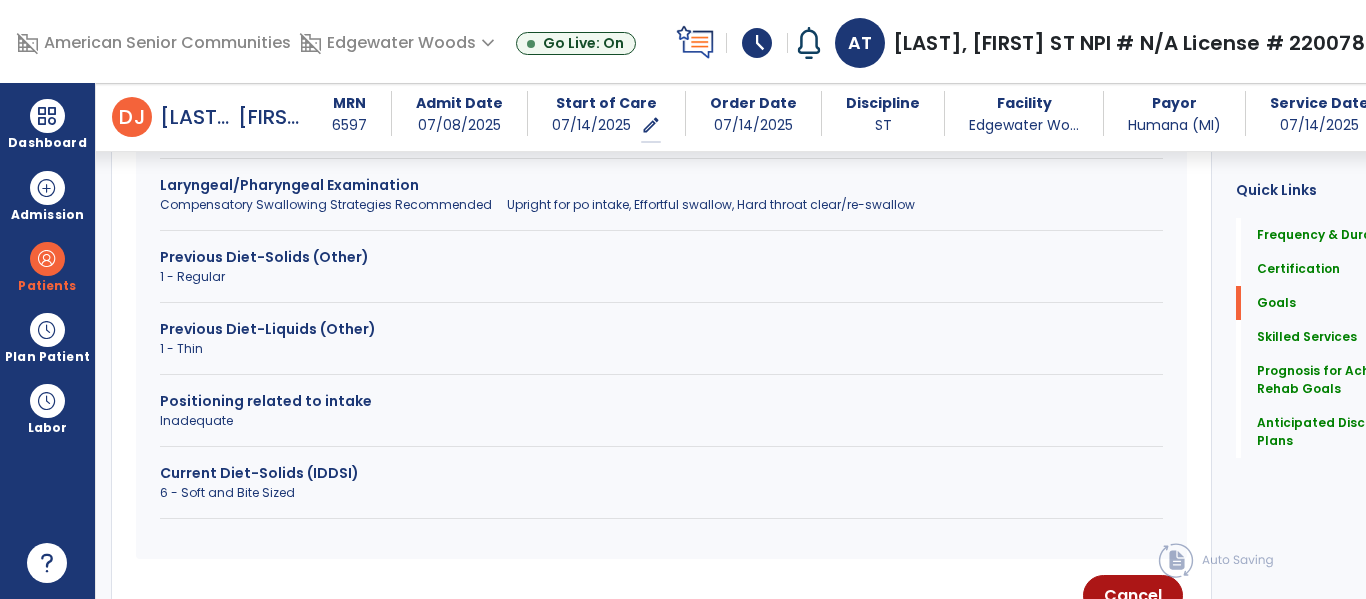 click on "Inadequate" at bounding box center (661, 421) 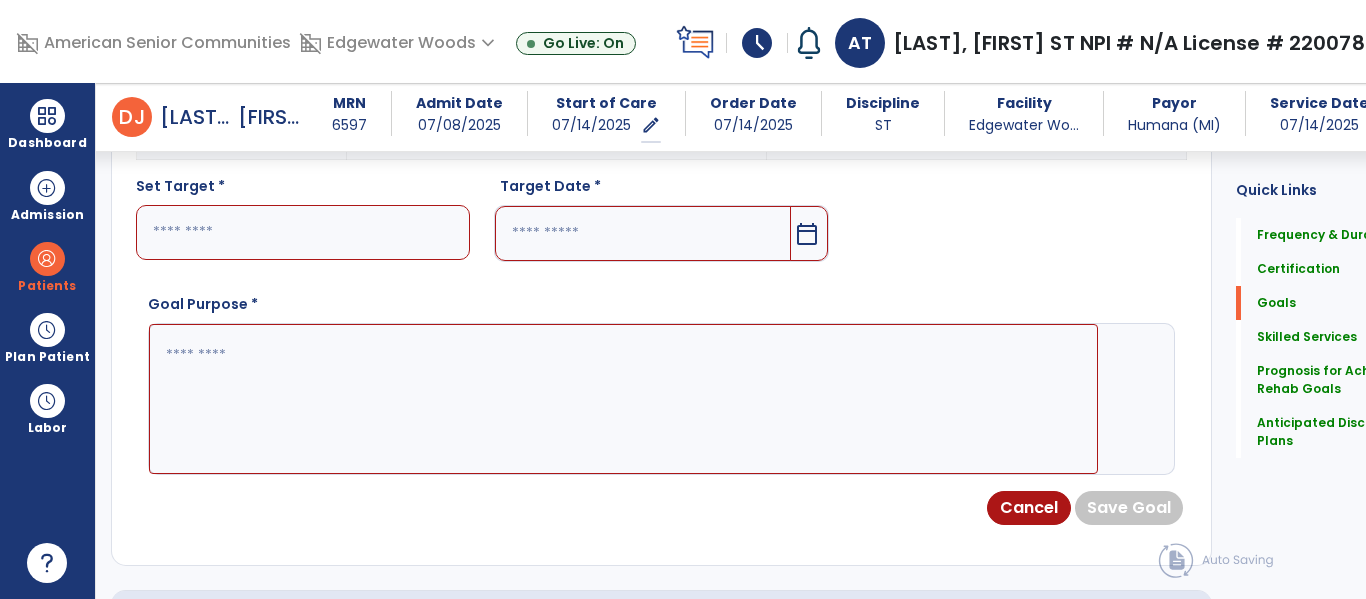 scroll, scrollTop: 698, scrollLeft: 0, axis: vertical 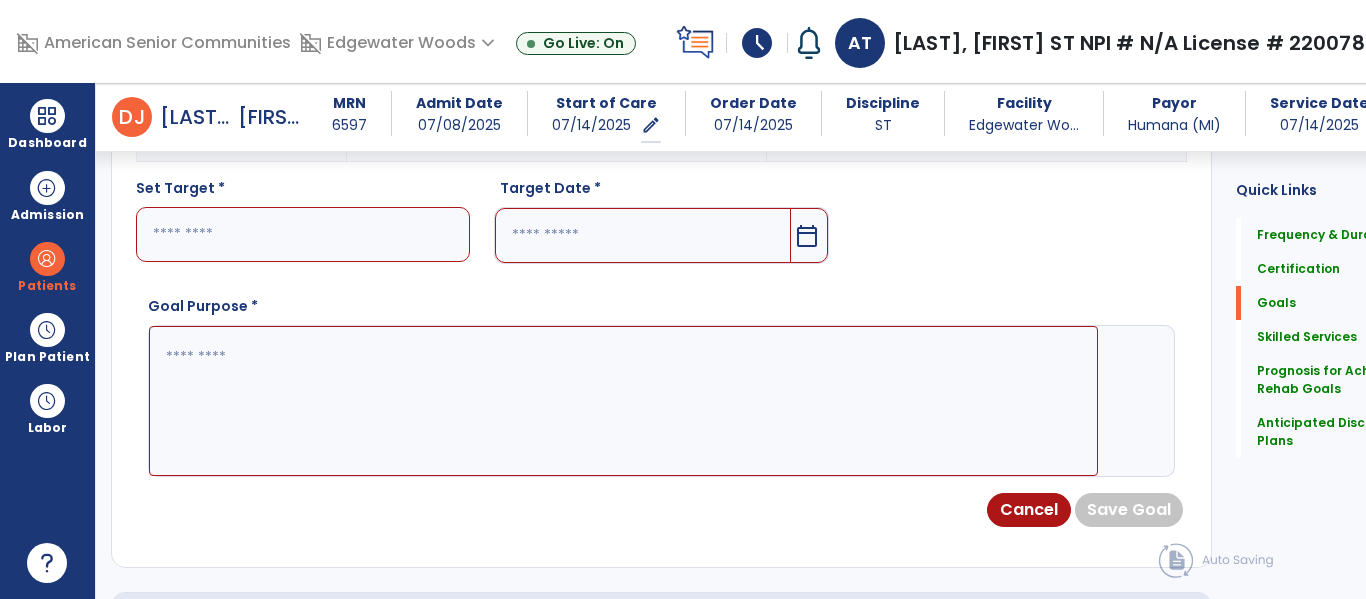 click at bounding box center (303, 234) 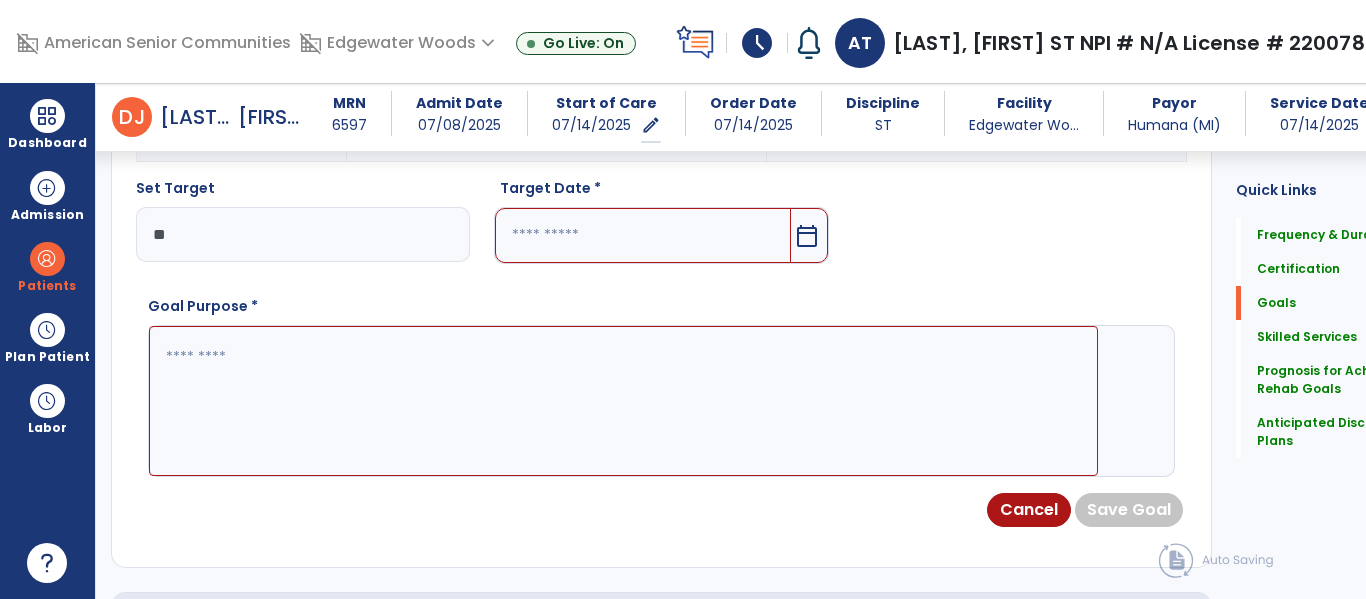type on "*" 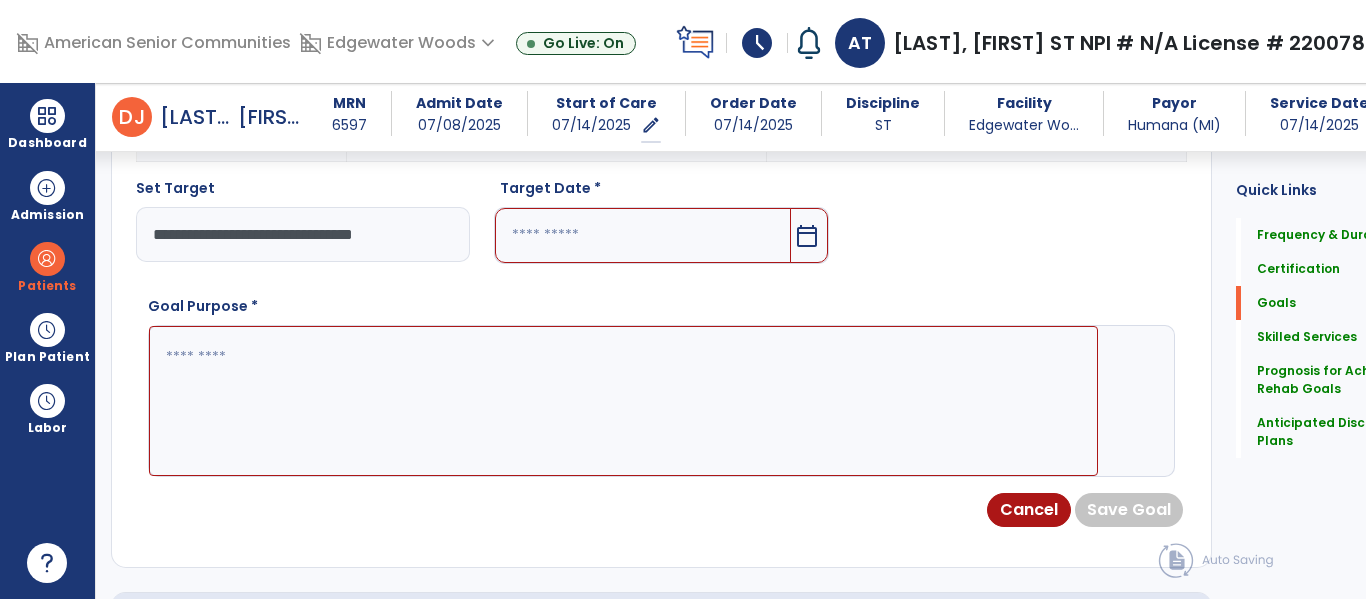 type on "**********" 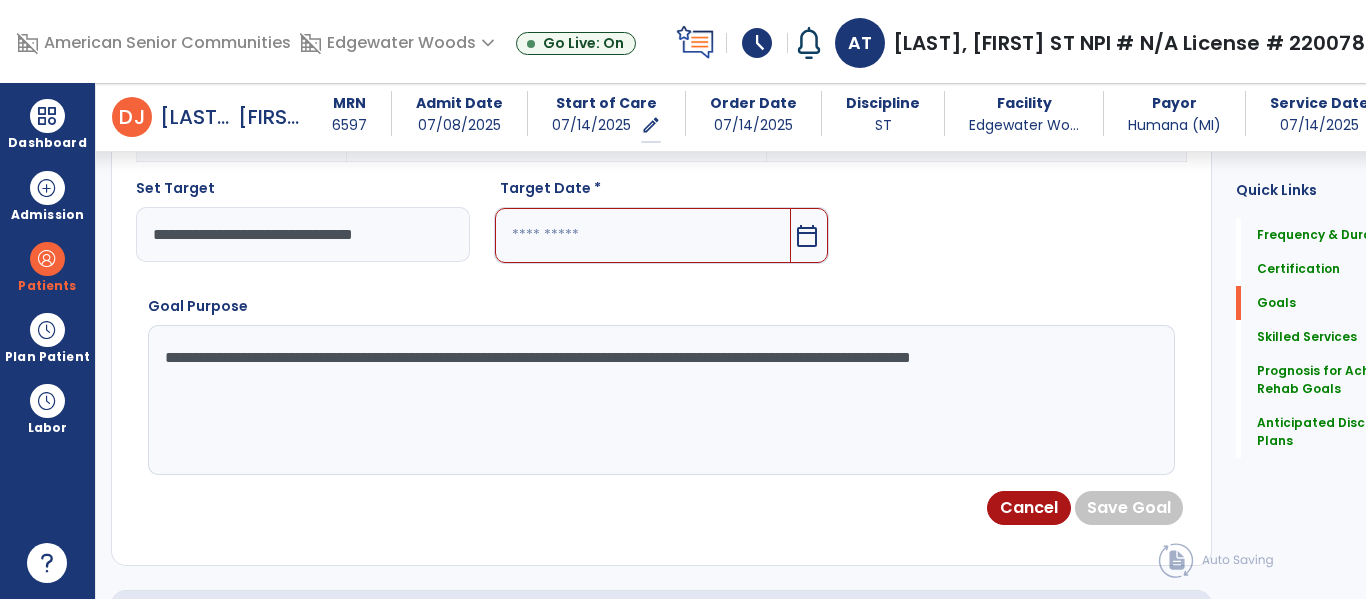 click on "**********" at bounding box center (623, 400) 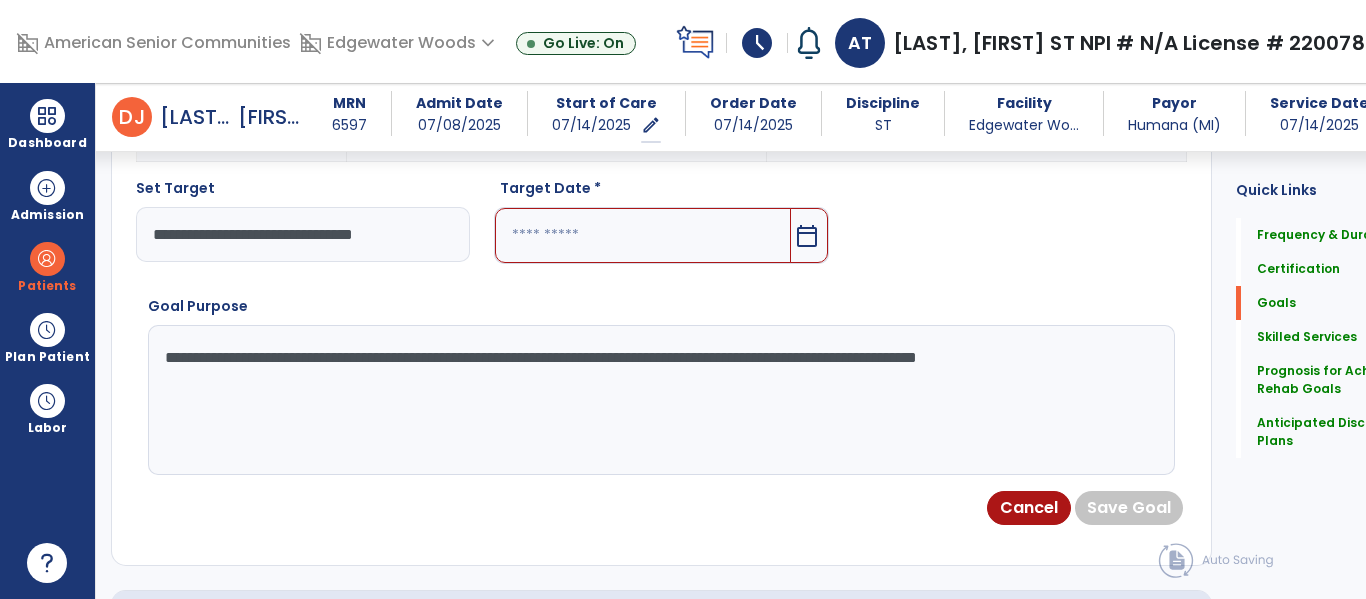 click on "**********" at bounding box center [623, 400] 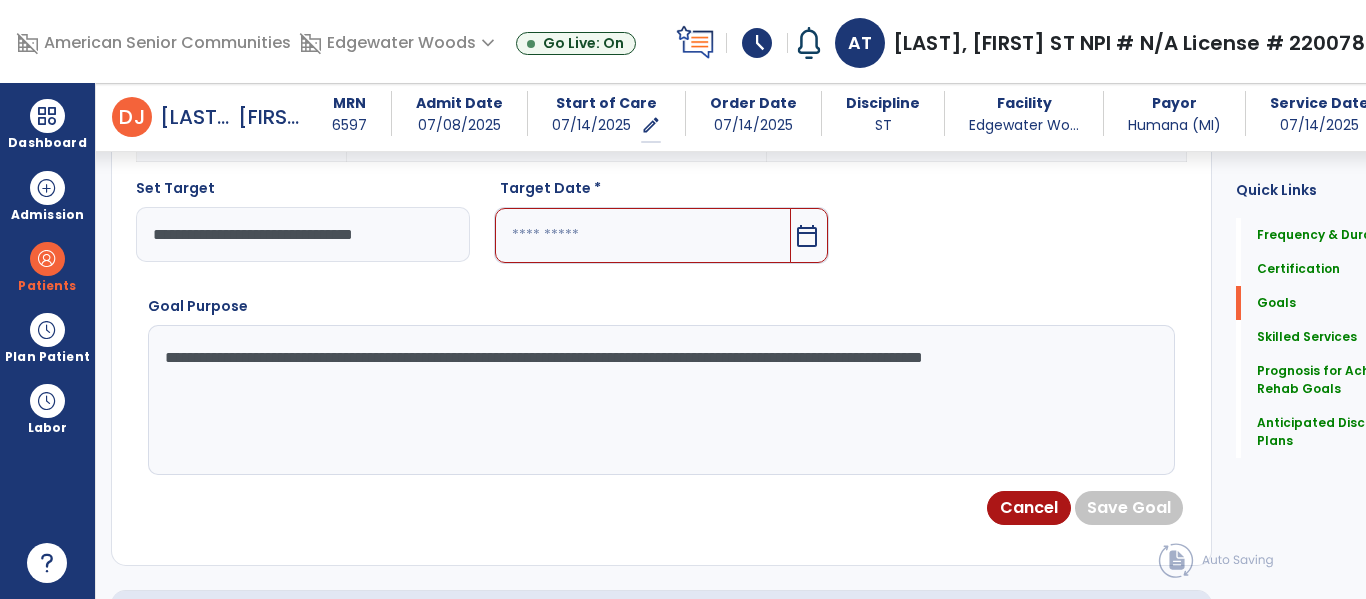 type on "**********" 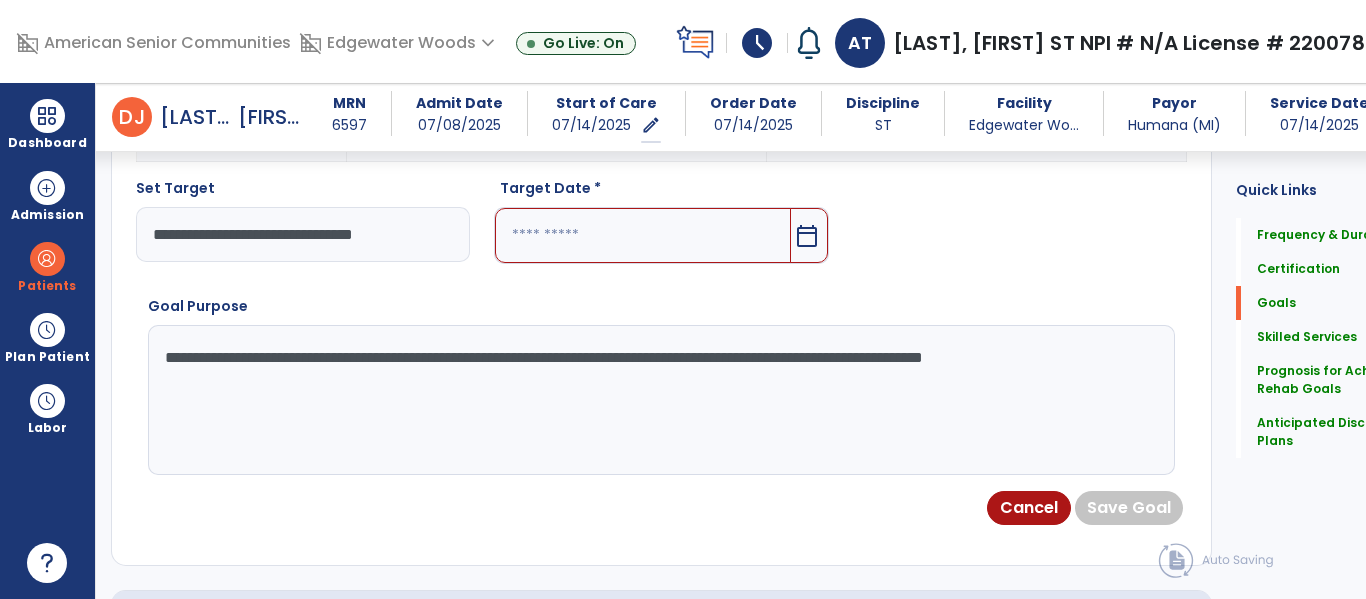 click at bounding box center (642, 235) 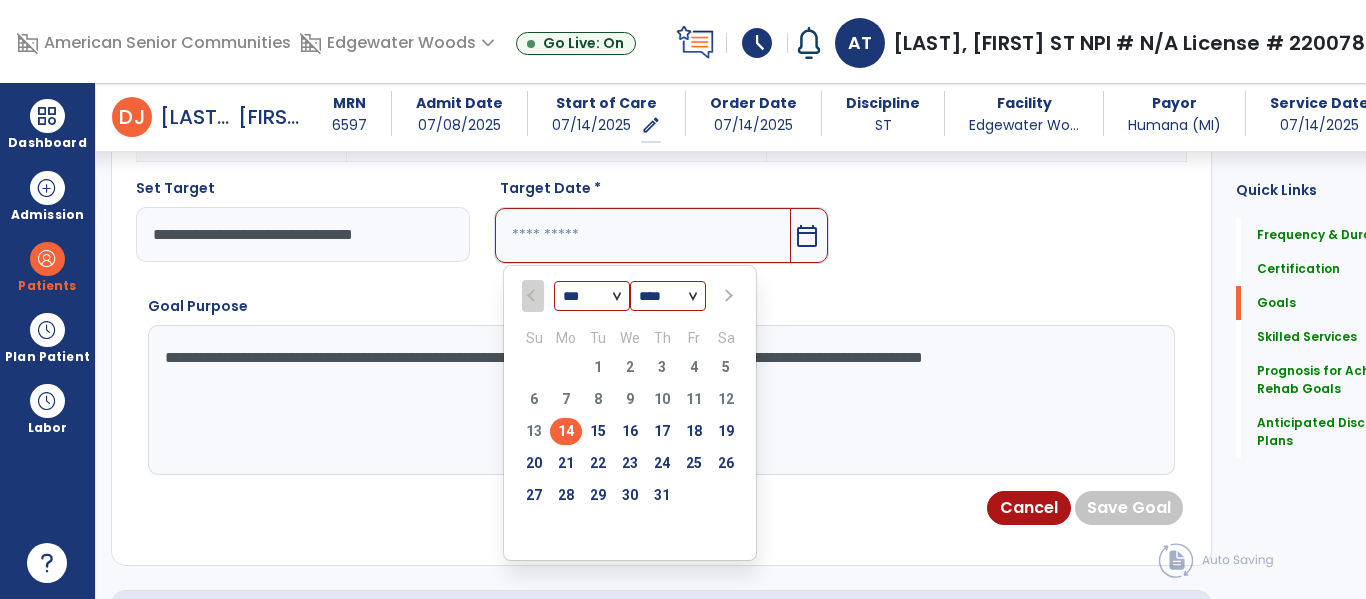click on "28" at bounding box center [566, 498] 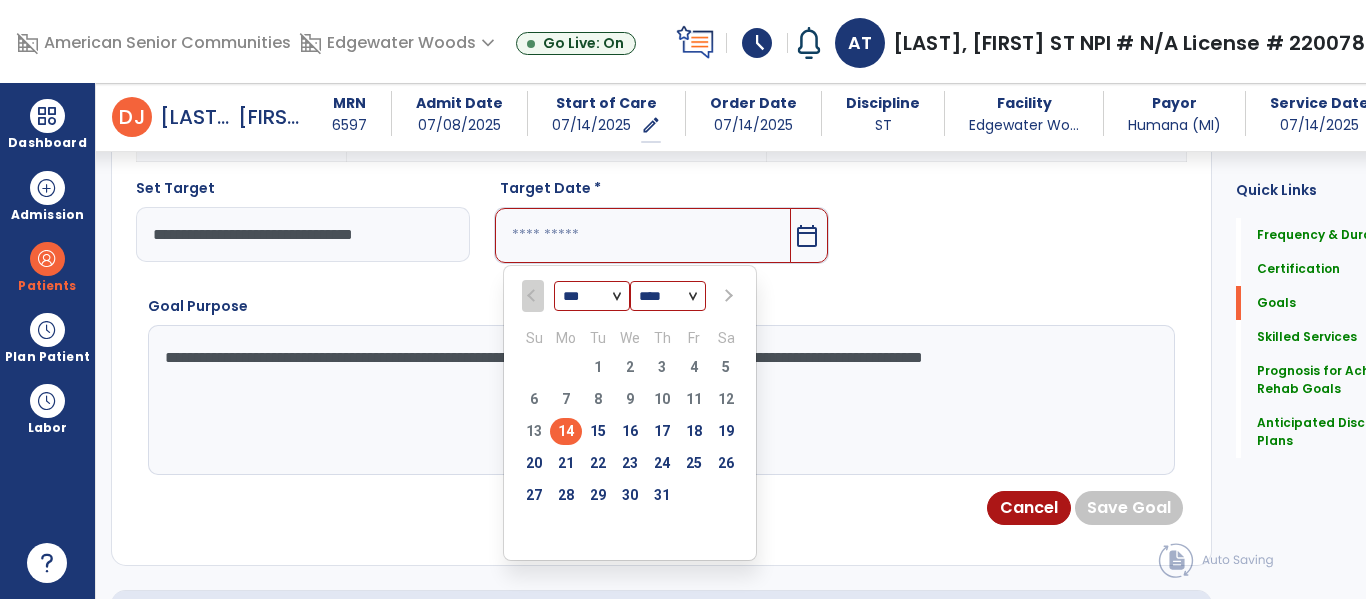 type on "*********" 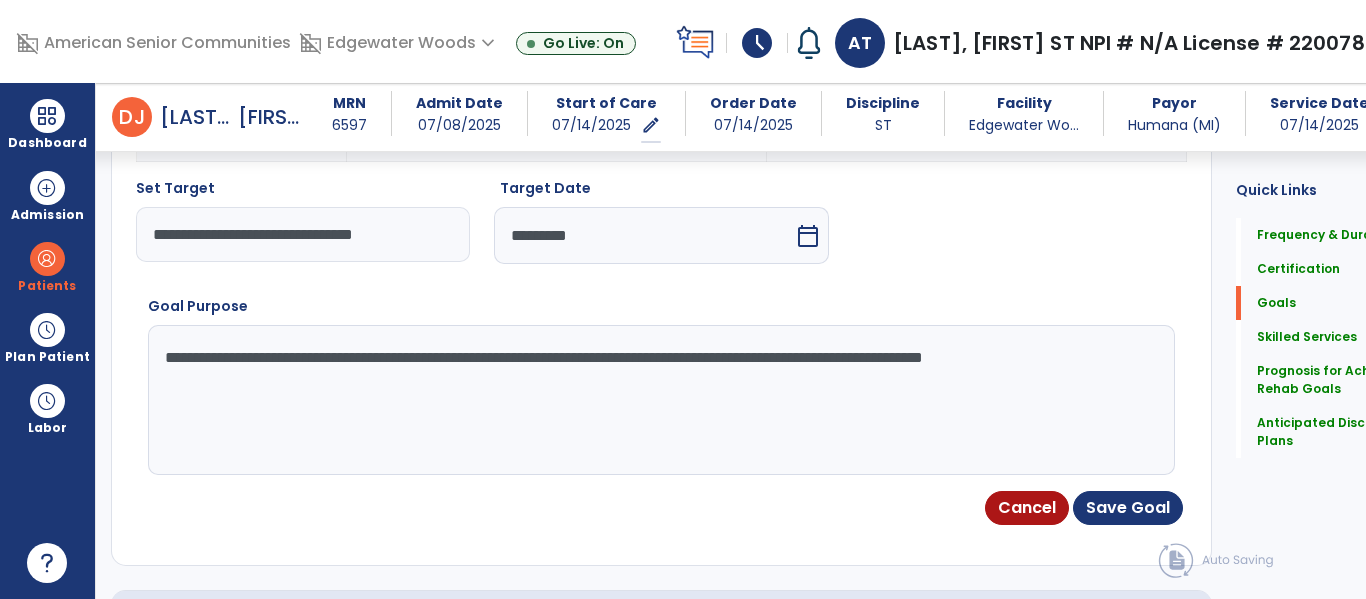 click on "**********" at bounding box center [661, 326] 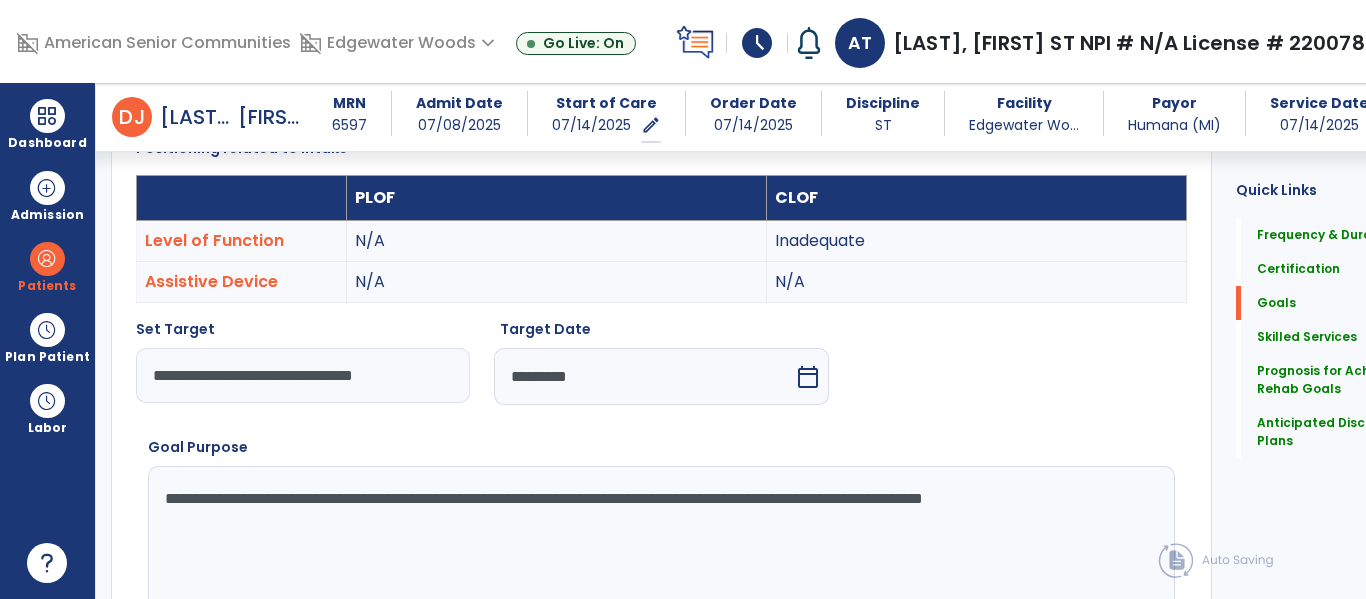 scroll, scrollTop: 599, scrollLeft: 0, axis: vertical 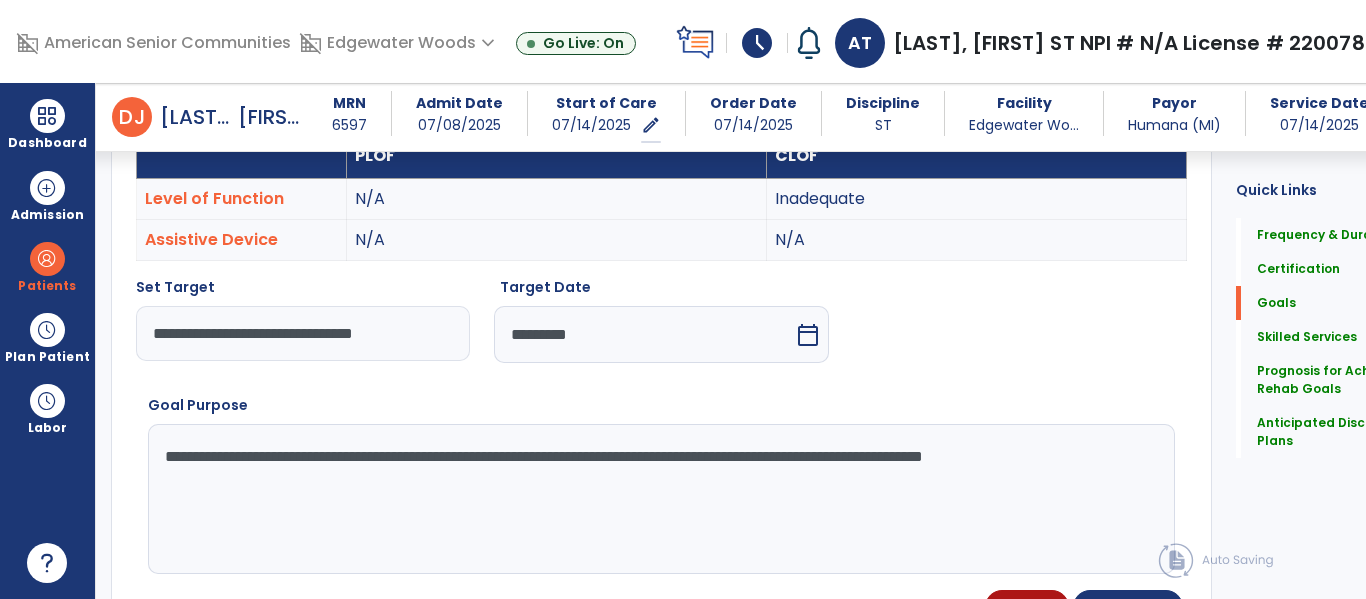 click on "Cancel   Save Goal" at bounding box center (661, 607) 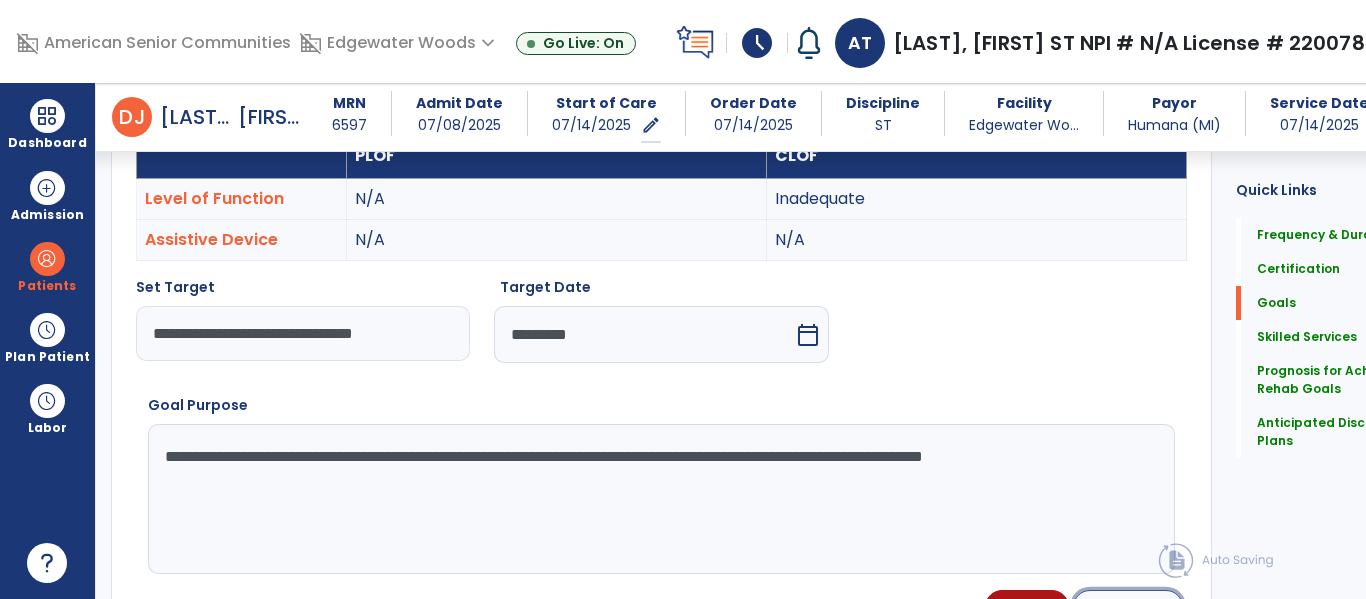 click on "Save Goal" at bounding box center [1128, 607] 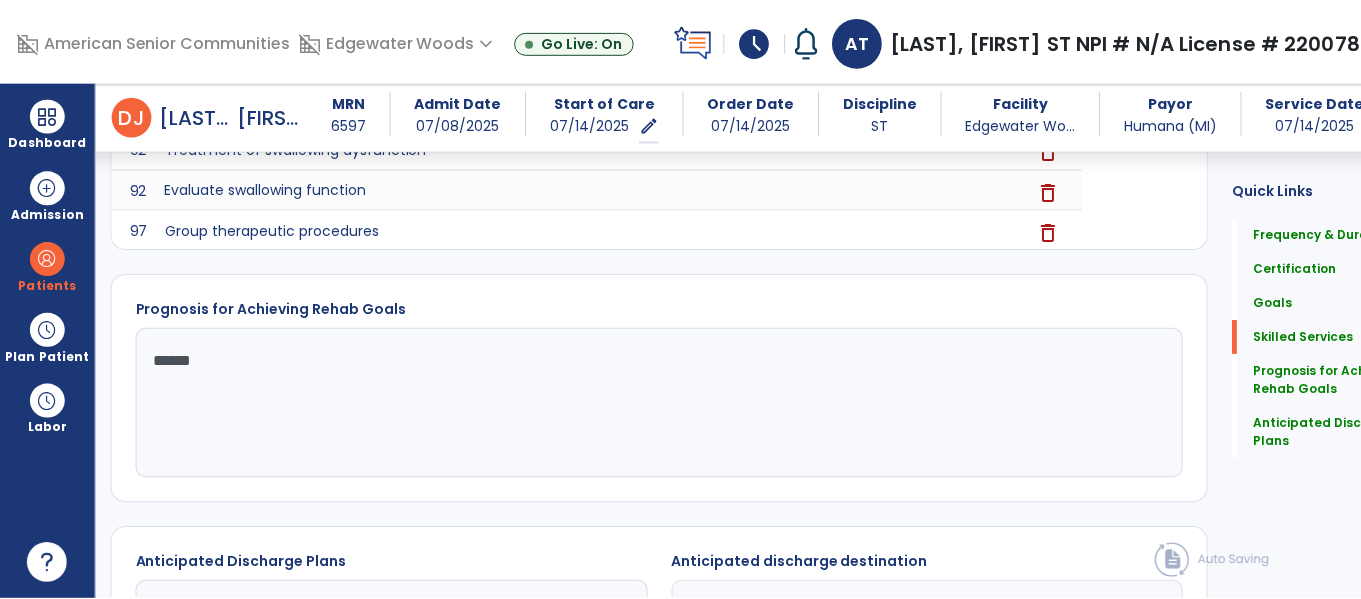 scroll, scrollTop: 1638, scrollLeft: 0, axis: vertical 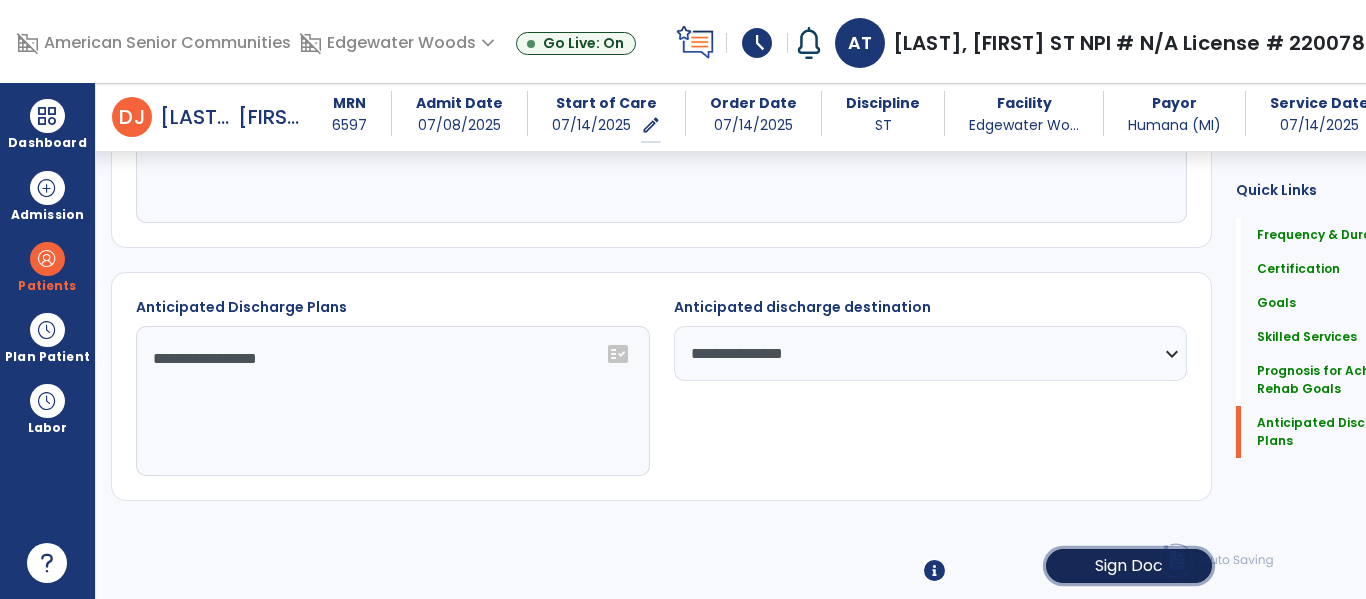 click on "Sign Doc" 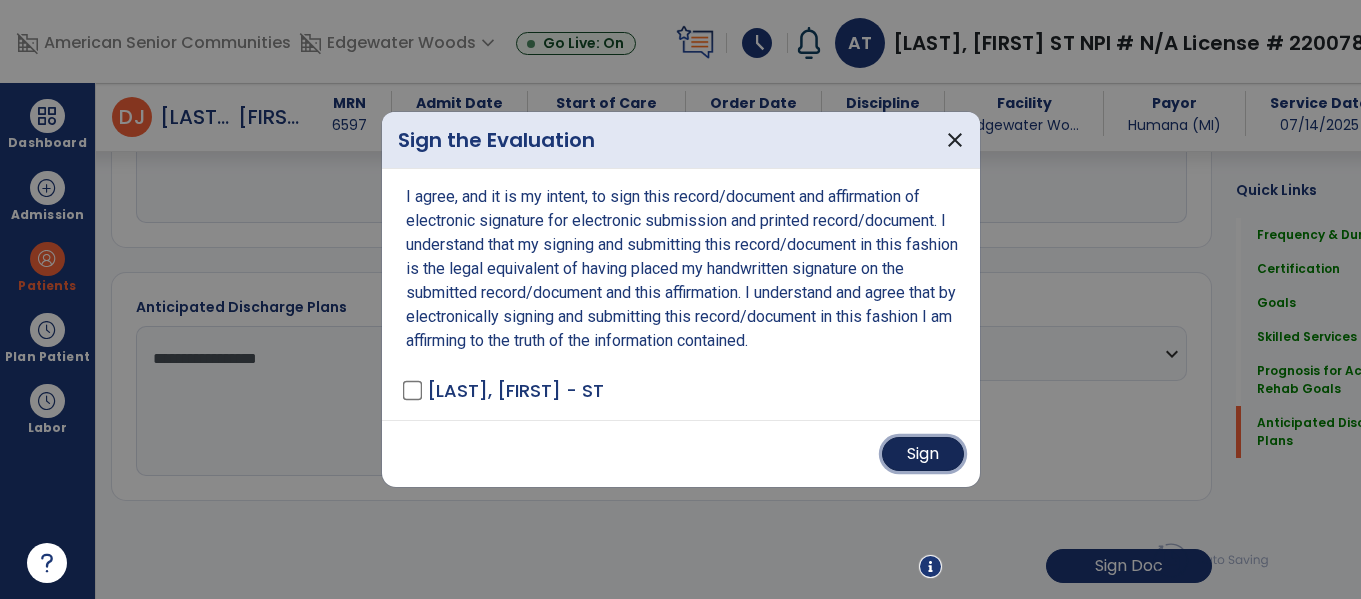 click on "Sign" at bounding box center [923, 454] 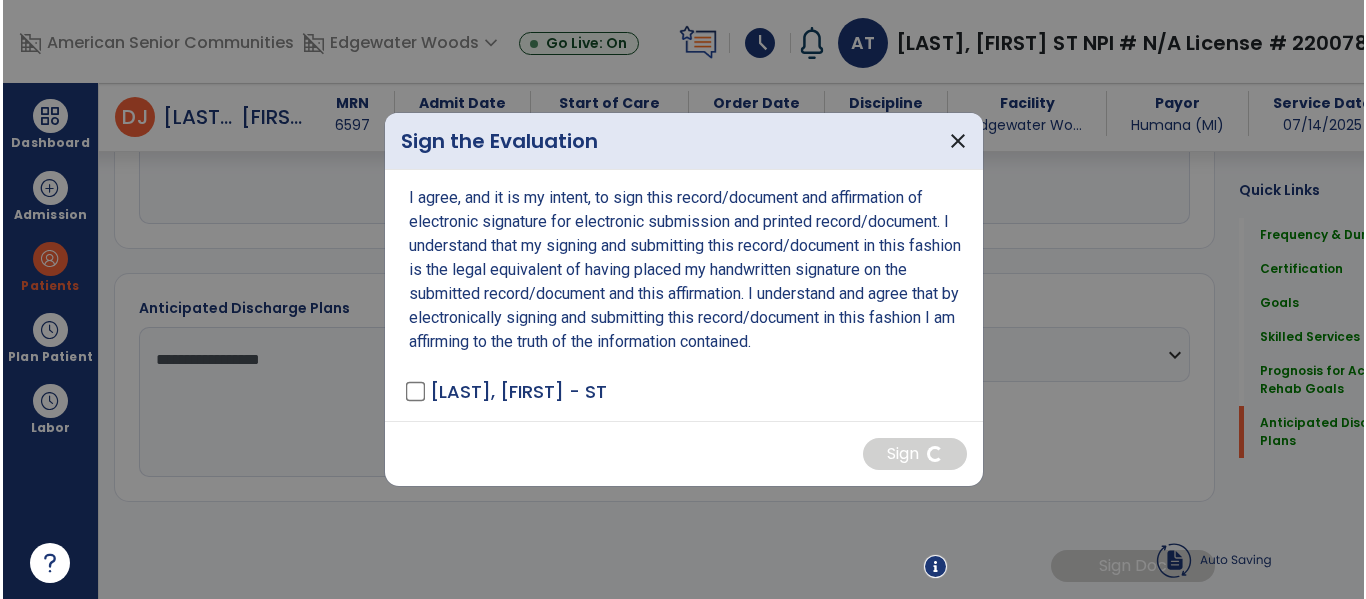 scroll, scrollTop: 1637, scrollLeft: 0, axis: vertical 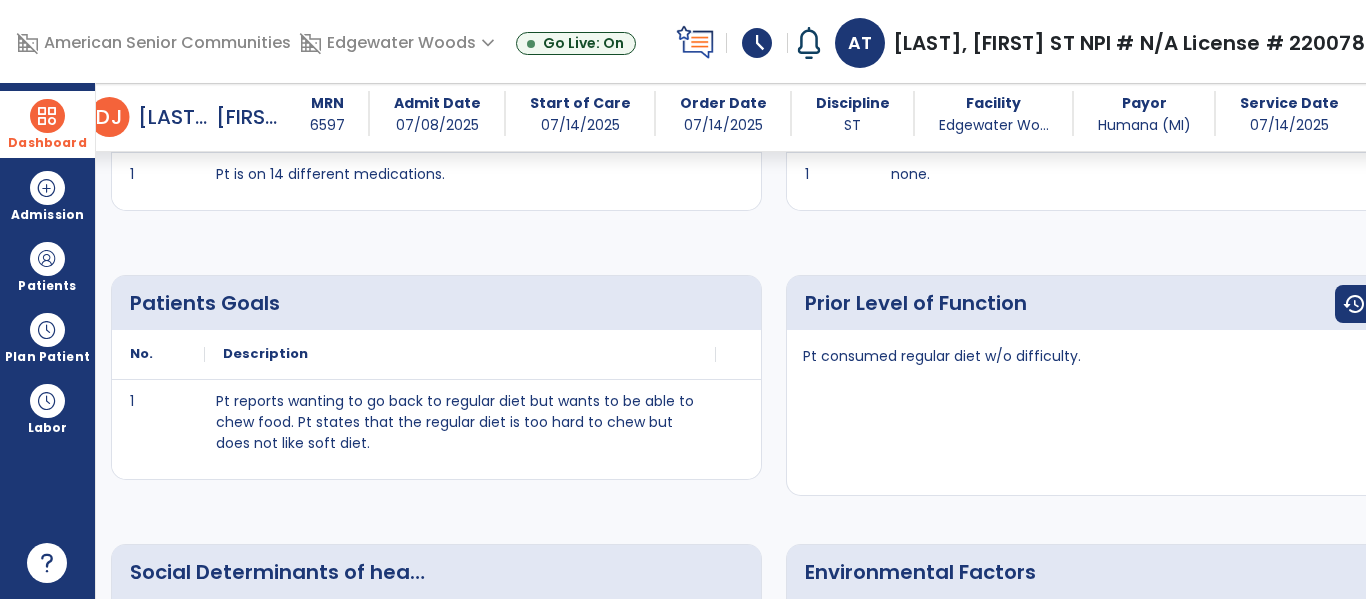 click at bounding box center (47, 116) 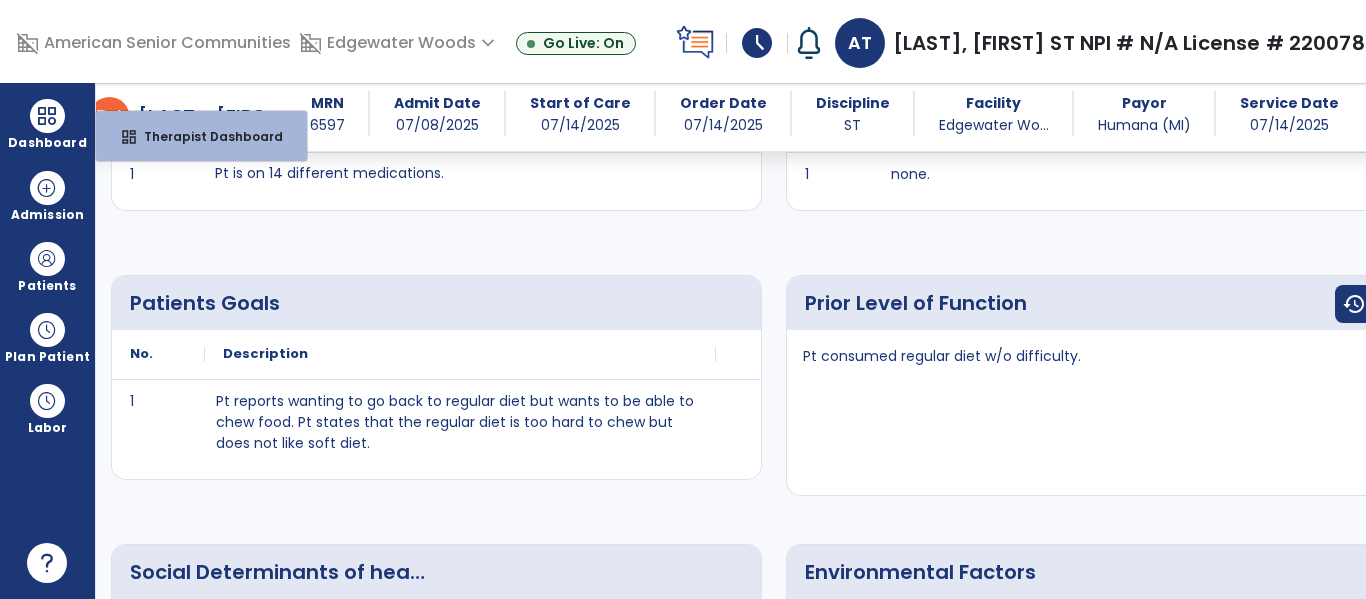 click on "Pt is on 14 different medications." at bounding box center [460, 181] 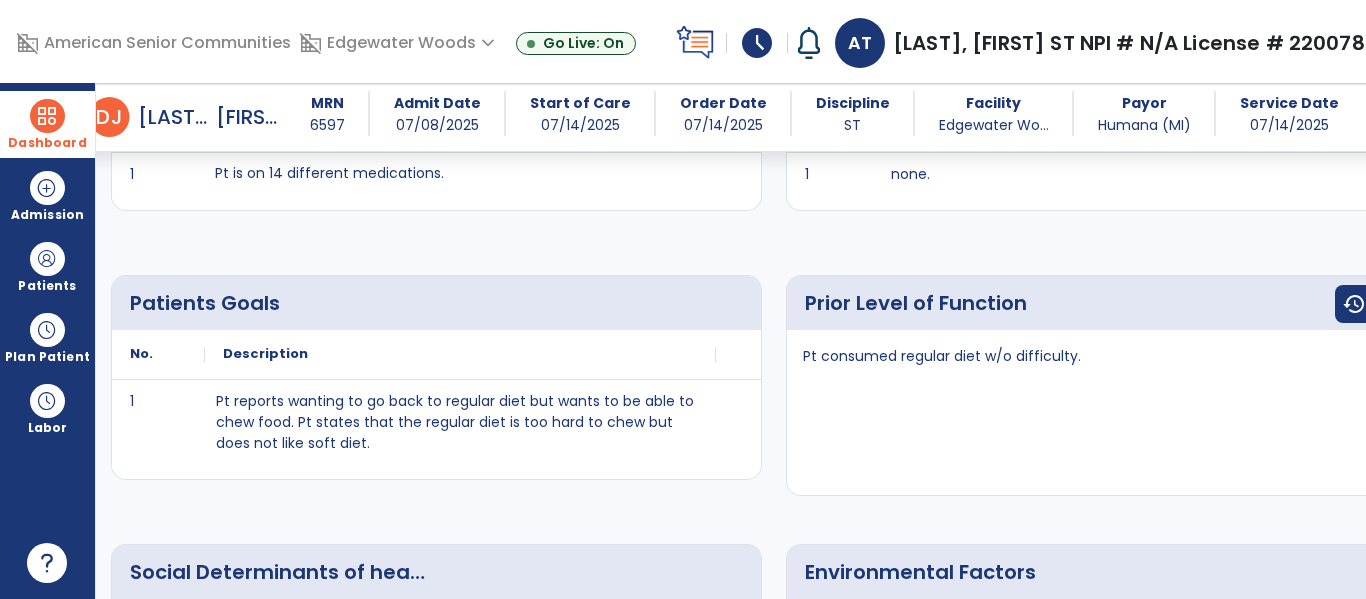 click on "Dashboard" at bounding box center (47, 124) 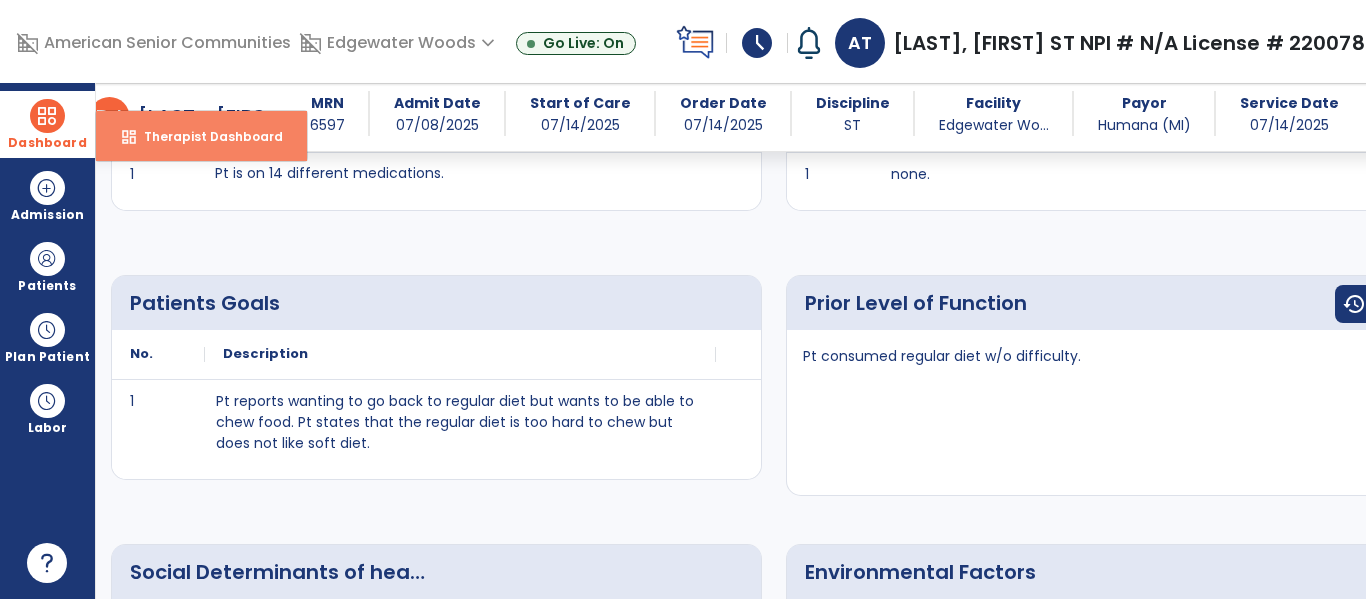 click on "Therapist Dashboard" at bounding box center [205, 136] 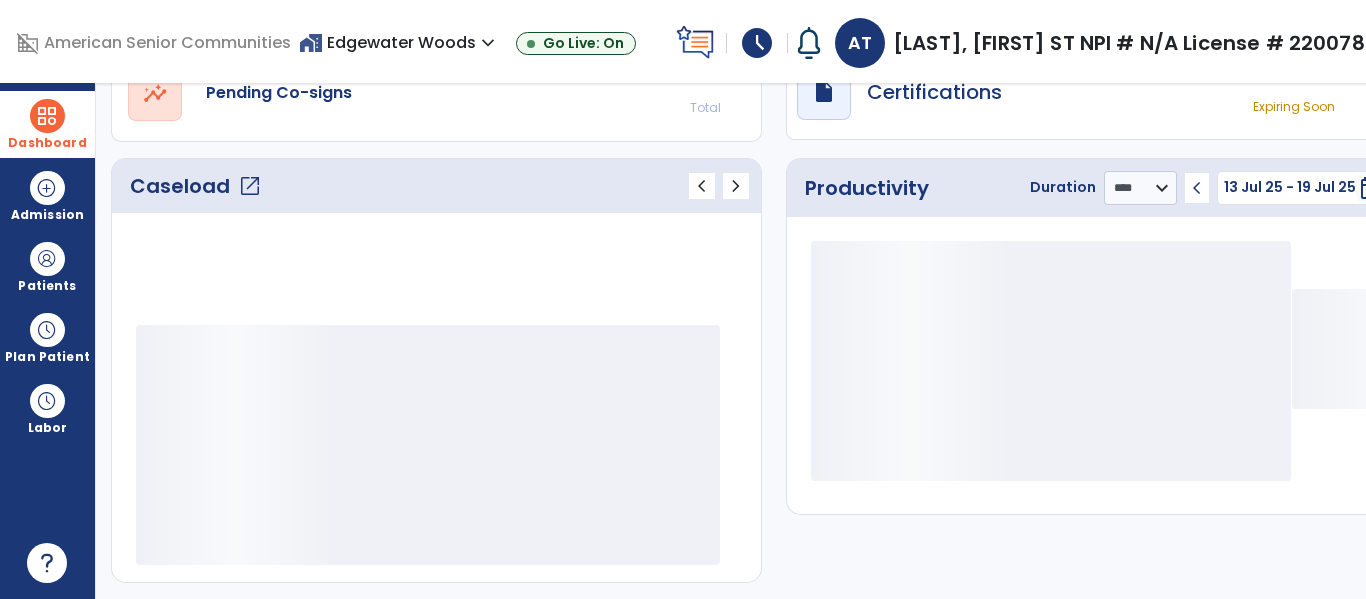 scroll, scrollTop: 278, scrollLeft: 0, axis: vertical 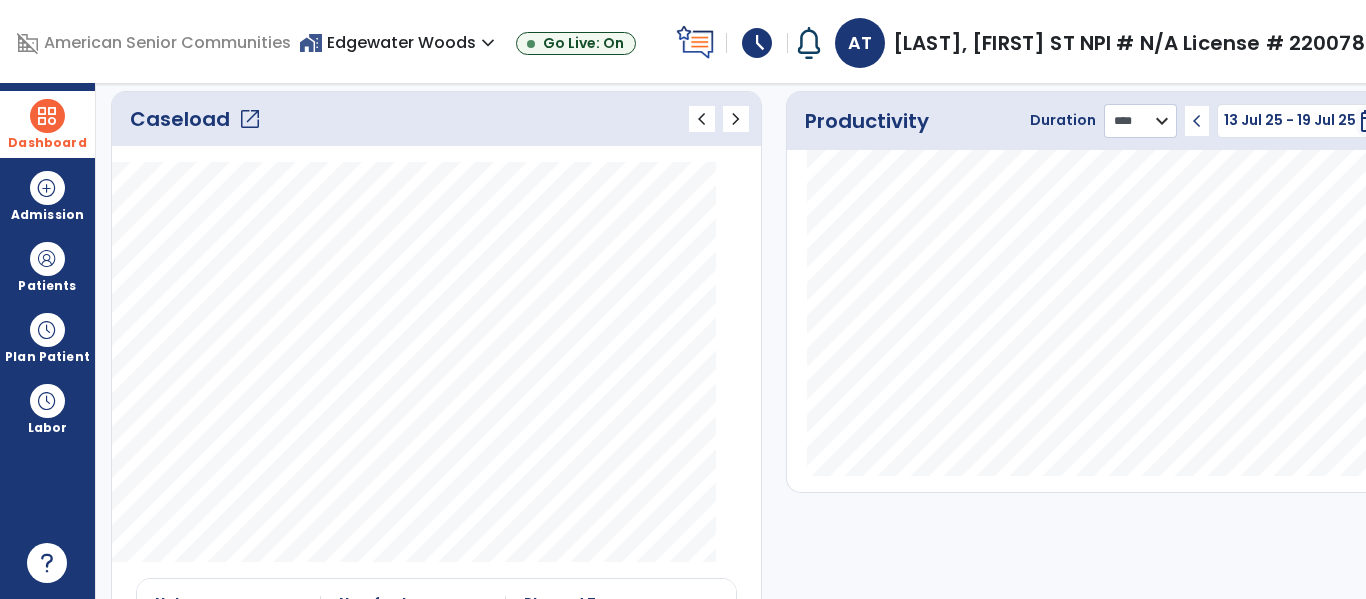 click on "******** **** ***" 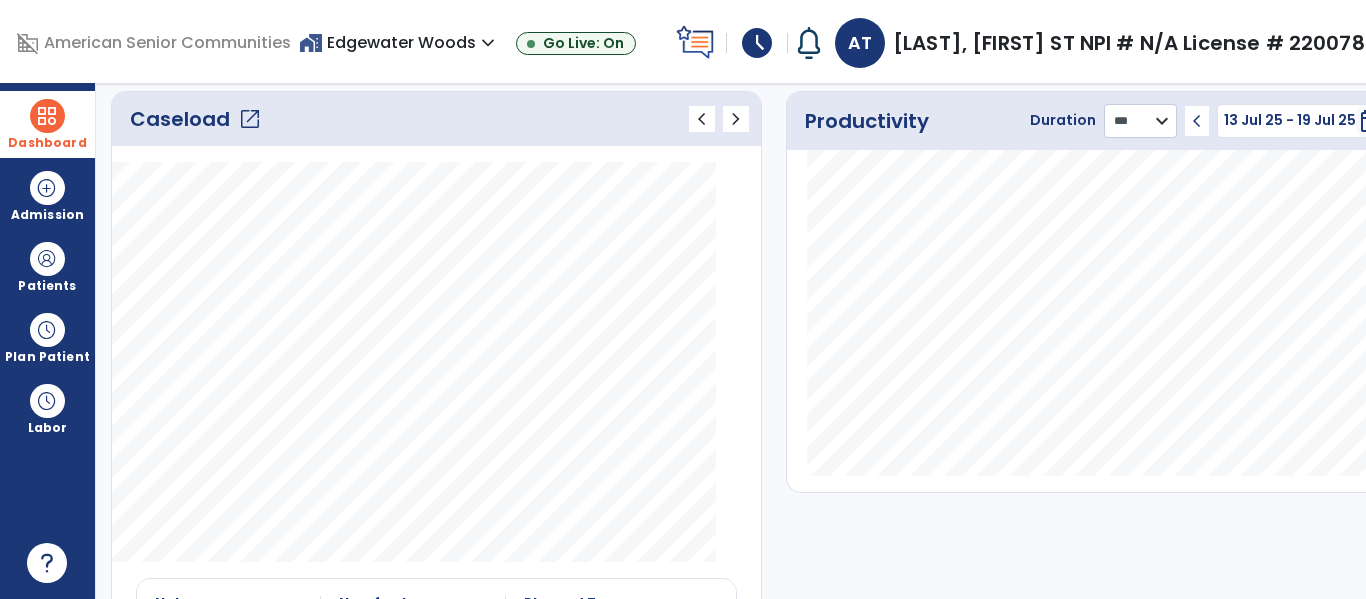 click on "******** **** ***" 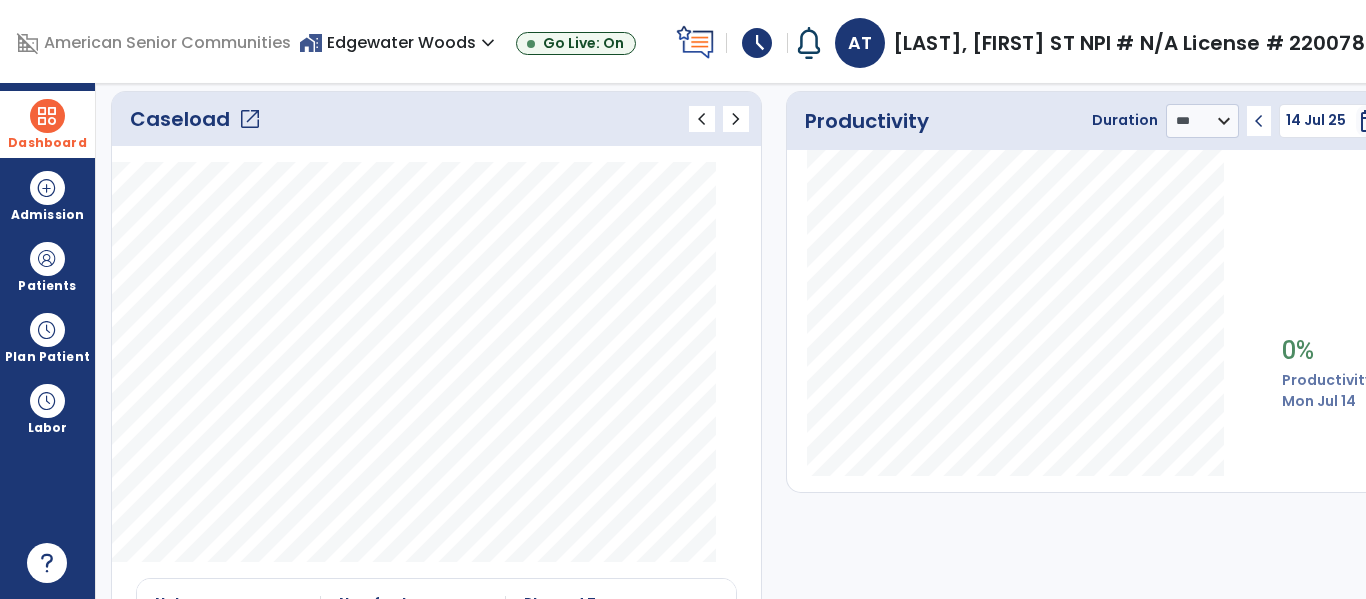 click on "Caseload   open_in_new" 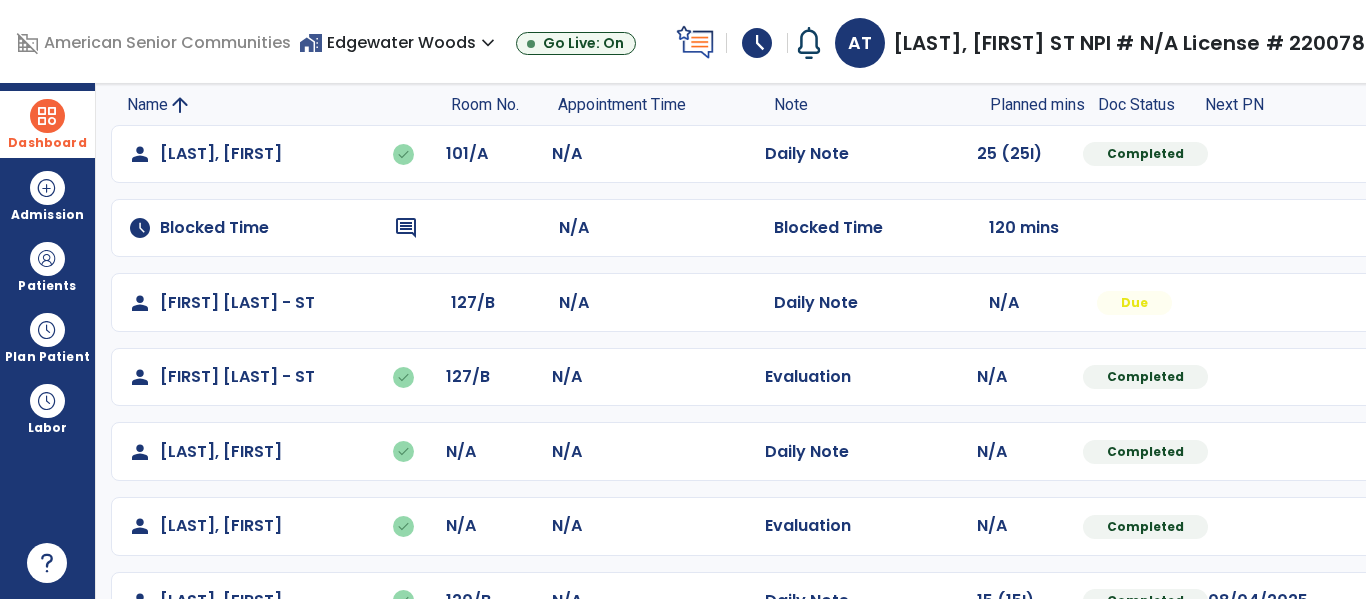 scroll, scrollTop: 123, scrollLeft: 0, axis: vertical 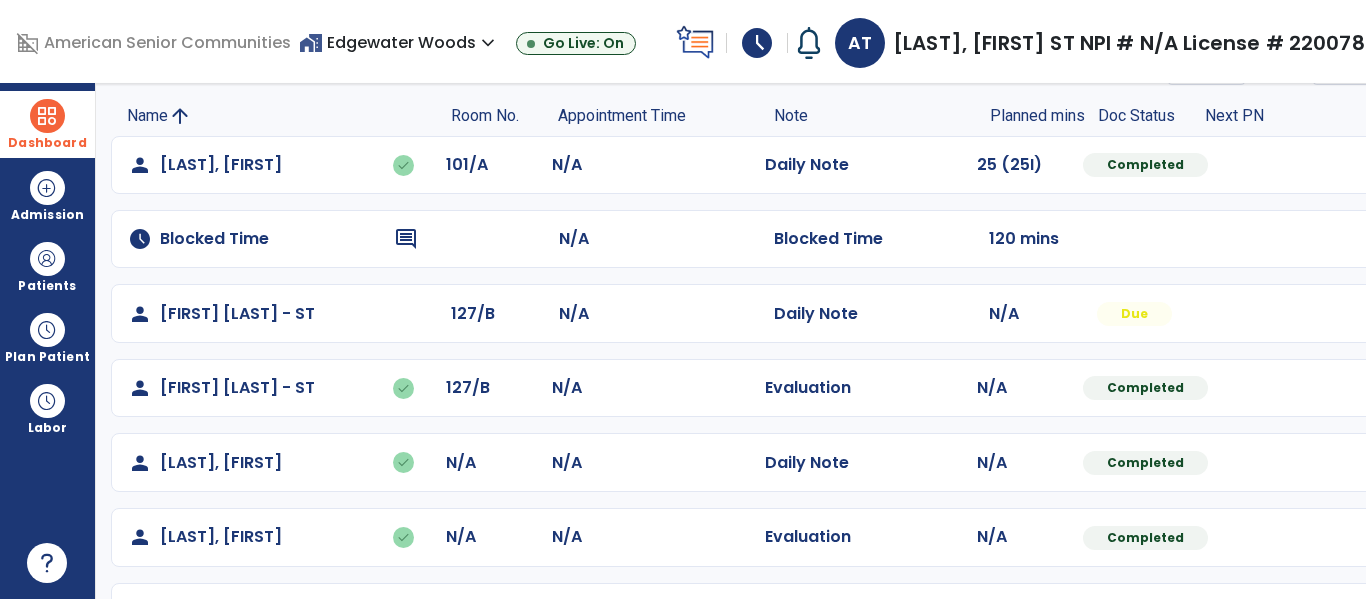 click on "Mark Visit As Complete   Reset Note   Open Document   G + C Mins" 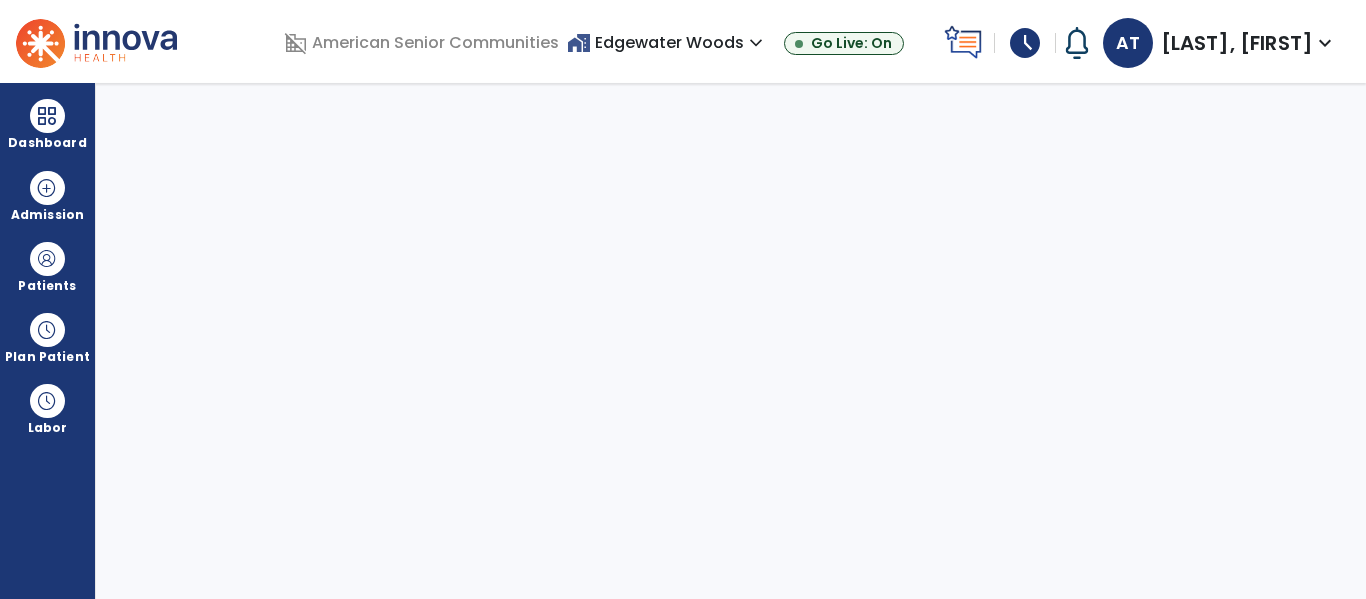 select on "****" 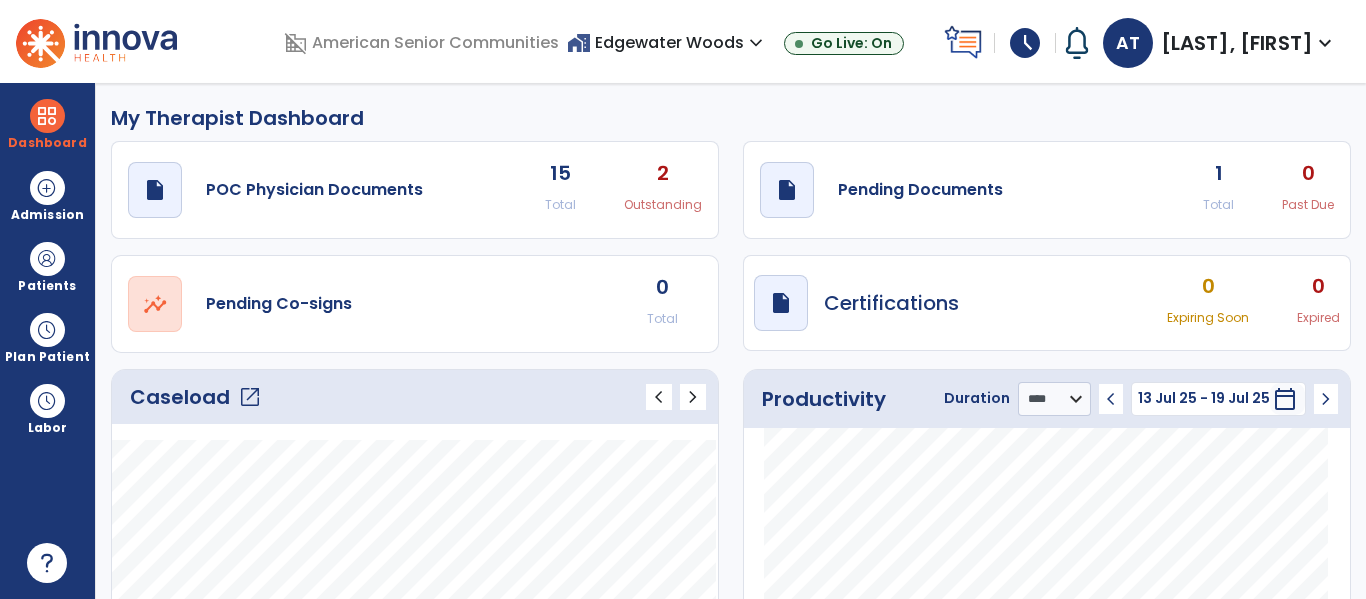 scroll, scrollTop: 0, scrollLeft: 0, axis: both 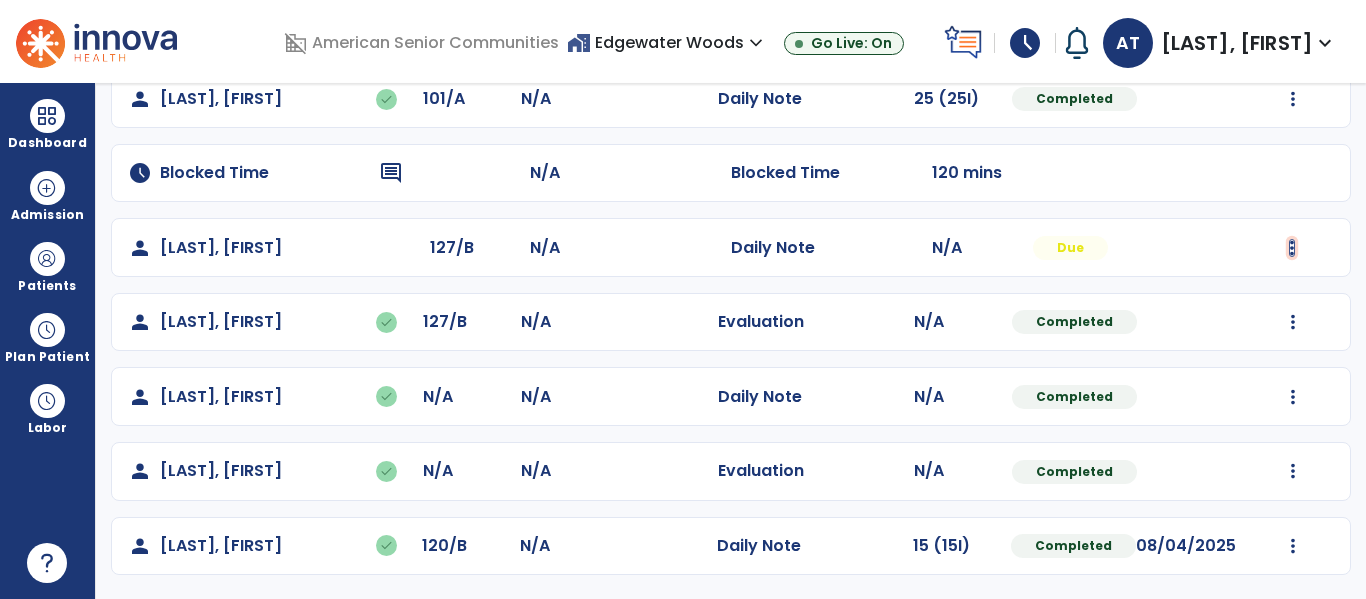 click at bounding box center (1293, 99) 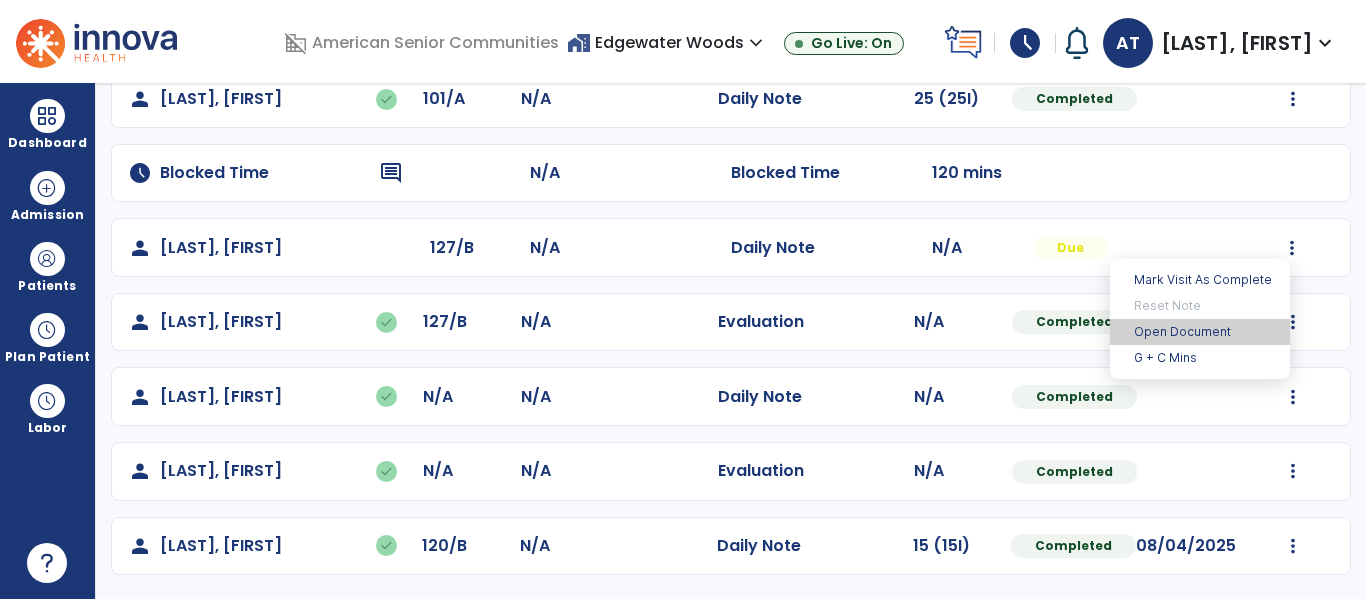 click on "Open Document" at bounding box center (1200, 332) 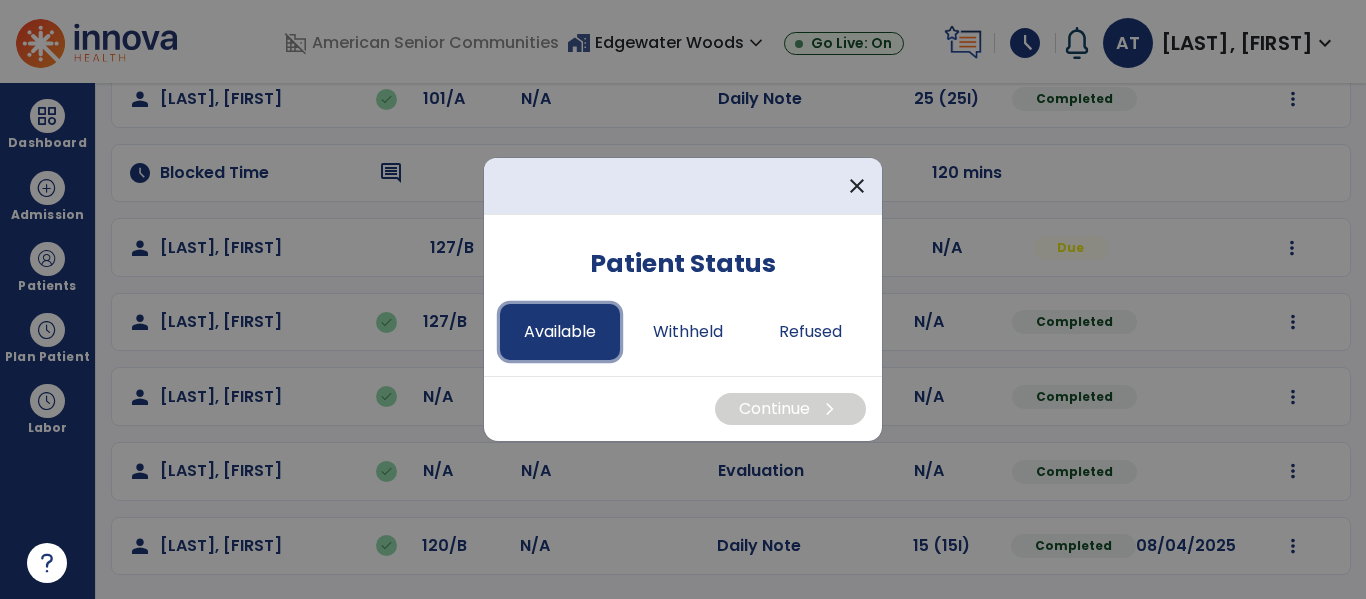 click on "Available" at bounding box center [560, 332] 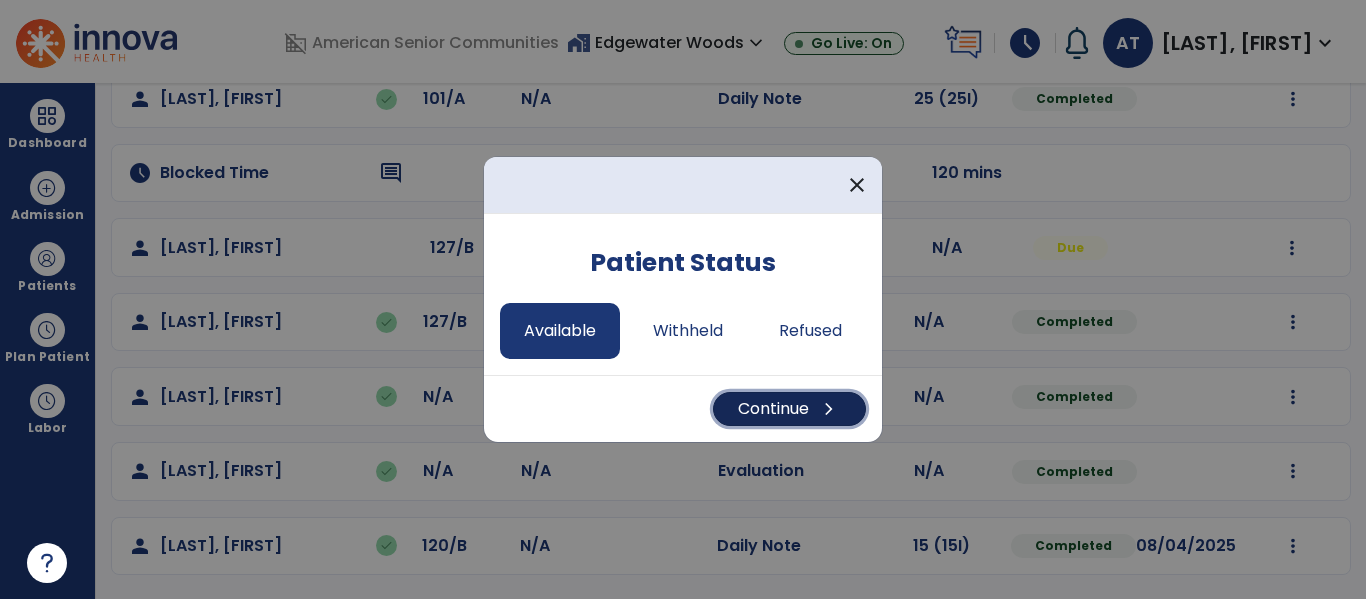 click on "Continue   chevron_right" at bounding box center [789, 409] 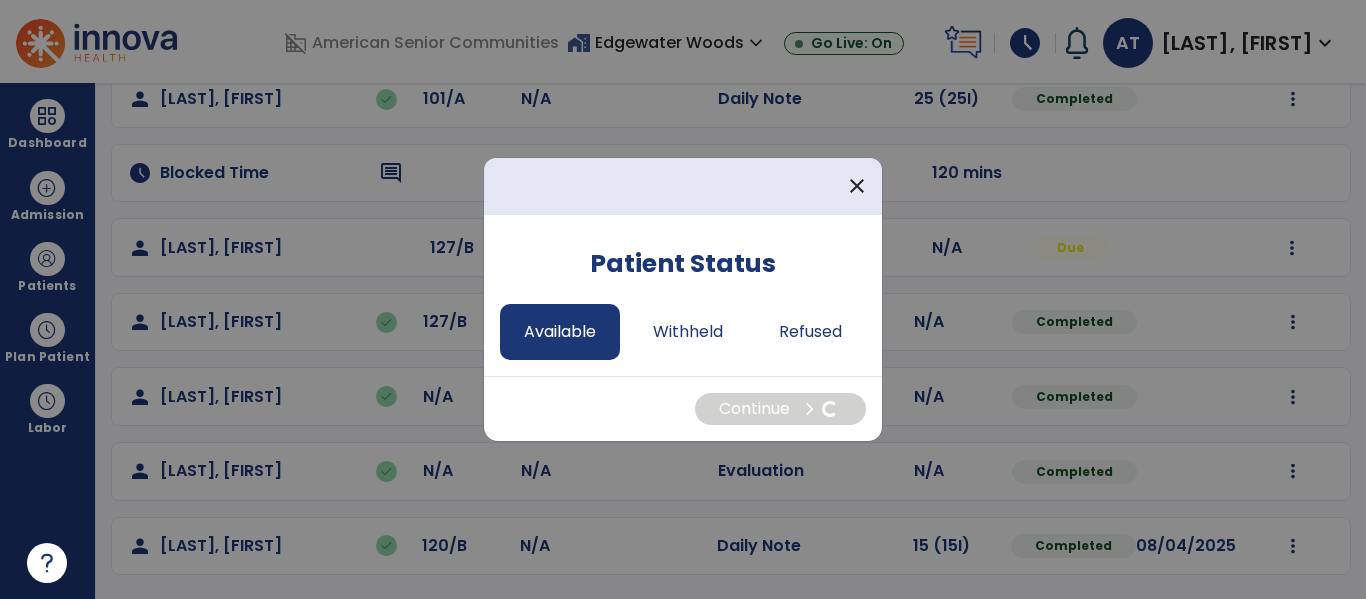 select on "*" 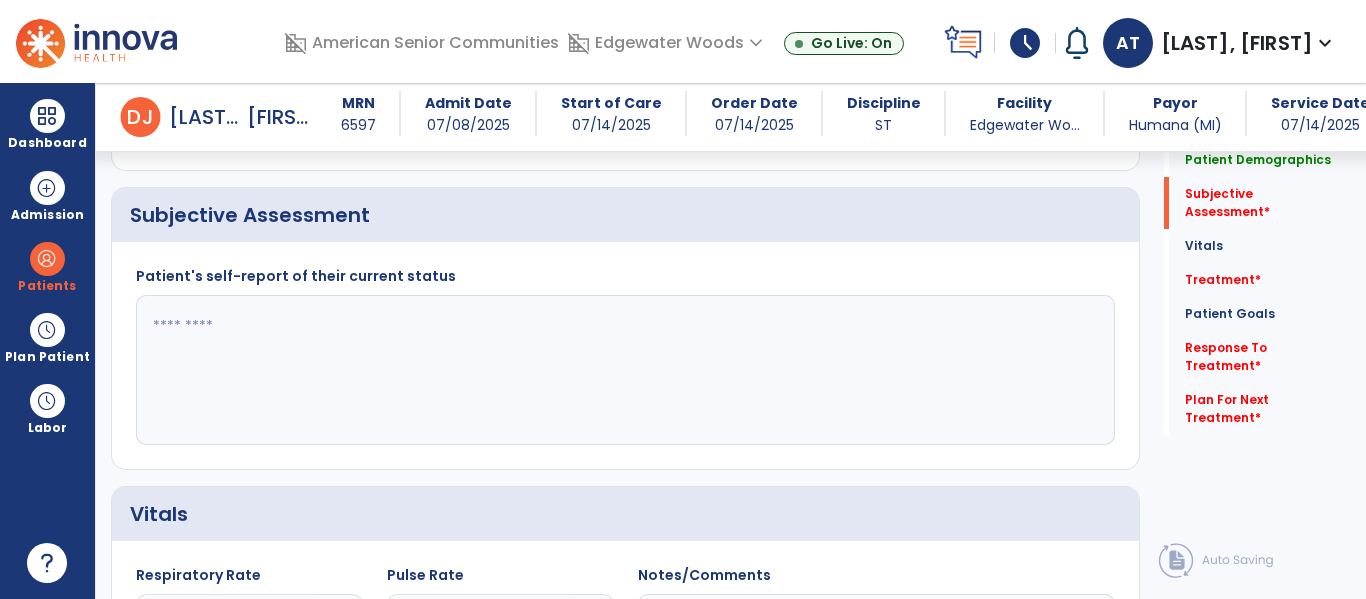 scroll, scrollTop: 510, scrollLeft: 0, axis: vertical 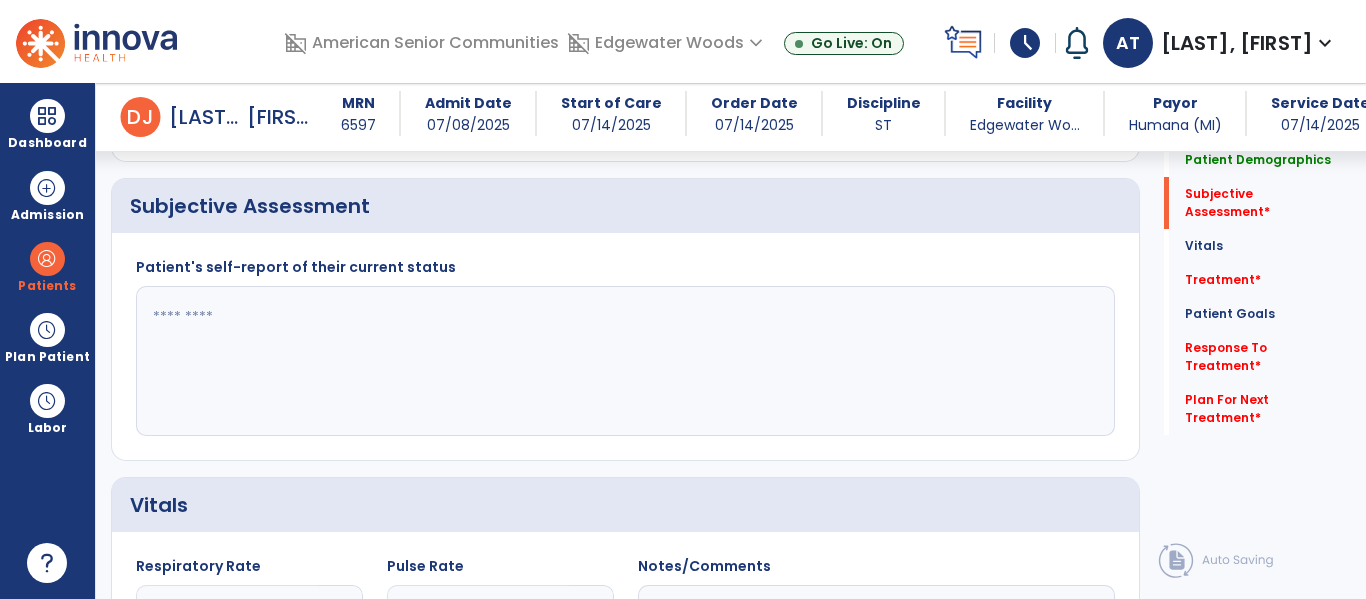 click 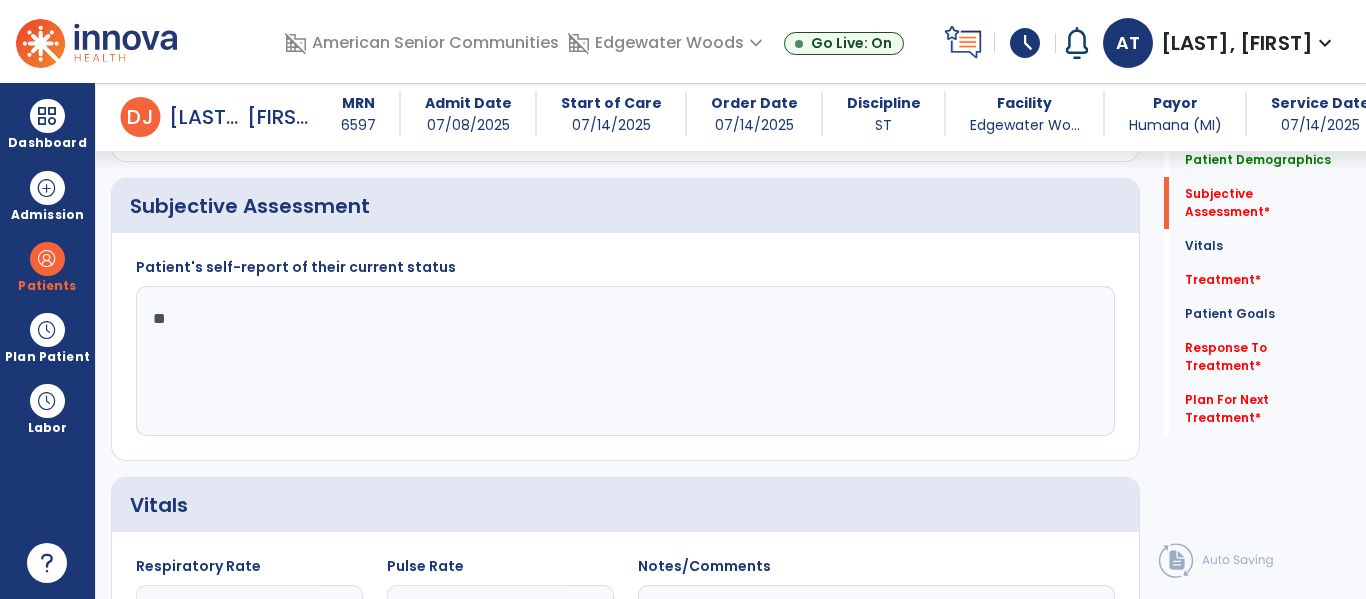 type on "*" 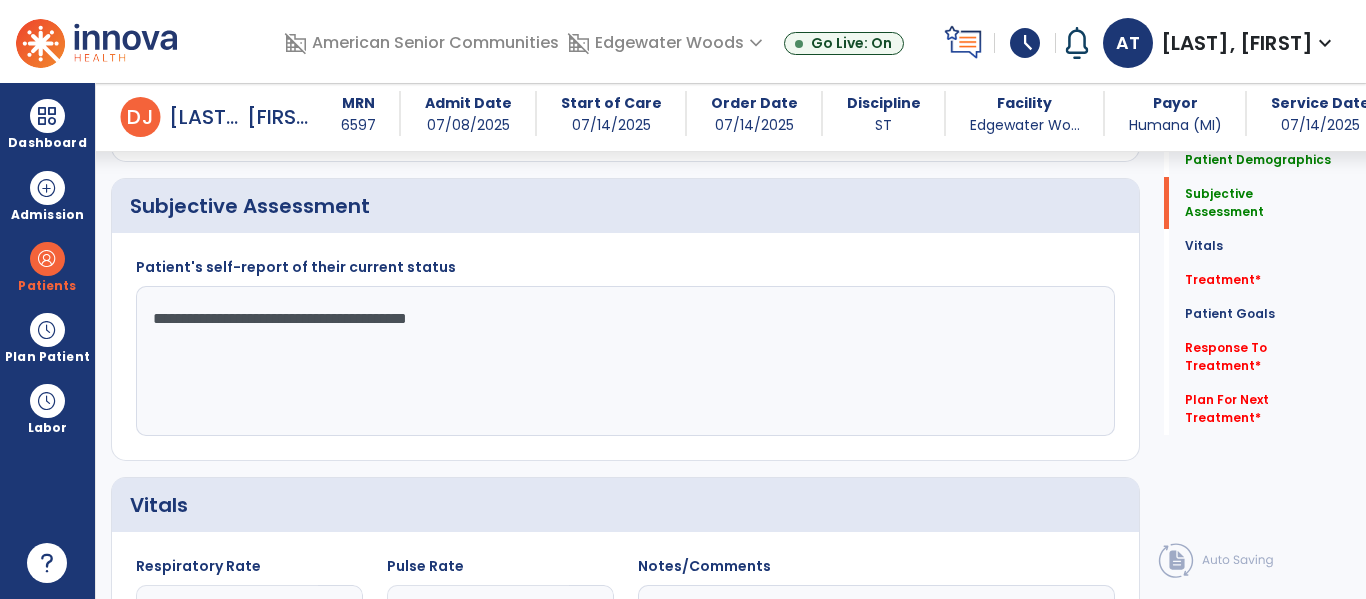 scroll, scrollTop: 0, scrollLeft: 0, axis: both 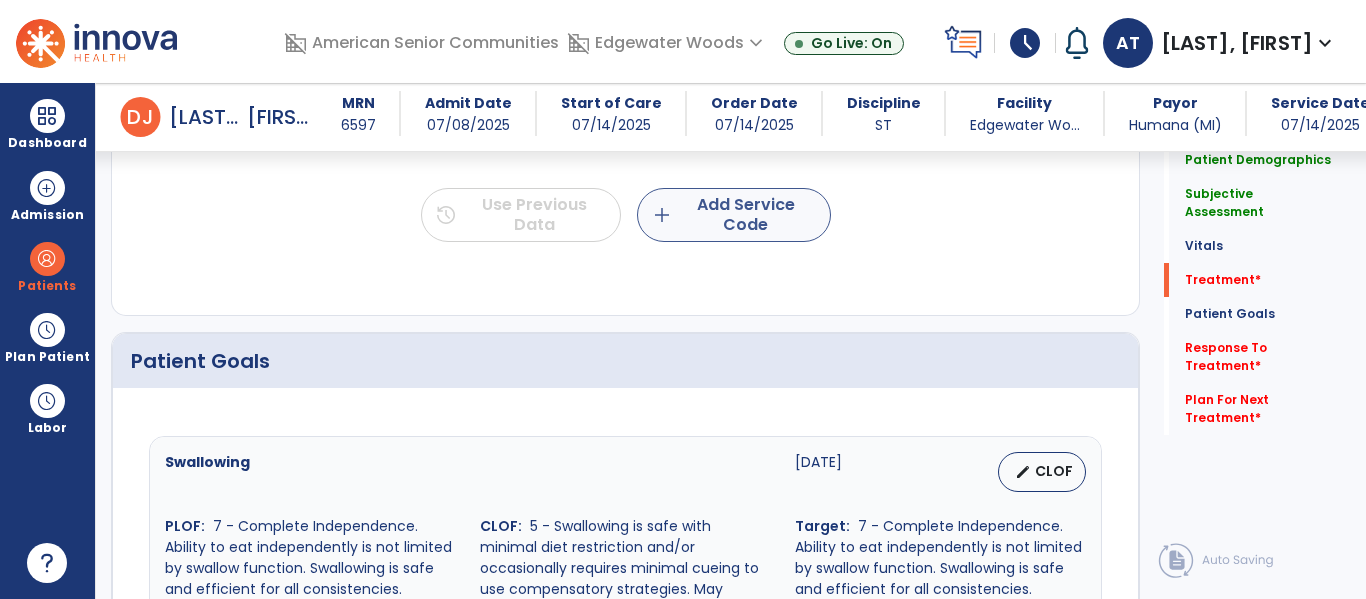 type on "**********" 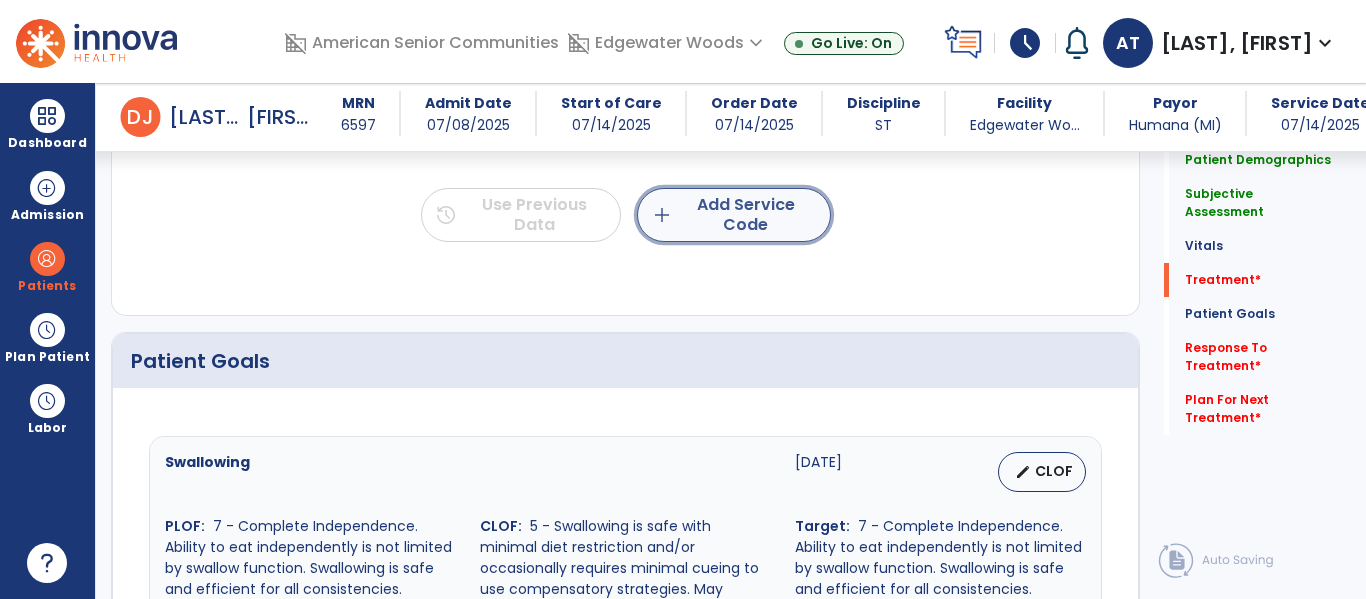 click on "add  Add Service Code" 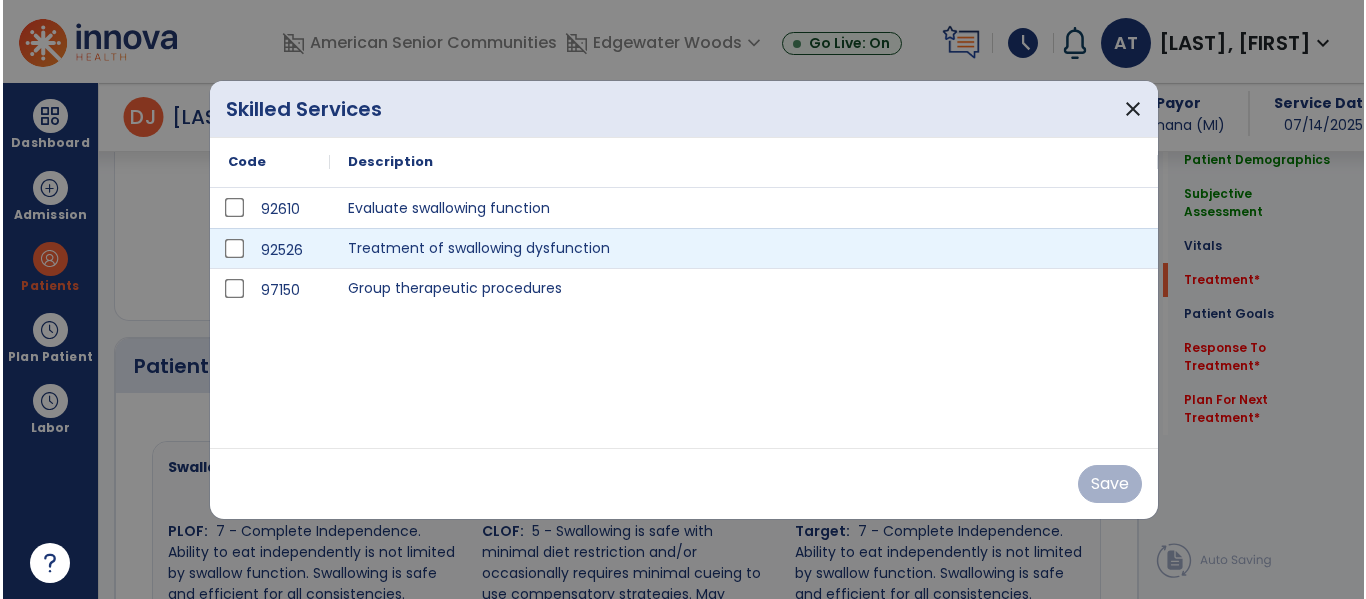 scroll, scrollTop: 1349, scrollLeft: 0, axis: vertical 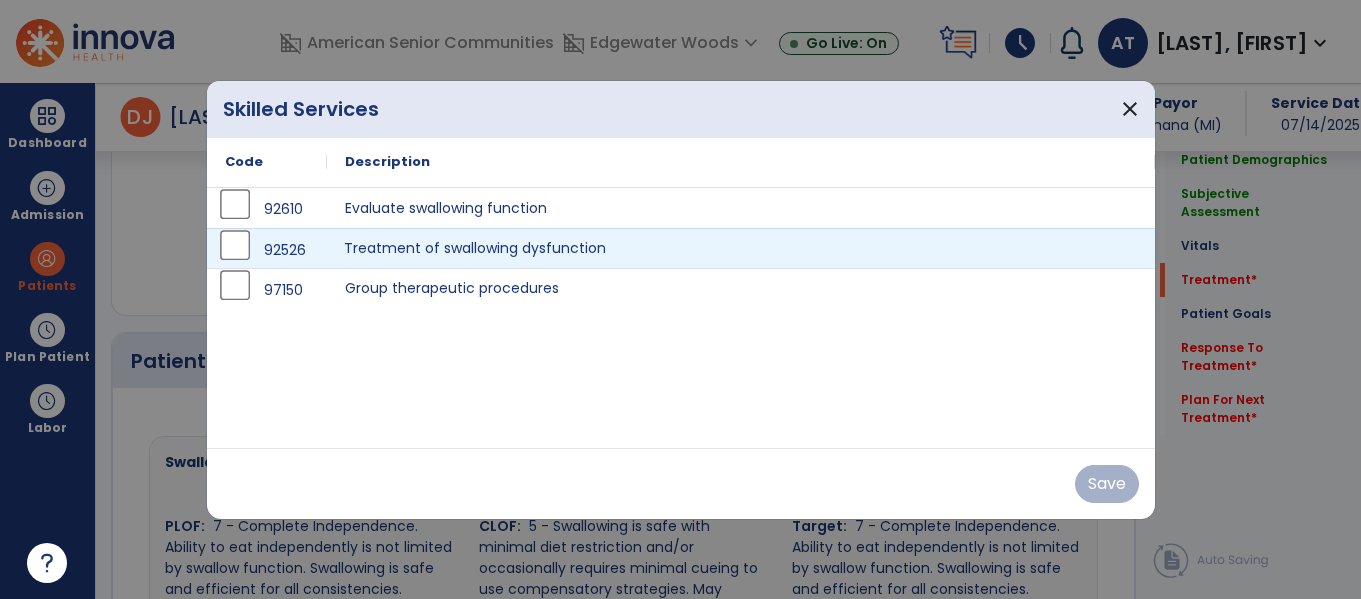 click on "Treatment of swallowing dysfunction" at bounding box center [741, 248] 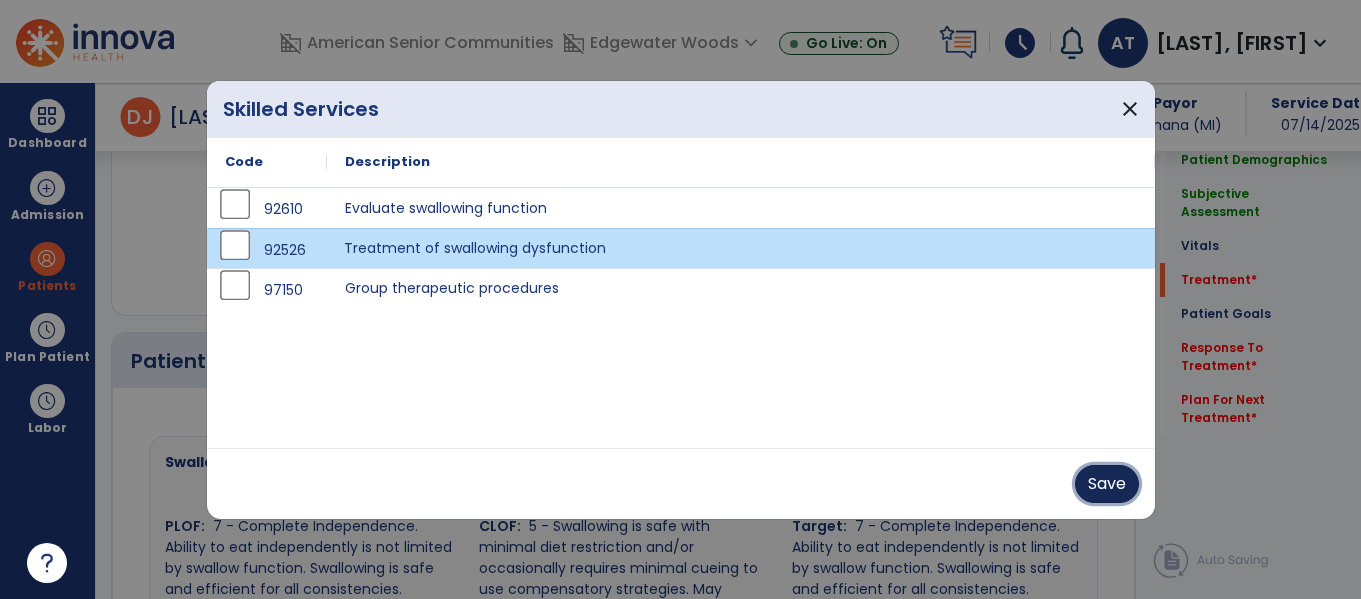 click on "Save" at bounding box center (1107, 484) 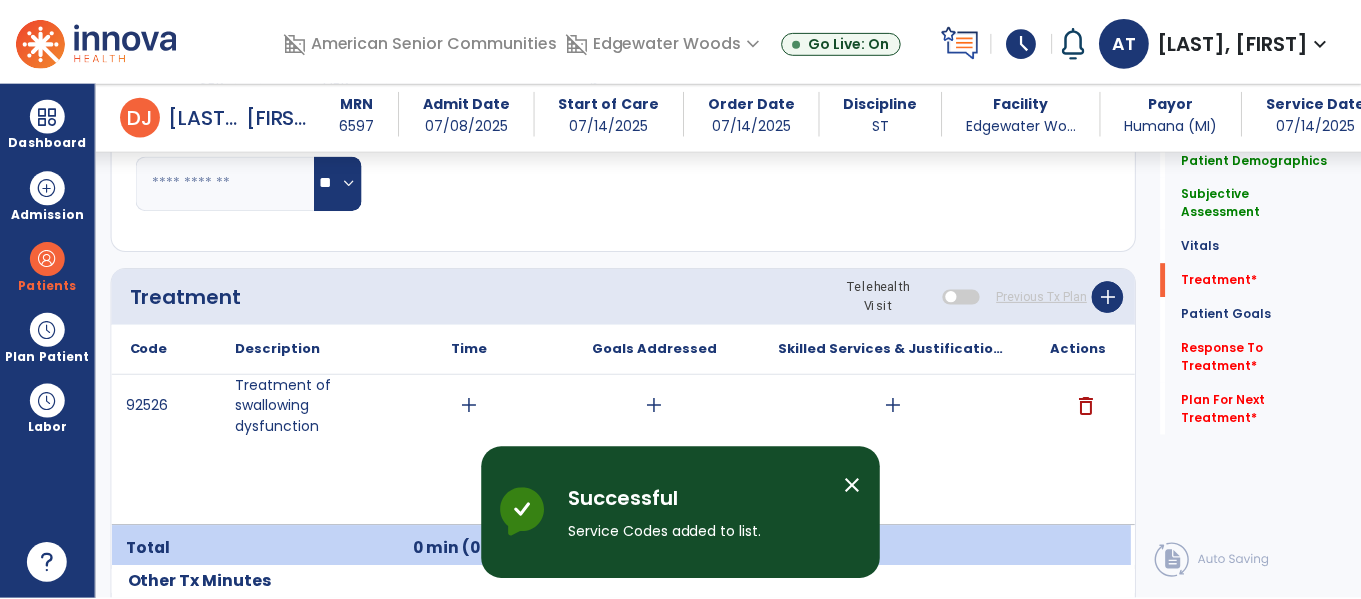 scroll, scrollTop: 1120, scrollLeft: 0, axis: vertical 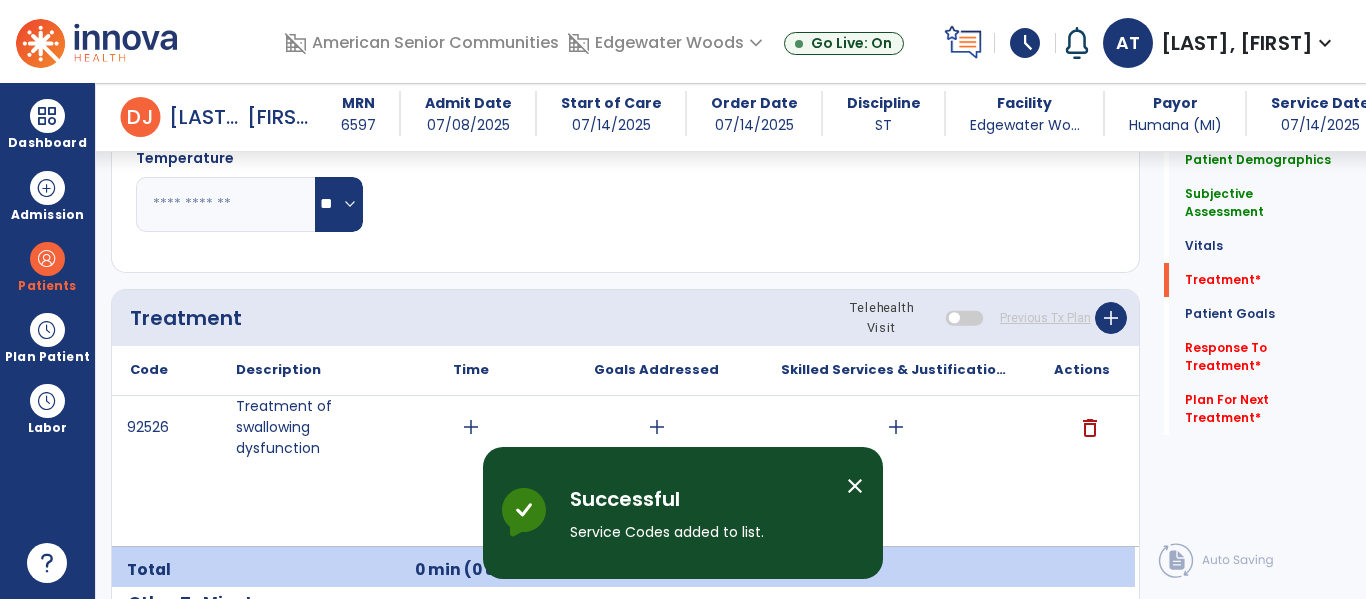 click on "Telehealth Visit  Previous Tx Plan   add" 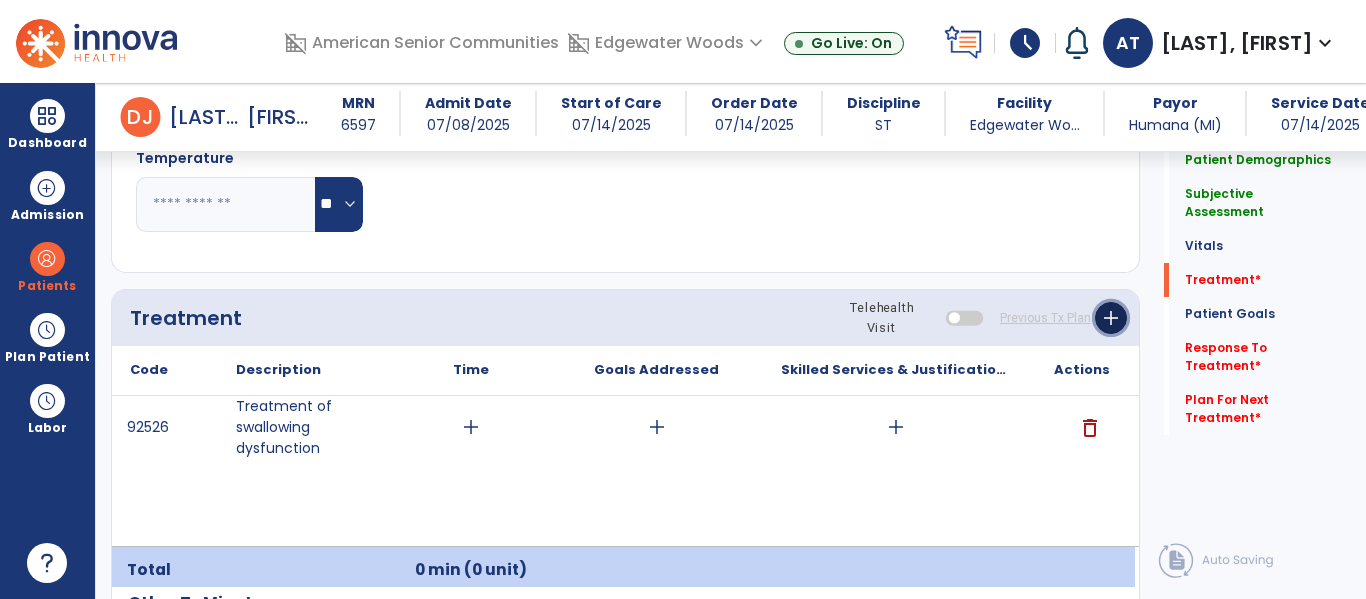 click on "add" 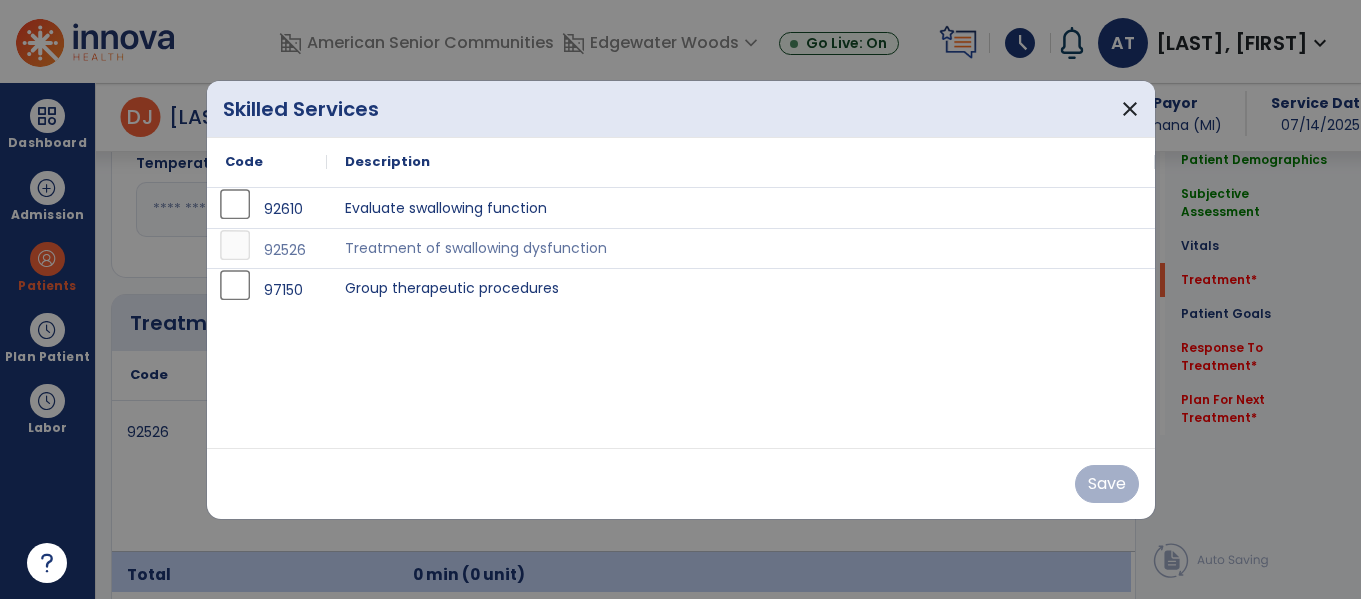 scroll, scrollTop: 1120, scrollLeft: 0, axis: vertical 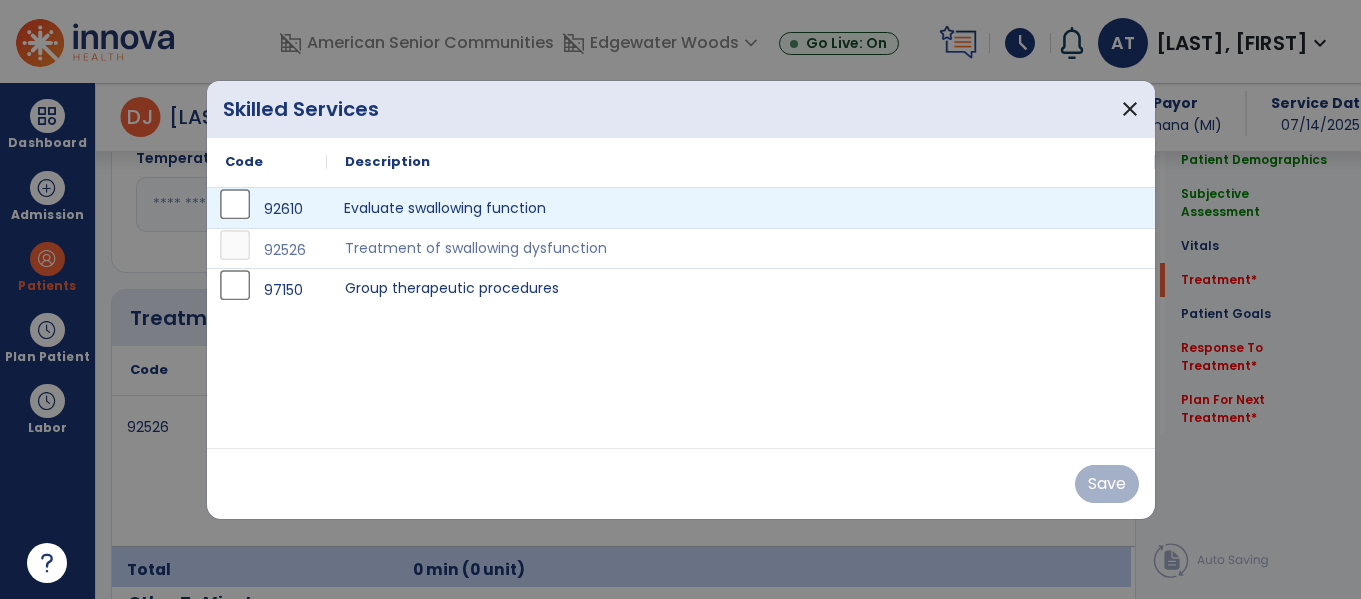 click on "Evaluate swallowing function" at bounding box center [741, 208] 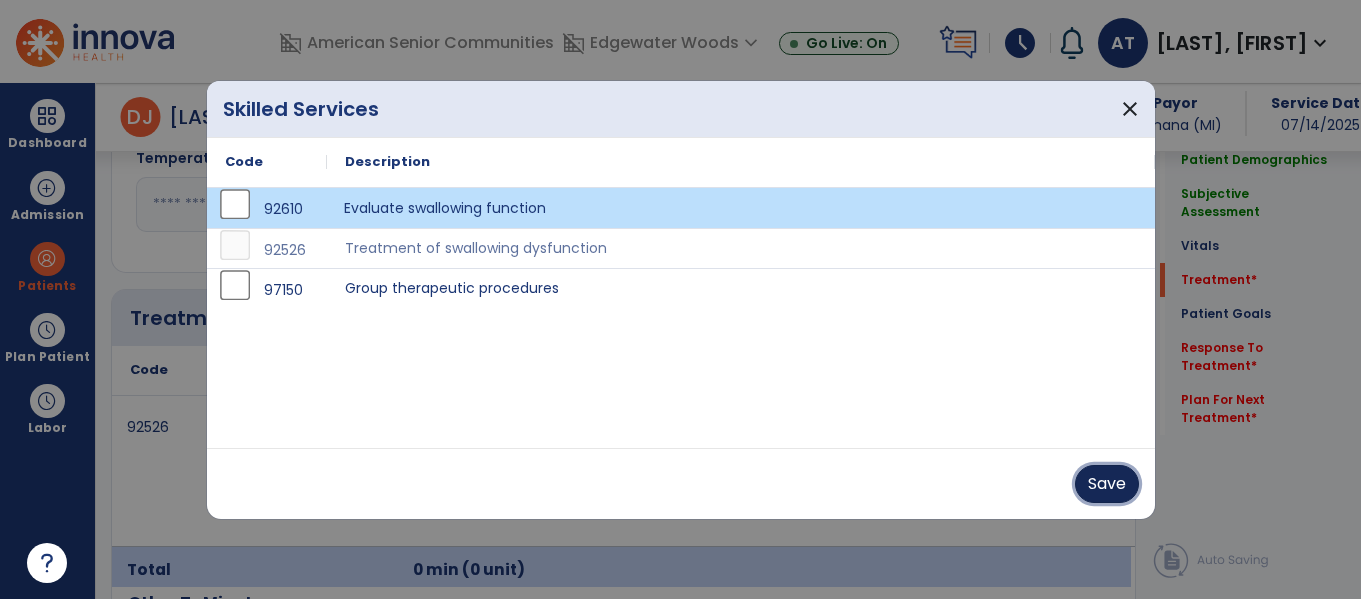 click on "Save" at bounding box center [1107, 484] 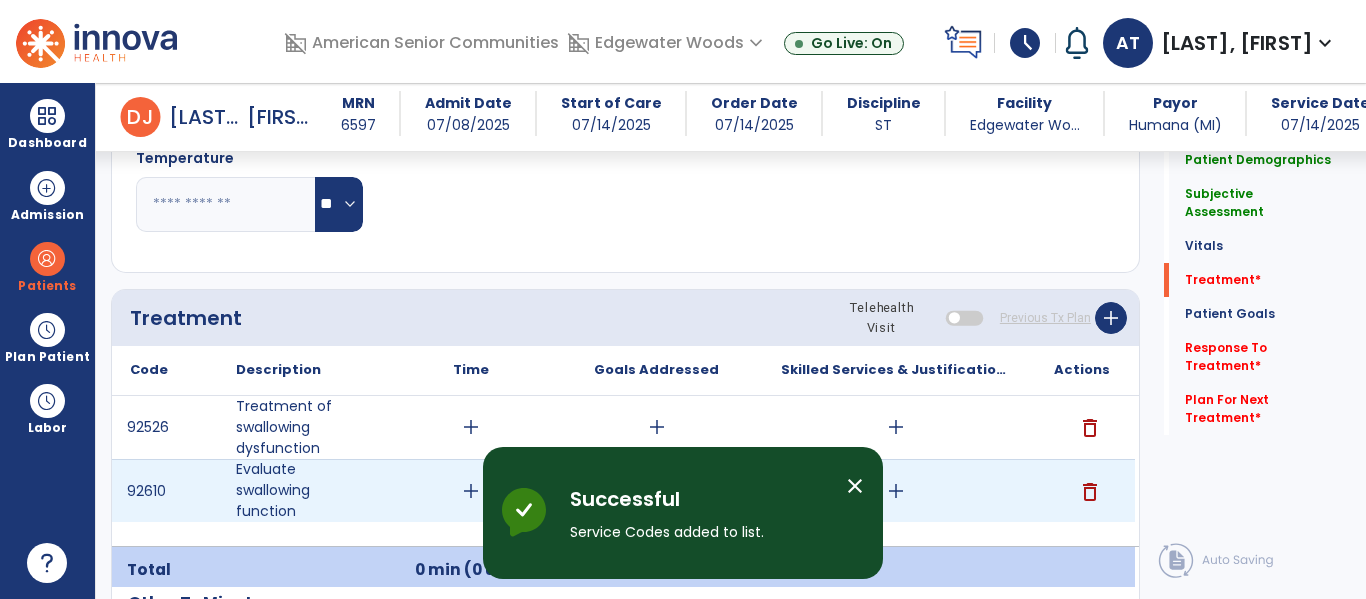 click on "add" at bounding box center [471, 491] 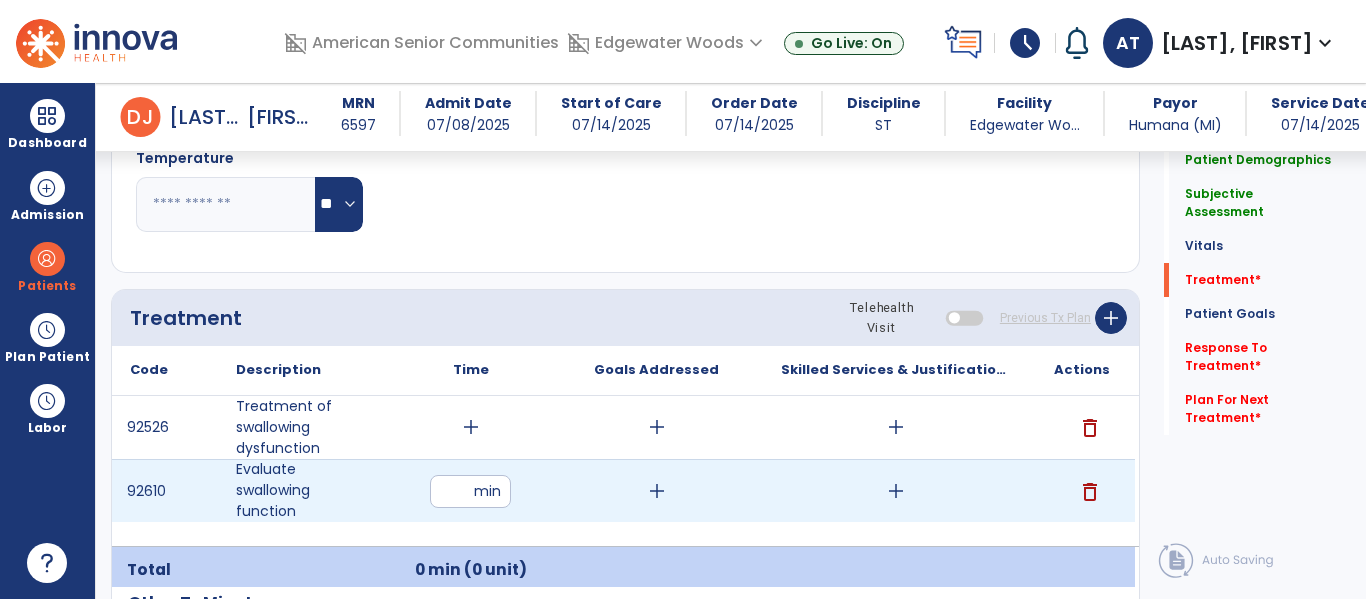 type on "**" 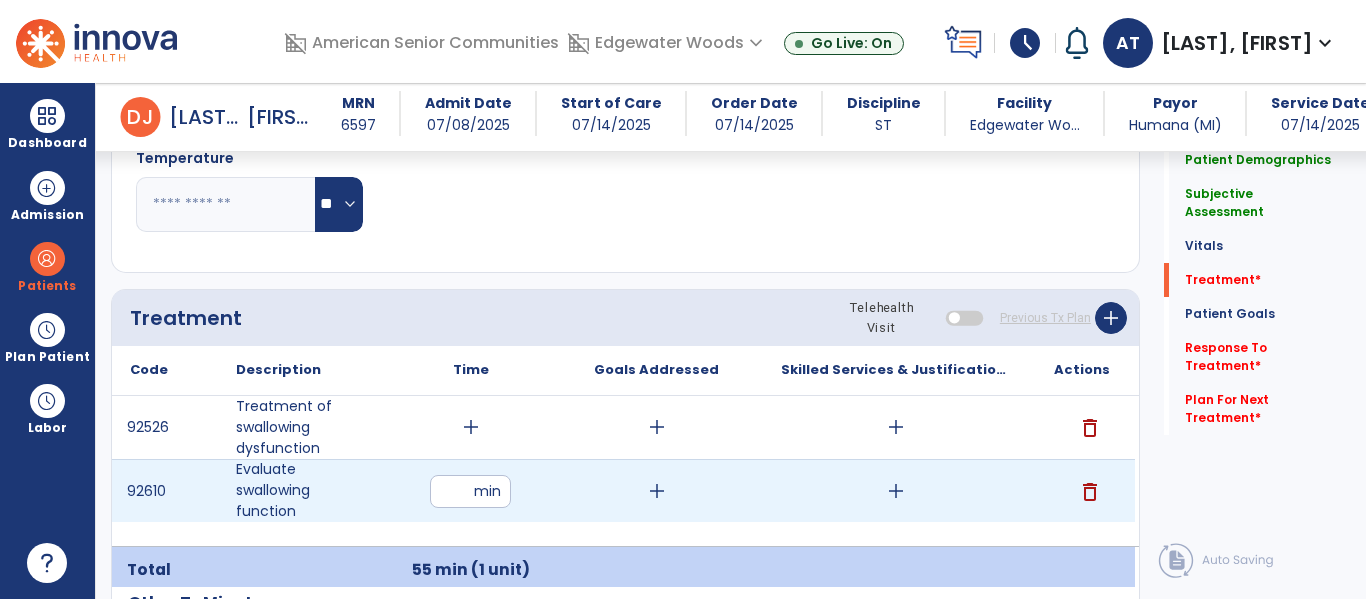 click on "add" at bounding box center [657, 491] 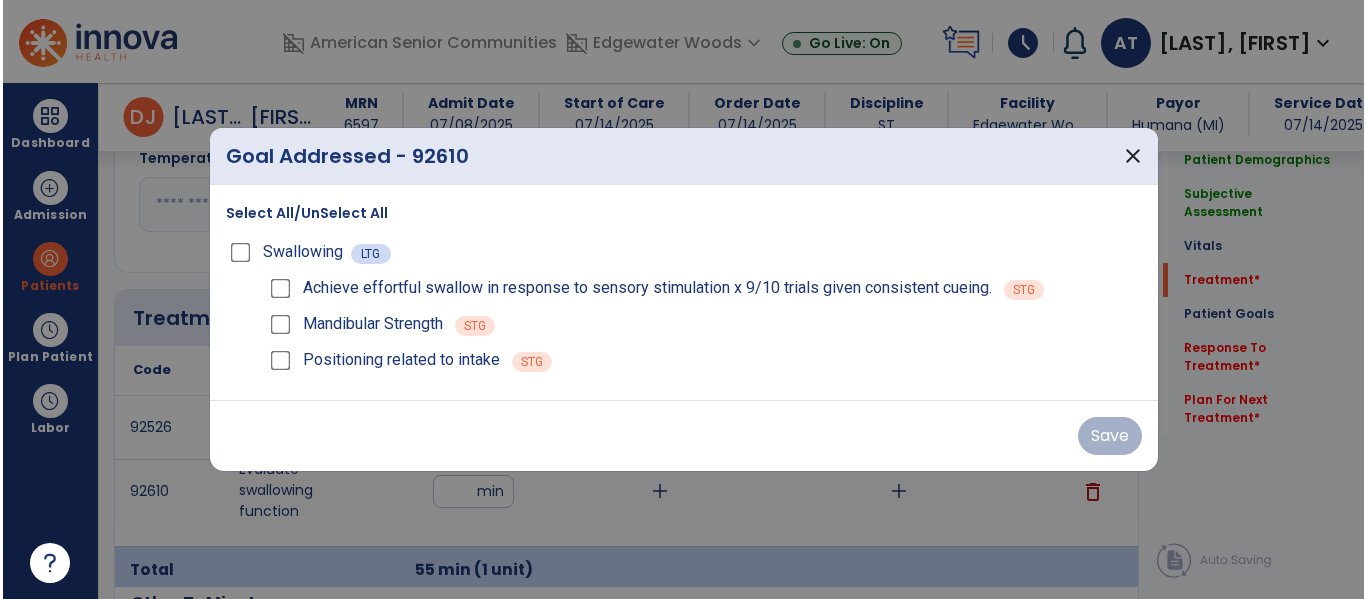 scroll, scrollTop: 1120, scrollLeft: 0, axis: vertical 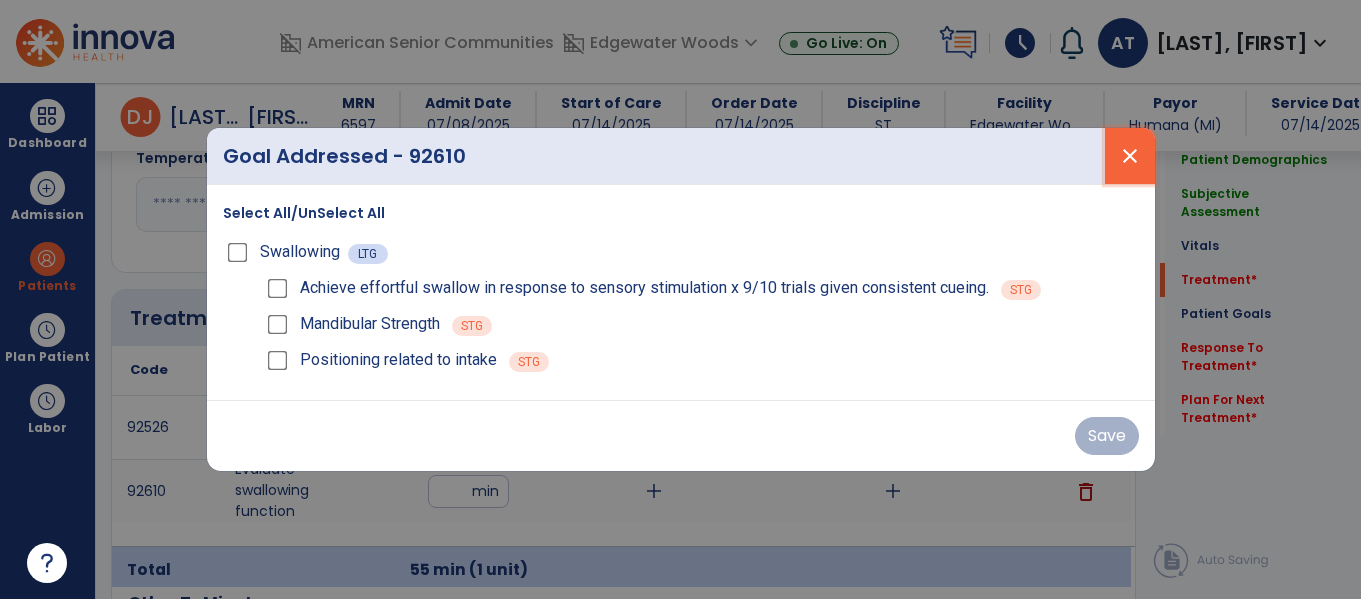 click on "close" at bounding box center (1130, 156) 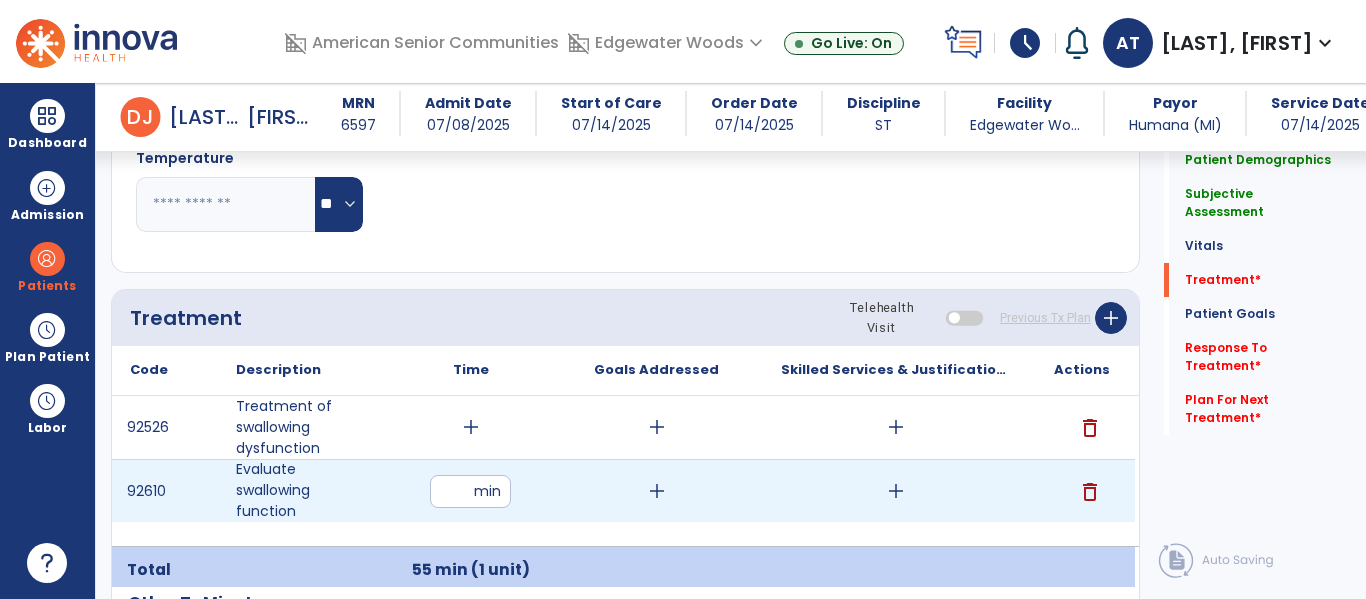 click on "**" at bounding box center [470, 491] 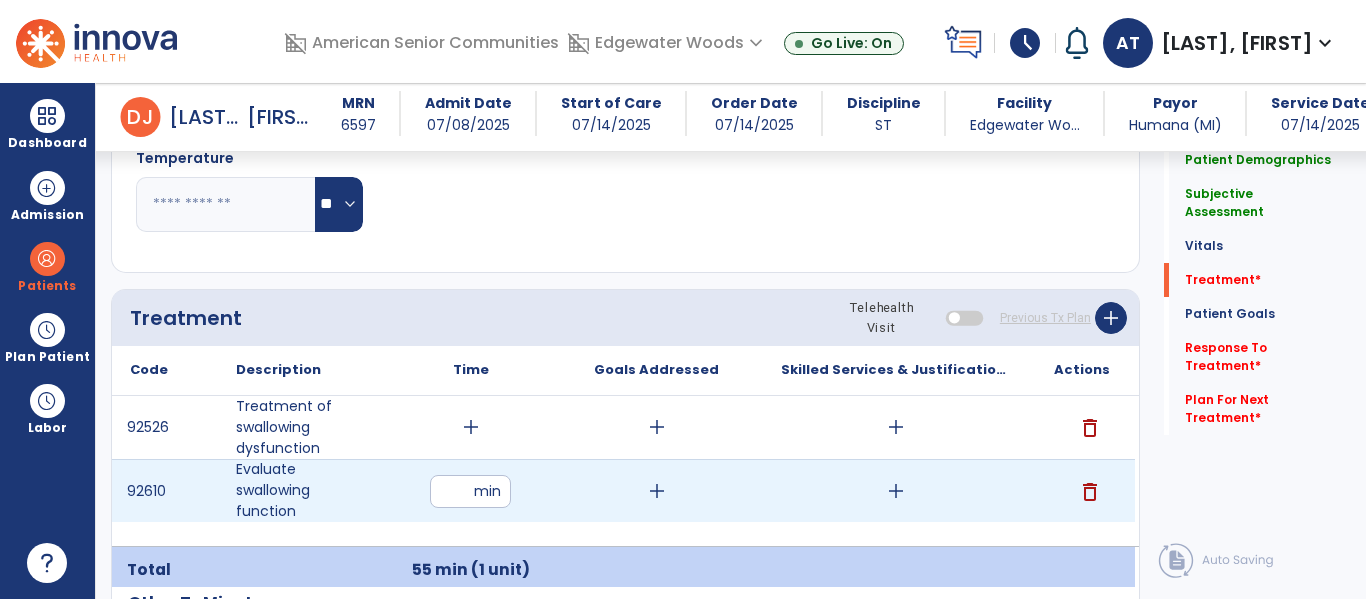 type on "**" 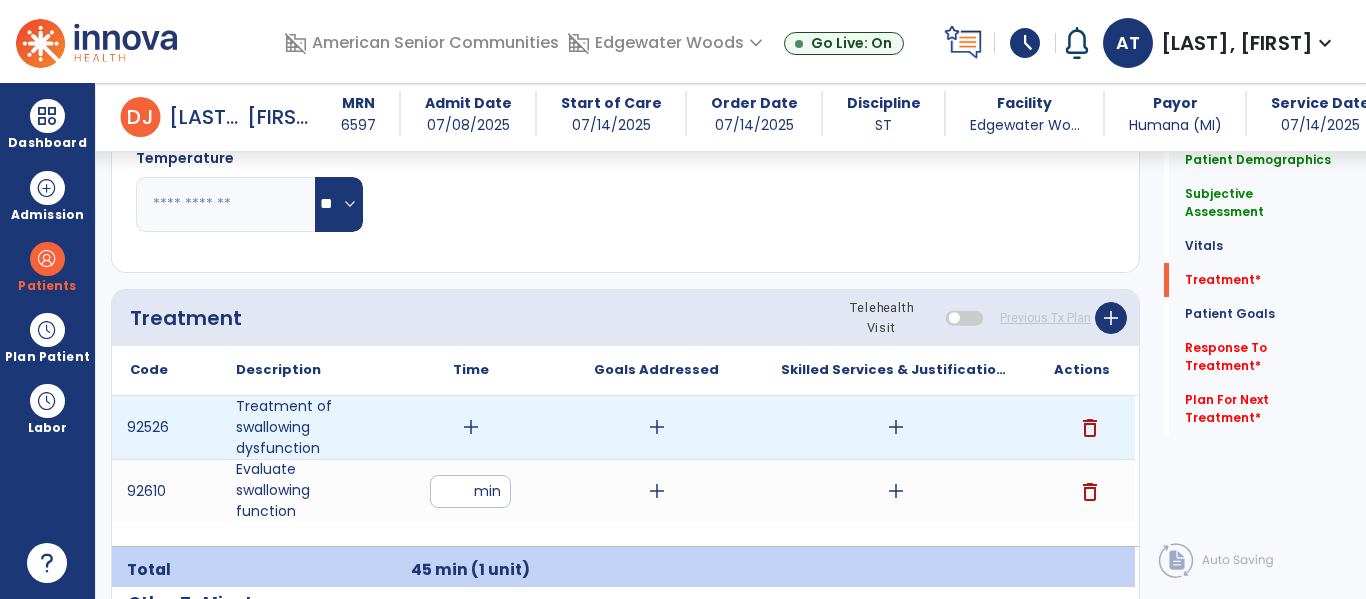 click on "add" at bounding box center [471, 427] 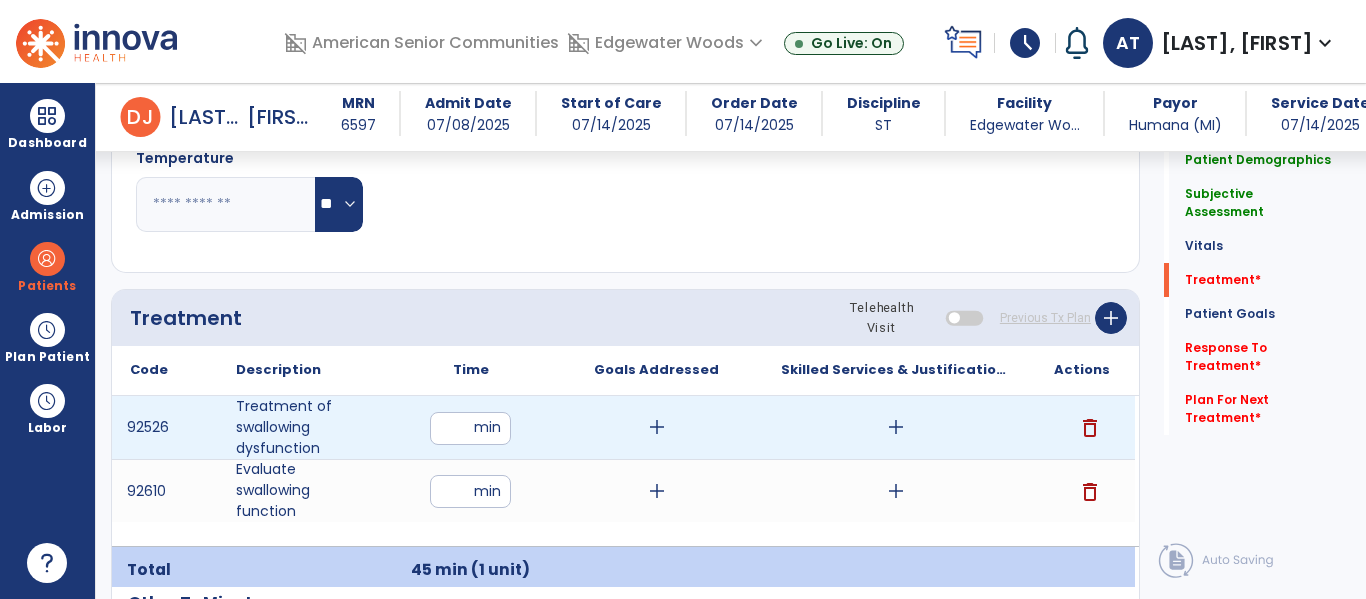 type on "**" 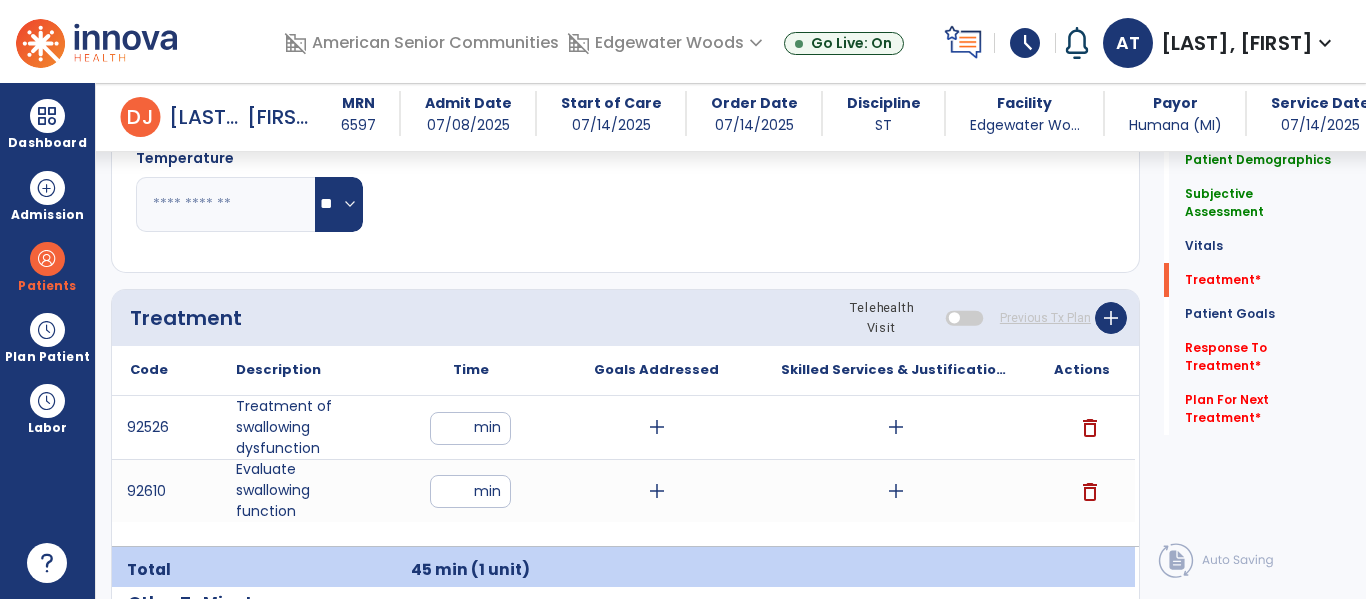 click on "Quick Links  Patient Demographics   Patient Demographics   Subjective Assessment   Subjective Assessment   Vitals   Vitals   Treatment   *  Treatment   *  Patient Goals   Patient Goals   Response To Treatment   *  Response To Treatment   *  Plan For Next Treatment   *  Plan For Next Treatment   *" 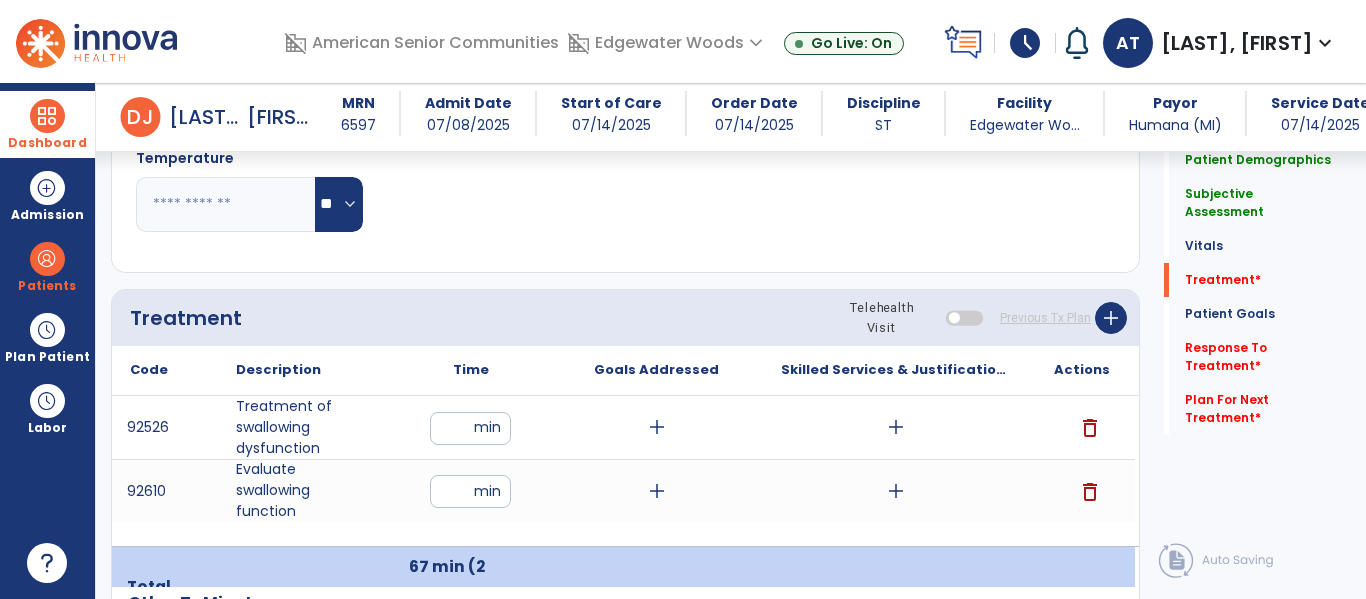 click on "Dashboard" at bounding box center [47, 124] 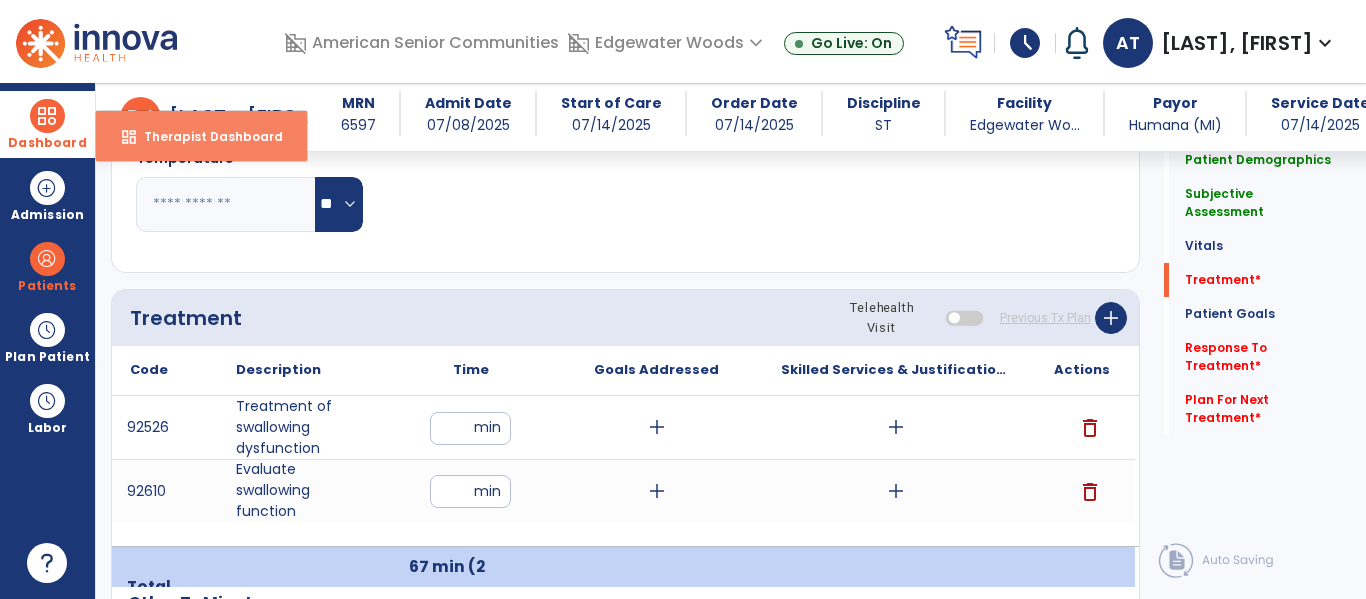 click on "dashboard  Therapist Dashboard" at bounding box center [201, 136] 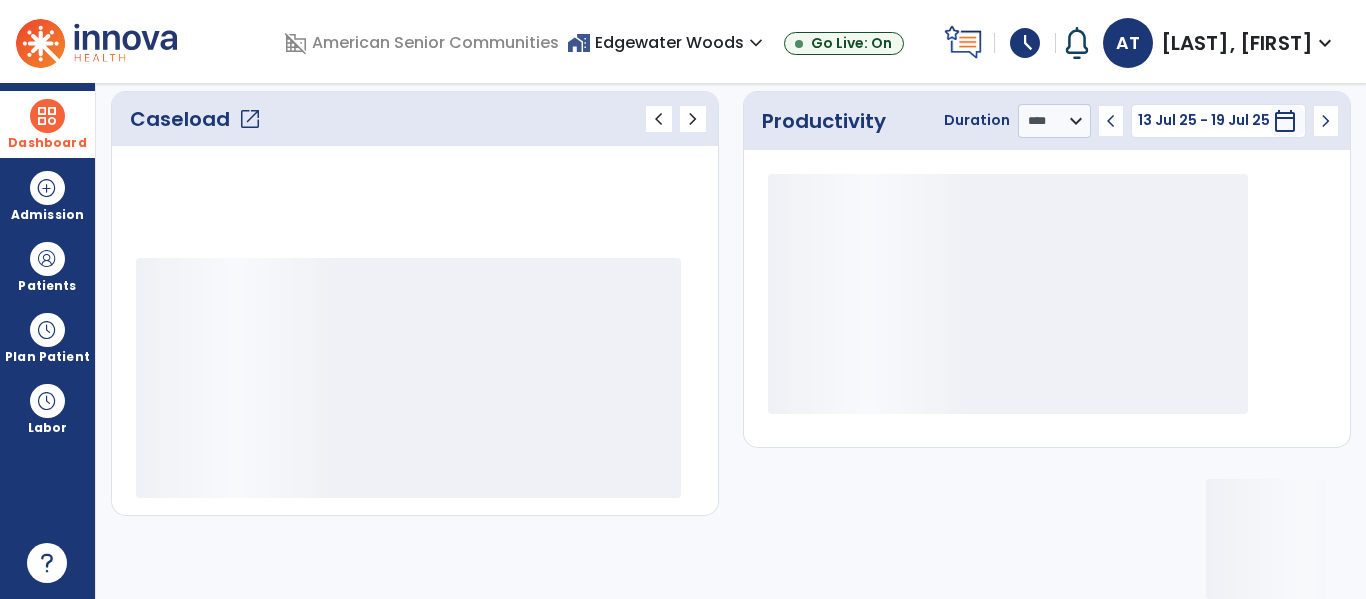 scroll, scrollTop: 278, scrollLeft: 0, axis: vertical 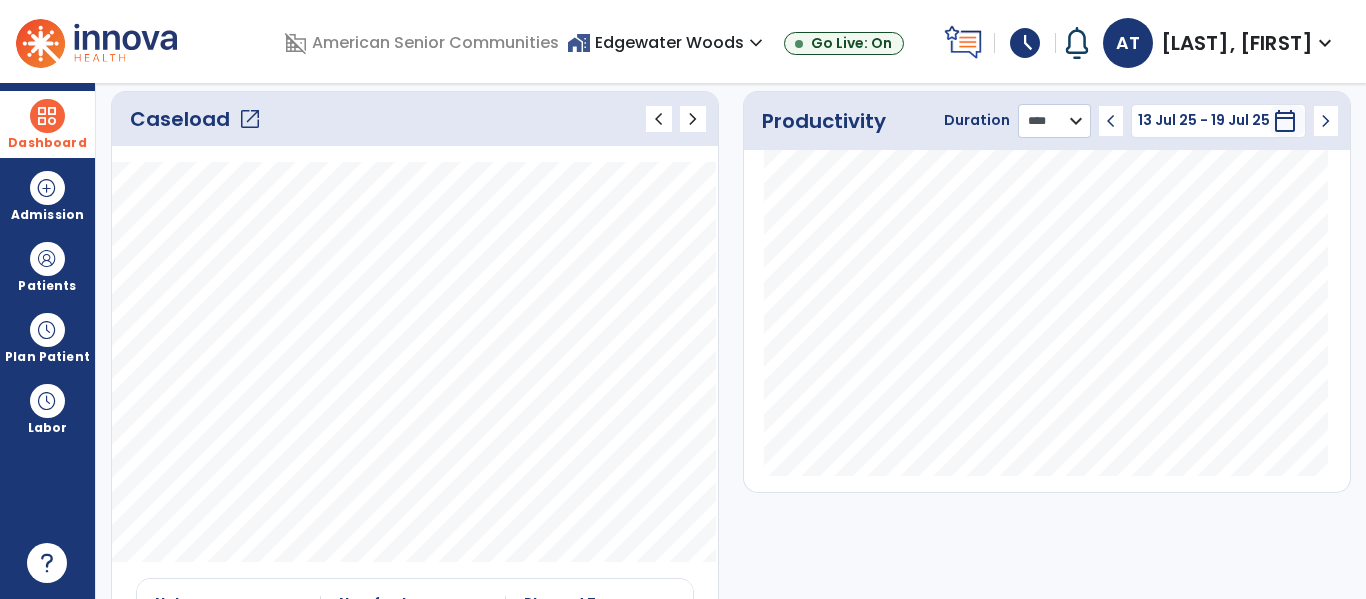 click on "******** **** ***" 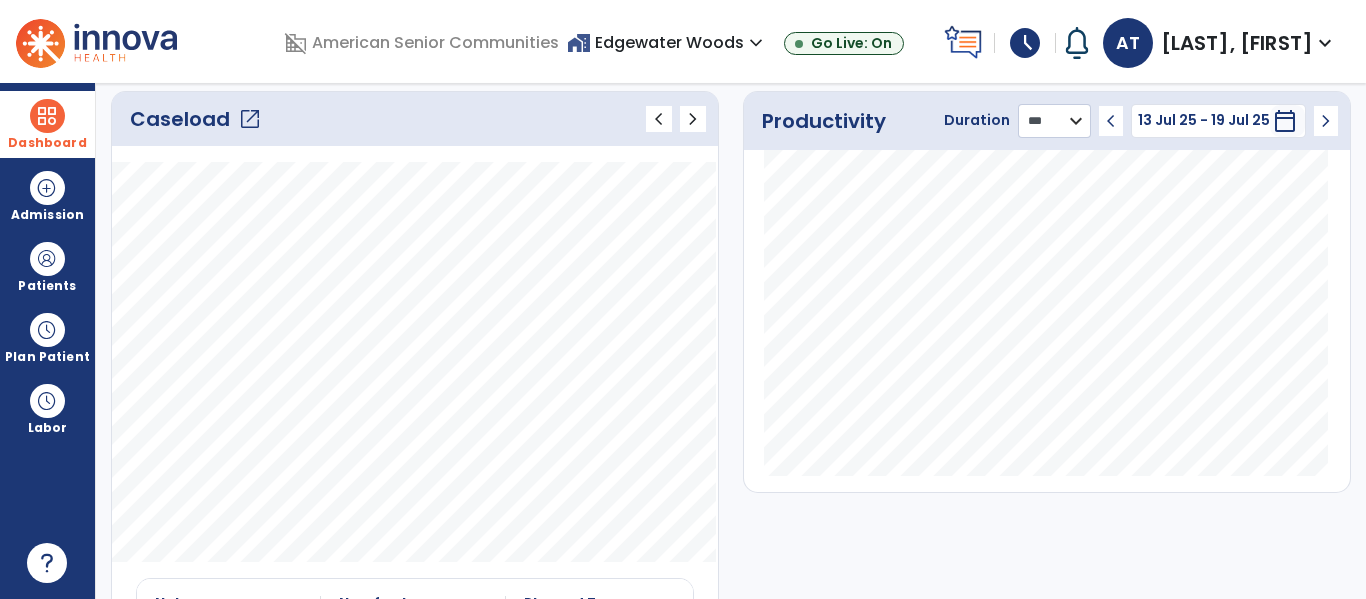 click on "******** **** ***" 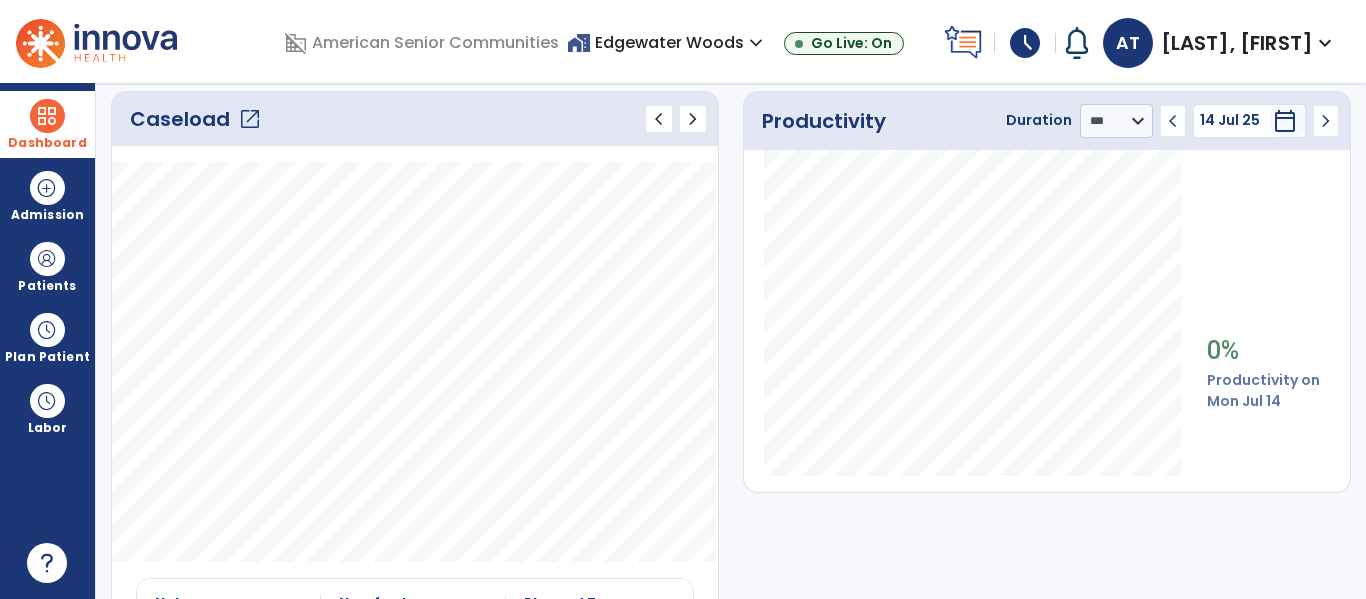 click on "Caseload   open_in_new   chevron_left   chevron_right" 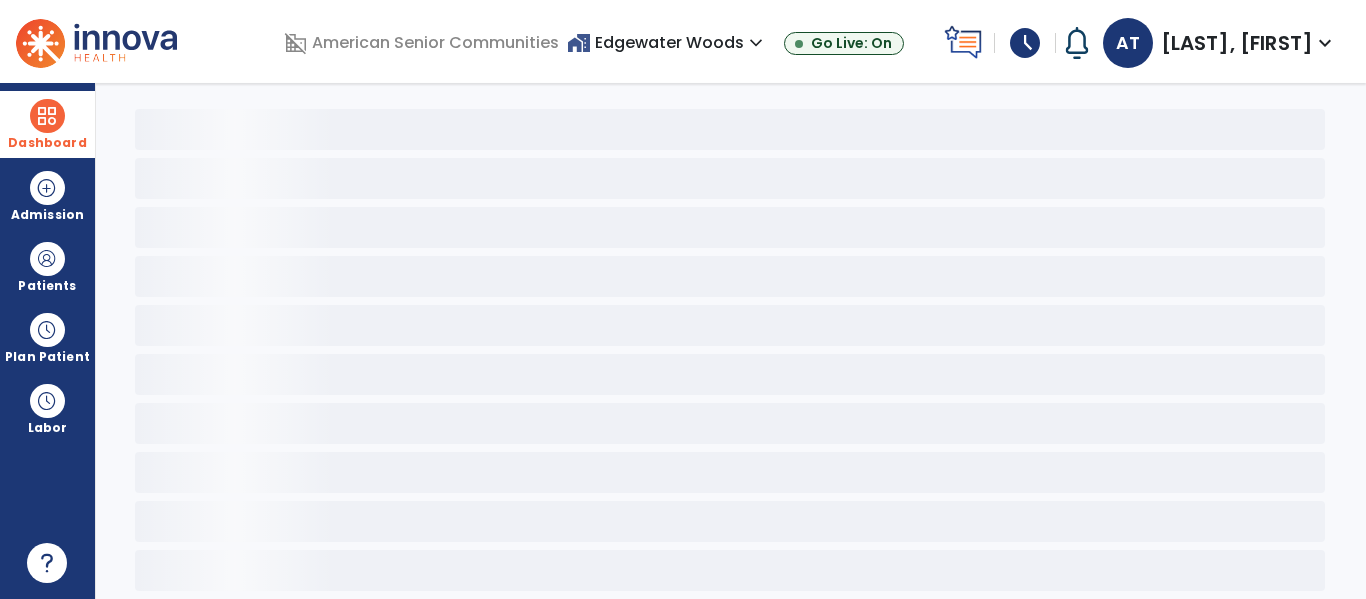 scroll, scrollTop: 78, scrollLeft: 0, axis: vertical 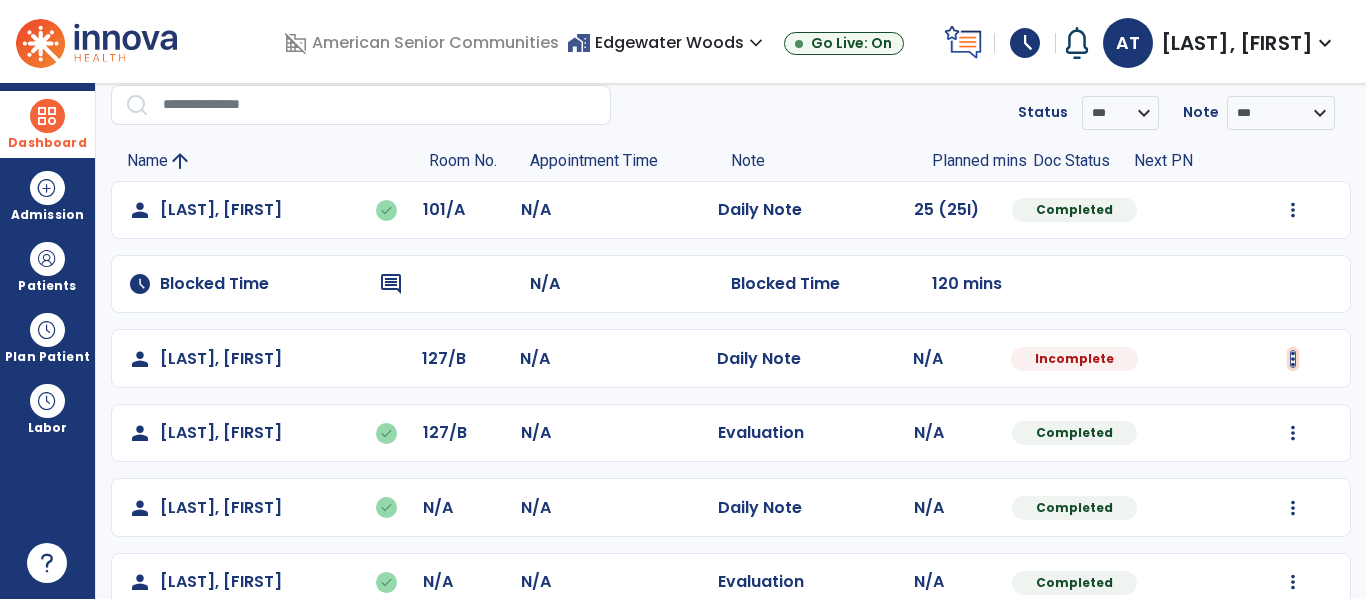 click at bounding box center [1293, 210] 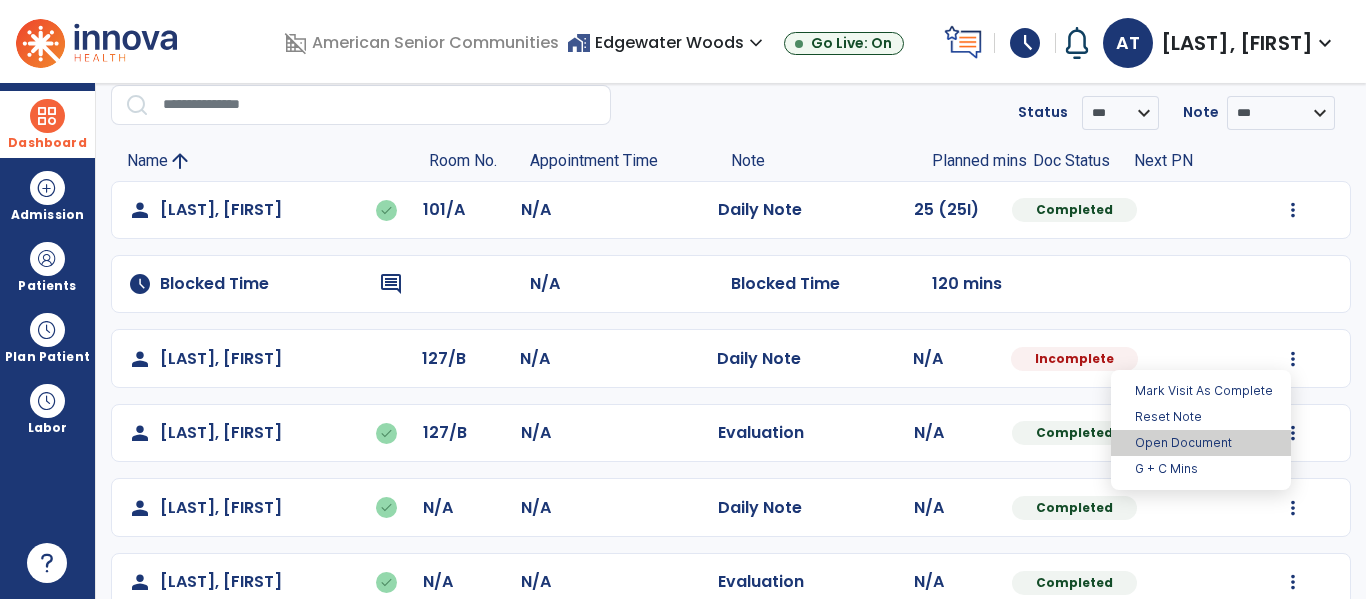 click on "Open Document" at bounding box center (1201, 443) 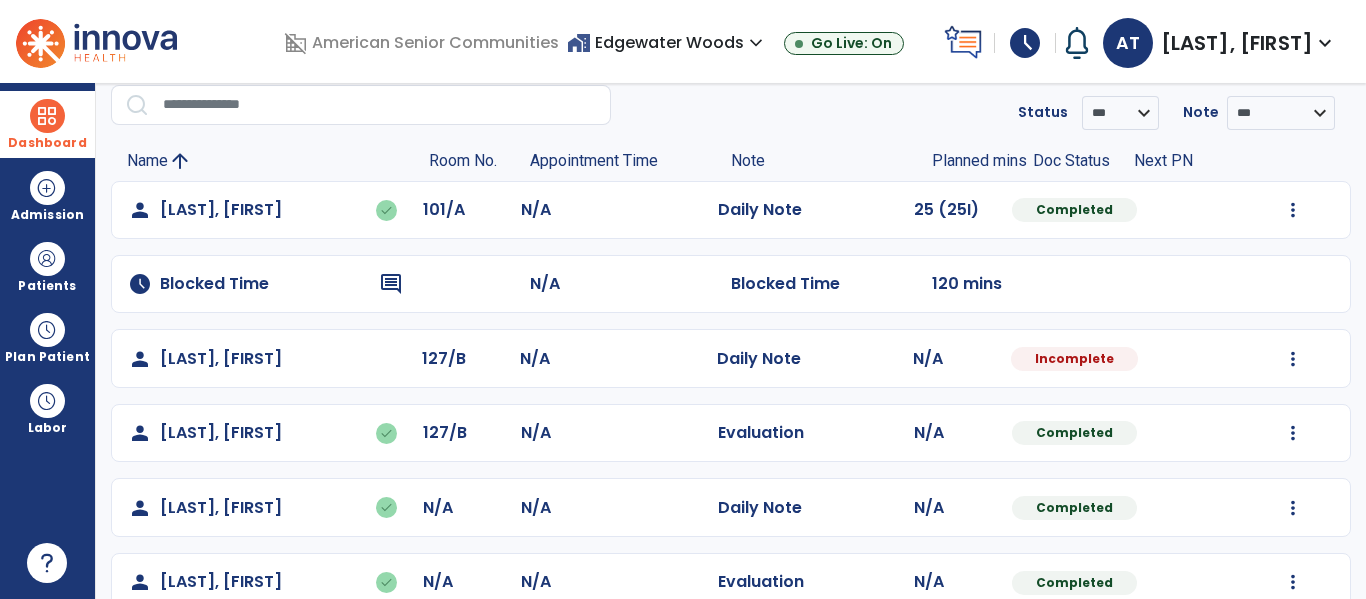 select on "*" 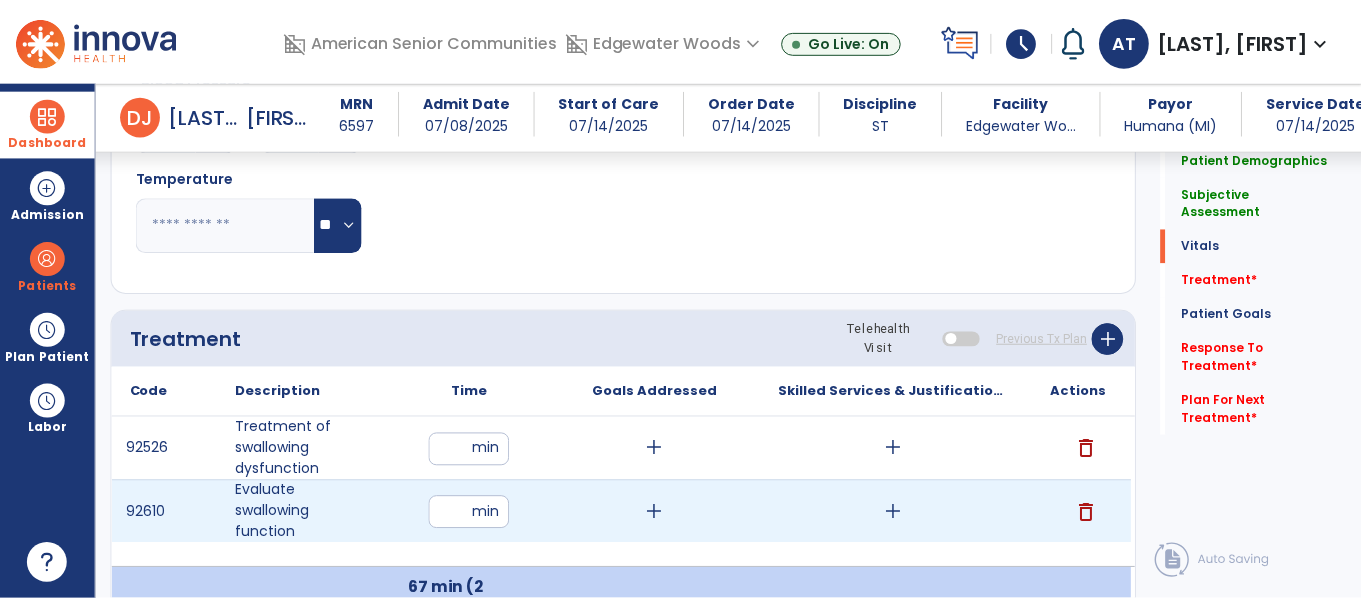 scroll, scrollTop: 1100, scrollLeft: 0, axis: vertical 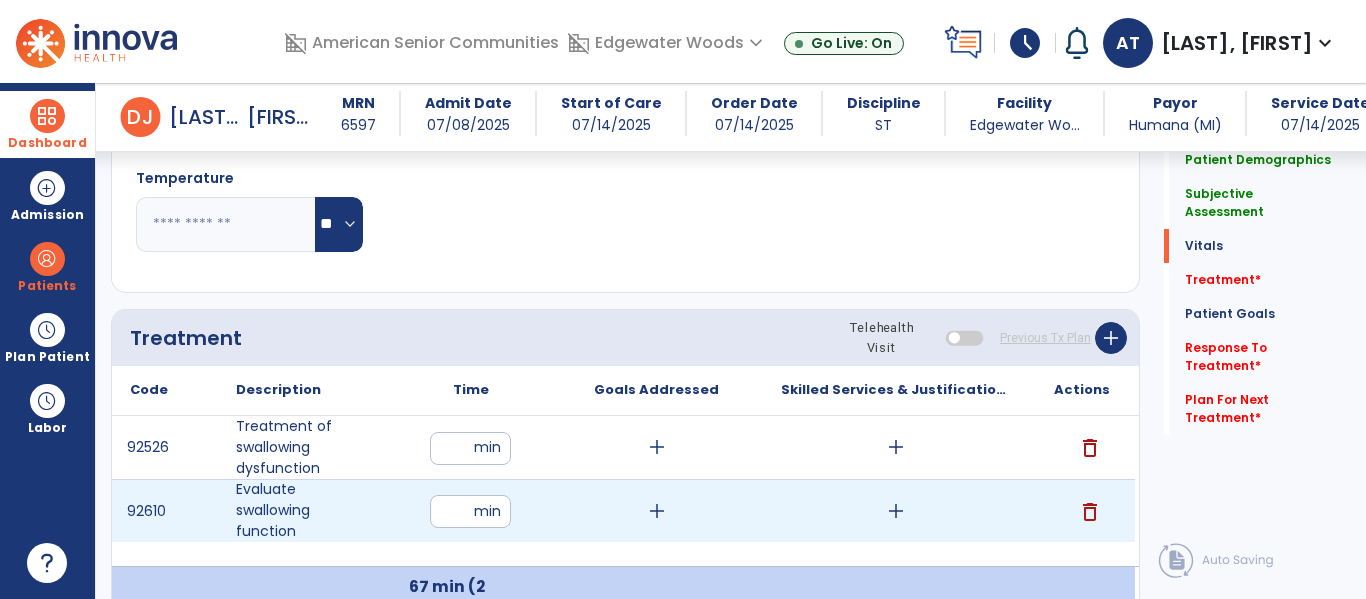 click on "add" at bounding box center (657, 511) 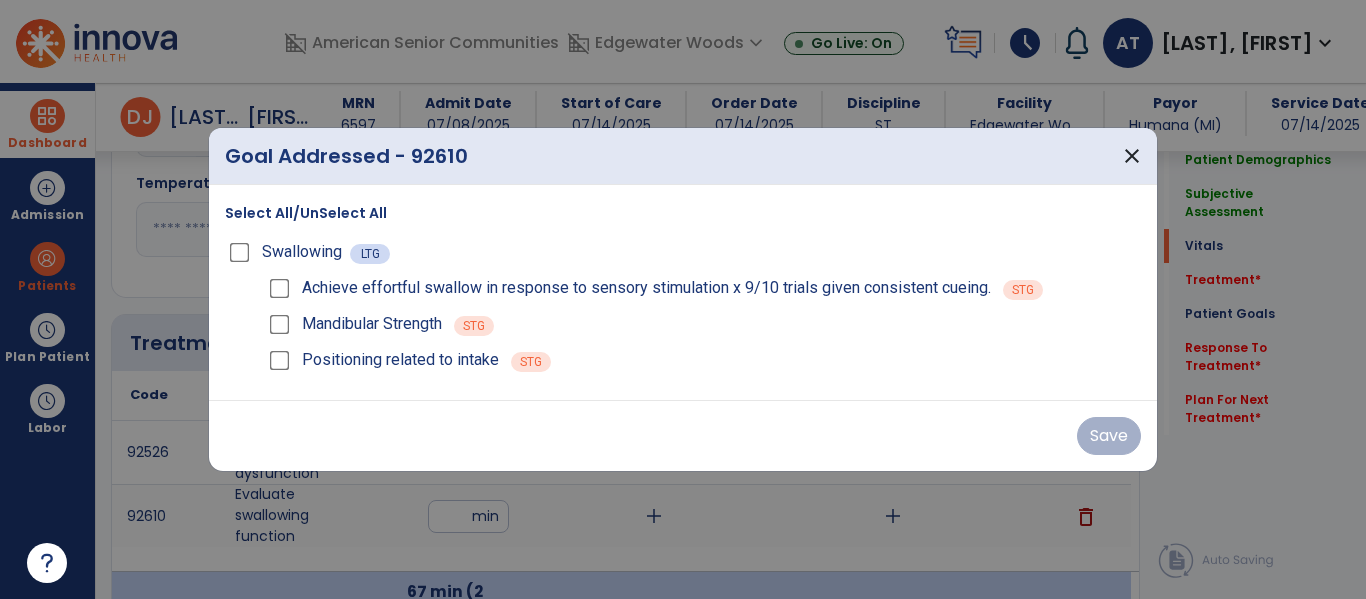 scroll, scrollTop: 1100, scrollLeft: 0, axis: vertical 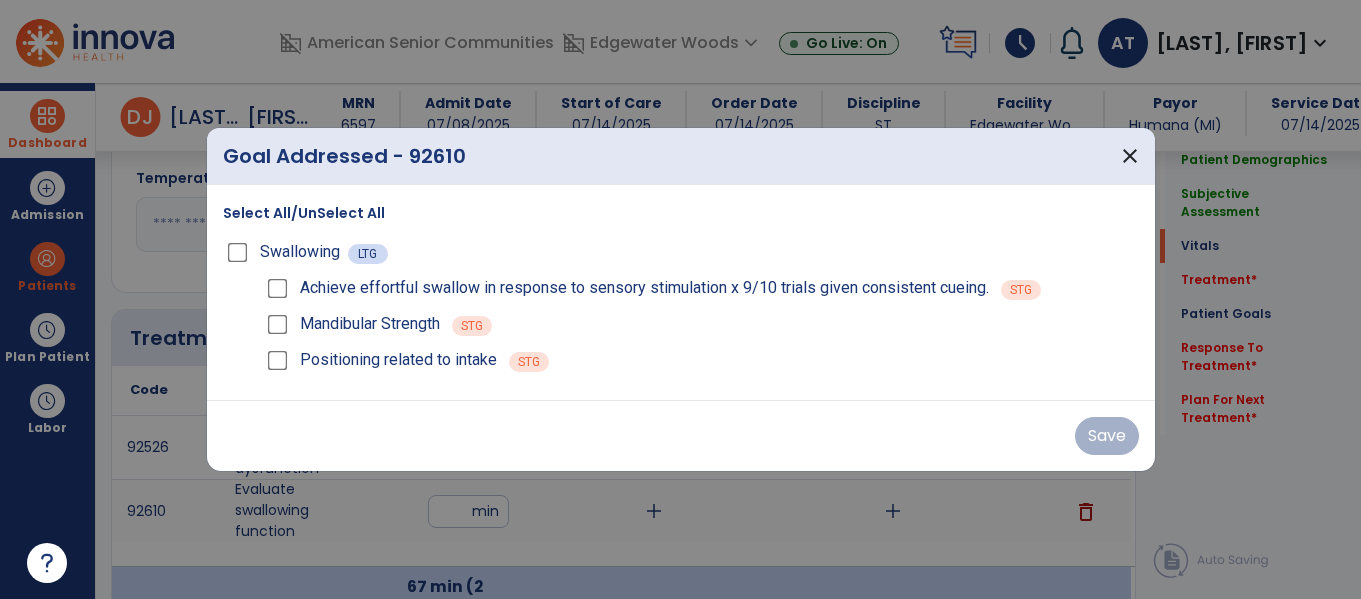 click on "Swallowing  LTG" at bounding box center (681, 252) 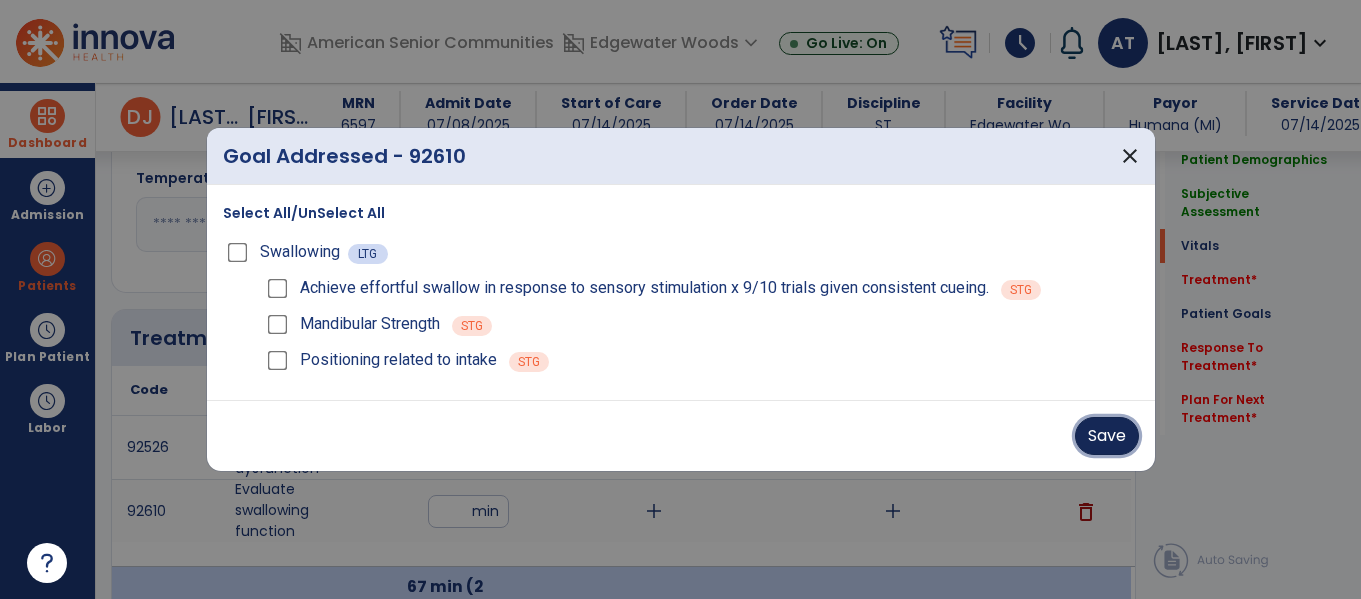 click on "Save" at bounding box center [1107, 436] 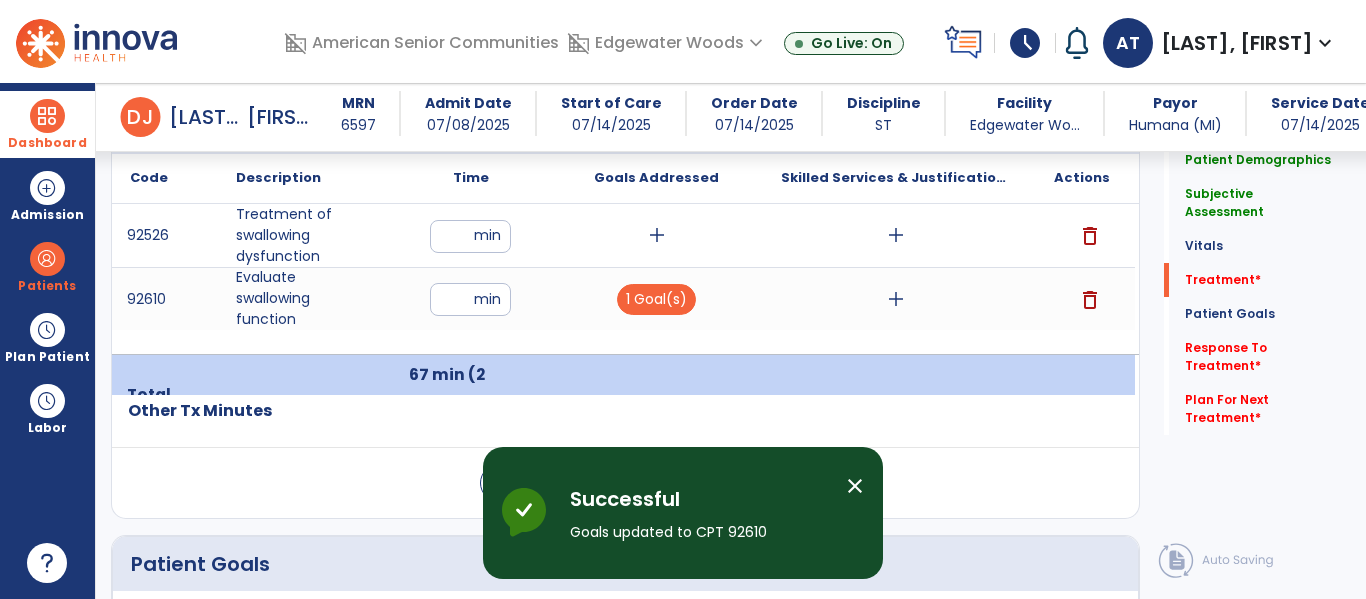 scroll, scrollTop: 1314, scrollLeft: 0, axis: vertical 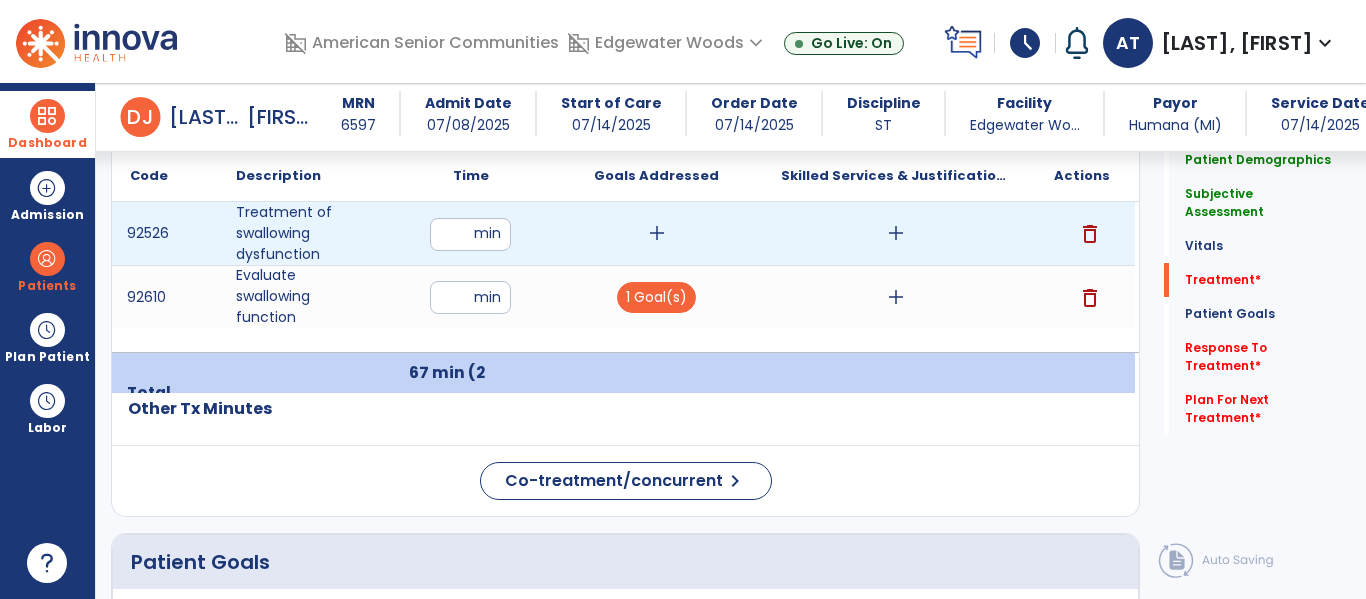 click on "**" at bounding box center (470, 234) 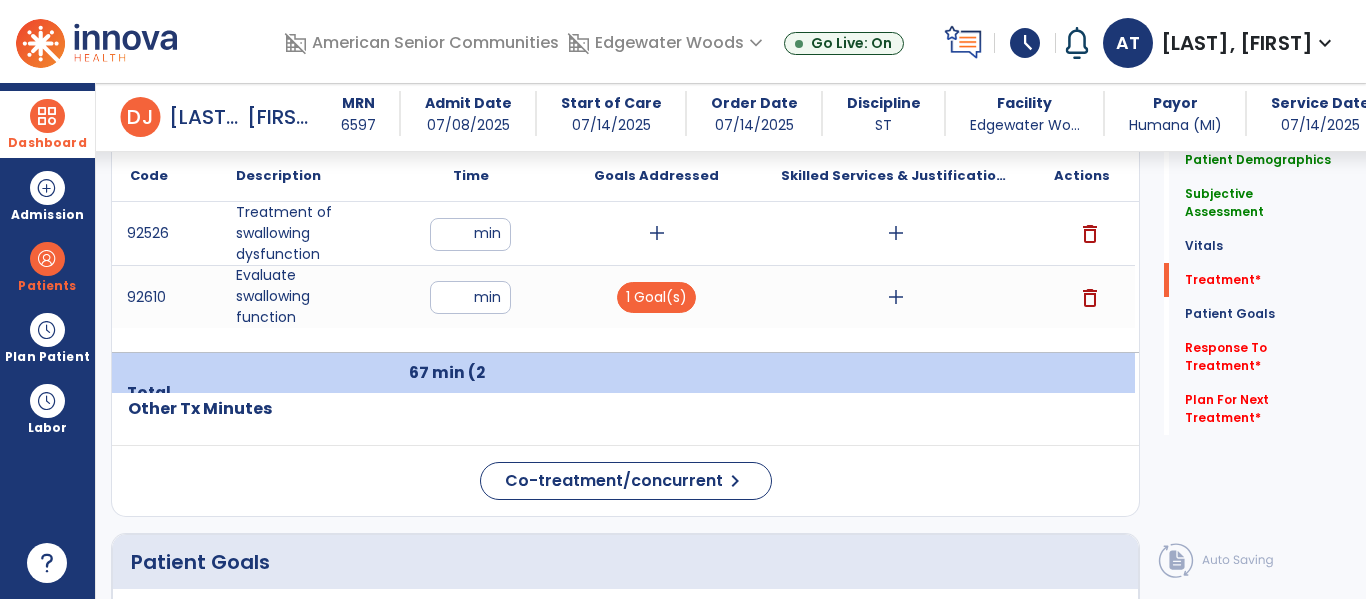 click on "Quick Links  Patient Demographics   Patient Demographics   Subjective Assessment   Subjective Assessment   Vitals   Vitals   Treatment   *  Treatment   *  Patient Goals   Patient Goals   Response To Treatment   *  Response To Treatment   *  Plan For Next Treatment   *  Plan For Next Treatment   *" 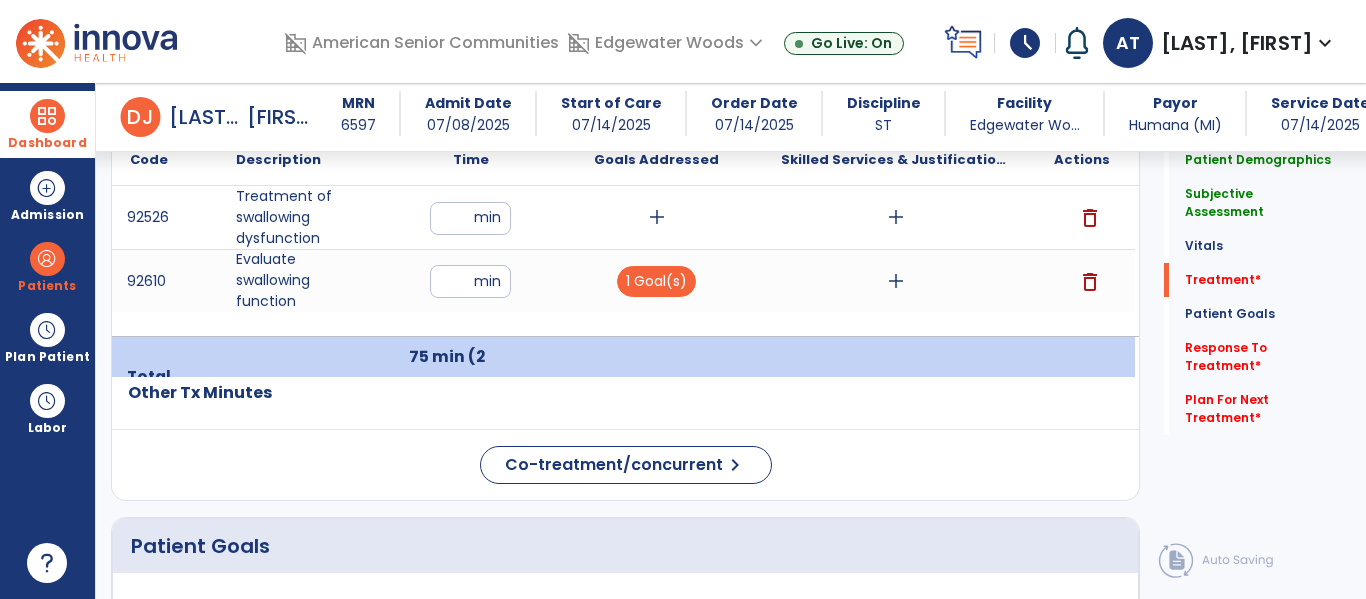 scroll, scrollTop: 1339, scrollLeft: 0, axis: vertical 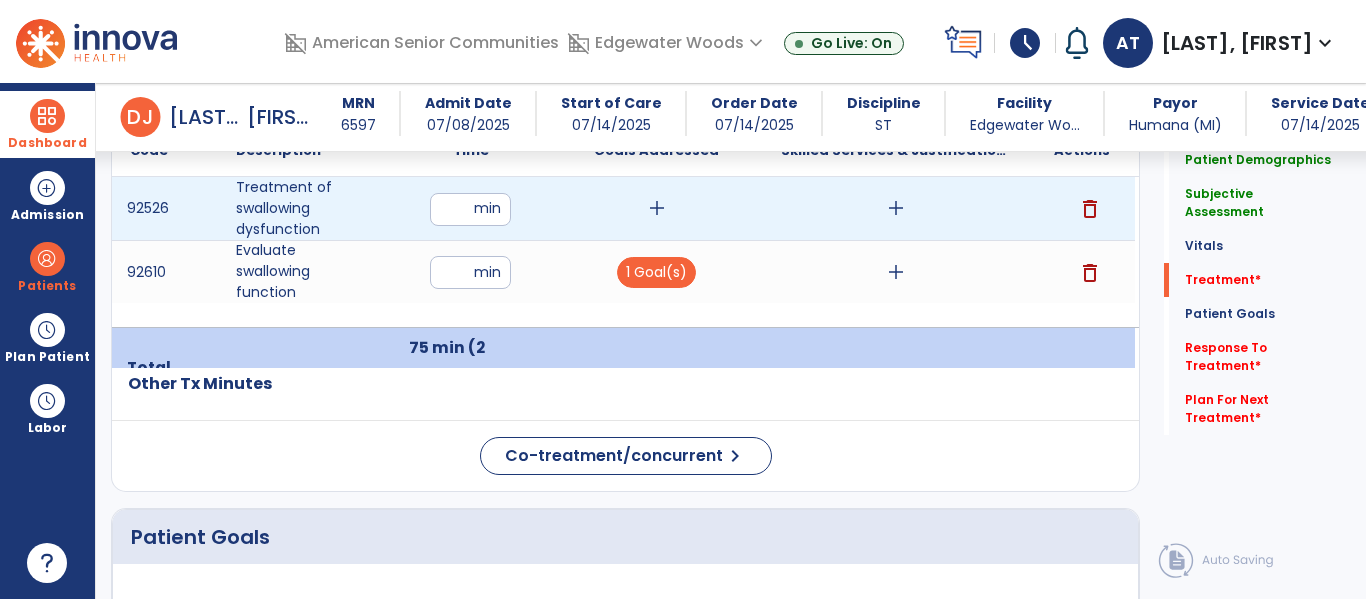 click on "**" at bounding box center [470, 209] 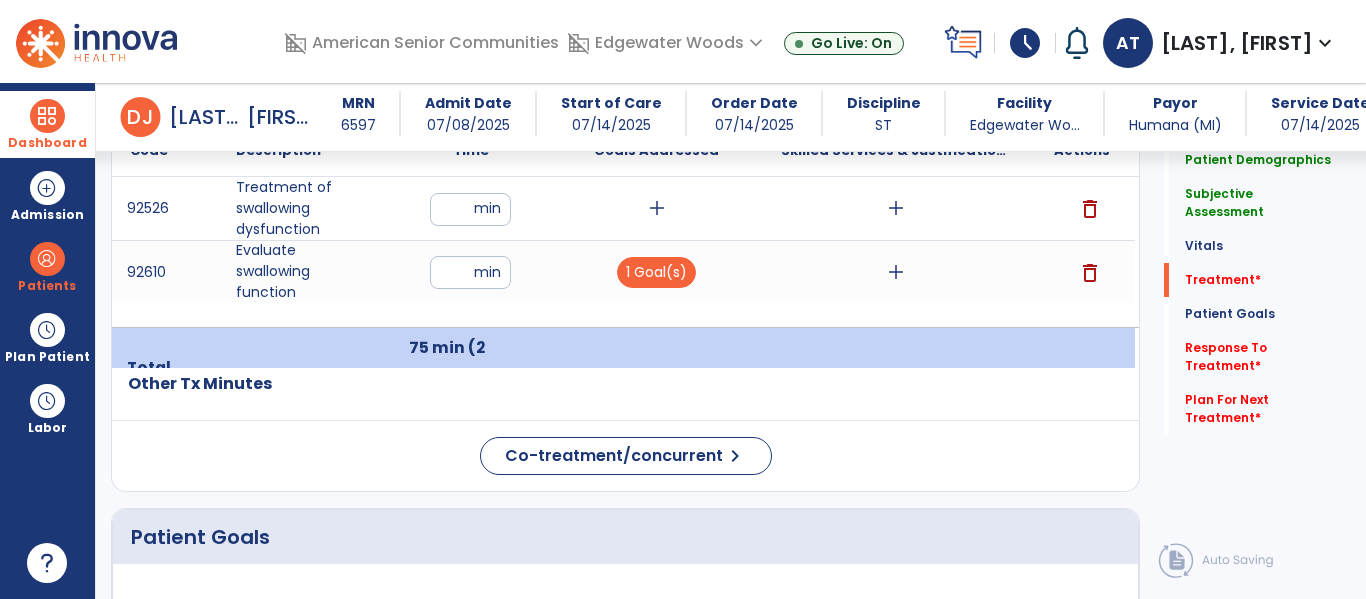 click on "Quick Links  Patient Demographics   Patient Demographics   Subjective Assessment   Subjective Assessment   Vitals   Vitals   Treatment   *  Treatment   *  Patient Goals   Patient Goals   Response To Treatment   *  Response To Treatment   *  Plan For Next Treatment   *  Plan For Next Treatment   *" 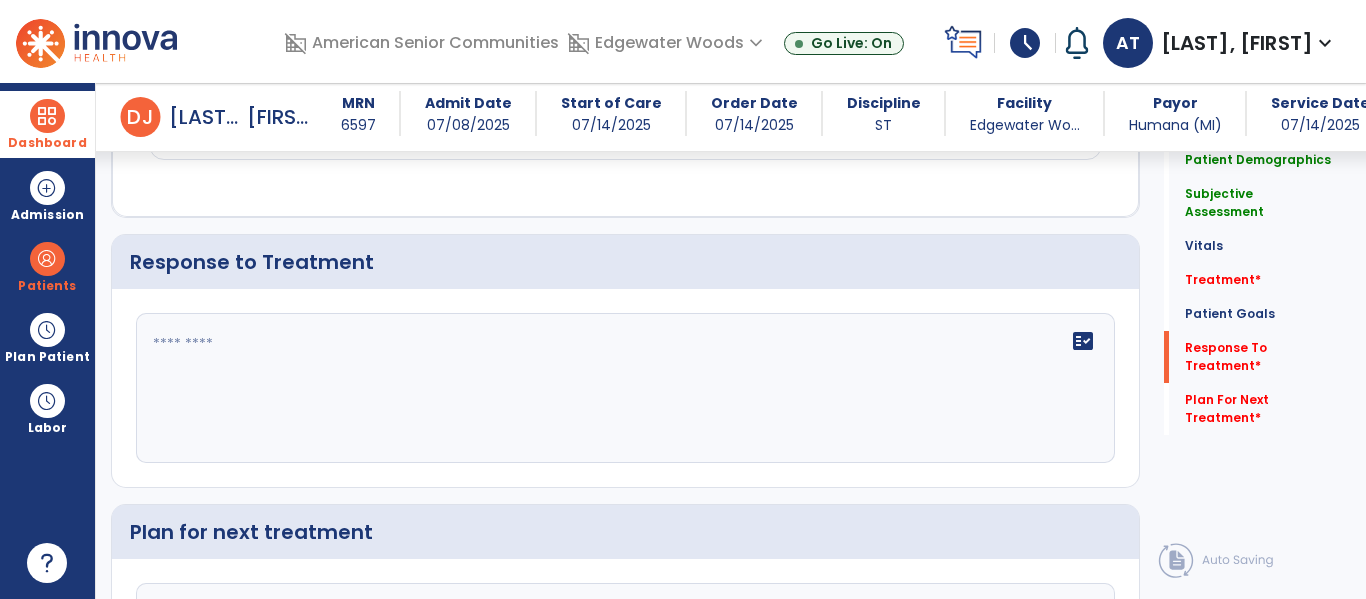 scroll, scrollTop: 2463, scrollLeft: 0, axis: vertical 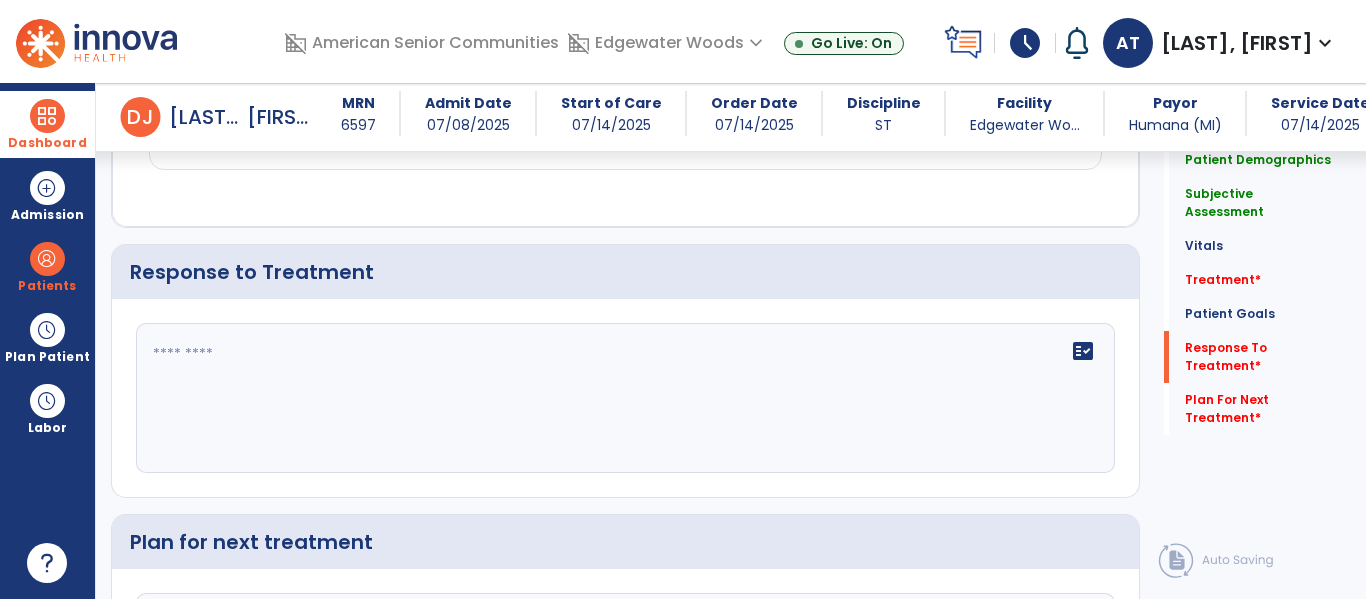 click on "fact_check" 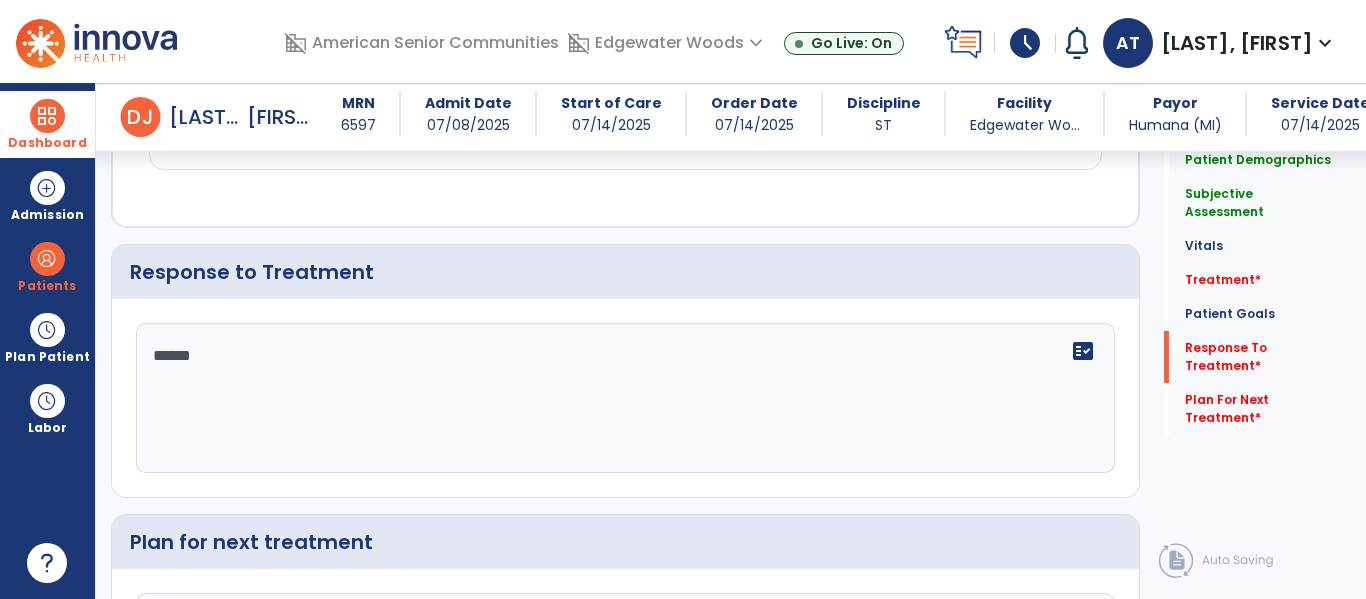 type on "*******" 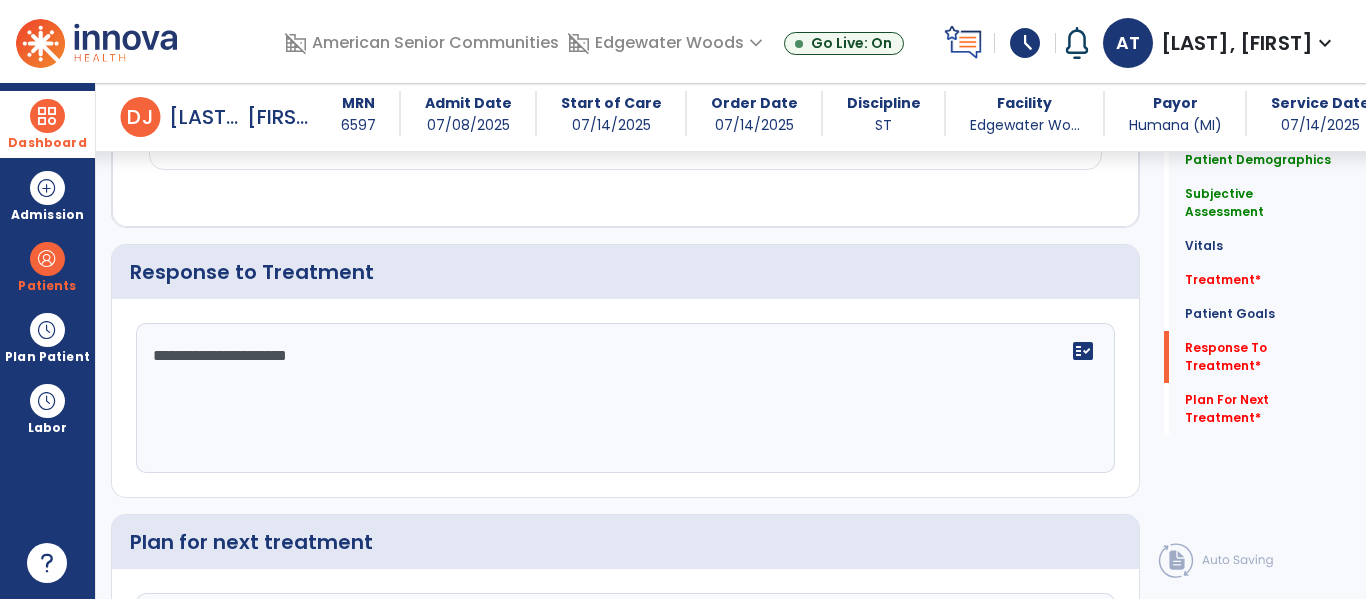 scroll, scrollTop: 2698, scrollLeft: 0, axis: vertical 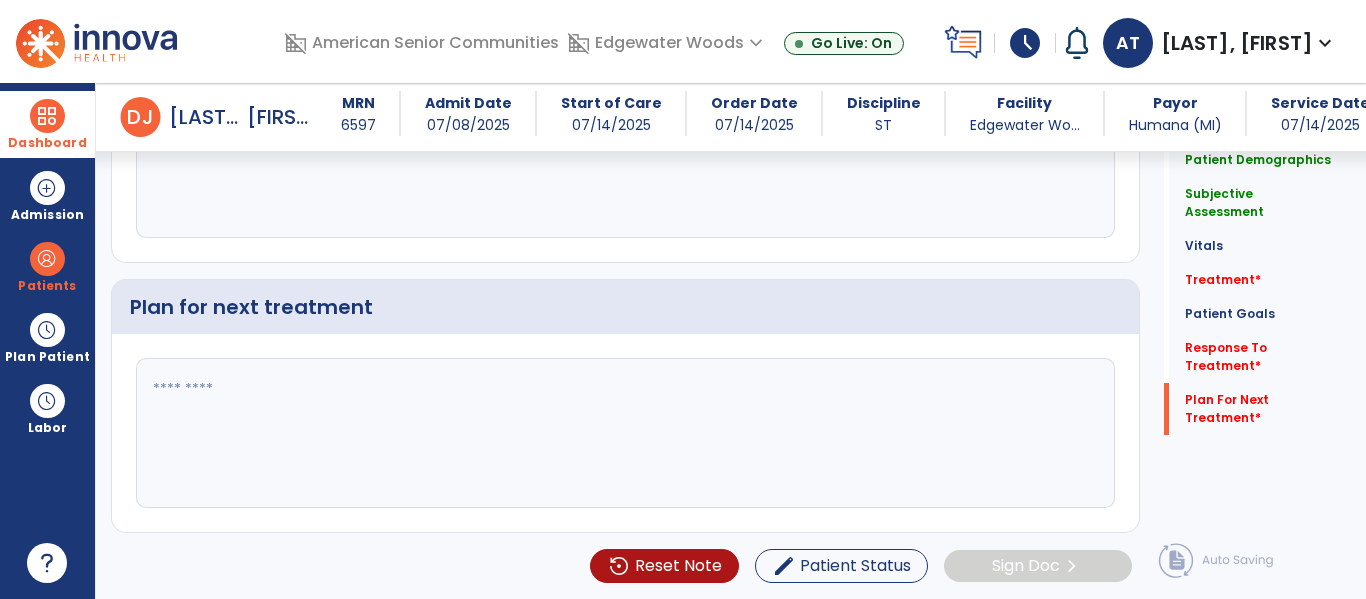 type on "**********" 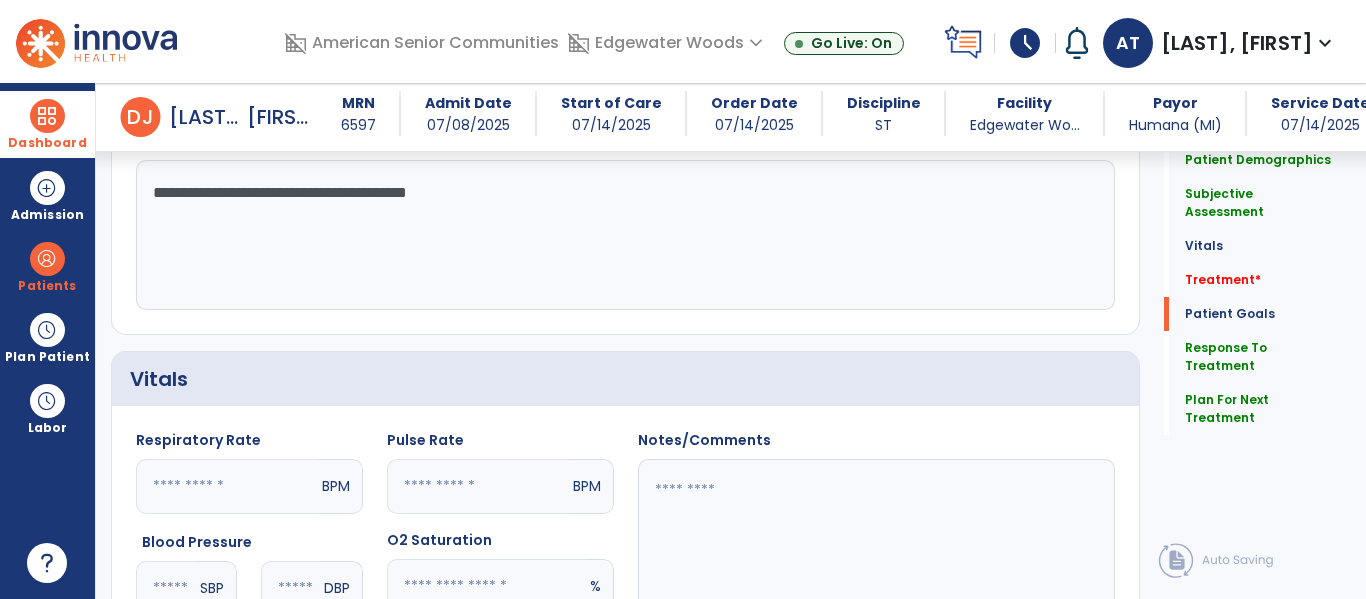 scroll, scrollTop: 0, scrollLeft: 0, axis: both 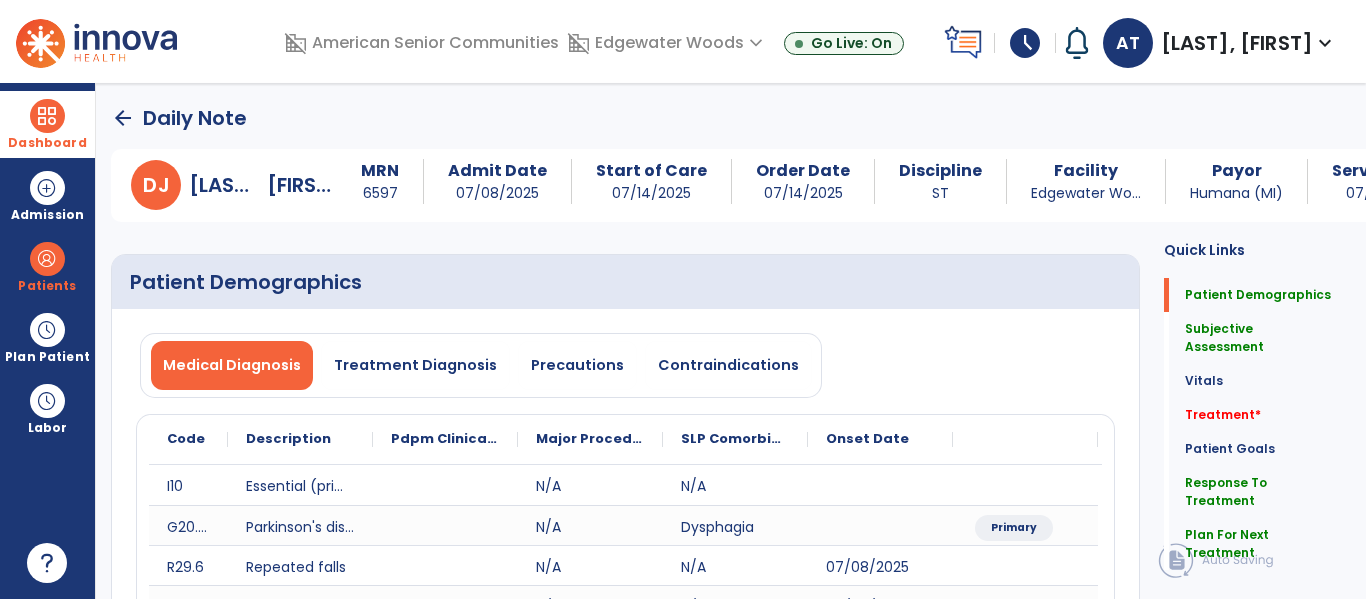 type on "**********" 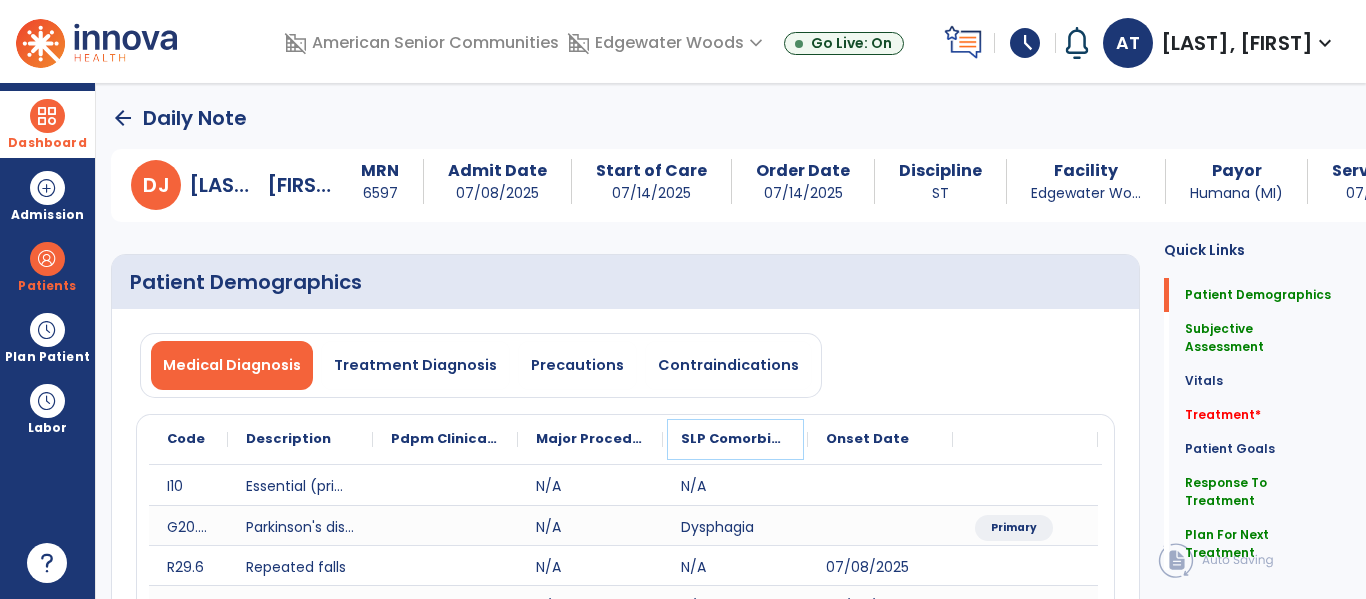 click on "SLP Comorbidity" 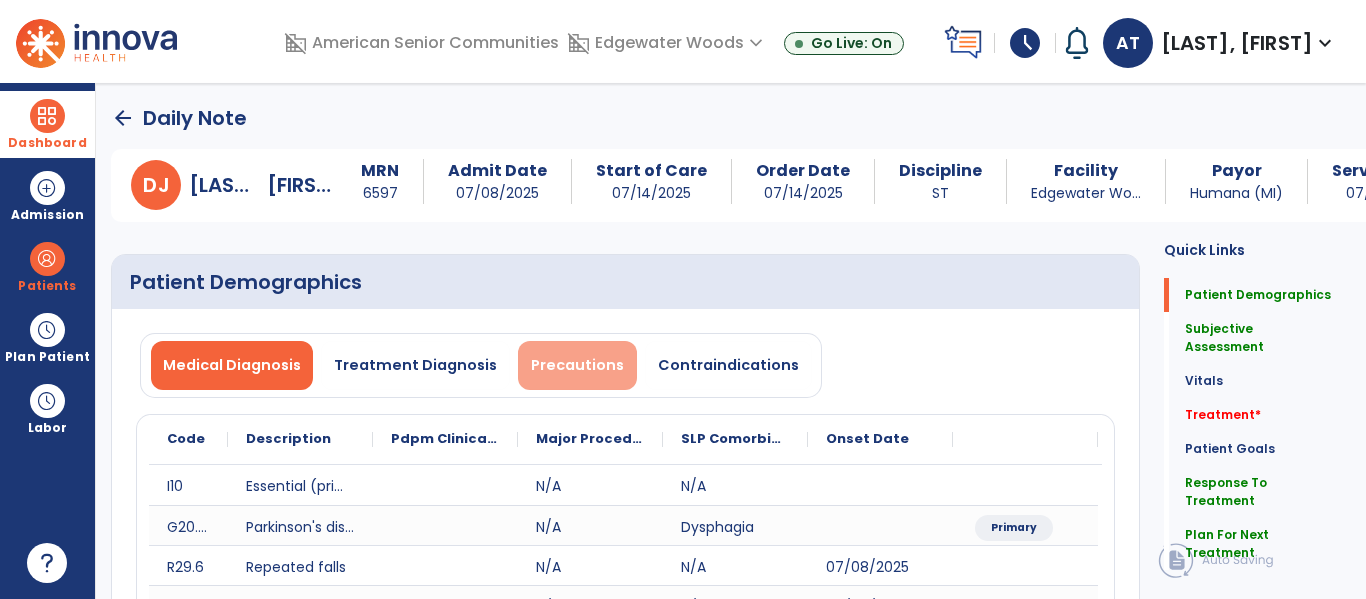 click on "Precautions" at bounding box center [577, 365] 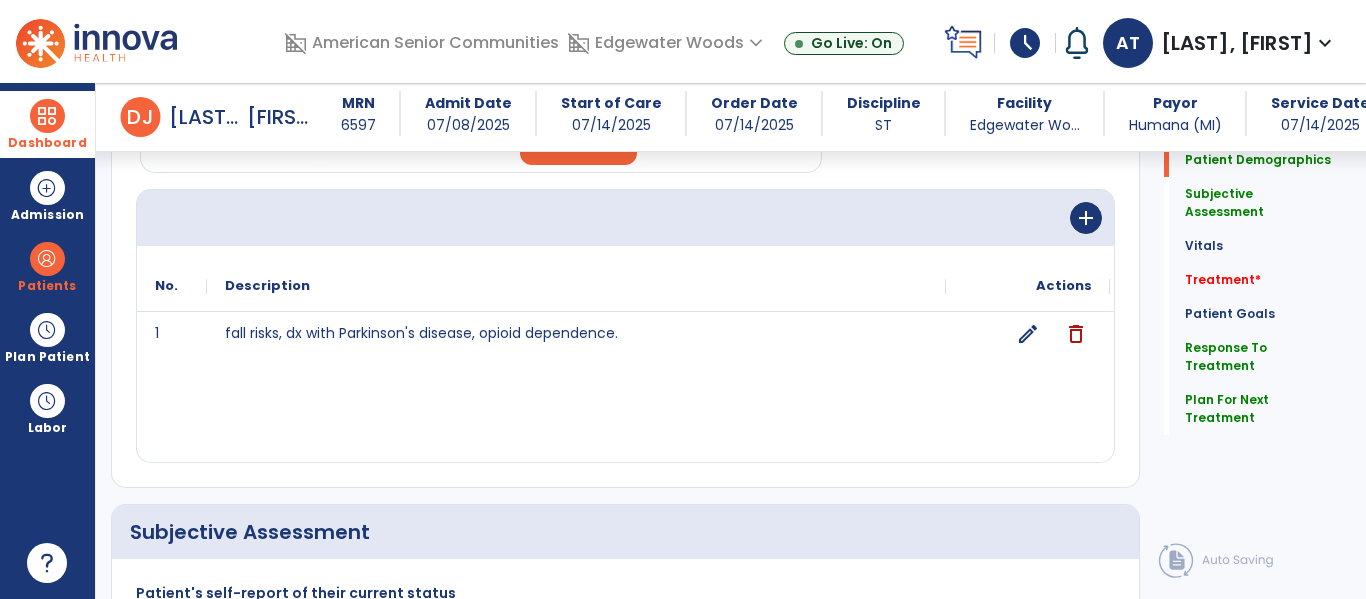 scroll, scrollTop: 212, scrollLeft: 0, axis: vertical 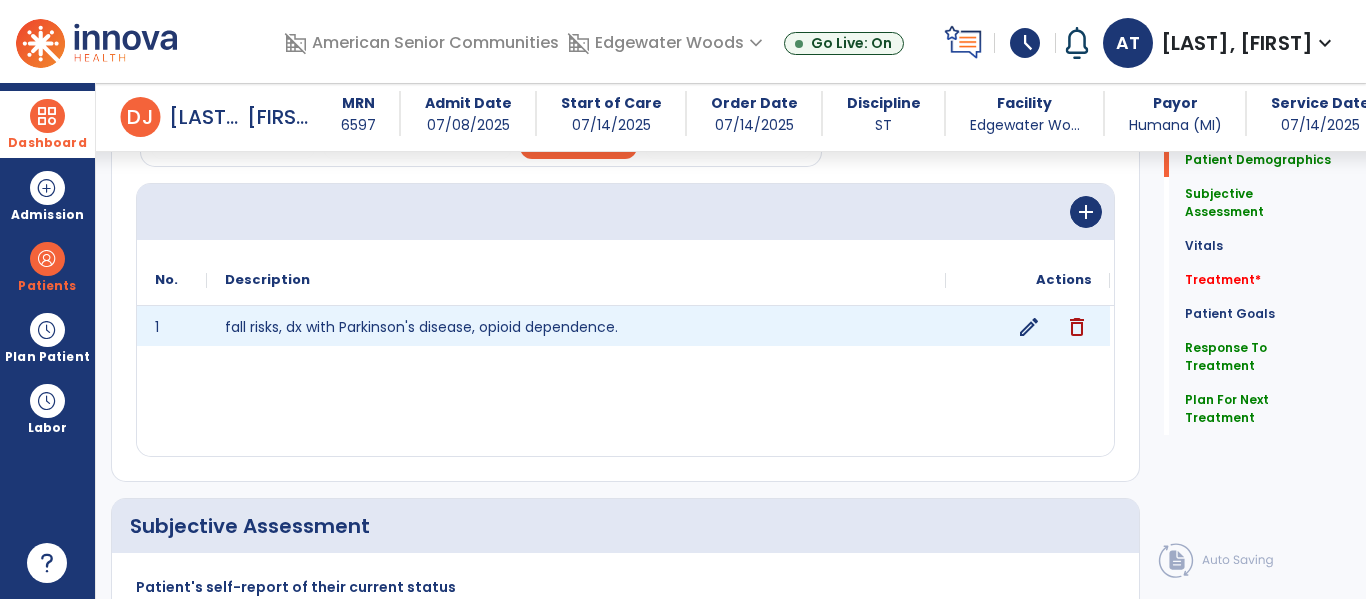 click on "edit" 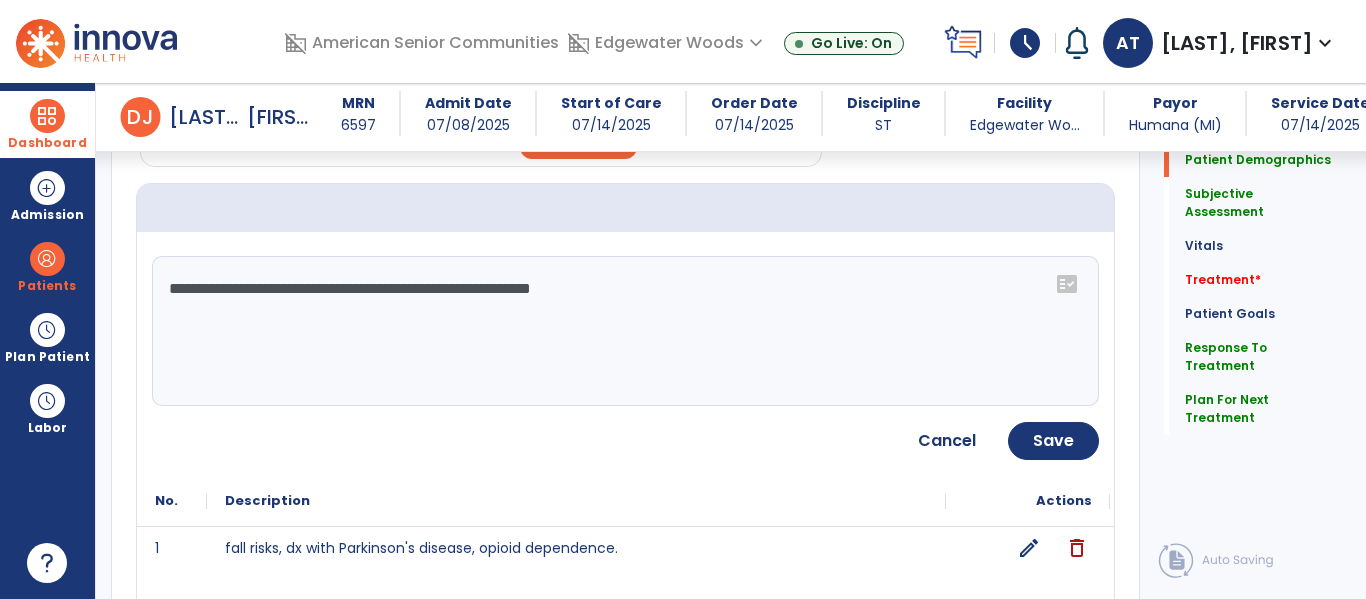 click on "**********" 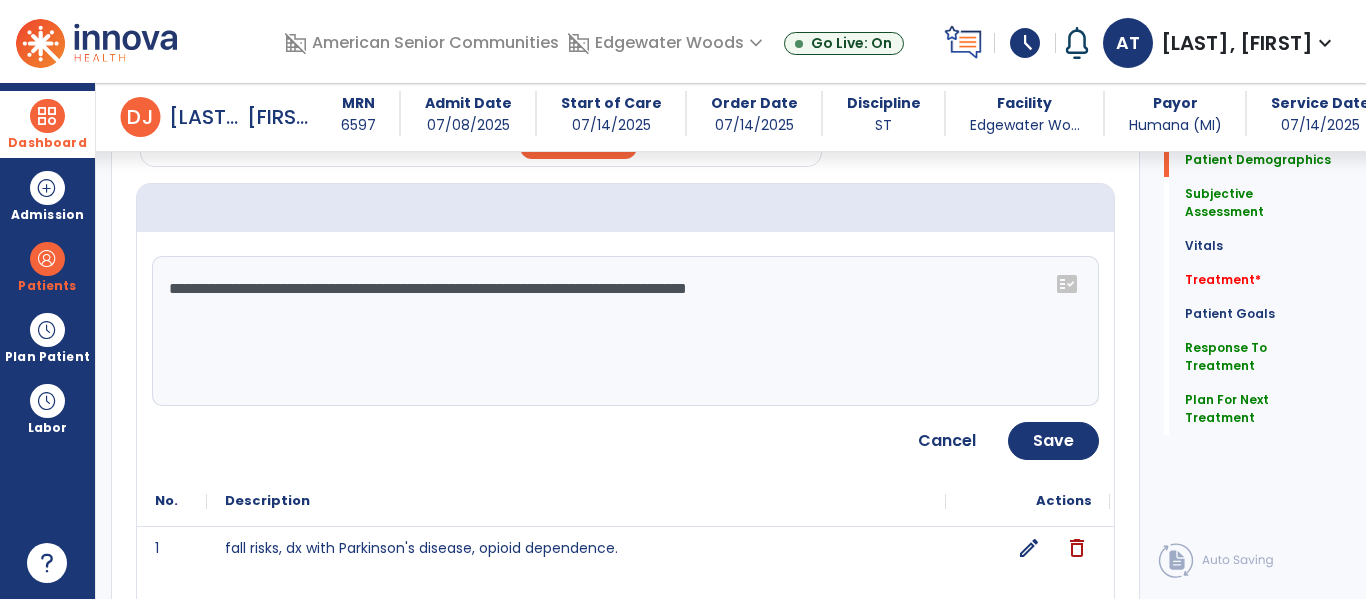 type on "**********" 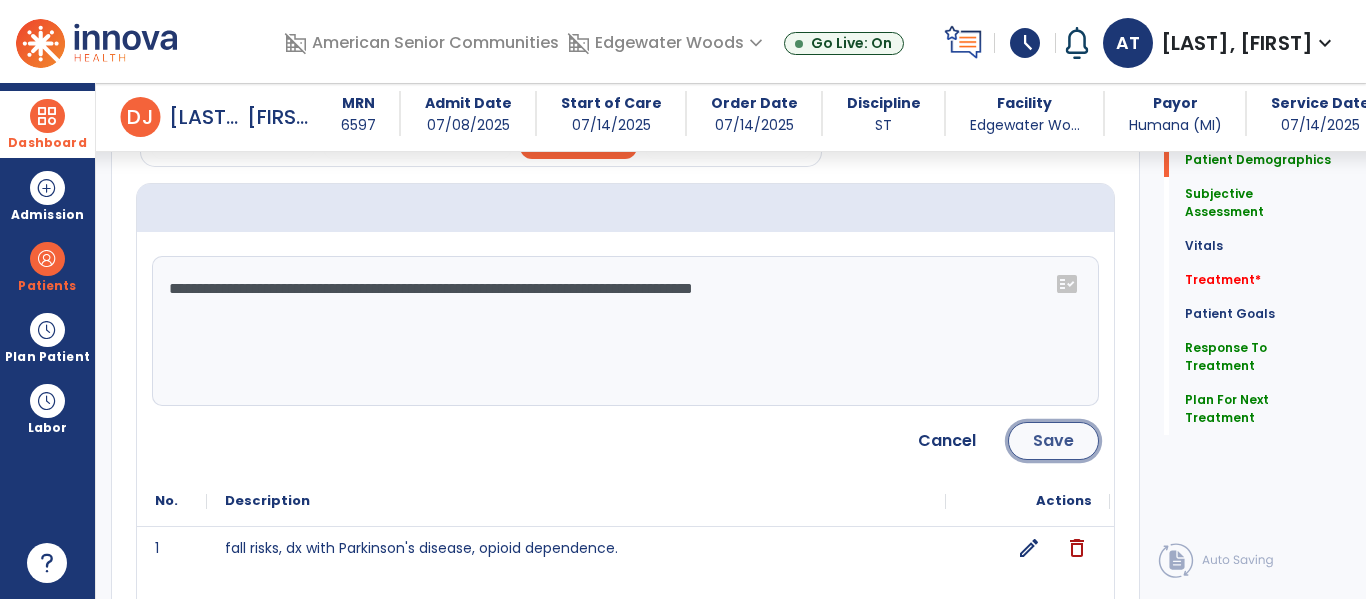 click on "Save" 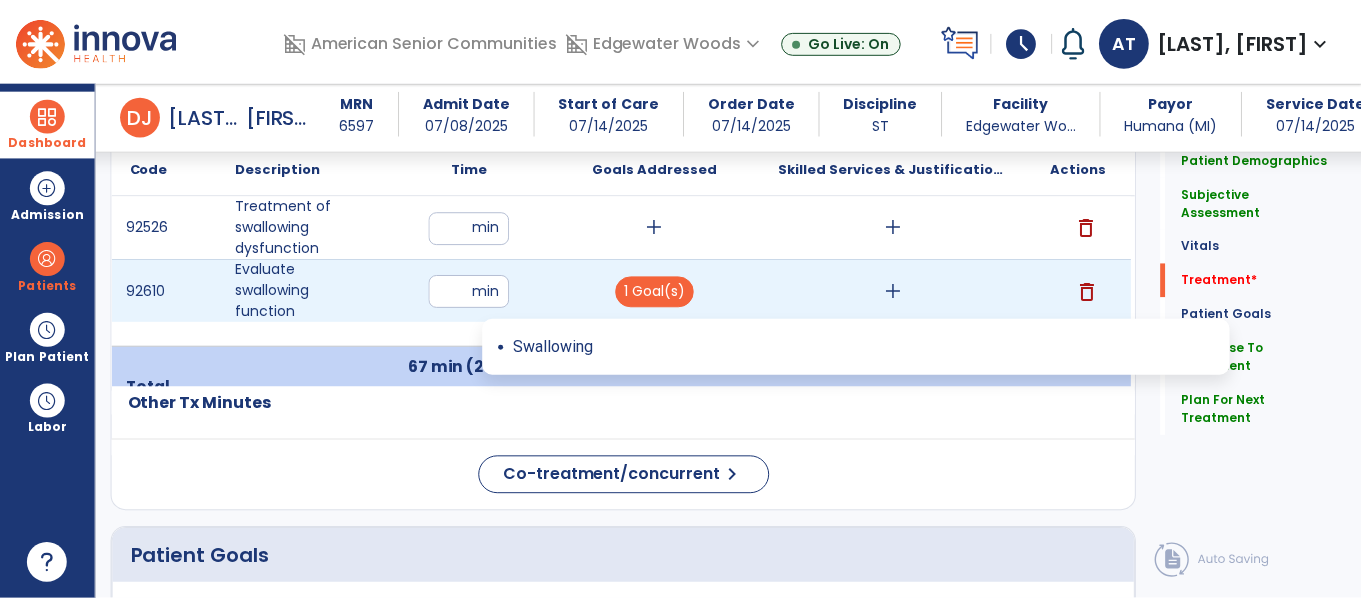 scroll, scrollTop: 1341, scrollLeft: 0, axis: vertical 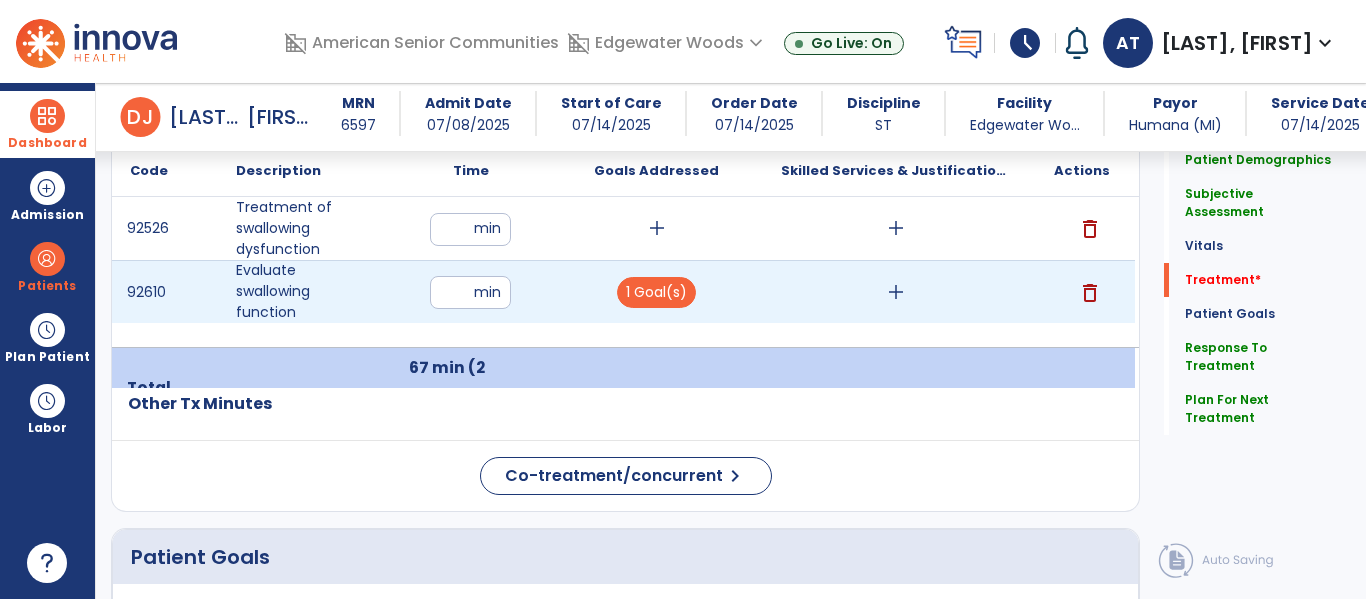 click on "add" at bounding box center (896, 292) 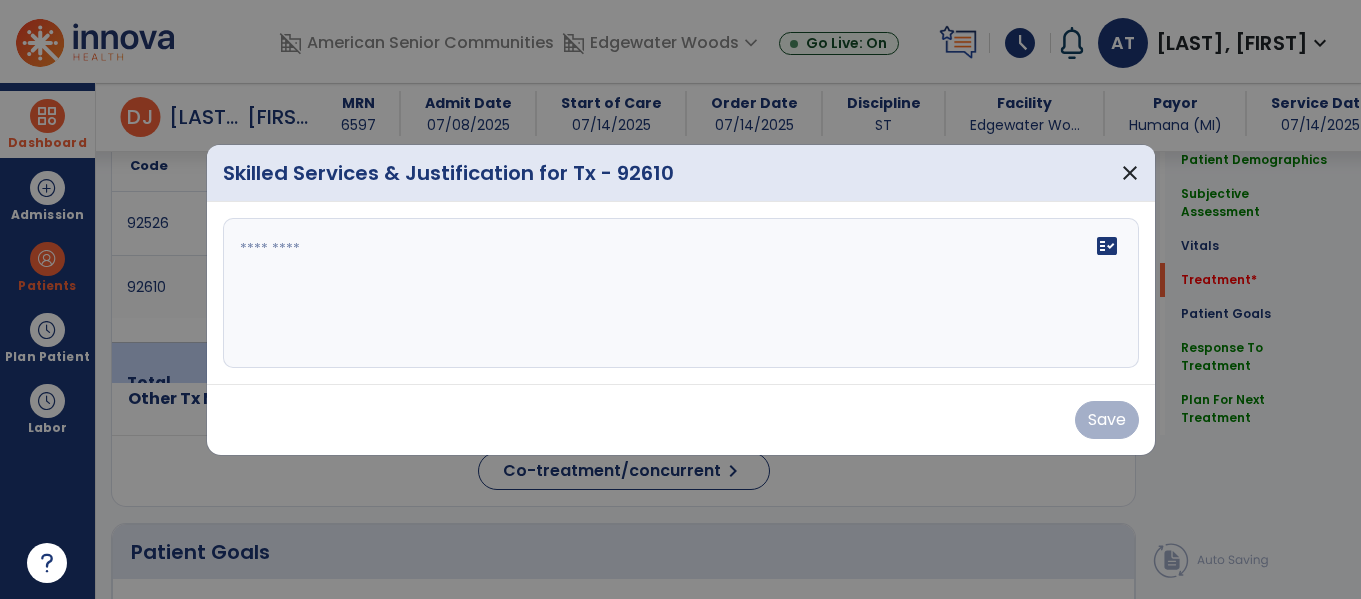 click at bounding box center [681, 293] 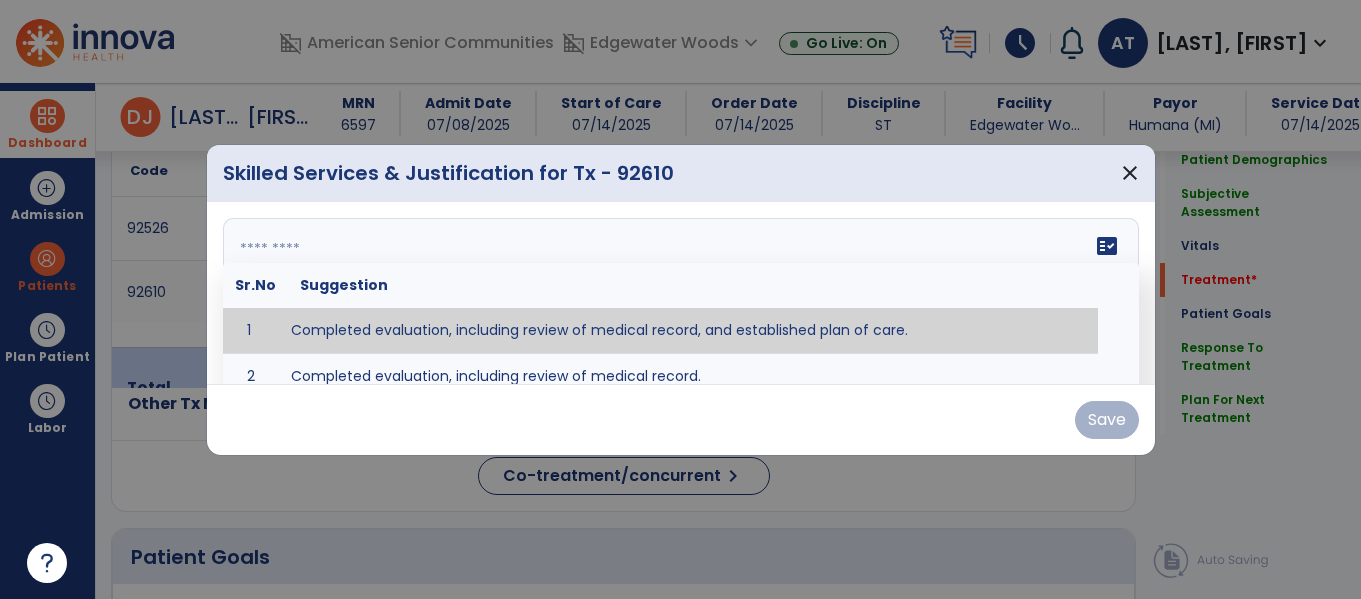 type on "**********" 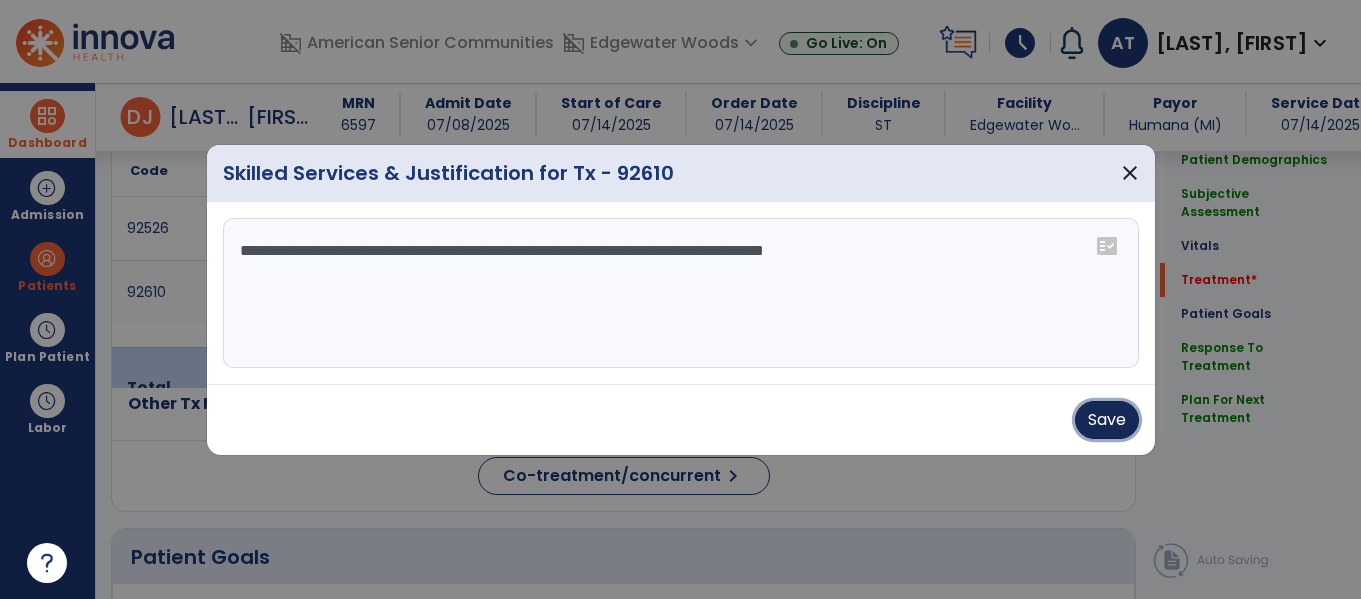 click on "Save" at bounding box center [1107, 420] 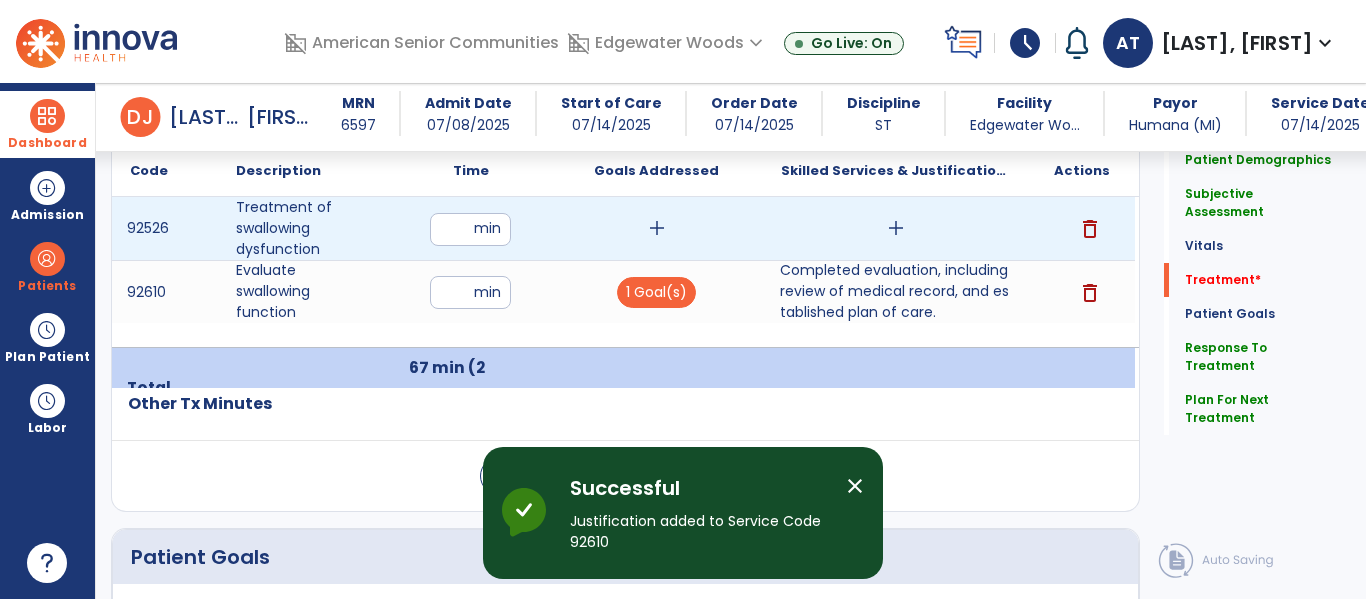 click on "add" at bounding box center [657, 228] 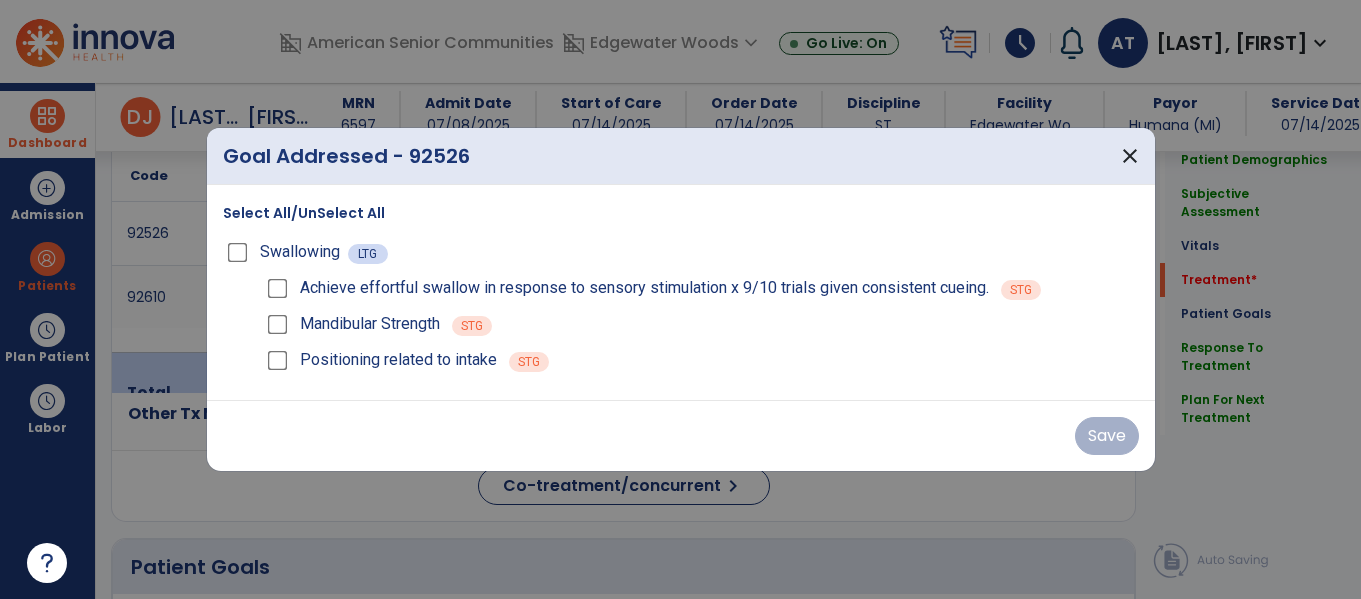 scroll, scrollTop: 1341, scrollLeft: 0, axis: vertical 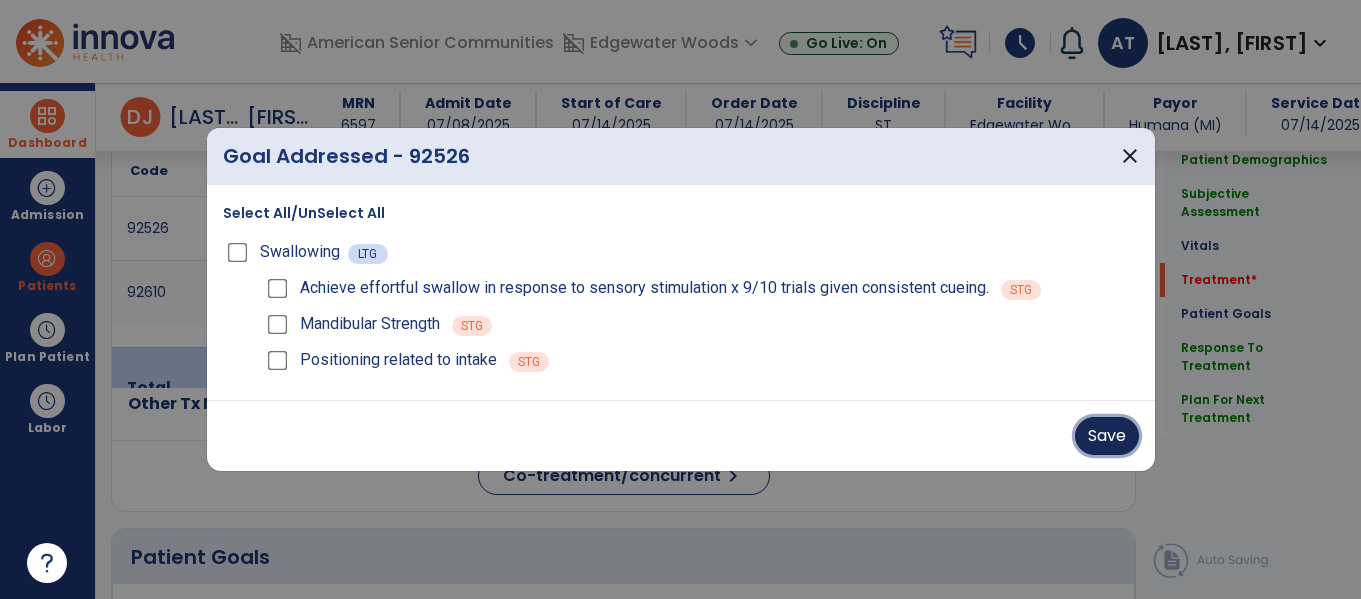 click on "Save" at bounding box center (1107, 436) 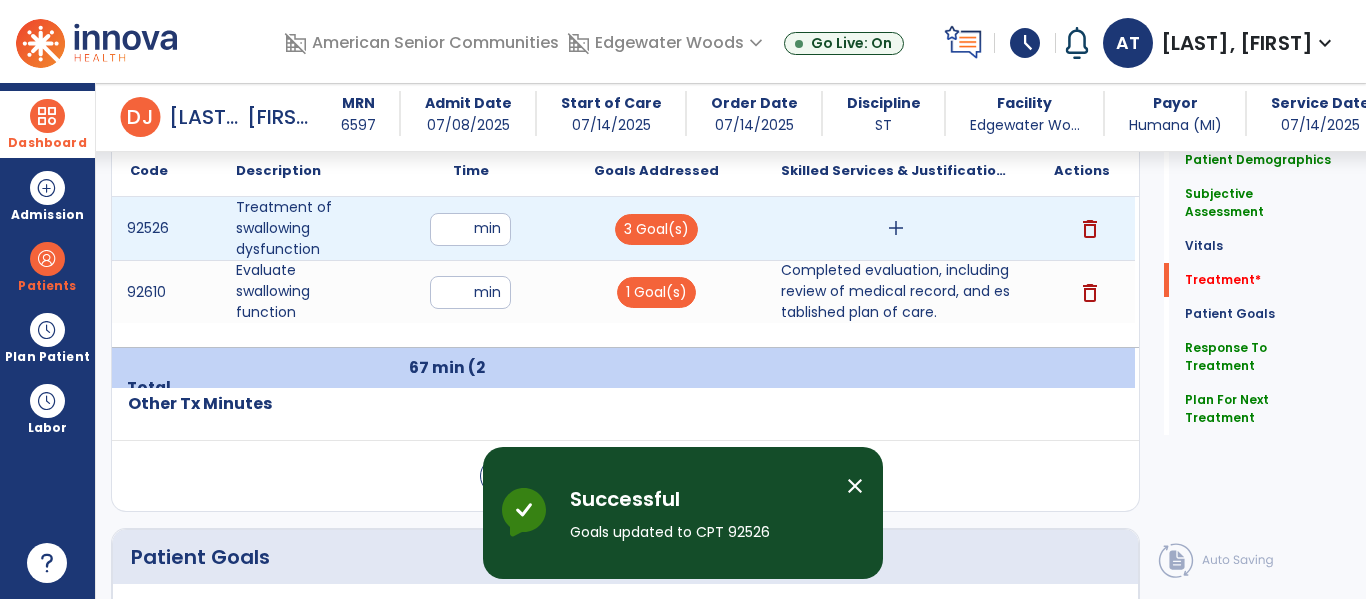 click on "add" at bounding box center (896, 228) 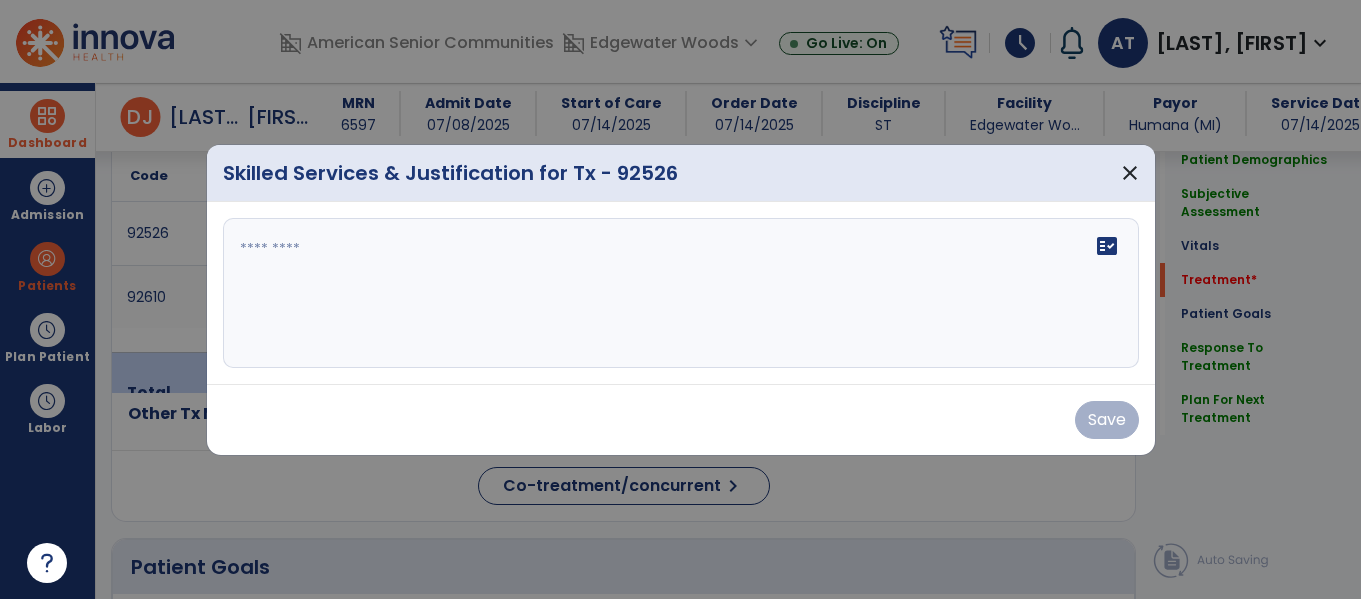scroll, scrollTop: 1341, scrollLeft: 0, axis: vertical 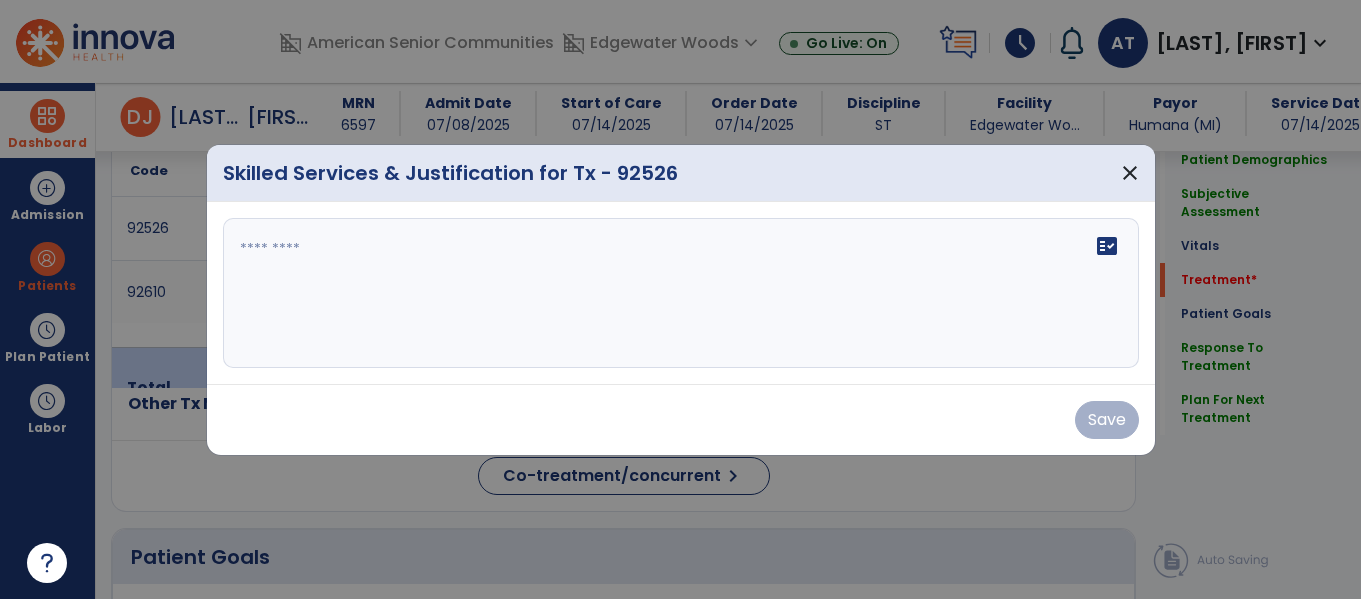 click on "fact_check" at bounding box center (681, 293) 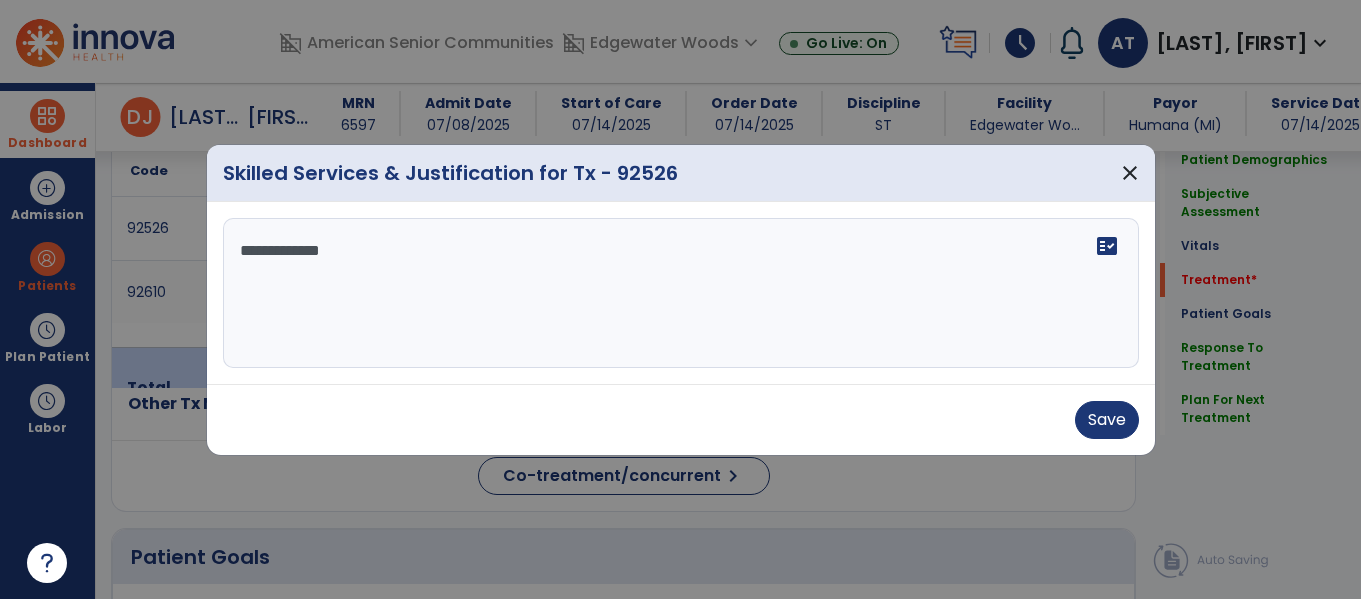scroll, scrollTop: 0, scrollLeft: 0, axis: both 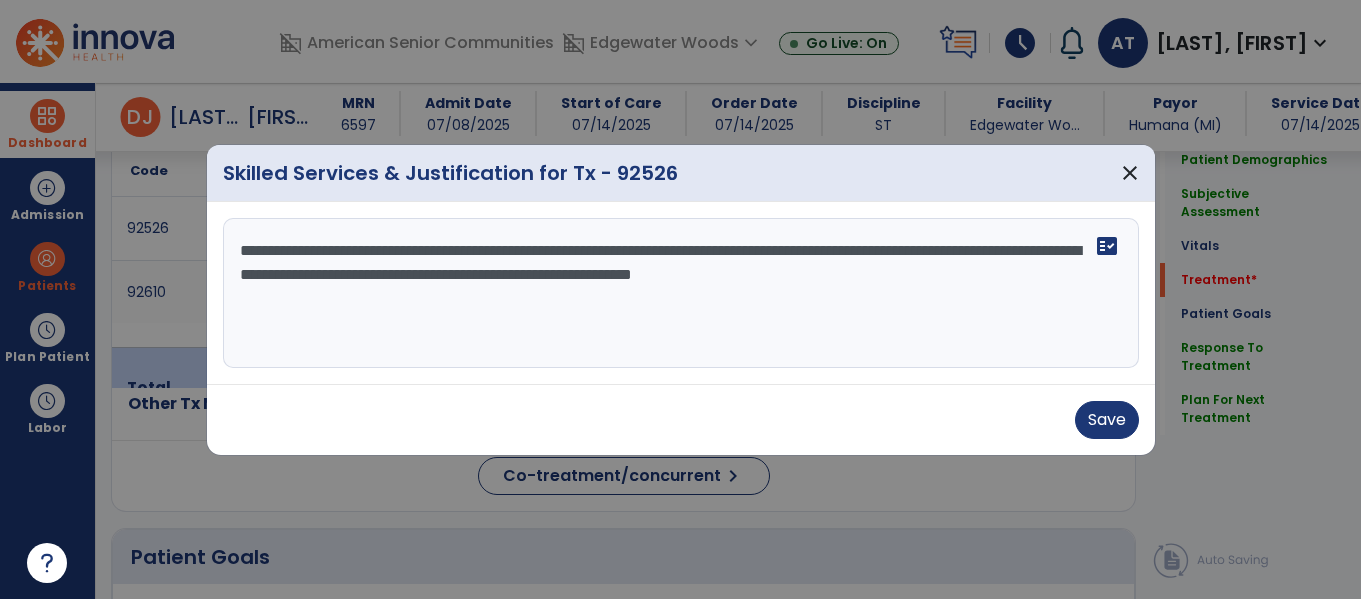 click on "**********" at bounding box center [681, 293] 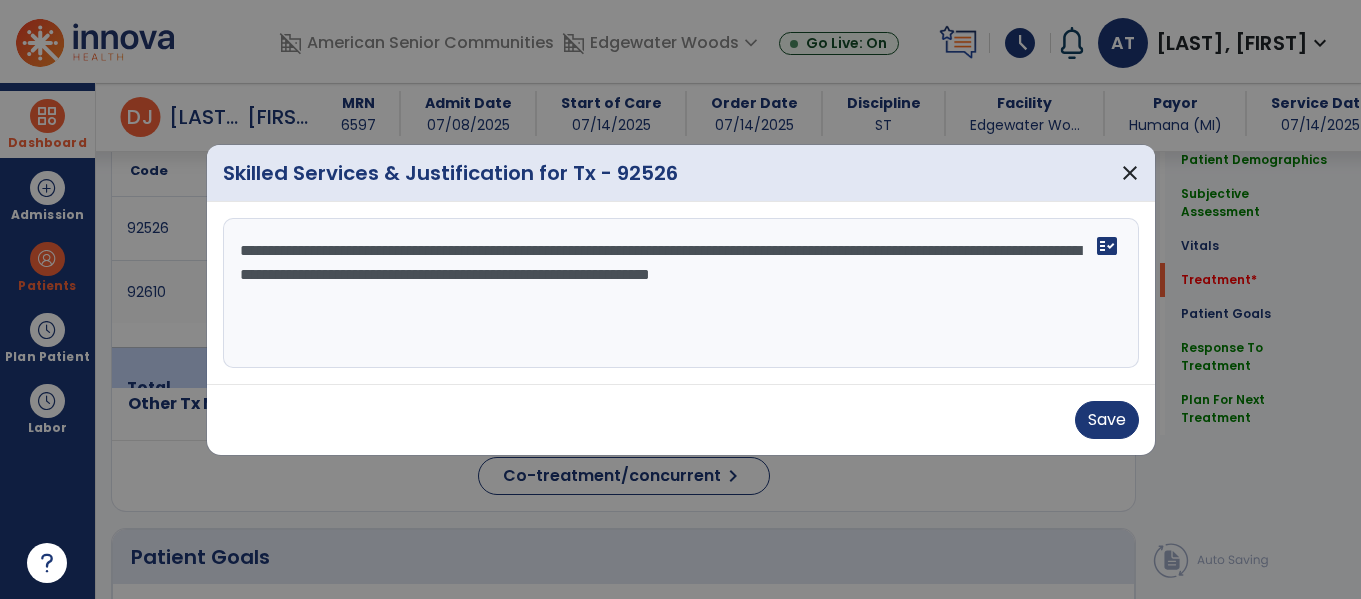 click on "**********" at bounding box center [681, 293] 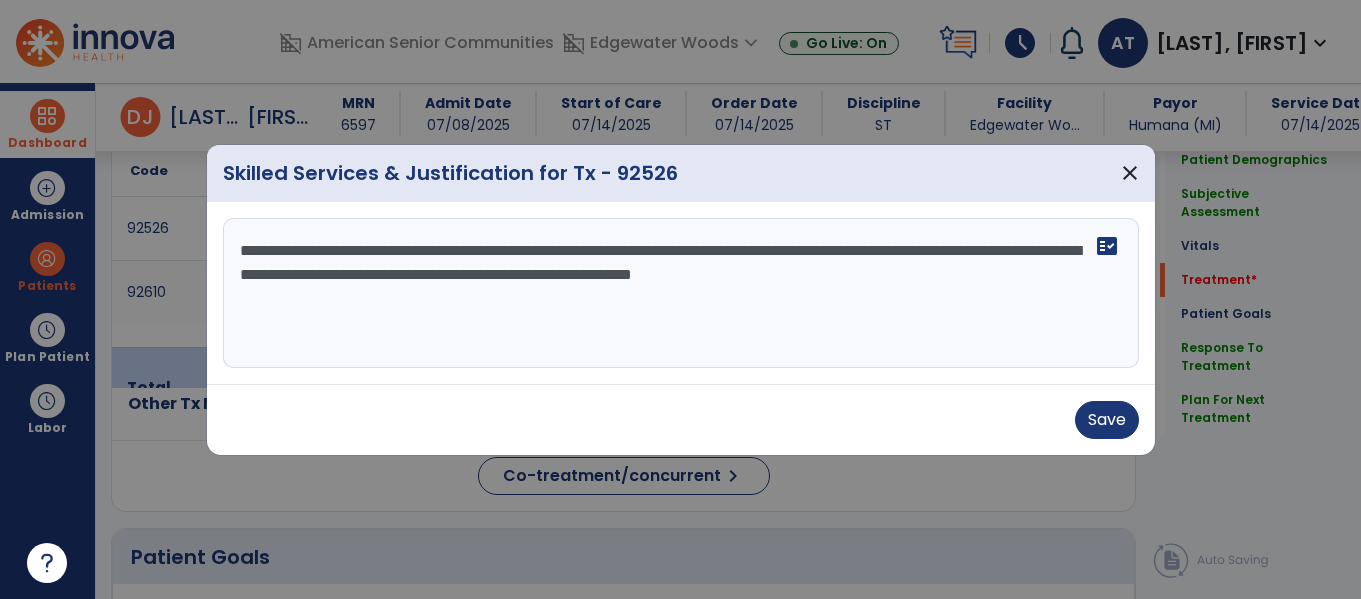 click on "**********" at bounding box center [681, 293] 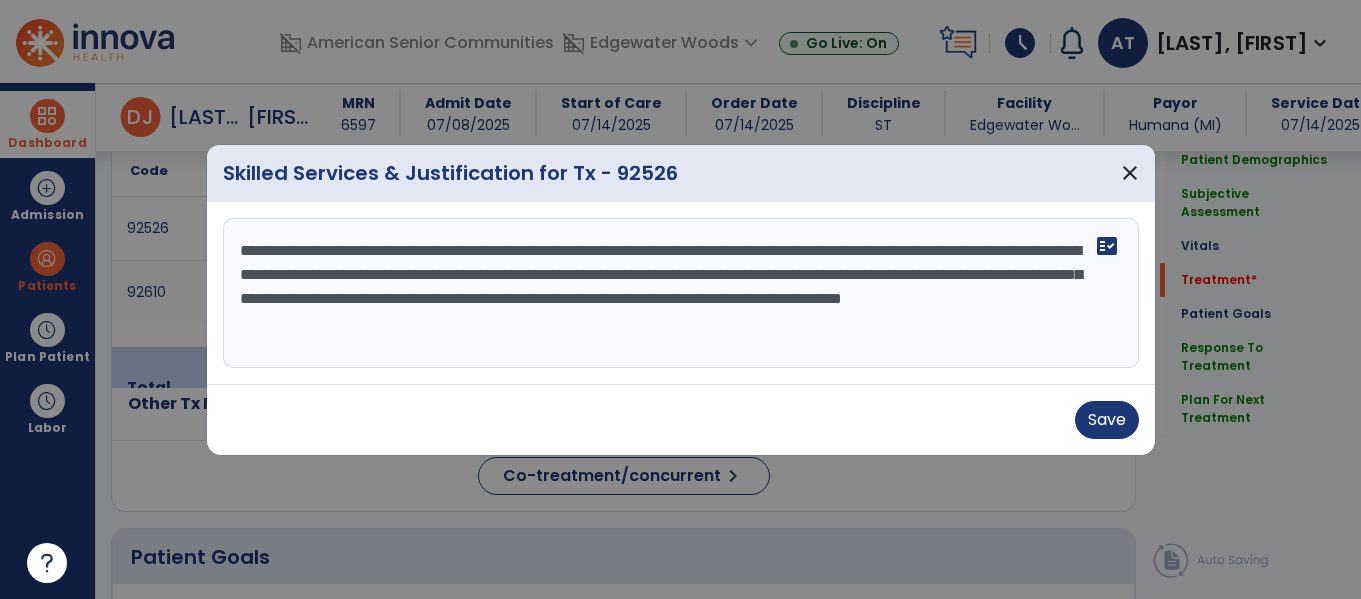 click on "**********" at bounding box center (681, 293) 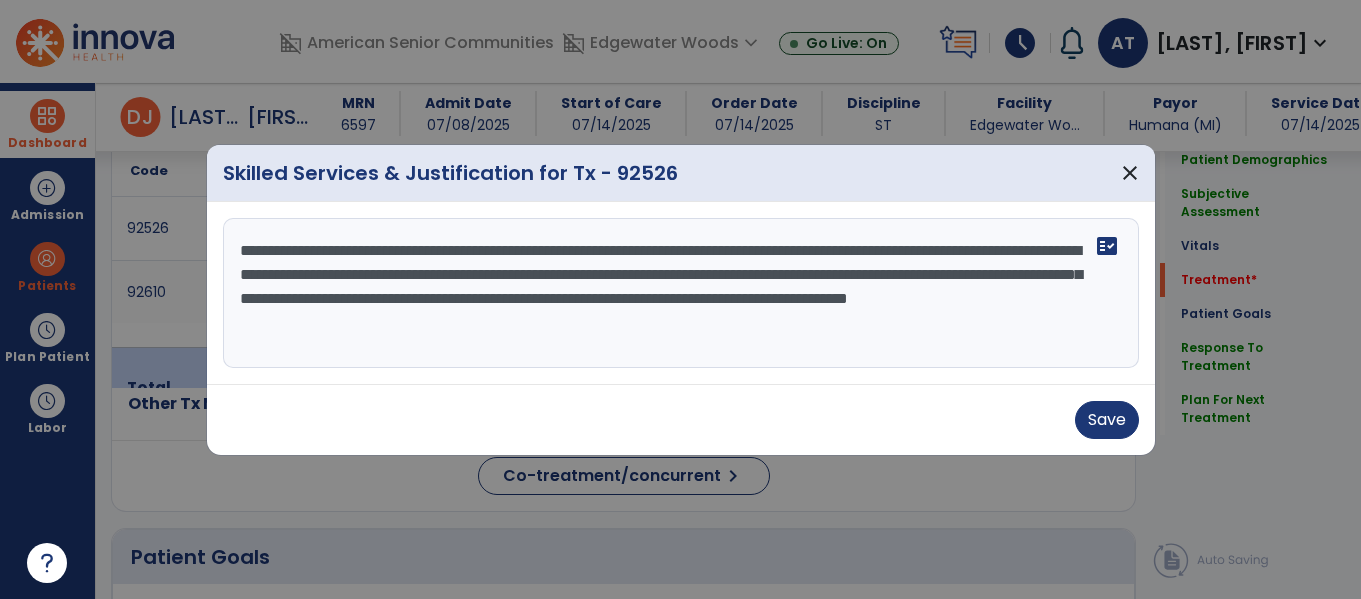 click on "**********" at bounding box center [681, 293] 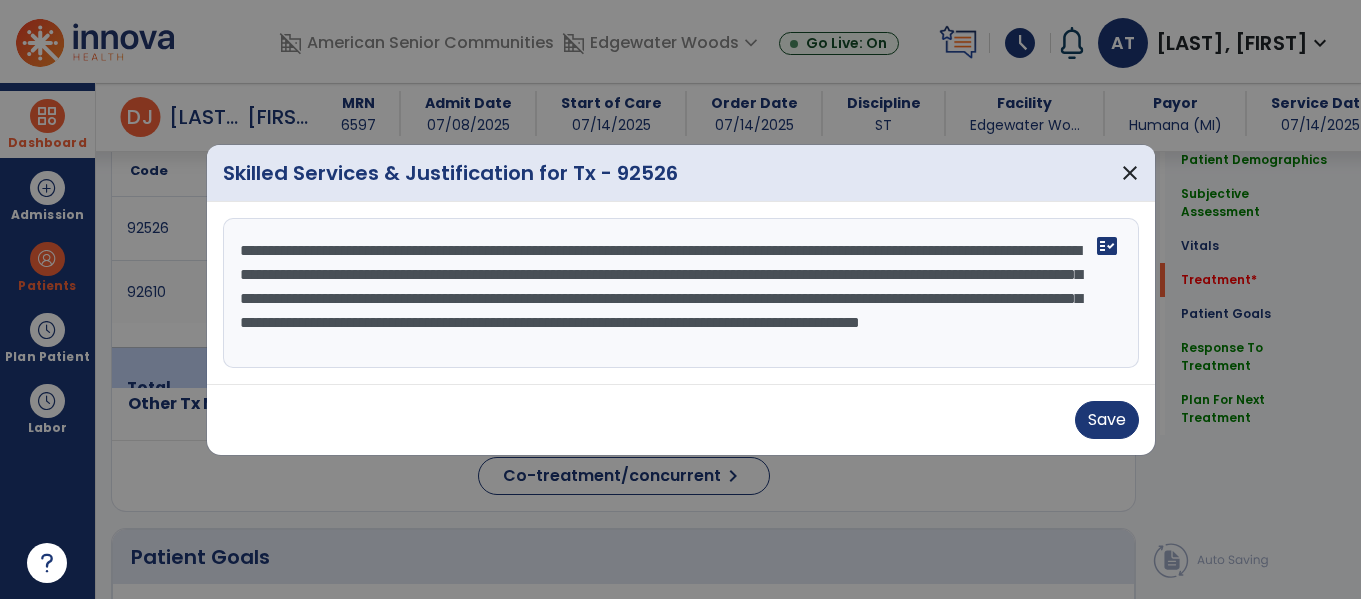 scroll, scrollTop: 16, scrollLeft: 0, axis: vertical 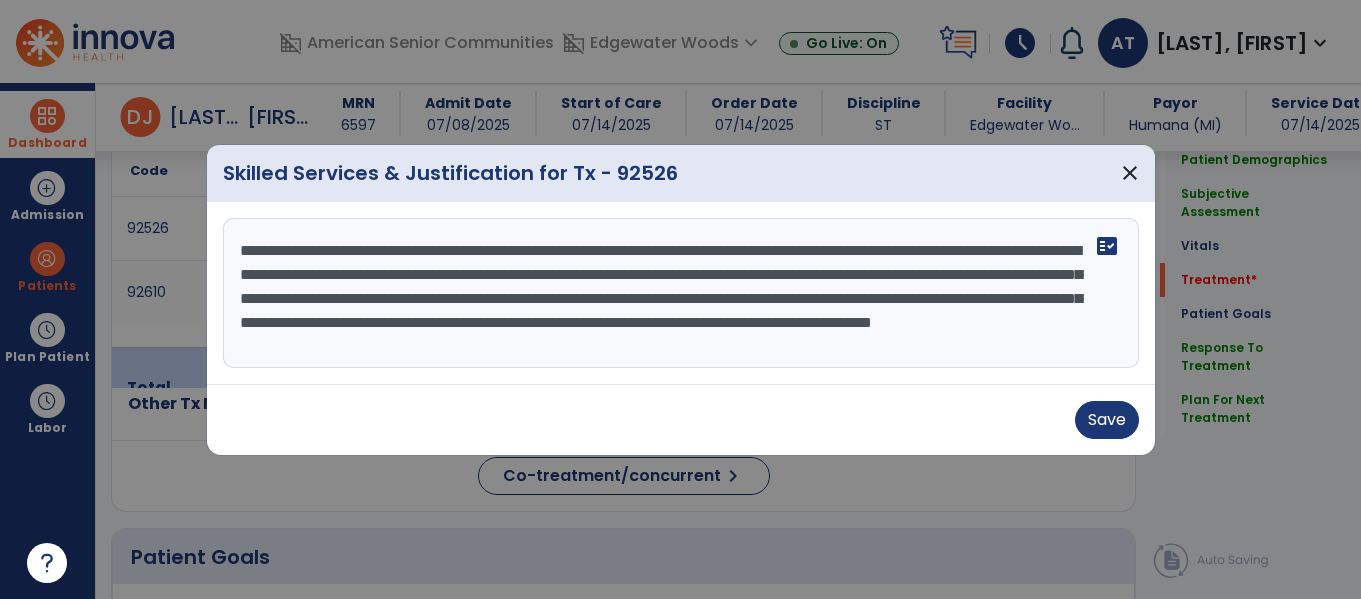 click on "Pt educated on bed positioning and state that staff will just set tray and leave. ST educated pt on using call light and to ask staff to assist. ST also spoke w/ Staff on bed positioning and assisting pt before leaving tray. Pt assisted w/ HOB positioning and directed trials of regular bread. Pt tore off pieces and demonstrated good bolus control and small bites w/ mod cues. Pt did well w/ breaded texture and safely swallowed w/ no overt s/s of asp/pen. Pt recommended for diet upgrade of regular bread. Pt in agreeable. fact_check" at bounding box center [681, 293] 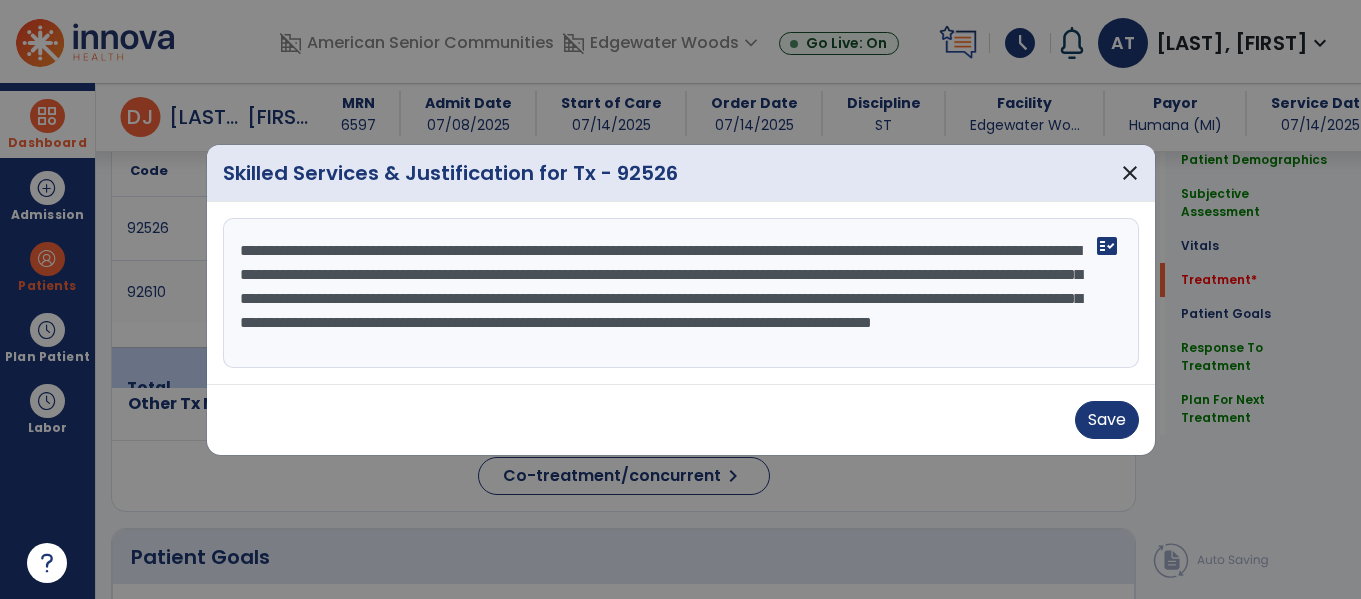 click on "**********" at bounding box center (681, 293) 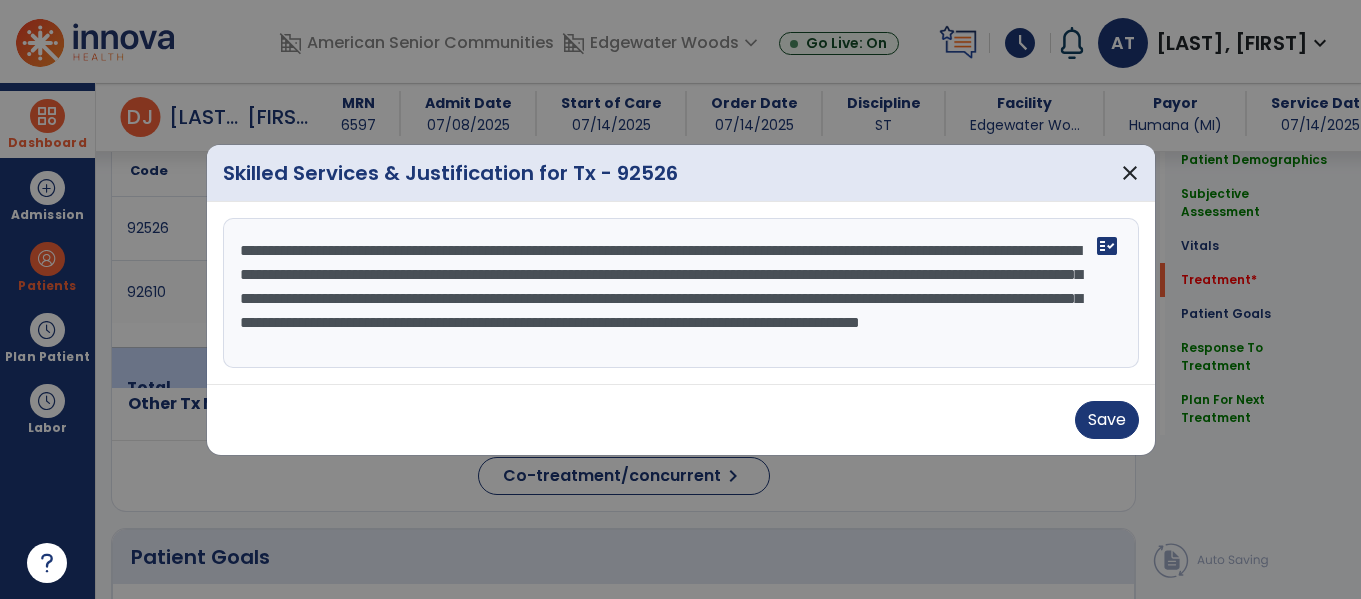 scroll, scrollTop: 0, scrollLeft: 0, axis: both 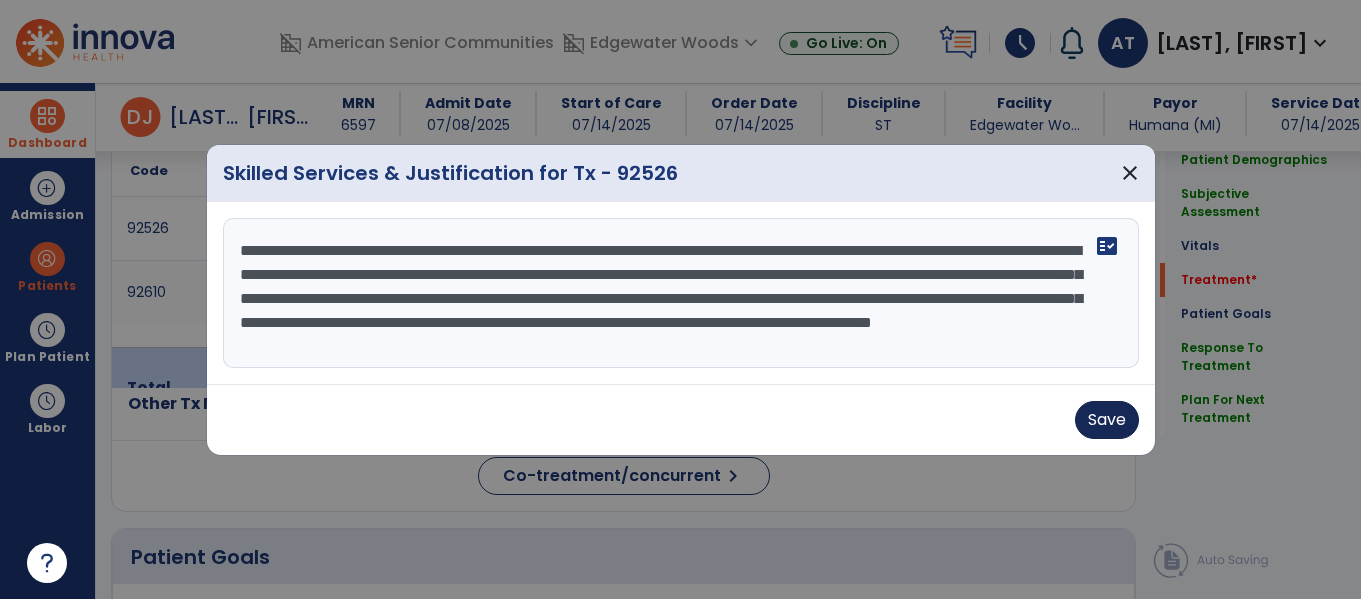 type on "**********" 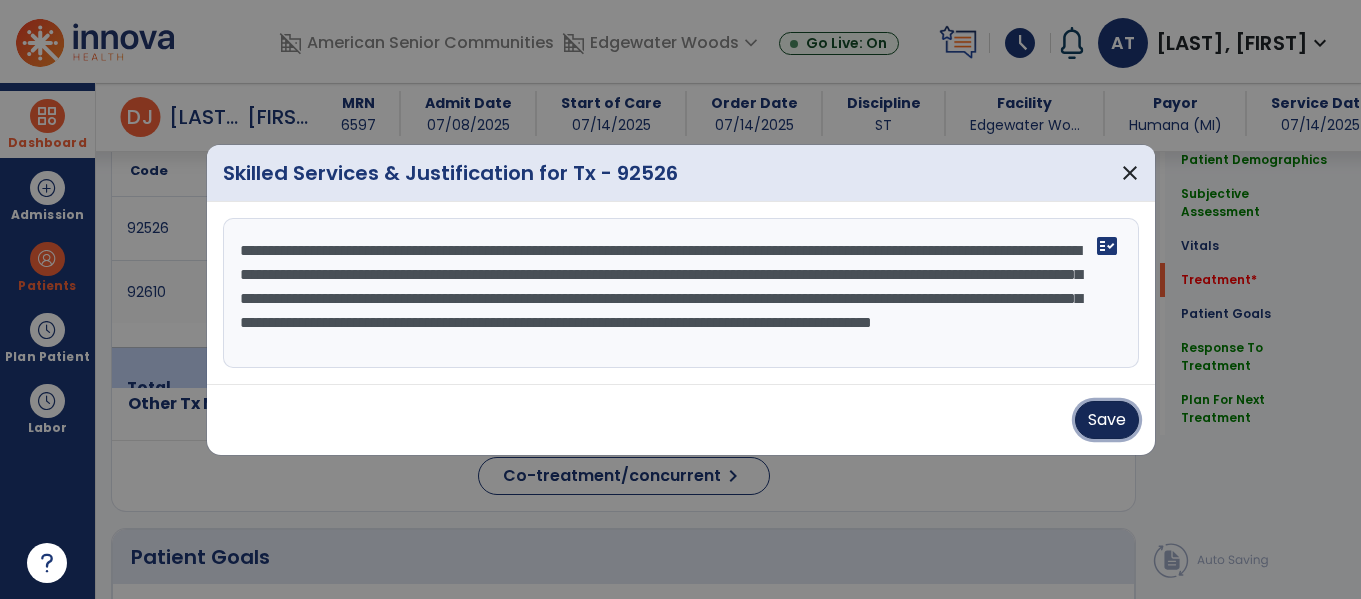 click on "Save" at bounding box center [1107, 420] 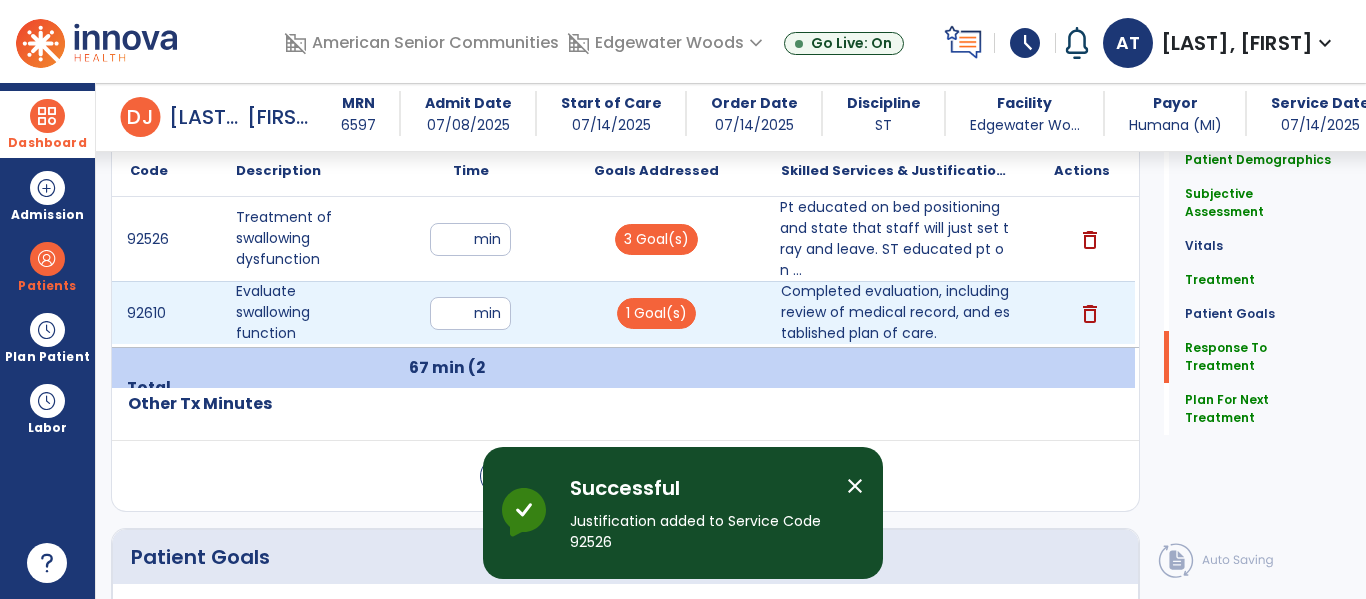 scroll, scrollTop: 2720, scrollLeft: 0, axis: vertical 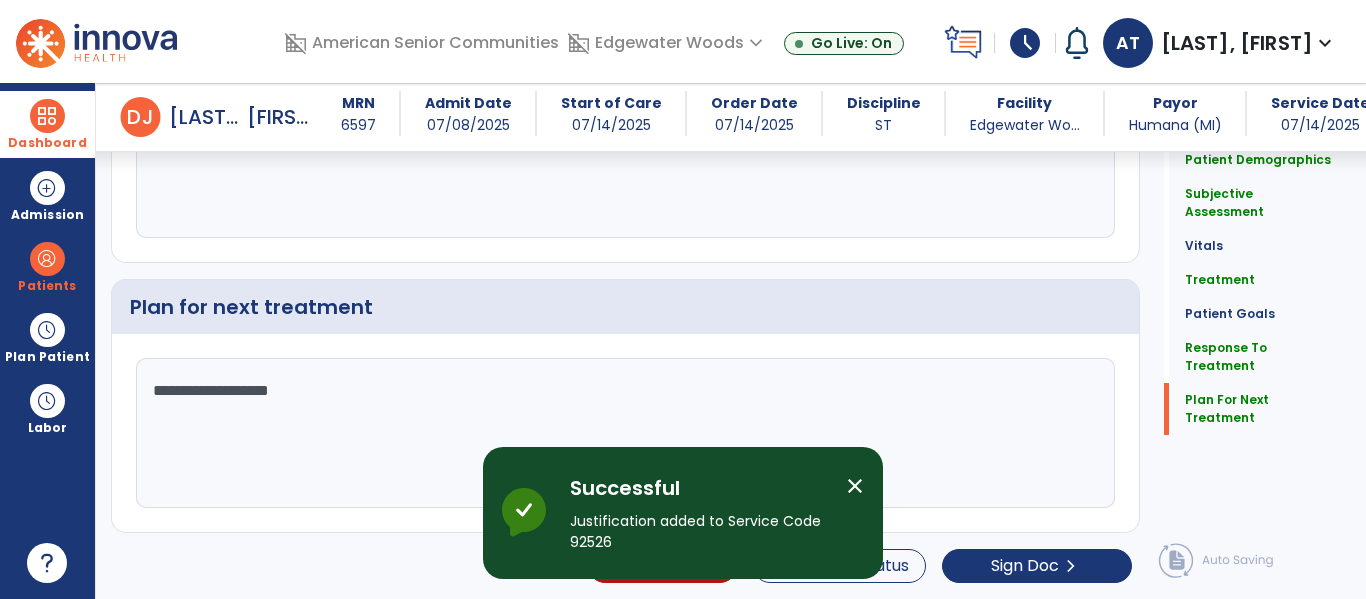 click on "Dashboard" at bounding box center (47, 124) 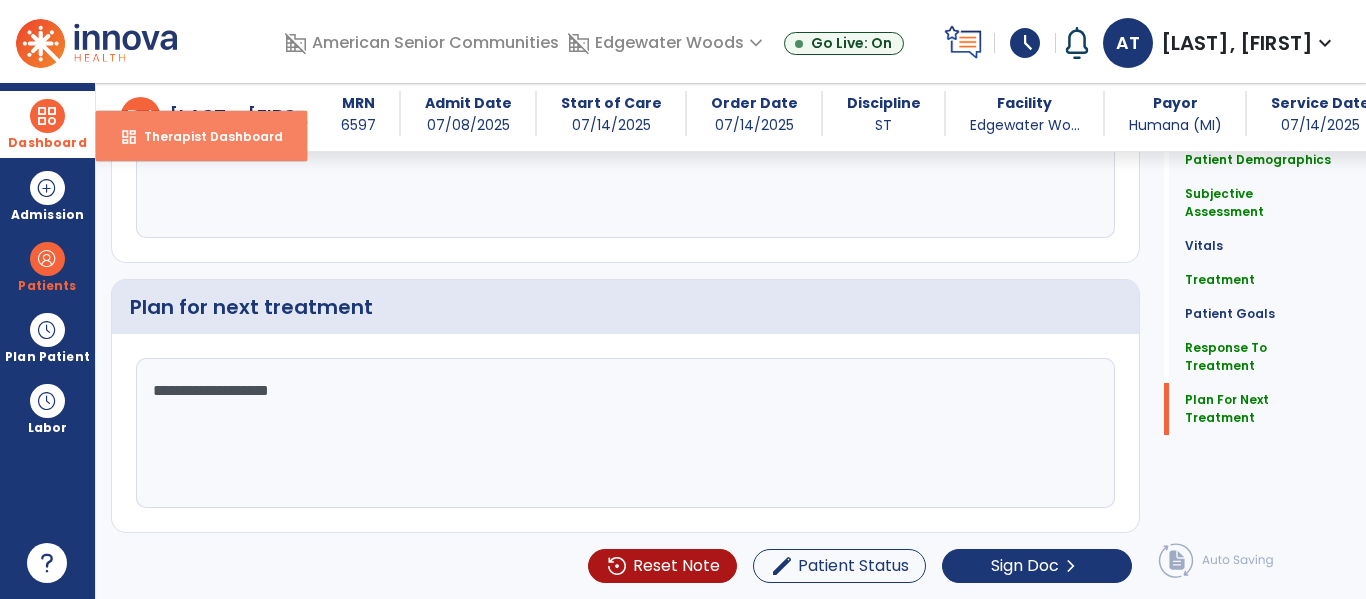 click on "dashboard  Therapist Dashboard" at bounding box center (201, 136) 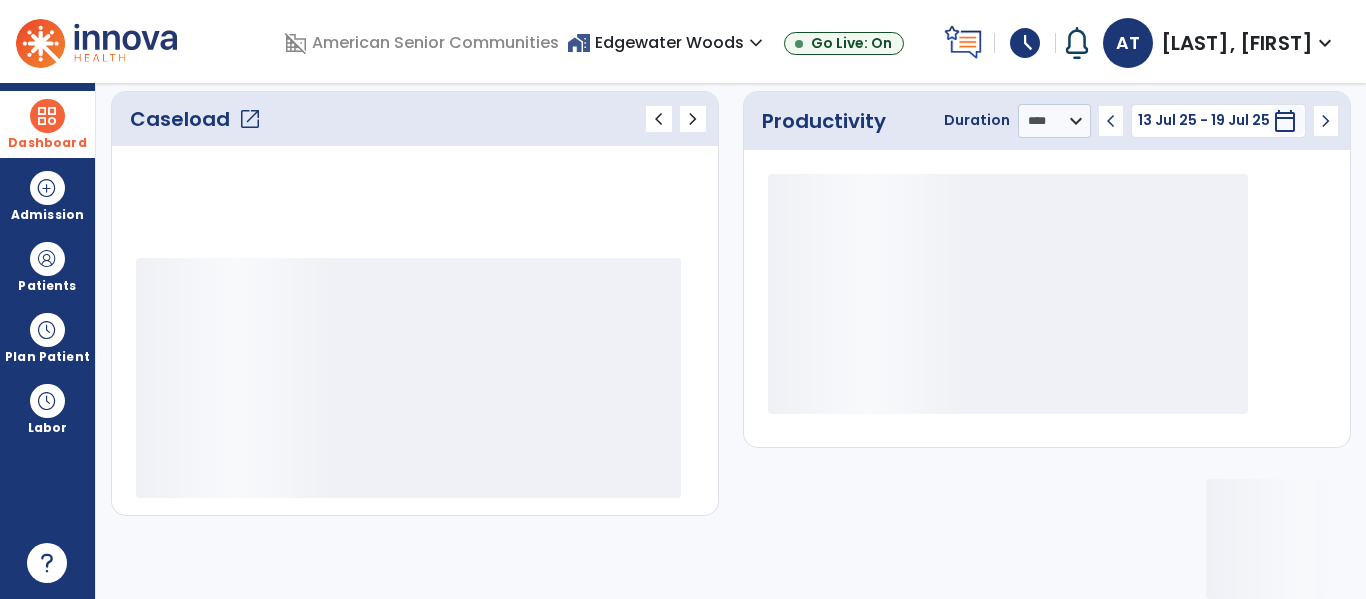 scroll, scrollTop: 278, scrollLeft: 0, axis: vertical 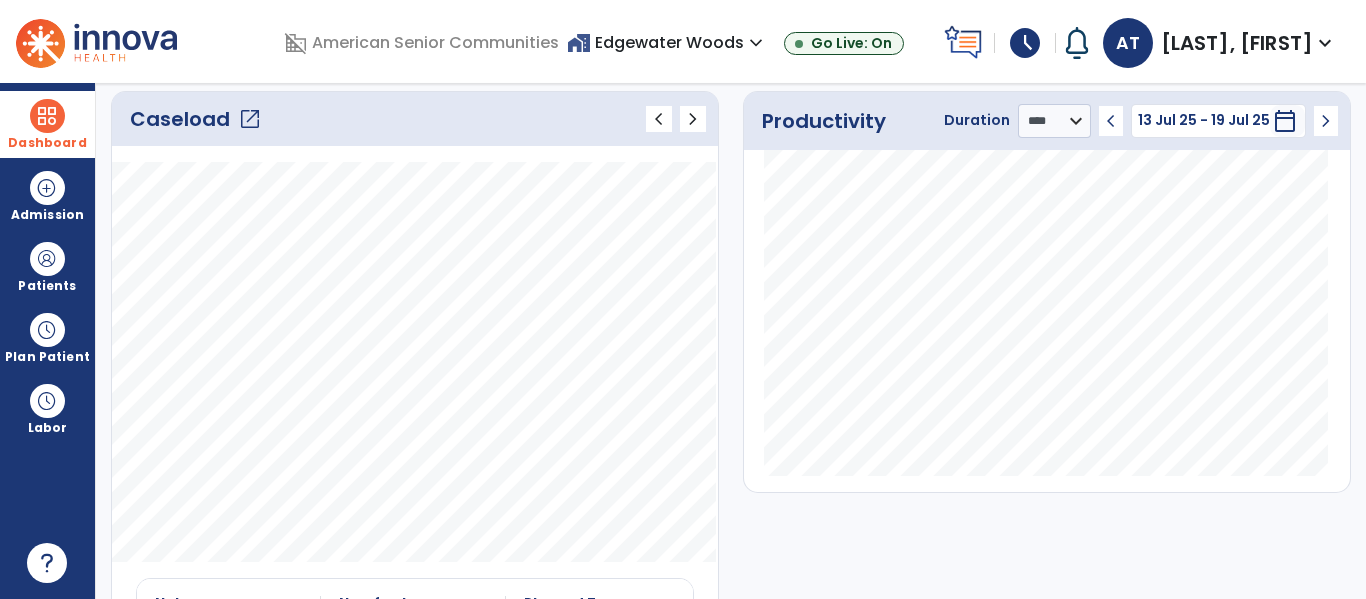 click on "Caseload   open_in_new   chevron_left   chevron_right" 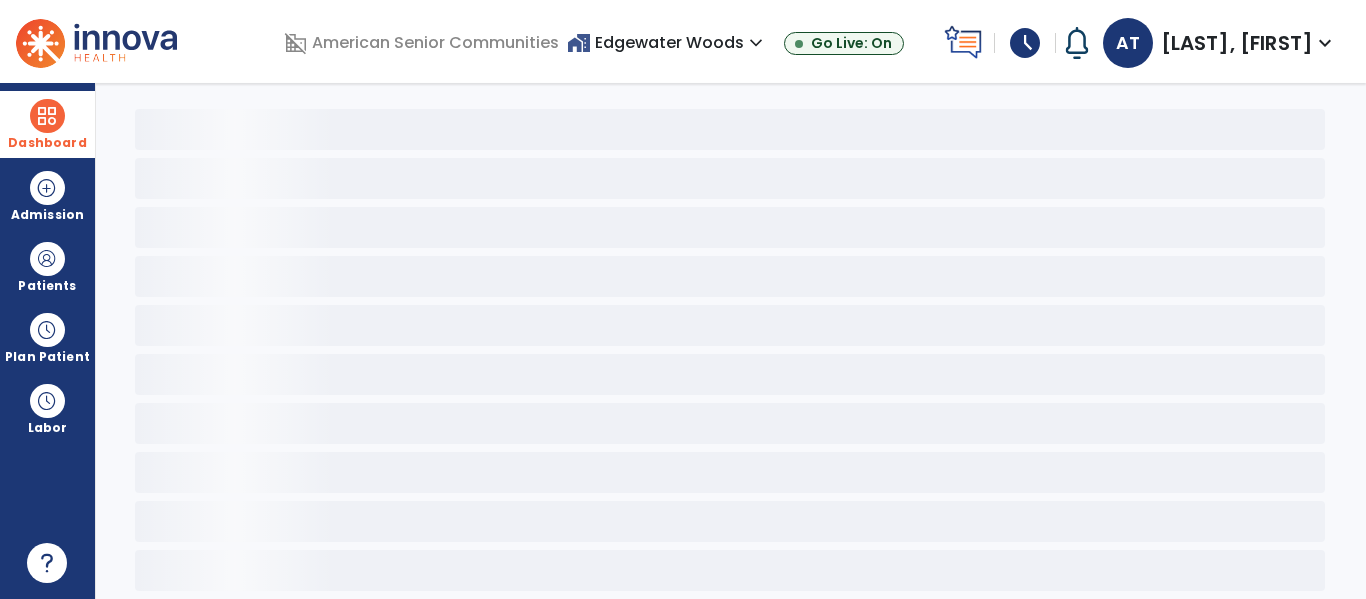 scroll, scrollTop: 78, scrollLeft: 0, axis: vertical 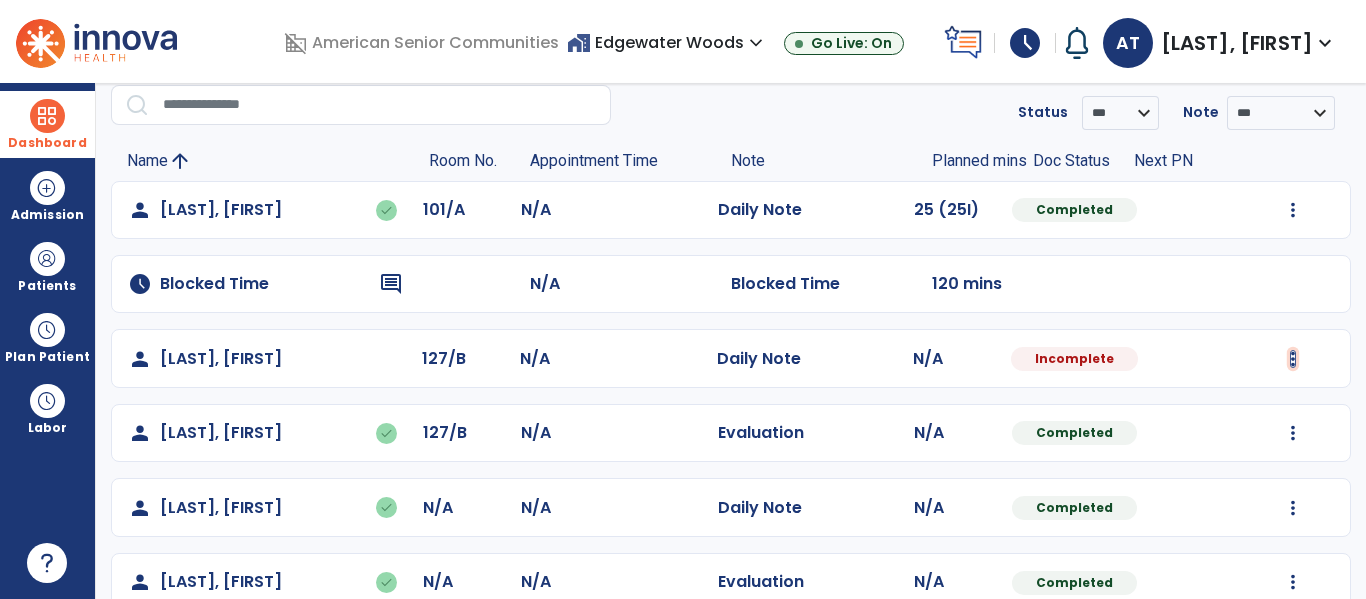 click at bounding box center [1293, 210] 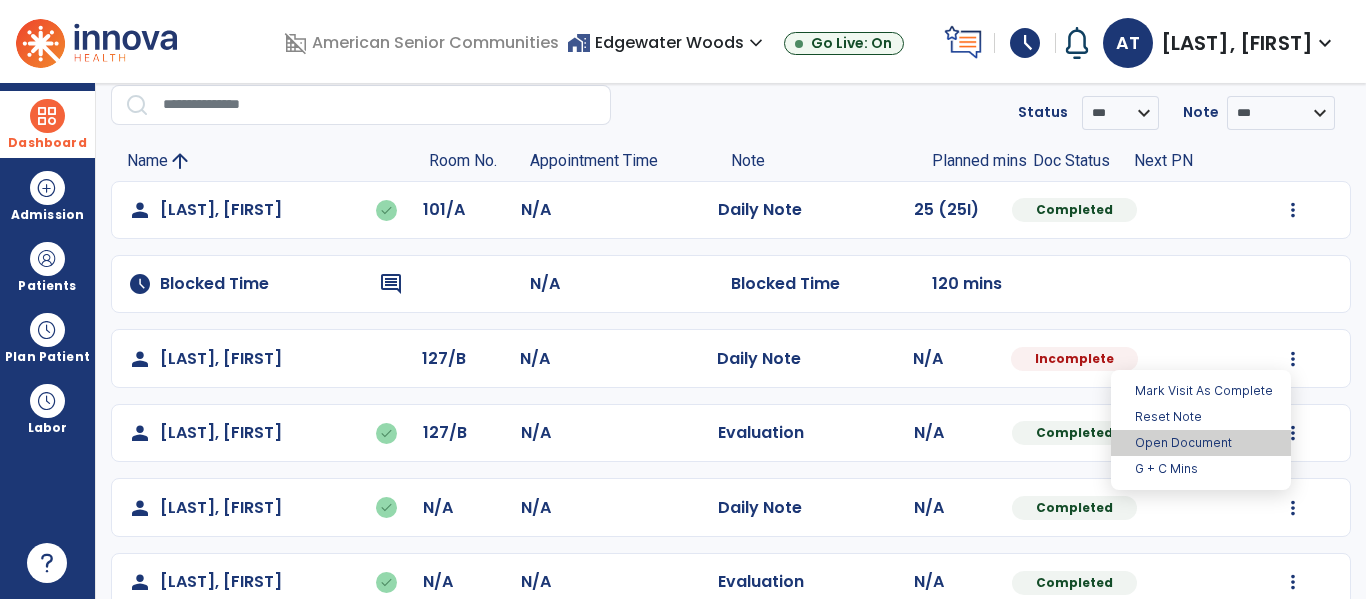 click on "Open Document" at bounding box center [1201, 443] 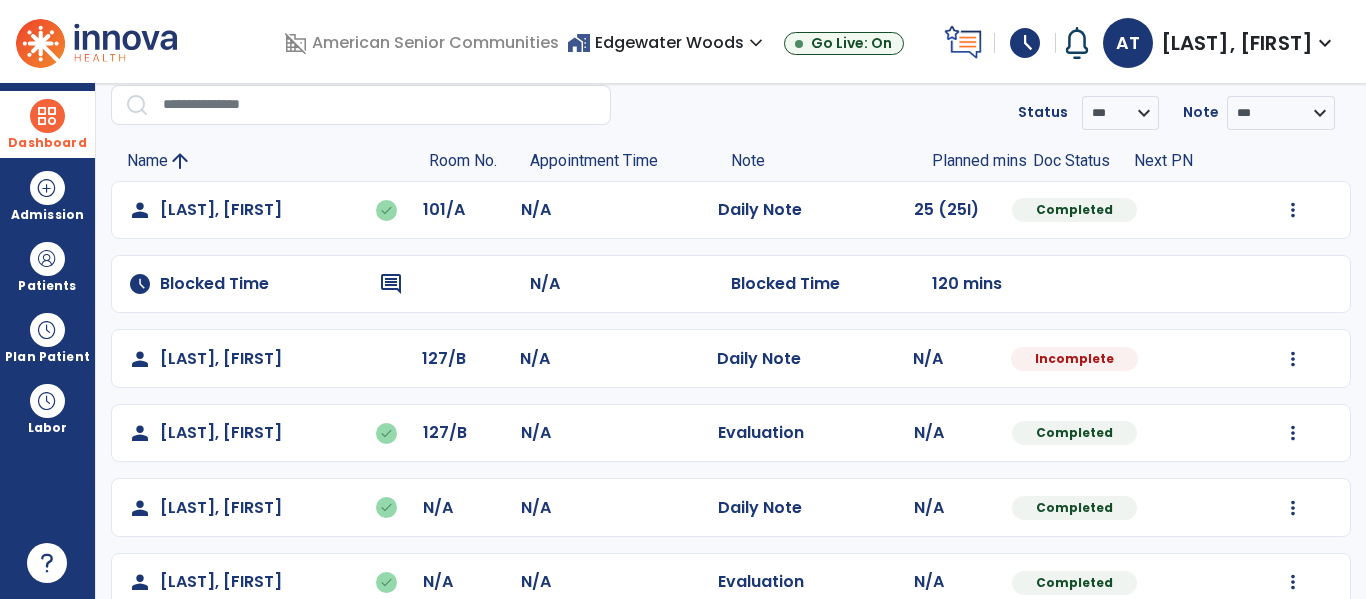 select on "*" 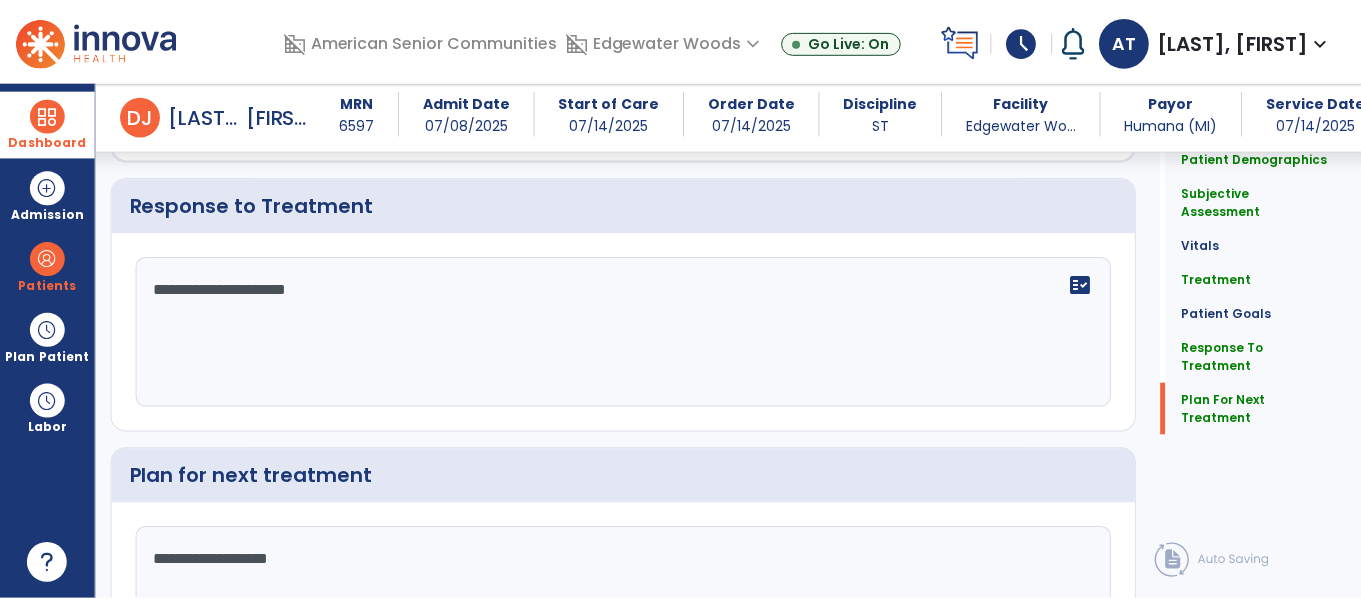 scroll, scrollTop: 2698, scrollLeft: 0, axis: vertical 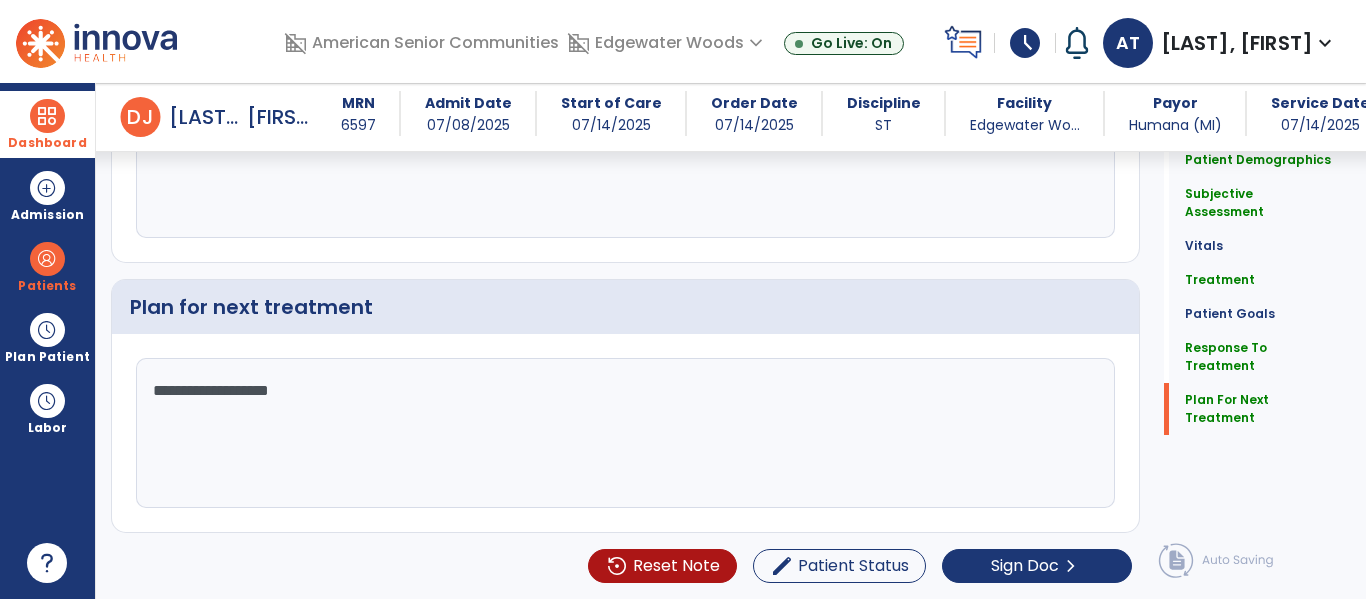 click on "Patient Demographics  Medical Diagnosis   Treatment Diagnosis   Precautions   Contraindications
Code
Description
Pdpm Clinical Category
I10 N/A" 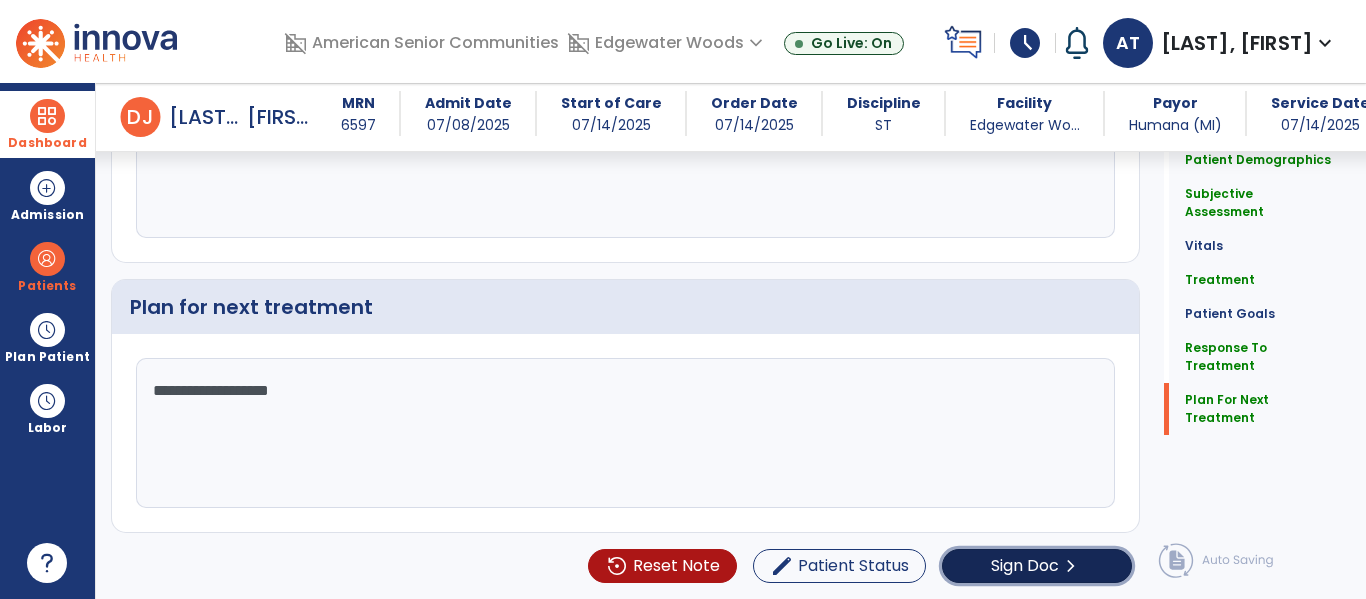 click on "Sign Doc" 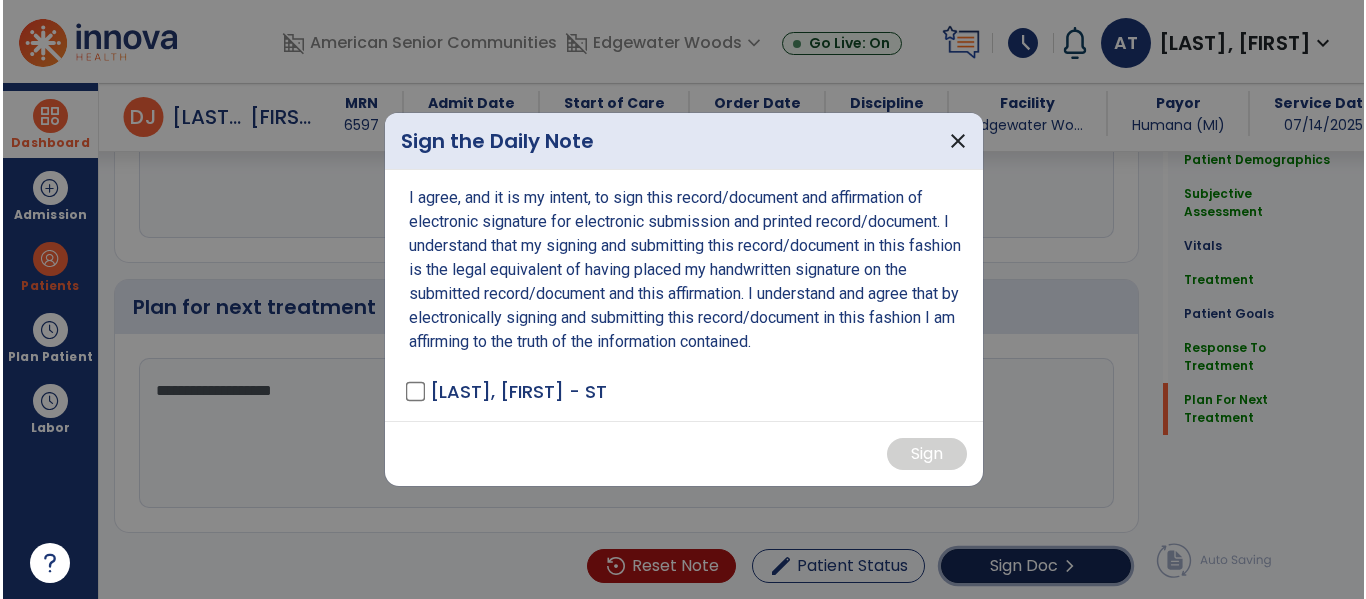scroll, scrollTop: 2698, scrollLeft: 0, axis: vertical 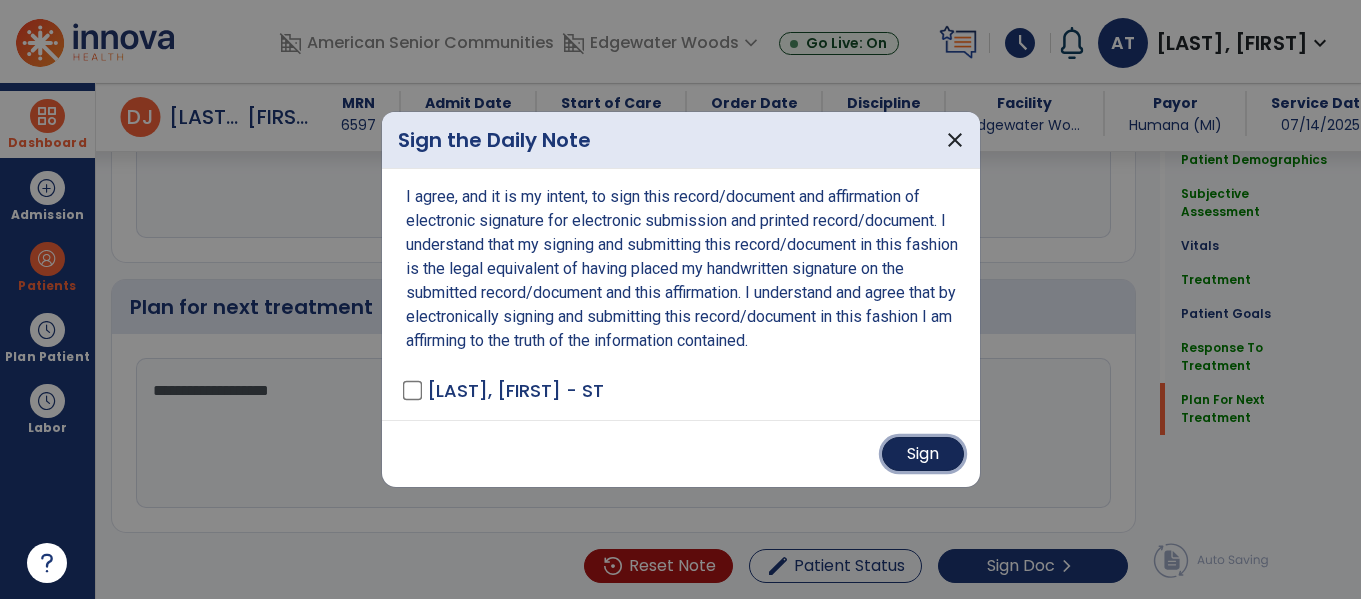 click on "Sign" at bounding box center [923, 454] 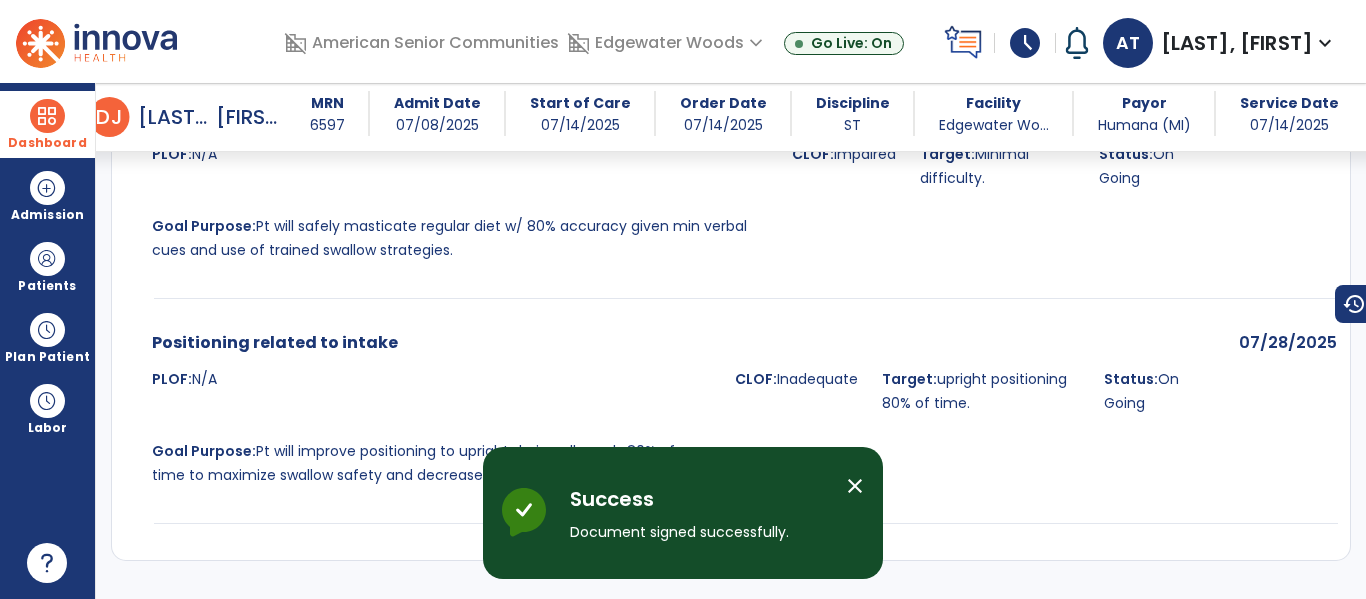 scroll, scrollTop: 3555, scrollLeft: 0, axis: vertical 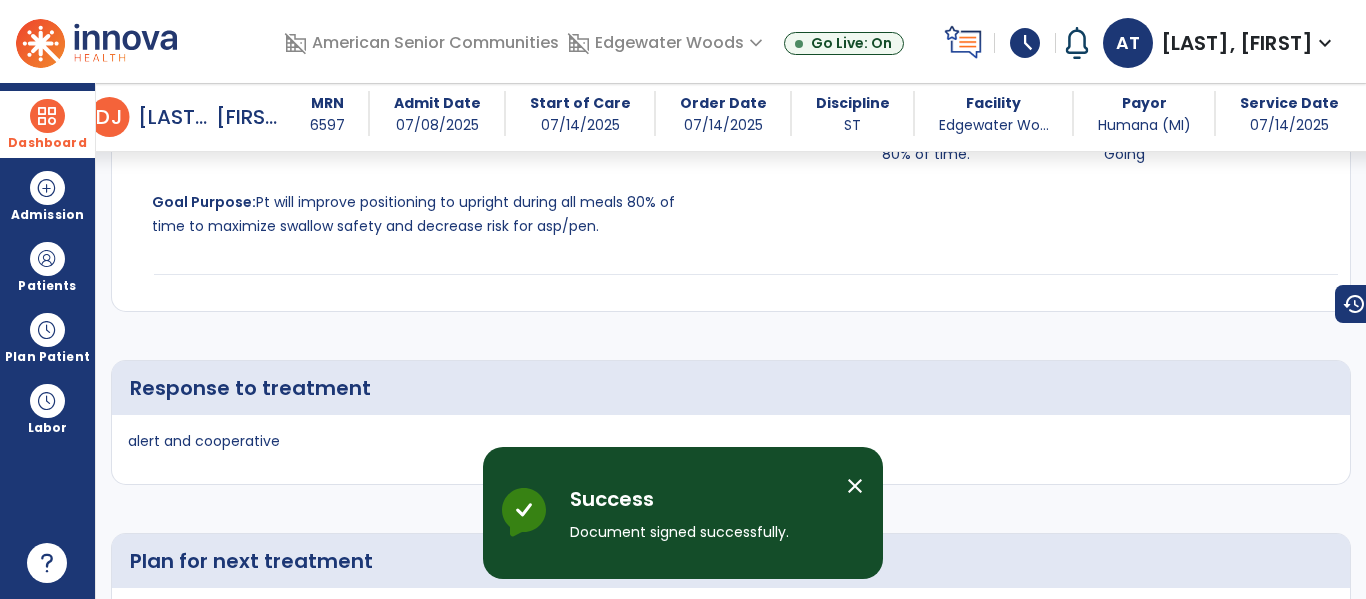 click at bounding box center (47, 116) 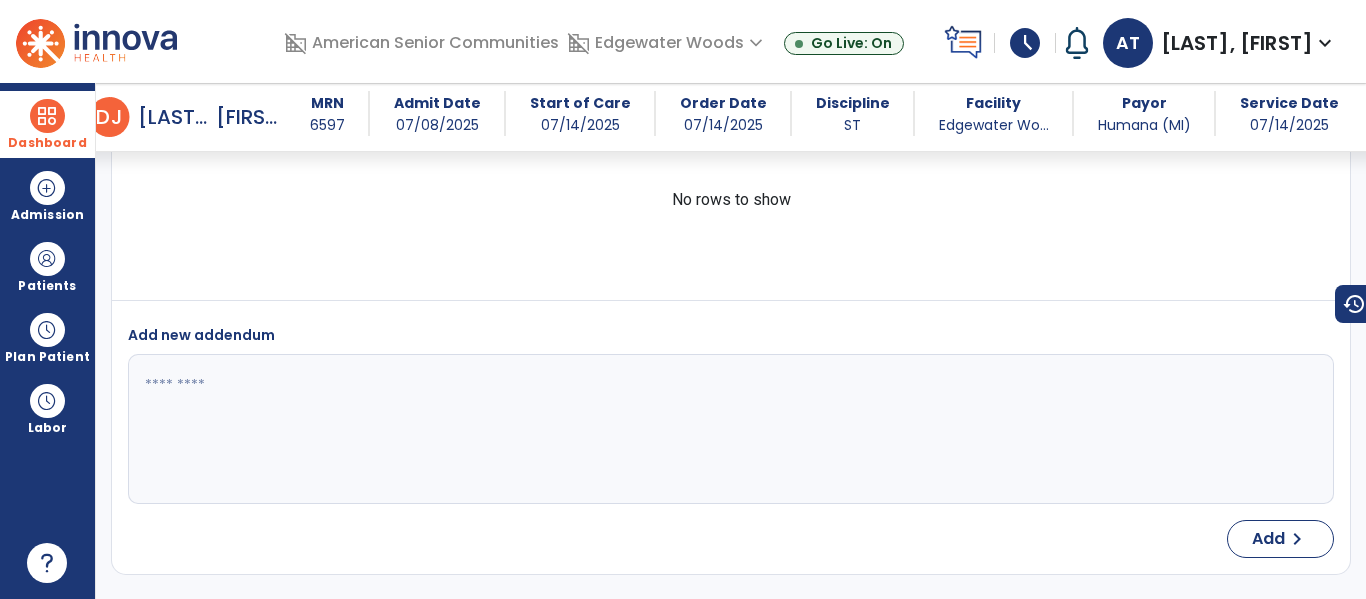 scroll, scrollTop: 4078, scrollLeft: 0, axis: vertical 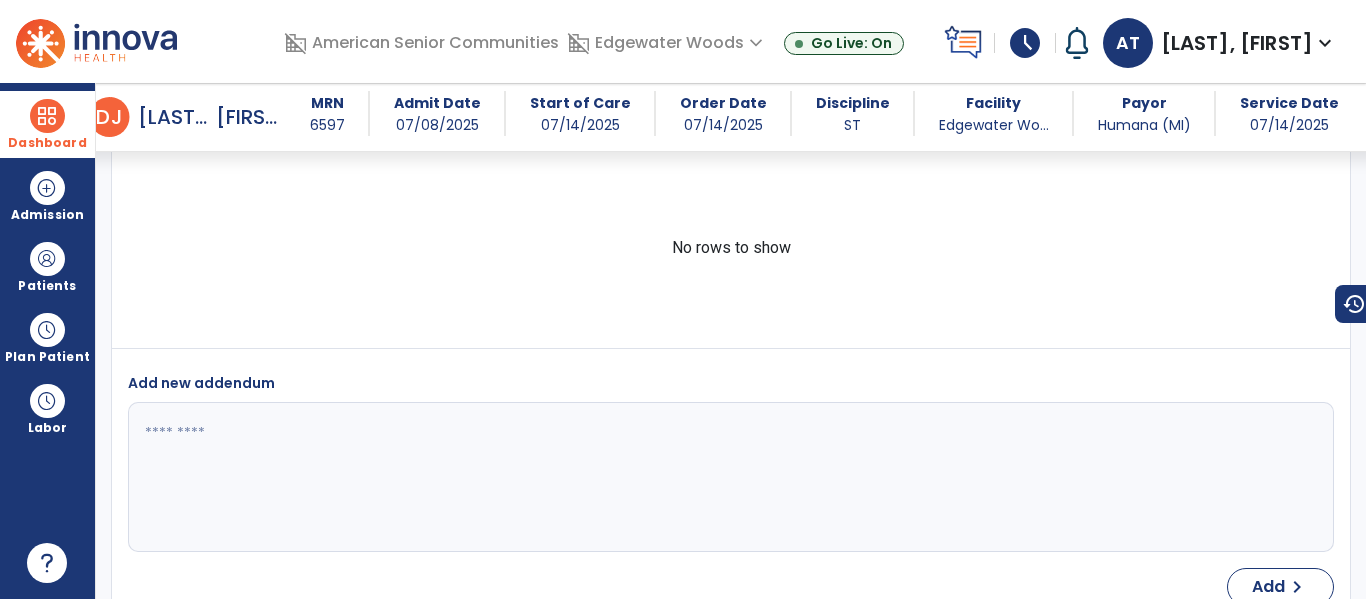 click on "[FIRST]" at bounding box center [251, 117] 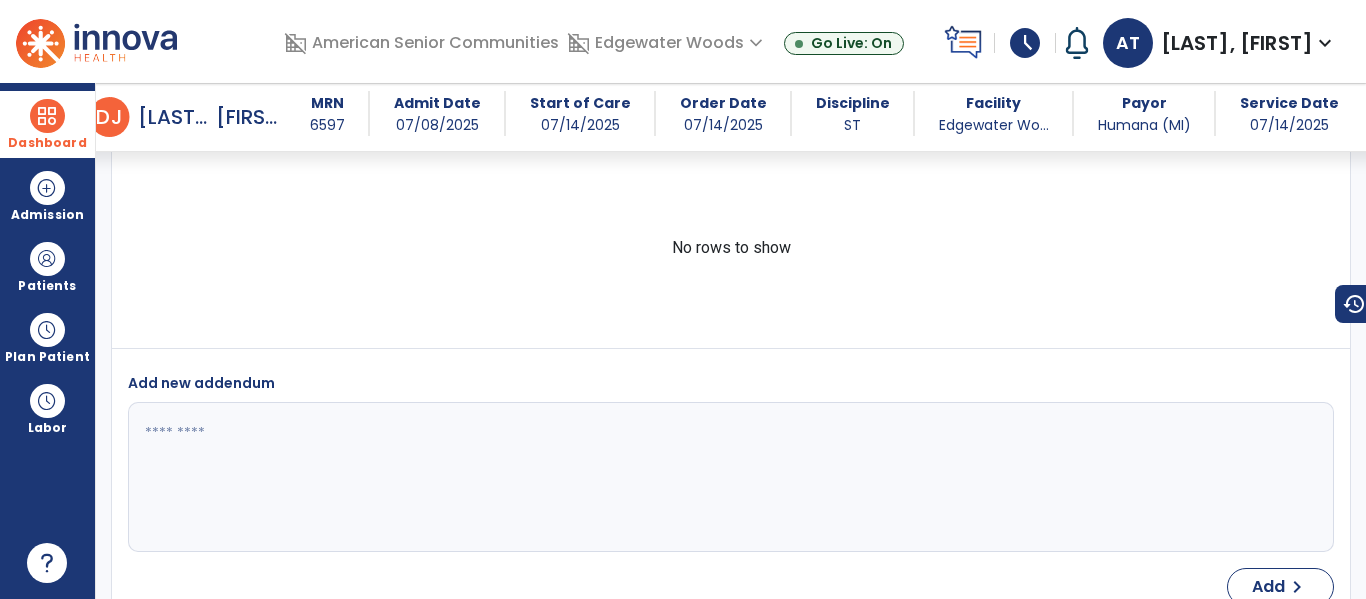 click on "Dashboard" at bounding box center (47, 124) 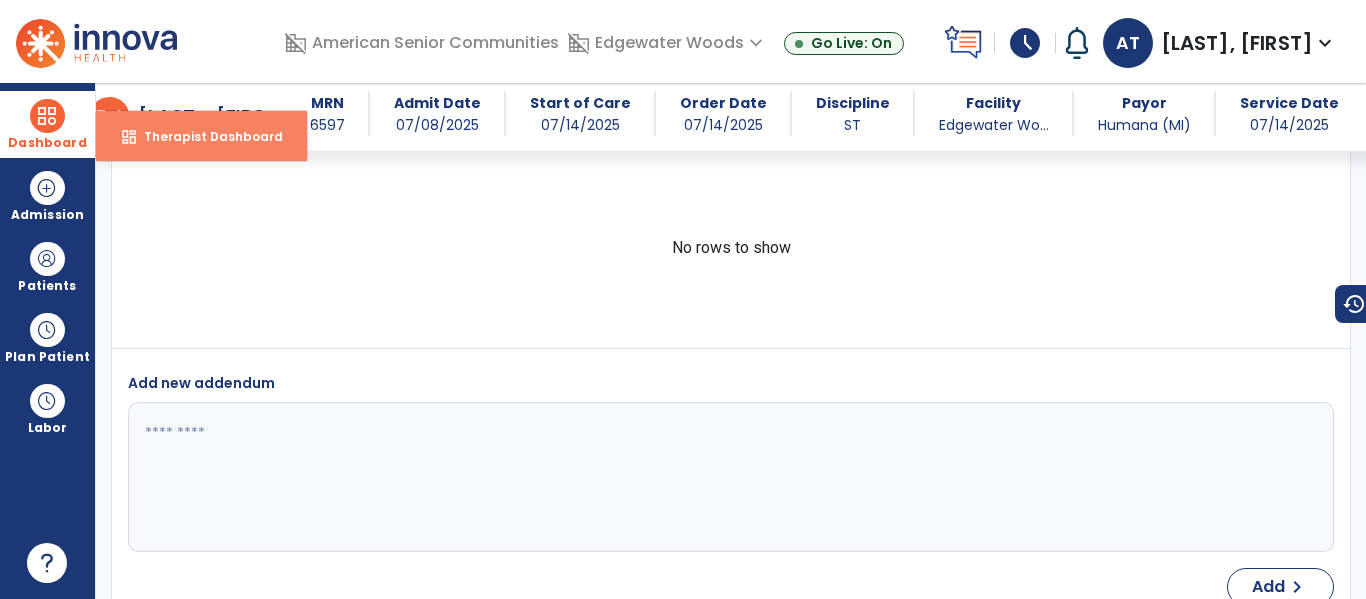 click on "dashboard  Therapist Dashboard" at bounding box center (201, 136) 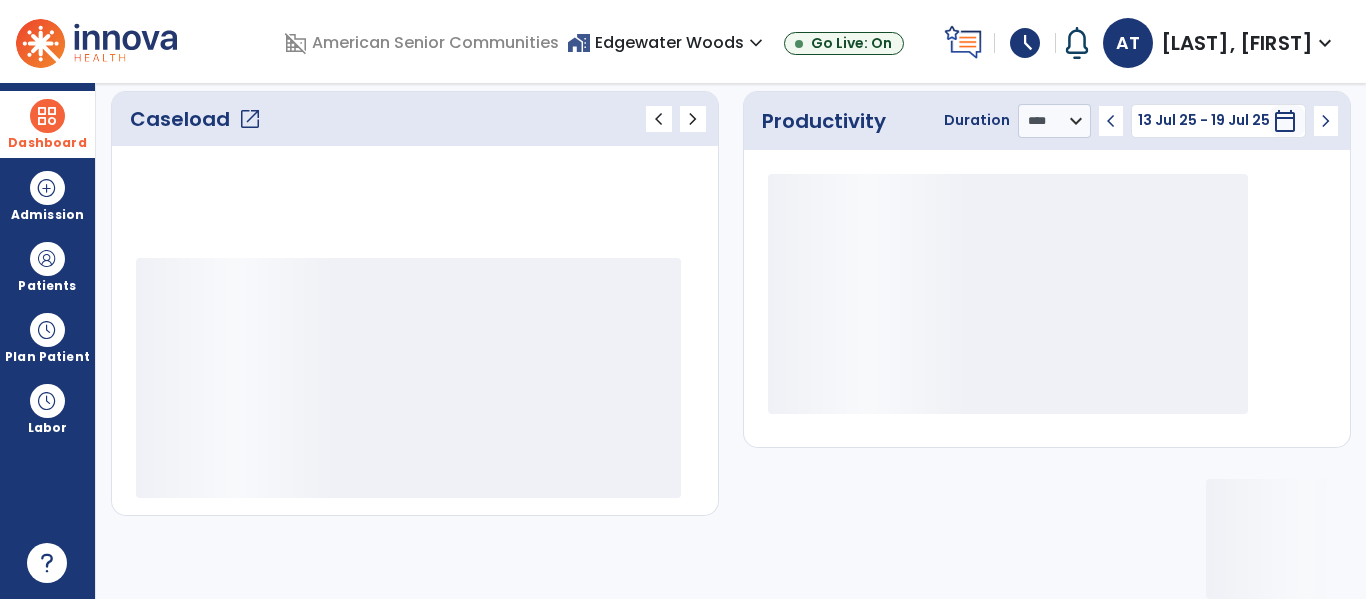 scroll, scrollTop: 278, scrollLeft: 0, axis: vertical 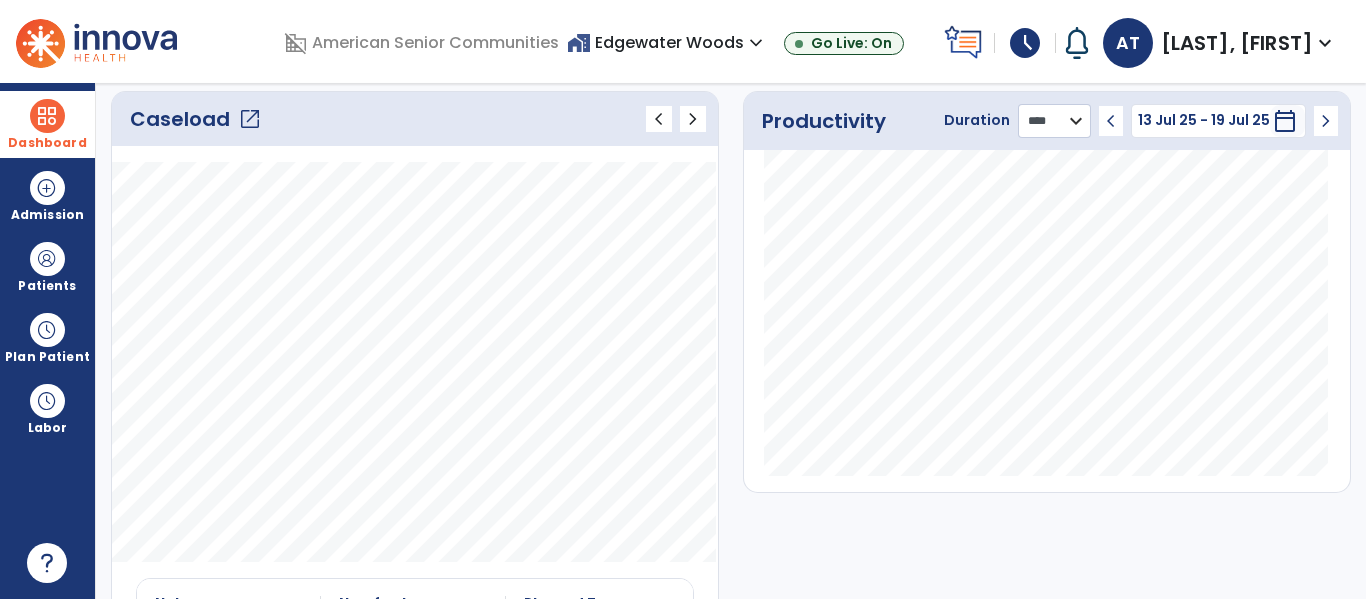 click on "******** **** ***" 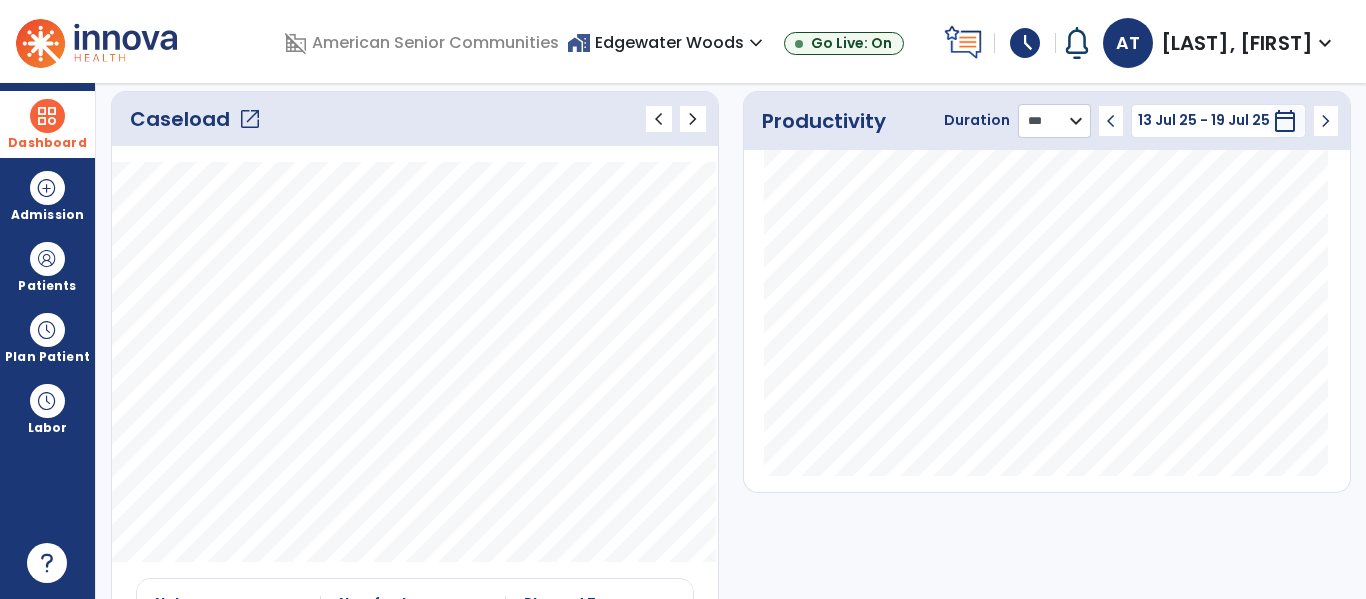 click on "******** **** ***" 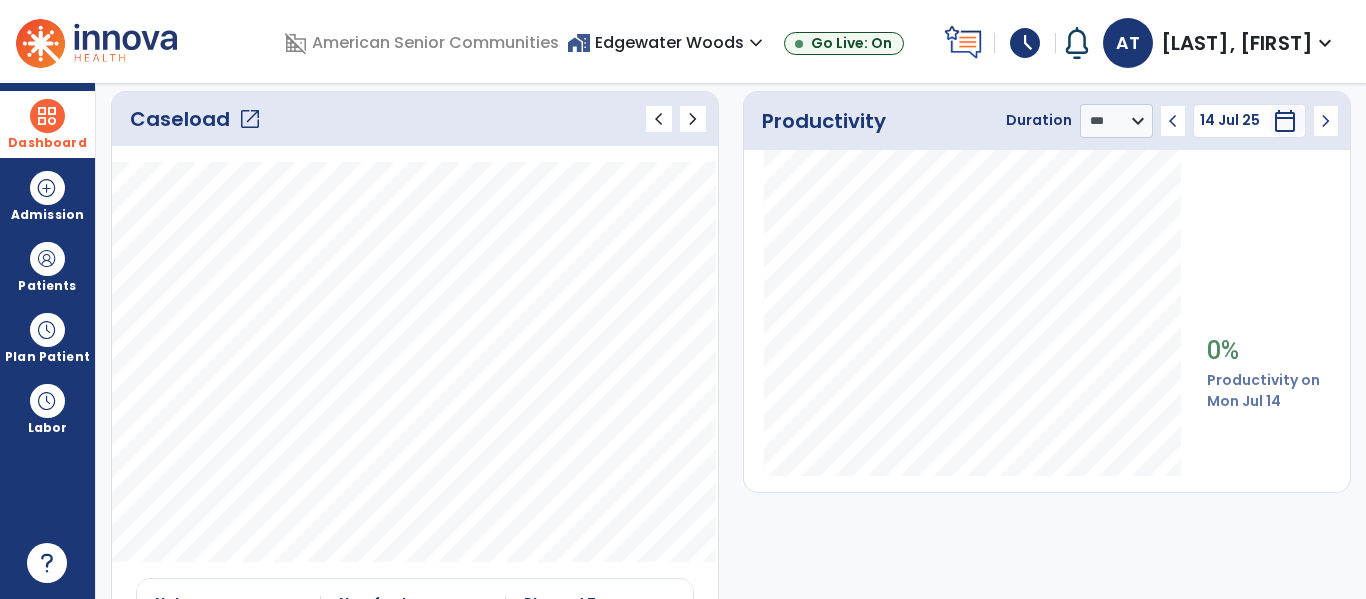 click on "home_work   [LOCATION]   expand_more" at bounding box center (667, 42) 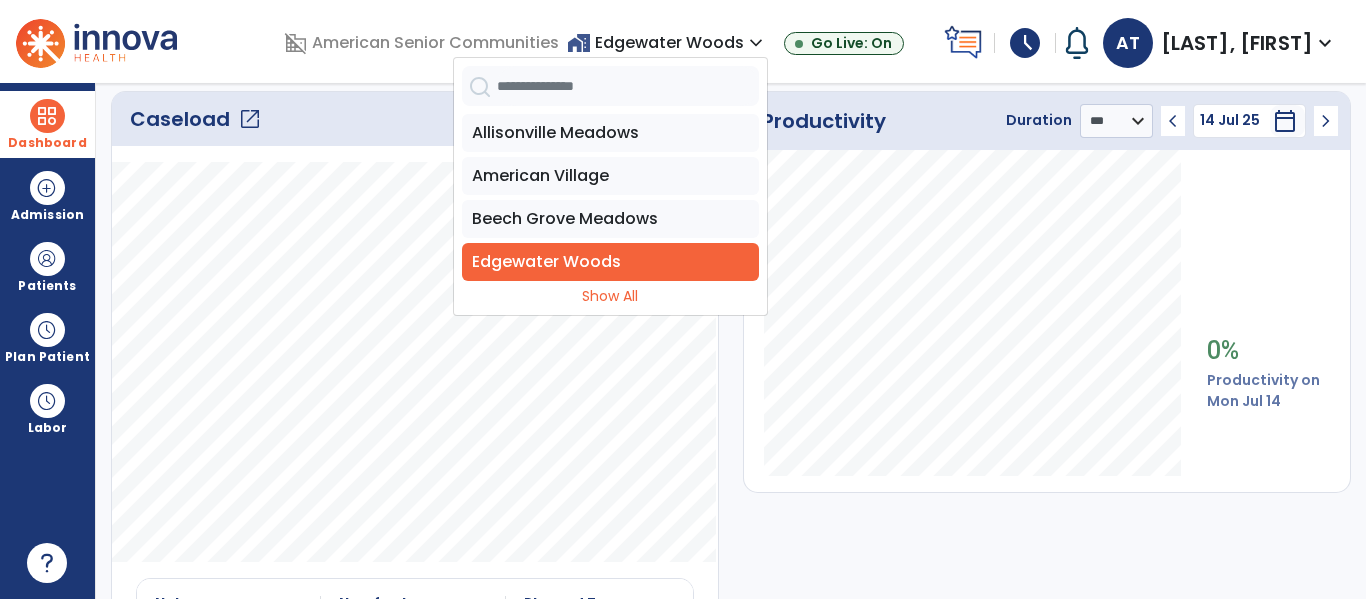 click on "Caseload   open_in_new" 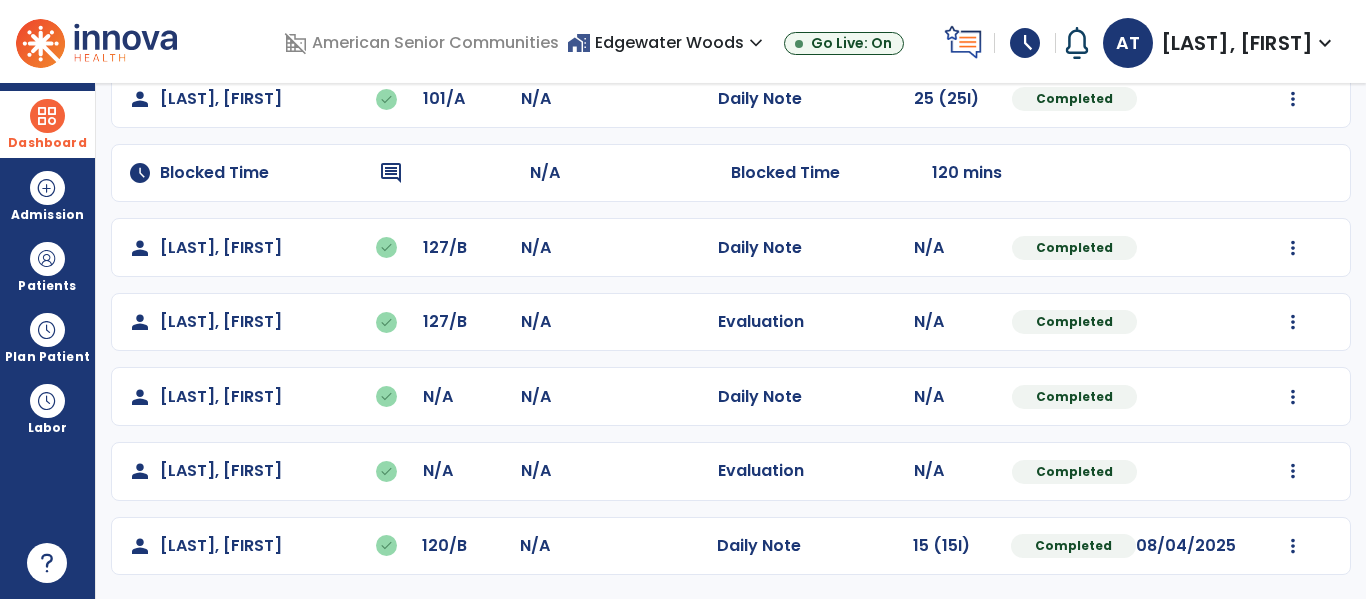 scroll, scrollTop: 0, scrollLeft: 0, axis: both 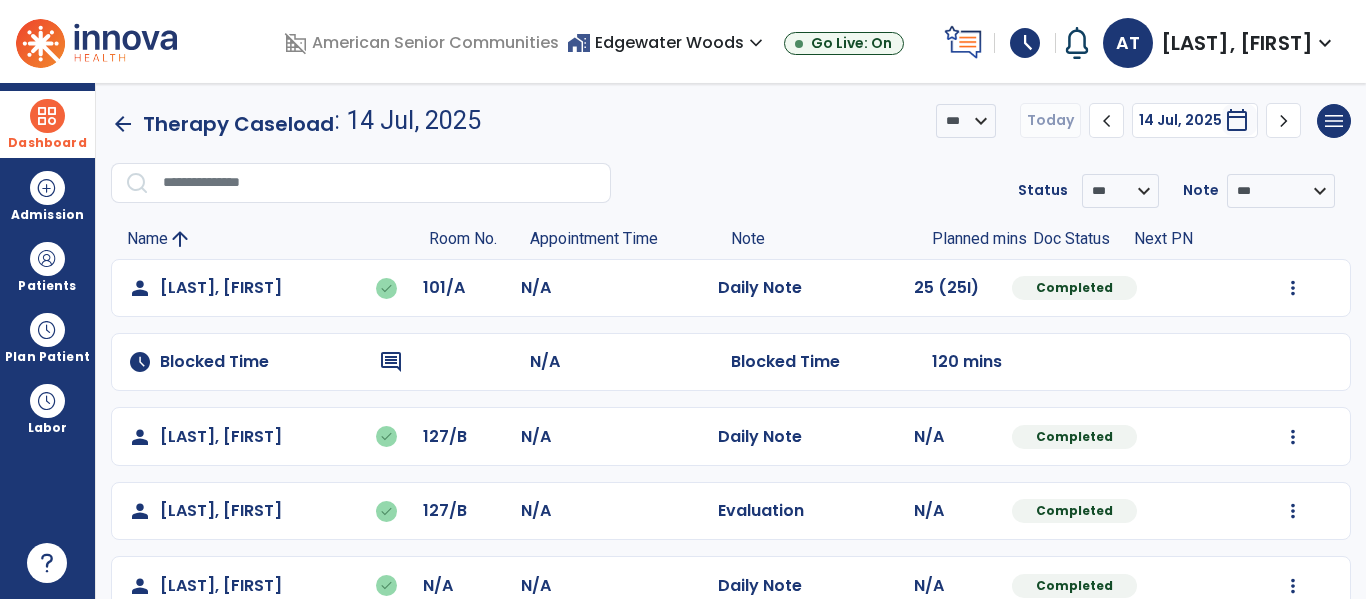 click on "arrow_back" 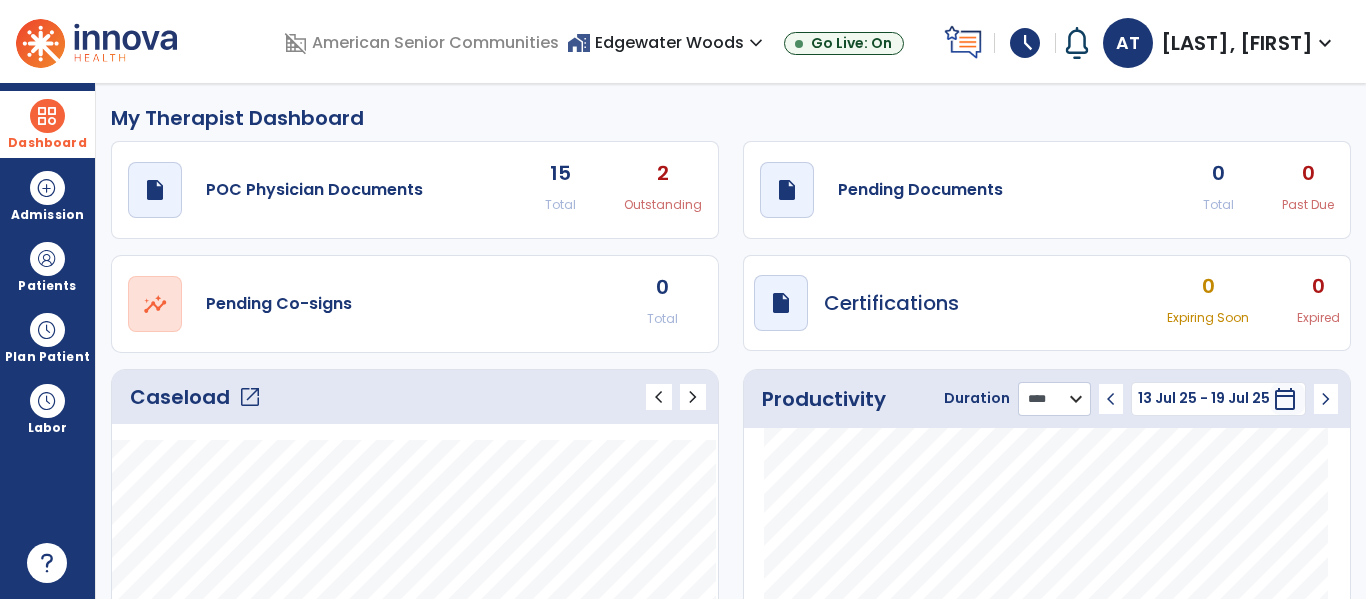 click on "******** **** ***" 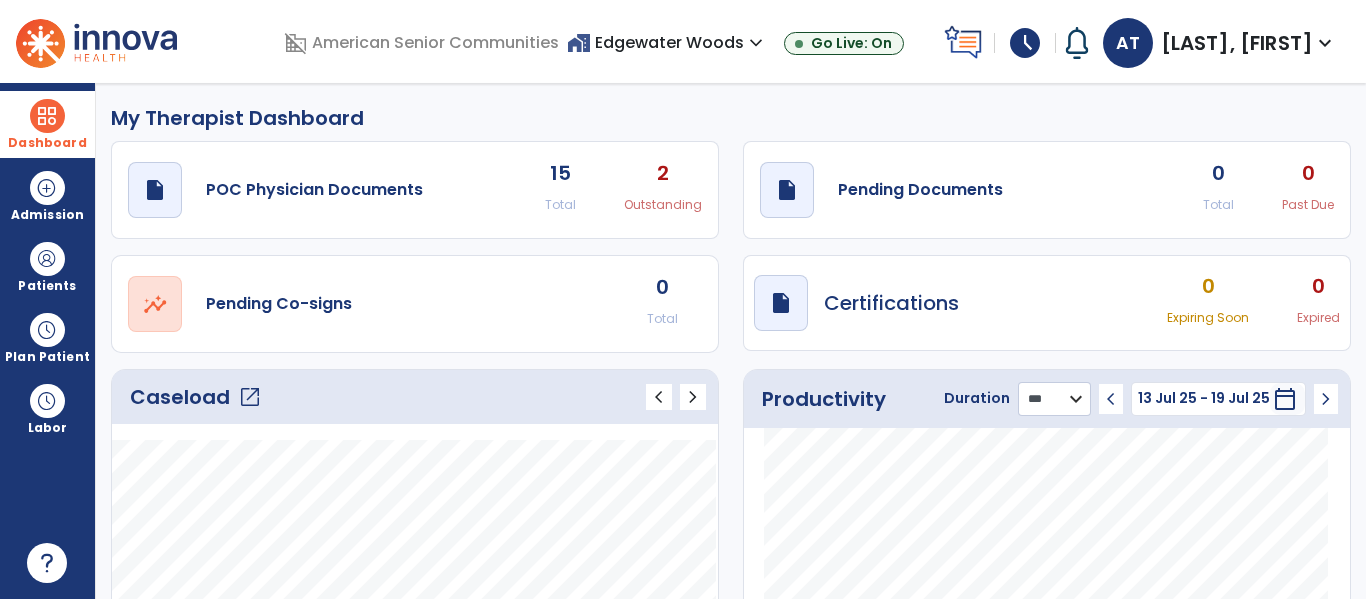 click on "******** **** ***" 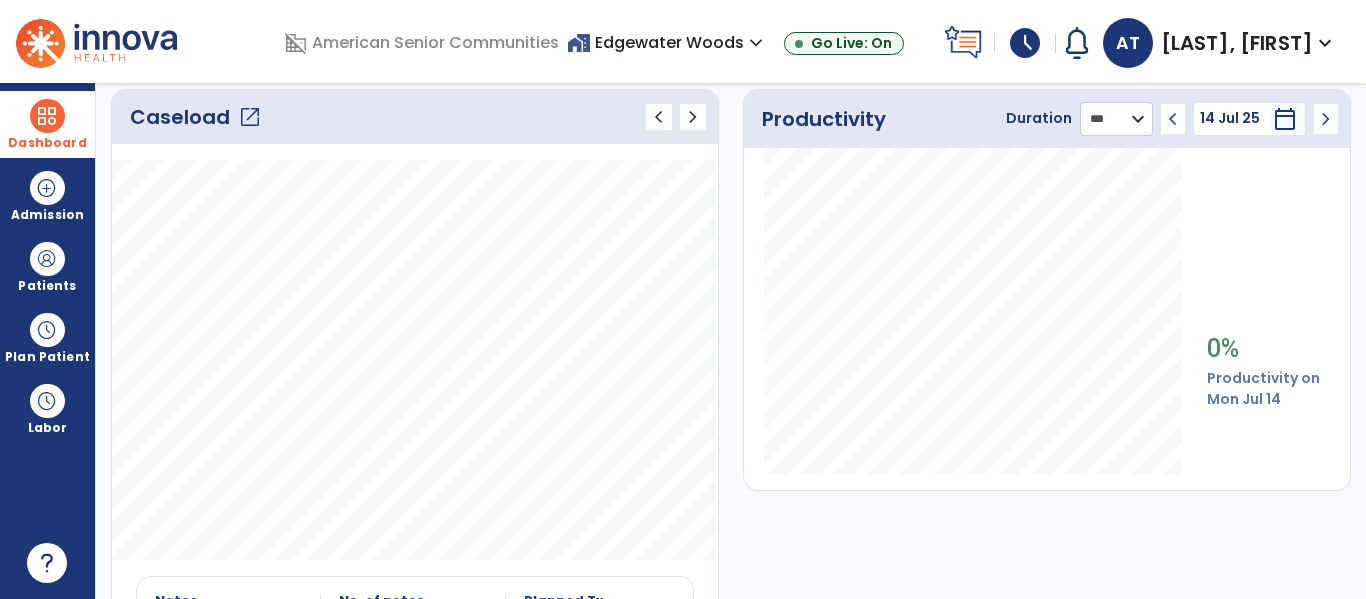 scroll, scrollTop: 288, scrollLeft: 0, axis: vertical 